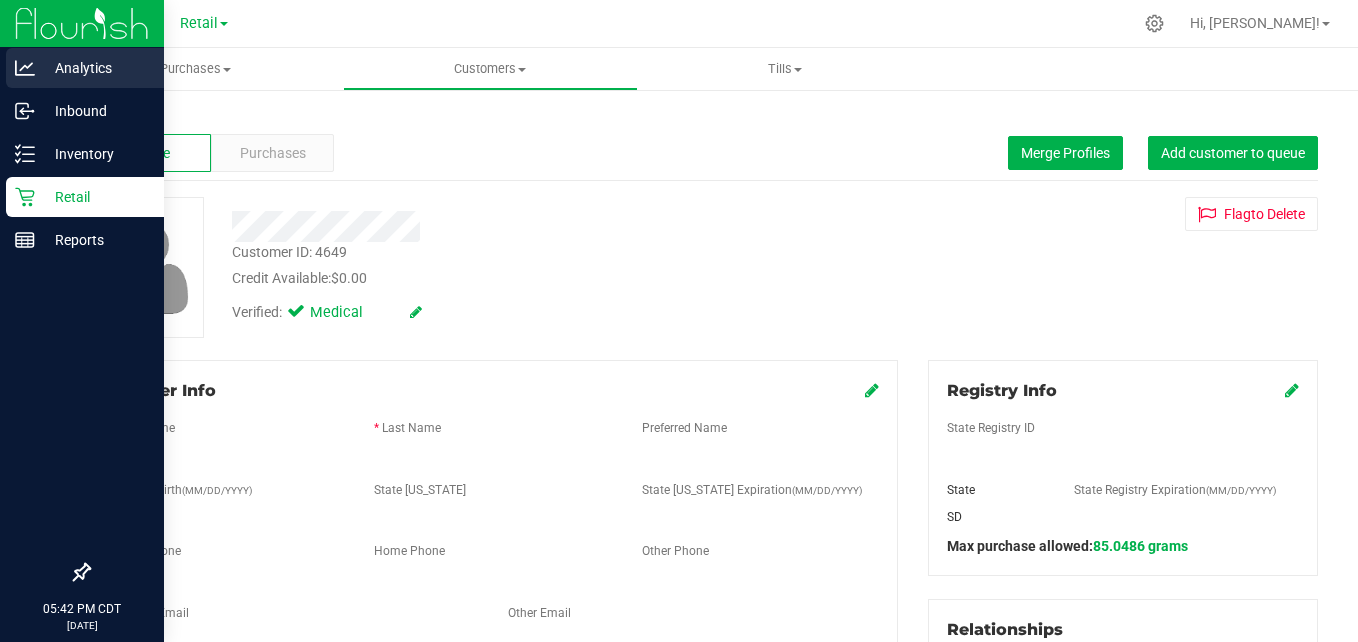 scroll, scrollTop: 0, scrollLeft: 0, axis: both 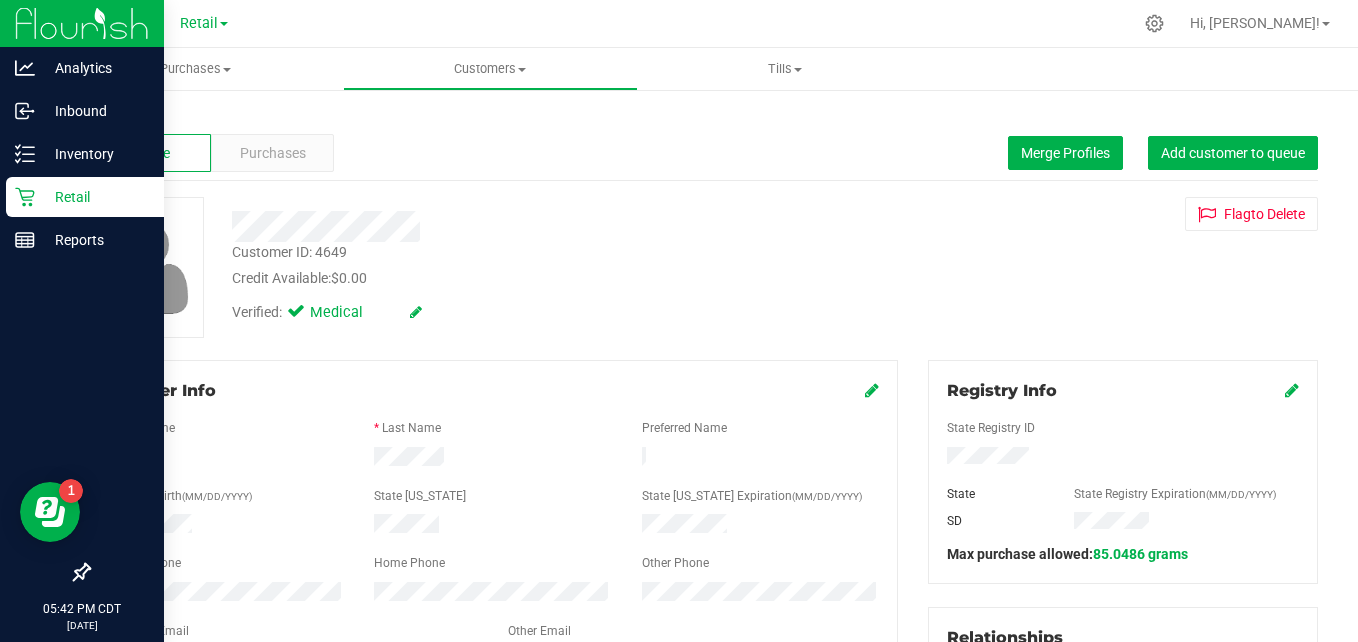 click on "Retail" at bounding box center (95, 197) 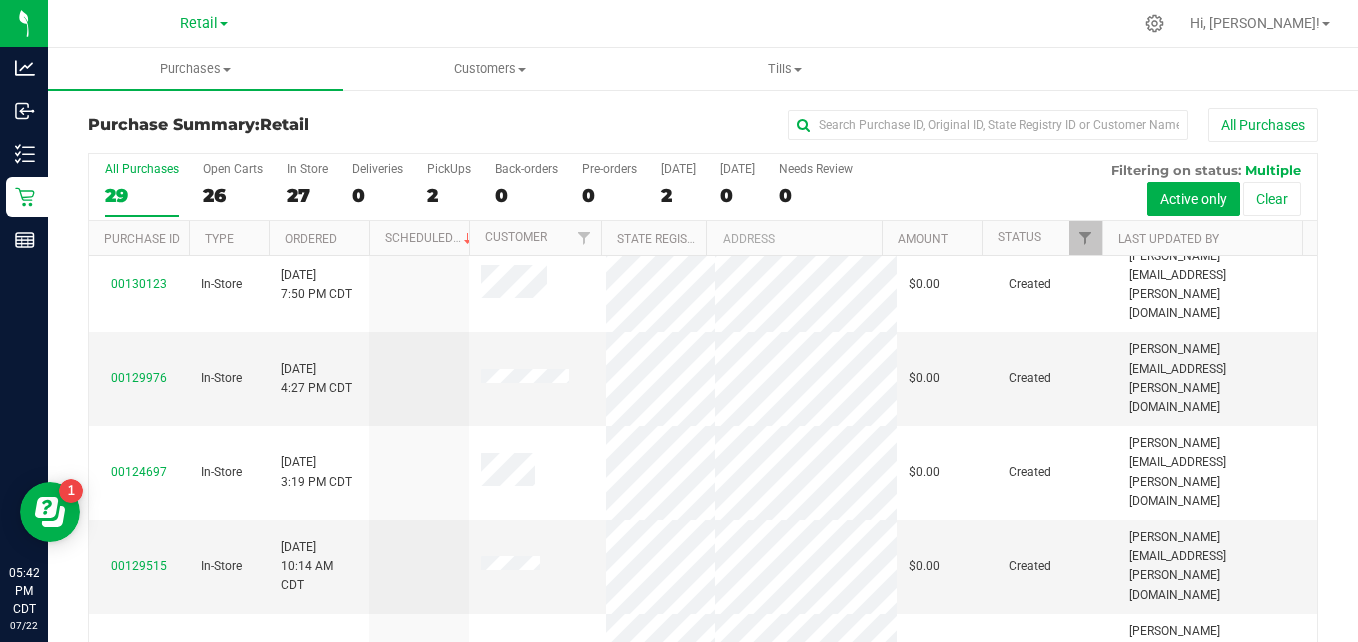 scroll, scrollTop: 857, scrollLeft: 0, axis: vertical 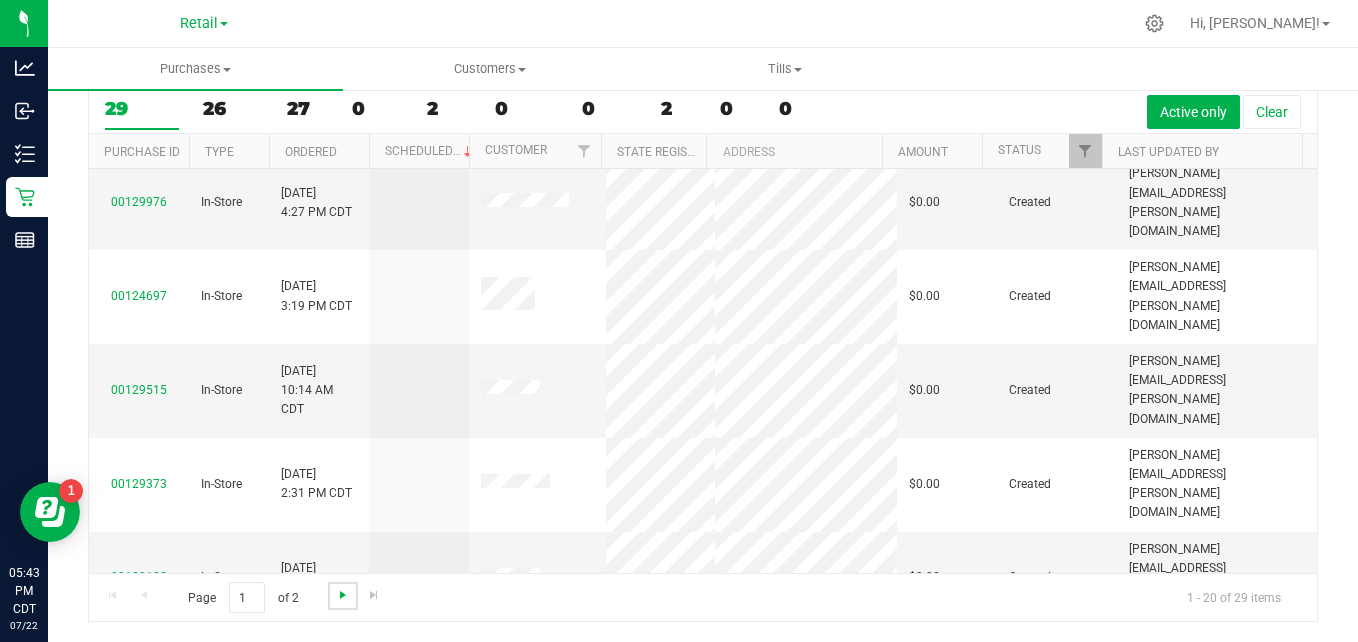 click at bounding box center [343, 595] 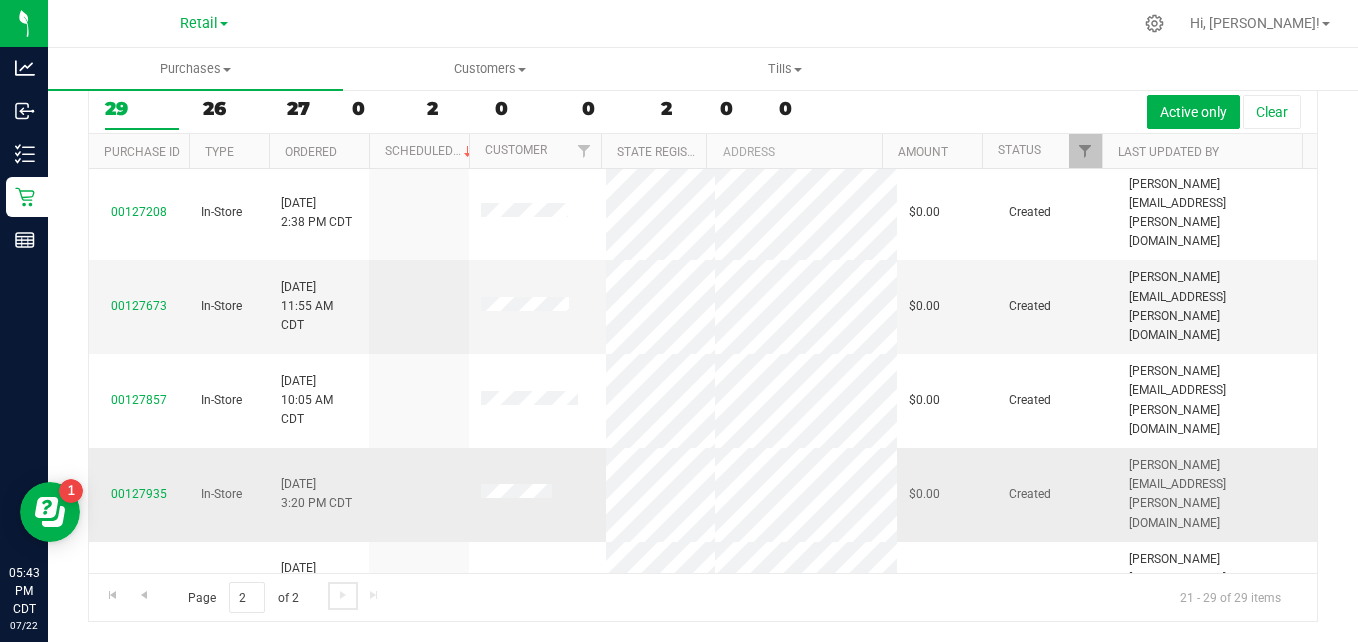 scroll, scrollTop: 0, scrollLeft: 0, axis: both 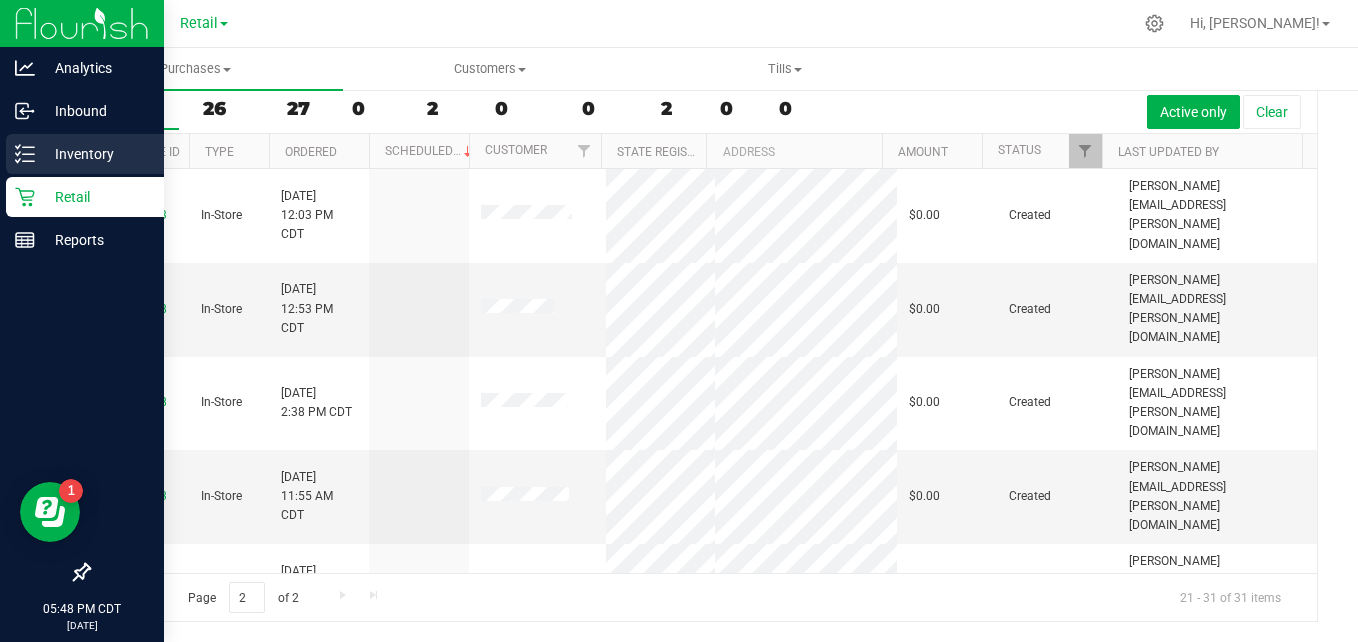 click 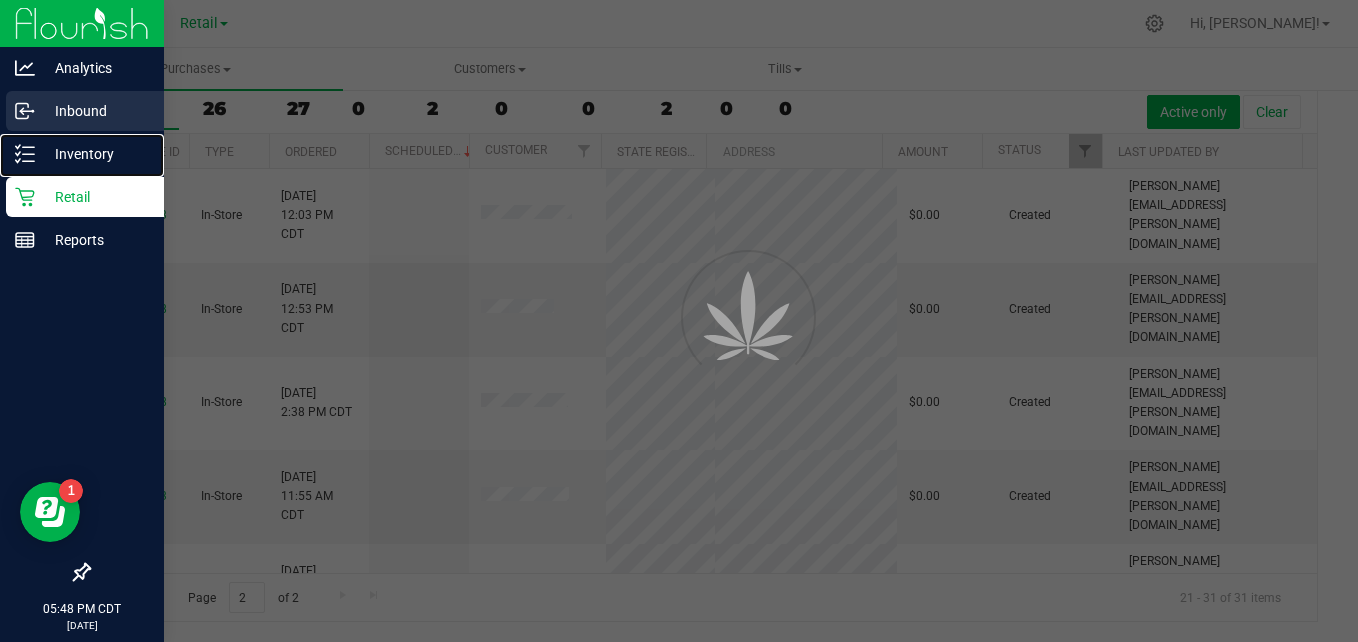 scroll, scrollTop: 56, scrollLeft: 0, axis: vertical 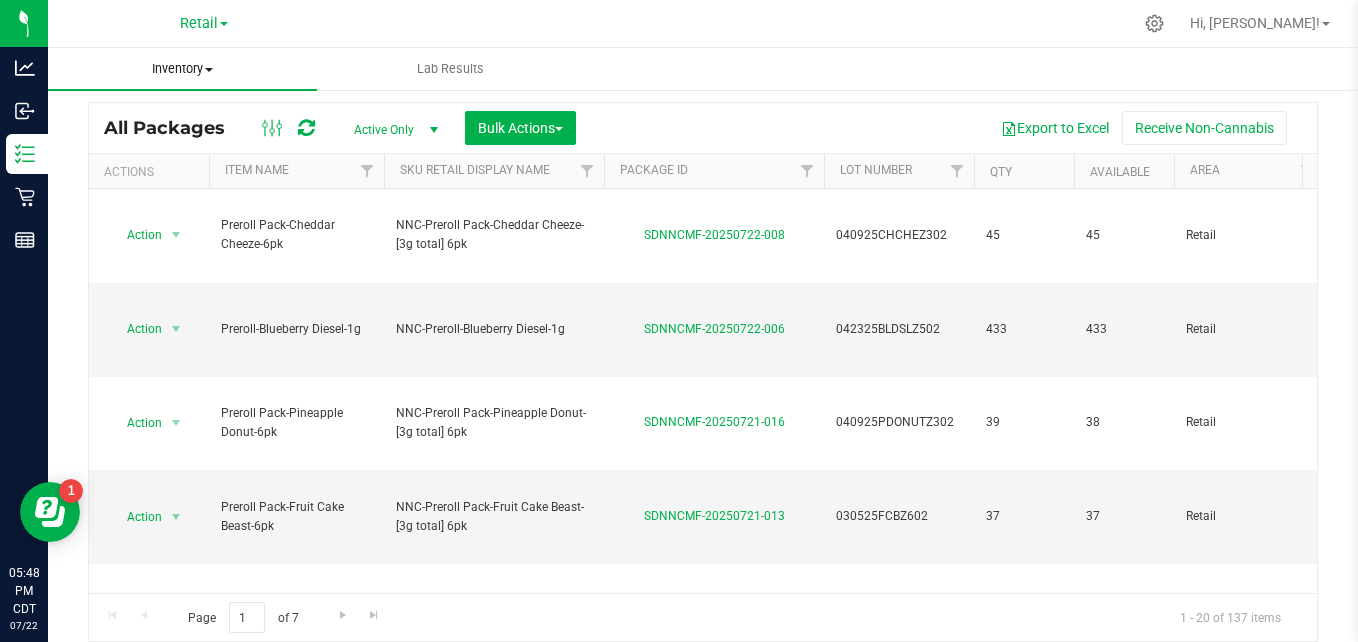 click on "Inventory" at bounding box center (182, 69) 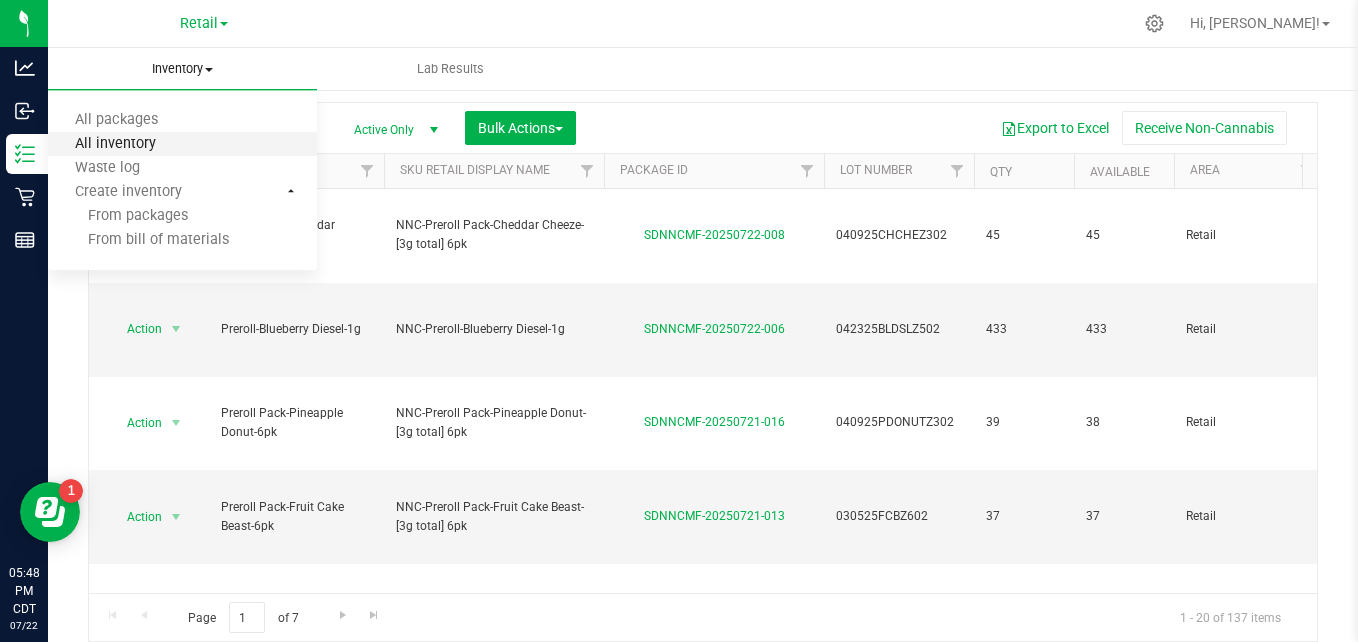 click on "All inventory" at bounding box center [115, 144] 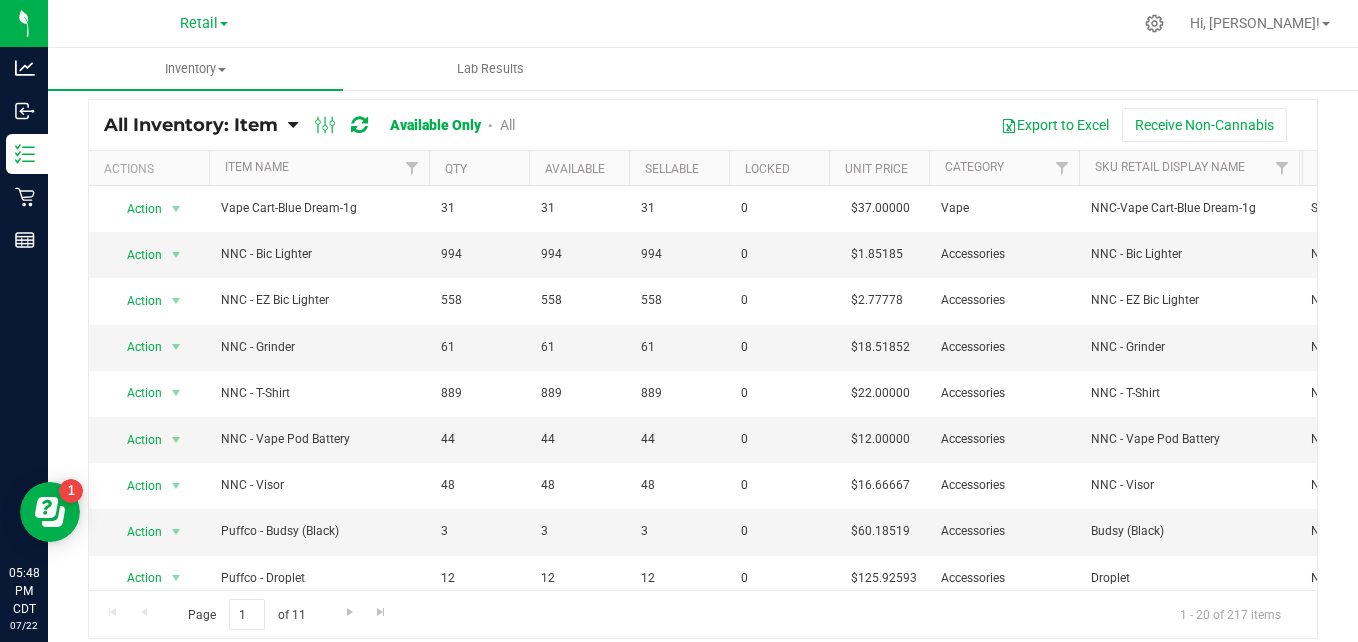 scroll, scrollTop: 0, scrollLeft: 0, axis: both 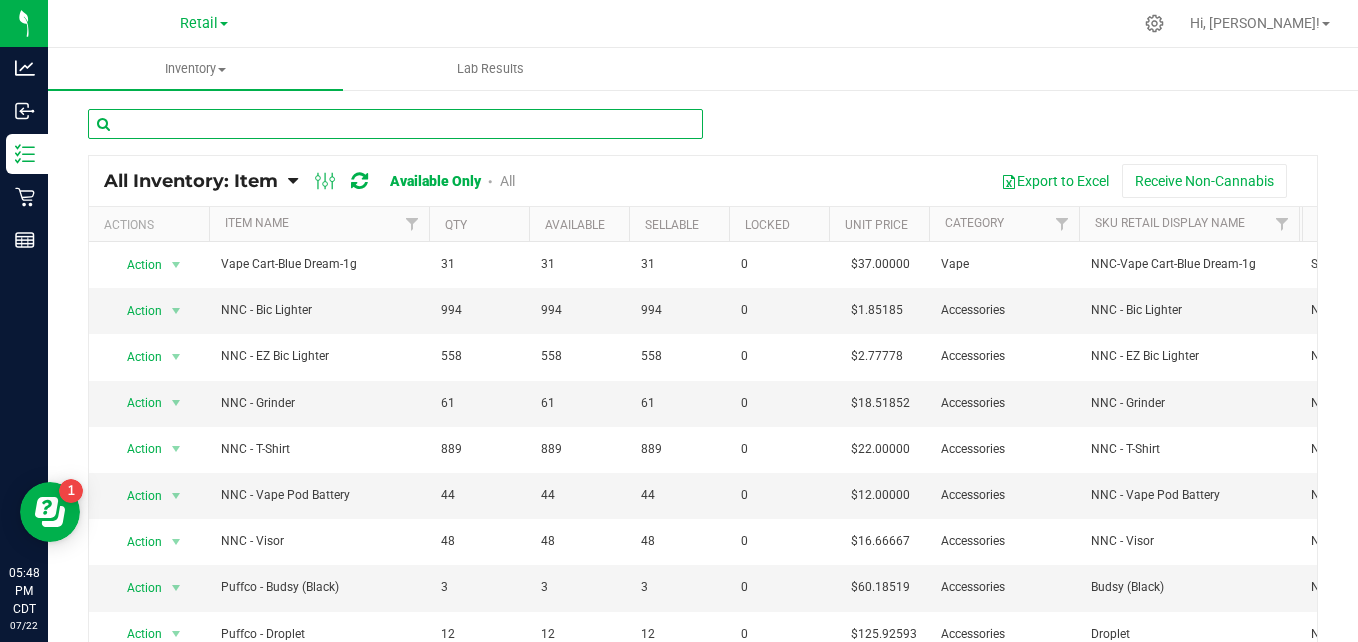 click at bounding box center [395, 124] 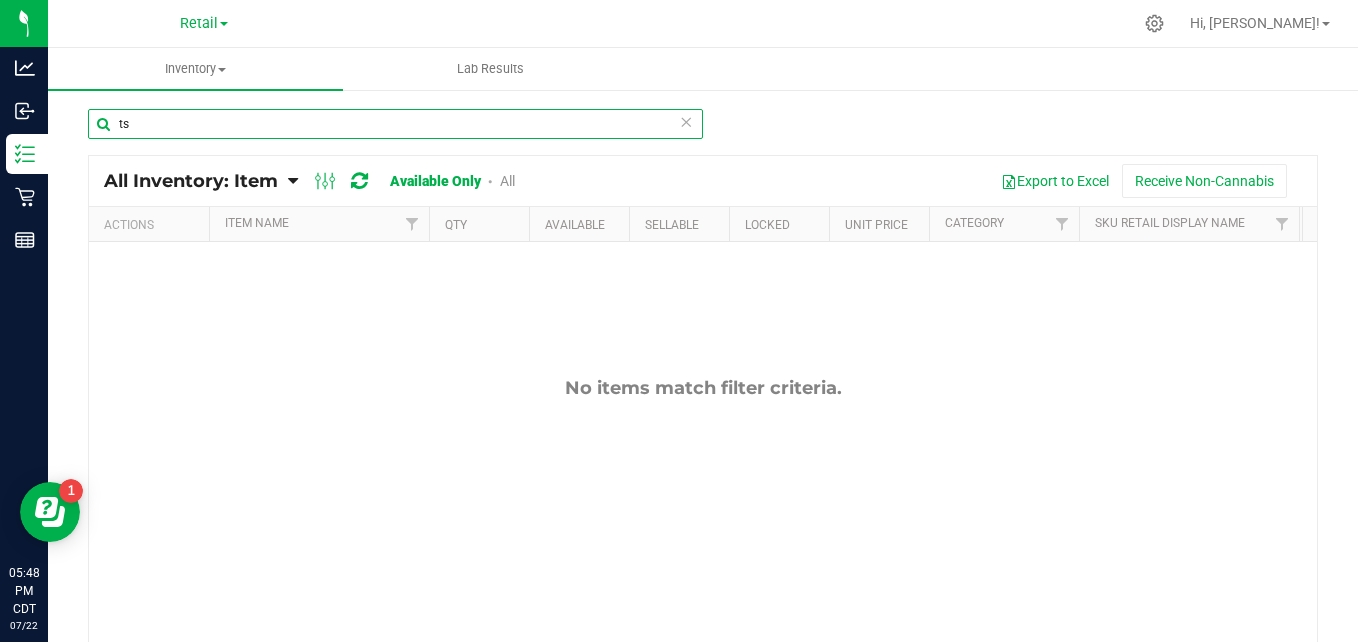 type on "t" 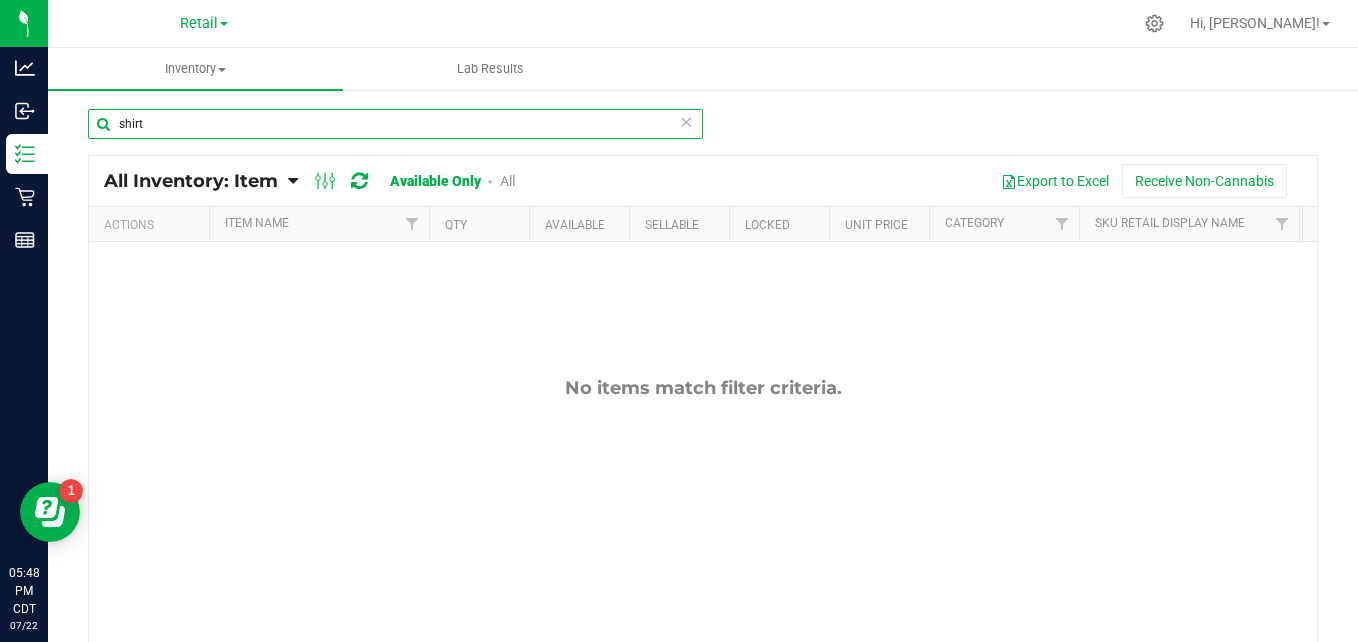 type on "shirt" 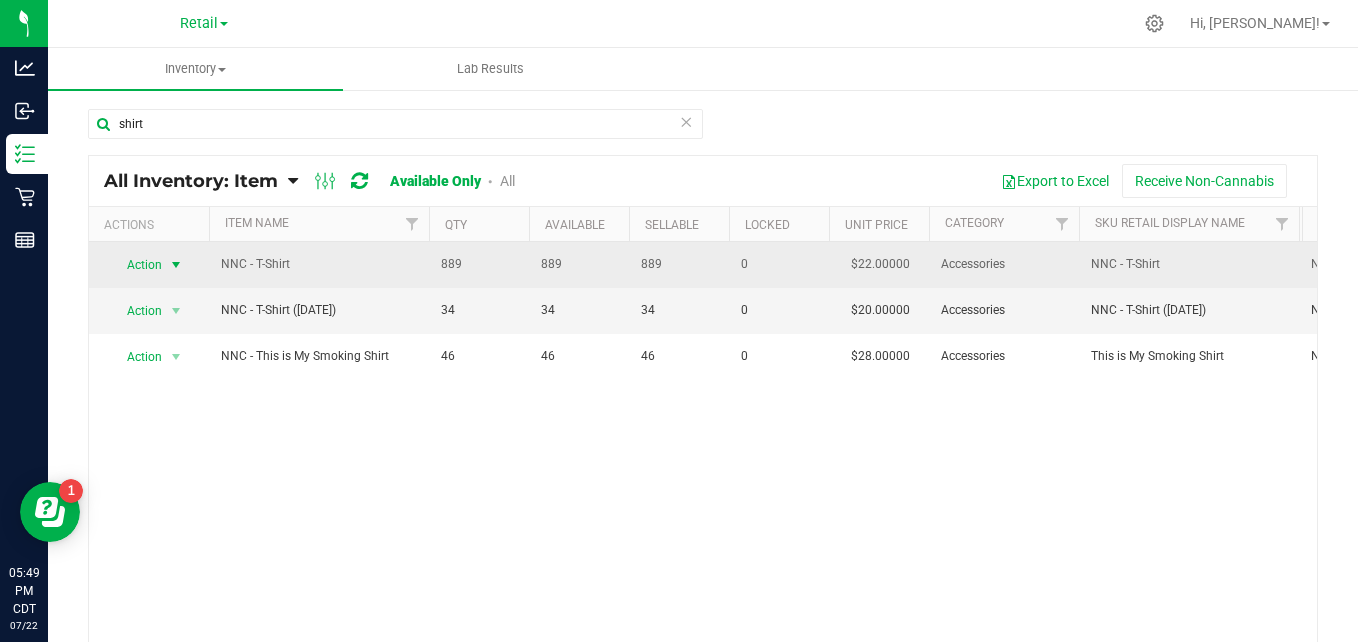 click on "Action" at bounding box center [136, 265] 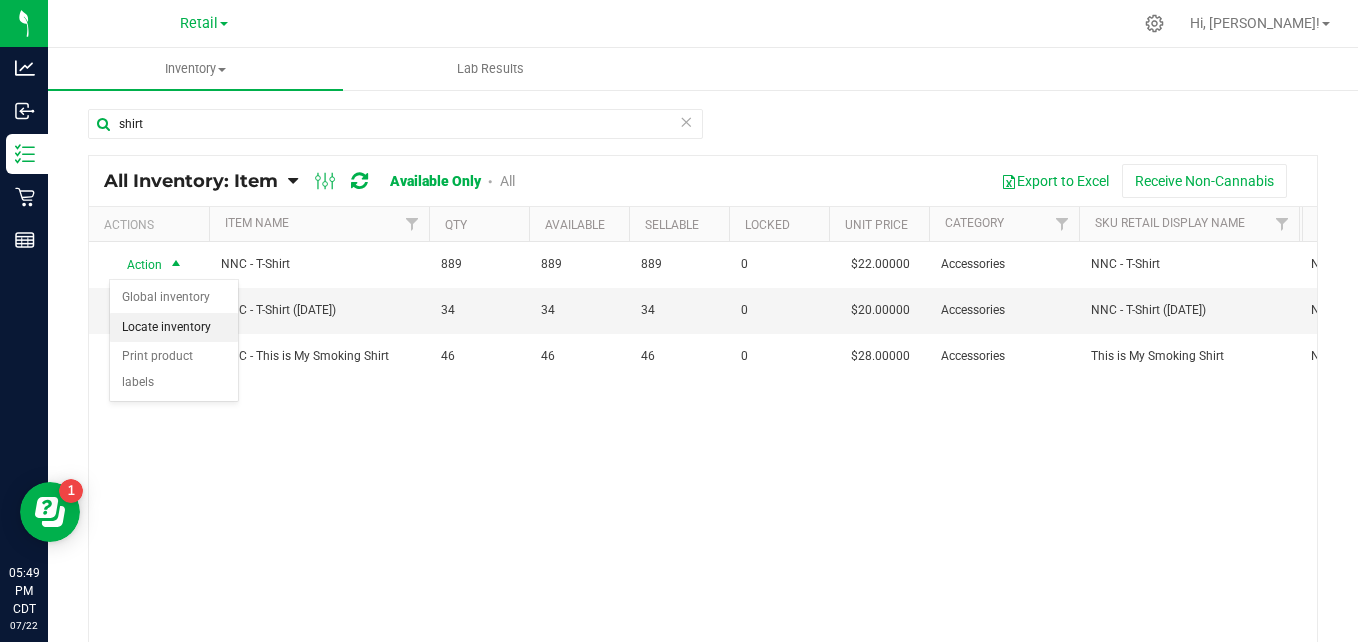 click on "Locate inventory" at bounding box center (174, 328) 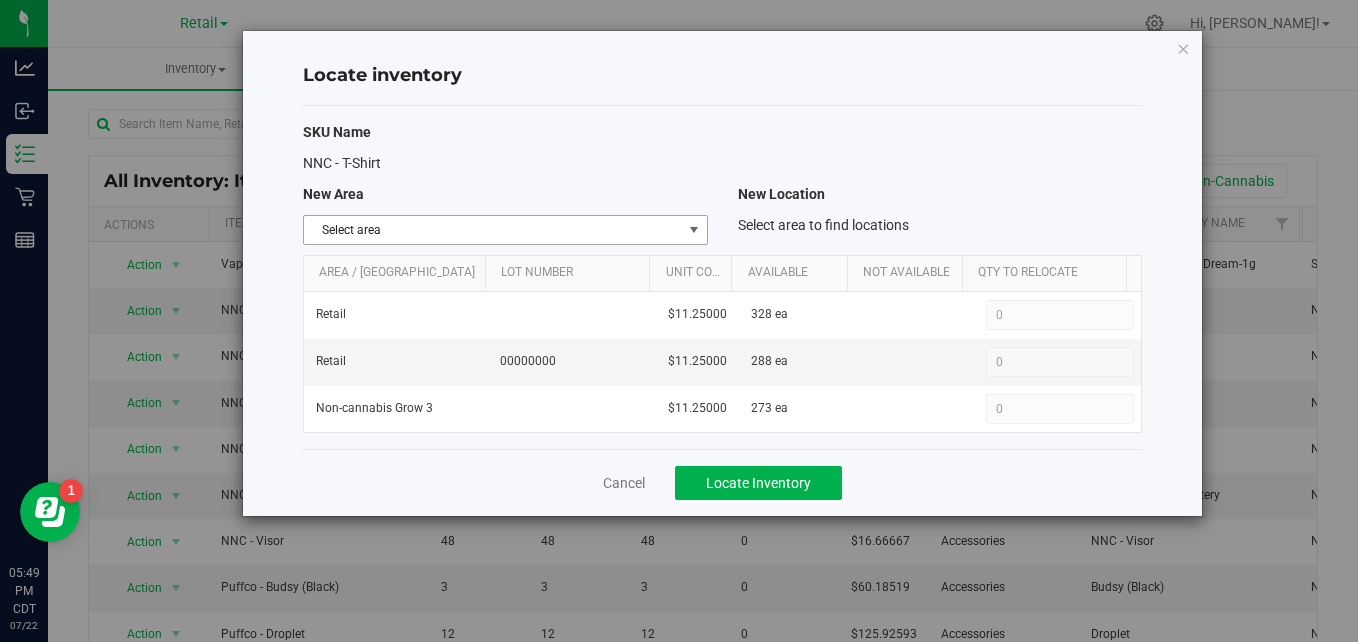 click on "Select area" at bounding box center [493, 230] 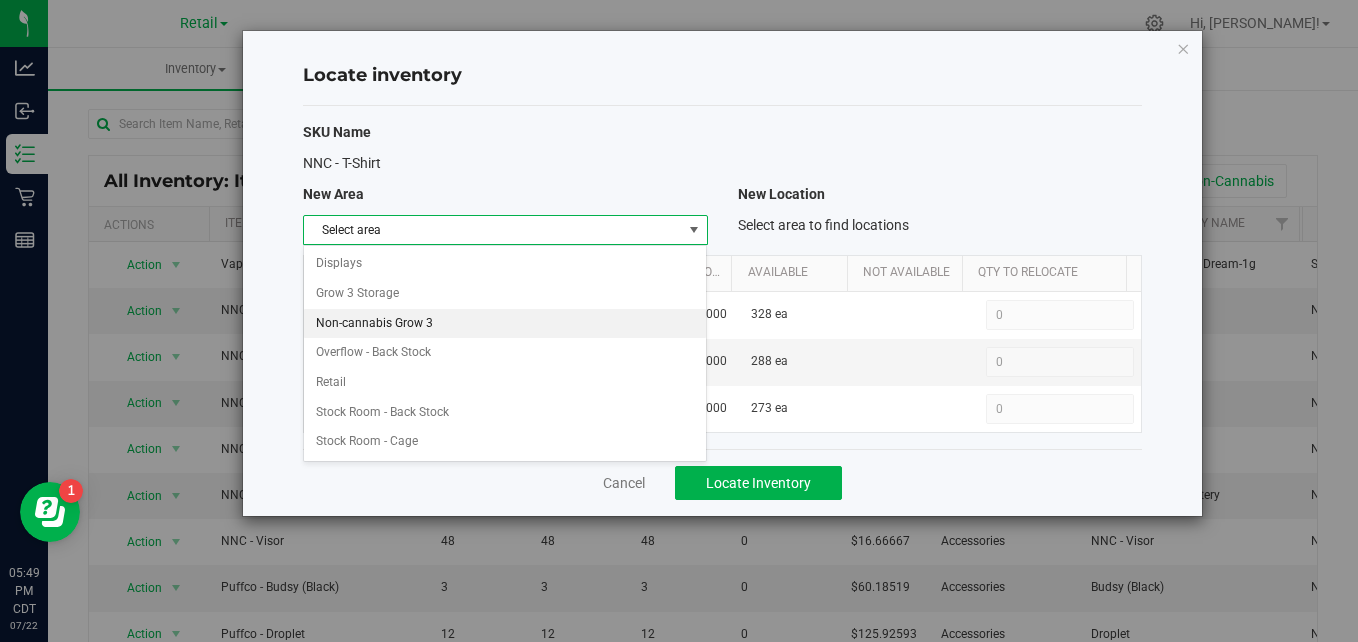 click on "Non-cannabis Grow 3" at bounding box center [505, 324] 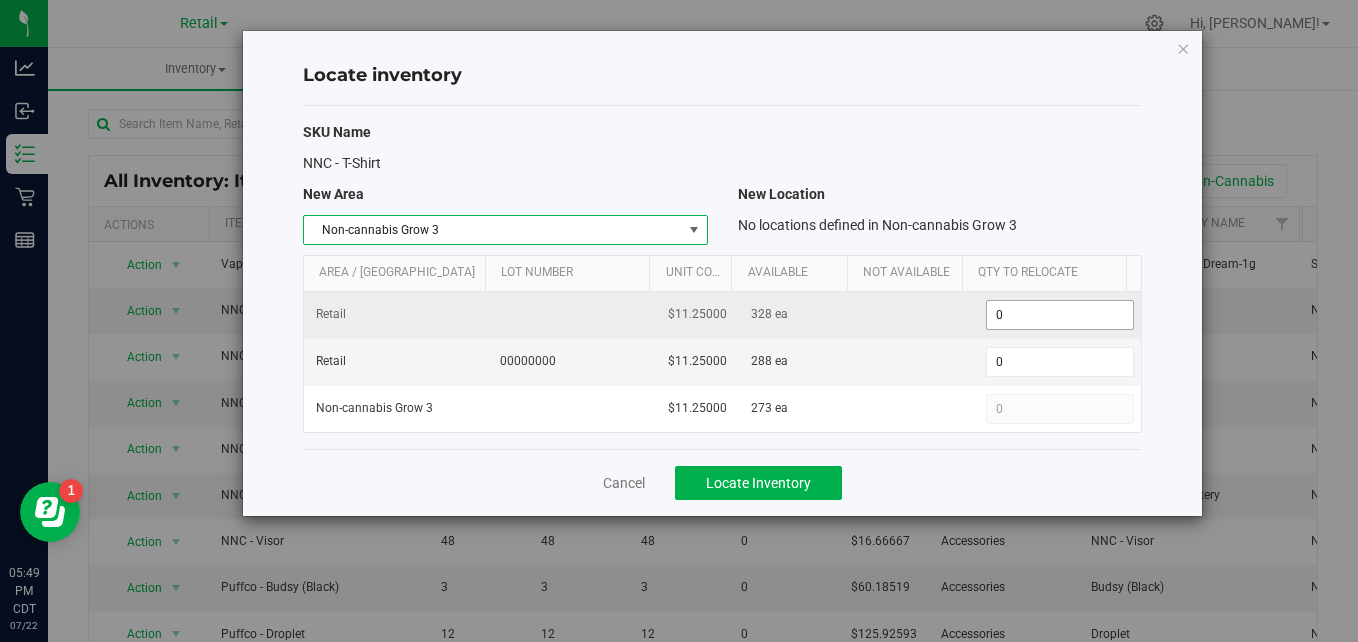click on "0 0" at bounding box center [1060, 315] 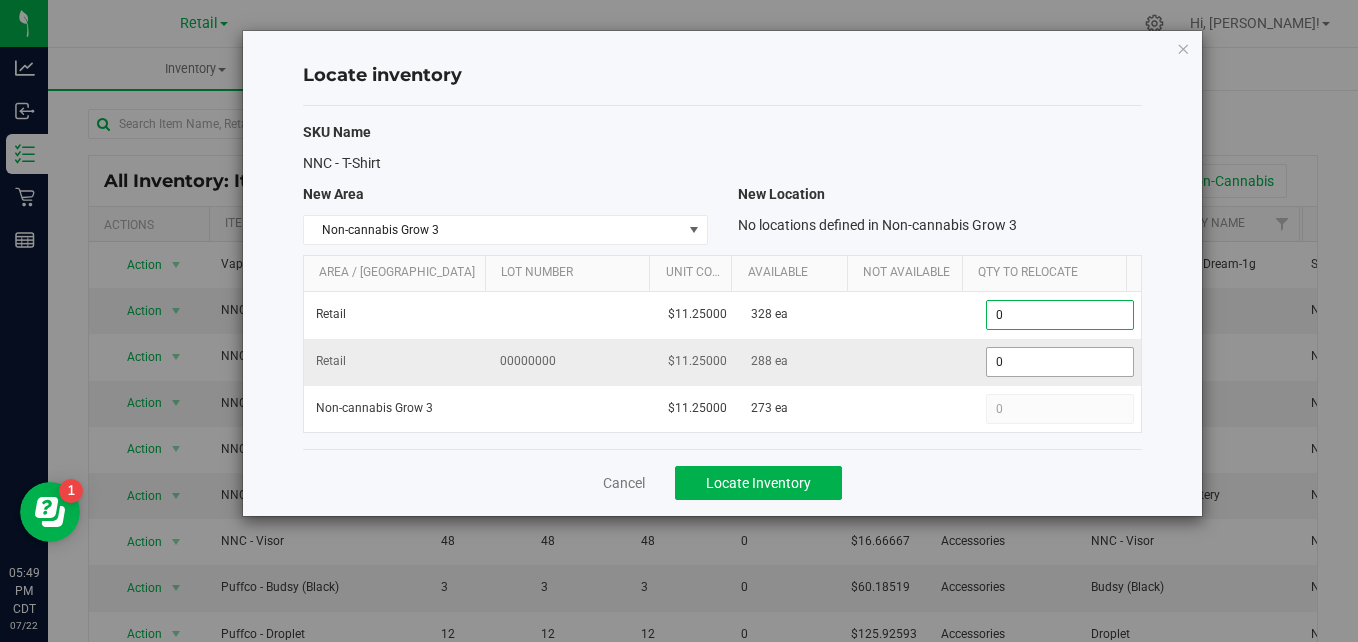 click on "0 0" at bounding box center [1060, 362] 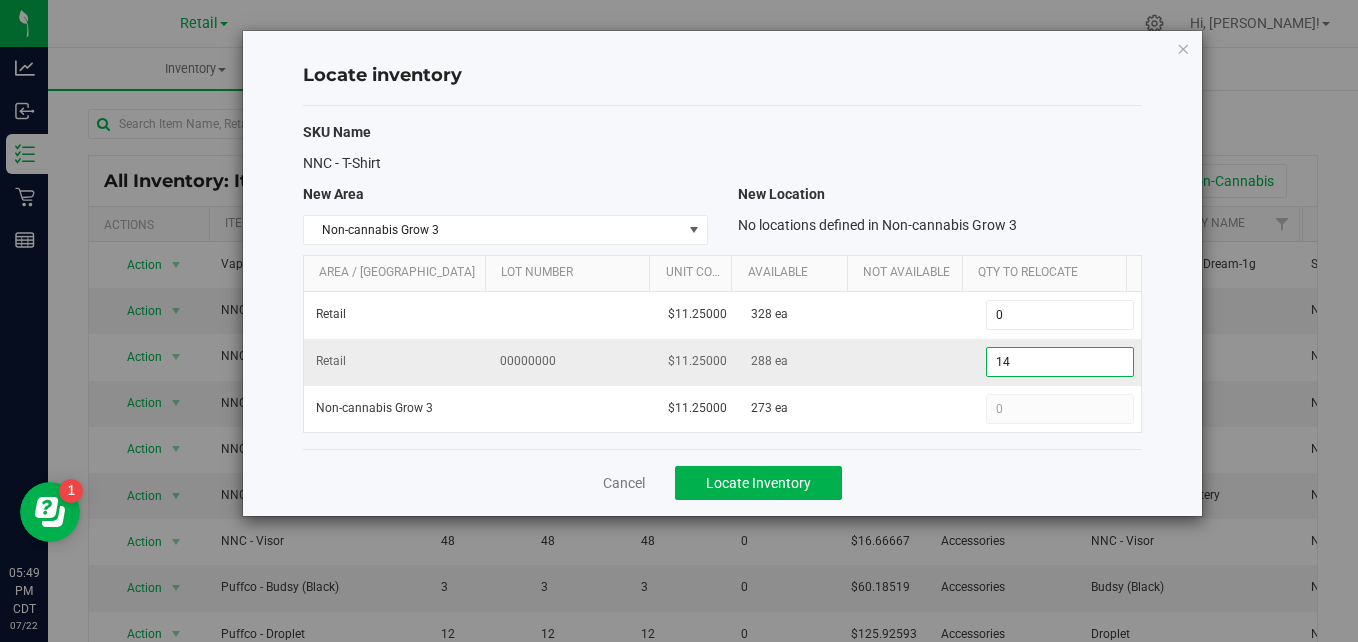 type on "141" 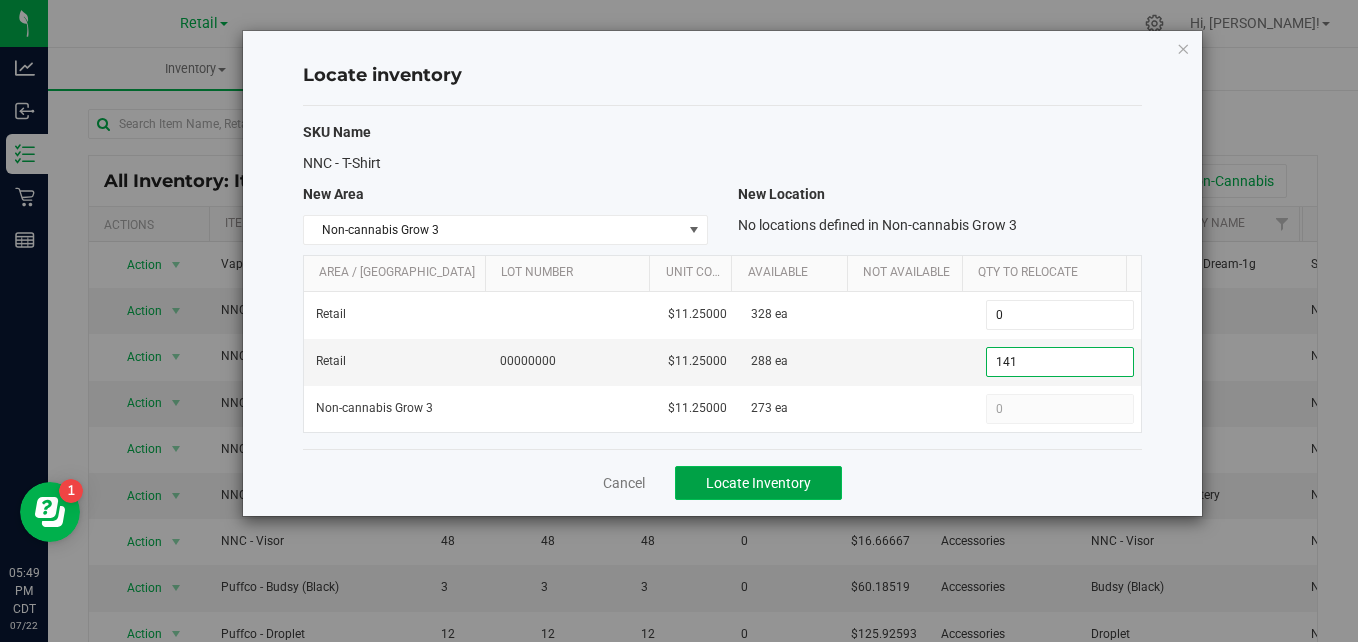 type on "141" 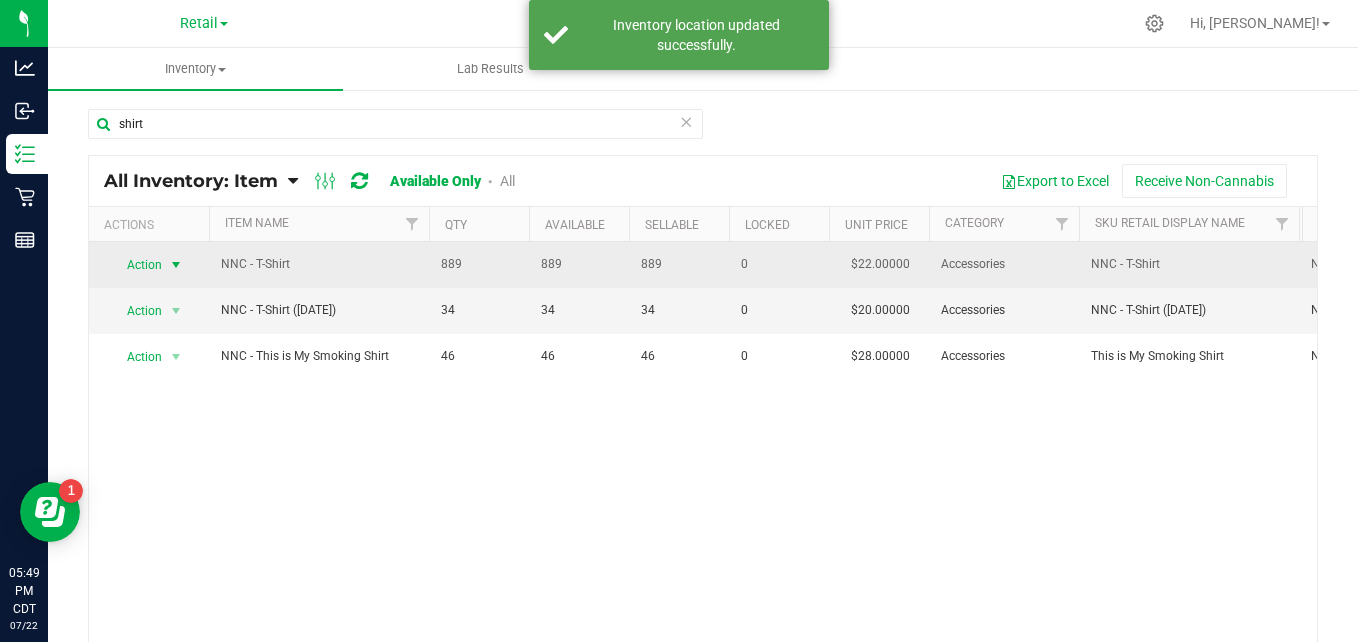 click at bounding box center [176, 265] 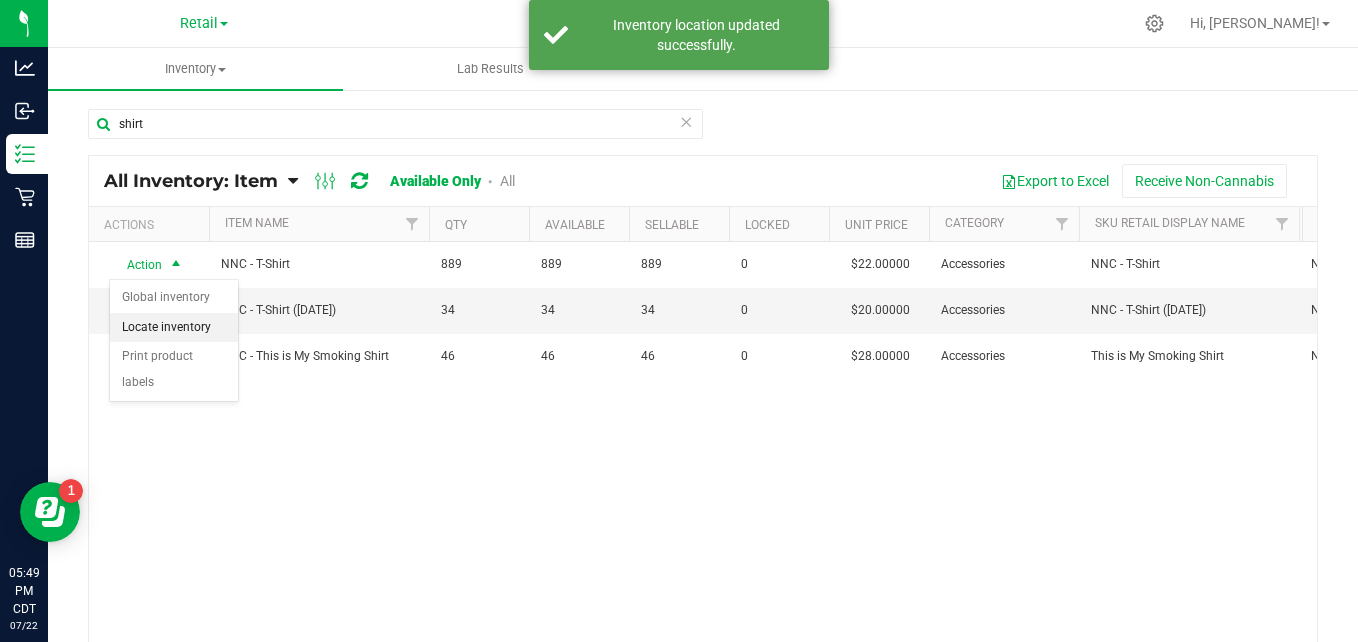 click on "Locate inventory" at bounding box center [174, 328] 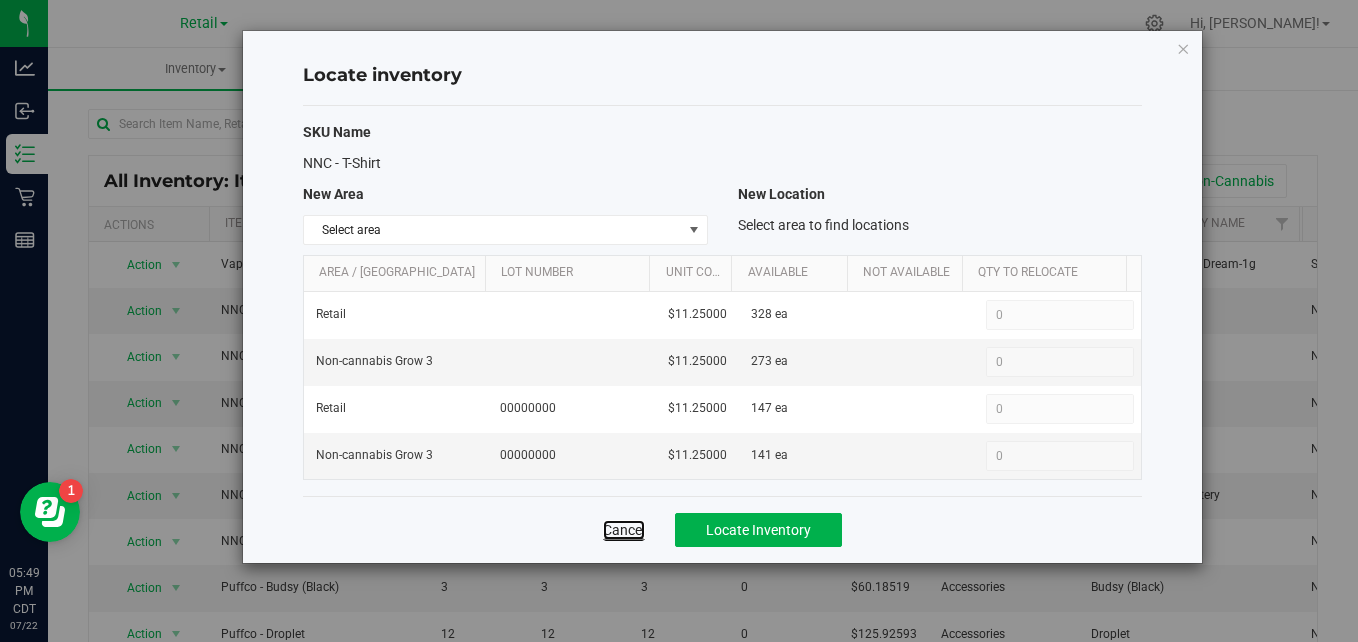 click on "Cancel" at bounding box center [624, 530] 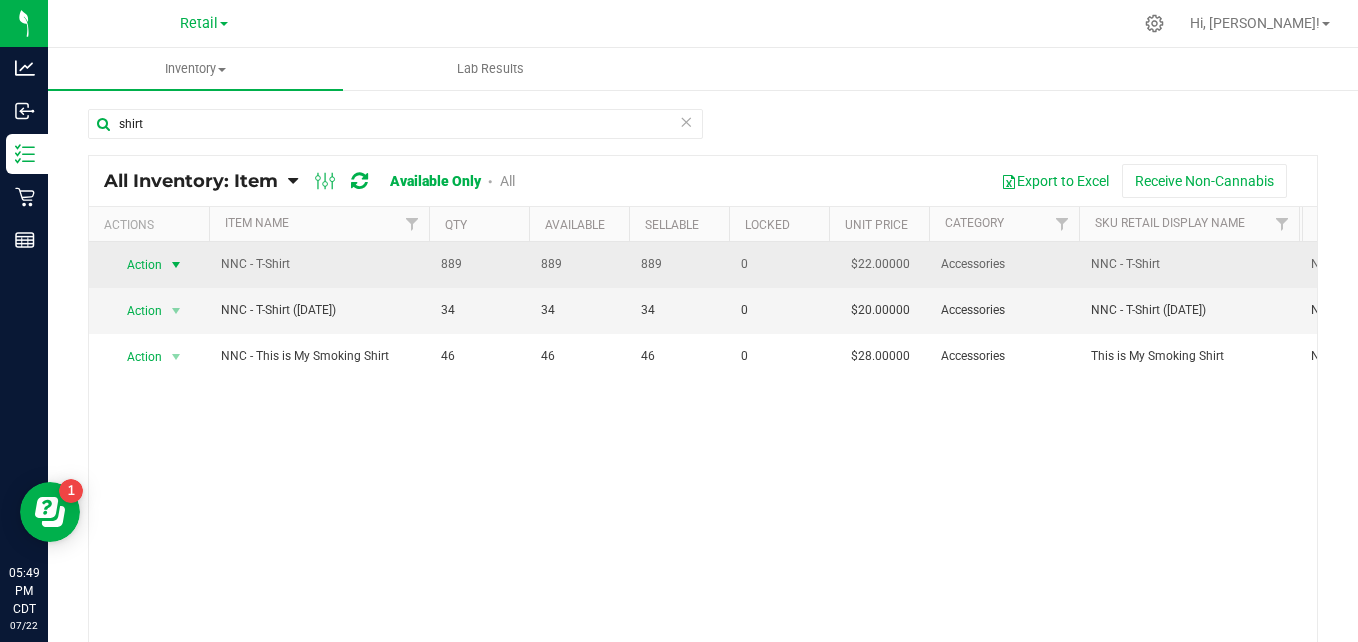 click at bounding box center [176, 265] 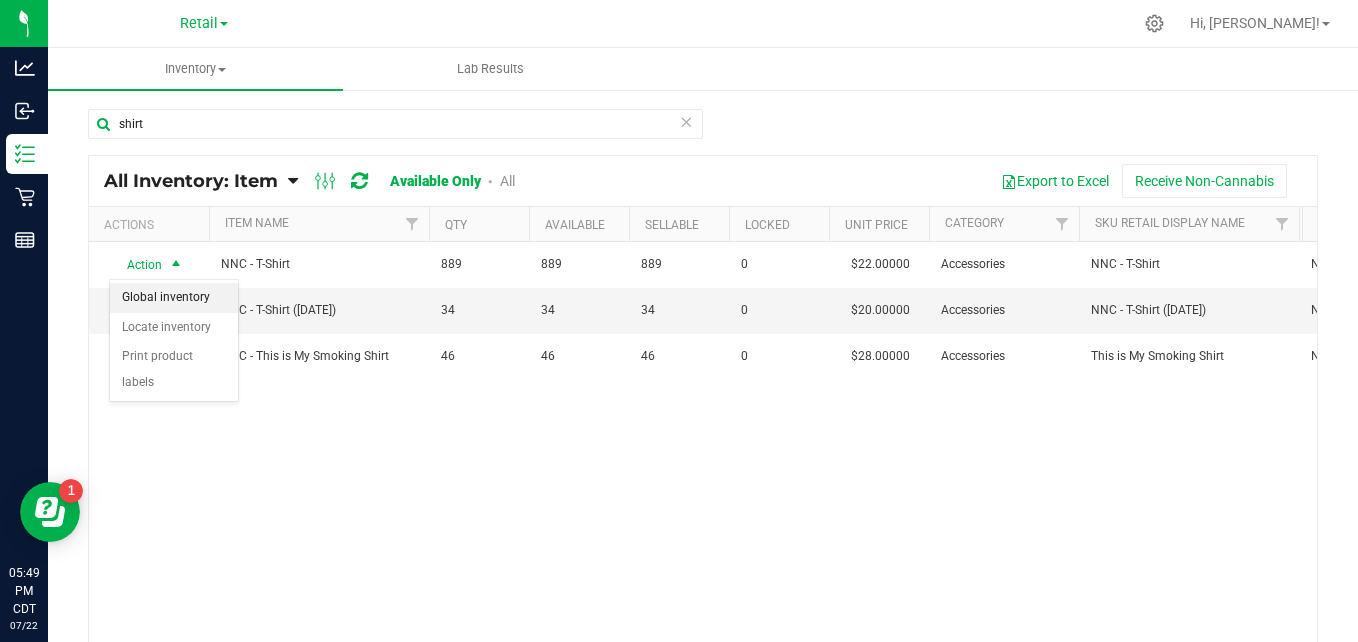 click on "Global inventory" at bounding box center [174, 298] 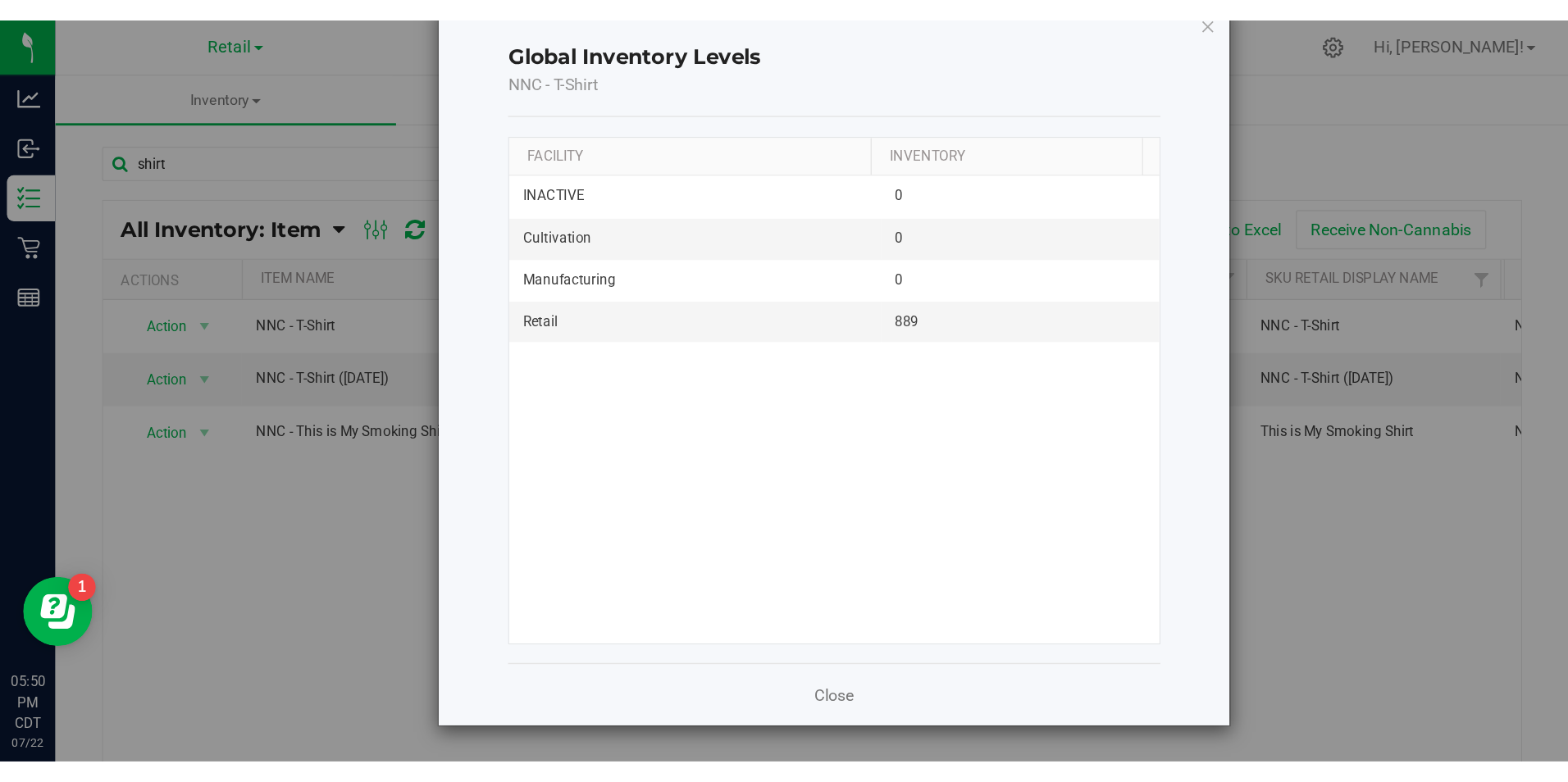 scroll, scrollTop: 35, scrollLeft: 0, axis: vertical 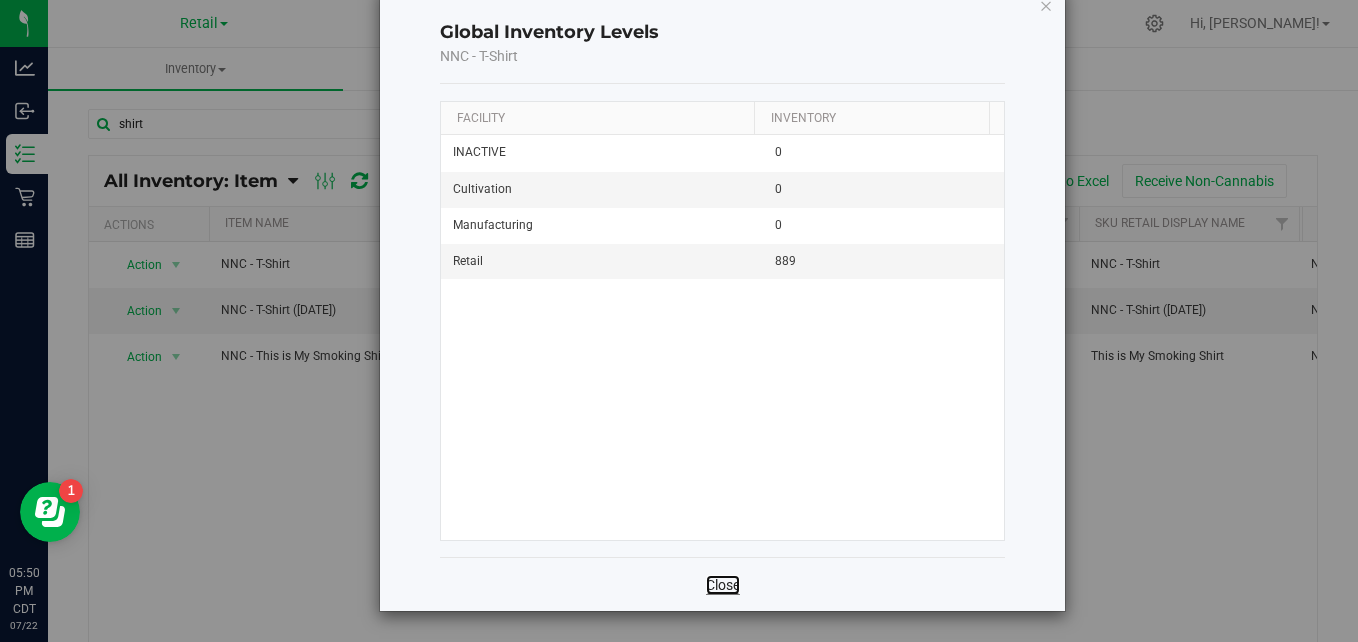 click on "Close" at bounding box center (723, 585) 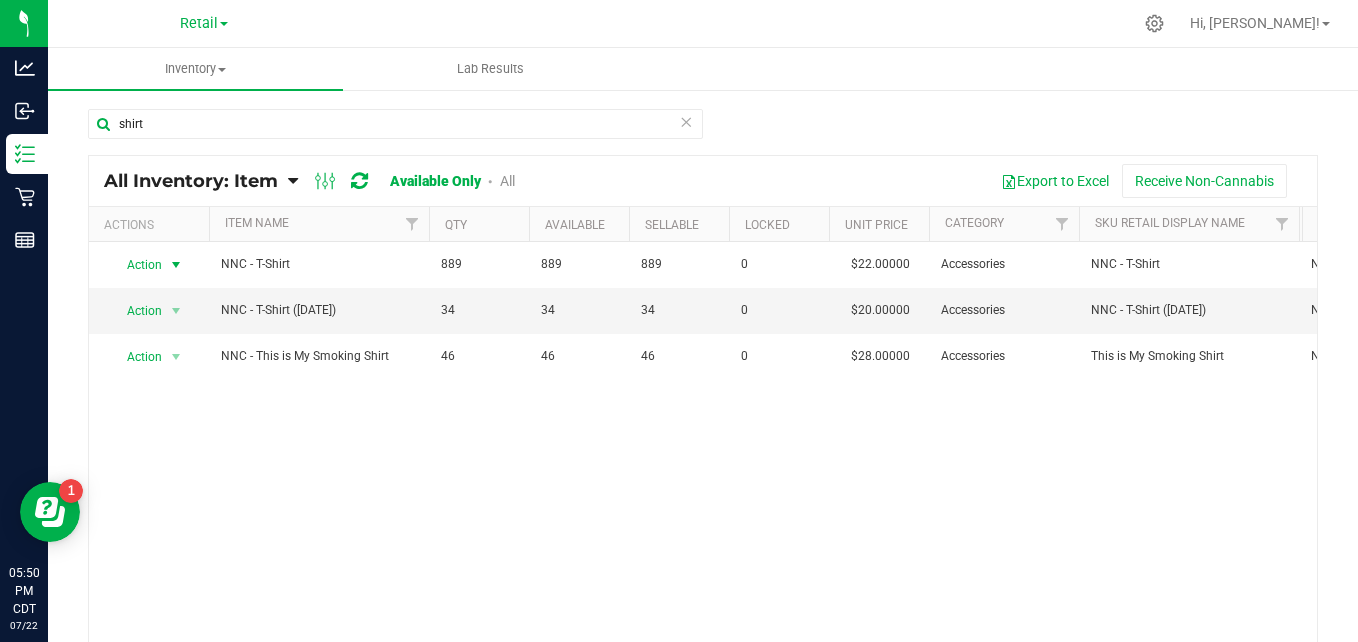 click at bounding box center [686, 121] 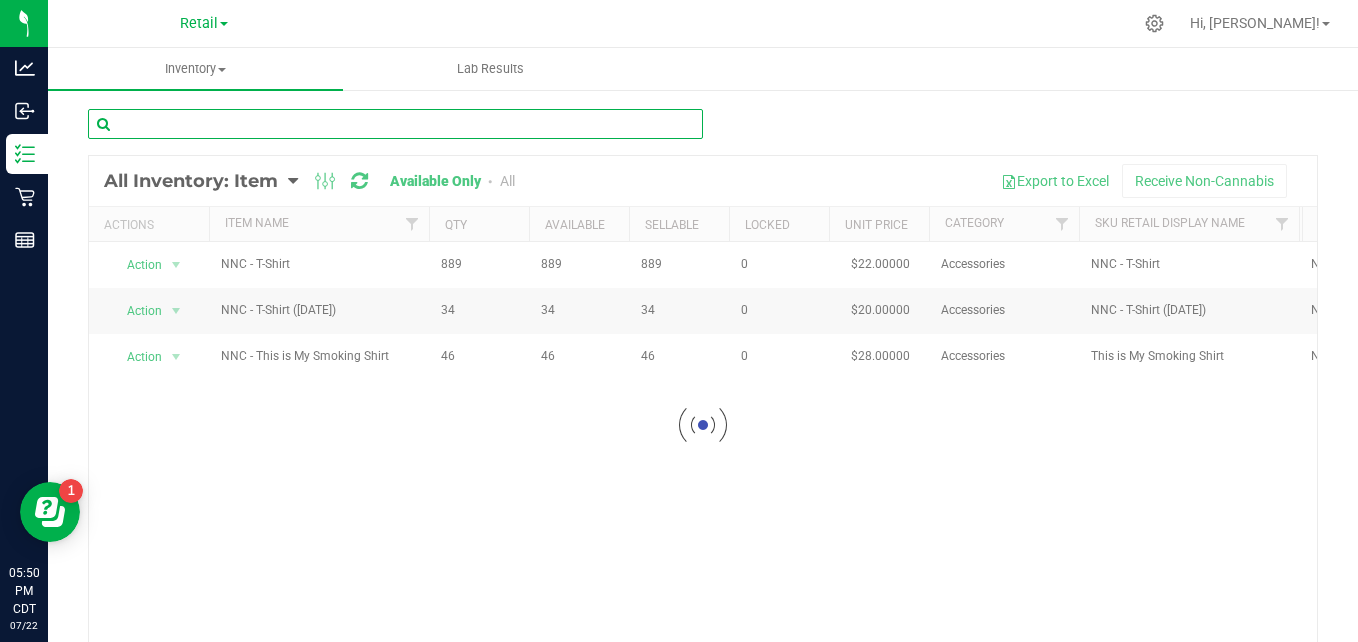 click at bounding box center (395, 124) 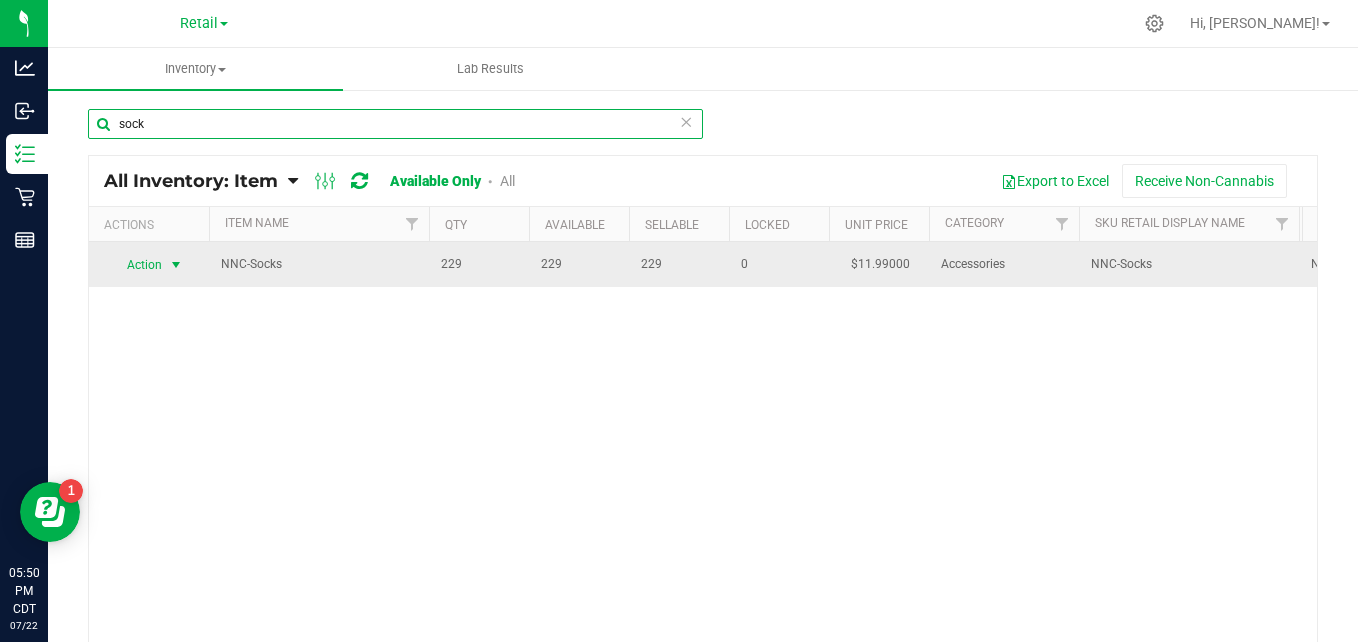 type on "sock" 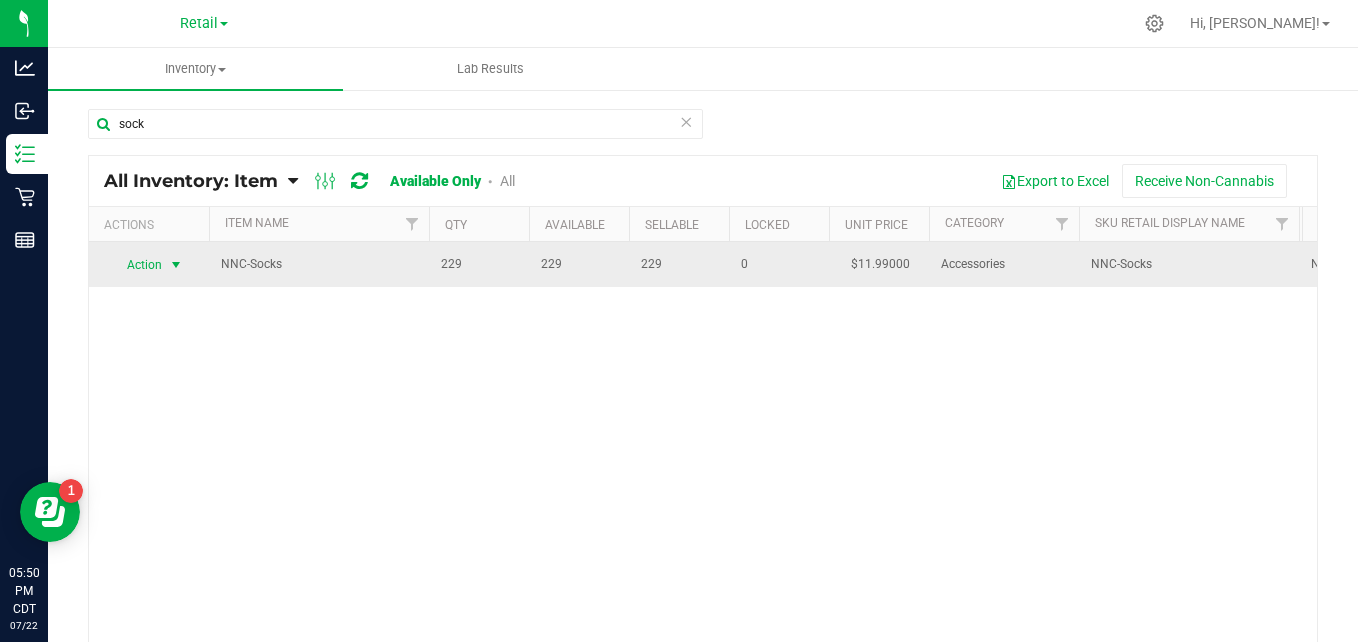 click on "Action" at bounding box center (136, 265) 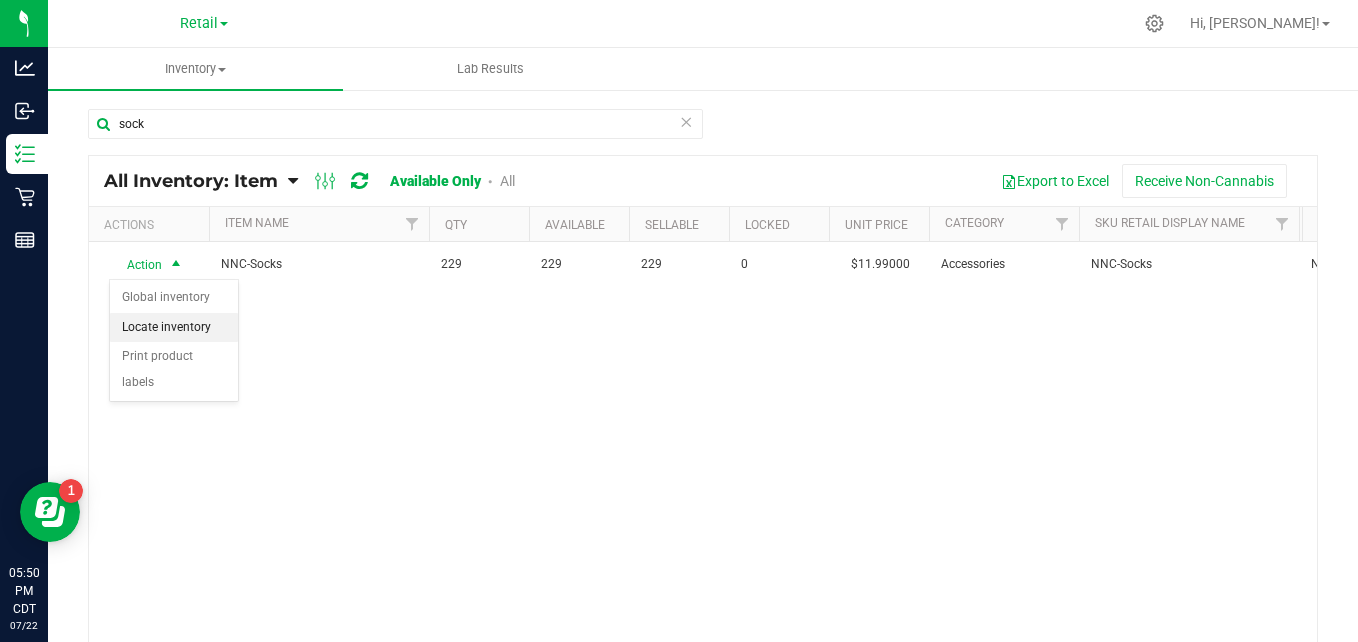 click on "Locate inventory" at bounding box center [174, 328] 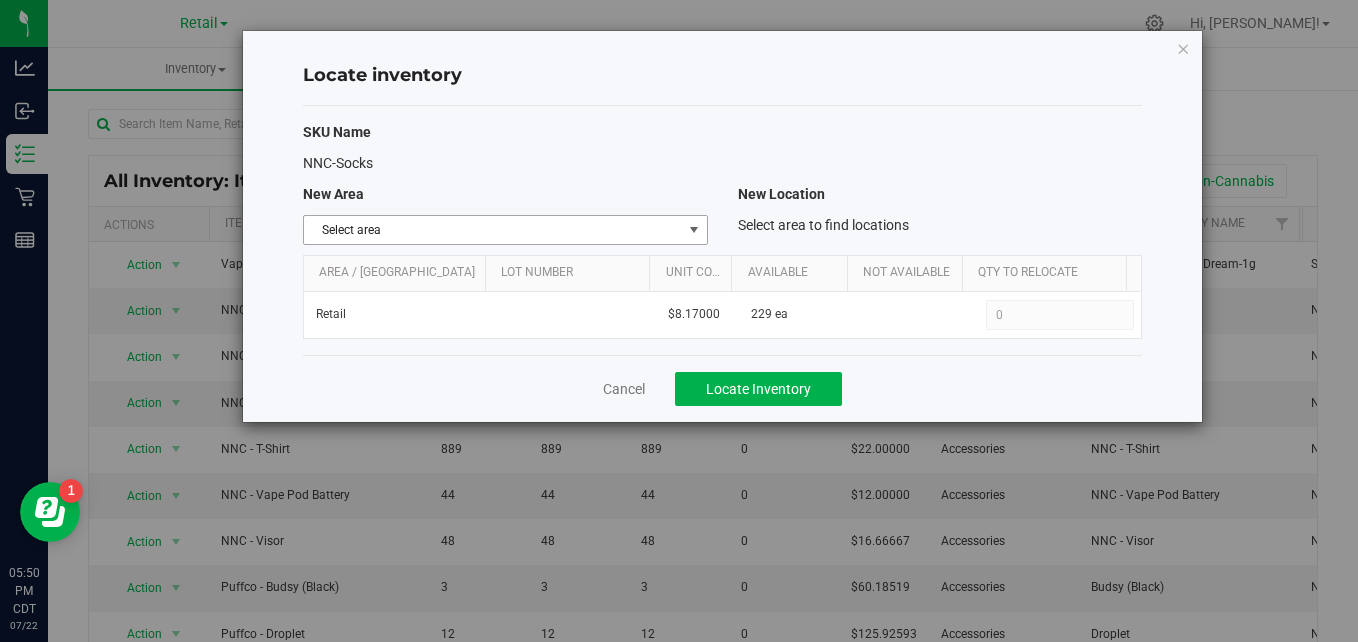 click on "Select area" at bounding box center (493, 230) 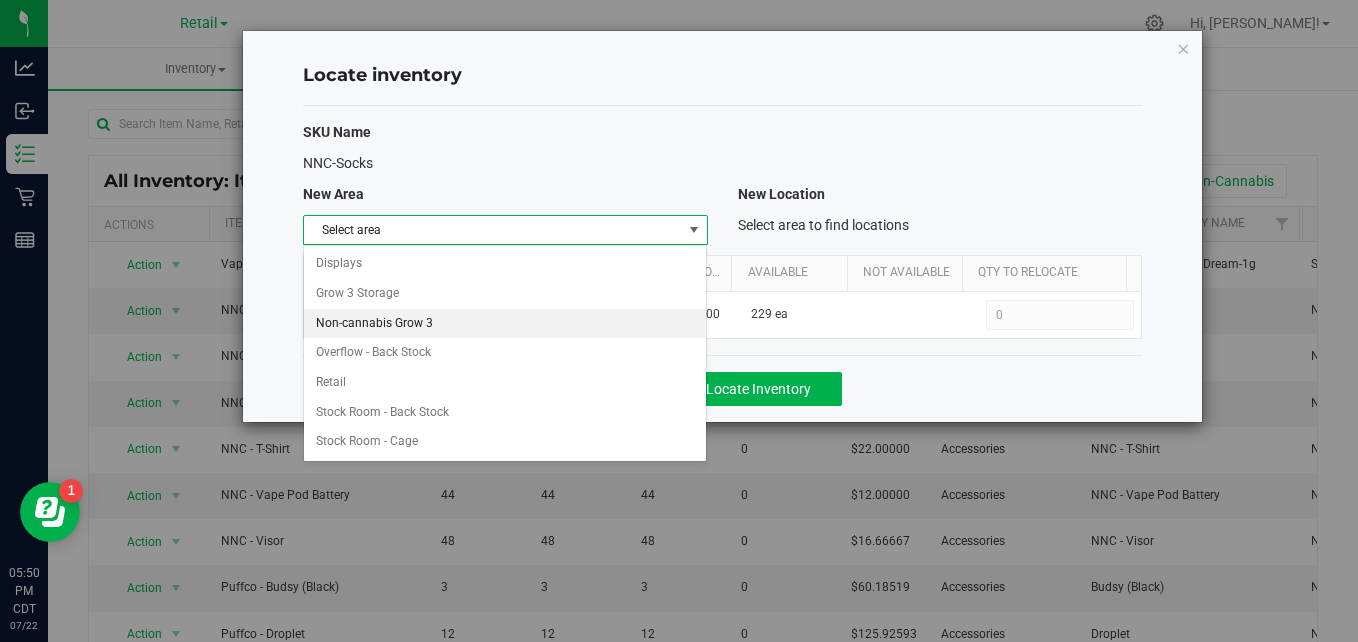 click on "Non-cannabis Grow 3" at bounding box center [505, 324] 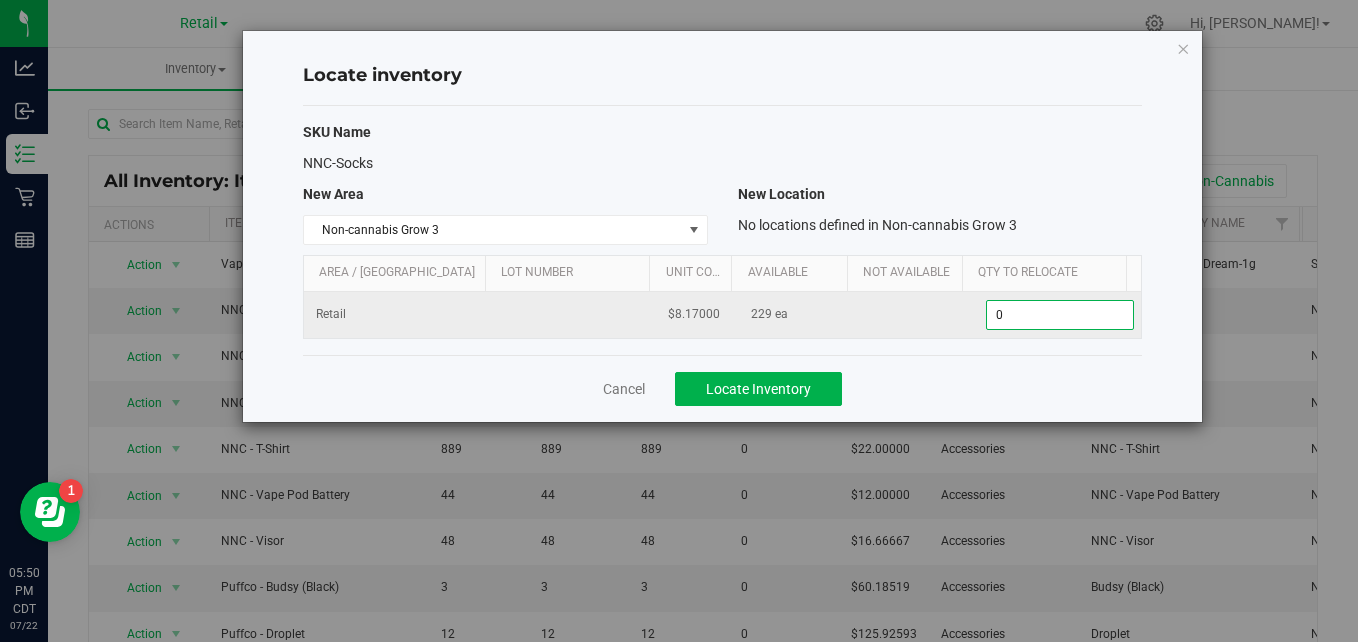 click on "0 0" at bounding box center [1060, 315] 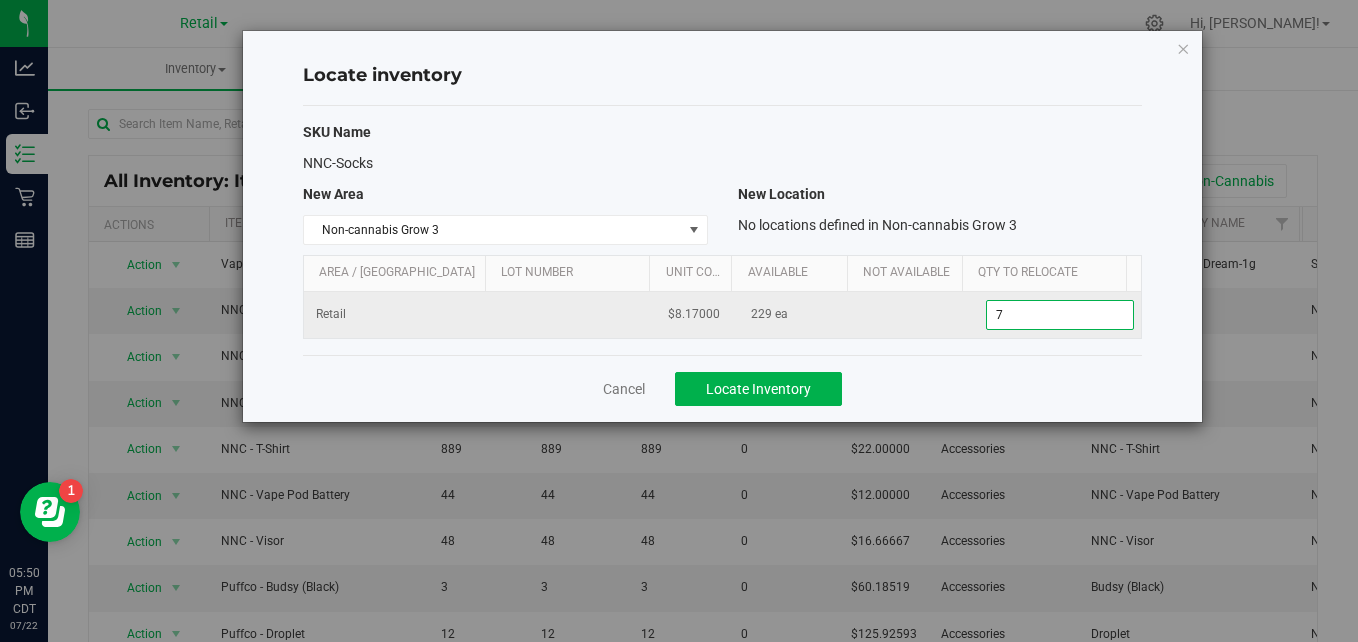type on "70" 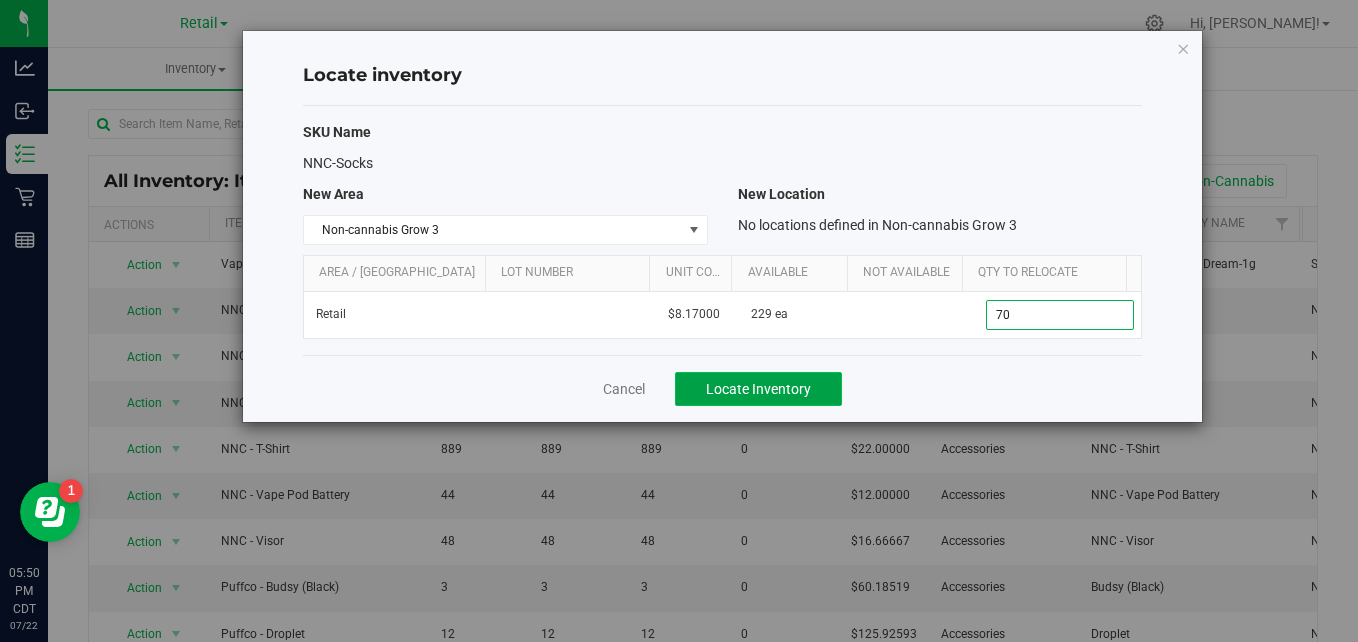 type on "70" 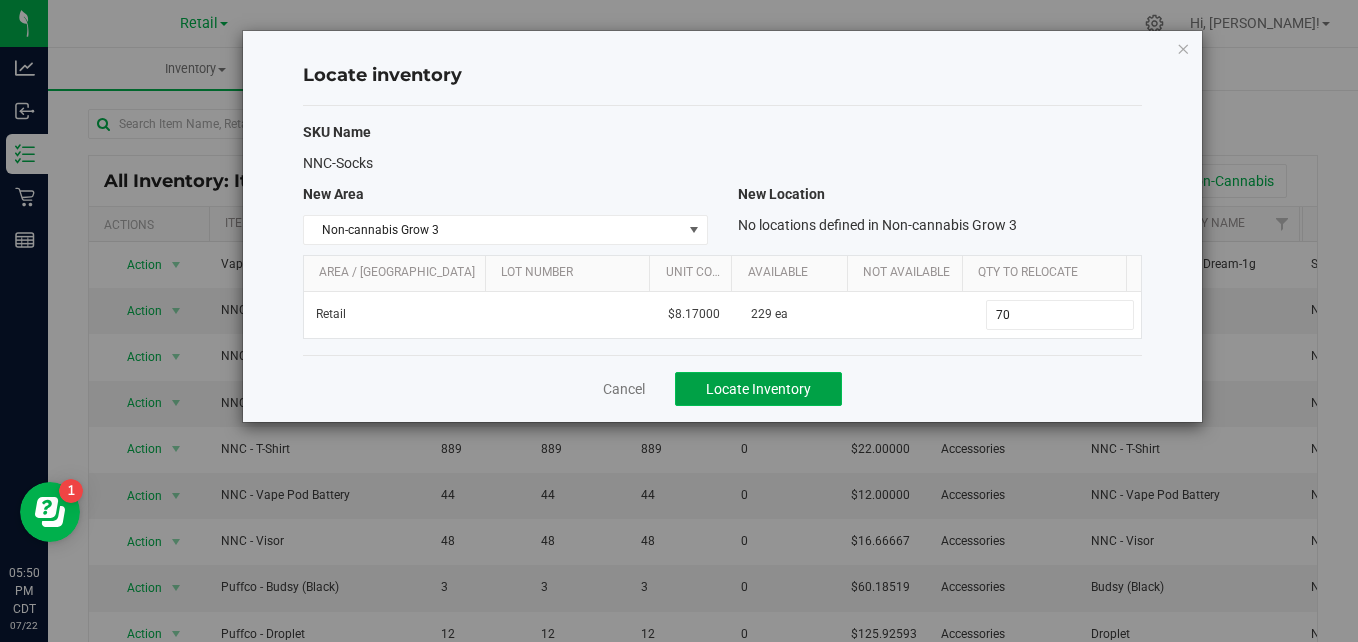 click on "Locate Inventory" 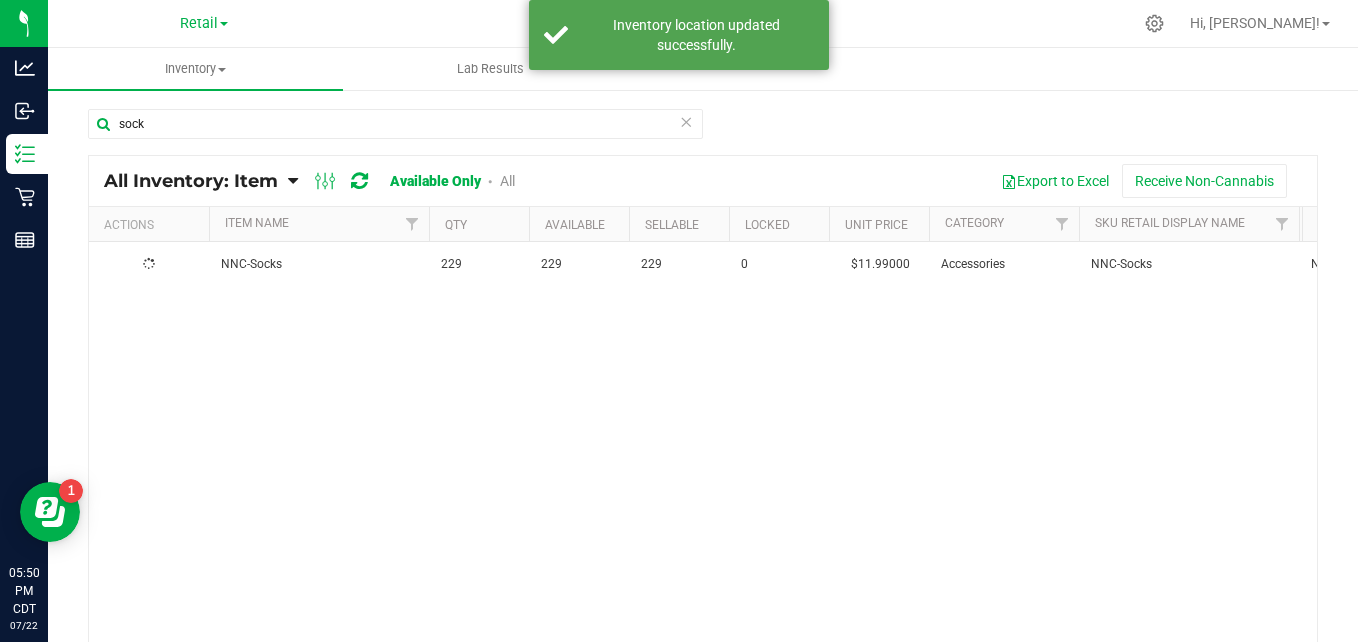 click at bounding box center [686, 121] 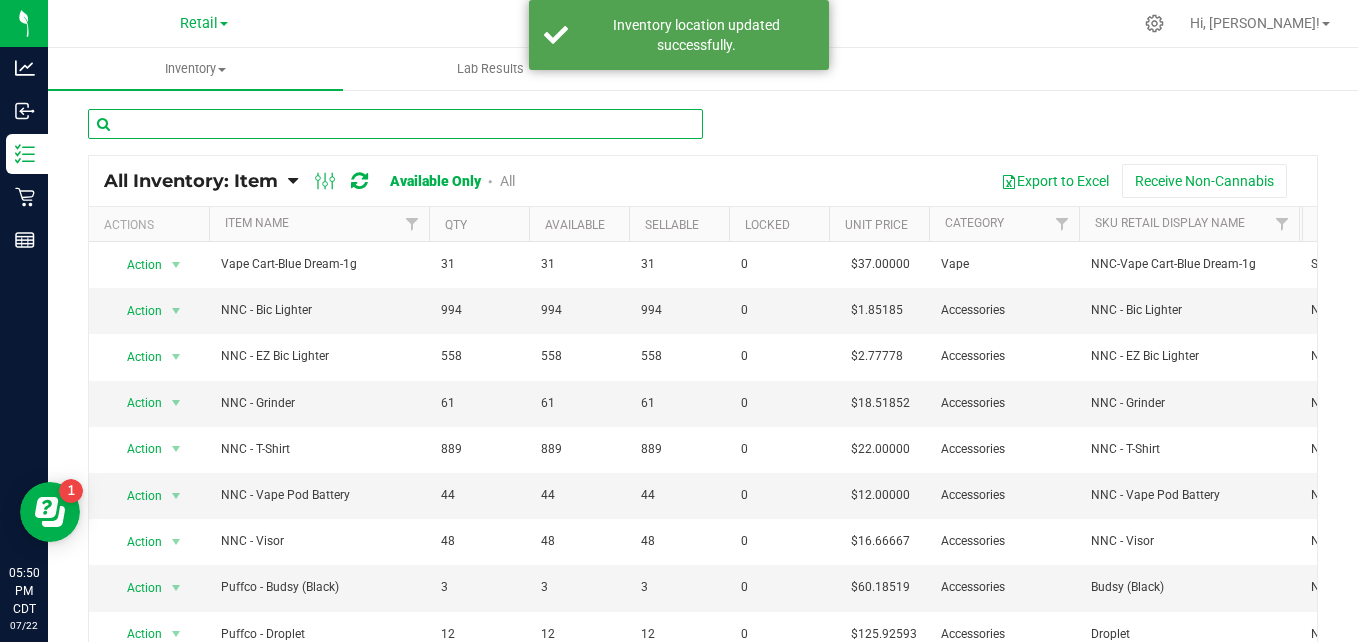 click at bounding box center [395, 124] 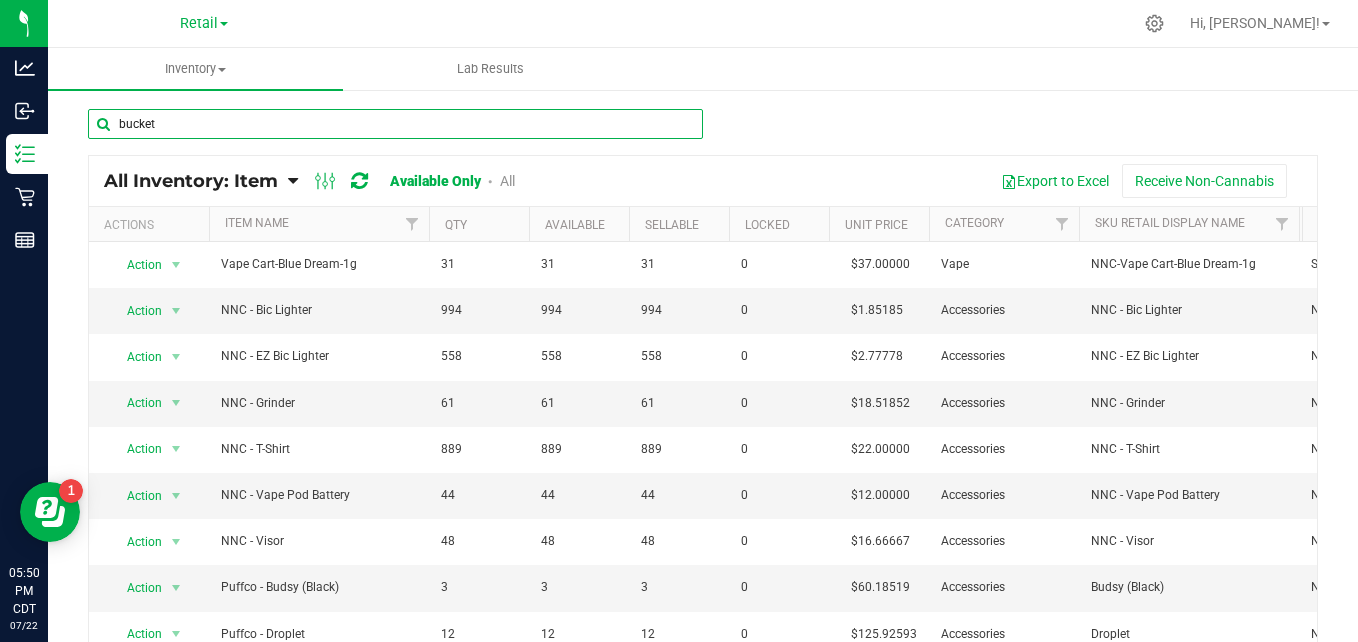 type on "bucket" 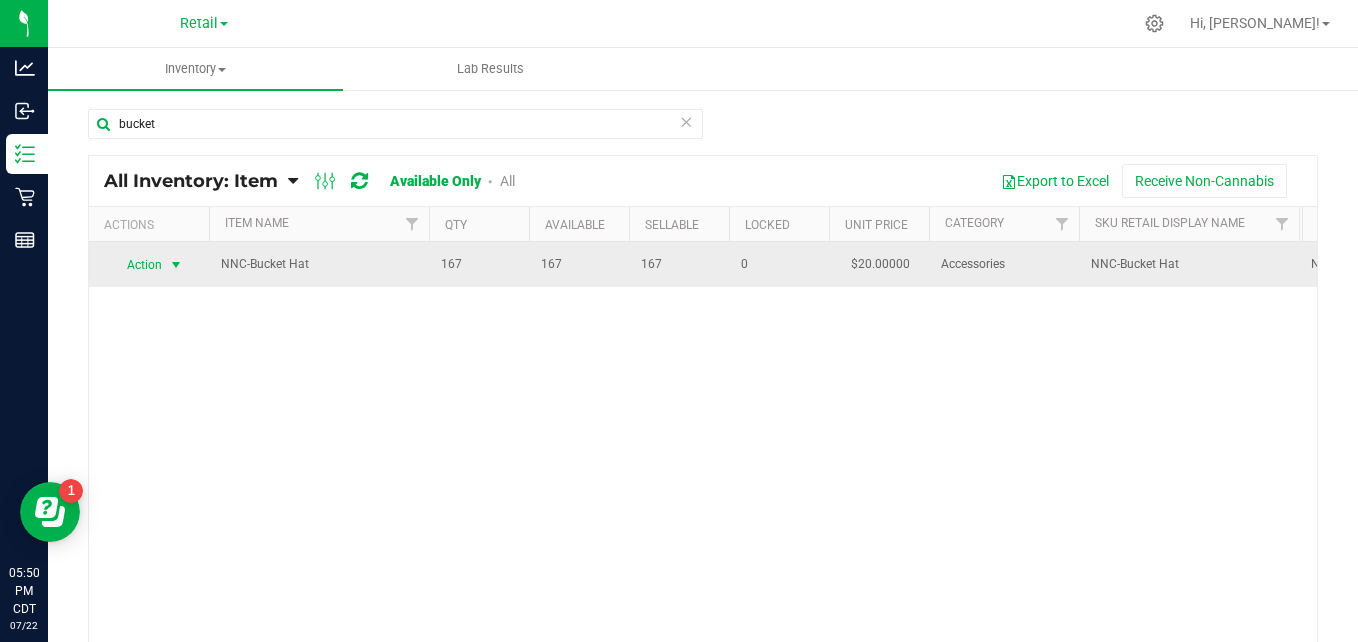 click on "Action" at bounding box center [136, 265] 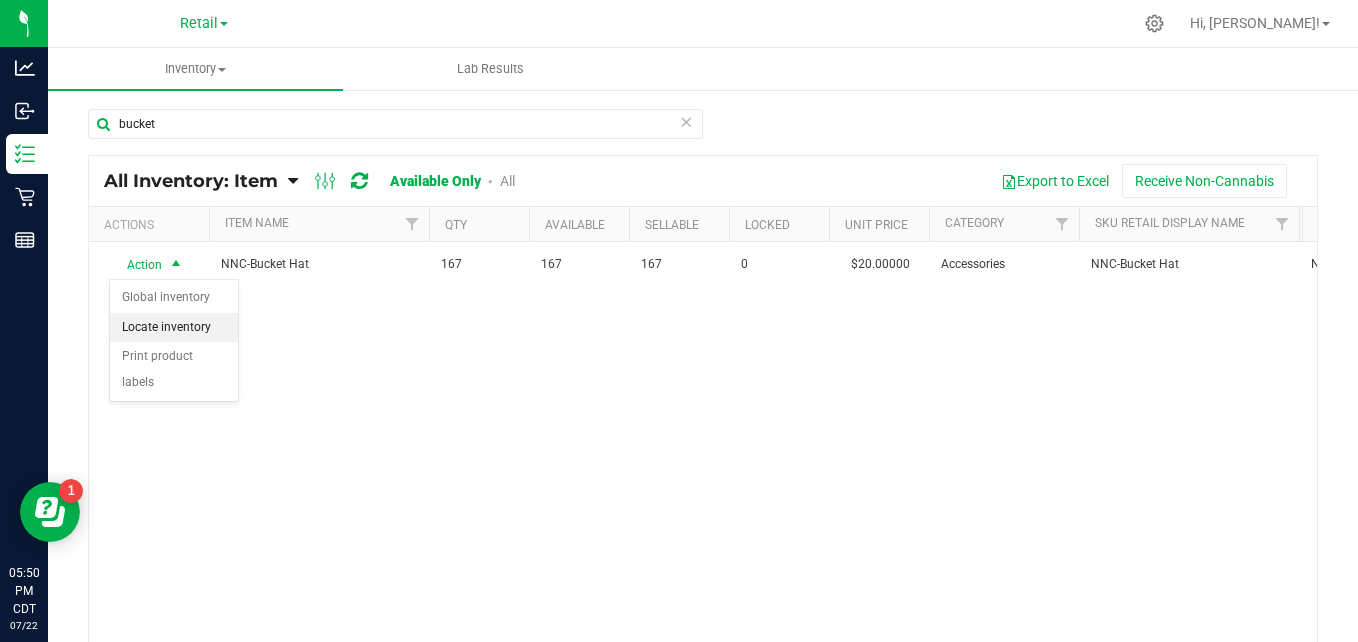click on "Locate inventory" at bounding box center (174, 328) 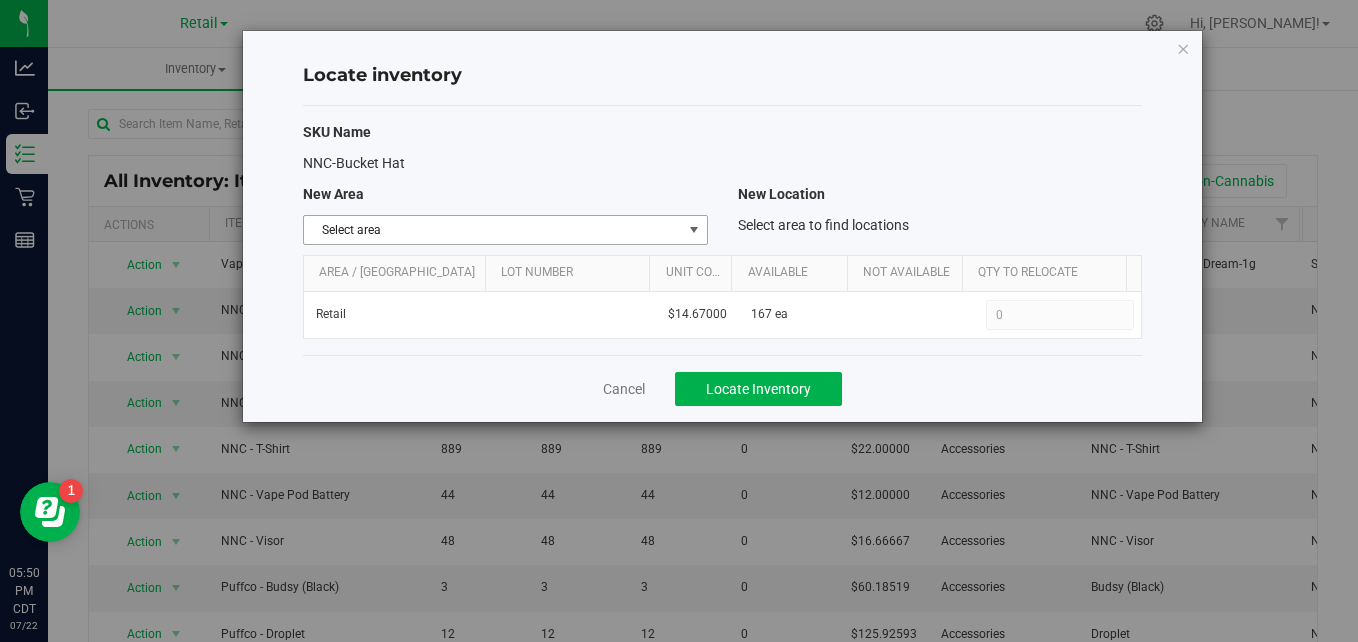 click on "Select area" at bounding box center (493, 230) 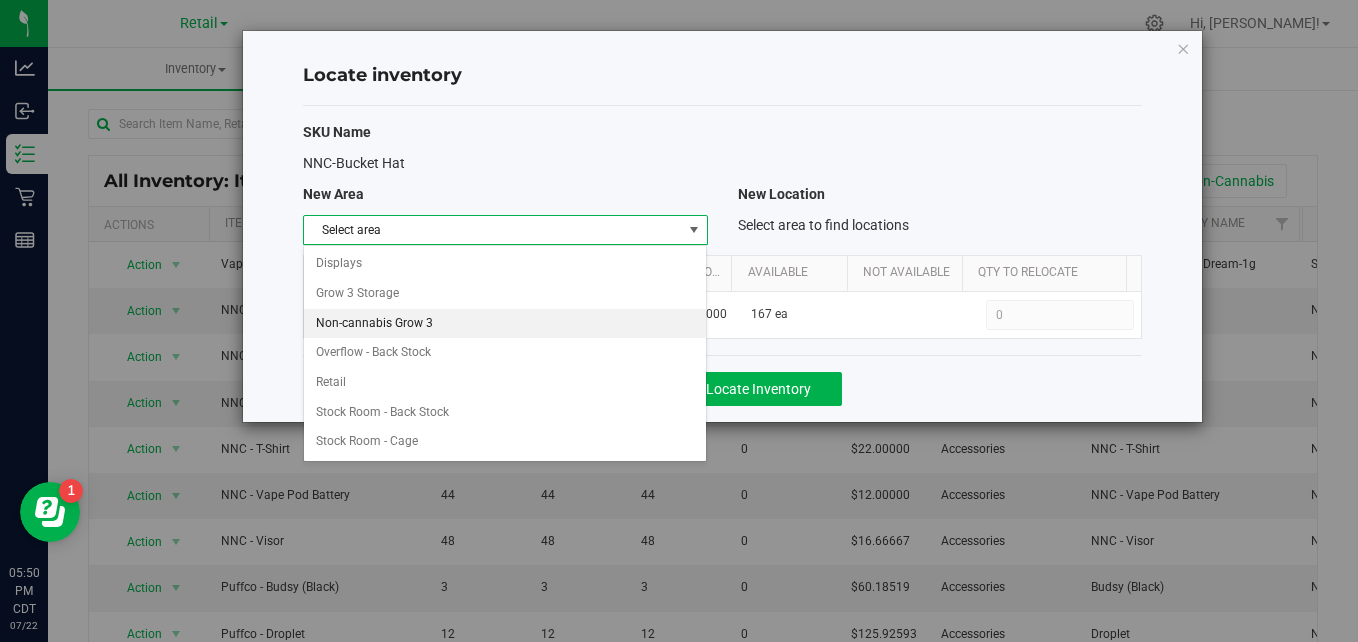 click on "Non-cannabis Grow 3" at bounding box center (505, 324) 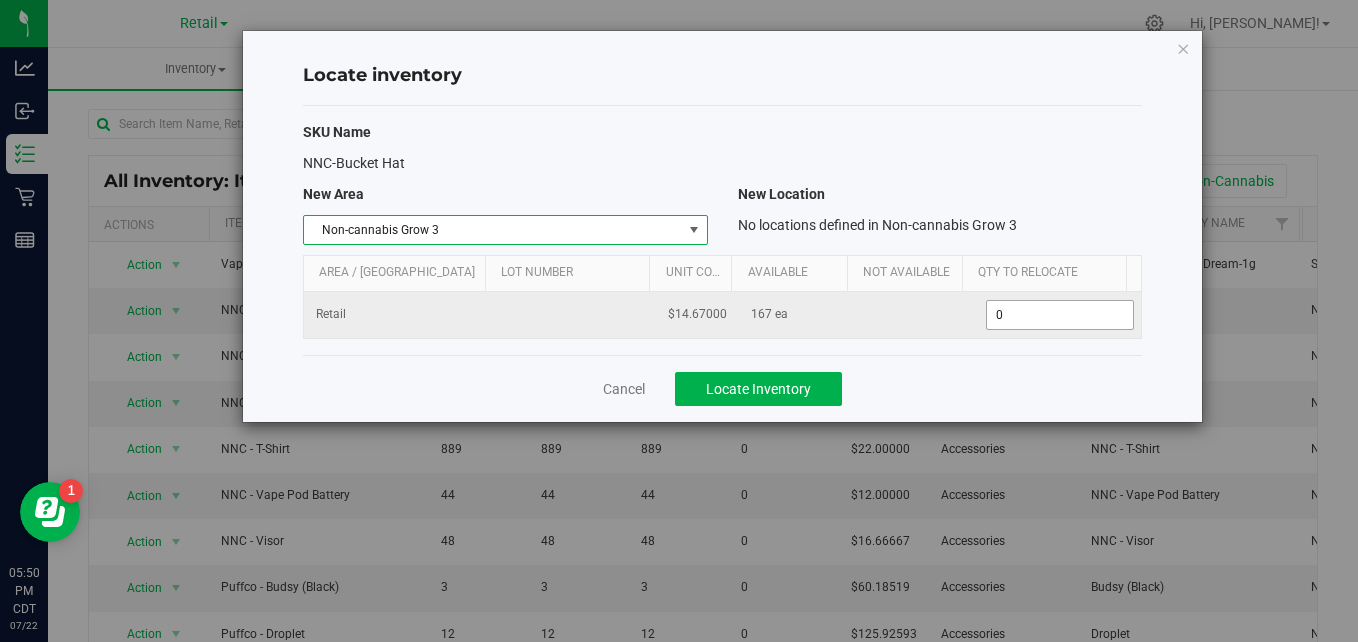 click on "0 0" at bounding box center (1060, 315) 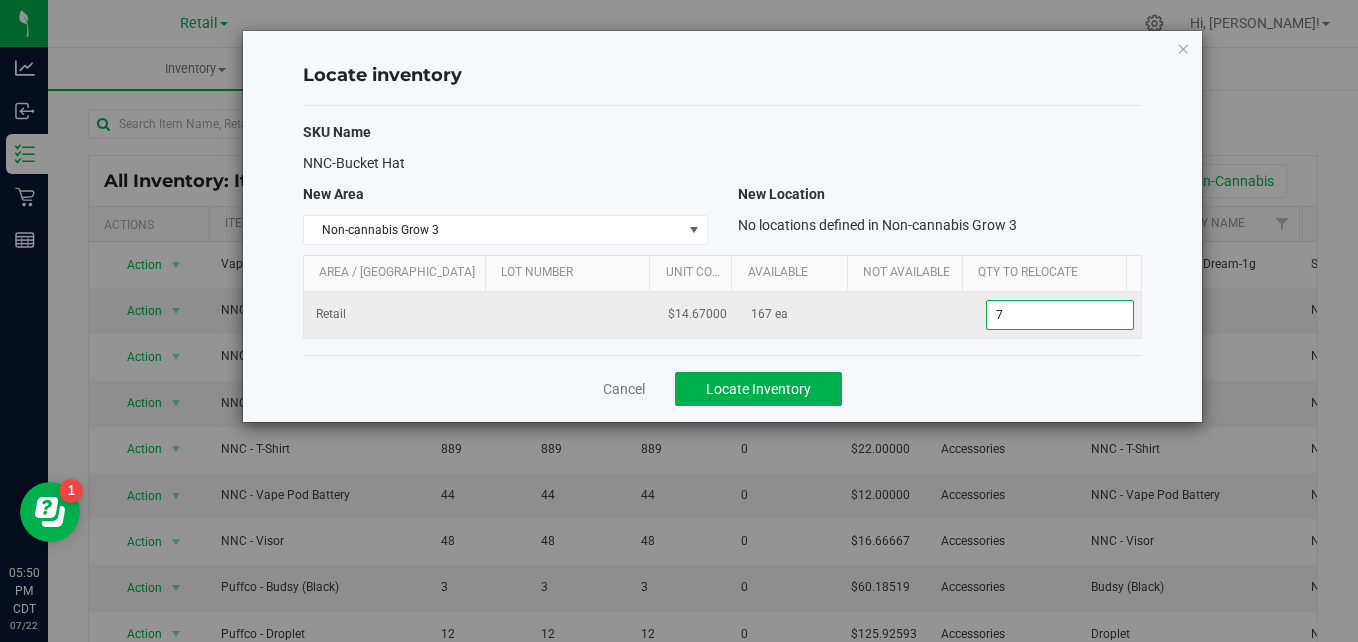 type on "70" 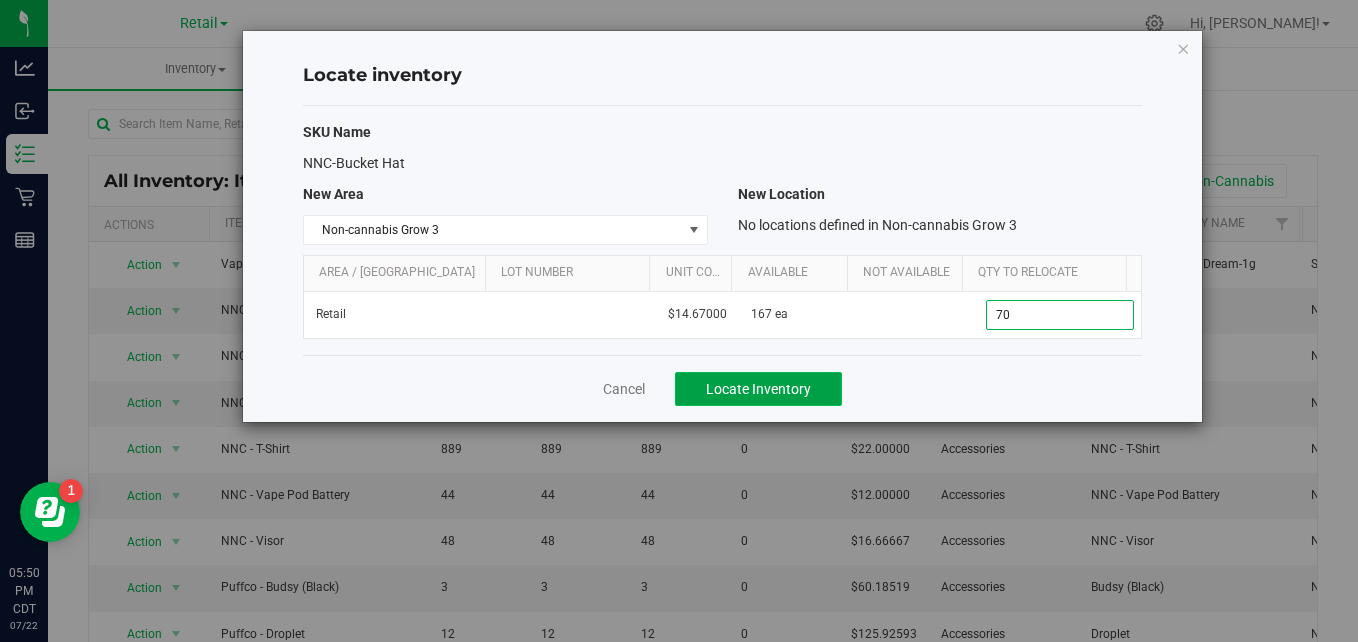 type on "70" 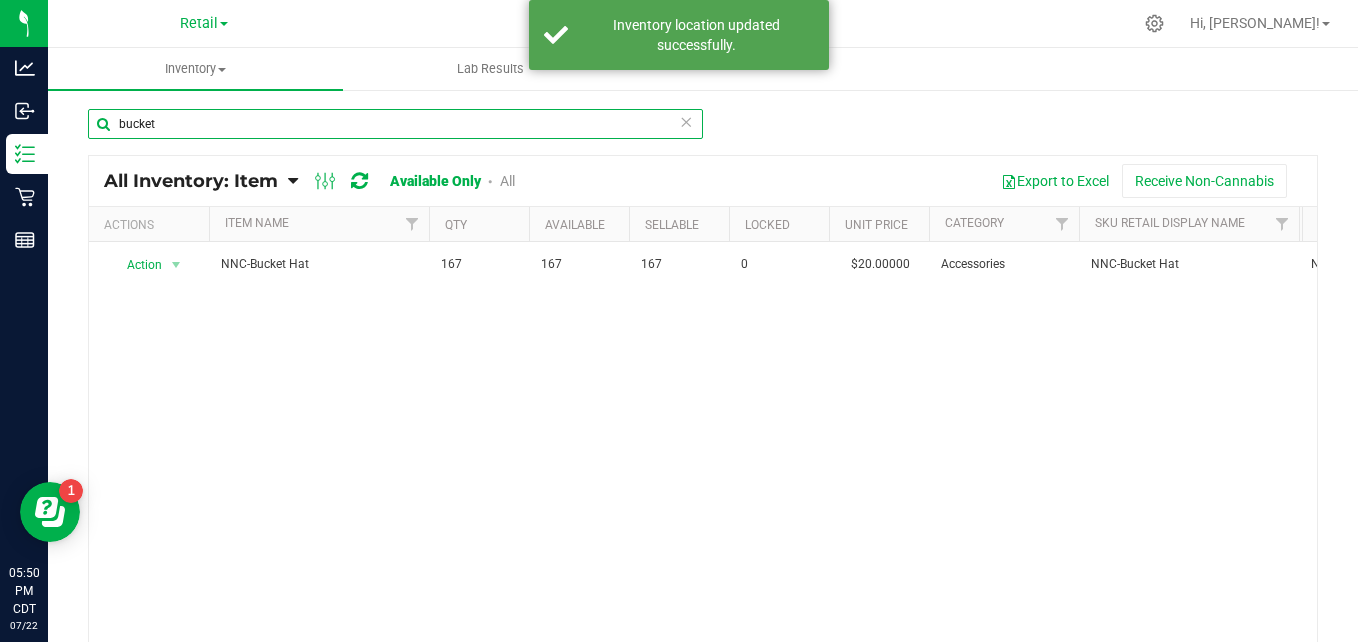 click on "bucket" at bounding box center [395, 124] 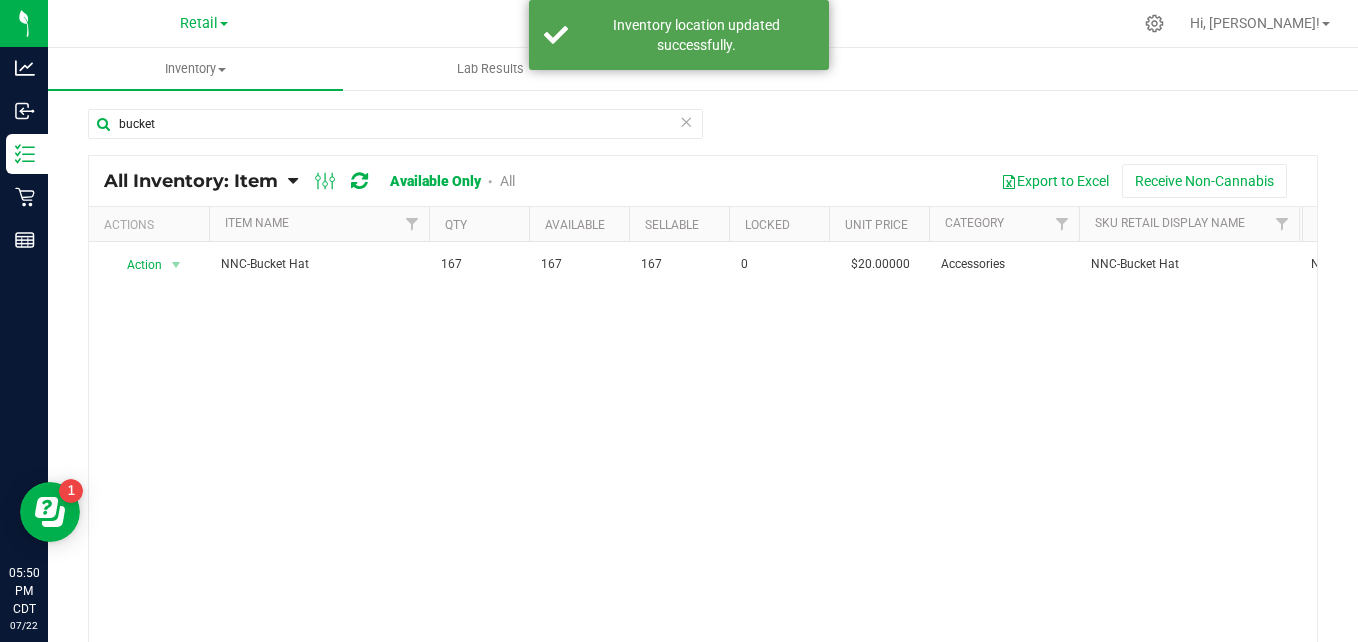 click at bounding box center (686, 121) 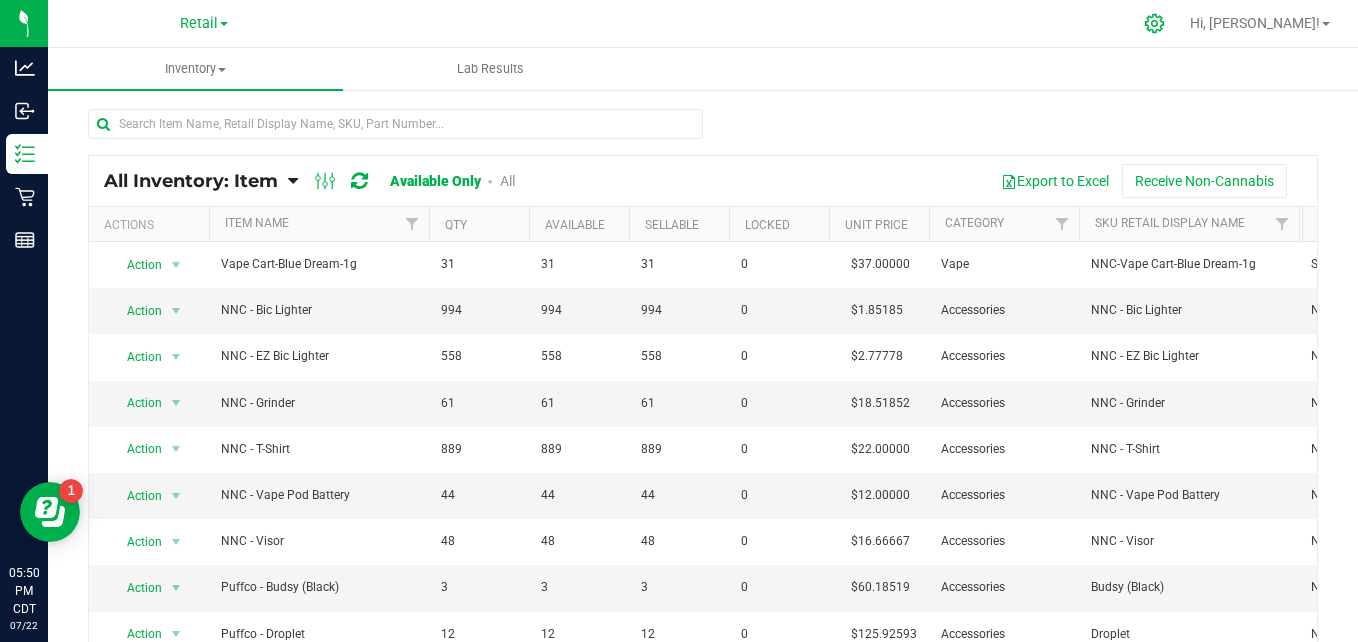 click at bounding box center (1155, 23) 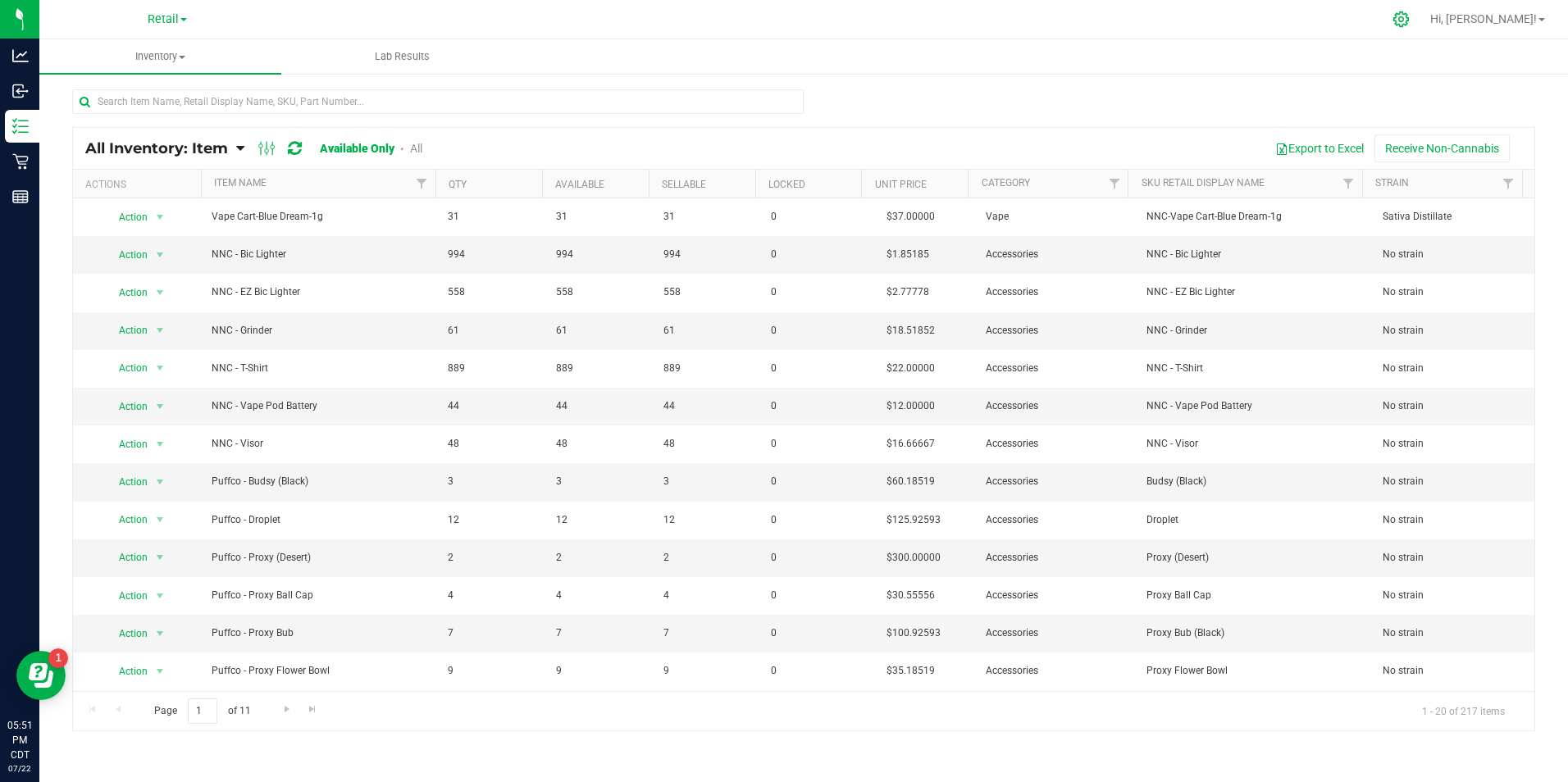 click 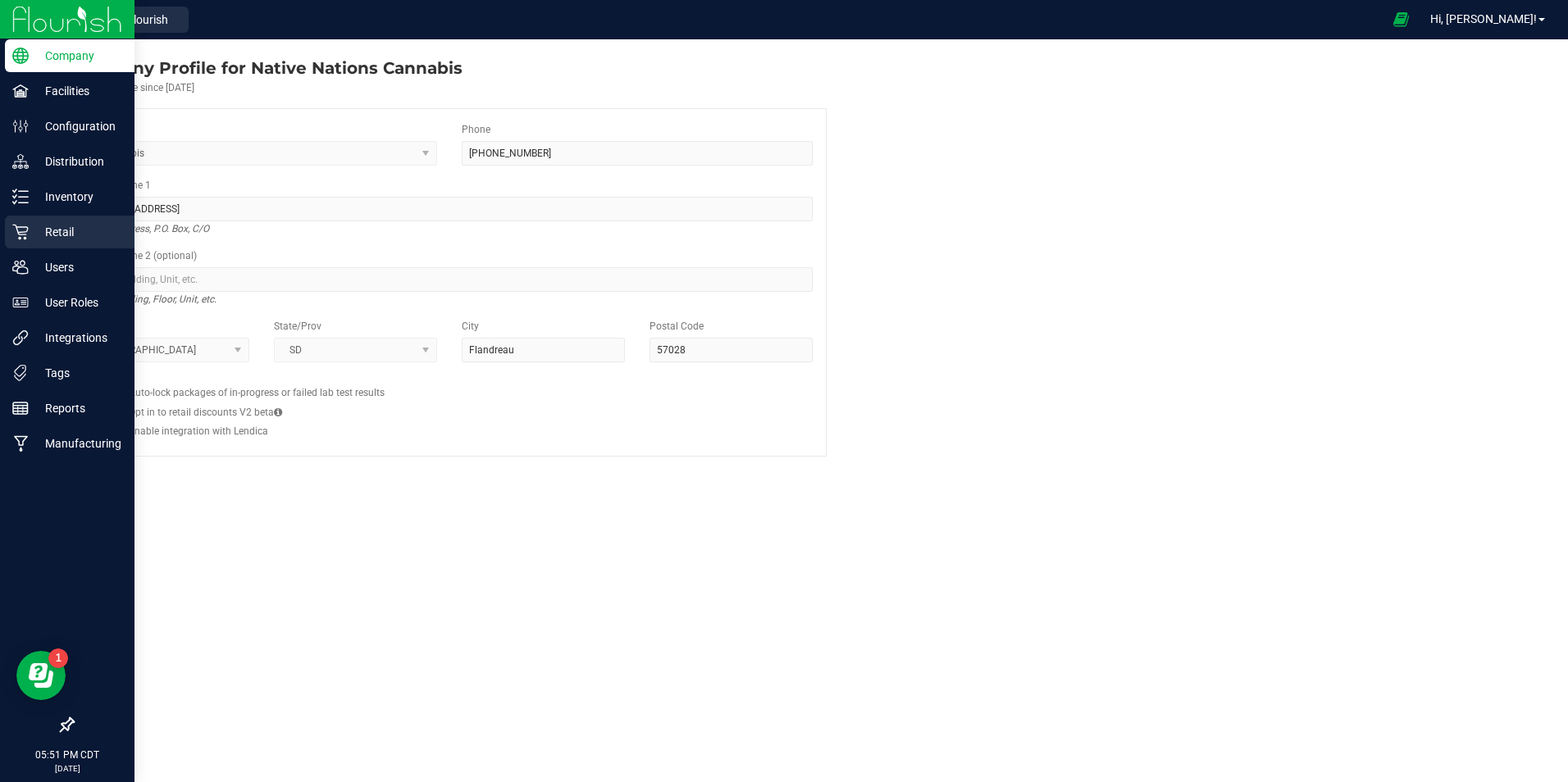 click on "Retail" at bounding box center (78, 232) 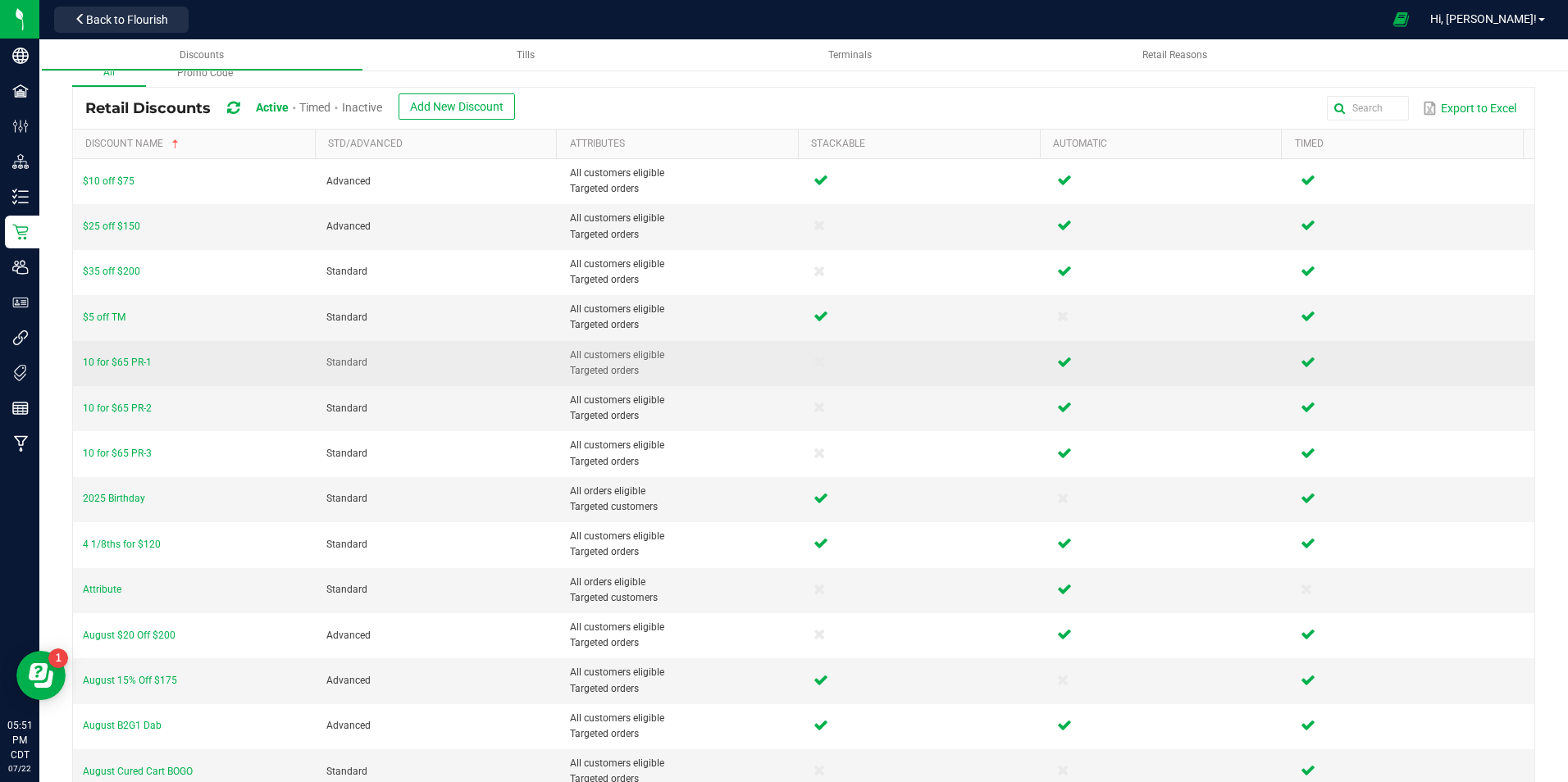 scroll, scrollTop: 31, scrollLeft: 0, axis: vertical 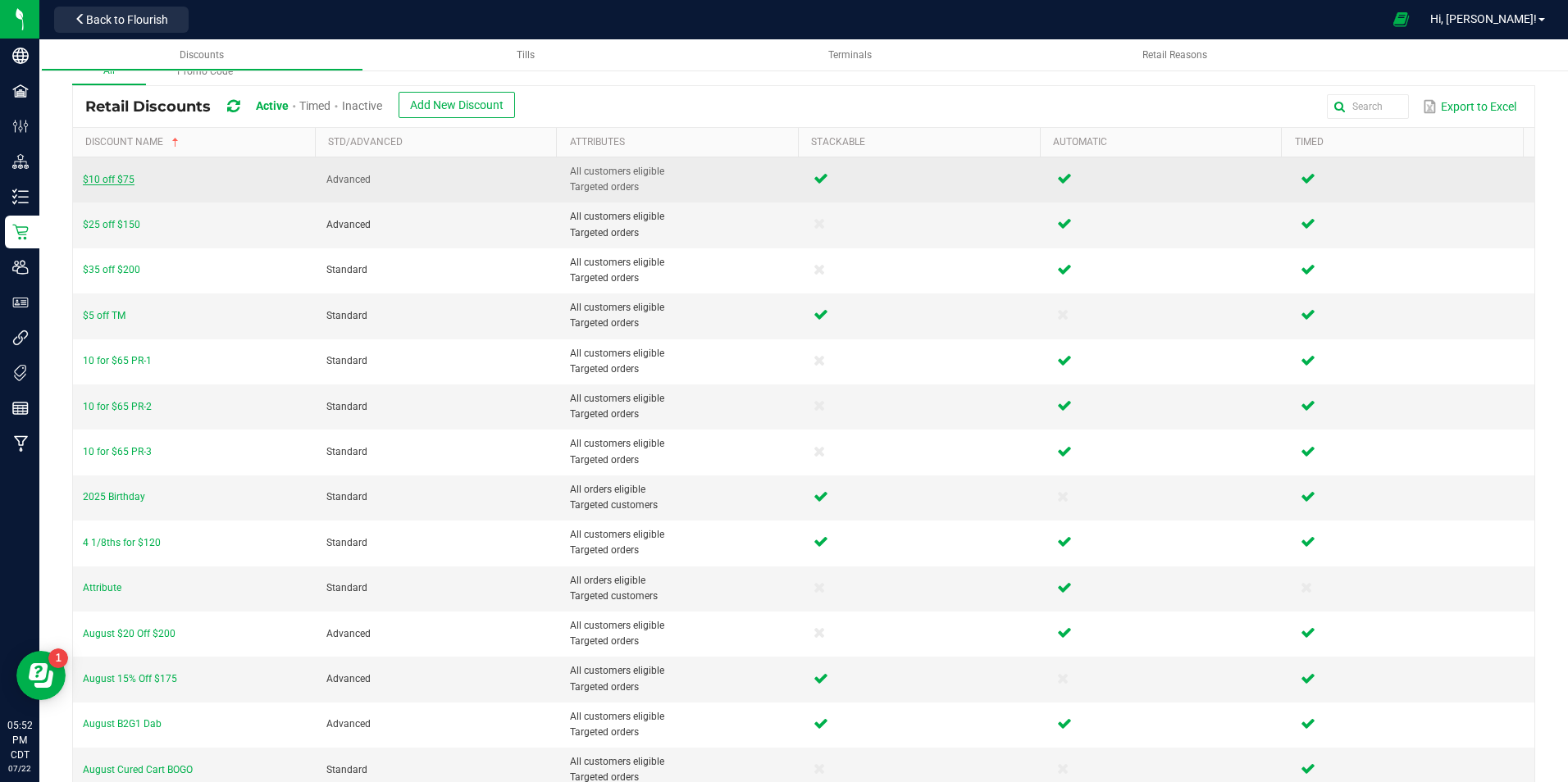 click on "$10 off $75" at bounding box center [108, 180] 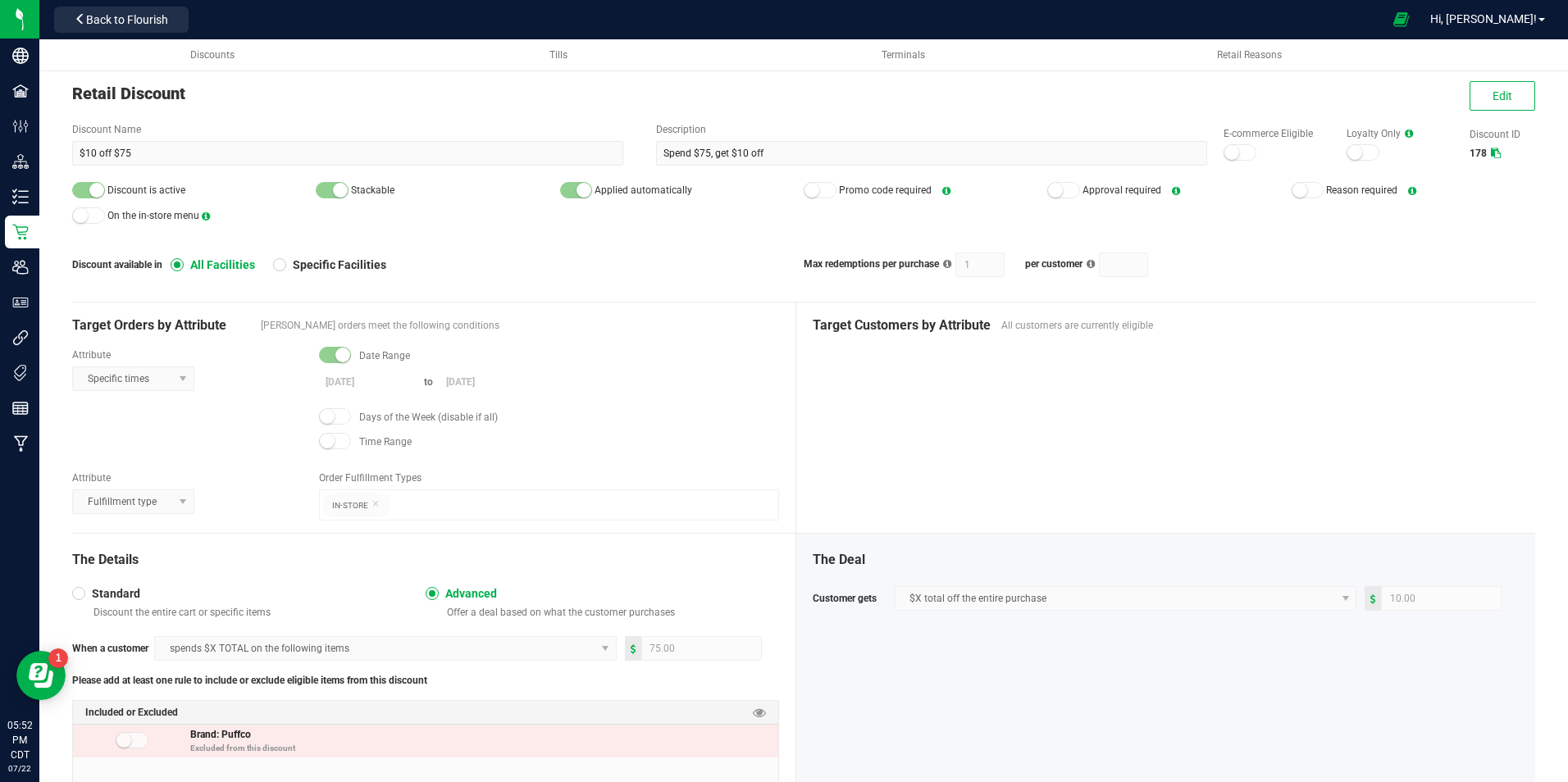 scroll, scrollTop: 0, scrollLeft: 0, axis: both 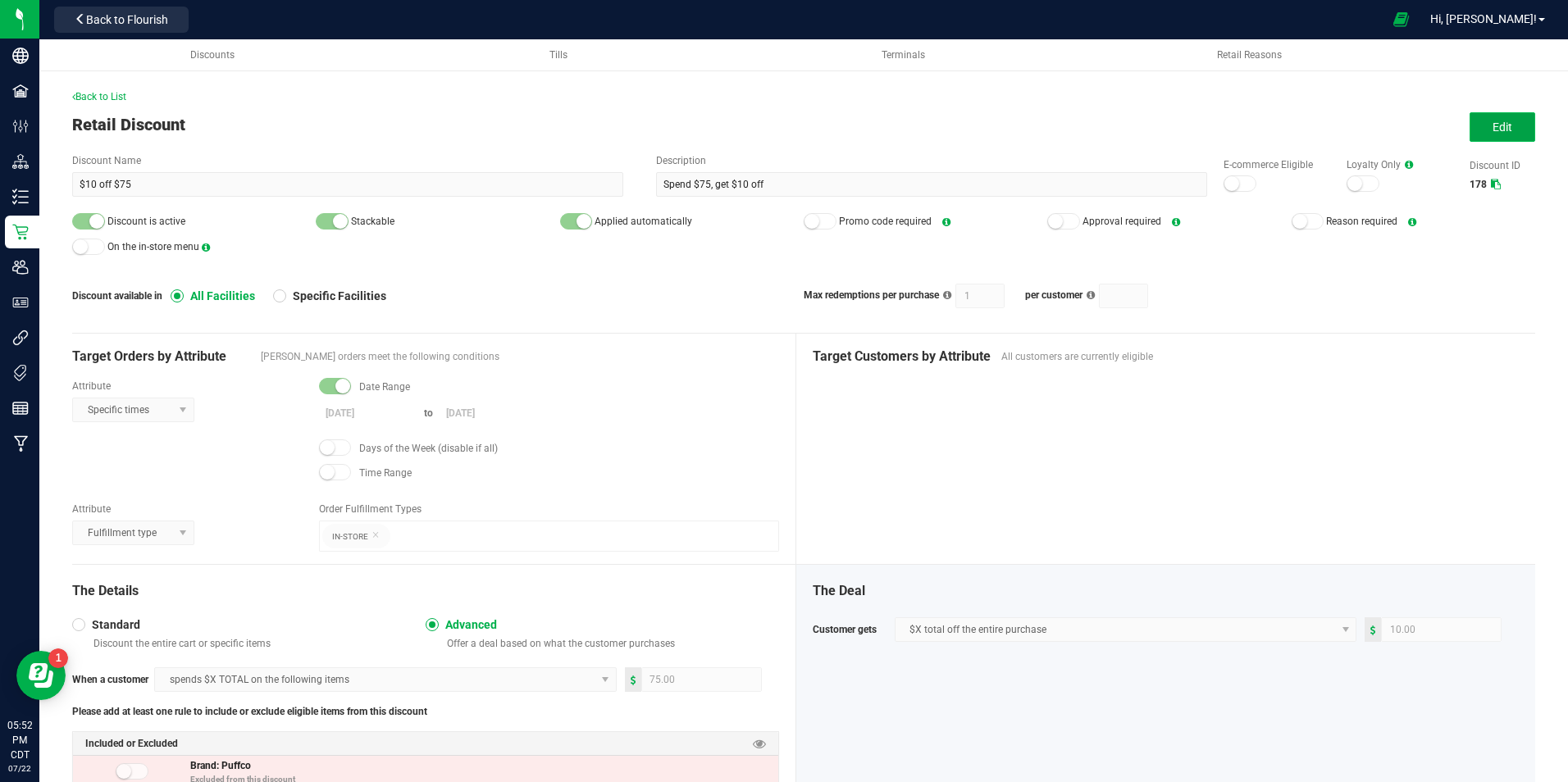 click on "Edit" at bounding box center [1502, 127] 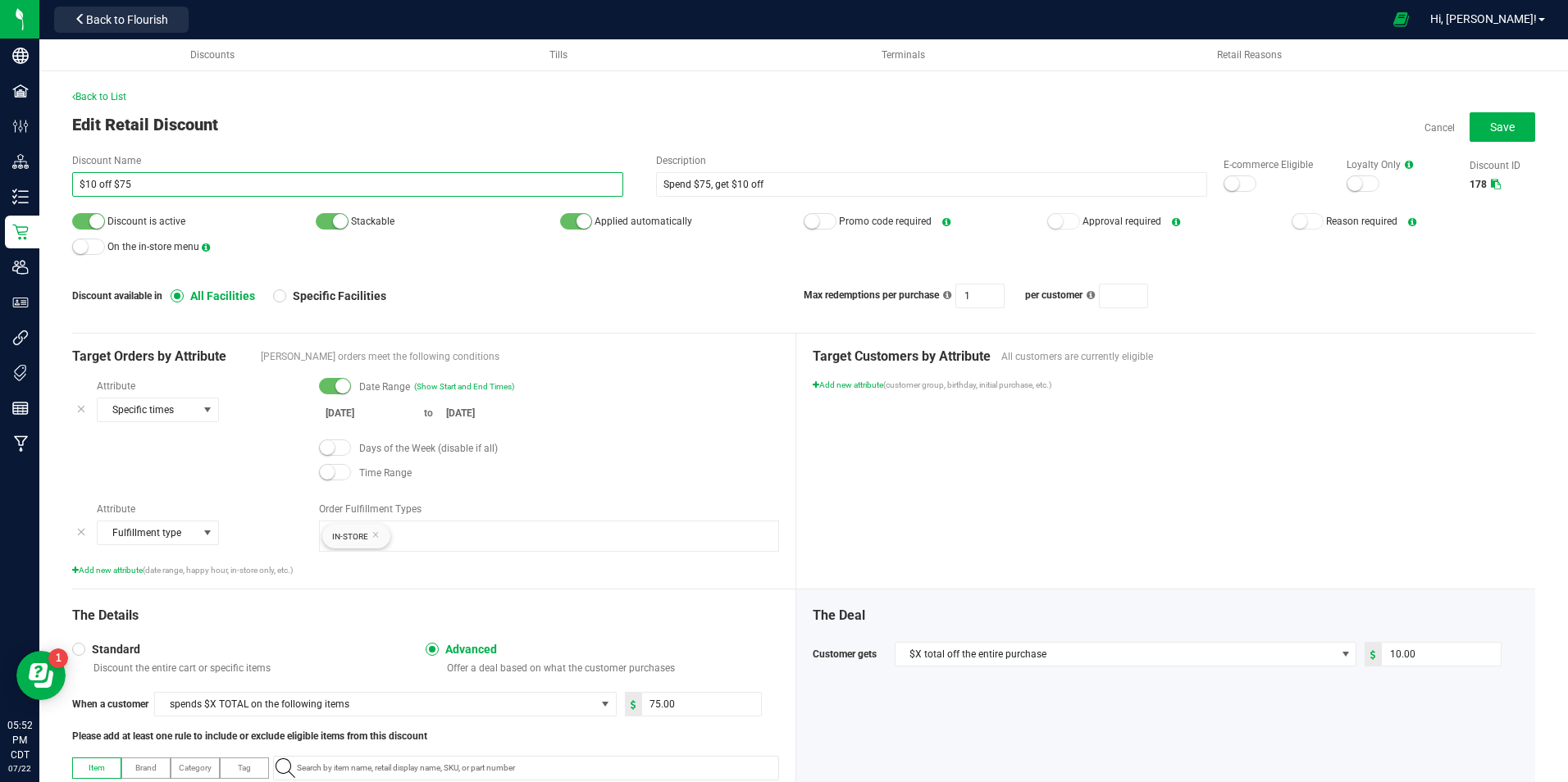 drag, startPoint x: 524, startPoint y: 182, endPoint x: -3, endPoint y: 165, distance: 527.27412 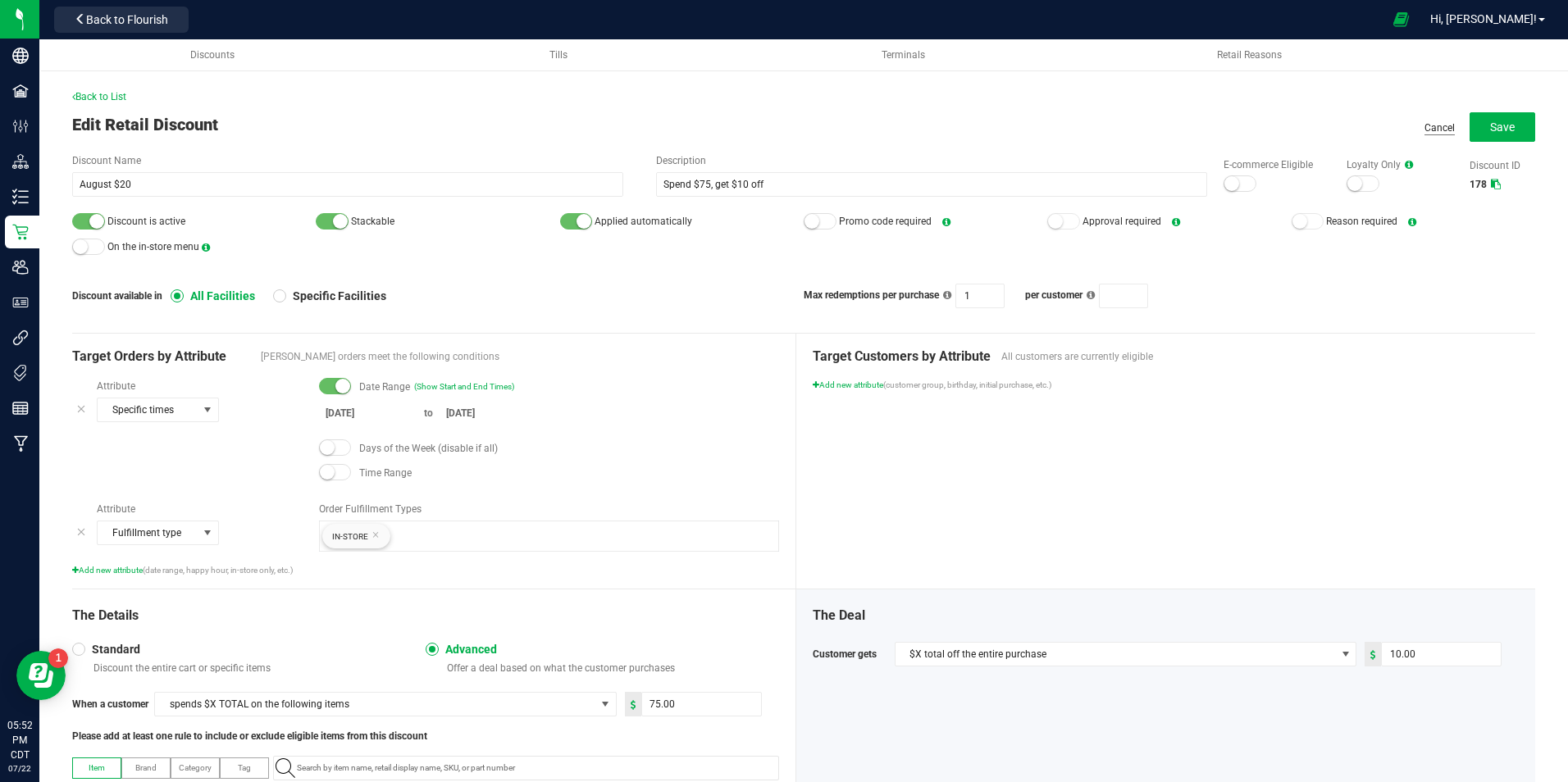 click on "Cancel" at bounding box center (1439, 128) 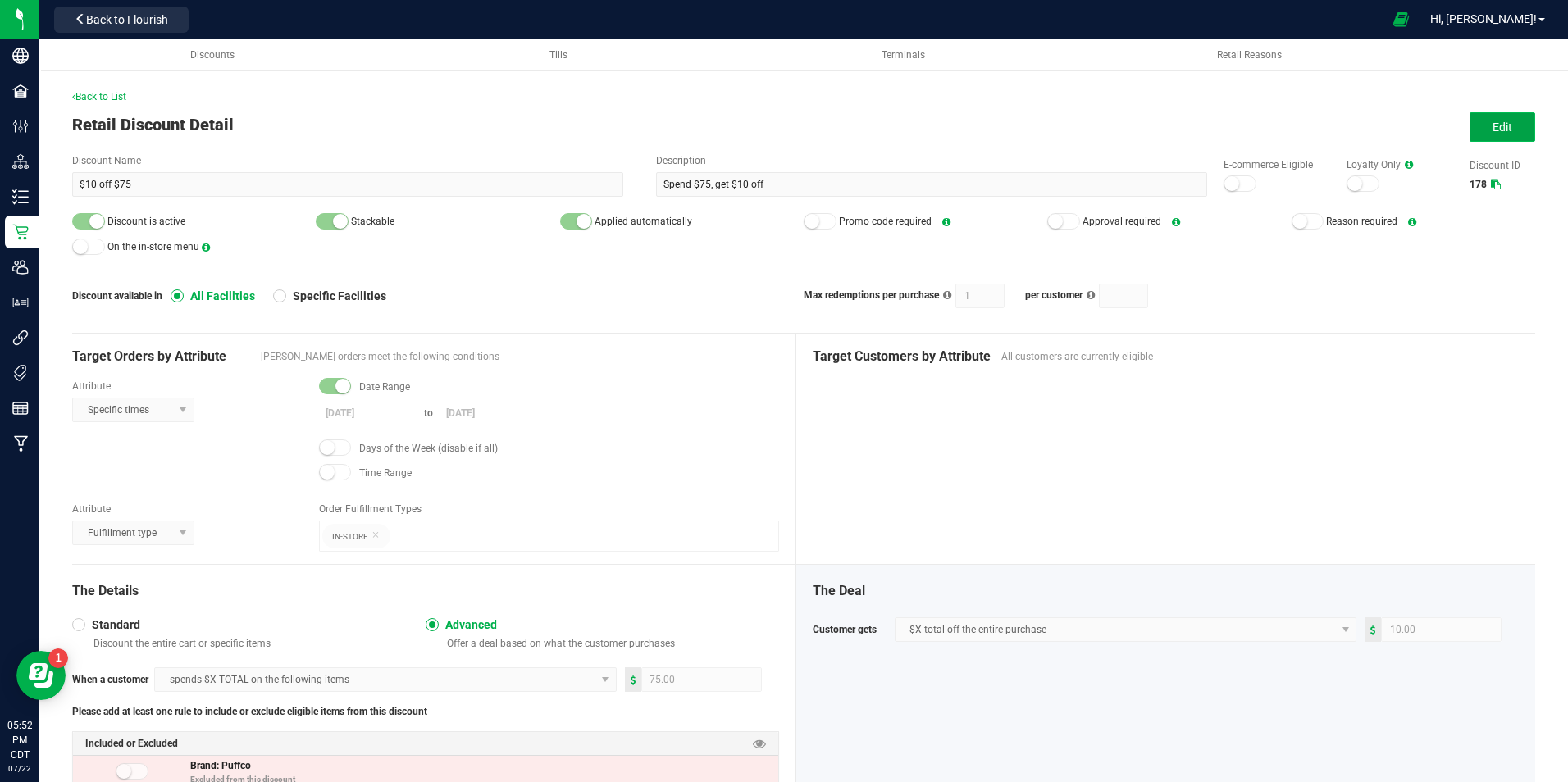 click on "Edit" at bounding box center [1502, 127] 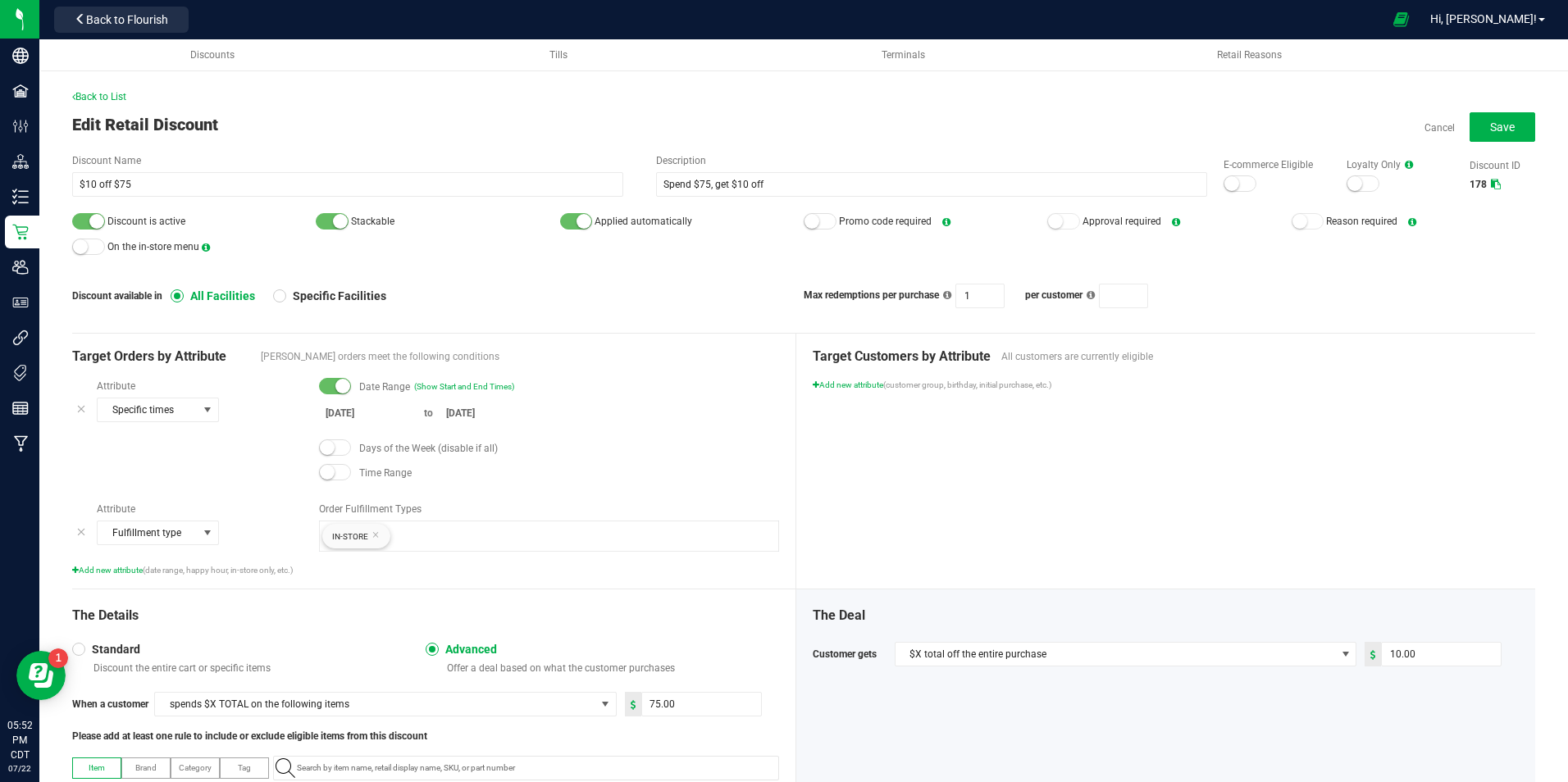 click on "Discount is active" at bounding box center [194, 221] 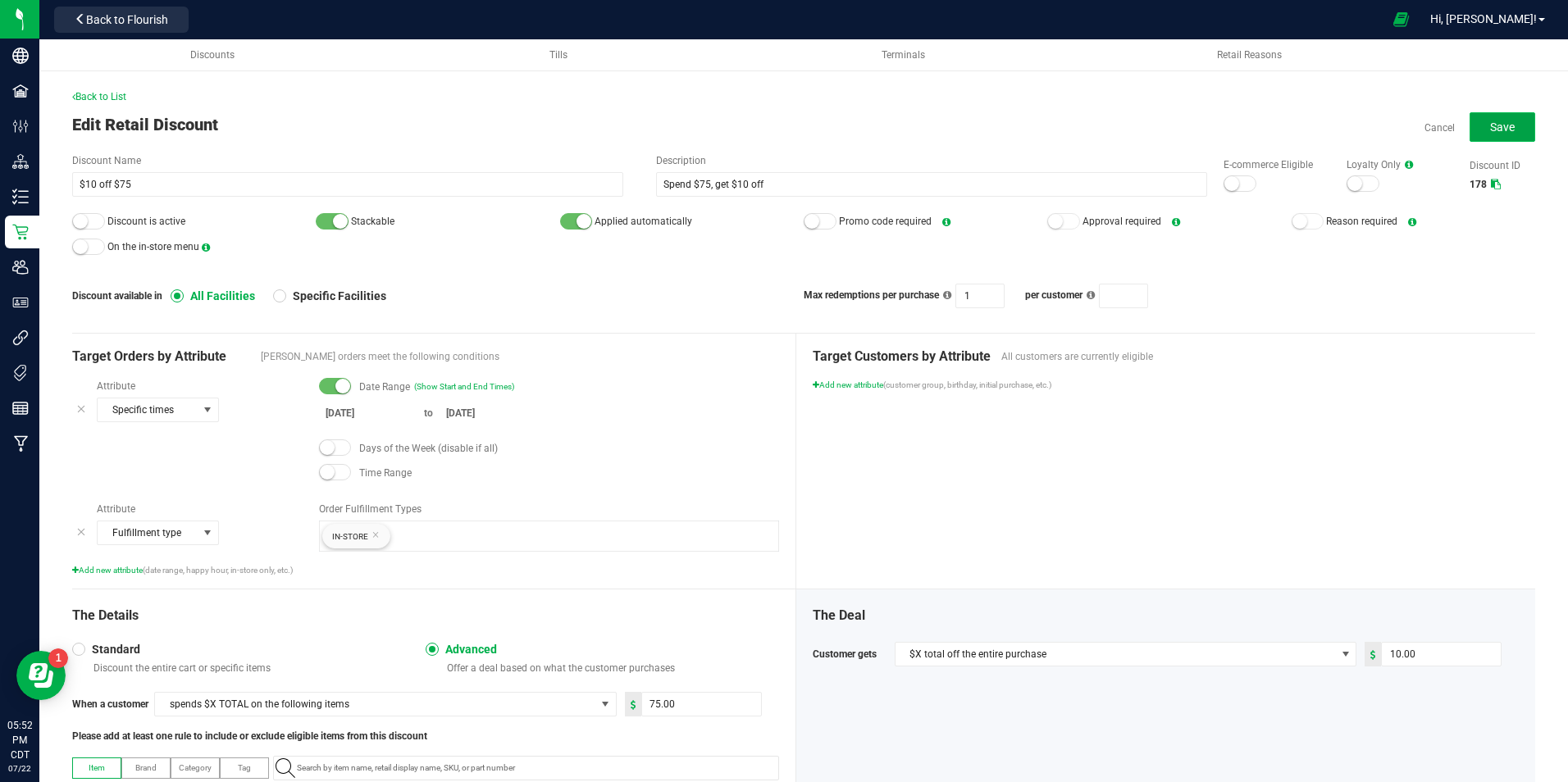 click on "Save" at bounding box center (1502, 127) 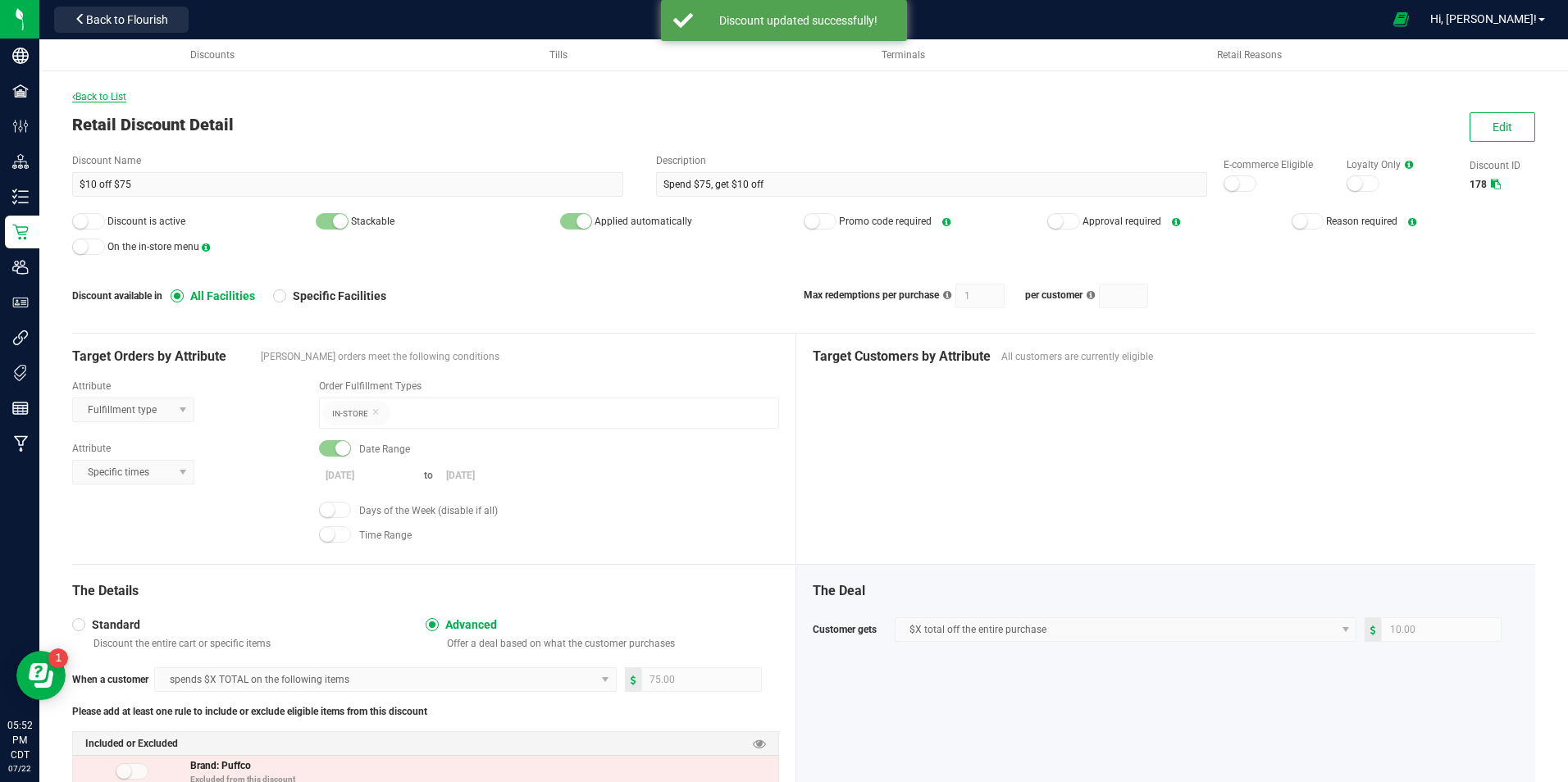 click on "Back to List" at bounding box center (99, 97) 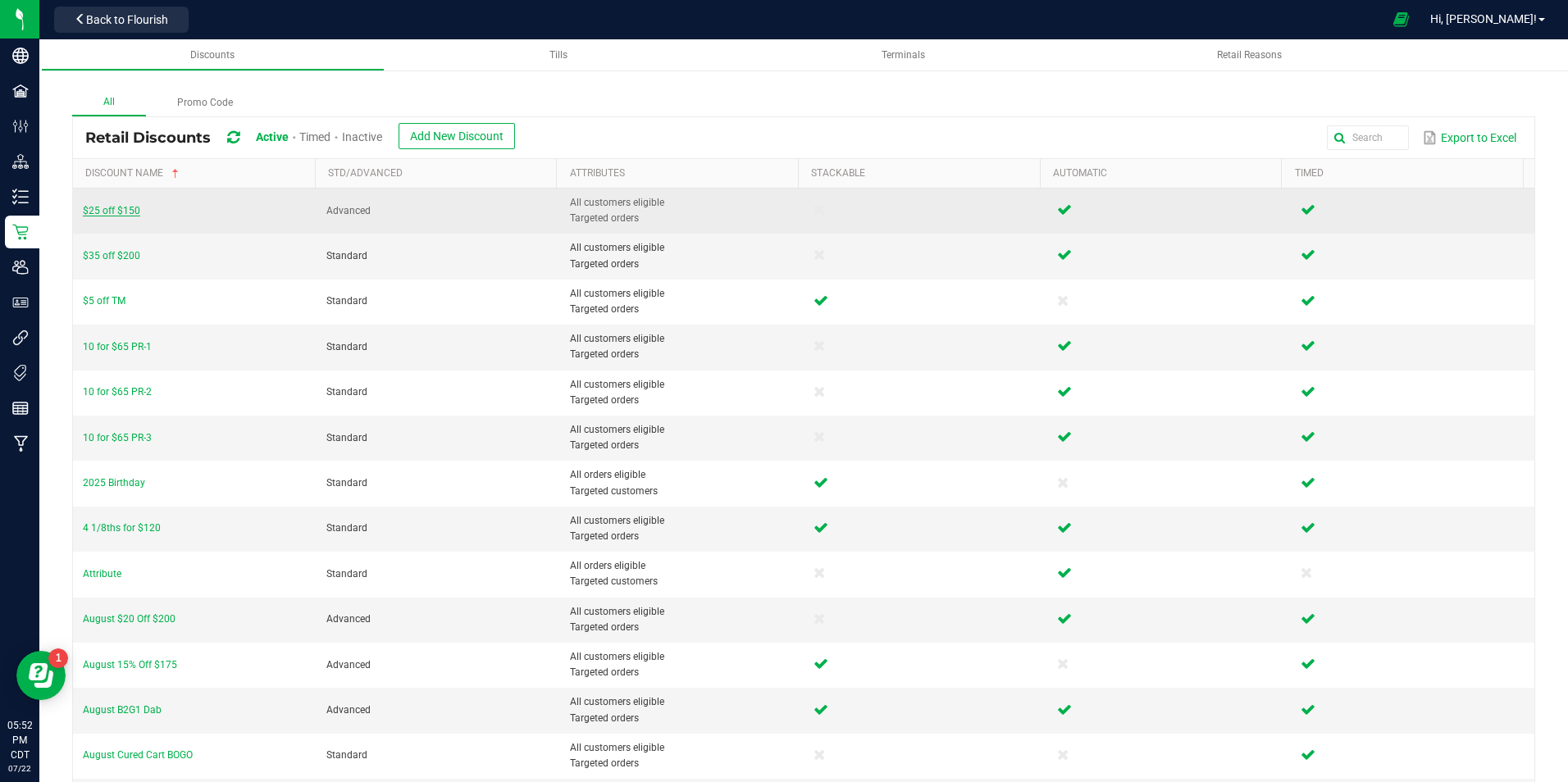 click on "$25 off $150" at bounding box center (112, 211) 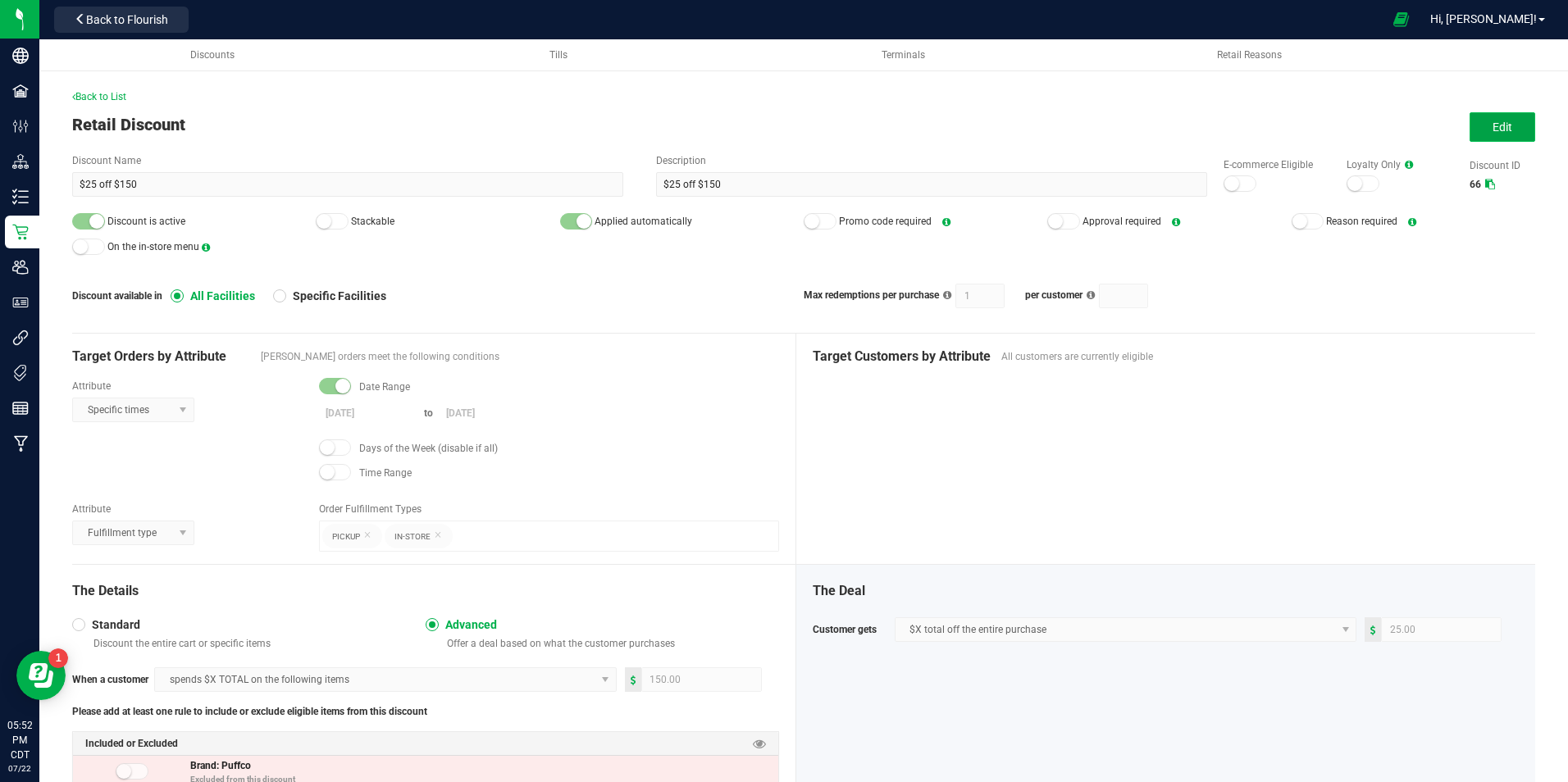 click on "Edit" at bounding box center (1502, 127) 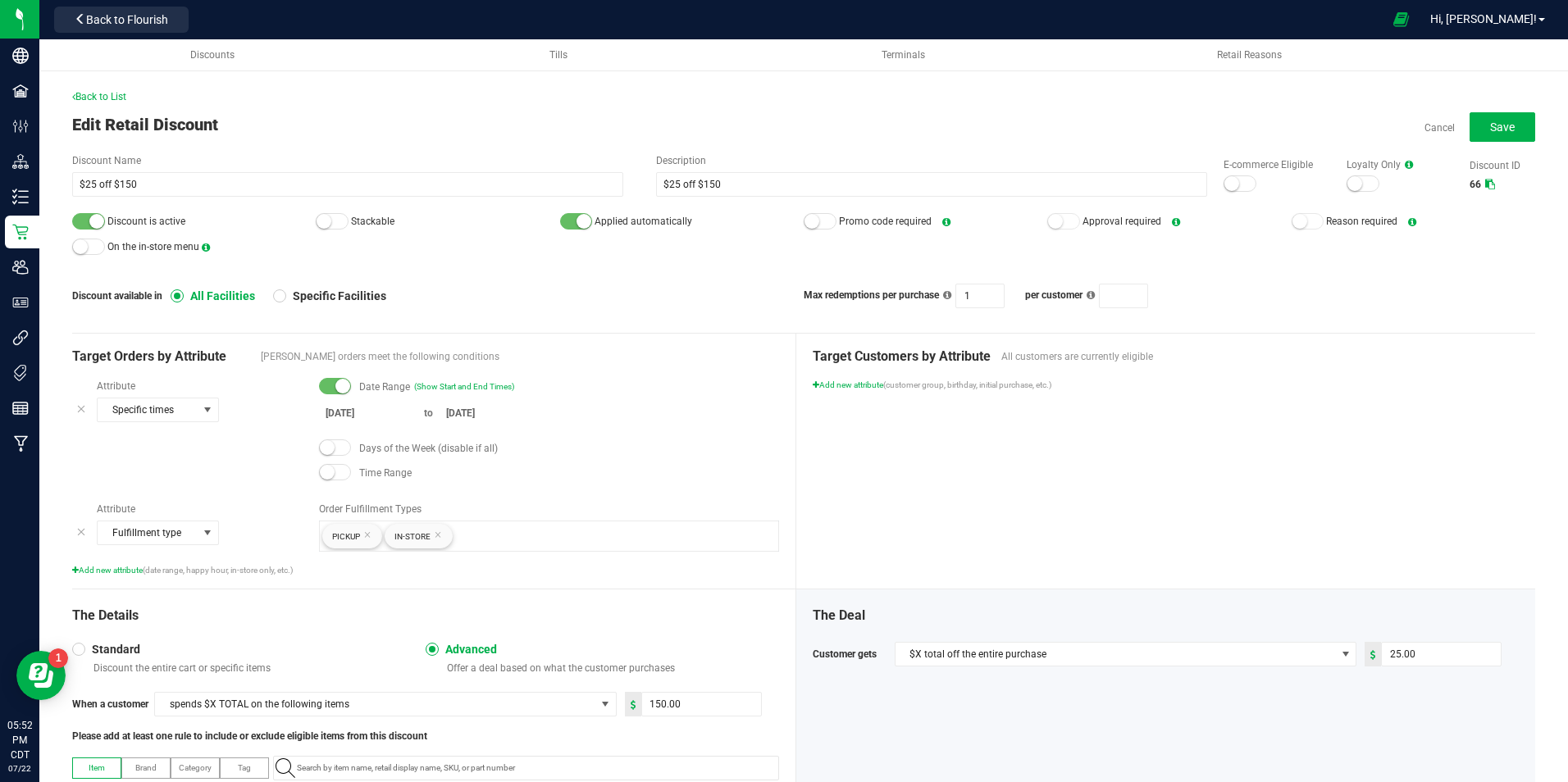 click at bounding box center (97, 221) 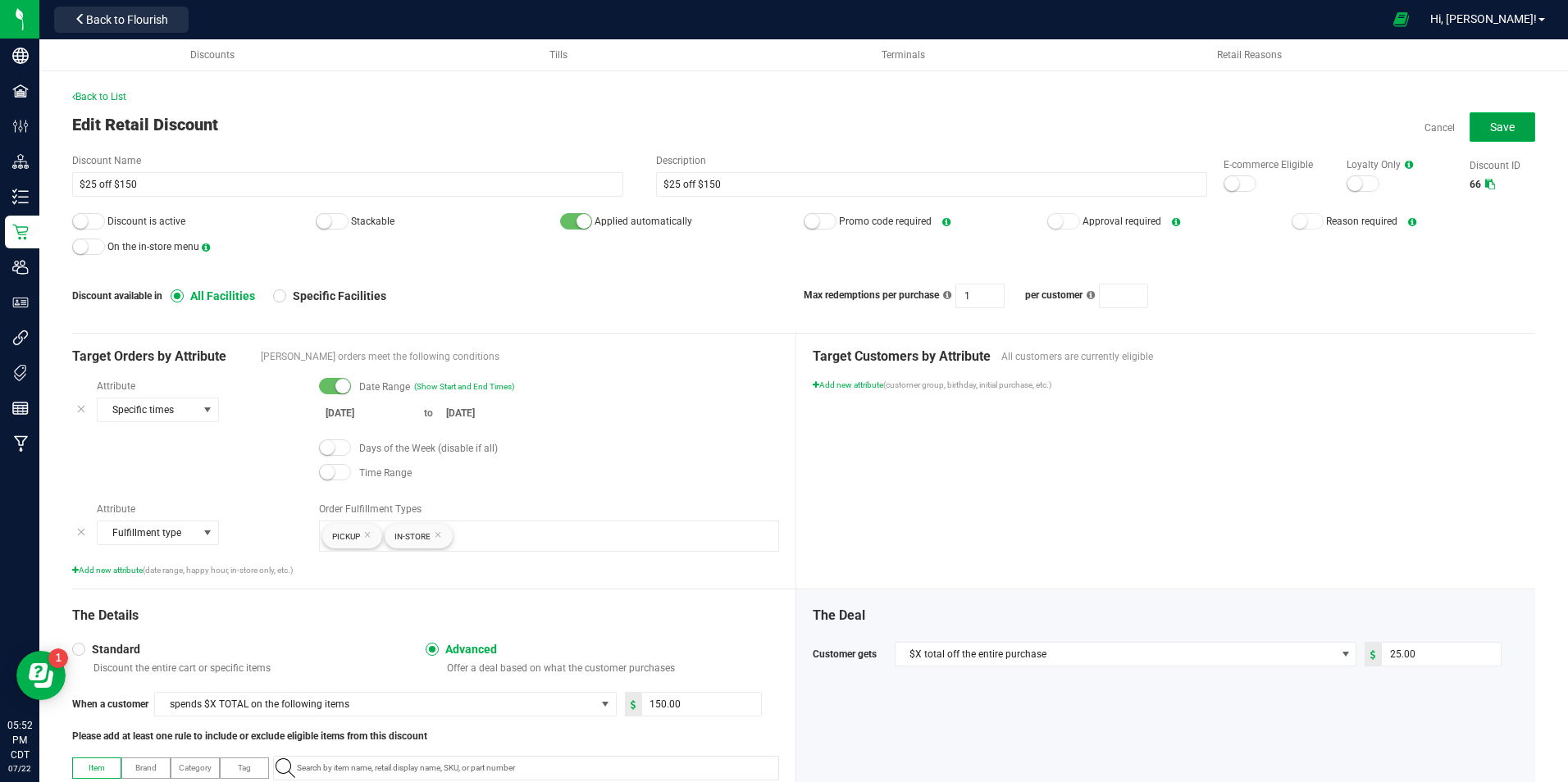 click on "Save" at bounding box center (1502, 127) 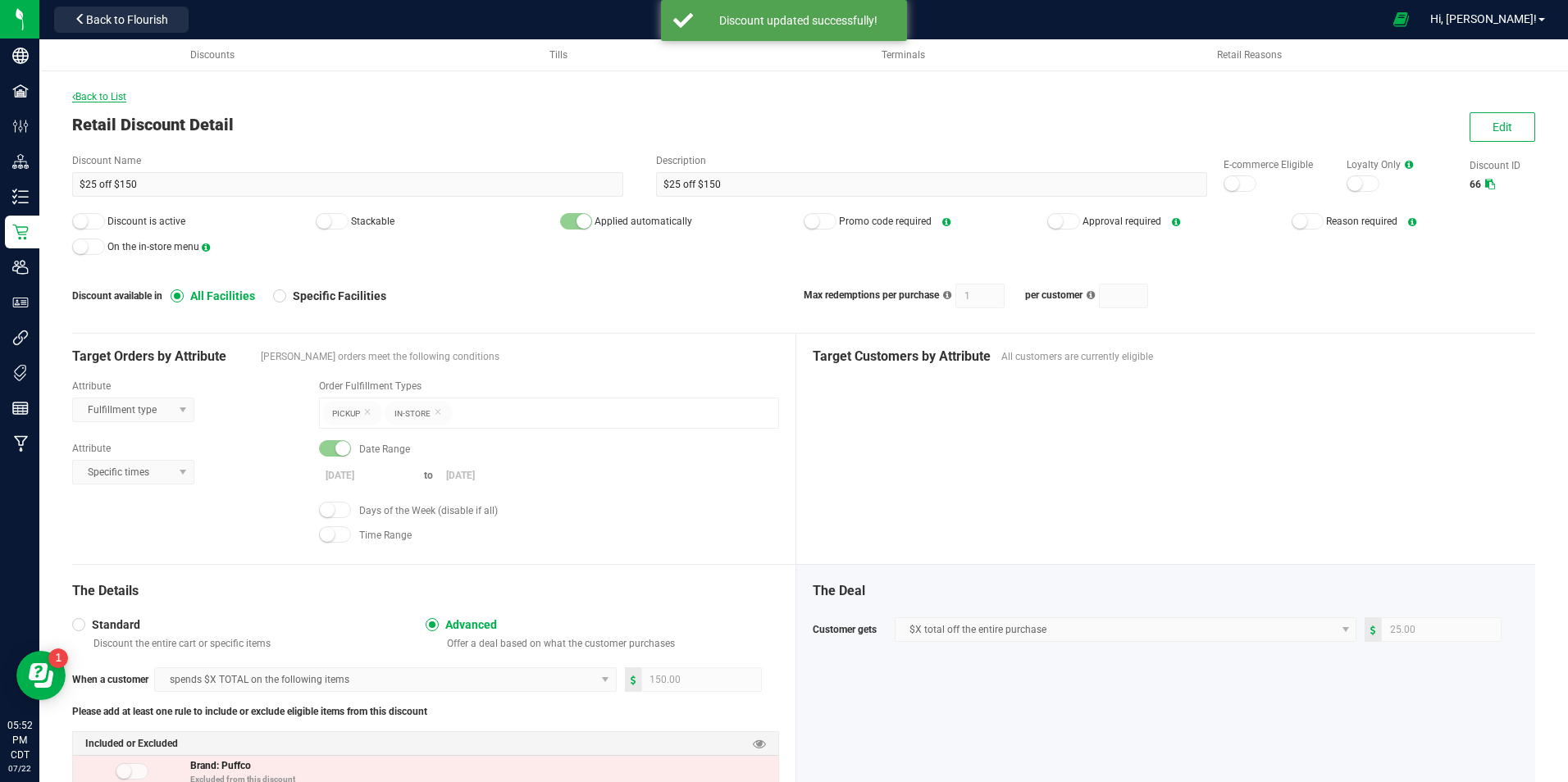 click on "Back to List" at bounding box center [99, 97] 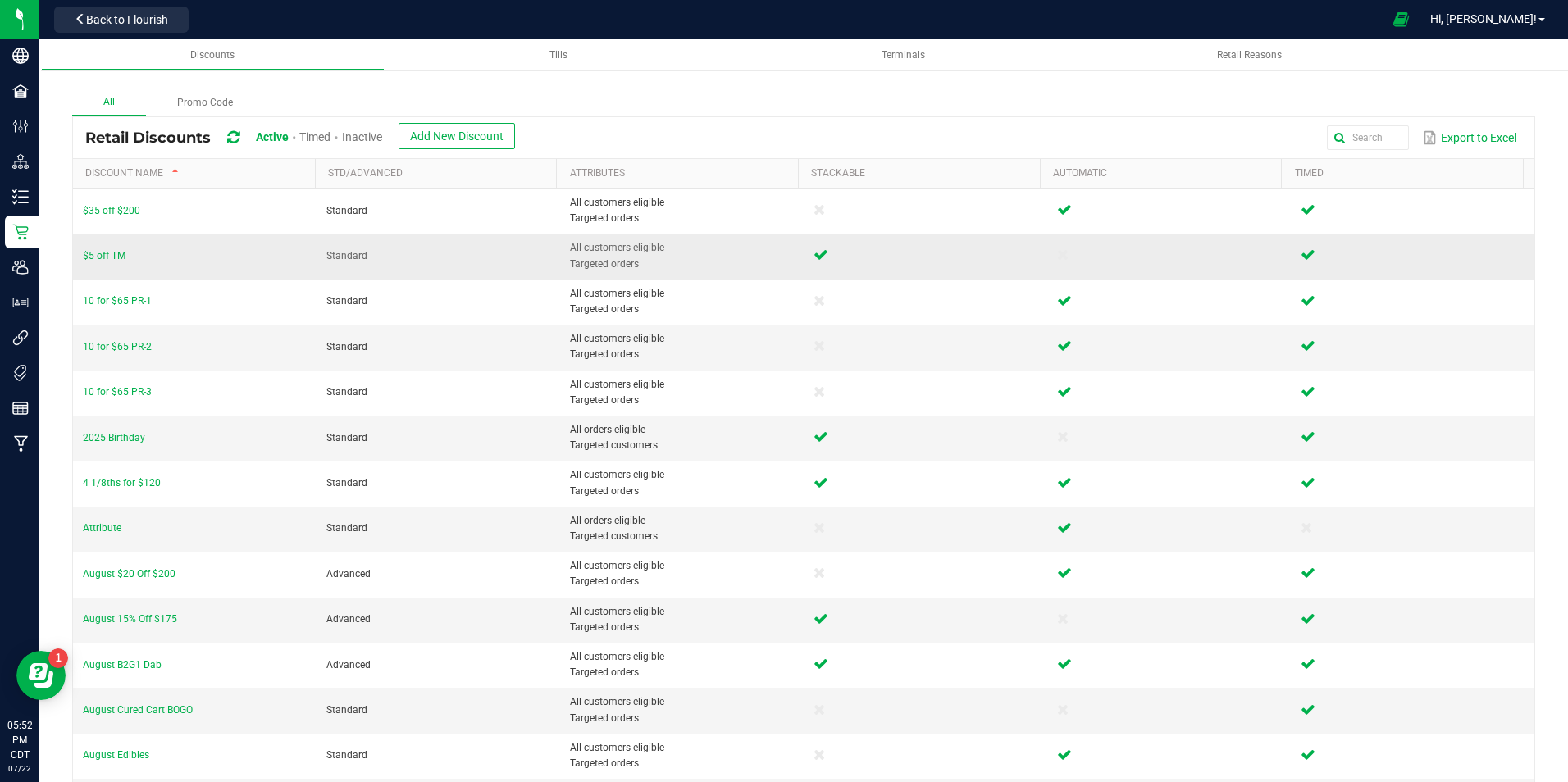 click on "$5 off TM" at bounding box center [104, 256] 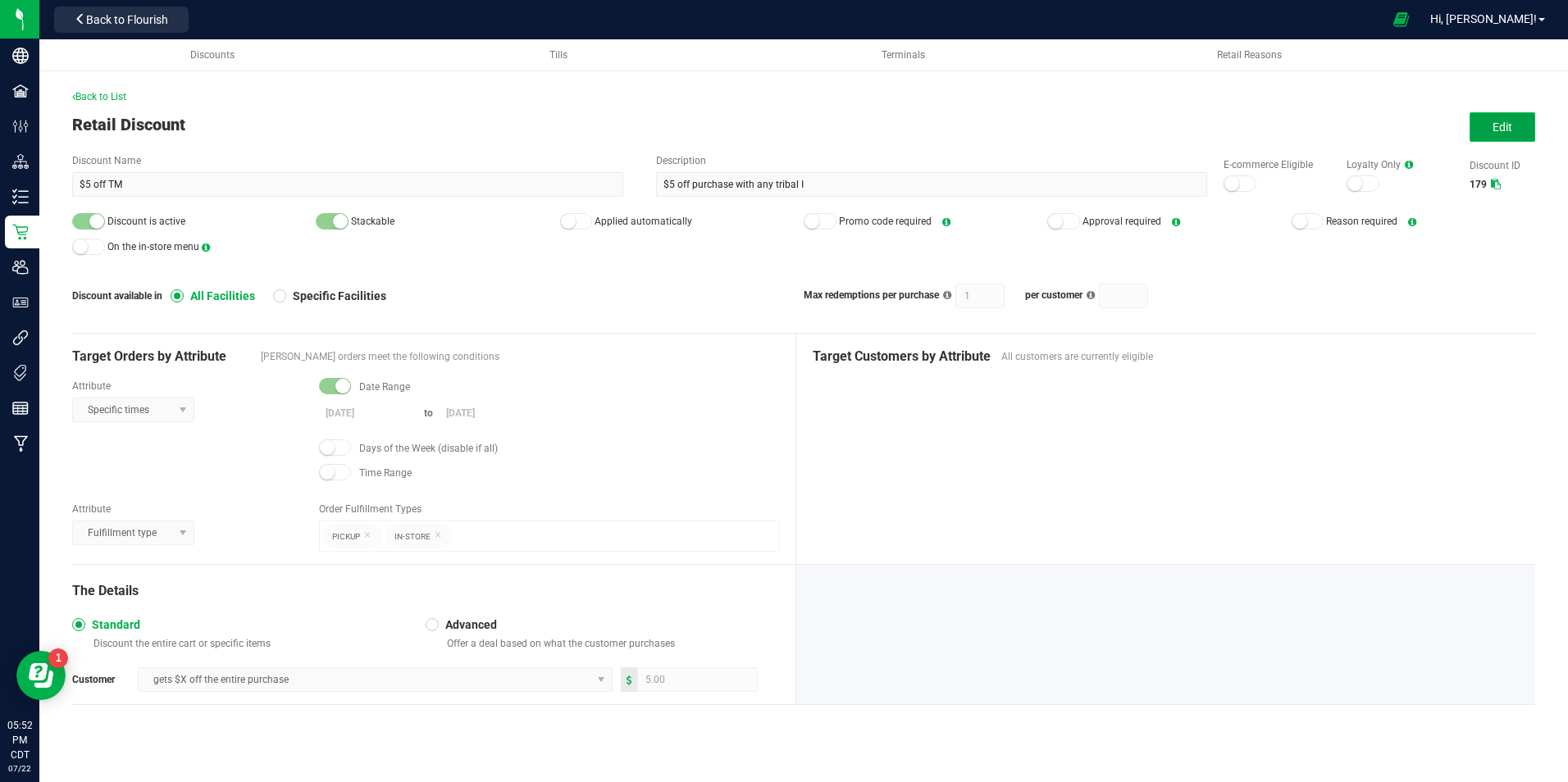 click on "Edit" at bounding box center [1502, 127] 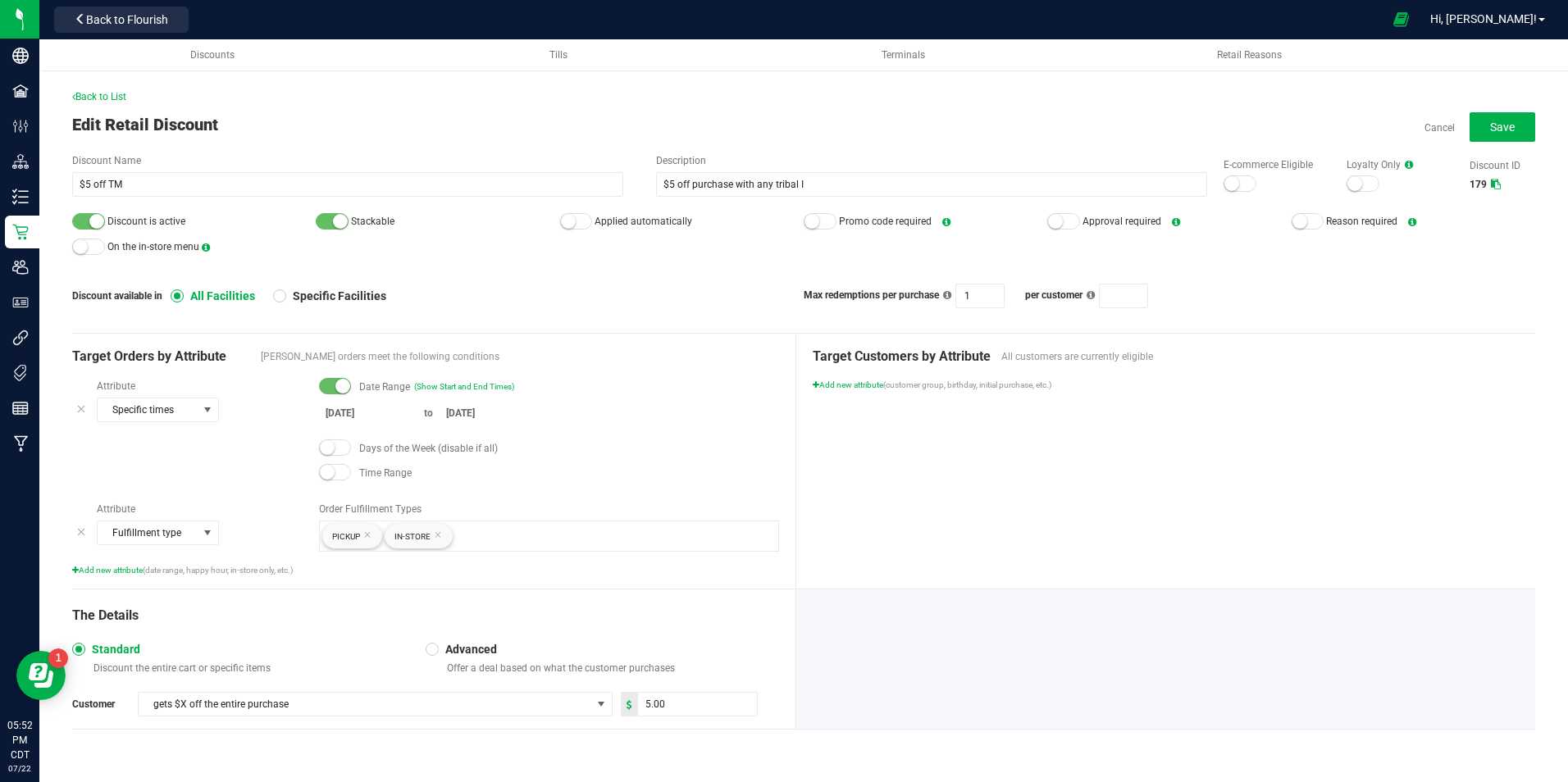 click at bounding box center [97, 221] 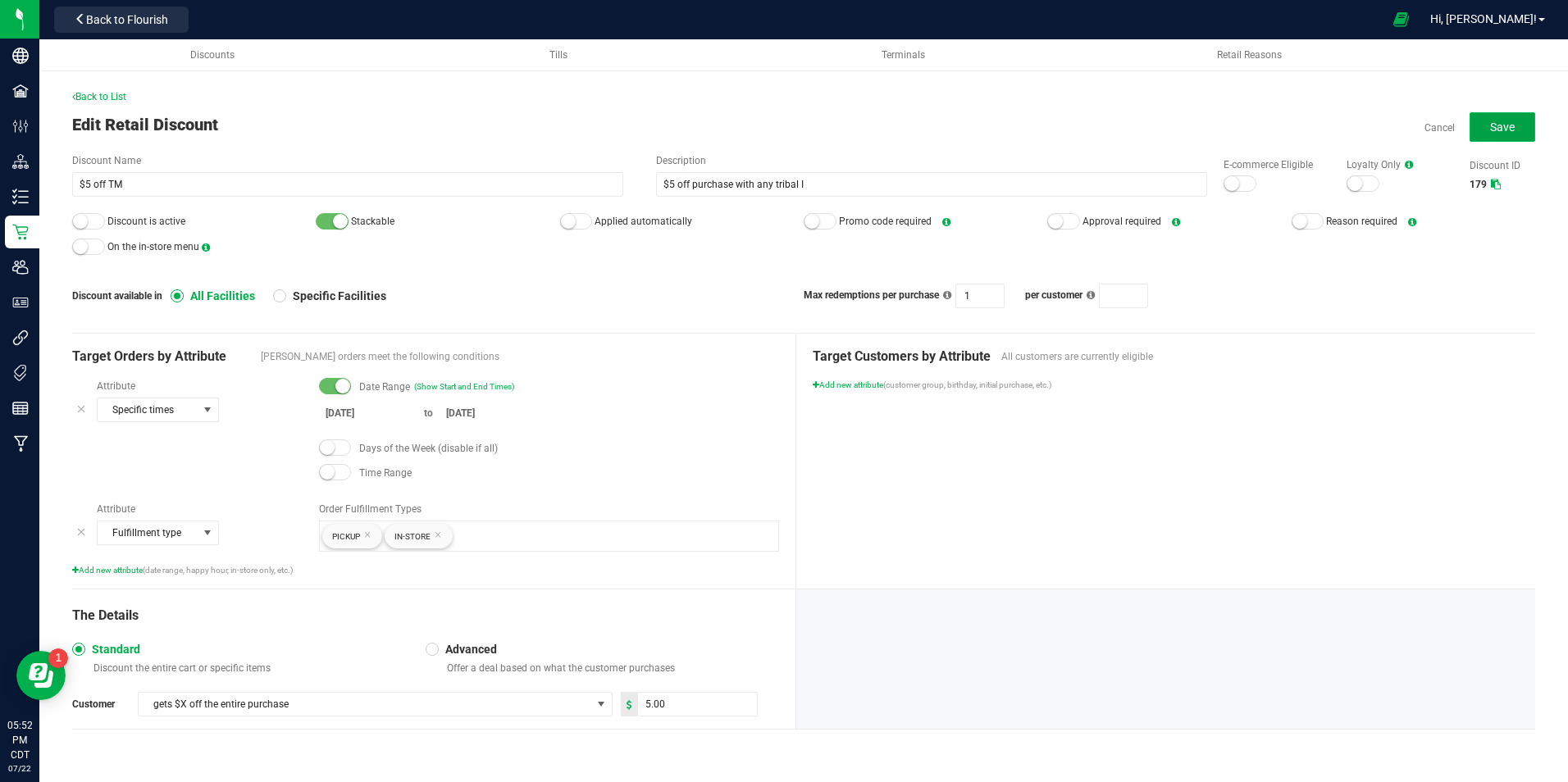 click on "Save" at bounding box center (1502, 127) 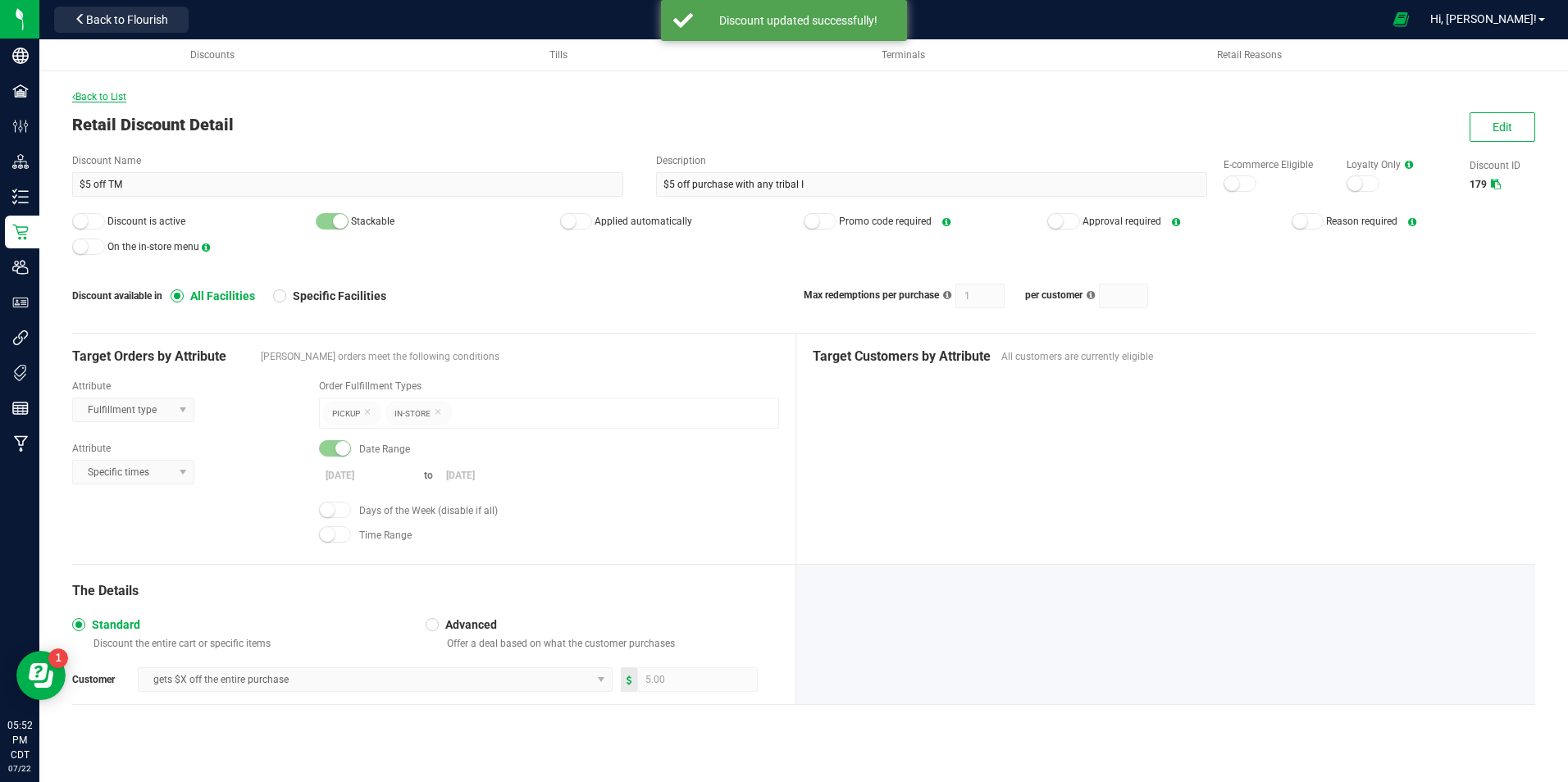 click on "Back to List" at bounding box center (99, 97) 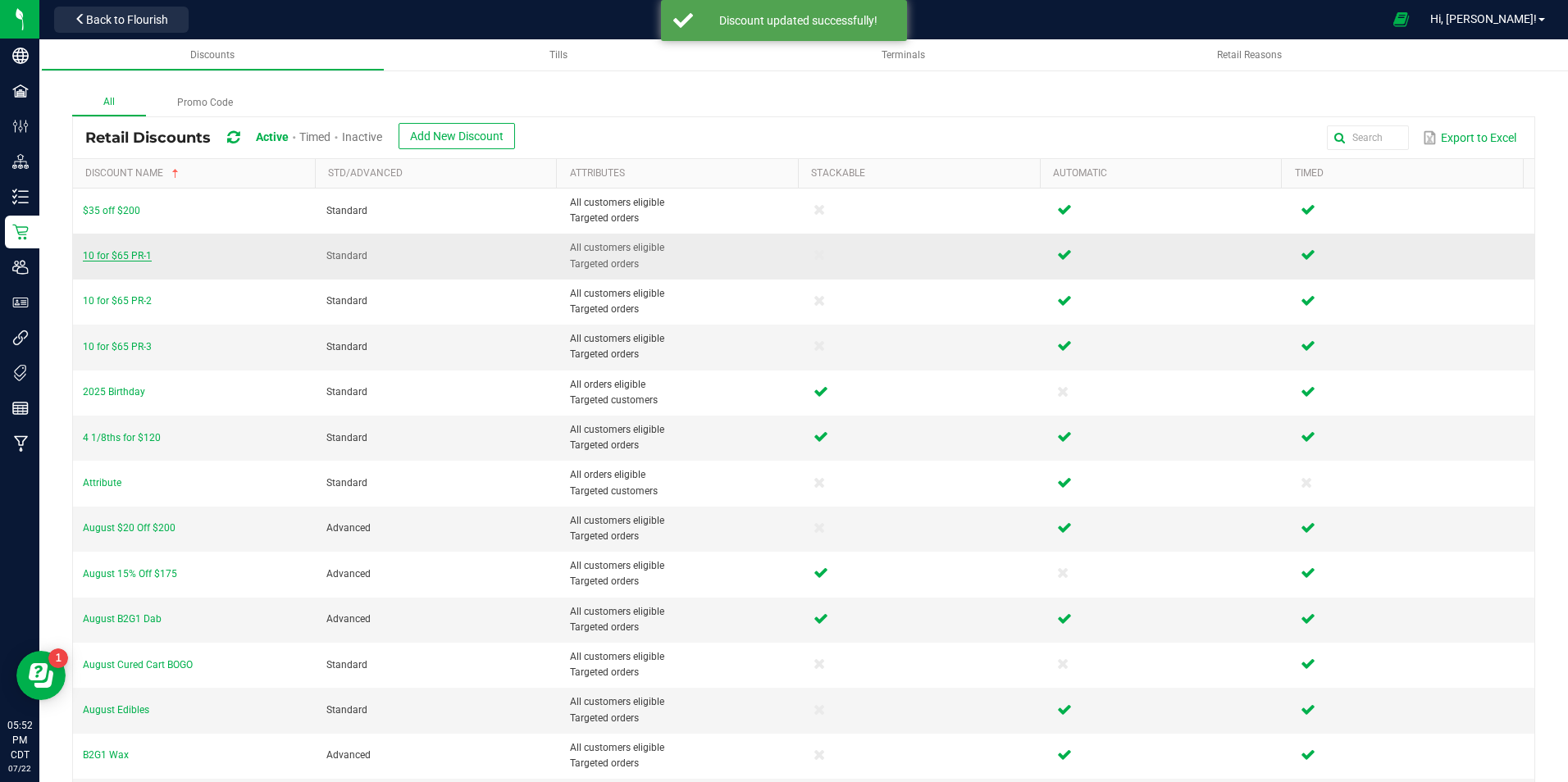 click on "10 for $65 PR-1" at bounding box center [117, 256] 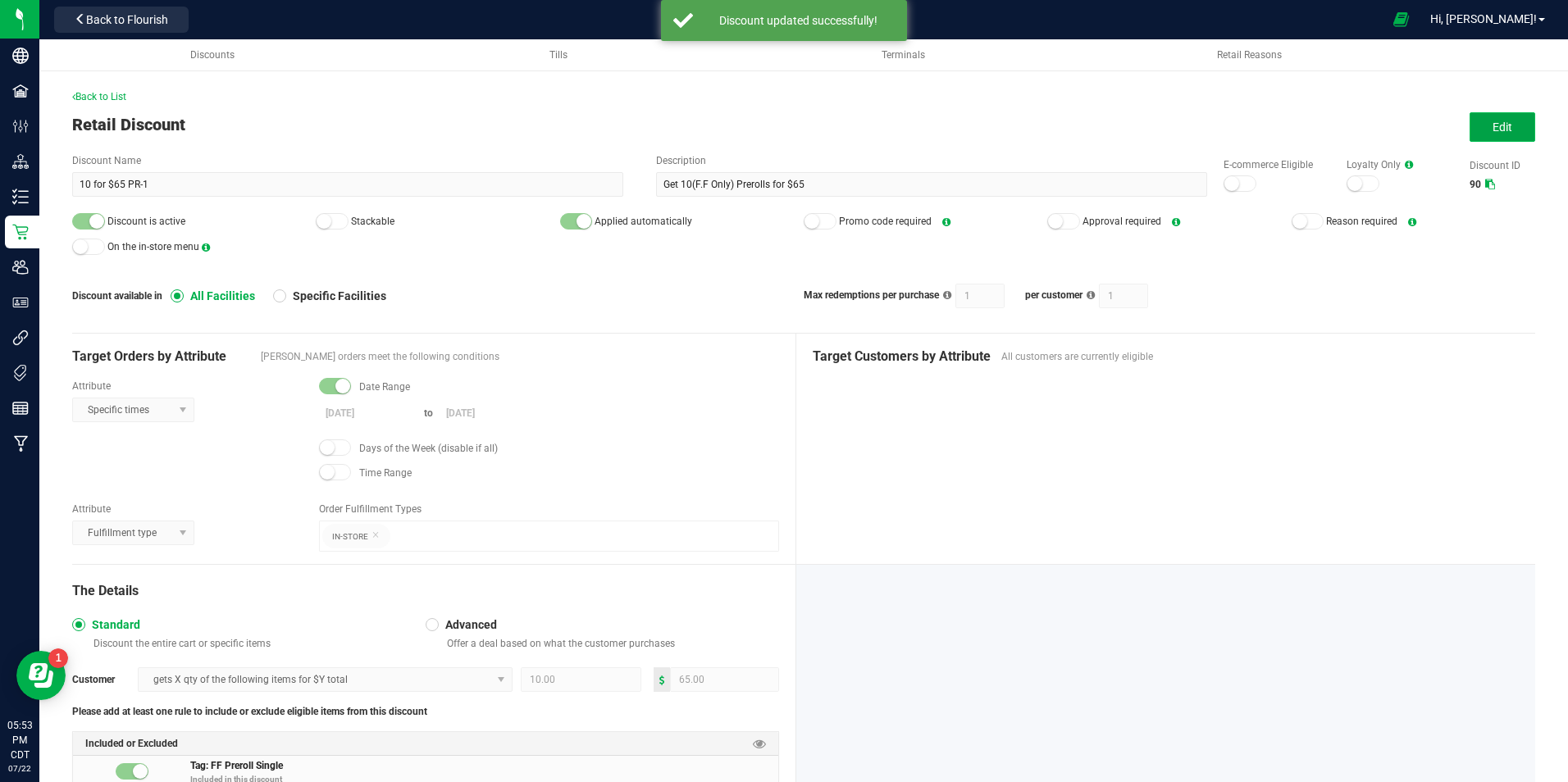 click on "Edit" at bounding box center [1502, 127] 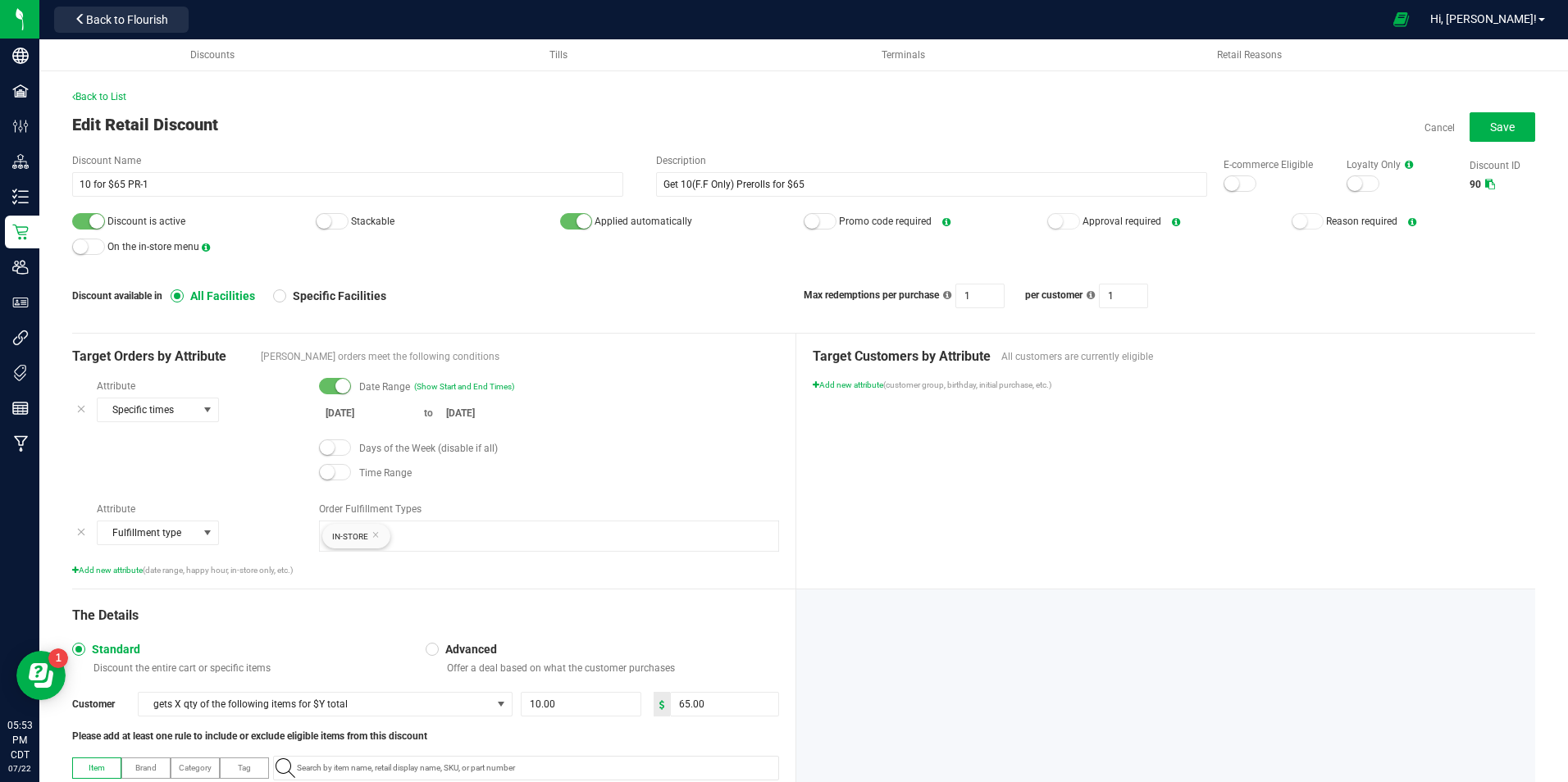 click at bounding box center [97, 221] 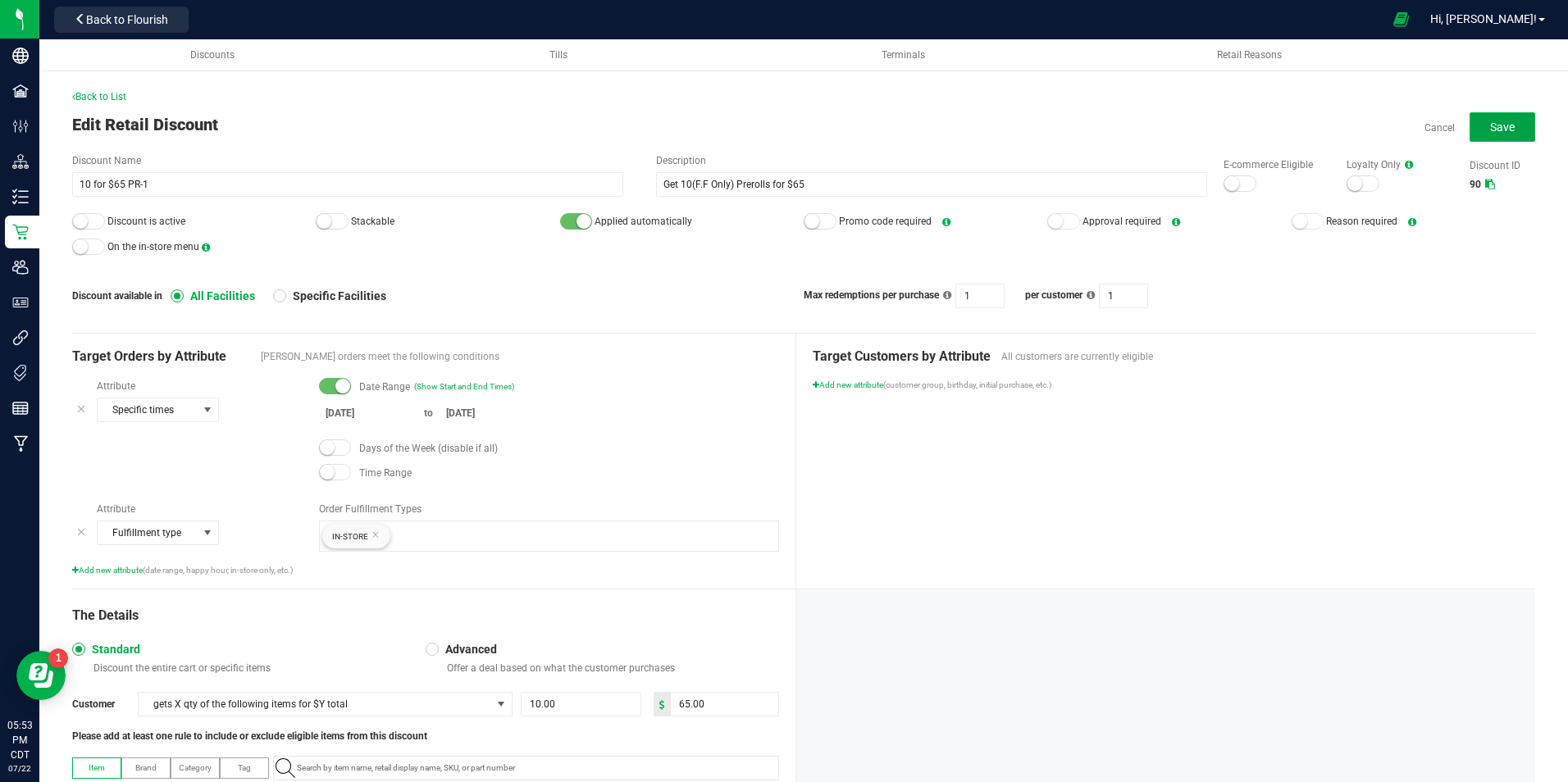 click on "Save" at bounding box center (1502, 127) 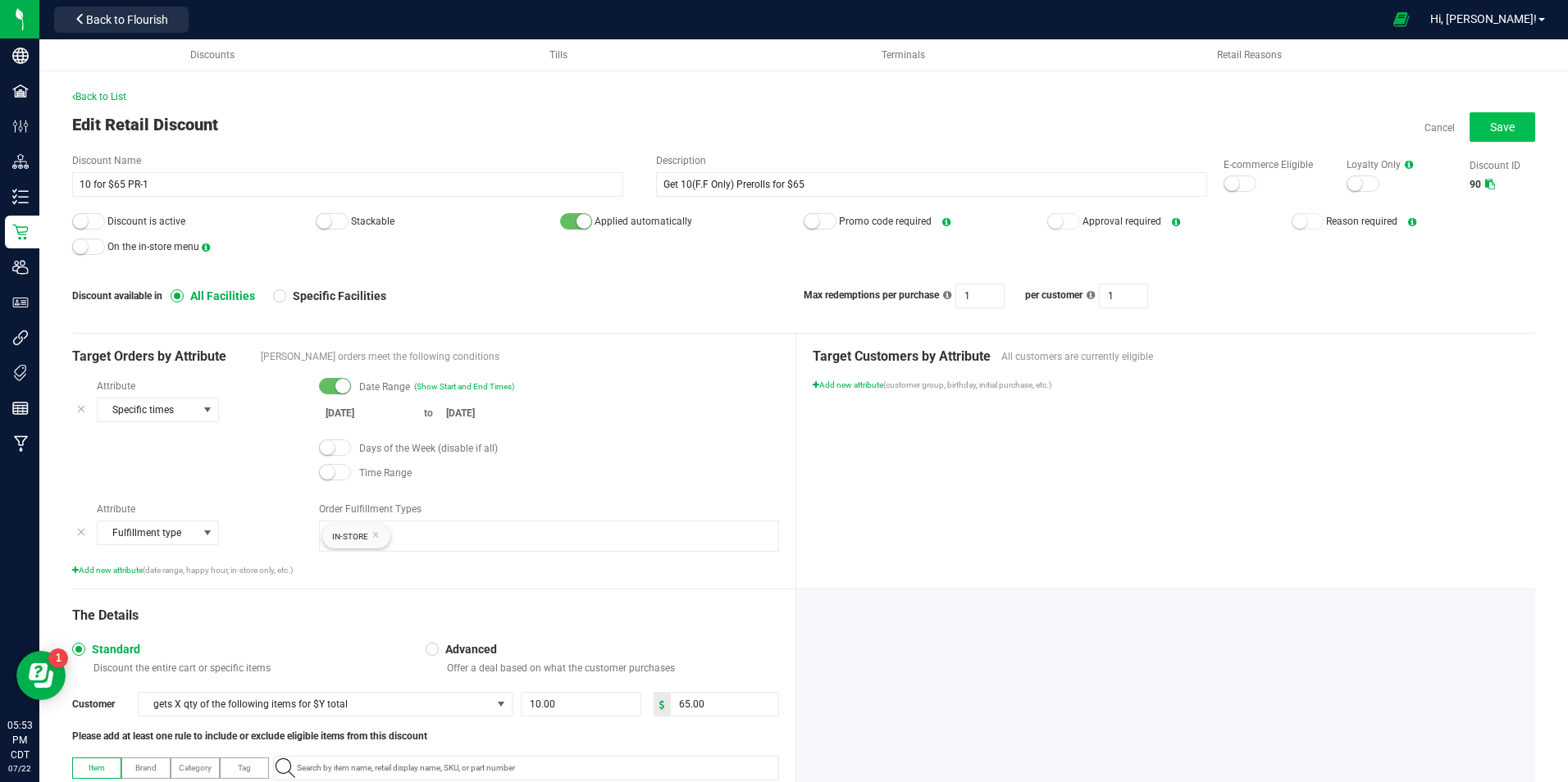 type on "10" 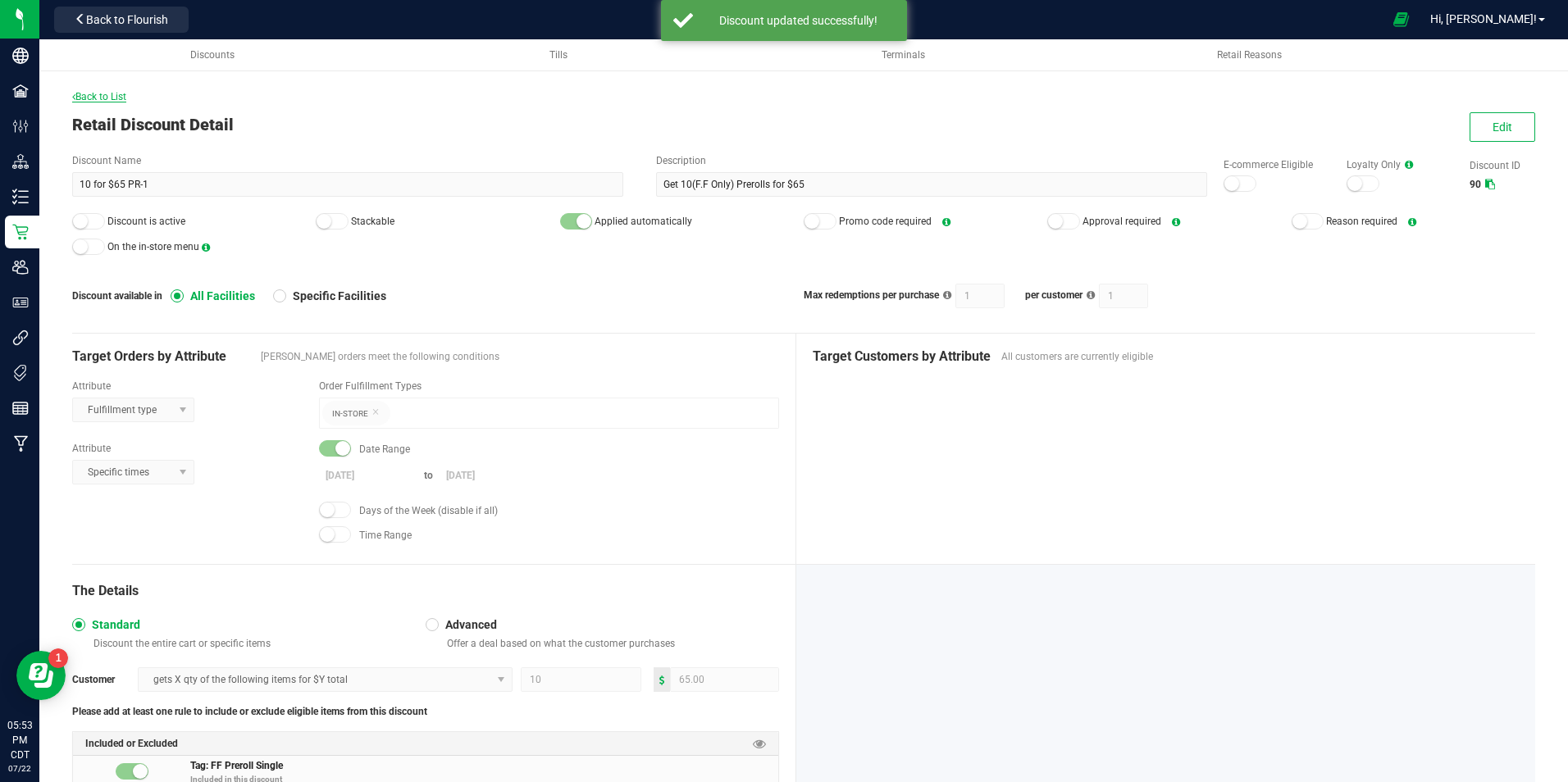 click on "Back to List" at bounding box center (99, 97) 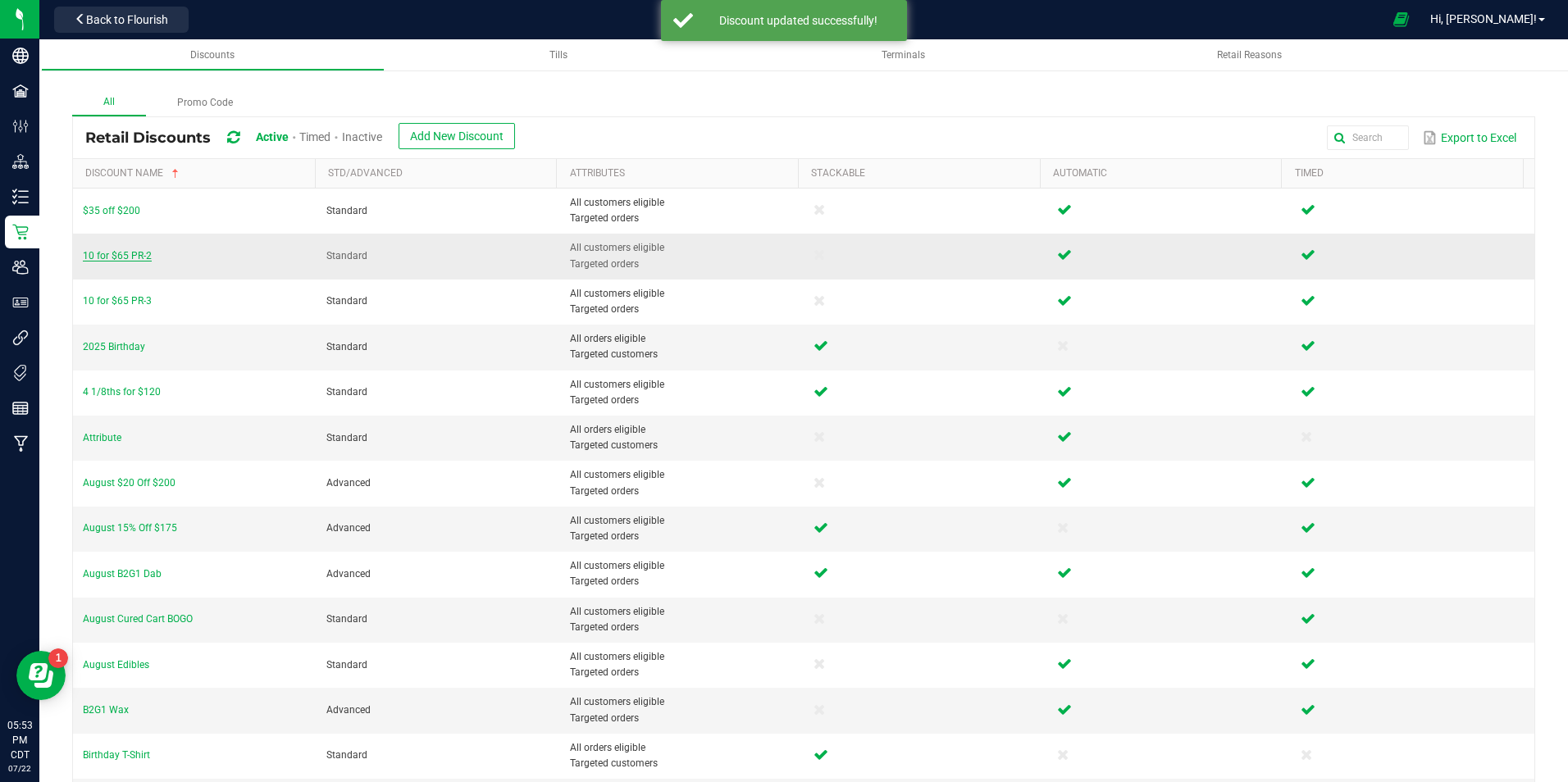 click on "10 for $65 PR-2" at bounding box center [117, 256] 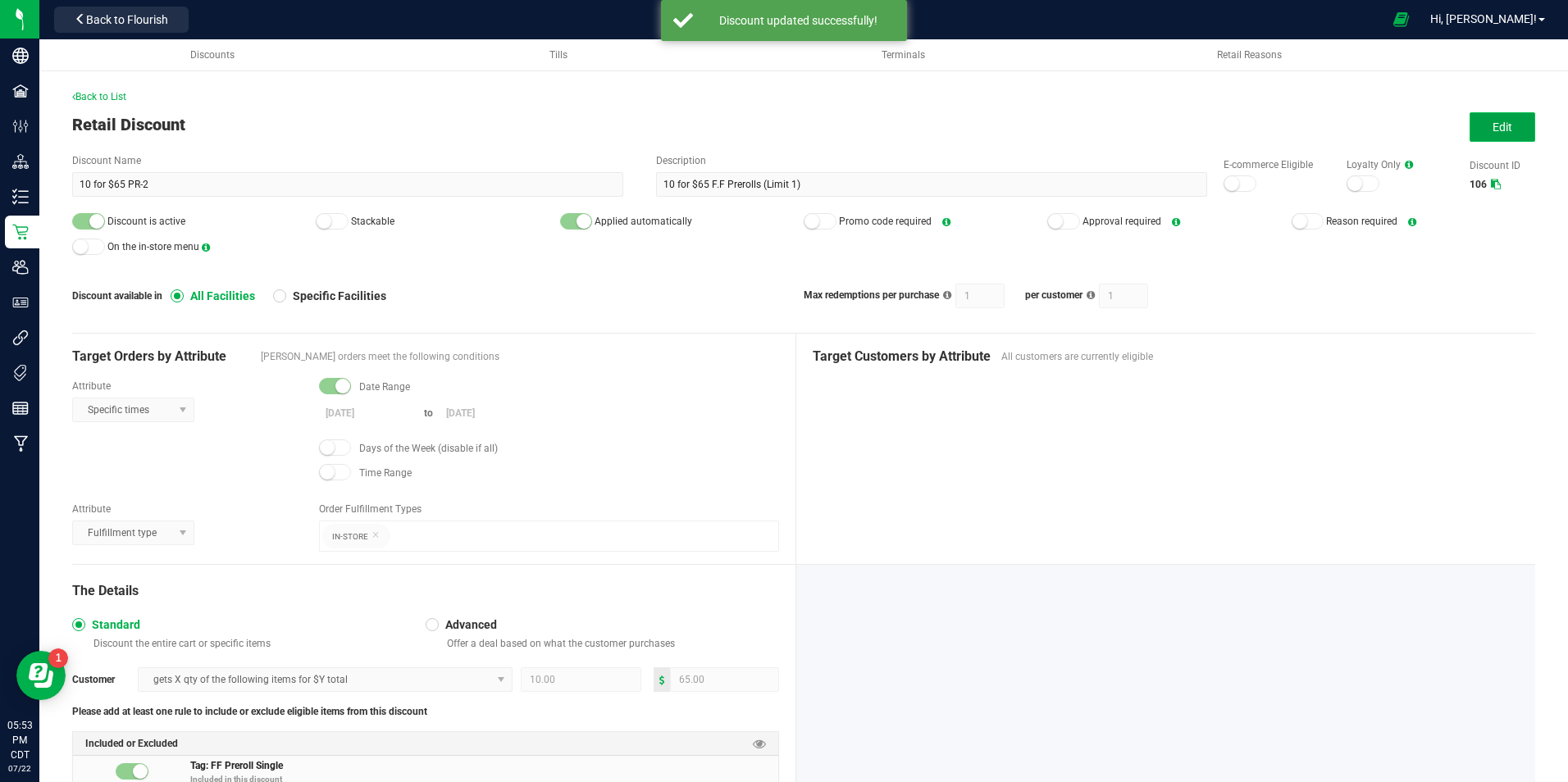click on "Edit" at bounding box center [1502, 127] 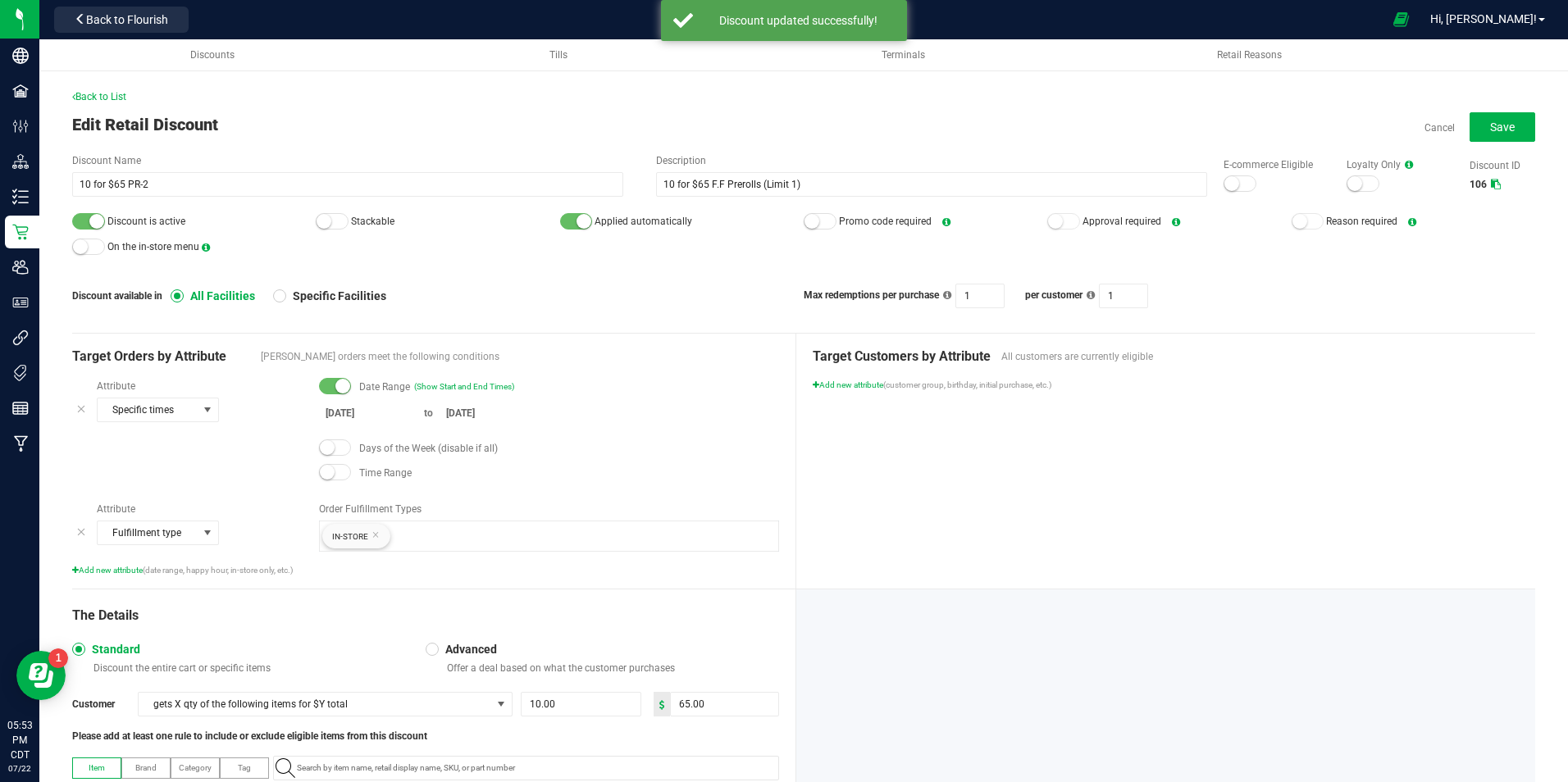 click at bounding box center [97, 221] 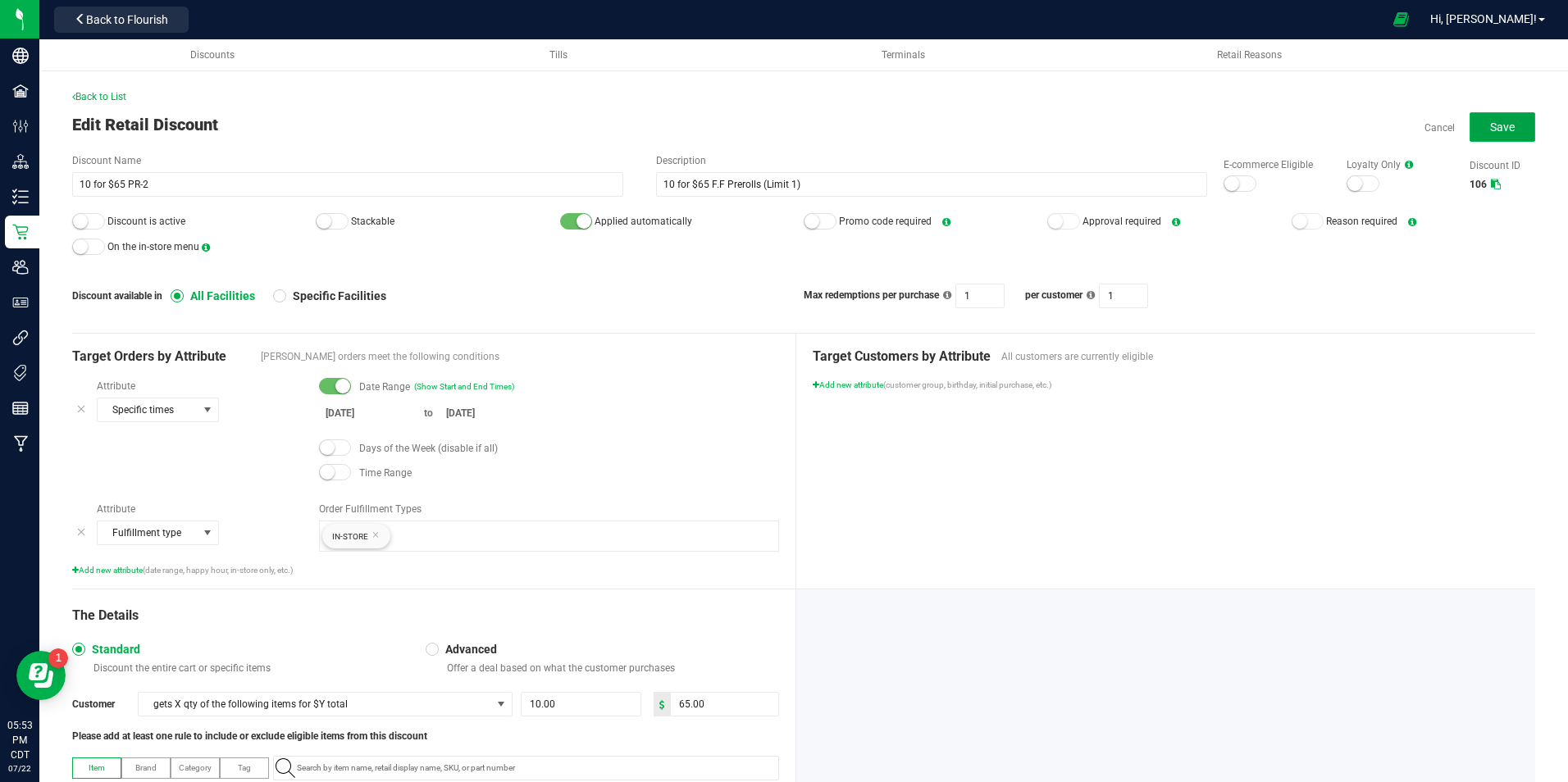 click on "Save" at bounding box center [1502, 127] 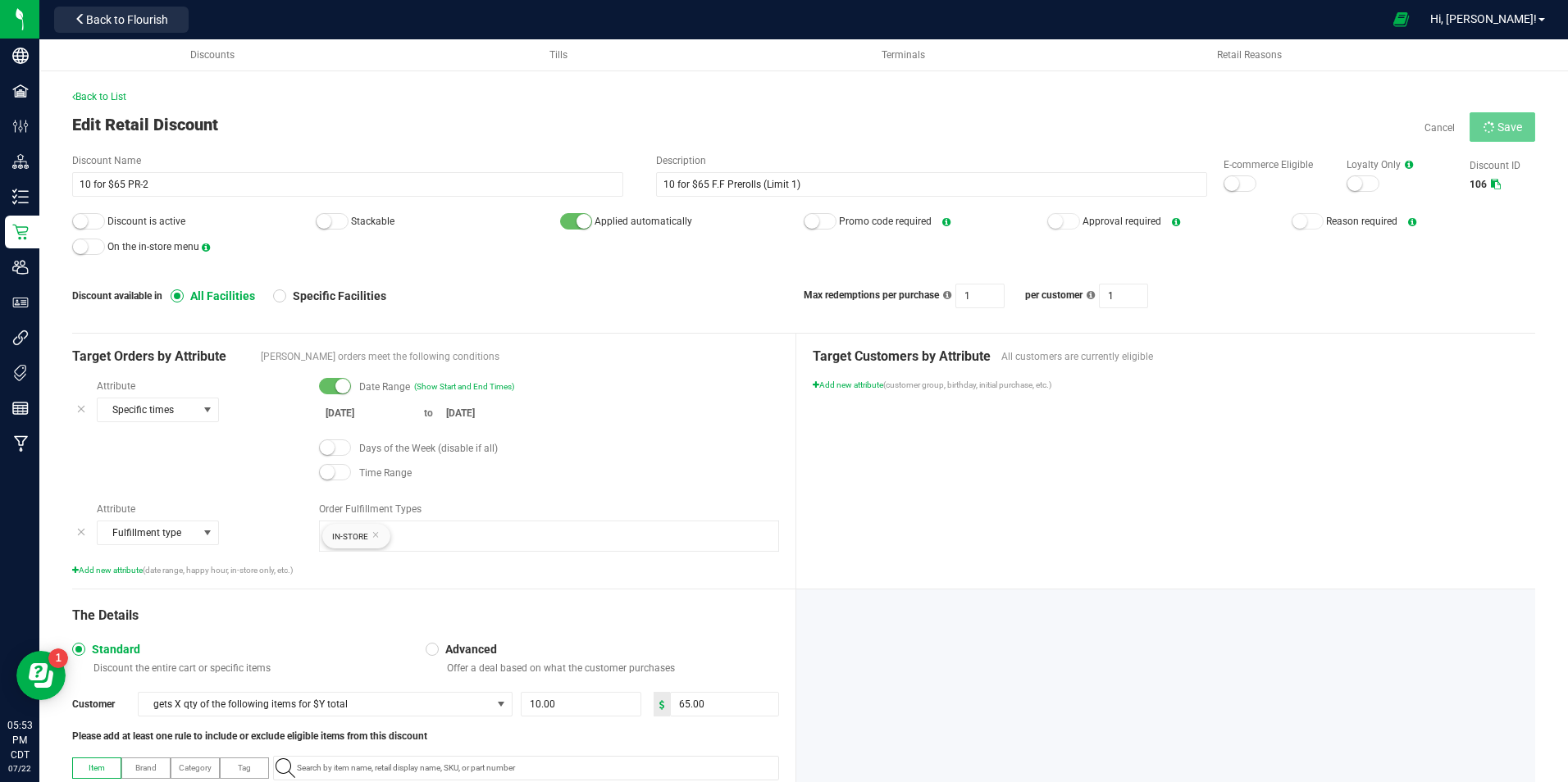 type on "10" 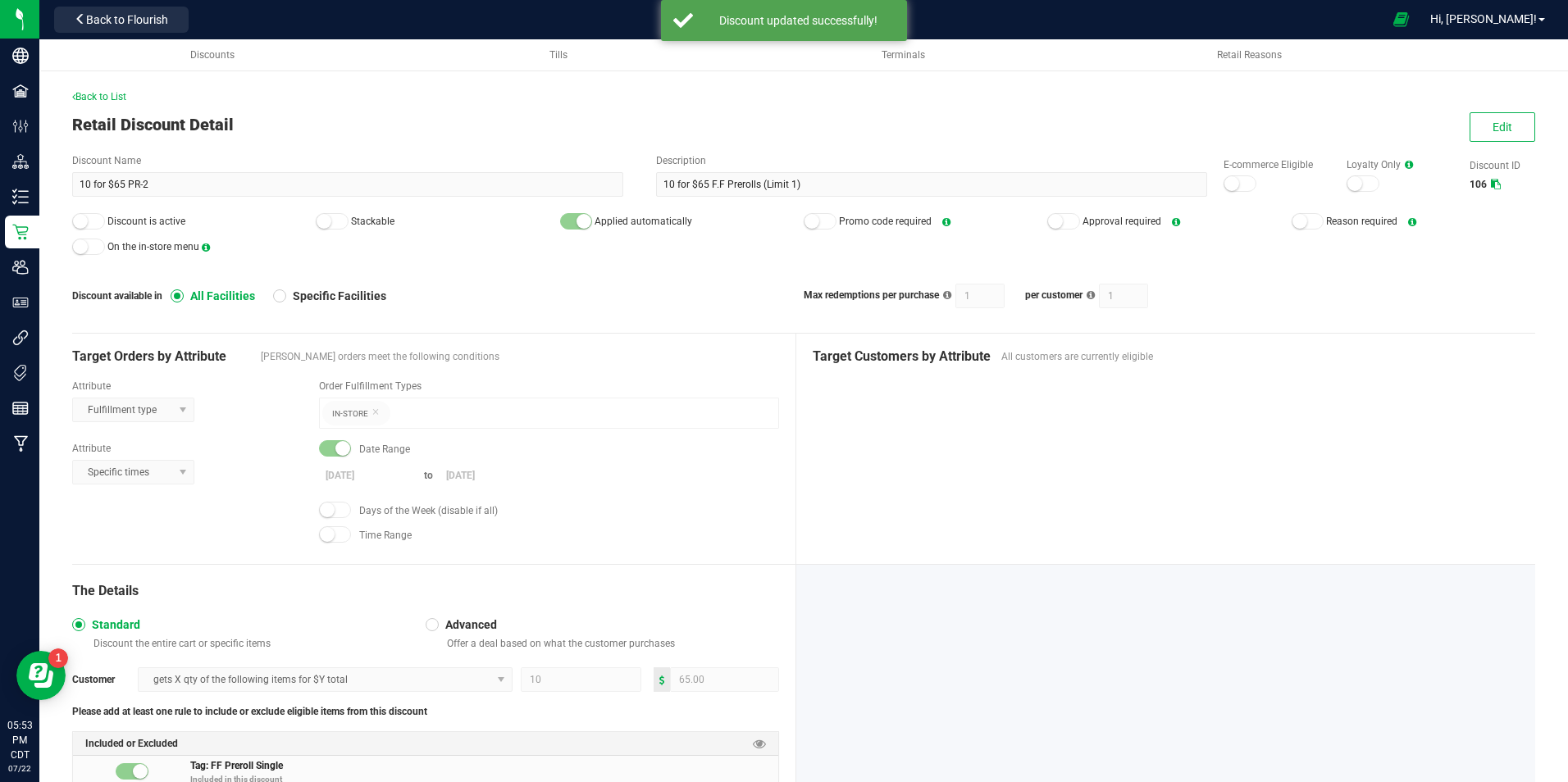 click on "Back to List" at bounding box center [804, 97] 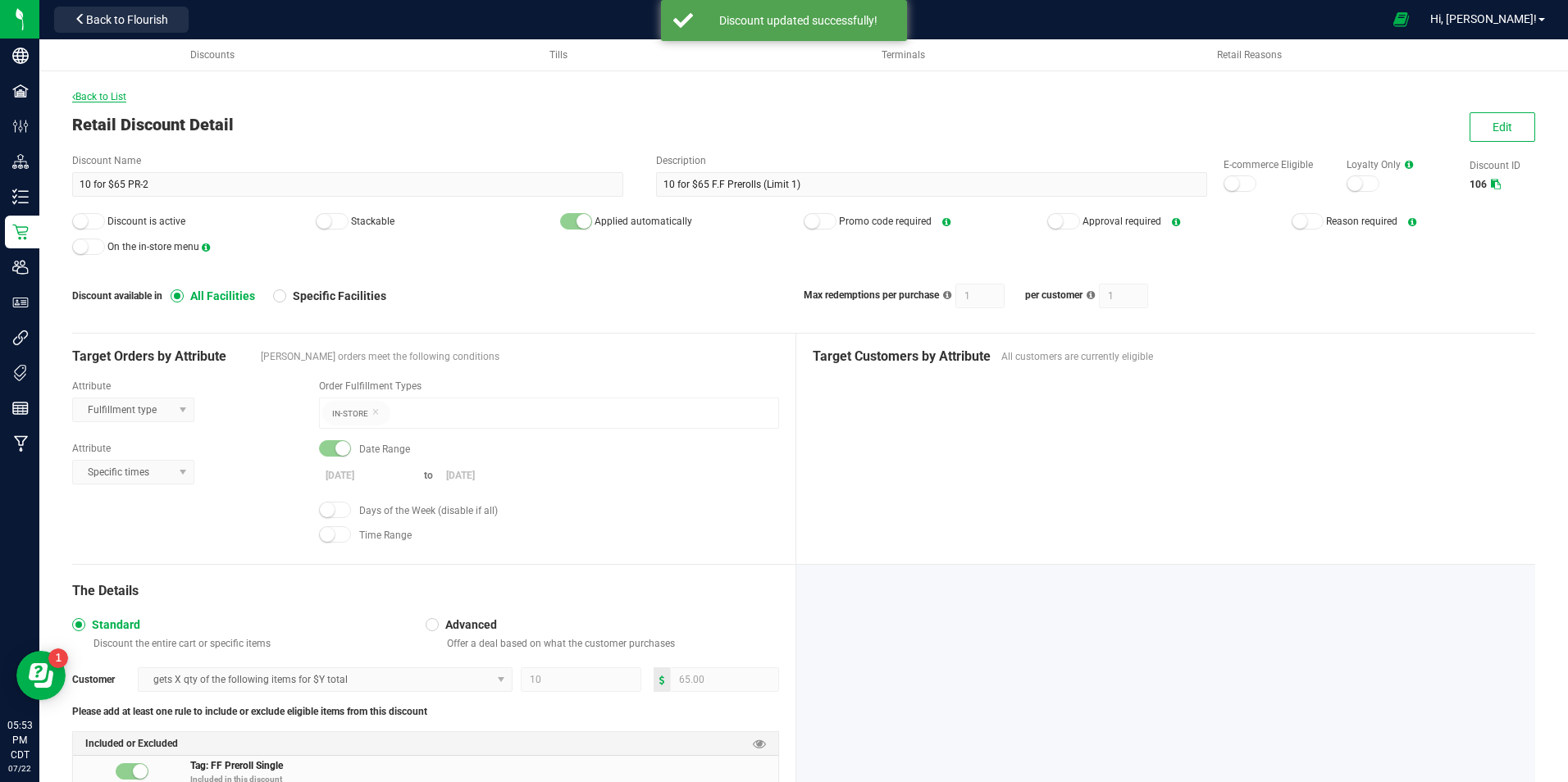 click on "Back to List" at bounding box center (99, 97) 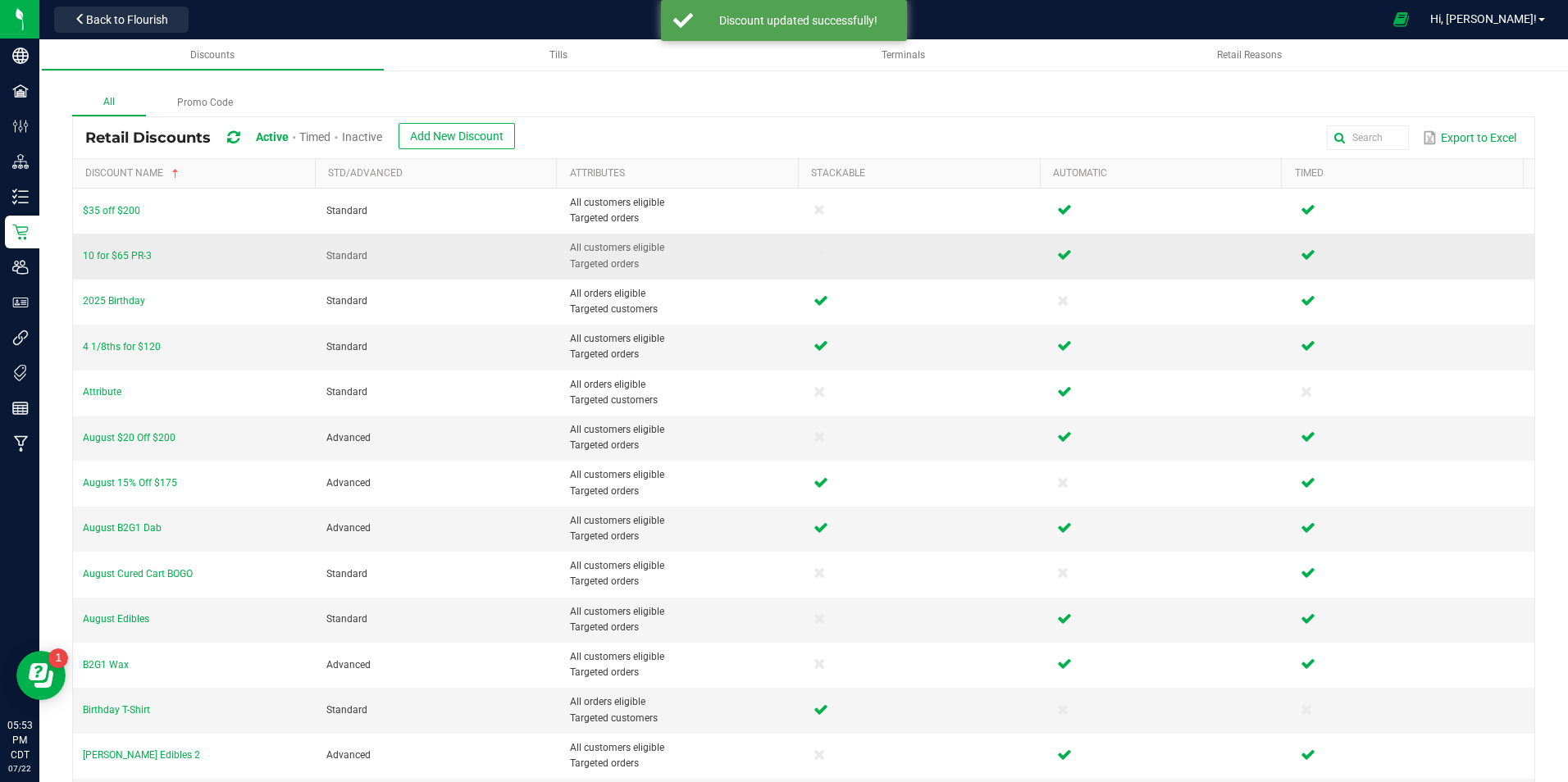 click on "10 for $65 PR-3" at bounding box center (194, 256) 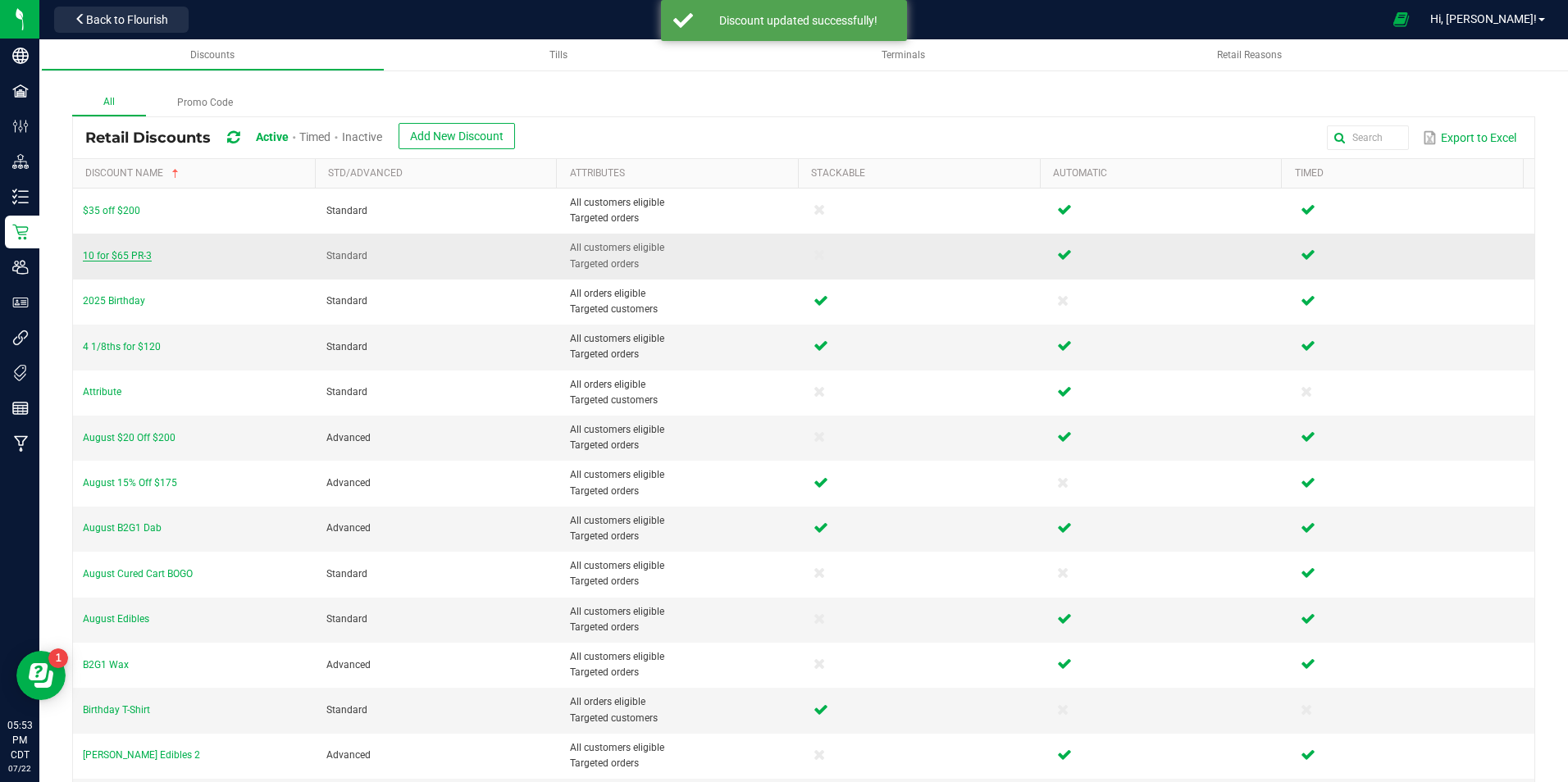 click on "10 for $65 PR-3" at bounding box center (117, 256) 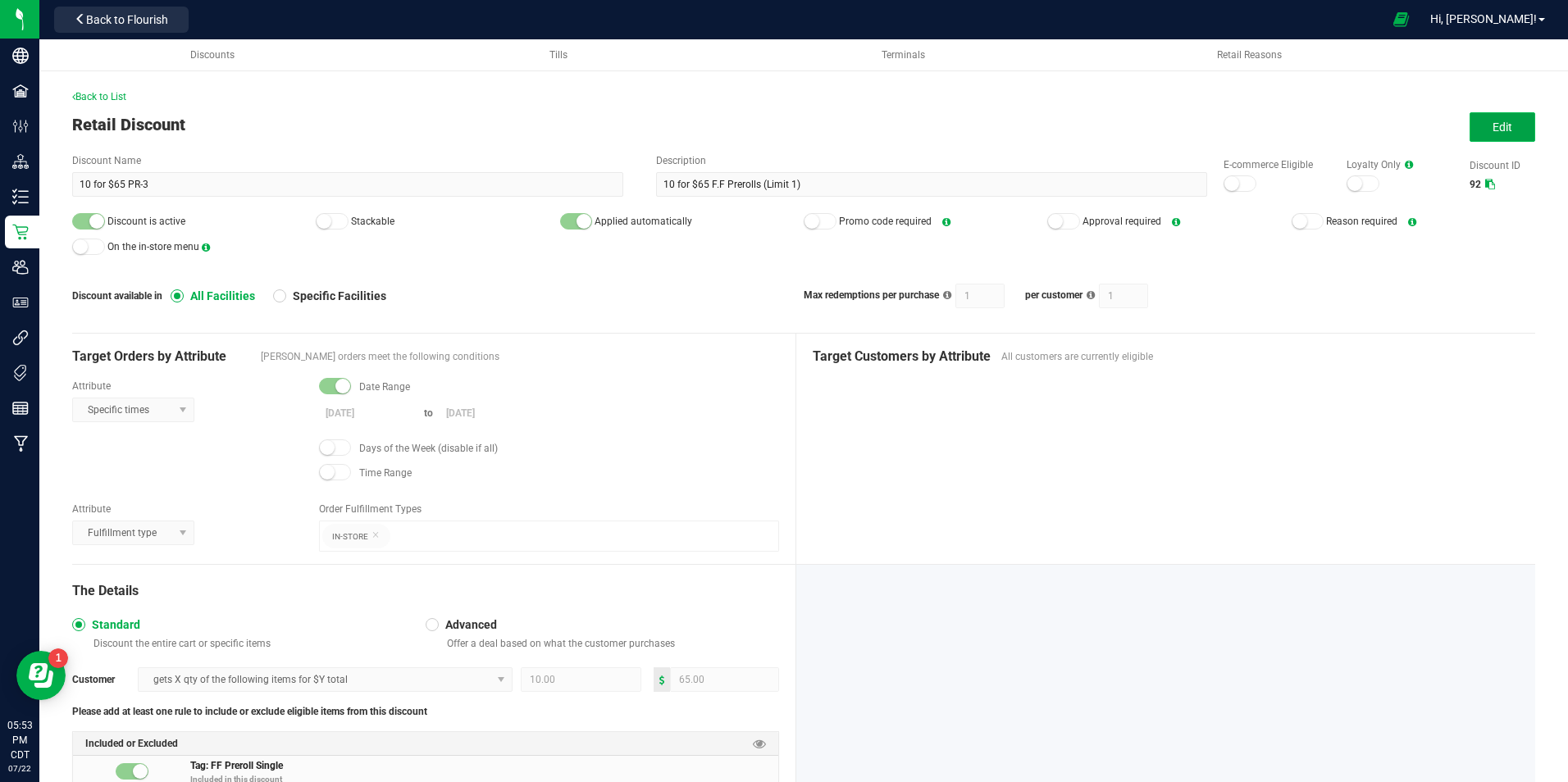 click on "Edit" at bounding box center (1502, 127) 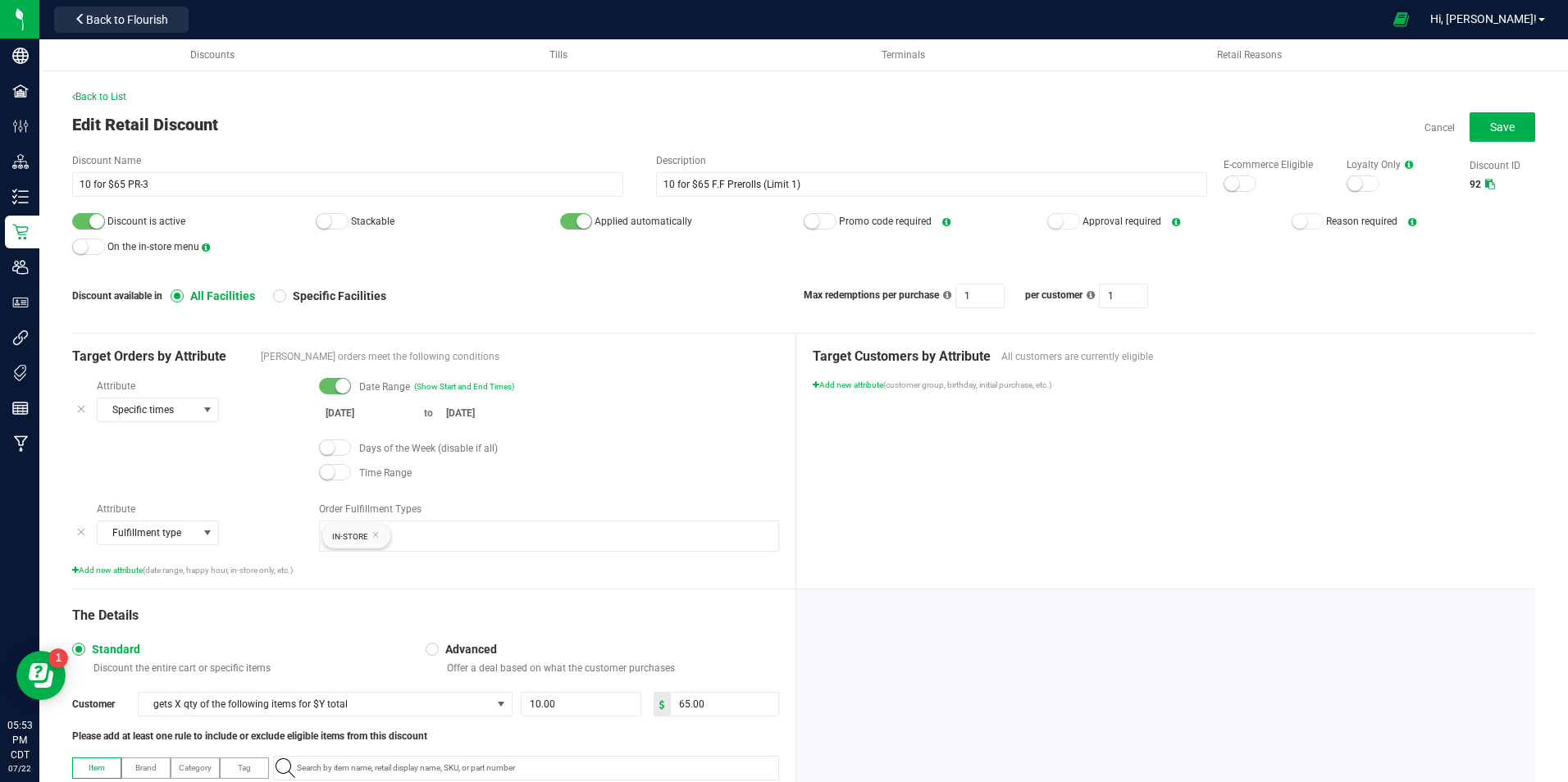 click at bounding box center (97, 221) 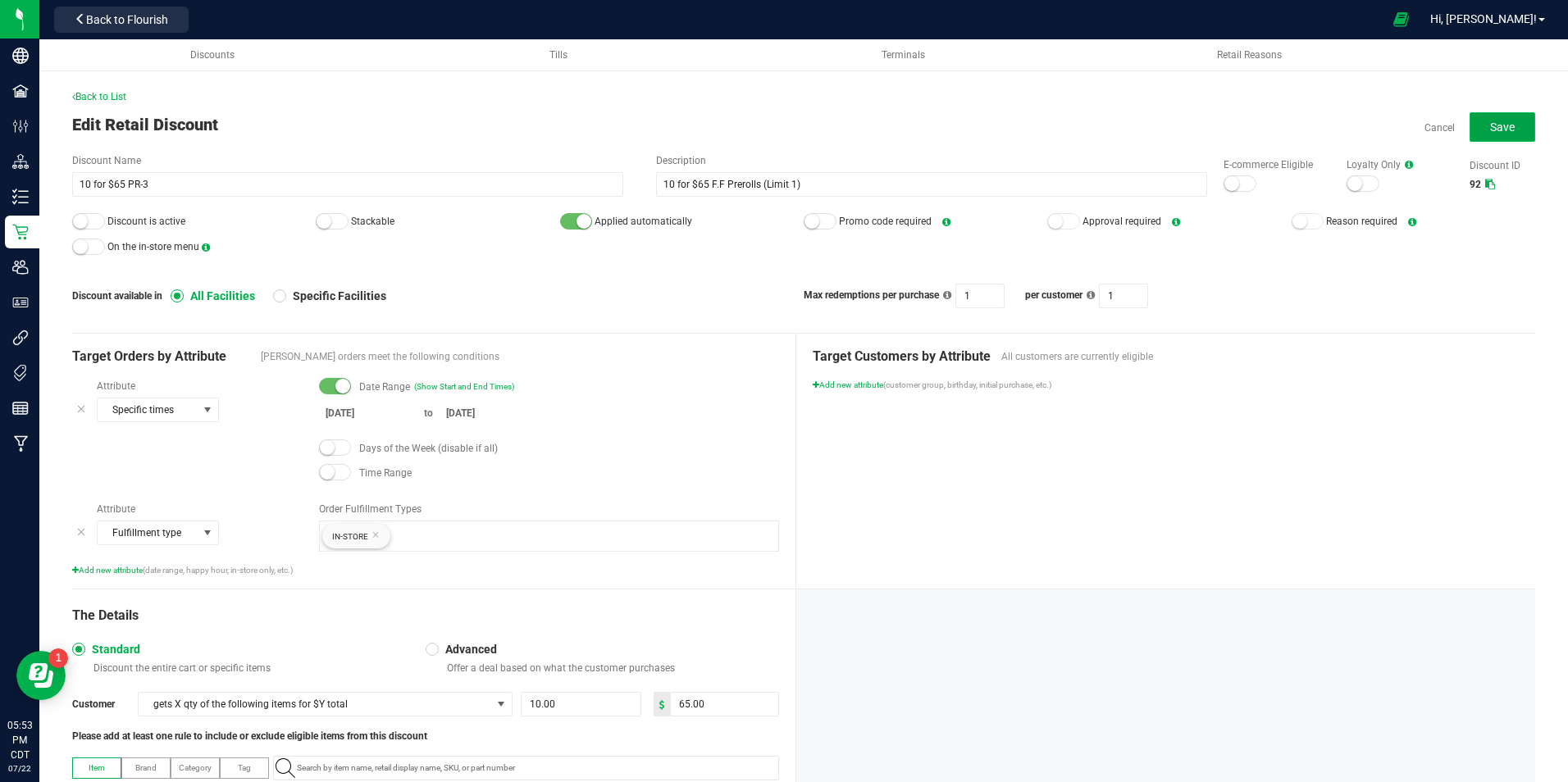 click on "Save" at bounding box center [1502, 127] 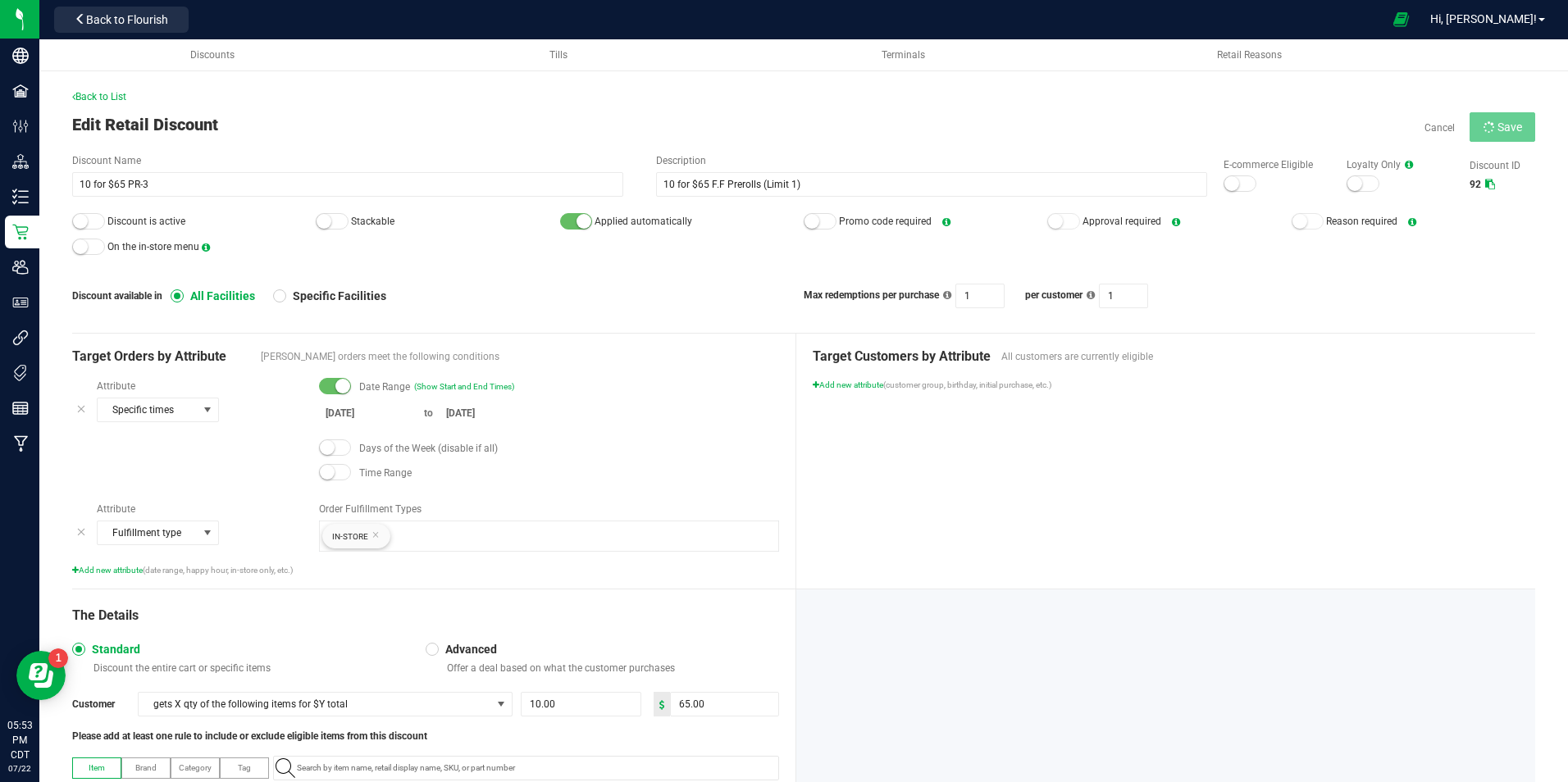 type on "10" 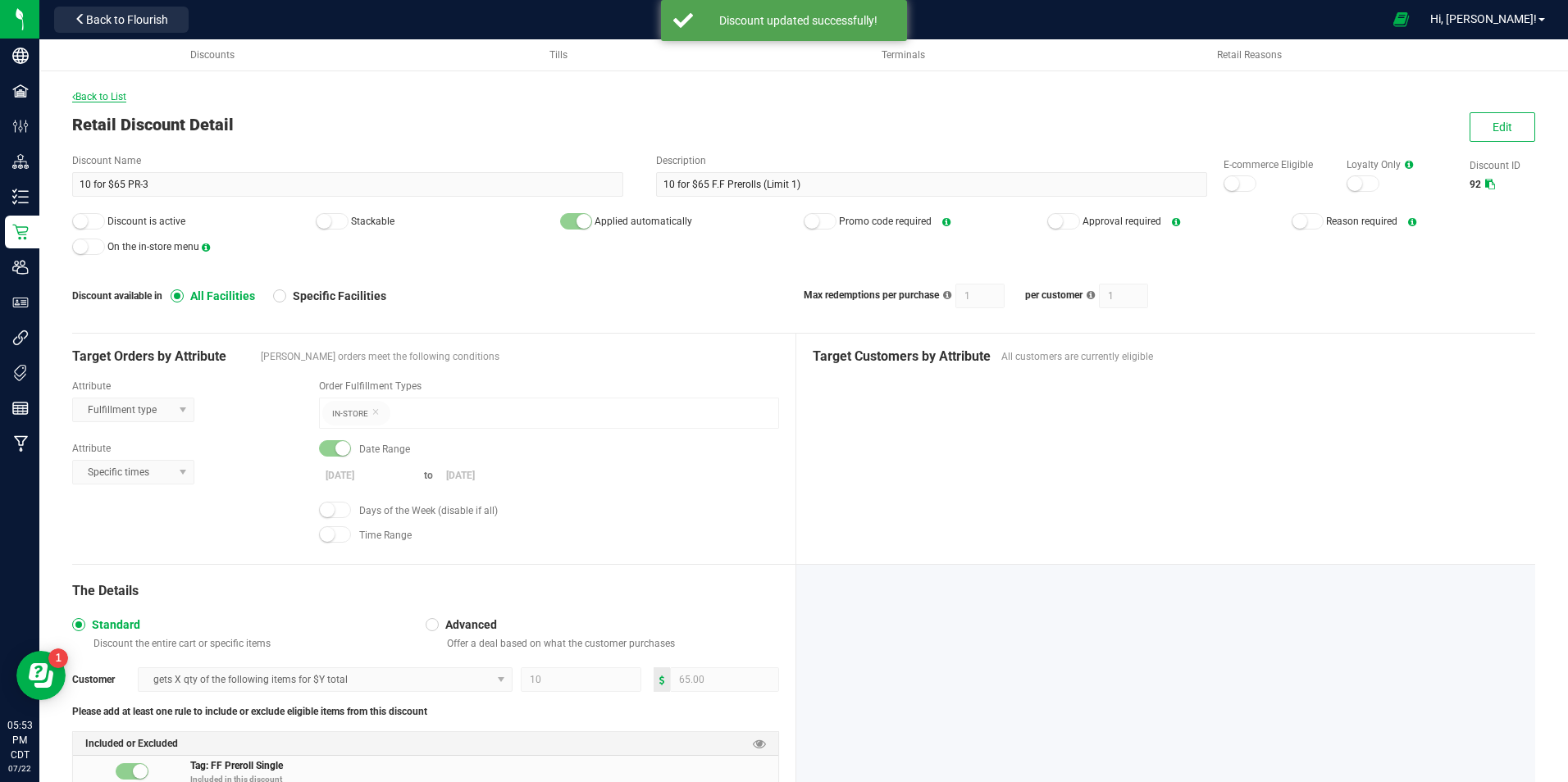 click on "Back to List" at bounding box center [99, 97] 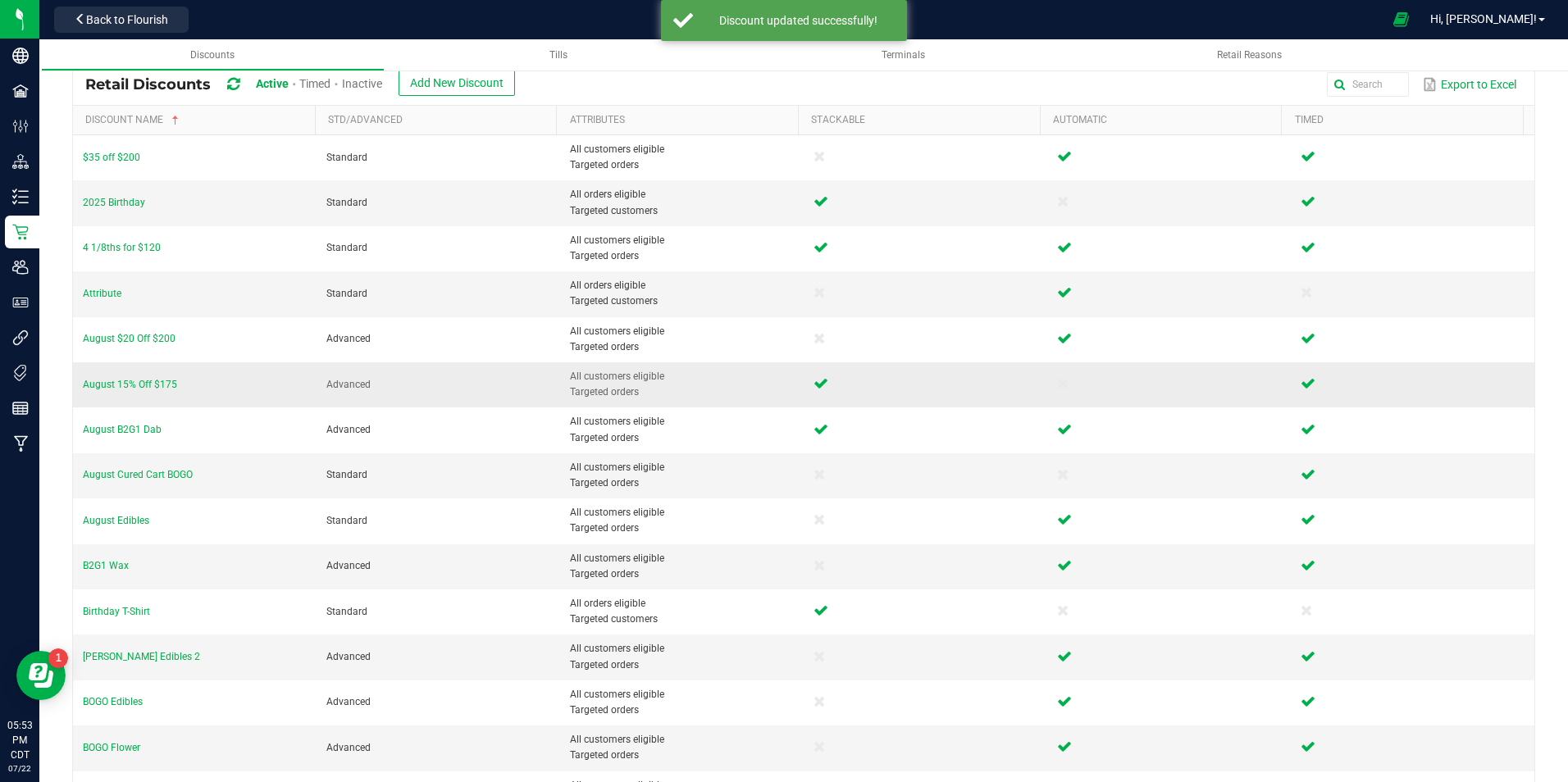 scroll, scrollTop: 54, scrollLeft: 0, axis: vertical 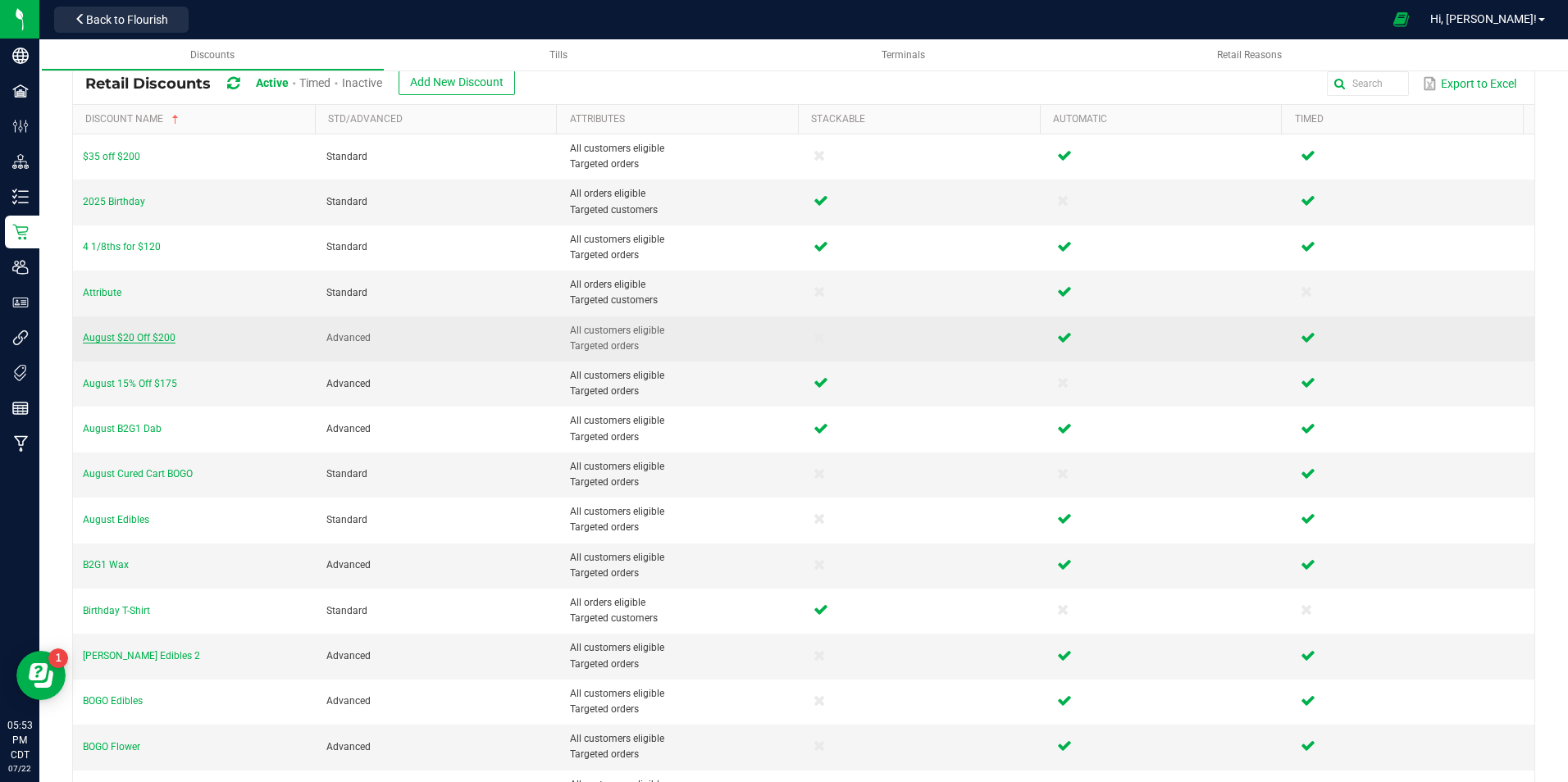 click on "August $20 Off $200" at bounding box center [129, 338] 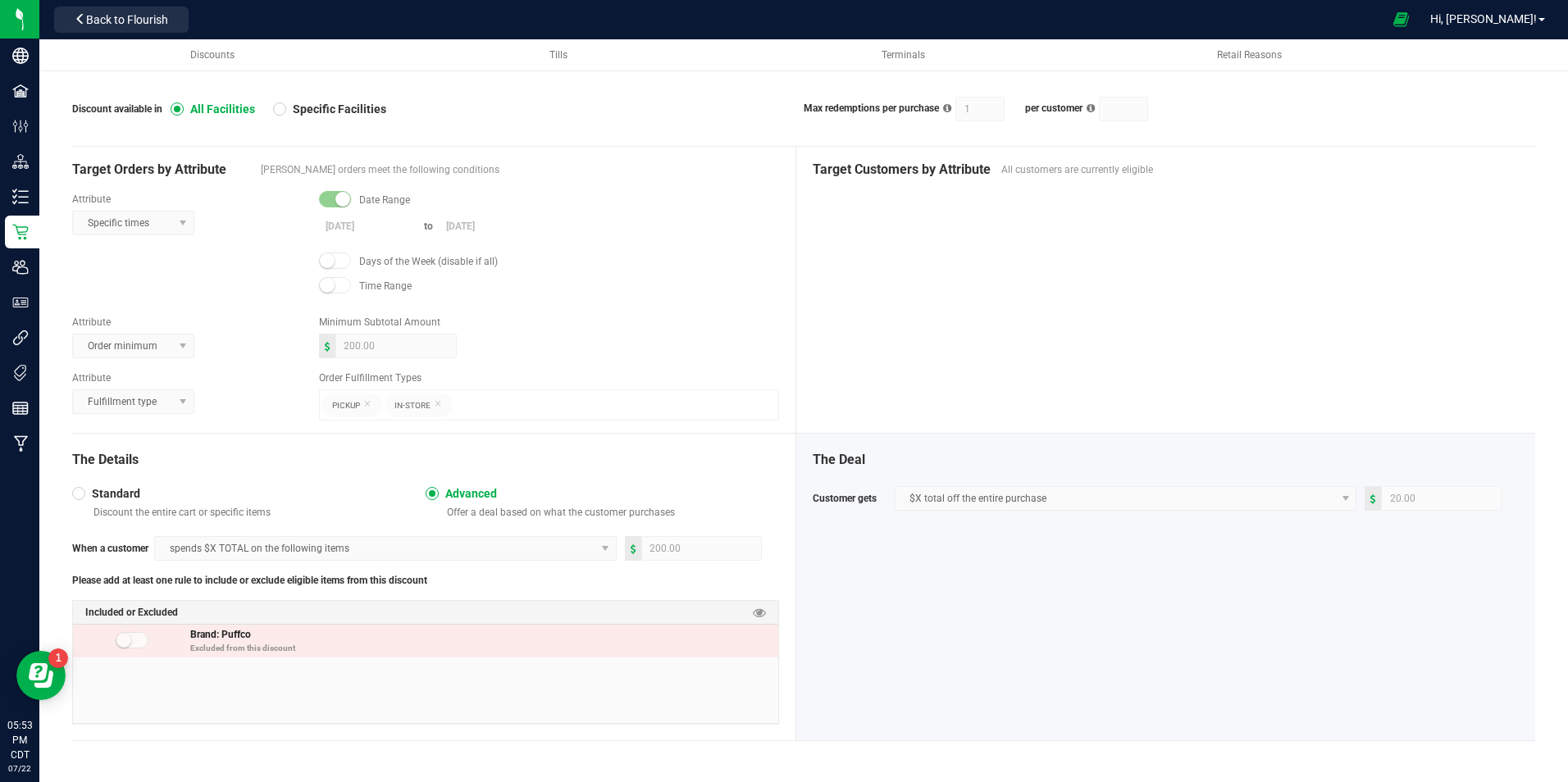 scroll, scrollTop: 0, scrollLeft: 0, axis: both 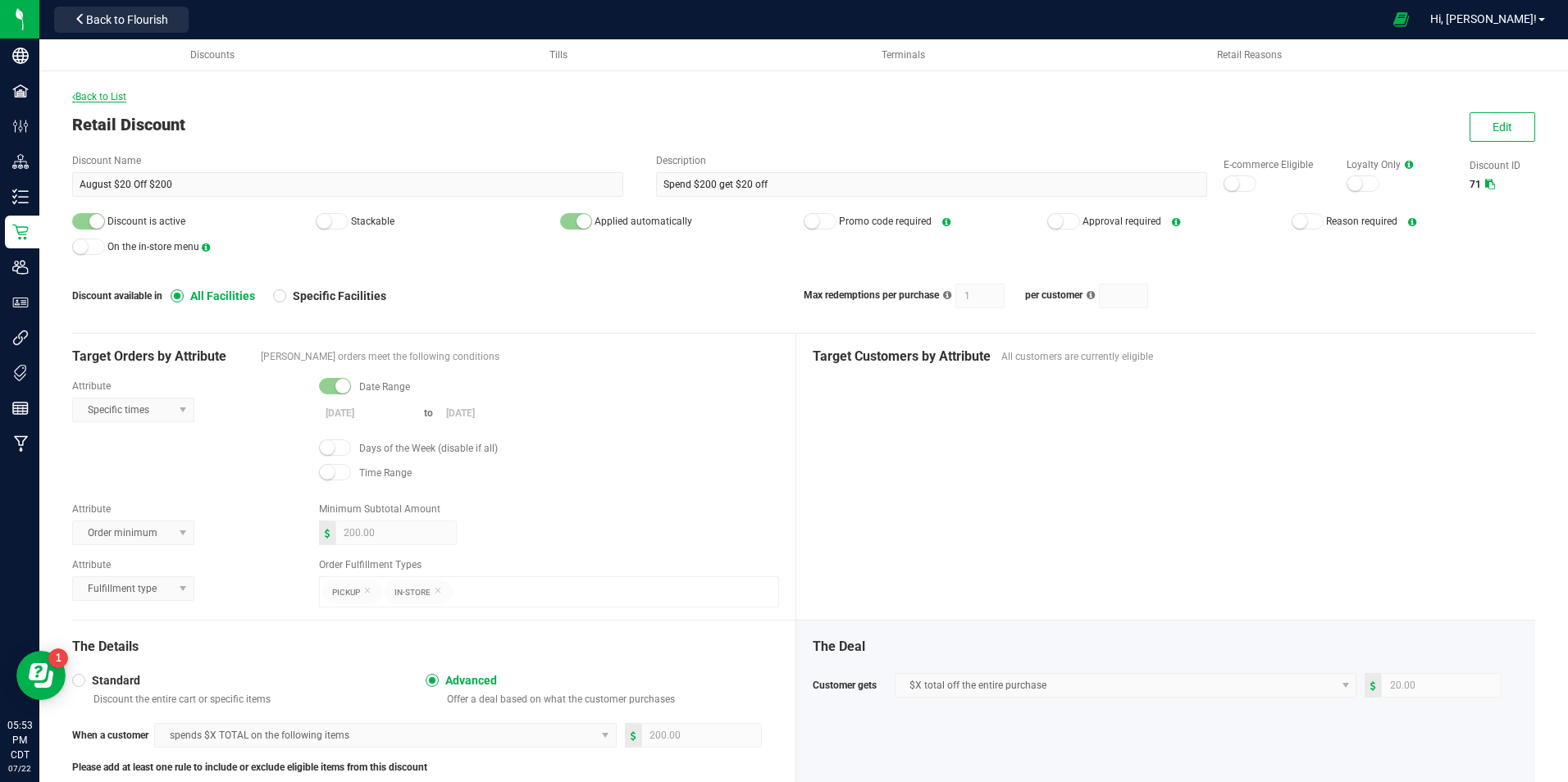 click on "Back to List" at bounding box center (99, 97) 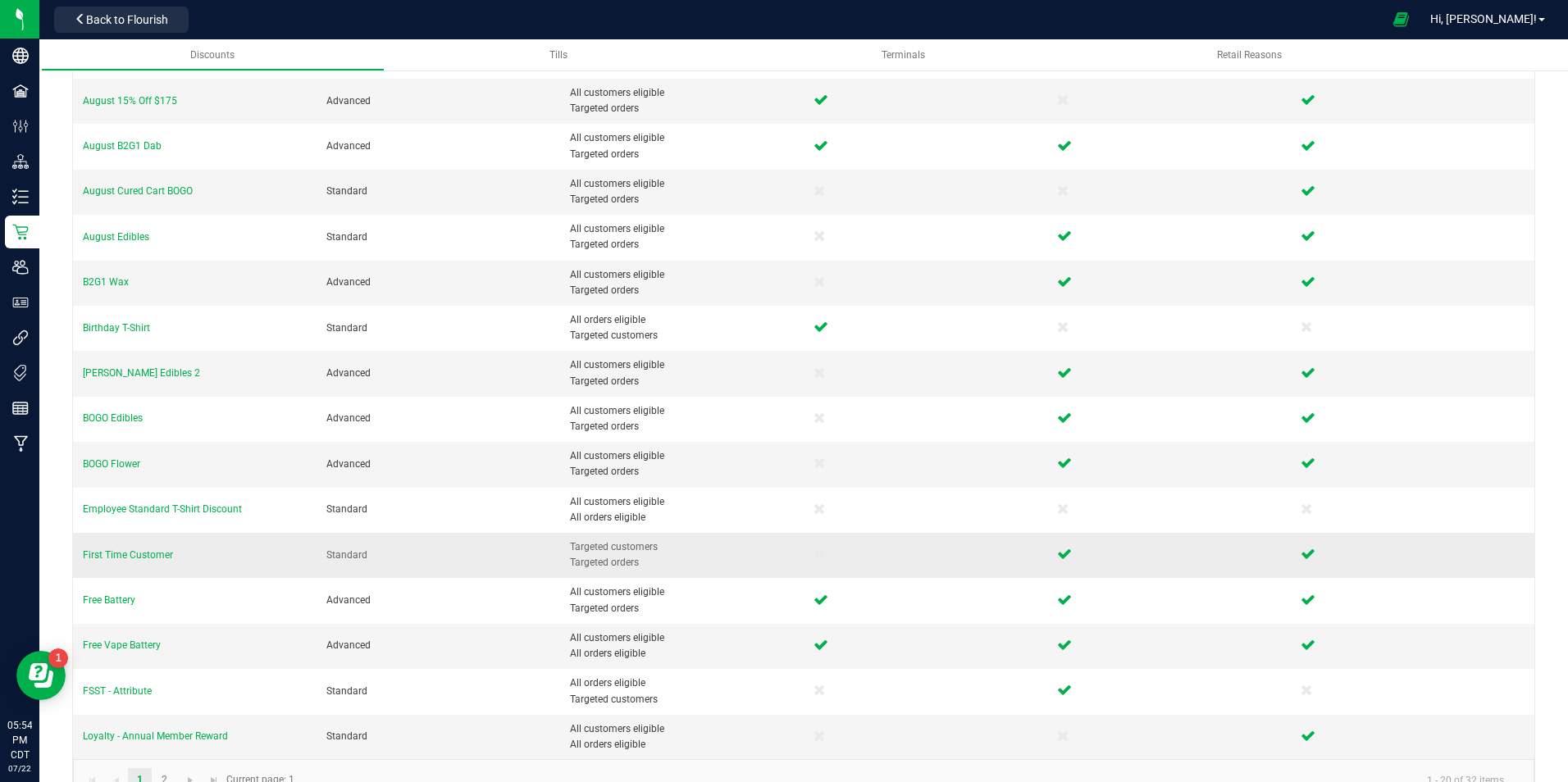 scroll, scrollTop: 338, scrollLeft: 0, axis: vertical 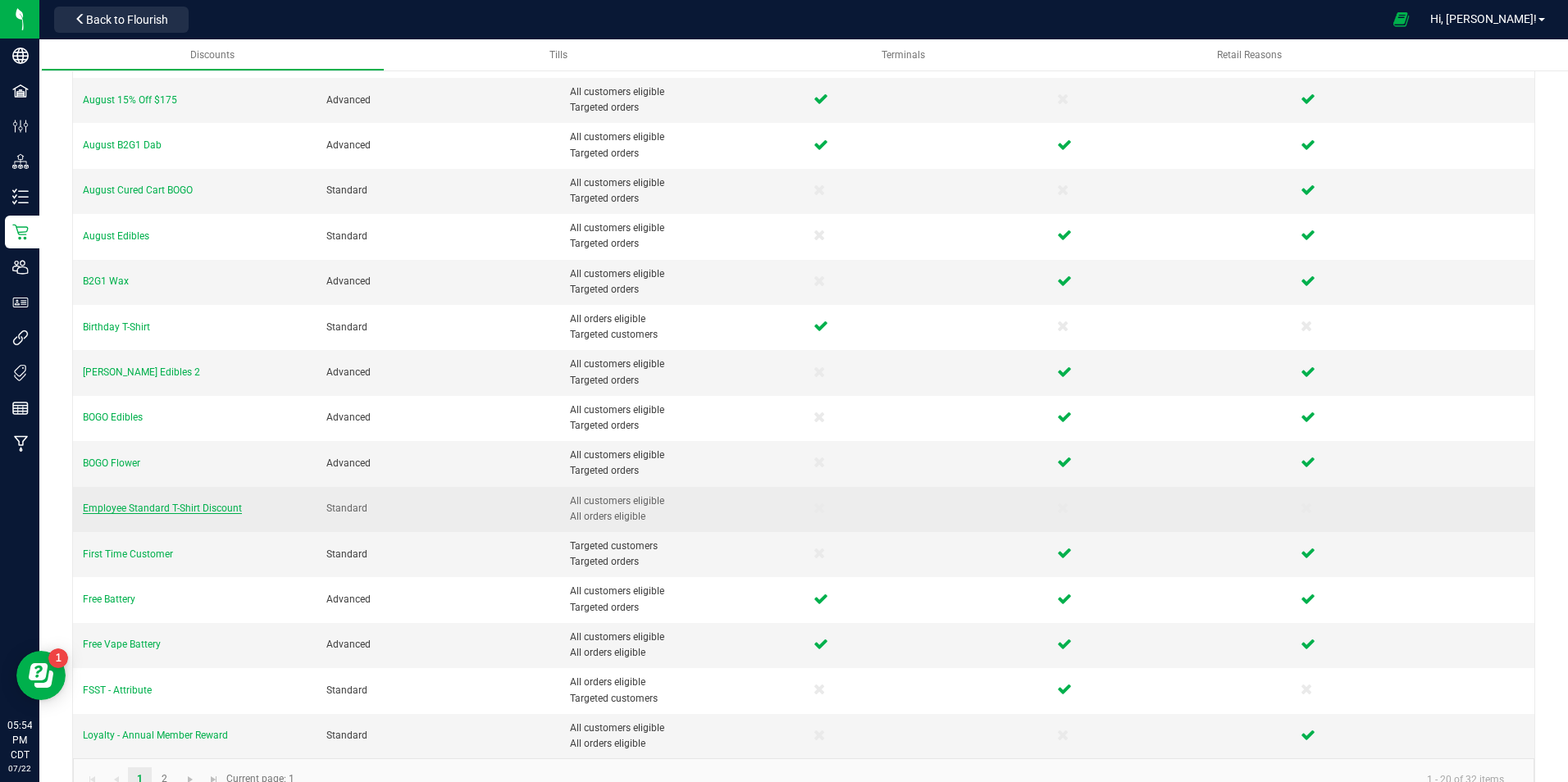 click on "Employee Standard T-Shirt Discount" at bounding box center (162, 508) 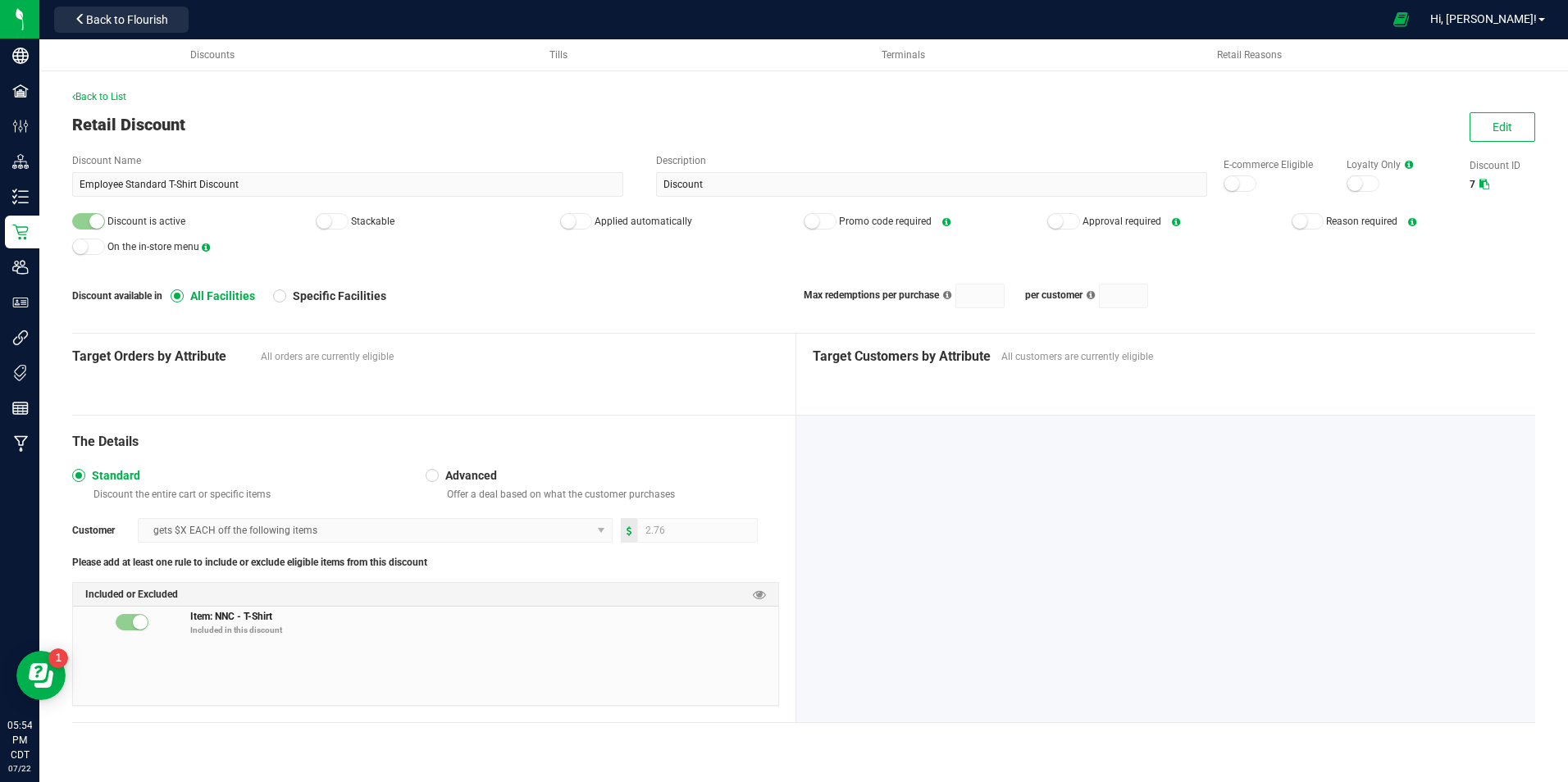 scroll, scrollTop: 0, scrollLeft: 0, axis: both 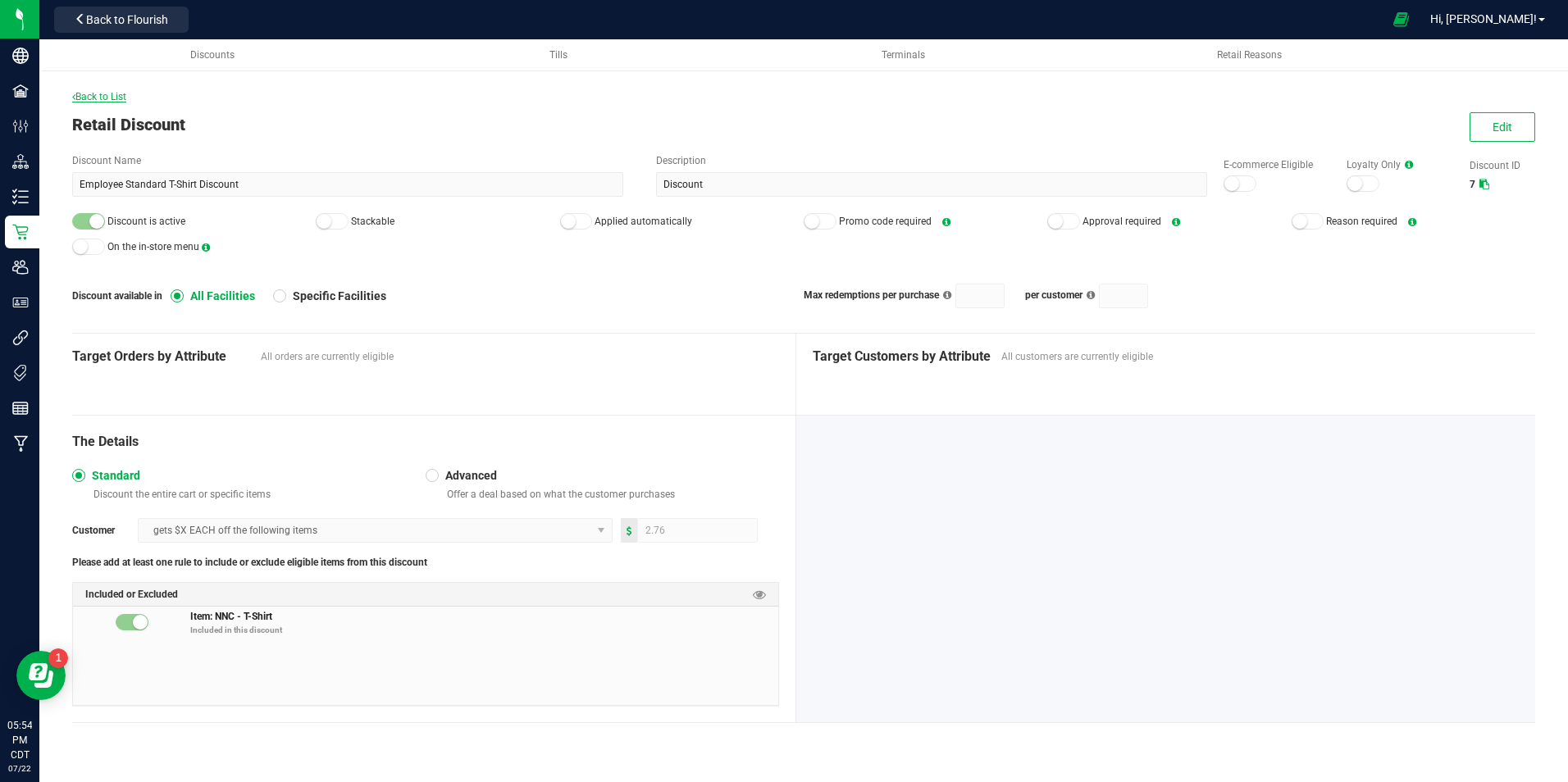 click on "Back to List" at bounding box center (99, 97) 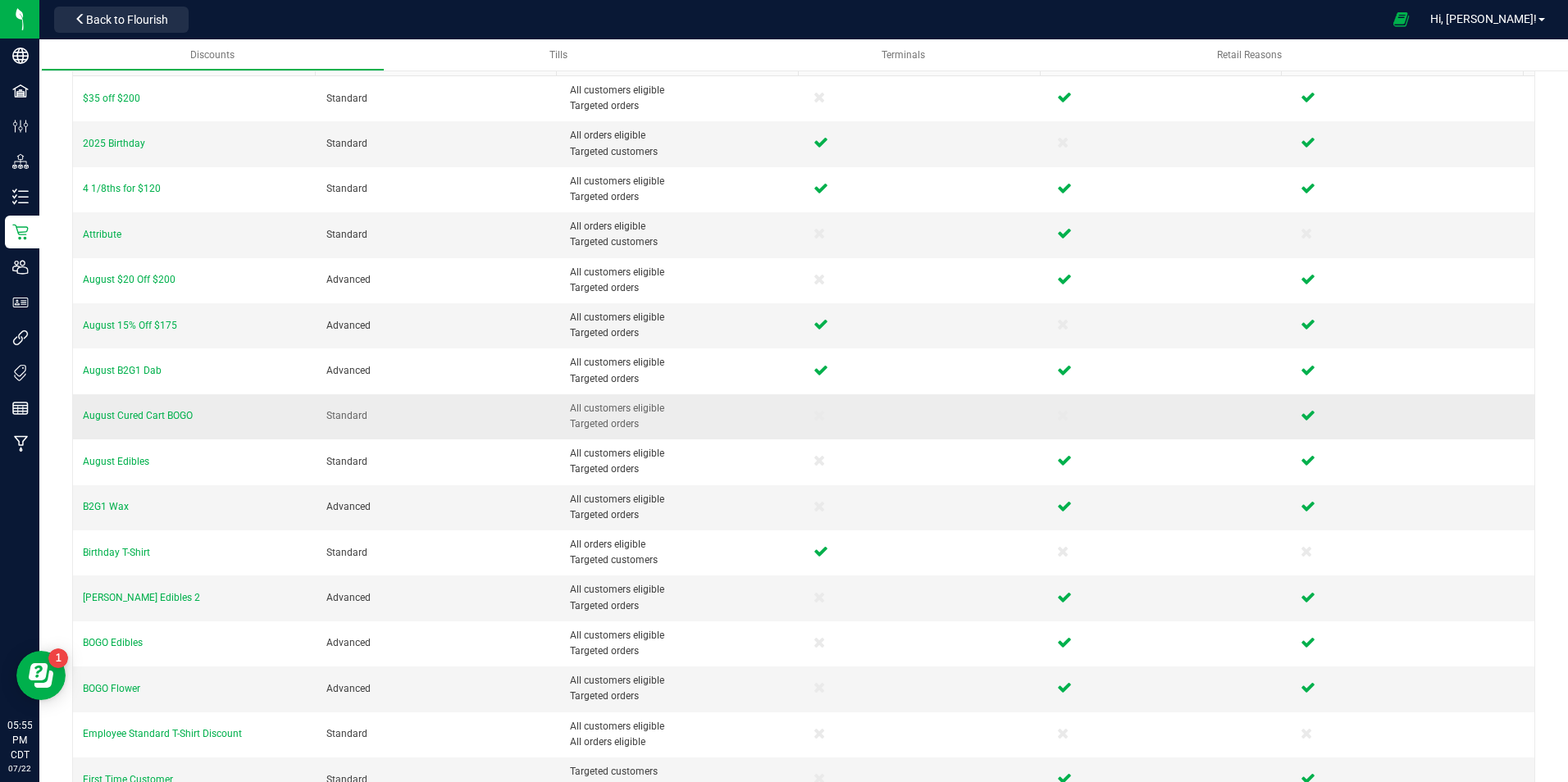 scroll, scrollTop: 111, scrollLeft: 0, axis: vertical 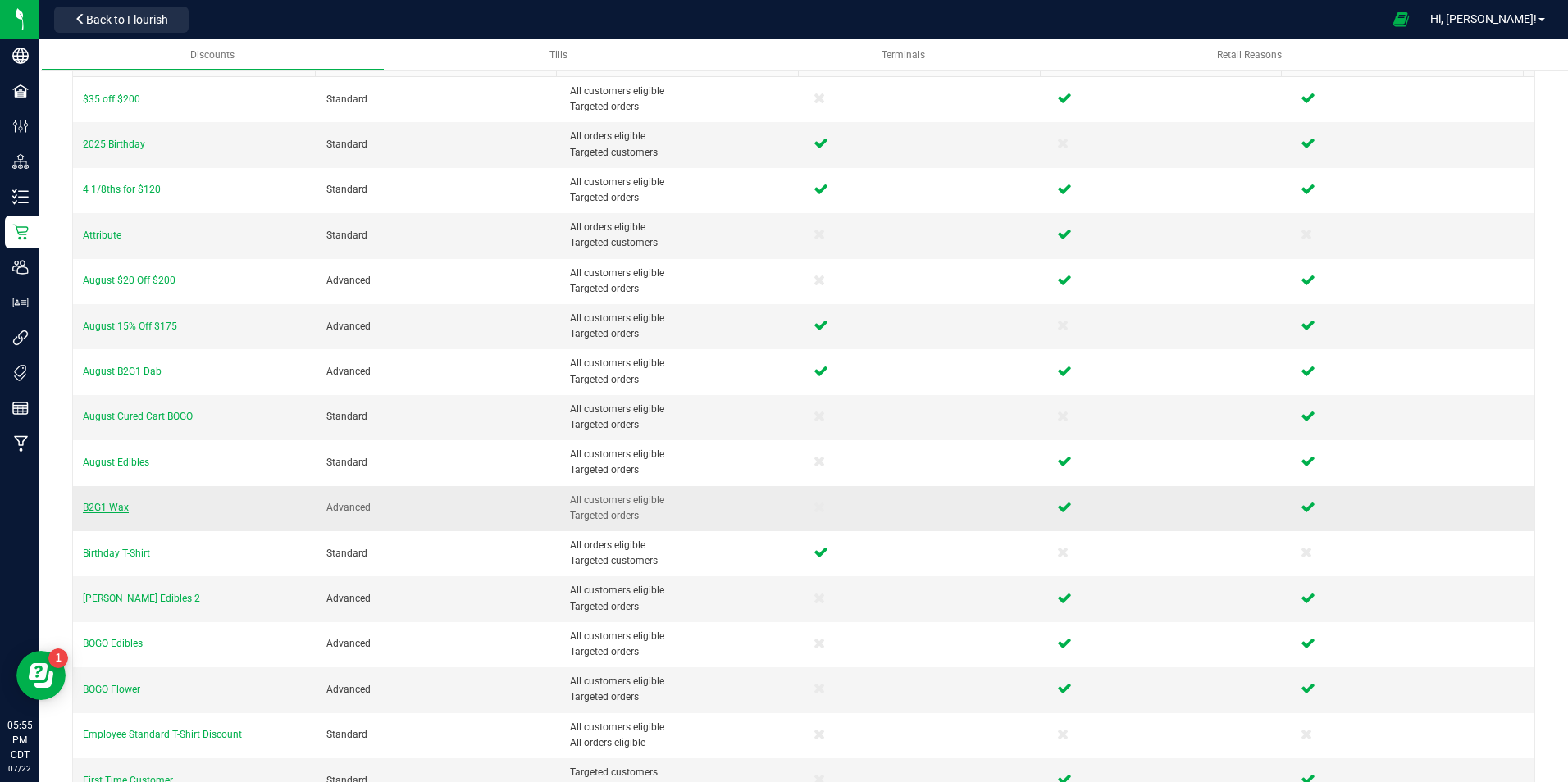 click on "B2G1 Wax" at bounding box center (106, 507) 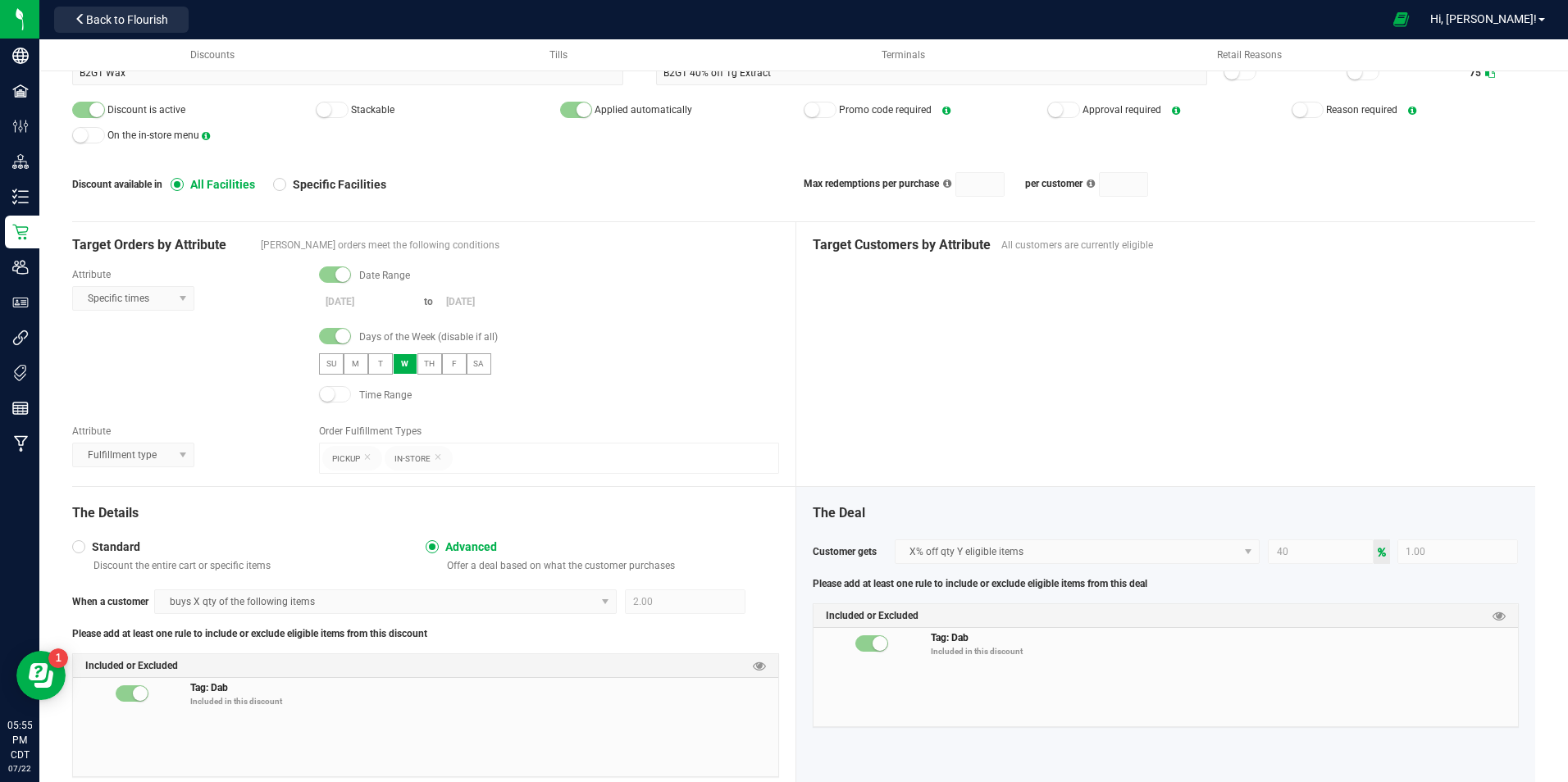scroll, scrollTop: 0, scrollLeft: 0, axis: both 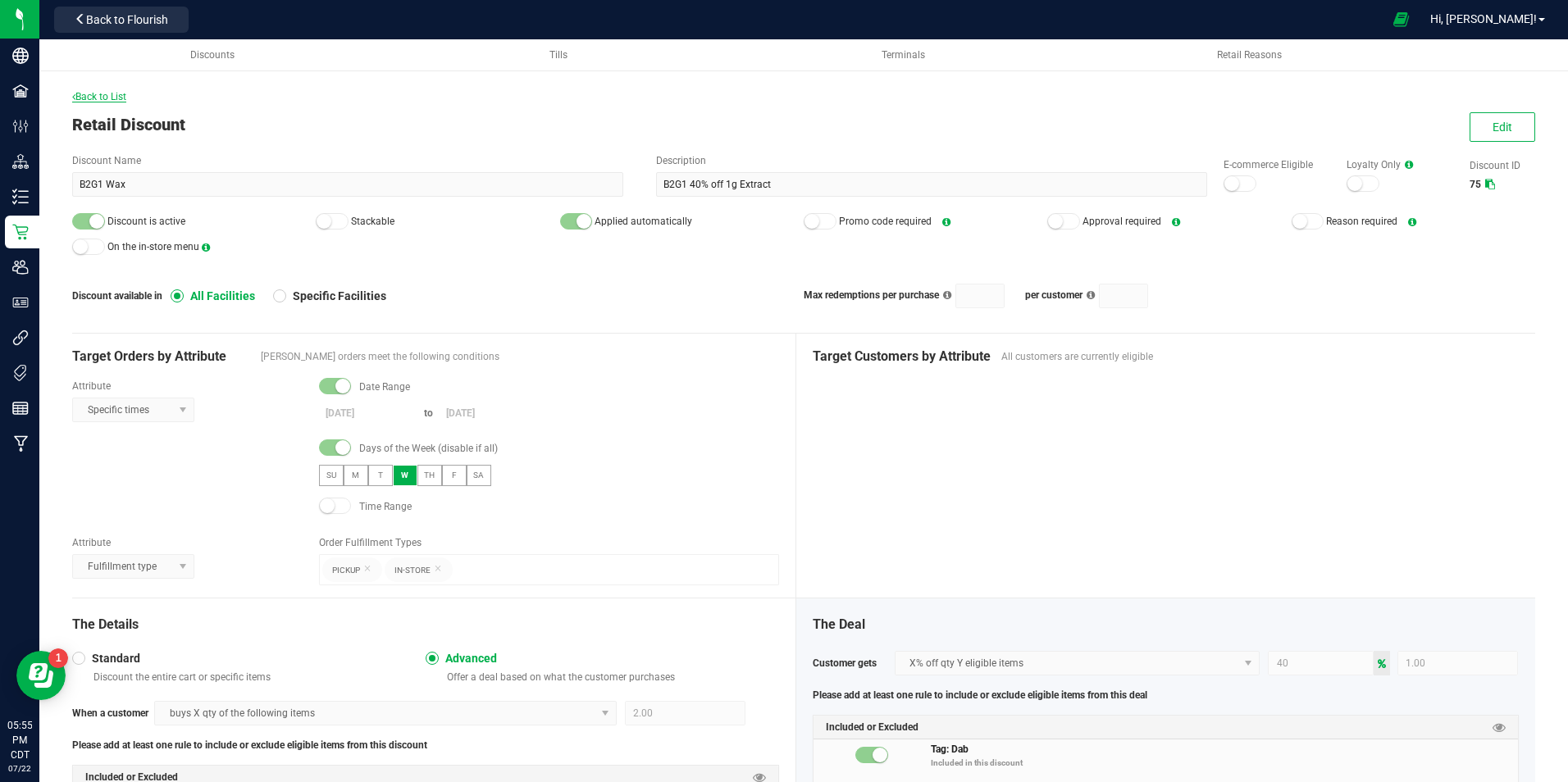 click on "Back to List" at bounding box center (99, 97) 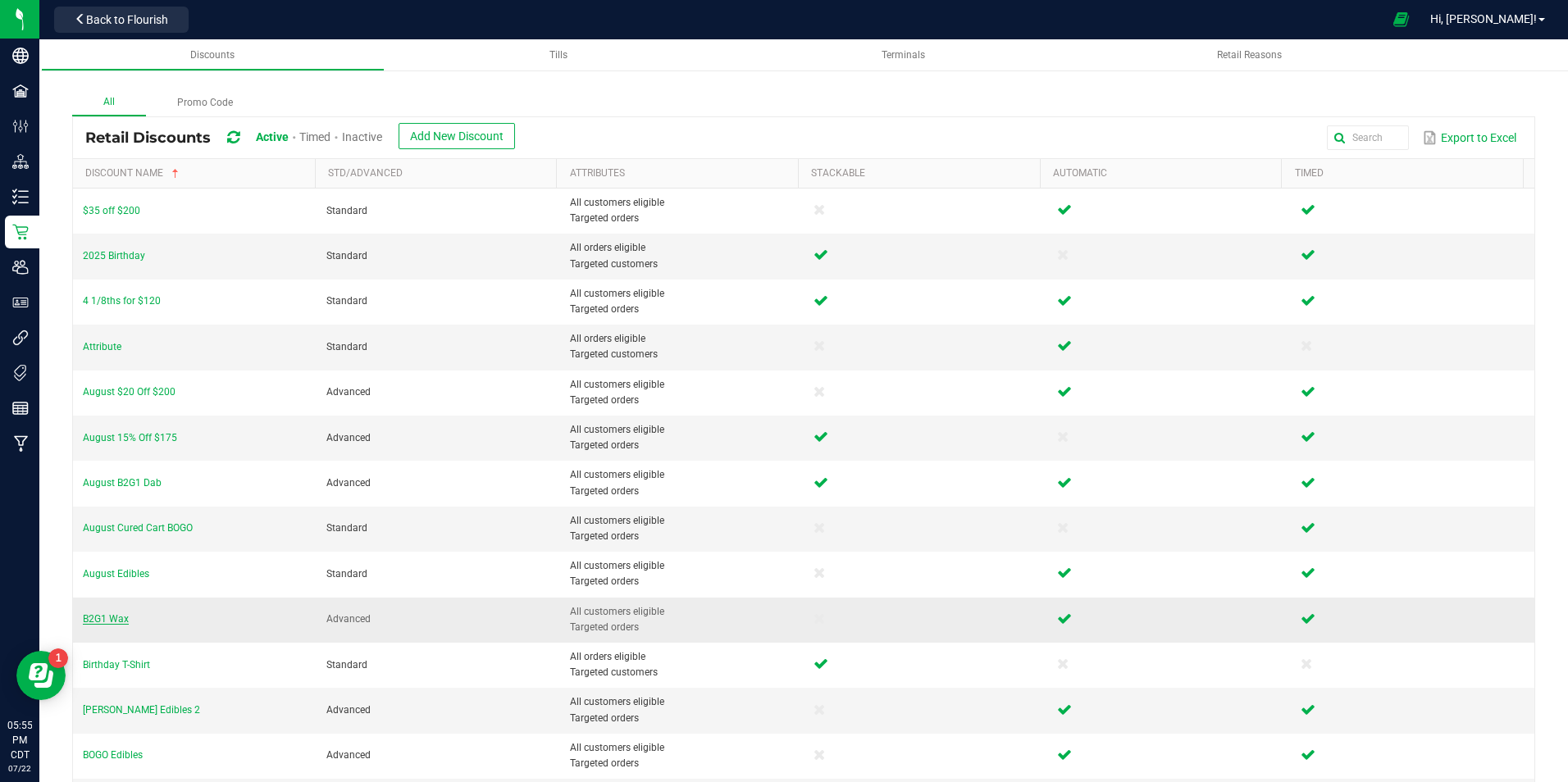 click on "B2G1 Wax" at bounding box center (106, 619) 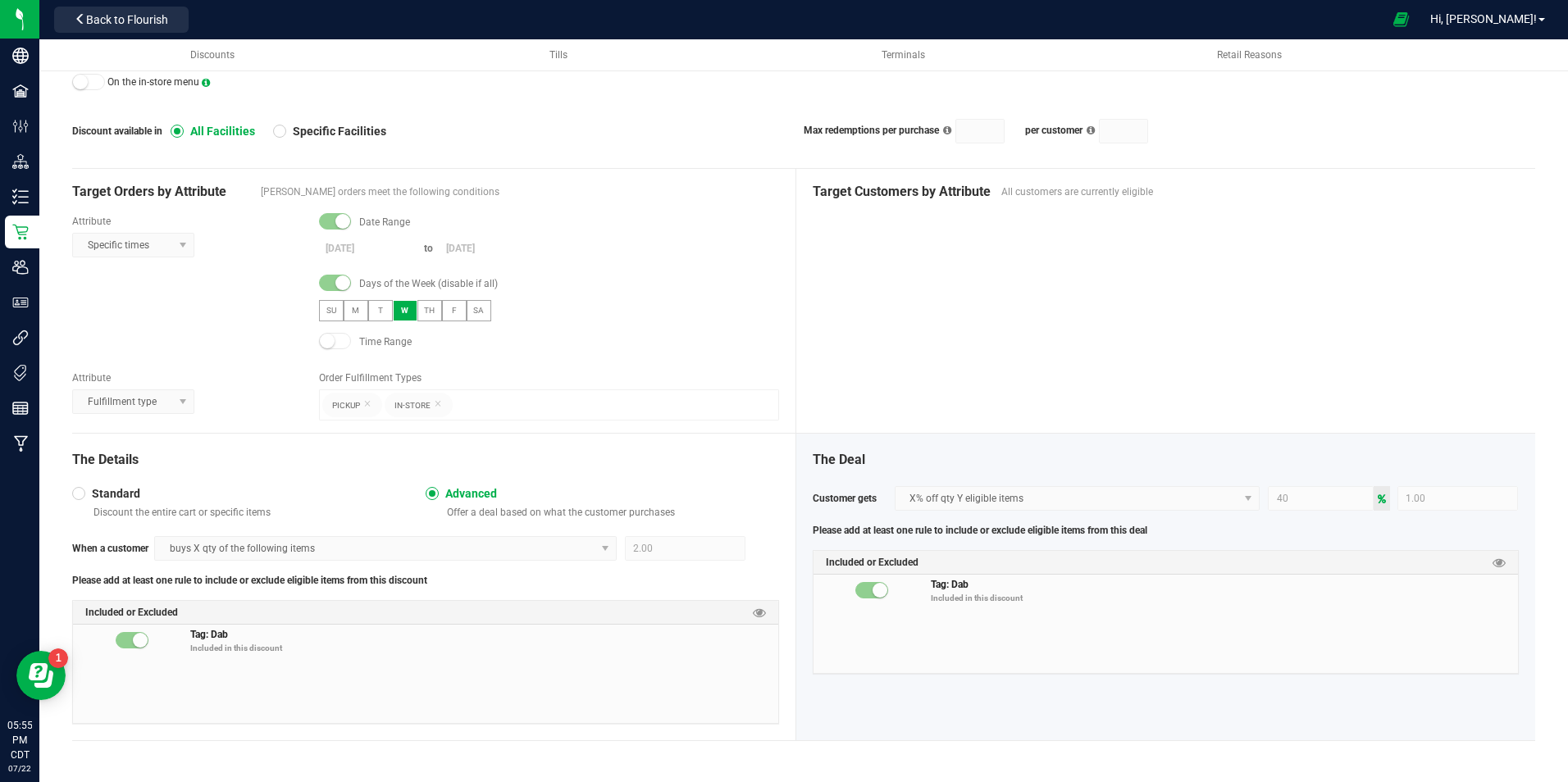 scroll, scrollTop: 0, scrollLeft: 0, axis: both 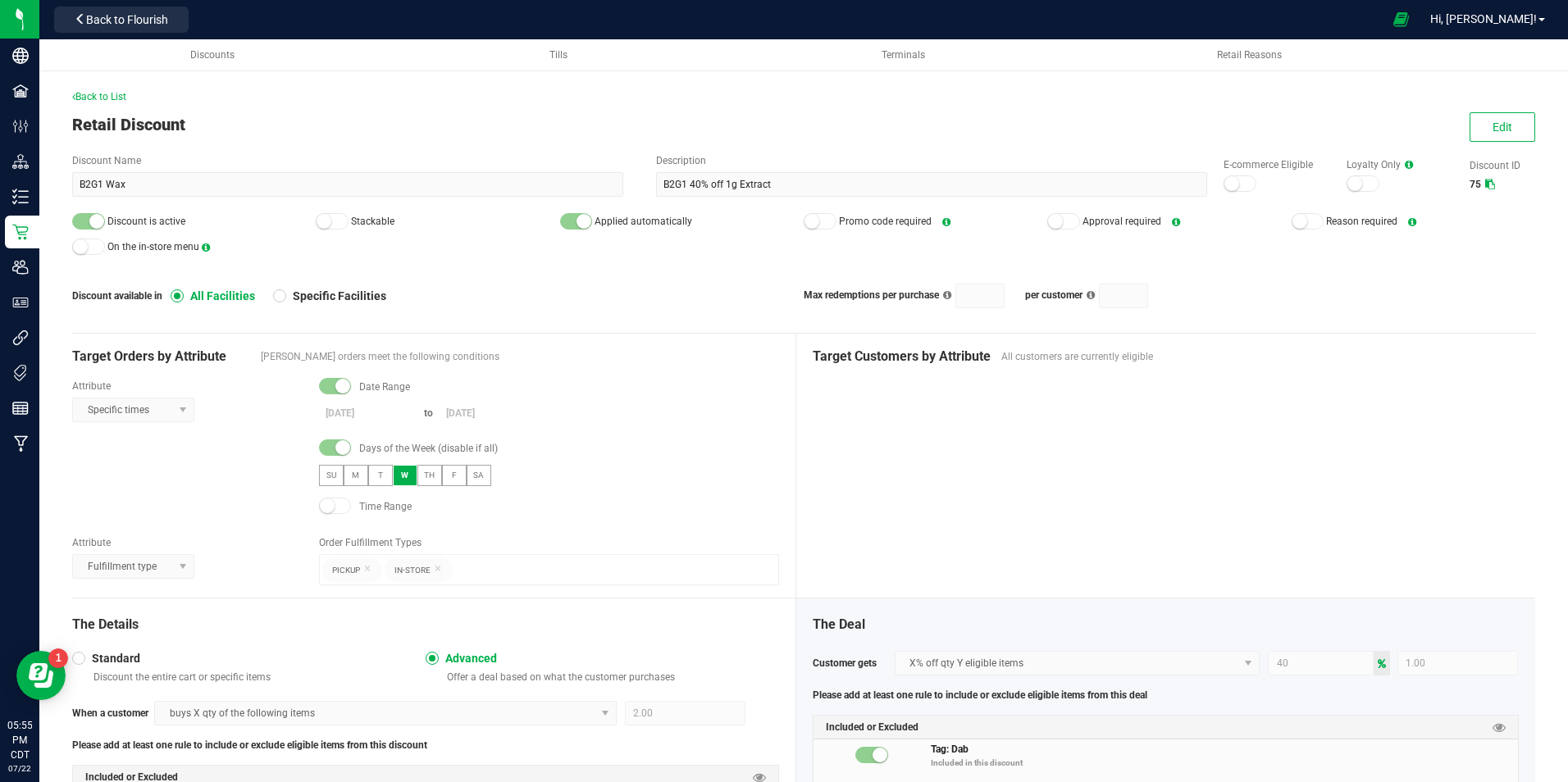 click on "Back to List   Retail Discount   Edit   Discount Name  B2G1 Wax  Description  B2G1 40% off 1g Extract  E-commerce Eligible   Loyalty Only   Discount ID   75   Discount is active   Stackable   Applied automatically   Promo code required   Approval required   Reason required   On the in-store menu   Discount available in   All Facilities   Specific Facilities   Max redemptions per purchase   per customer   Target Orders by Attribute   Eligible orders meet the following conditions   Attribute  Specific times  Date Range  [DATE] to [DATE] Days of the Week (disable if all)  SU   M   T   W   TH   F   SA  Time Range  Attribute  Fulfillment type  Order Fulfillment Types  Pickup In-Store  Target Customers by Attribute   All customers are currently eligible   The Details   Standard   Discount the entire cart or specific items   Advanced   Offer a deal based on what the customer purchases   When a customer  buys X qty of the following items 2.00  Included or Excluded  Tag: Dab Included in this discount  The Deal" at bounding box center [804, 510] 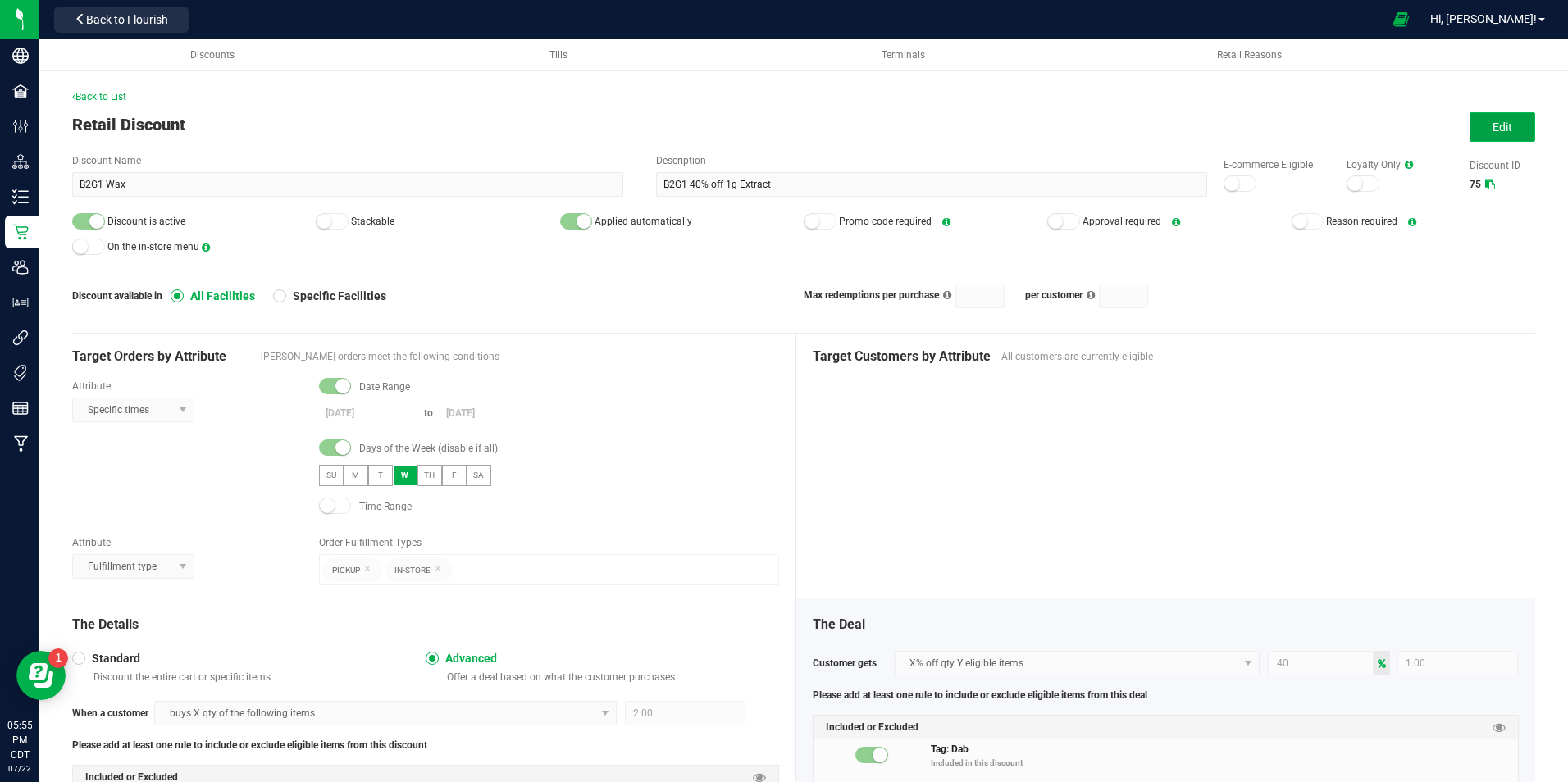 click on "Edit" at bounding box center (1502, 127) 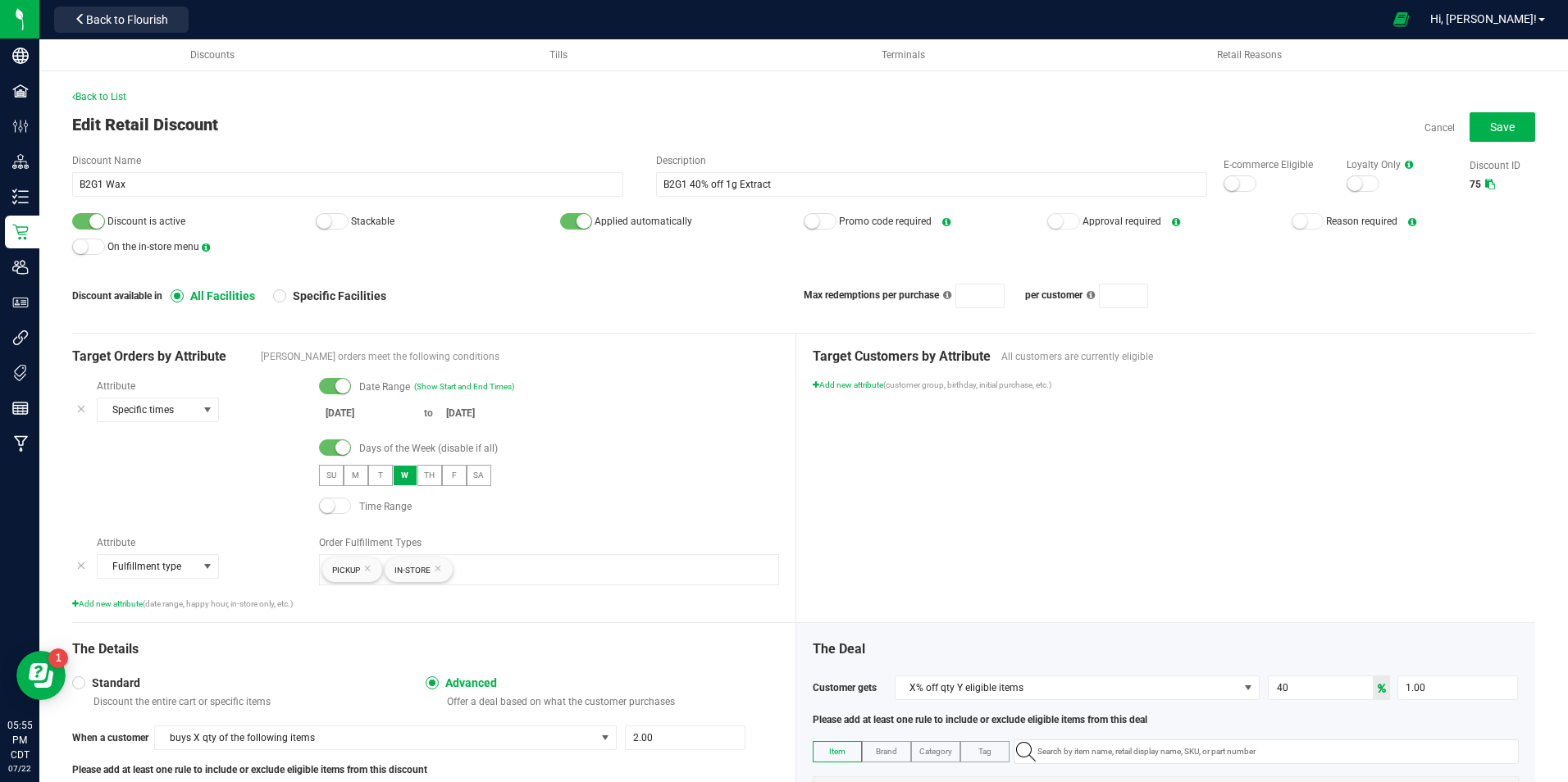 click on "Back to List   Edit Retail Discount   Cancel   Save   Discount Name  B2G1 Wax  Description  B2G1 40% off 1g Extract  E-commerce Eligible   Loyalty Only   Discount ID   75   Discount is active   Stackable   Applied automatically   Promo code required   Approval required   Reason required   On the in-store menu   Discount available in   All Facilities   Specific Facilities   Max redemptions per purchase   per customer   Target Orders by Attribute   Eligible orders meet the following conditions   Attribute  Specific times  Date Range   (Show Start and End Times)  [DATE] to [DATE] Days of the Week (disable if all)  SU   M   T   W   TH   F   SA  Time Range  Attribute  Fulfillment type  Order Fulfillment Types  Pickup In-Store  Add new attribute   (date range, happy hour, in-store only, etc.)   Target Customers by Attribute   All customers are currently eligible   Add new attribute   (customer group, birthday, initial purchase, etc.)   The Details   Standard   Advanced   When a customer  2.00" at bounding box center [804, 524] 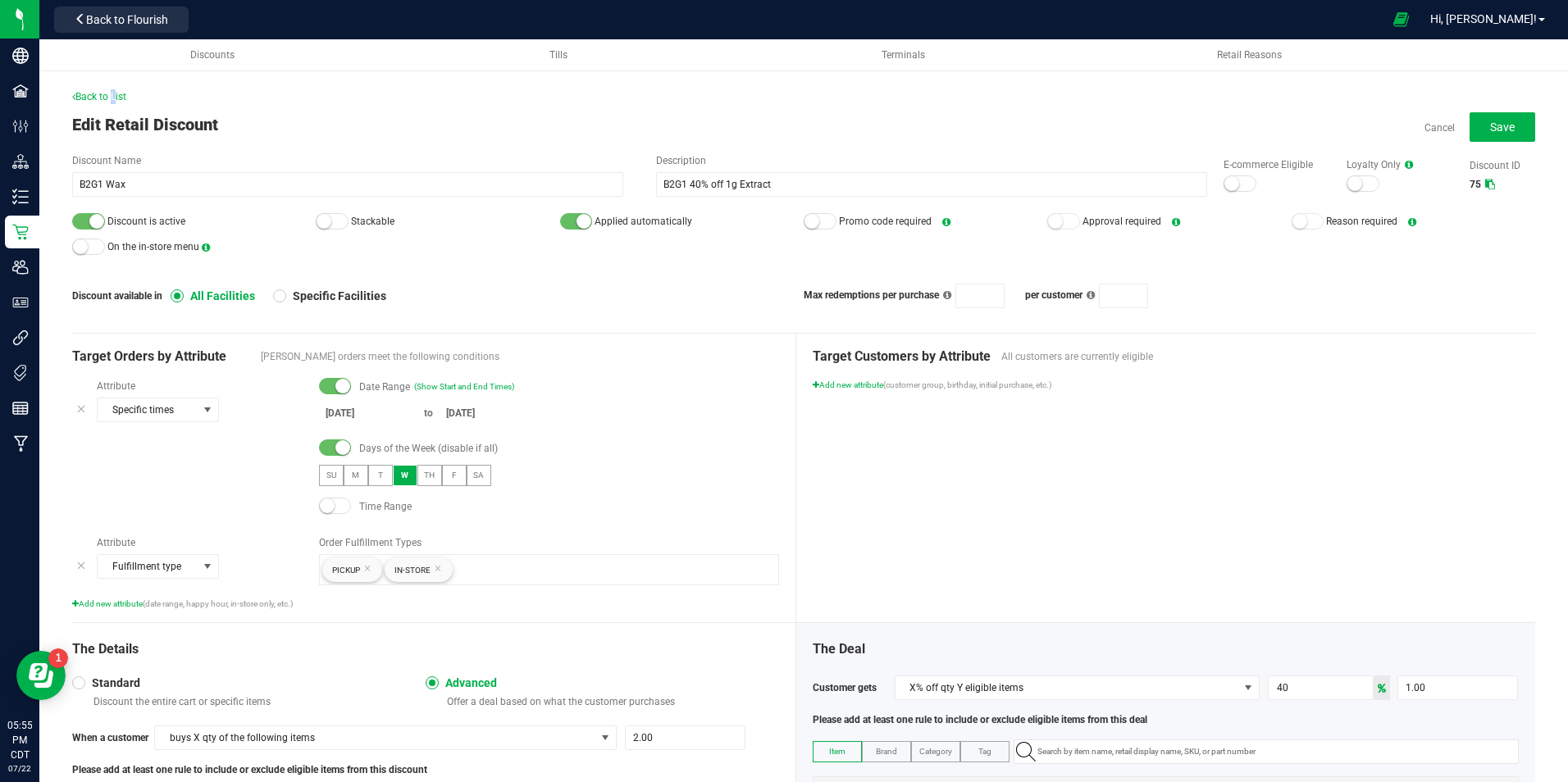 click on "Back to List" at bounding box center [804, 97] 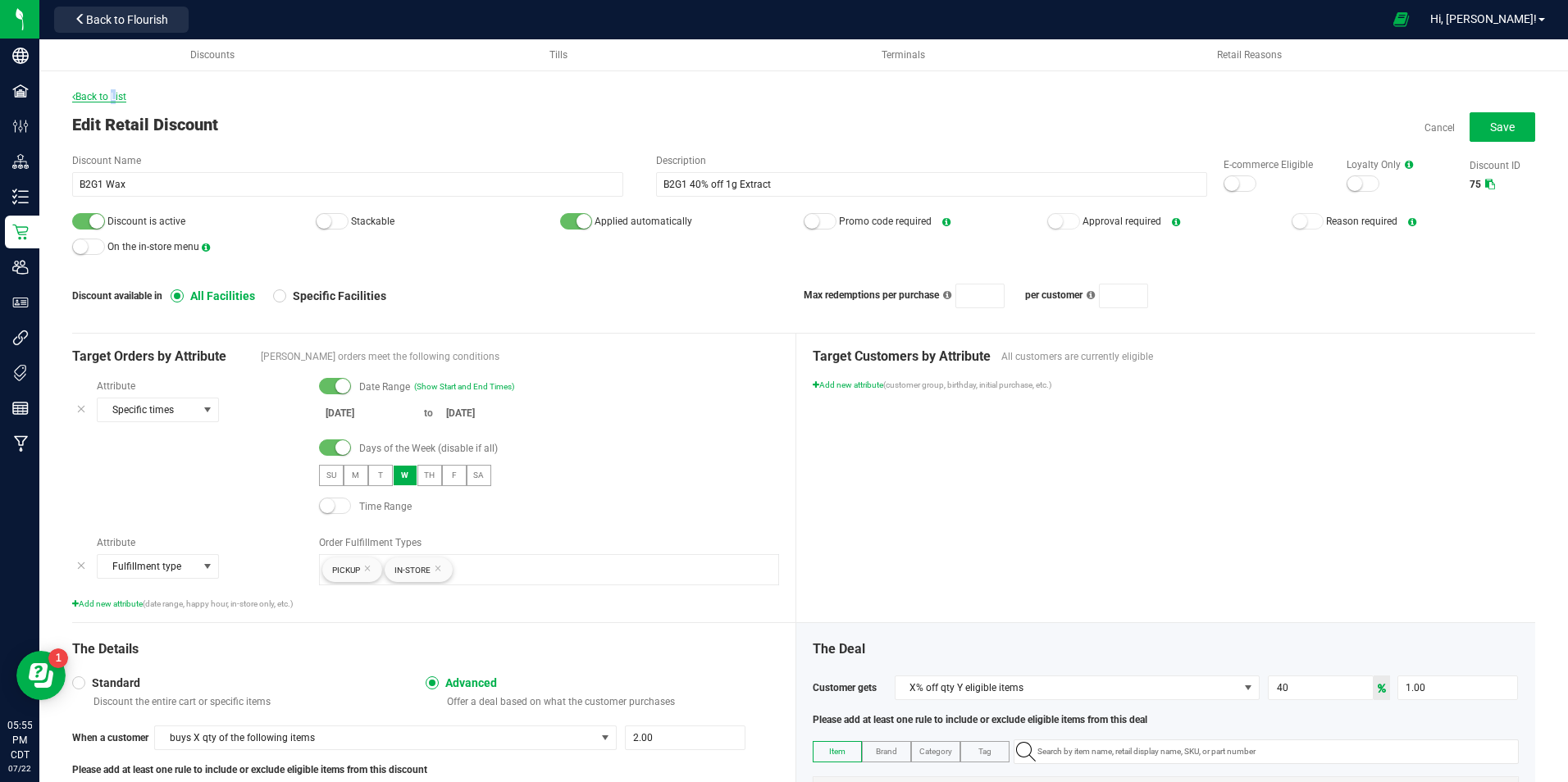click on "Back to List" at bounding box center [99, 97] 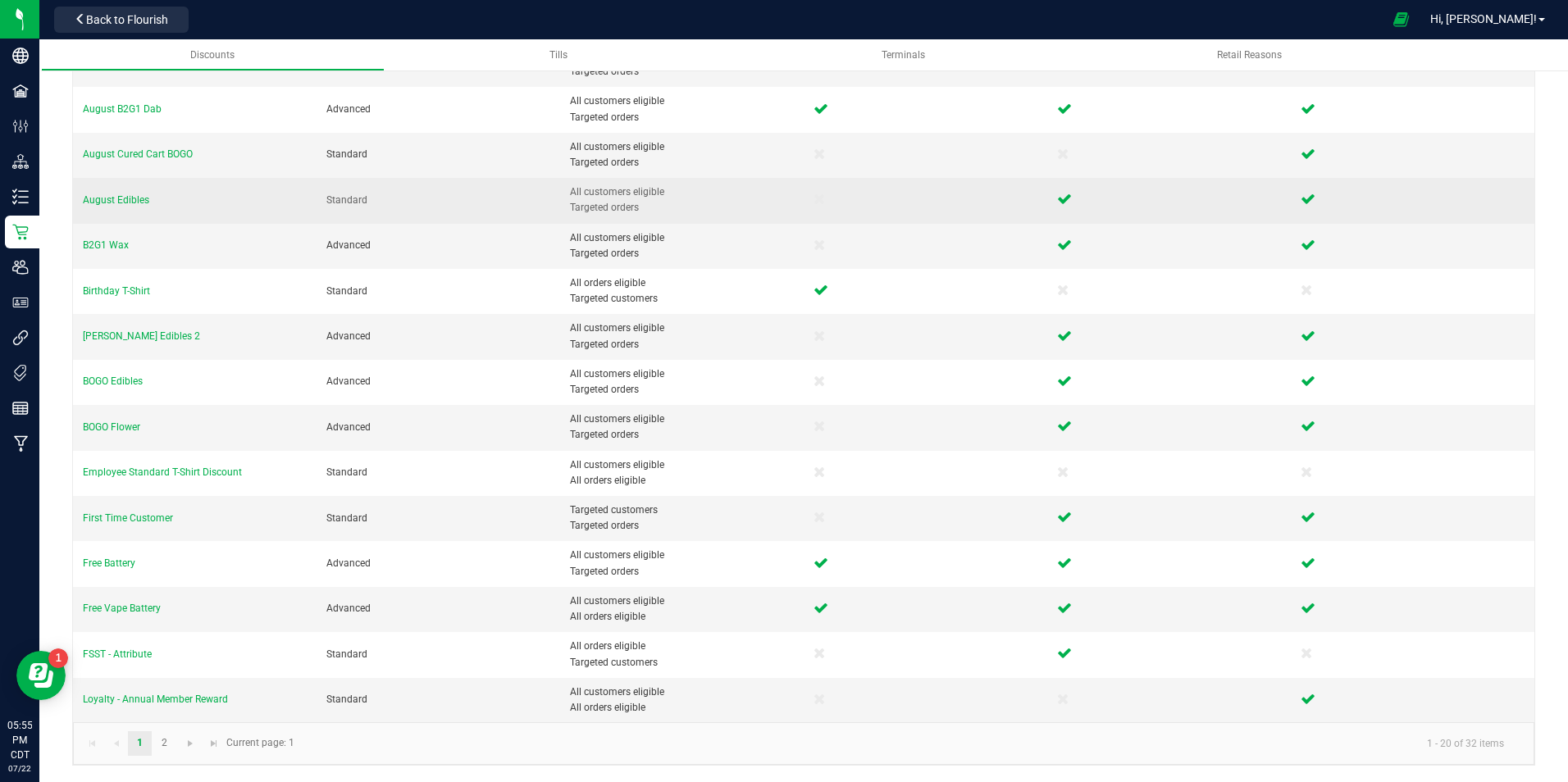 scroll, scrollTop: 374, scrollLeft: 0, axis: vertical 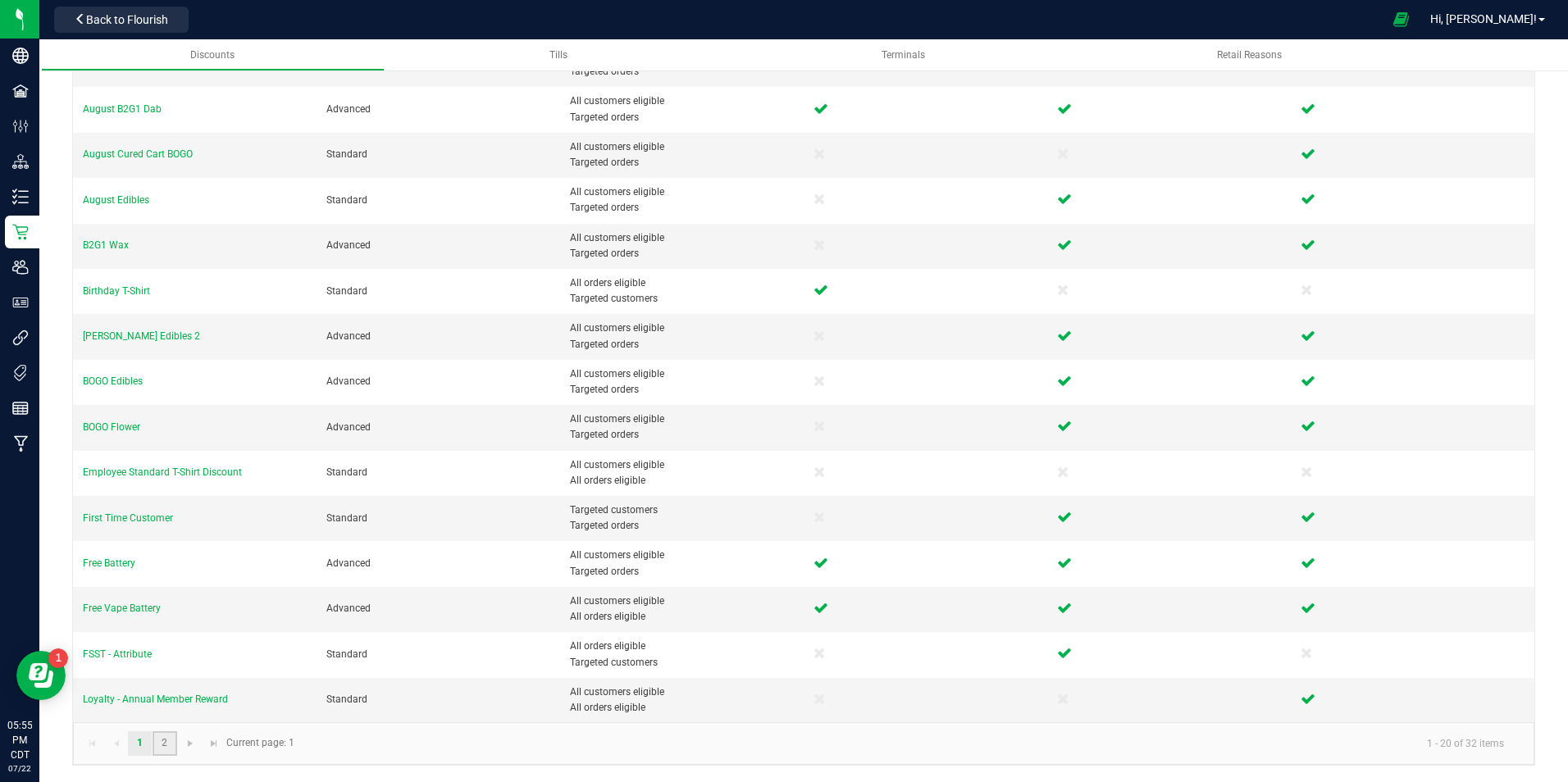 click on "2" 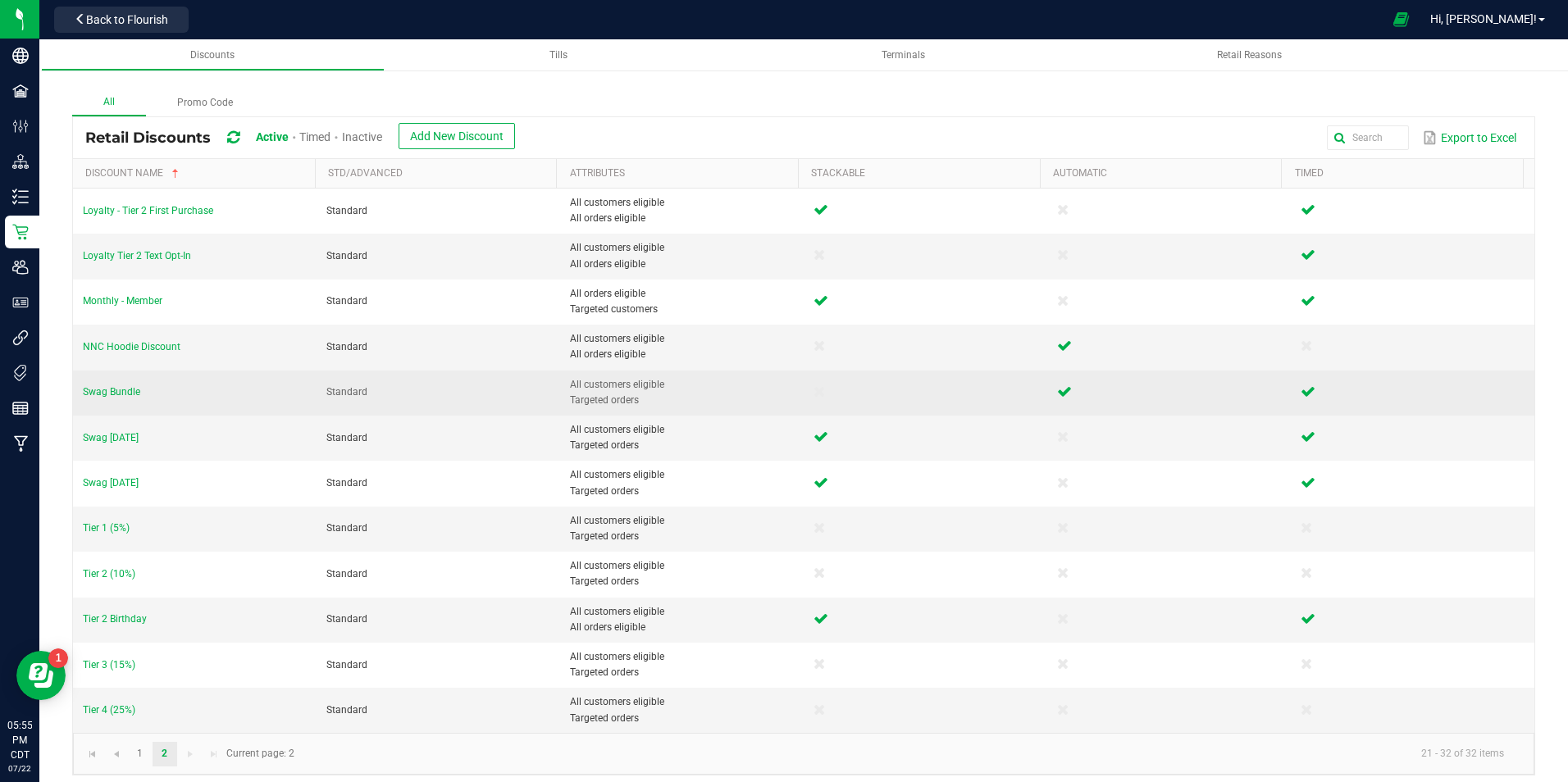 scroll, scrollTop: 10, scrollLeft: 0, axis: vertical 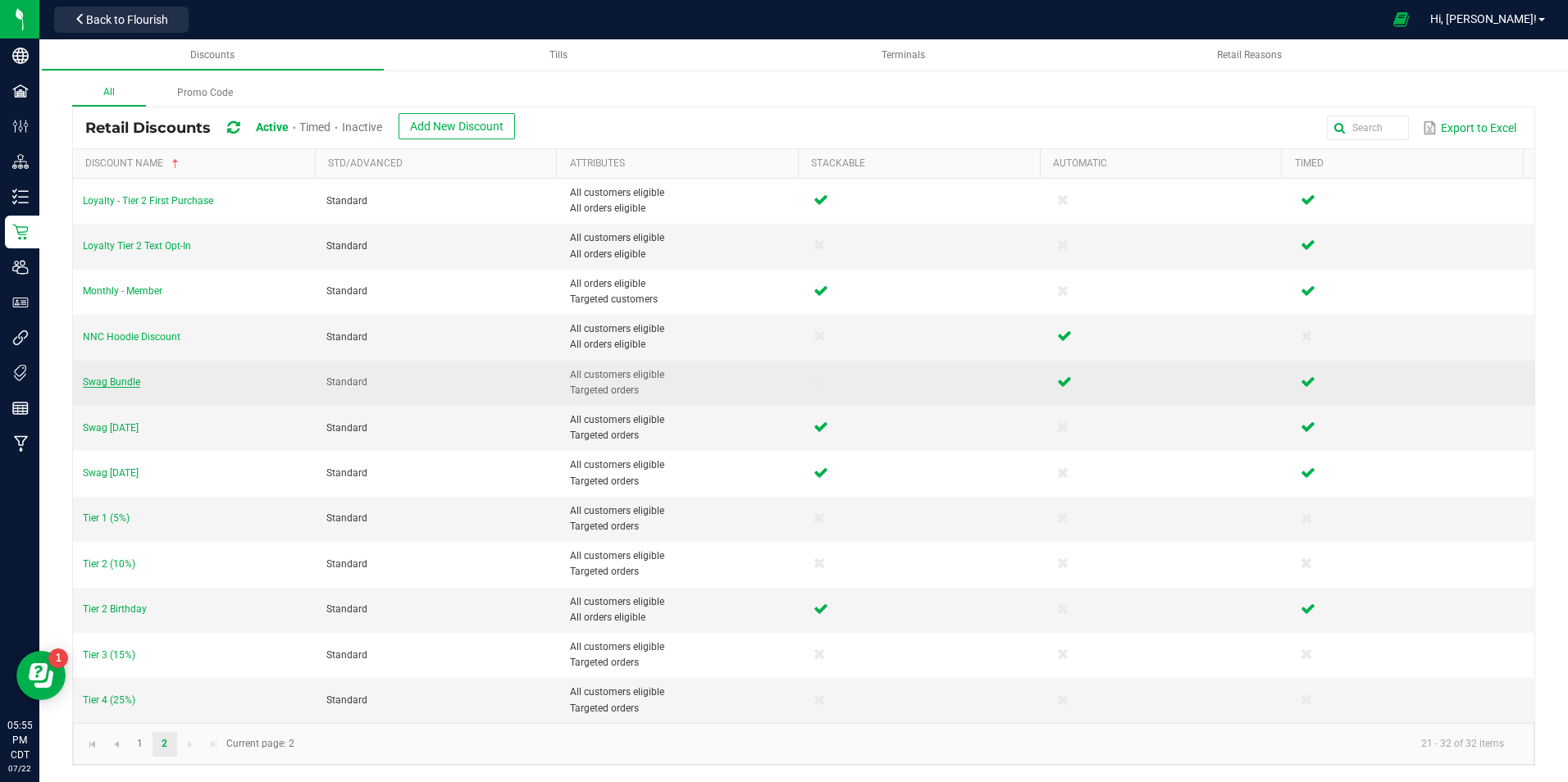 click on "Swag Bundle" at bounding box center [112, 382] 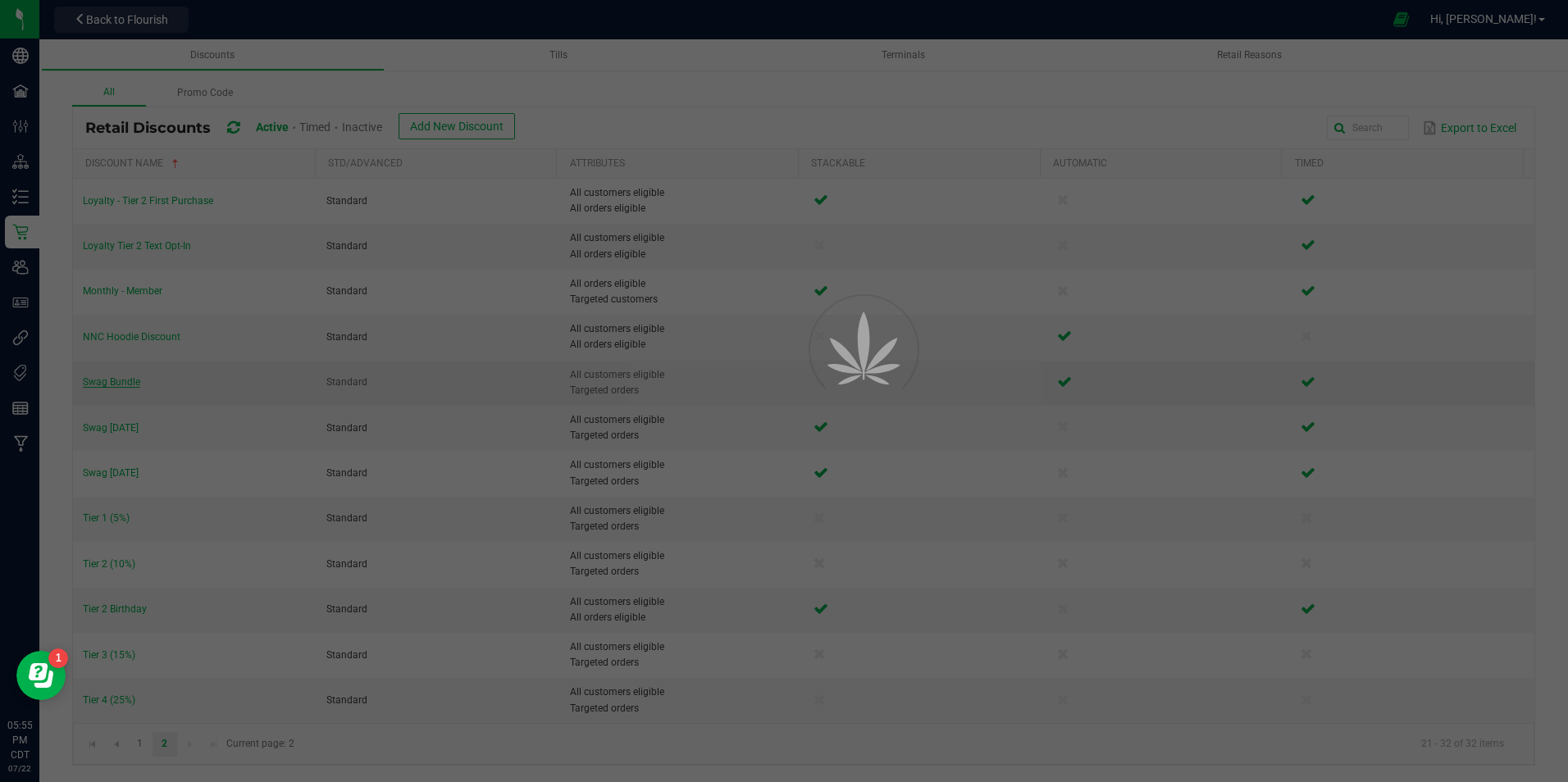scroll, scrollTop: 0, scrollLeft: 0, axis: both 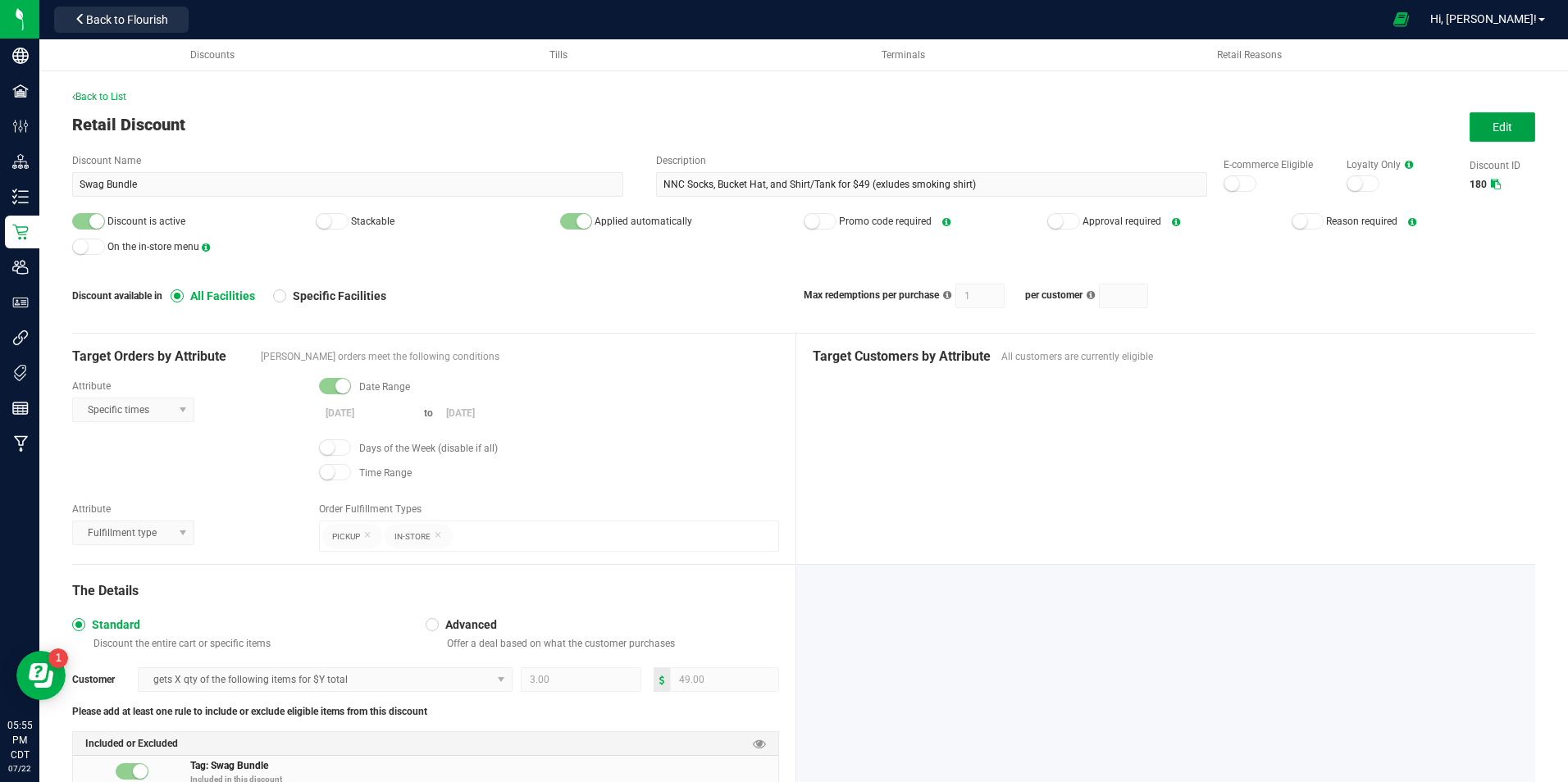 click on "Edit" at bounding box center (1502, 127) 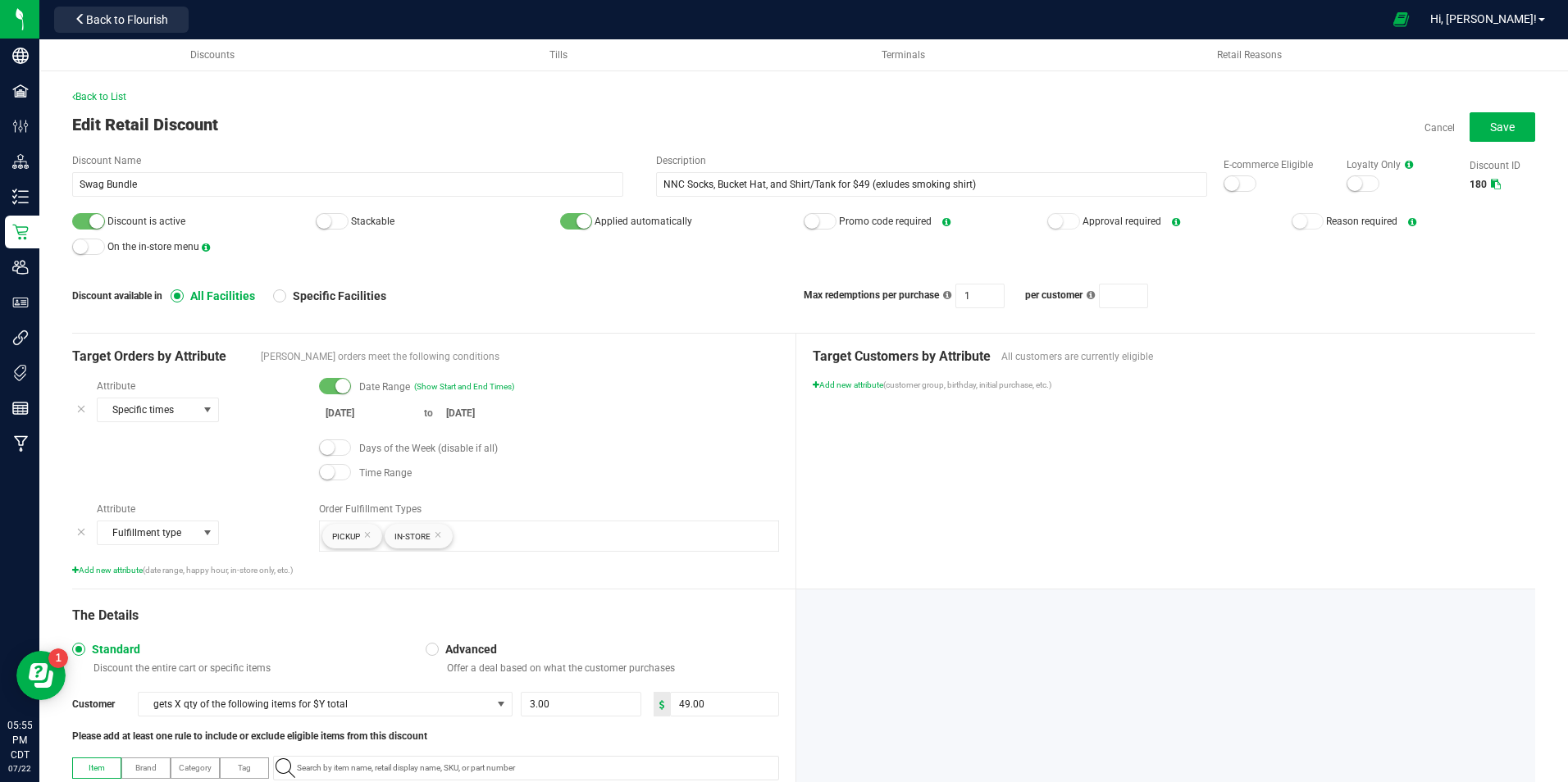 click at bounding box center [97, 221] 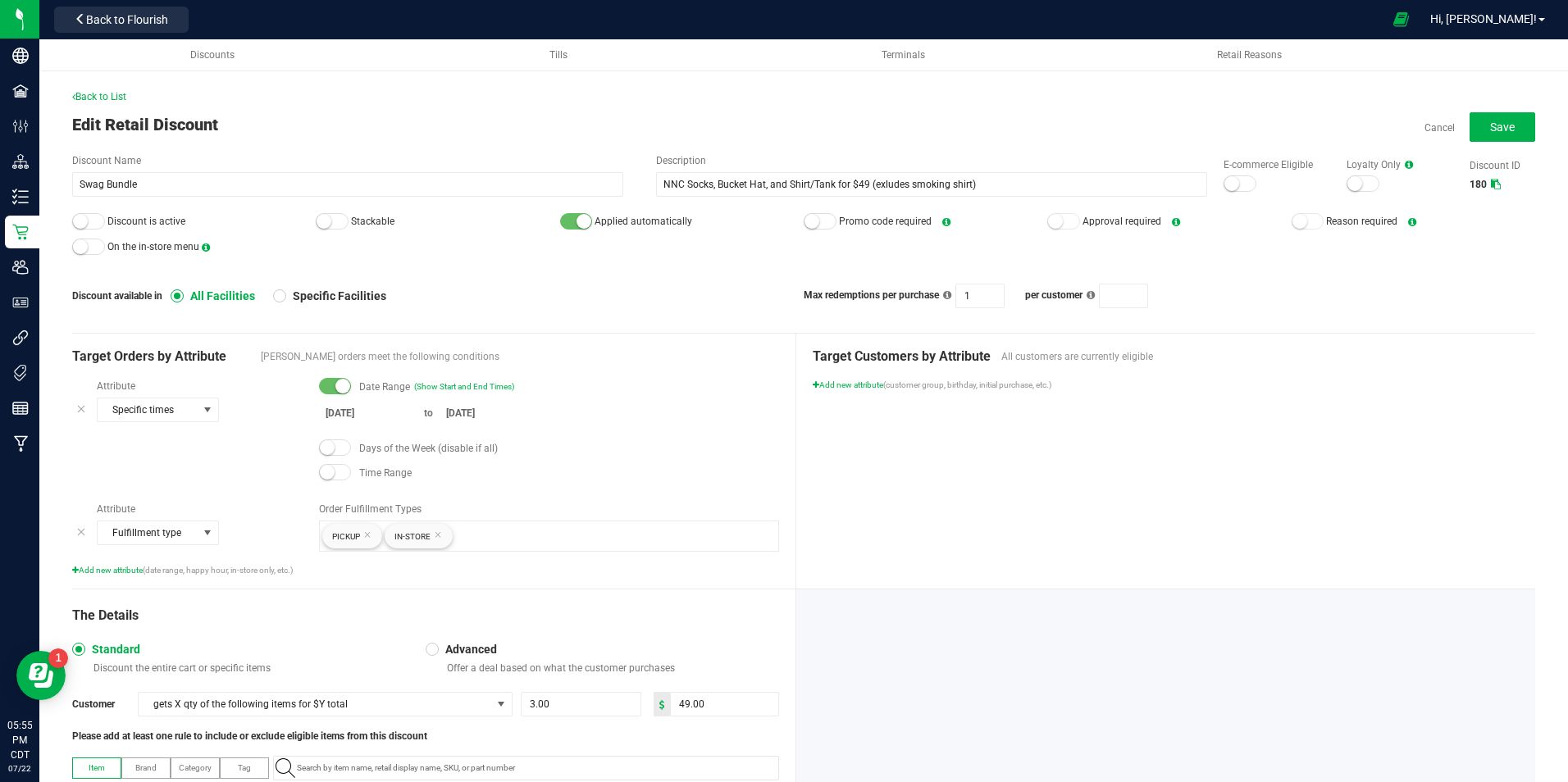 click on "Back to List   Edit Retail Discount   Cancel   Save   Discount Name  Swag Bundle  Description  NNC Socks, Bucket Hat, and Shirt/Tank for $49 (exludes smoking shirt)  E-commerce Eligible   Loyalty Only   Discount ID   180   Discount is active   Stackable   Applied automatically   Promo code required   Approval required   Reason required   On the in-store menu   Discount available in   All Facilities   Specific Facilities   Max redemptions per purchase  1  per customer   Target Orders by Attribute   Eligible orders meet the following conditions   Attribute  Specific times  Date Range   (Show Start and End Times)  [DATE] to [DATE] Days of the Week (disable if all) Time Range  Attribute  Fulfillment type  Order Fulfillment Types  Pickup In-Store  Add new attribute   (date range, happy hour, in-store only, etc.)   Target Customers by Attribute   All customers are currently eligible   Add new attribute   (customer group, birthday, initial purchase, etc.)   The Details   Standard   Advanced   Customer  3.00" at bounding box center [804, 524] 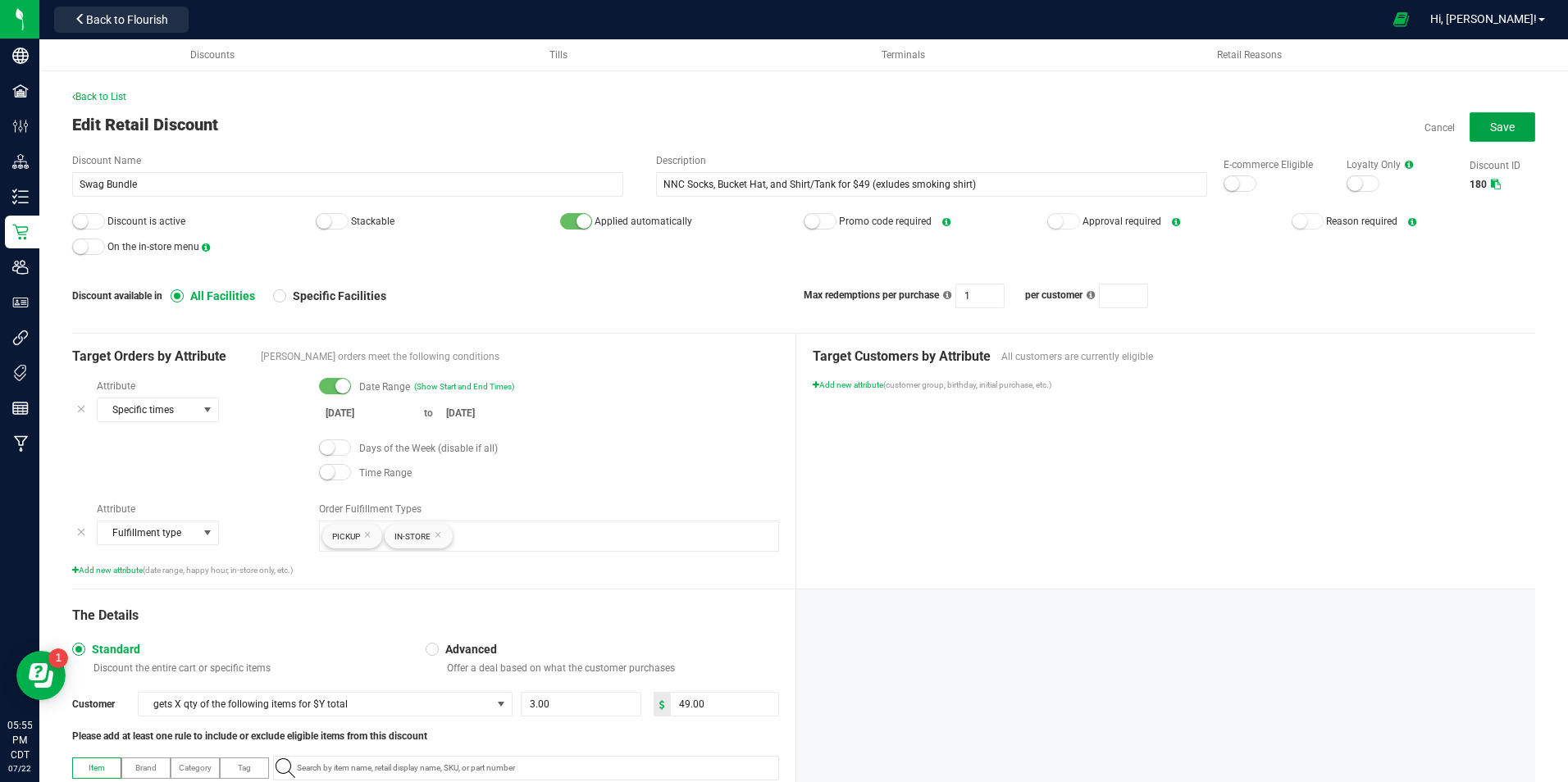 click on "Save" at bounding box center (1502, 127) 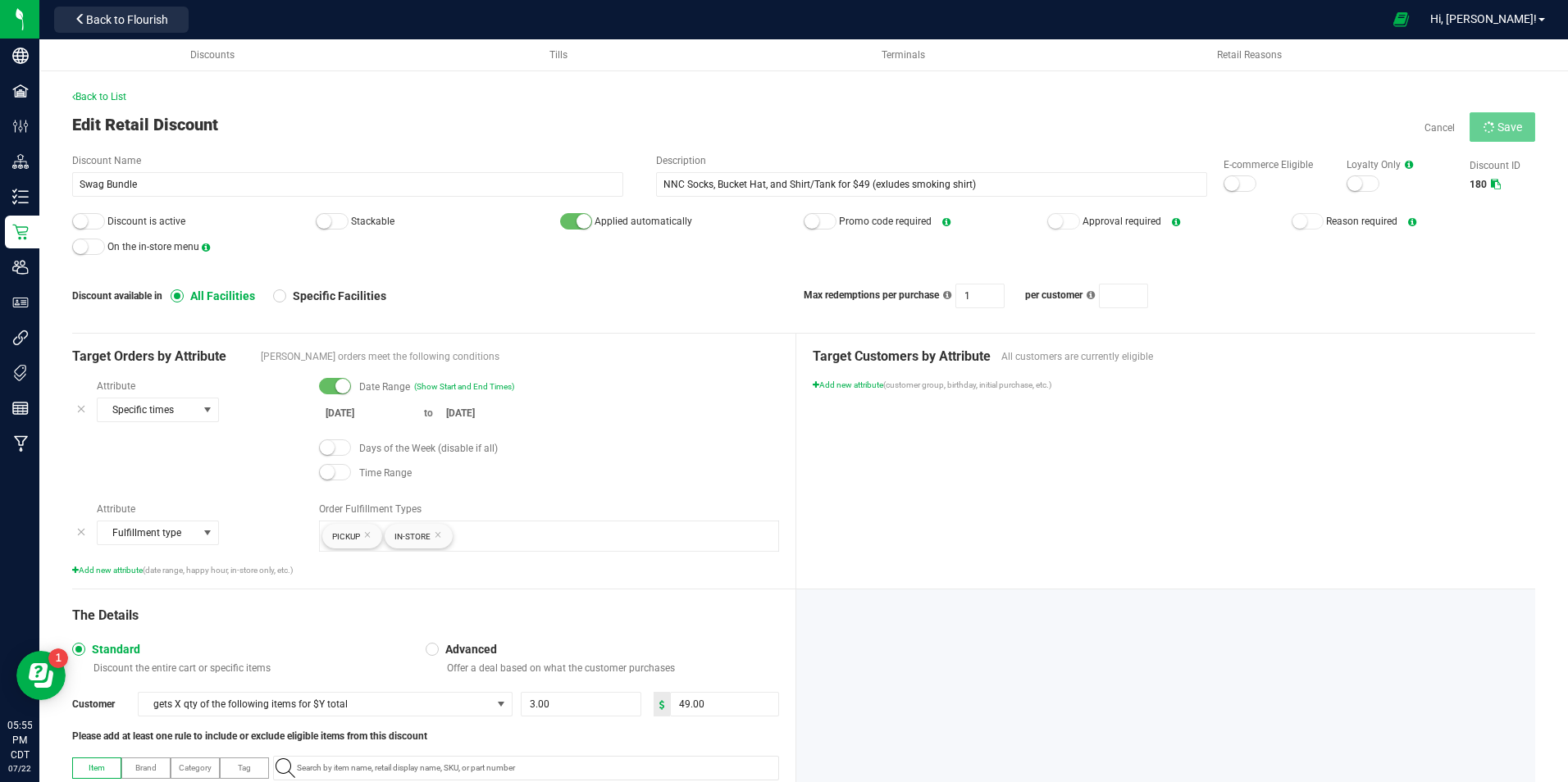 type on "3" 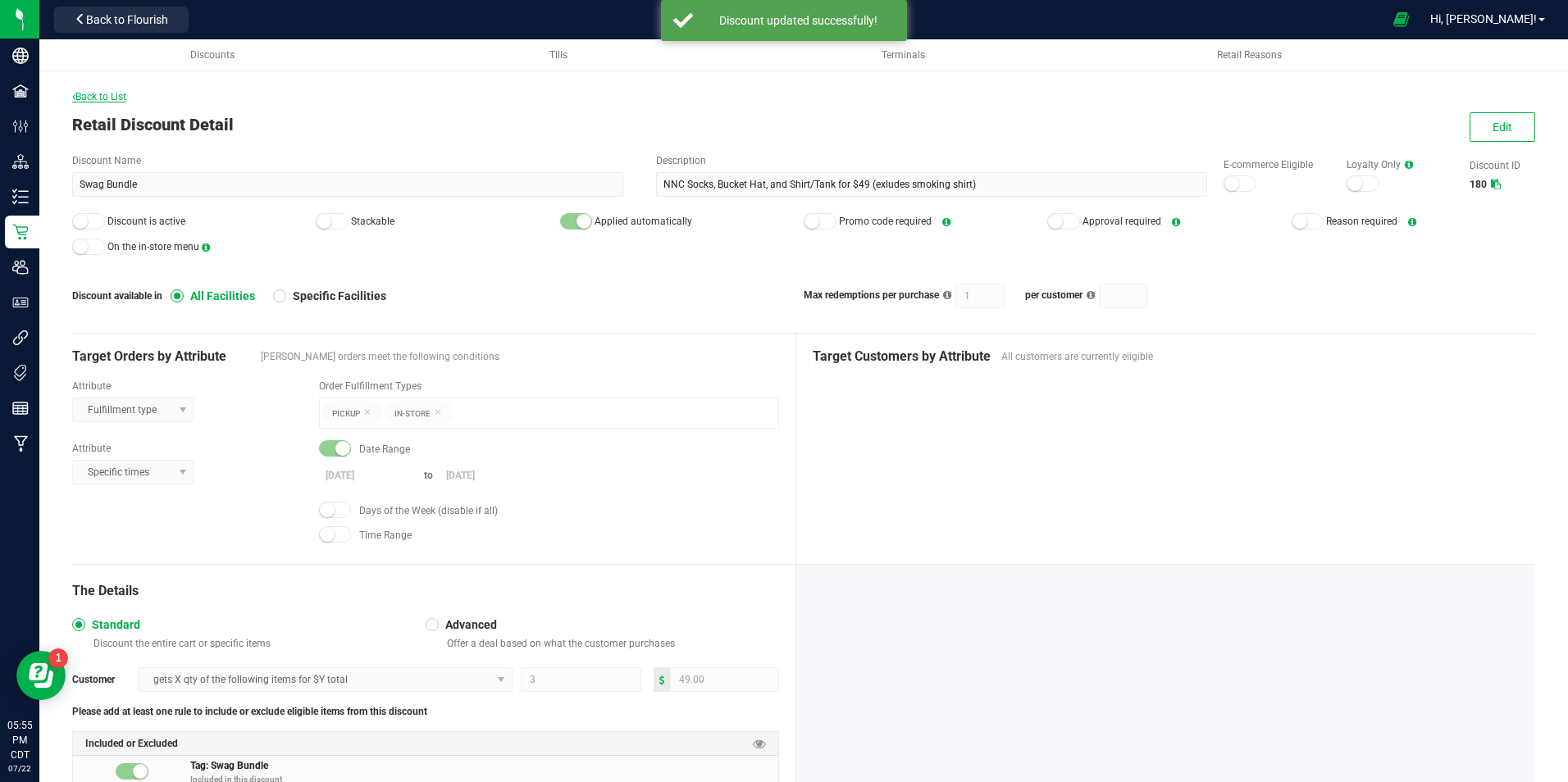click on "Back to List" at bounding box center [99, 97] 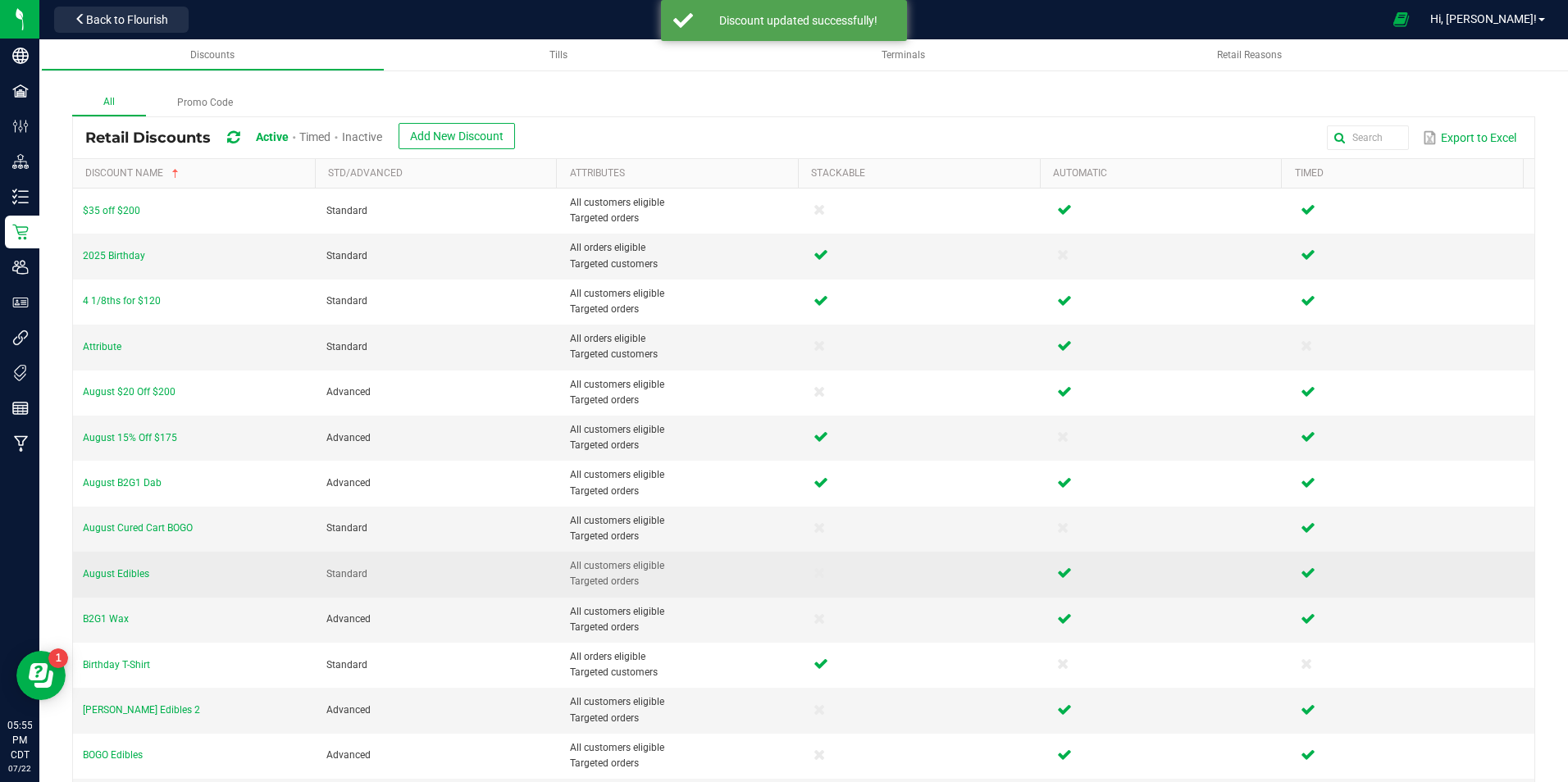scroll, scrollTop: 374, scrollLeft: 0, axis: vertical 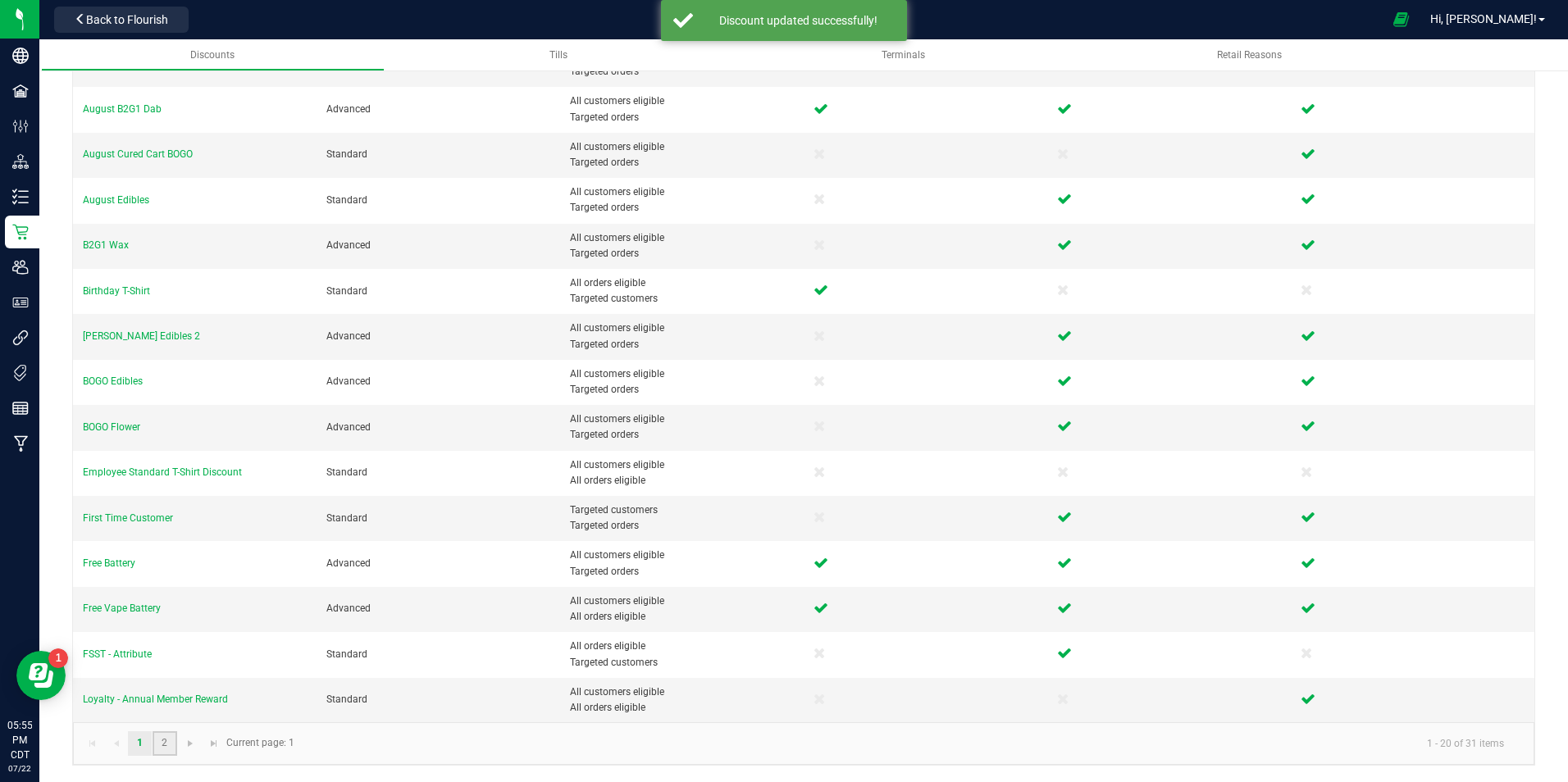 click on "2" 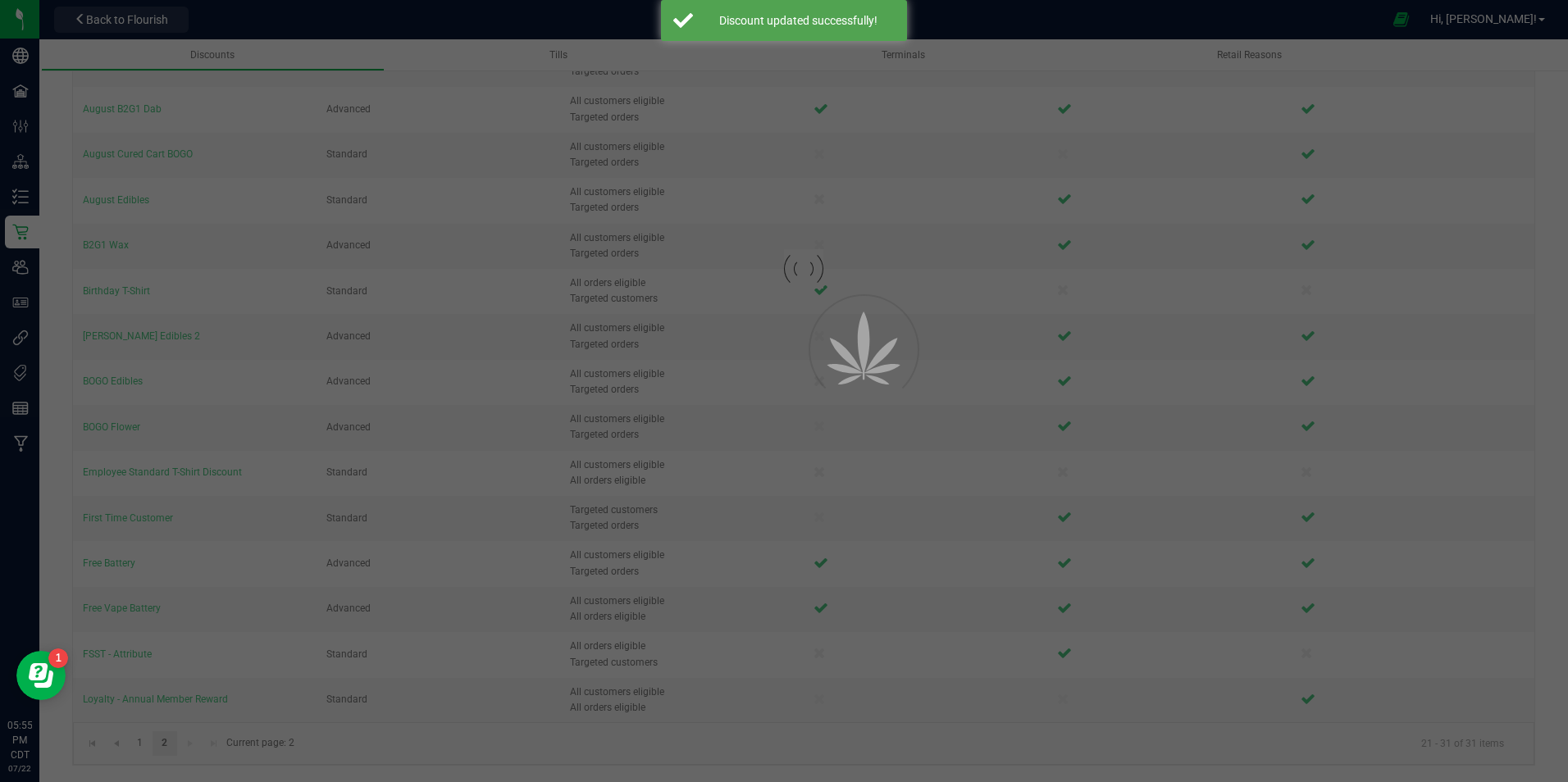 scroll, scrollTop: 0, scrollLeft: 0, axis: both 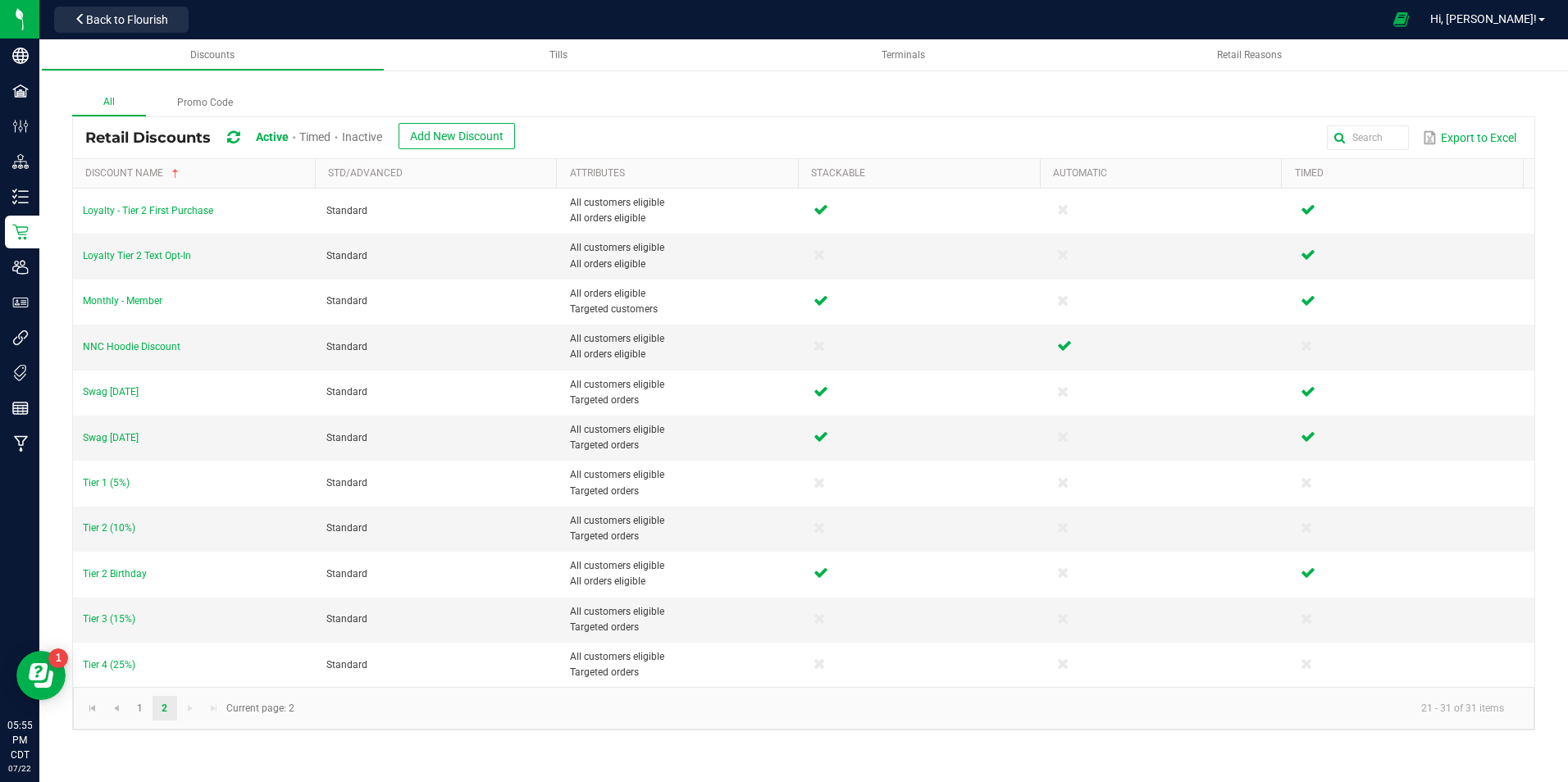click on "Timed" at bounding box center (315, 137) 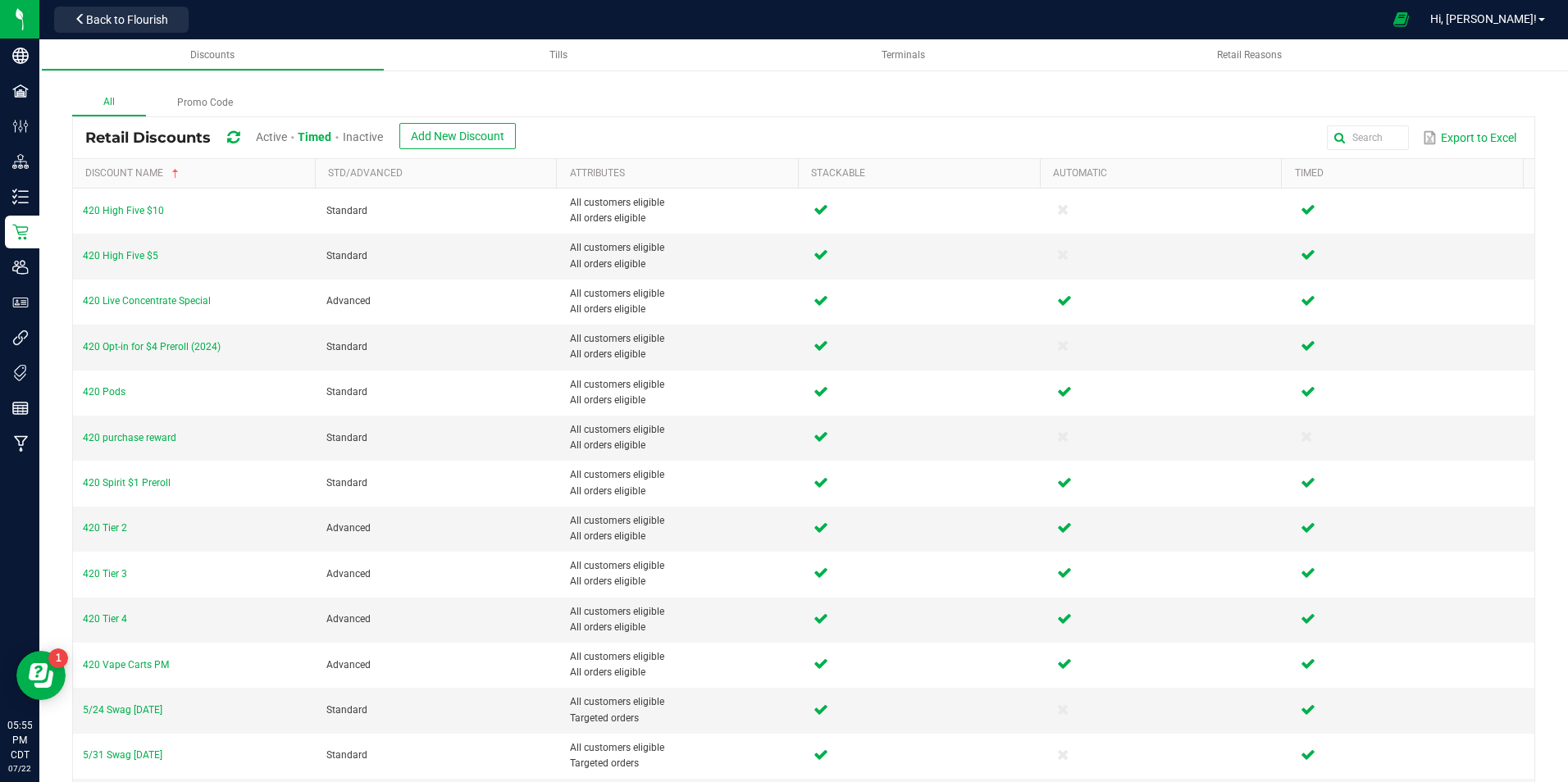 click on "Active" at bounding box center (271, 137) 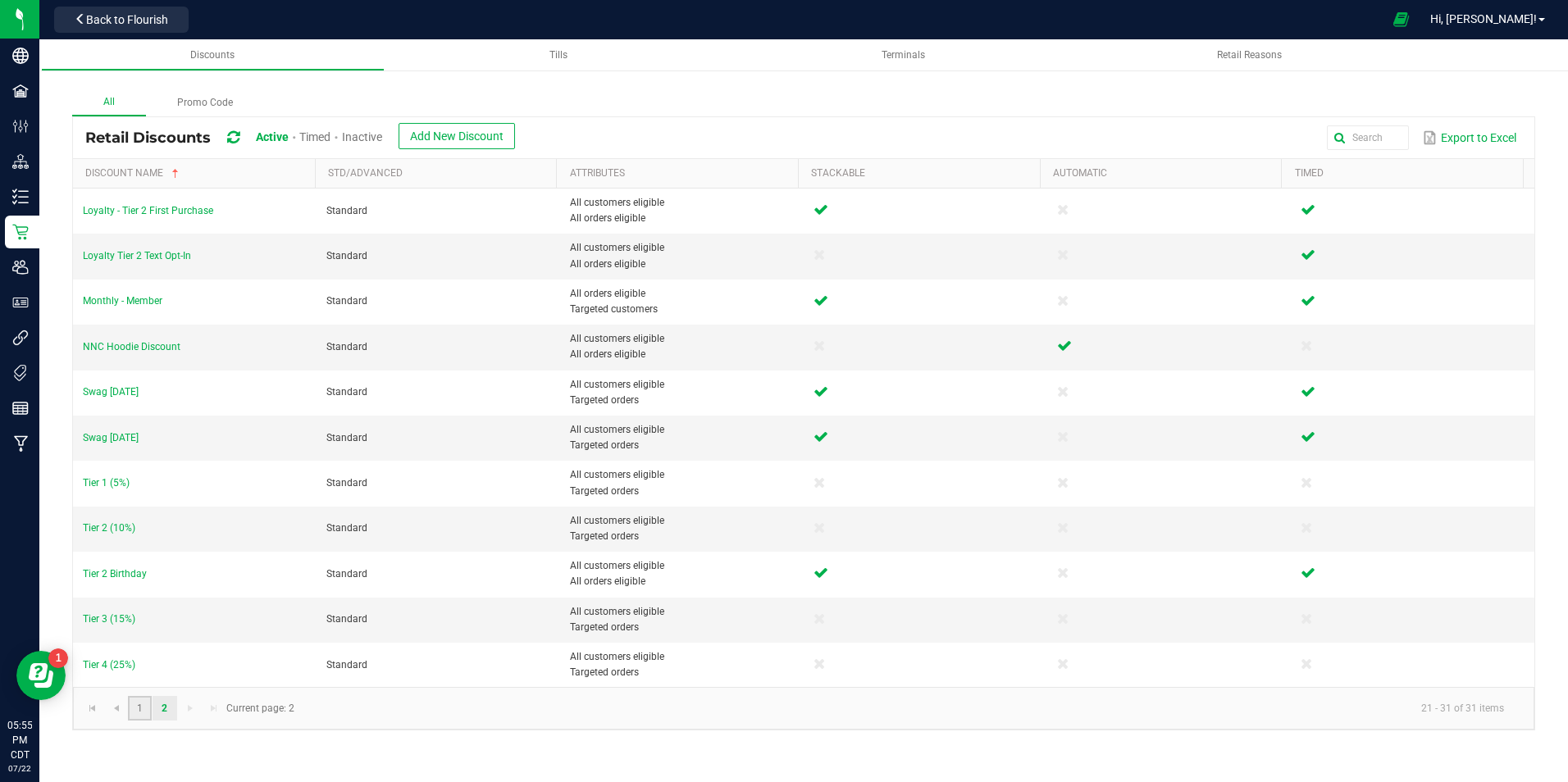click on "1" 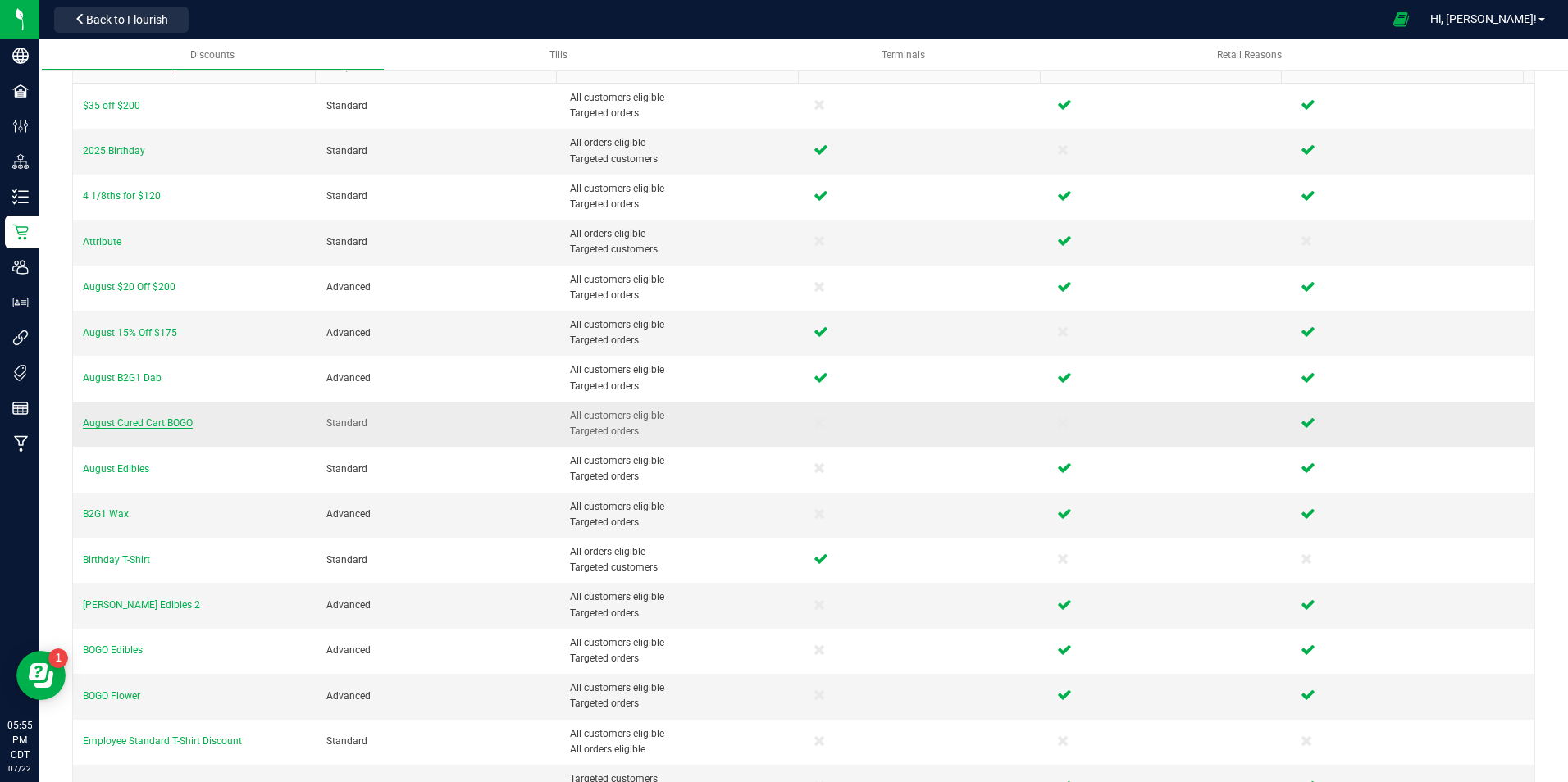 scroll, scrollTop: 0, scrollLeft: 0, axis: both 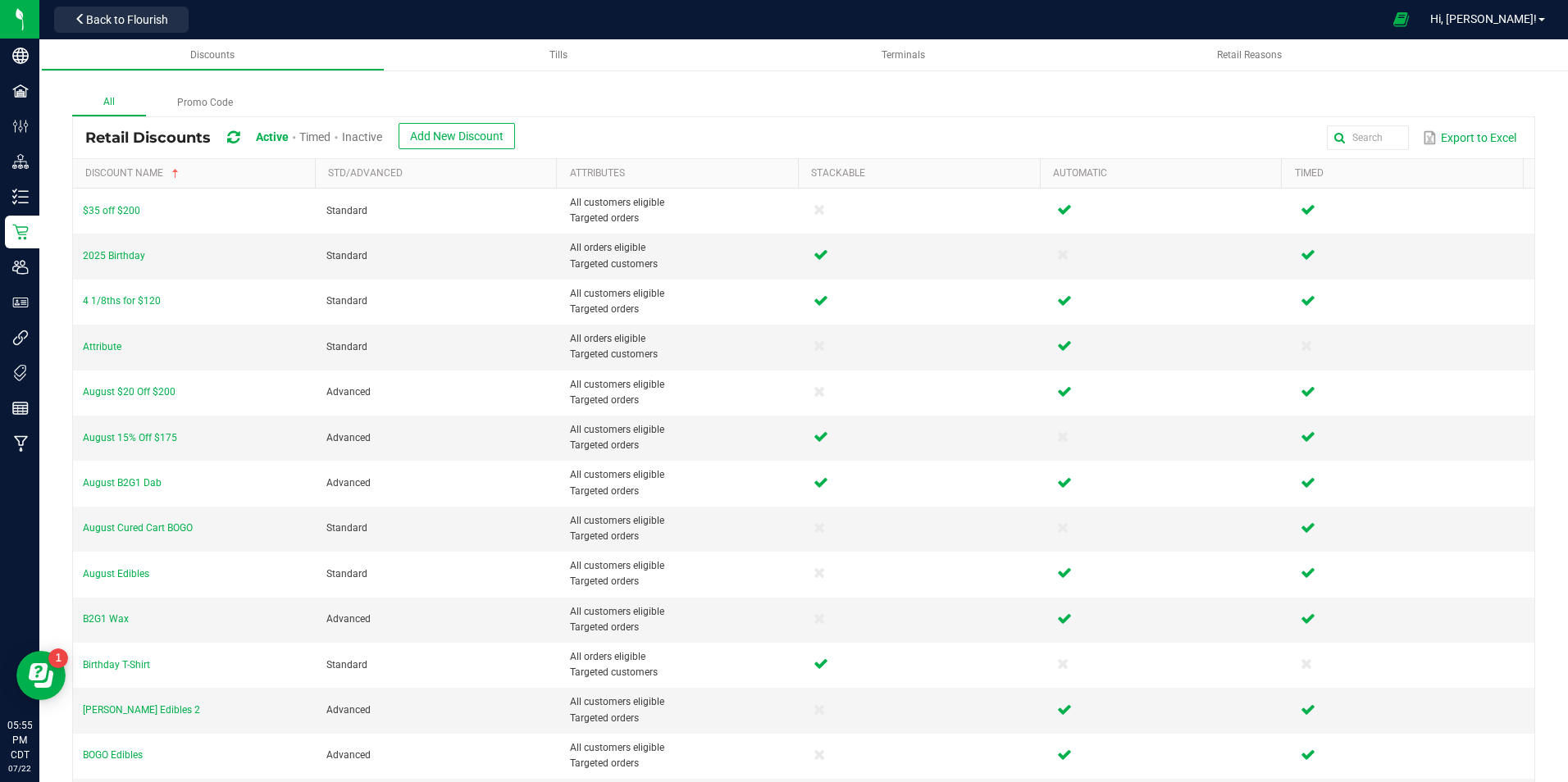 click on "All   Promo Code" at bounding box center (804, 102) 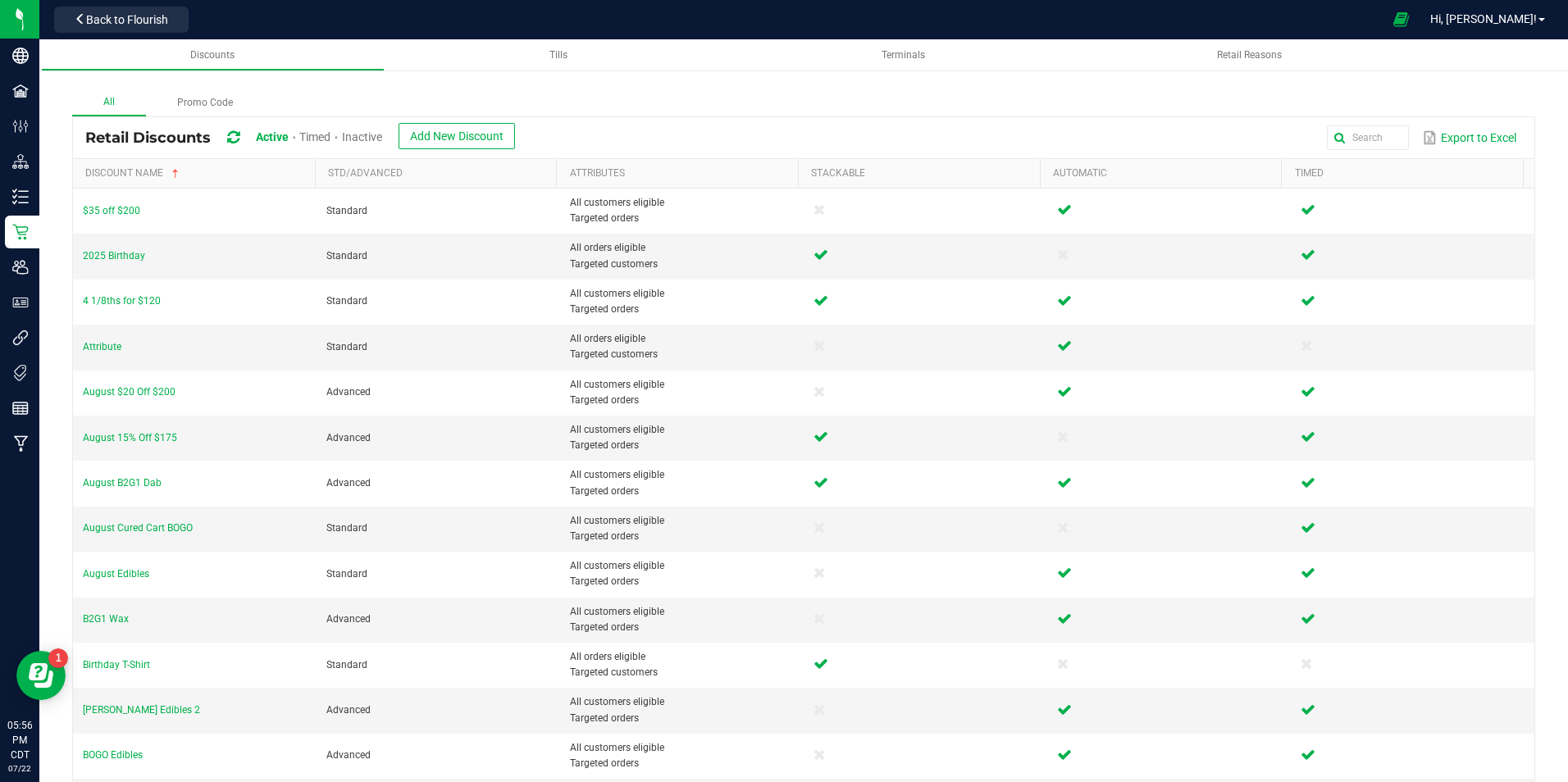click on "Inactive" at bounding box center [362, 137] 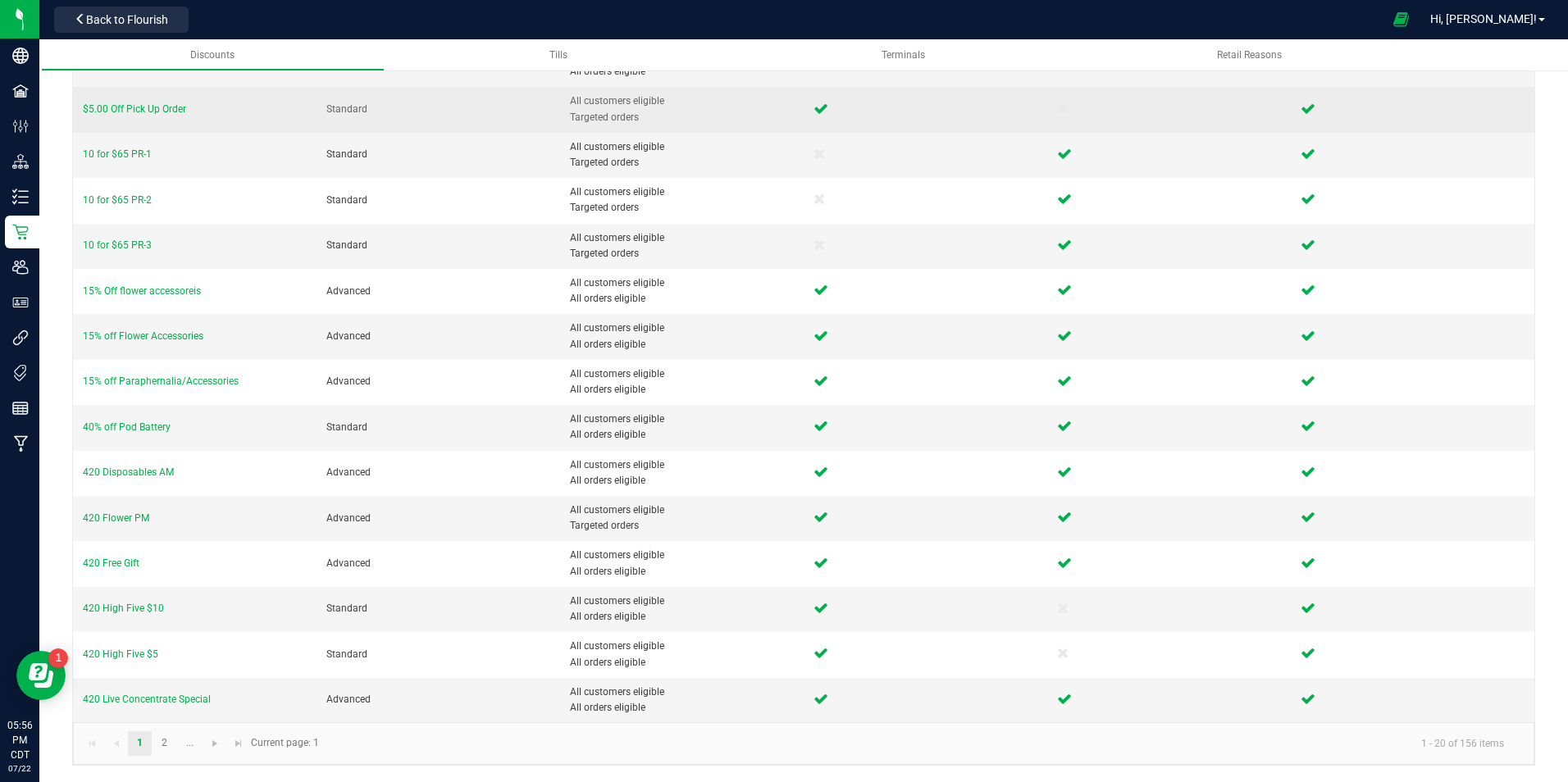 scroll, scrollTop: 0, scrollLeft: 0, axis: both 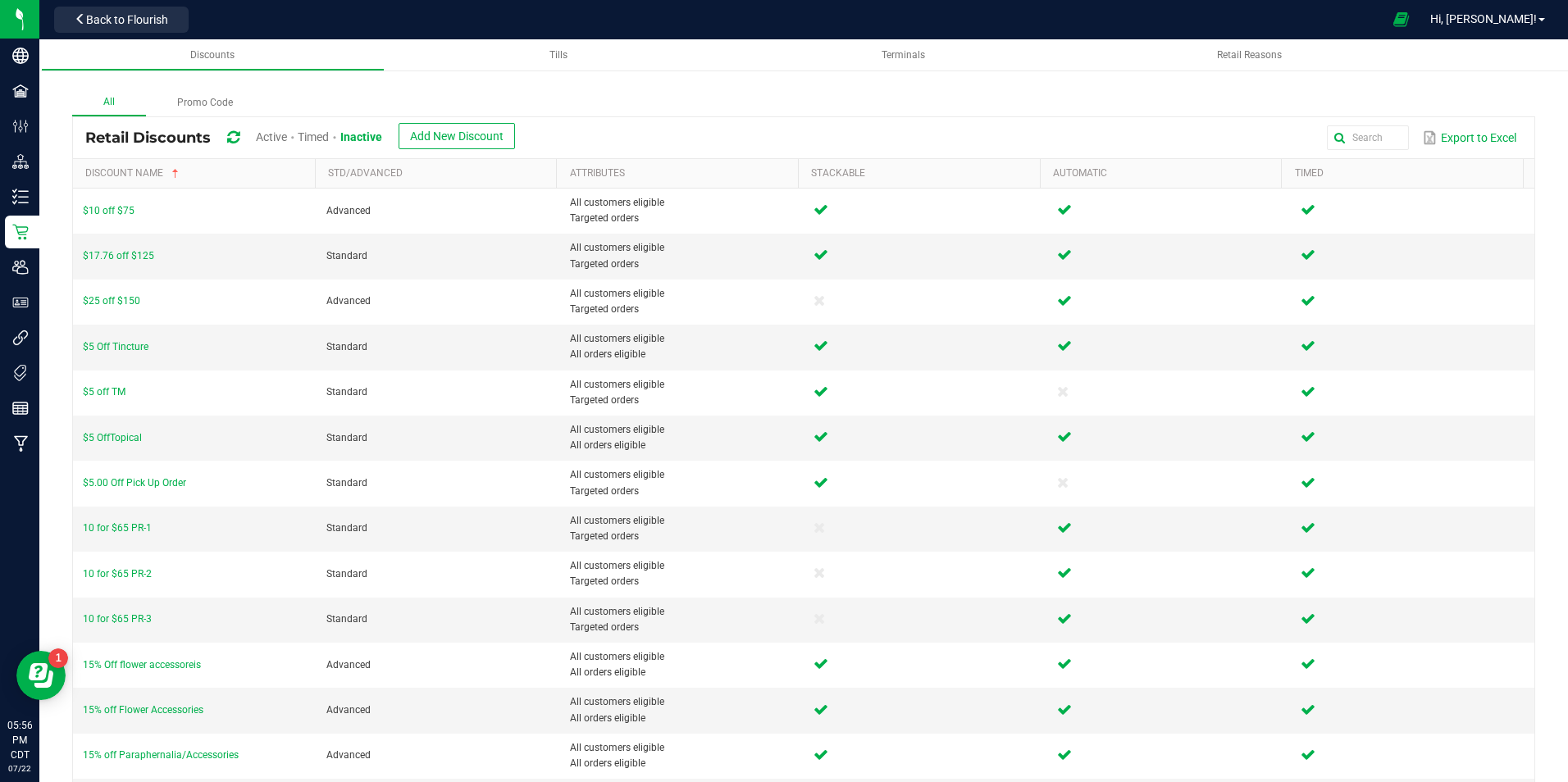 click on "All   Promo Code" at bounding box center (804, 102) 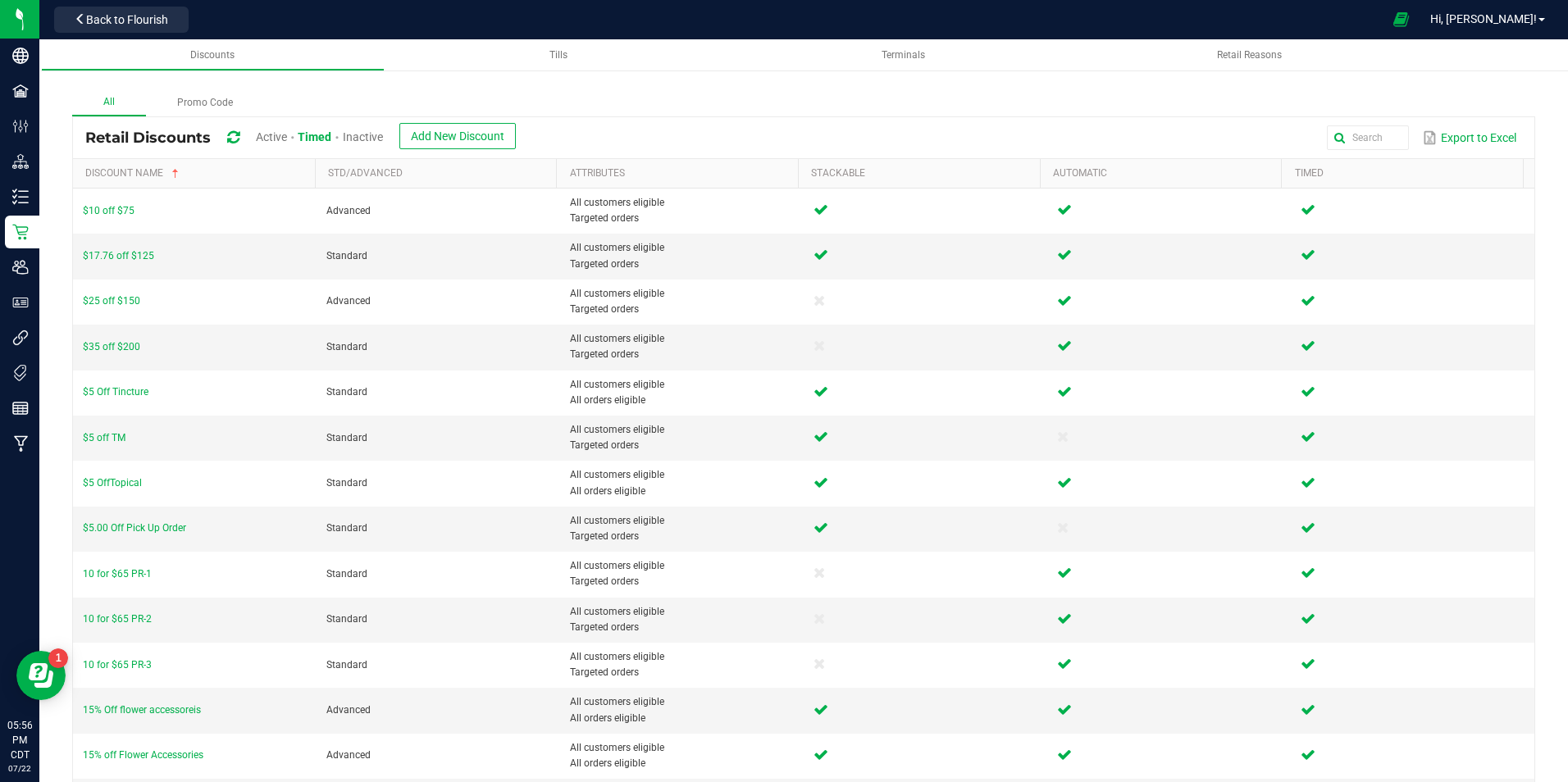 click on "All   Promo Code   Retail Discounts   Active   Timed   Inactive   Add New Discount   Export to Excel  Discount Name Std/Advanced Attributes Stackable Automatic Timed  $10 off $75   Advanced   All customers eligible   Targeted orders   $17.76 off $125   Standard   All customers eligible   Targeted orders   $25 off $150   Advanced   All customers eligible   Targeted orders   $35 off $200   Standard   All customers eligible   Targeted orders   $5 Off Tincture   Standard   All customers eligible   All orders eligible   $5 off TM   Standard   All customers eligible   Targeted orders   $5 OffTopical   Standard   All customers eligible   All orders eligible   $5.00 Off Pick Up Order   Standard   All customers eligible   Targeted orders   10 for $65 PR-1   Standard   All customers eligible   Targeted orders   10 for $65 PR-2   Standard   All customers eligible   Targeted orders   10 for $65 PR-3   Standard   All customers eligible   Targeted orders   15% Off flower accessoreis   Advanced   Advanced" at bounding box center (804, 598) 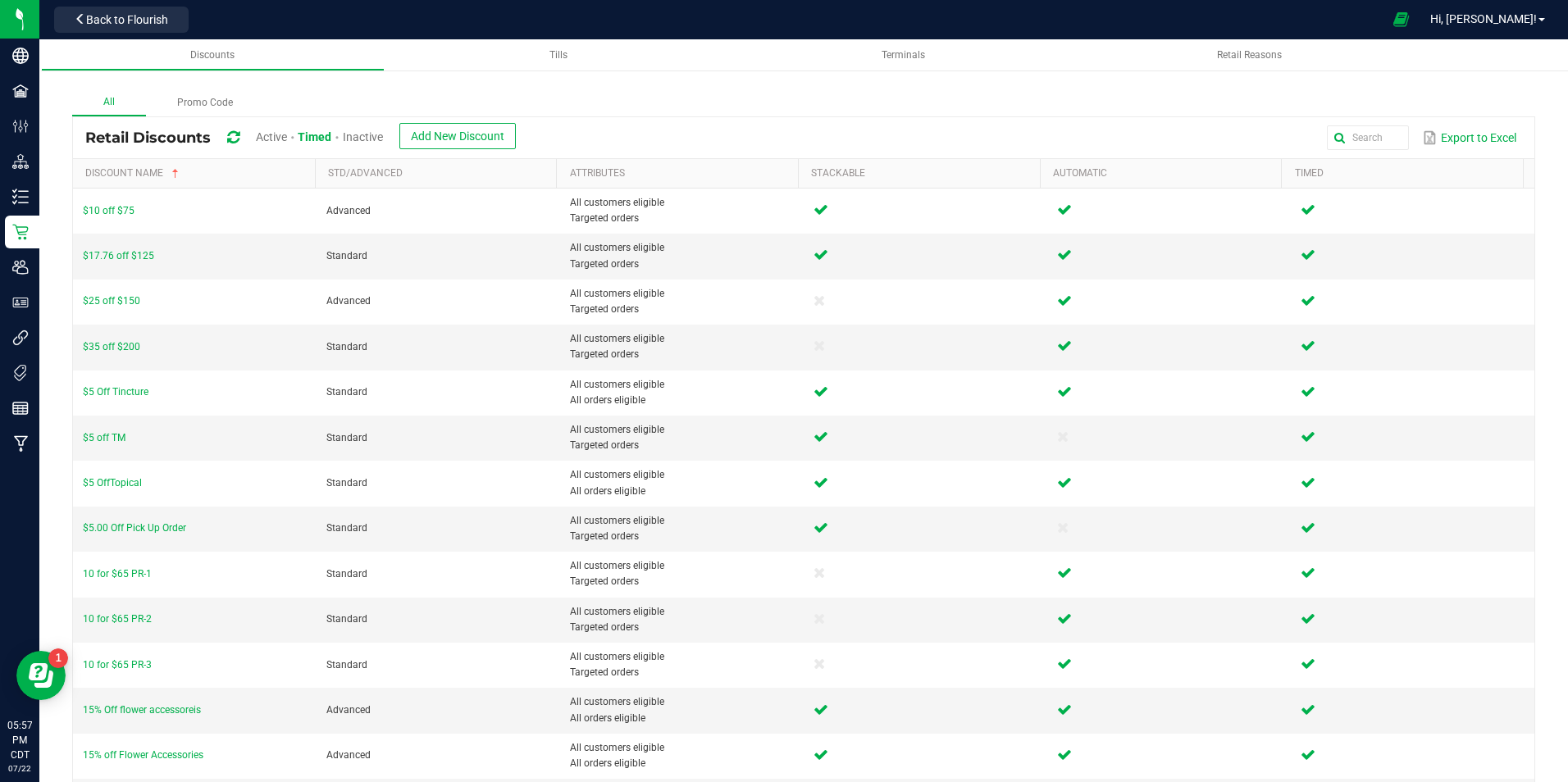 click on "Export to Excel" at bounding box center [1025, 138] 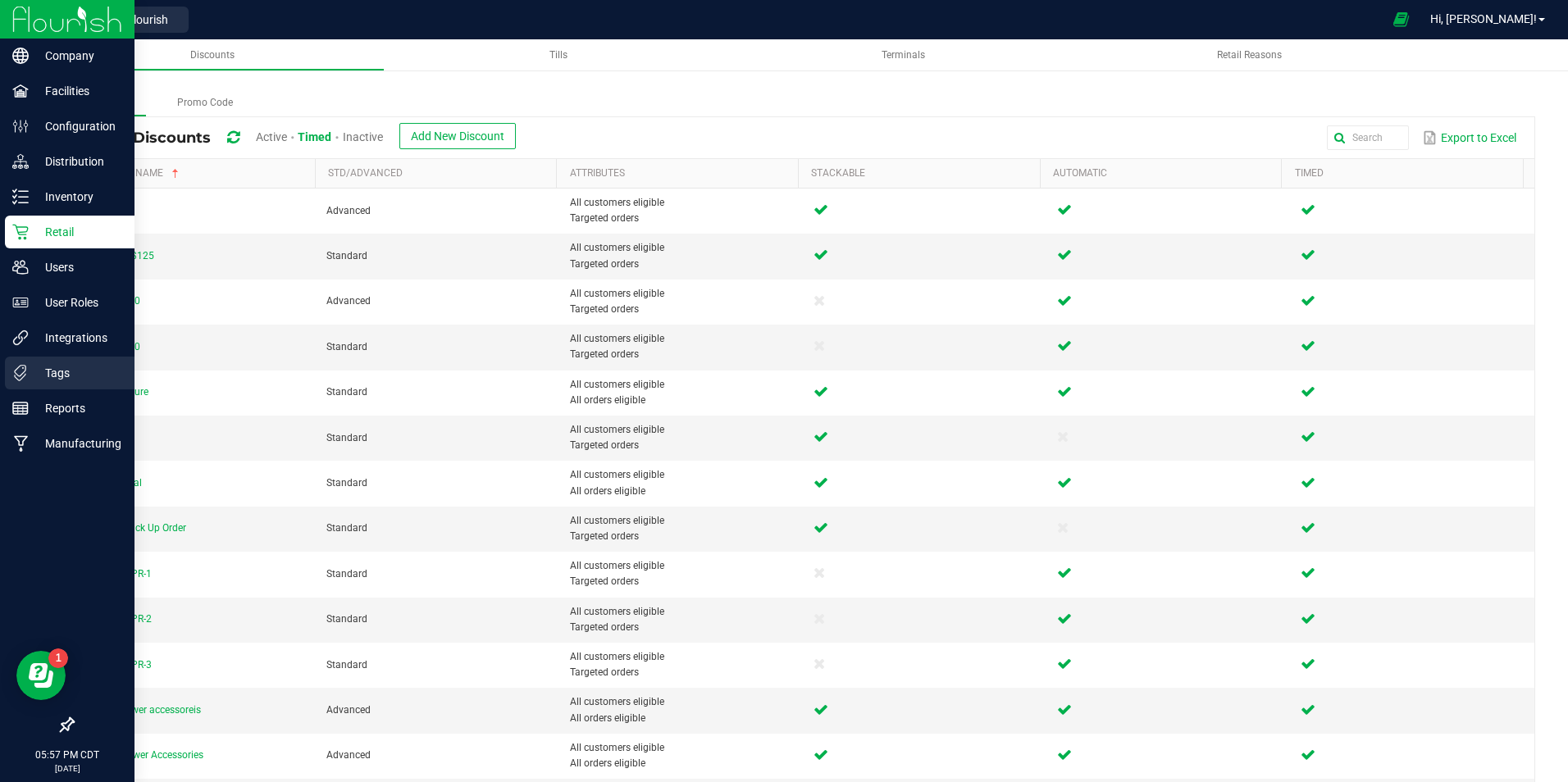 click on "Tags" at bounding box center [78, 373] 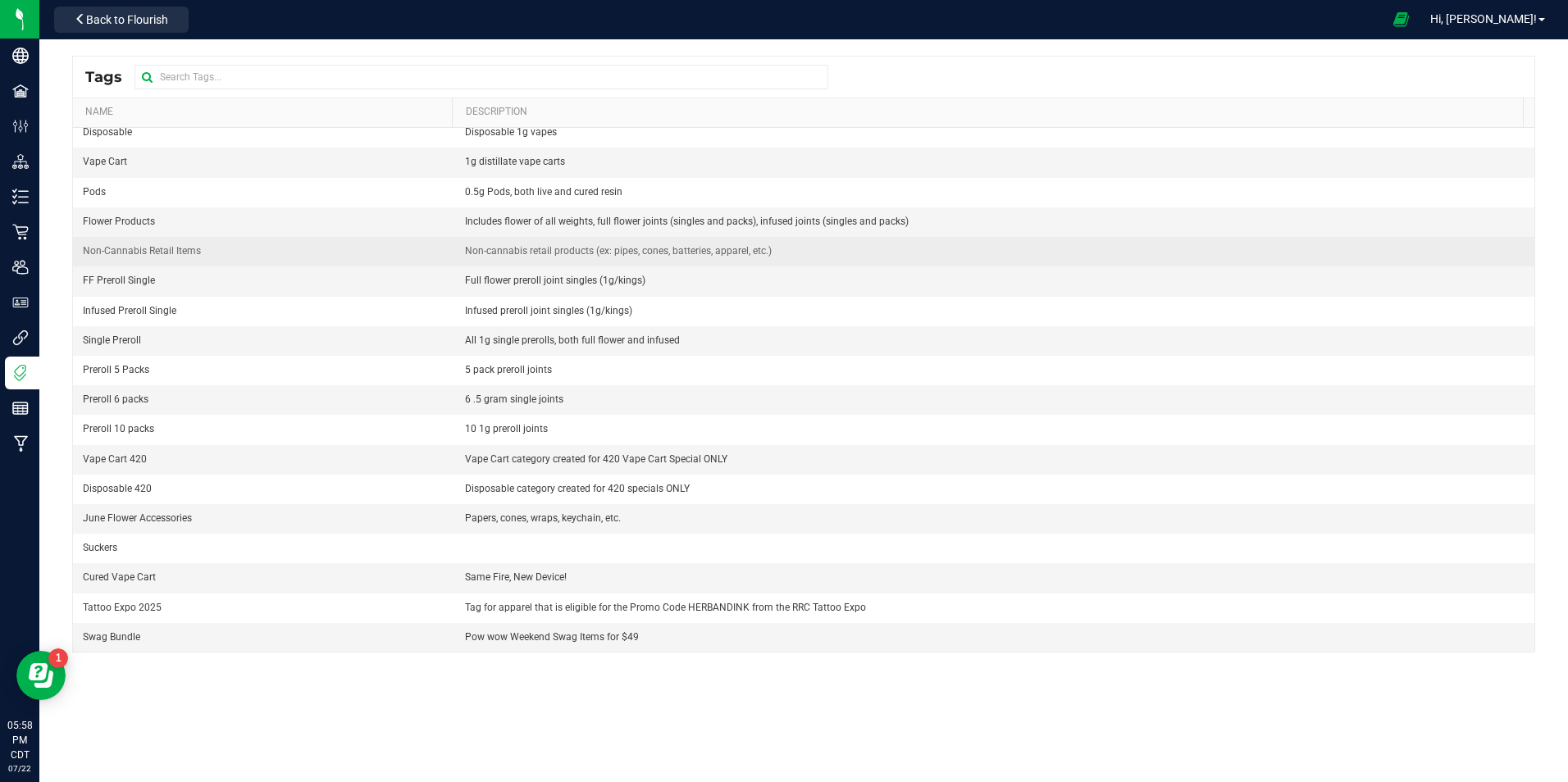 scroll, scrollTop: 0, scrollLeft: 0, axis: both 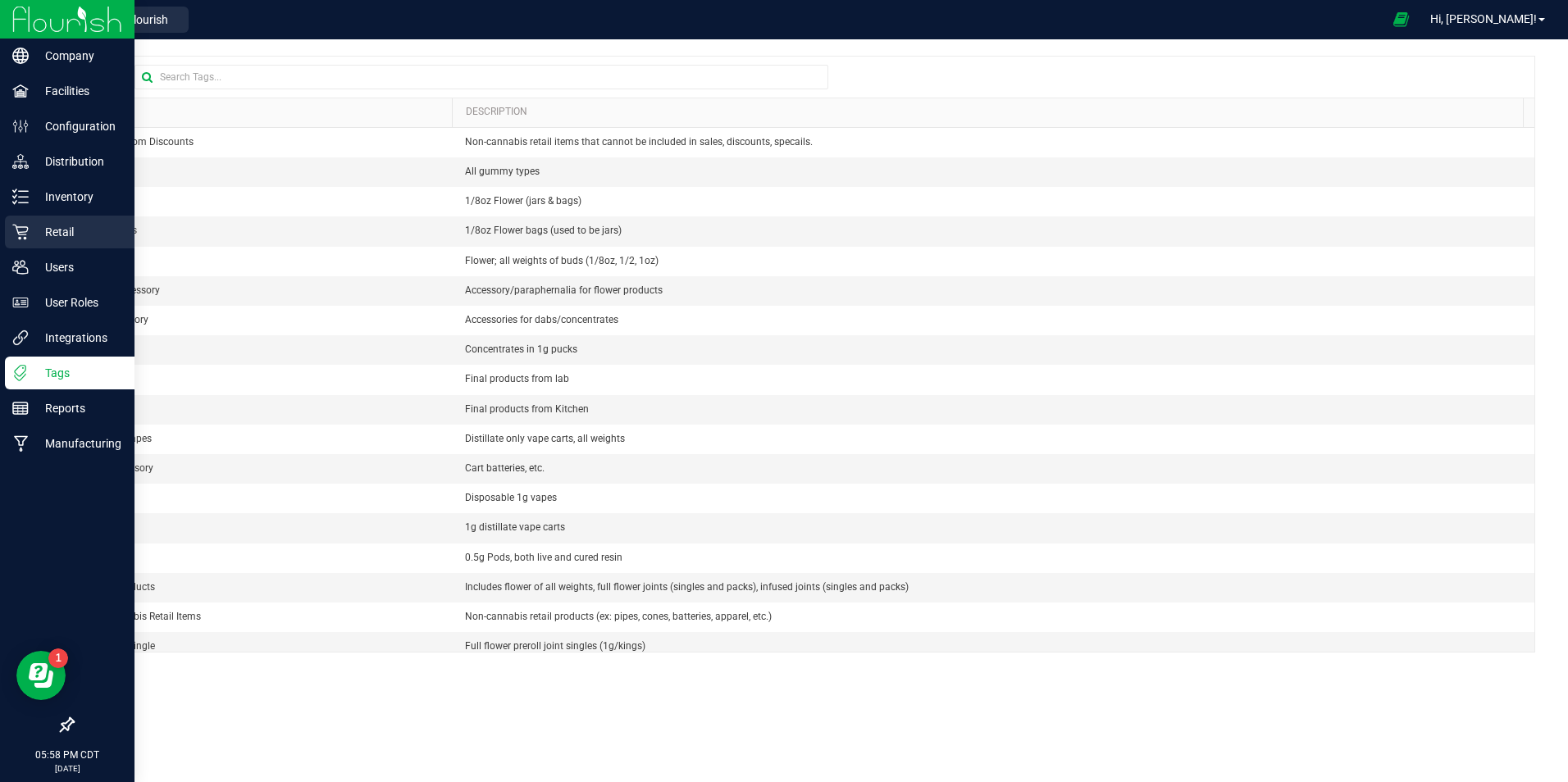 click on "Retail" at bounding box center [78, 232] 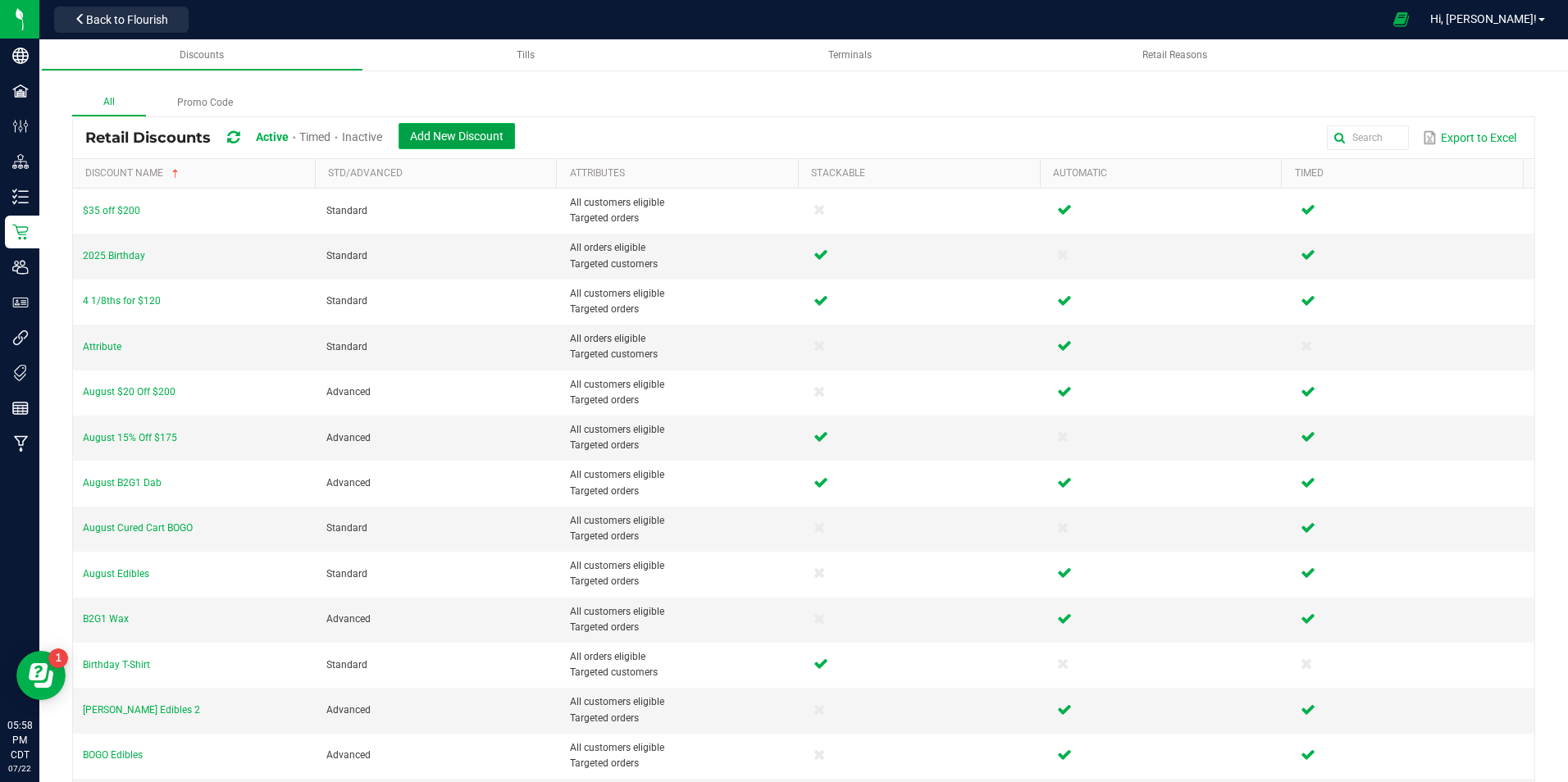 click on "Add New Discount" at bounding box center (457, 136) 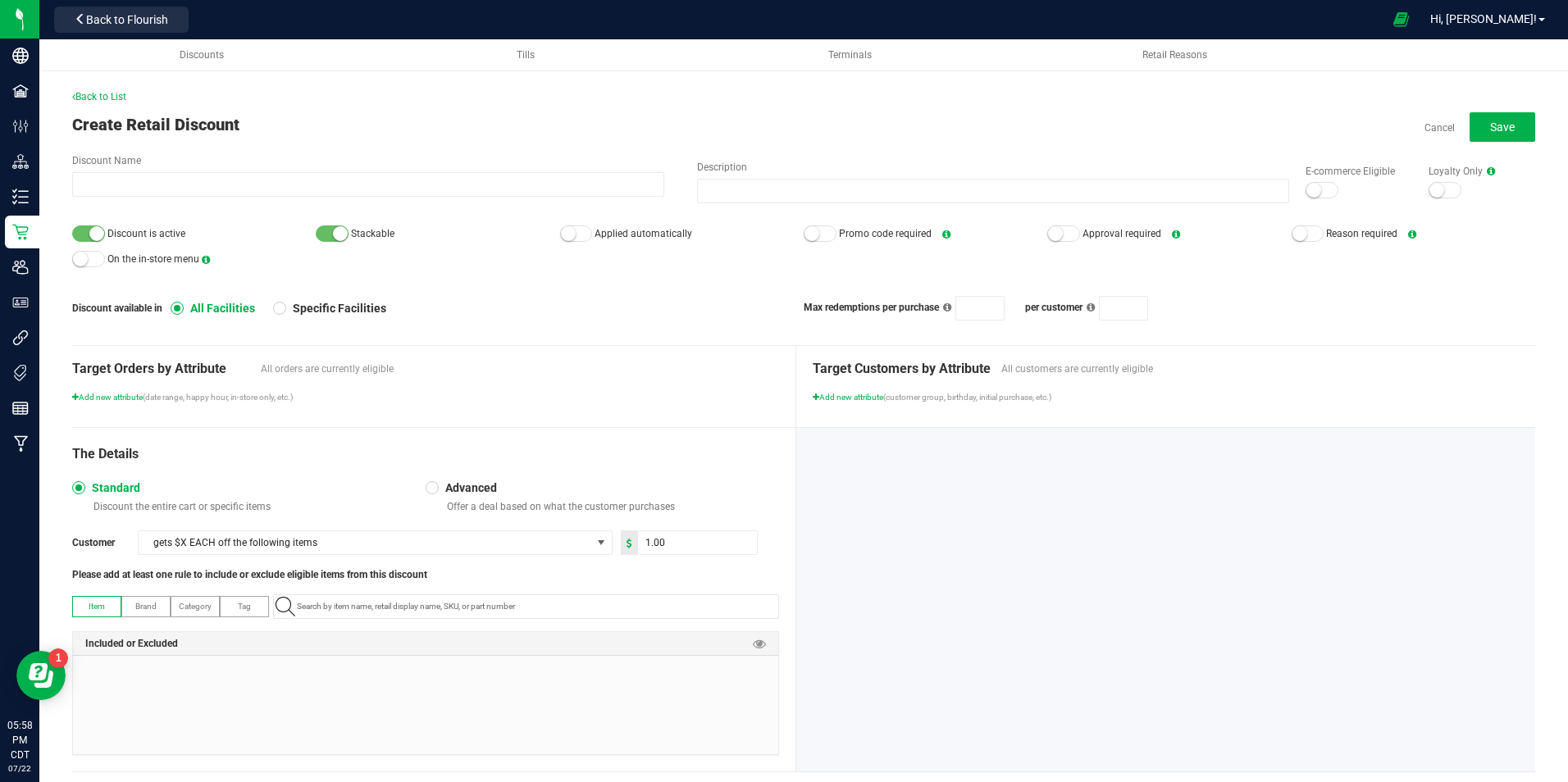 click at bounding box center (332, 234) 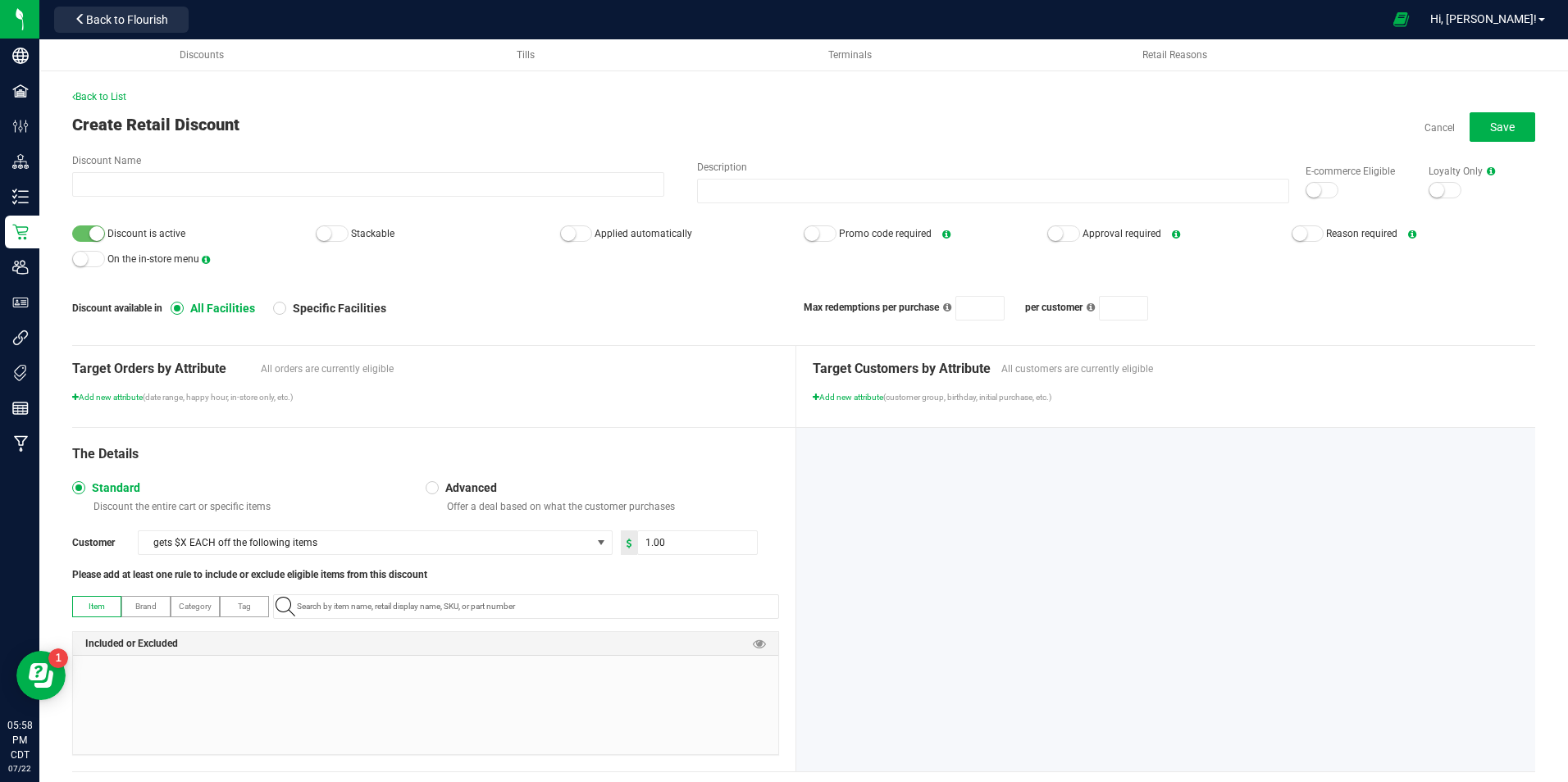 click at bounding box center [577, 234] 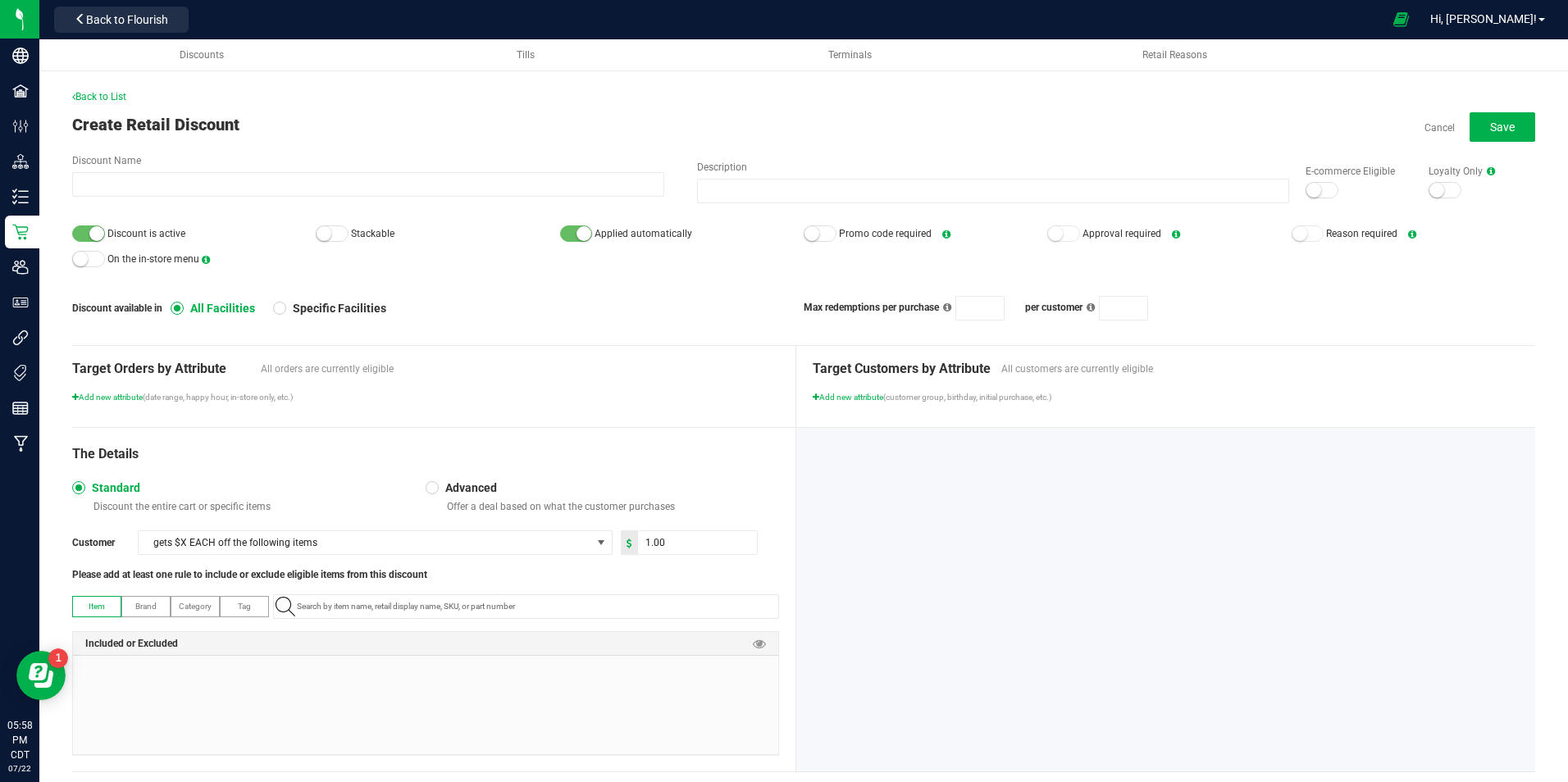 click at bounding box center [368, 202] 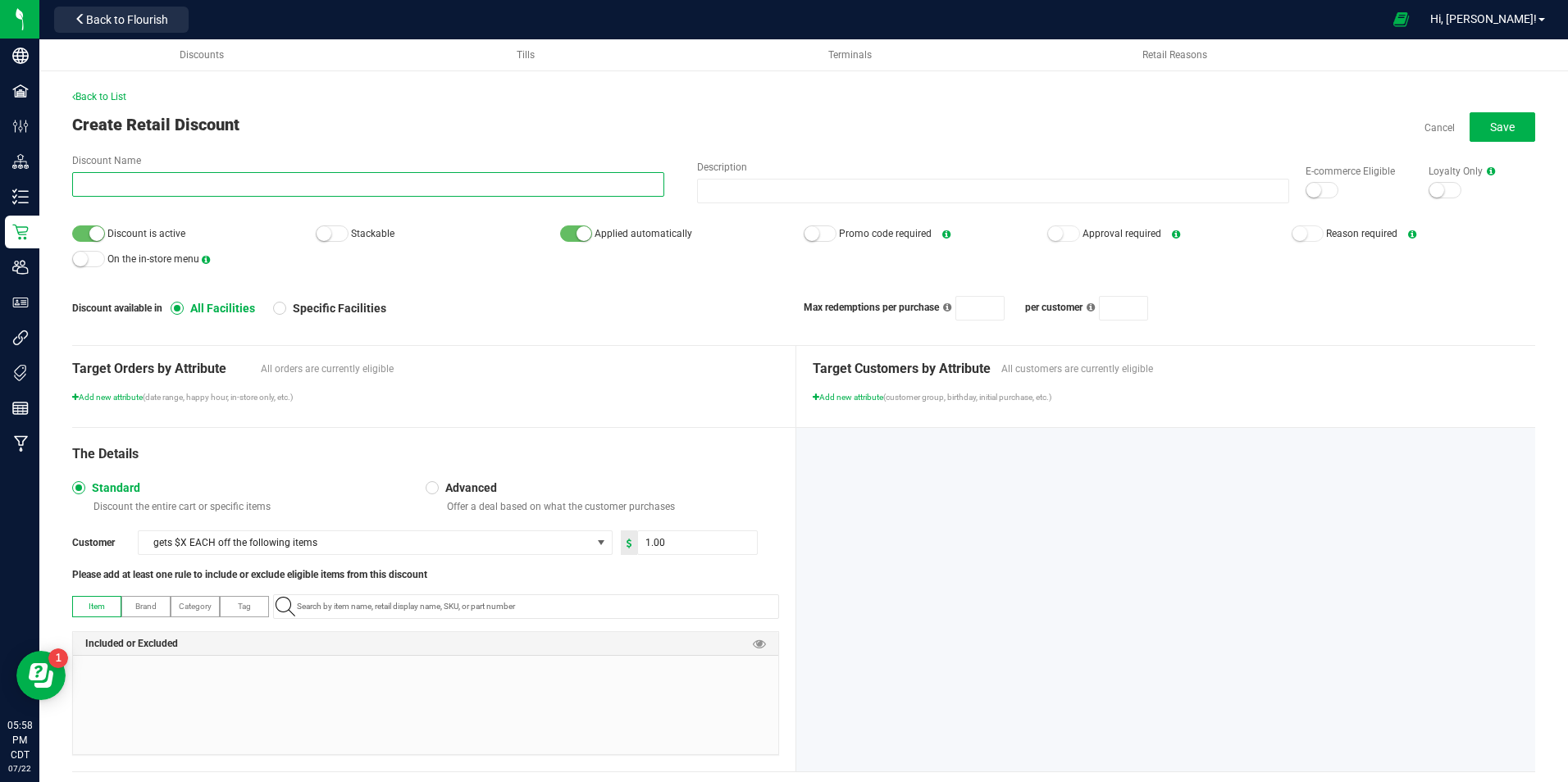 click on "Discount Name" at bounding box center [368, 184] 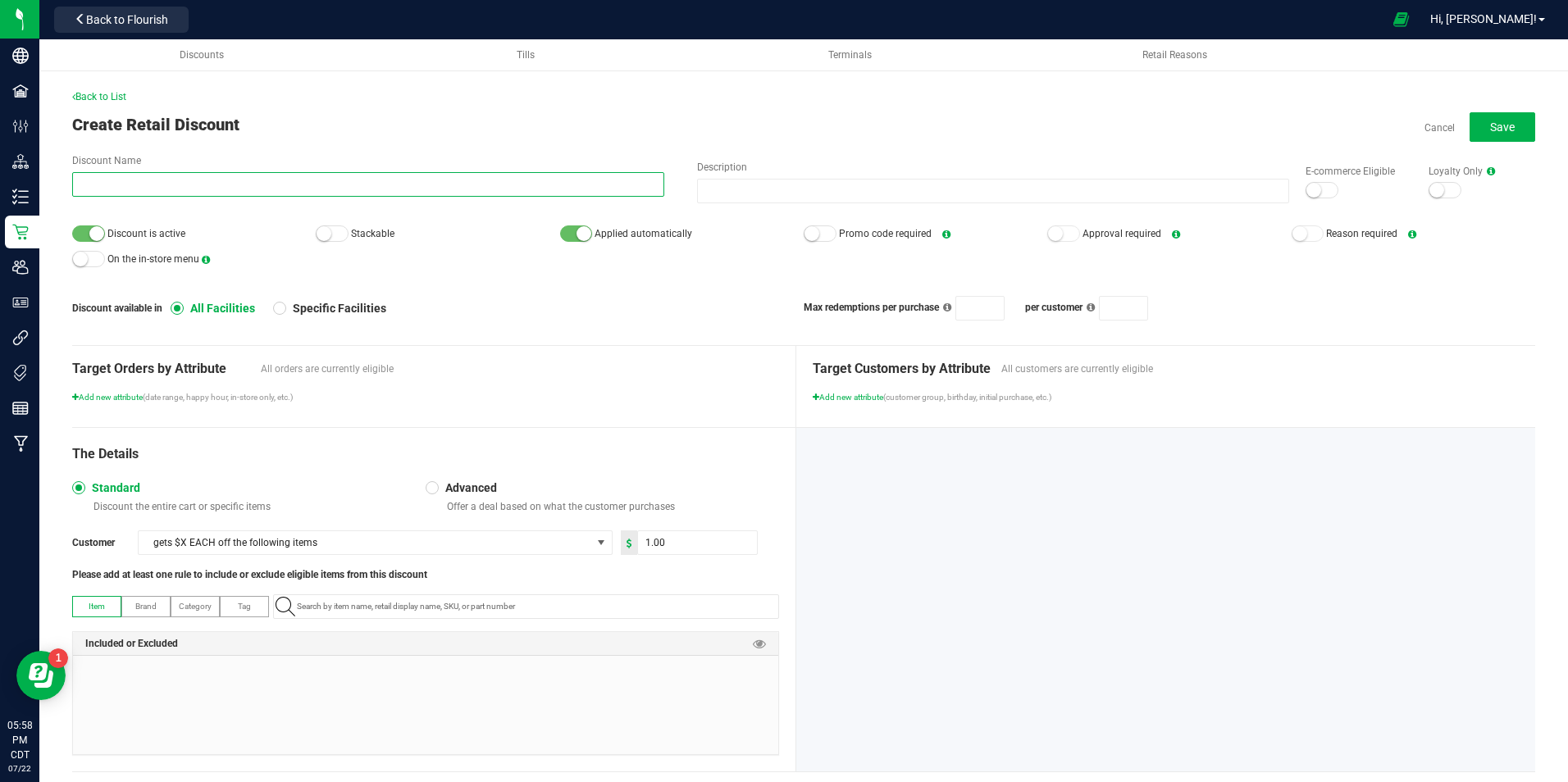 type on "Q" 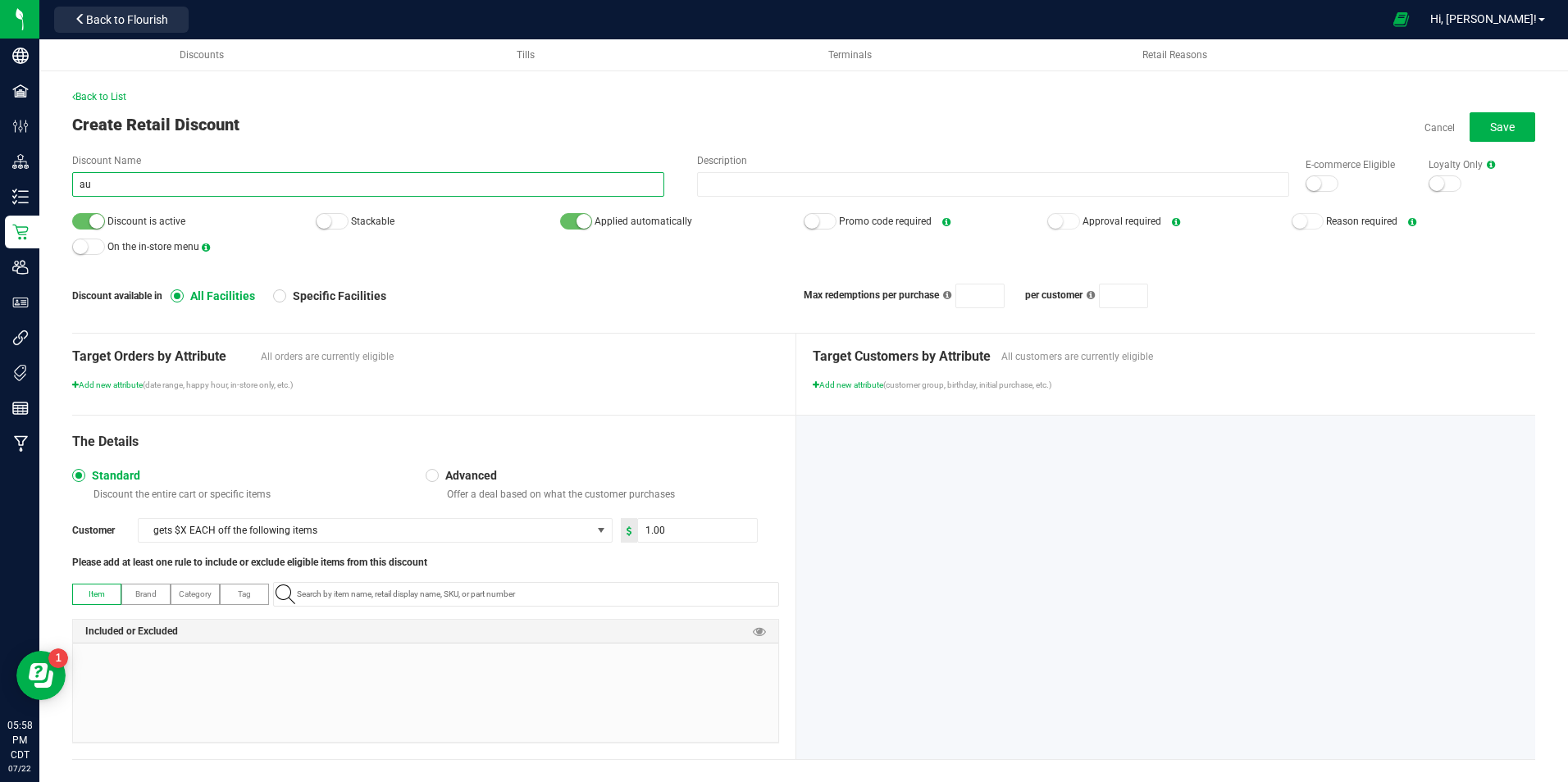 type on "a" 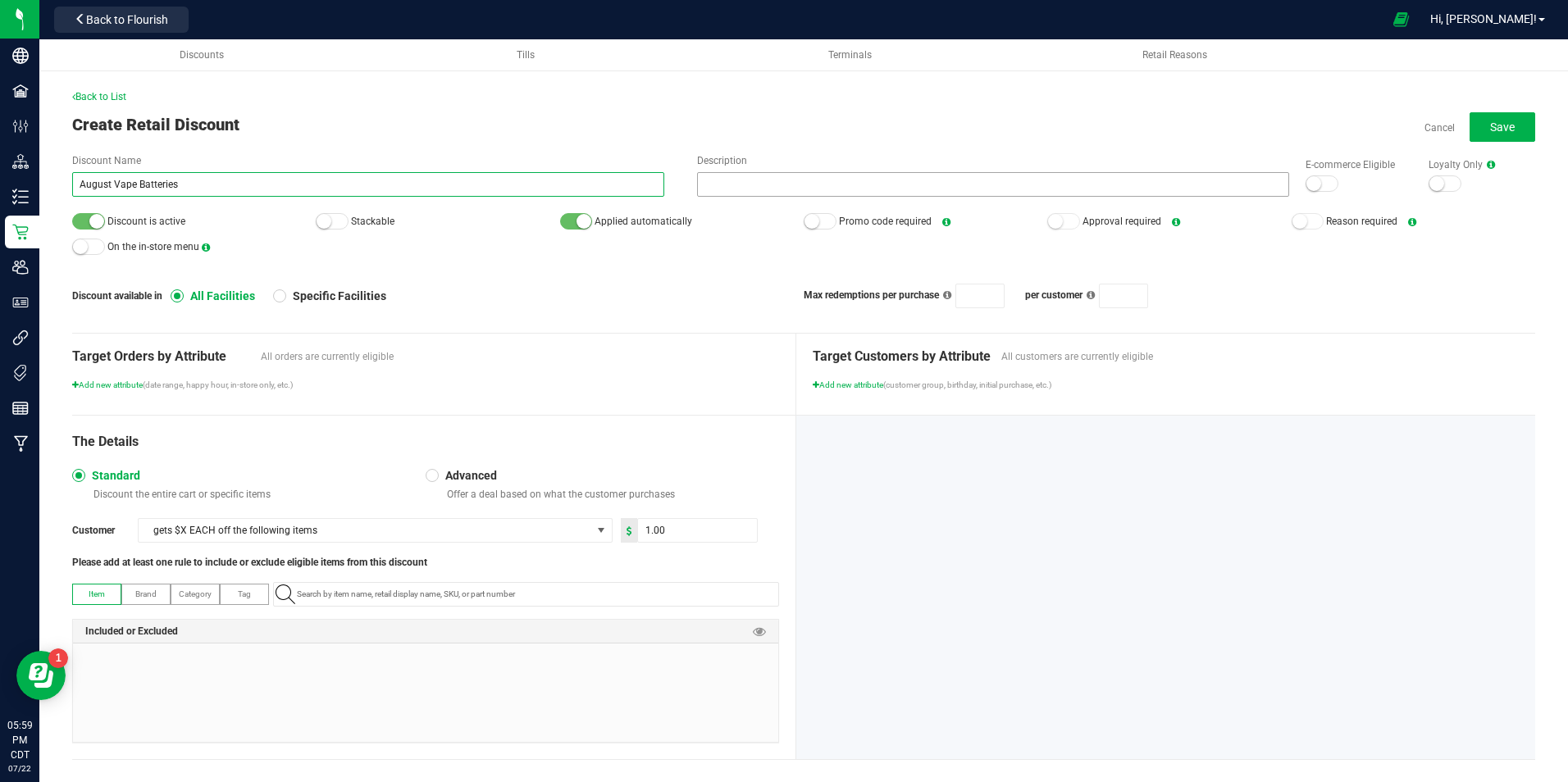 type on "August Vape Batteries" 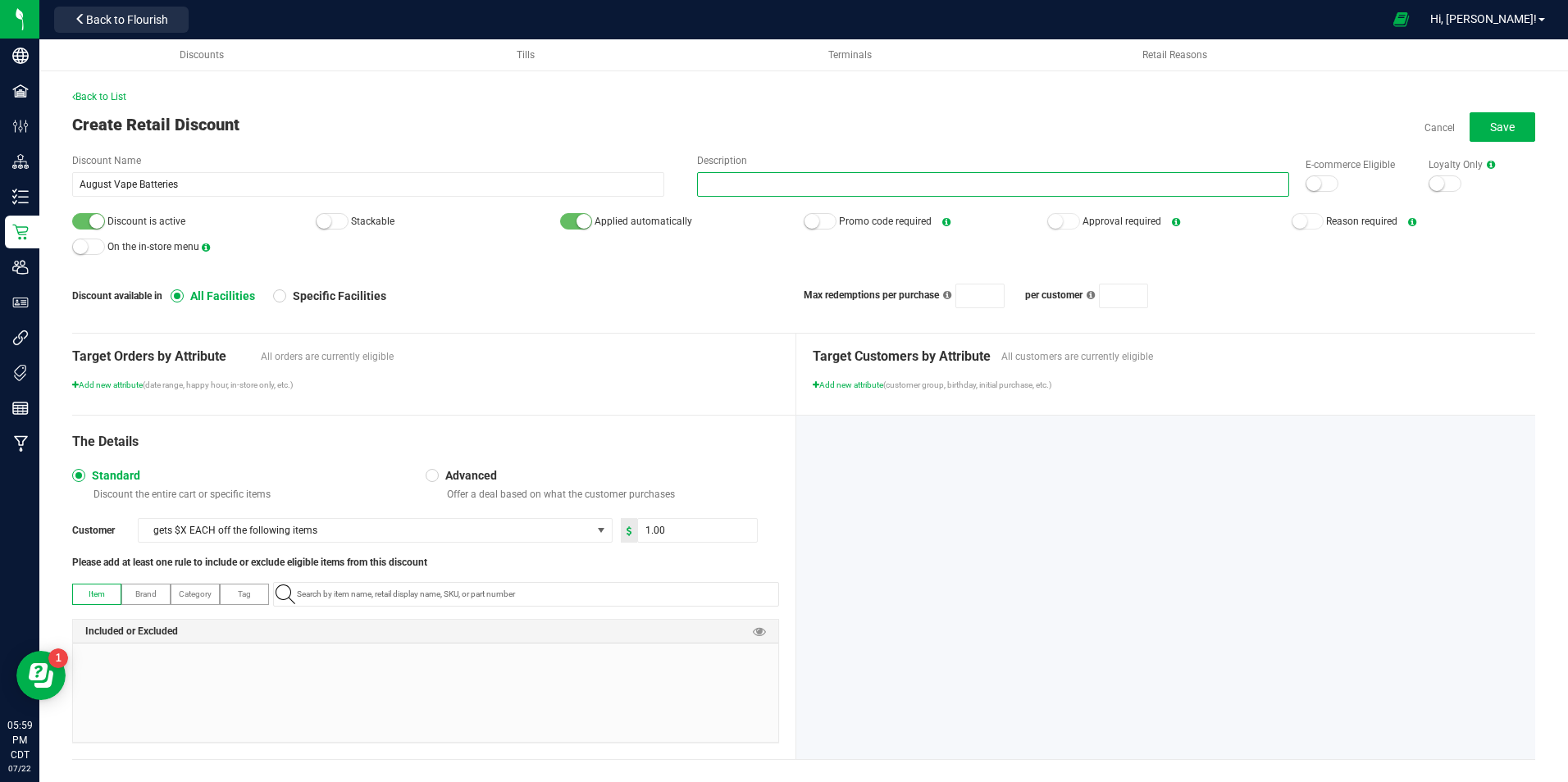 click on "Description" at bounding box center (993, 184) 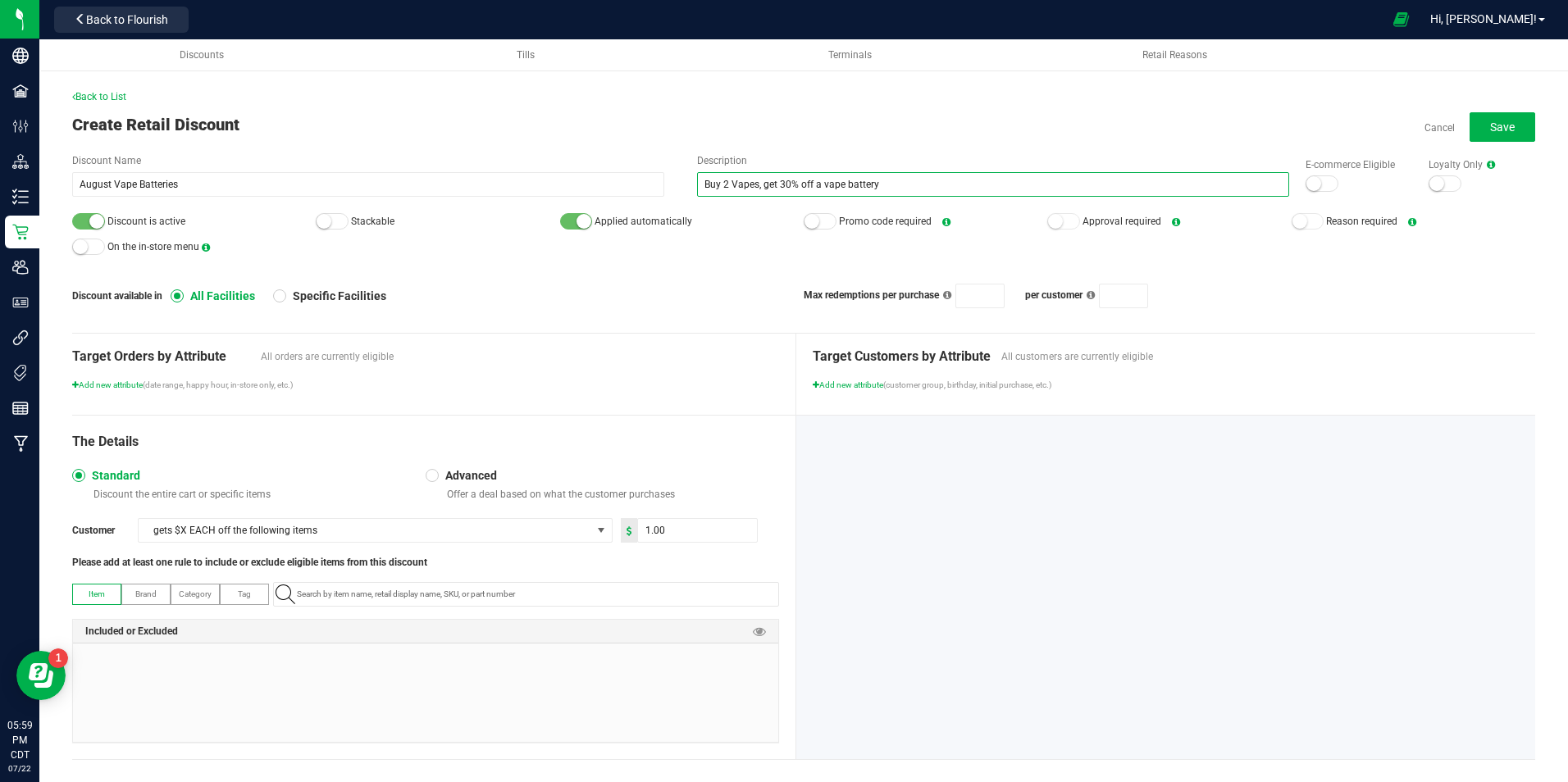 type on "Buy 2 Vapes, get 30% off a vape battery" 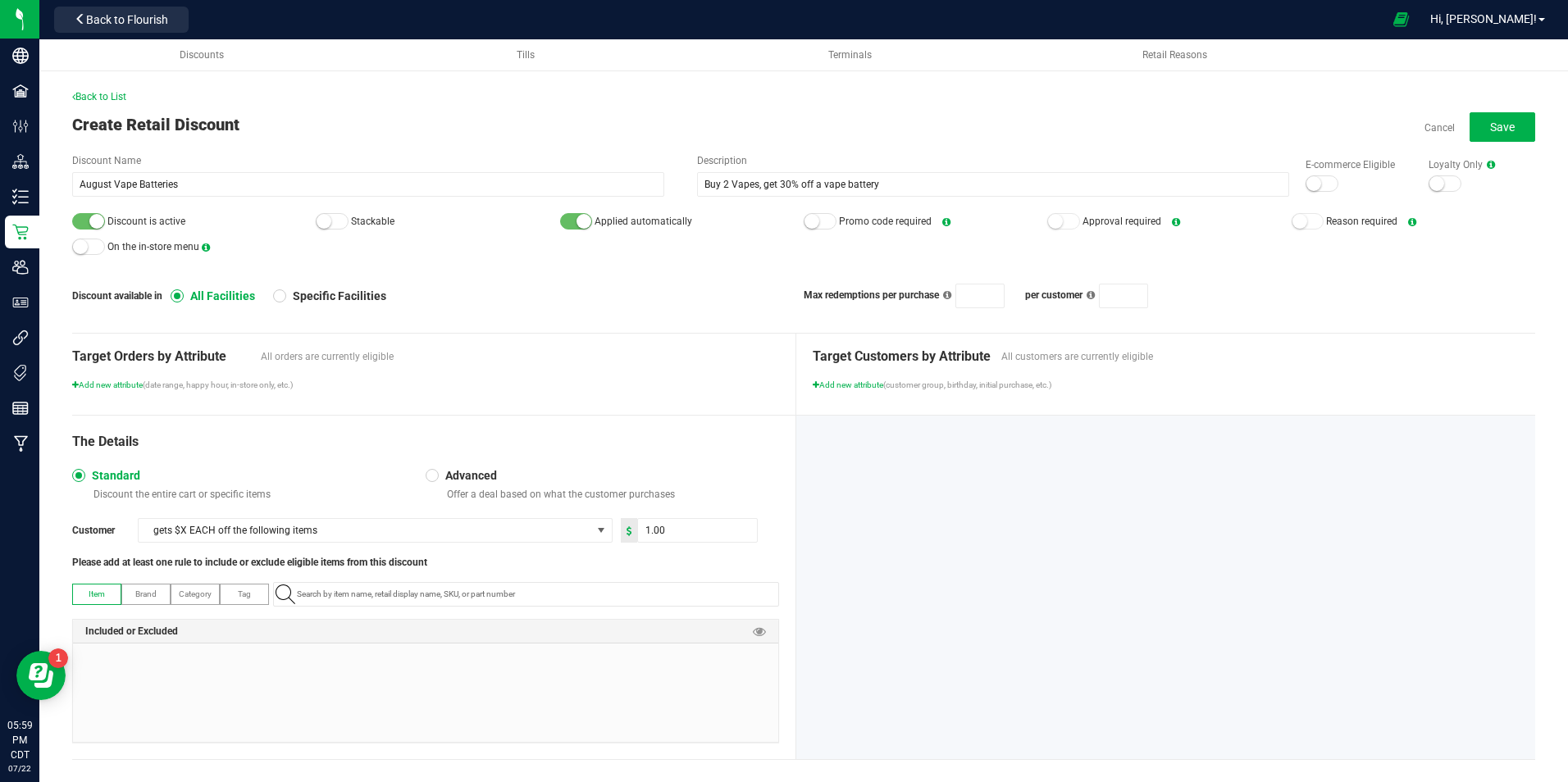 click on "Discount Name  August Vape Batteries  Description  Buy 2 Vapes, get 30% off a vape battery  E-commerce Eligible   Loyalty Only   Discount is active   Stackable   Applied automatically   Promo code required   Approval required   Reason required   On the in-store menu   Discount available in   All Facilities   Specific Facilities   Max redemptions per purchase   per customer" at bounding box center [804, 230] 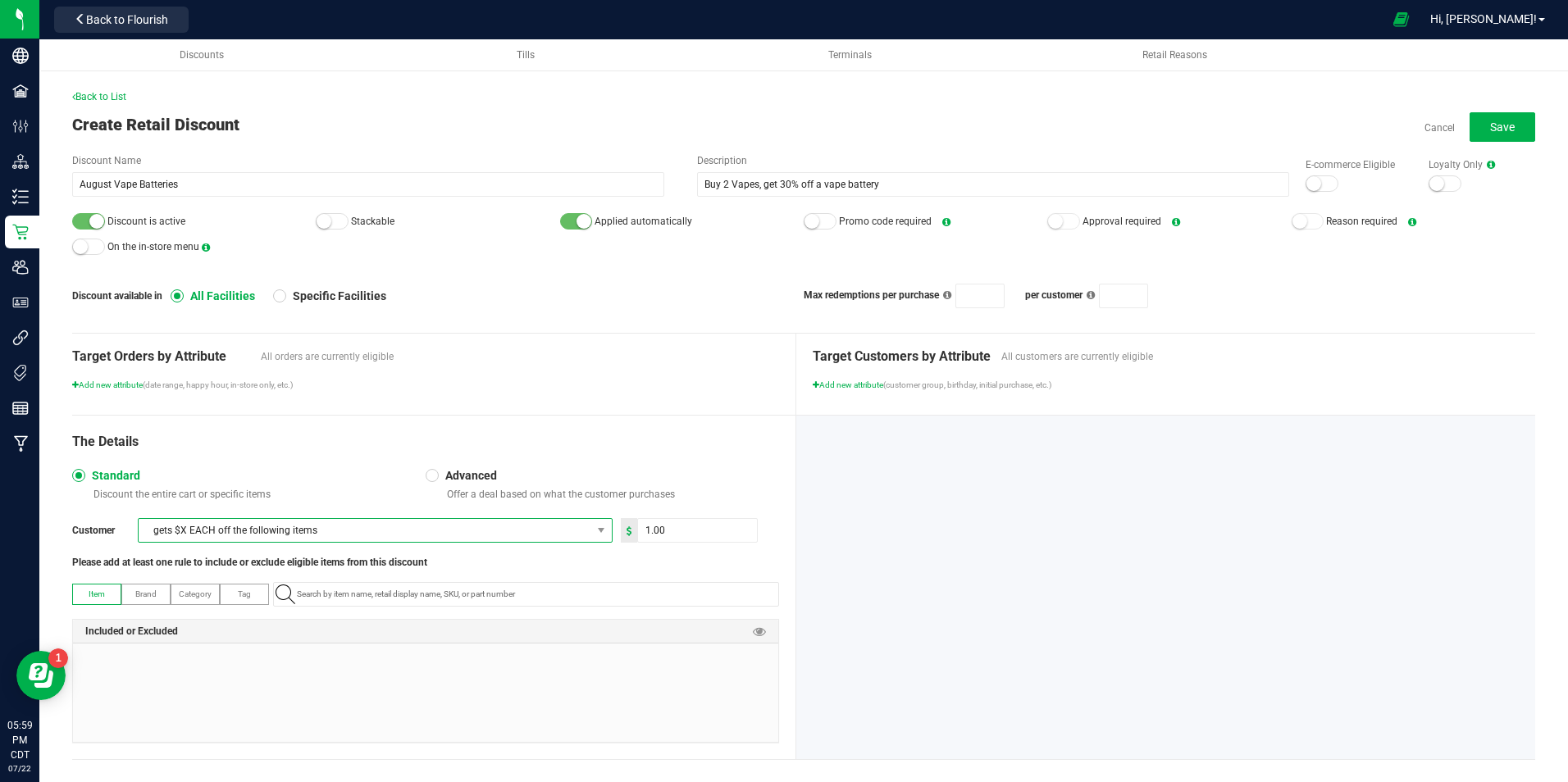 click on "gets $X EACH off the following items" at bounding box center [365, 530] 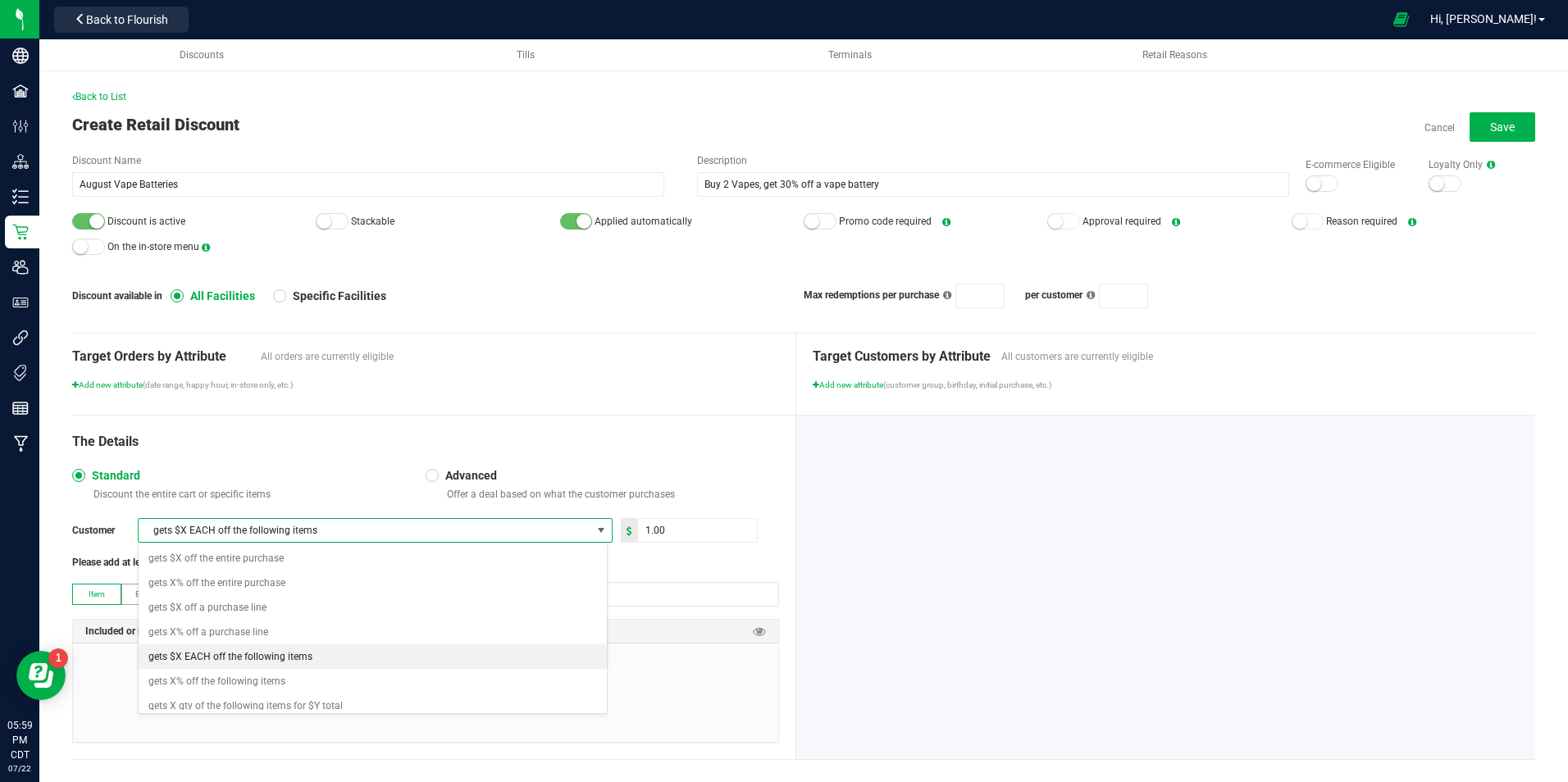 scroll, scrollTop: 81946, scrollLeft: 81538, axis: both 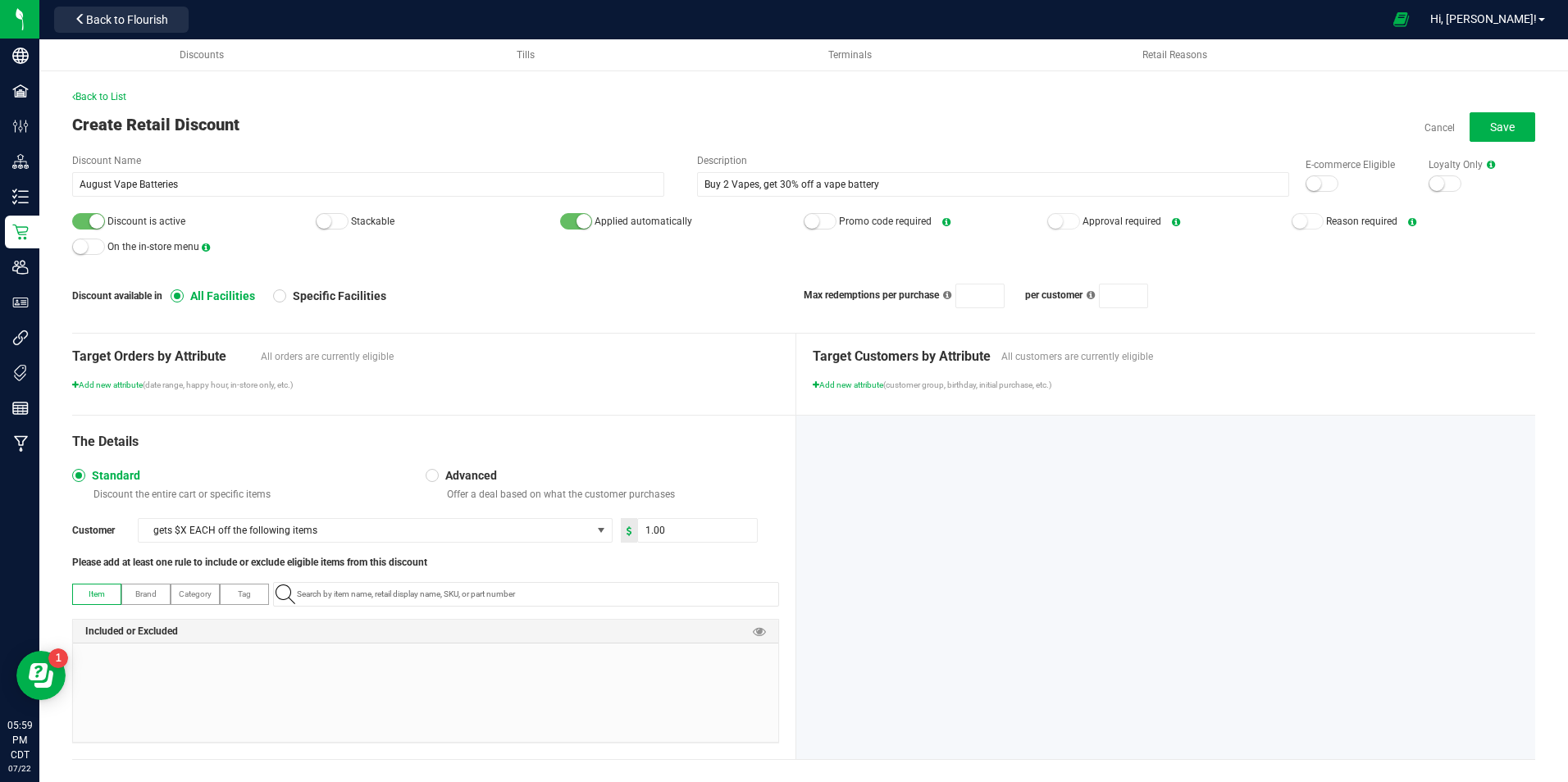 click on "Advanced   Offer a deal based on what the customer purchases" at bounding box center (602, 484) 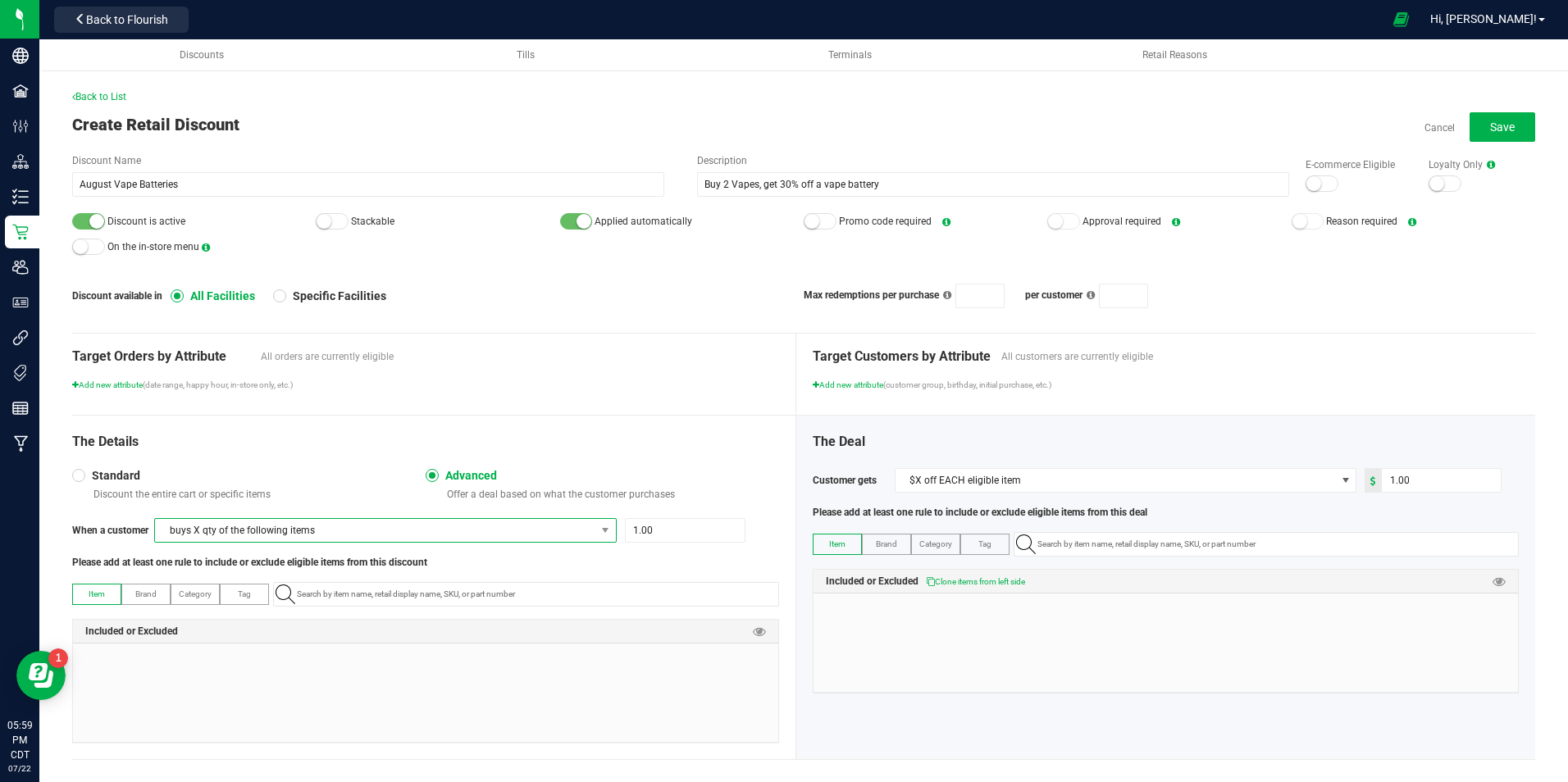click on "buys X qty of the following items" at bounding box center (375, 530) 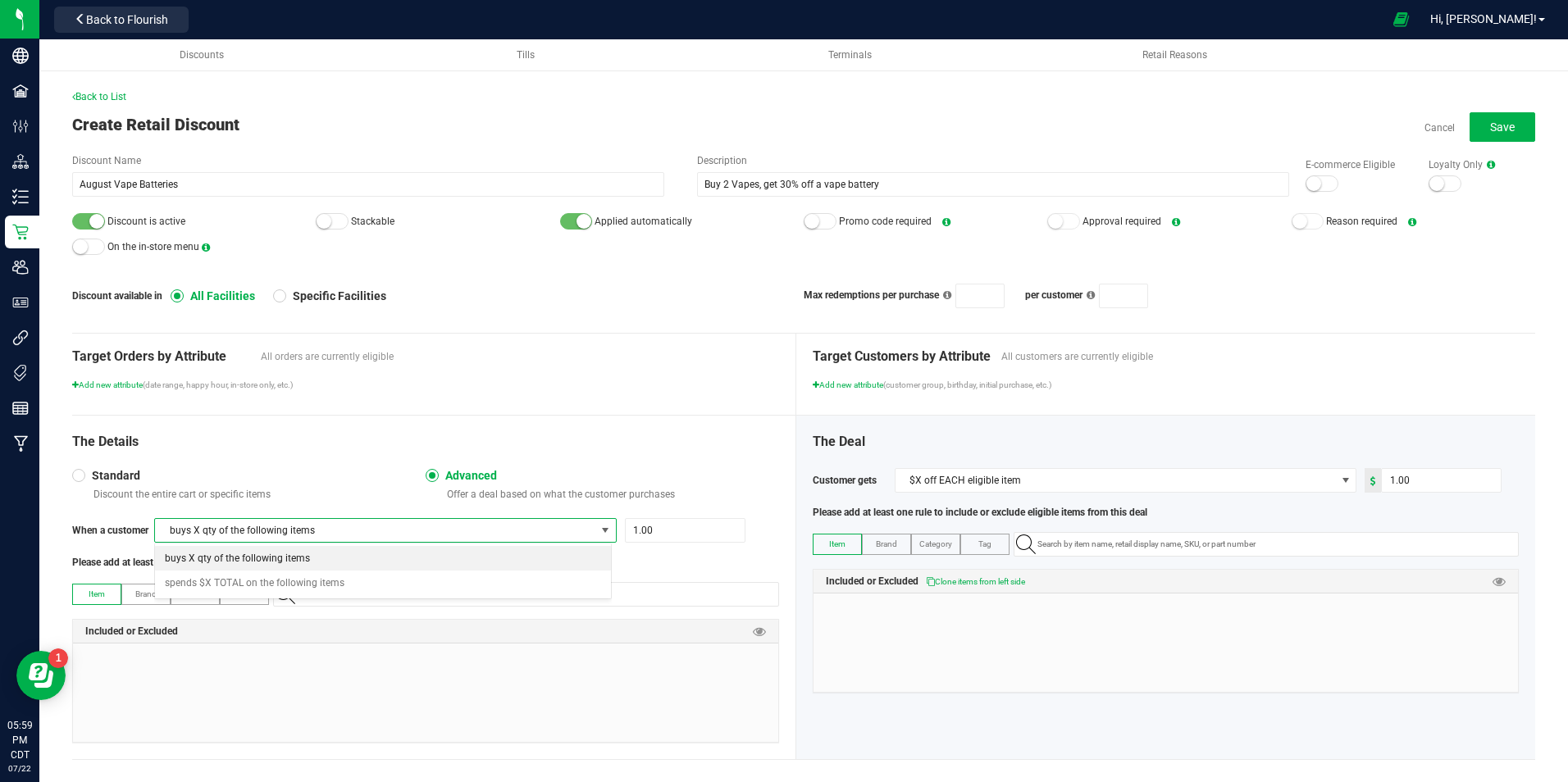 scroll, scrollTop: 81946, scrollLeft: 81551, axis: both 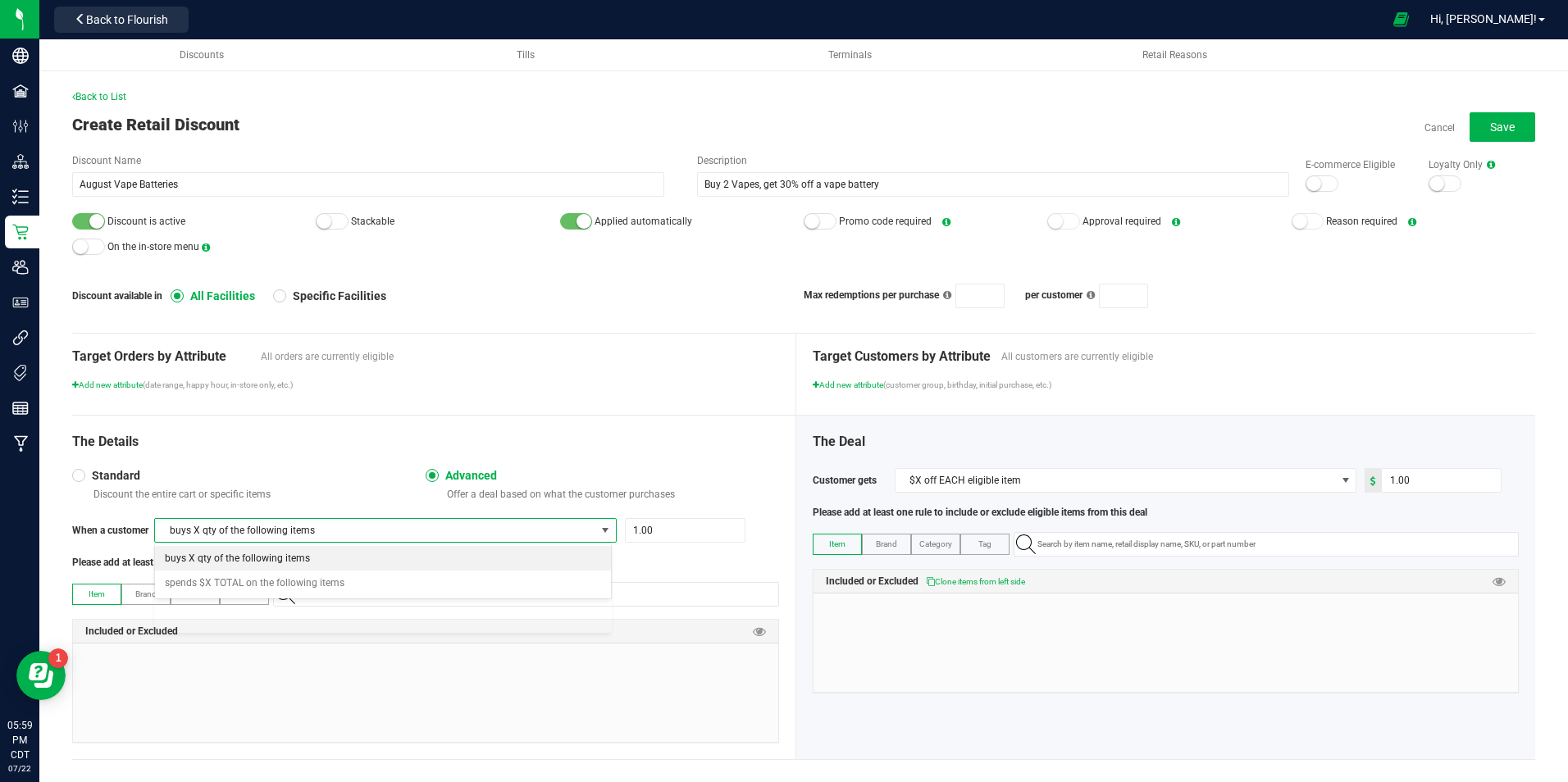 click on "buys X qty of the following items" at bounding box center [383, 558] 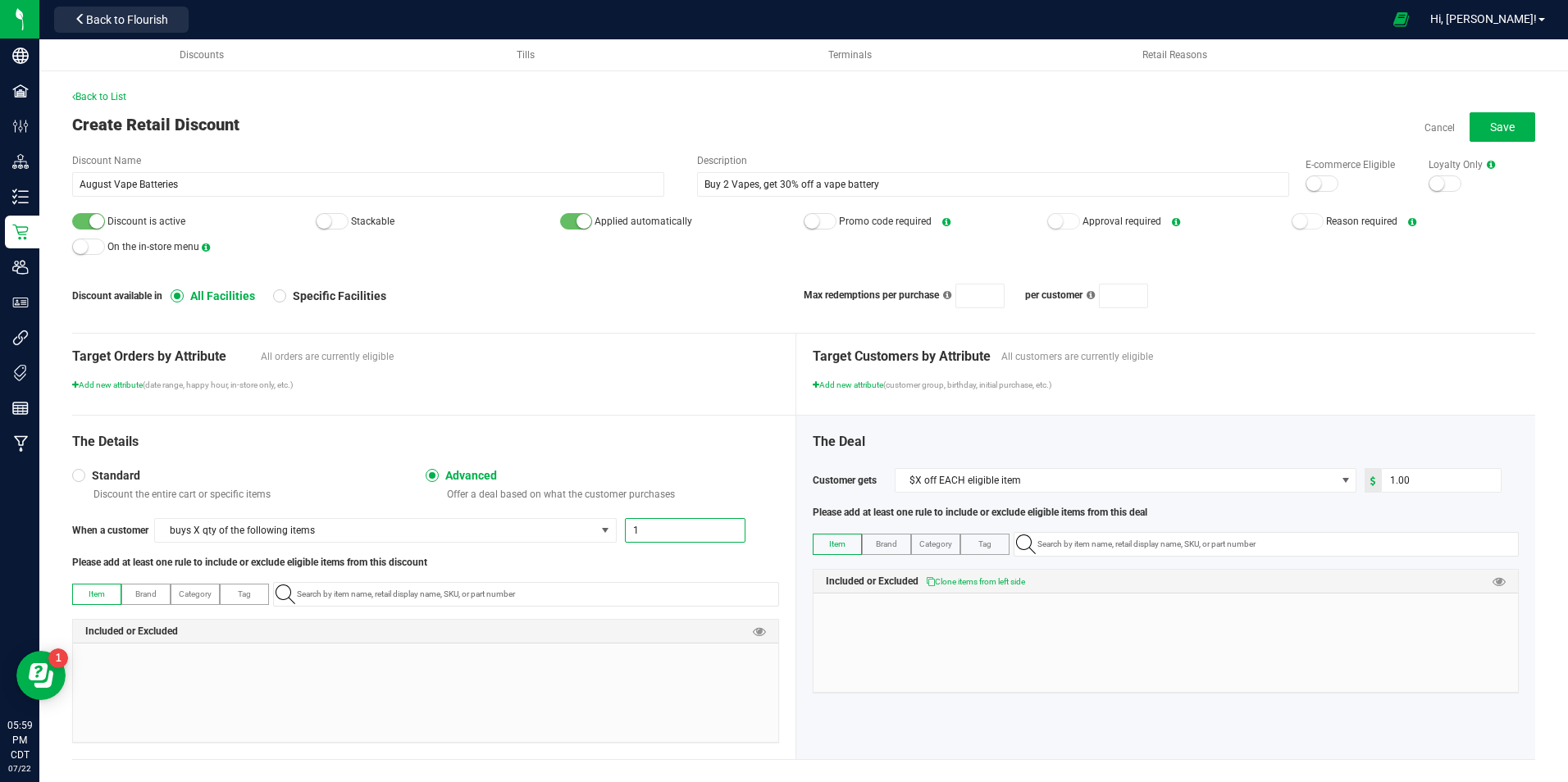 click on "1" at bounding box center [685, 530] 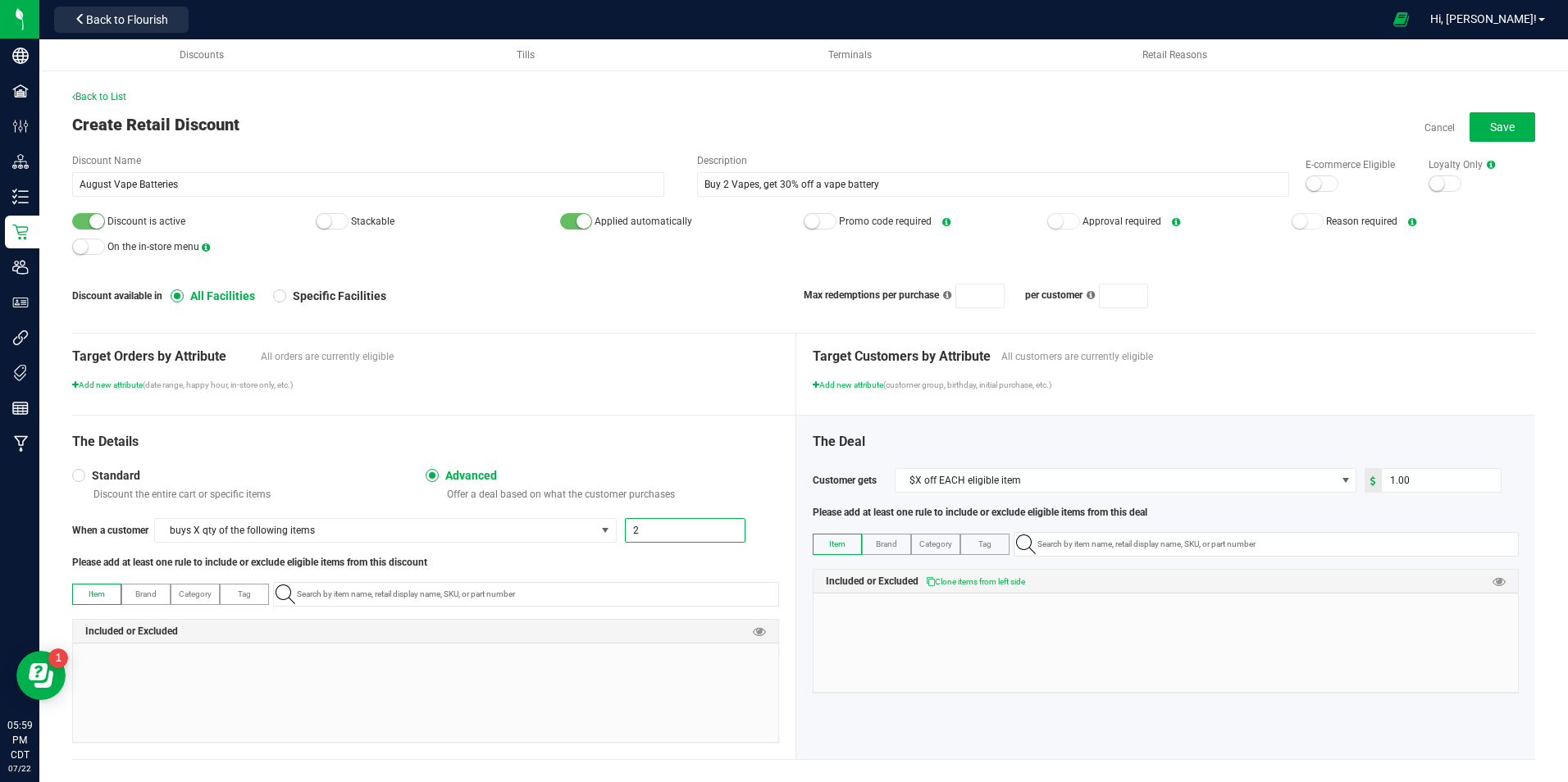 type on "2.00" 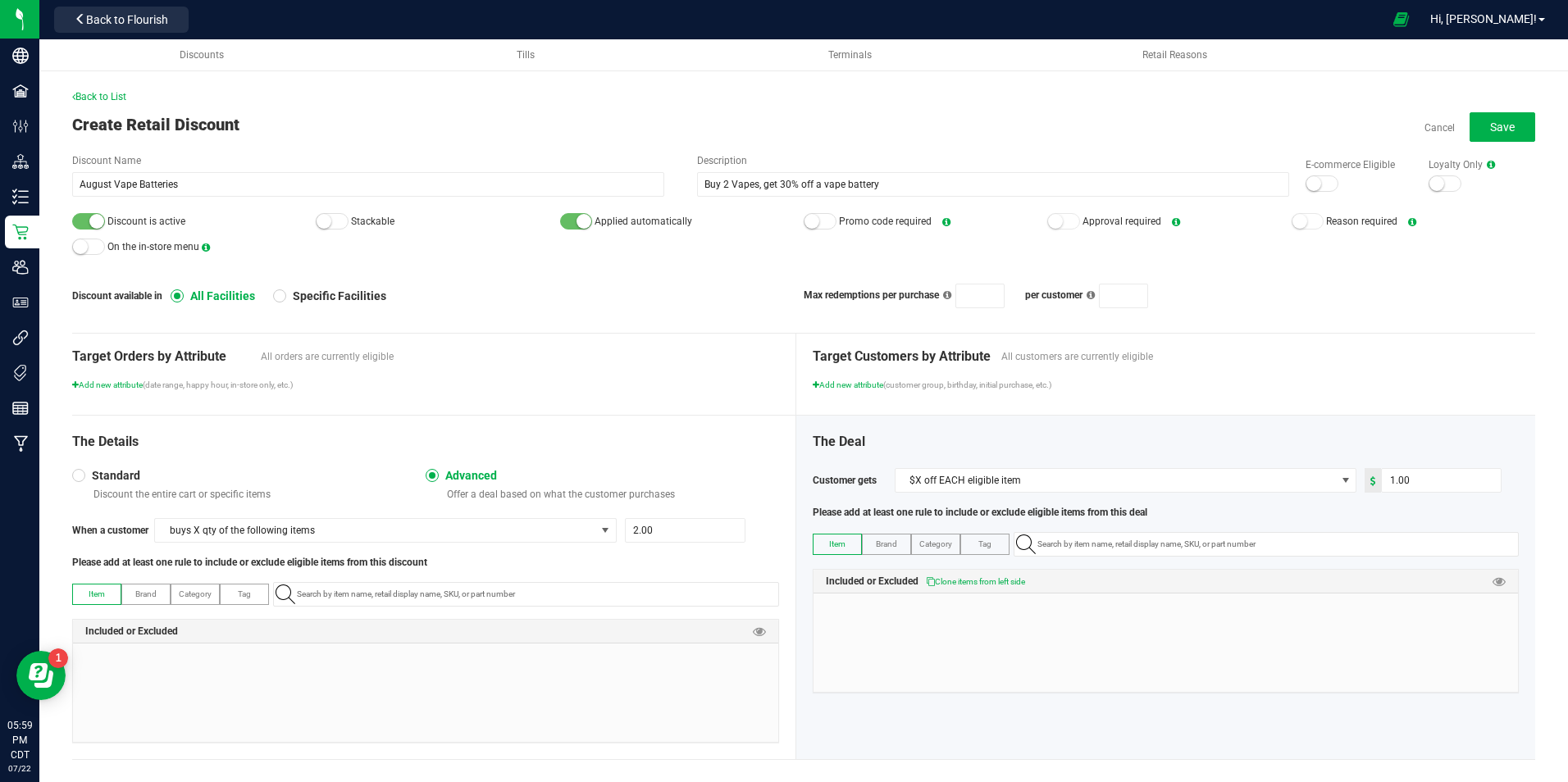 click on "The Details   Standard   Discount the entire cart or specific items   Advanced   Offer a deal based on what the customer purchases   When a customer  buys X qty of the following items 2.00  Please add at least one rule to include or exclude eligible items from this discount   Item   Brand   Category   Tag
Included or Excluded" at bounding box center [434, 587] 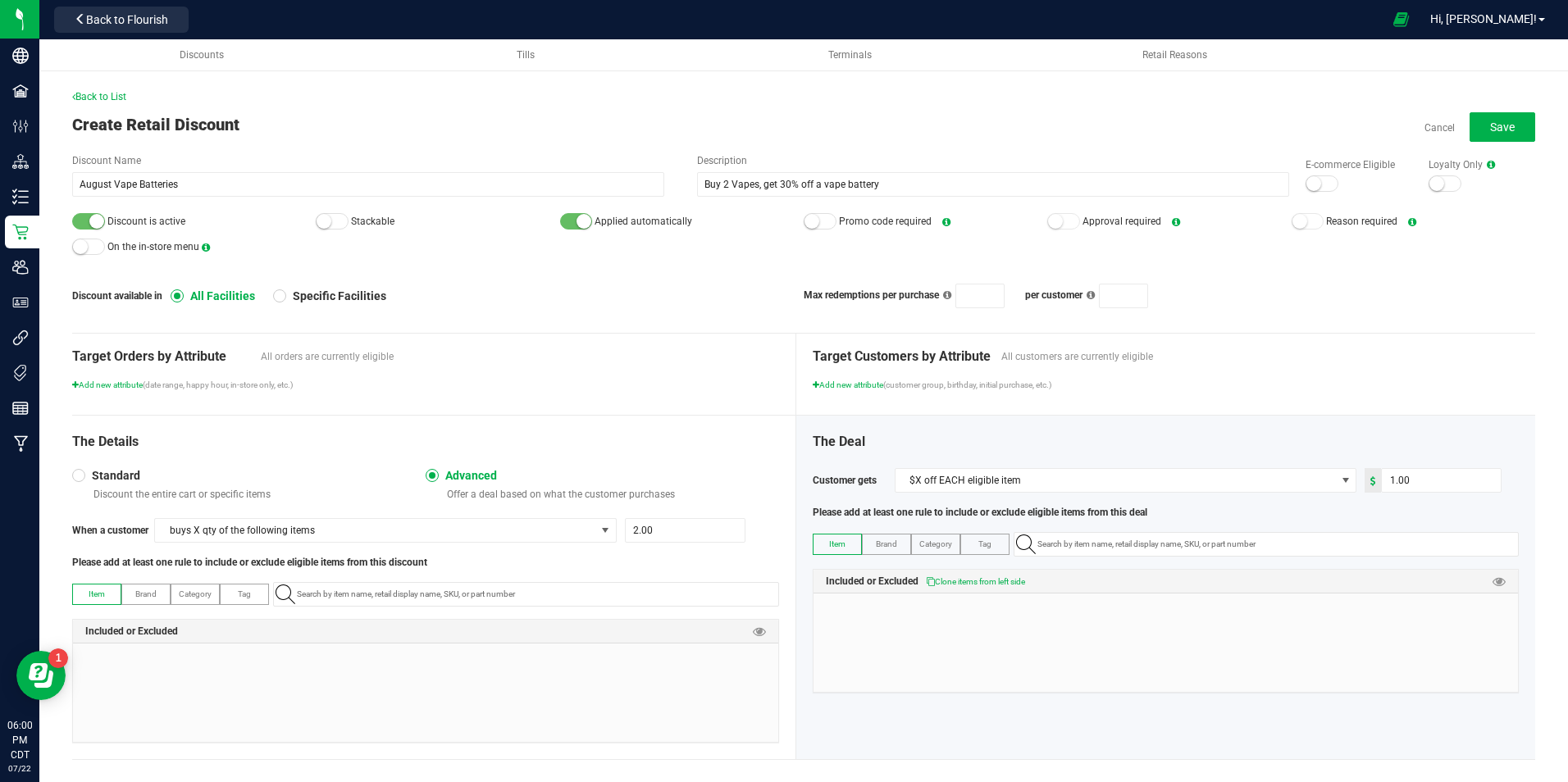 click on "Tag" at bounding box center (244, 594) 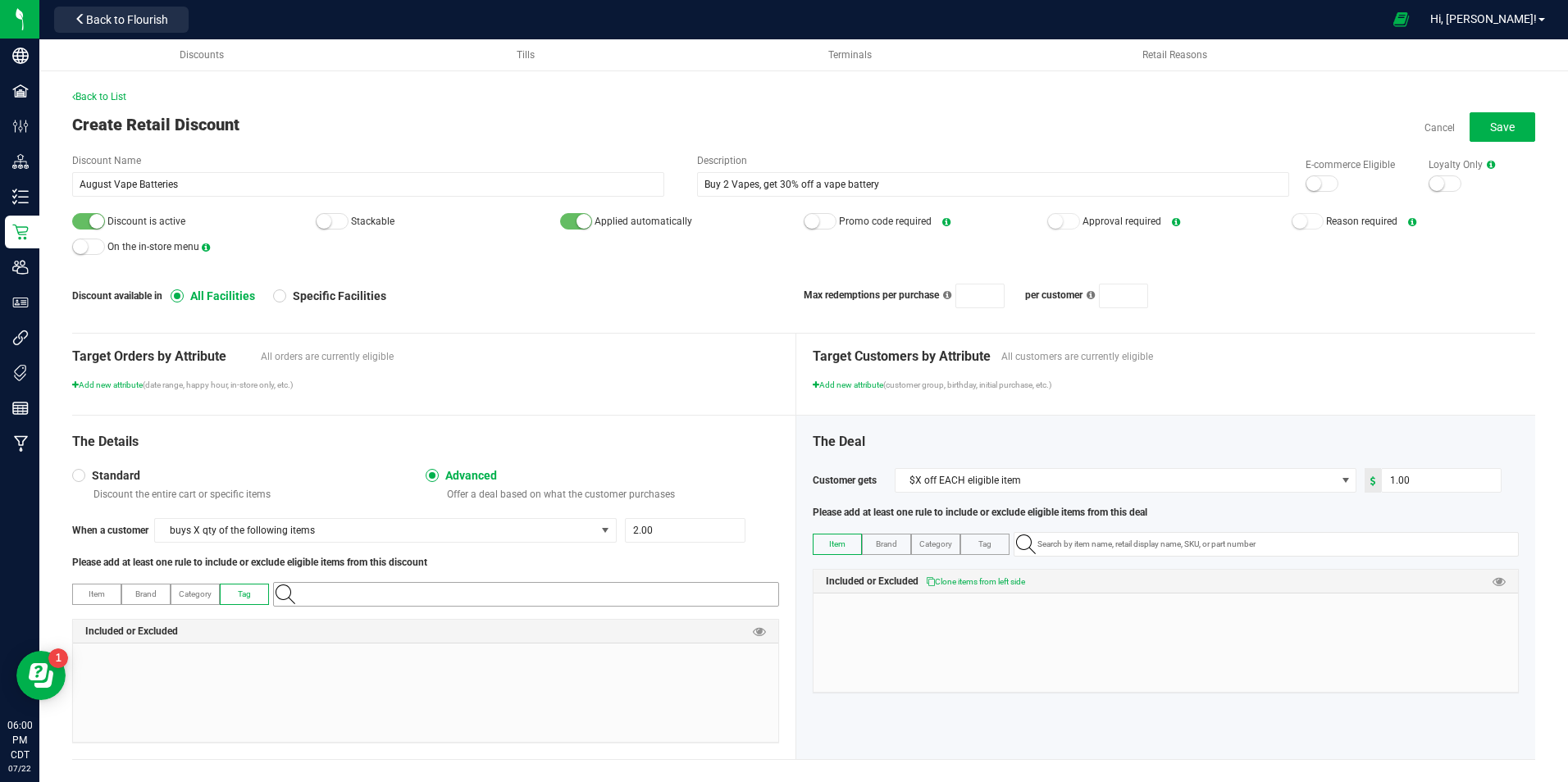 click at bounding box center [534, 594] 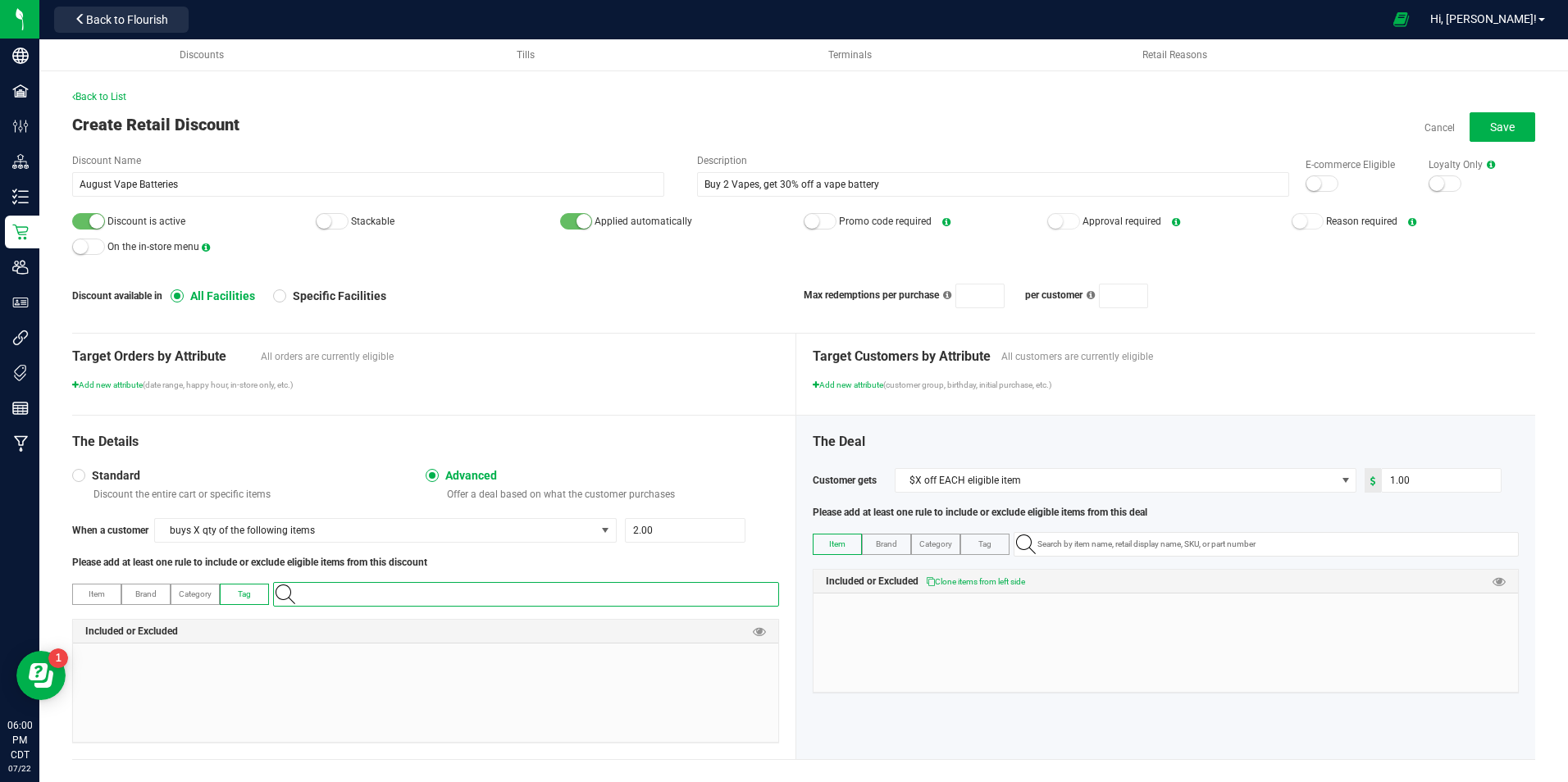 click at bounding box center [534, 594] 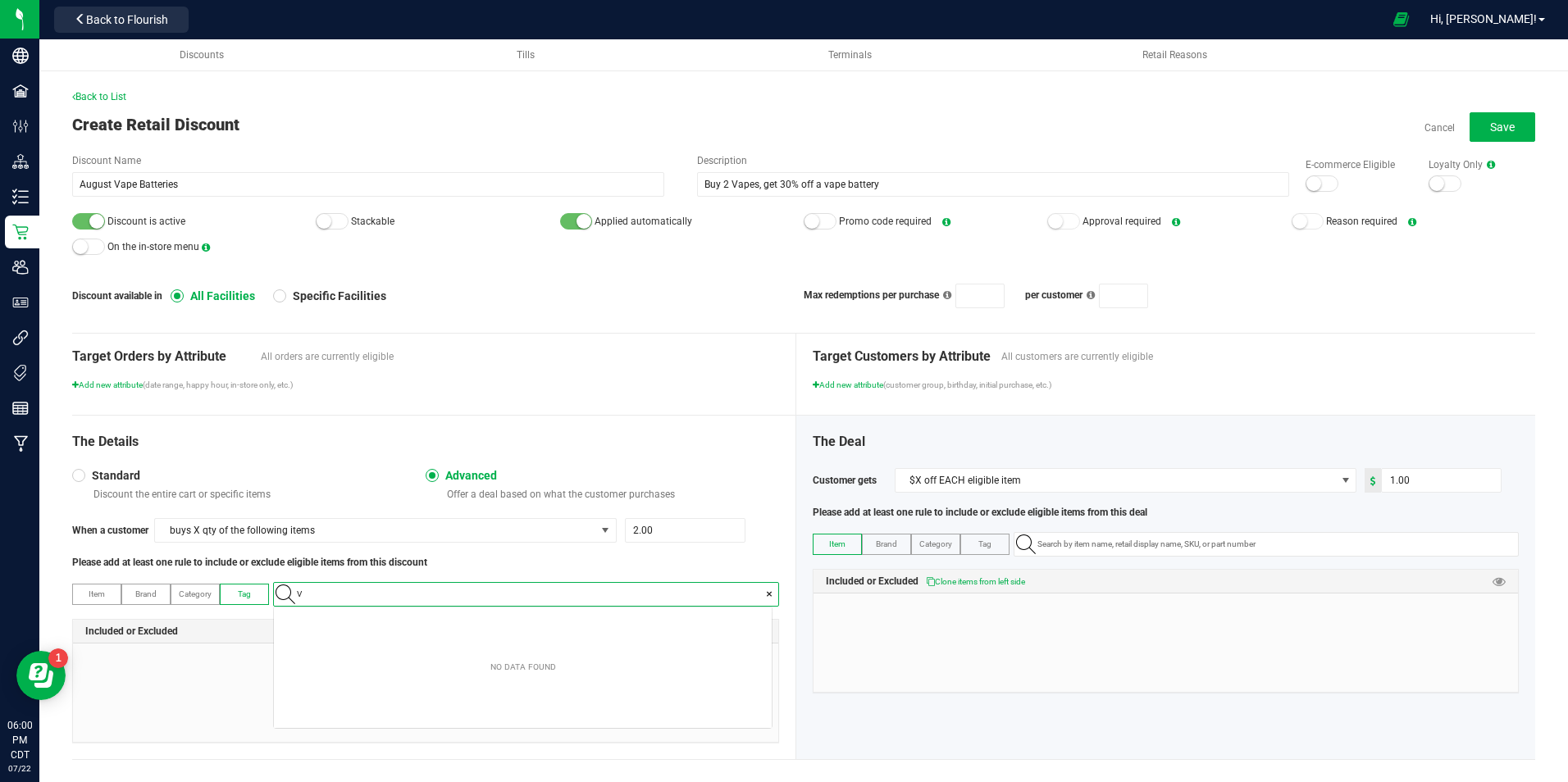 scroll, scrollTop: 81948, scrollLeft: 81511, axis: both 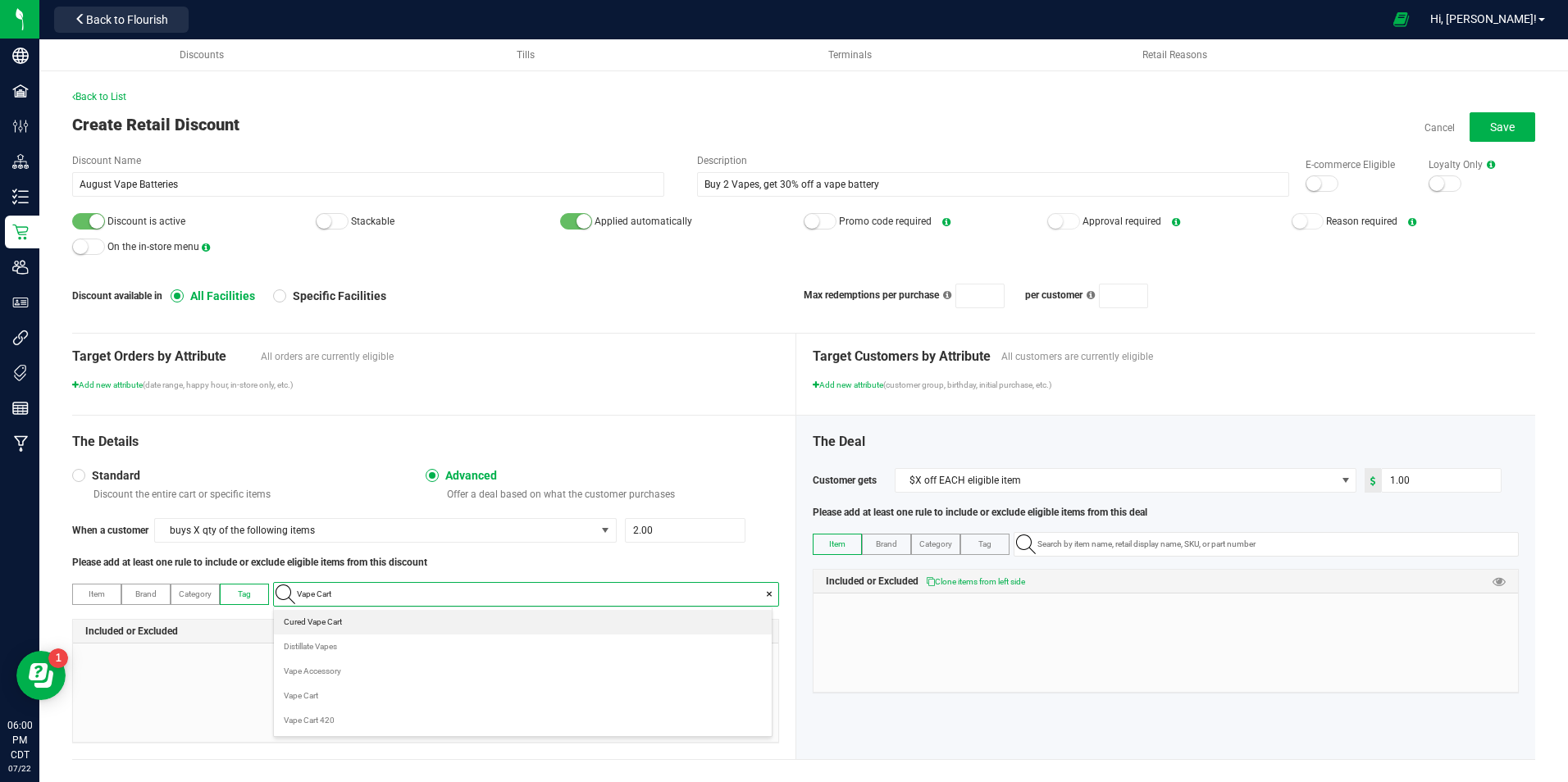 type on "Vape Cart" 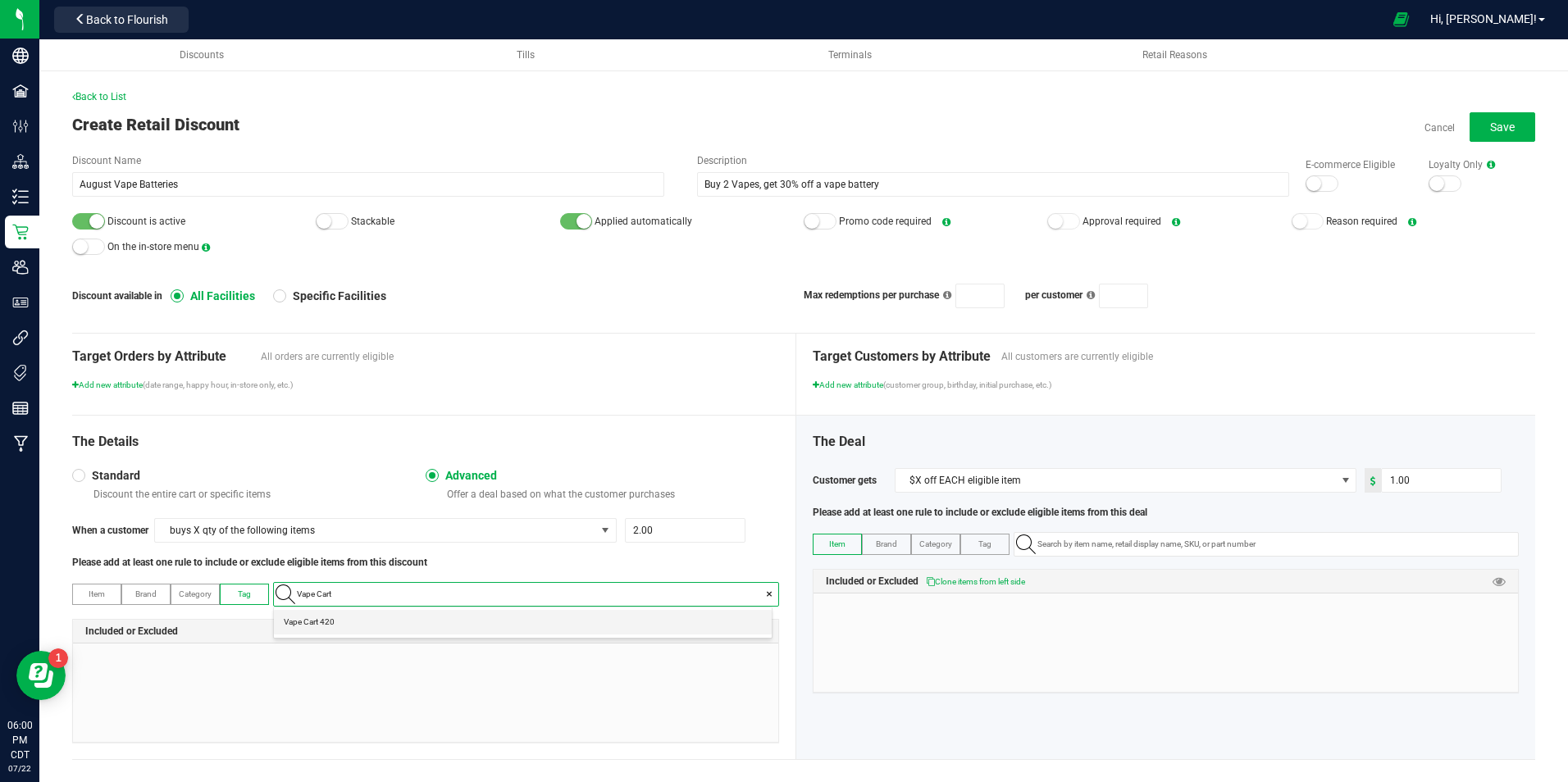 click on "Vape Cart 420" at bounding box center [522, 622] 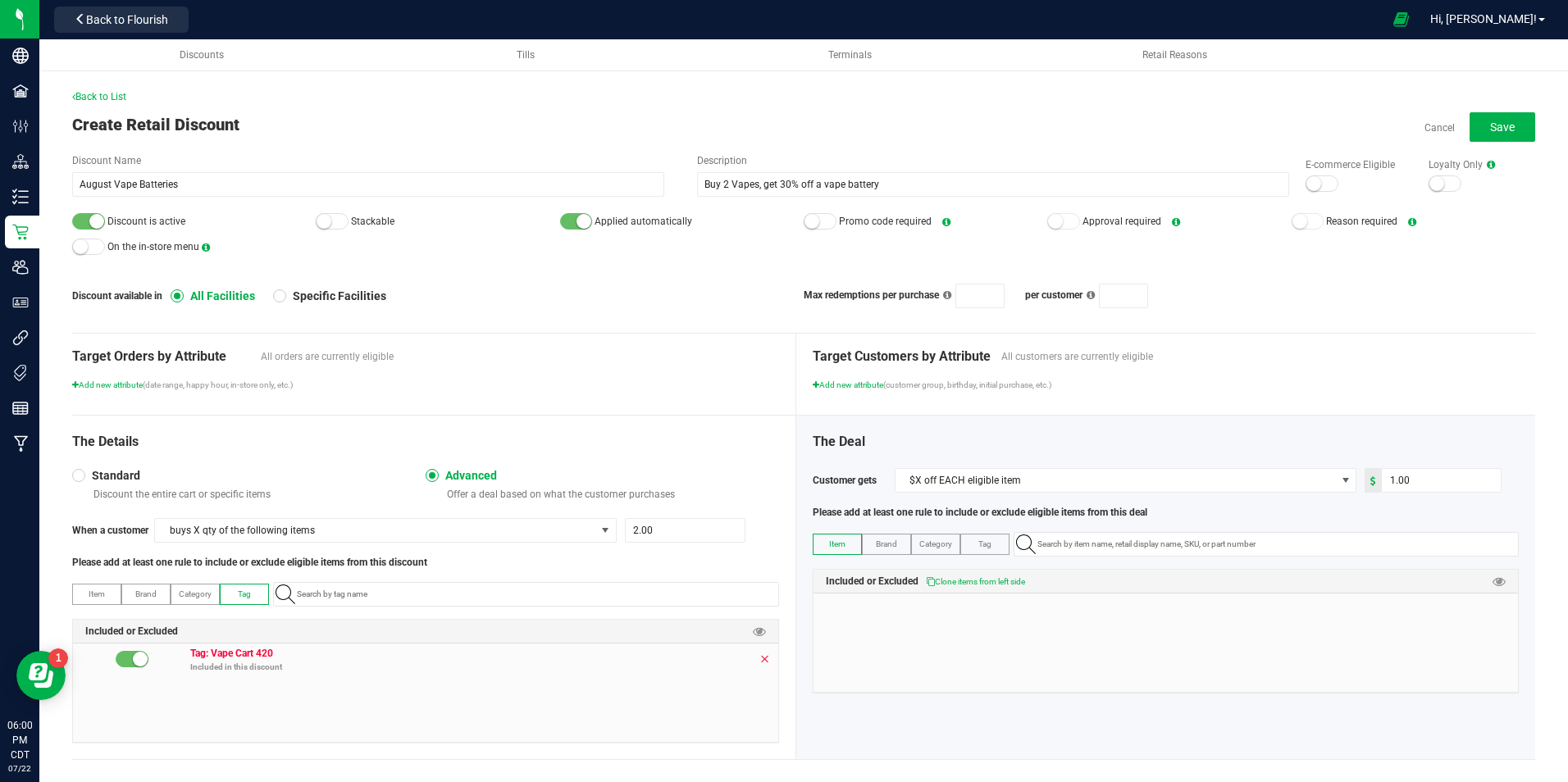 click at bounding box center [764, 659] 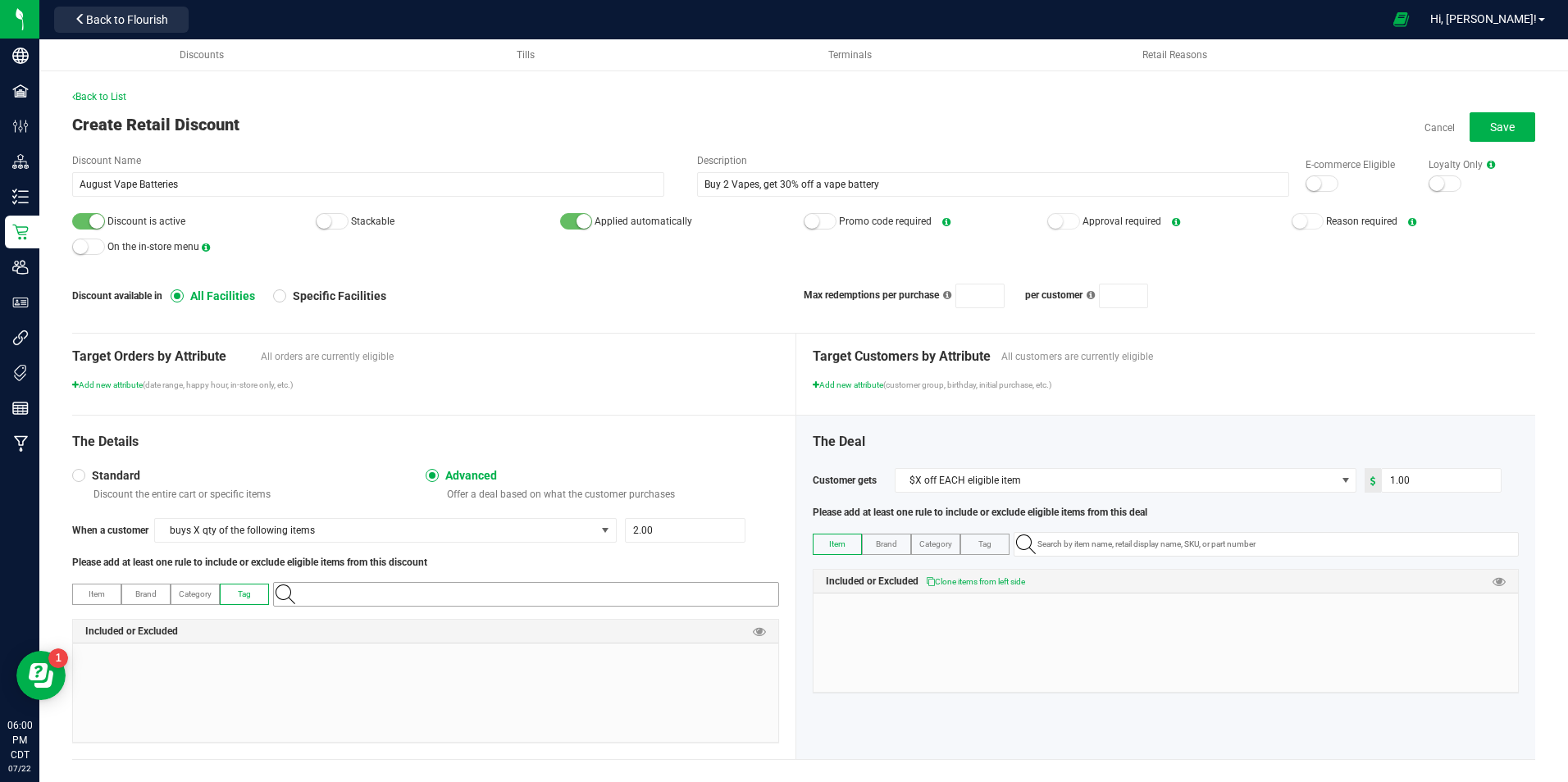 click at bounding box center [534, 594] 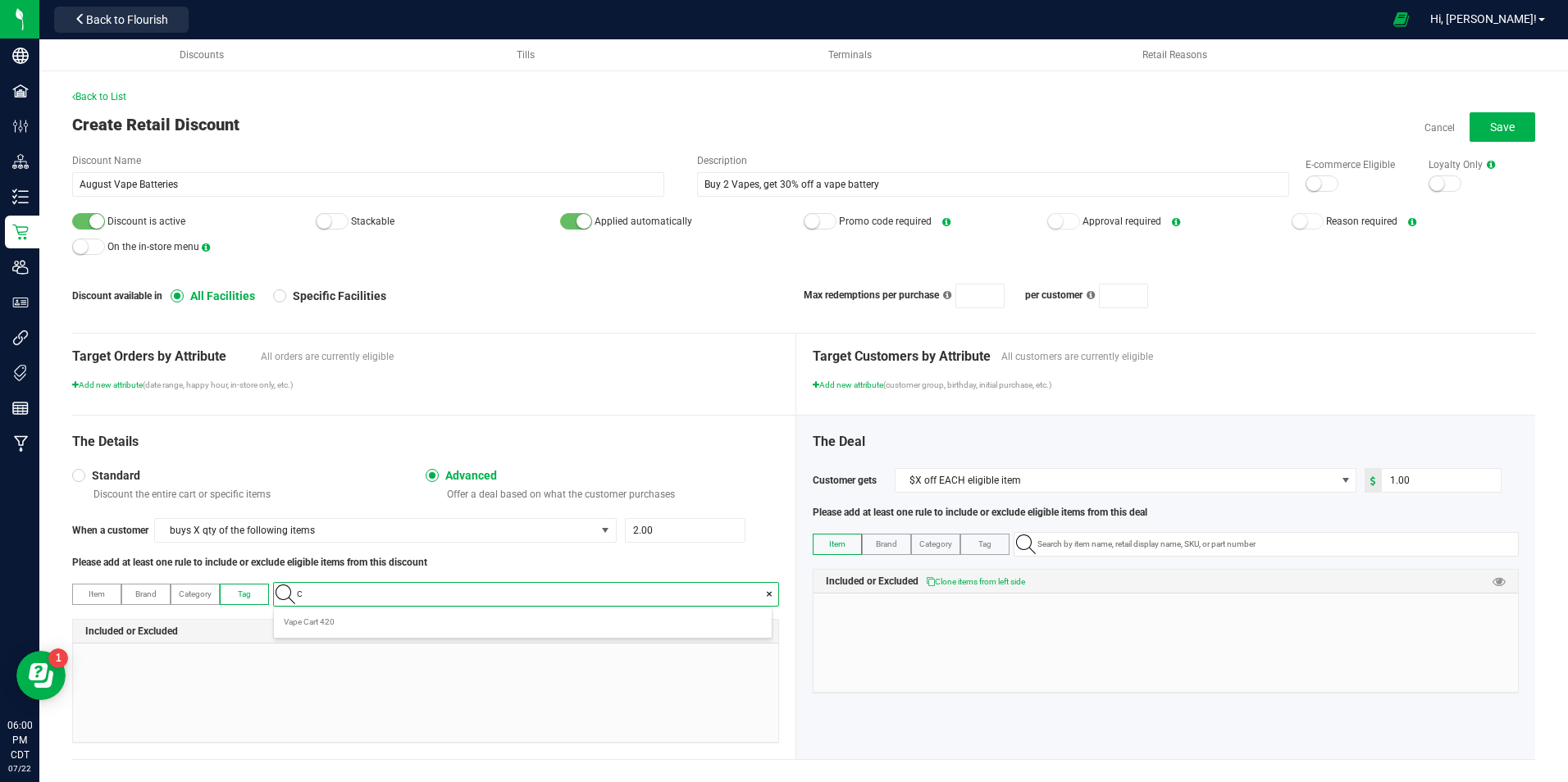 scroll, scrollTop: 81948, scrollLeft: 81511, axis: both 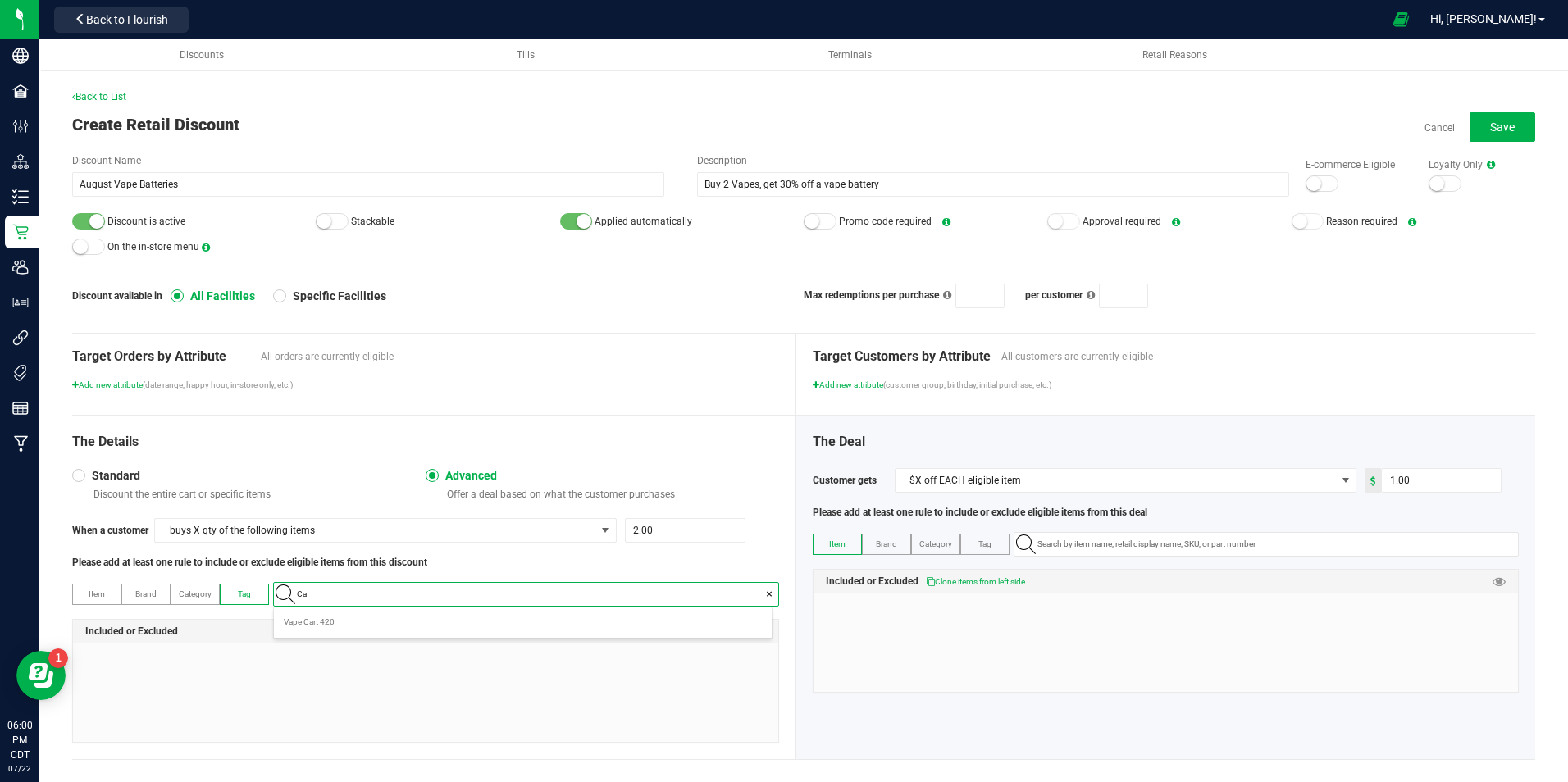 type on "C" 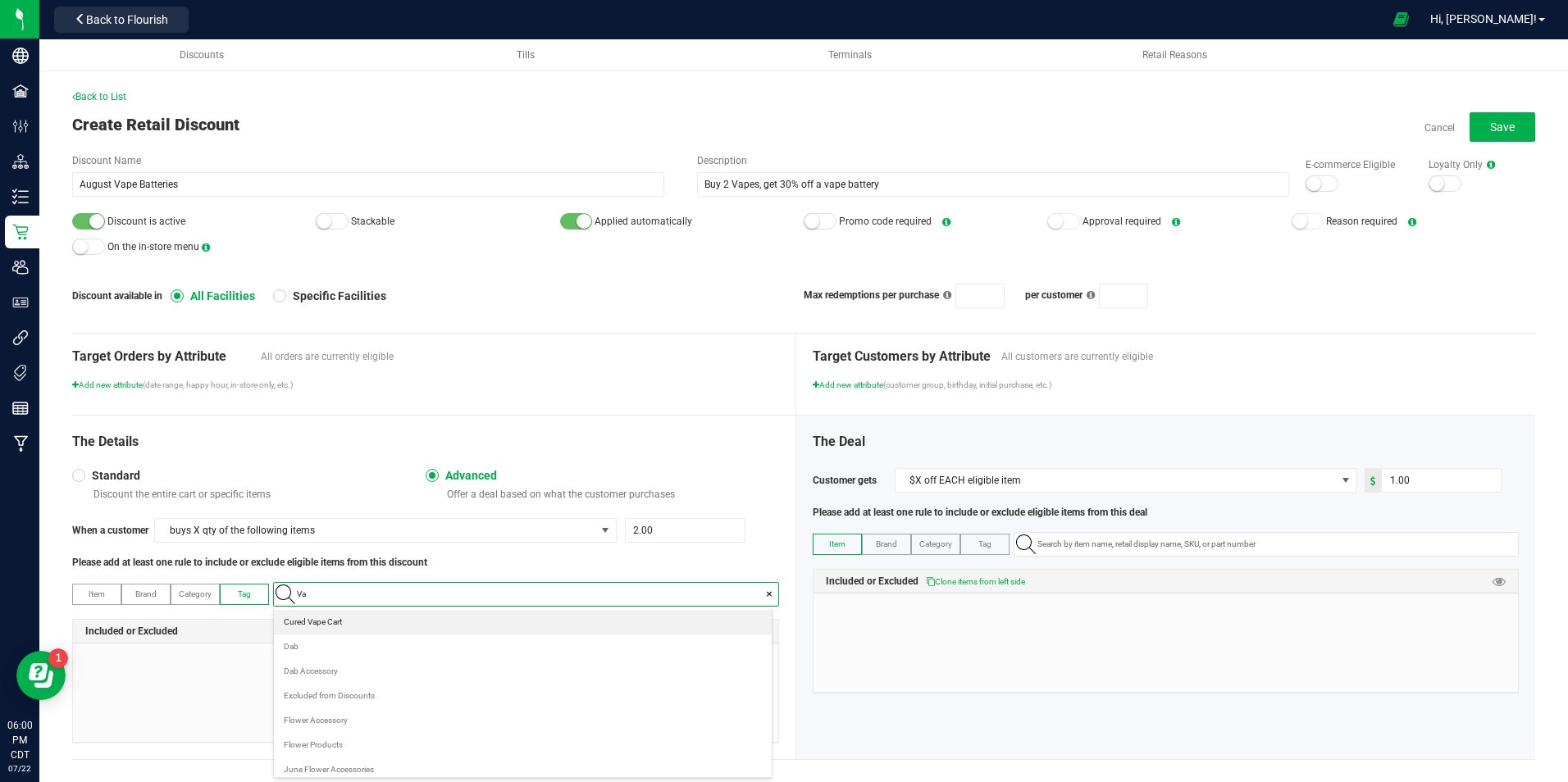 scroll, scrollTop: 81948, scrollLeft: 81511, axis: both 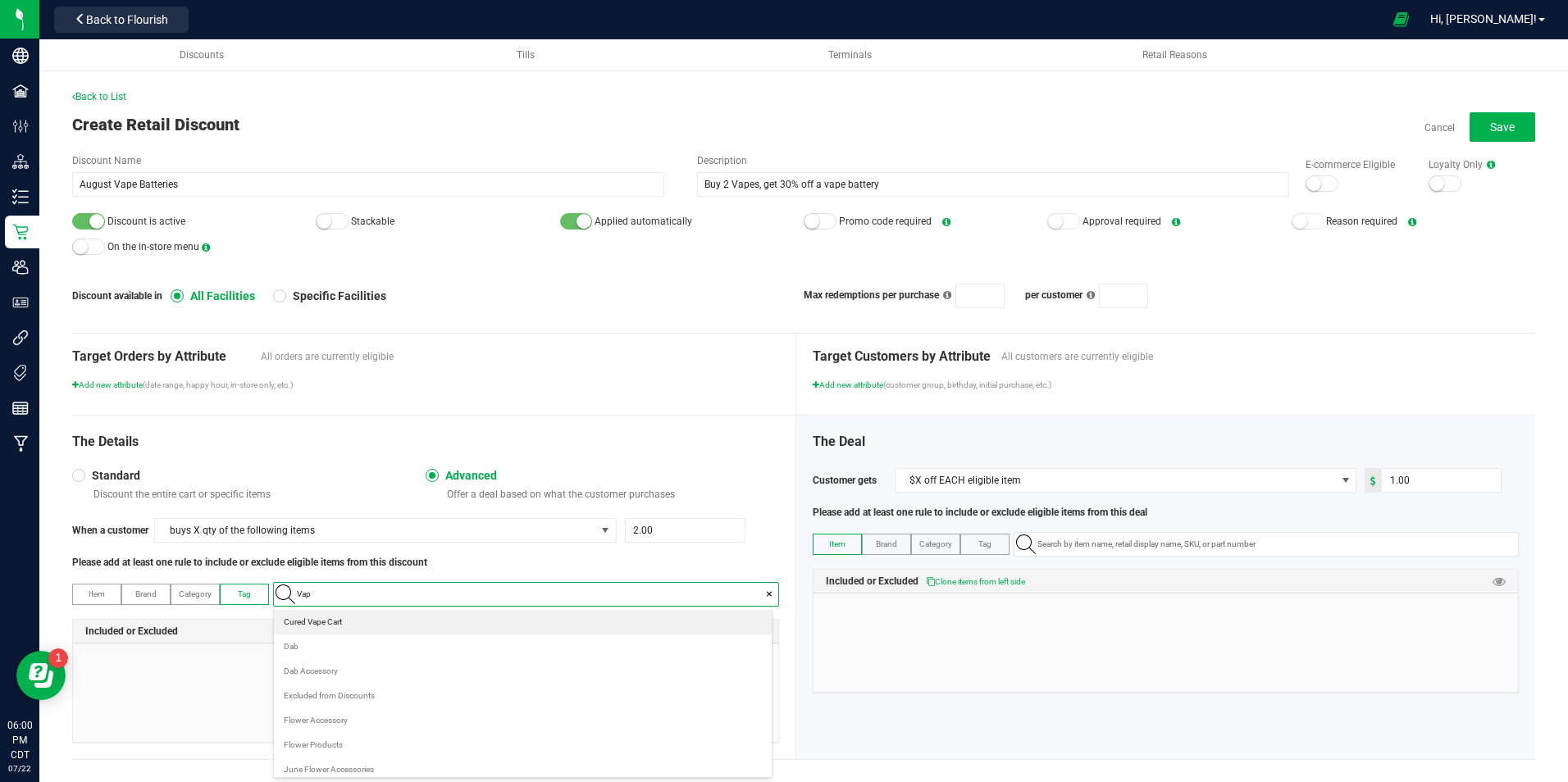 type on "Vape" 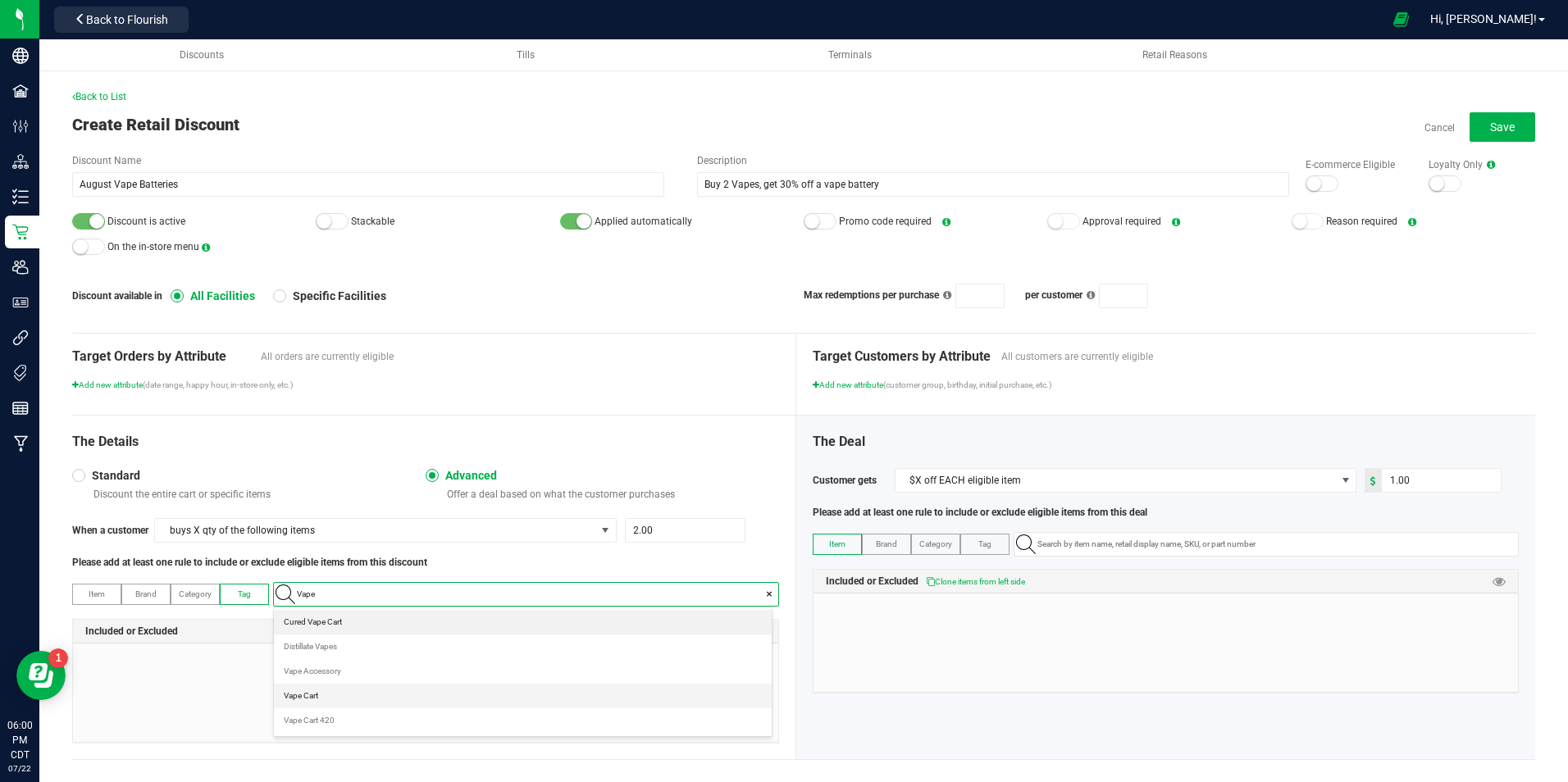click on "Vape Cart" at bounding box center (522, 696) 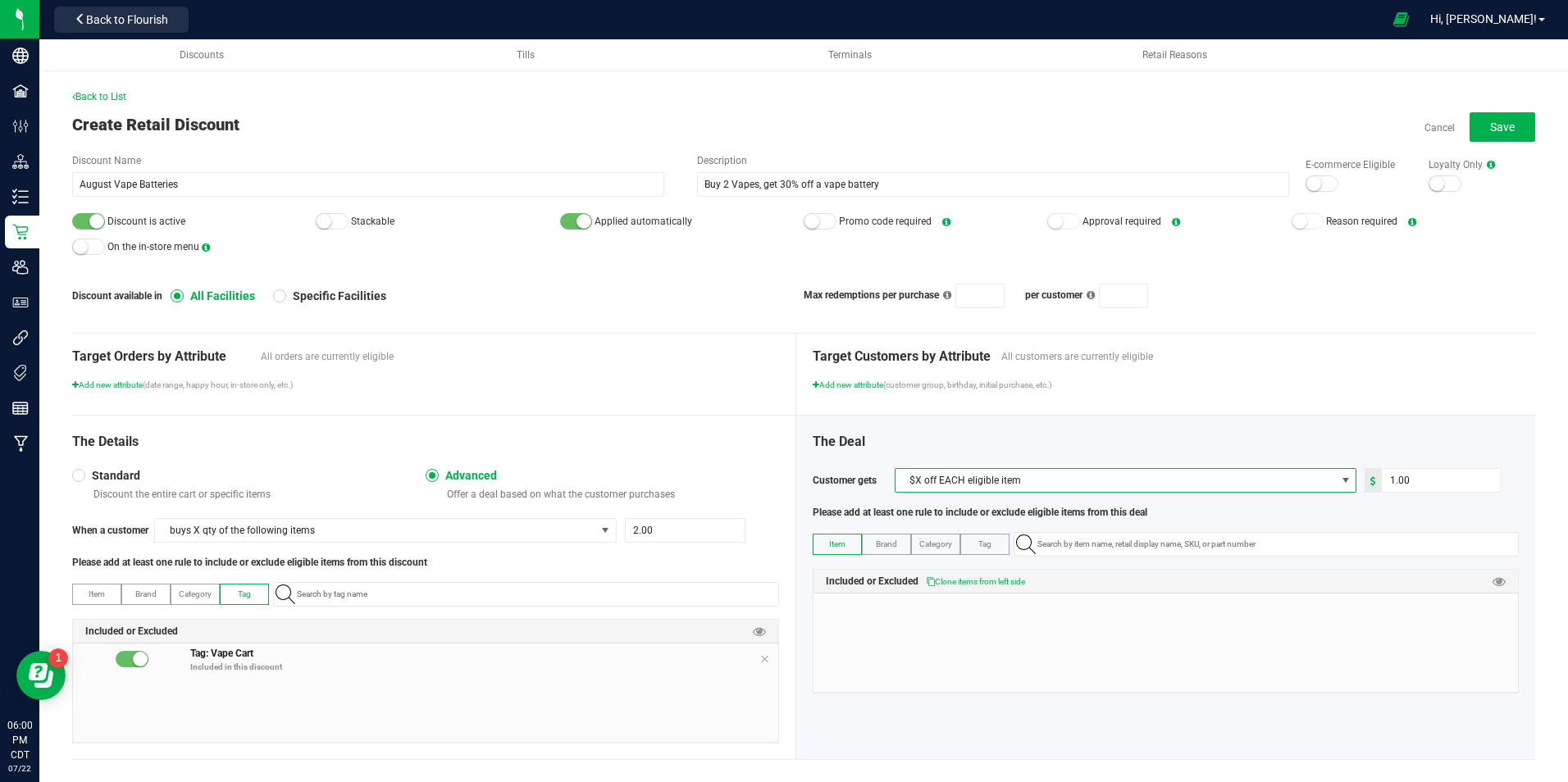 click on "$X off EACH eligible item" at bounding box center [1115, 480] 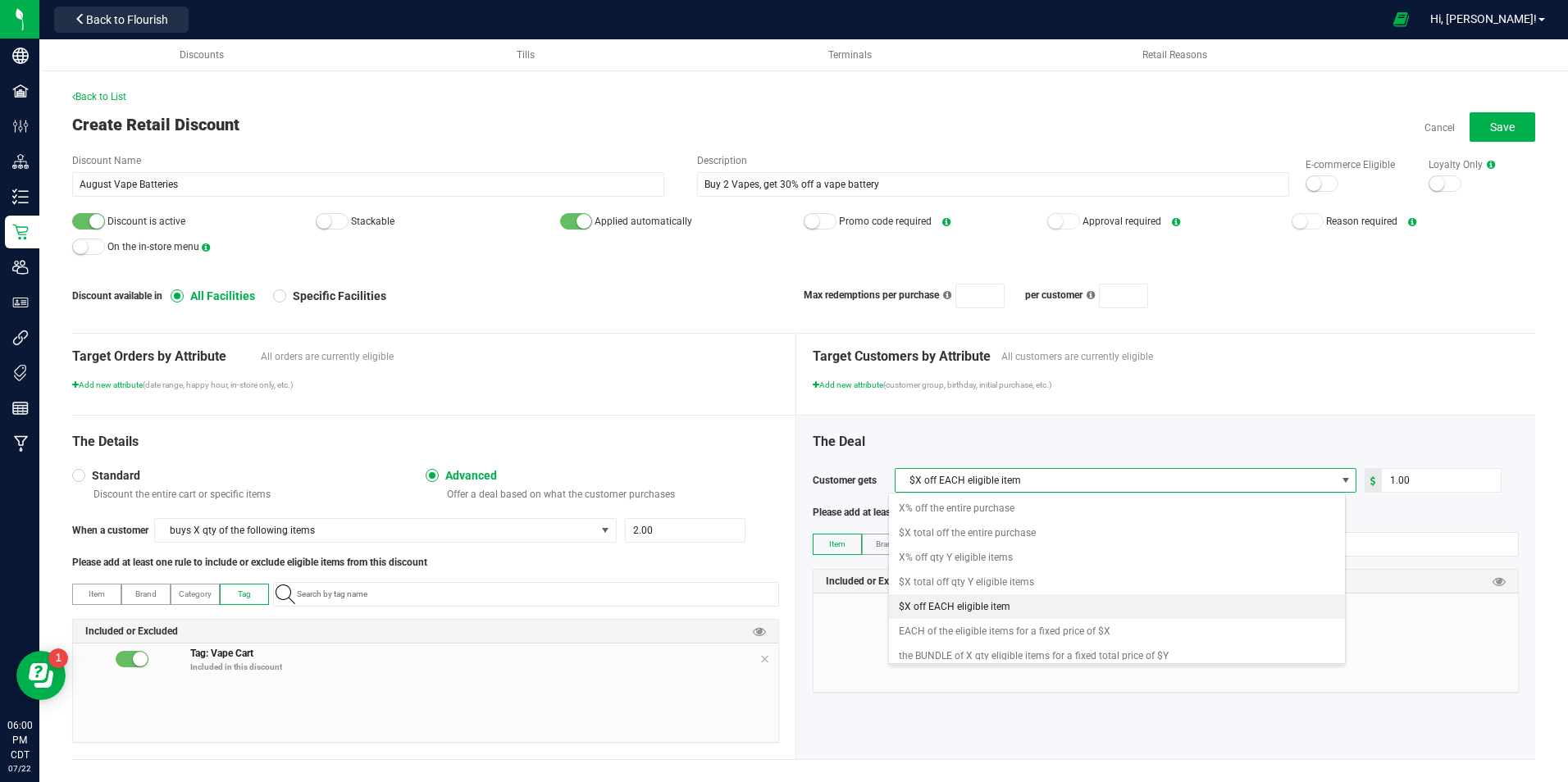 scroll, scrollTop: 81946, scrollLeft: 81551, axis: both 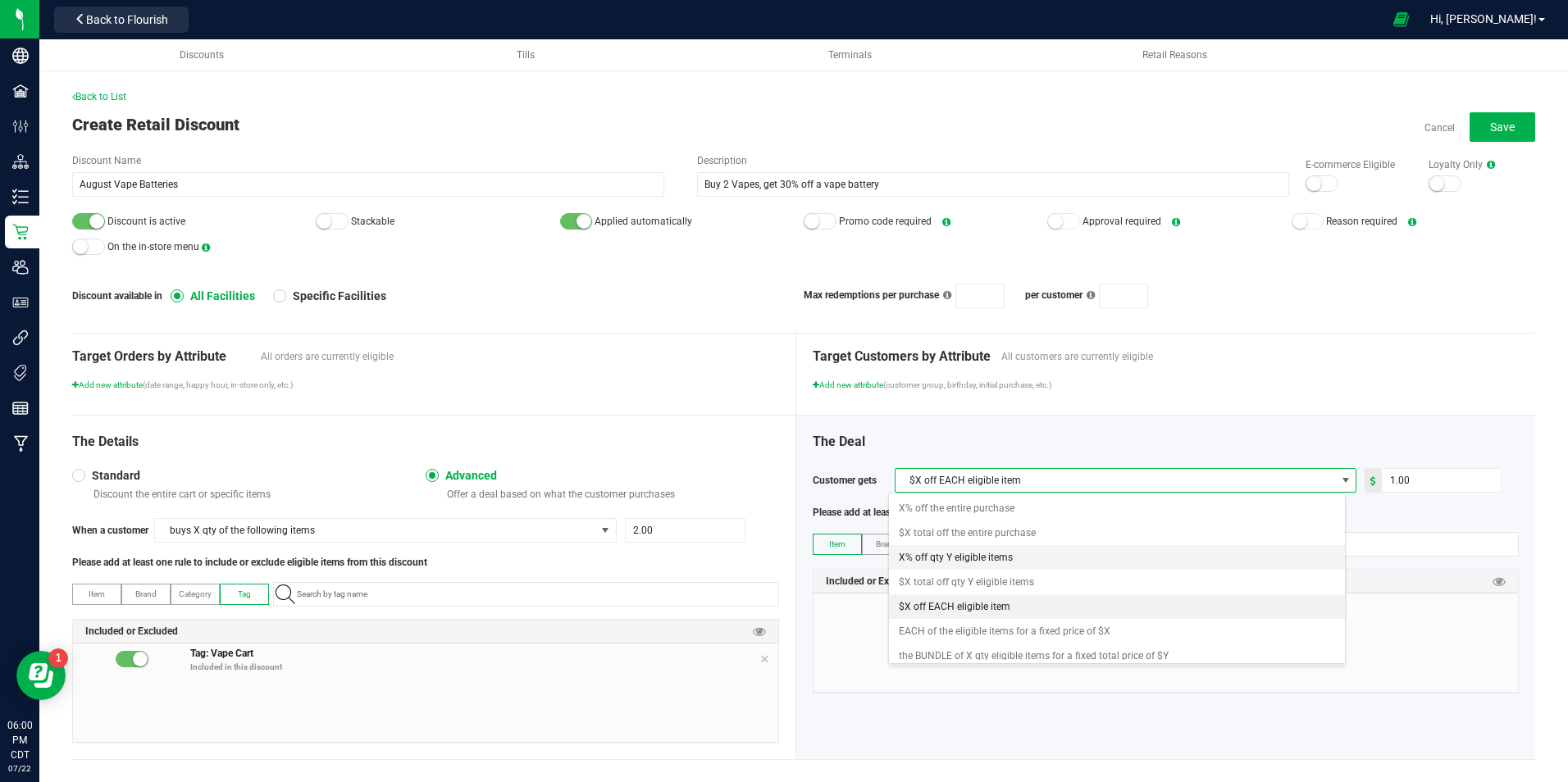 click on "X% off qty Y eligible items" at bounding box center (1117, 557) 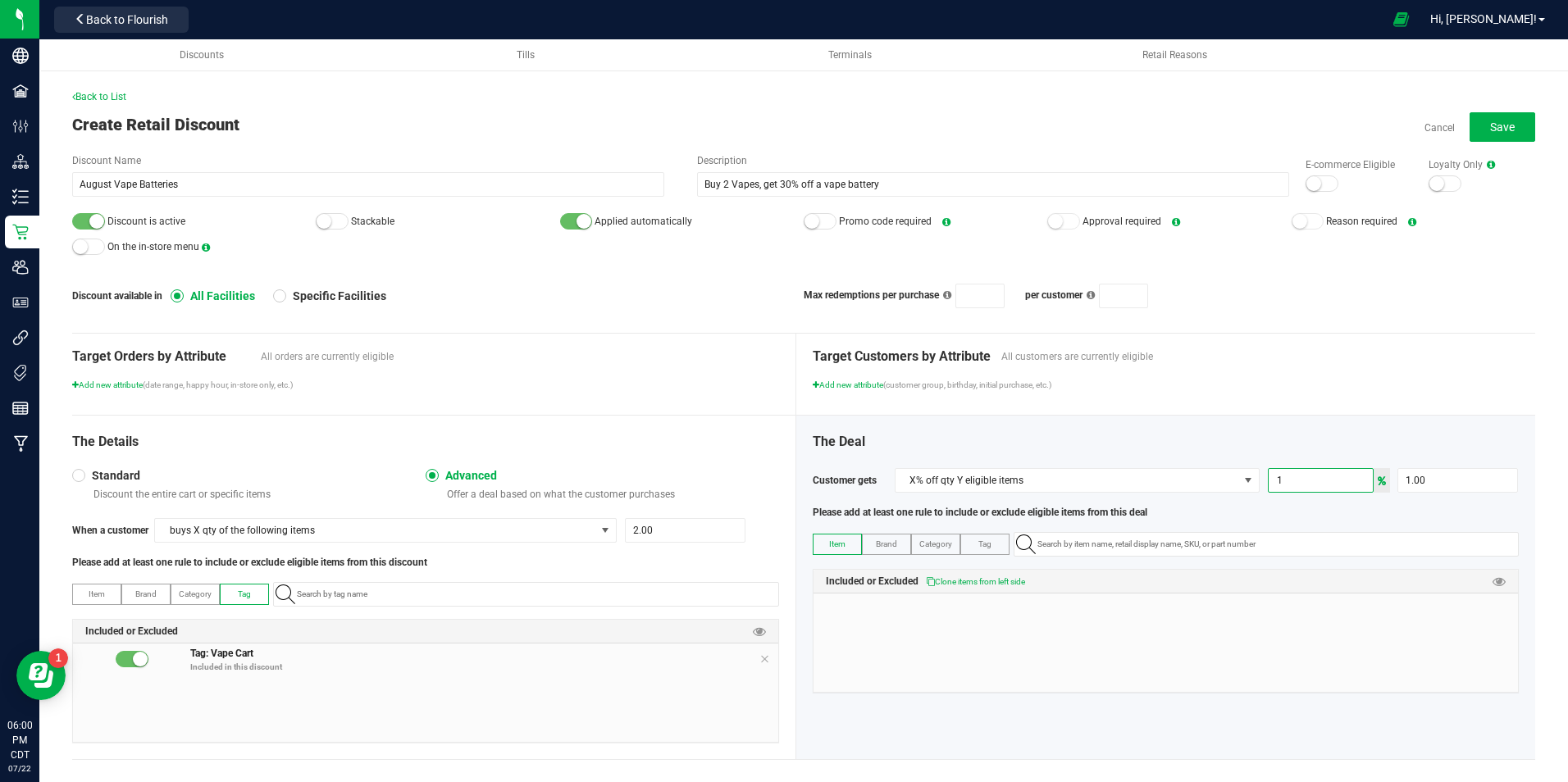 click on "1" at bounding box center [1320, 480] 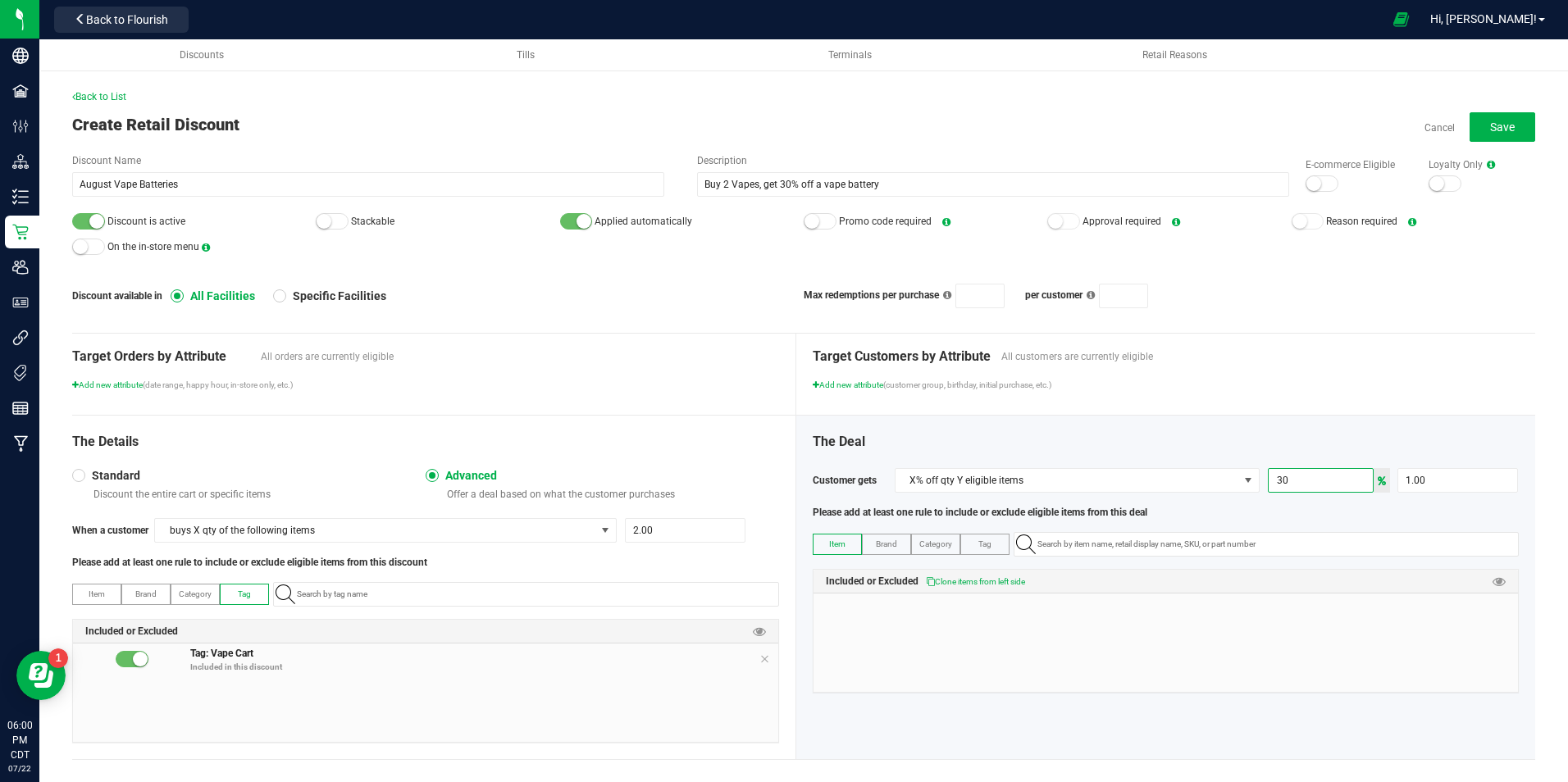type on "30" 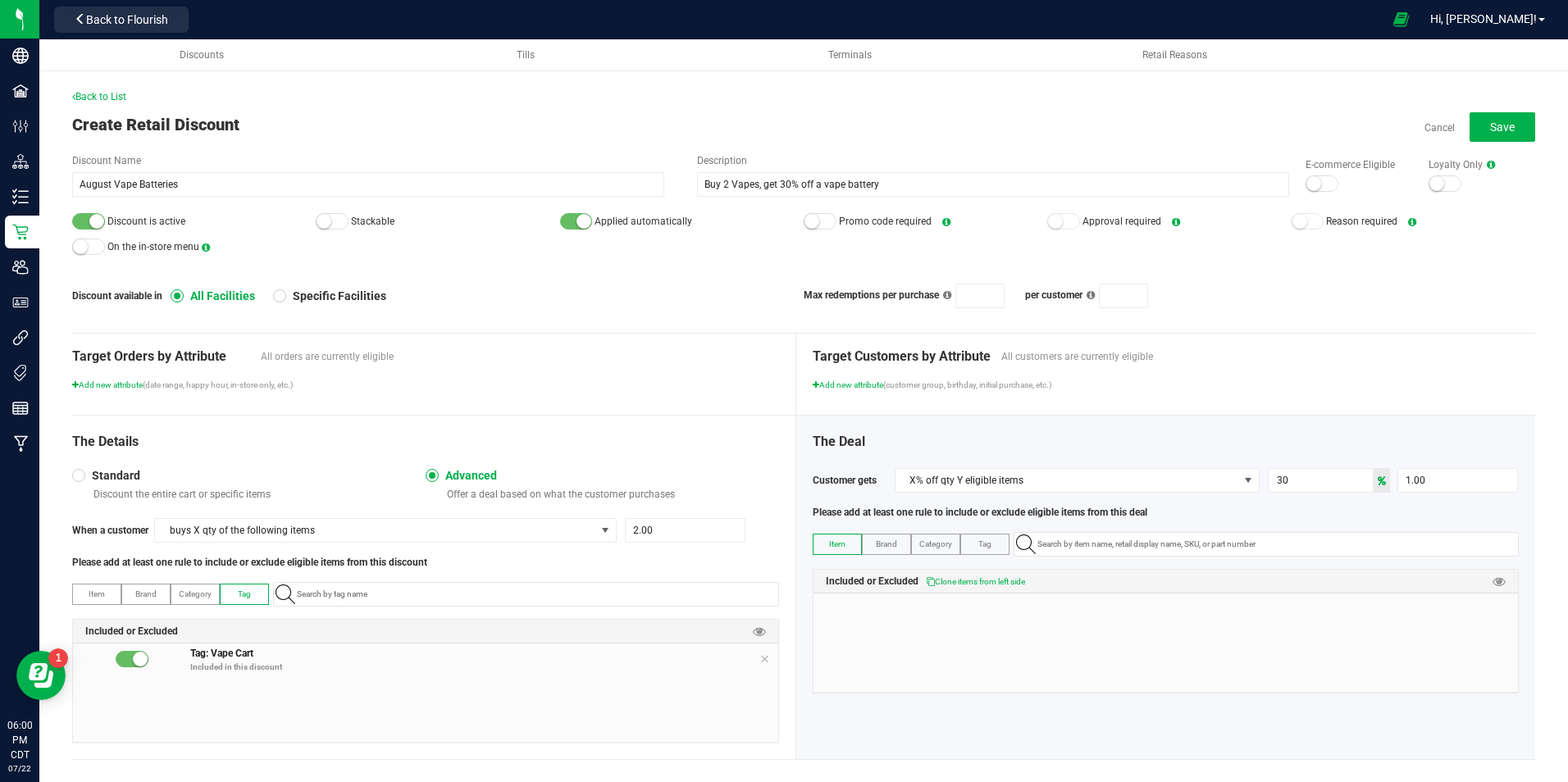click on "The Deal" at bounding box center (1166, 442) 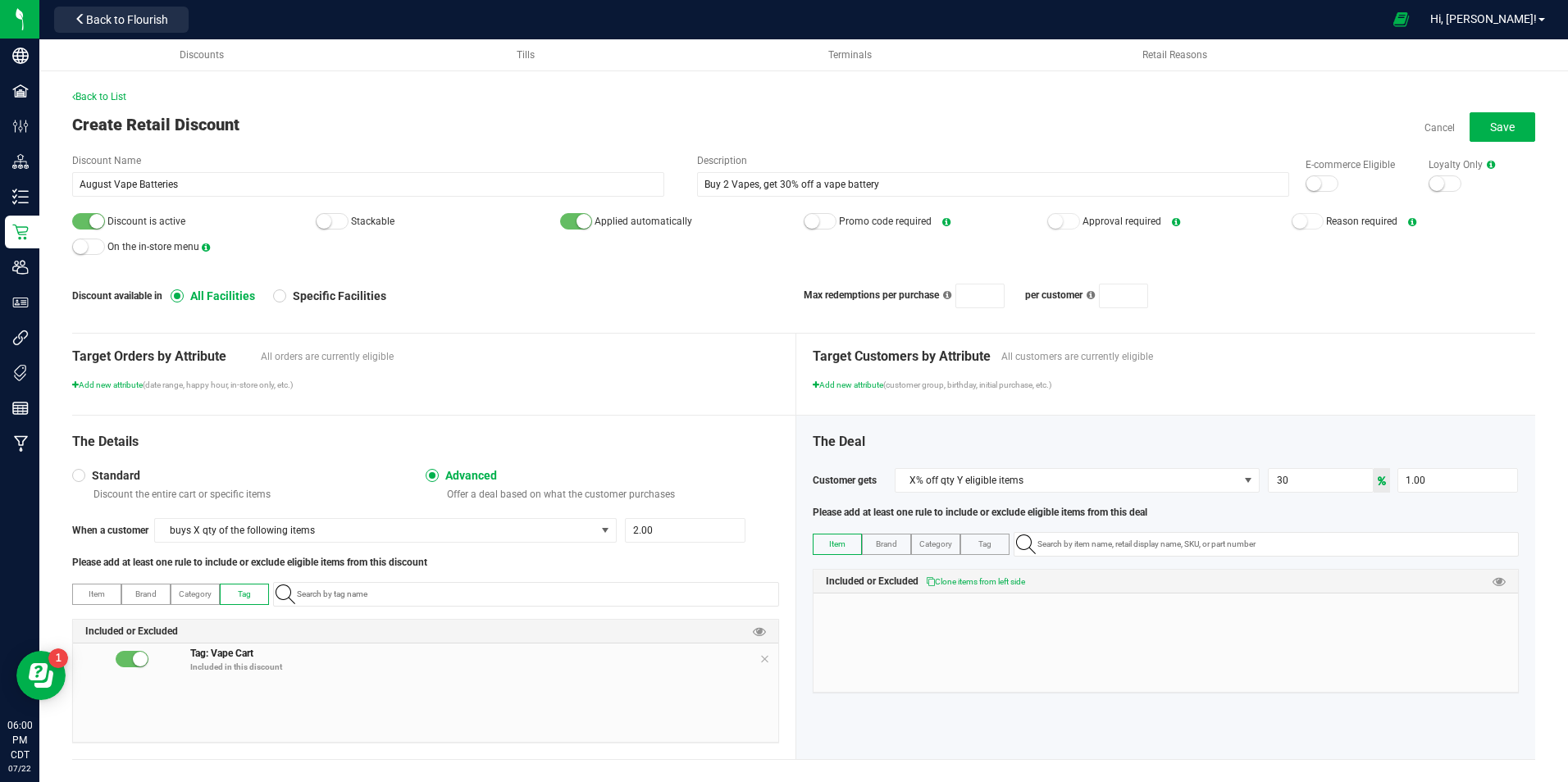 click on "Tag" at bounding box center (985, 544) 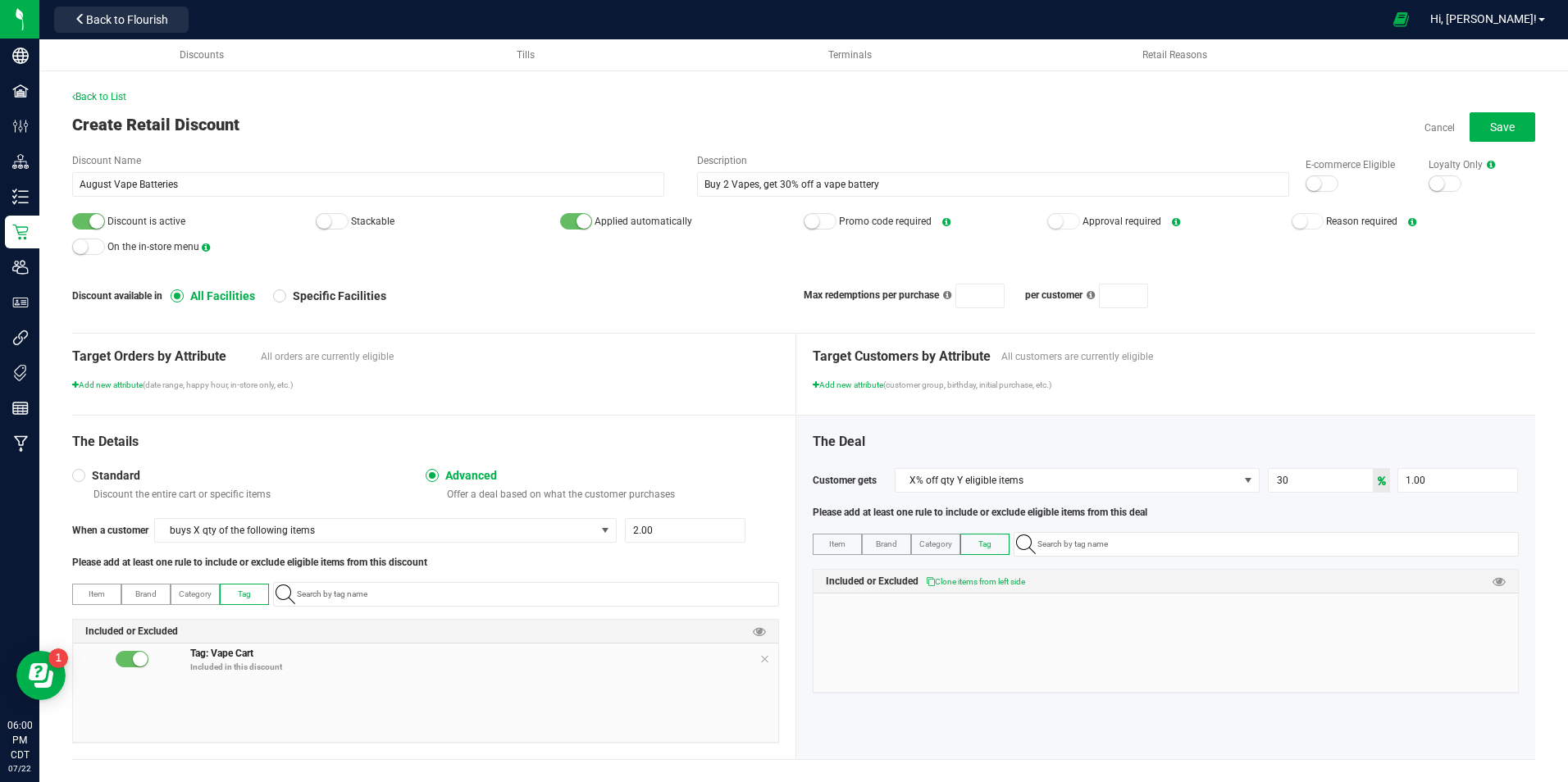 click on "Item   Brand   Category   Tag
Included or Excluded   Clone items from left side" at bounding box center [1166, 612] 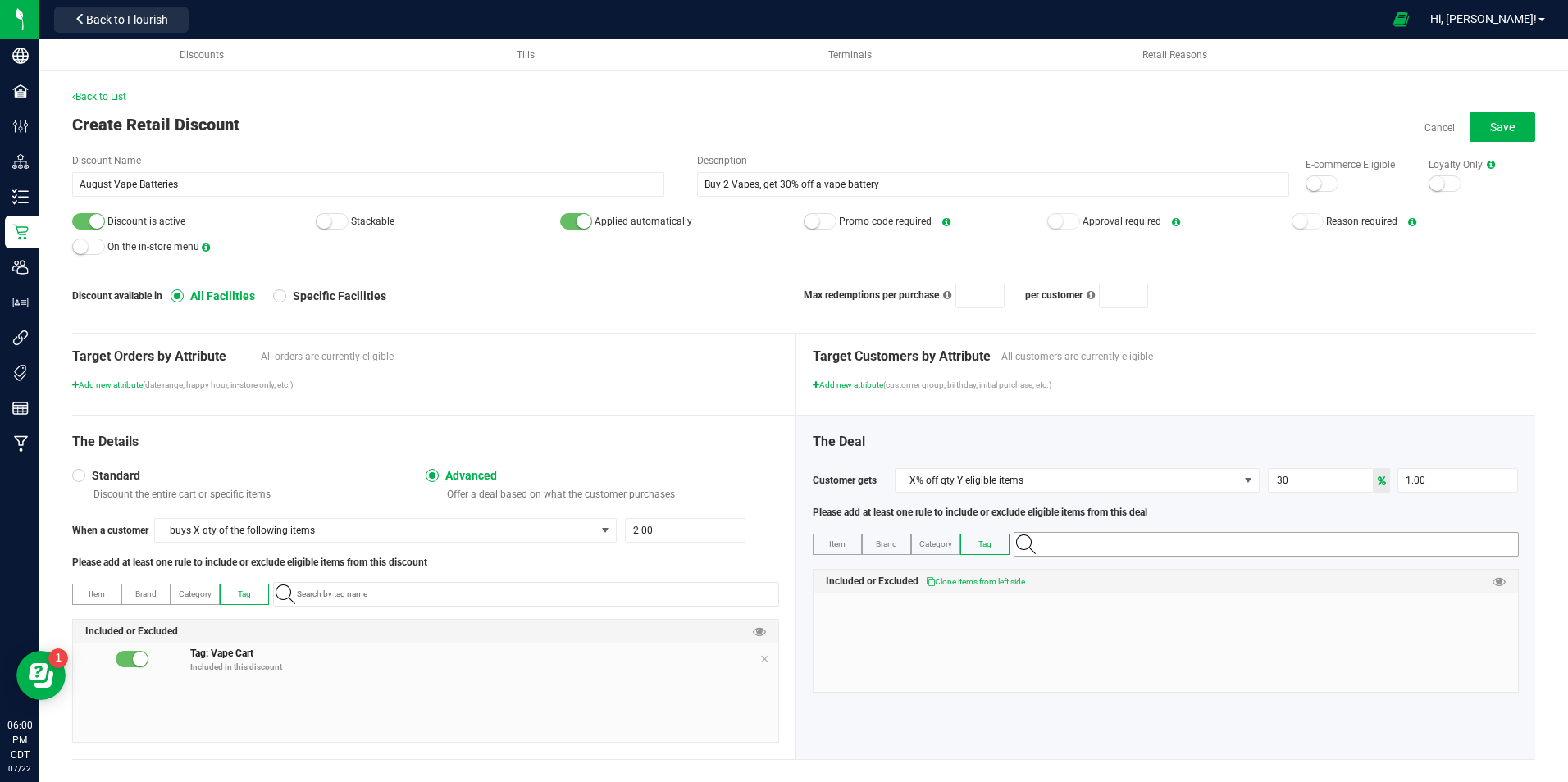 click at bounding box center (1274, 544) 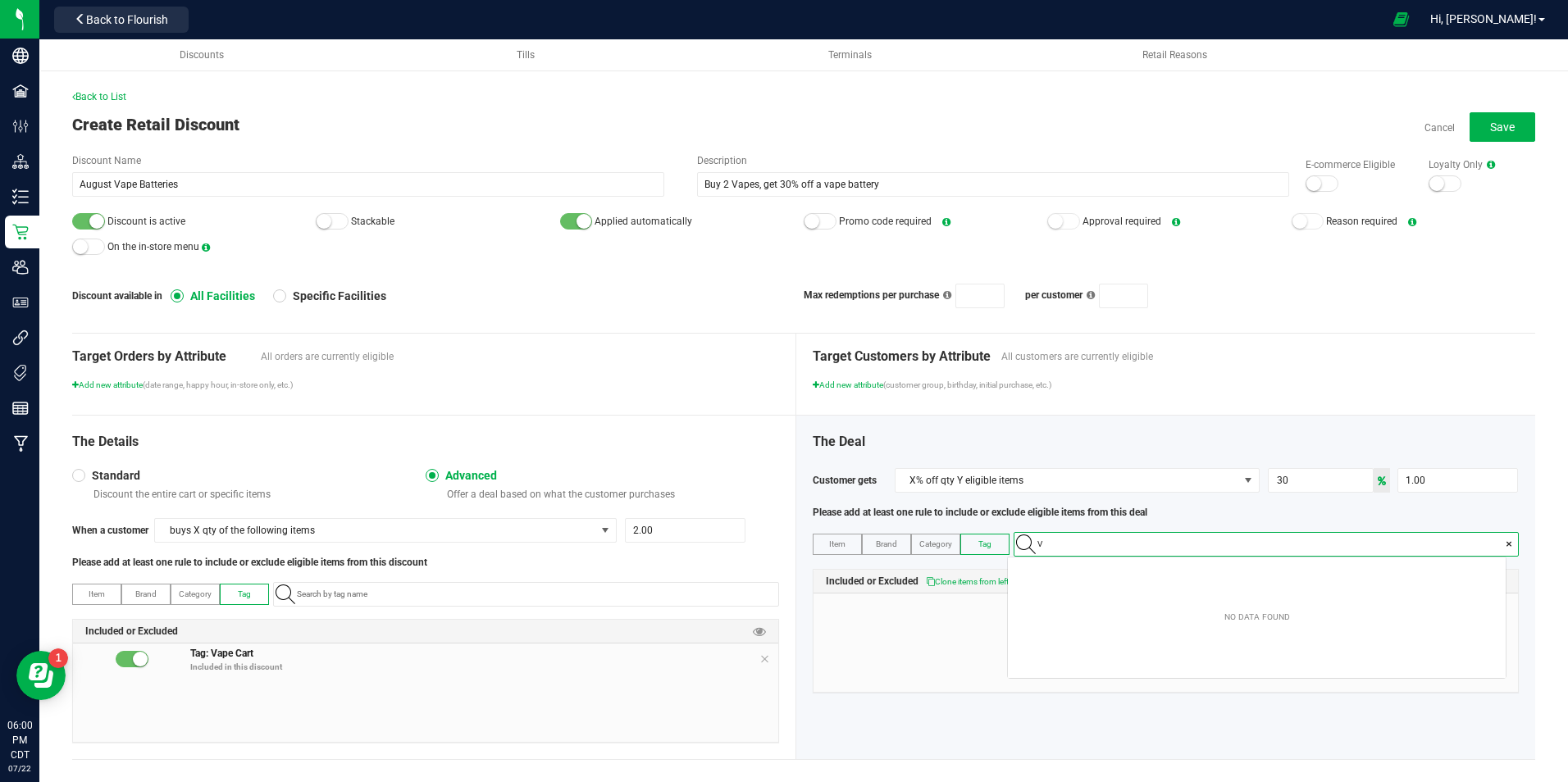 scroll, scrollTop: 81948, scrollLeft: 81511, axis: both 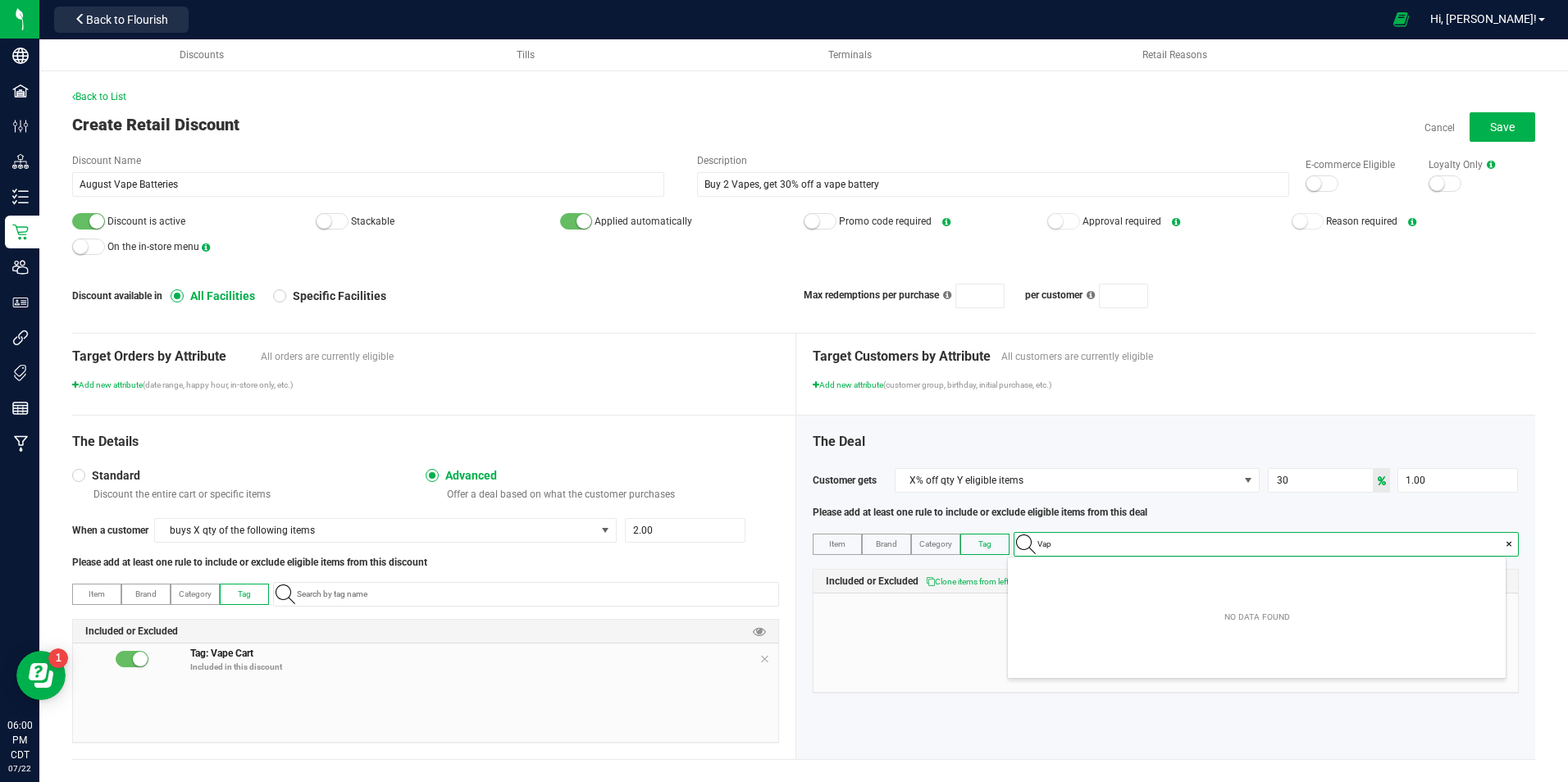 type on "Vape" 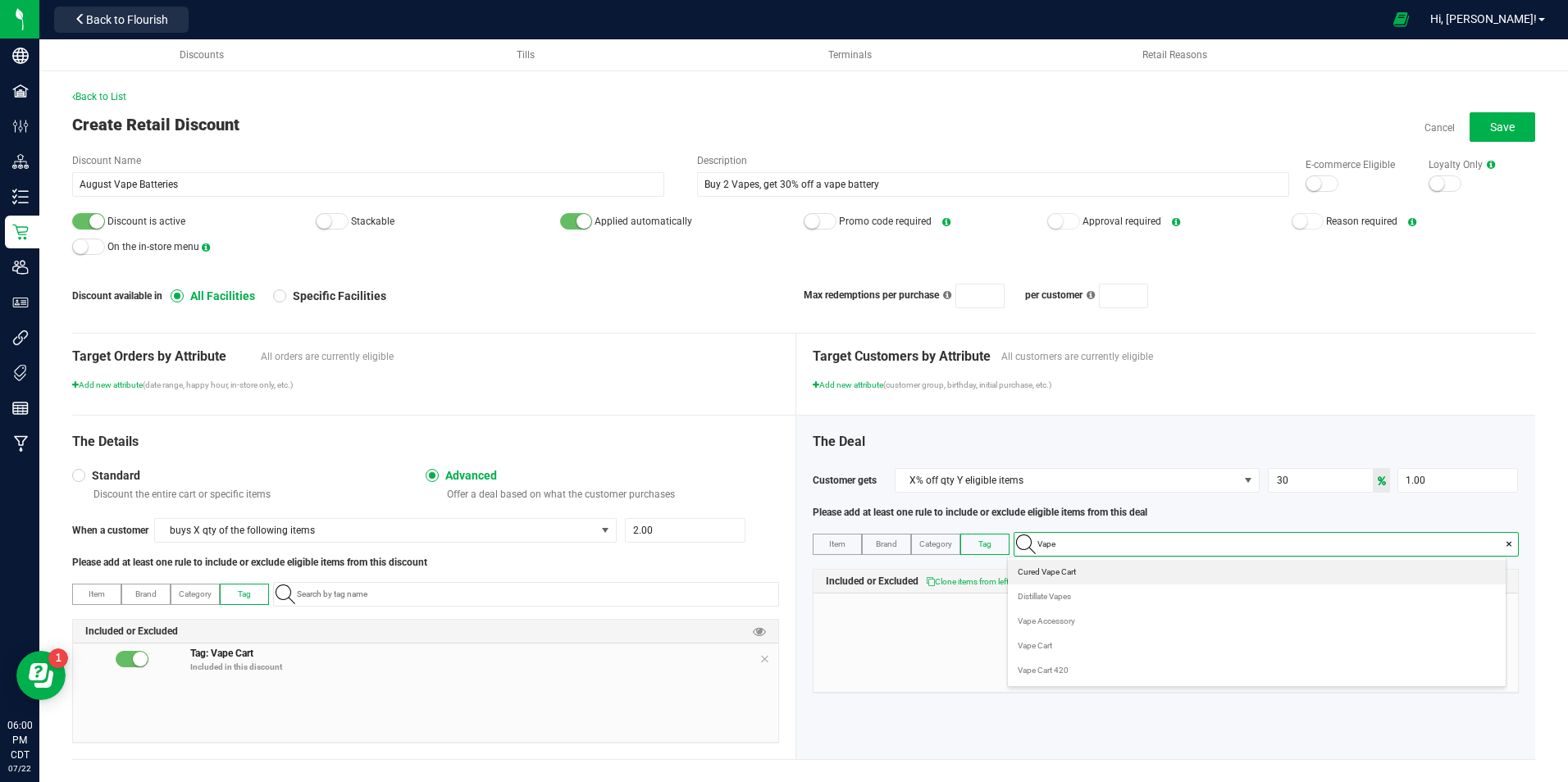 scroll, scrollTop: 23, scrollLeft: 491, axis: both 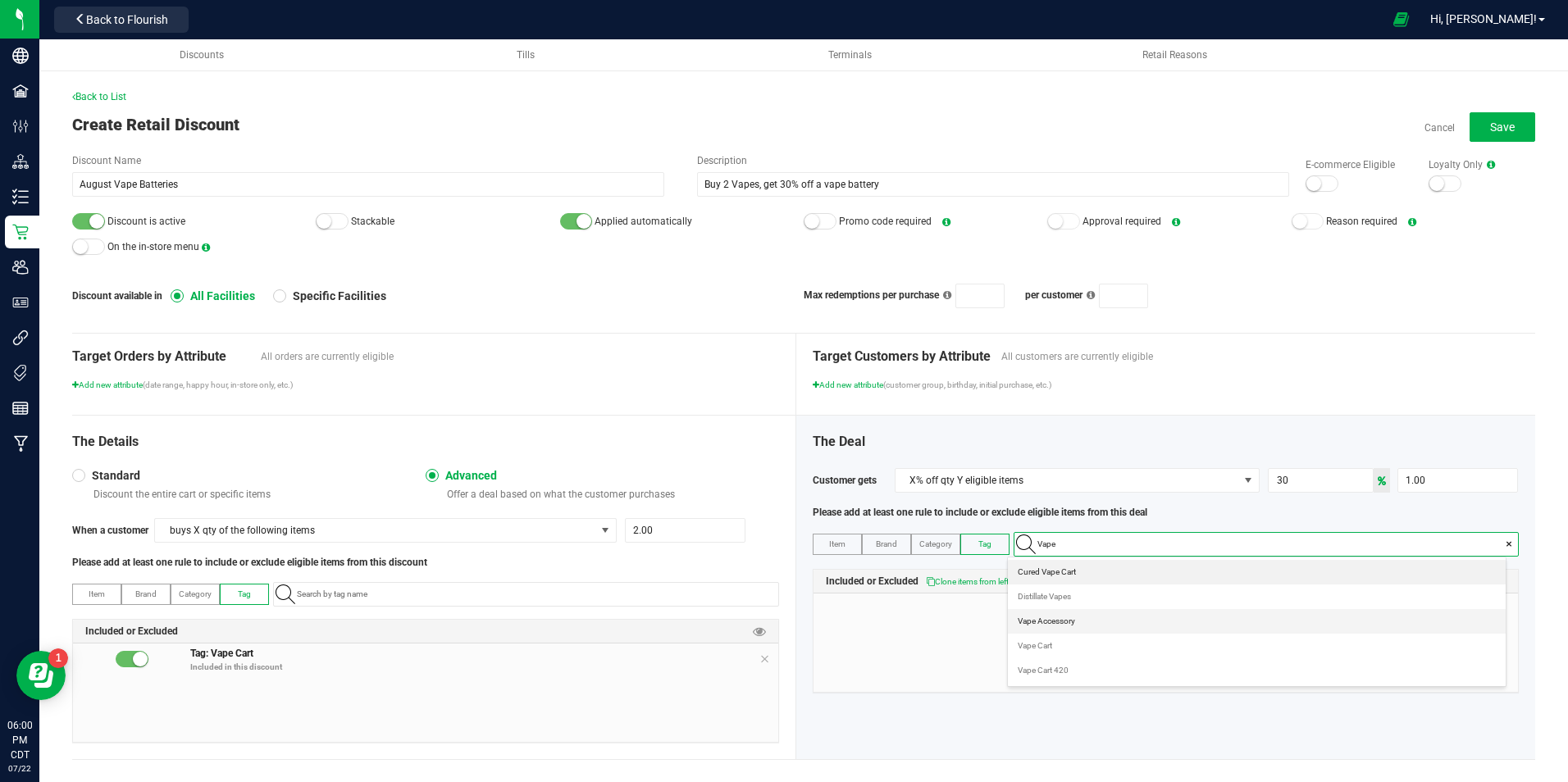 click on "Vape Accessory" at bounding box center (1256, 621) 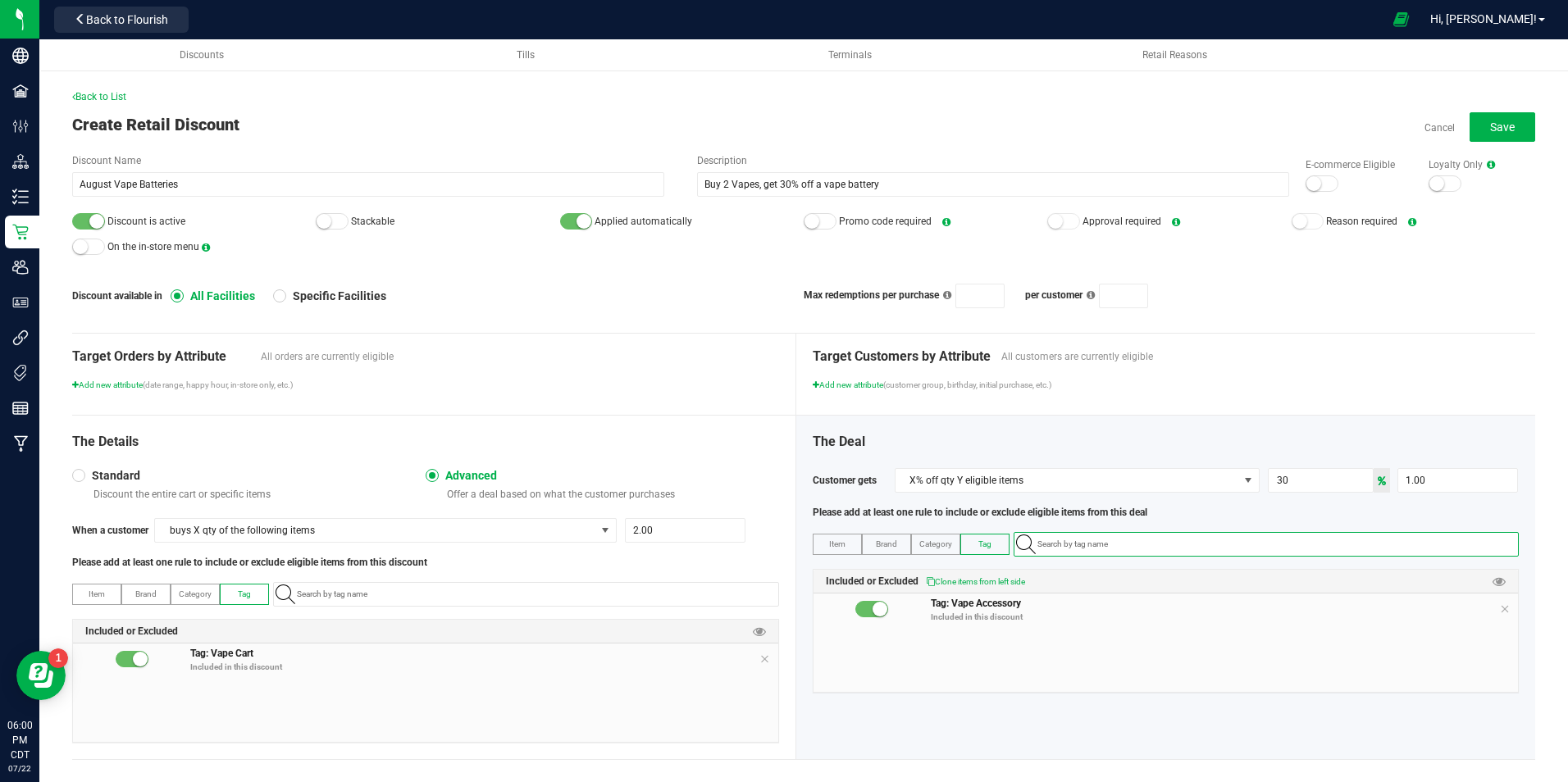 click on "Tag: Vape Accessory Included in this discount" at bounding box center (1166, 643) 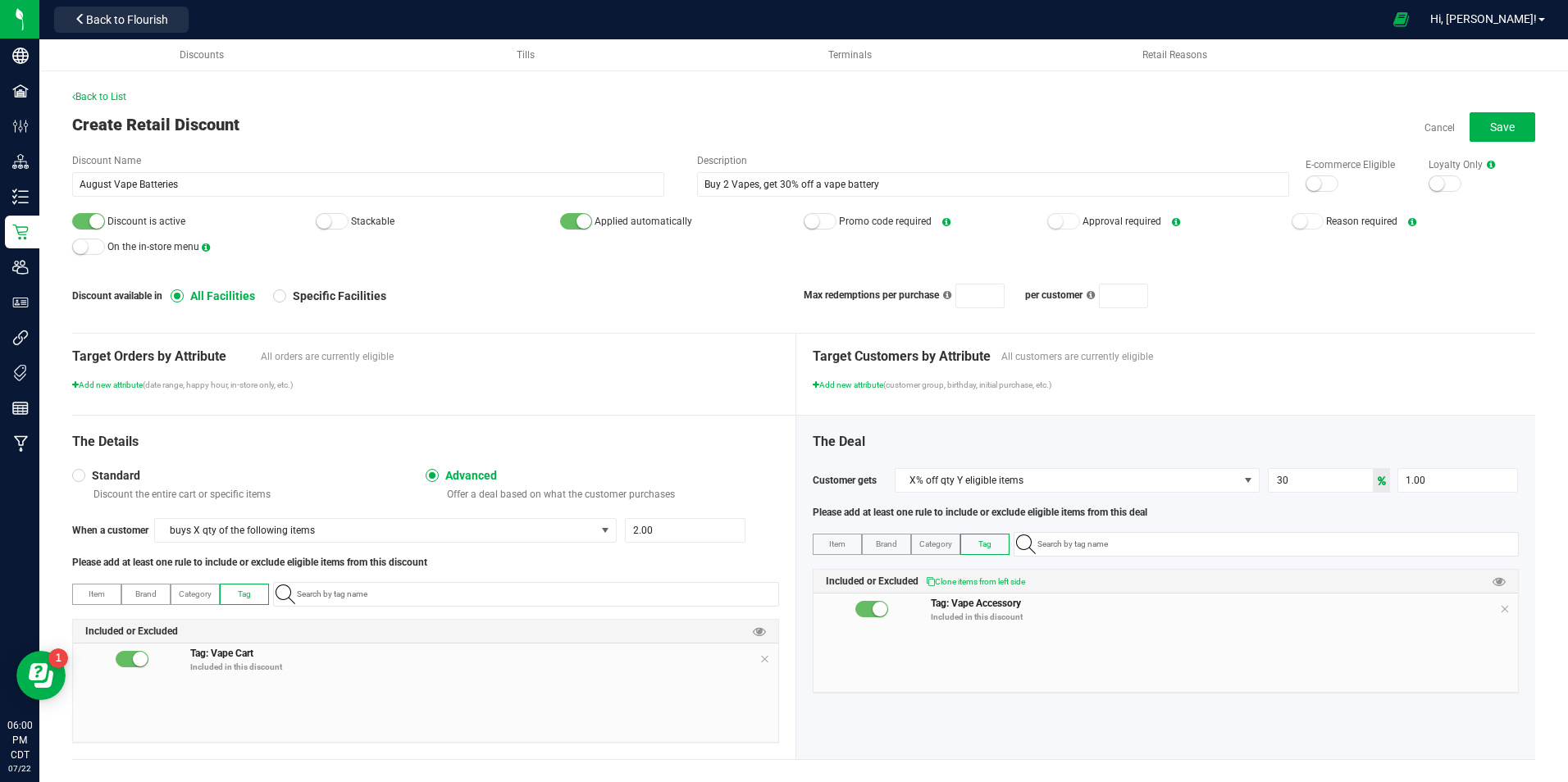 click on "Add new attribute   (date range, happy hour, in-store only, etc.)" at bounding box center (426, 384) 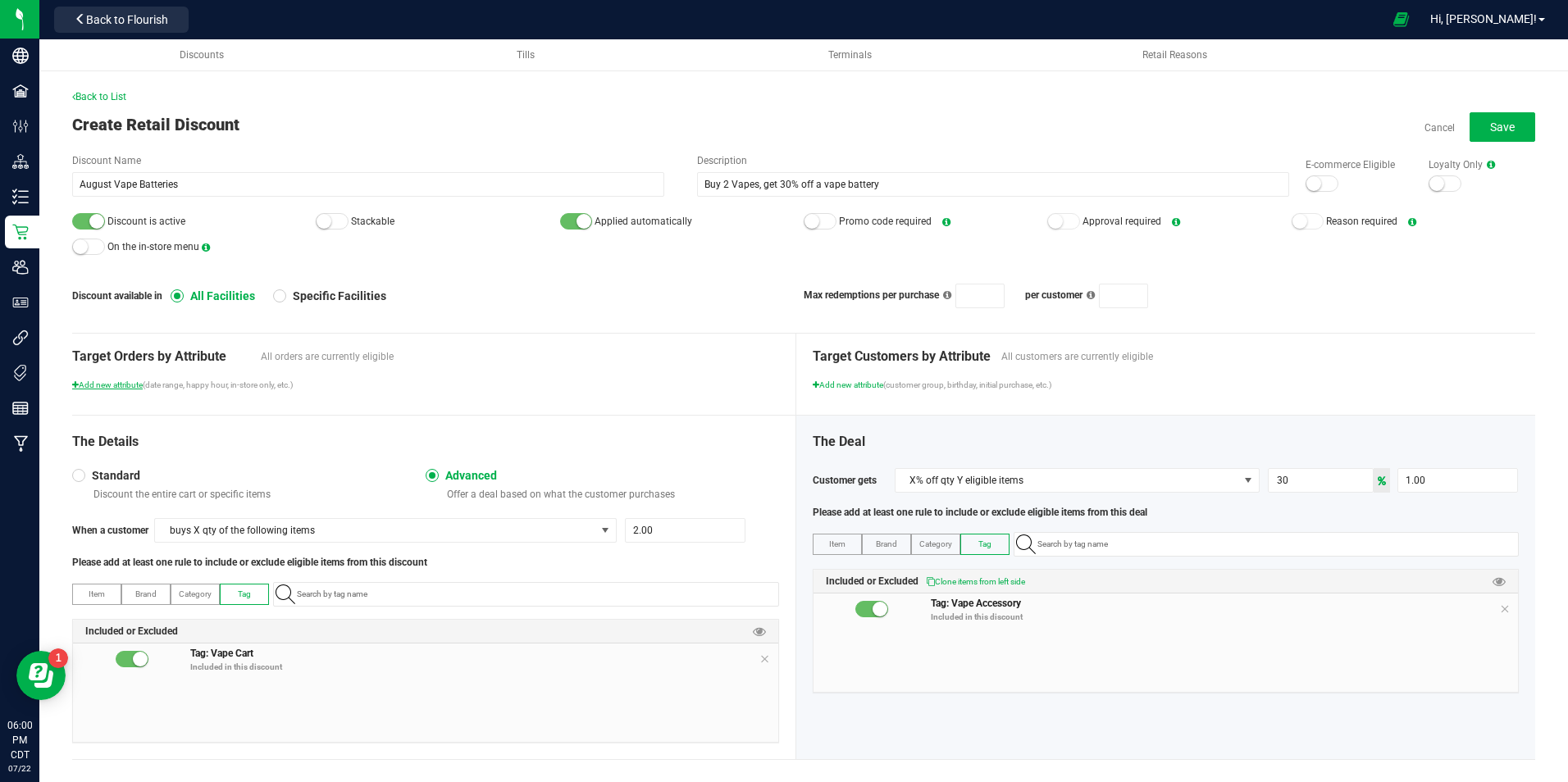 click on "Add new attribute" at bounding box center (107, 384) 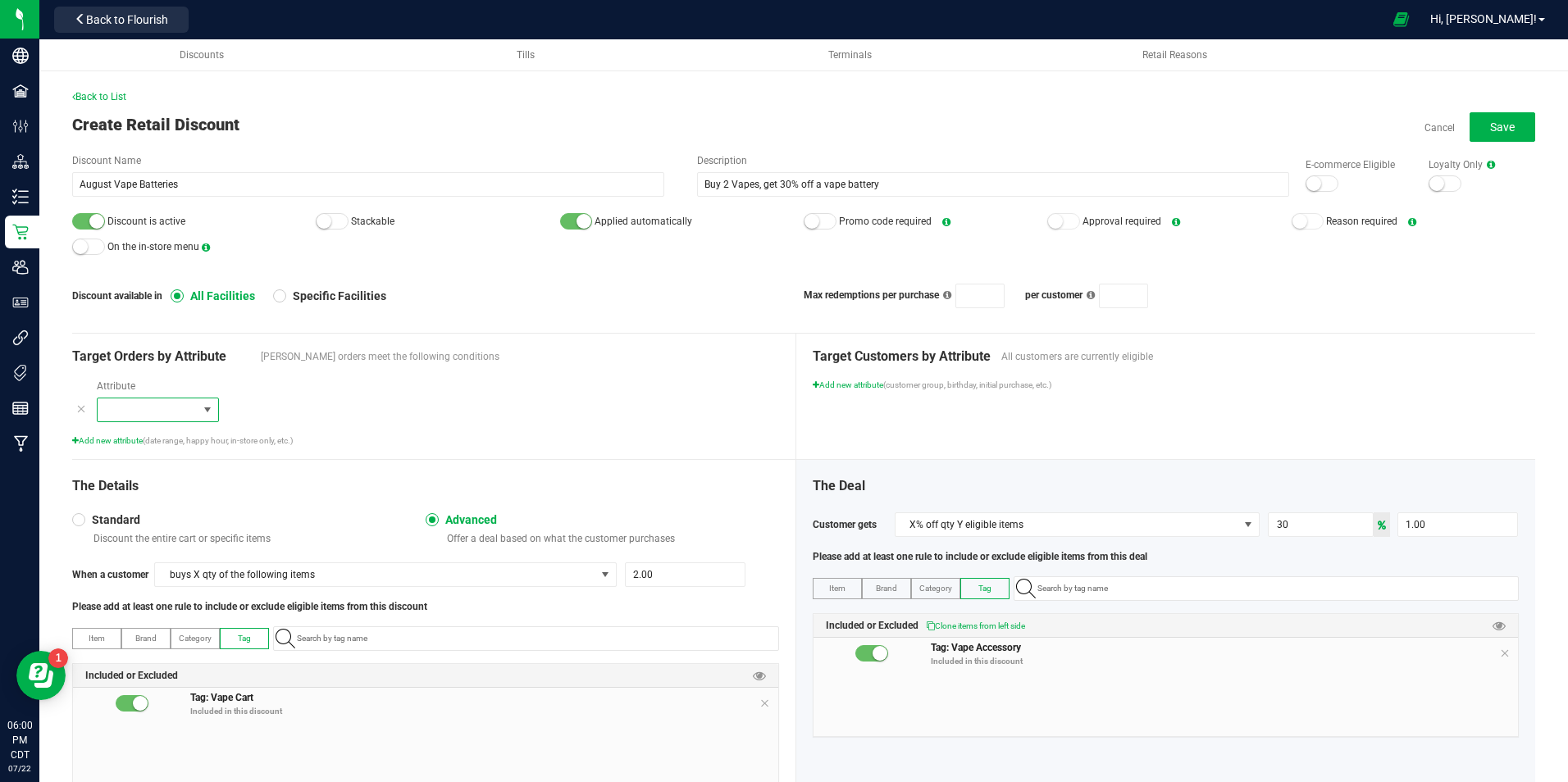 click at bounding box center (207, 410) 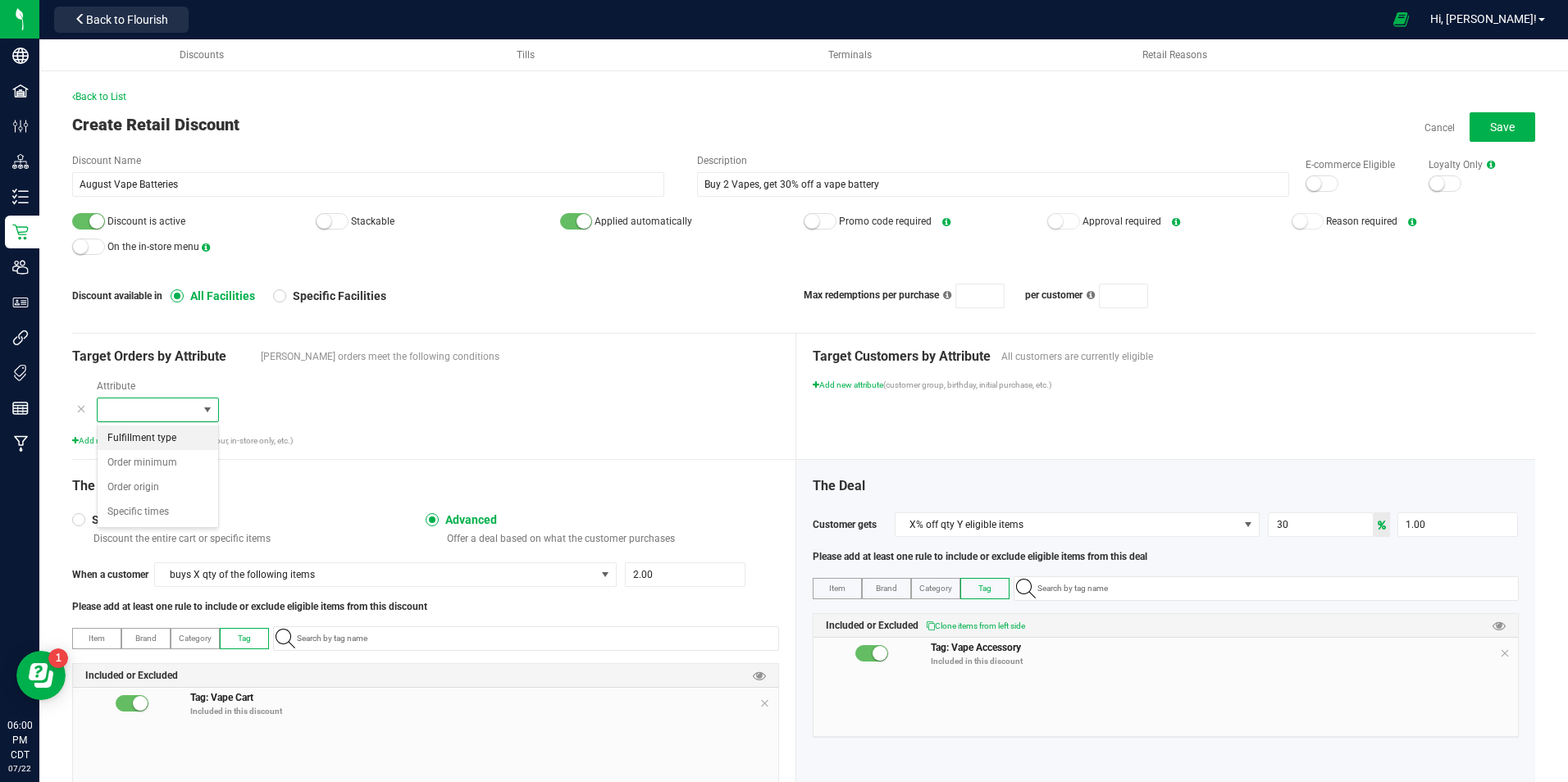 scroll, scrollTop: 81946, scrollLeft: 81886, axis: both 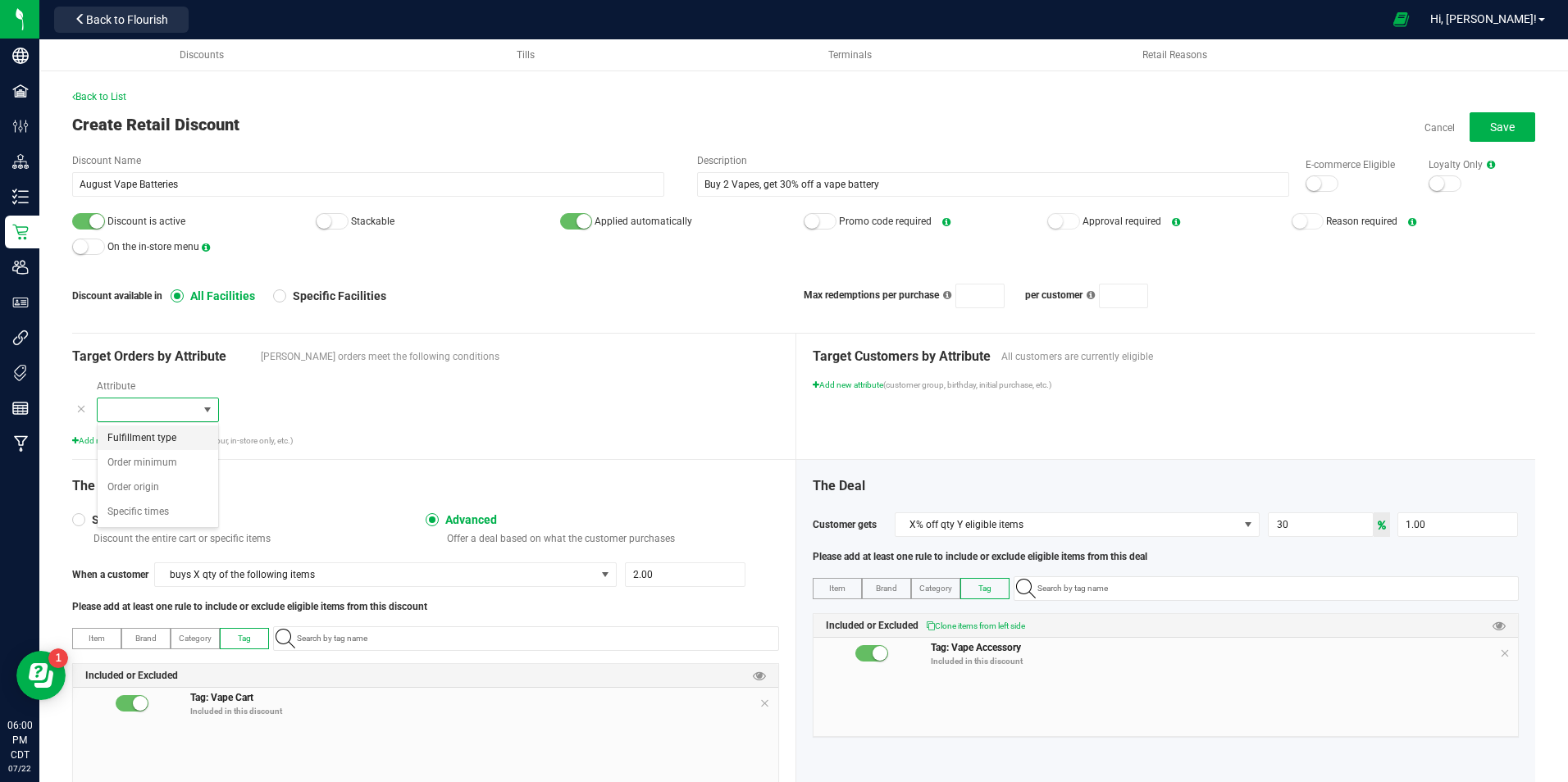 click on "Fulfillment type" at bounding box center [157, 438] 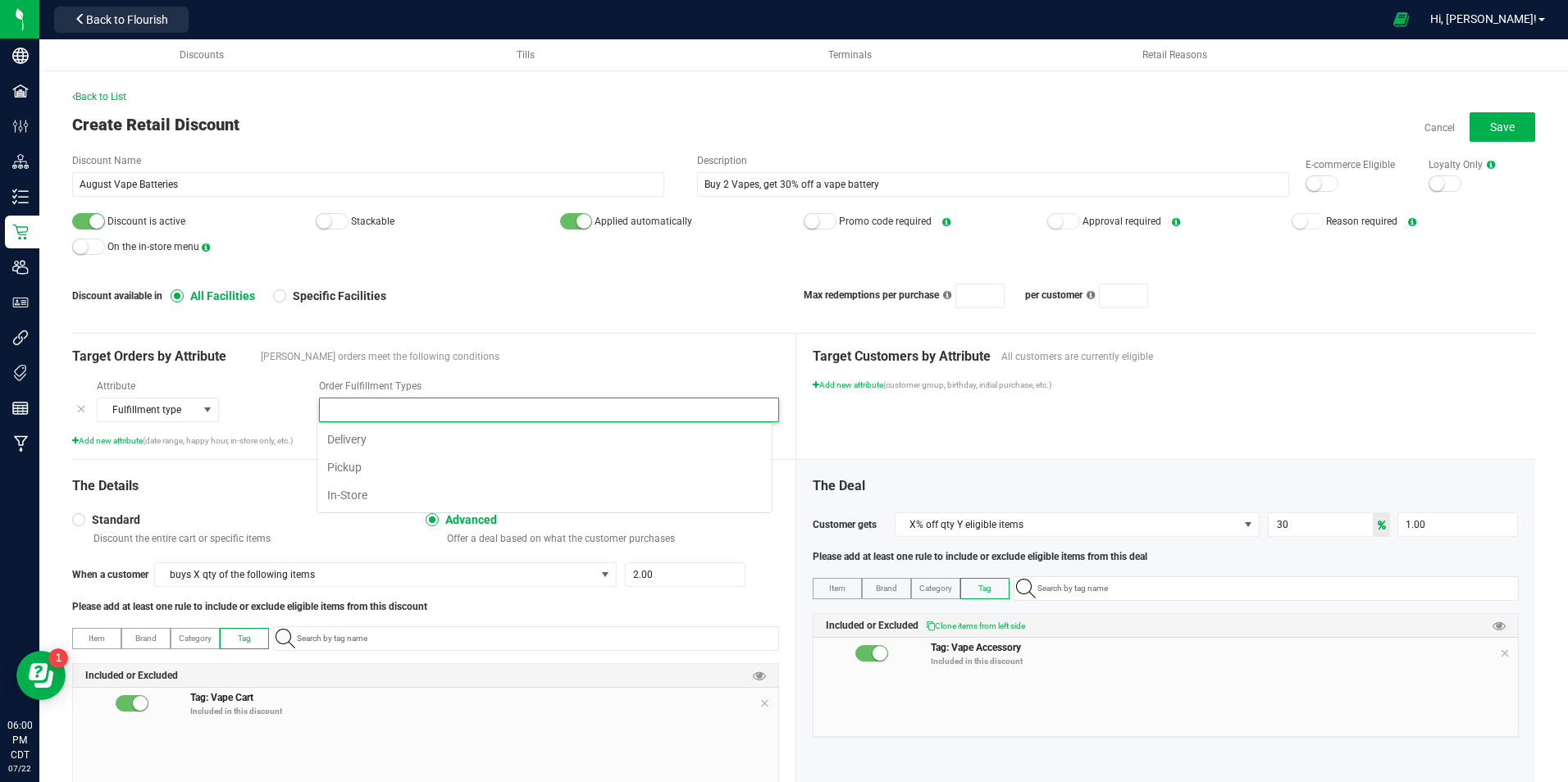 click at bounding box center (539, 410) 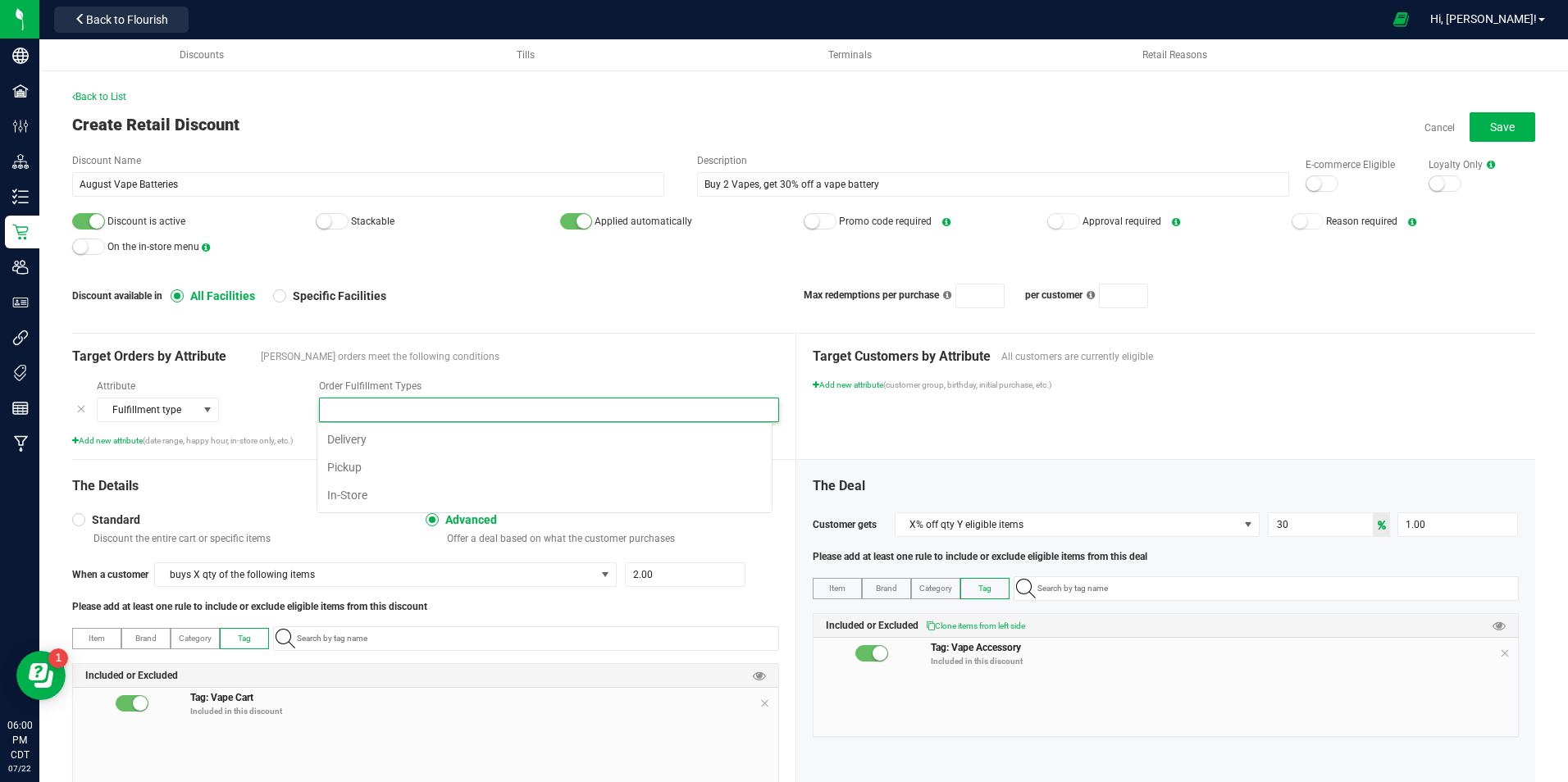 scroll, scrollTop: 81946, scrollLeft: 81552, axis: both 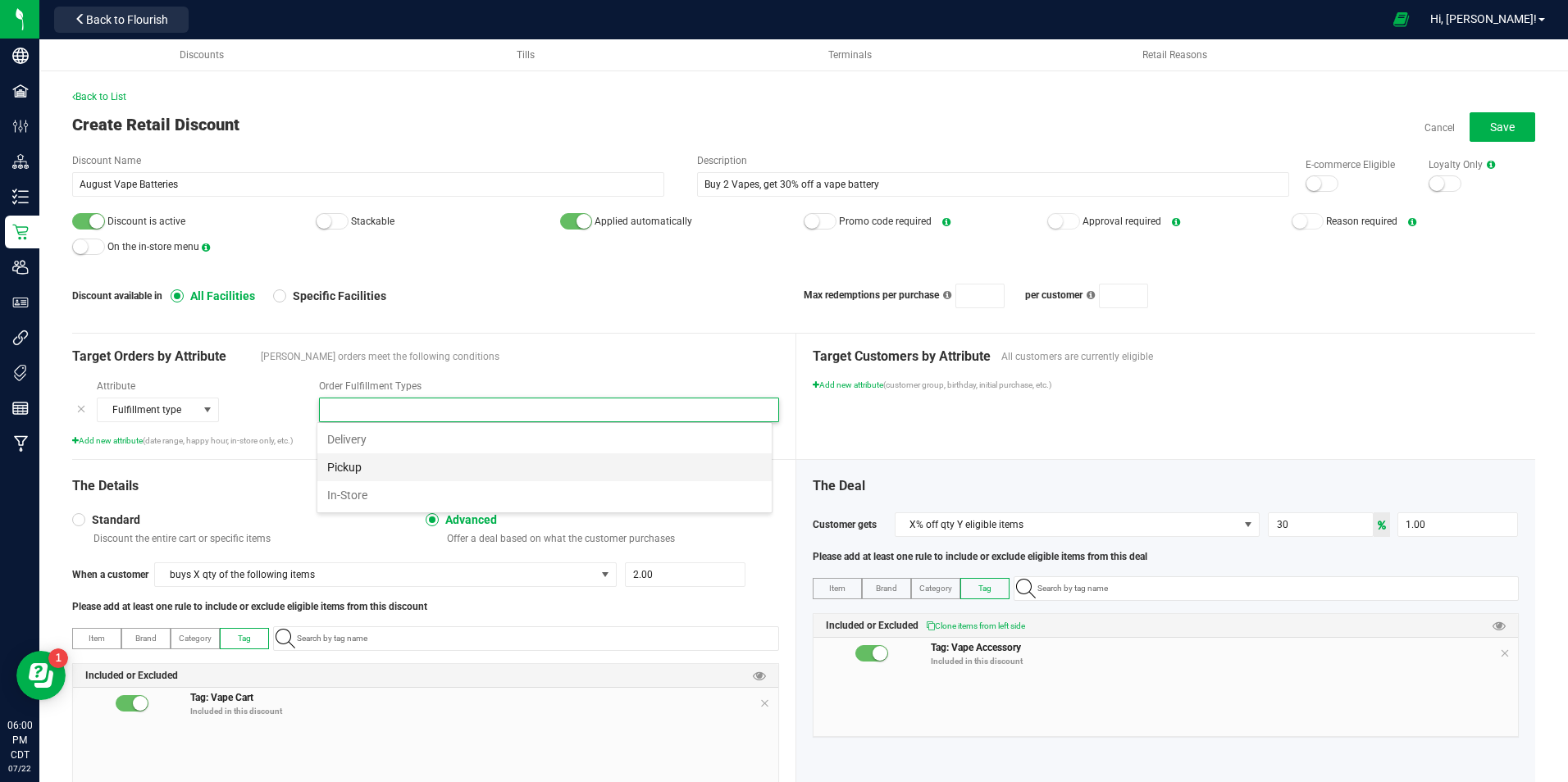click on "Pickup" at bounding box center (545, 467) 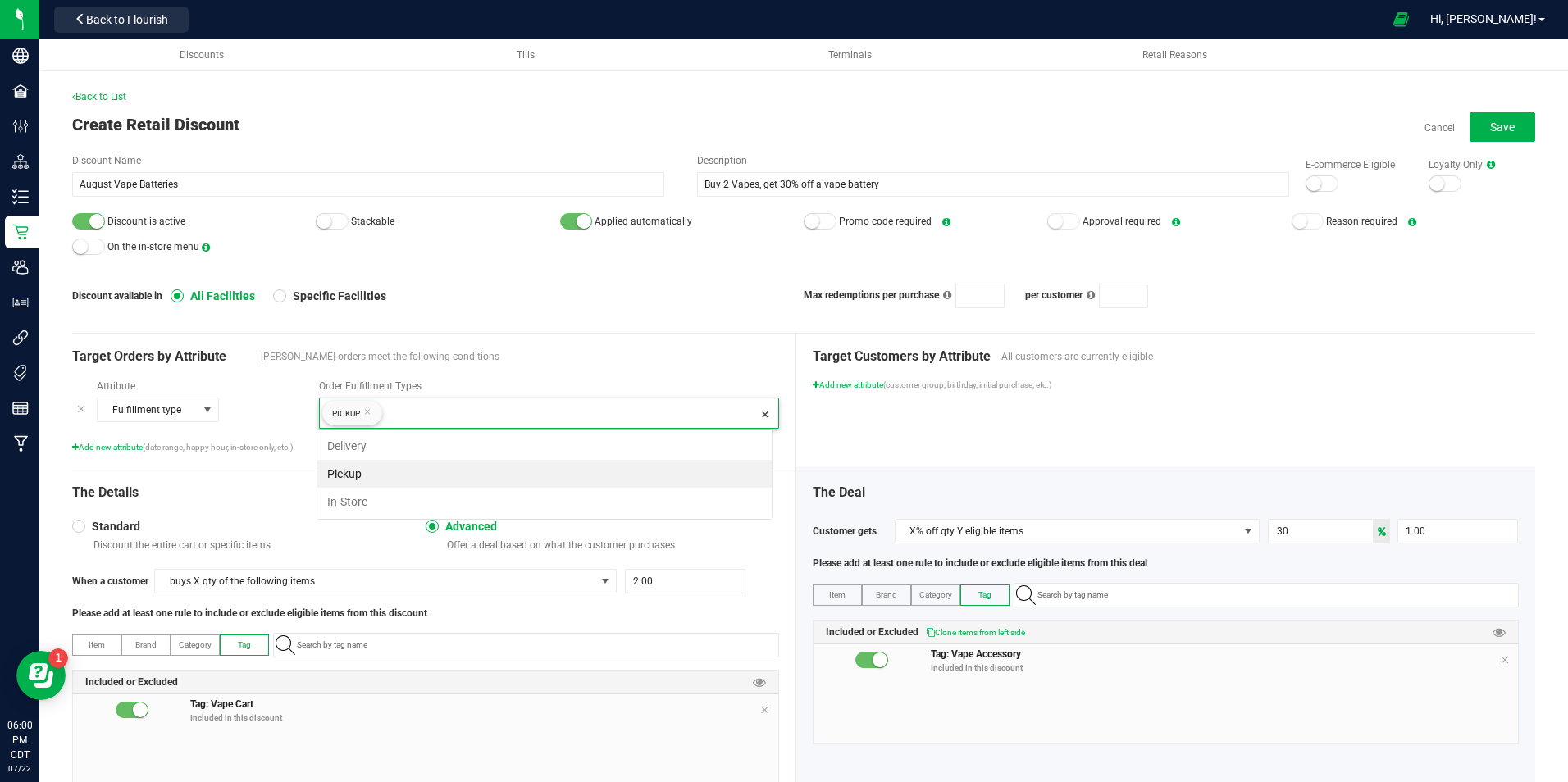 click at bounding box center (570, 410) 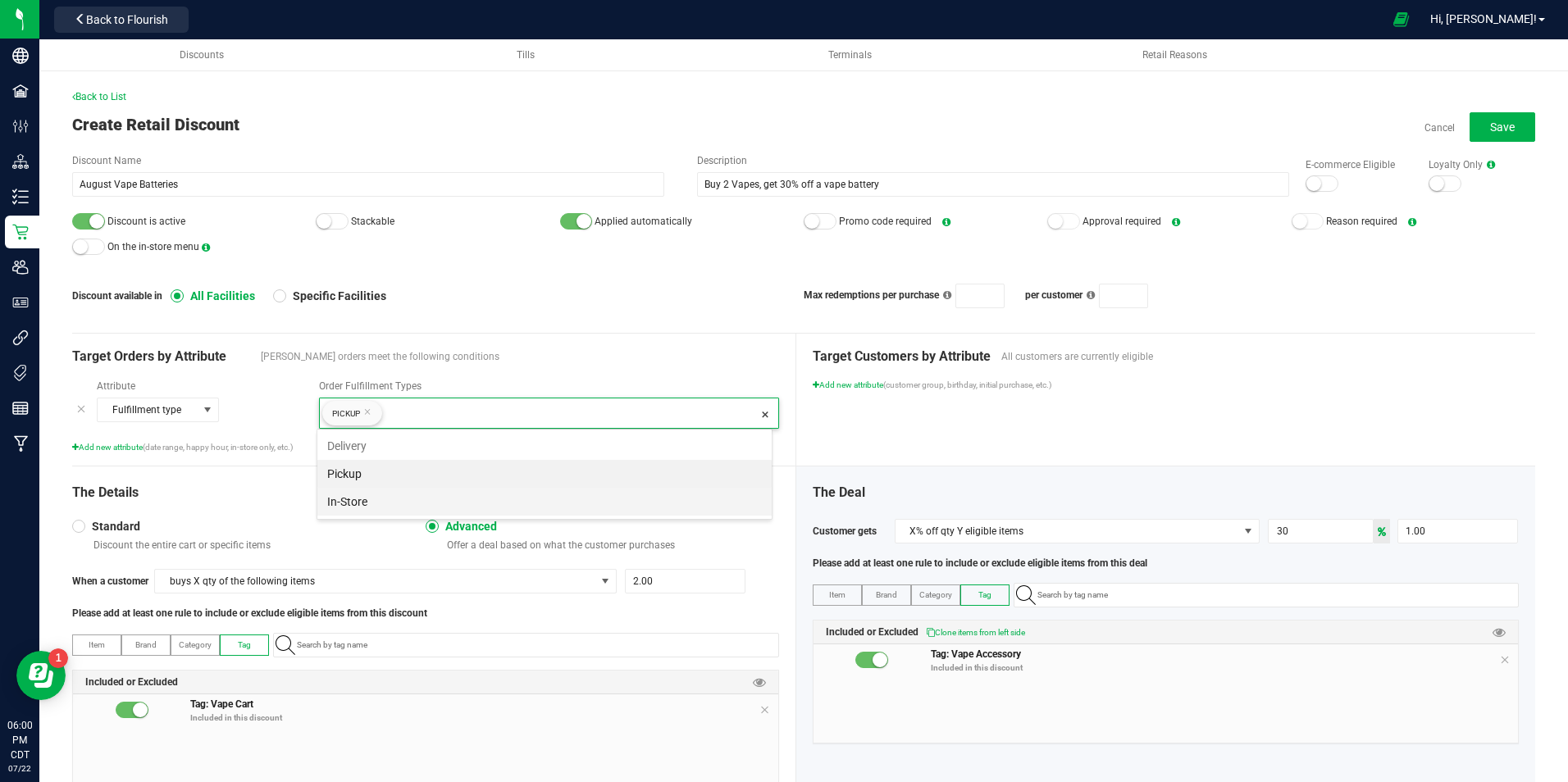 click on "In-Store" at bounding box center (545, 502) 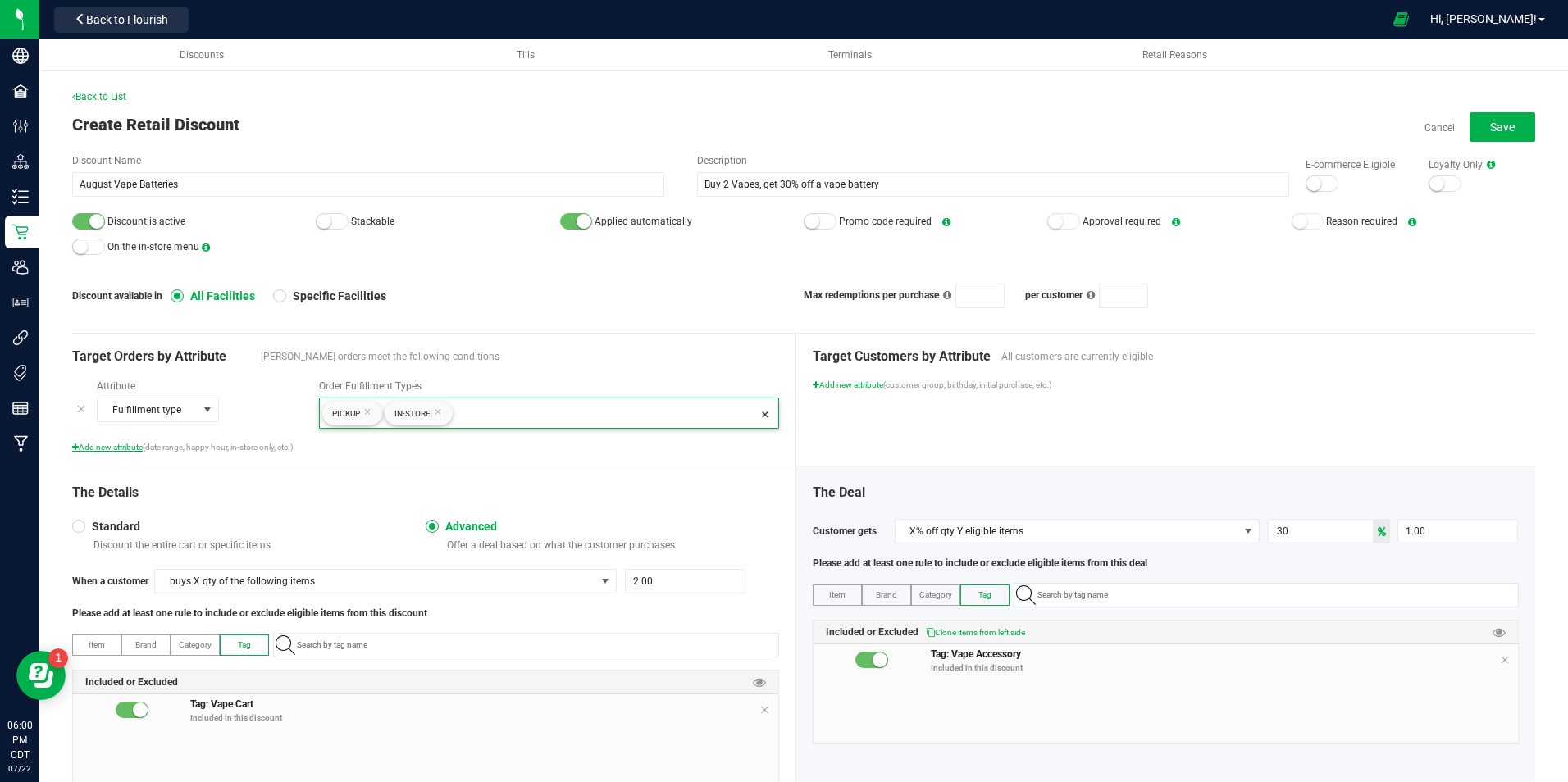 click on "Add new attribute" at bounding box center (107, 447) 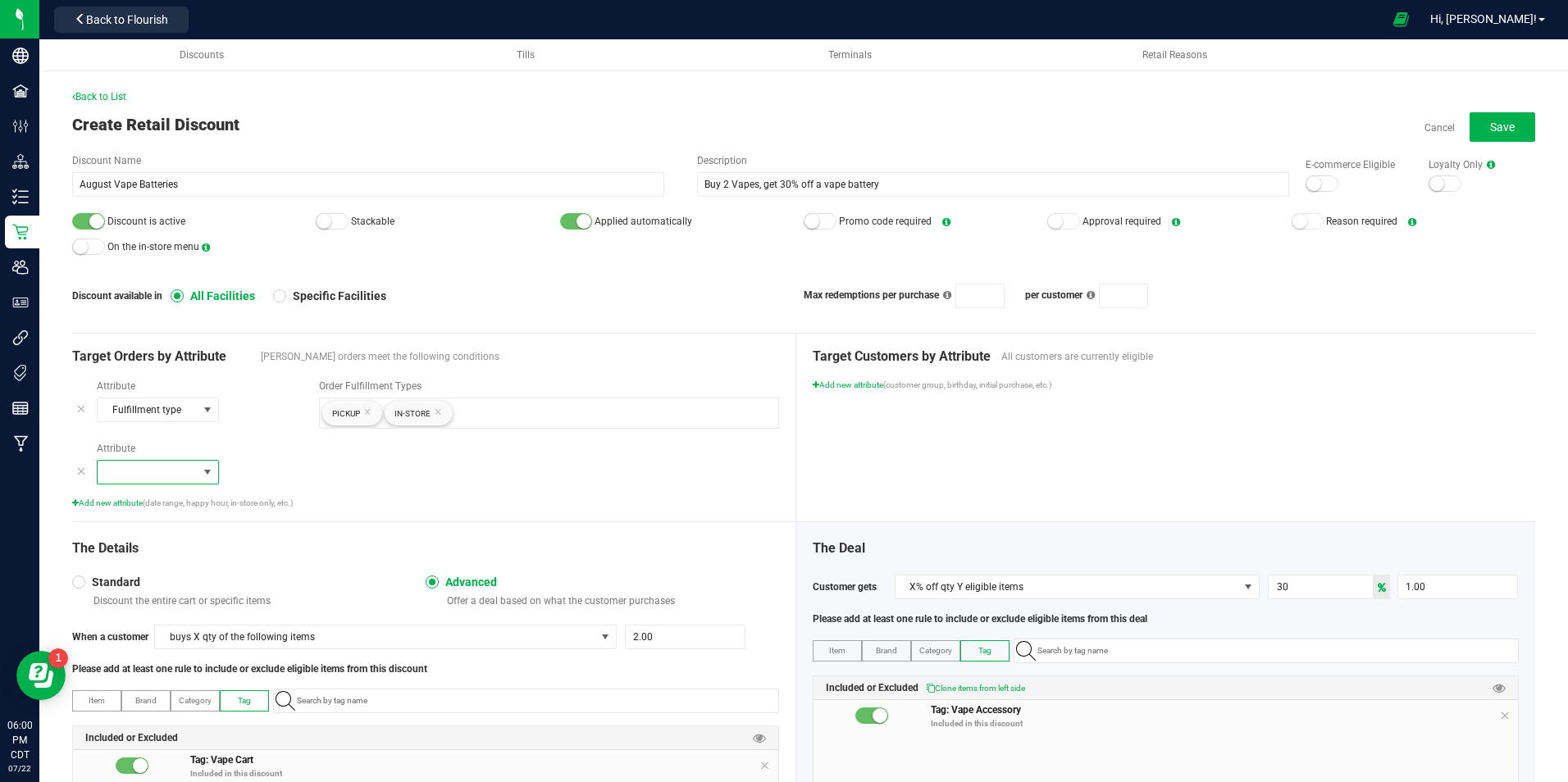 click at bounding box center (148, 472) 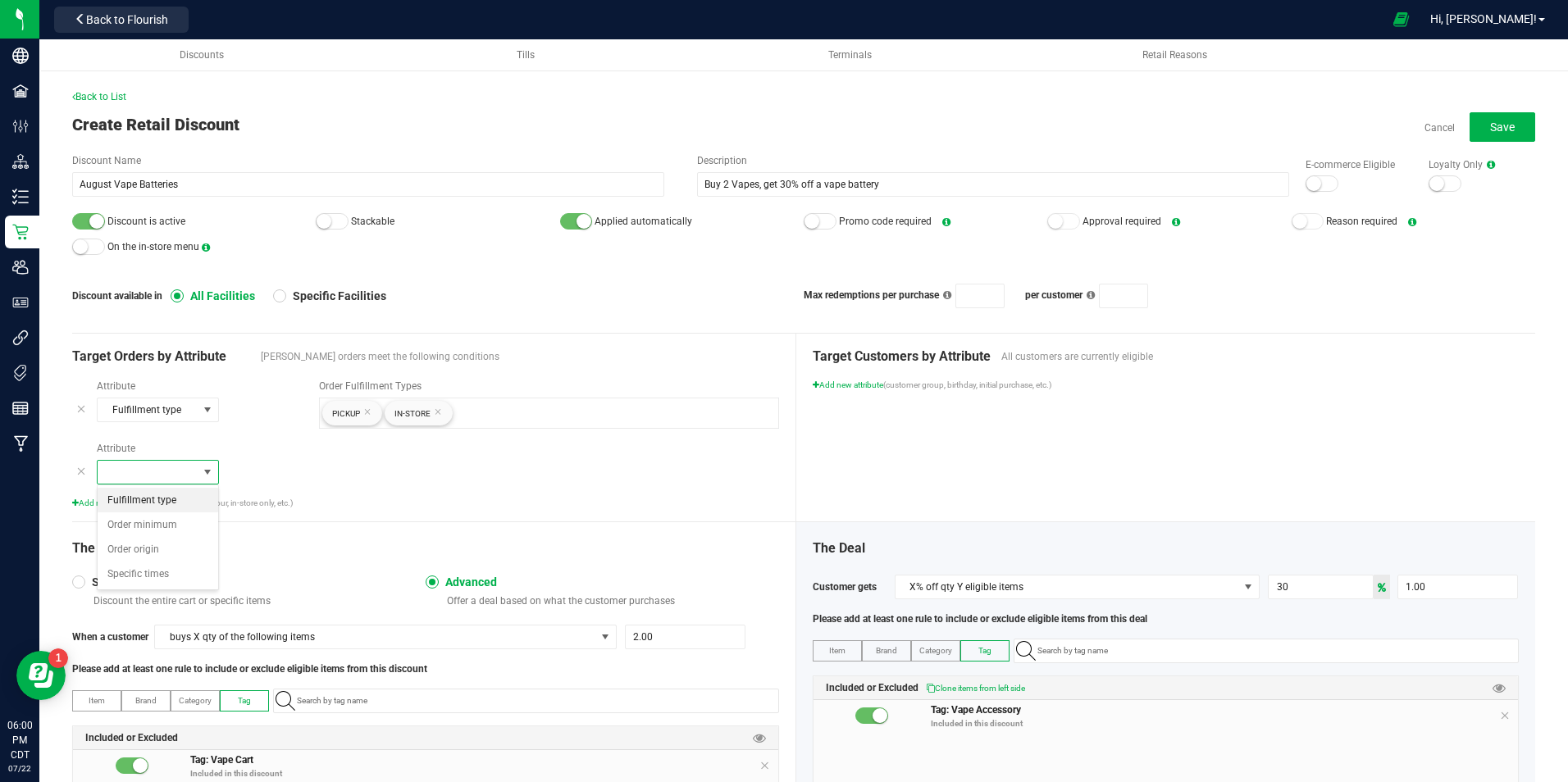 scroll, scrollTop: 81946, scrollLeft: 81886, axis: both 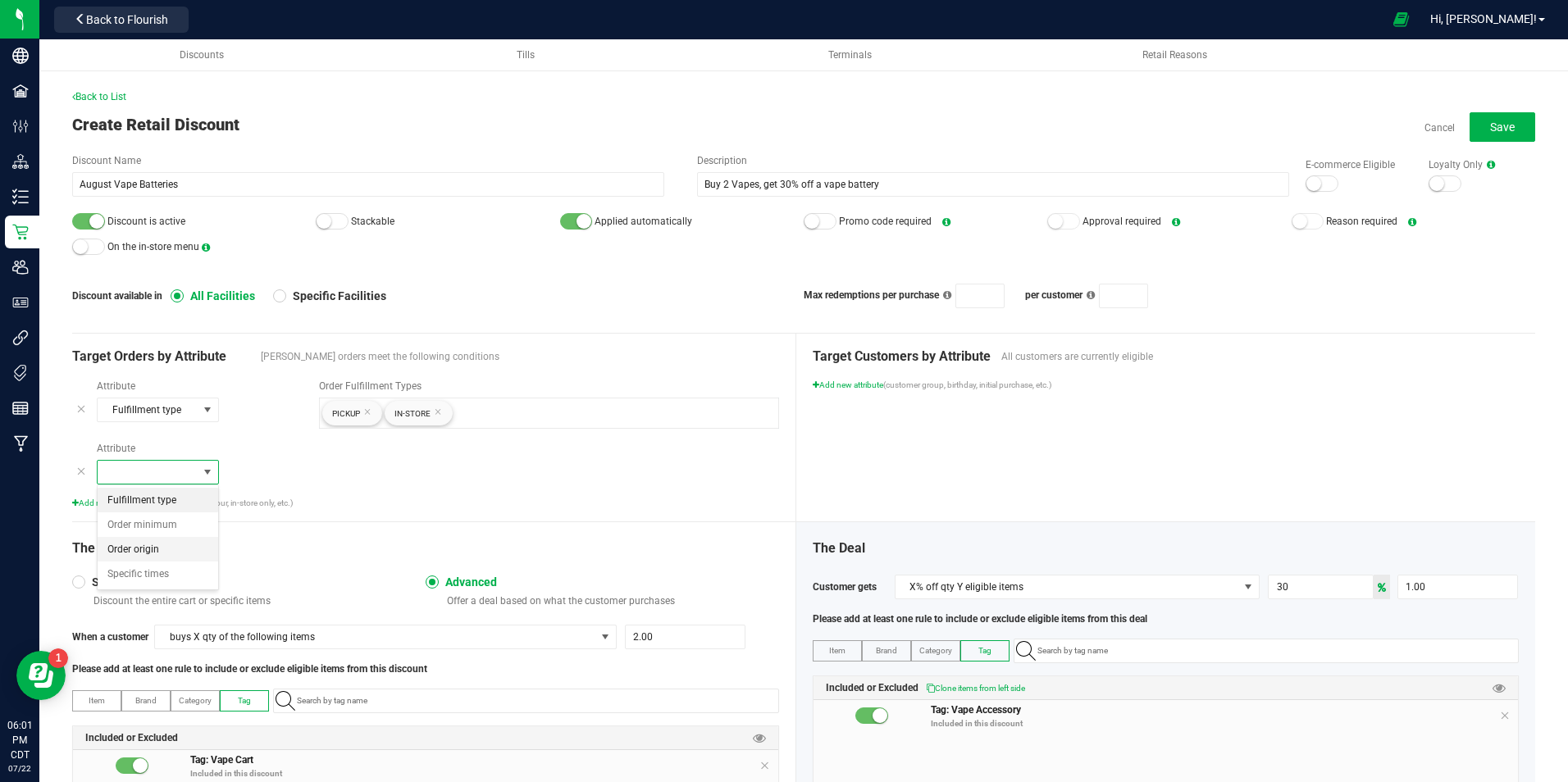 click on "Order origin" at bounding box center [157, 549] 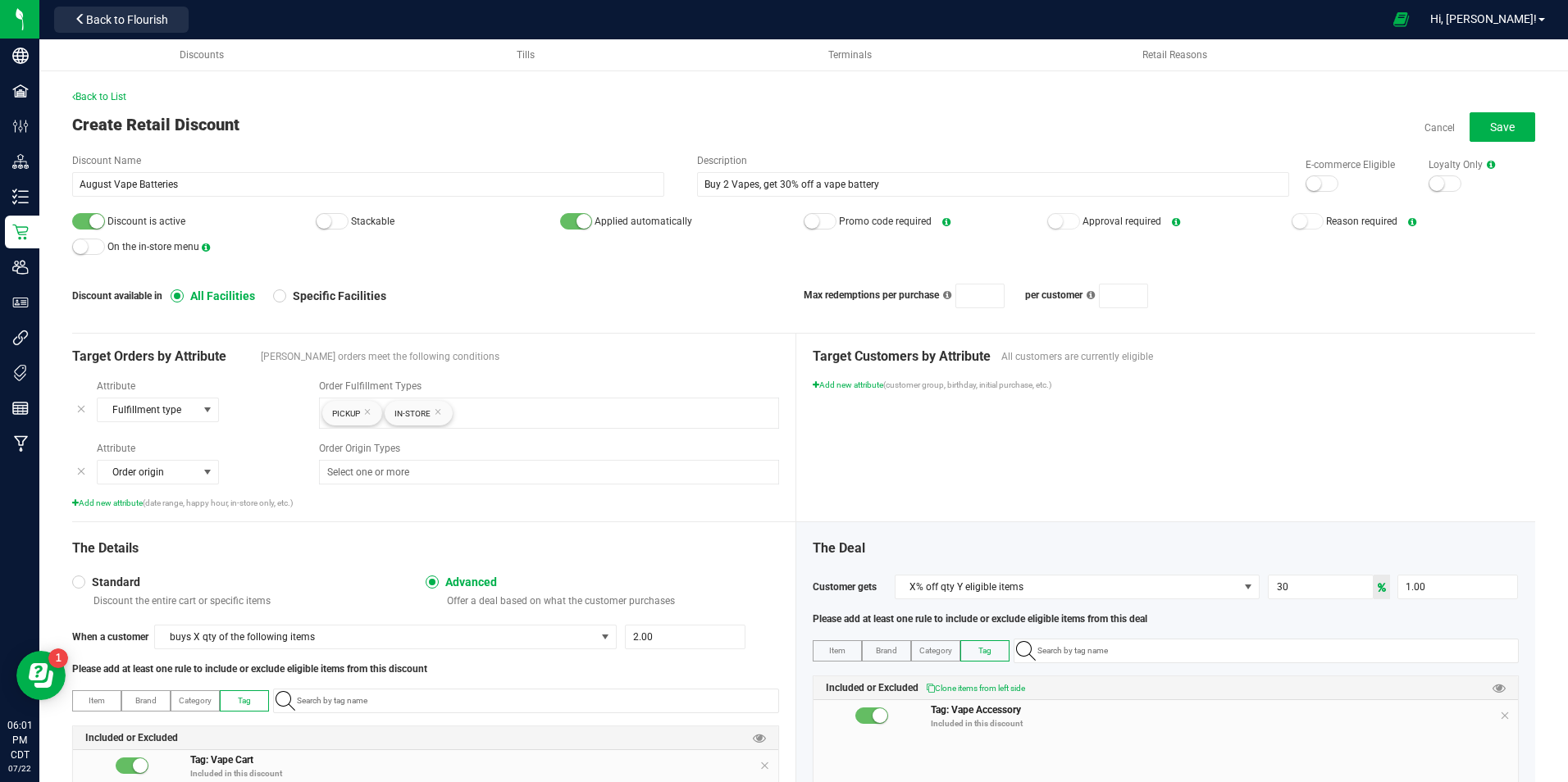 click at bounding box center [81, 471] 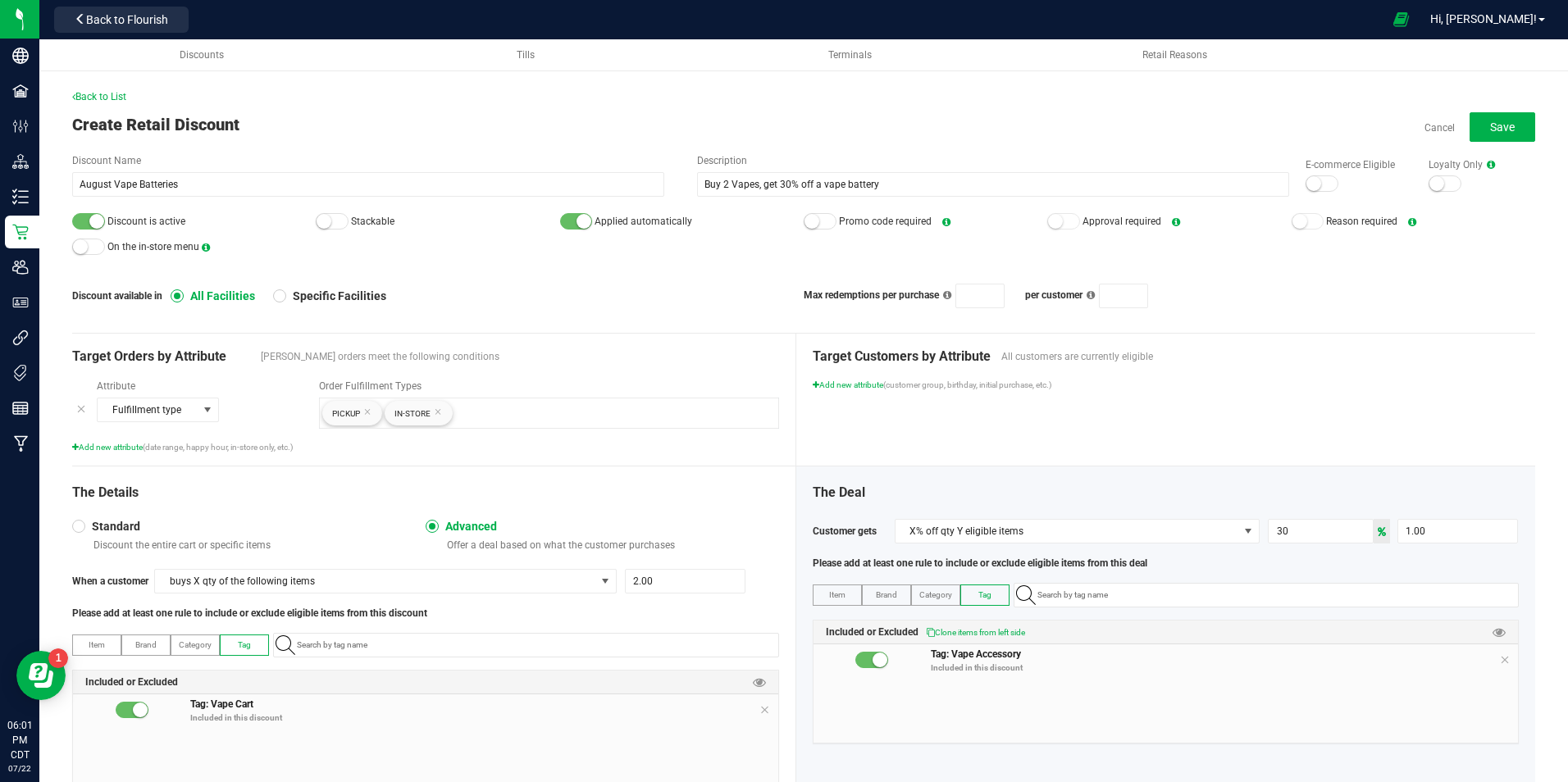 click on "Attribute  Fulfillment type  Order Fulfillment Types  Pickup In-Store  Add new attribute   (date range, happy hour, in-store only, etc.)" at bounding box center [426, 416] 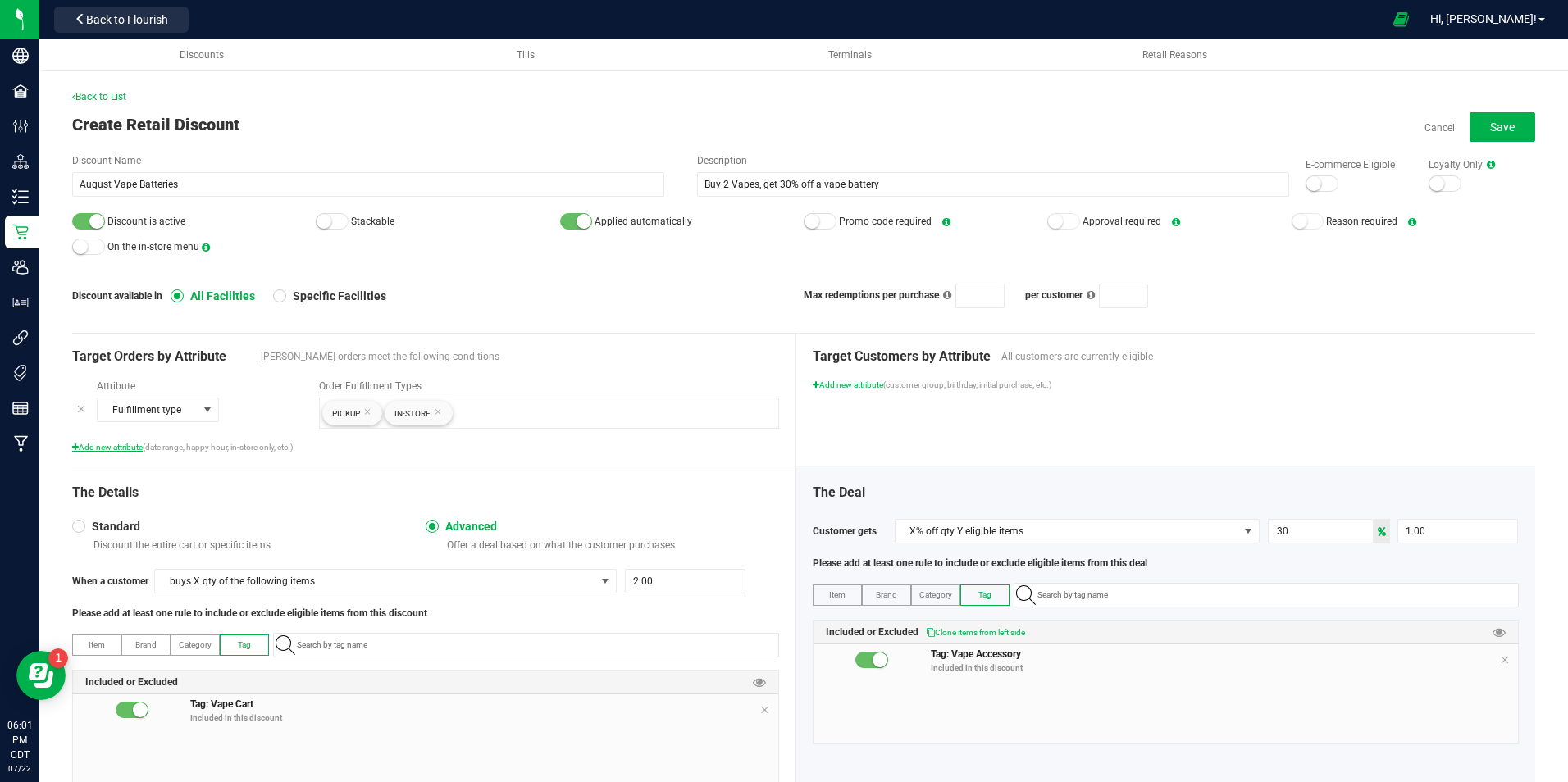 click on "Add new attribute" at bounding box center [107, 447] 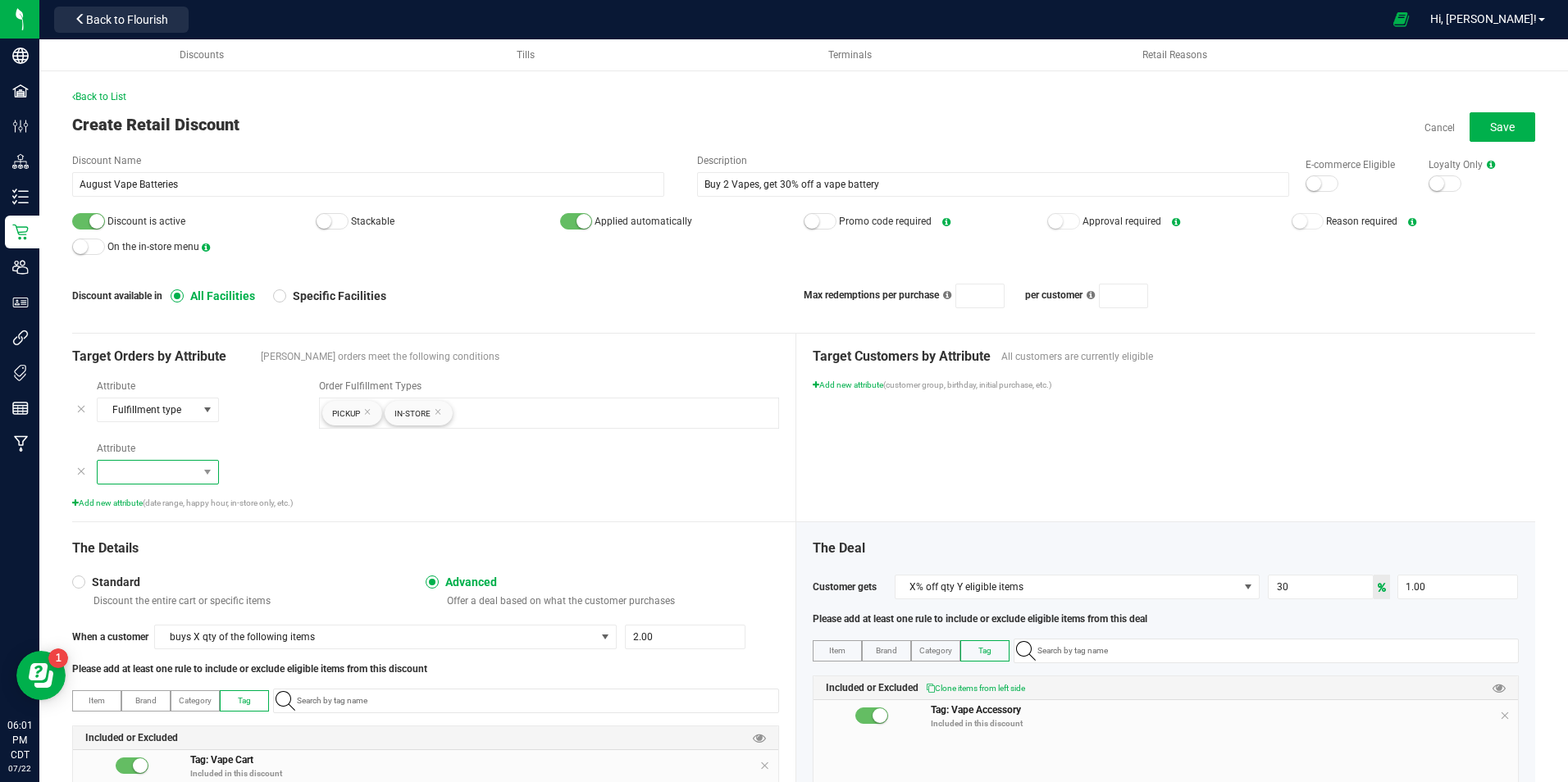 click at bounding box center (148, 472) 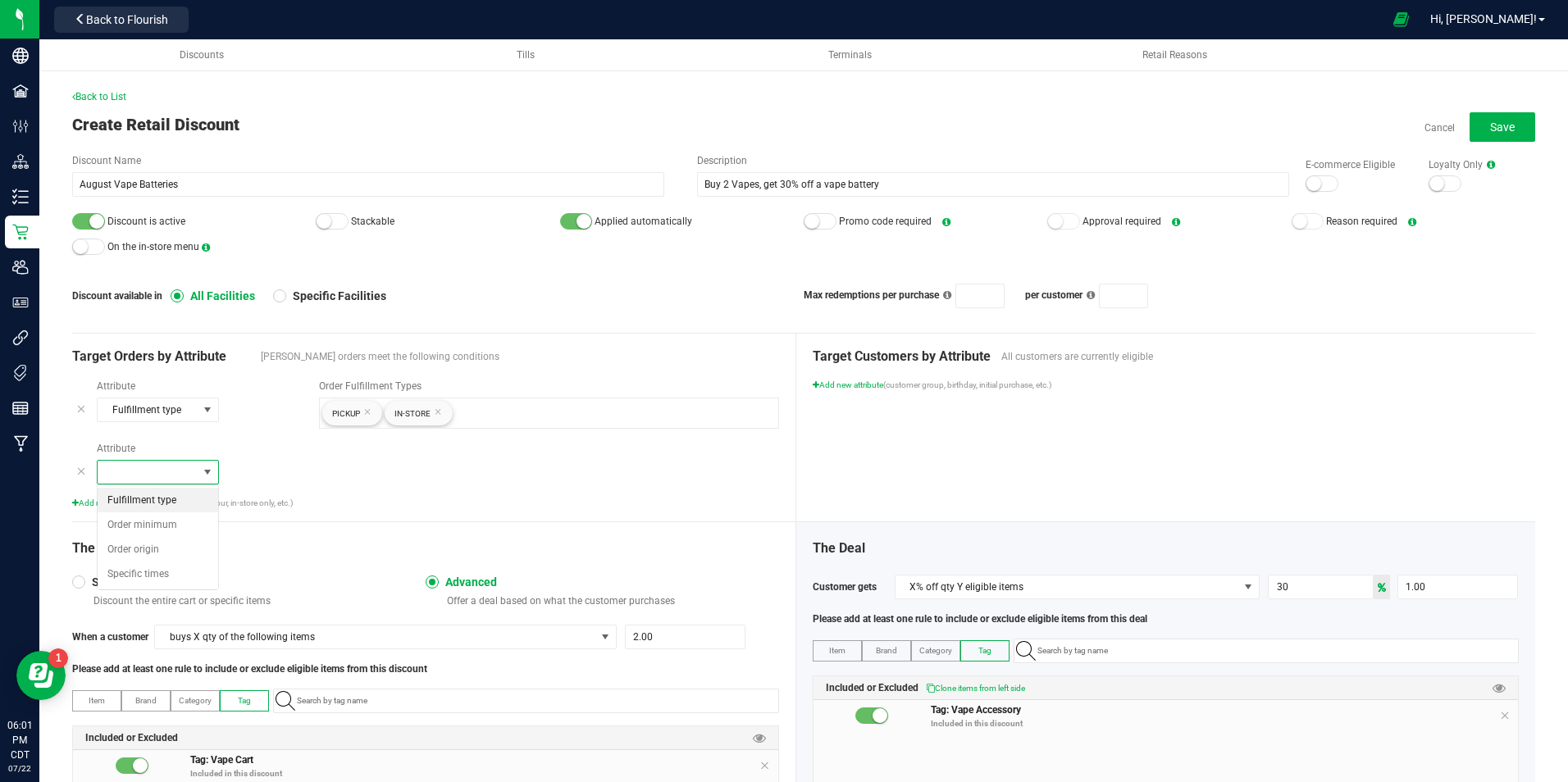 scroll, scrollTop: 81946, scrollLeft: 81886, axis: both 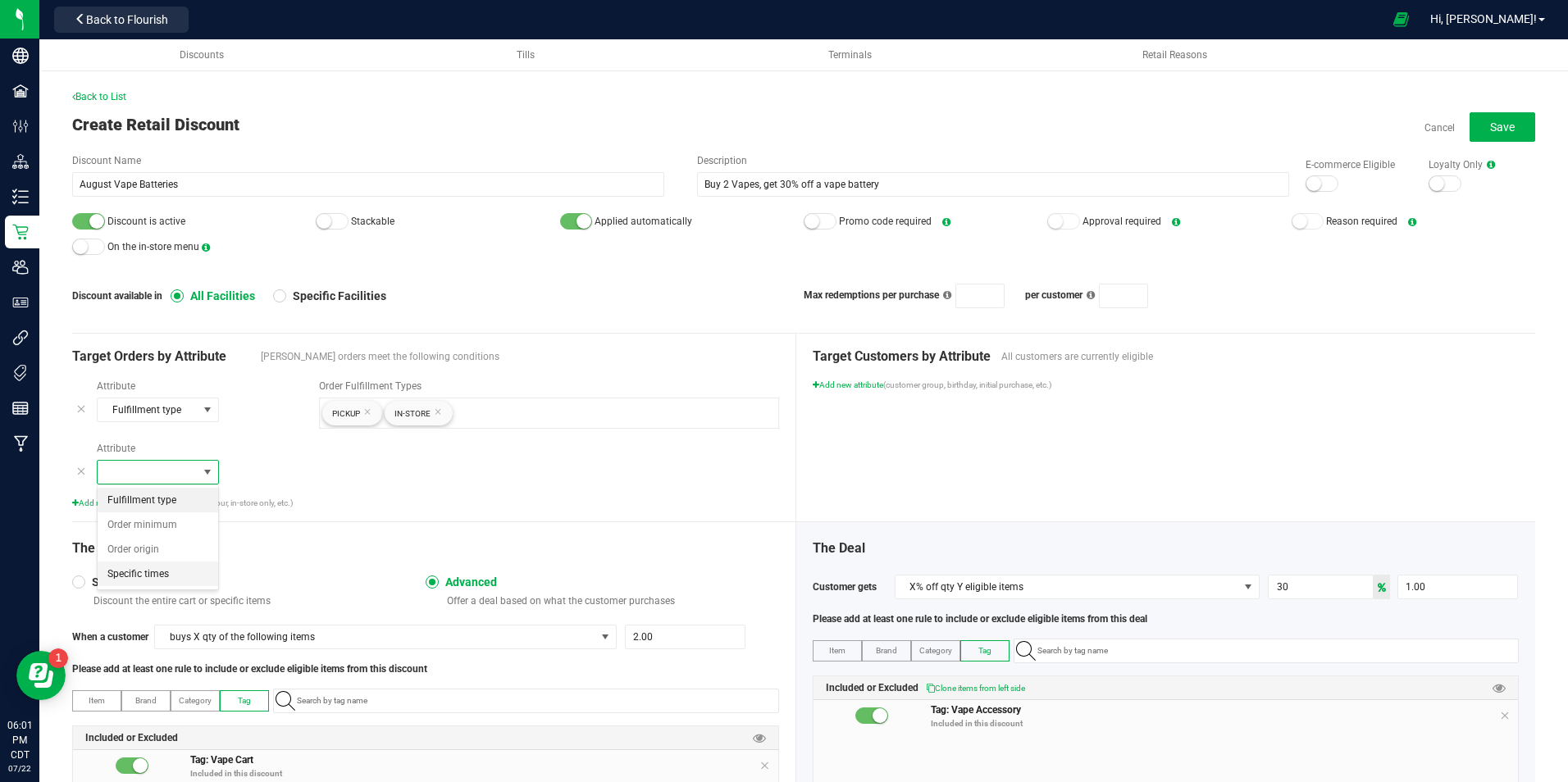 click on "Specific times" at bounding box center [138, 574] 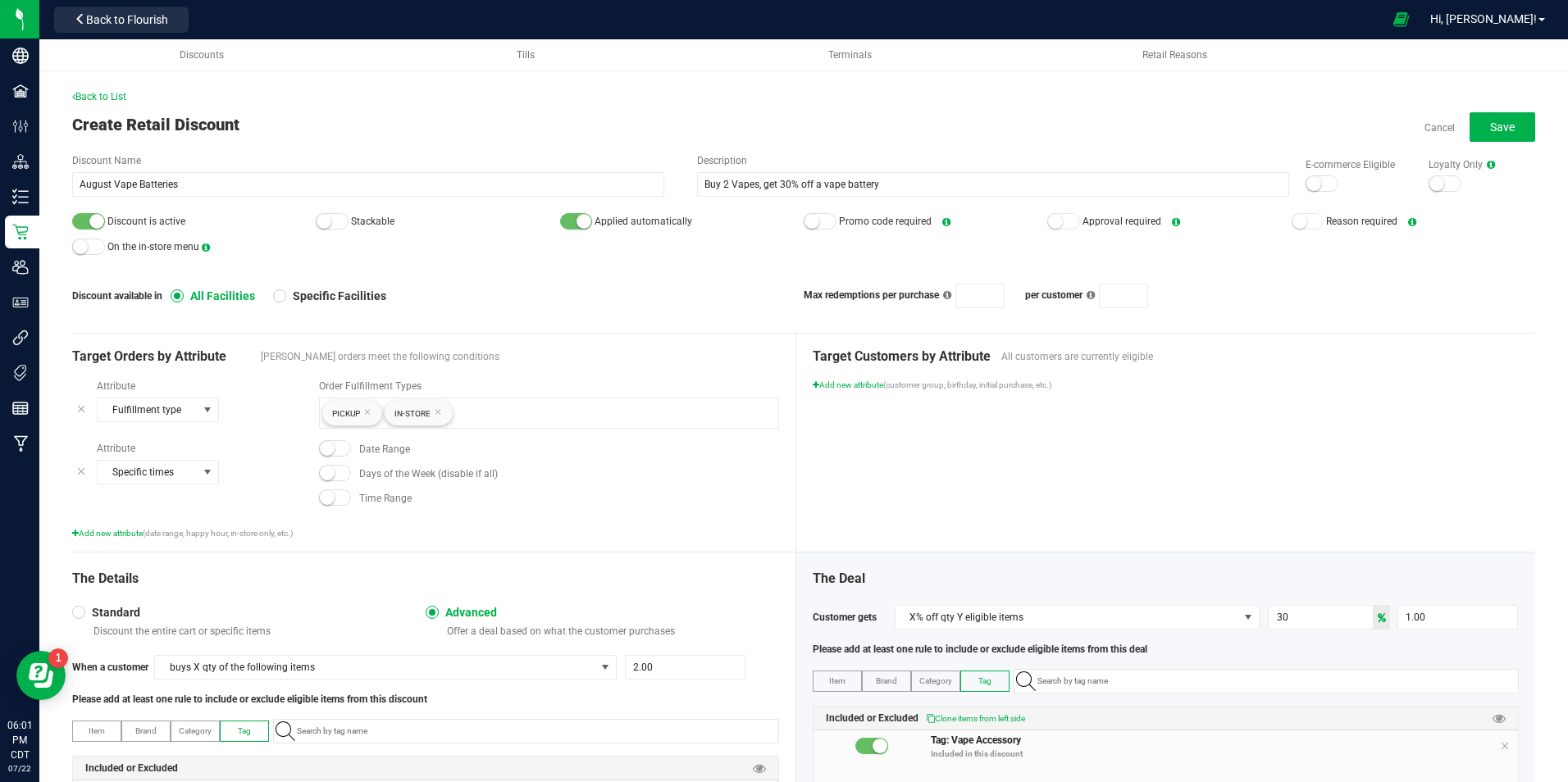 click at bounding box center (327, 448) 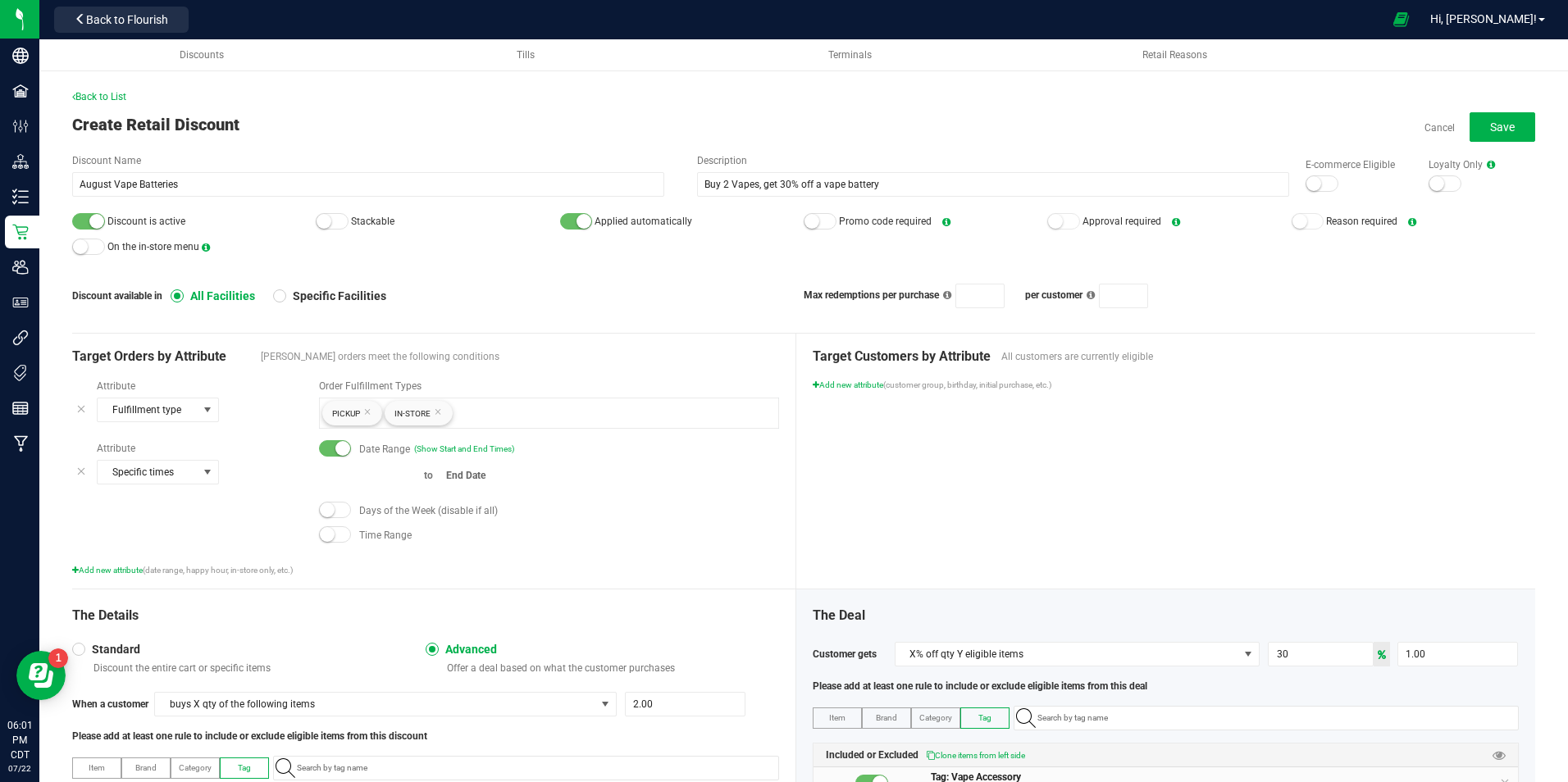 type on "month/day/year" 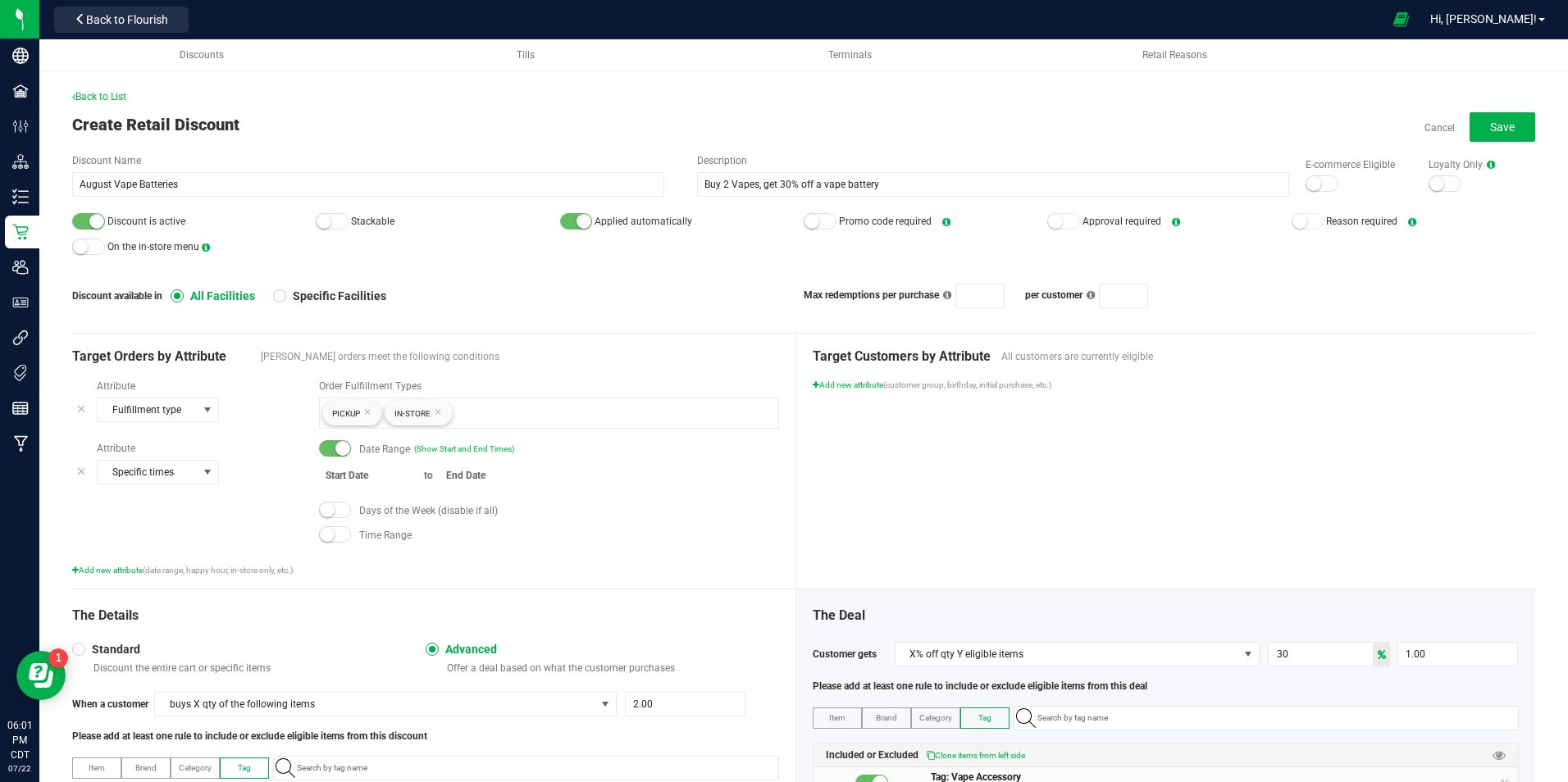 click at bounding box center (368, 475) 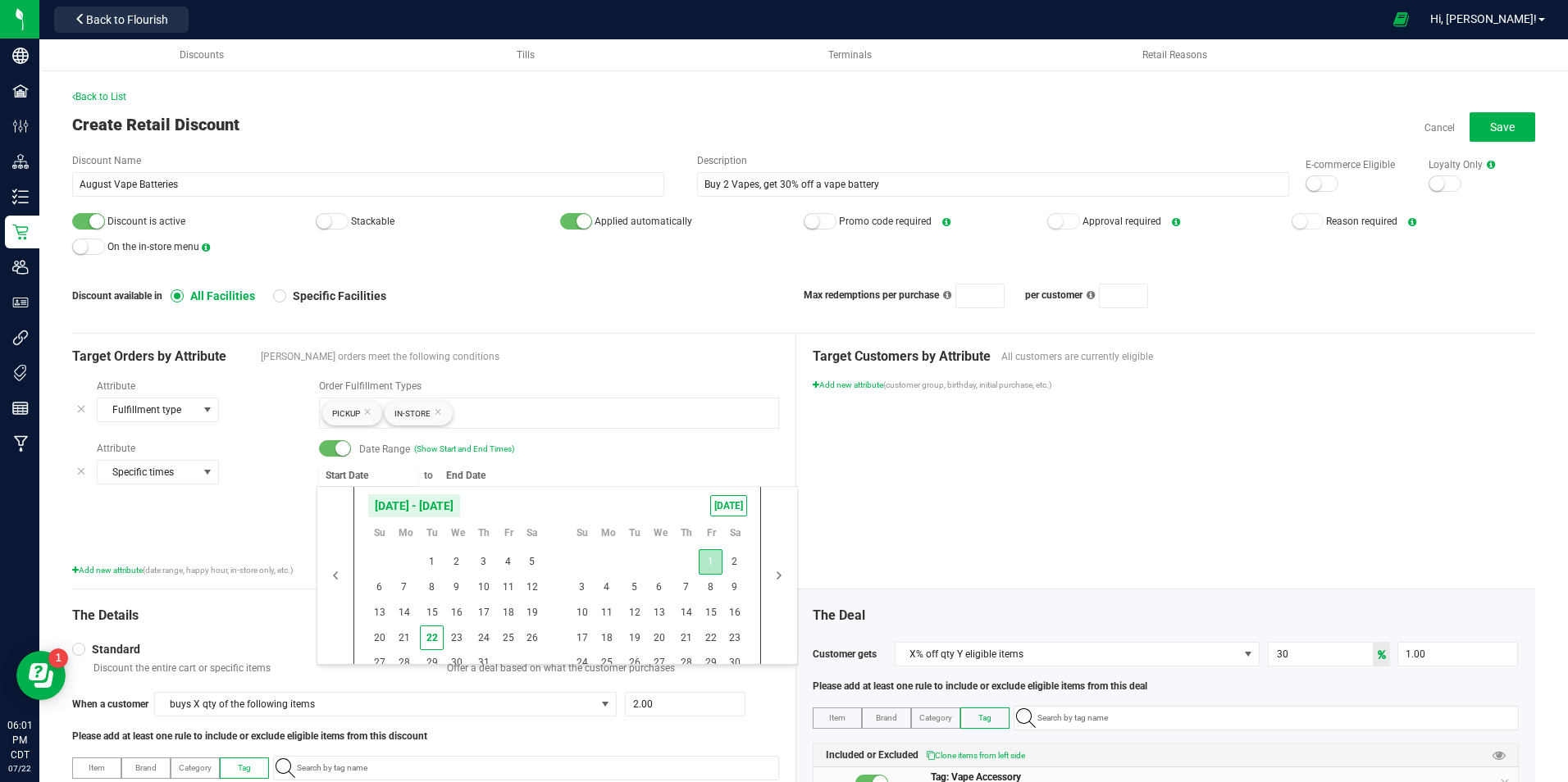 click on "1" at bounding box center (710, 561) 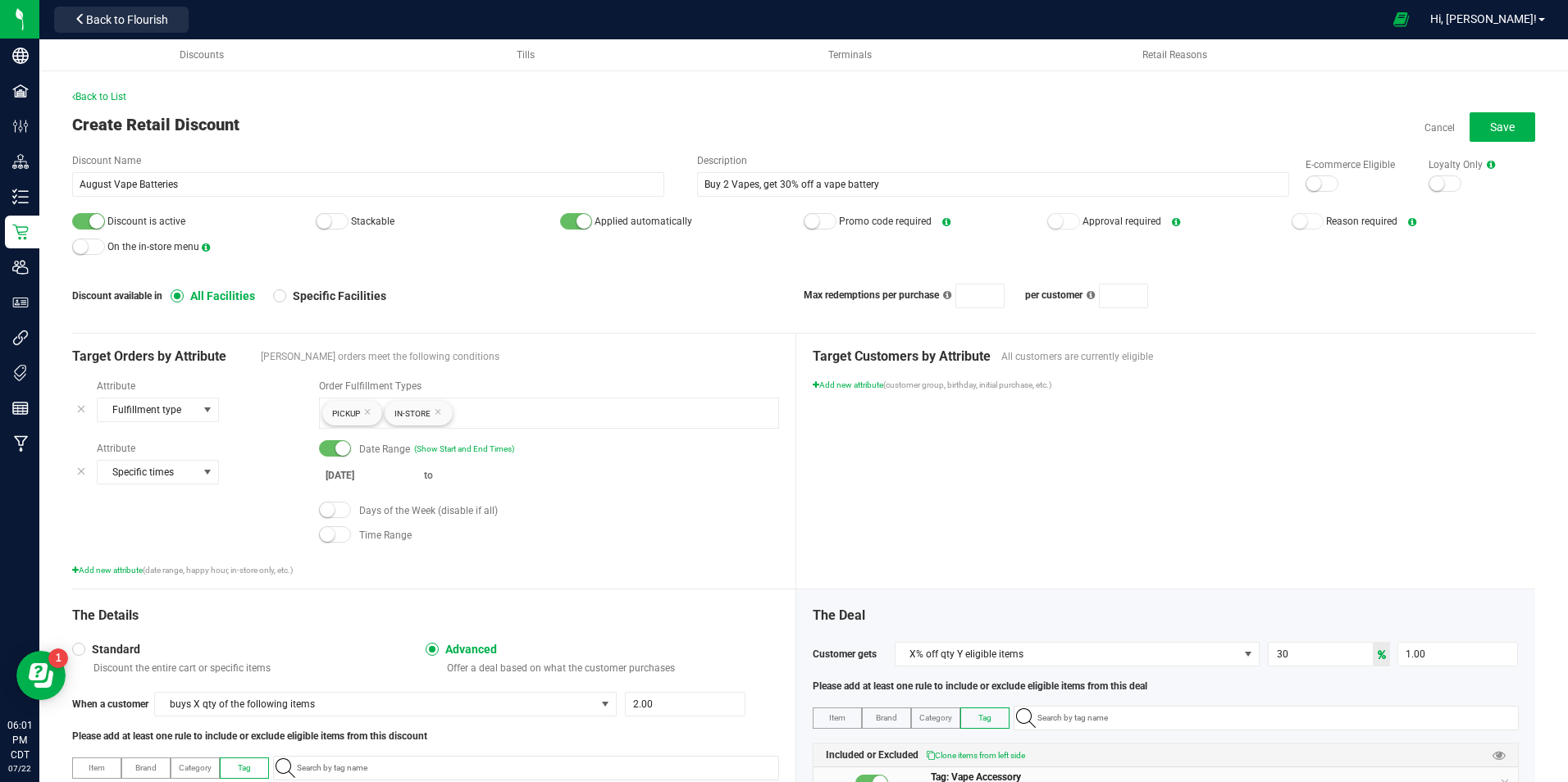 type on "month/day/year" 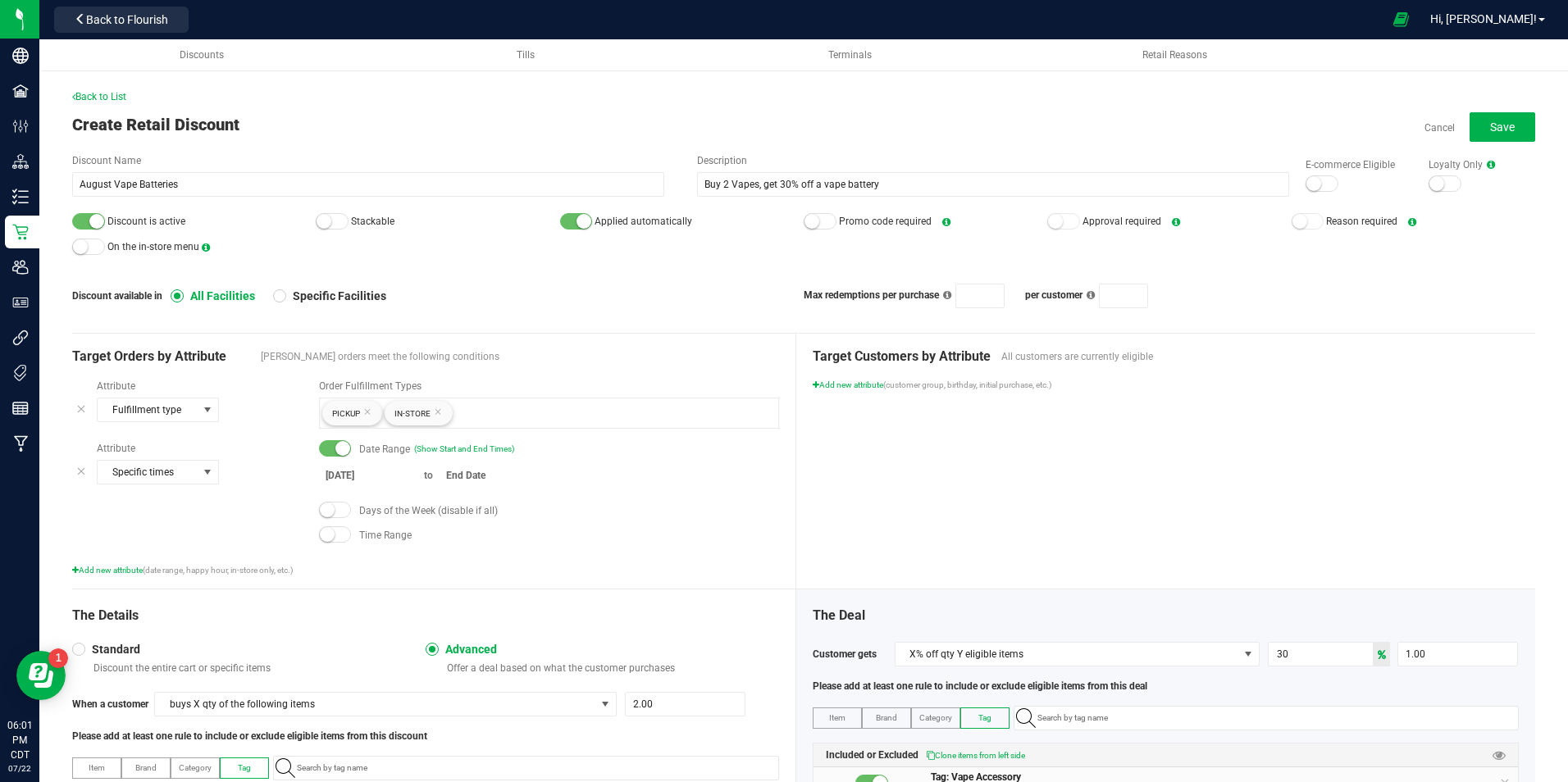 click at bounding box center (489, 475) 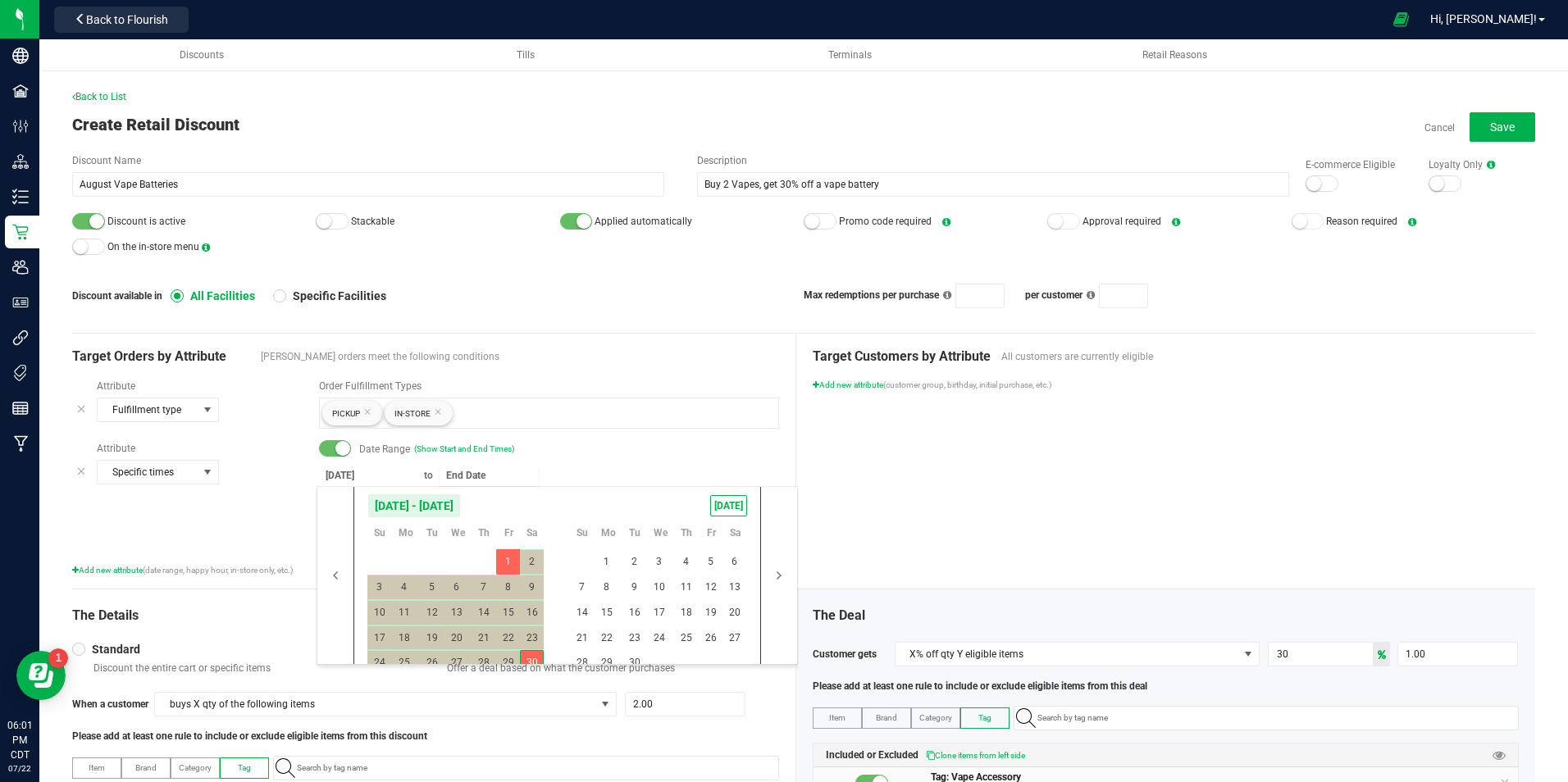 click on "30" at bounding box center [531, 662] 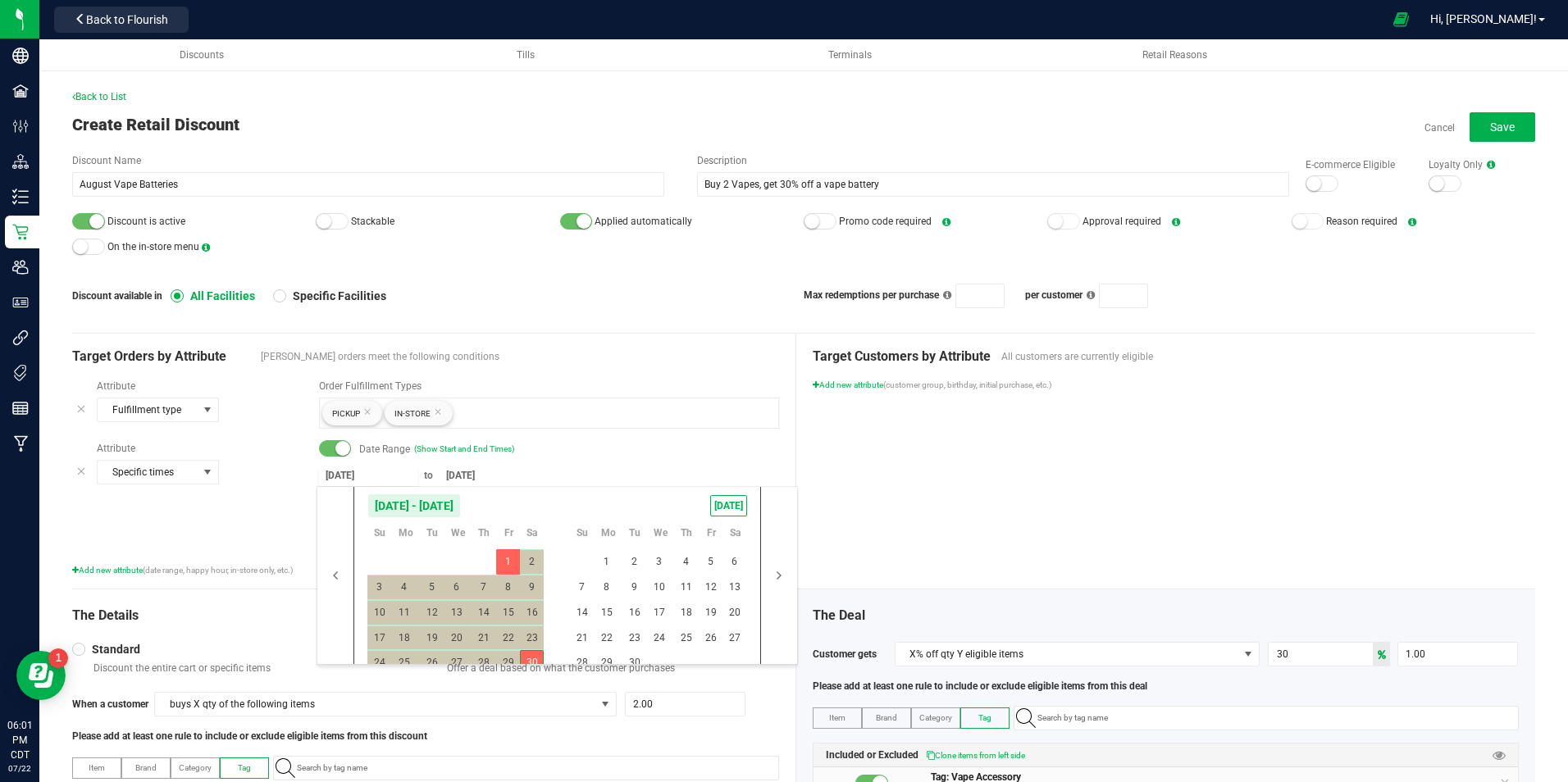 click on "30" at bounding box center [531, 662] 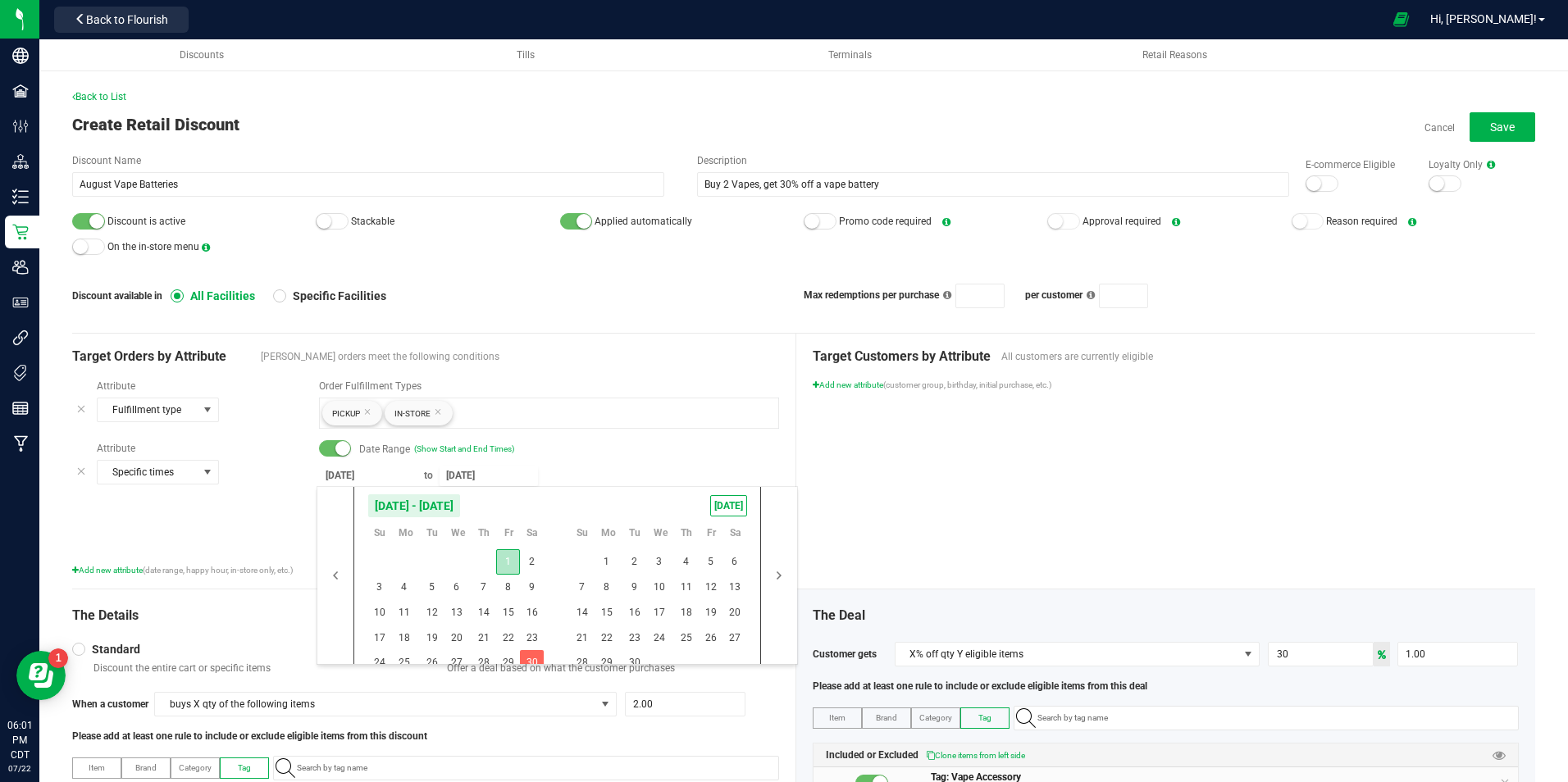 click on "1" at bounding box center [508, 561] 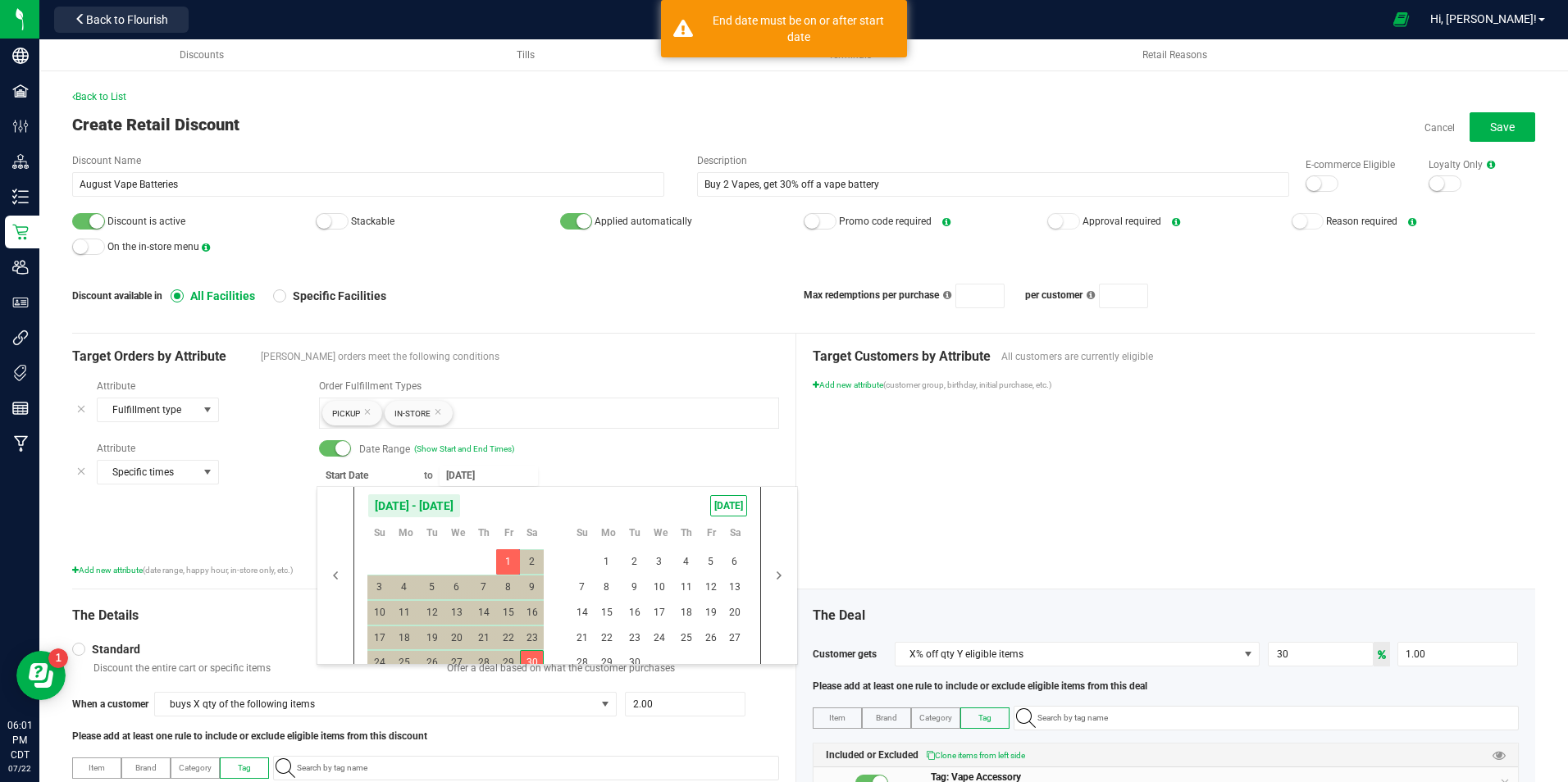 click on "30" at bounding box center (531, 662) 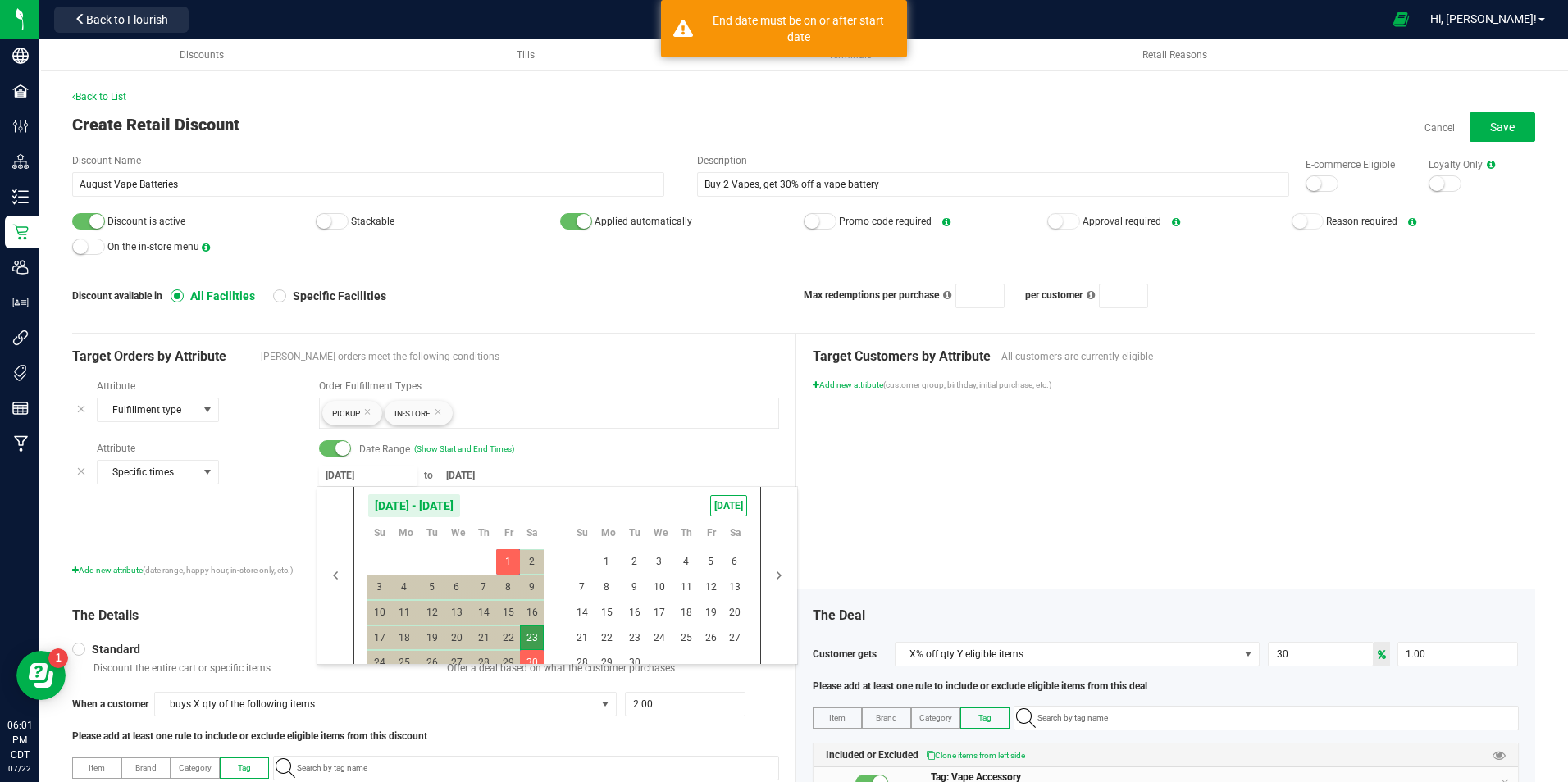 click on "Date Range   (Show Start and End Times)" at bounding box center [549, 449] 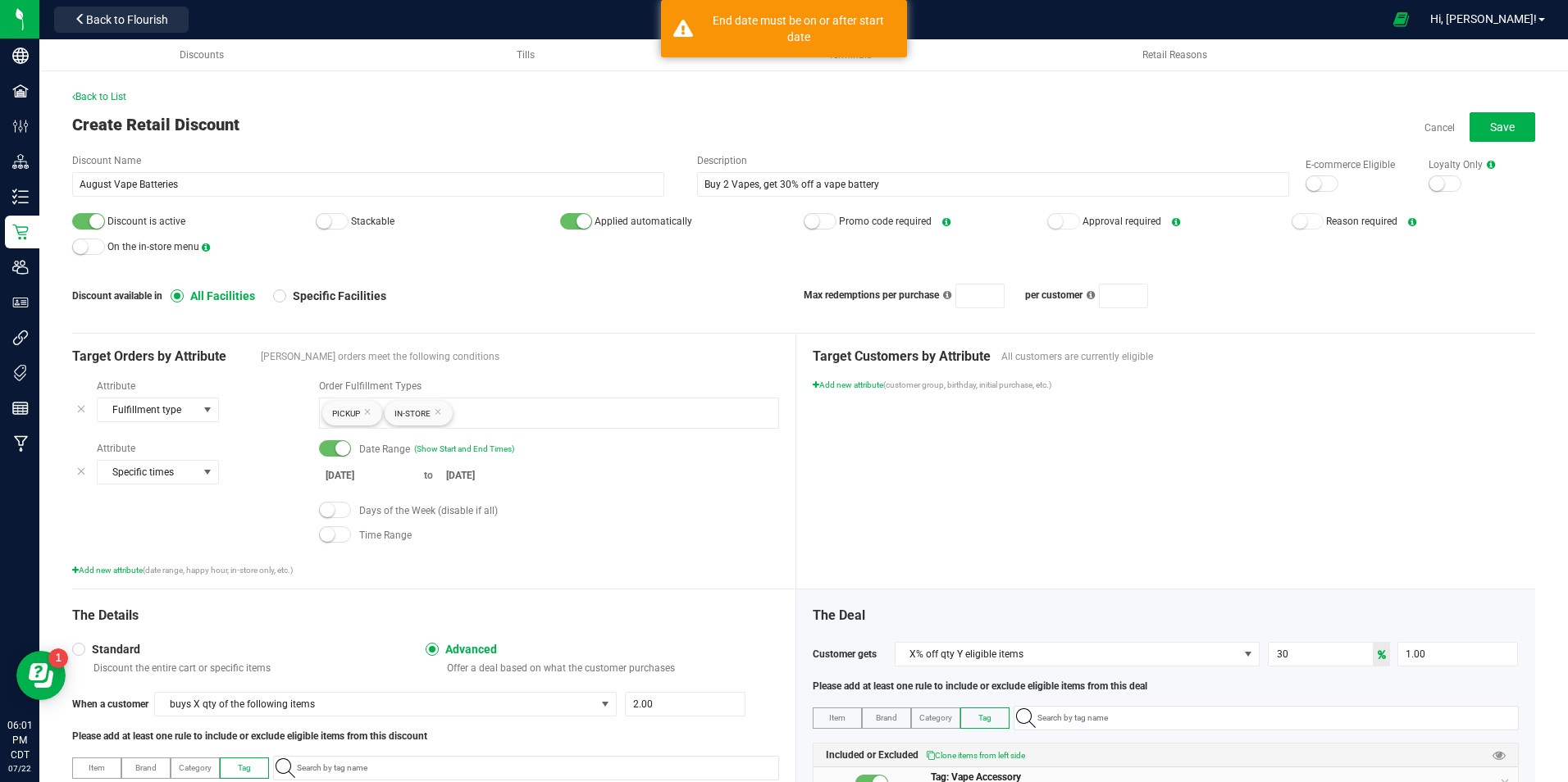 click at bounding box center (335, 510) 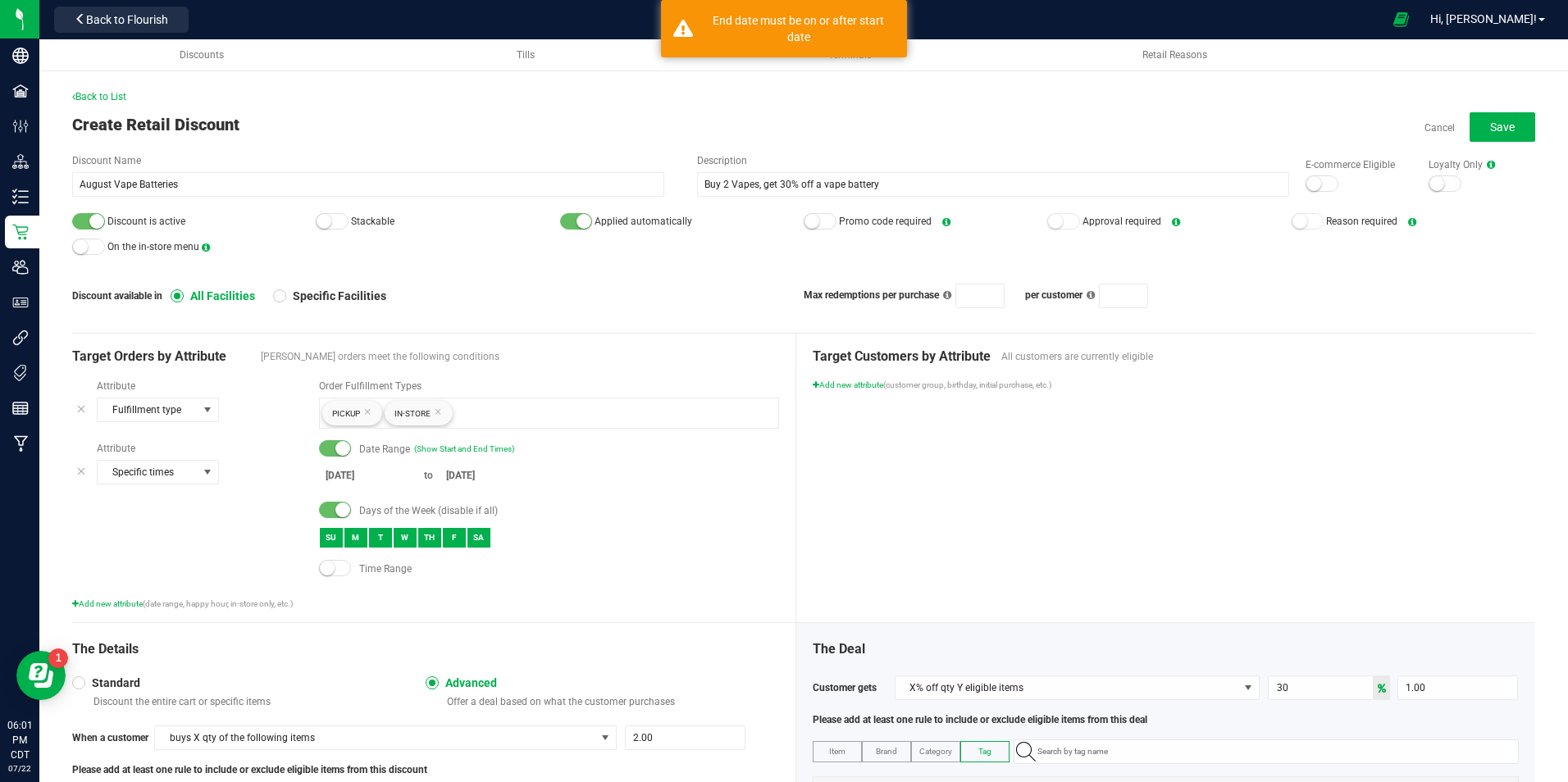 click on "SU" at bounding box center (331, 538) 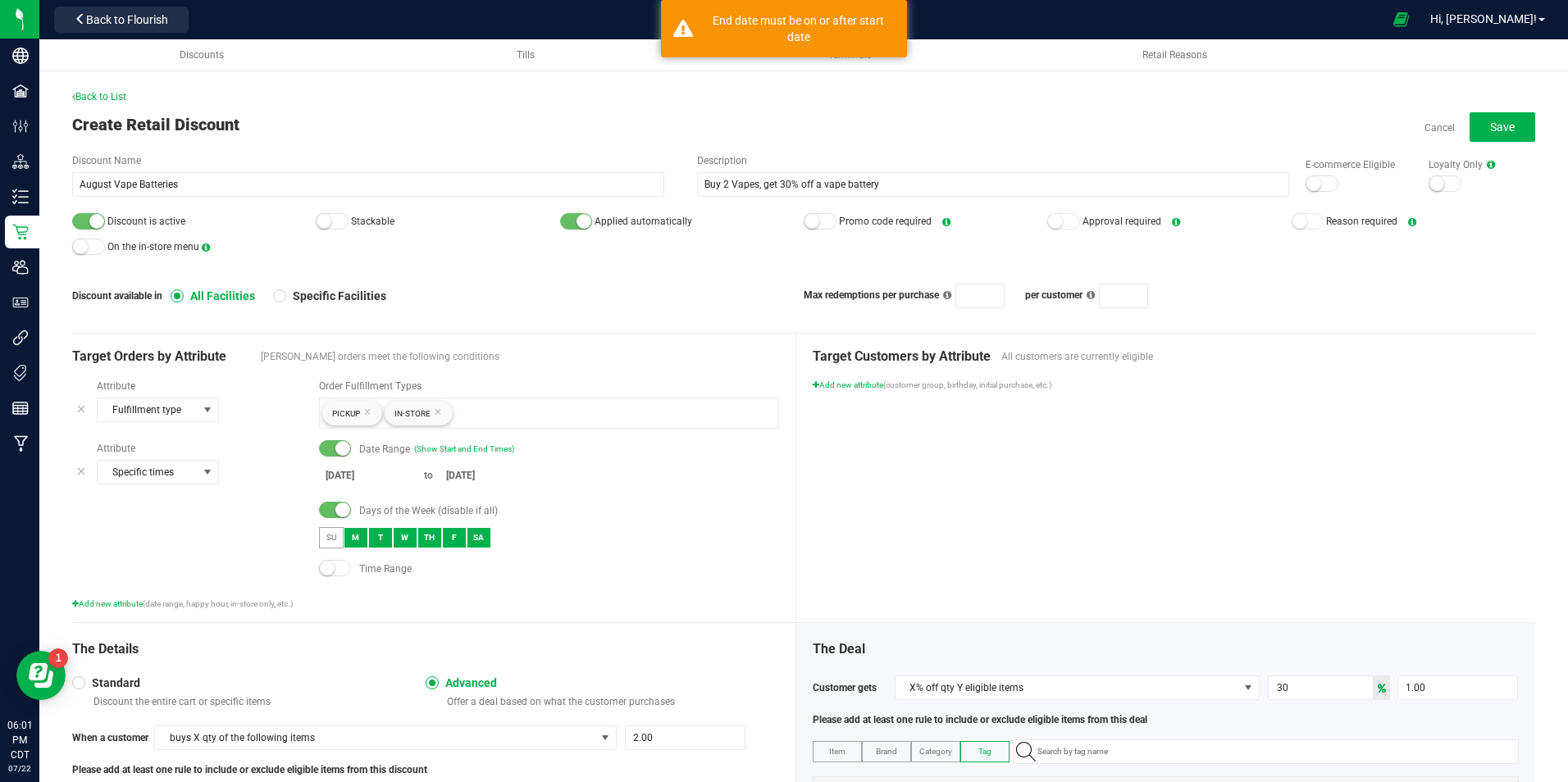 click on "M" at bounding box center [356, 538] 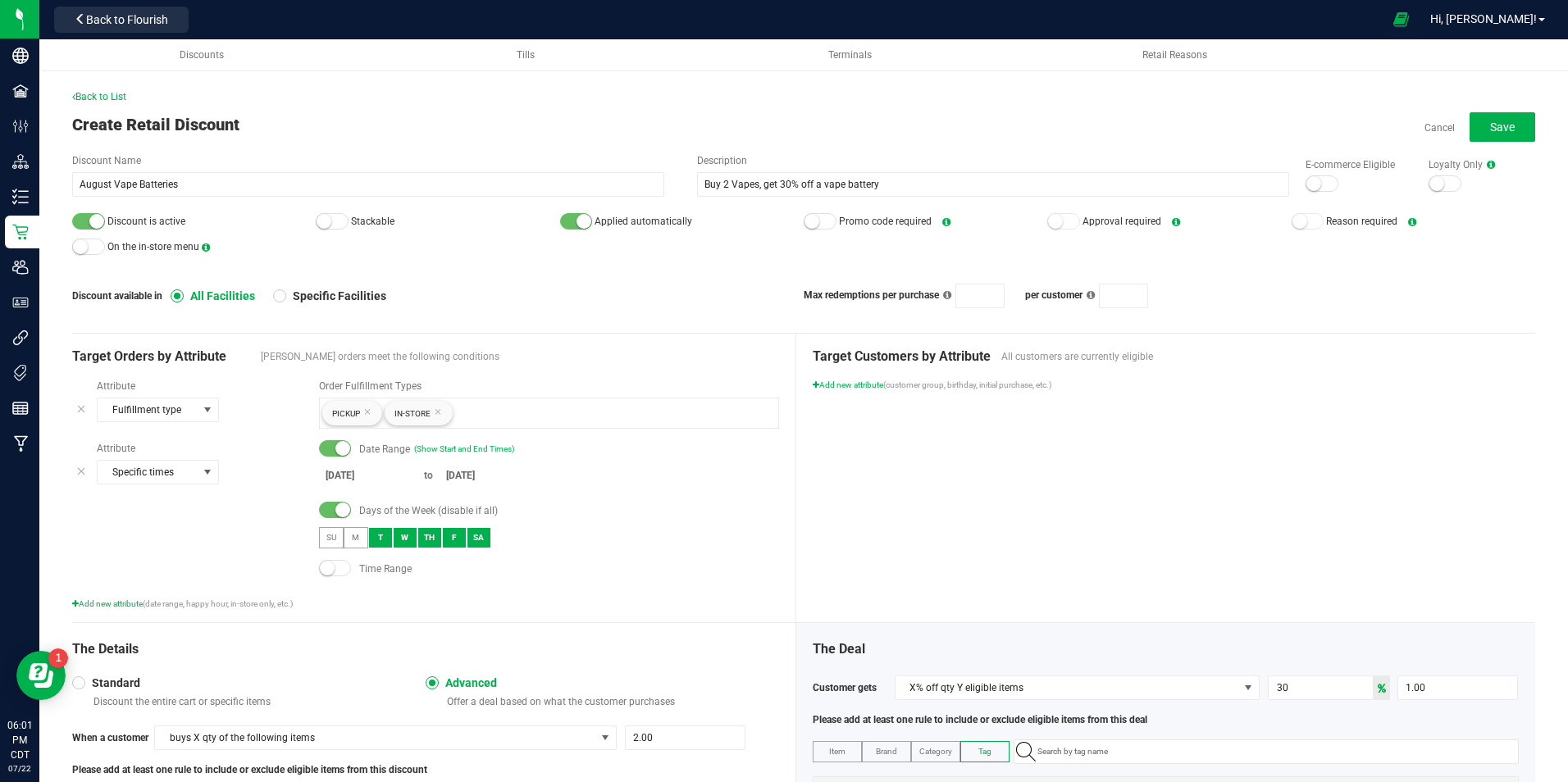 click on "T" at bounding box center [381, 538] 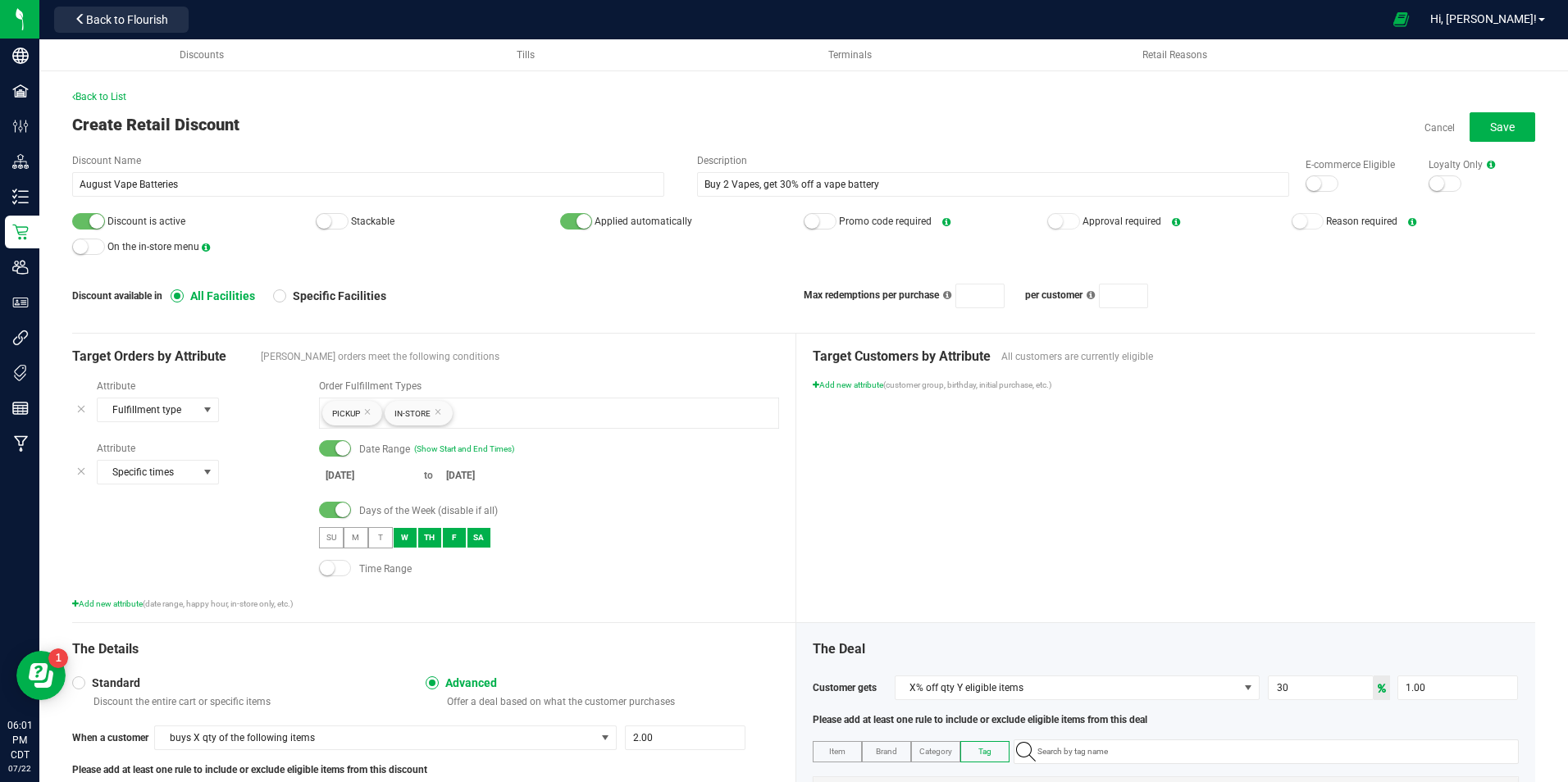 click on "TH" at bounding box center (430, 538) 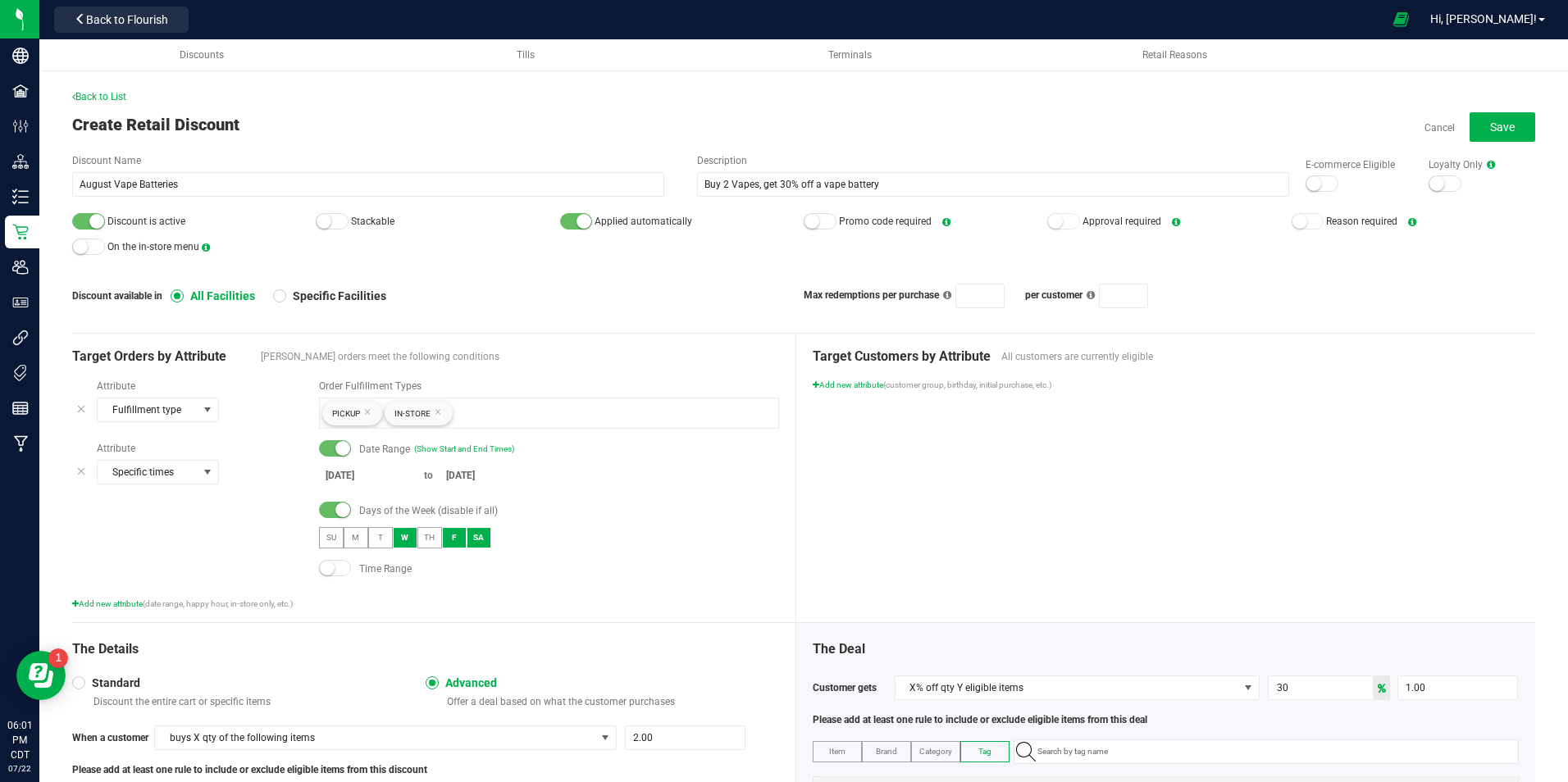 click on "F" at bounding box center [454, 538] 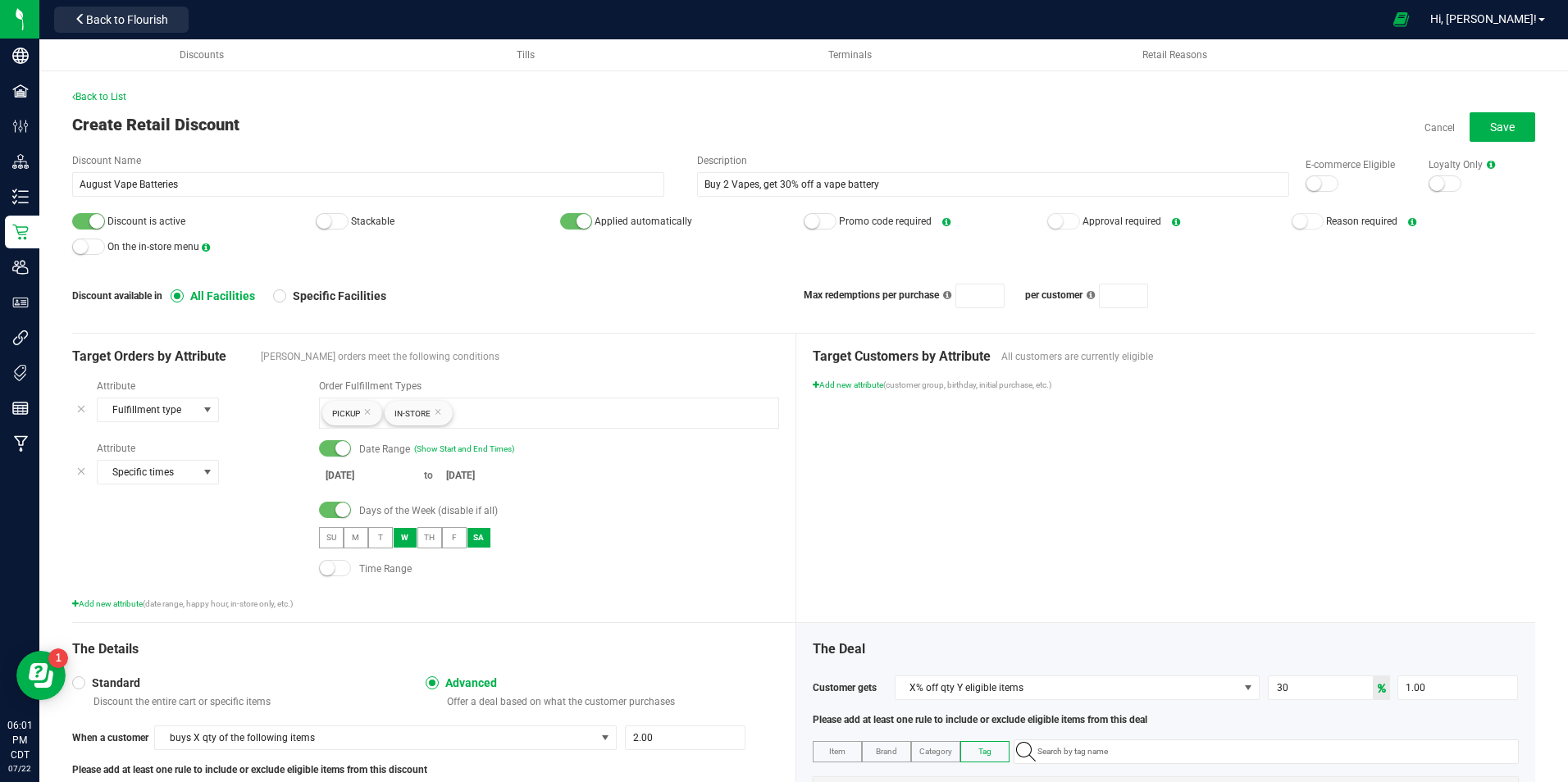 click on "SA" at bounding box center [479, 538] 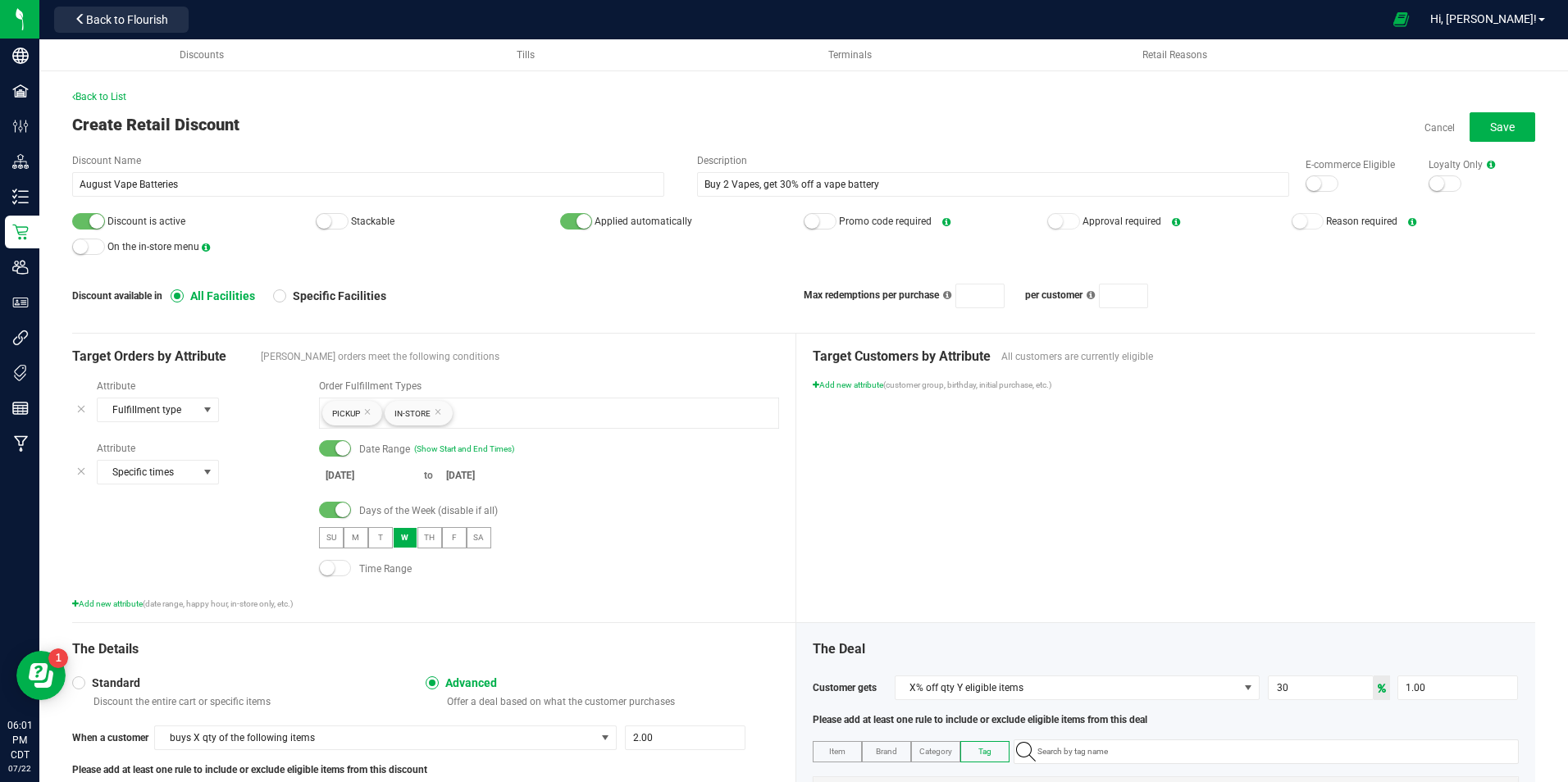 click on "Date Range   (Show Start and End Times)  [DATE] to [DATE] Days of the Week (disable if all)  SU   M   T   W   TH   F   SA  Time Range" at bounding box center [540, 513] 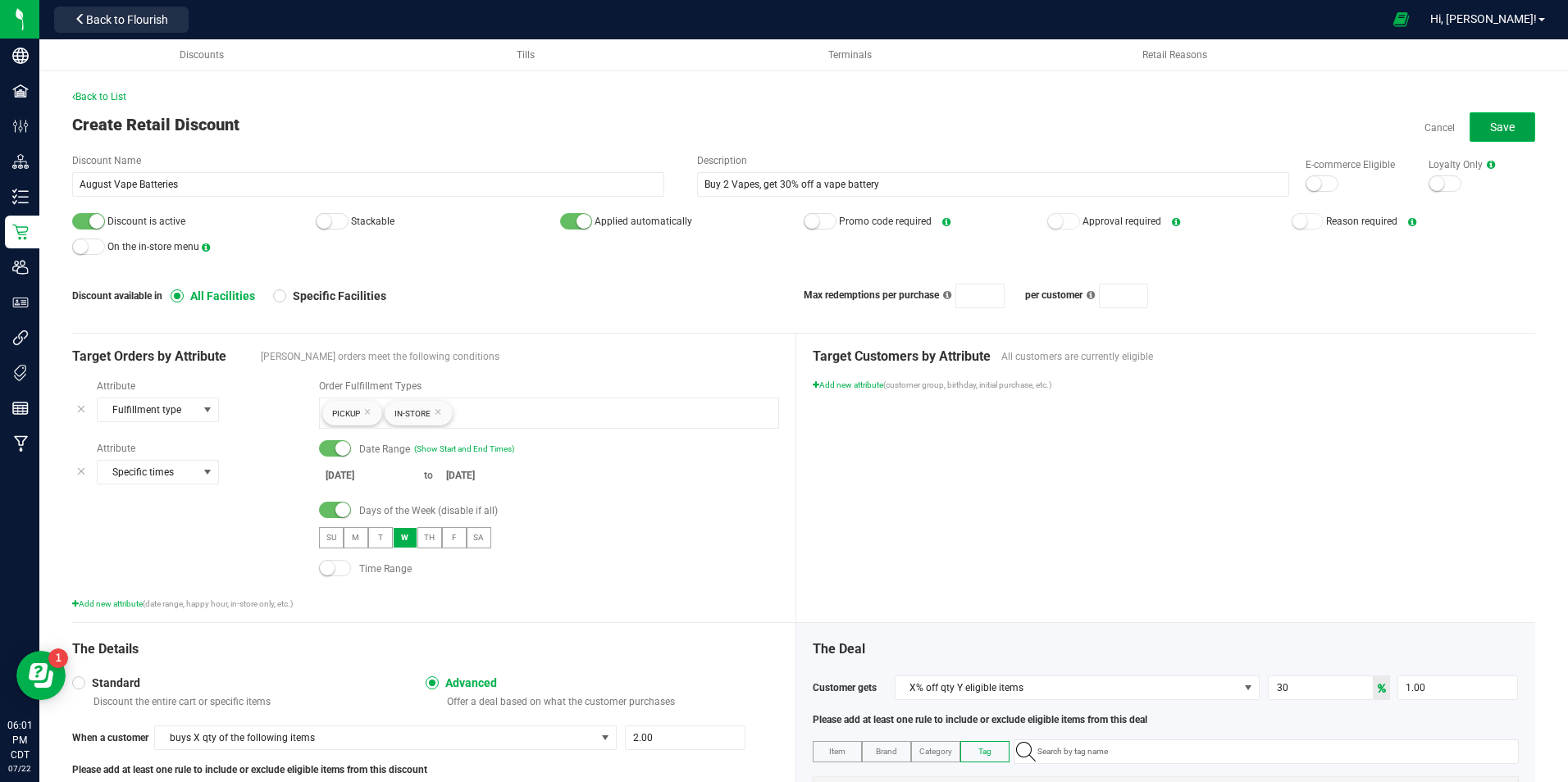 click on "Save" at bounding box center [1502, 127] 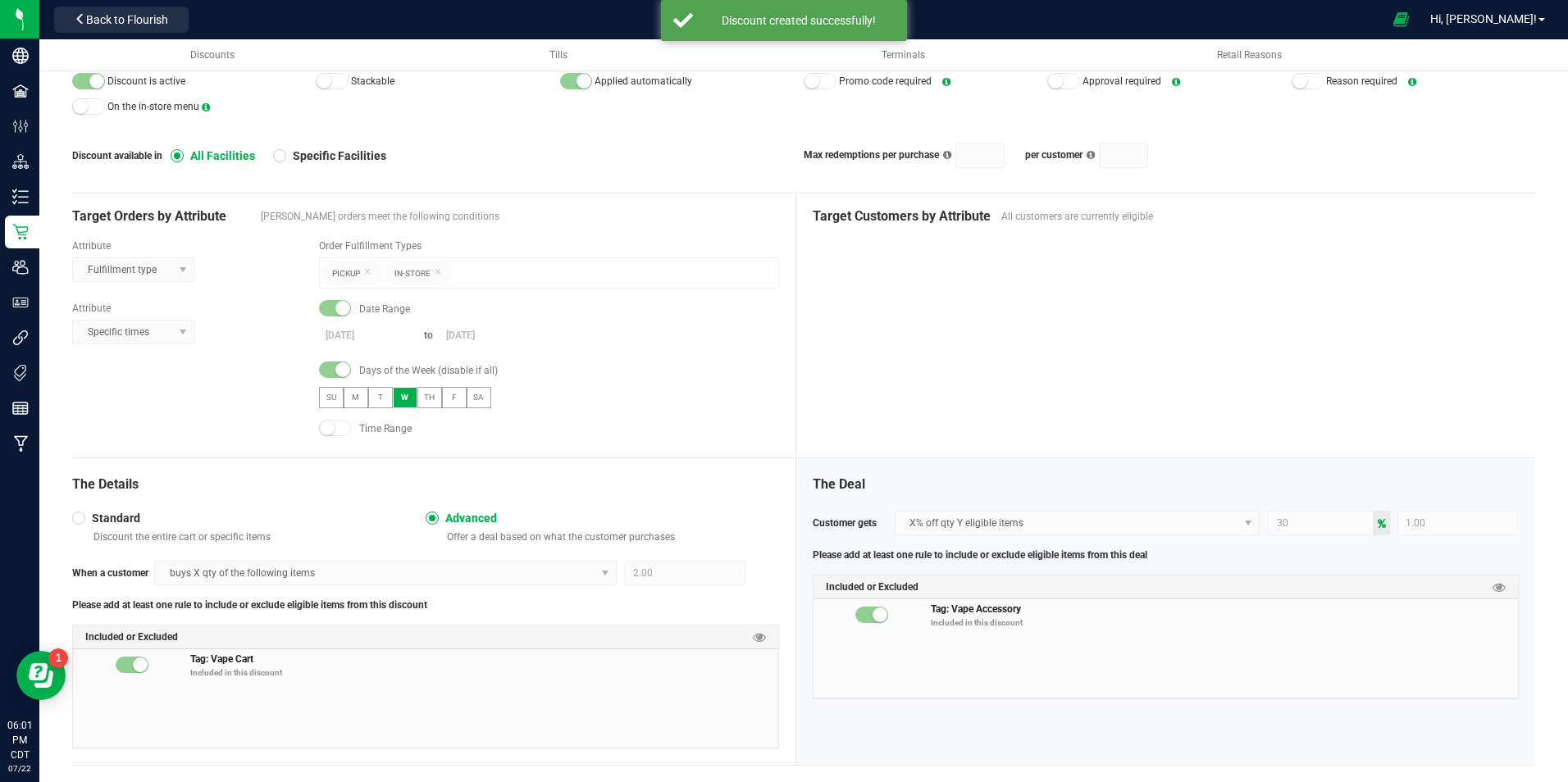 scroll, scrollTop: 0, scrollLeft: 0, axis: both 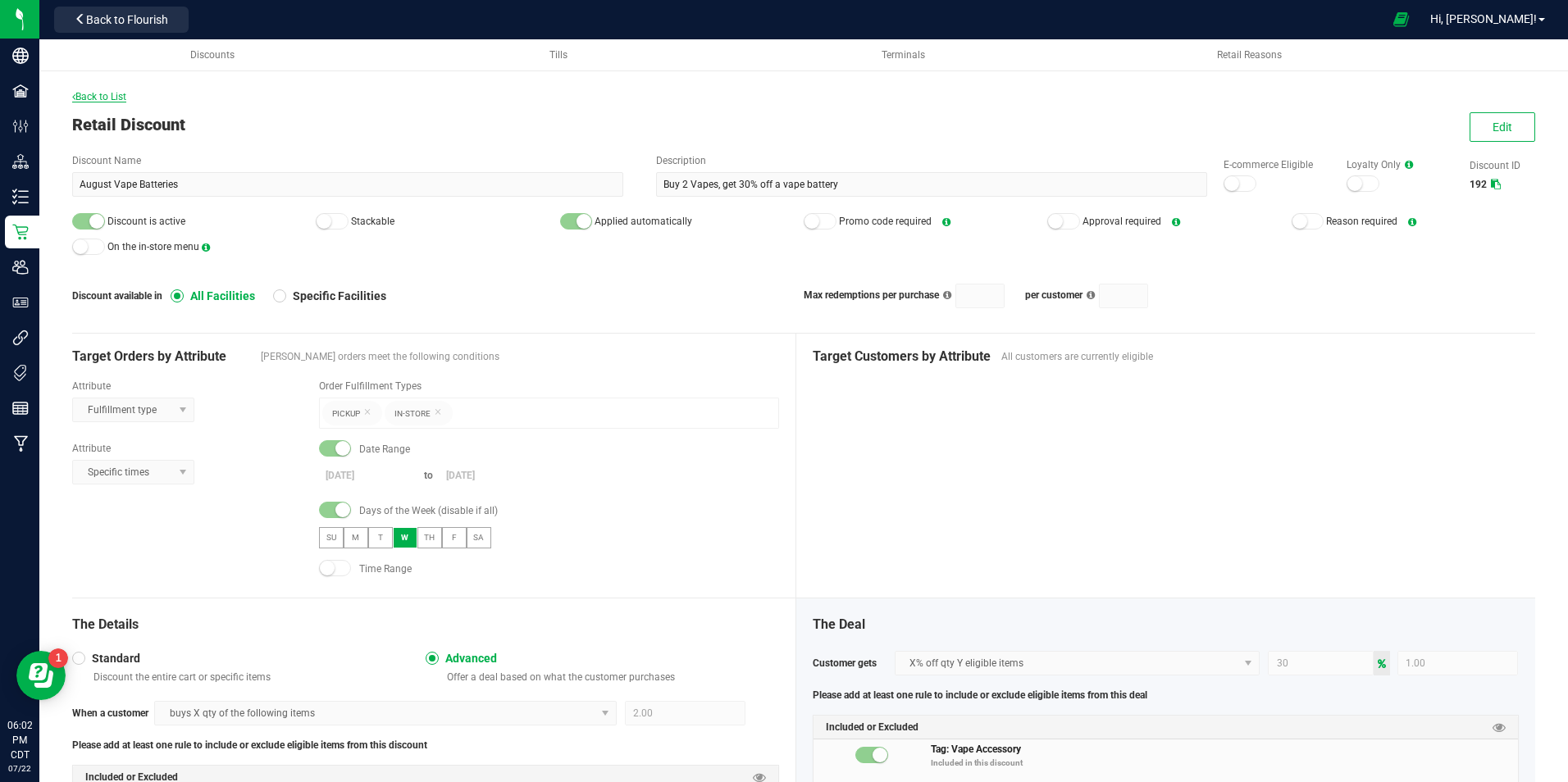 click on "Back to List" at bounding box center (99, 97) 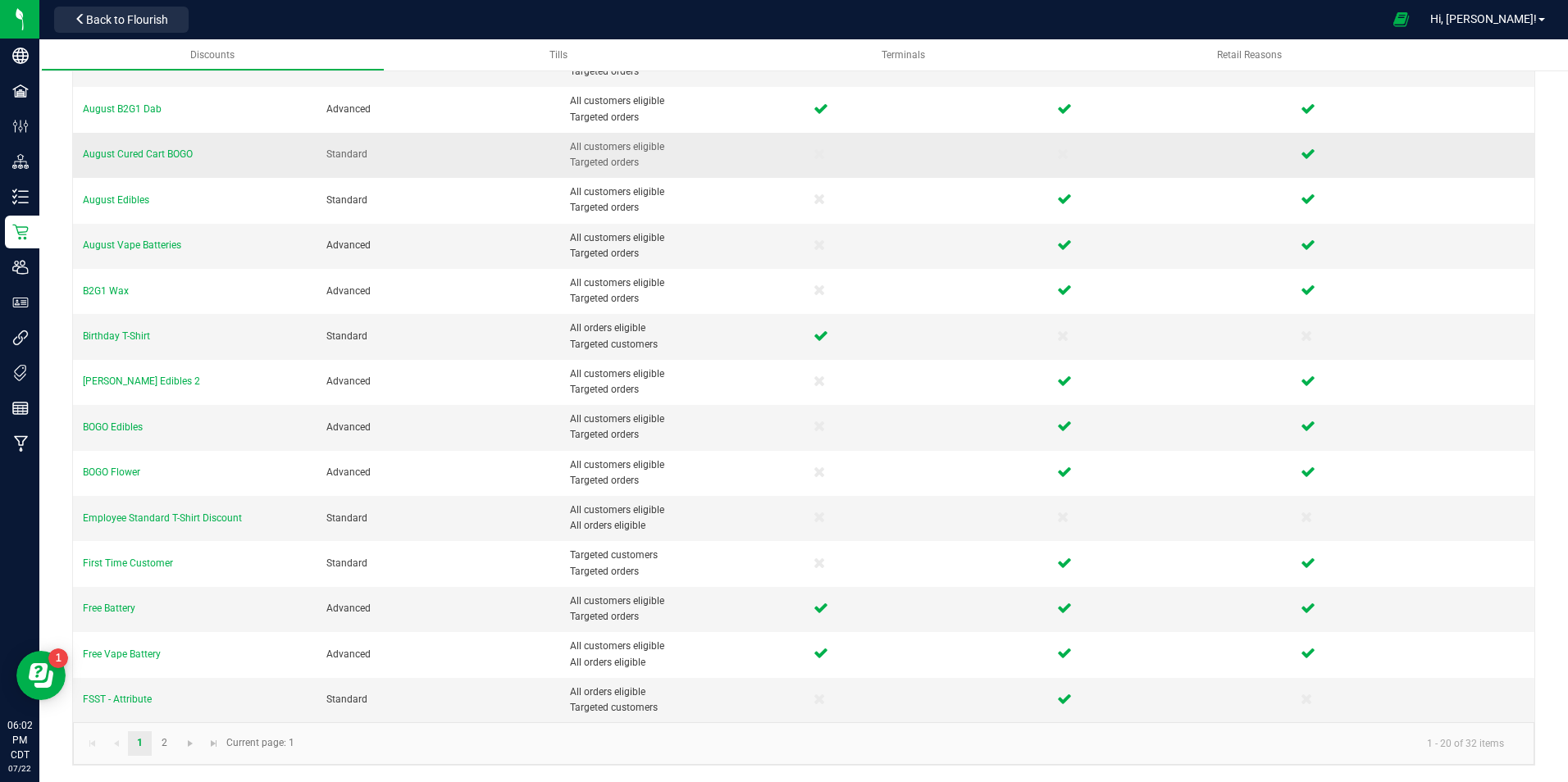 scroll, scrollTop: 374, scrollLeft: 0, axis: vertical 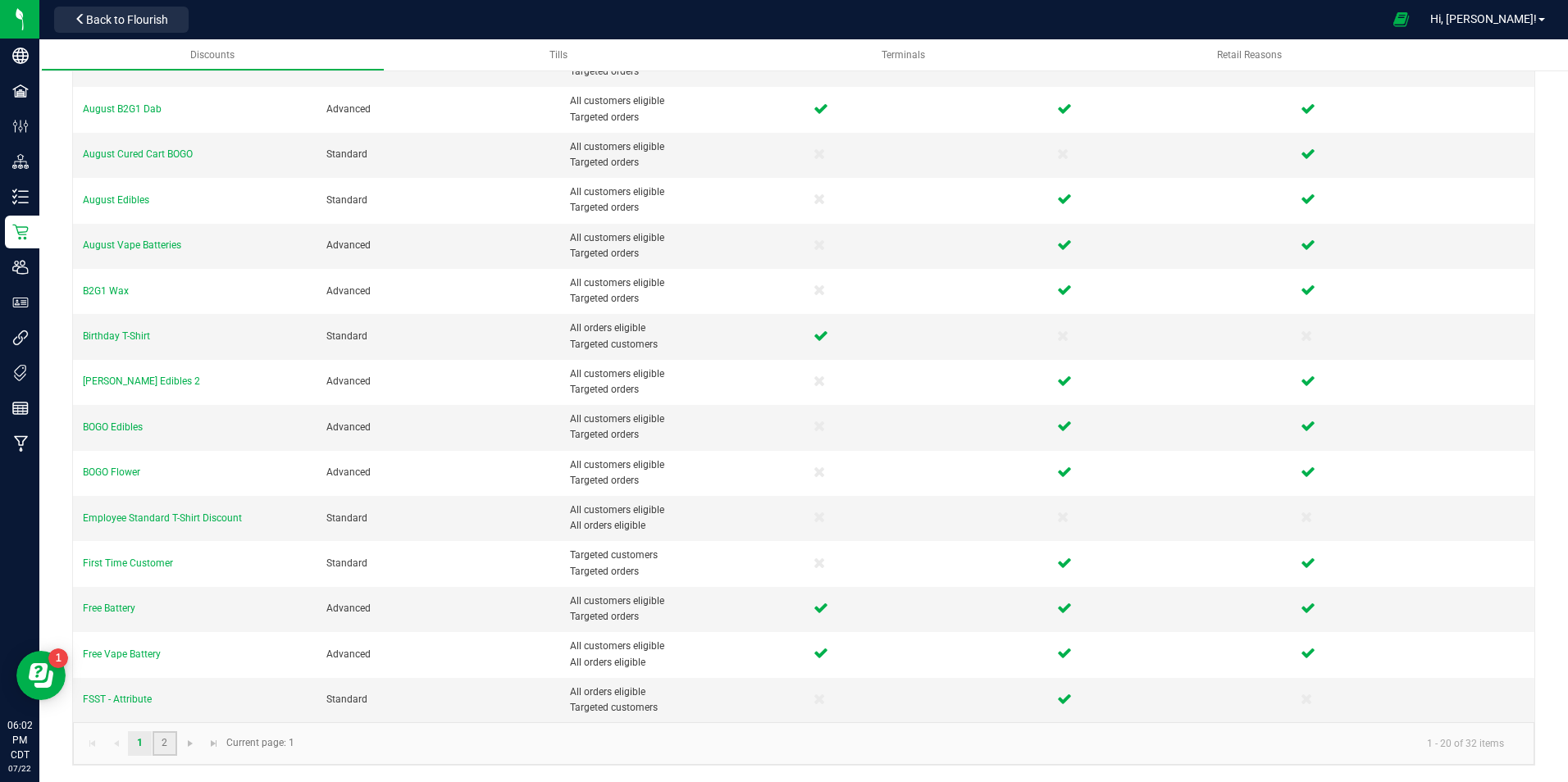 click on "2" 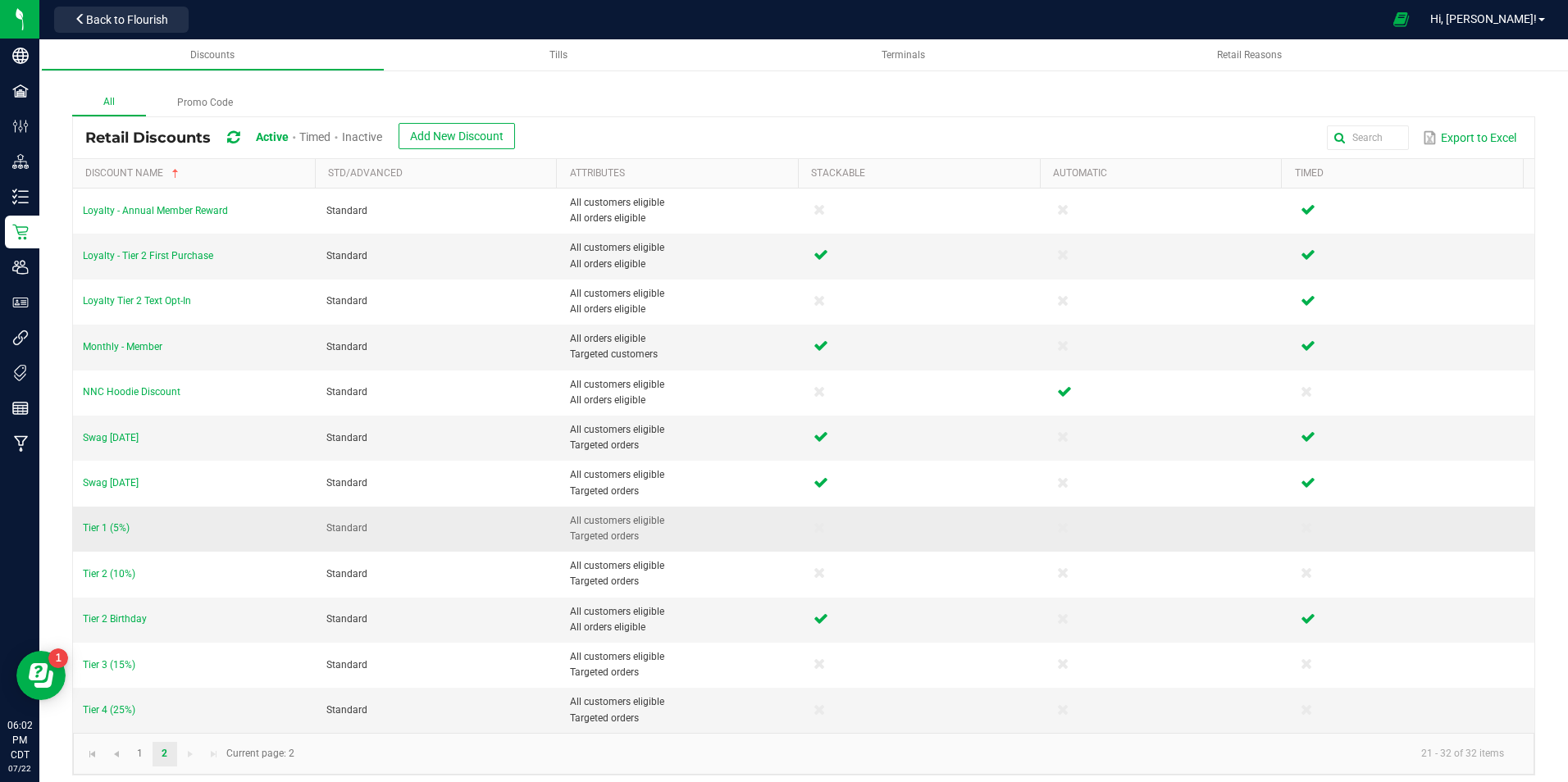 scroll, scrollTop: 10, scrollLeft: 0, axis: vertical 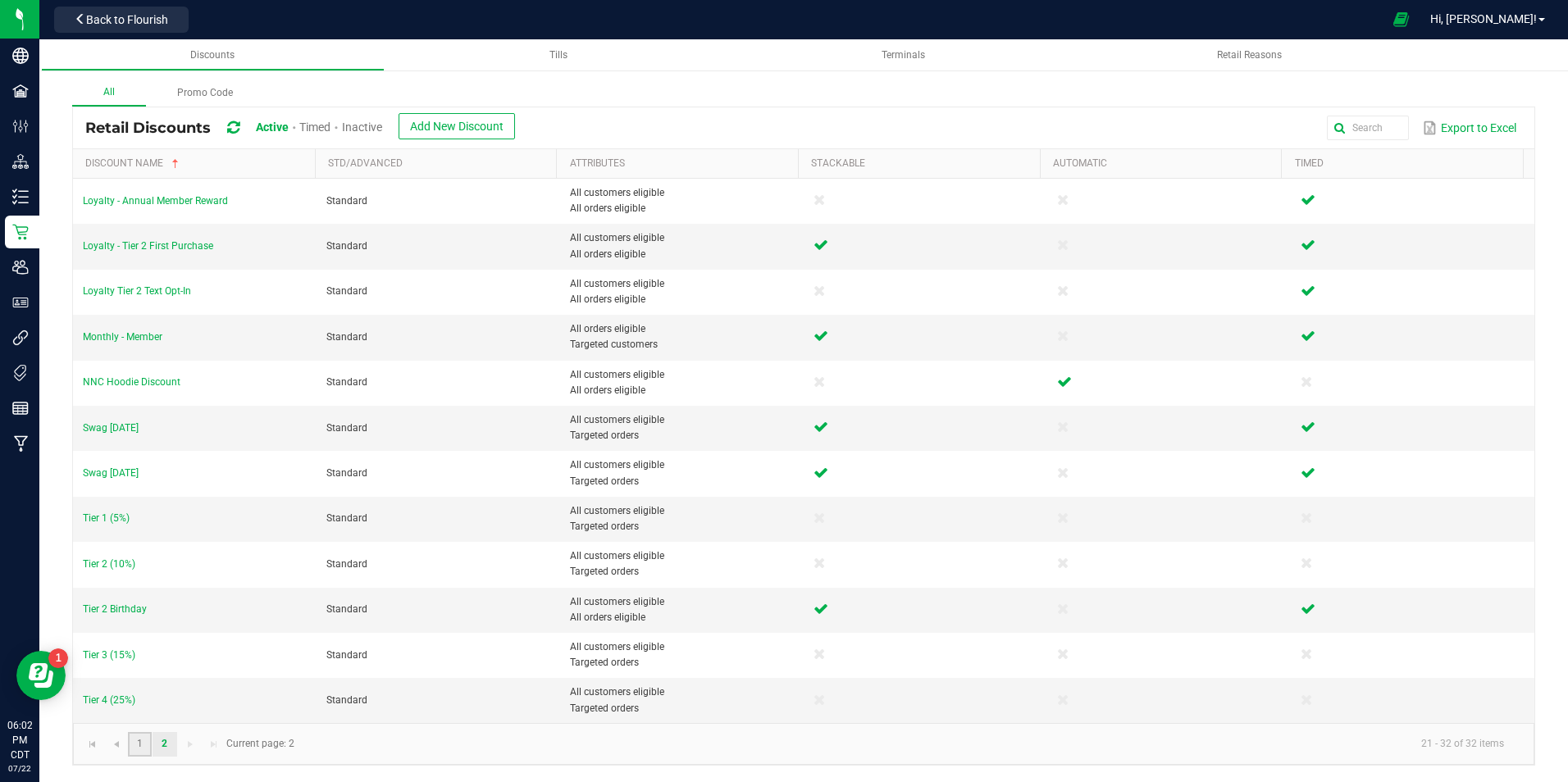 click on "1" 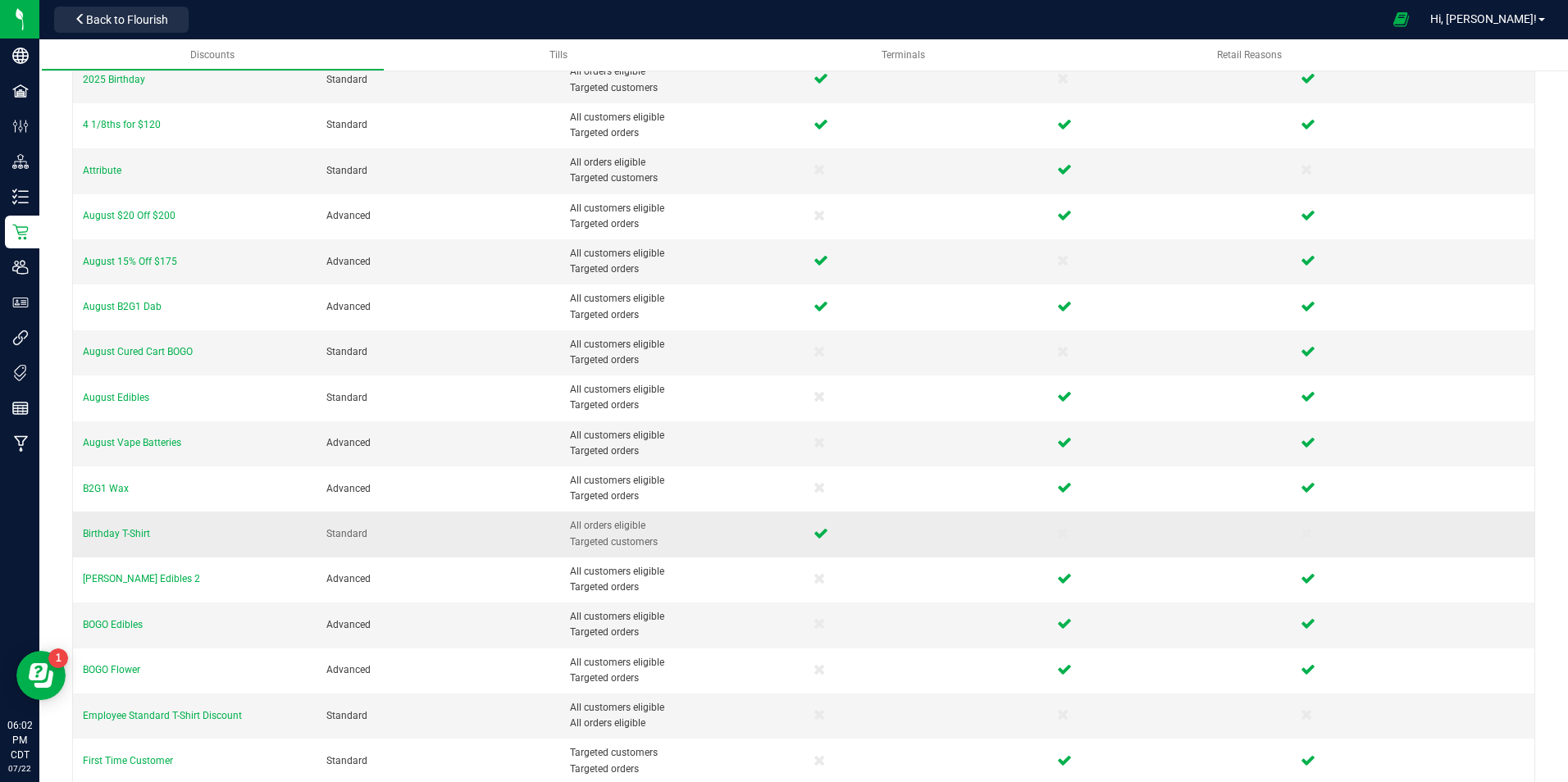 scroll, scrollTop: 0, scrollLeft: 0, axis: both 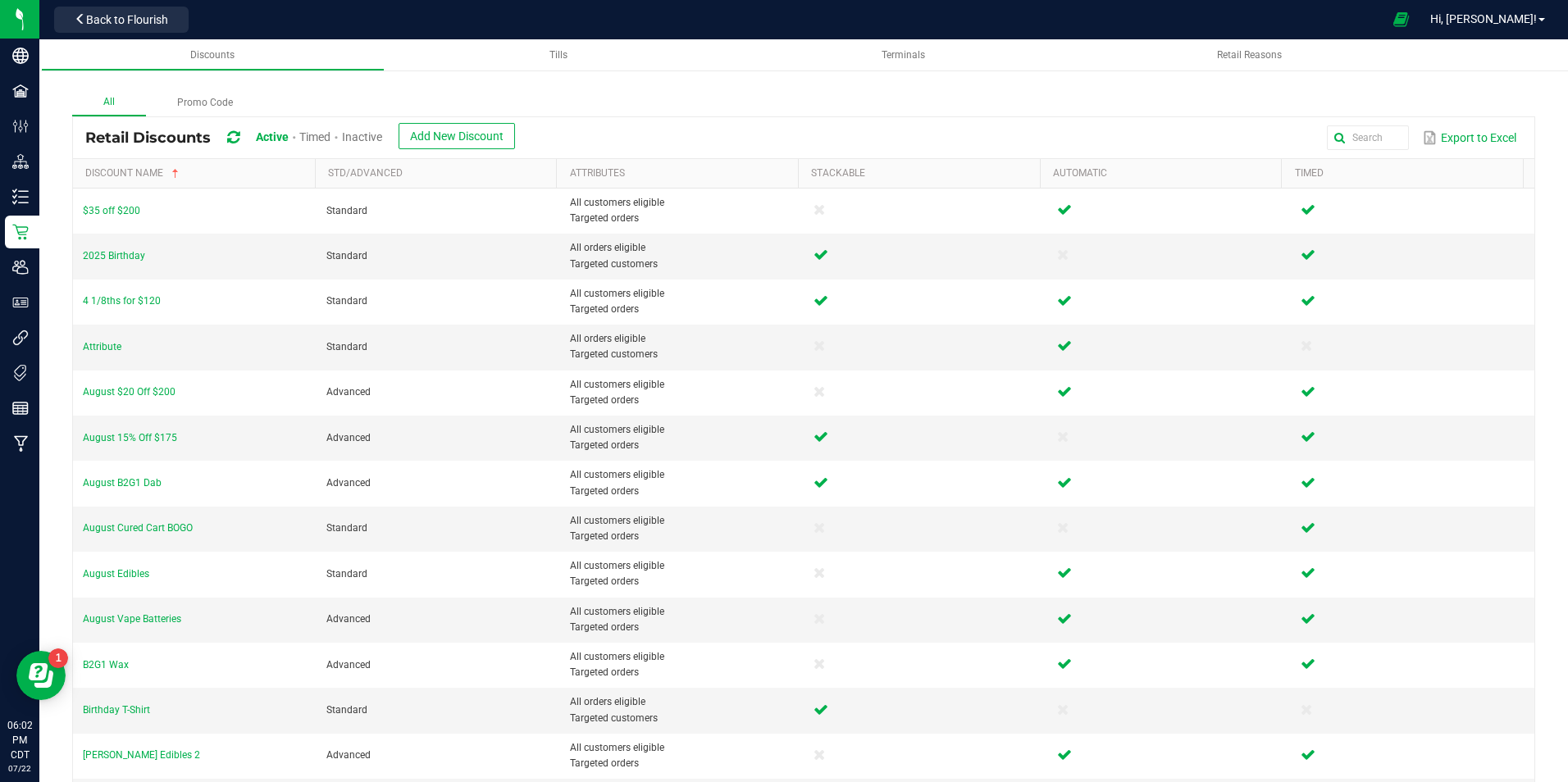 click on "Inactive" at bounding box center (362, 137) 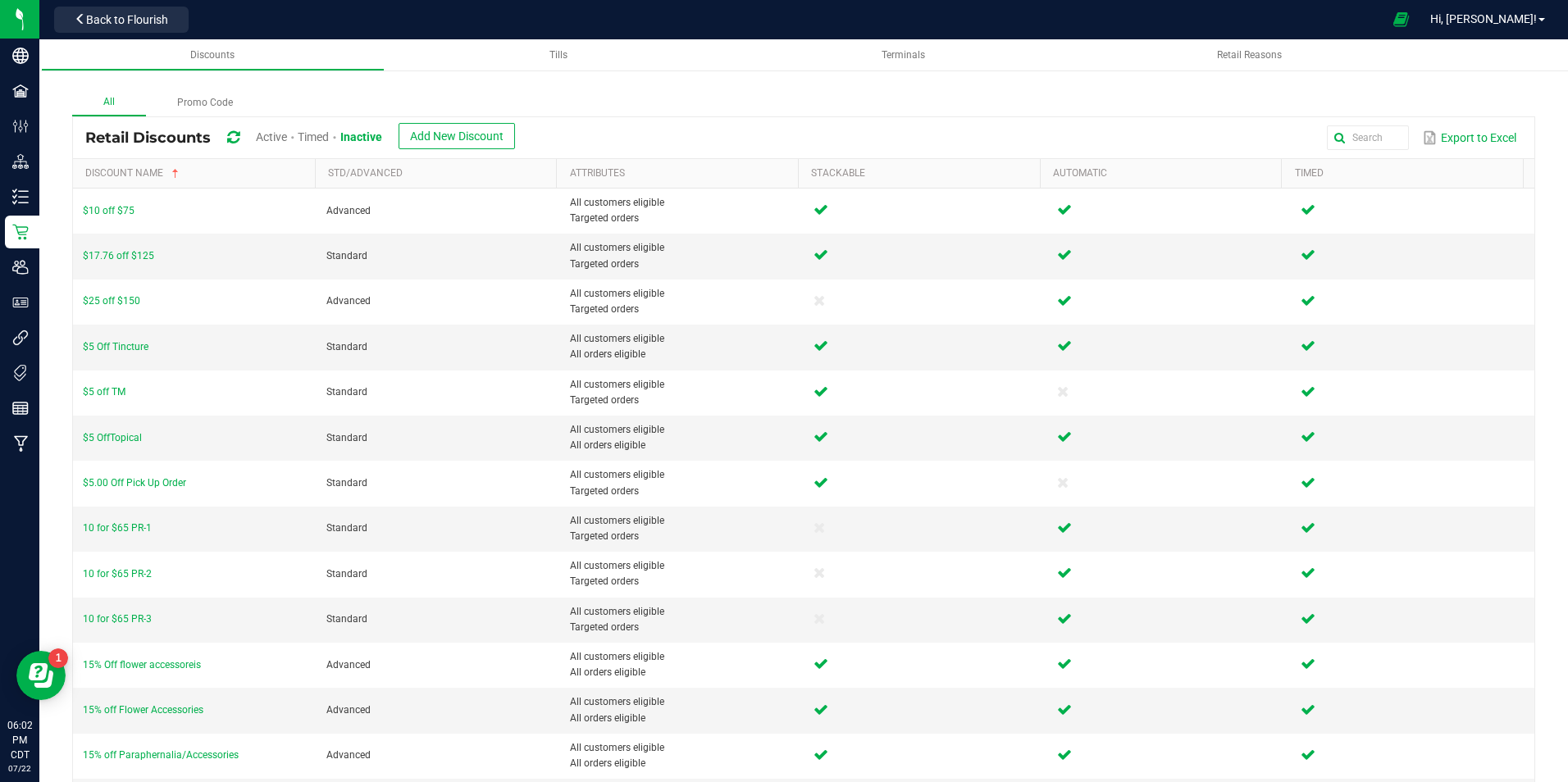 click on "Active" at bounding box center (276, 138) 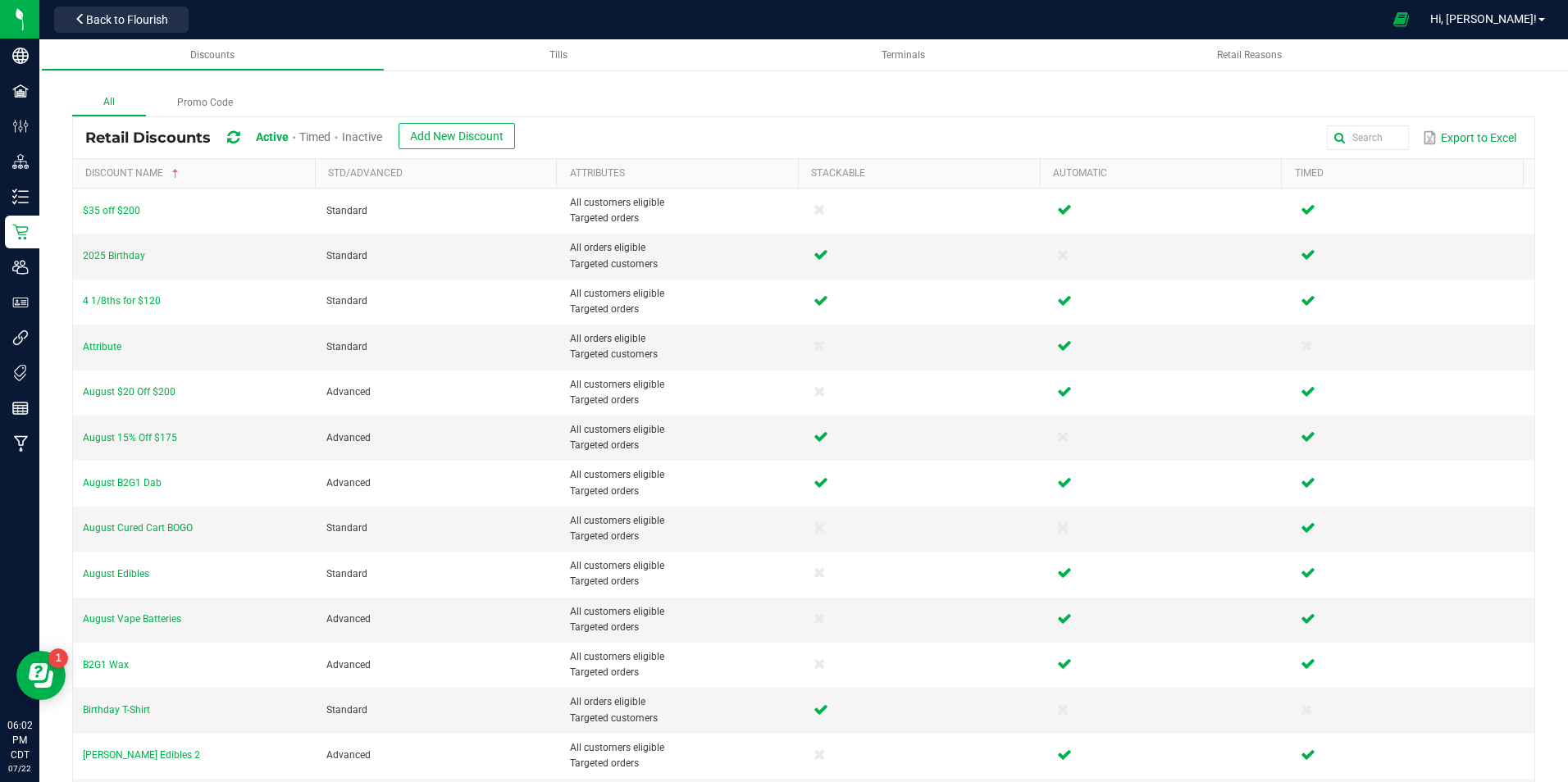 click on "Timed" at bounding box center [315, 137] 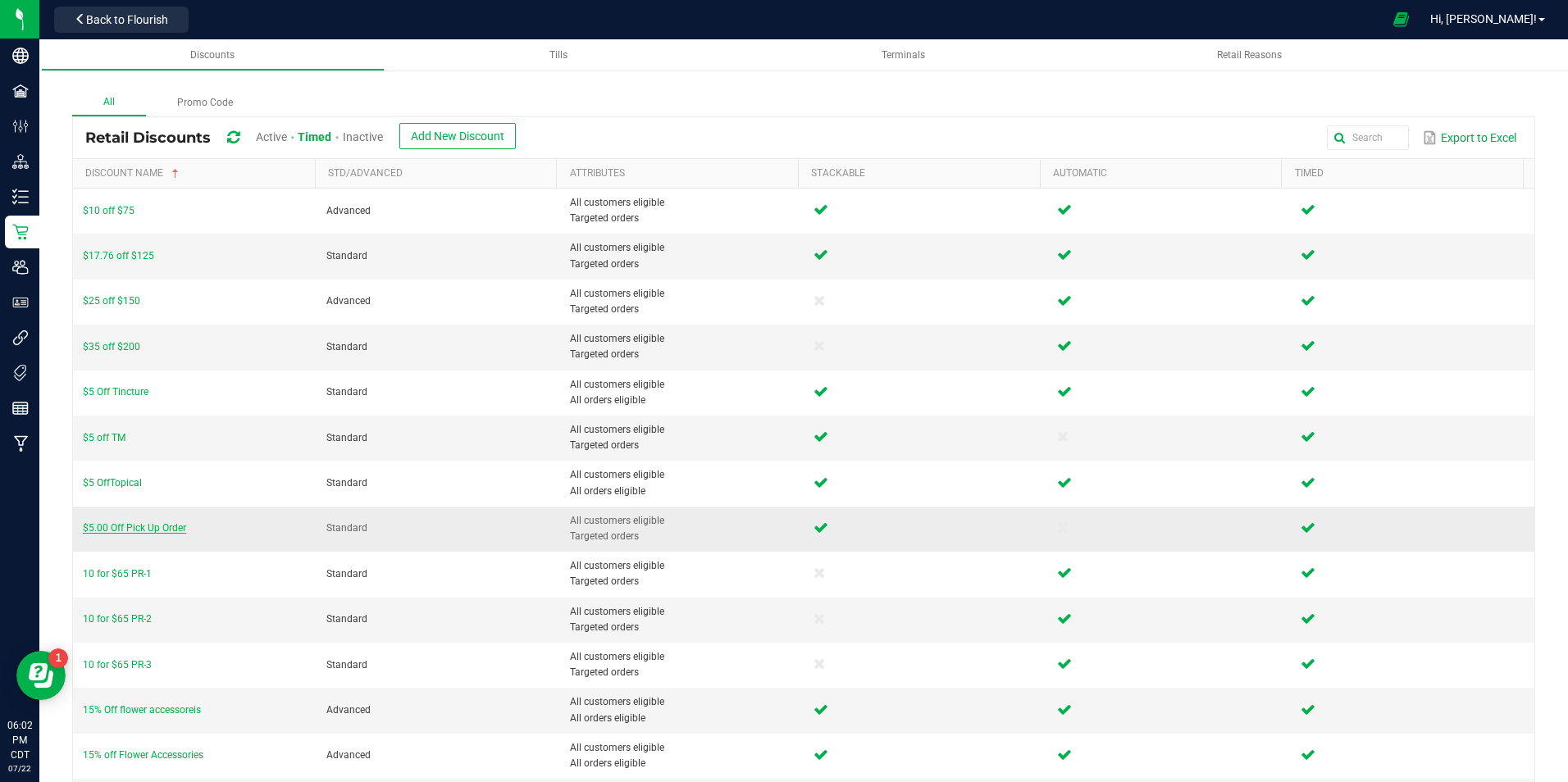 click on "$5.00 Off Pick Up Order" at bounding box center [134, 528] 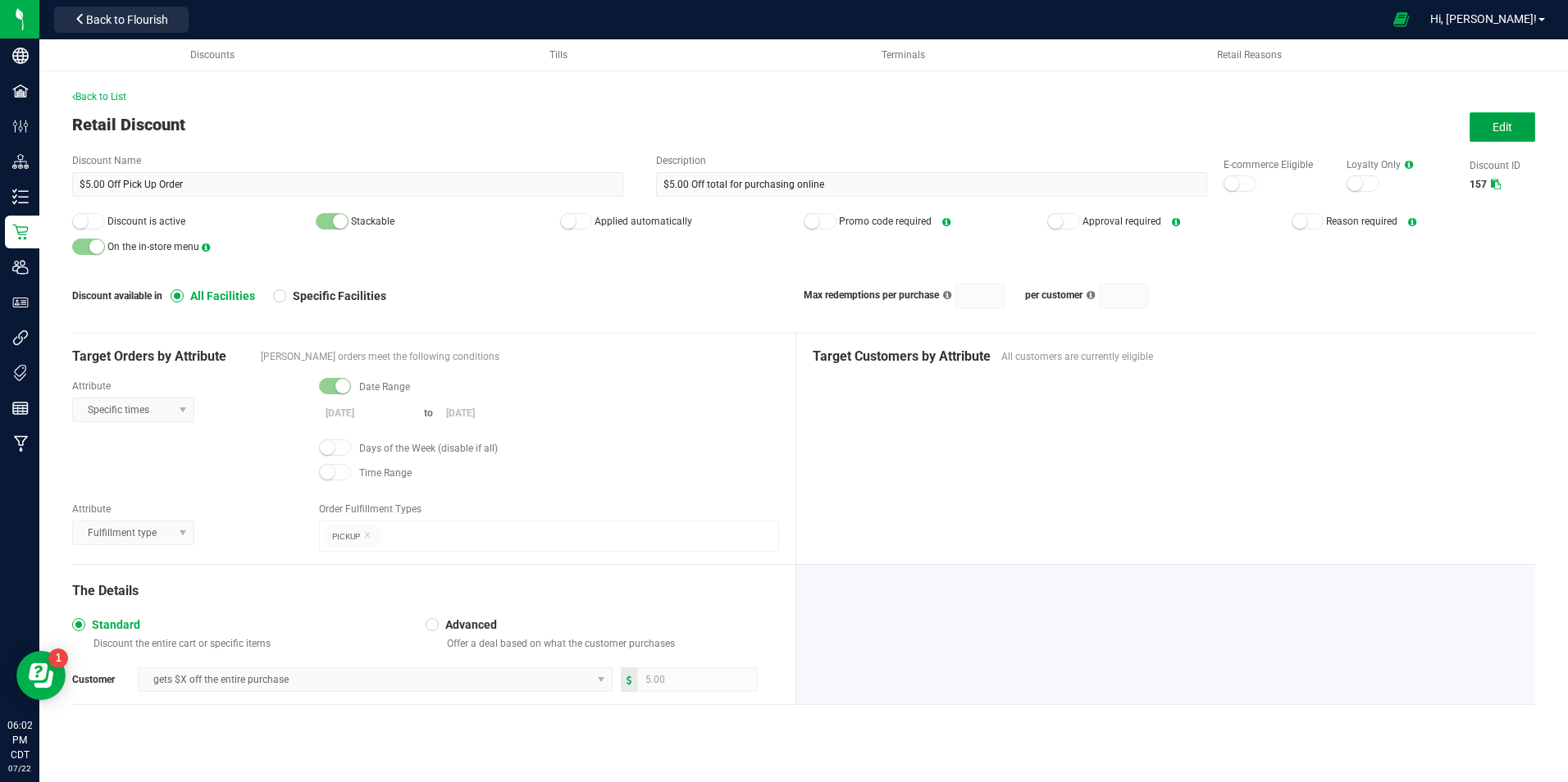 click on "Edit" at bounding box center (1502, 127) 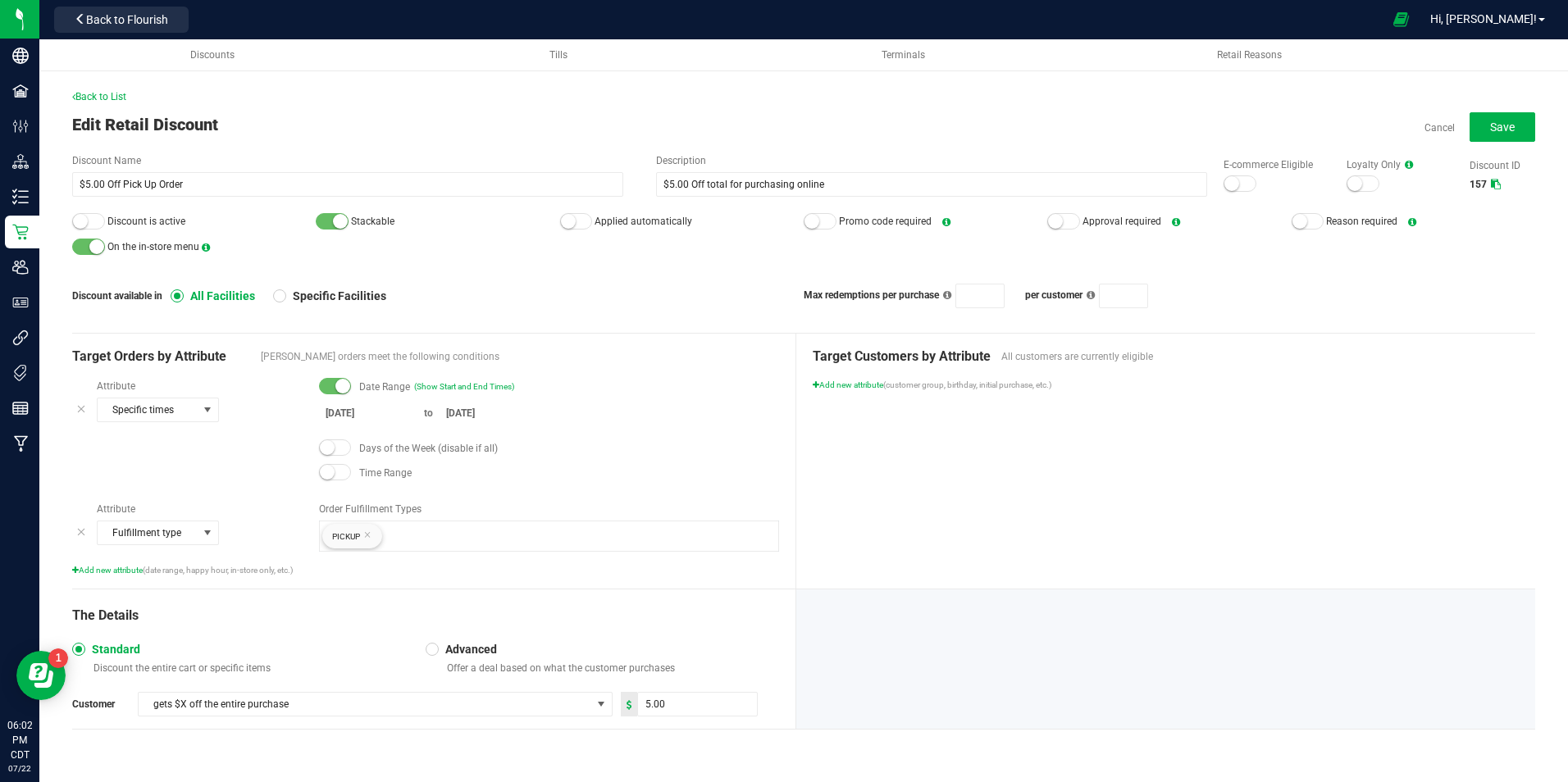 click on "[DATE]" at bounding box center [368, 413] 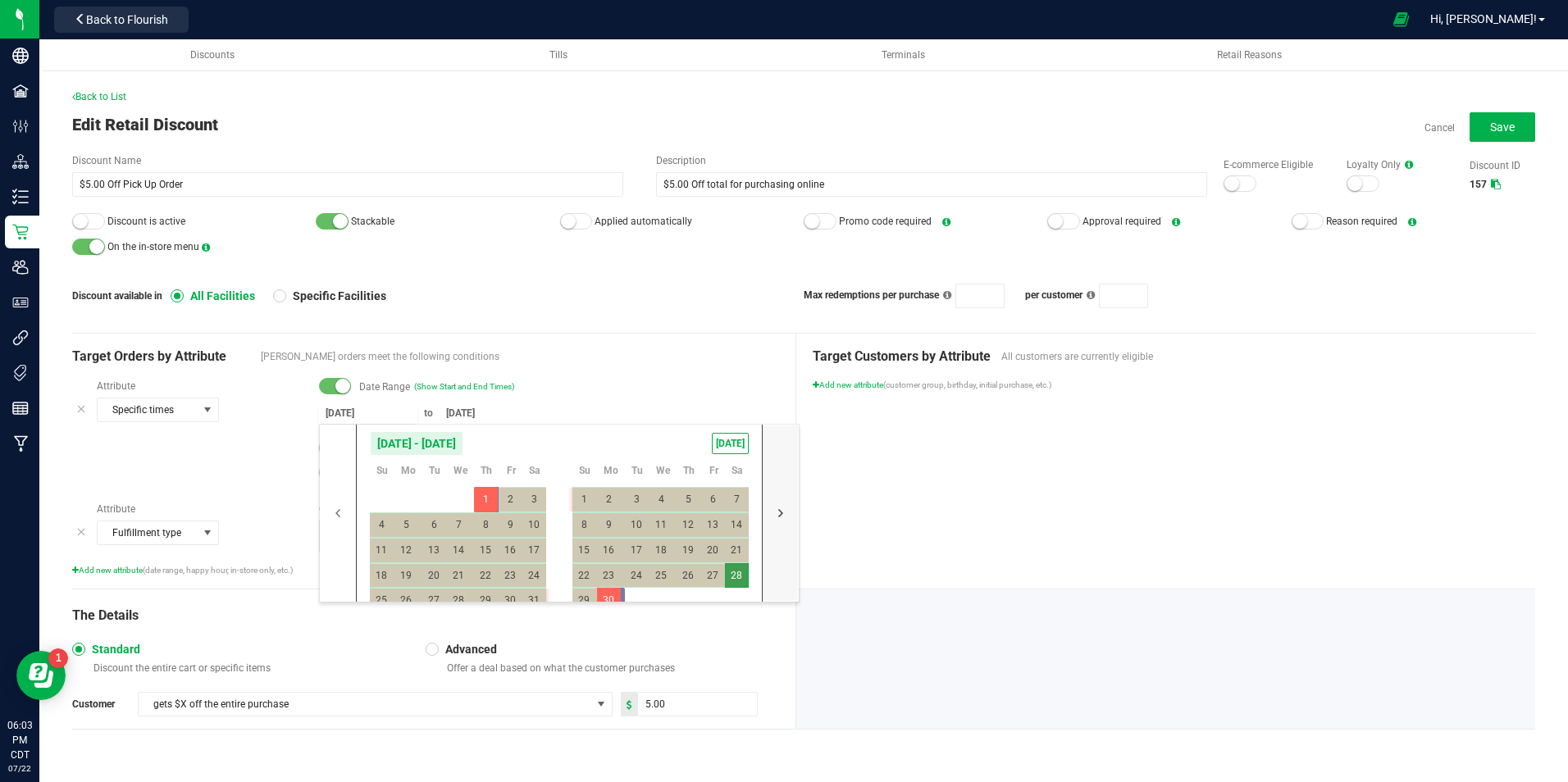 click at bounding box center (781, 513) 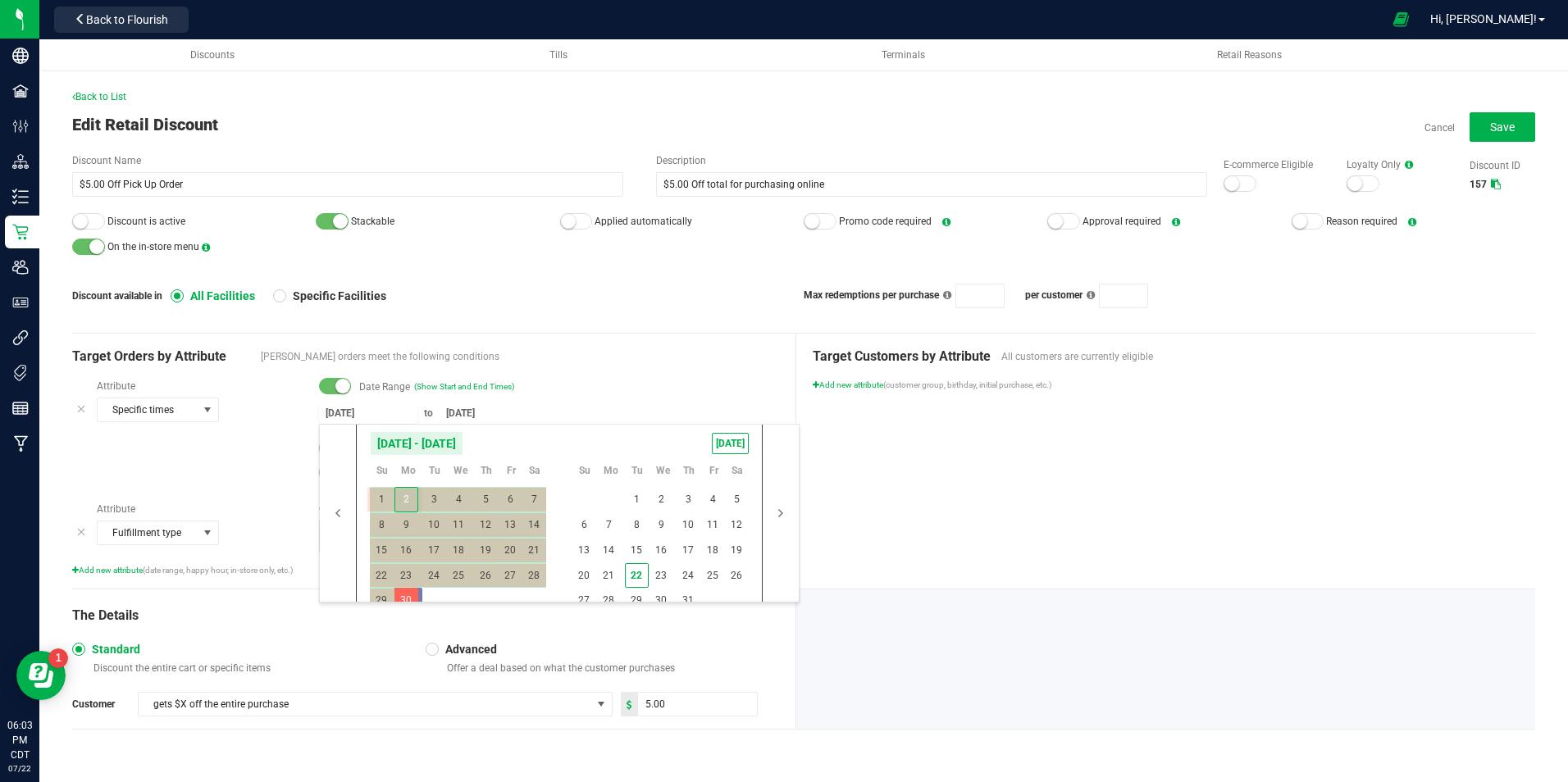click on "2" at bounding box center [406, 499] 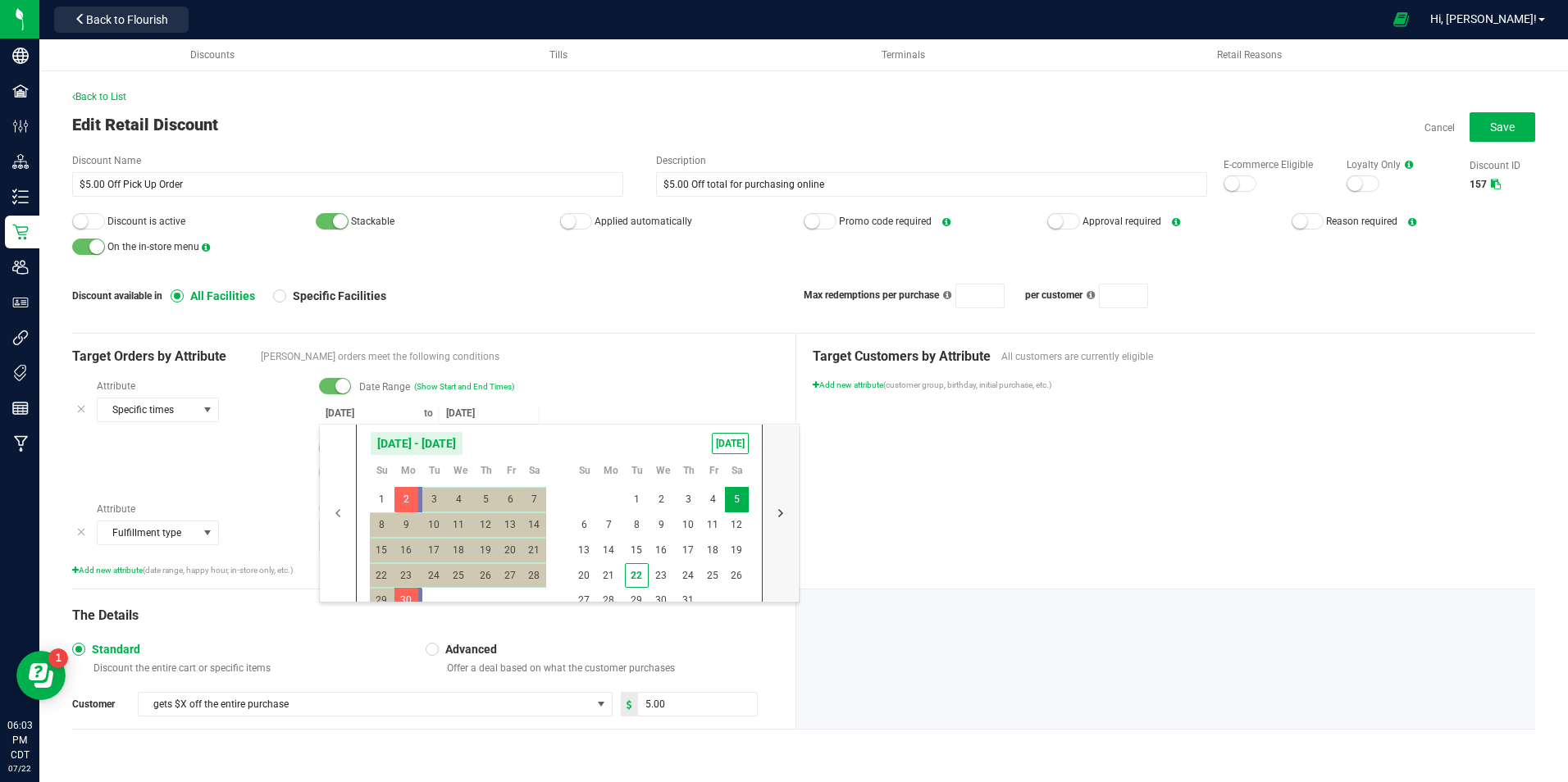 click at bounding box center (781, 513) 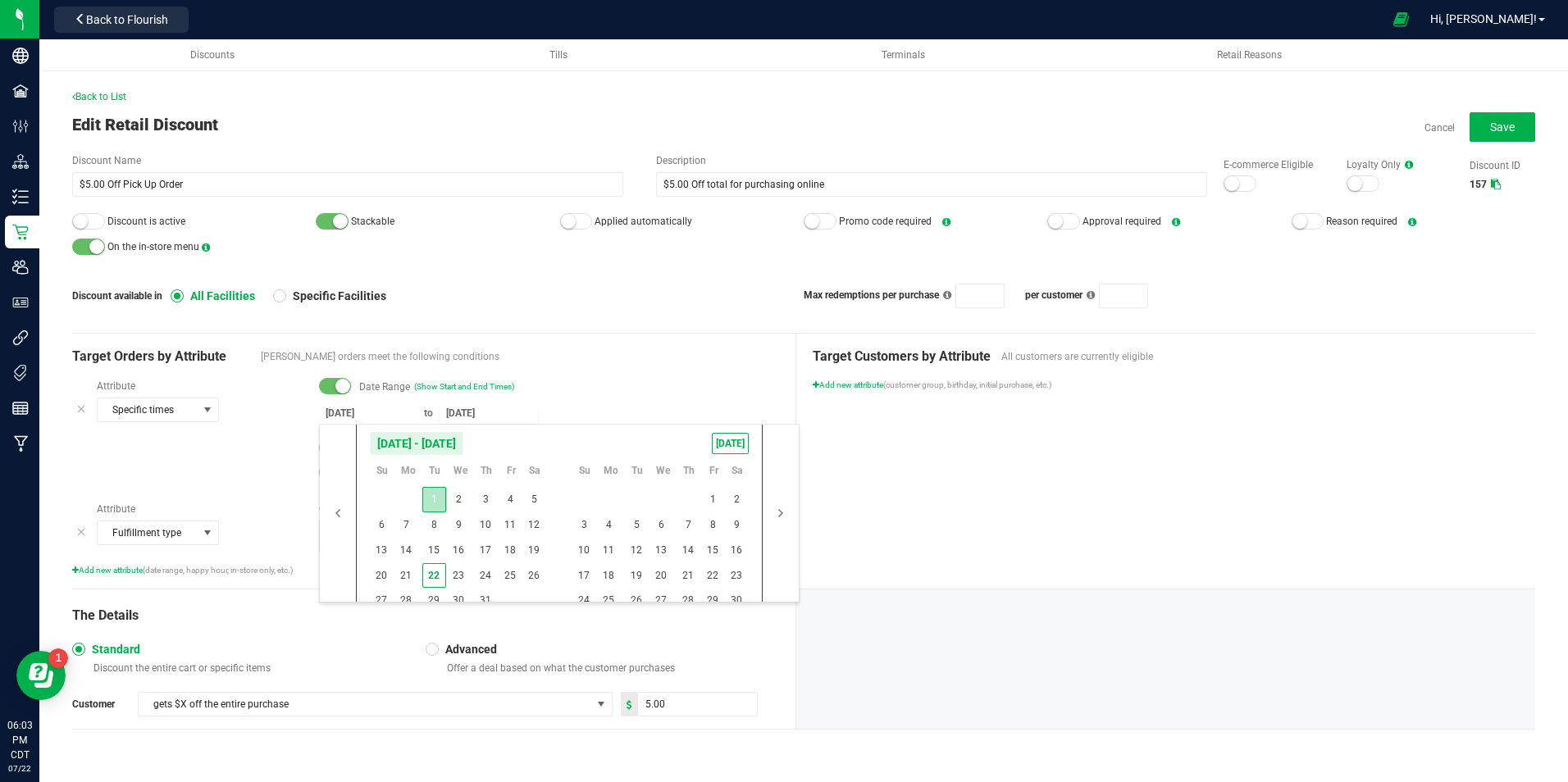 click on "1" at bounding box center (434, 499) 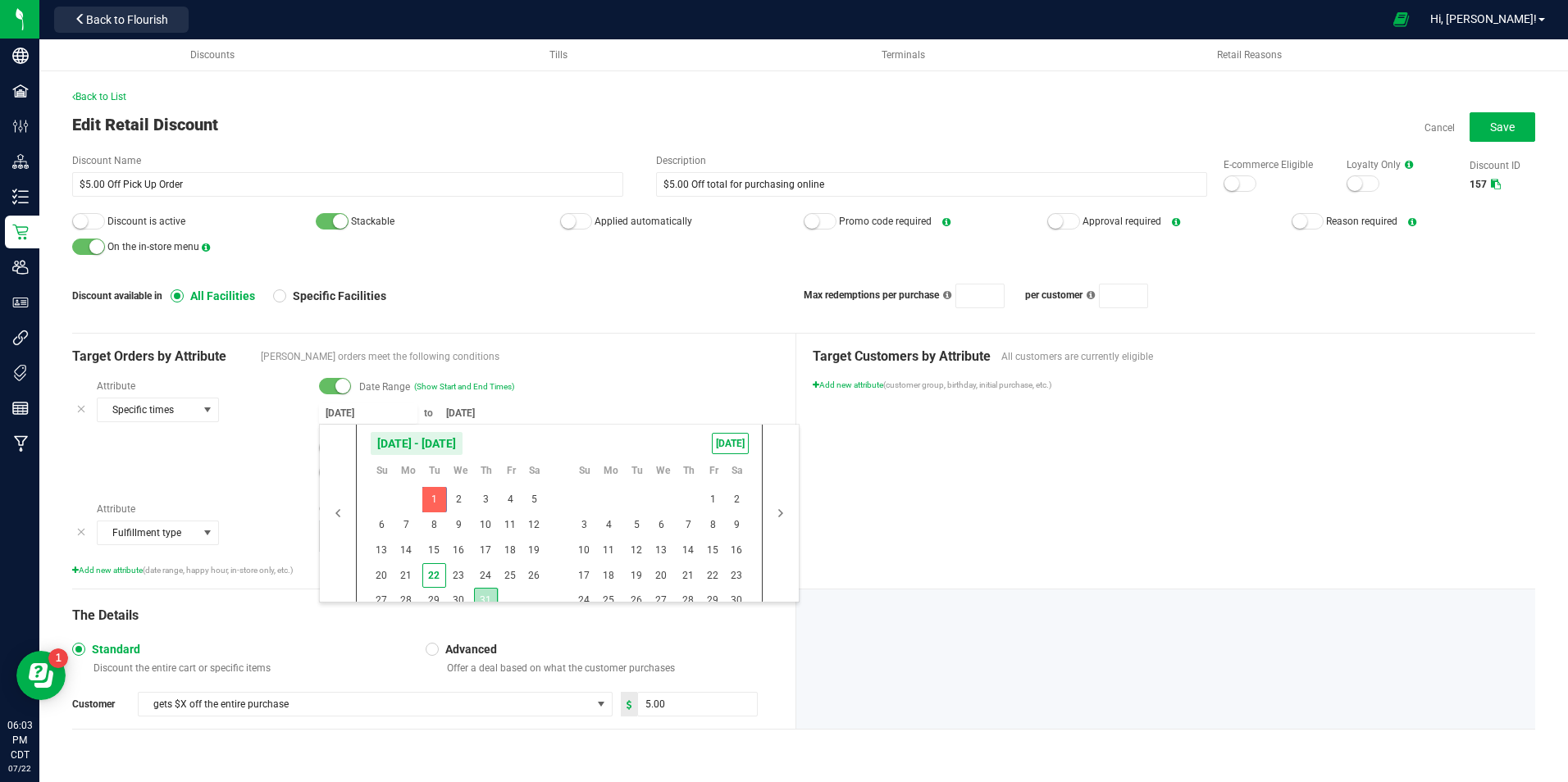click on "31" at bounding box center (485, 600) 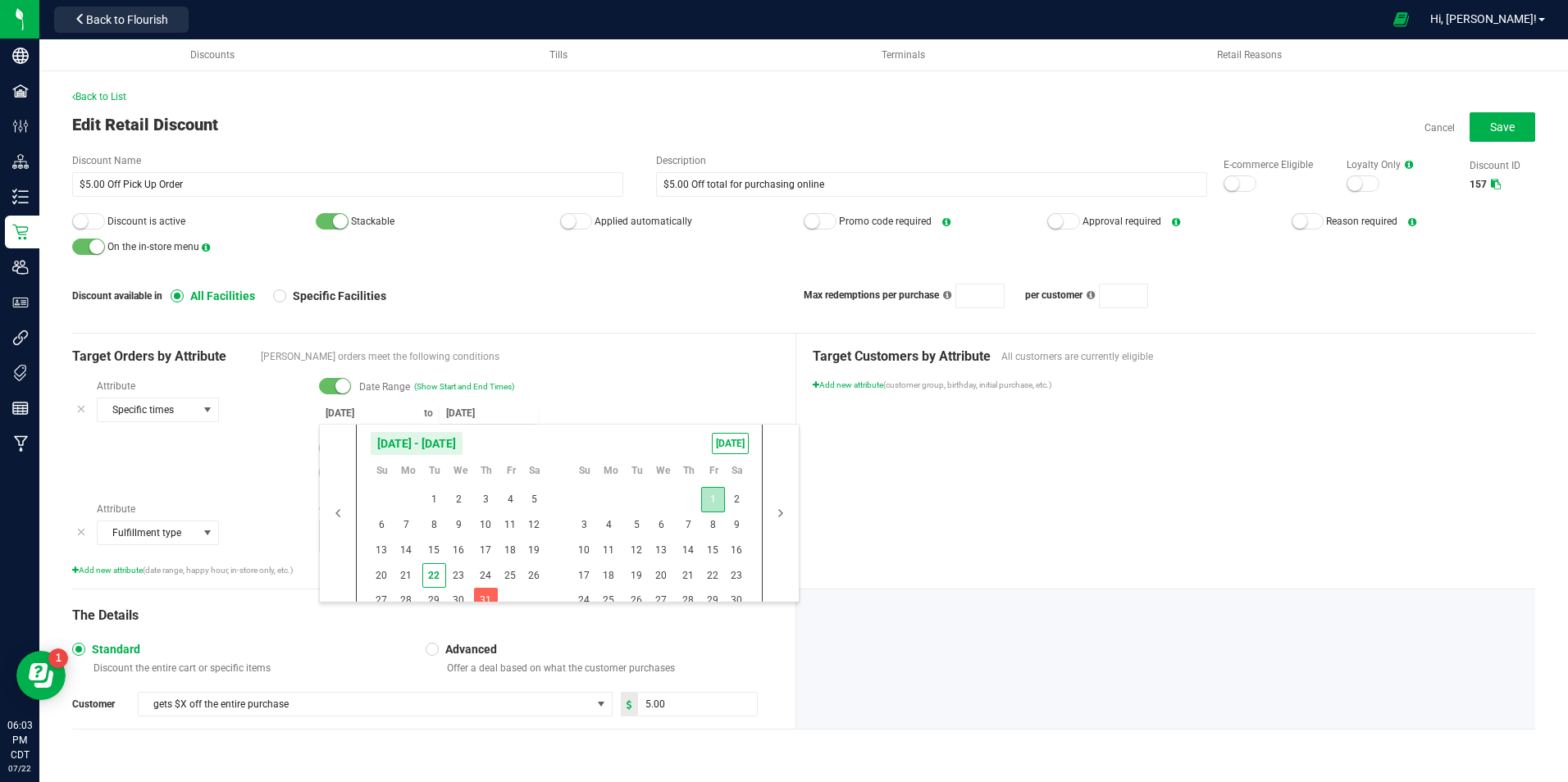 click on "1" at bounding box center (713, 499) 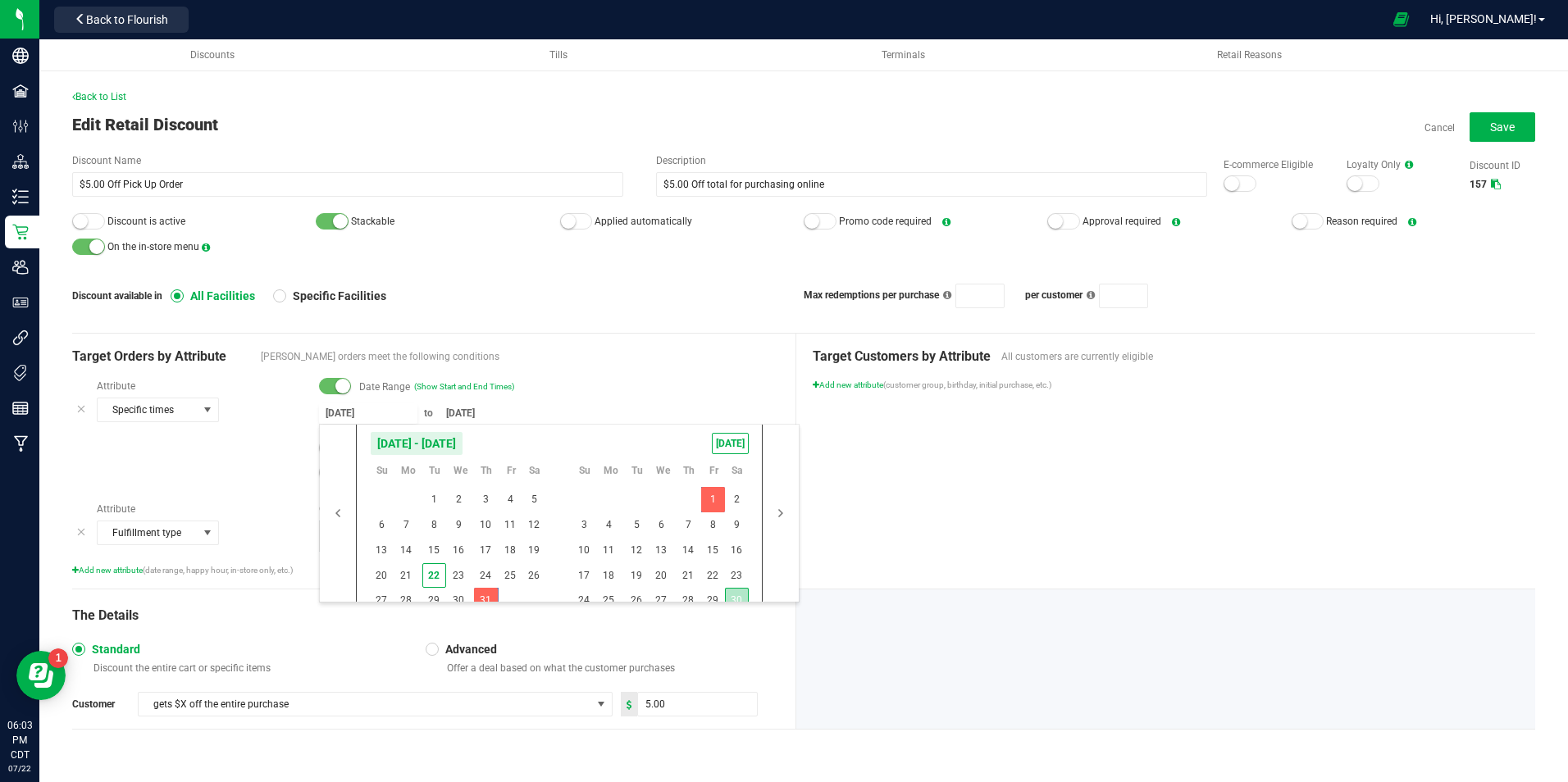 click on "30" at bounding box center (736, 600) 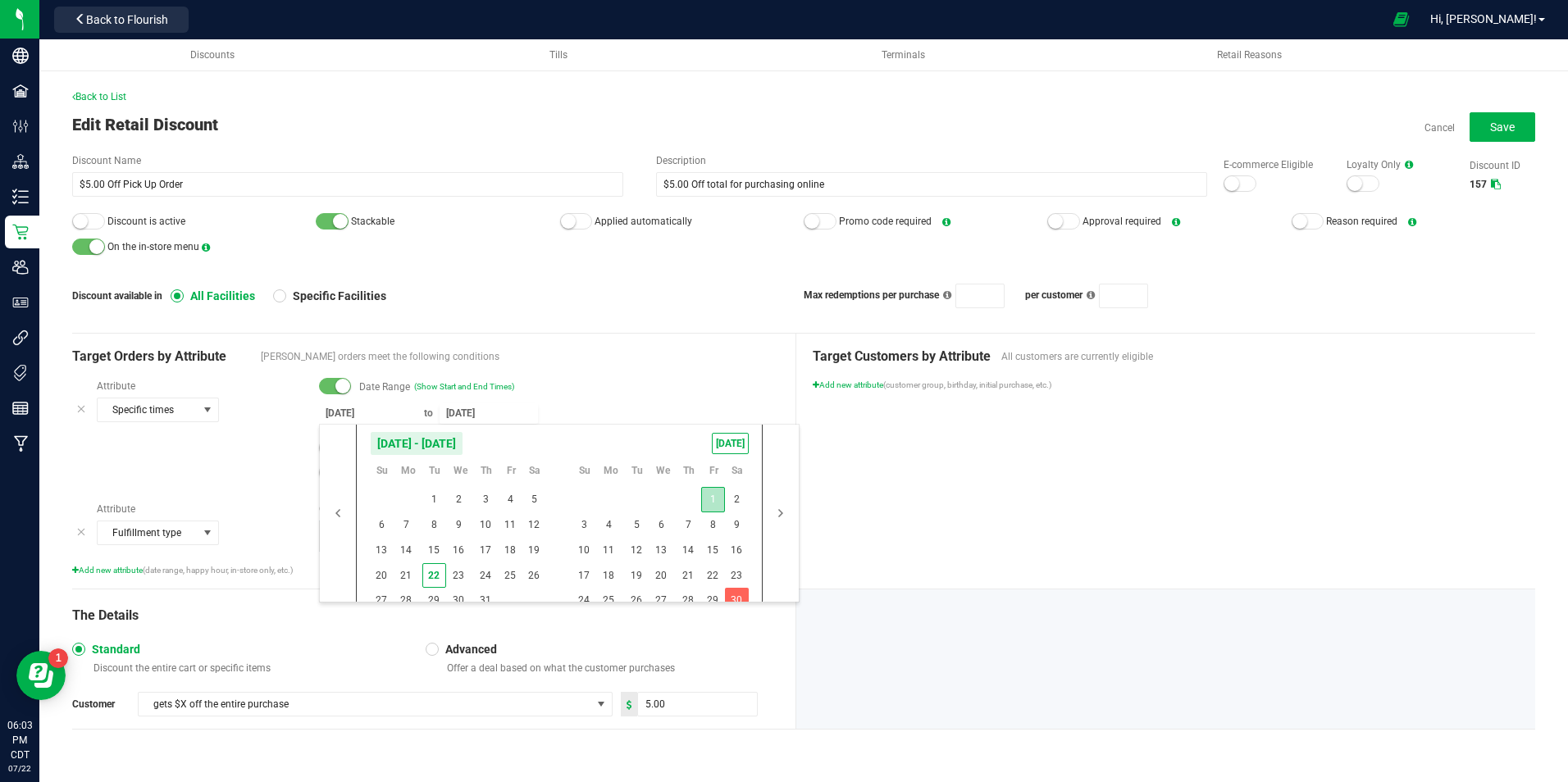 click on "1" at bounding box center (713, 499) 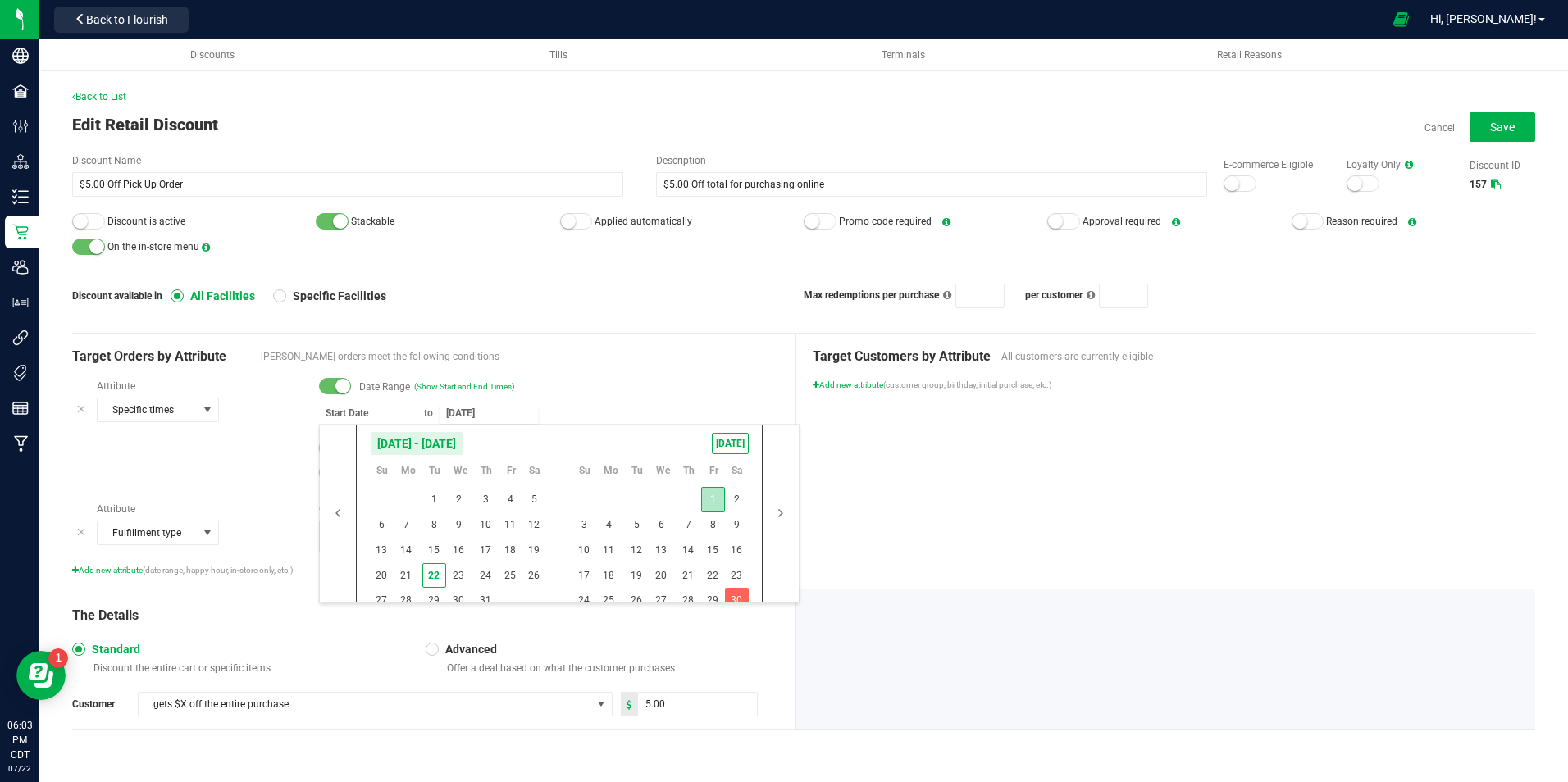 type on "[DATE]" 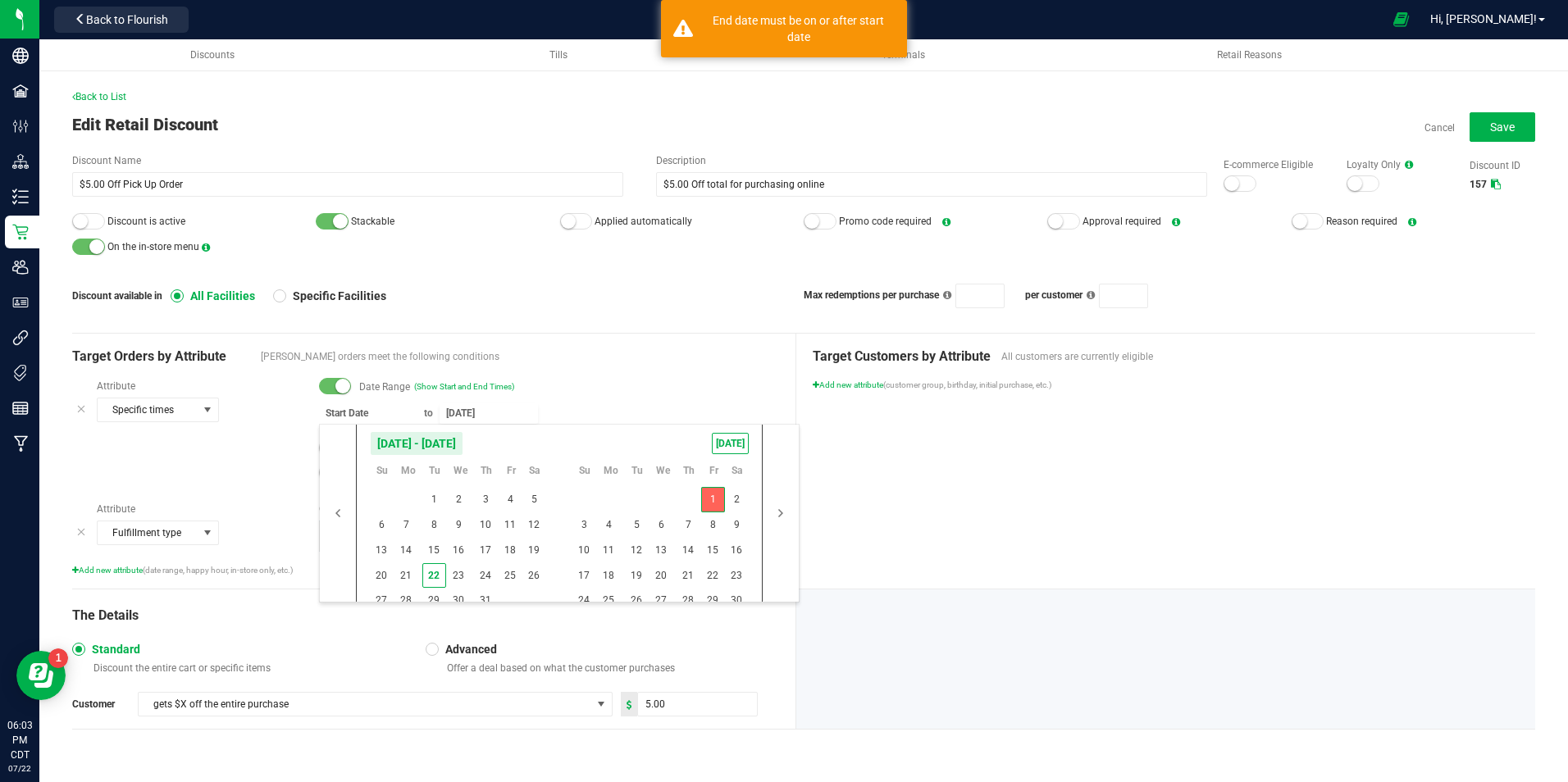 click on "1" at bounding box center (713, 499) 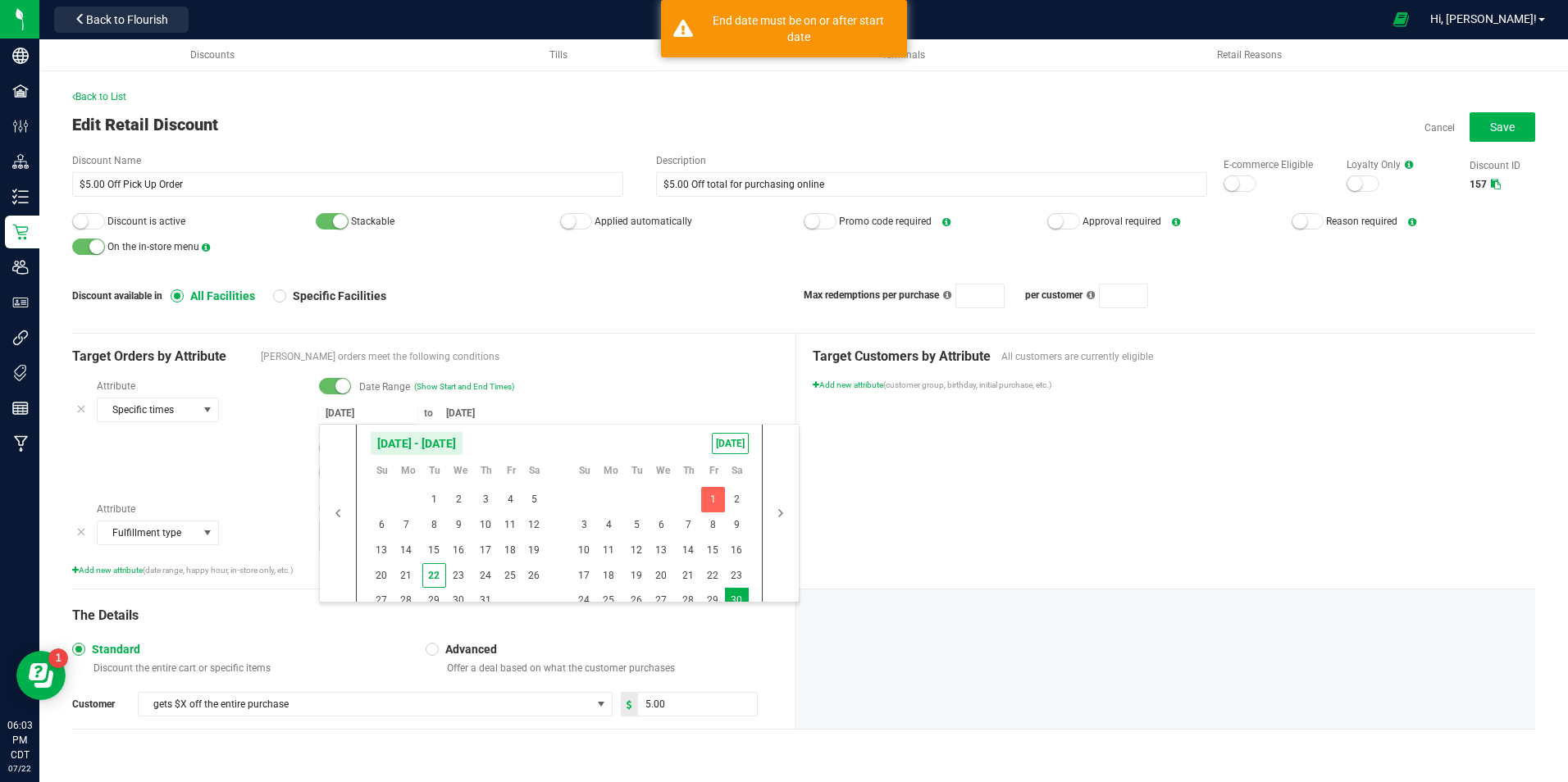click on "The Details   Standard   Discount the entire cart or specific items   Advanced   Offer a deal based on what the customer purchases   Customer  gets $X off the entire purchase 5.00" at bounding box center [434, 659] 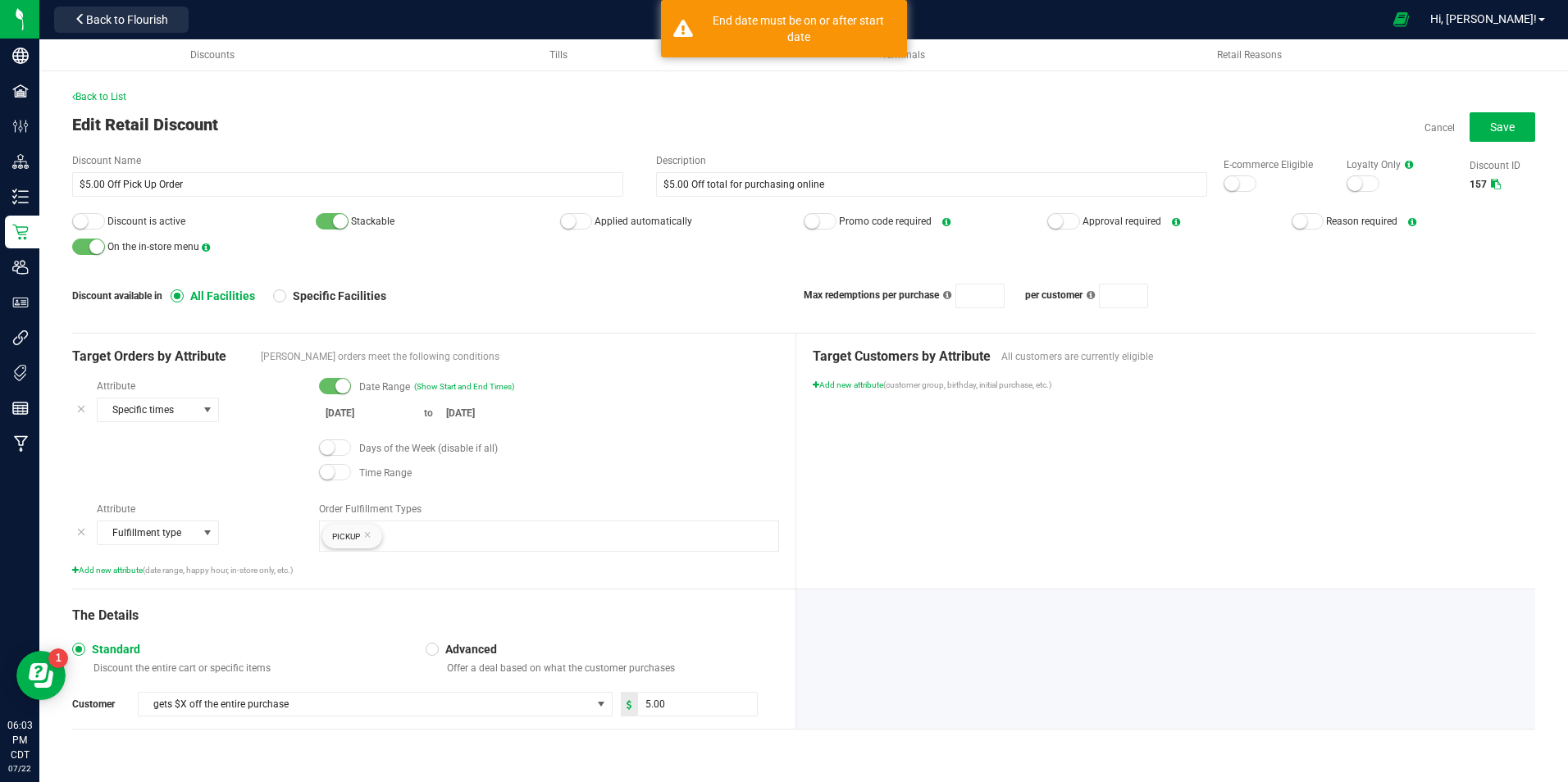 click on "[DATE]" at bounding box center (368, 413) 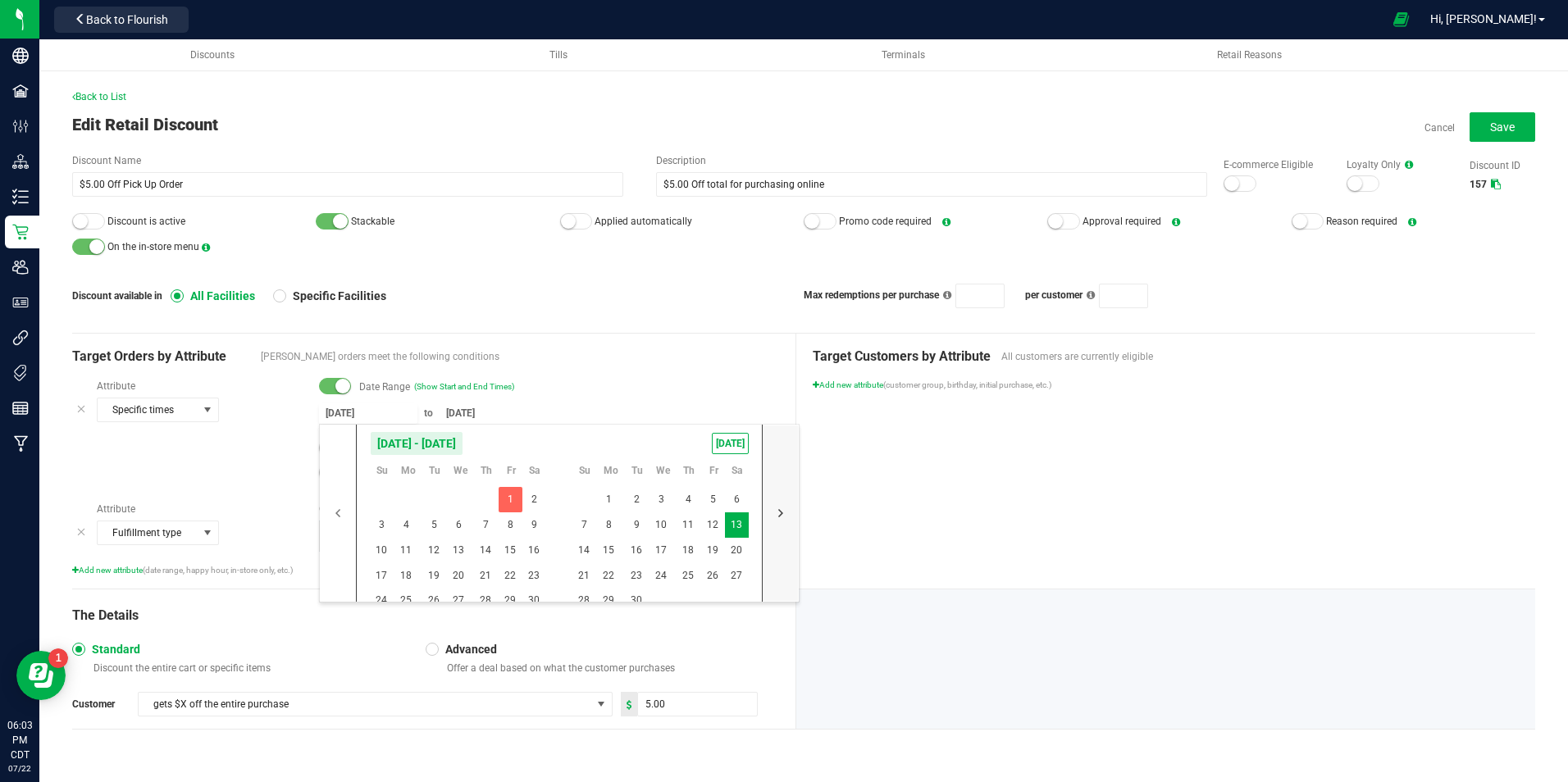click at bounding box center (781, 513) 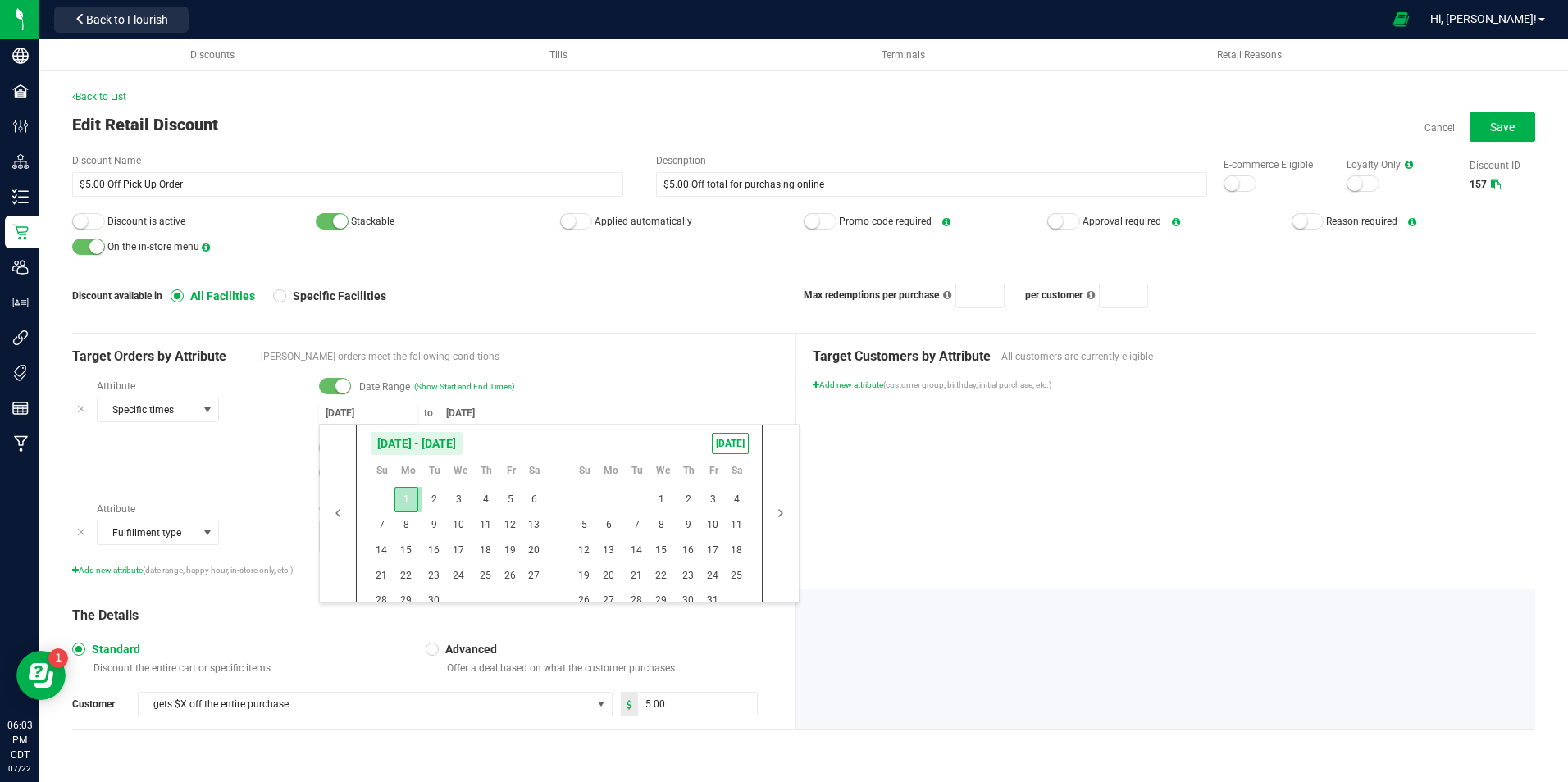 click on "1" at bounding box center [406, 499] 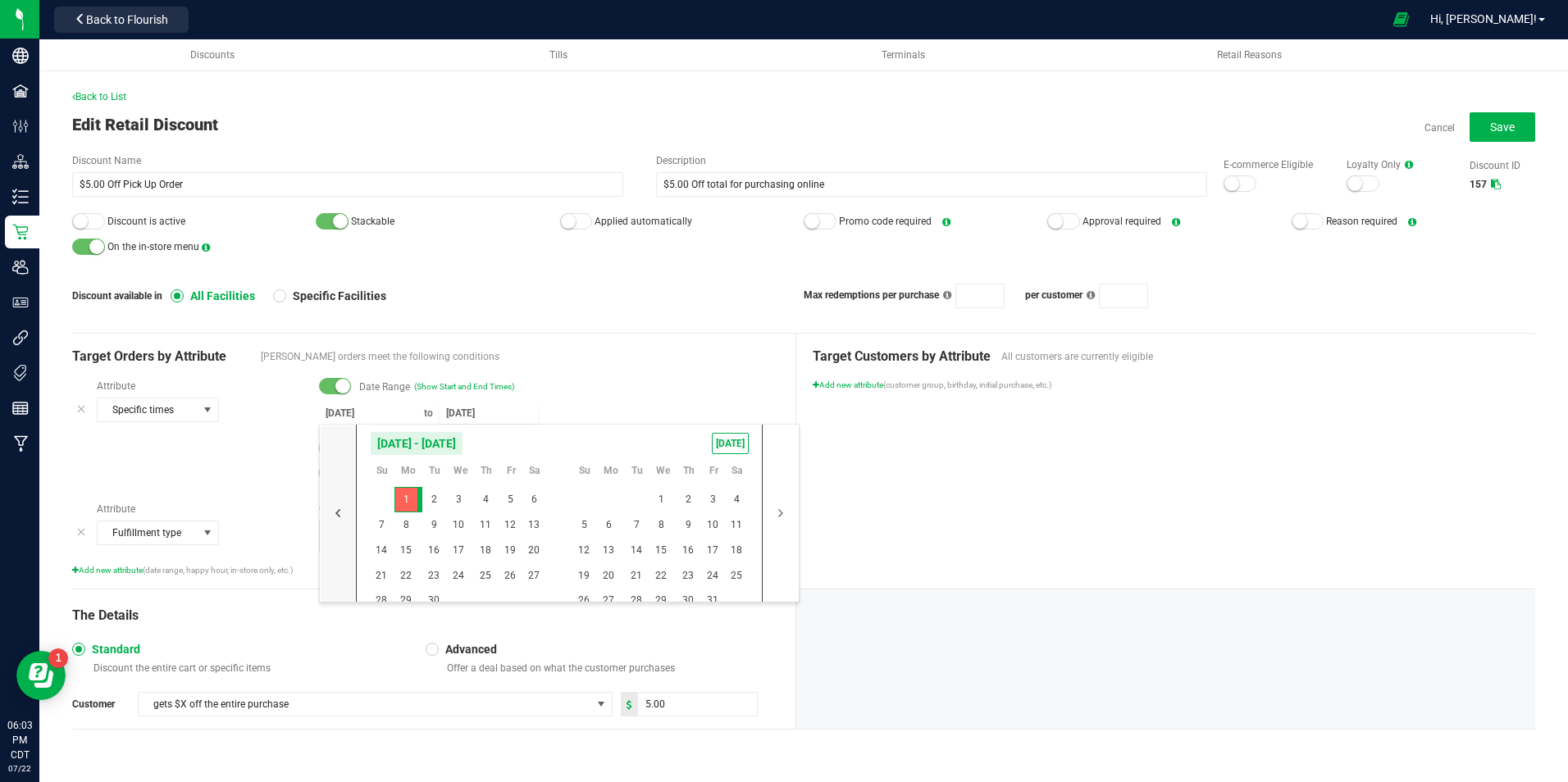 click at bounding box center (338, 513) 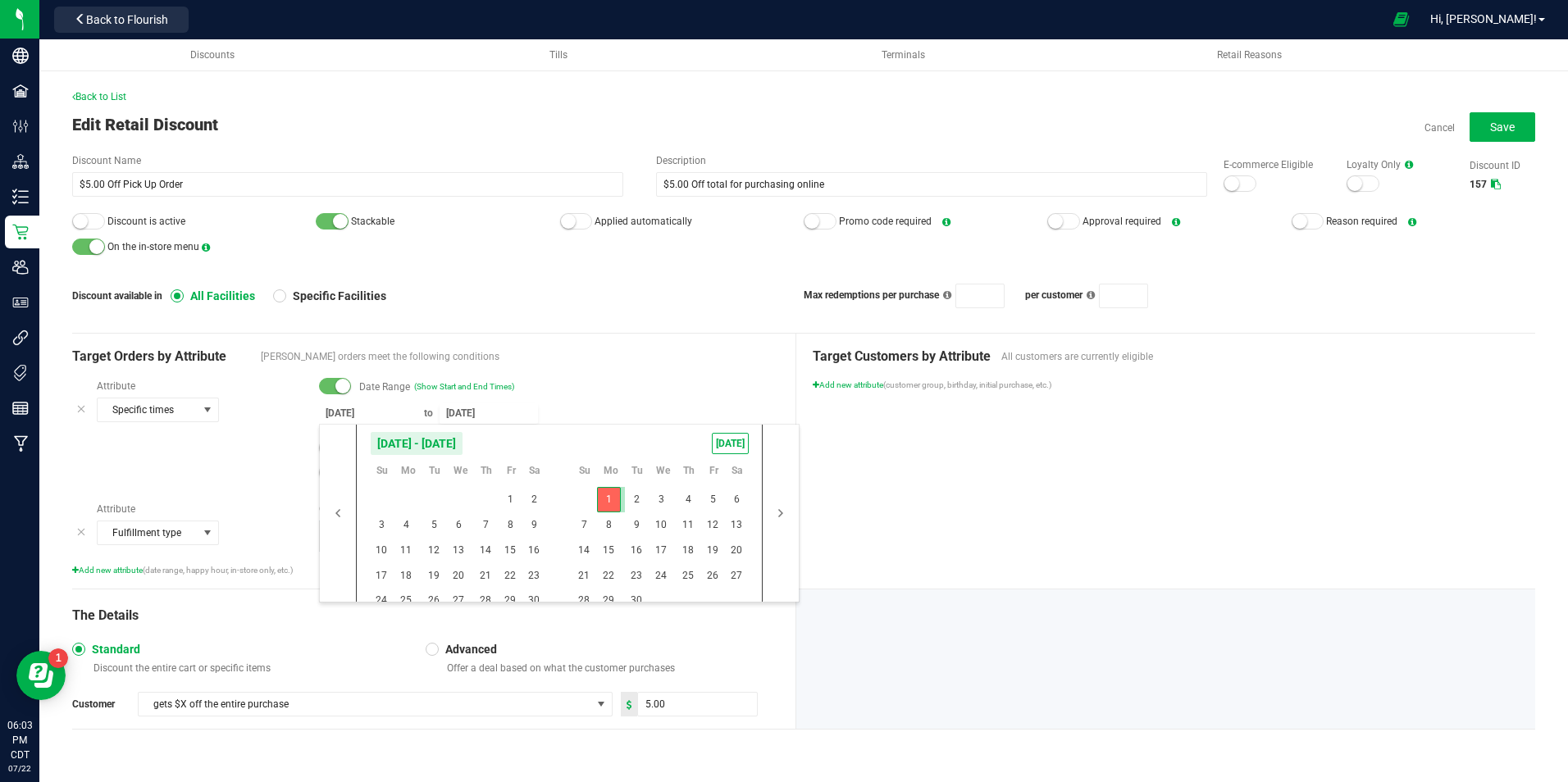 click on "1" at bounding box center [609, 499] 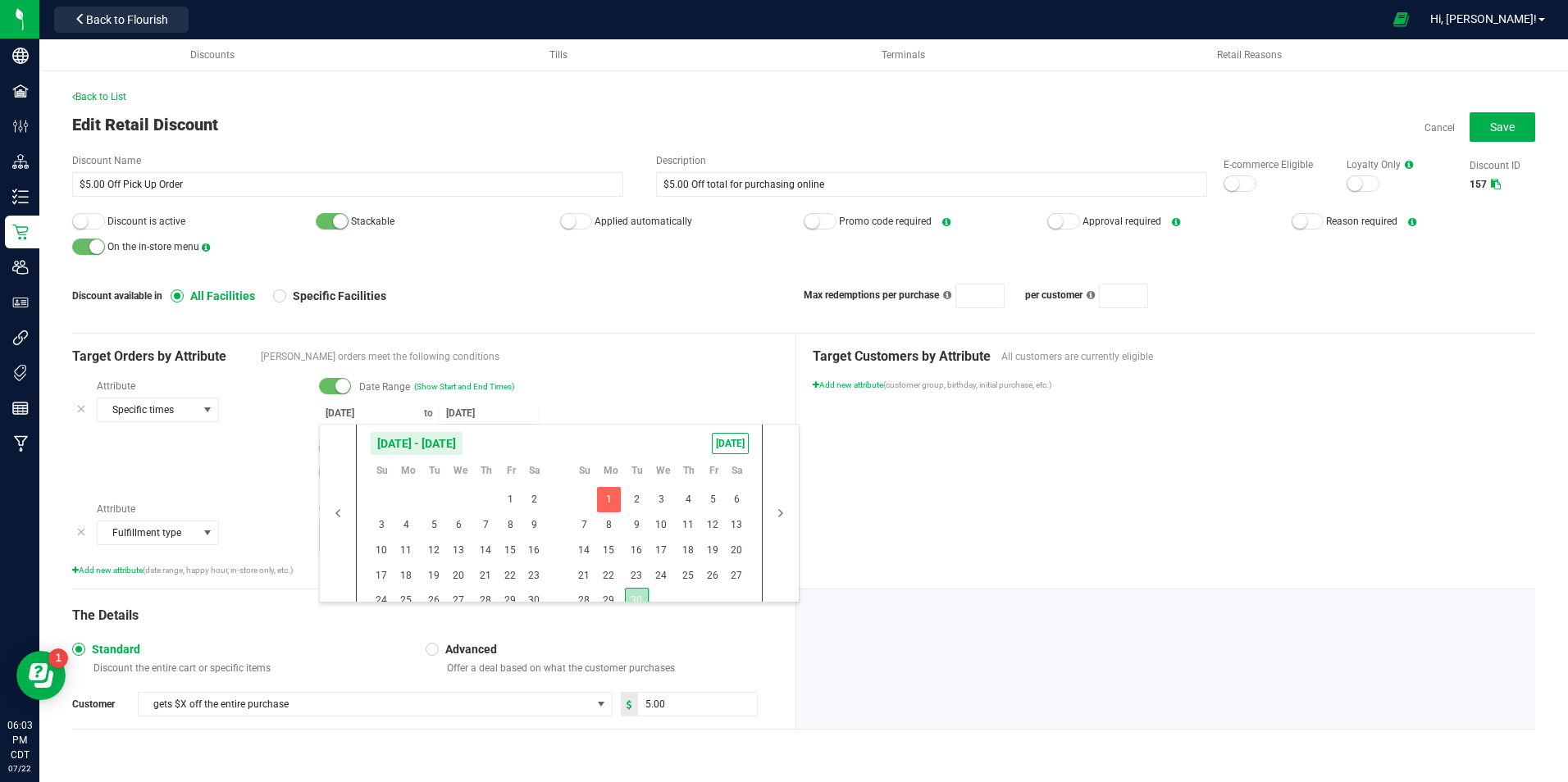 click on "30" at bounding box center (636, 600) 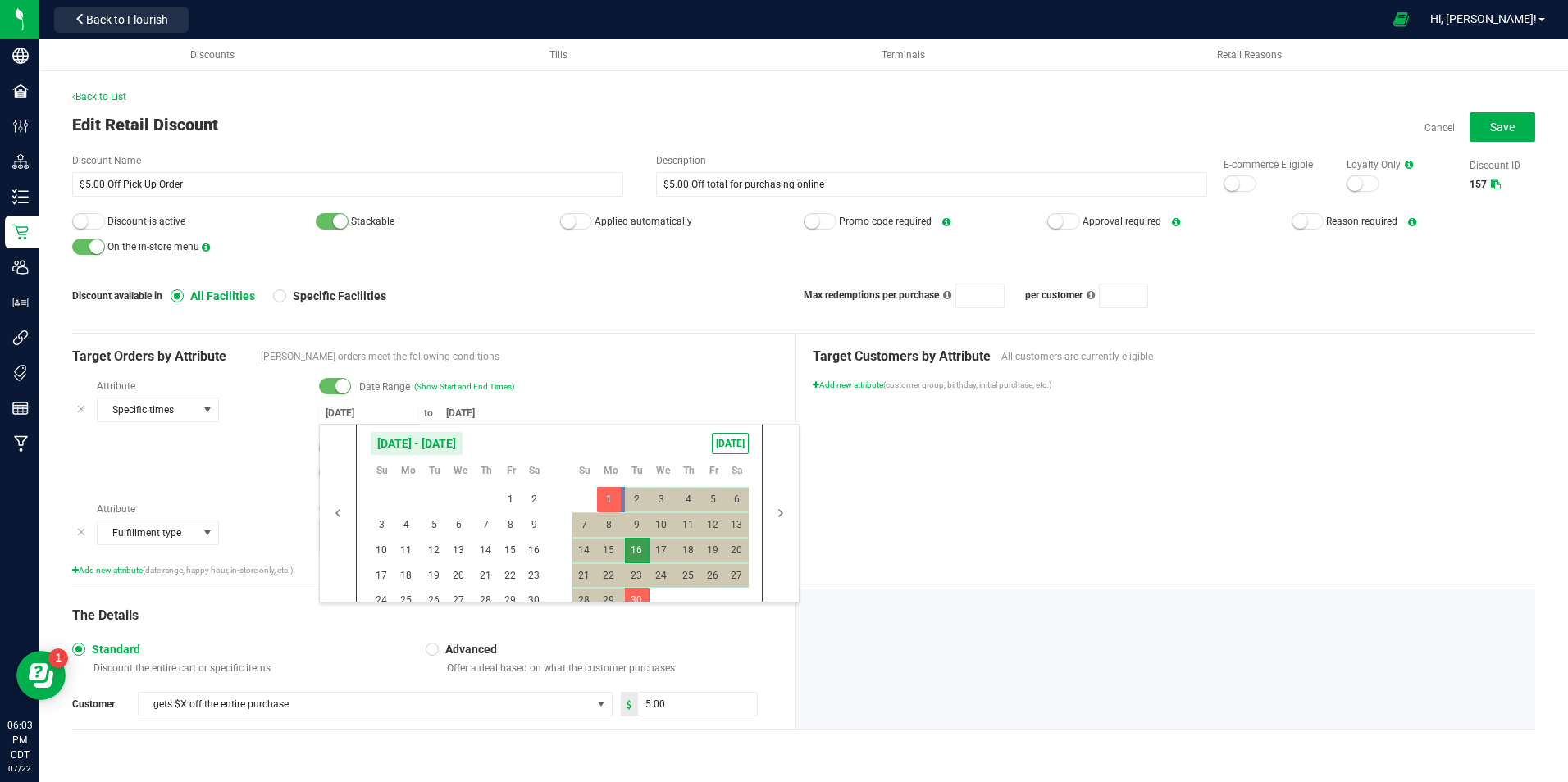 click on "Date Range   (Show Start and End Times)" at bounding box center [549, 387] 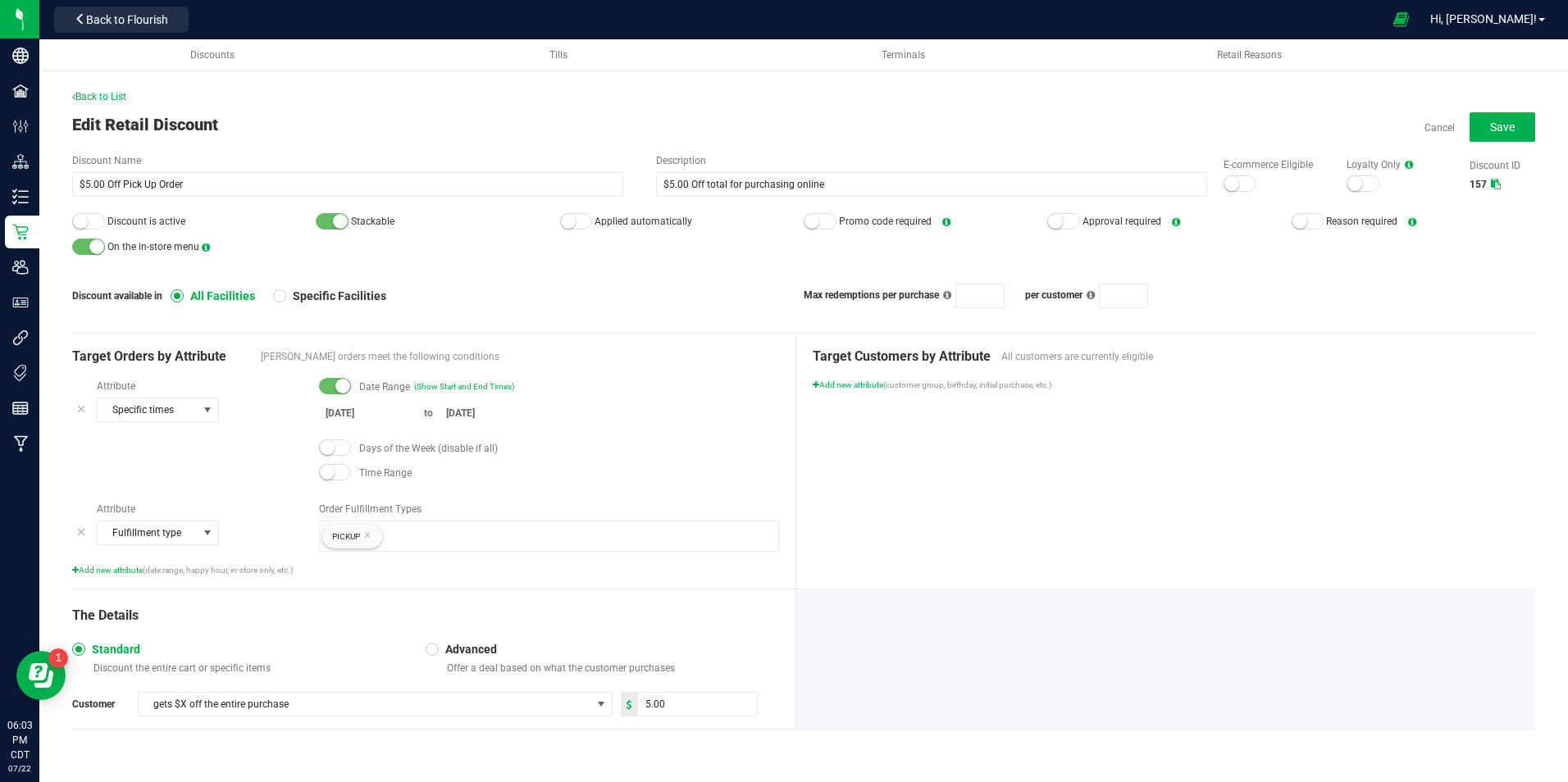 click on "Date Range   (Show Start and End Times)  [DATE] to [DATE] Days of the Week (disable if all) Time Range" at bounding box center (540, 434) 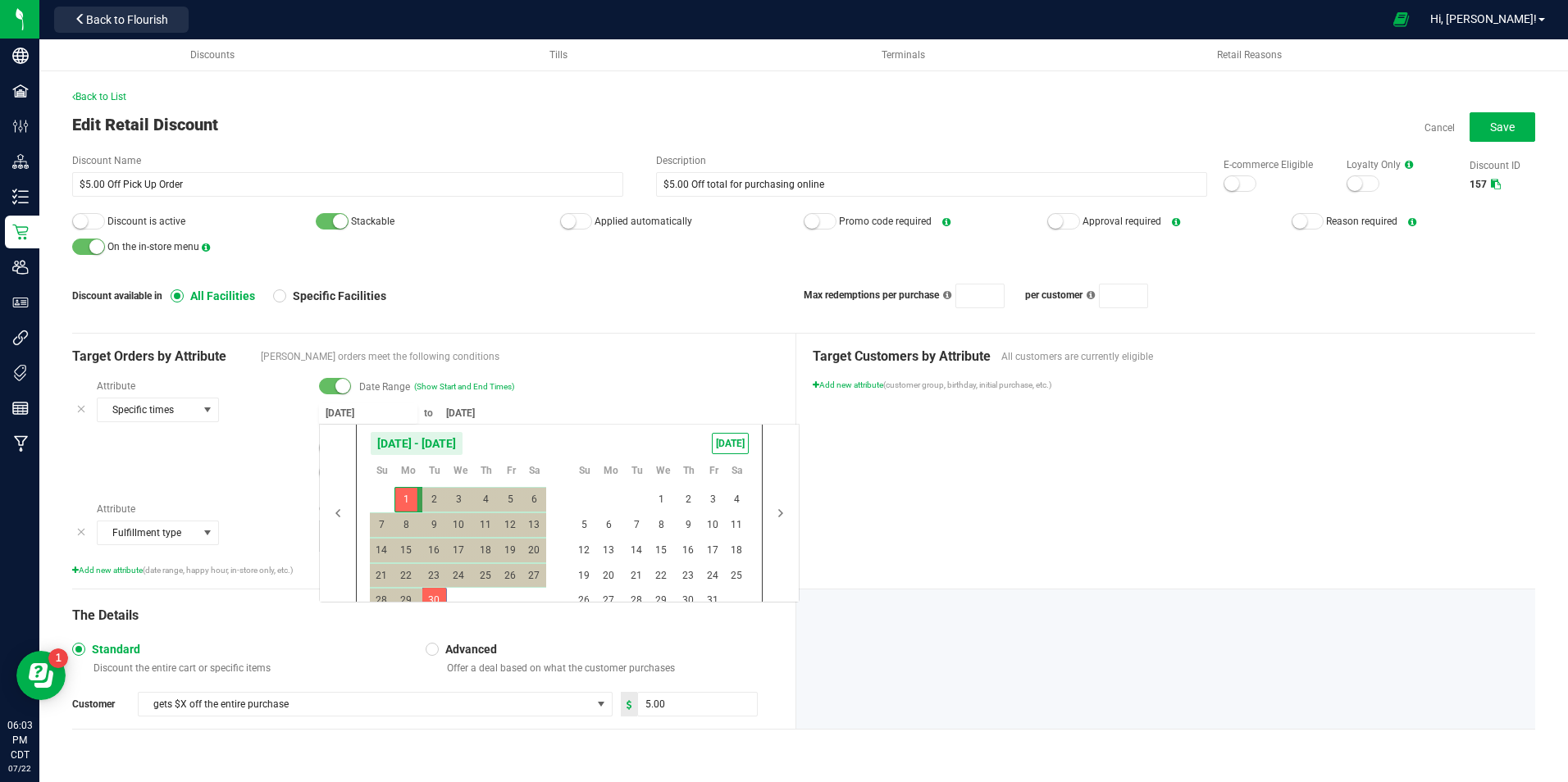 click on "[DATE]" at bounding box center [368, 413] 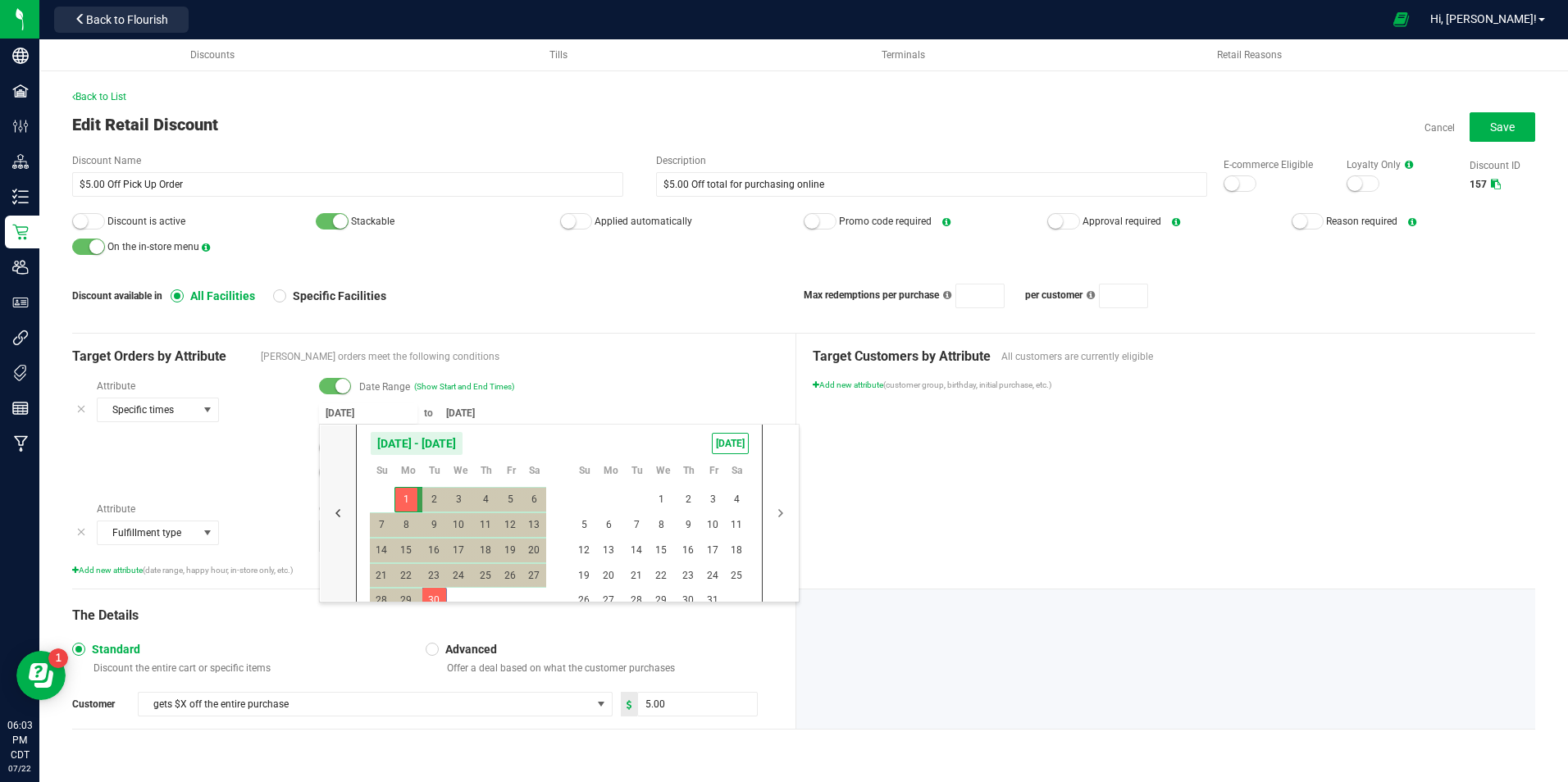 click at bounding box center (338, 513) 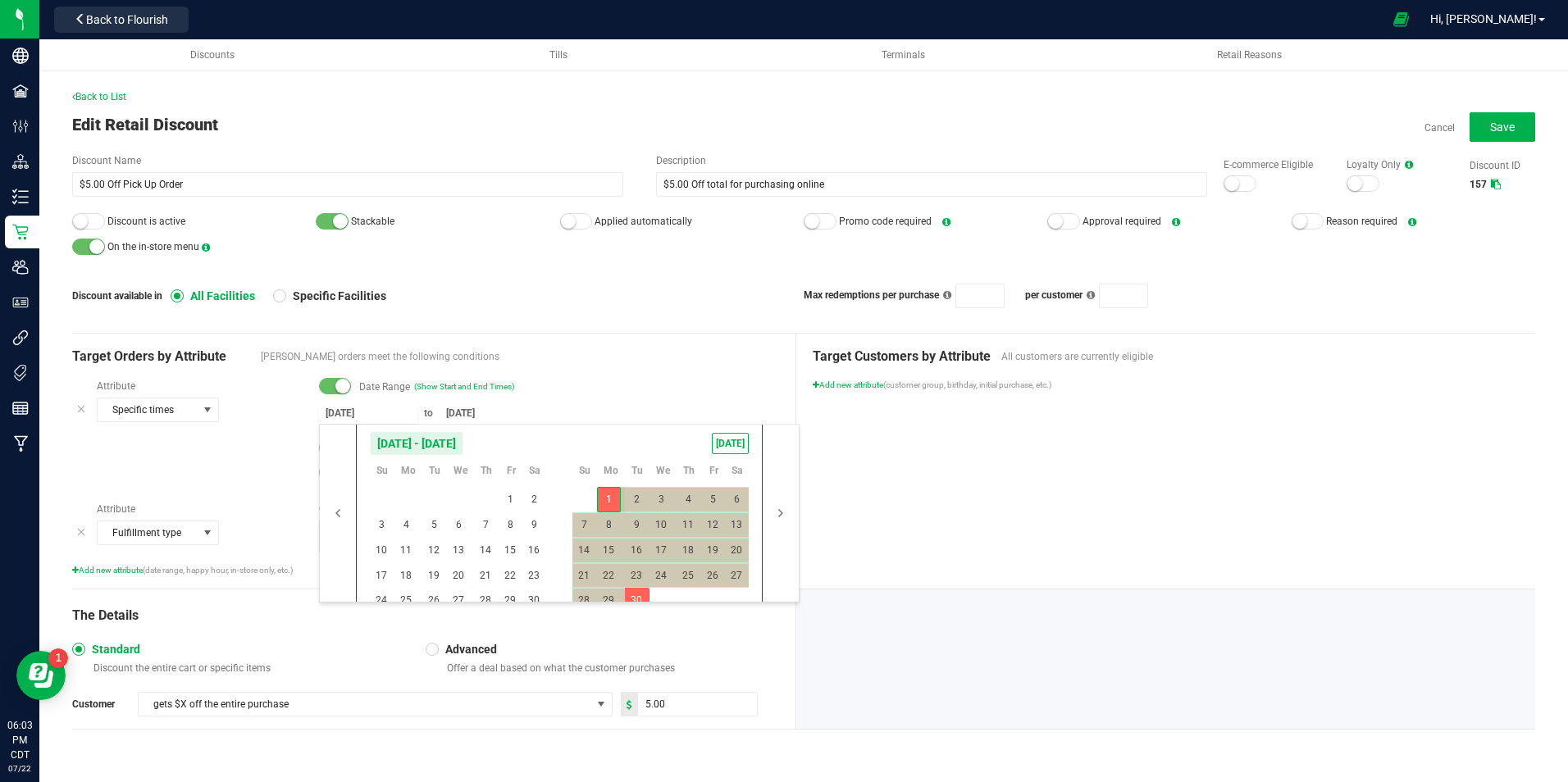 click on "1" at bounding box center [609, 499] 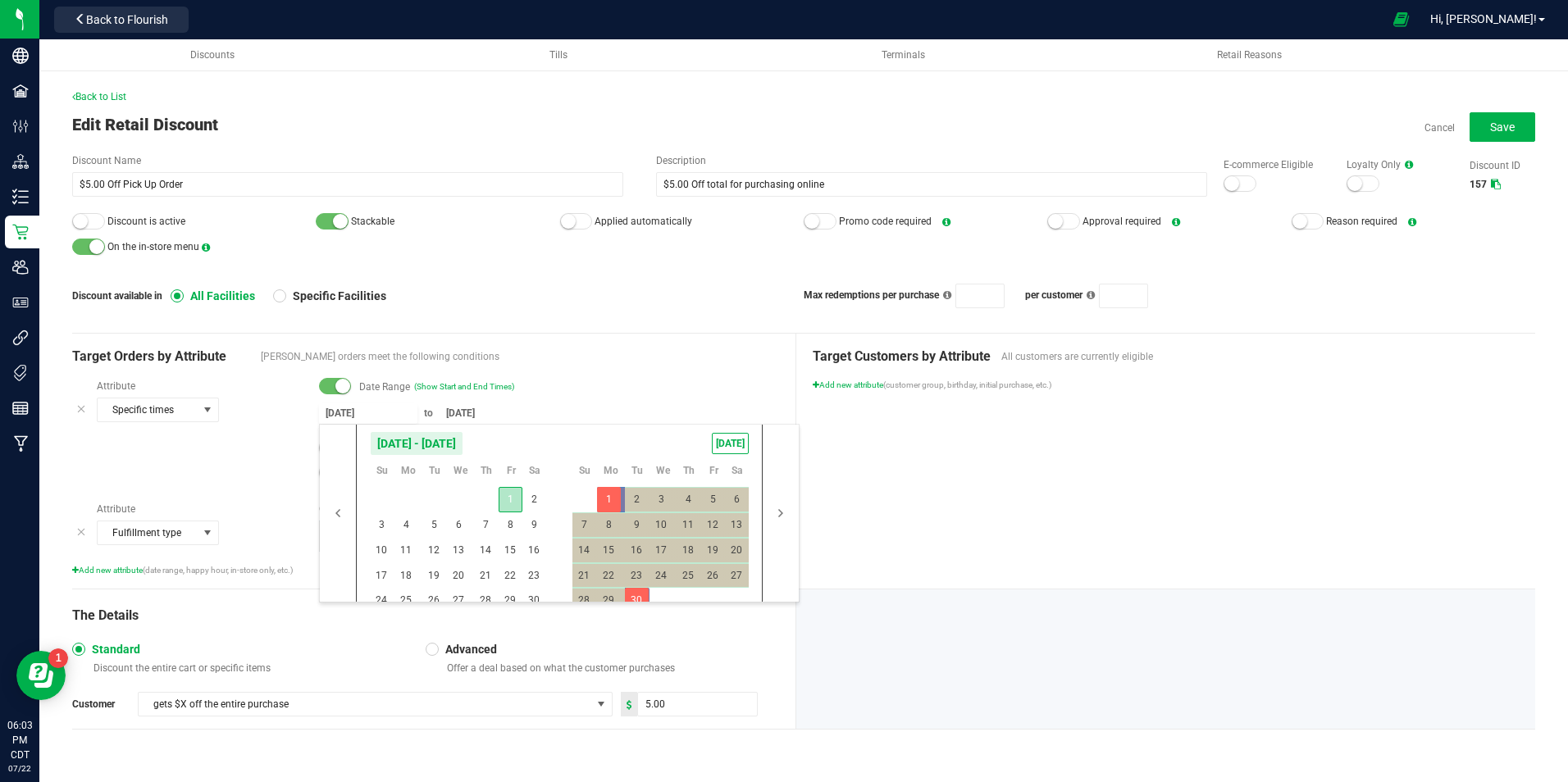 click on "1" at bounding box center [510, 499] 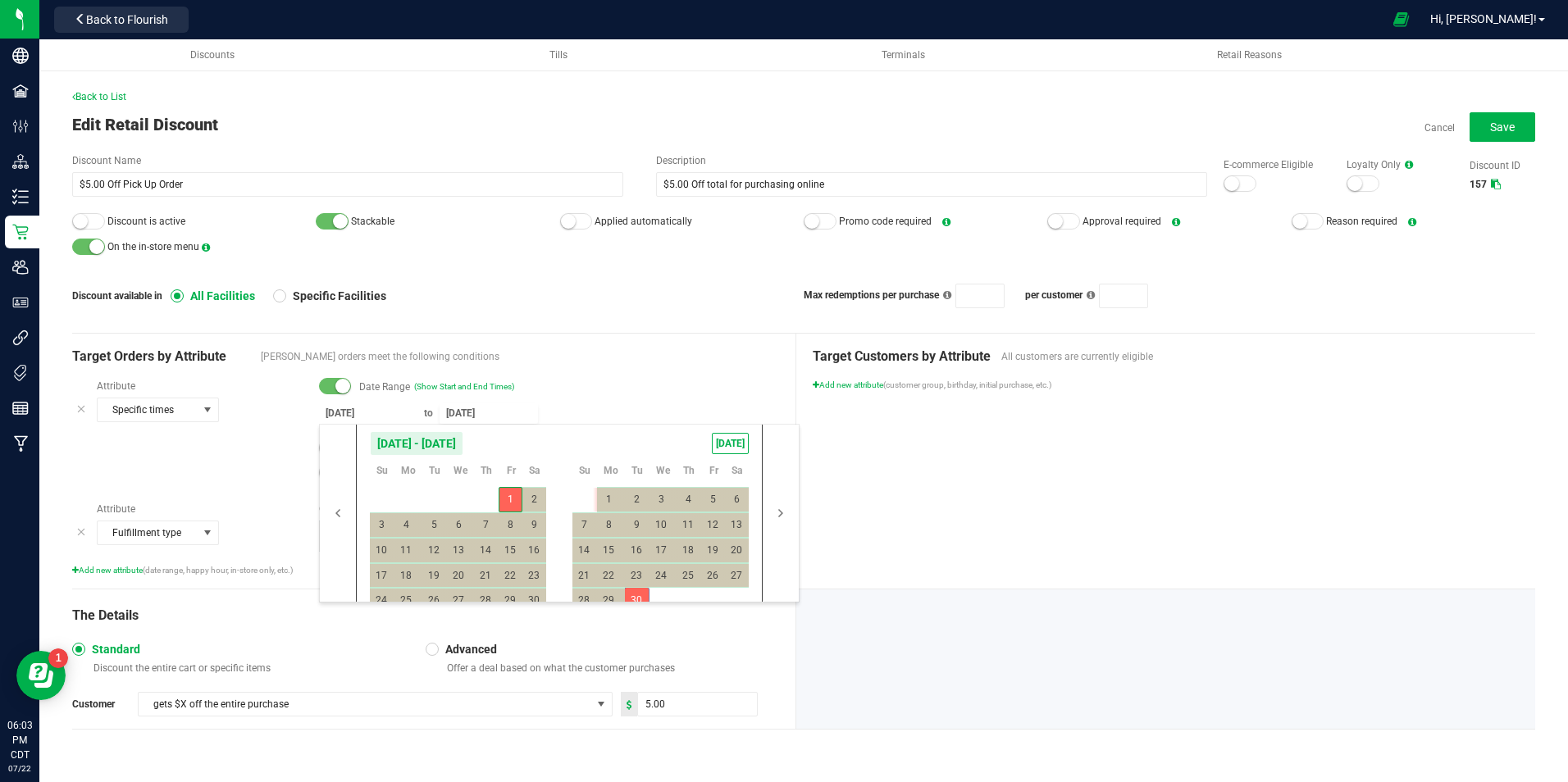 type on "[DATE]" 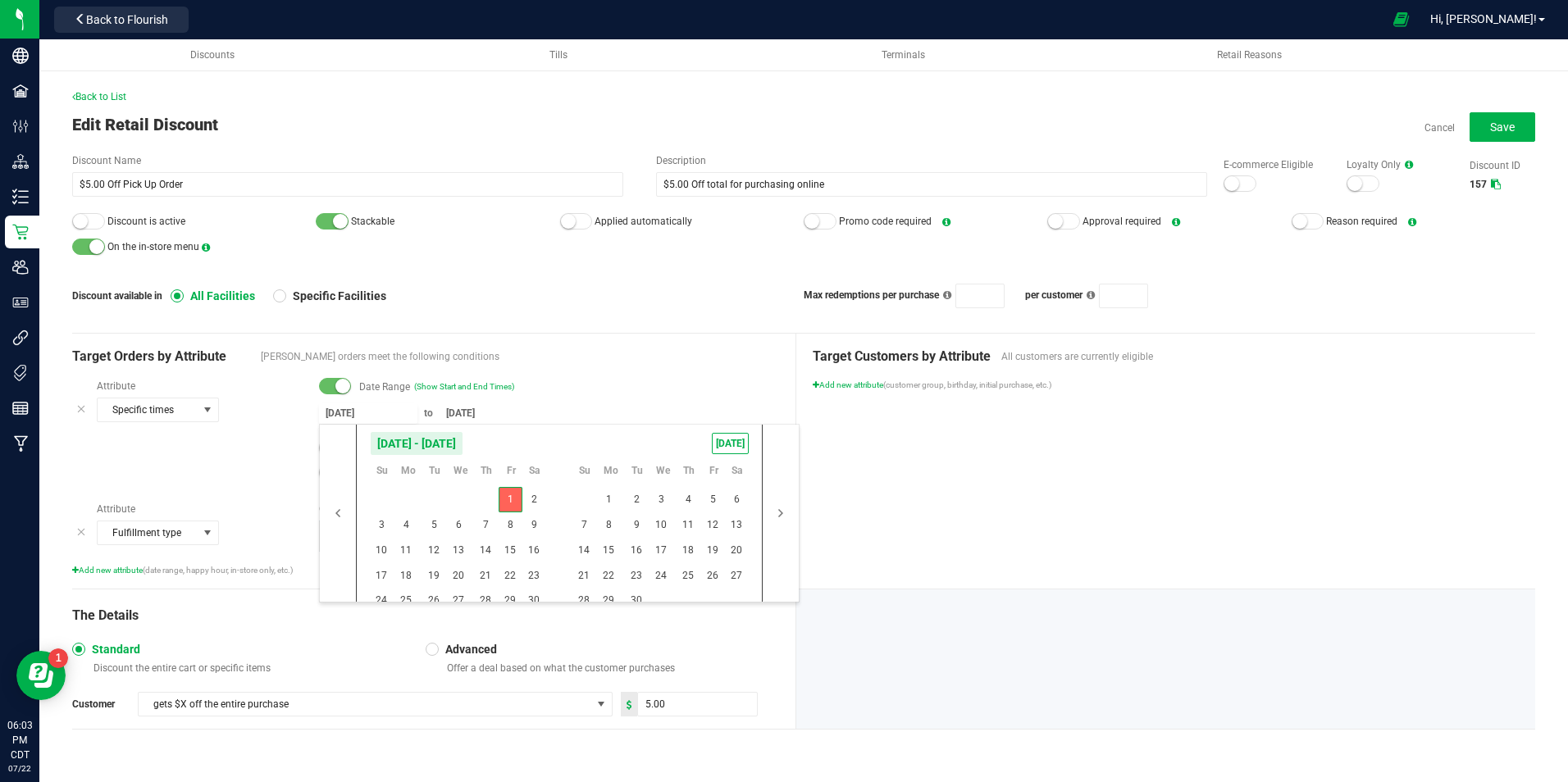 click on "1" at bounding box center [510, 499] 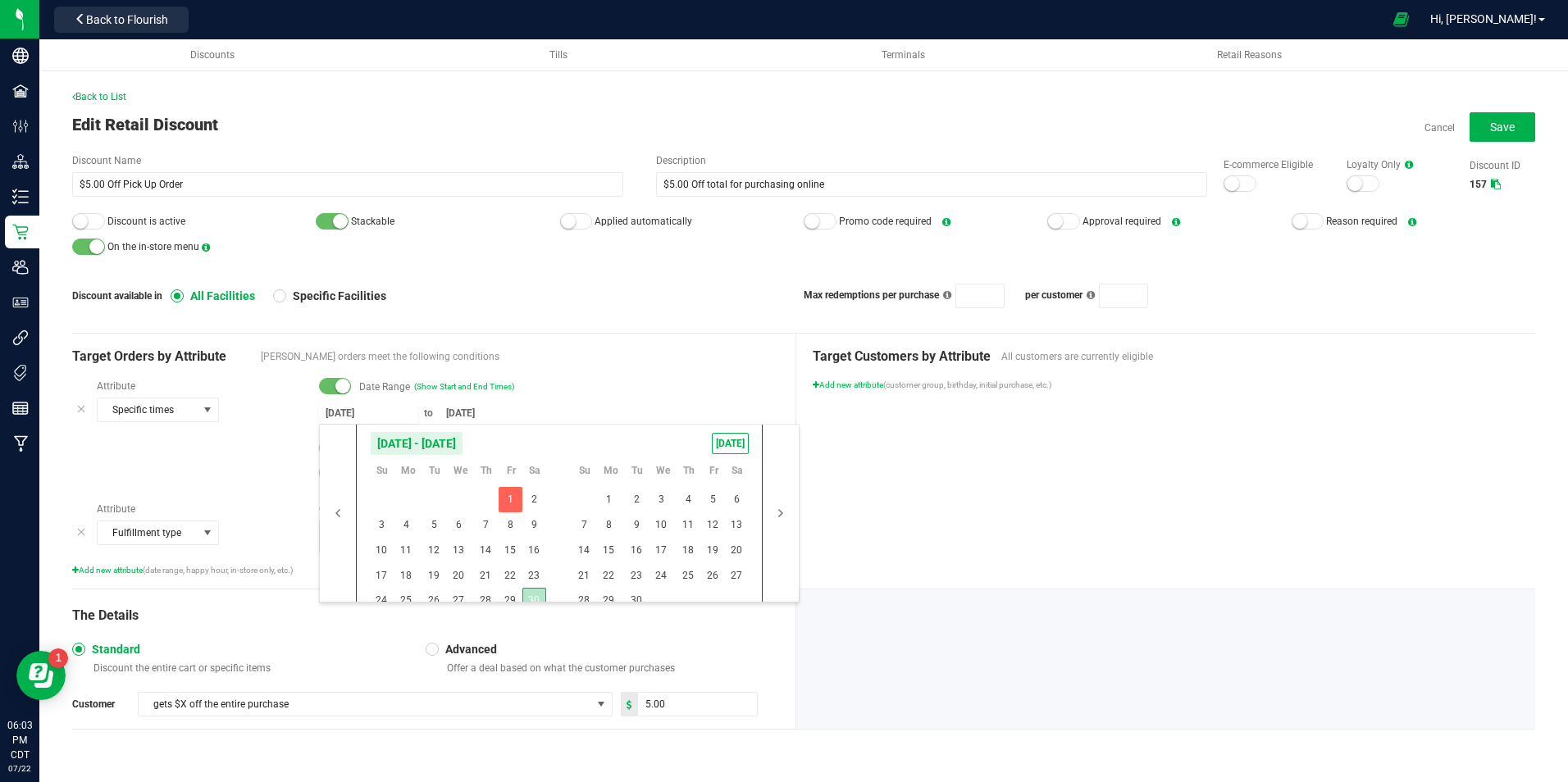 click on "30" at bounding box center (534, 600) 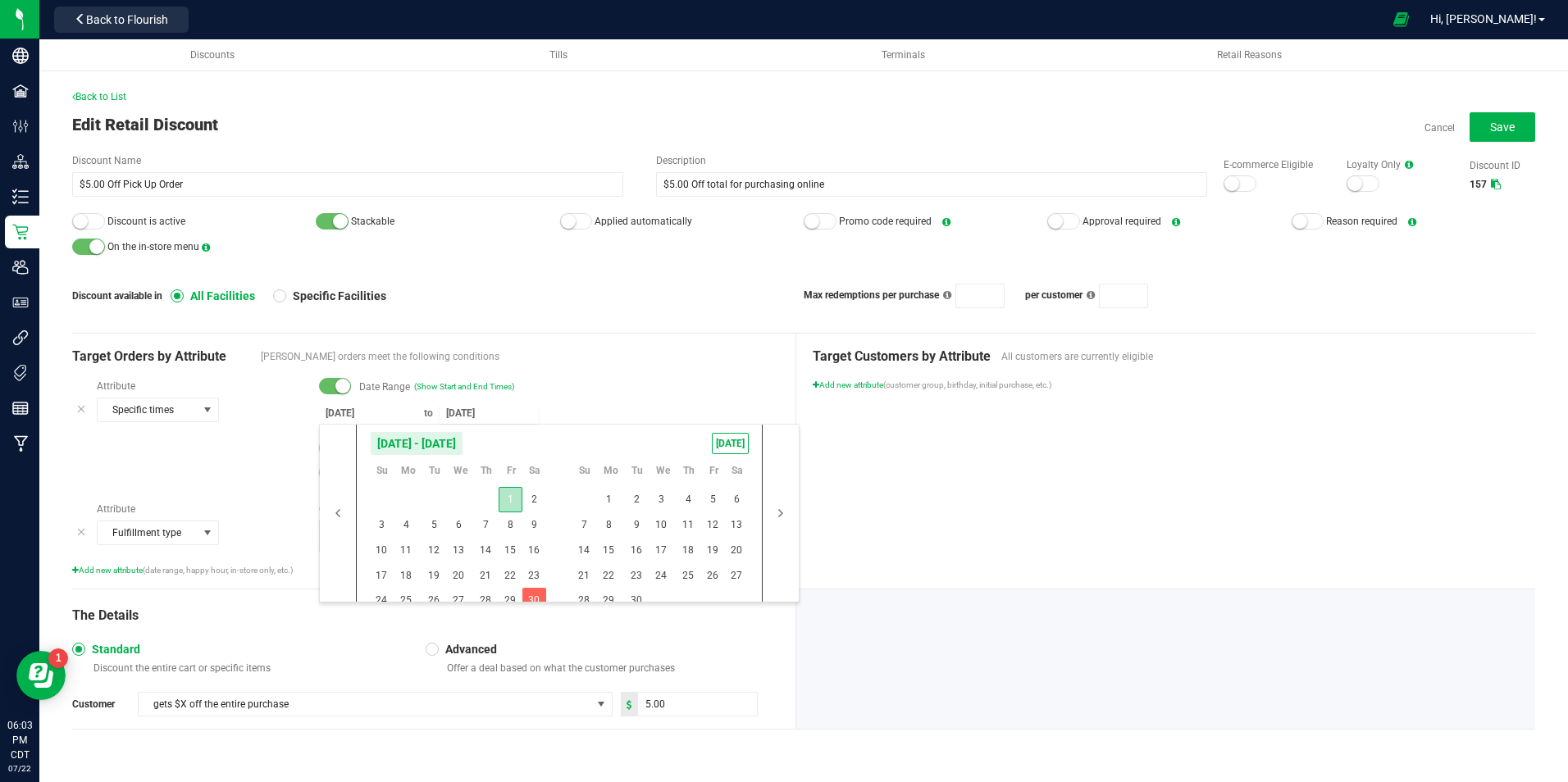 click on "1" at bounding box center (510, 499) 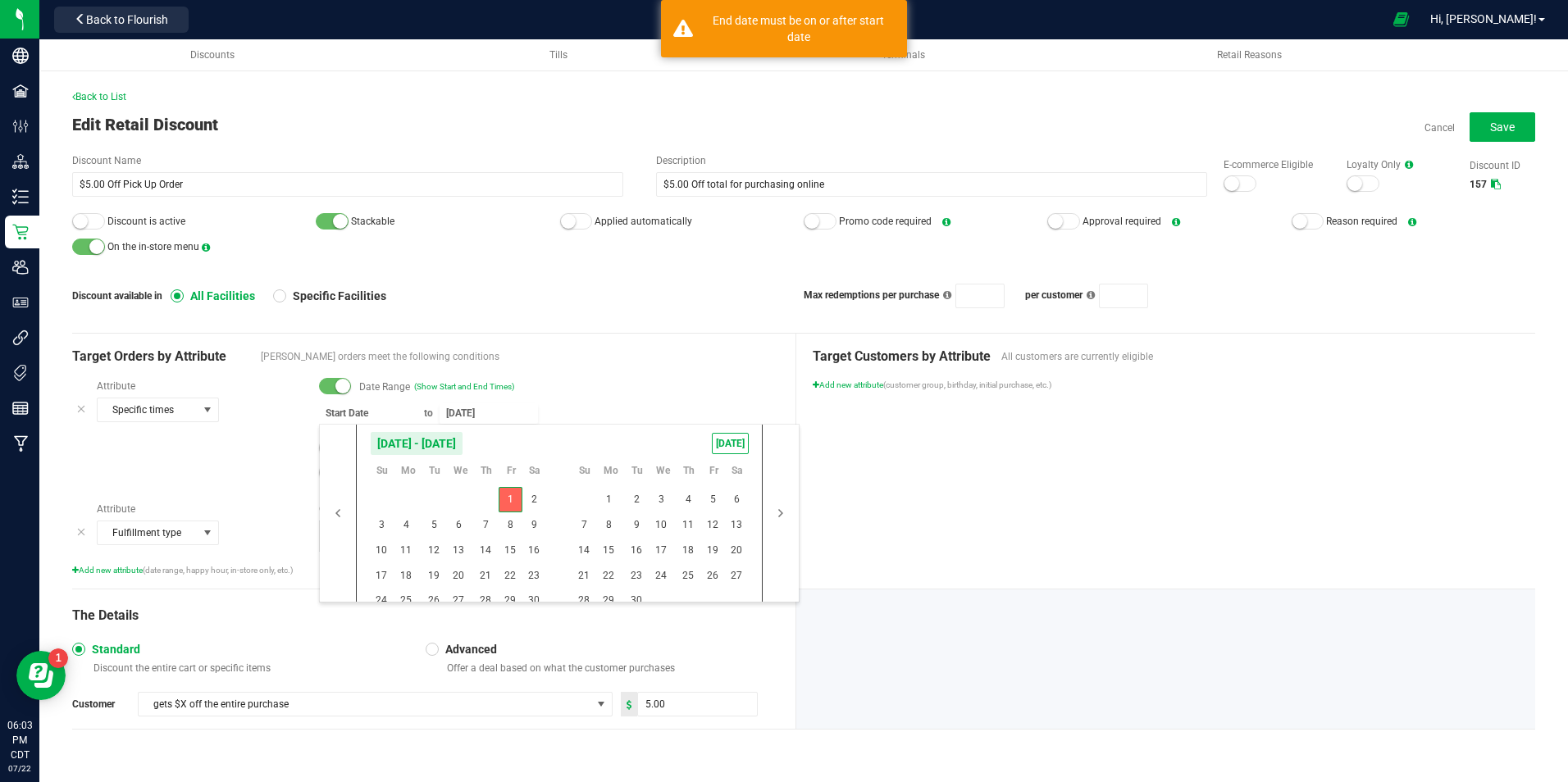 click on "1" at bounding box center (510, 499) 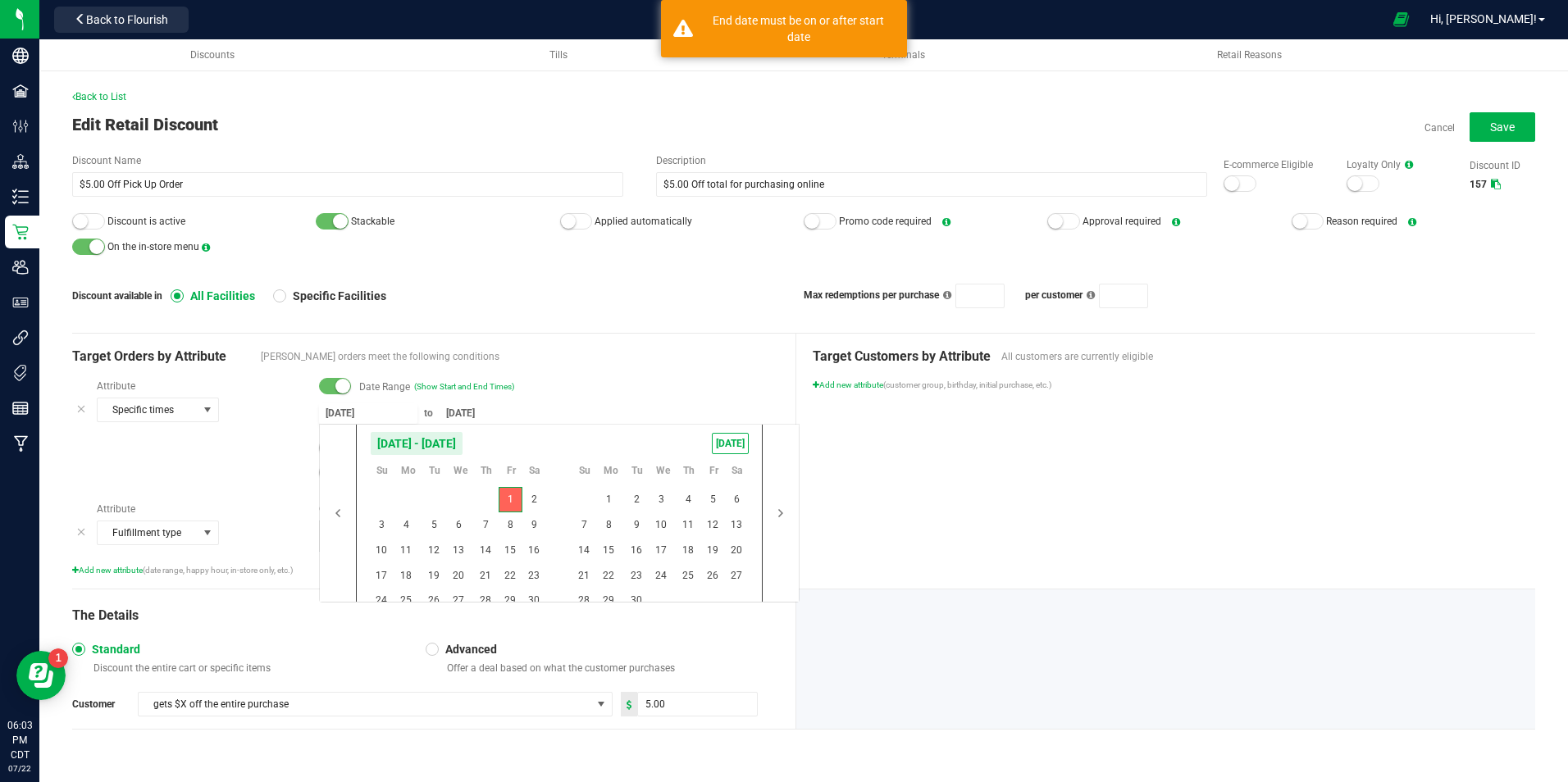 click on "[DATE]" at bounding box center [368, 413] 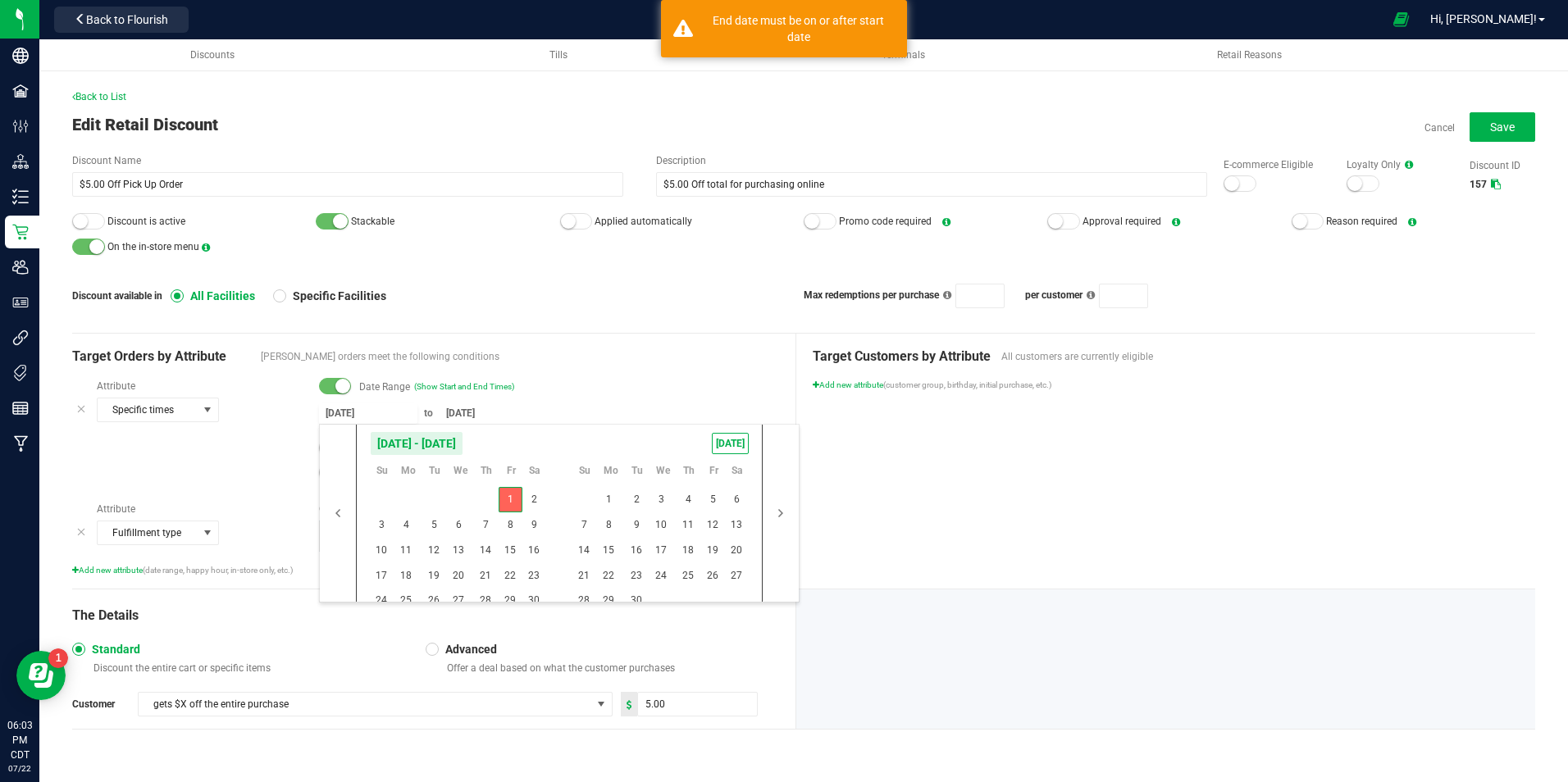 click on "1" at bounding box center (510, 499) 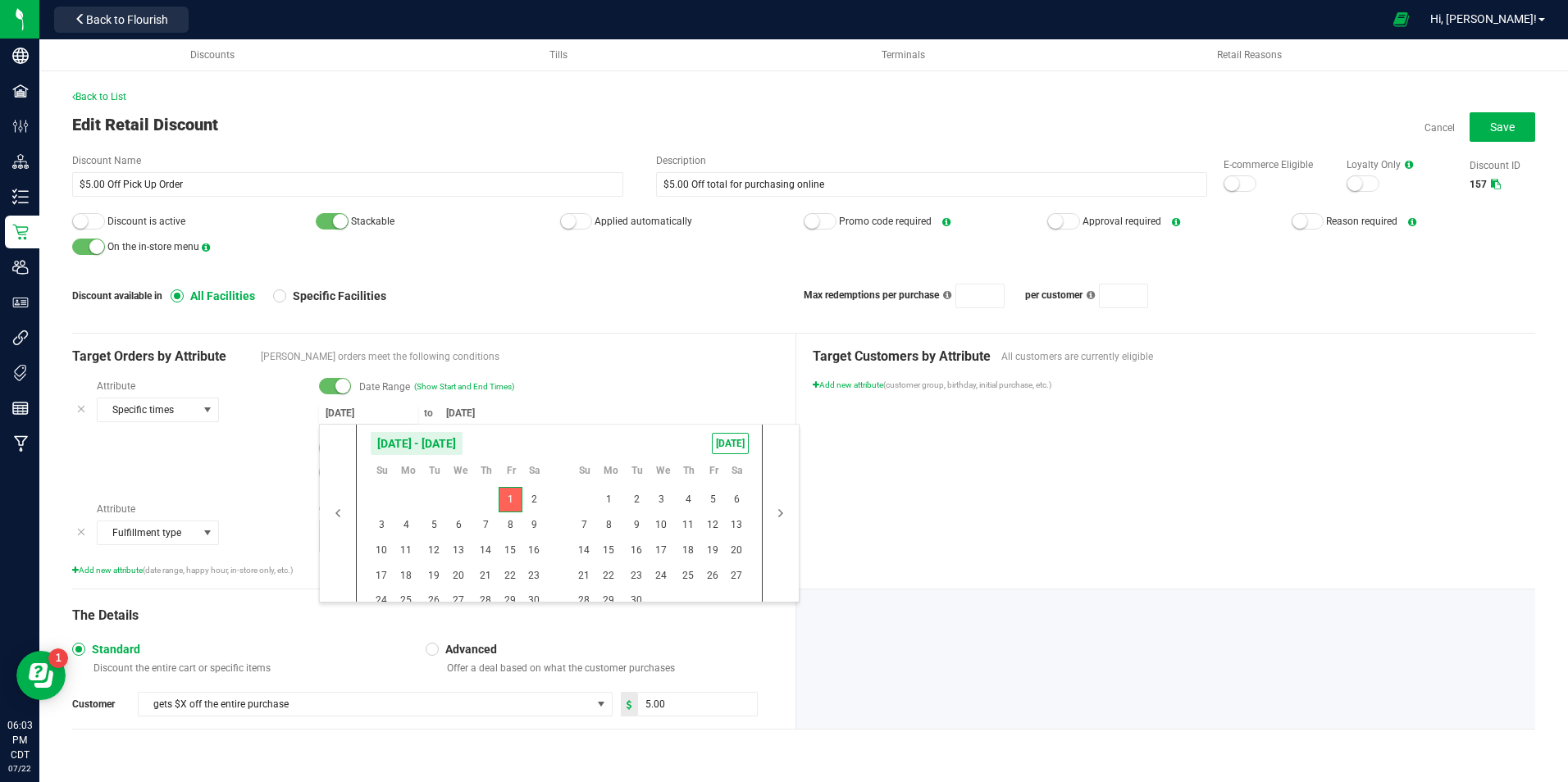 click on "[DATE]" at bounding box center [489, 413] 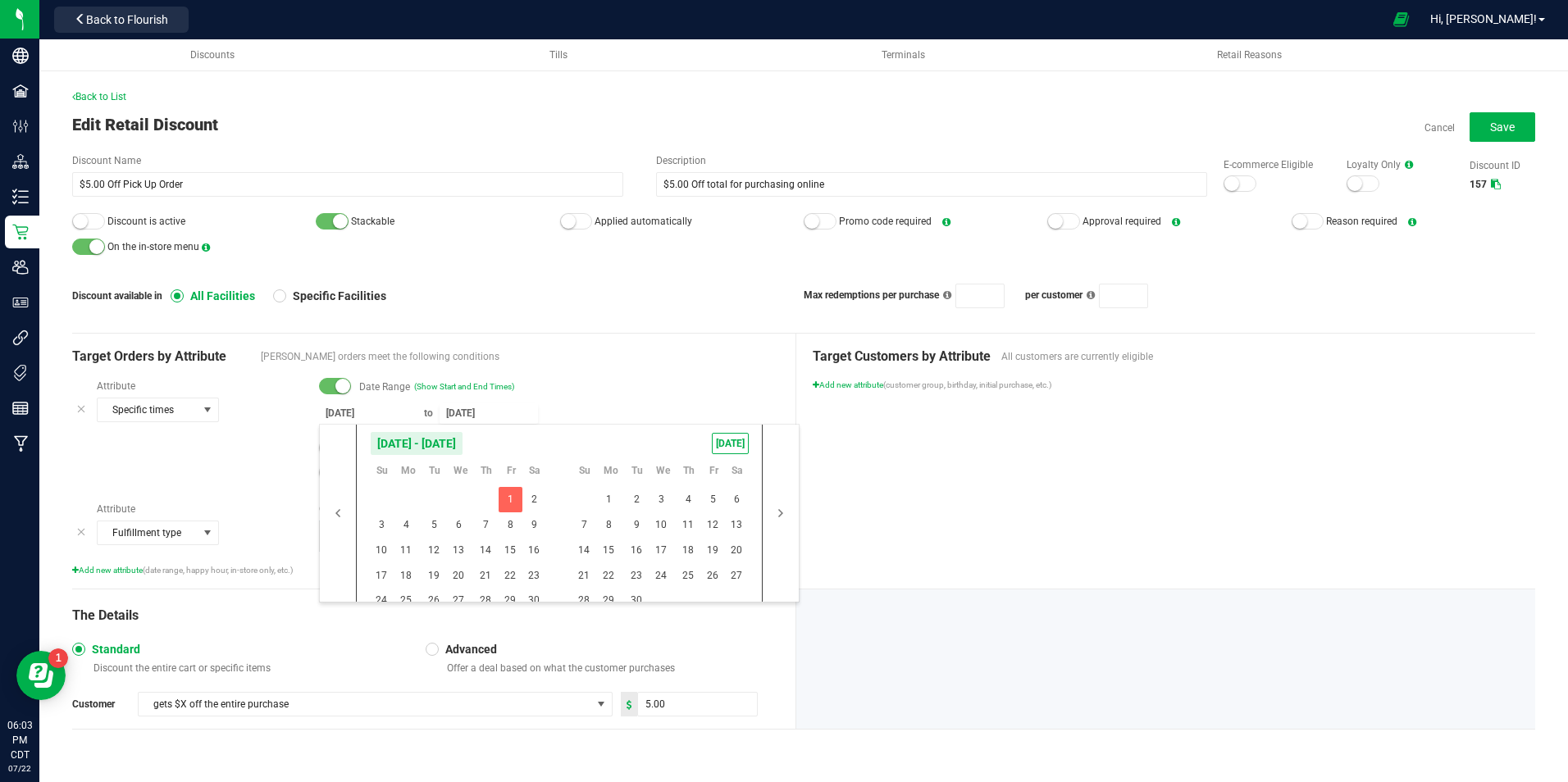 click on "[DATE]" at bounding box center [489, 413] 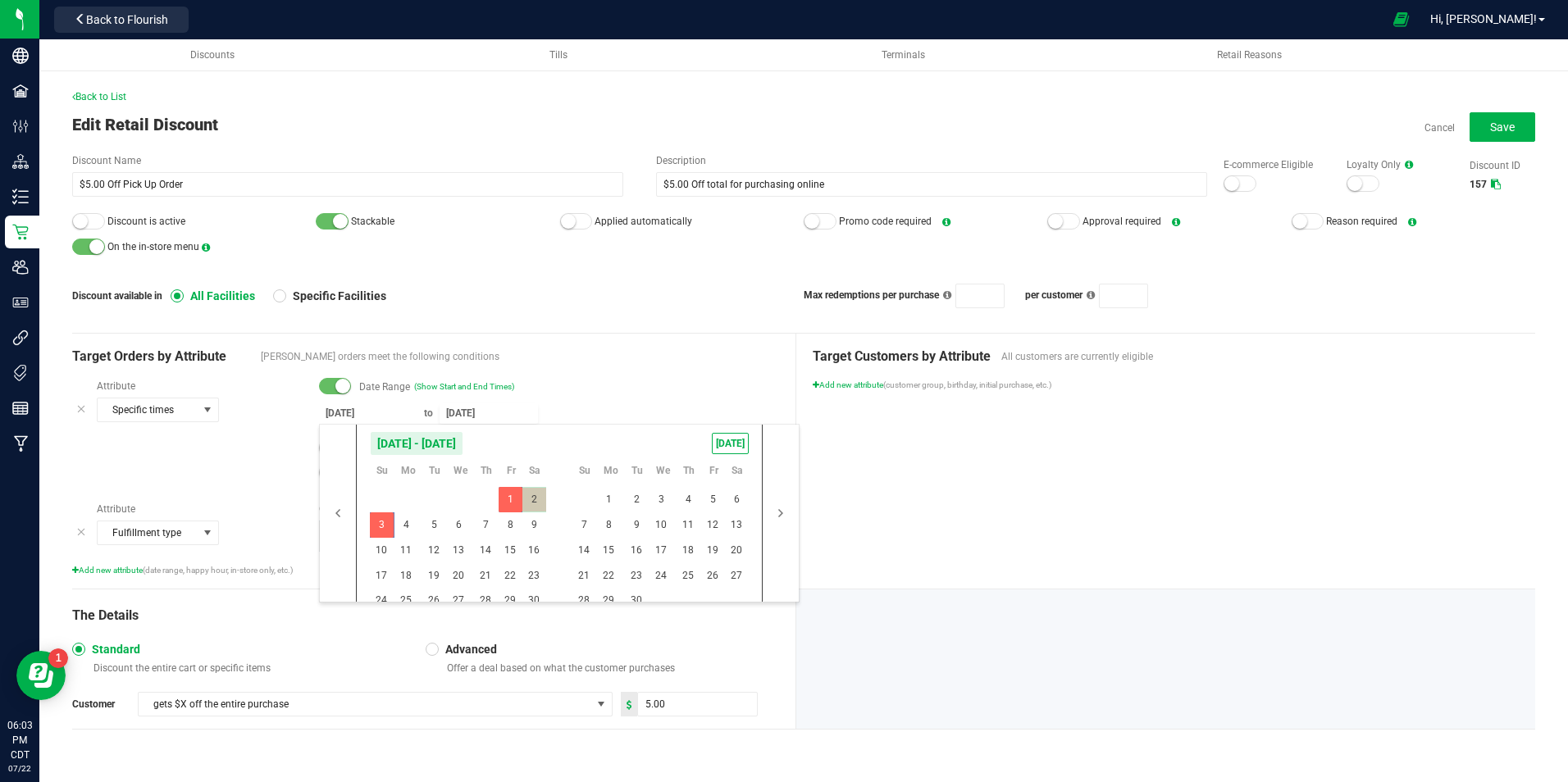 type on "[DATE]" 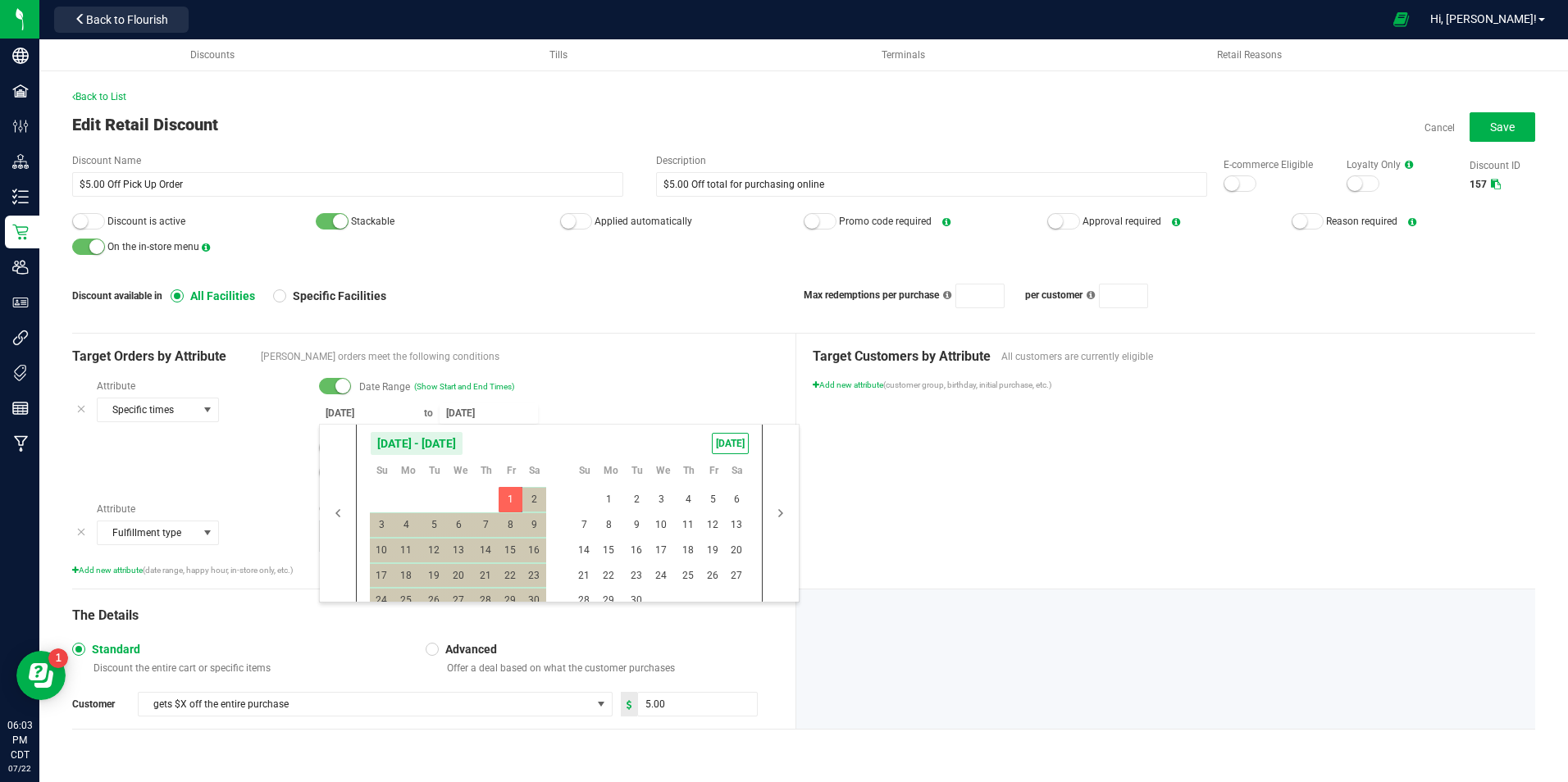 click on "Date Range   (Show Start and End Times)  [DATE] to [DATE] Days of the Week (disable if all) Time Range" at bounding box center (540, 434) 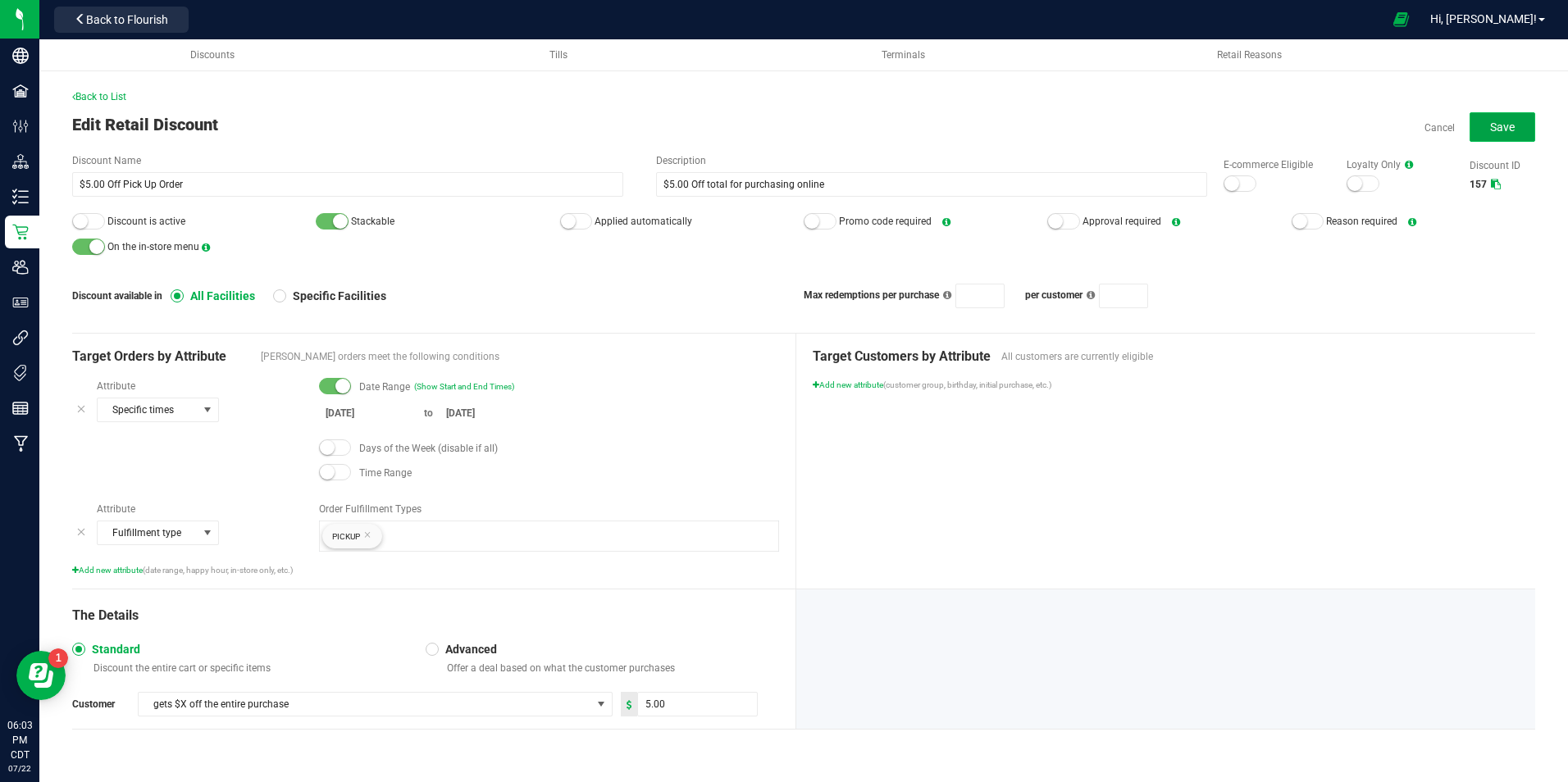 click on "Save" at bounding box center (1502, 127) 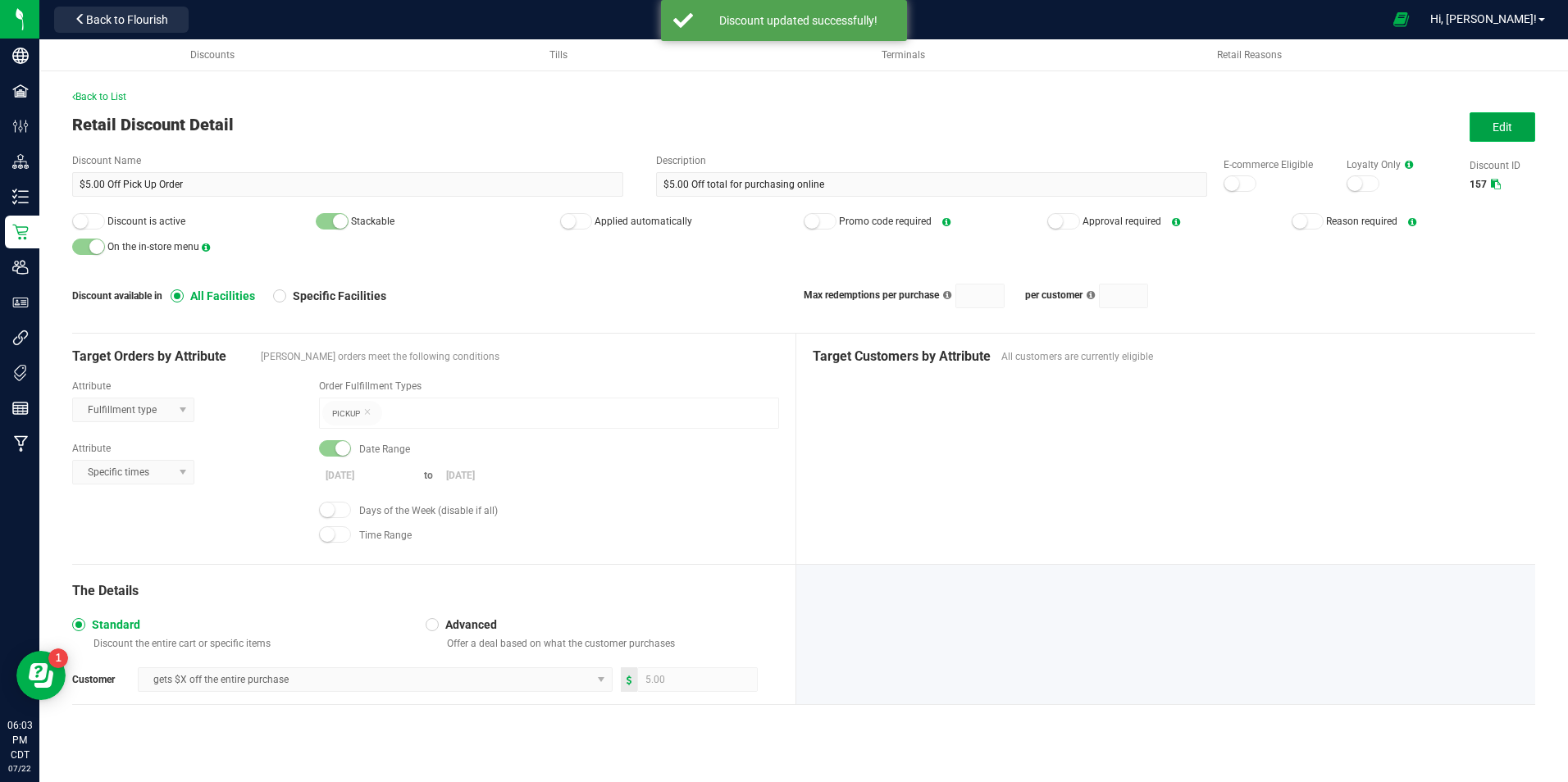 click on "Edit" at bounding box center [1502, 127] 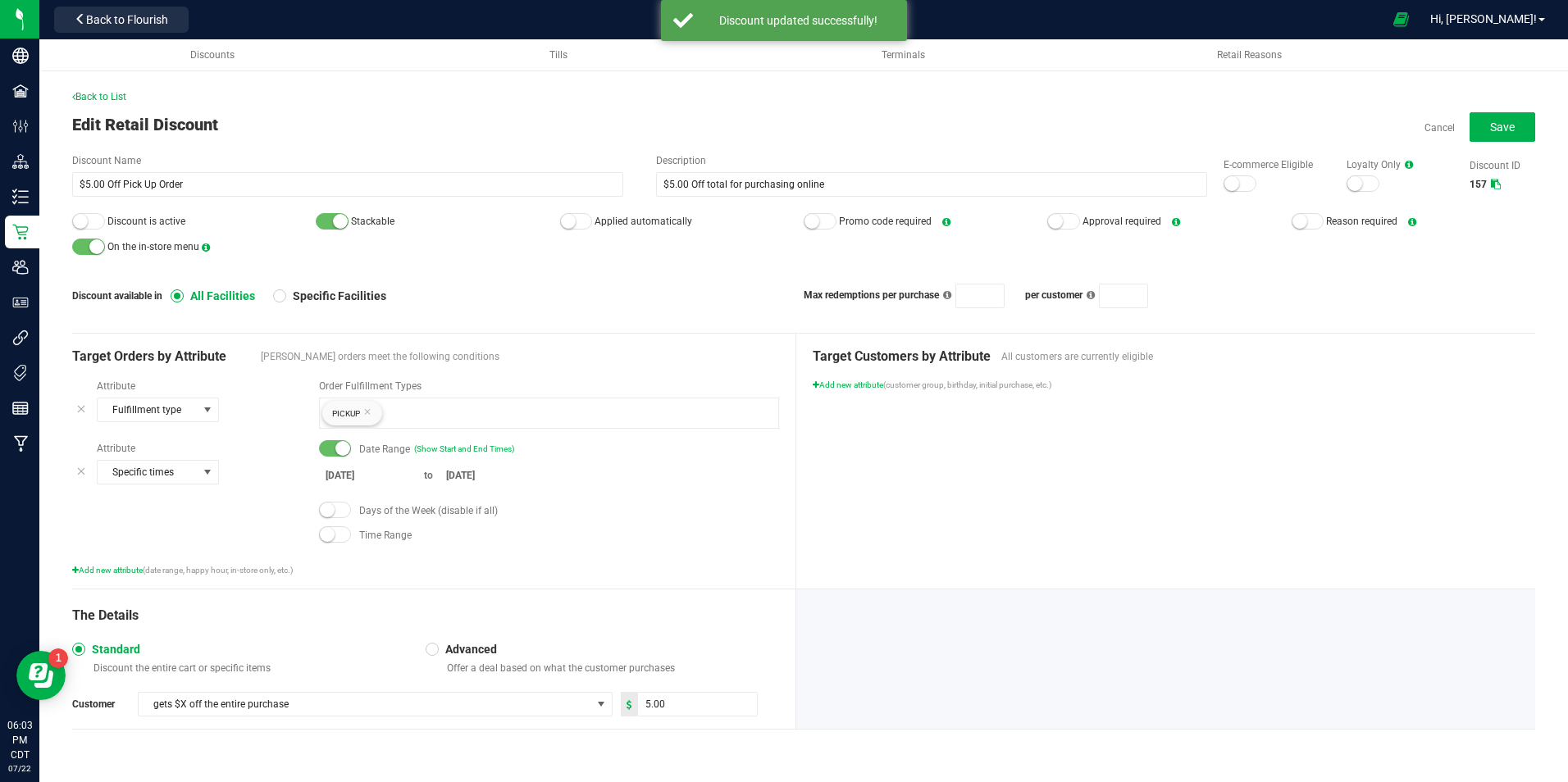 click at bounding box center (89, 221) 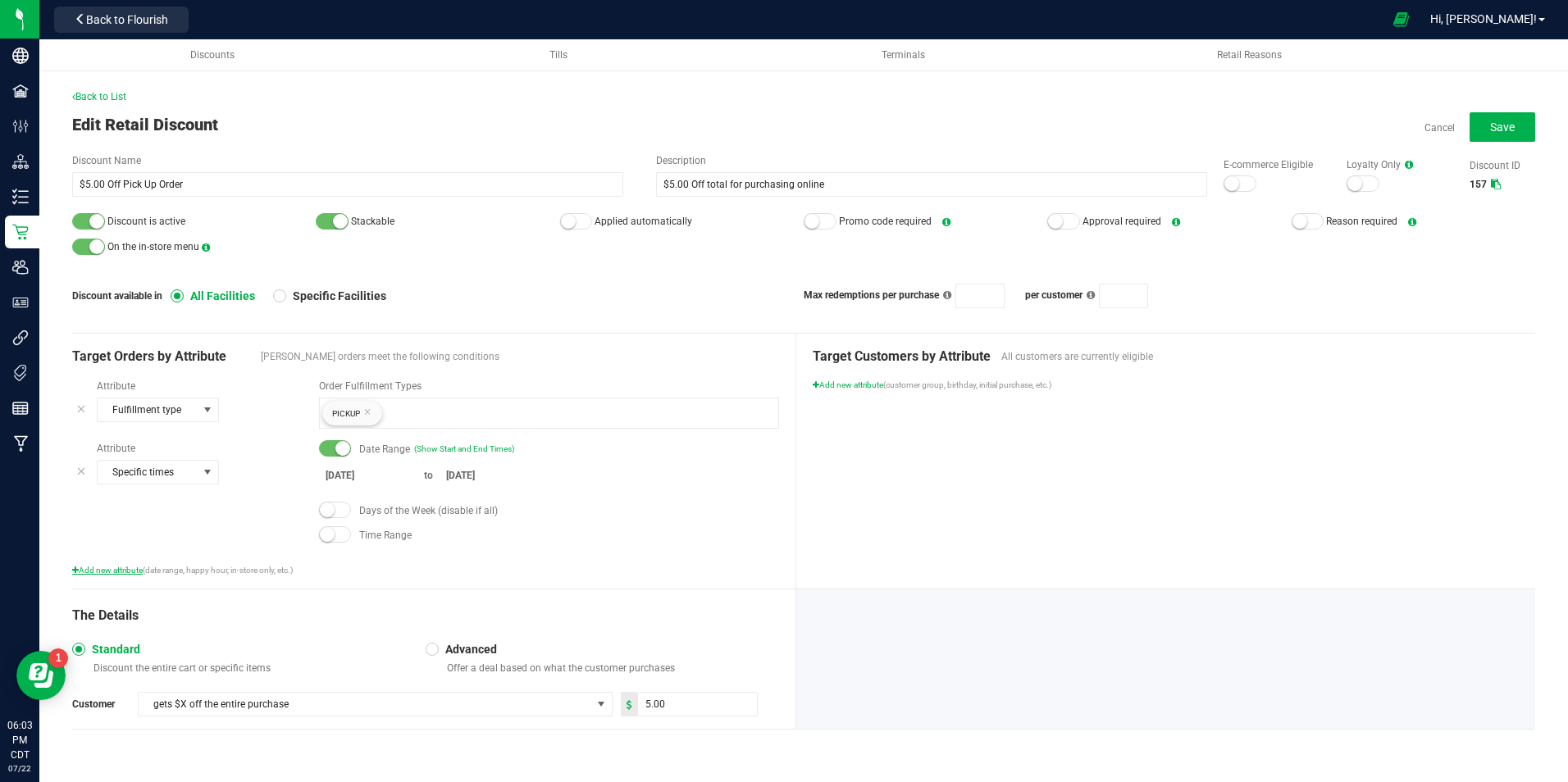 click on "Add new attribute" at bounding box center [107, 570] 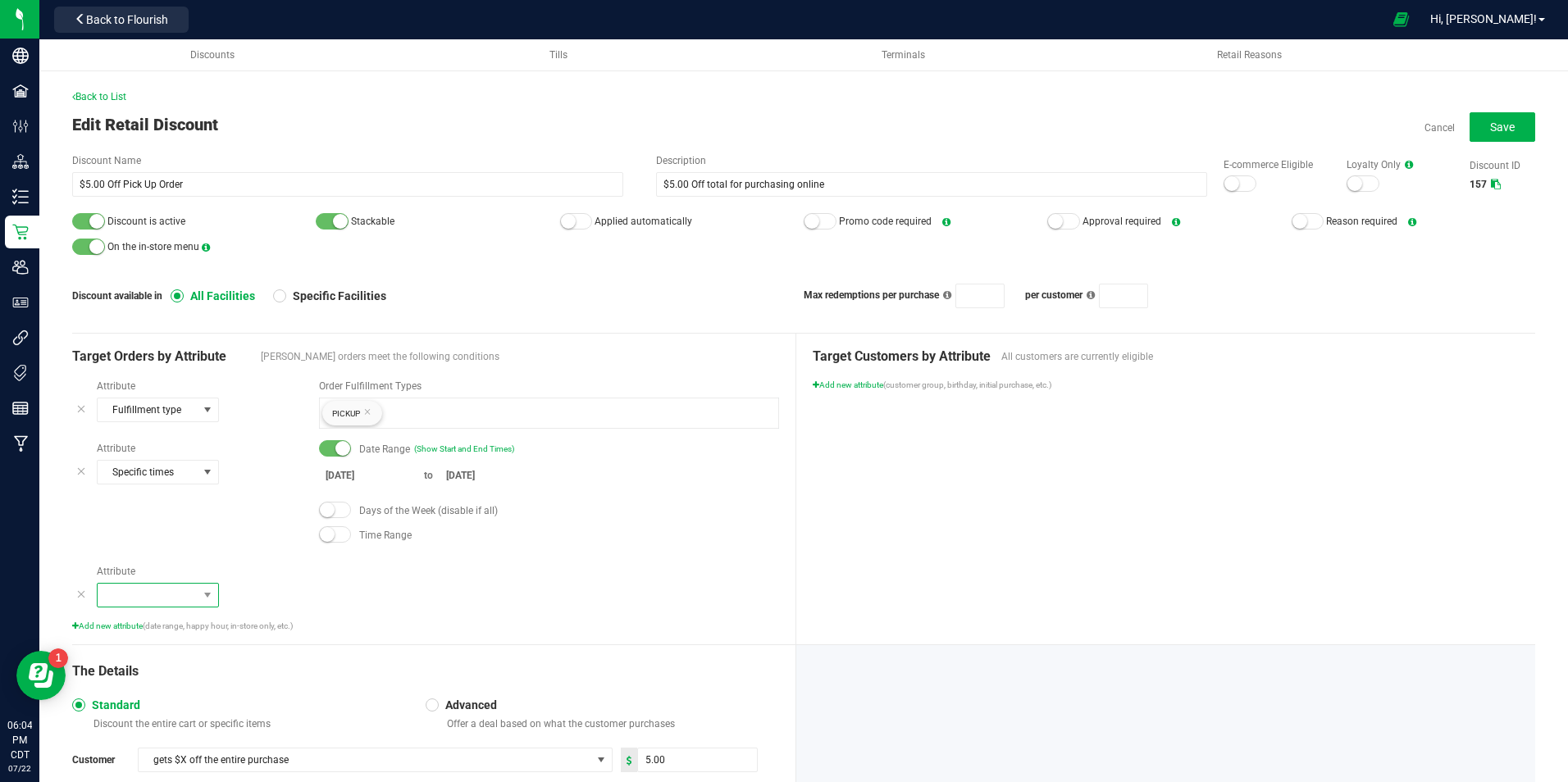 click at bounding box center (148, 595) 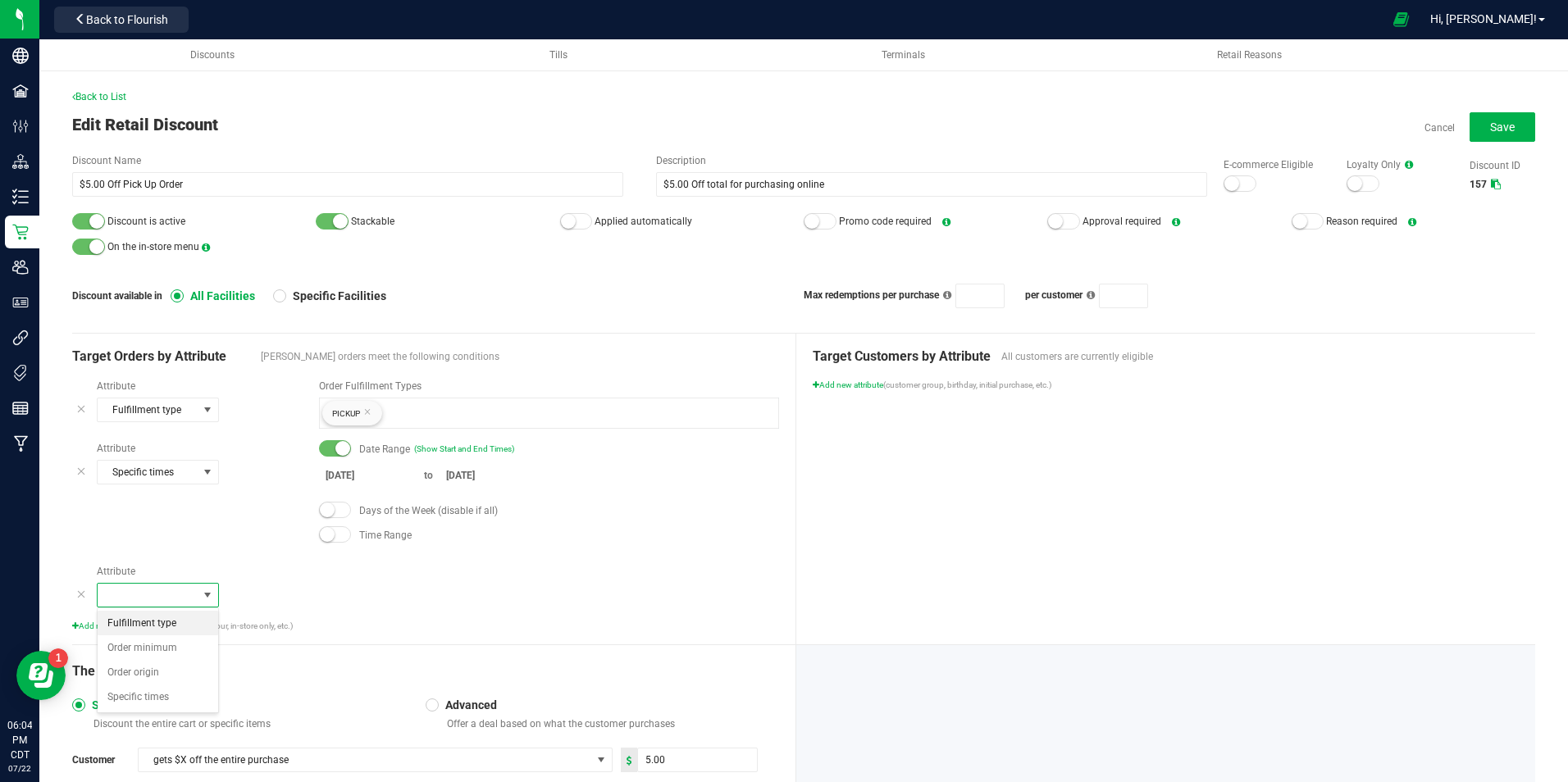 scroll, scrollTop: 81946, scrollLeft: 81886, axis: both 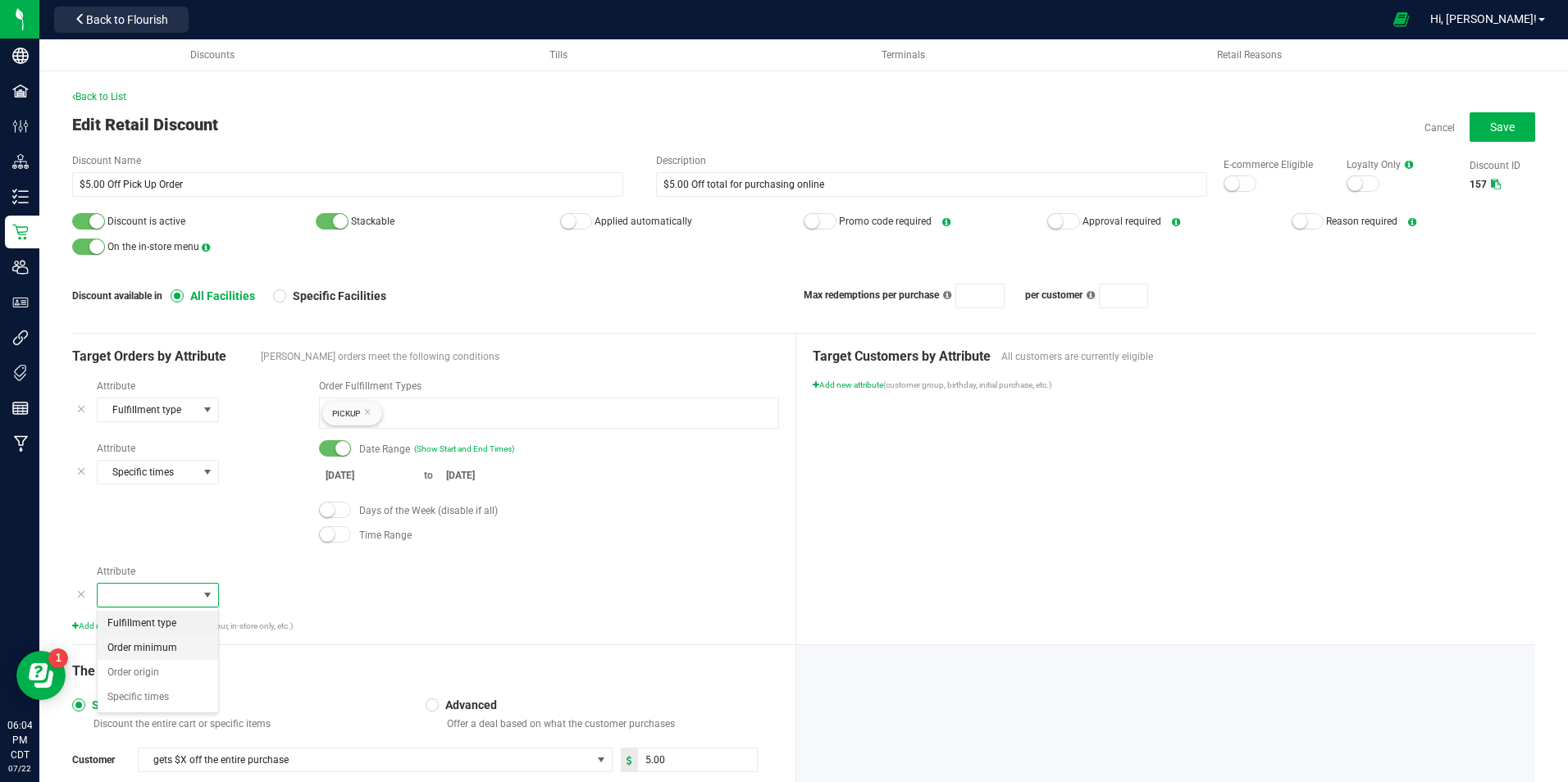 click on "Order minimum" at bounding box center (157, 648) 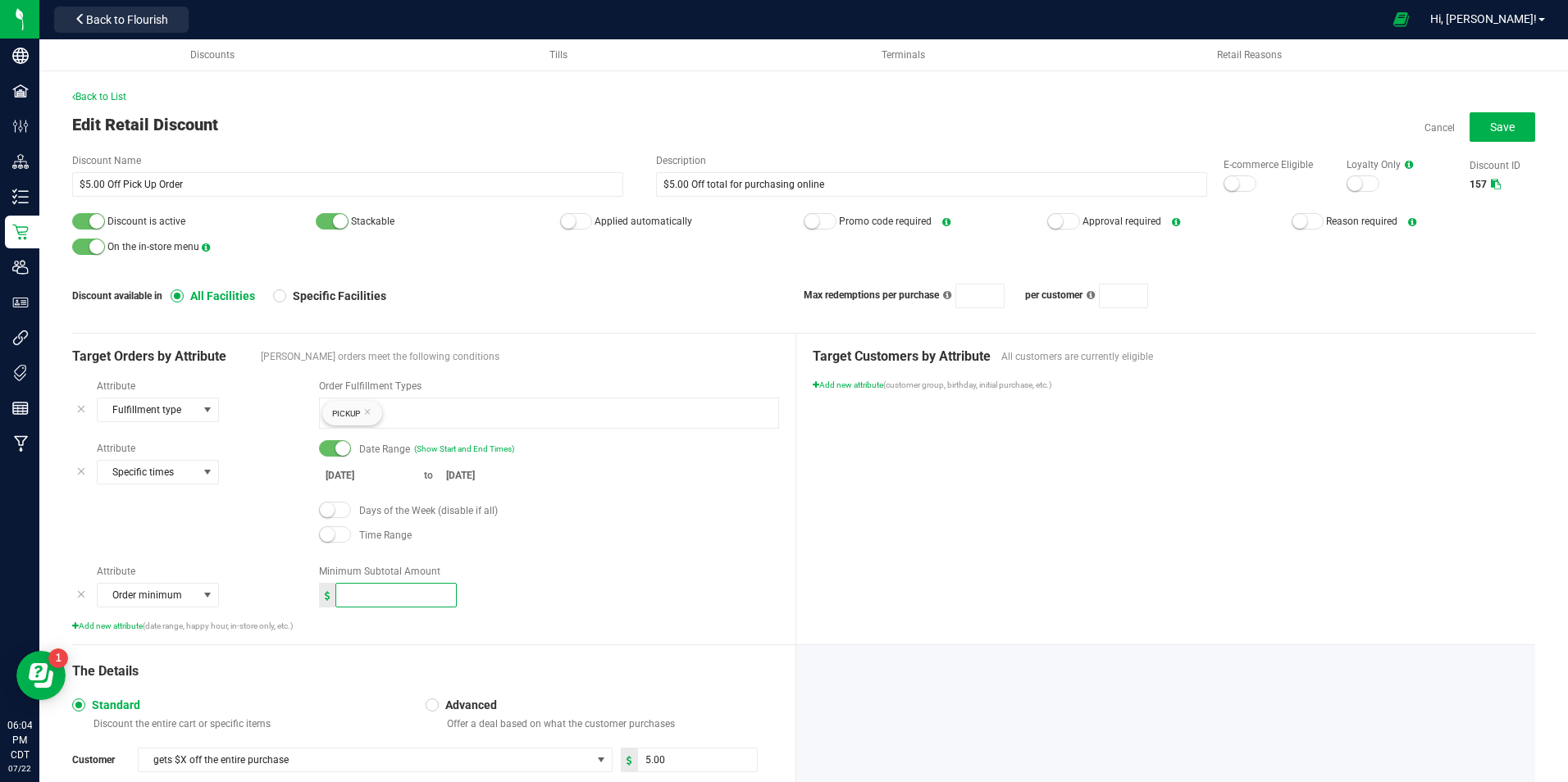 click at bounding box center (396, 595) 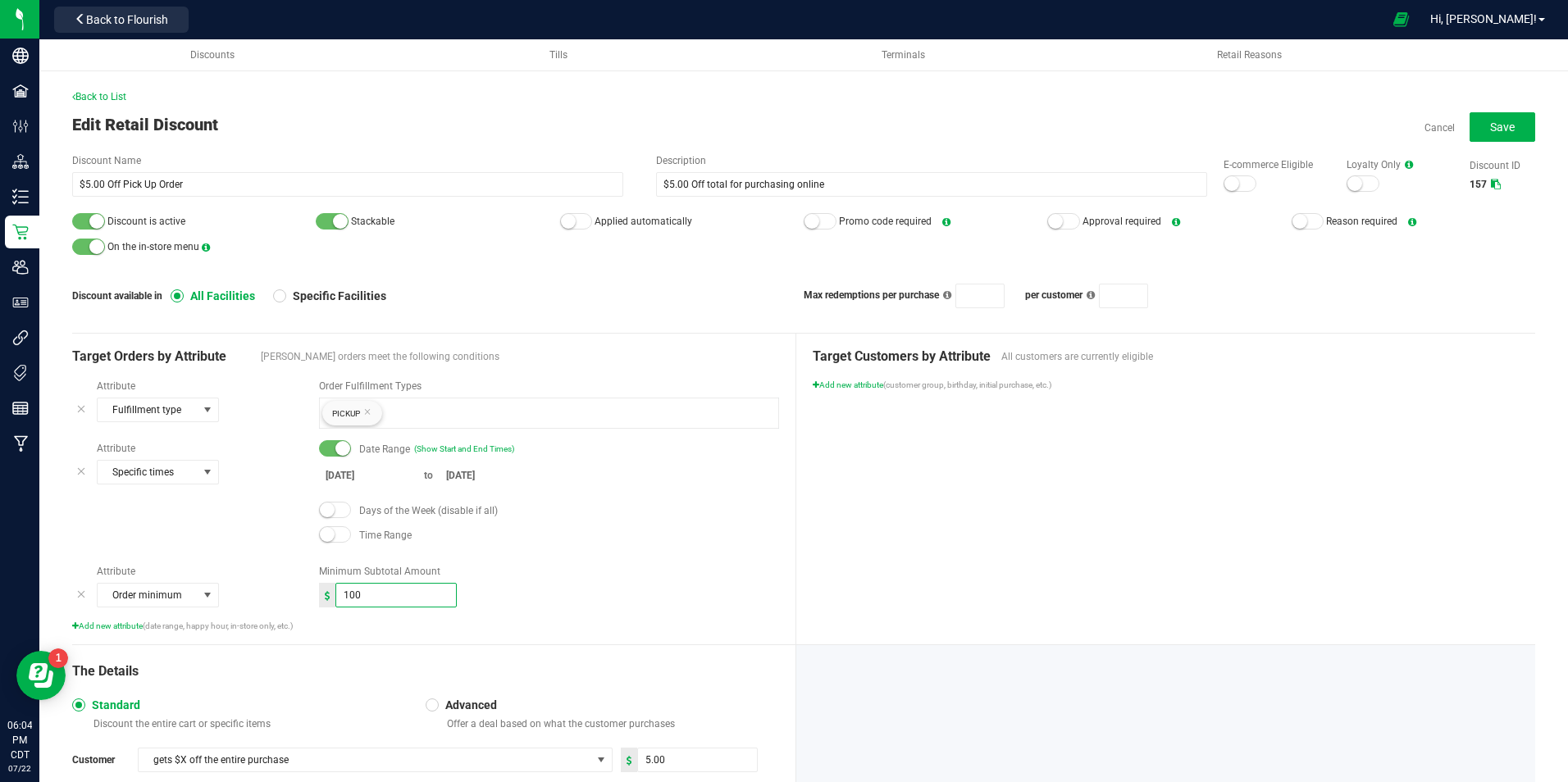 type on "100.00" 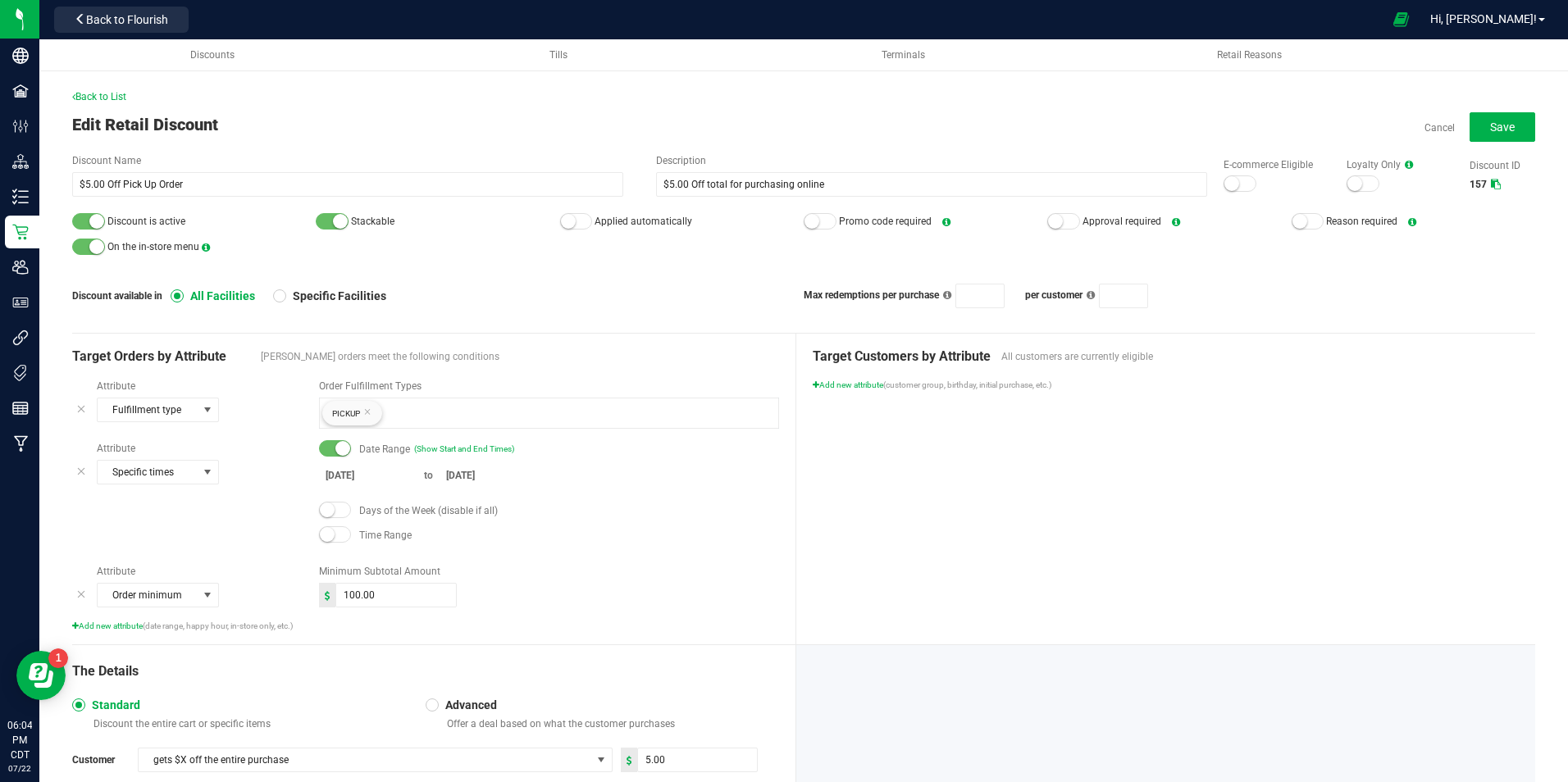 click on "Attribute  Fulfillment type  Order Fulfillment Types  Pickup  Attribute  Specific times  Date Range   (Show Start and End Times)  [DATE] to [DATE] Days of the Week (disable if all) Time Range  Attribute  Order minimum  Minimum Subtotal Amount  100.00  Add new attribute   (date range, happy hour, in-store only, etc.)" at bounding box center [426, 505] 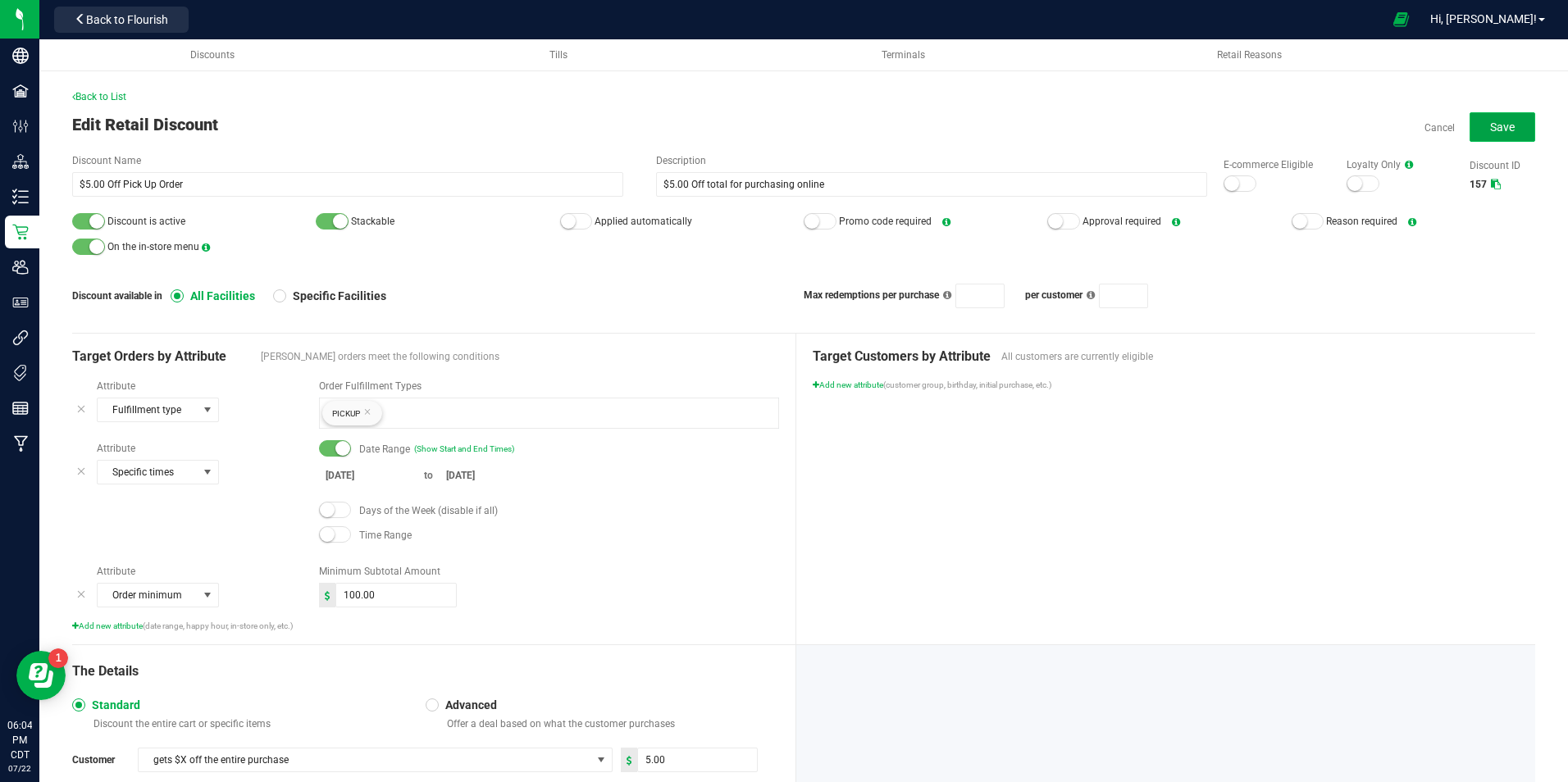 click on "Save" at bounding box center (1502, 127) 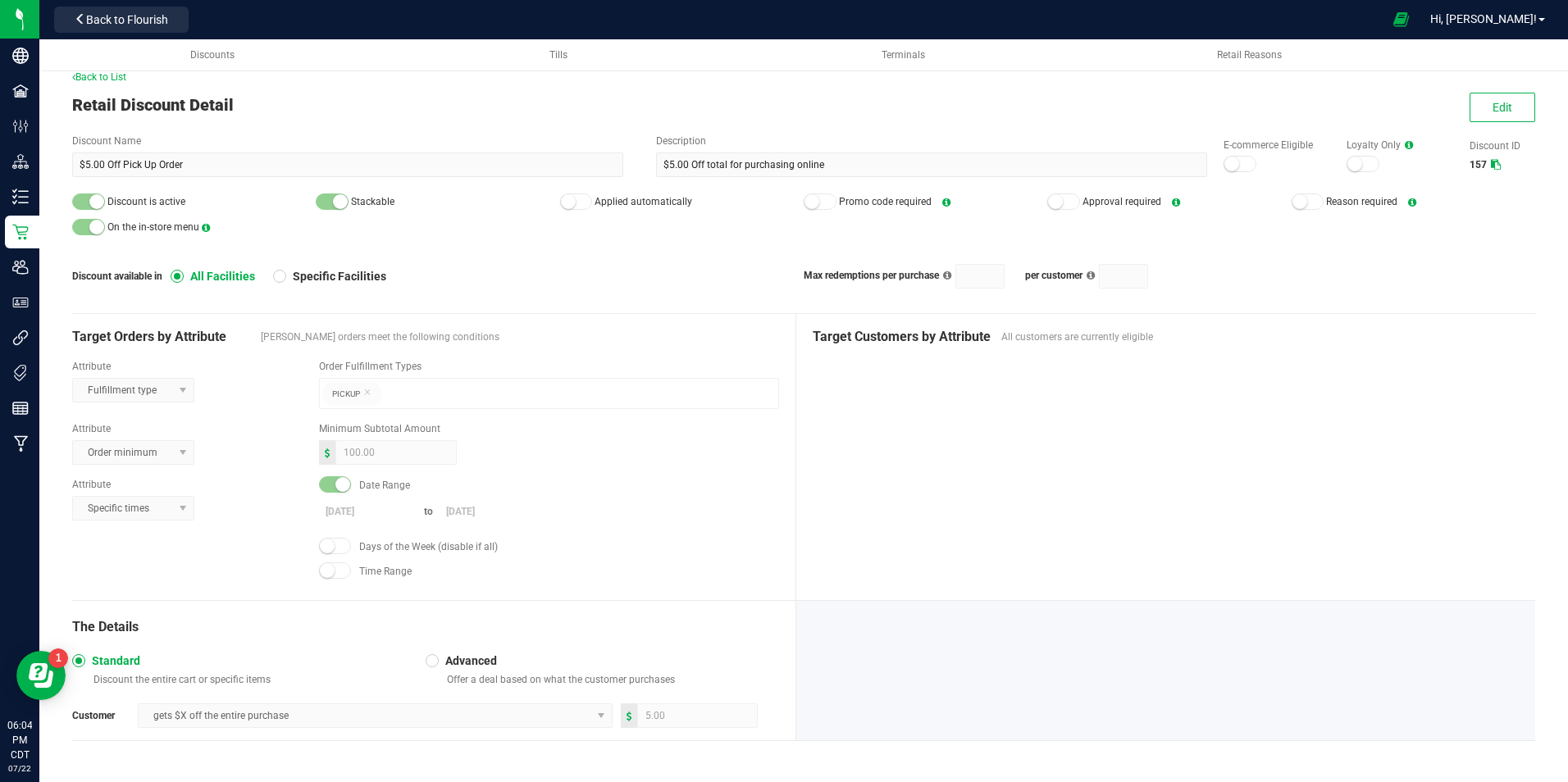 scroll, scrollTop: 0, scrollLeft: 0, axis: both 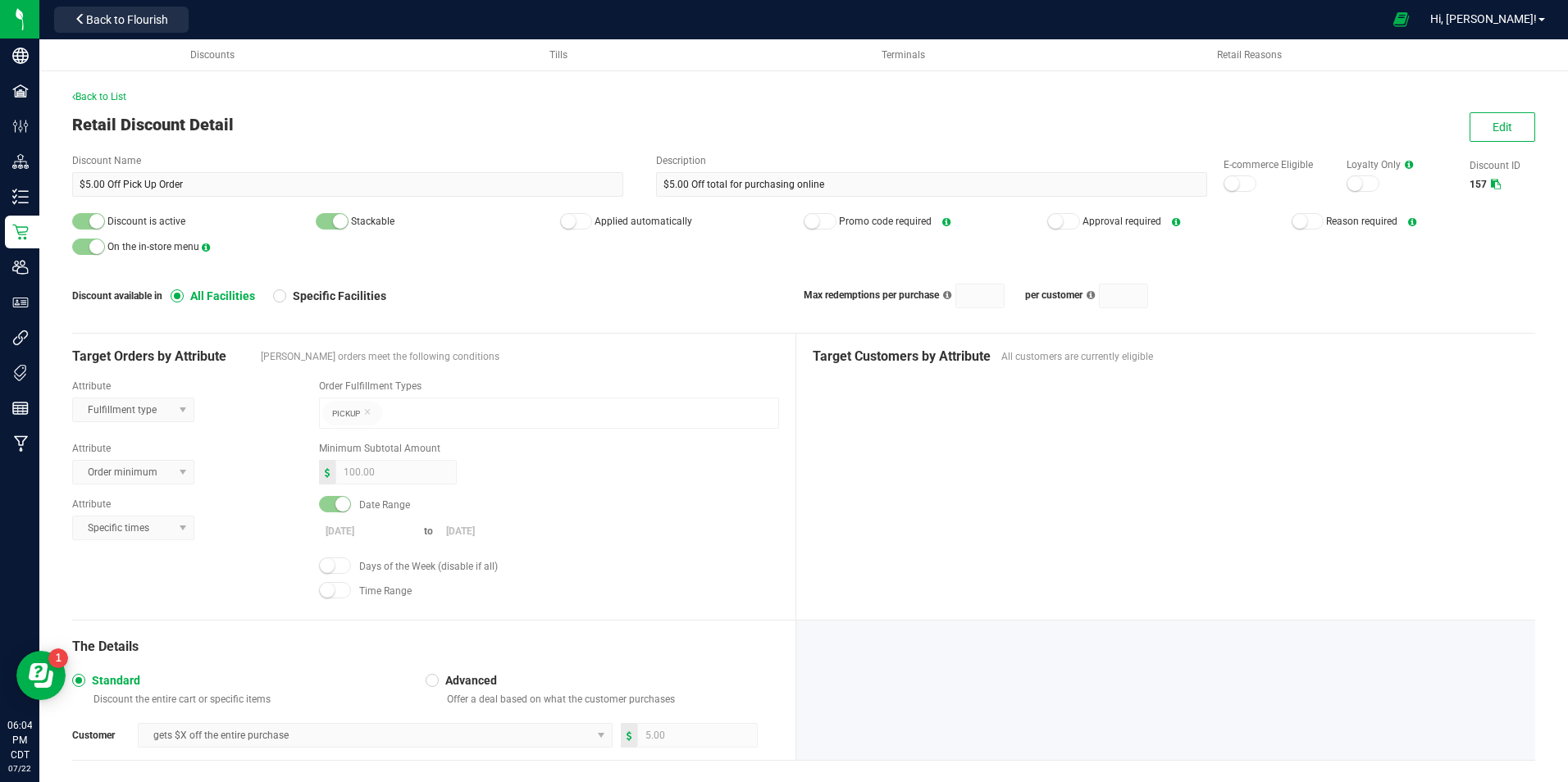click on "Max redemptions per purchase   per customer" at bounding box center (1169, 296) 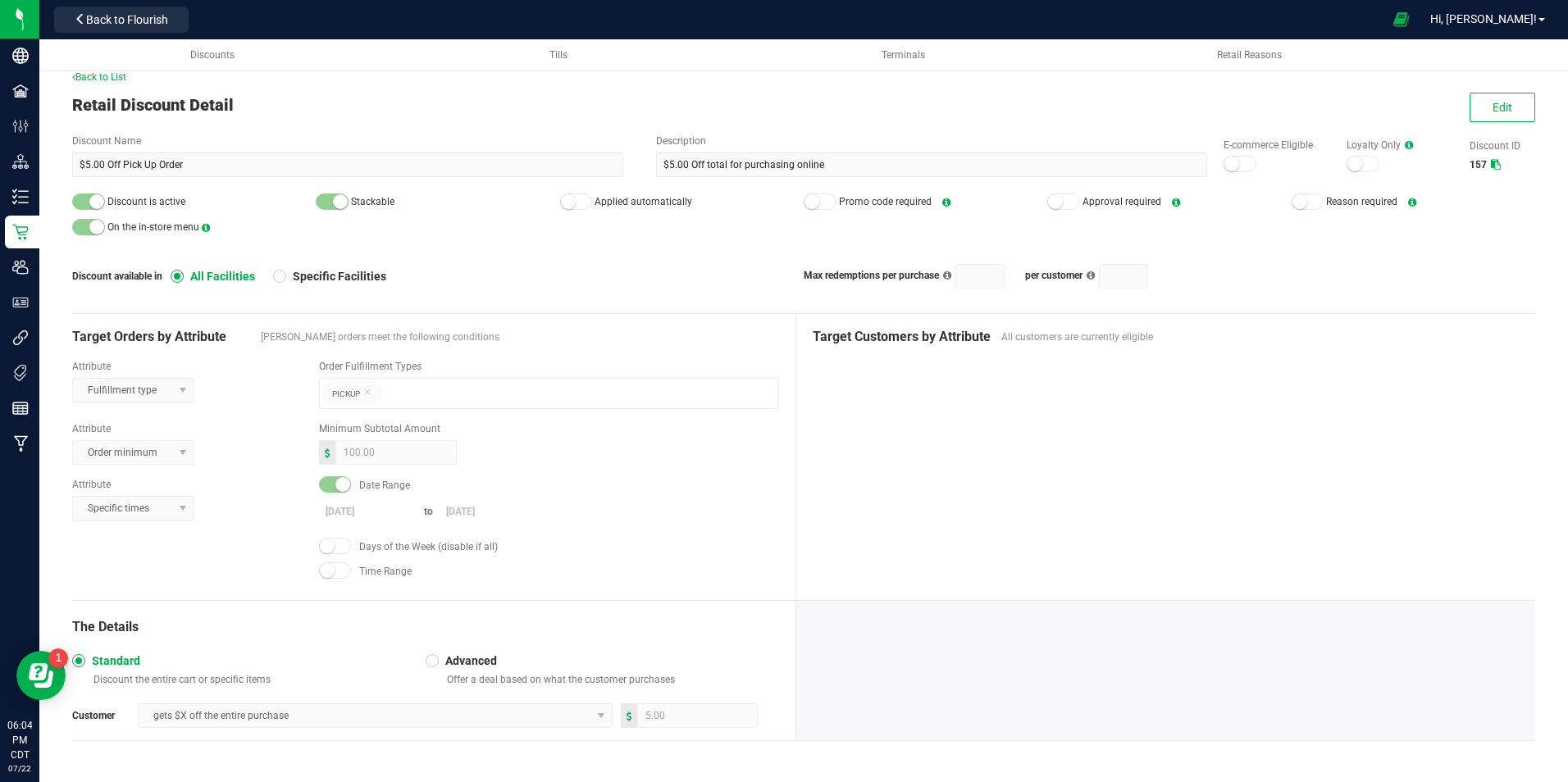 scroll, scrollTop: 0, scrollLeft: 0, axis: both 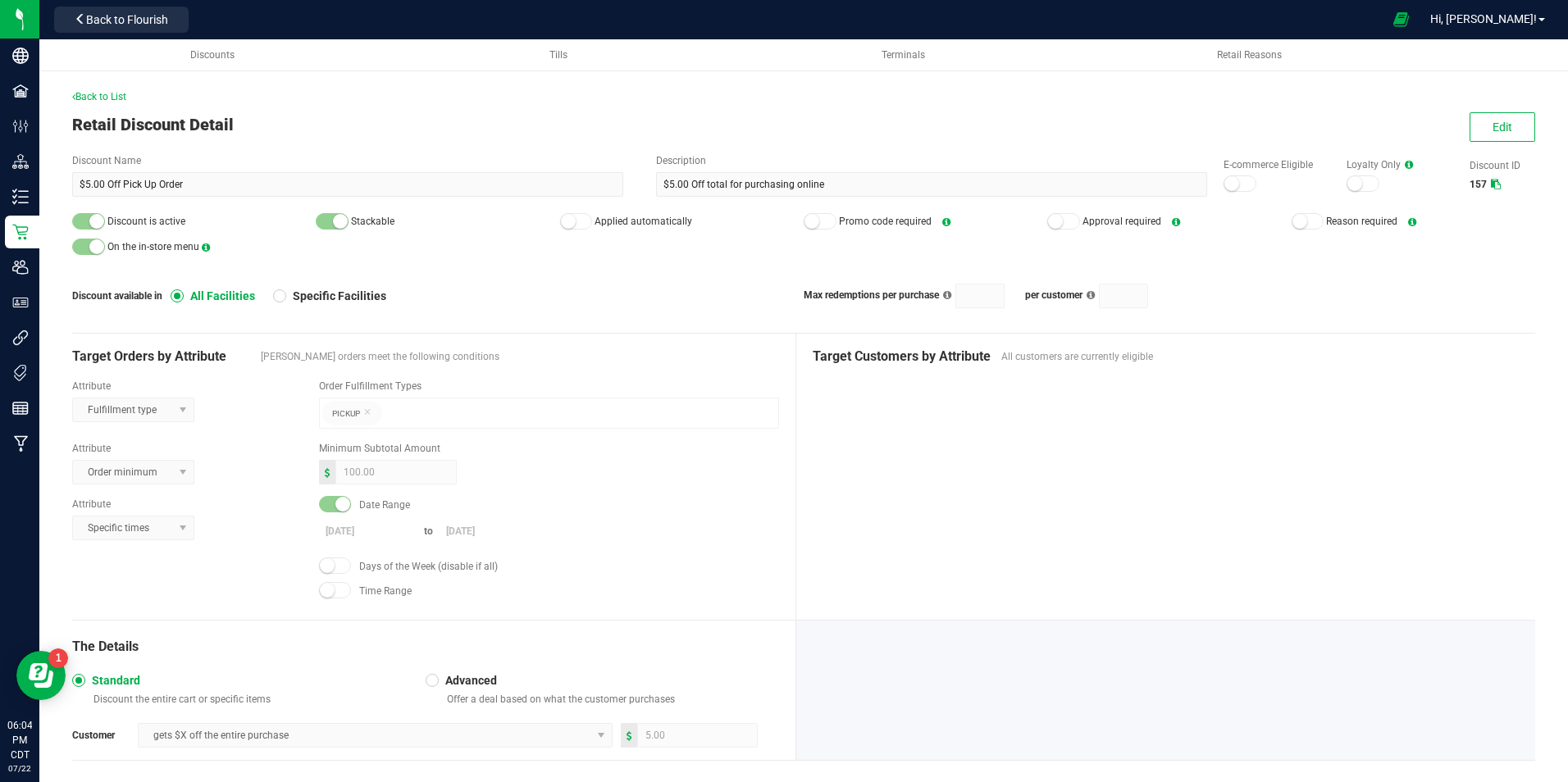 click on "Target Customers by Attribute   All customers are currently eligible" at bounding box center [1166, 476] 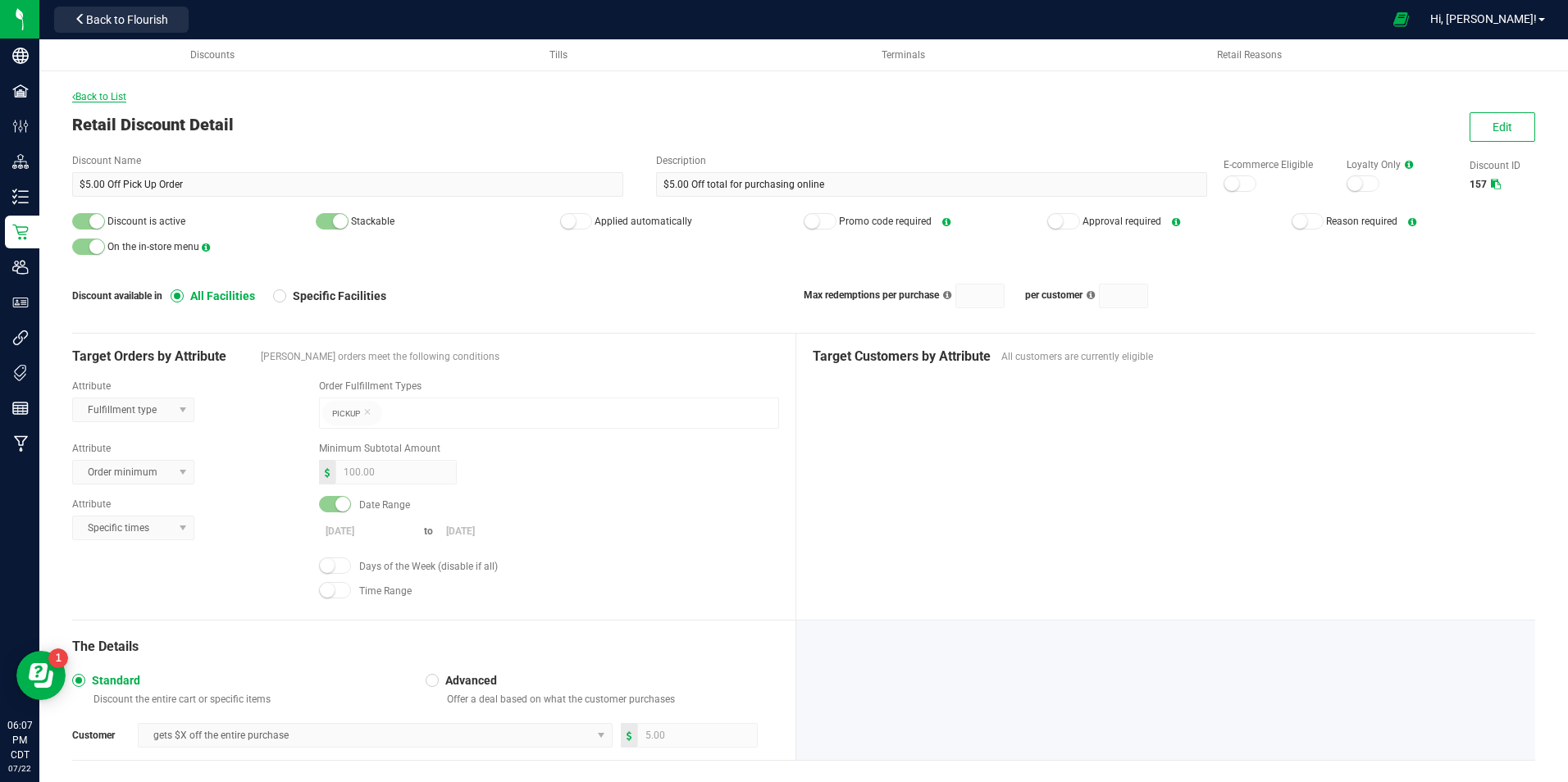 click on "Back to List" at bounding box center [99, 97] 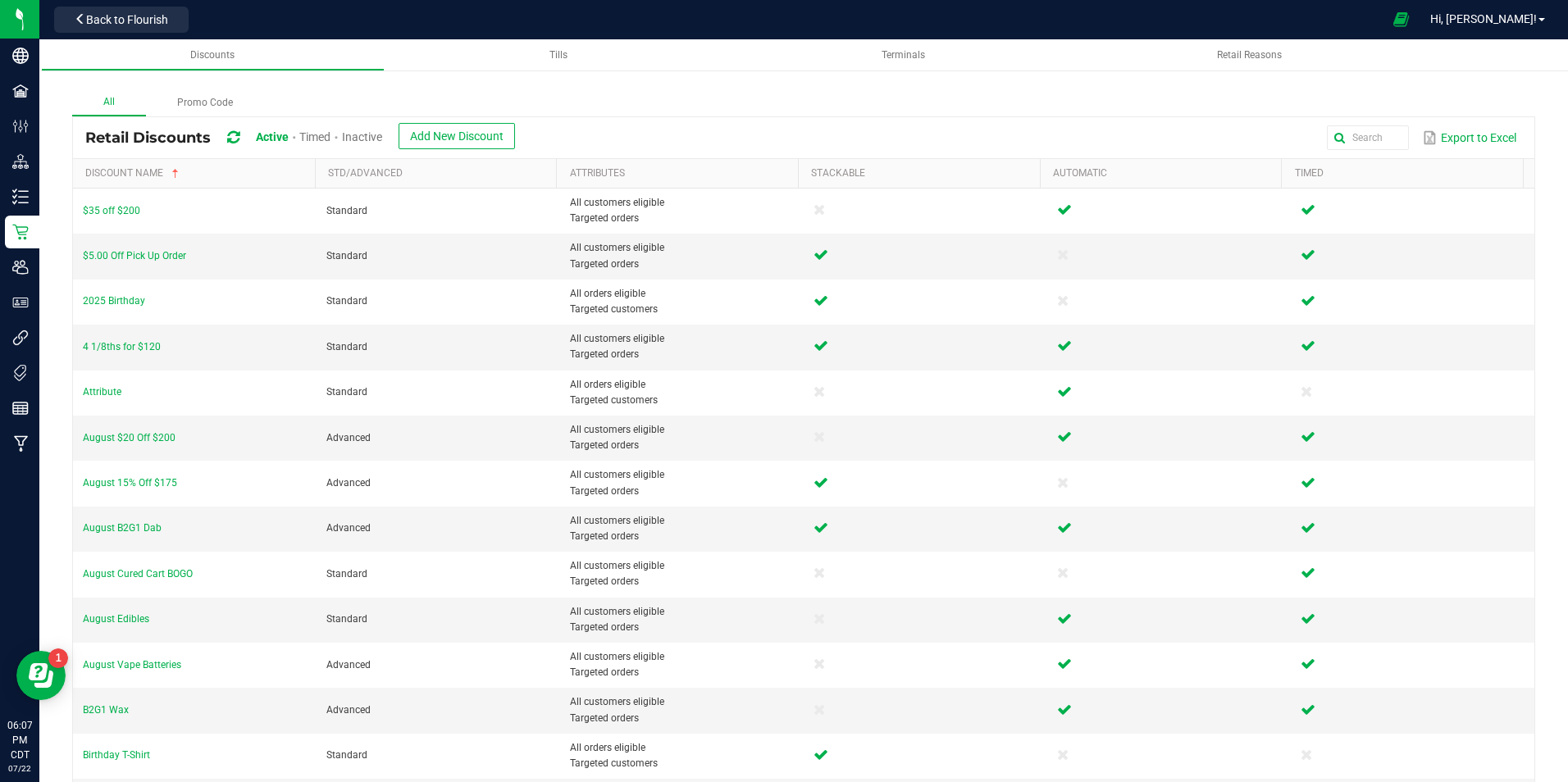 click on "Inactive" at bounding box center (362, 137) 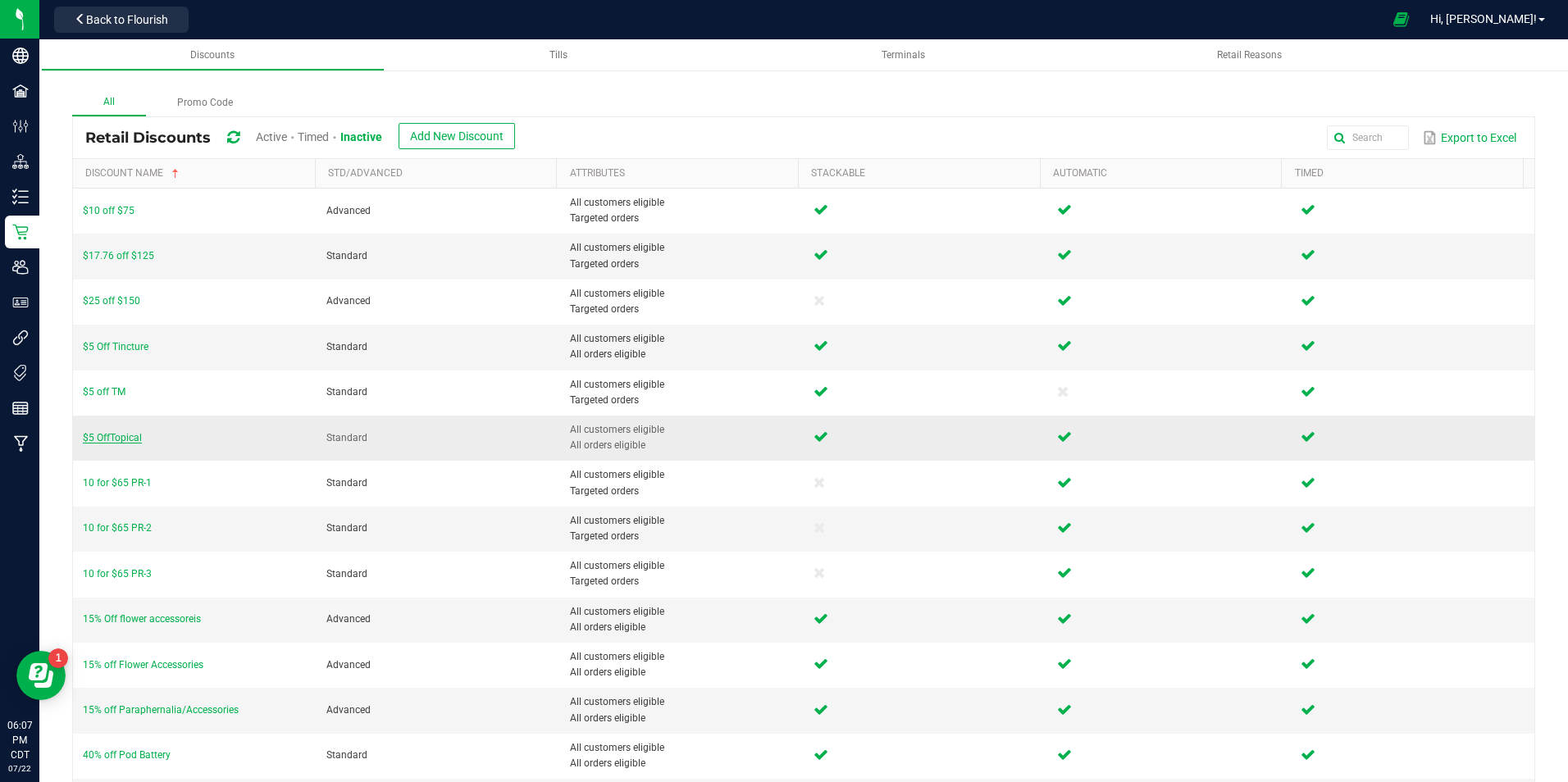 click on "$5 OffTopical" at bounding box center [112, 438] 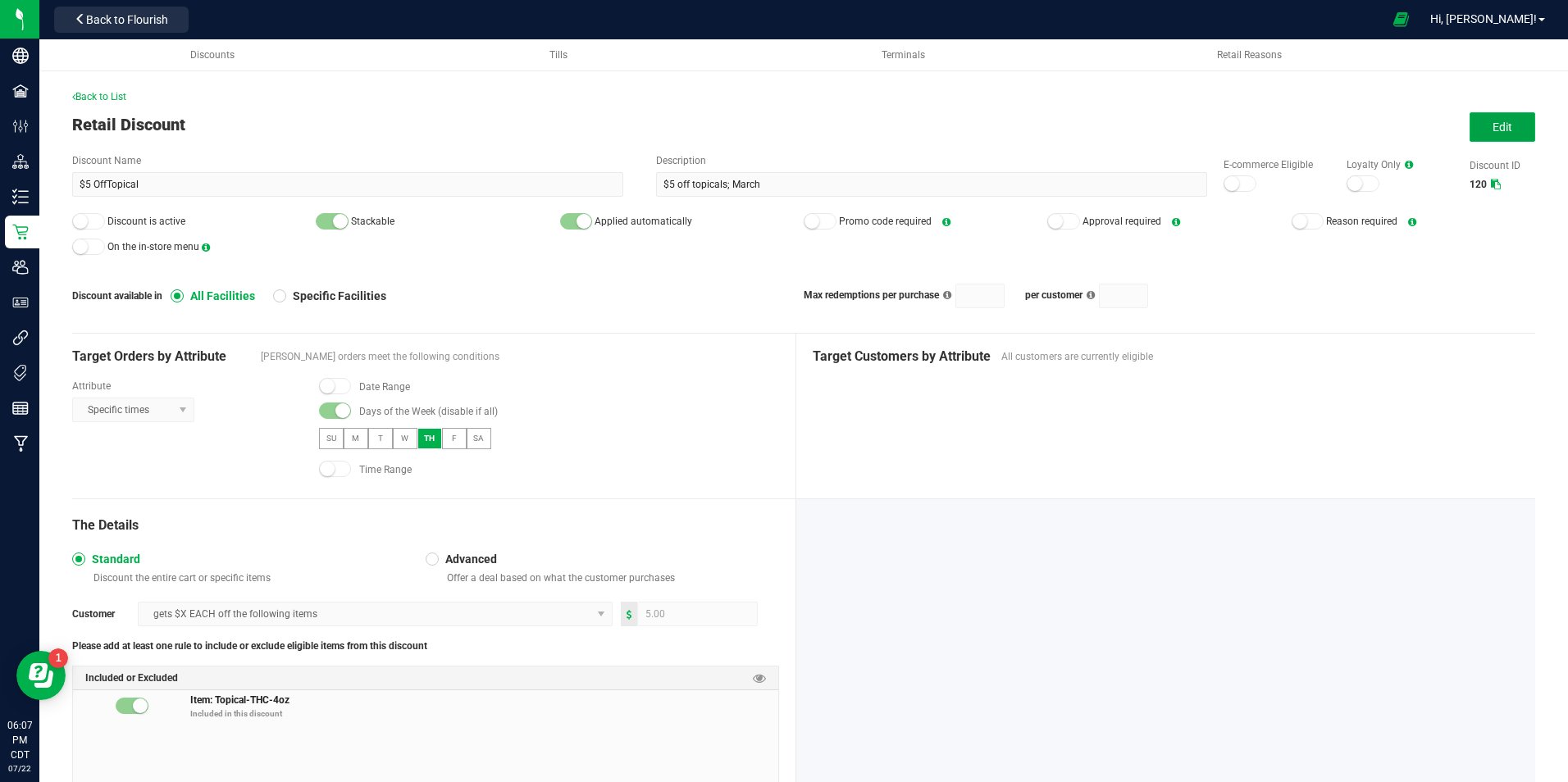 click on "Edit" at bounding box center (1502, 127) 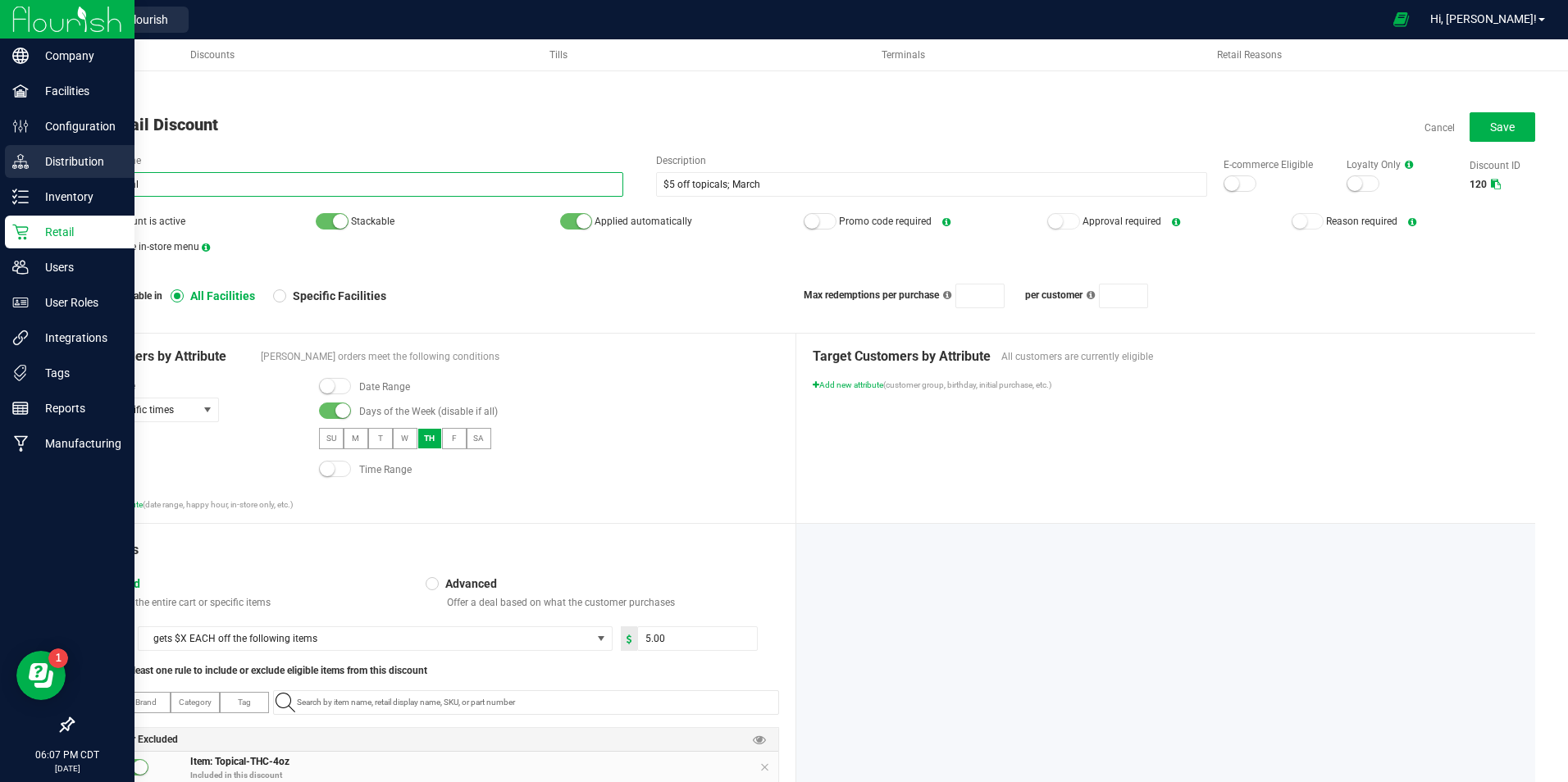 drag, startPoint x: 284, startPoint y: 184, endPoint x: 0, endPoint y: 165, distance: 284.6349 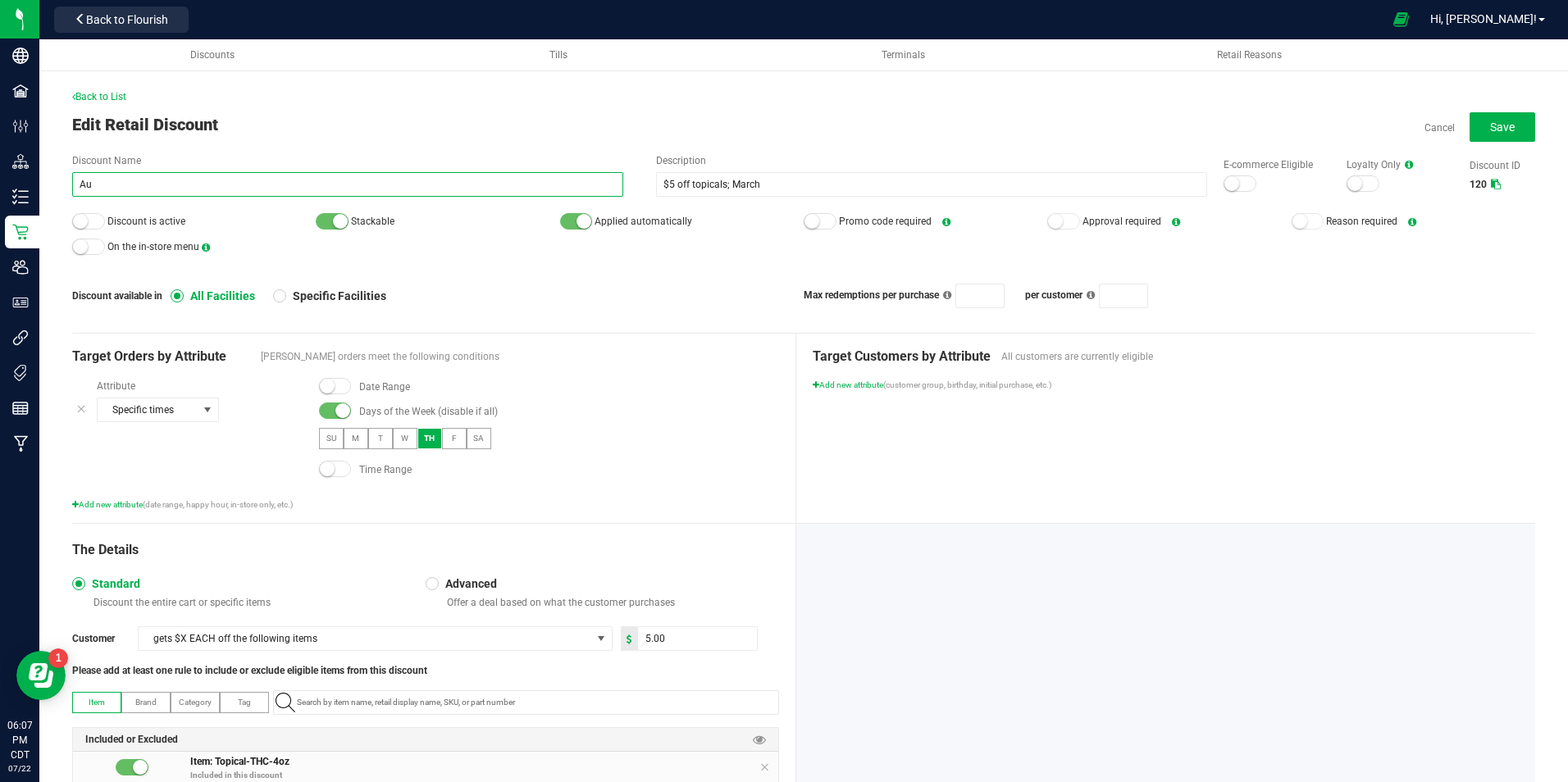 type on "A" 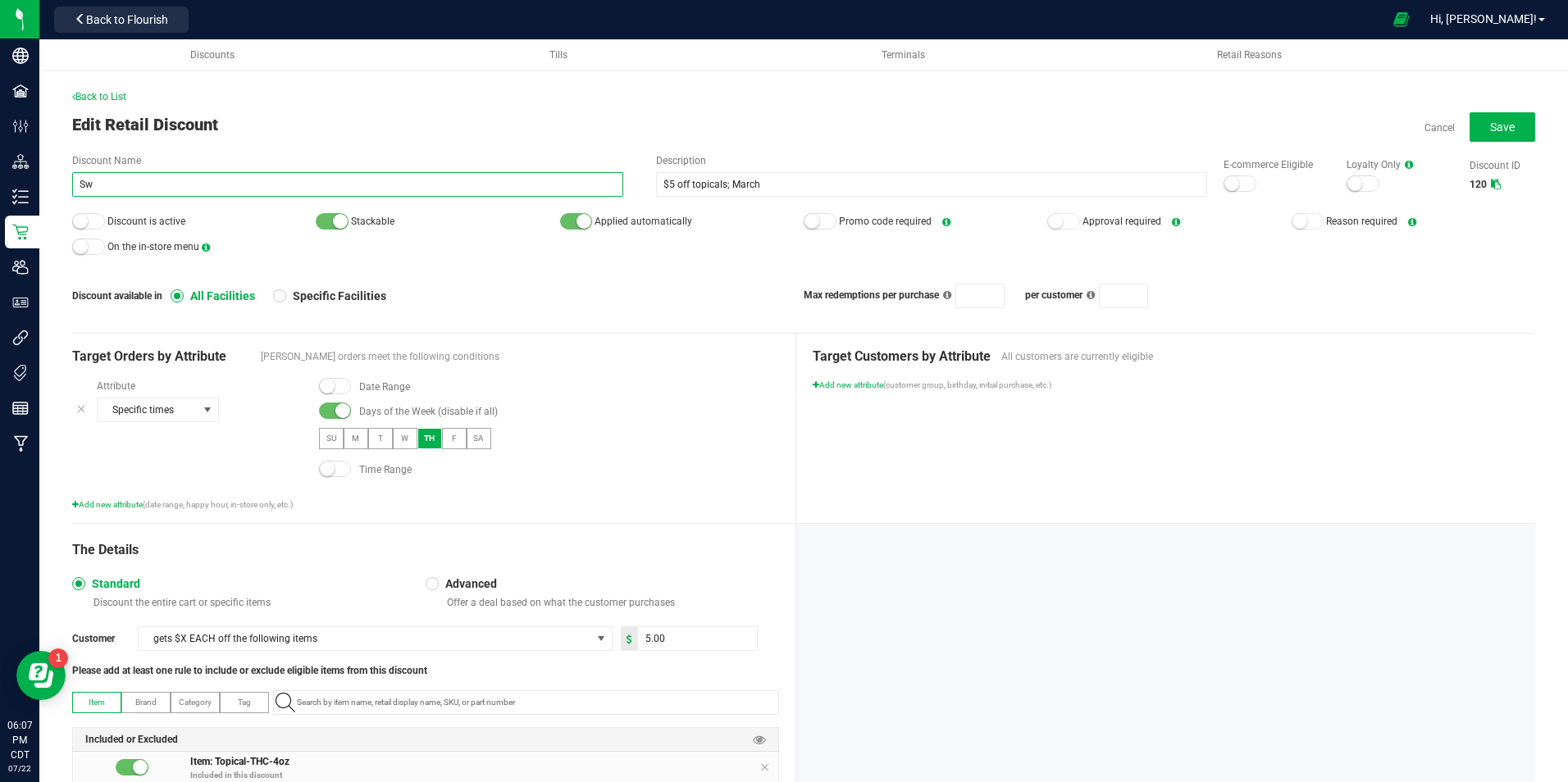 type on "S" 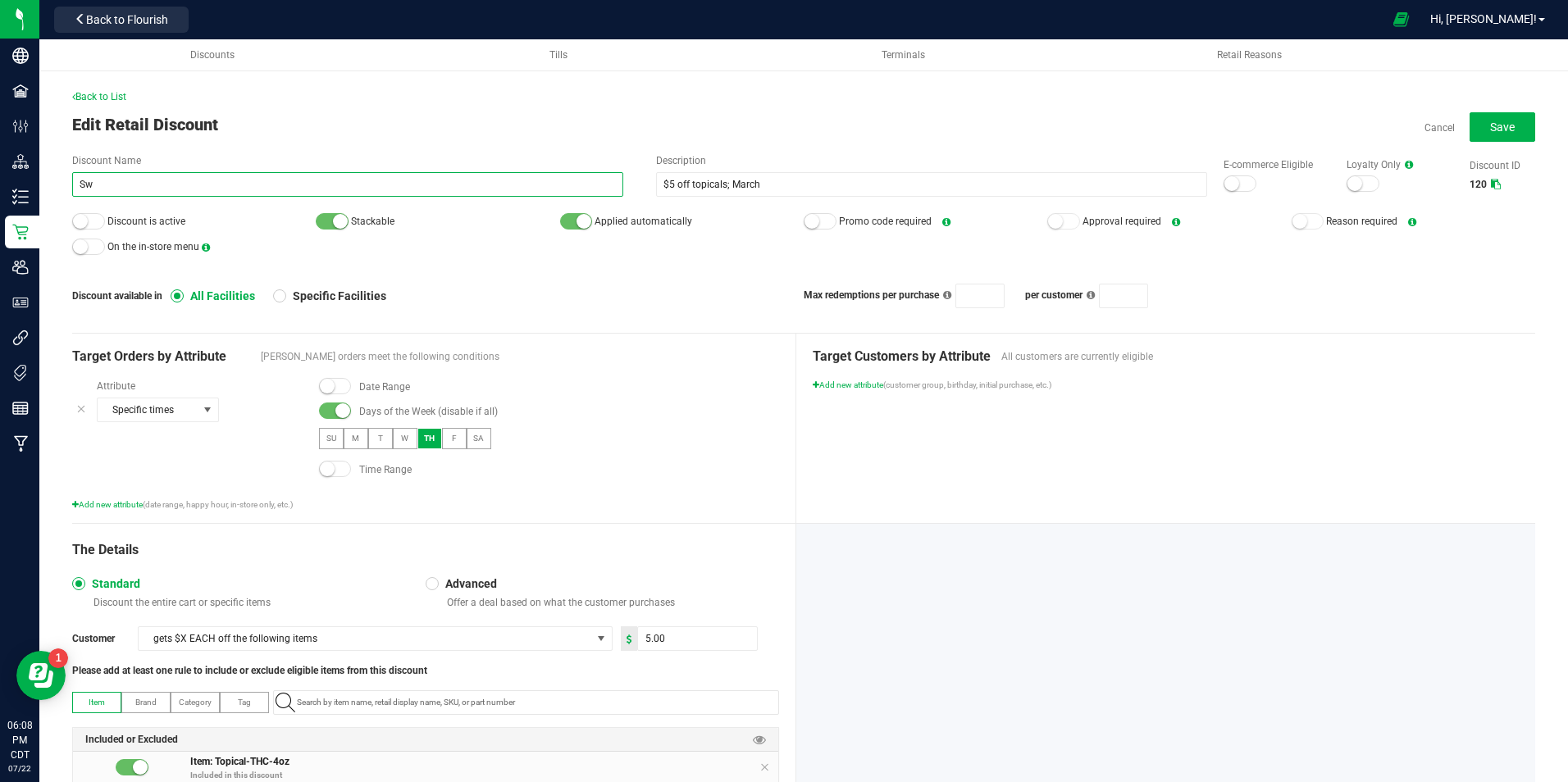 type on "S" 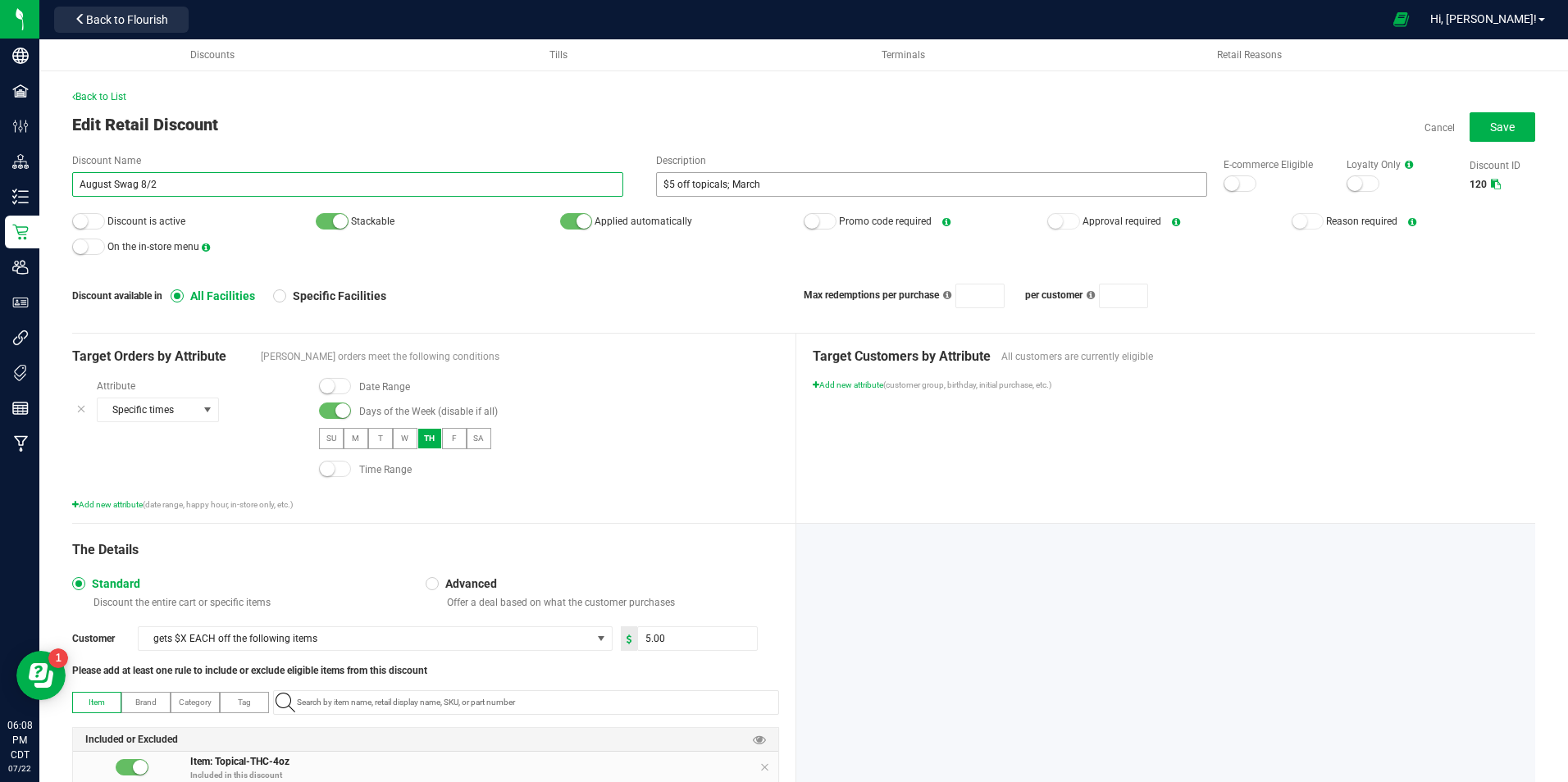 type on "August Swag 8/2" 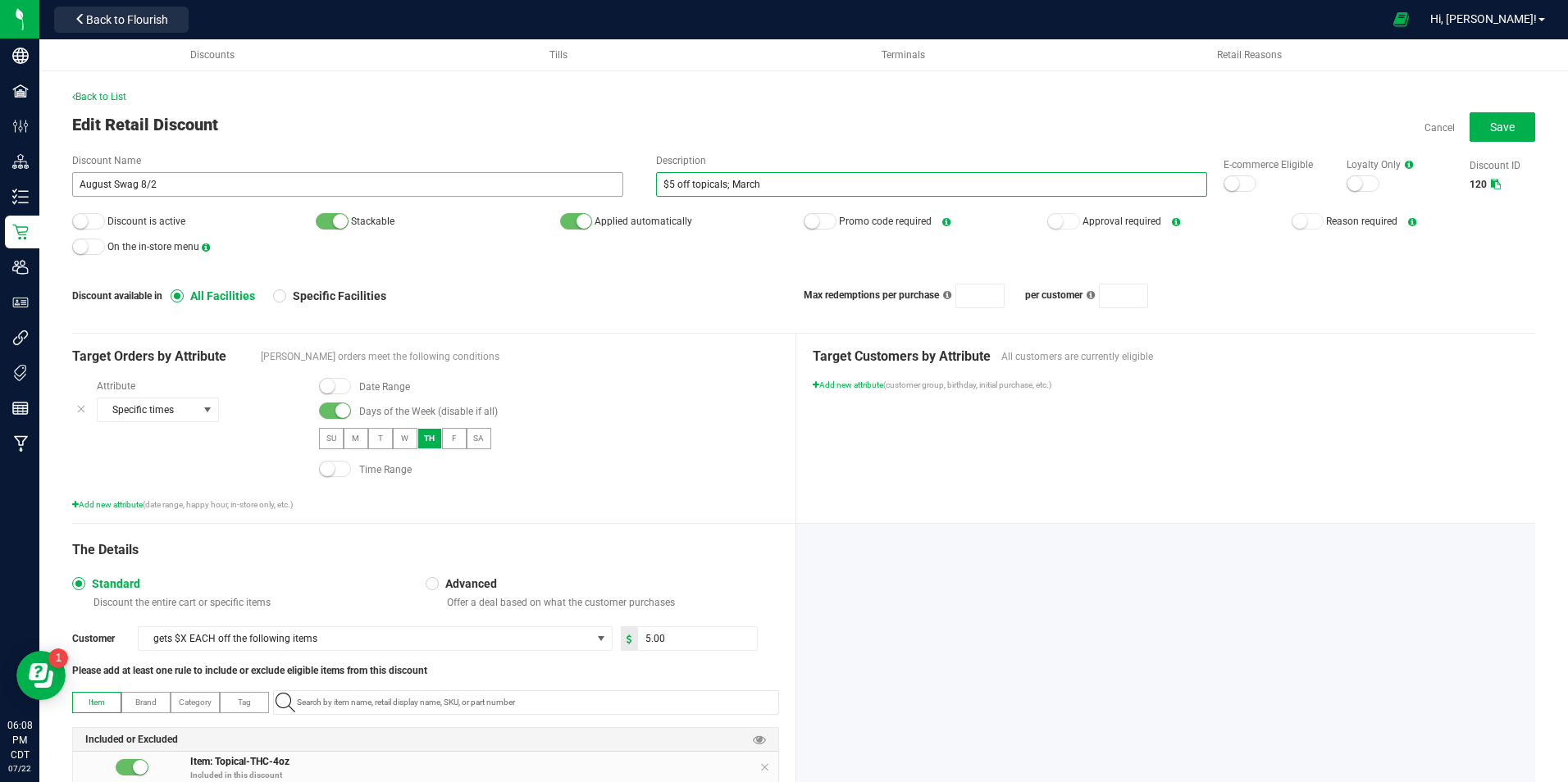 drag, startPoint x: 768, startPoint y: 184, endPoint x: 527, endPoint y: 189, distance: 241.05186 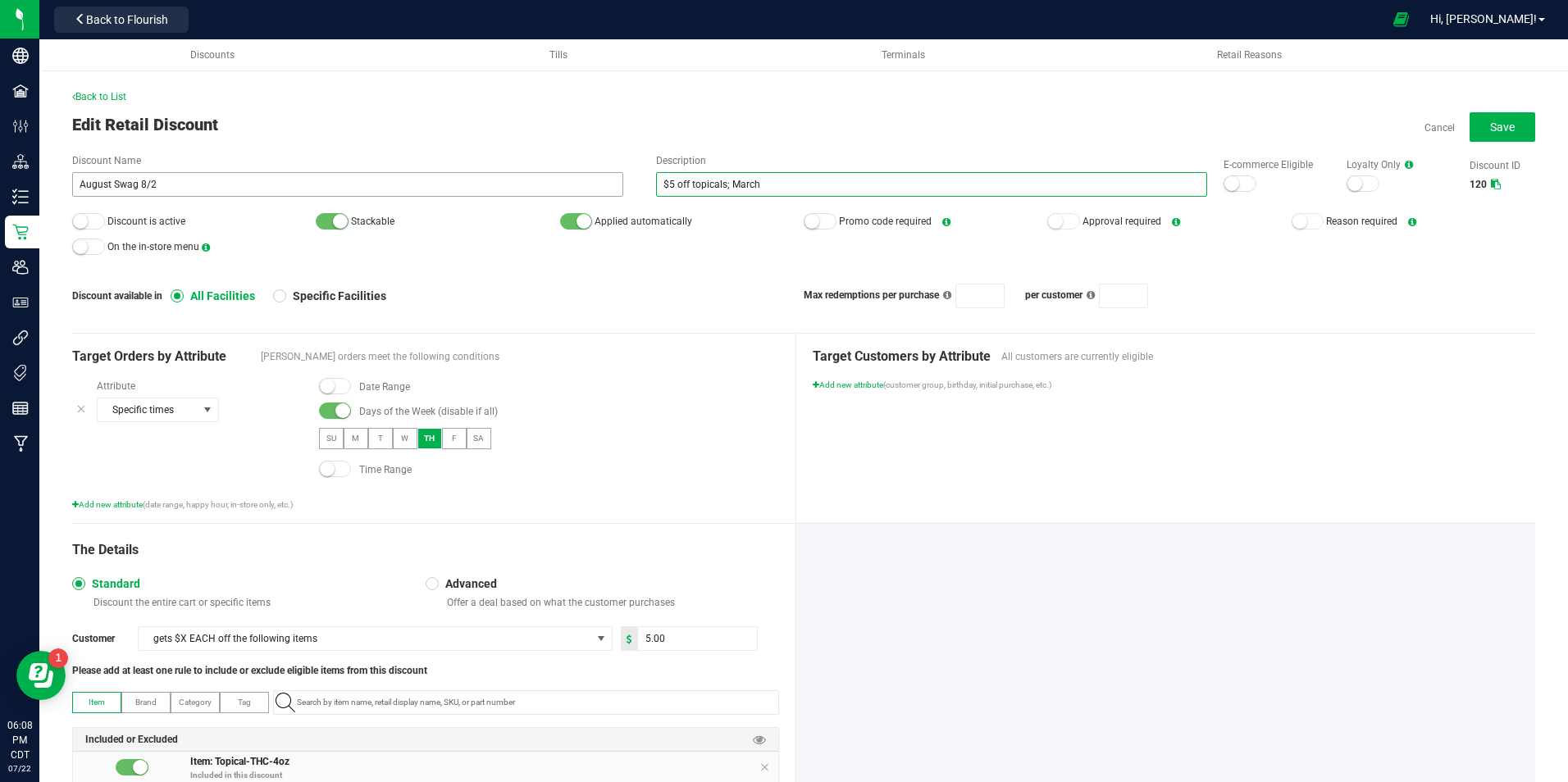 type on "5" 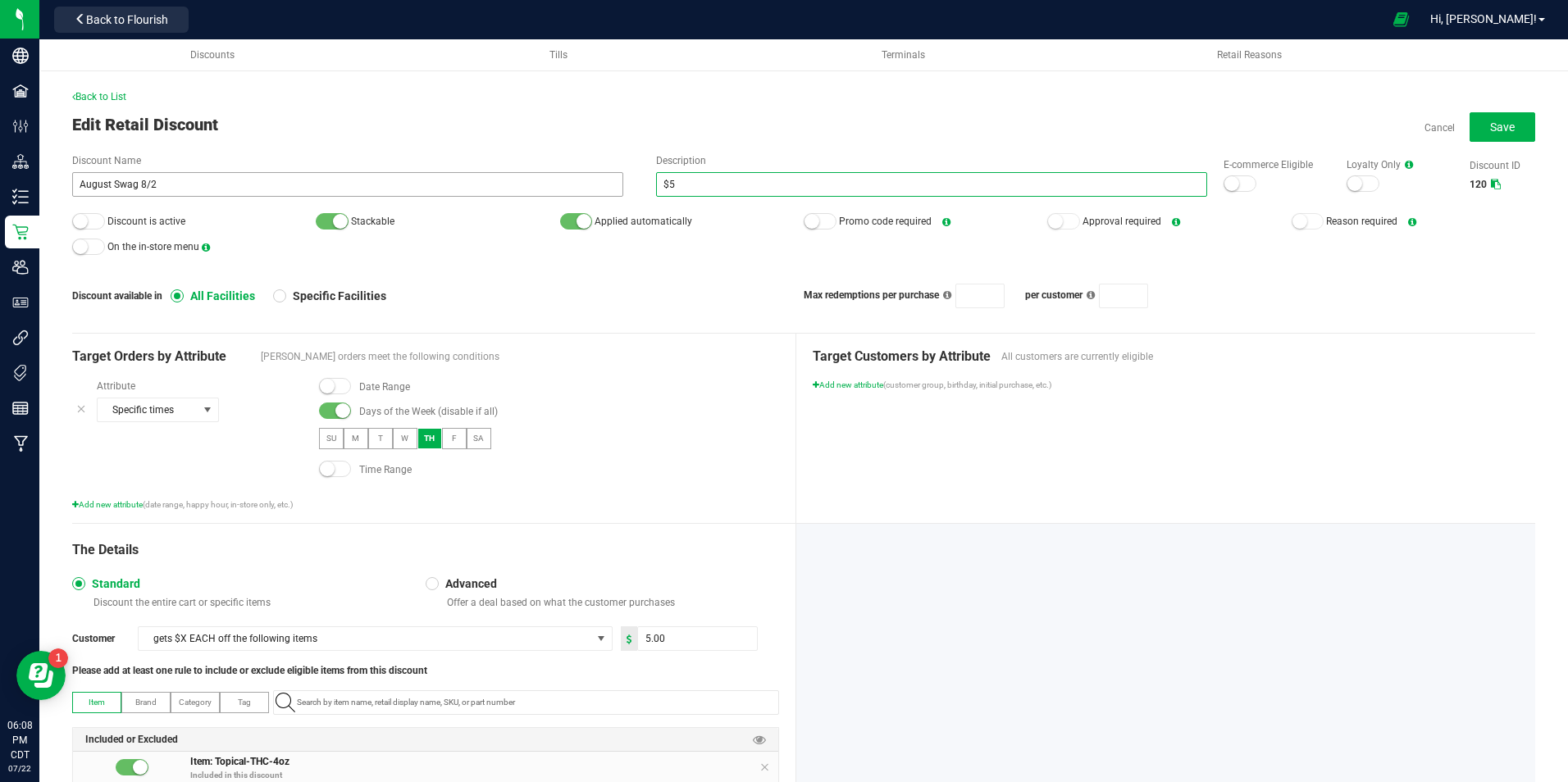 type on "$" 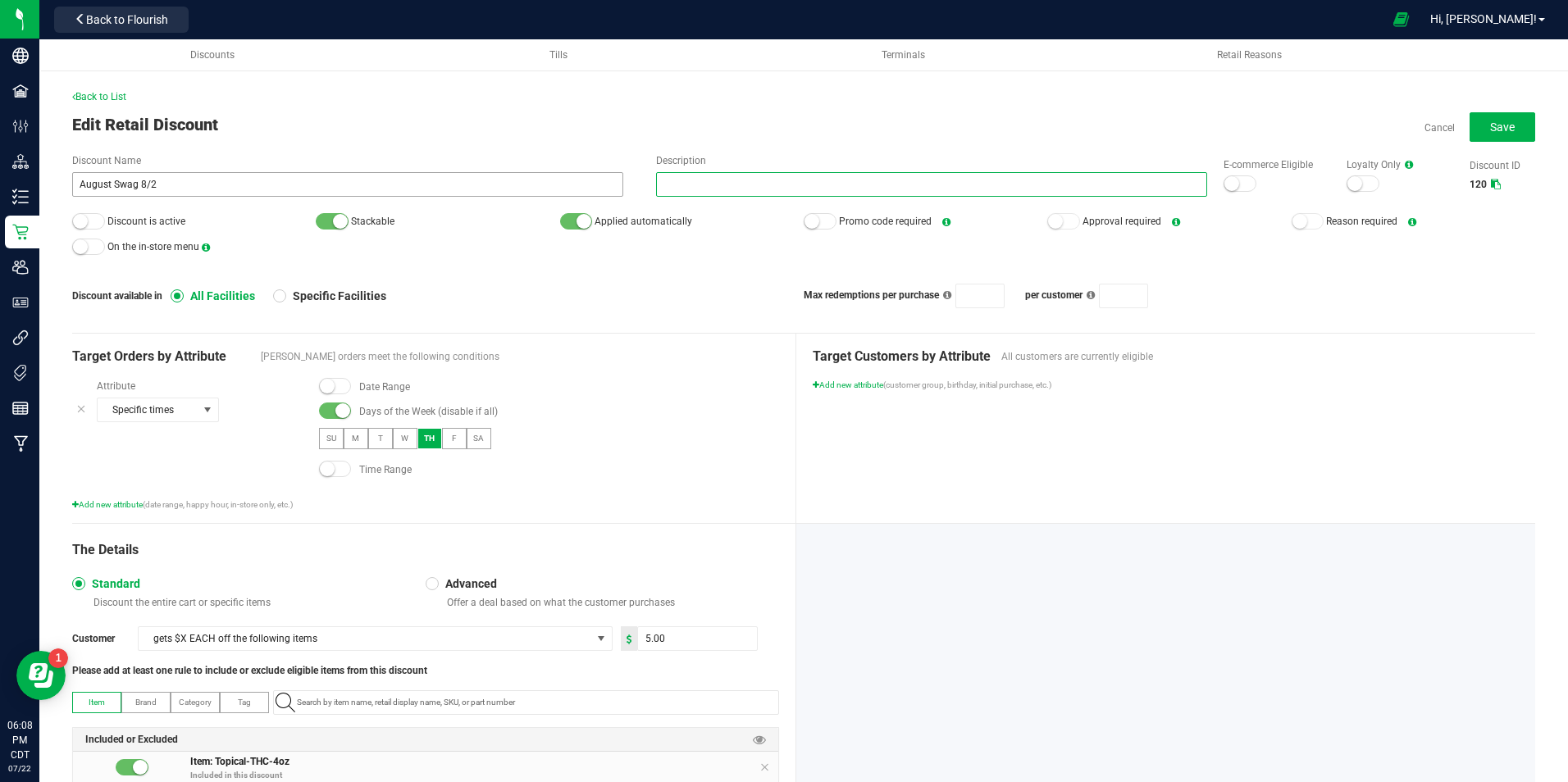 type on "S" 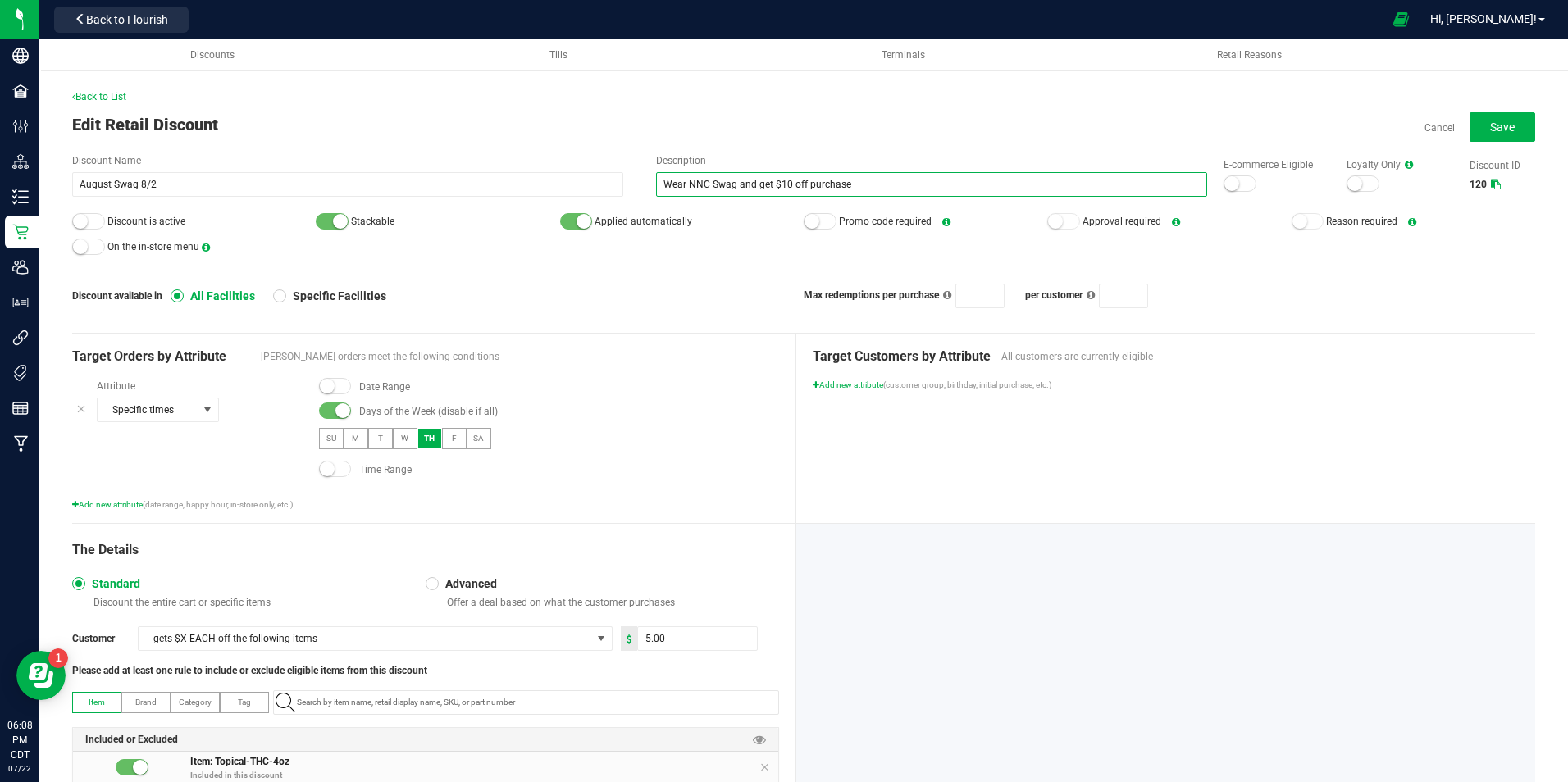 drag, startPoint x: 858, startPoint y: 189, endPoint x: 733, endPoint y: 184, distance: 125.09996 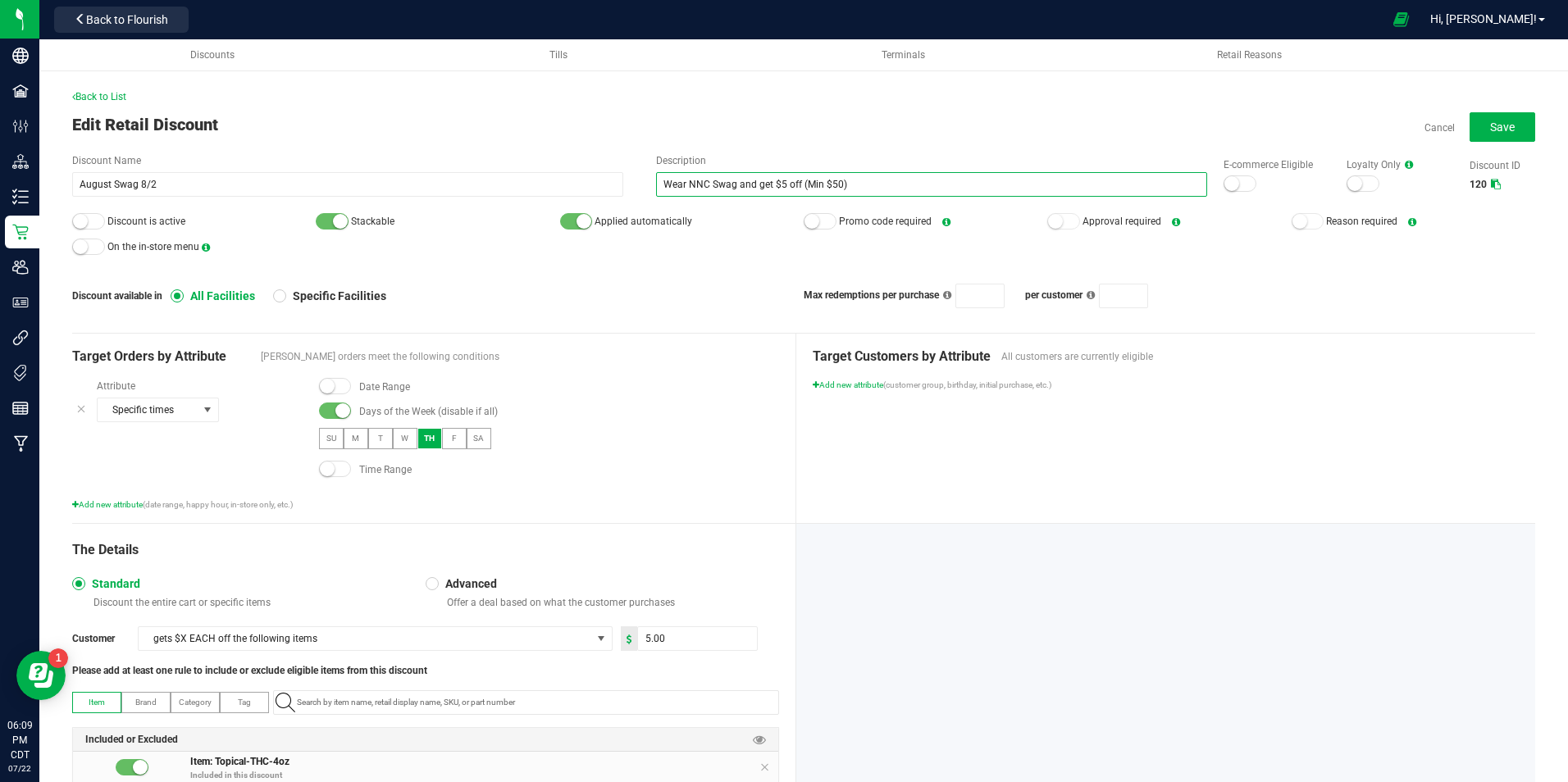 type on "Wear NNC Swag and get $5 off (Min $50)" 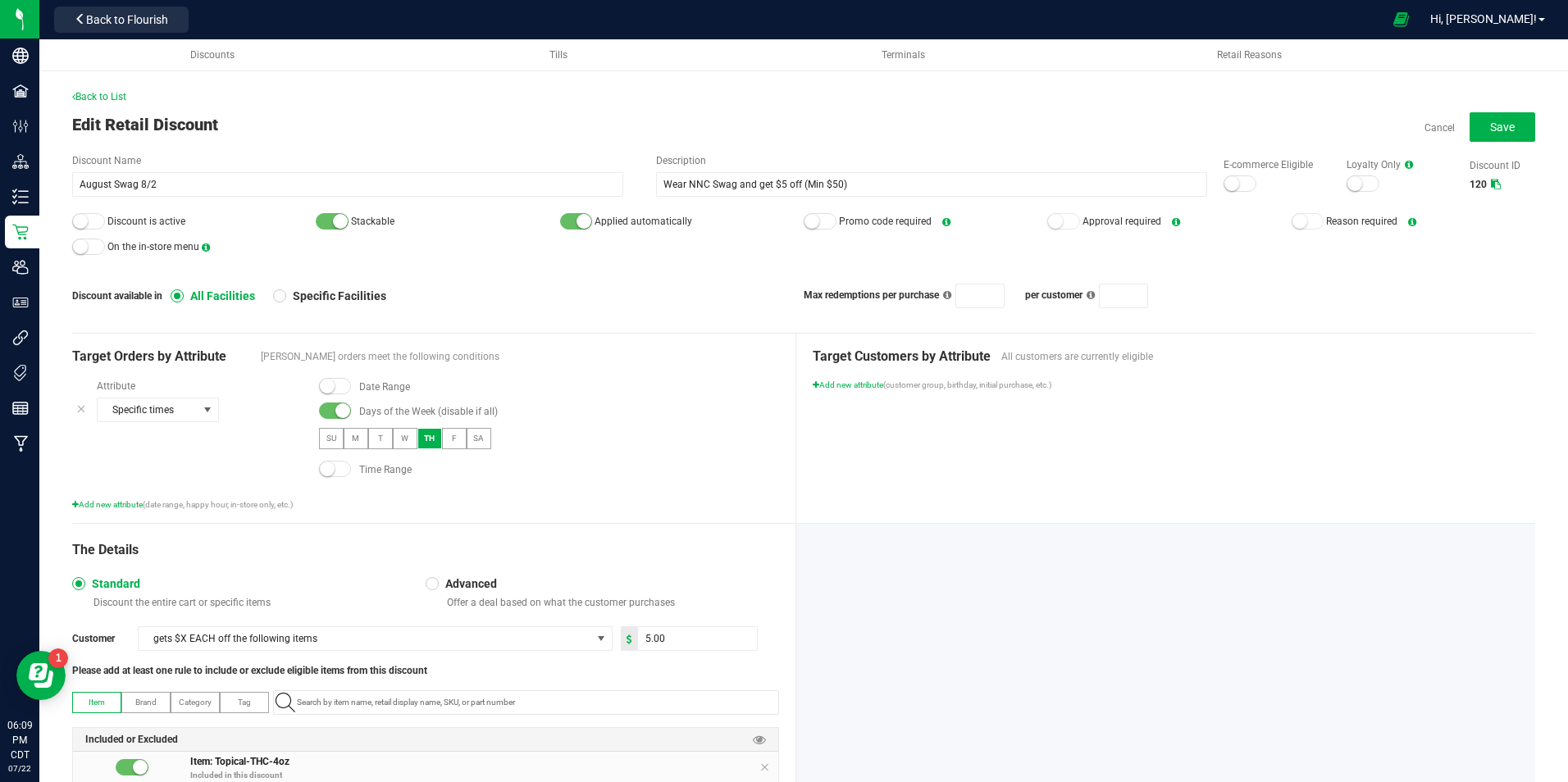 click on "Back to List   Edit Retail Discount   Cancel   Save   Discount Name  August Swag 8/2  Description  Wear NNC Swag and get $5 off (Min $50)  E-commerce Eligible   Loyalty Only   Discount ID   120   Discount is active   Stackable   Applied automatically   Promo code required   Approval required   Reason required   On the in-store menu   Discount available in   All Facilities   Specific Facilities   Max redemptions per purchase   per customer   Target Orders by Attribute   Eligible orders meet the following conditions   Attribute  Specific times  Date Range  Days of the Week (disable if all)  SU   M   T   W   TH   F   SA  Time Range  Add new attribute   (date range, happy hour, in-store only, etc.)   Target Customers by Attribute   All customers are currently eligible   Add new attribute   (customer group, birthday, initial purchase, etc.)   The Details   Standard   Discount the entire cart or specific items   Advanced   Offer a deal based on what the customer purchases   Customer  5.00  Item   Brand   Tag" at bounding box center (804, 491) 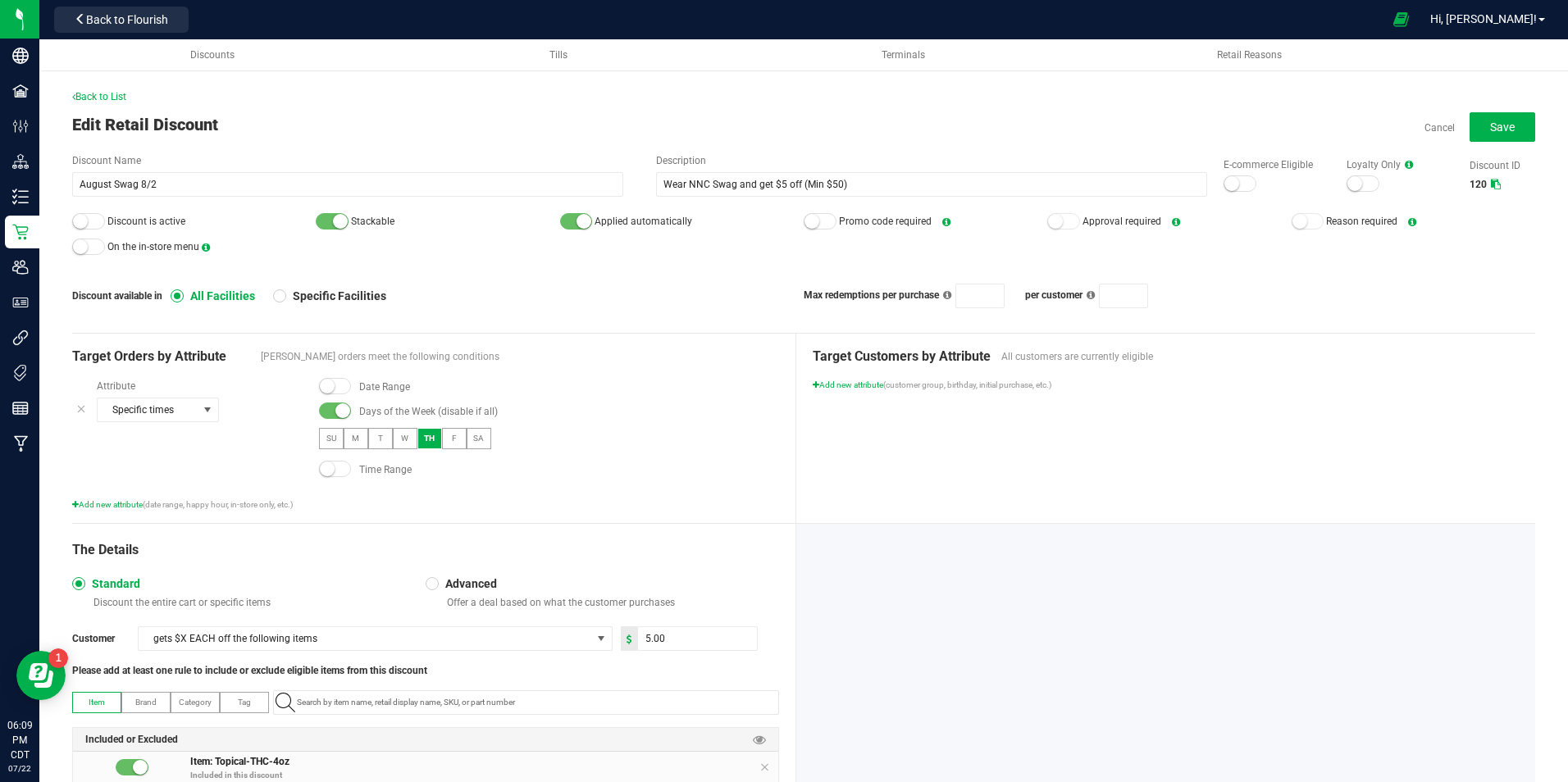 click at bounding box center (89, 221) 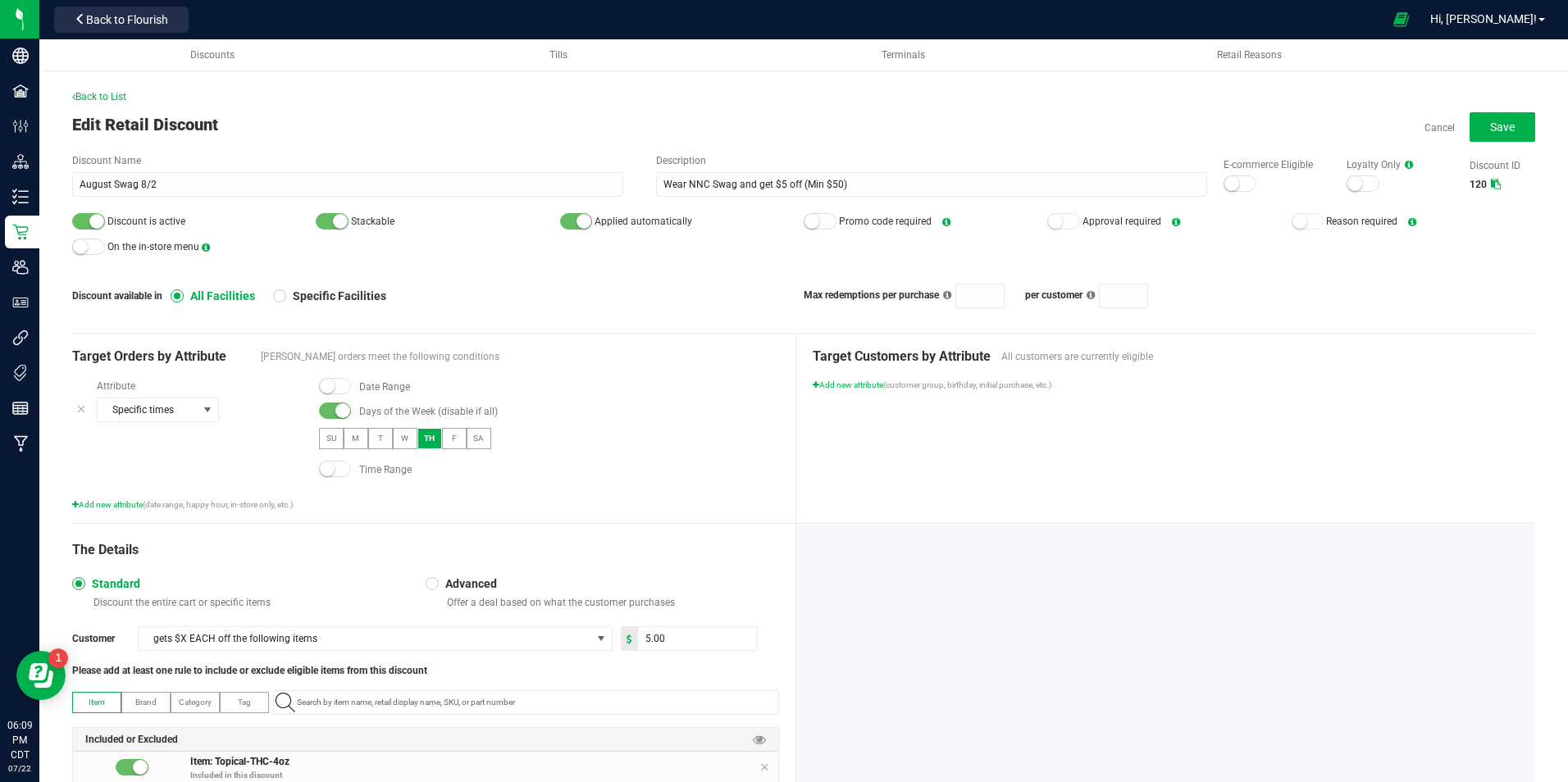 click on "TH" at bounding box center [430, 439] 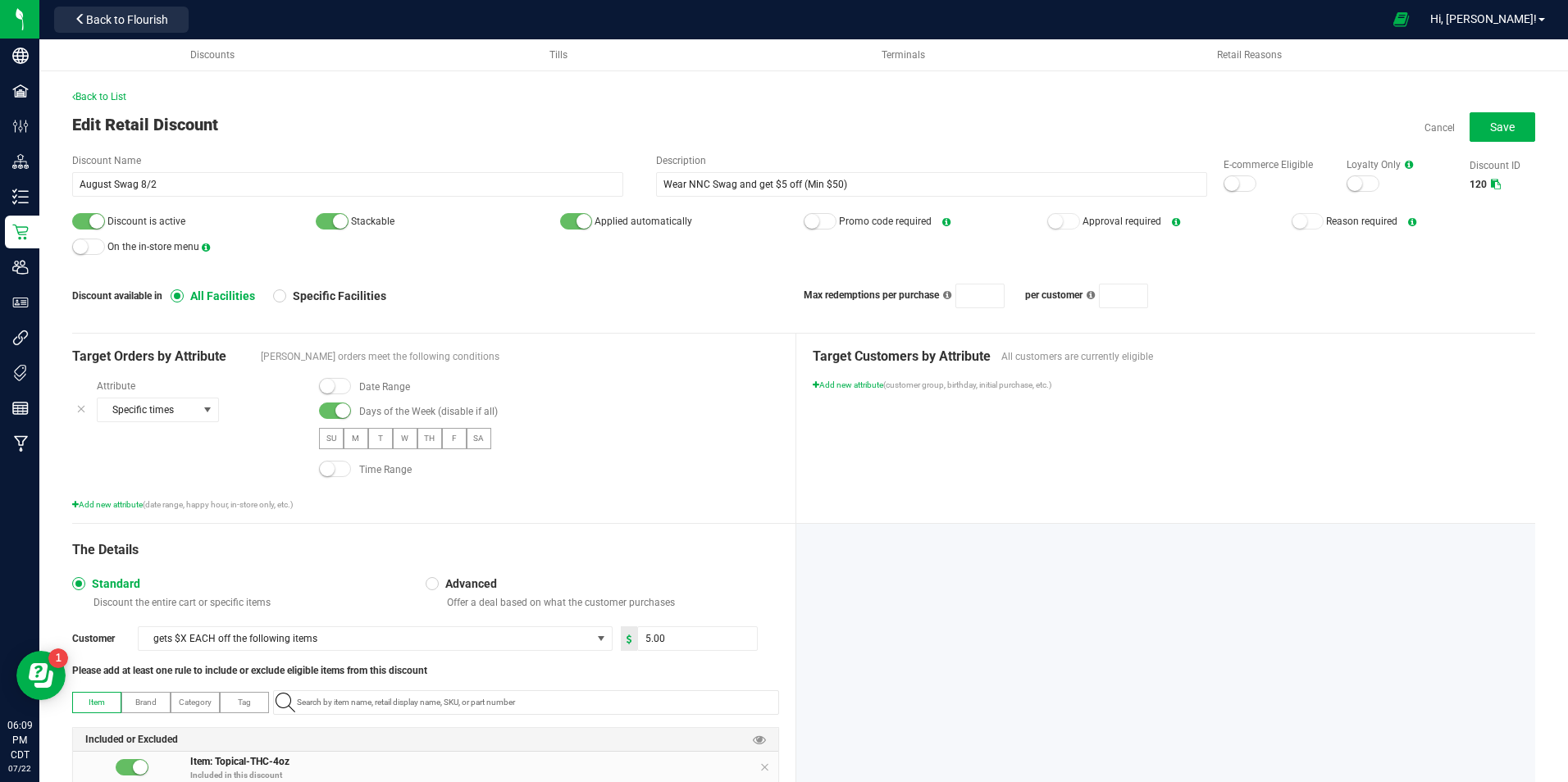 click at bounding box center (343, 411) 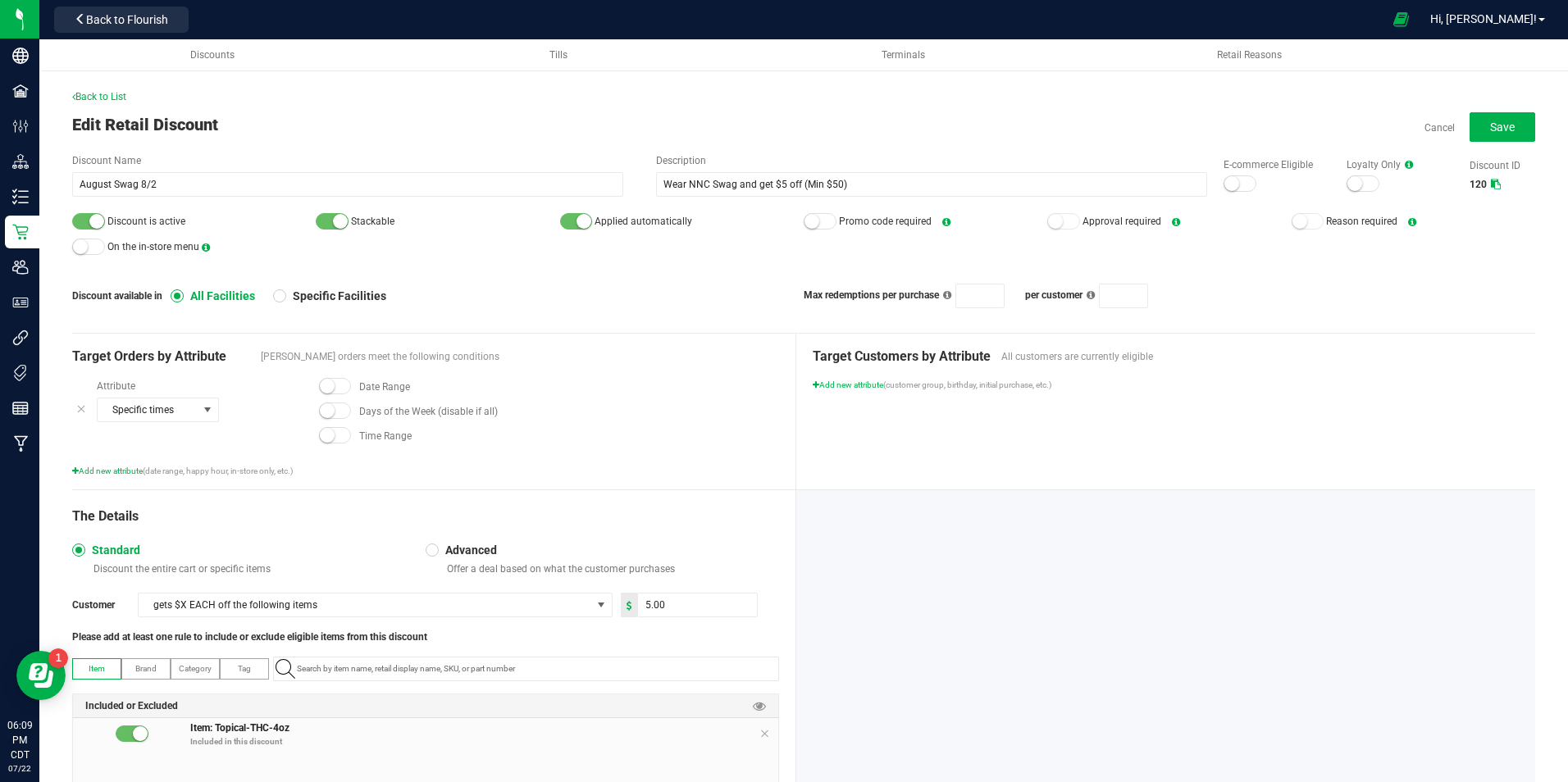 click at bounding box center (327, 386) 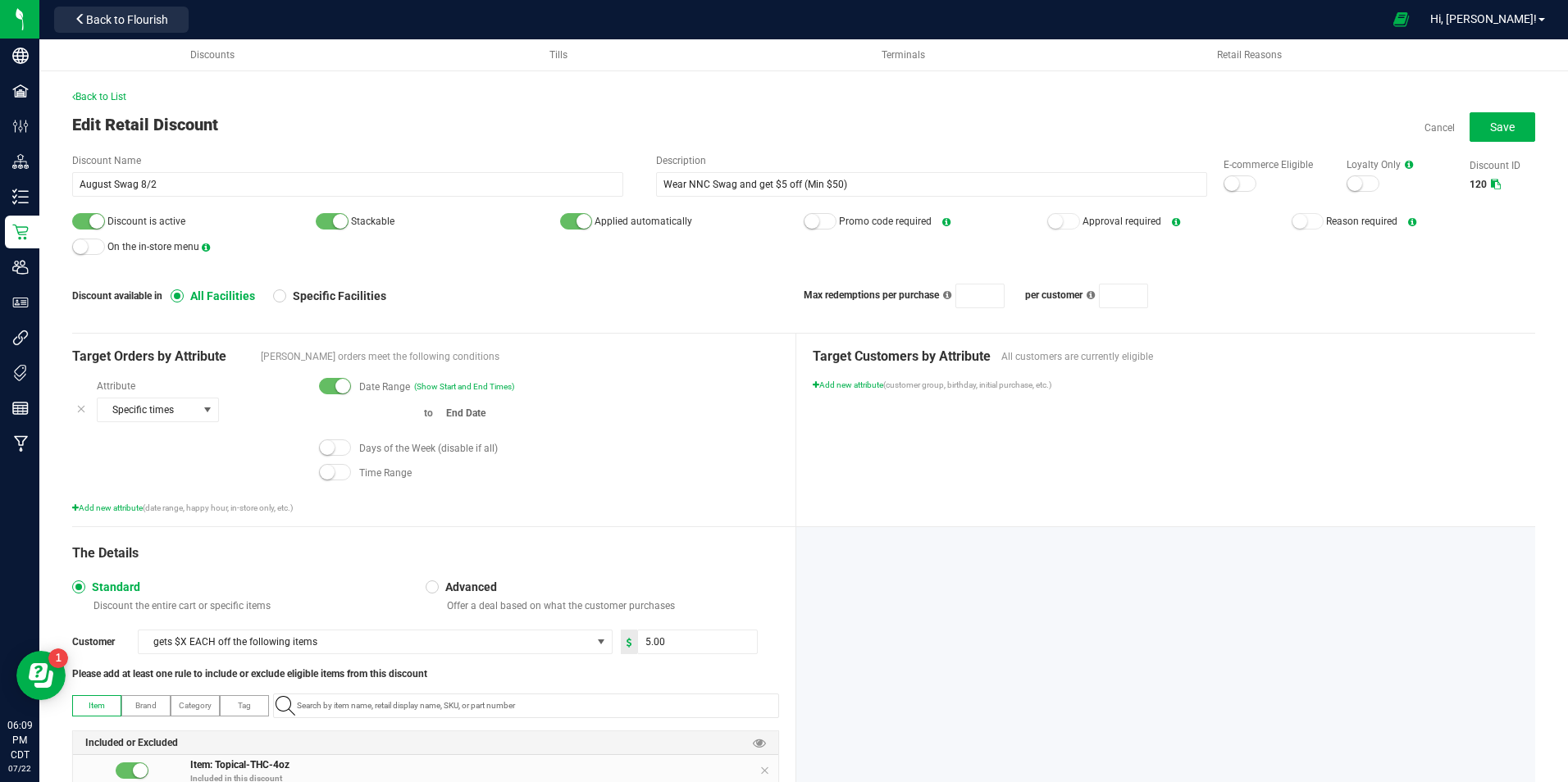 type on "month/day/year" 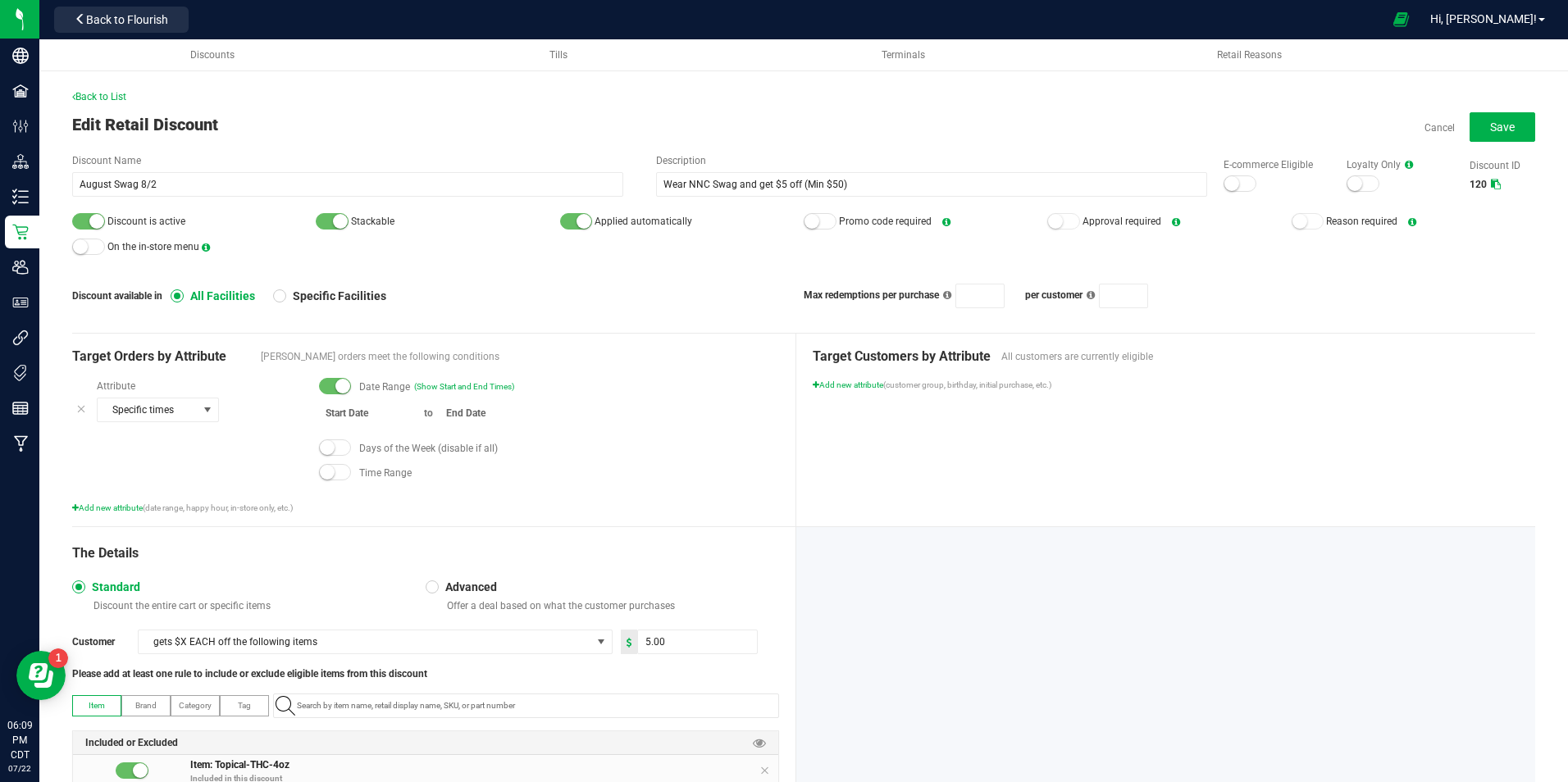 click at bounding box center [368, 413] 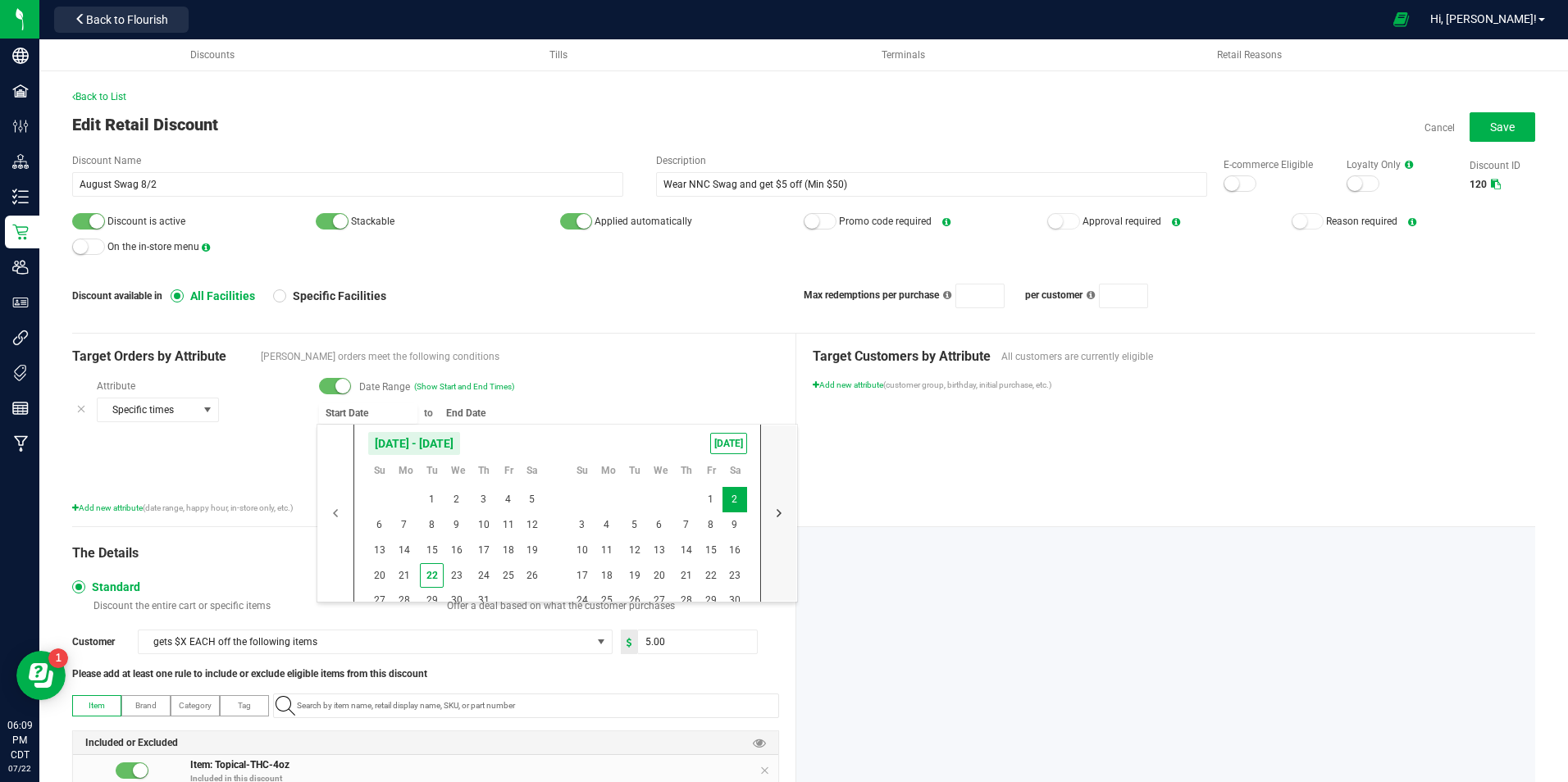 click at bounding box center [779, 513] 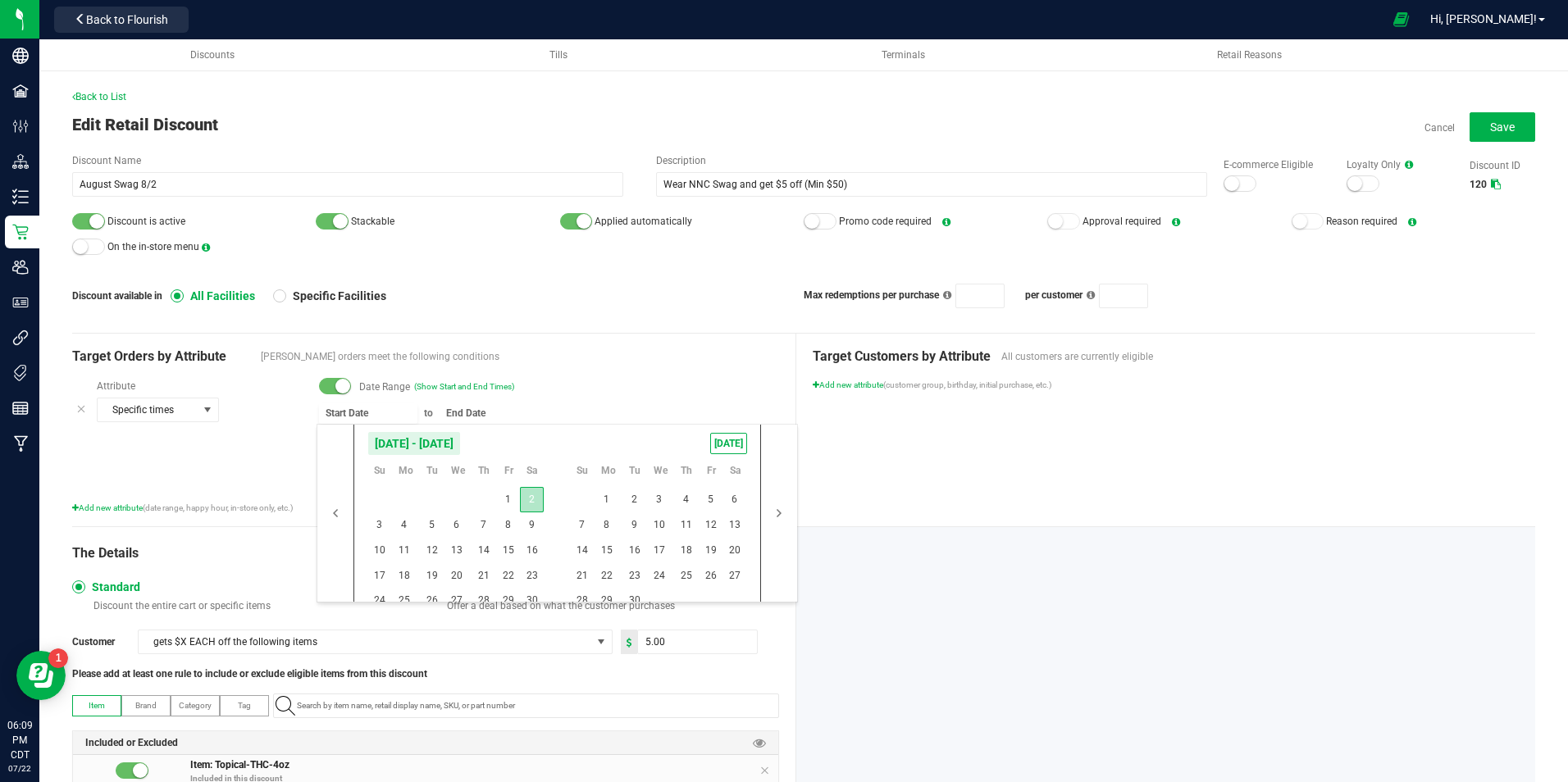 click on "2" at bounding box center (531, 499) 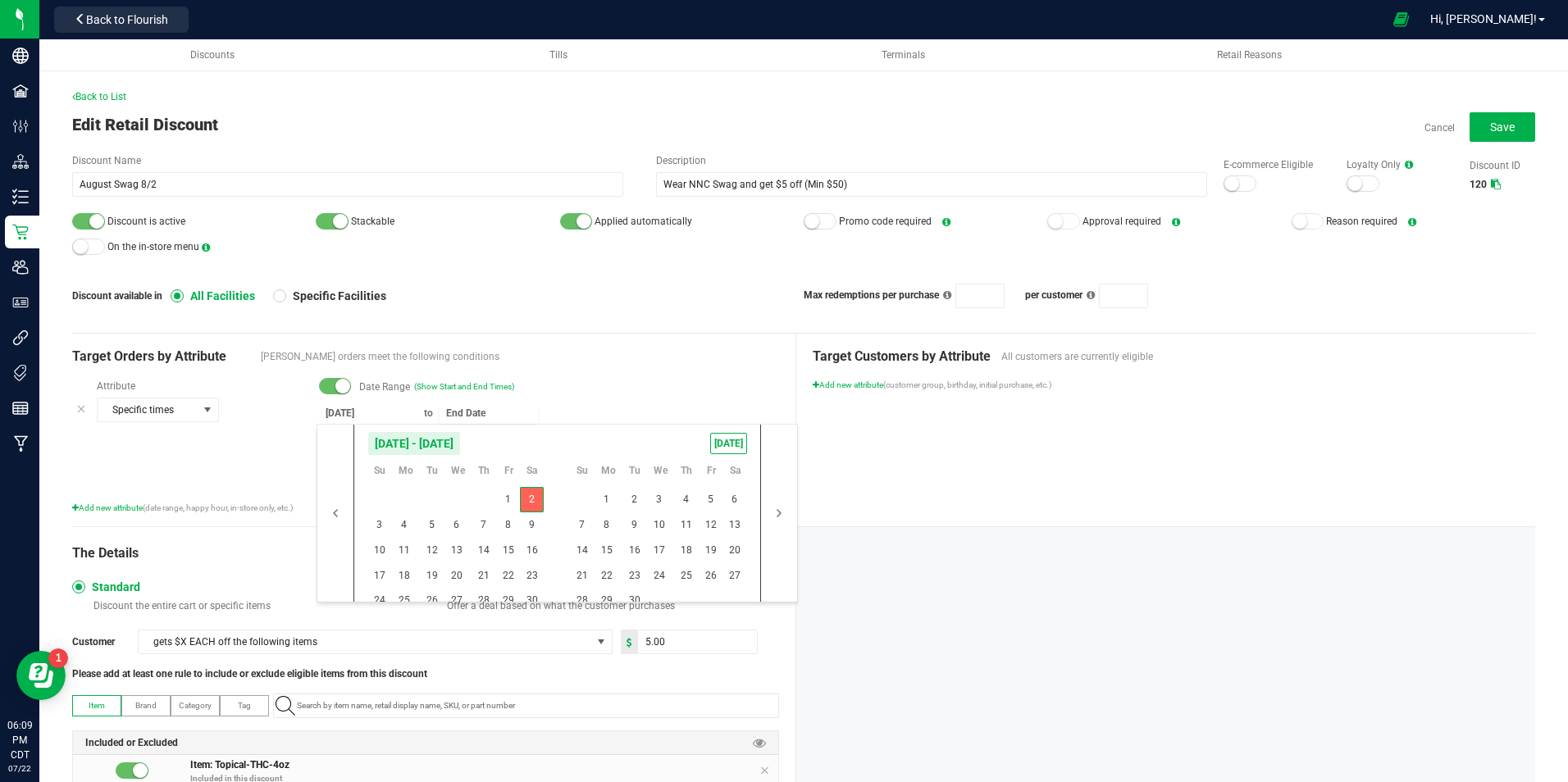 click on "2" at bounding box center (531, 499) 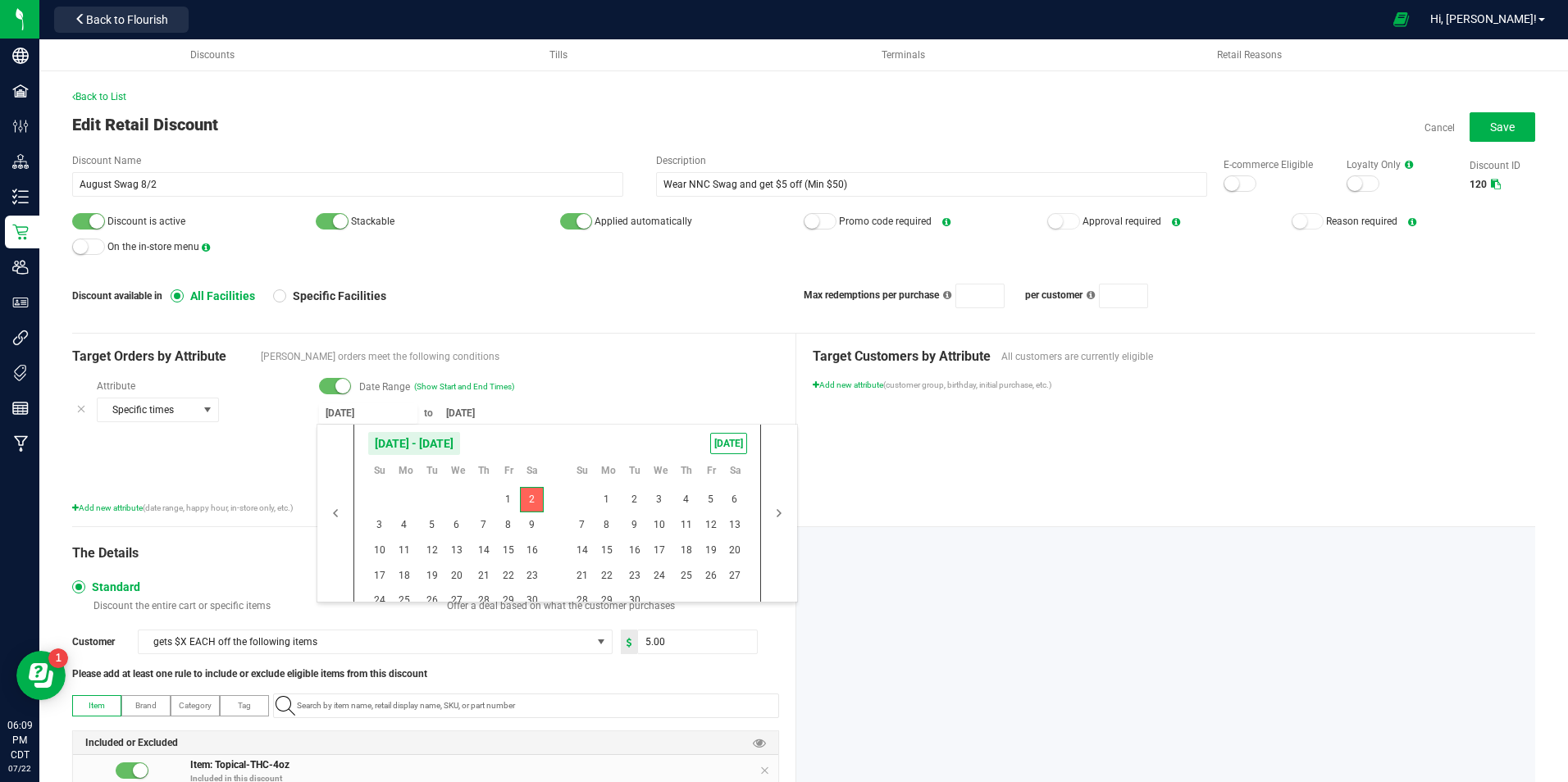 click on "Date Range   (Show Start and End Times)" at bounding box center (549, 387) 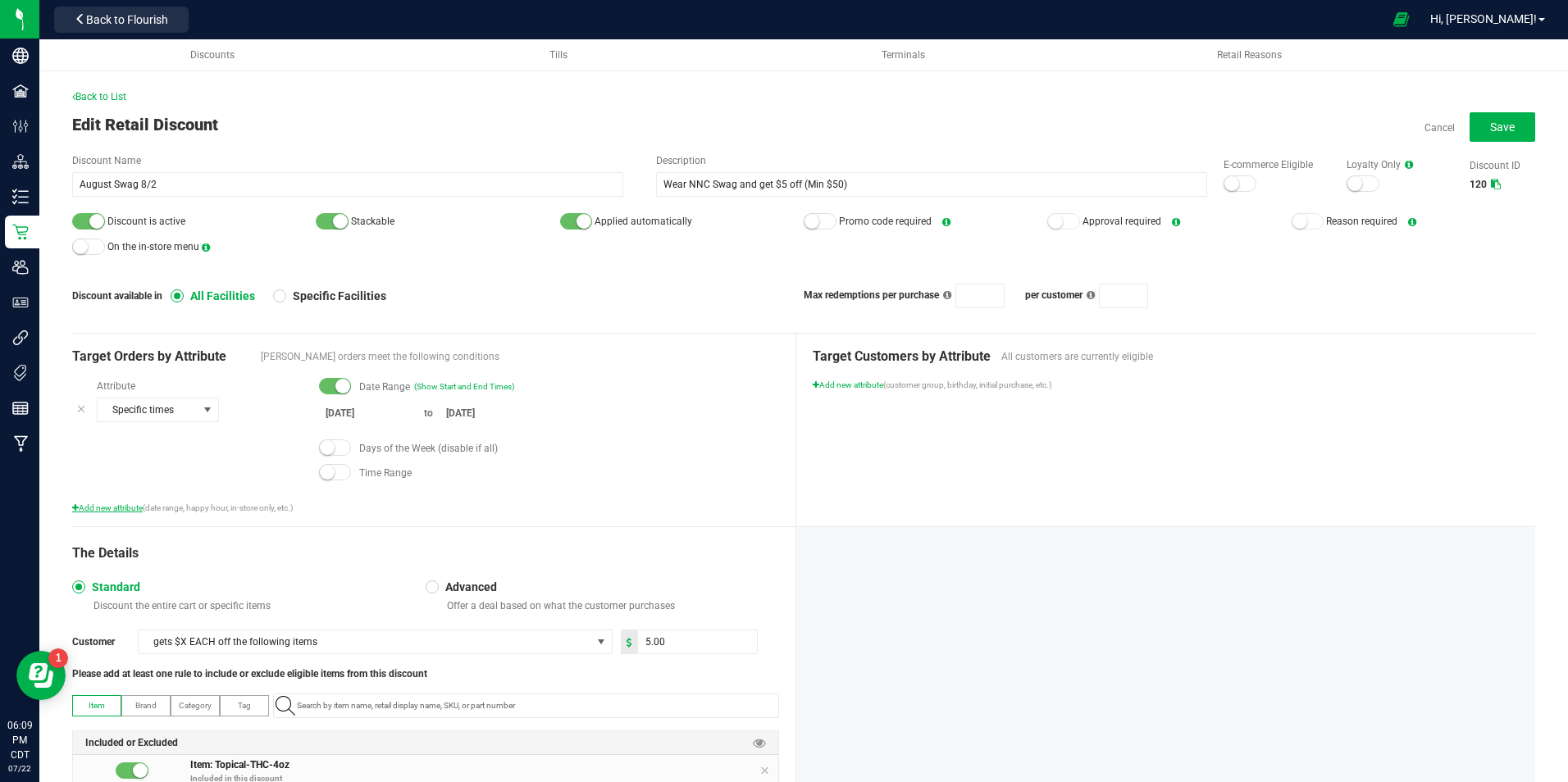 click on "Add new attribute" at bounding box center (107, 507) 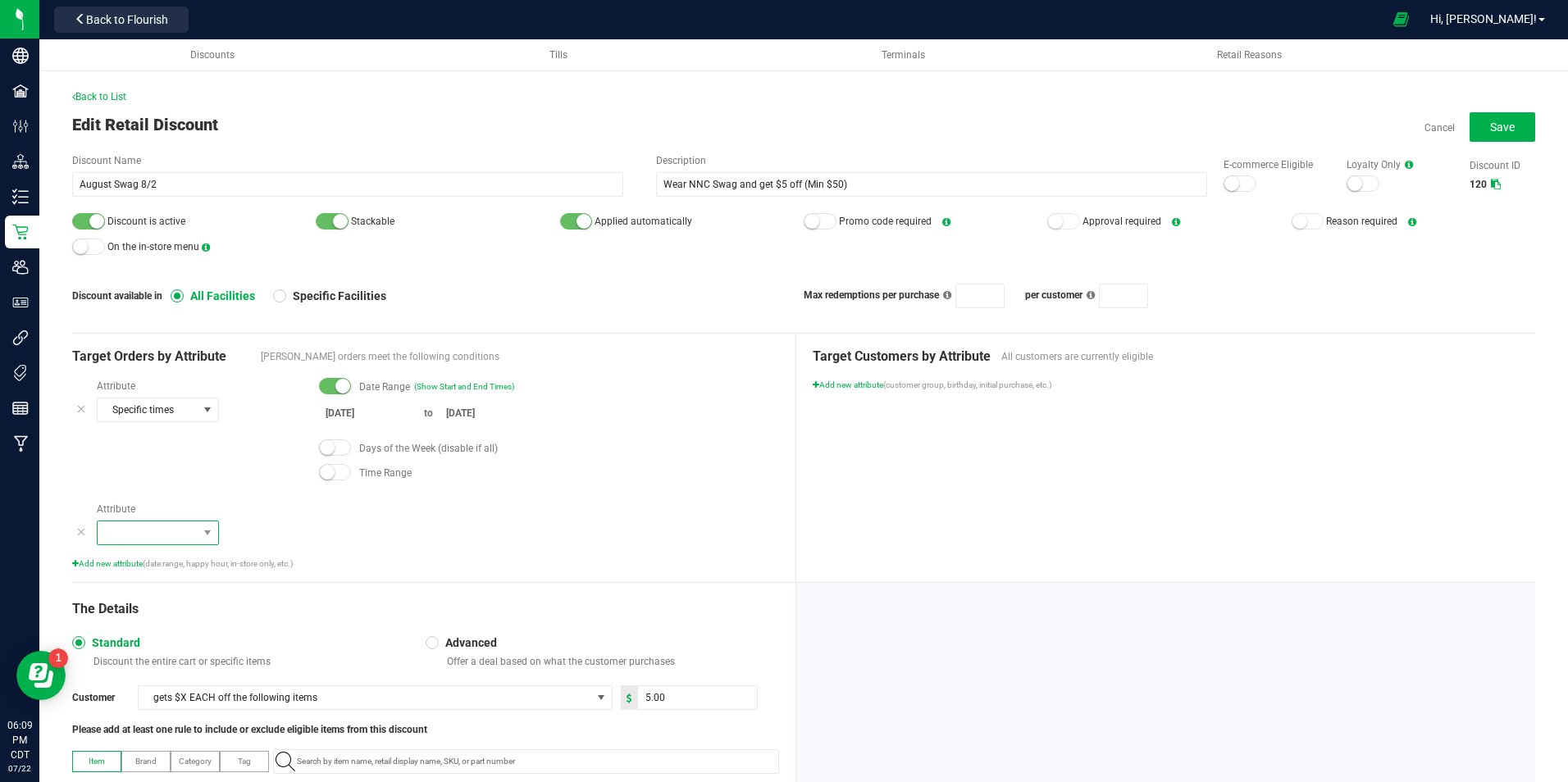 click at bounding box center (148, 533) 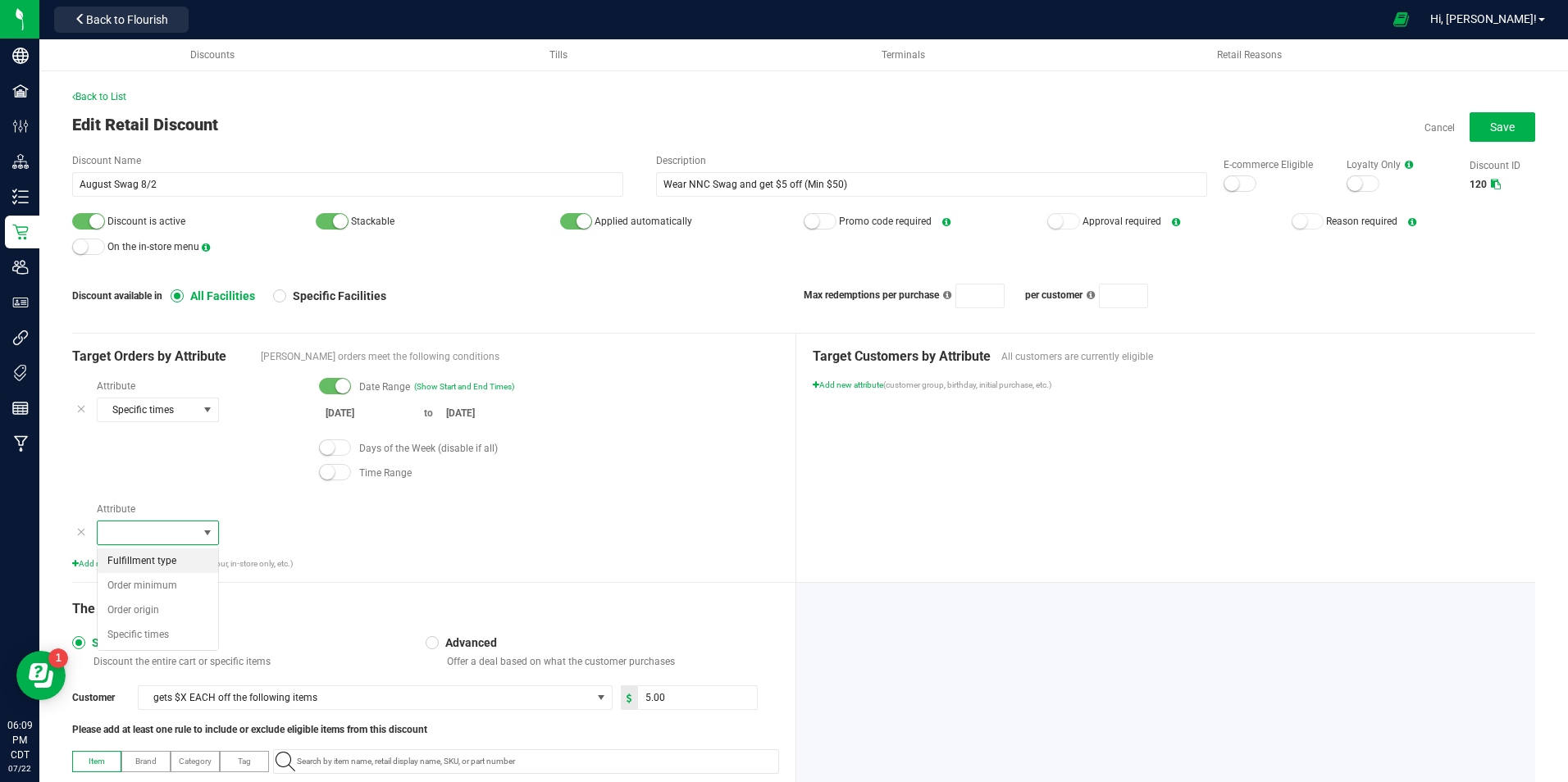 scroll, scrollTop: 81946, scrollLeft: 81886, axis: both 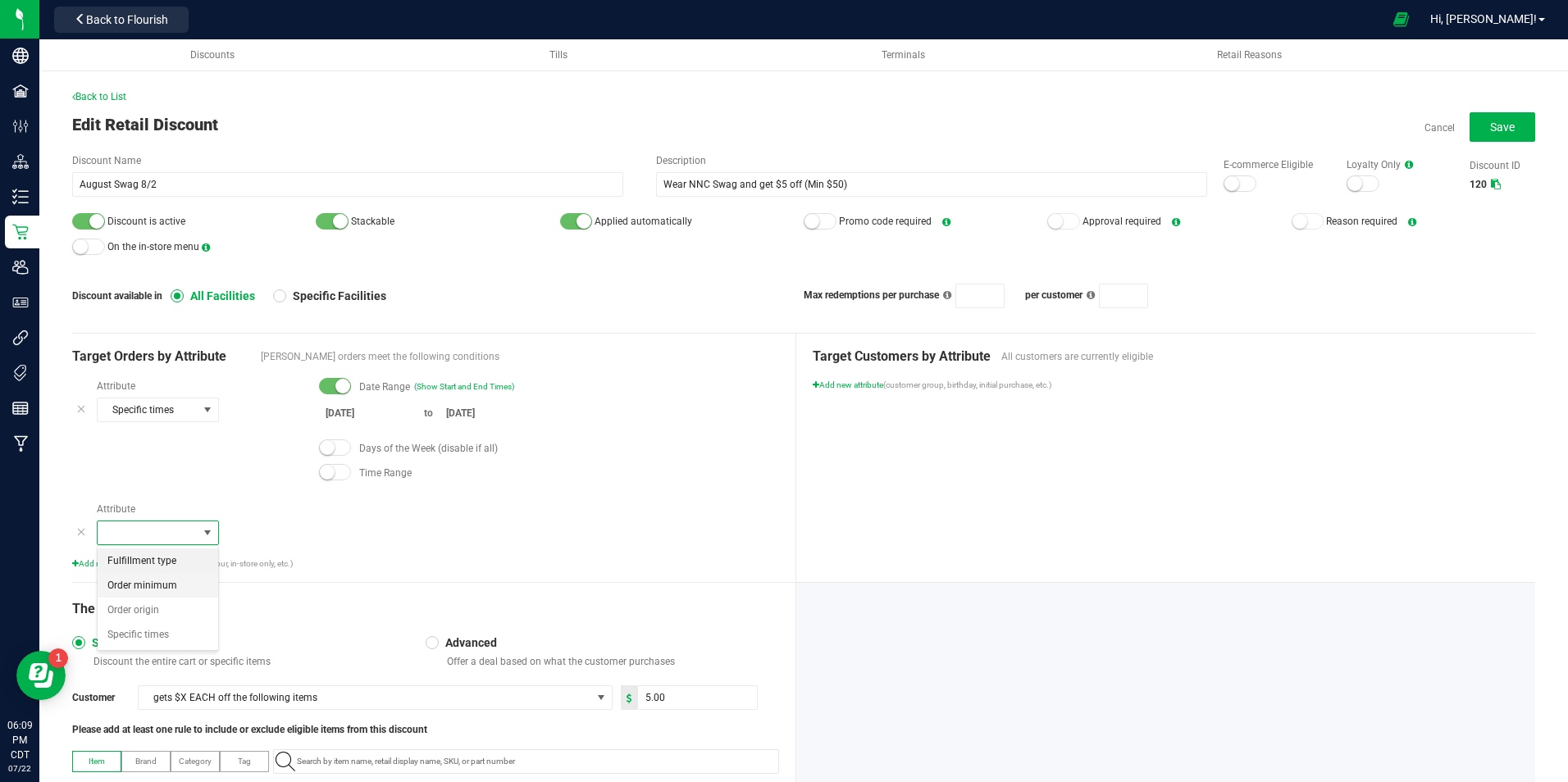 click on "Order minimum" at bounding box center [142, 585] 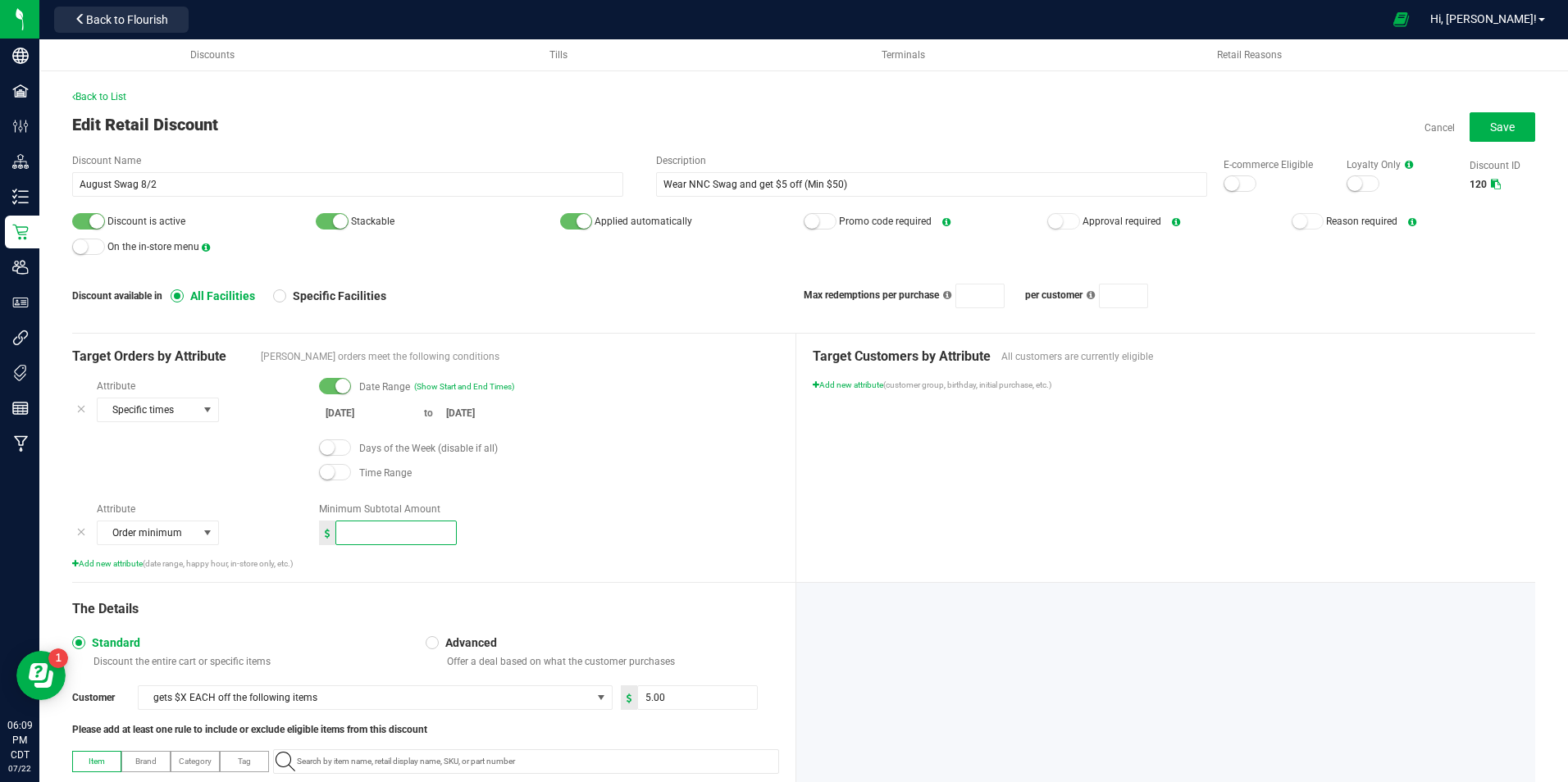click at bounding box center [396, 533] 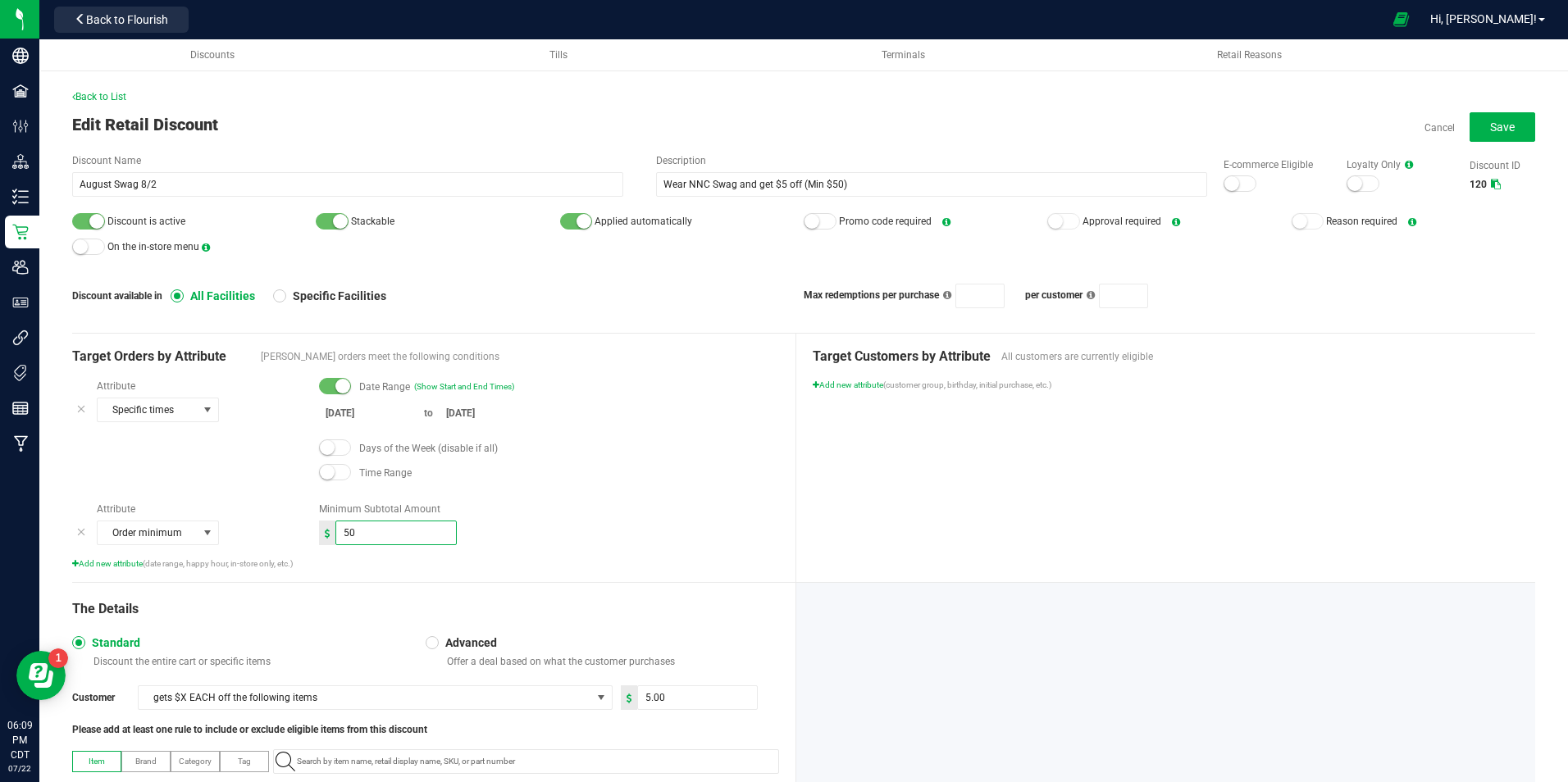 type on "50.00" 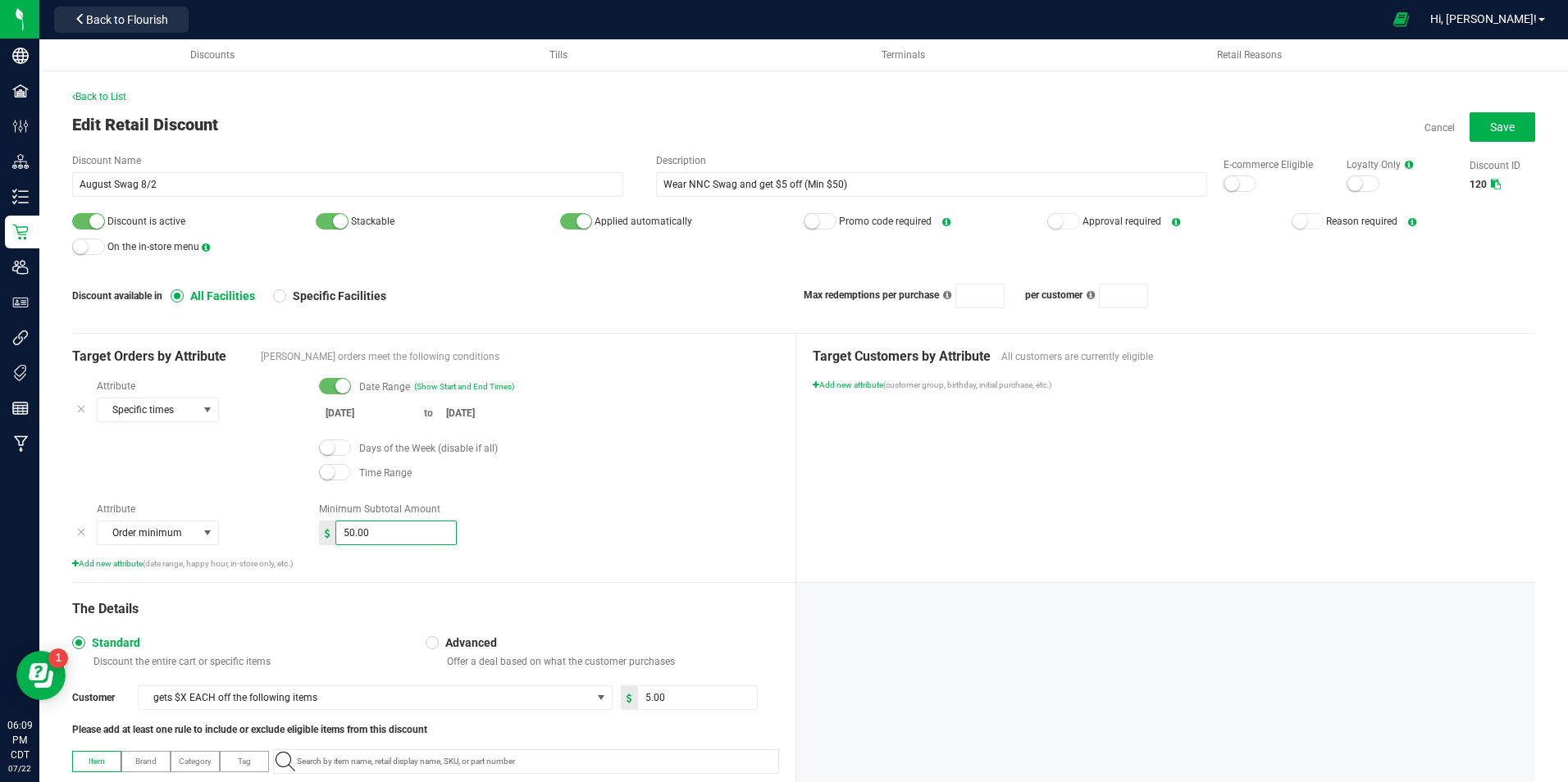 click on "50.00" at bounding box center (549, 533) 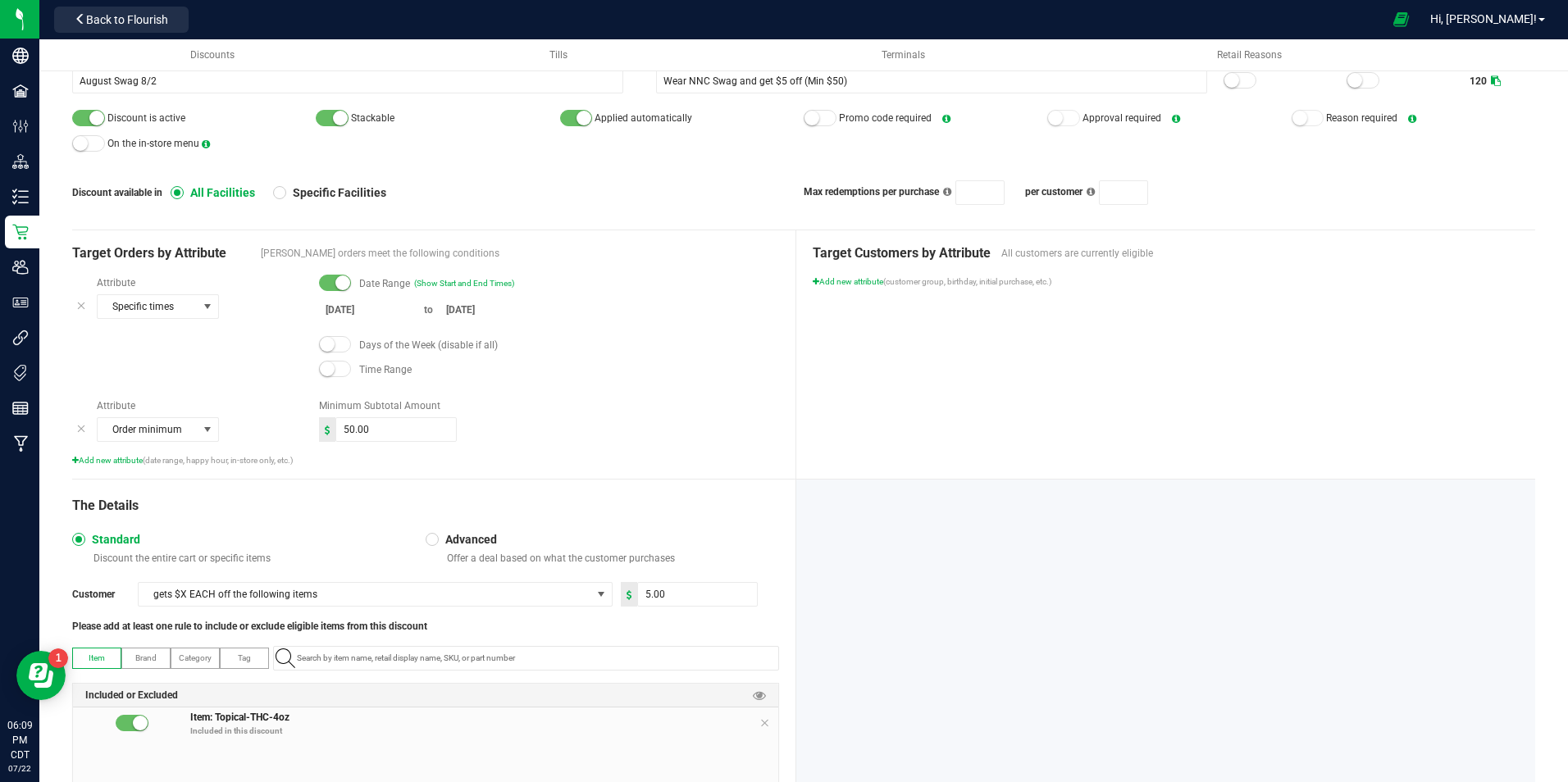 scroll, scrollTop: 150, scrollLeft: 0, axis: vertical 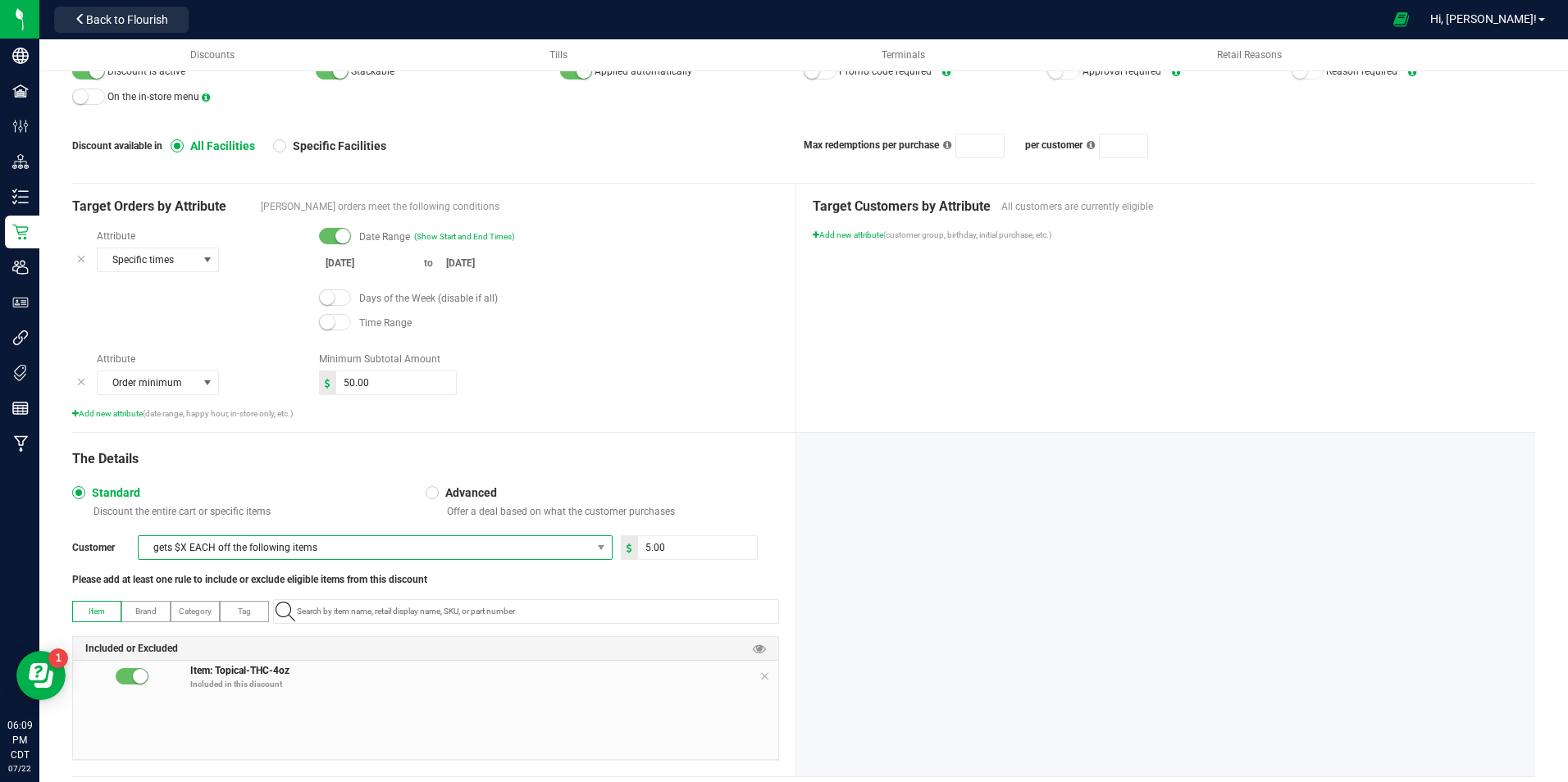 click on "gets $X EACH off the following items" at bounding box center (365, 548) 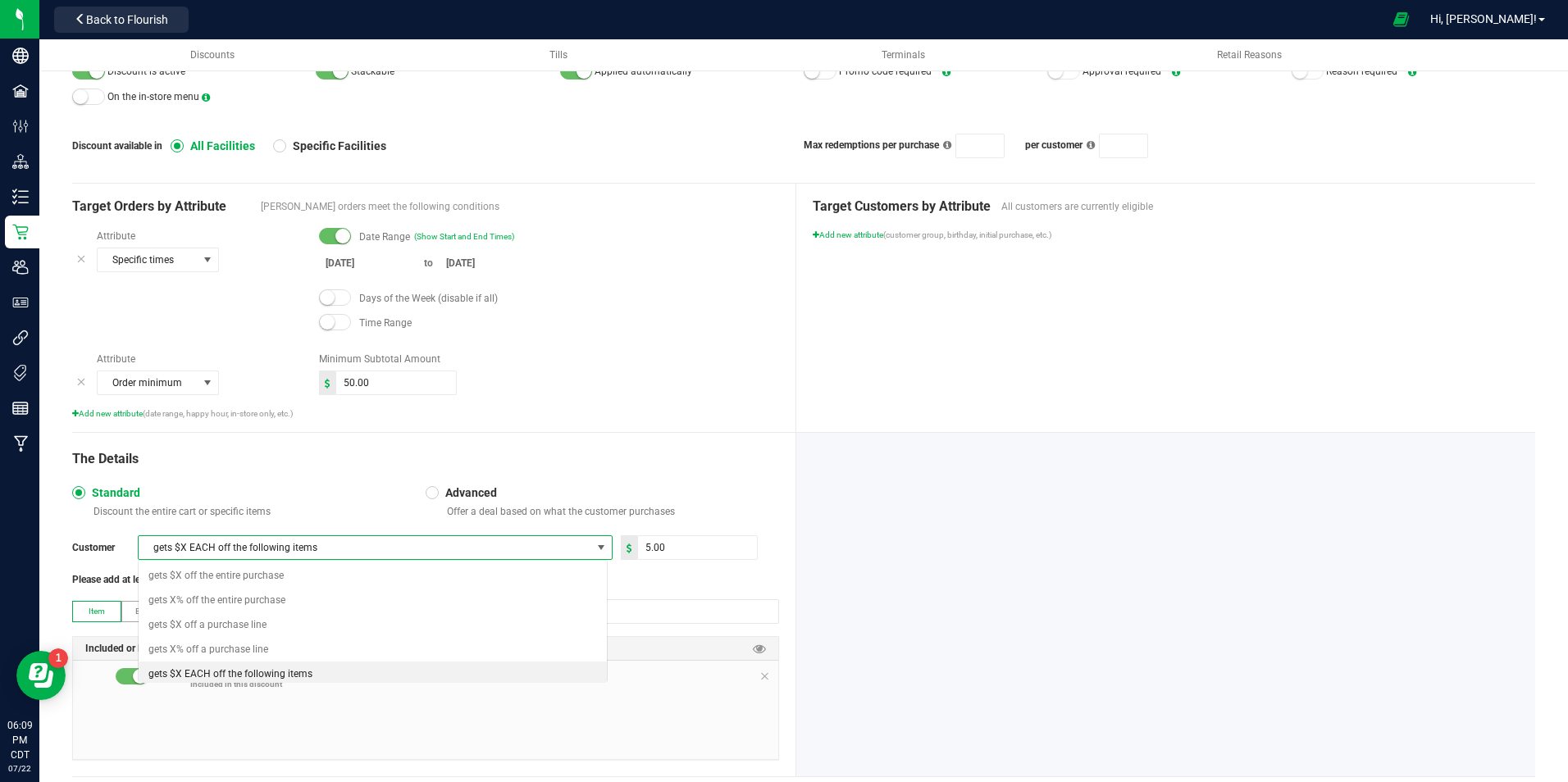 scroll, scrollTop: 81946, scrollLeft: 81538, axis: both 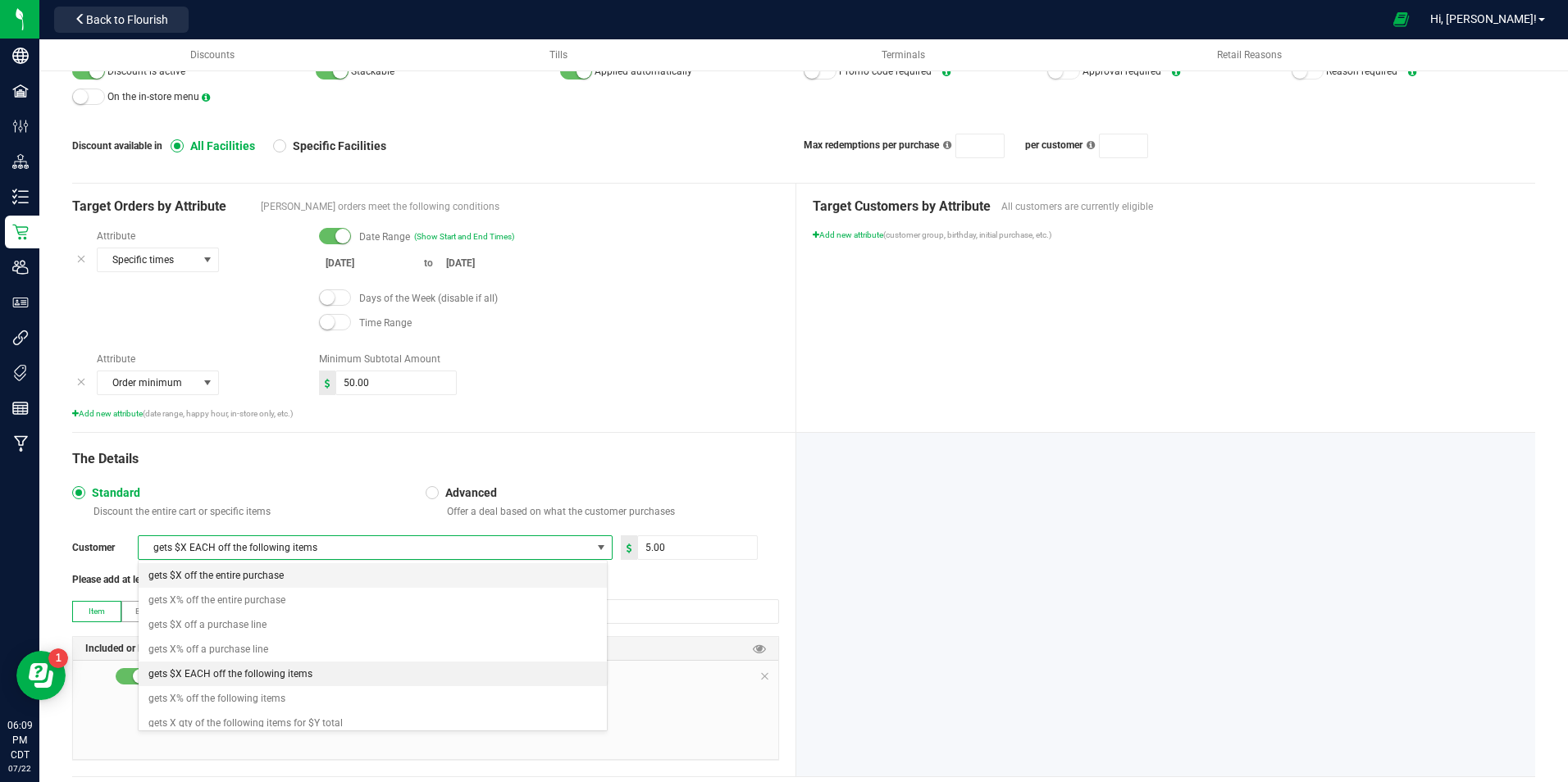click on "gets $X off the entire purchase" at bounding box center [372, 575] 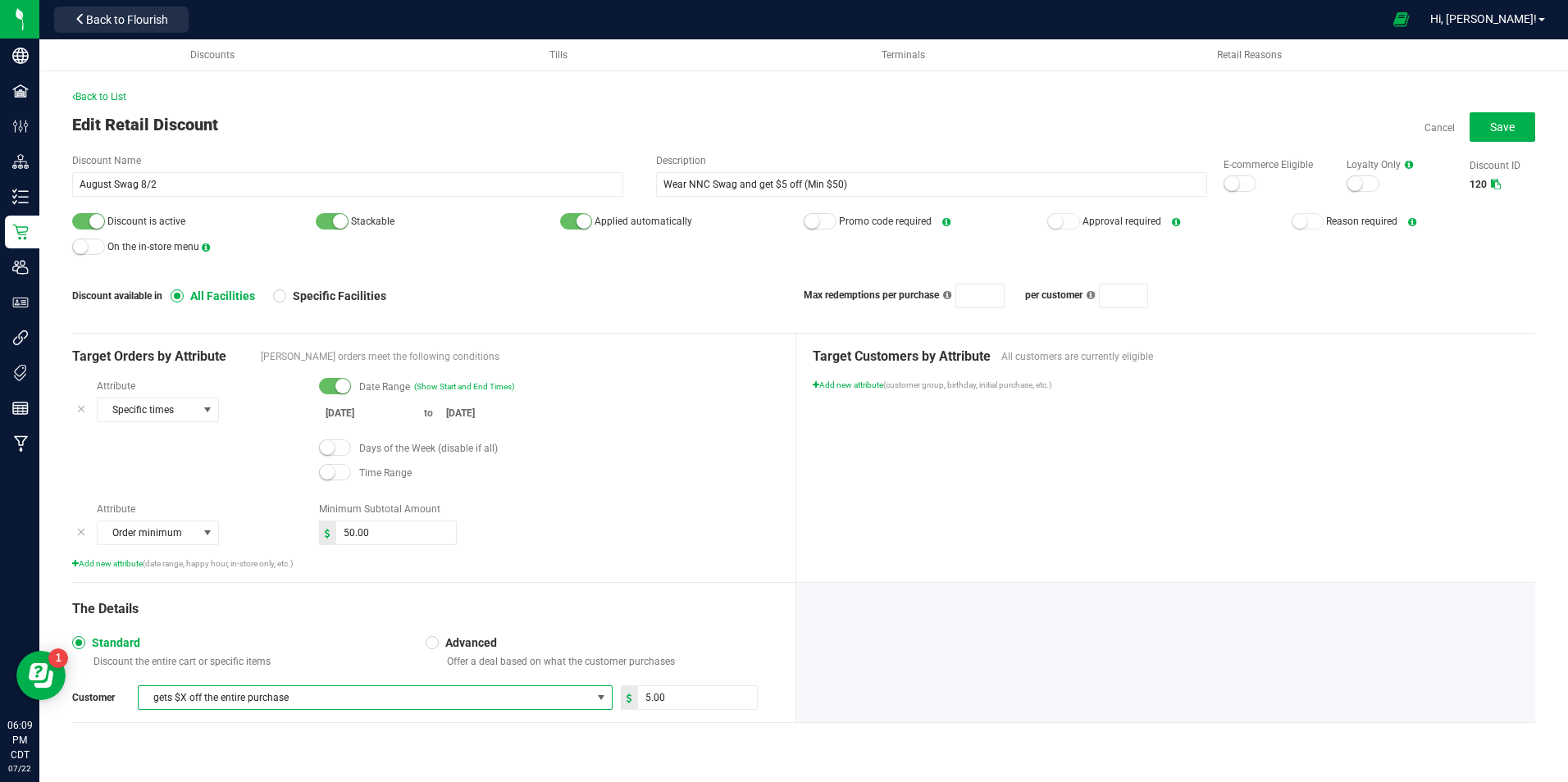 click on "Attribute  Specific times  Date Range   (Show Start and End Times)  [DATE] to [DATE] Days of the Week (disable if all) Time Range  Attribute  Order minimum  Minimum Subtotal Amount  50.00  Add new attribute   (date range, happy hour, in-store only, etc.)" at bounding box center (426, 474) 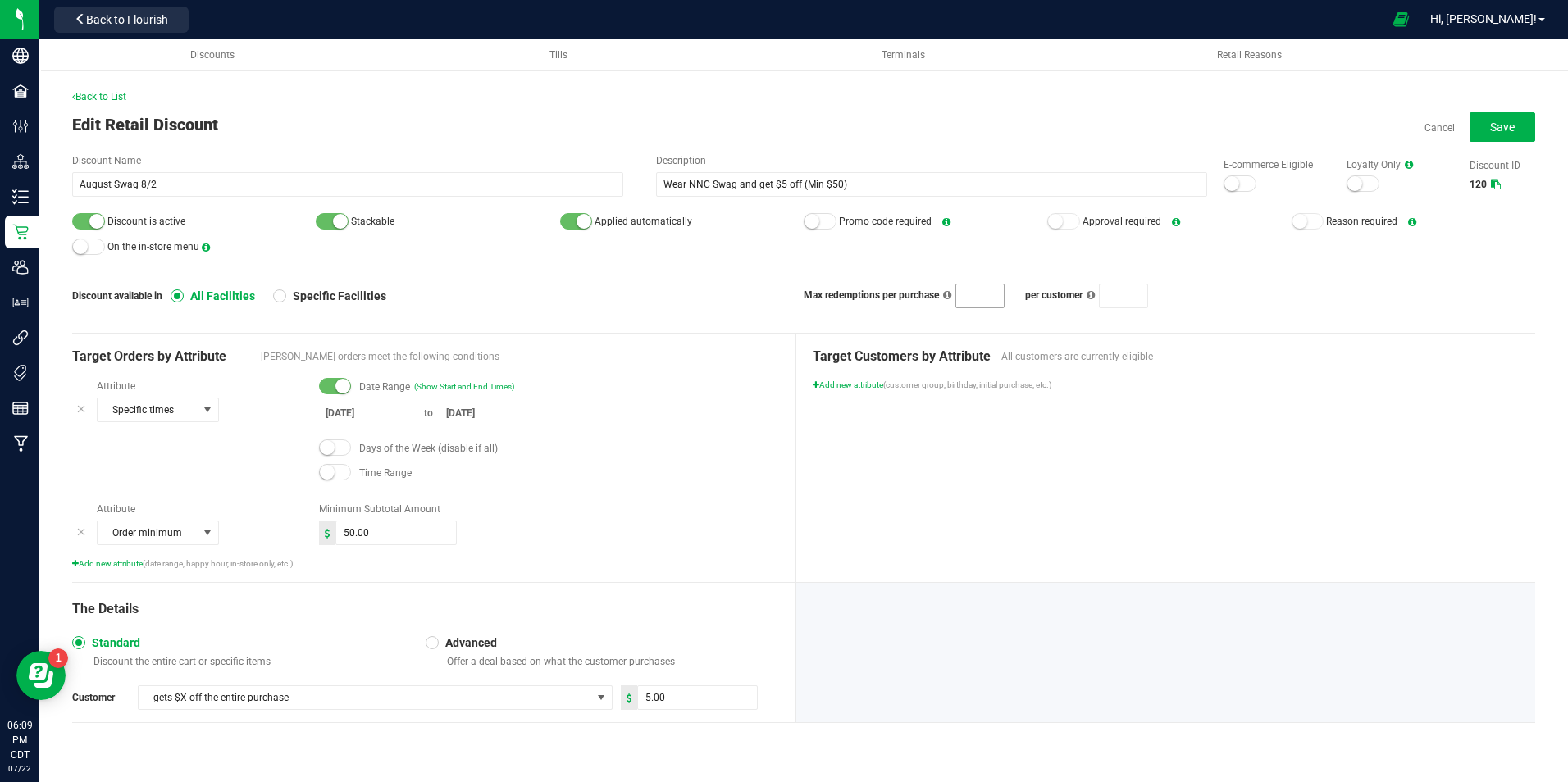 click at bounding box center [980, 296] 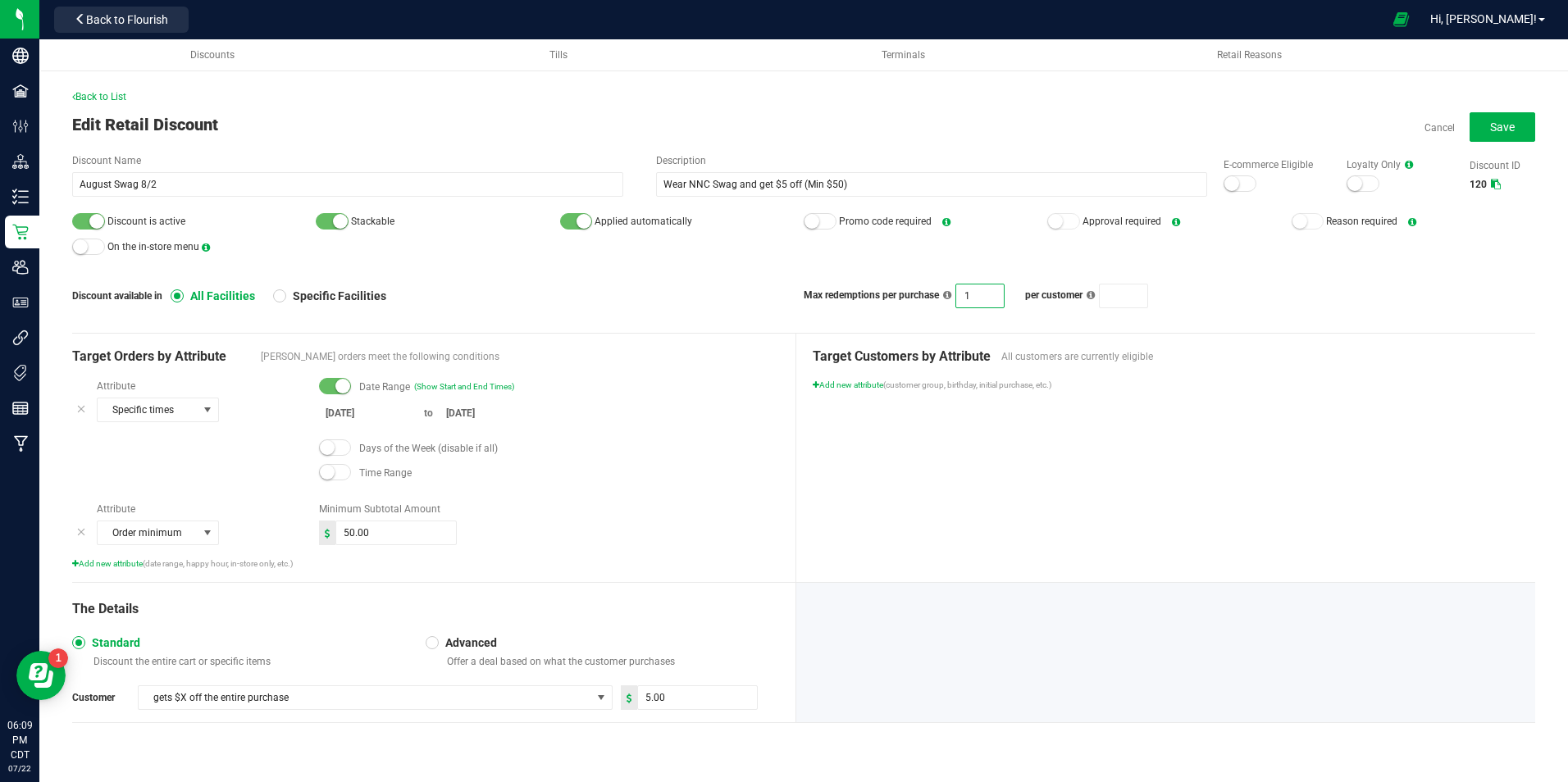 type on "1" 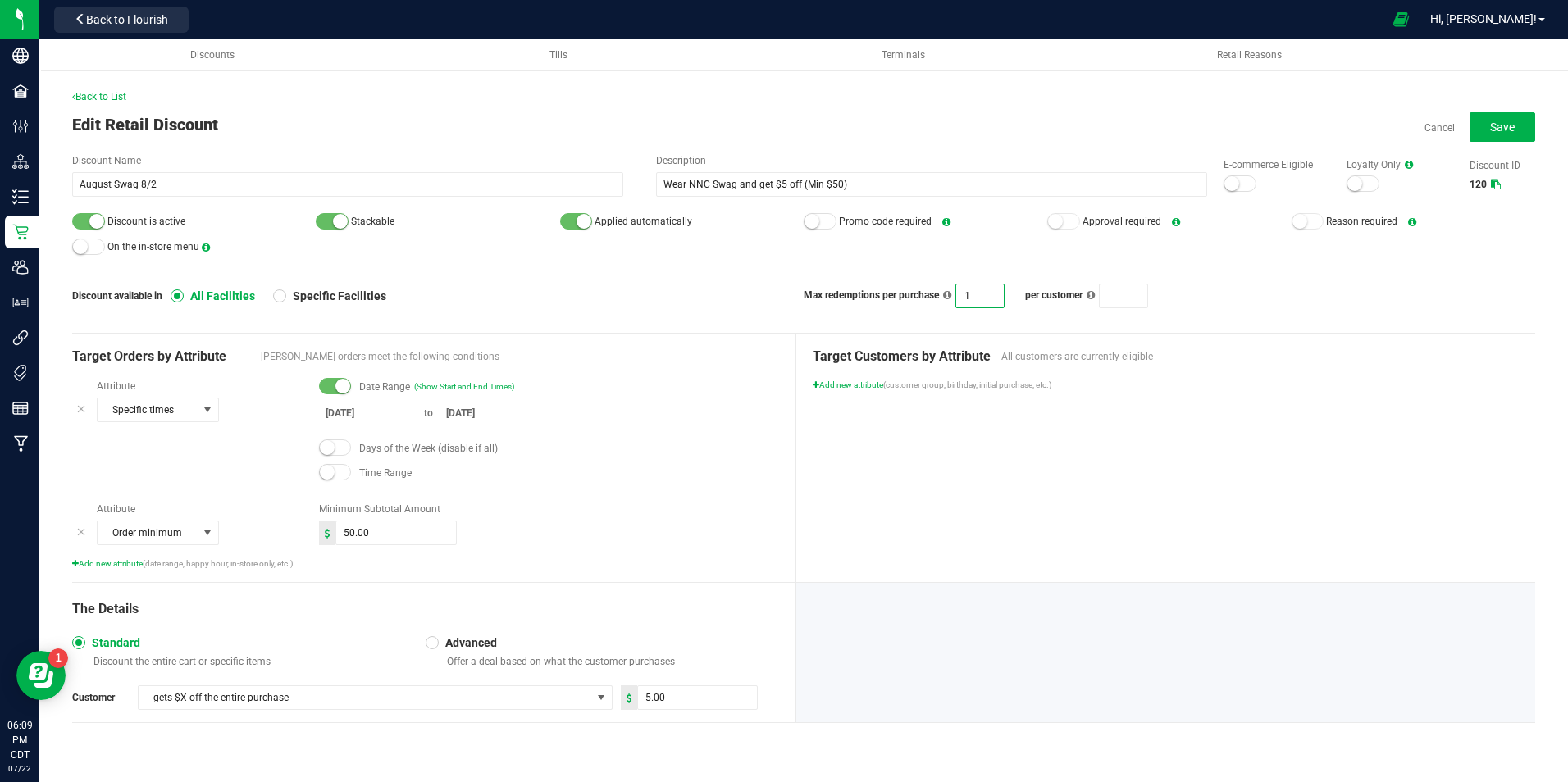 click on "Discount is active   Stackable   Applied automatically   Promo code required   Approval required   Reason required   On the in-store menu" at bounding box center [804, 234] 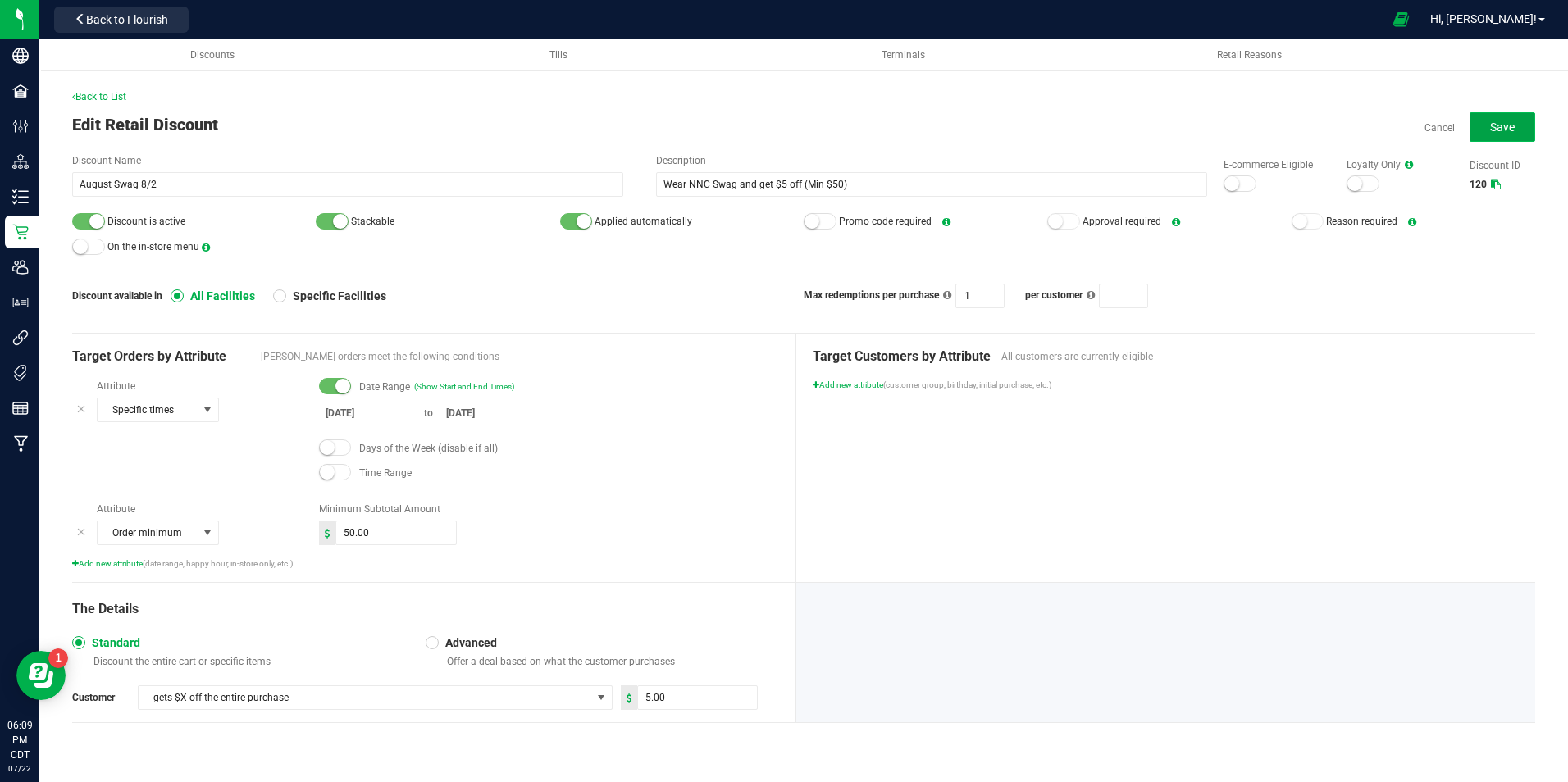 click on "Save" at bounding box center [1502, 127] 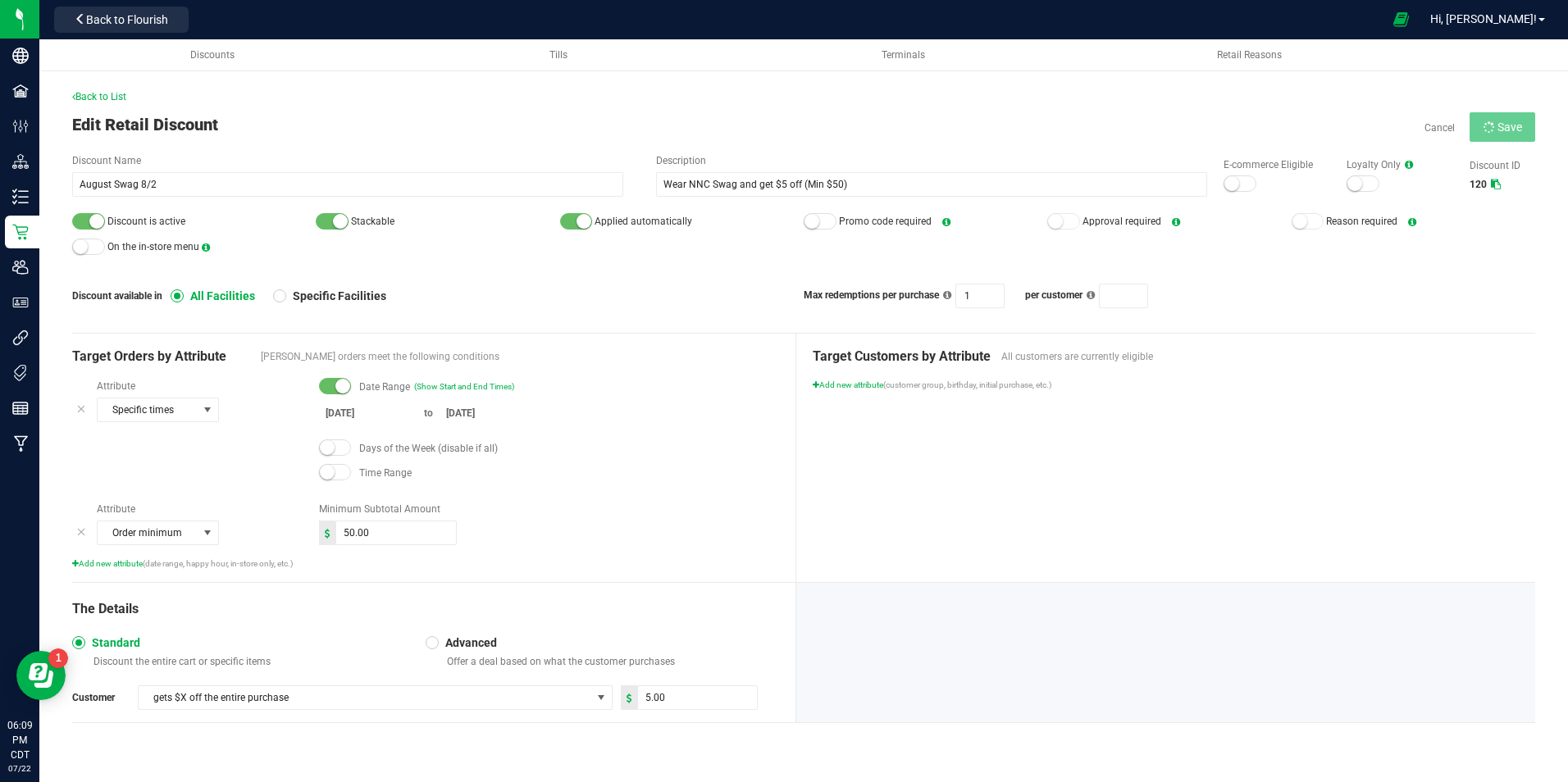 type on "Wear NNC Swag and get $5 off (Min $50)" 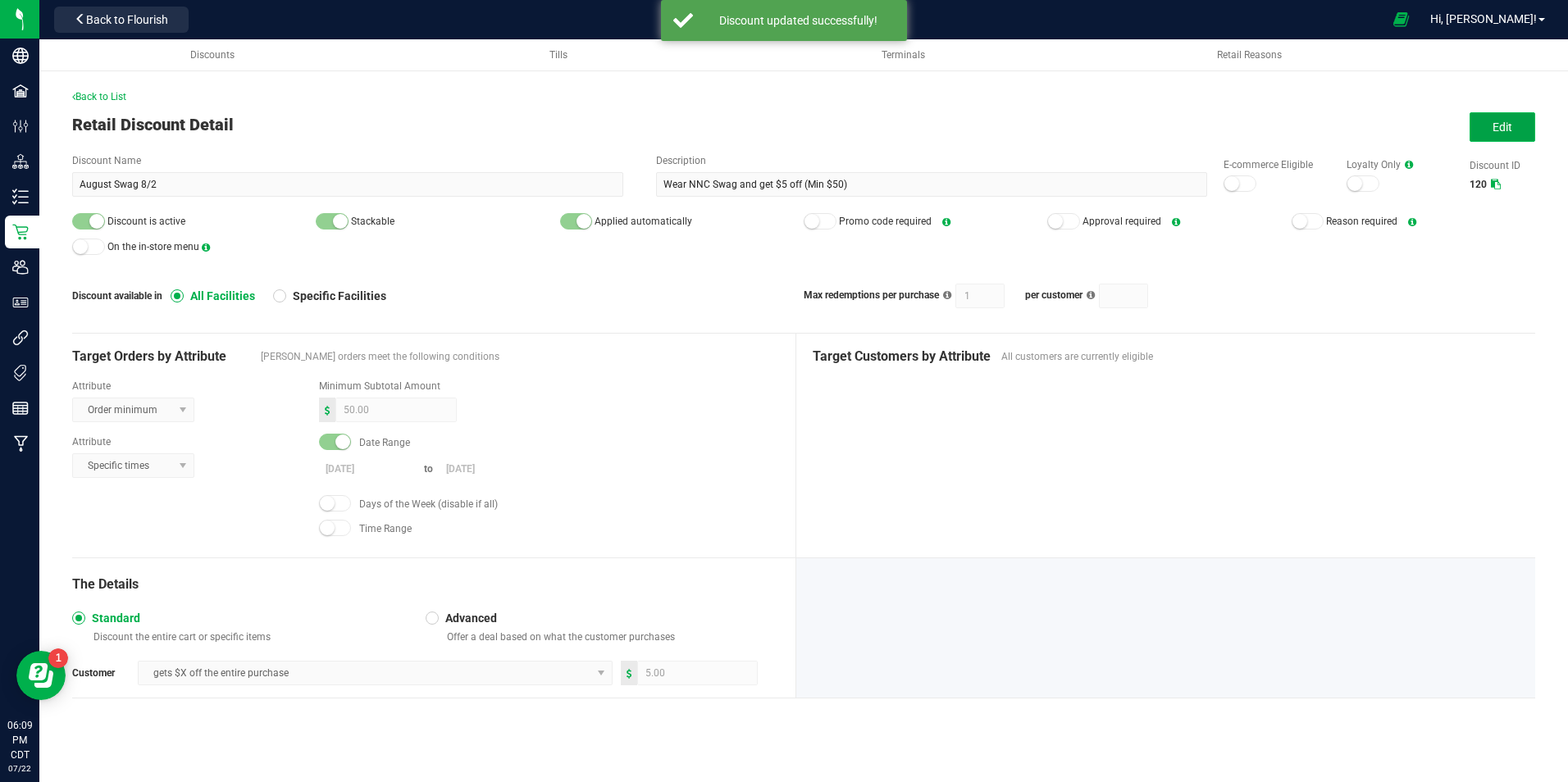 click on "Edit" at bounding box center (1502, 127) 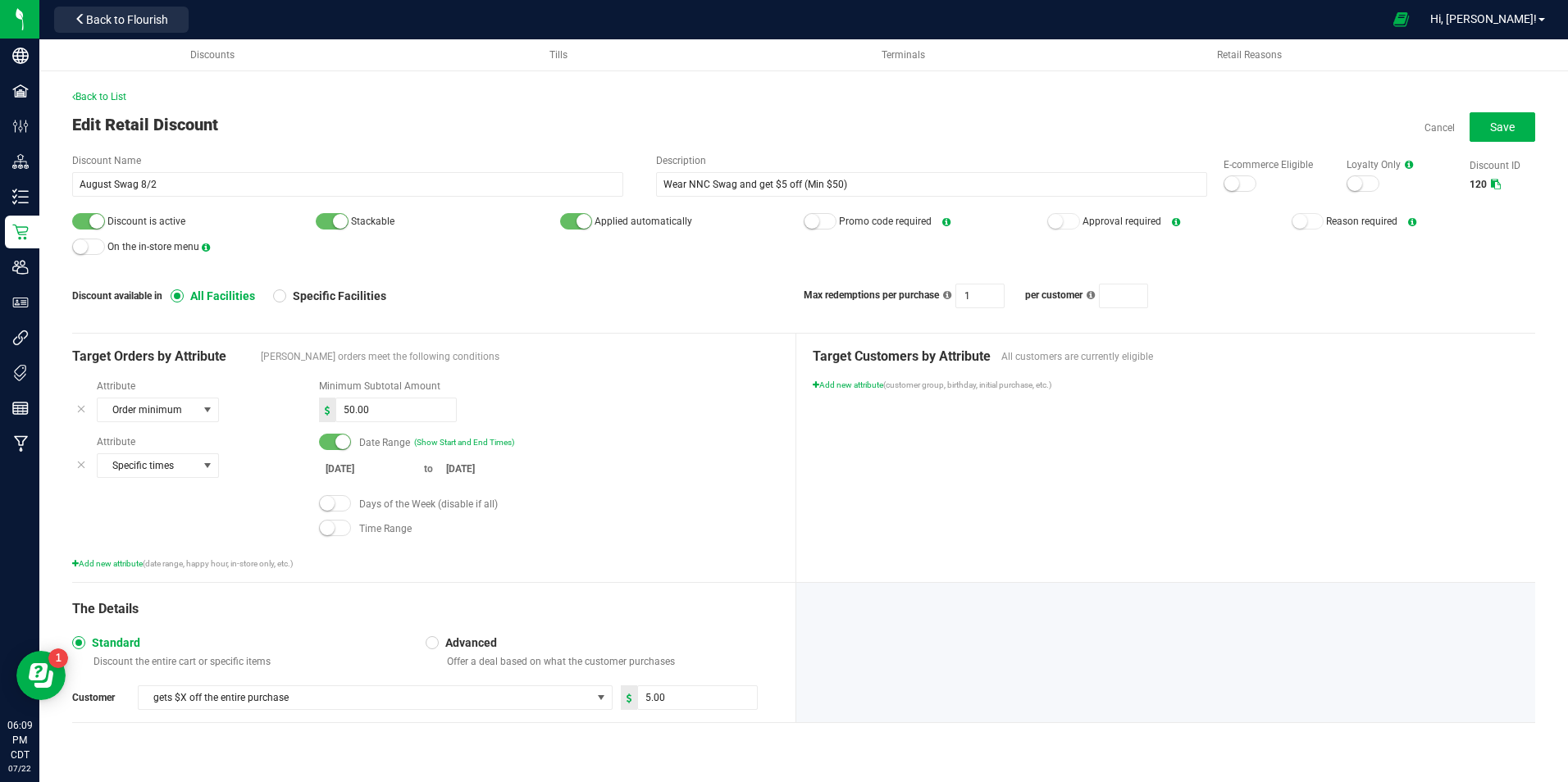 click at bounding box center (584, 221) 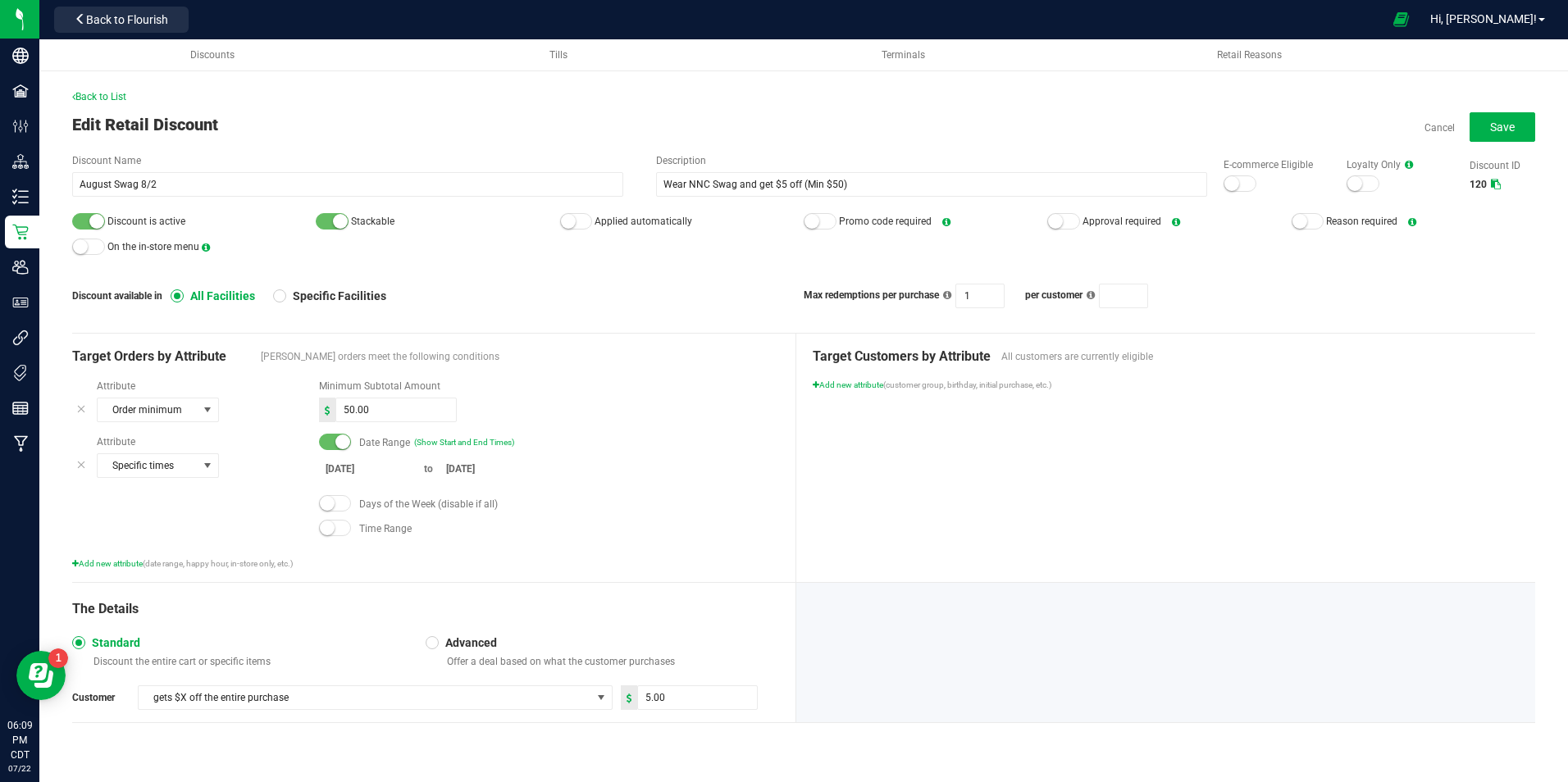 click on "Back to List   Edit Retail Discount   Cancel   Save   Discount Name  August Swag 8/2  Description  Wear NNC Swag and get $5 off (Min $50)  E-commerce Eligible   Loyalty Only   Discount ID   120   Discount is active   Stackable   Applied automatically   Promo code required   Approval required   Reason required   On the in-store menu   Discount available in   All Facilities   Specific Facilities   Max redemptions per purchase  1  per customer   Target Orders by Attribute   Eligible orders meet the following conditions   Attribute  Order minimum  Minimum Subtotal Amount  50.00  Attribute  Specific times  Date Range   (Show Start and End Times)  [DATE] to [DATE] Days of the Week (disable if all) Time Range  Add new attribute   (date range, happy hour, in-store only, etc.)   Target Customers by Attribute   All customers are currently eligible   Add new attribute   (customer group, birthday, initial purchase, etc.)   The Details   Standard   Discount the entire cart or specific items   Advanced" at bounding box center (804, 402) 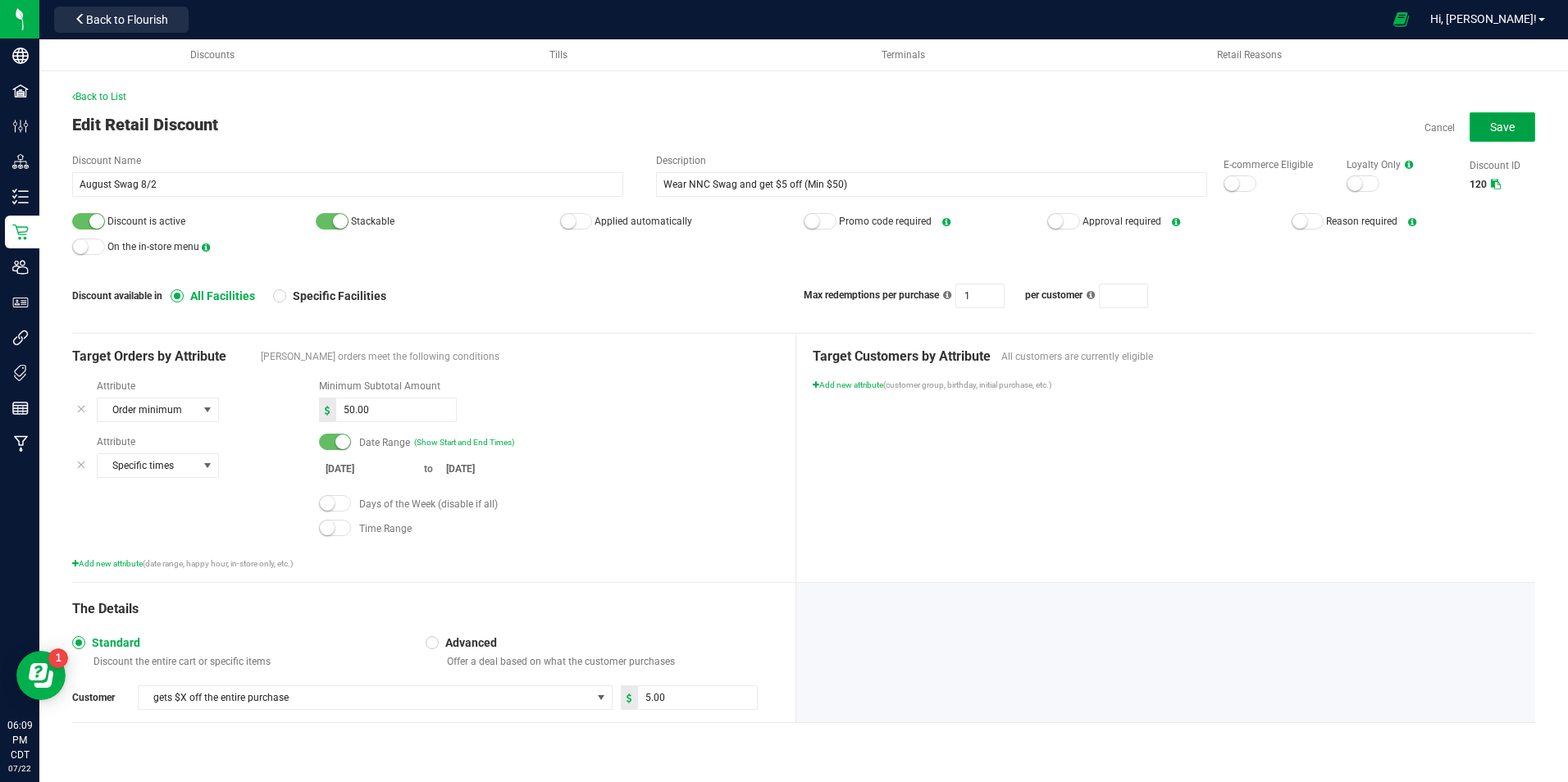 click on "Save" at bounding box center (1502, 127) 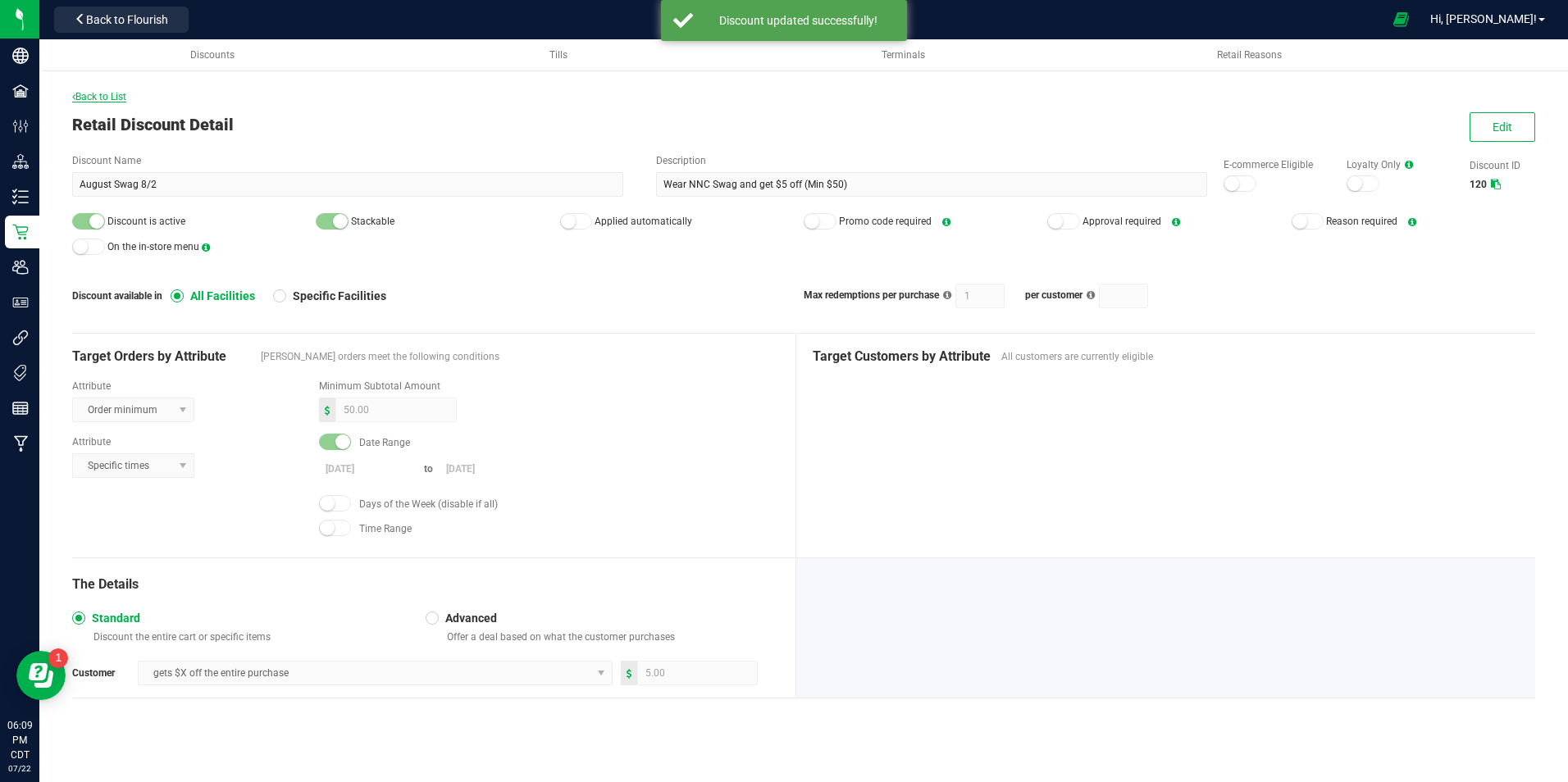 click on "Back to List" at bounding box center [99, 97] 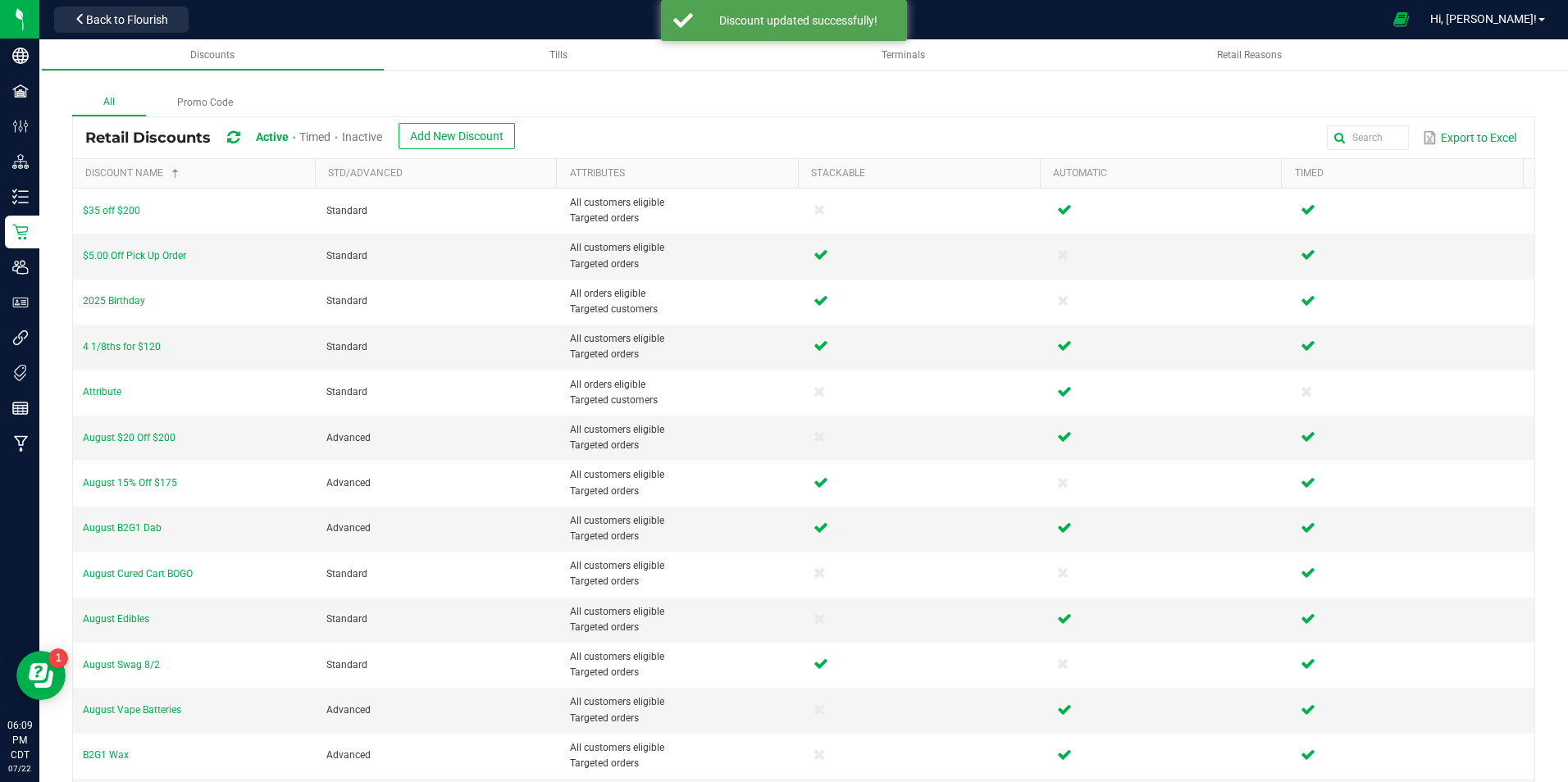 click on "Inactive" at bounding box center (362, 138) 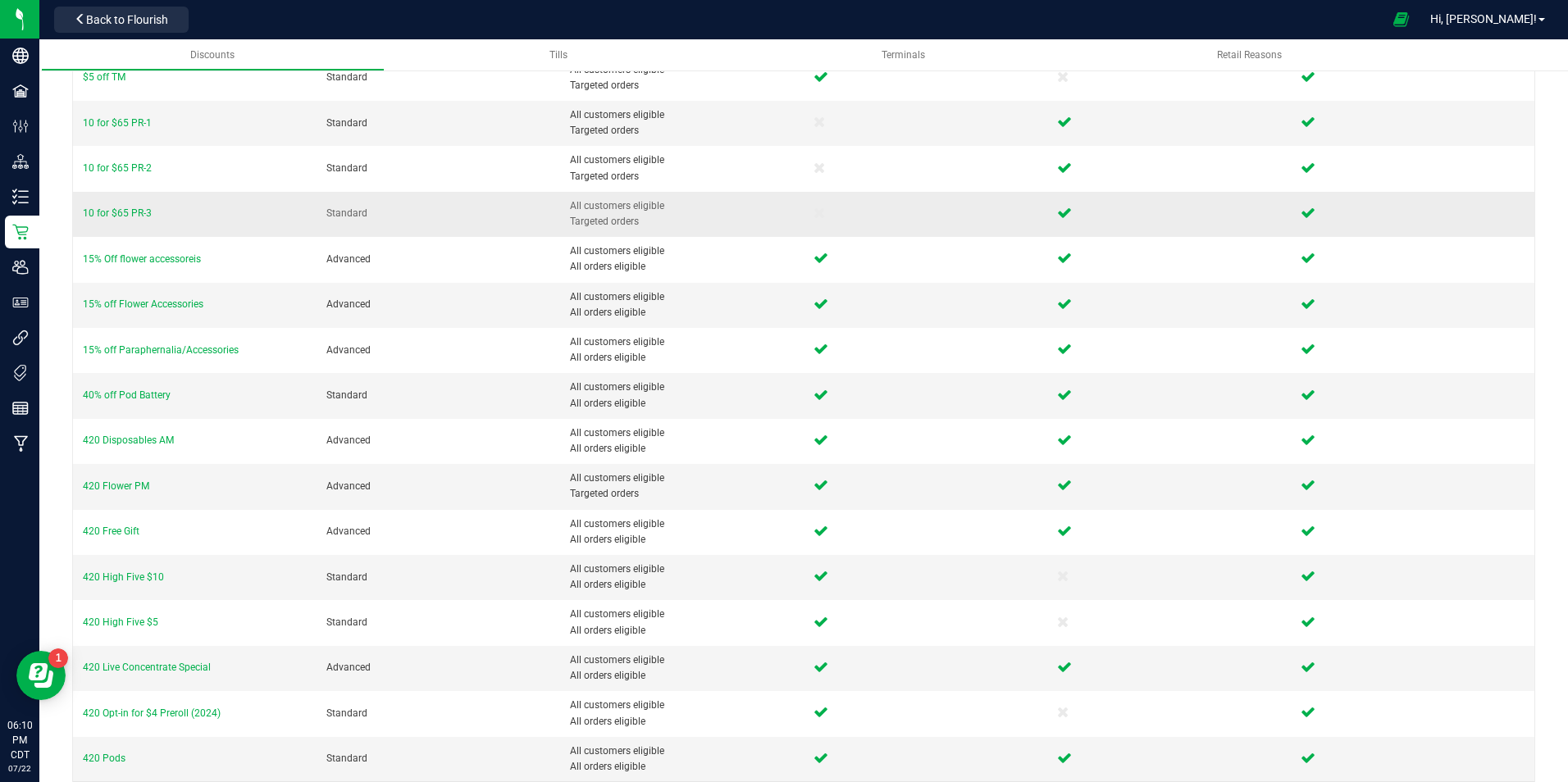 scroll, scrollTop: 316, scrollLeft: 0, axis: vertical 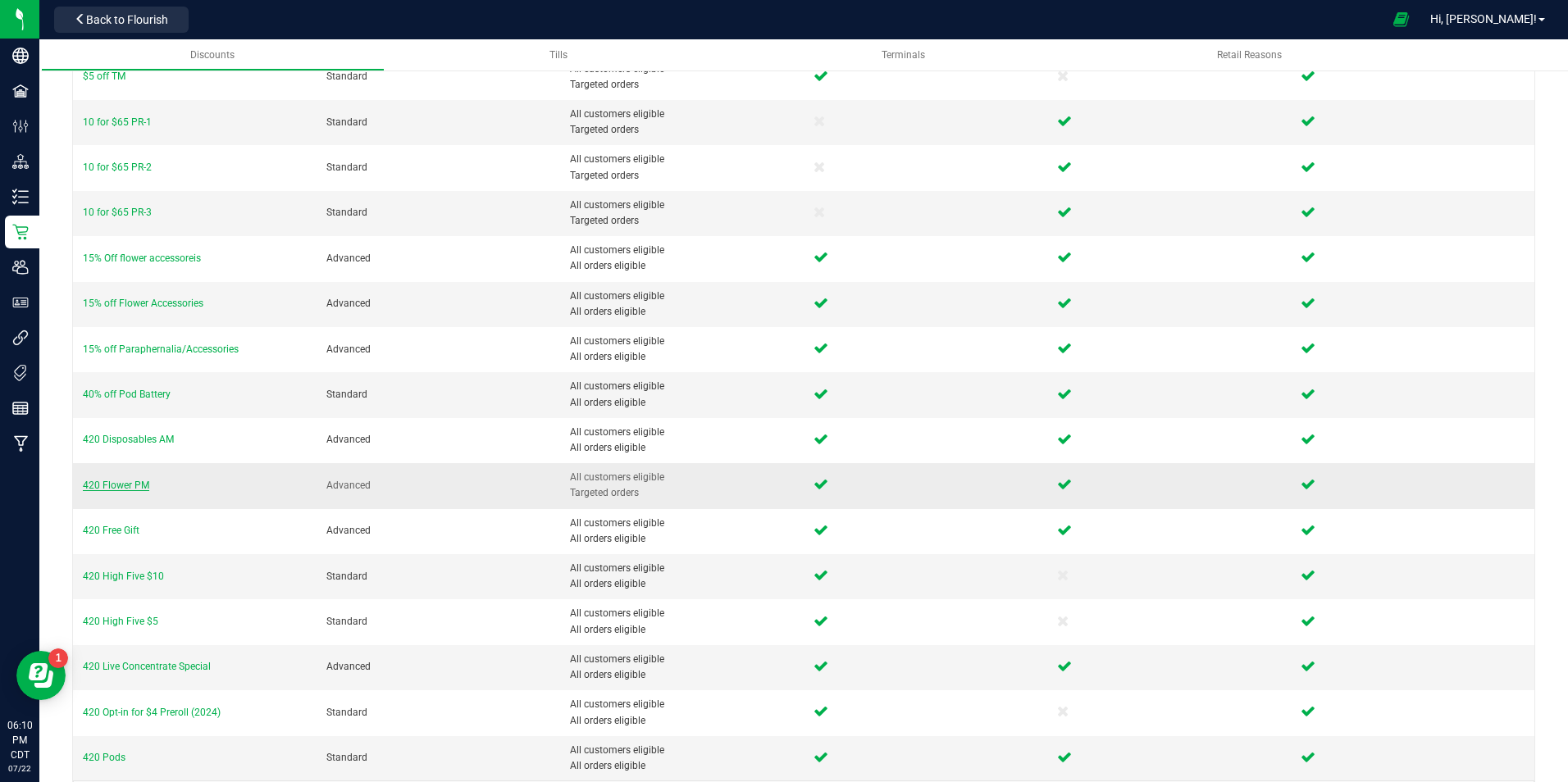 click on "420 Flower PM" at bounding box center [116, 485] 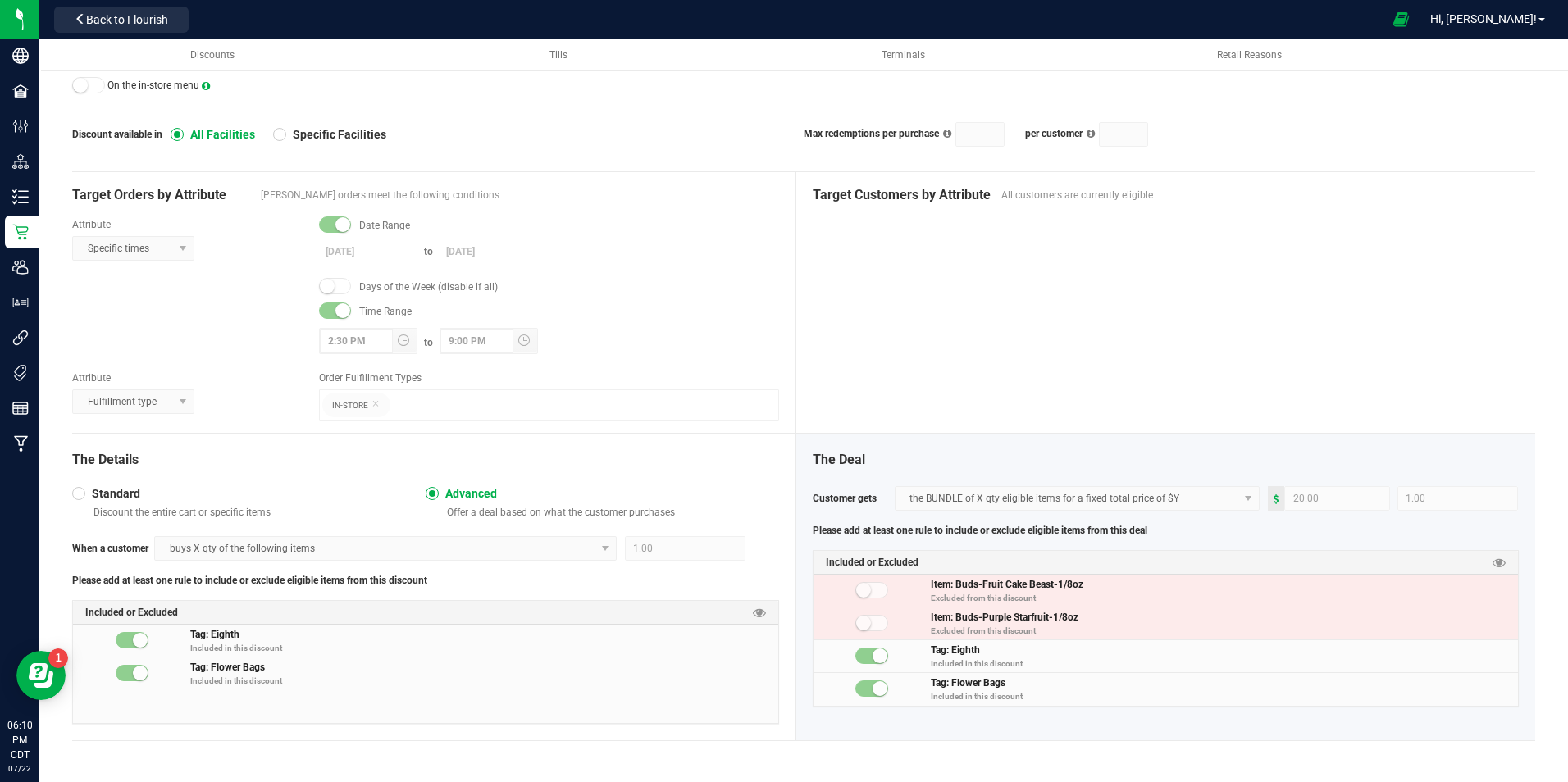 scroll, scrollTop: 0, scrollLeft: 0, axis: both 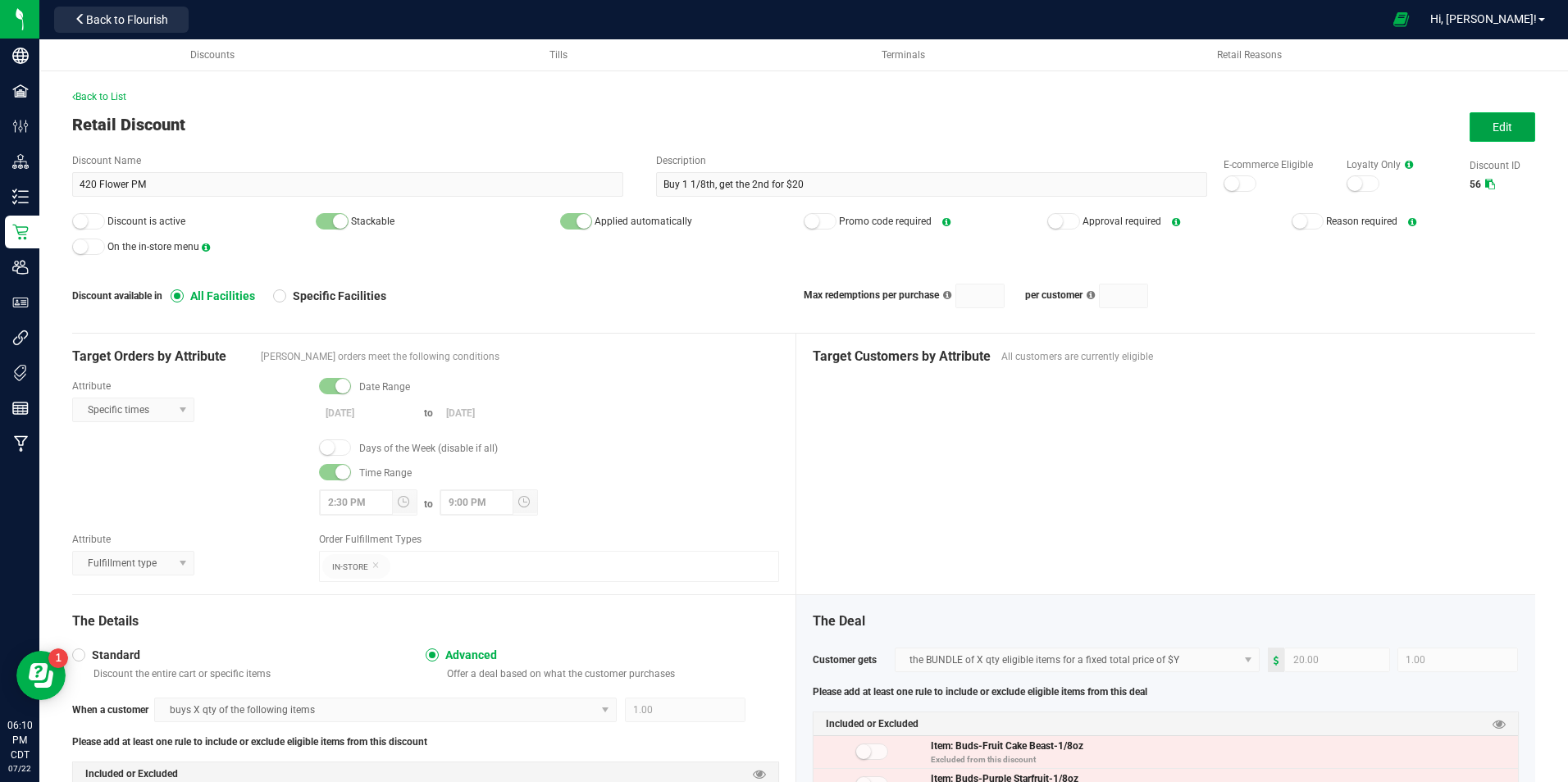 click on "Edit" at bounding box center [1502, 127] 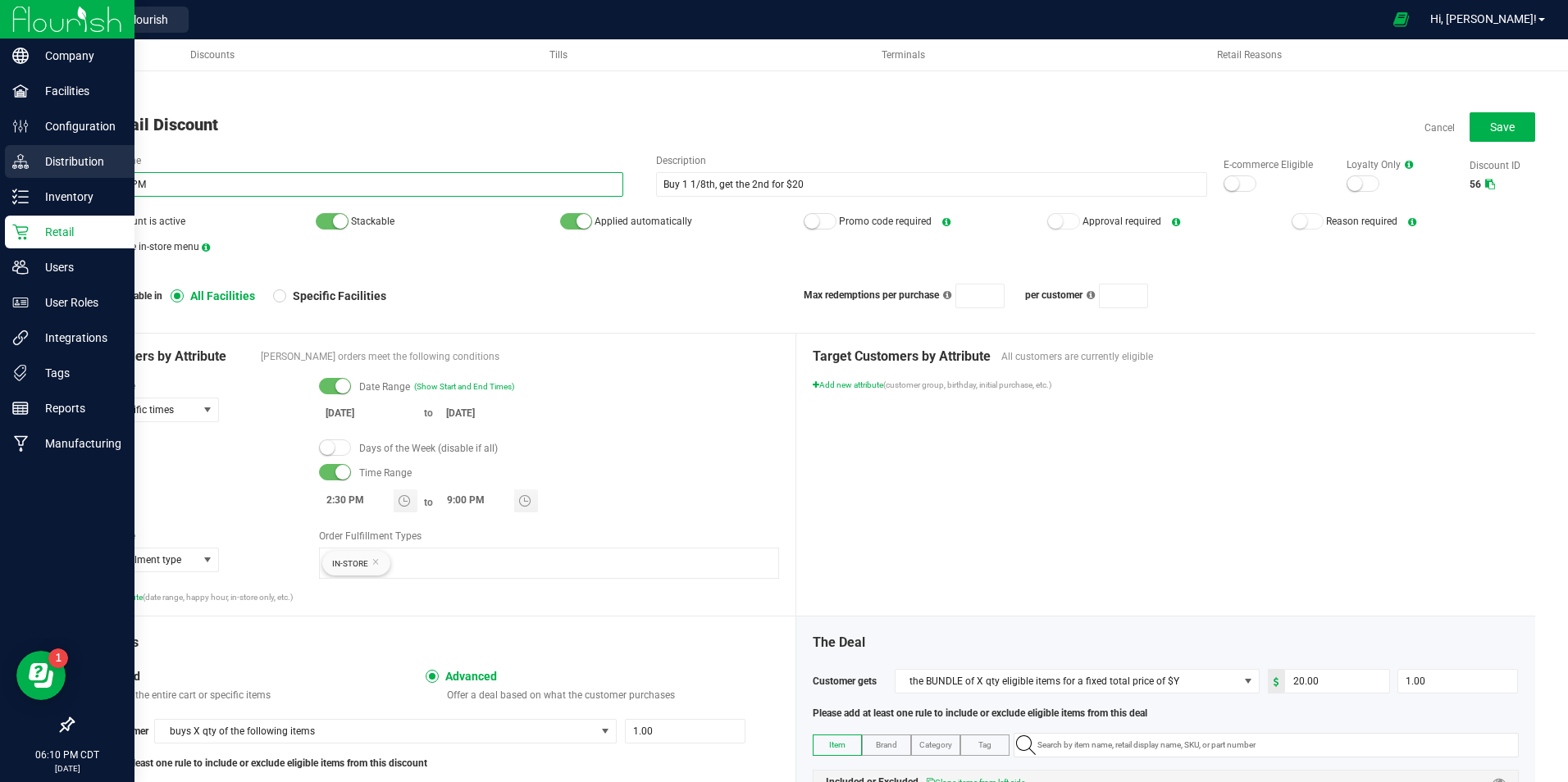 drag, startPoint x: 553, startPoint y: 187, endPoint x: 26, endPoint y: 157, distance: 527.8532 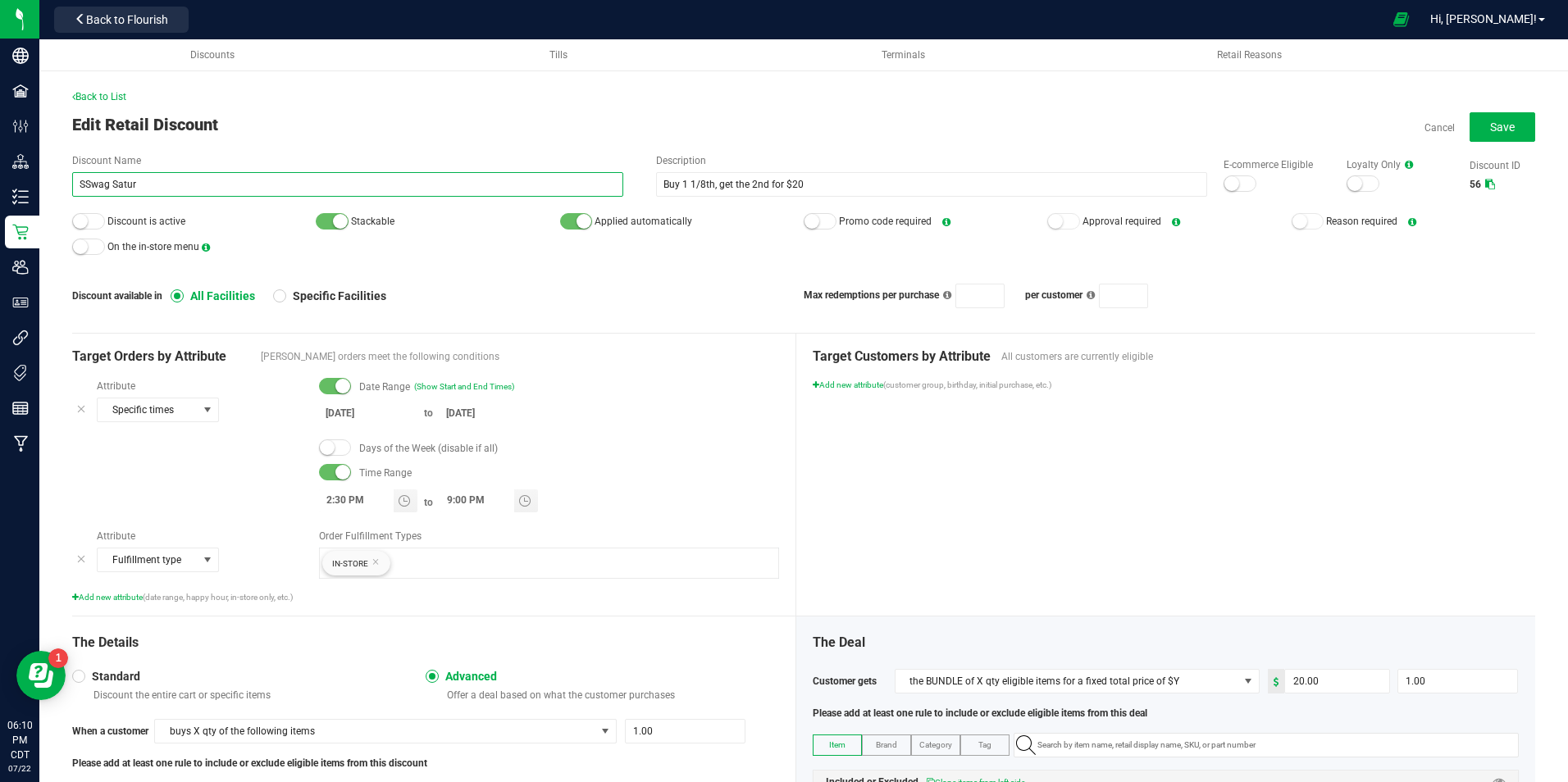 drag, startPoint x: 167, startPoint y: 194, endPoint x: 62, endPoint y: 193, distance: 105.0048 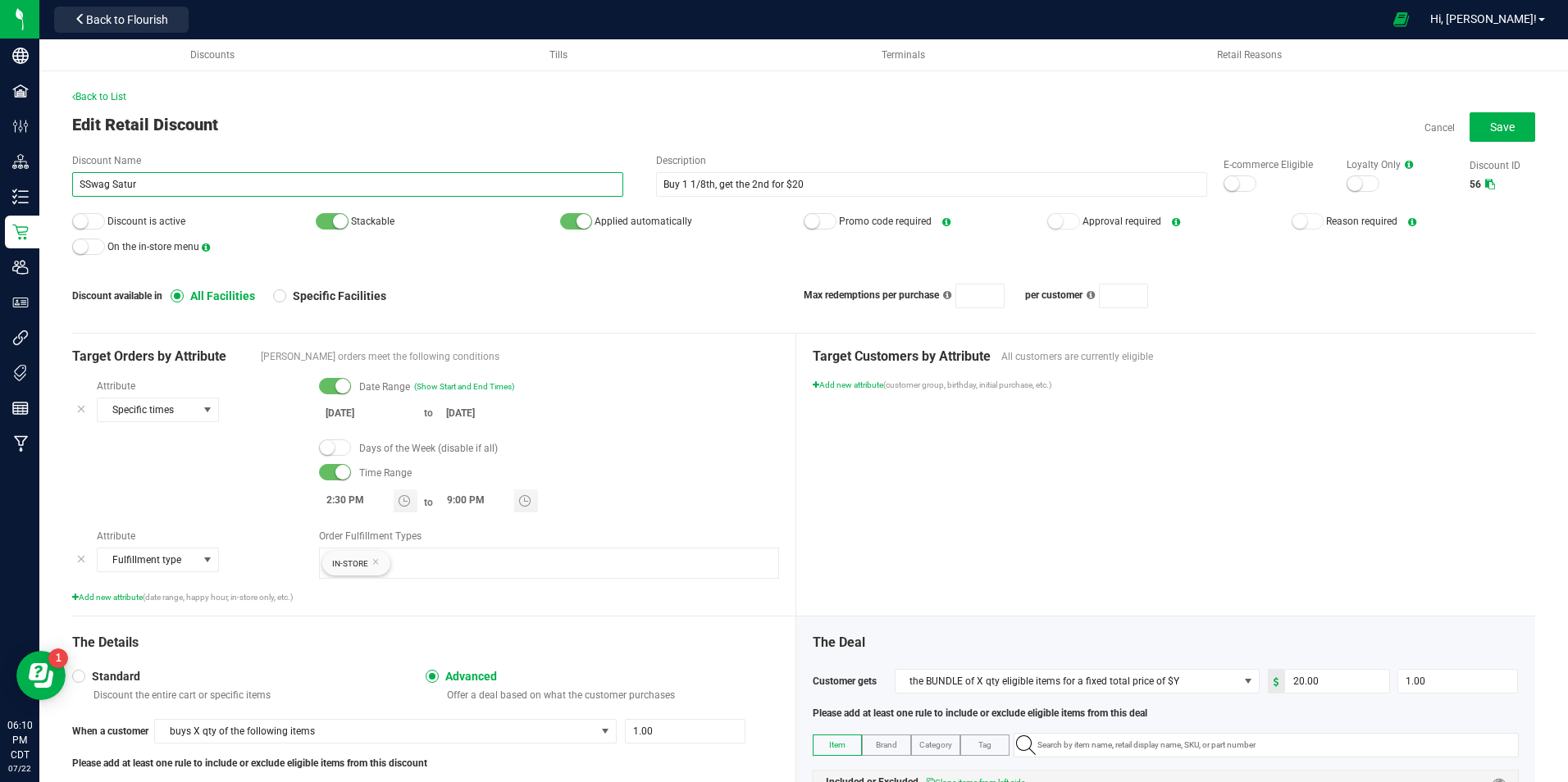 click on "Back to List   Edit Retail Discount   Cancel   Save   Discount Name  SSwag Satur  Description  Buy 1 1/8th, get the 2nd for $20  E-commerce Eligible   Loyalty Only   Discount ID   56   Discount is active   Stackable   Applied automatically   Promo code required   Approval required   Reason required   On the in-store menu   Discount available in   All Facilities   Specific Facilities   Max redemptions per purchase   per customer   Target Orders by Attribute   Eligible orders meet the following conditions   Attribute  Specific times  Date Range   (Show Start and End Times)  [DATE] to [DATE] Days of the Week (disable if all) Time Range 2:30 PM to 9:00 PM  Attribute  Fulfillment type  Order Fulfillment Types  In-Store  Add new attribute   (date range, happy hour, in-store only, etc.)   Target Customers by Attribute   All customers are currently eligible   Add new attribute   (customer group, birthday, initial purchase, etc.)   The Details   Standard   Advanced   When a customer  1.00  Item" at bounding box center (804, 521) 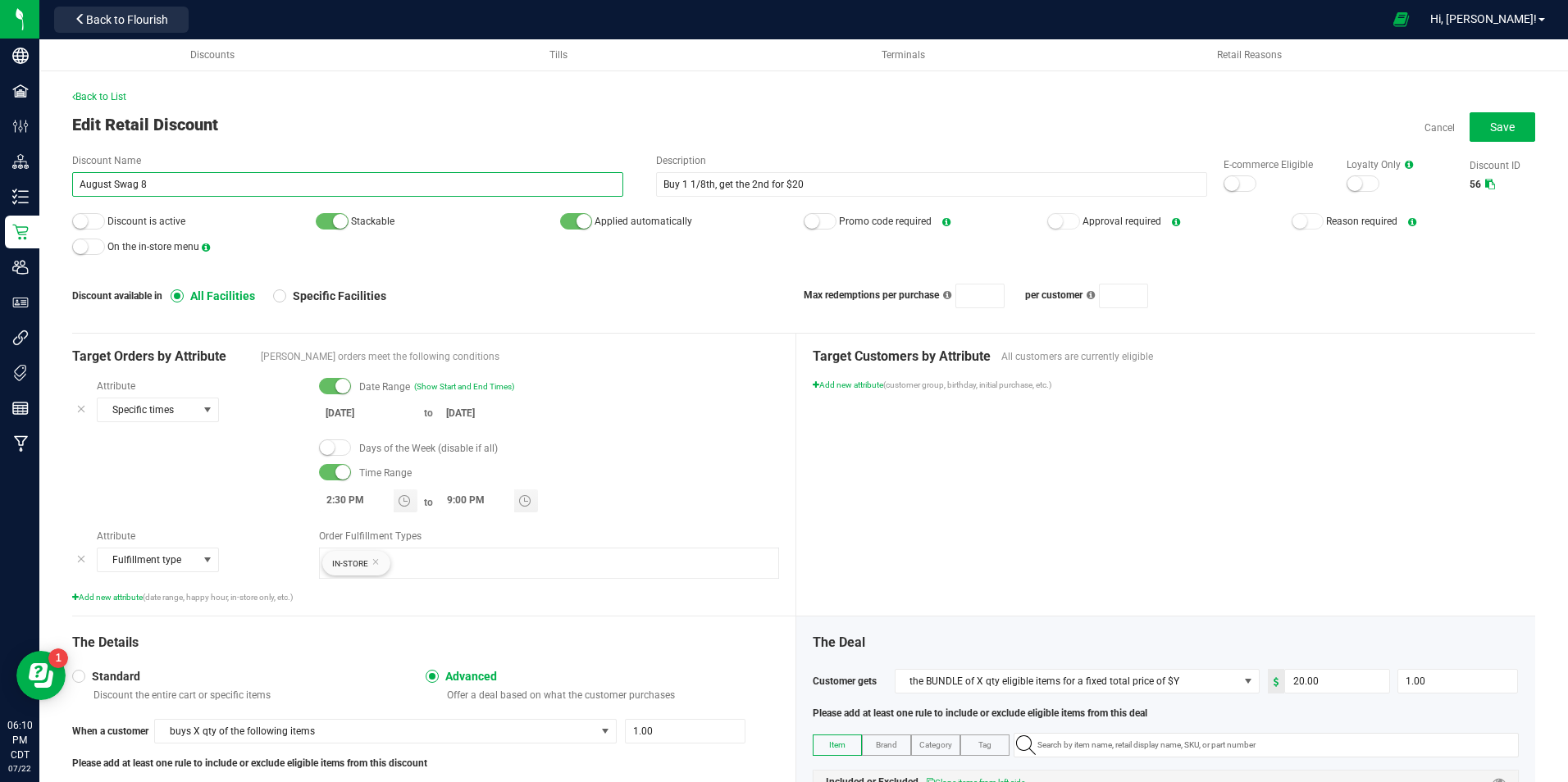 type on "August Swag 8/" 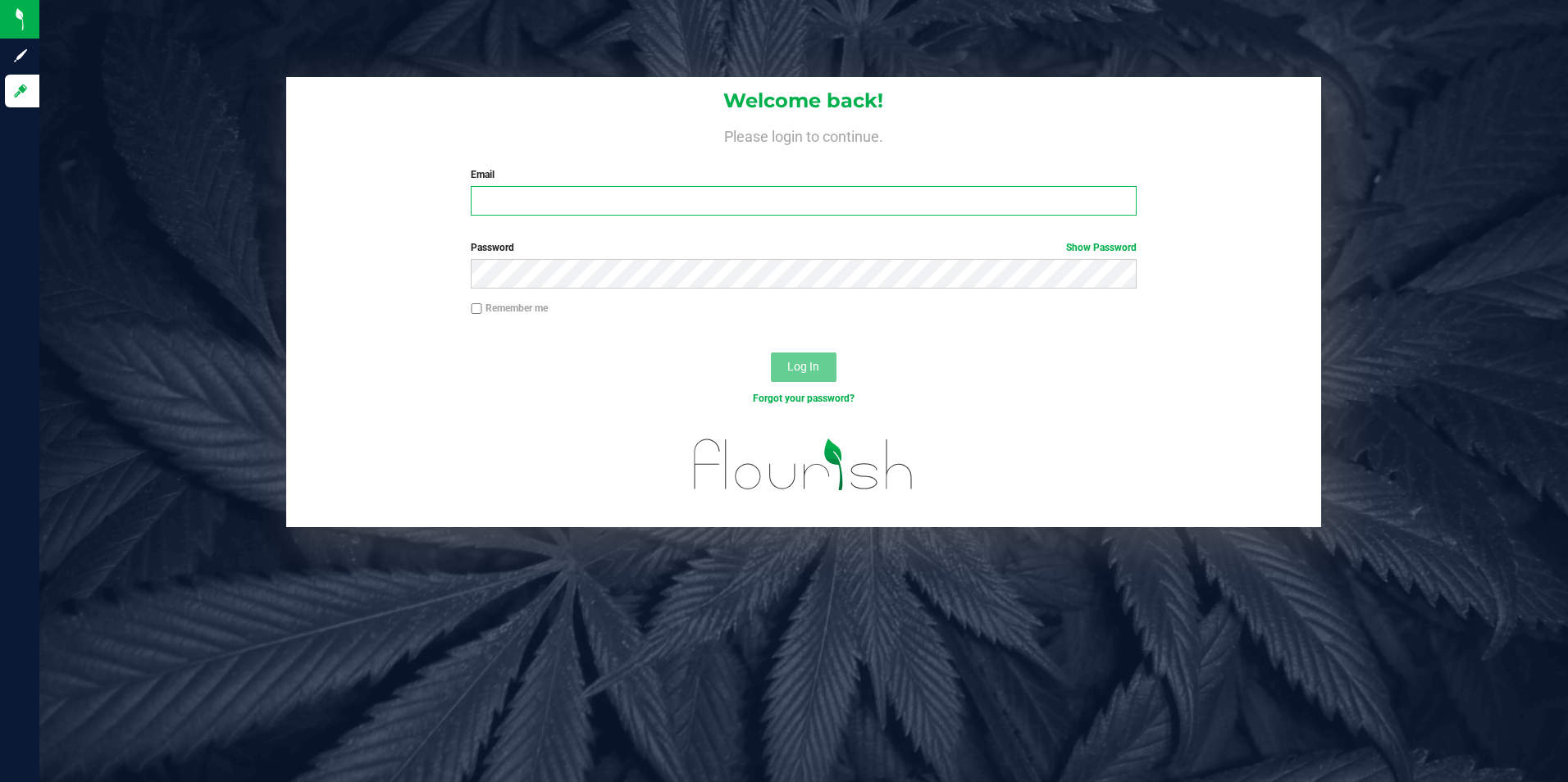 click on "Email" at bounding box center [804, 201] 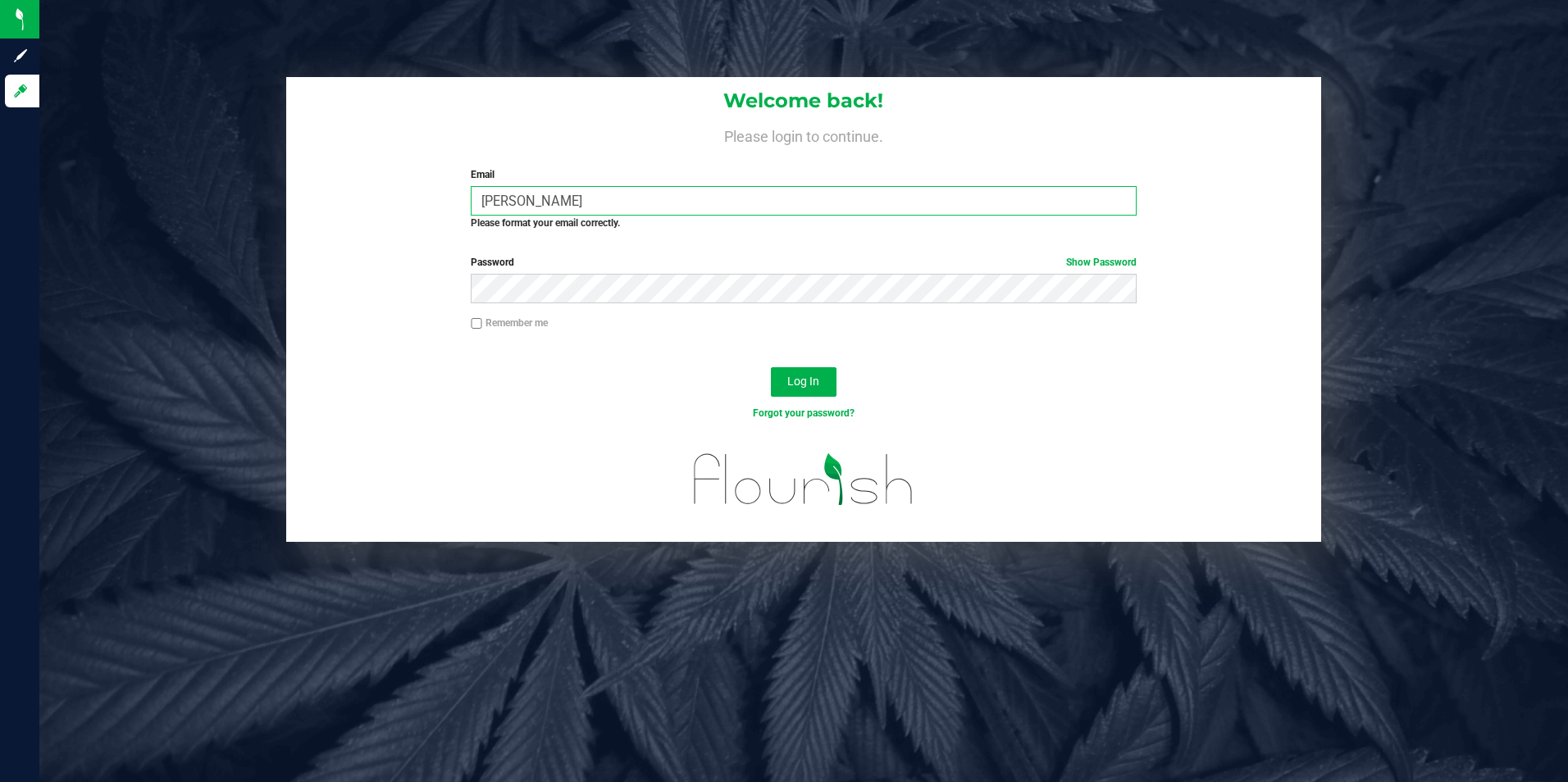 type on "[PERSON_NAME][EMAIL_ADDRESS][PERSON_NAME][DOMAIN_NAME]" 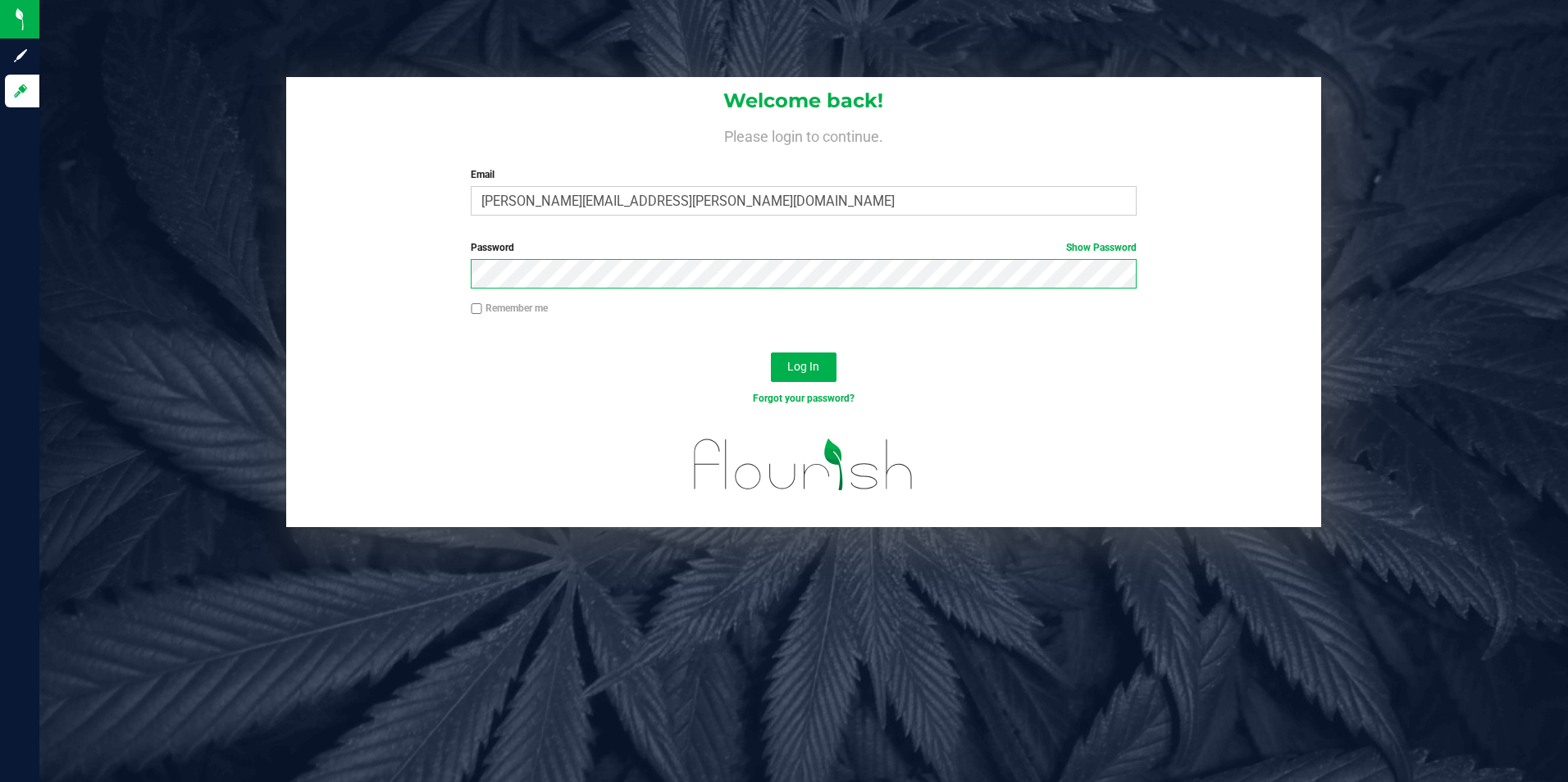 click on "Password
Show Password" at bounding box center (804, 271) 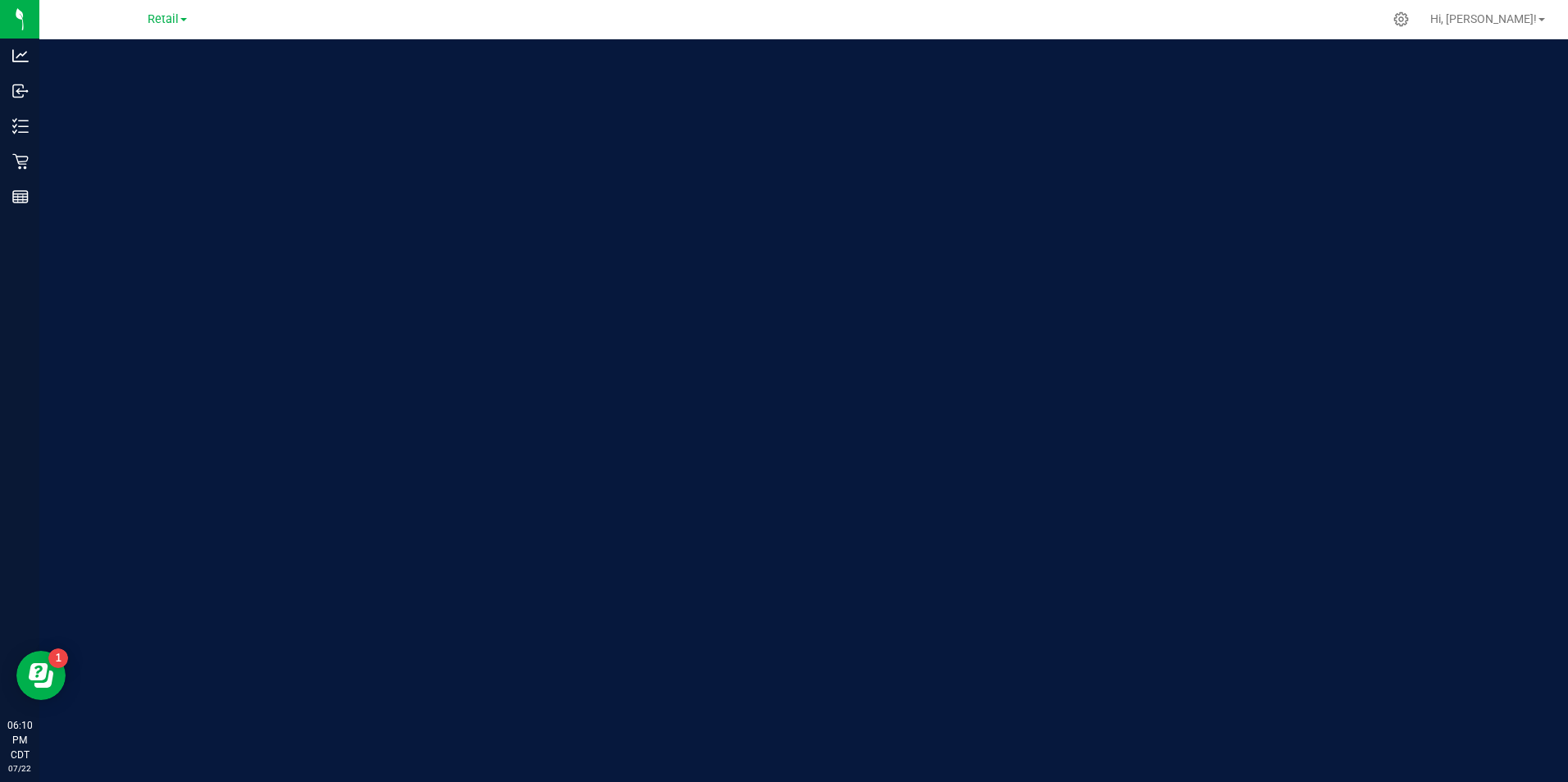 scroll, scrollTop: 0, scrollLeft: 0, axis: both 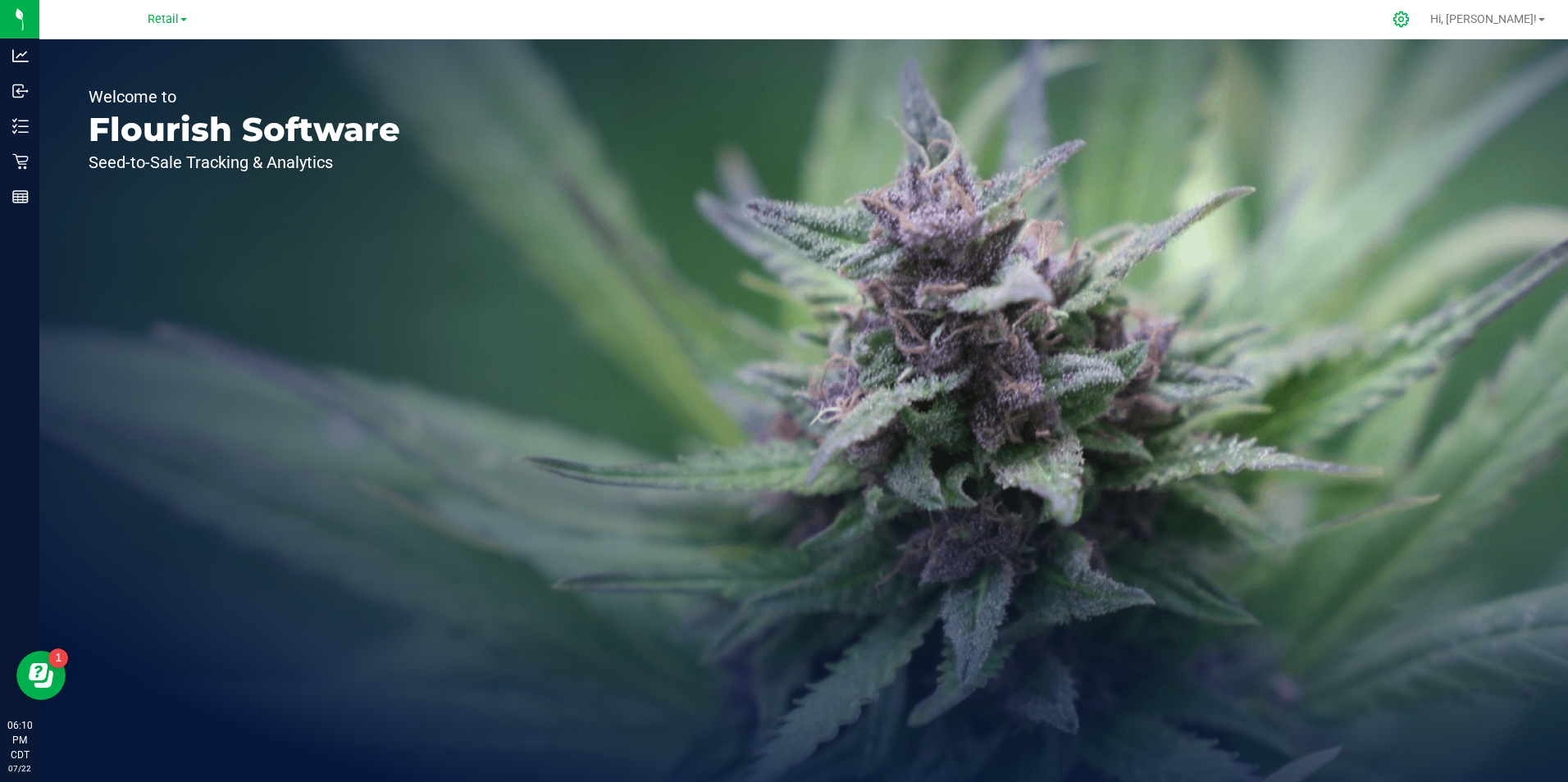 click 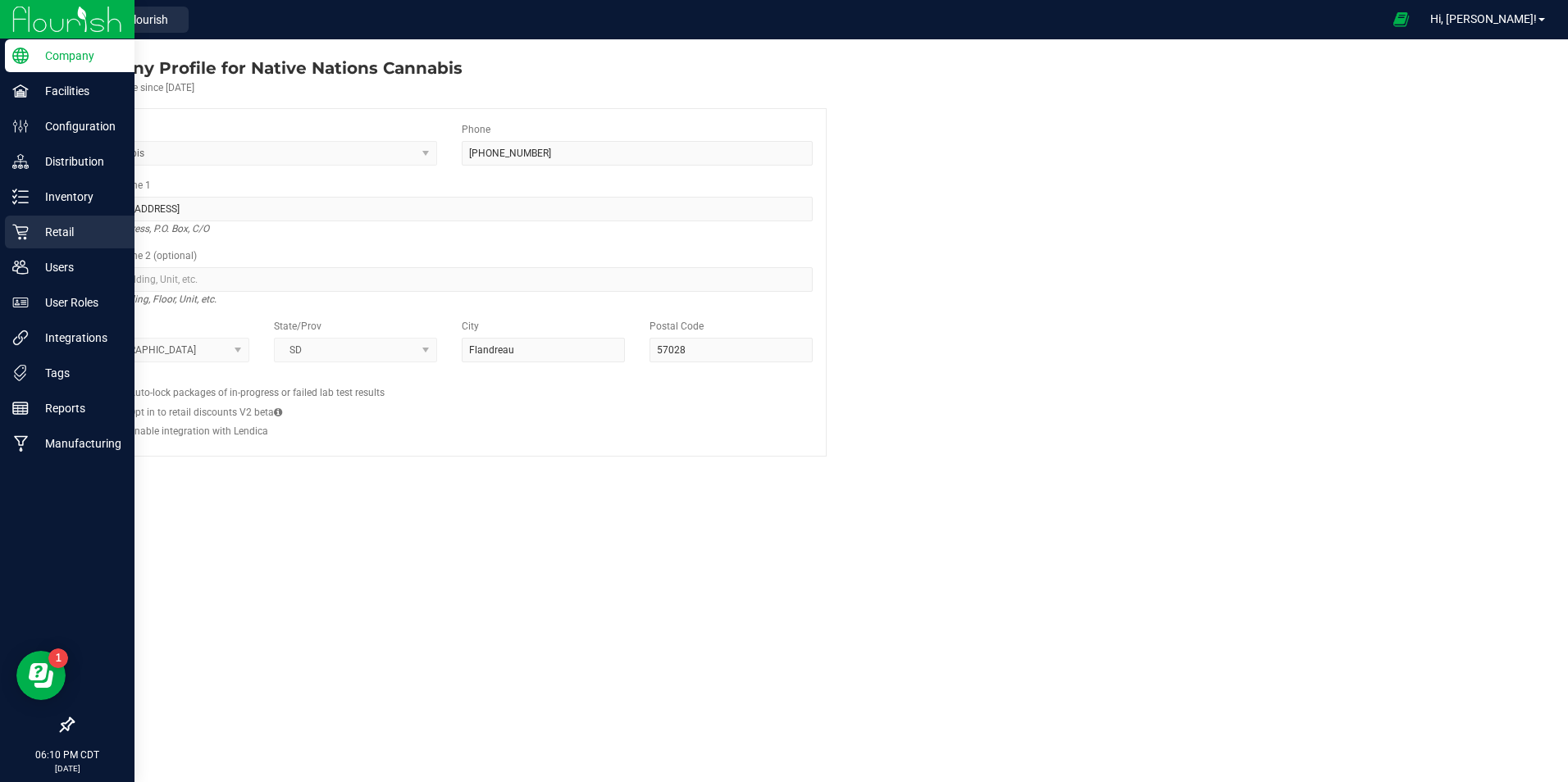 click on "Retail" at bounding box center [78, 232] 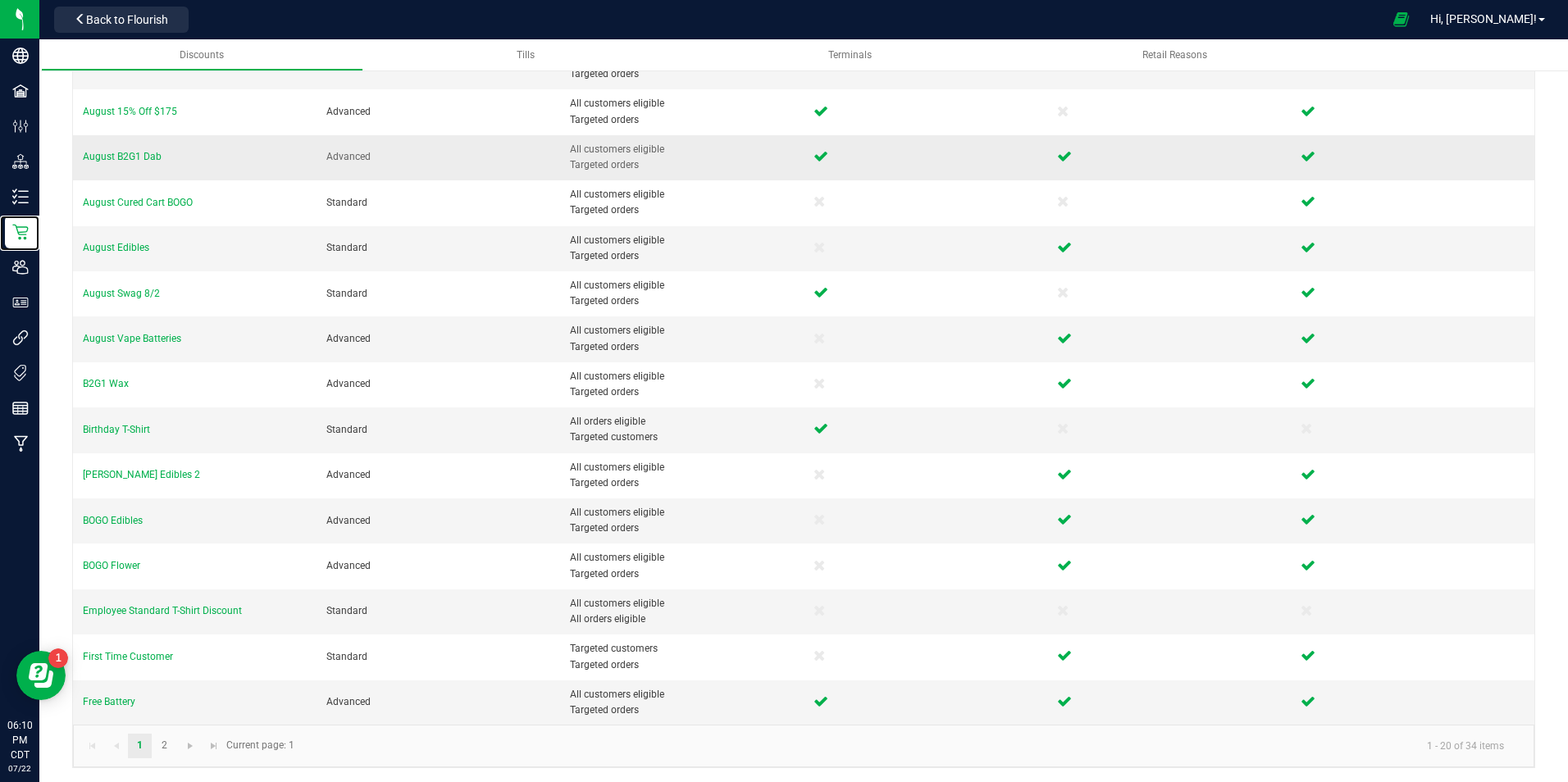 scroll, scrollTop: 374, scrollLeft: 0, axis: vertical 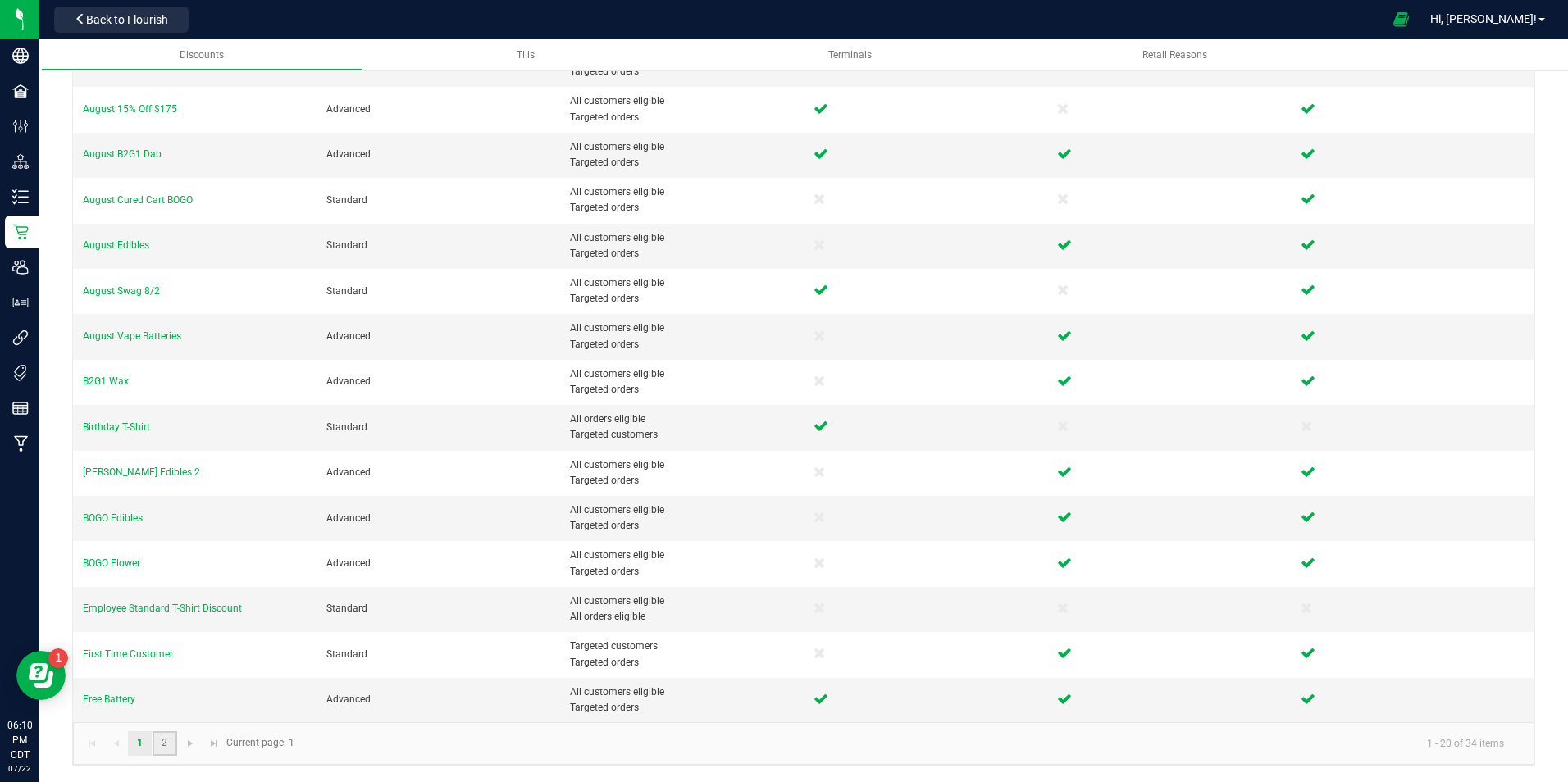 click on "2" 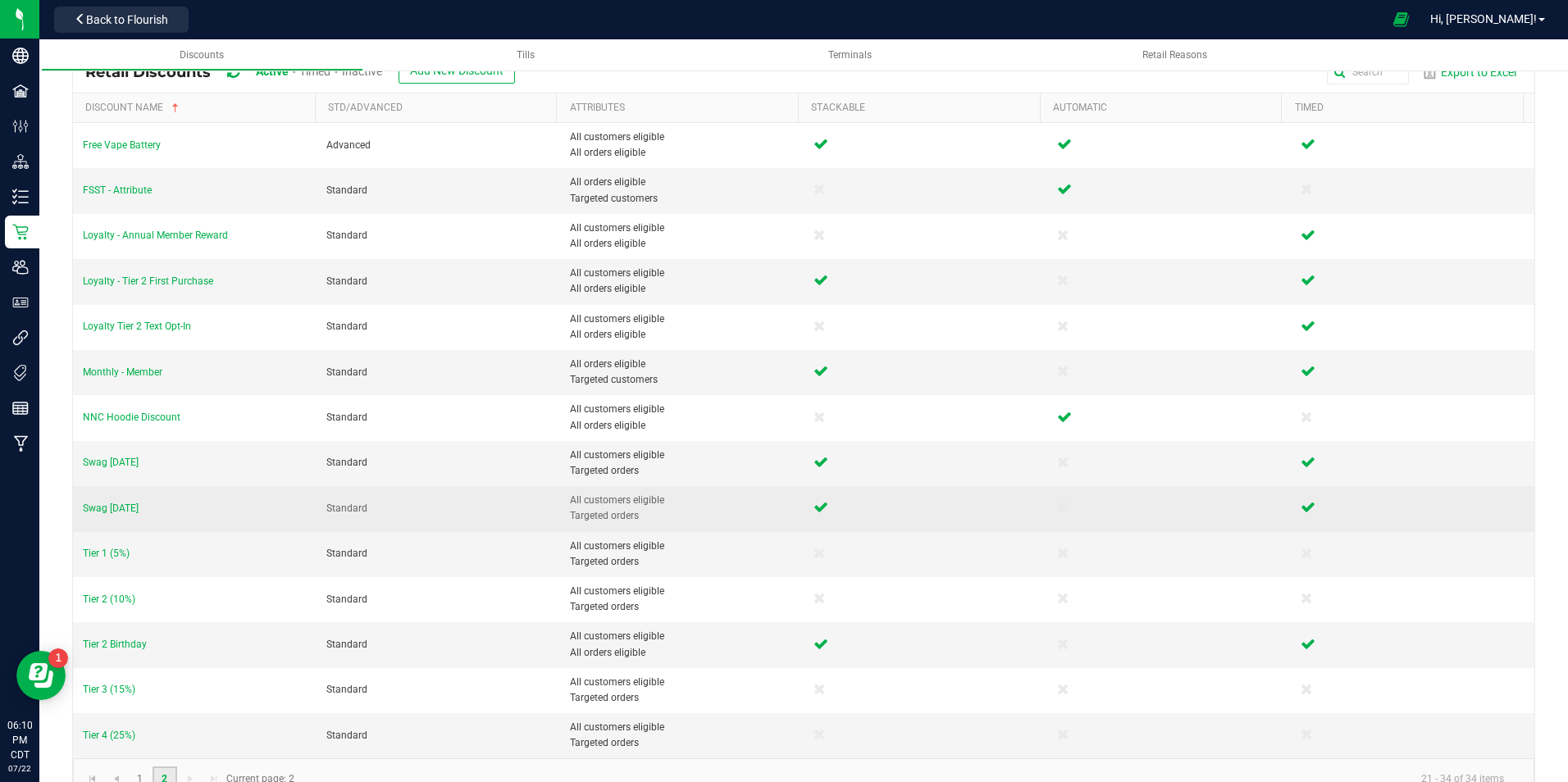 scroll, scrollTop: 0, scrollLeft: 0, axis: both 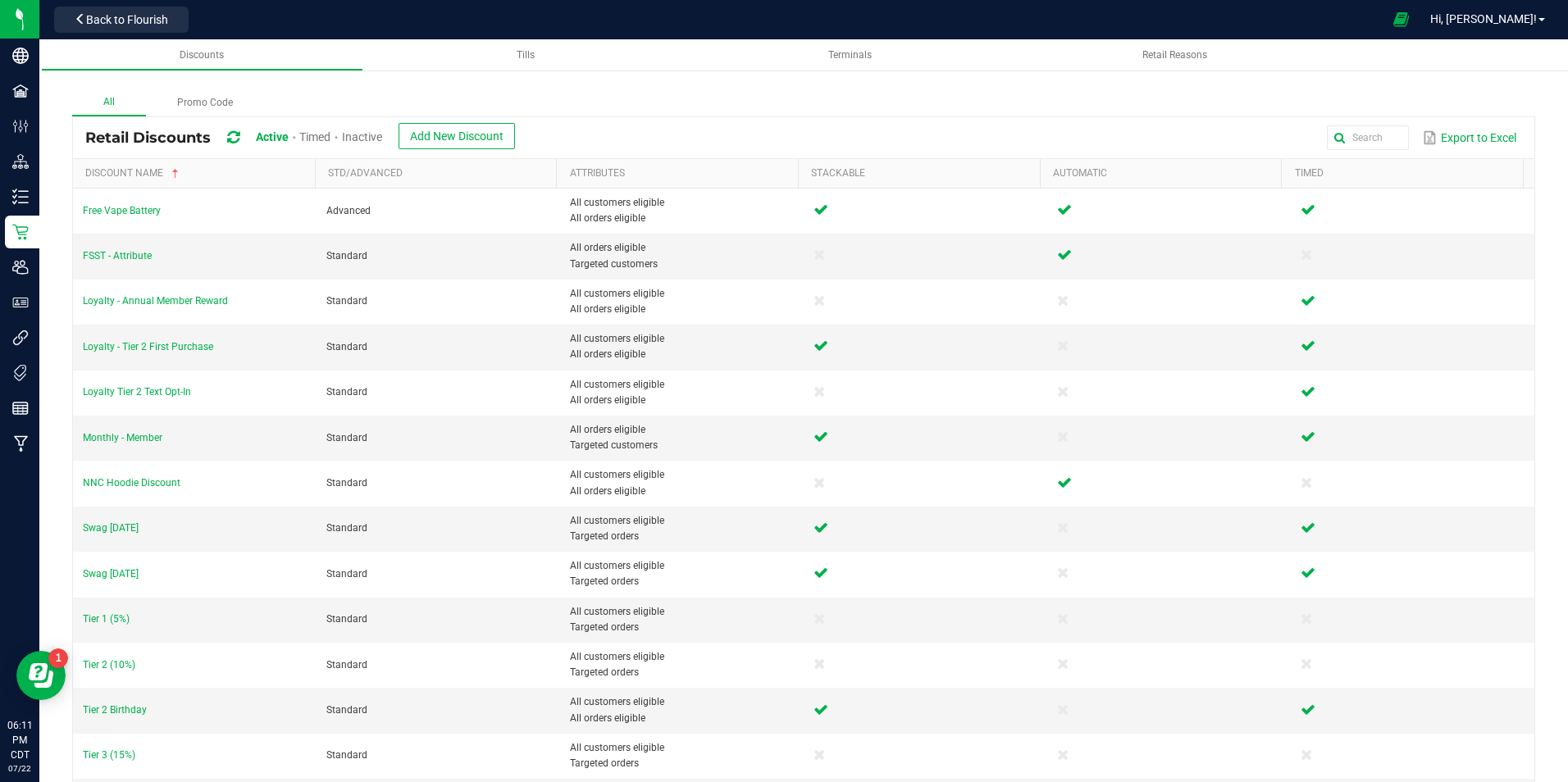 click on "Timed" at bounding box center [315, 137] 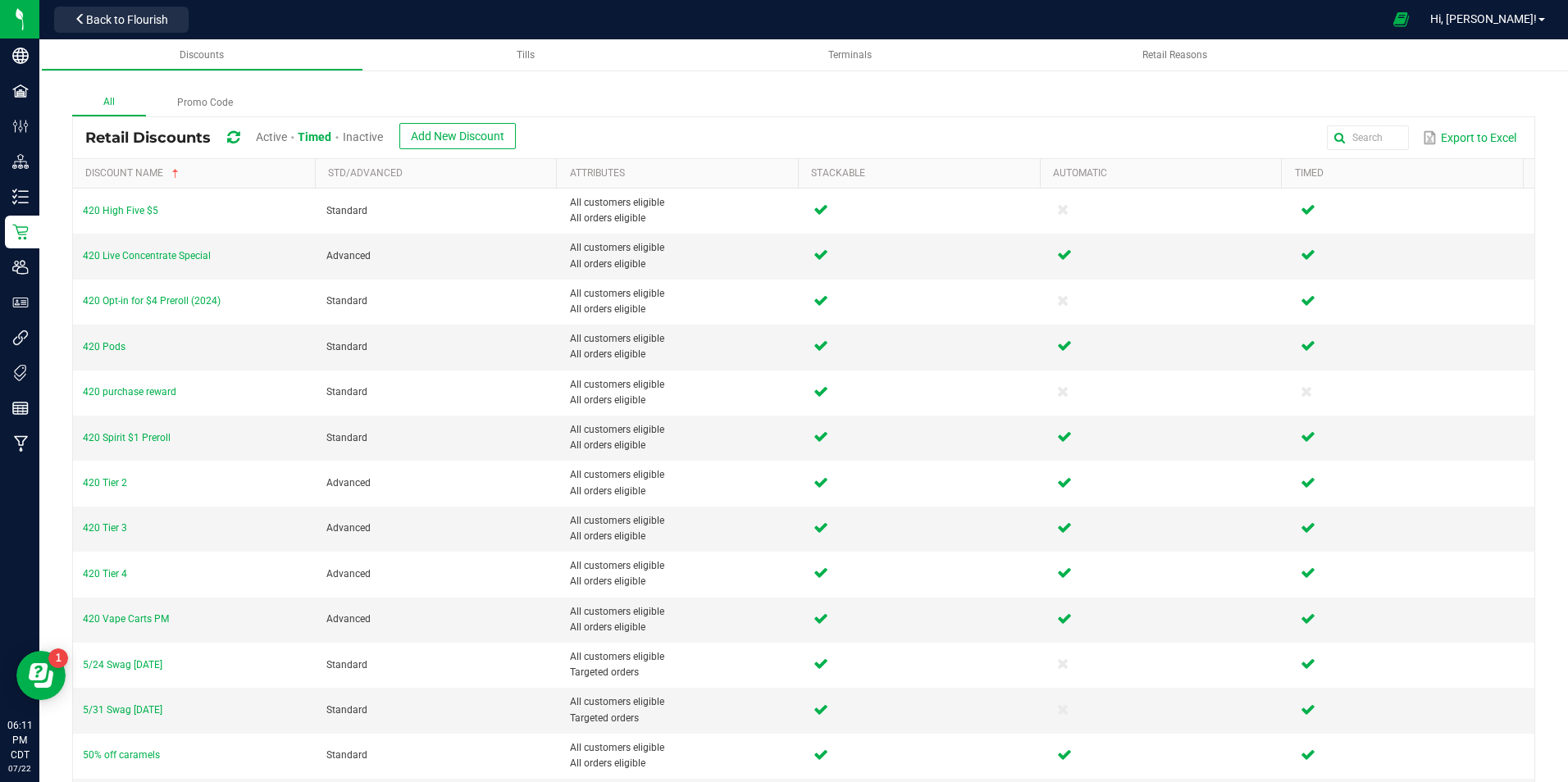 click on "Inactive" at bounding box center [362, 137] 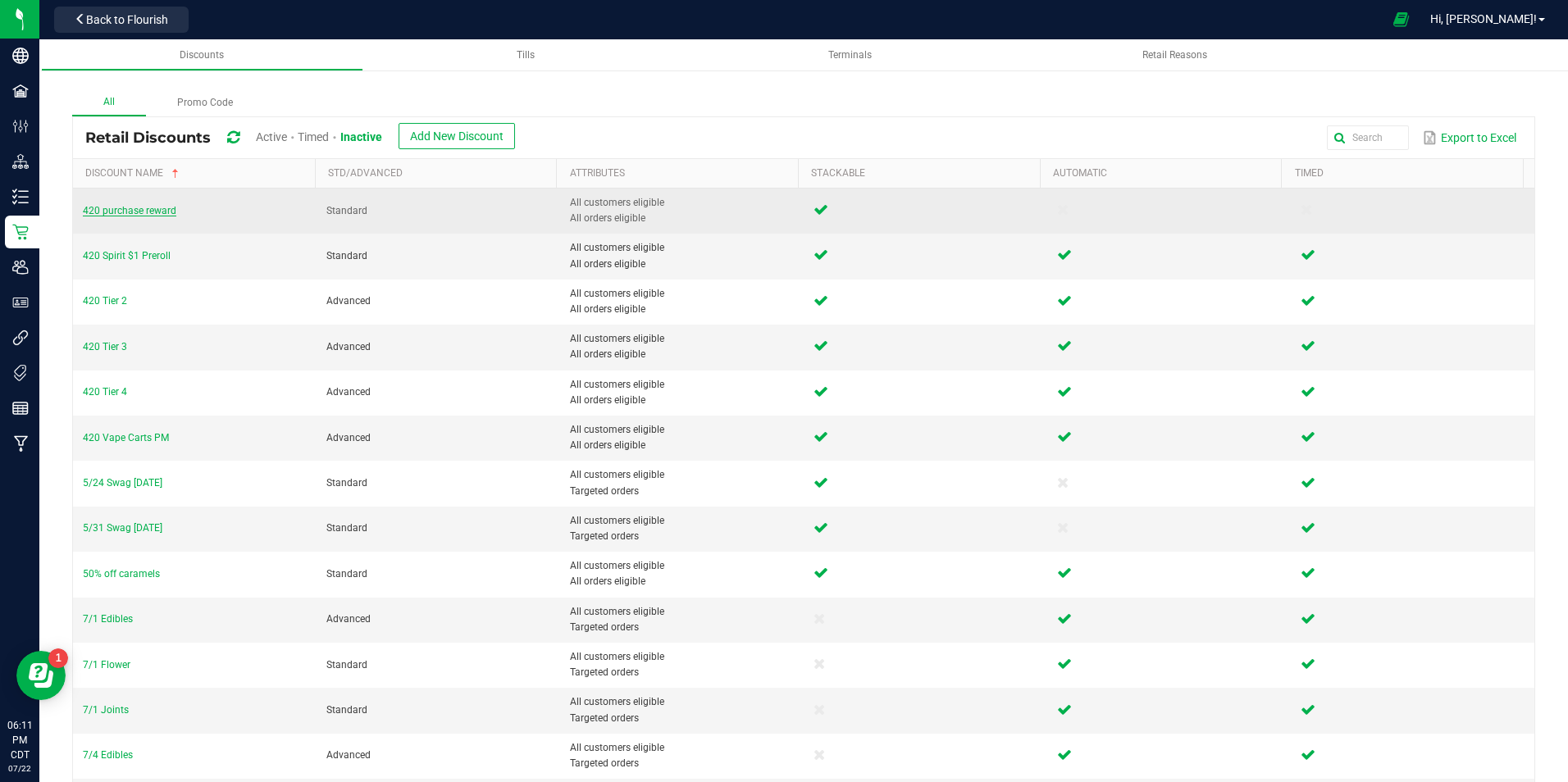 click on "420 purchase reward" at bounding box center (130, 211) 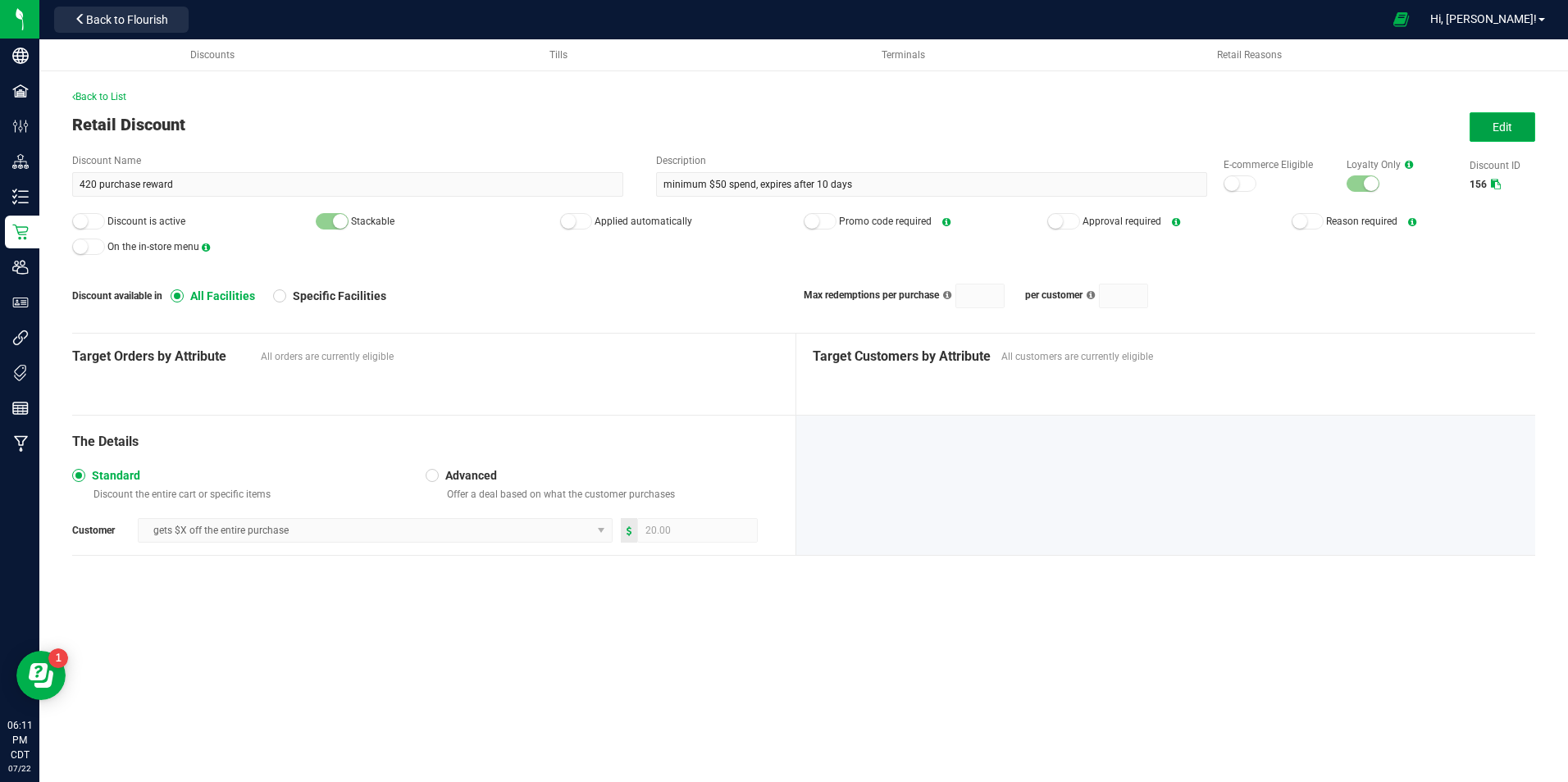 click on "Edit" at bounding box center [1502, 127] 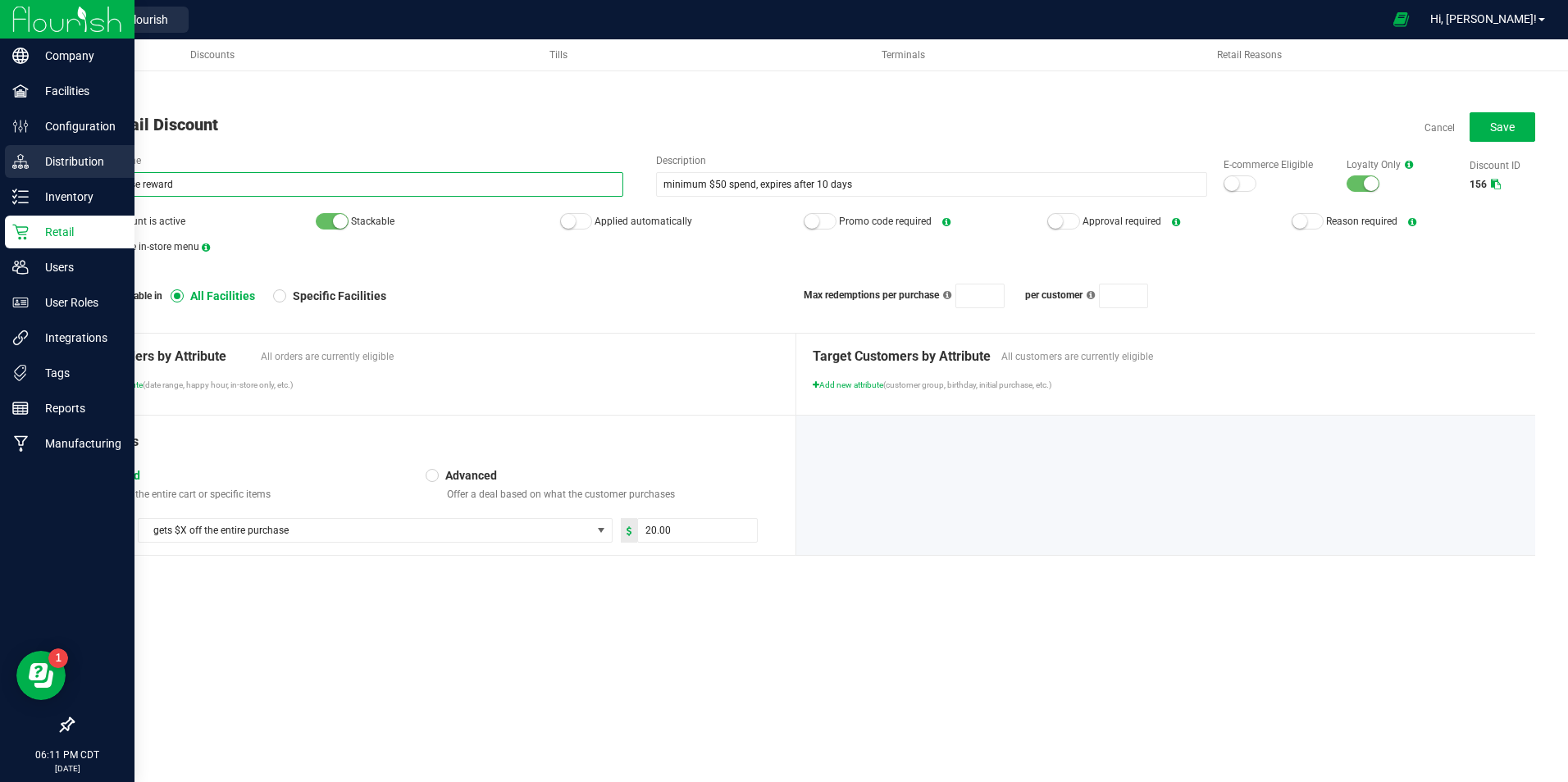 drag, startPoint x: 226, startPoint y: 180, endPoint x: 14, endPoint y: 160, distance: 212.9413 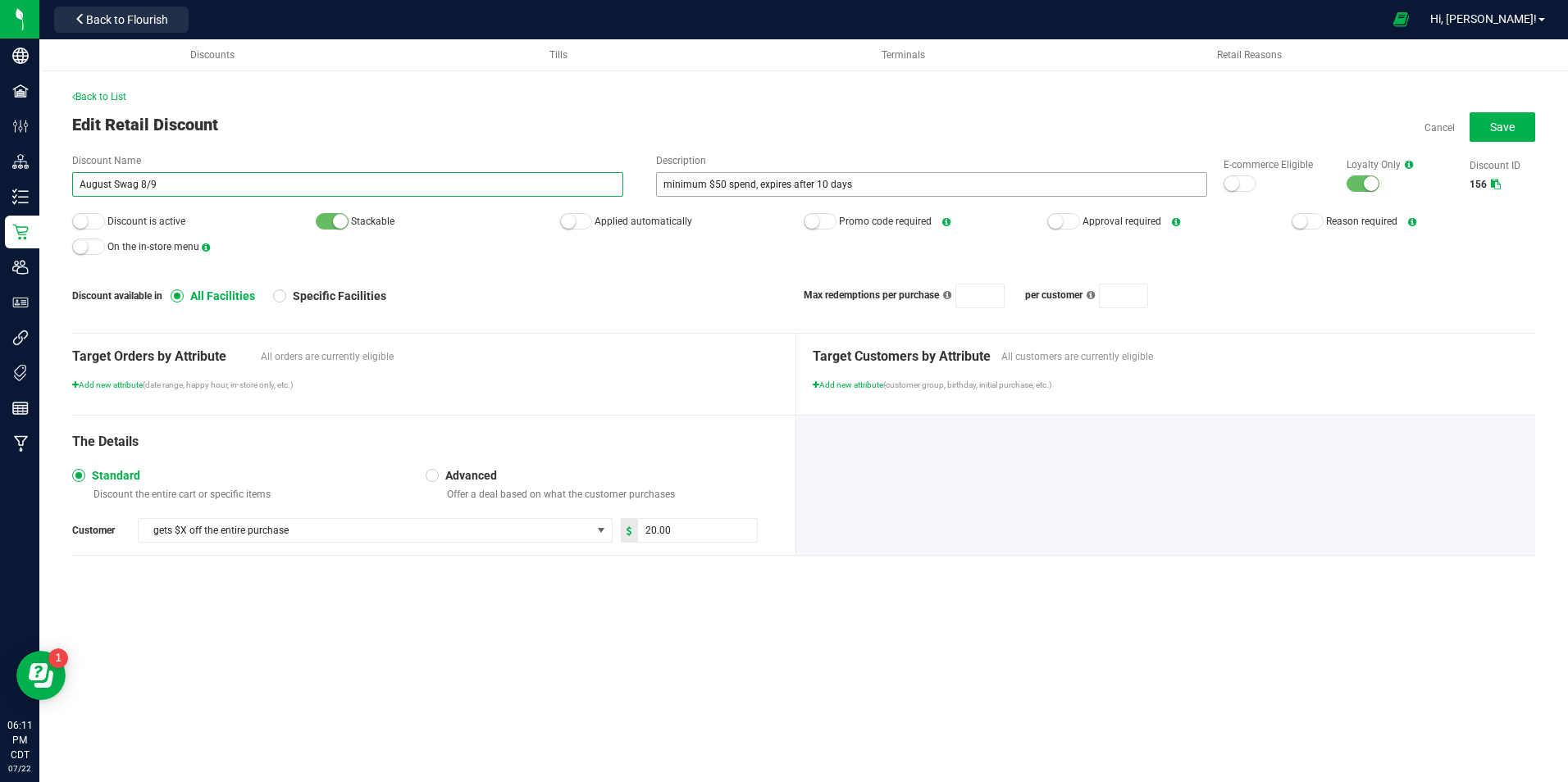 type on "August Swag 8/9" 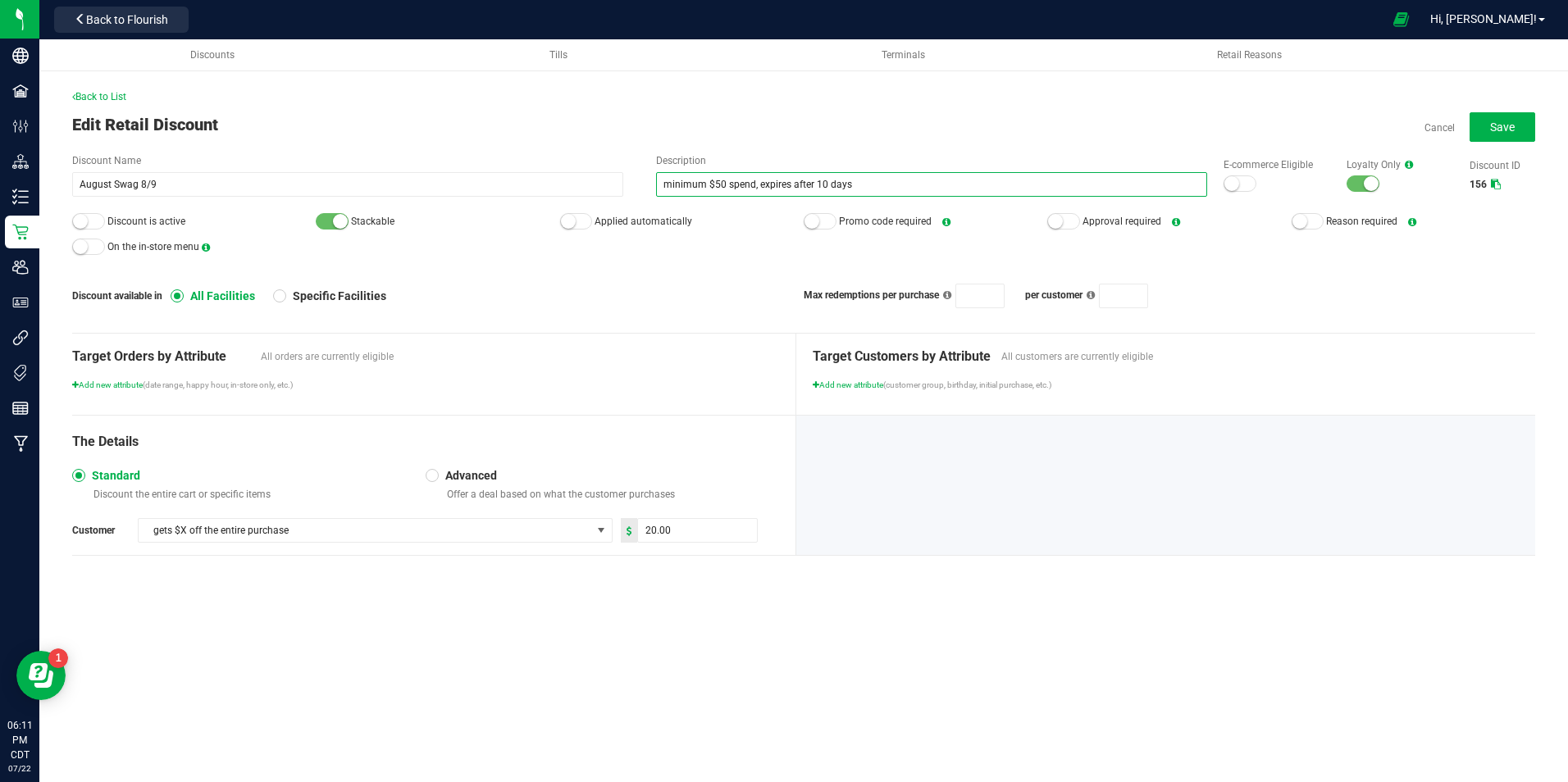 drag, startPoint x: 921, startPoint y: 188, endPoint x: 586, endPoint y: 204, distance: 335.3819 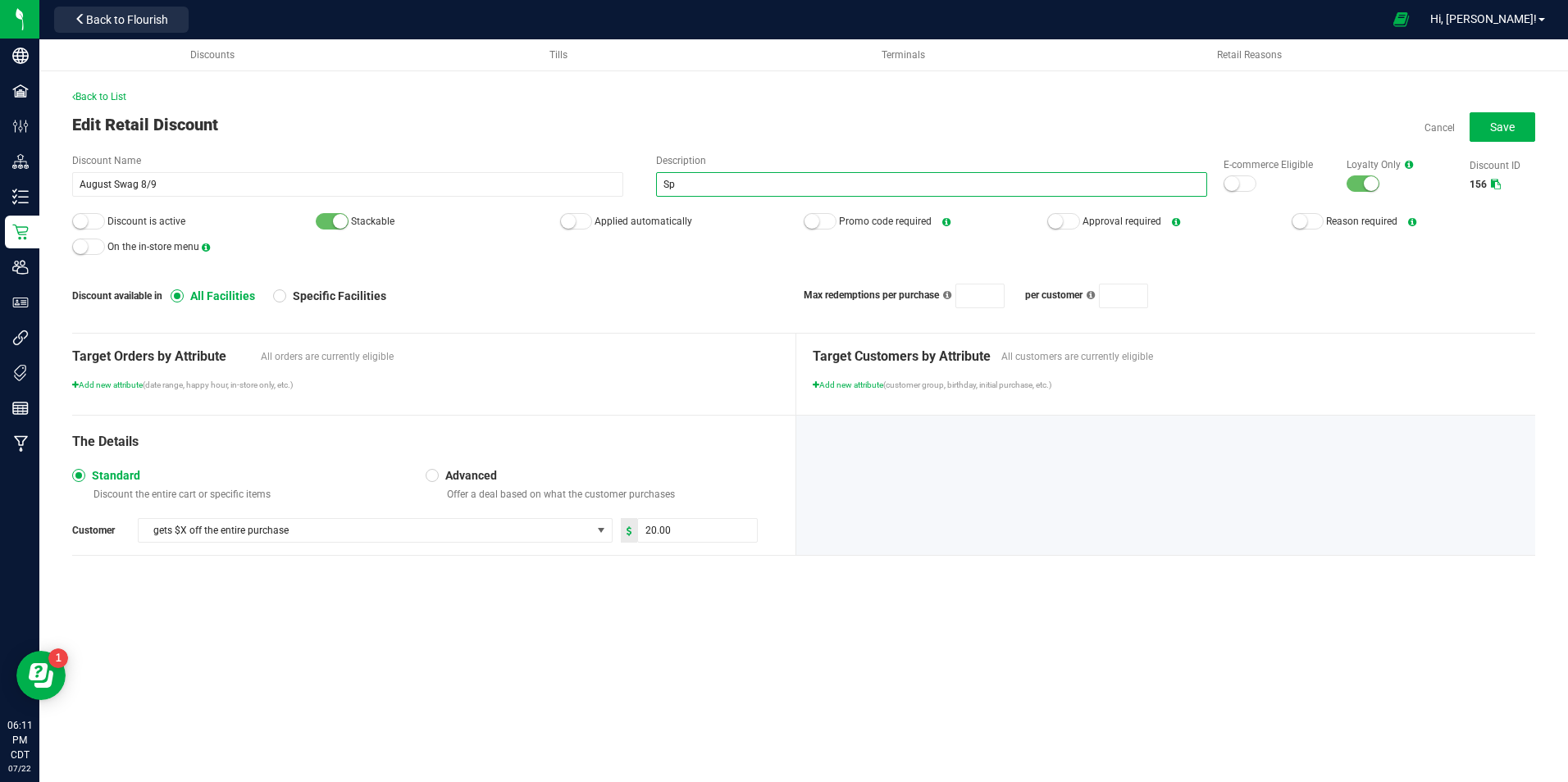 type on "S" 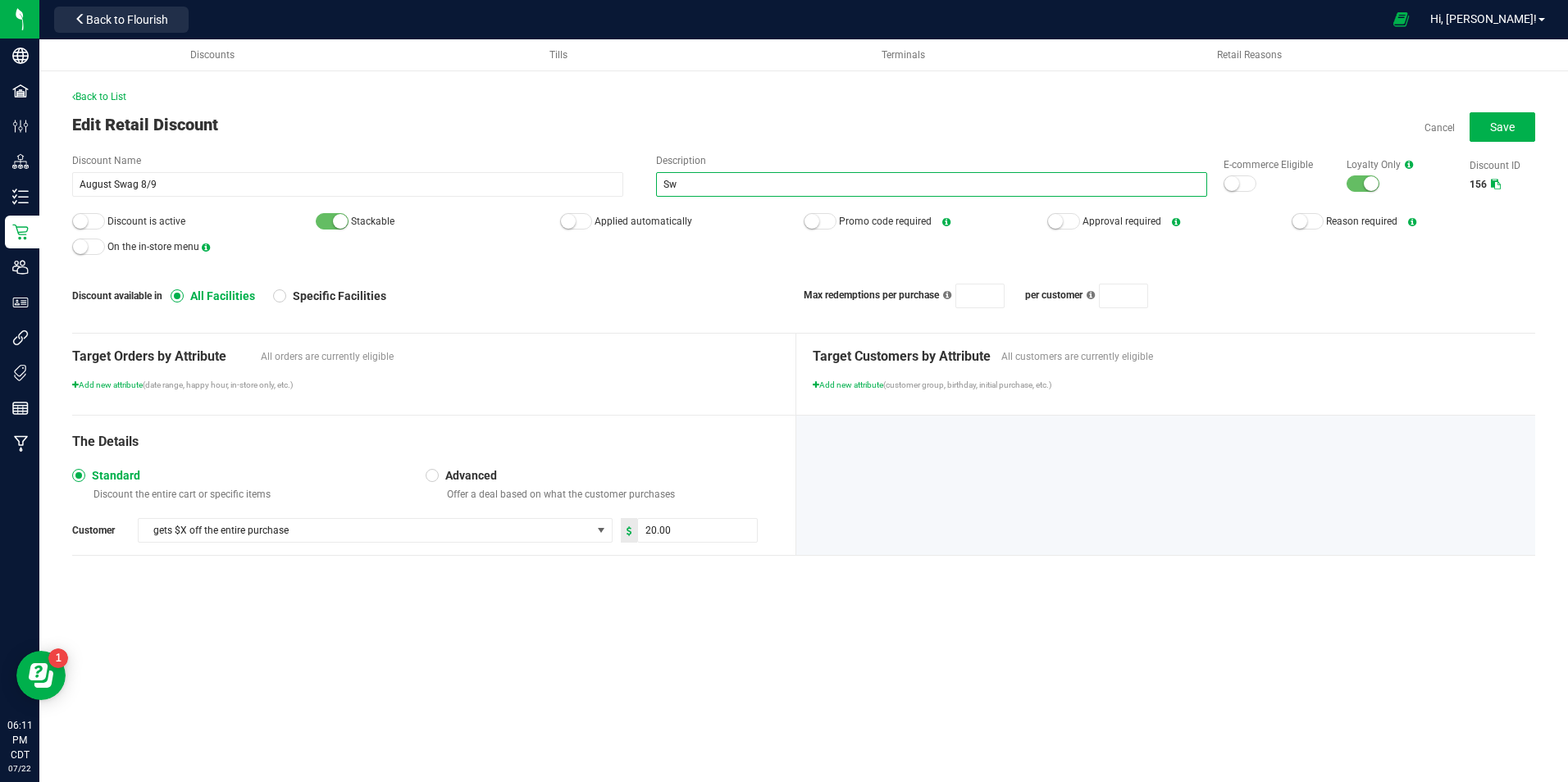type on "S" 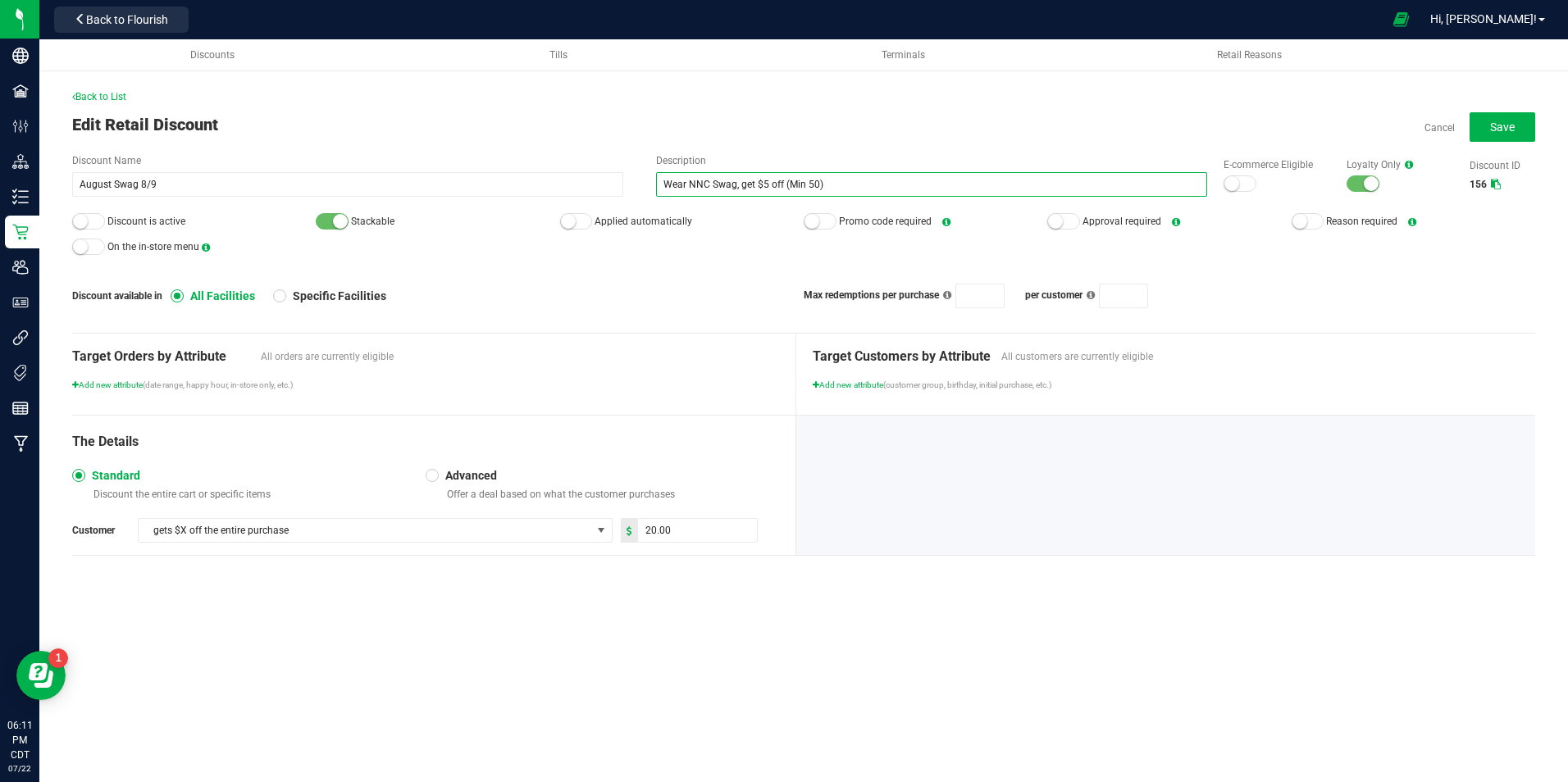 click on "Wear NNC Swag, get $5 off (Min 50)" at bounding box center (932, 184) 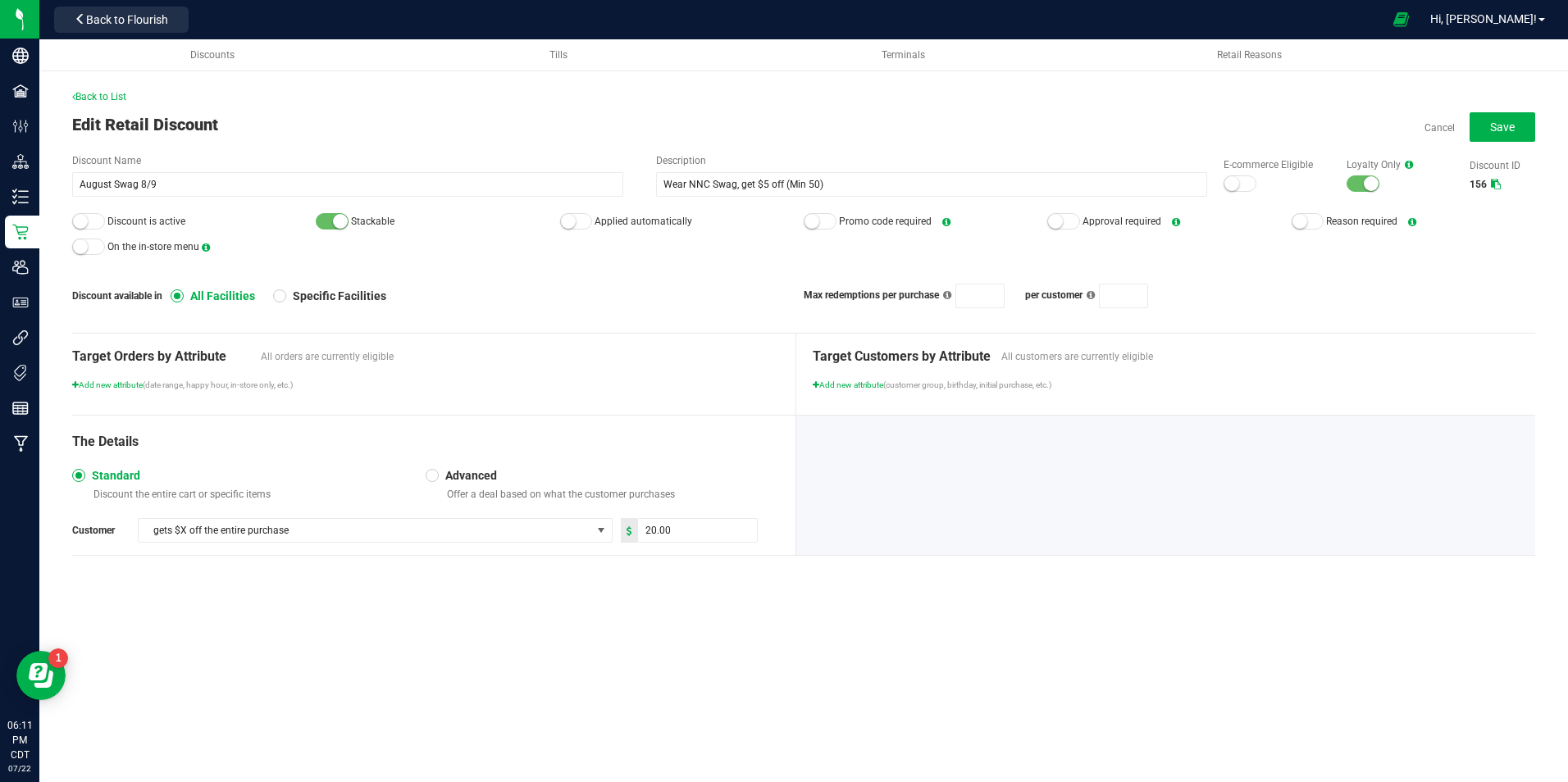 click on "Back to List   Edit Retail Discount   Cancel   Save   Discount Name  August Swag 8/9  Description  Wear NNC Swag, get $5 off (Min 50)  E-commerce Eligible   Loyalty Only   Discount ID   156   Discount is active   Stackable   Applied automatically   Promo code required   Approval required   Reason required   On the in-store menu   Discount available in   All Facilities   Specific Facilities   Max redemptions per purchase   per customer   Target Orders by Attribute   All orders are currently eligible   Add new attribute   (date range, happy hour, in-store only, etc.)   Target Customers by Attribute   All customers are currently eligible   Add new attribute   (customer group, birthday, initial purchase, etc.)   The Details   Standard   Discount the entire cart or specific items   Advanced   Offer a deal based on what the customer purchases   Customer  gets $X off the entire purchase 20.00" at bounding box center [804, 334] 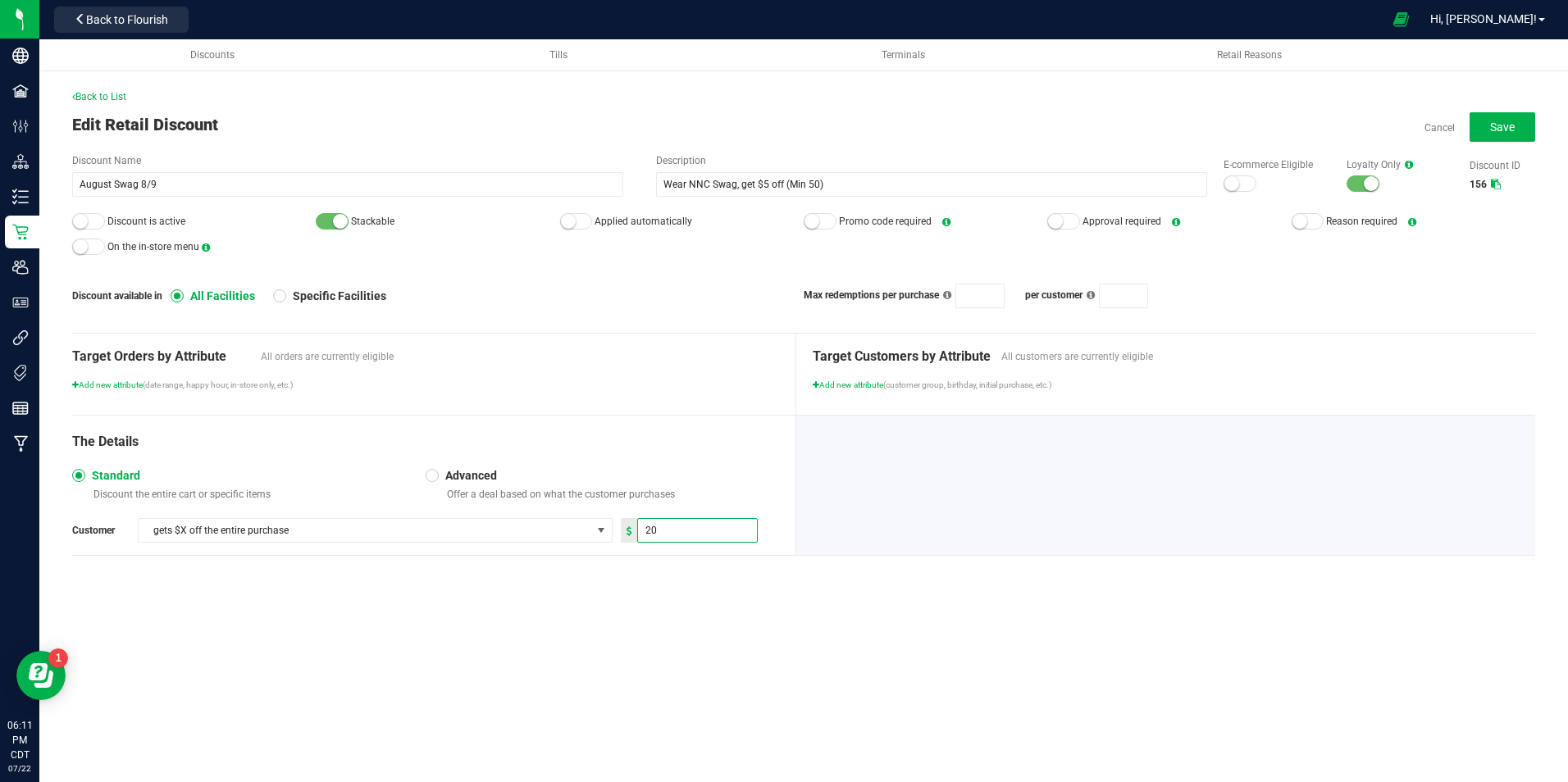 click on "20" at bounding box center [697, 530] 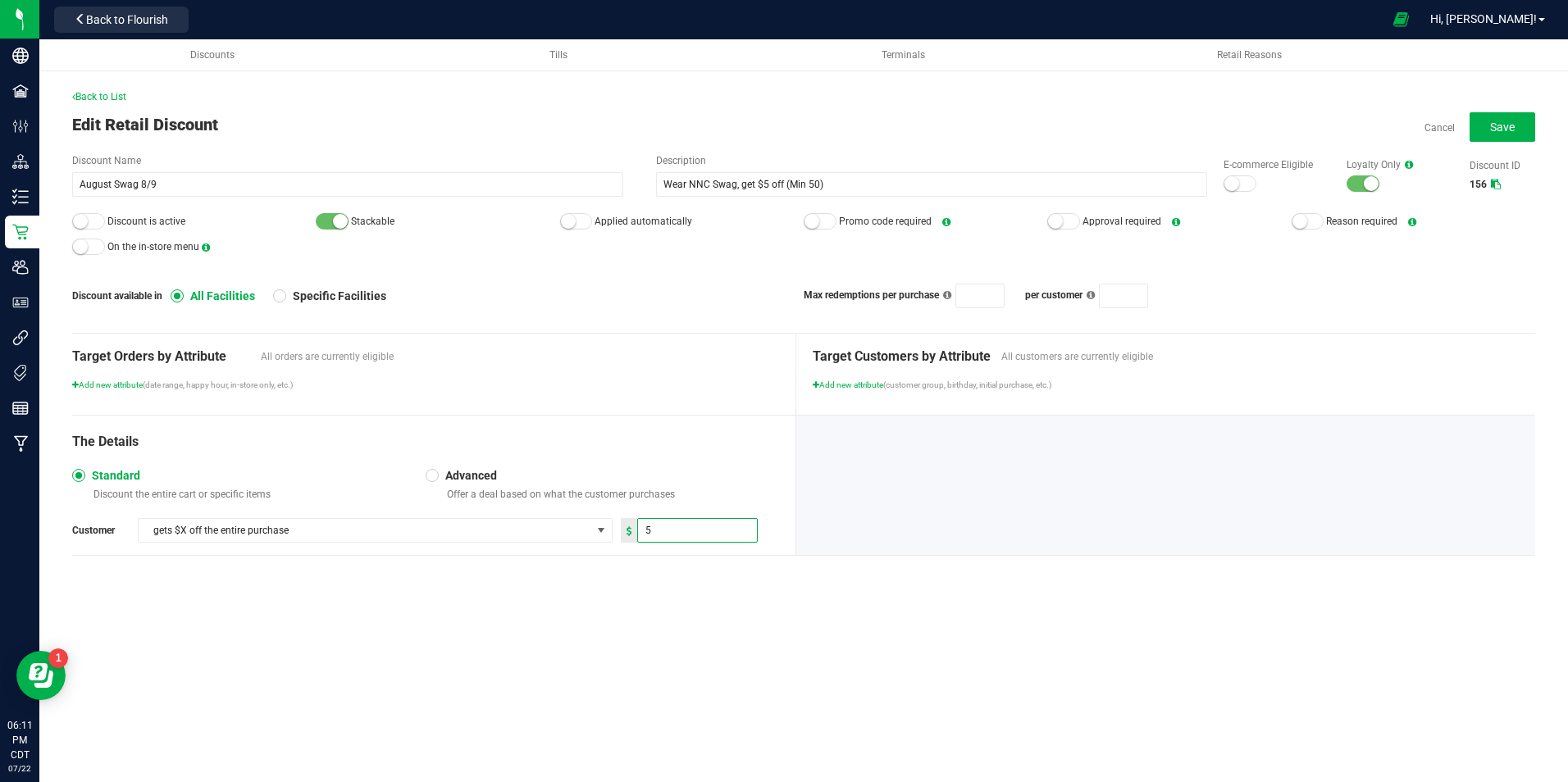 drag, startPoint x: 672, startPoint y: 538, endPoint x: 736, endPoint y: 439, distance: 117.88554 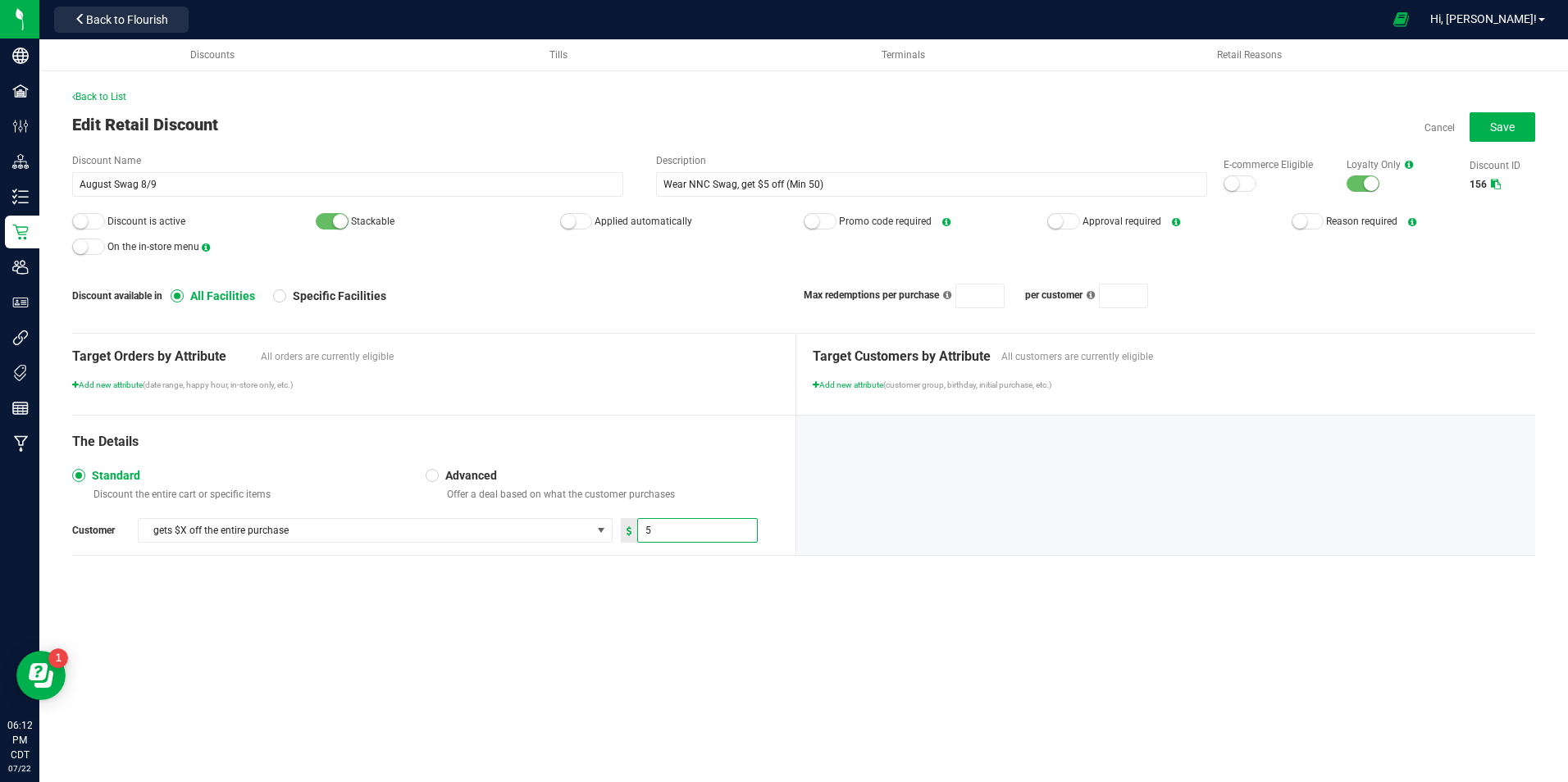 type on "5.00" 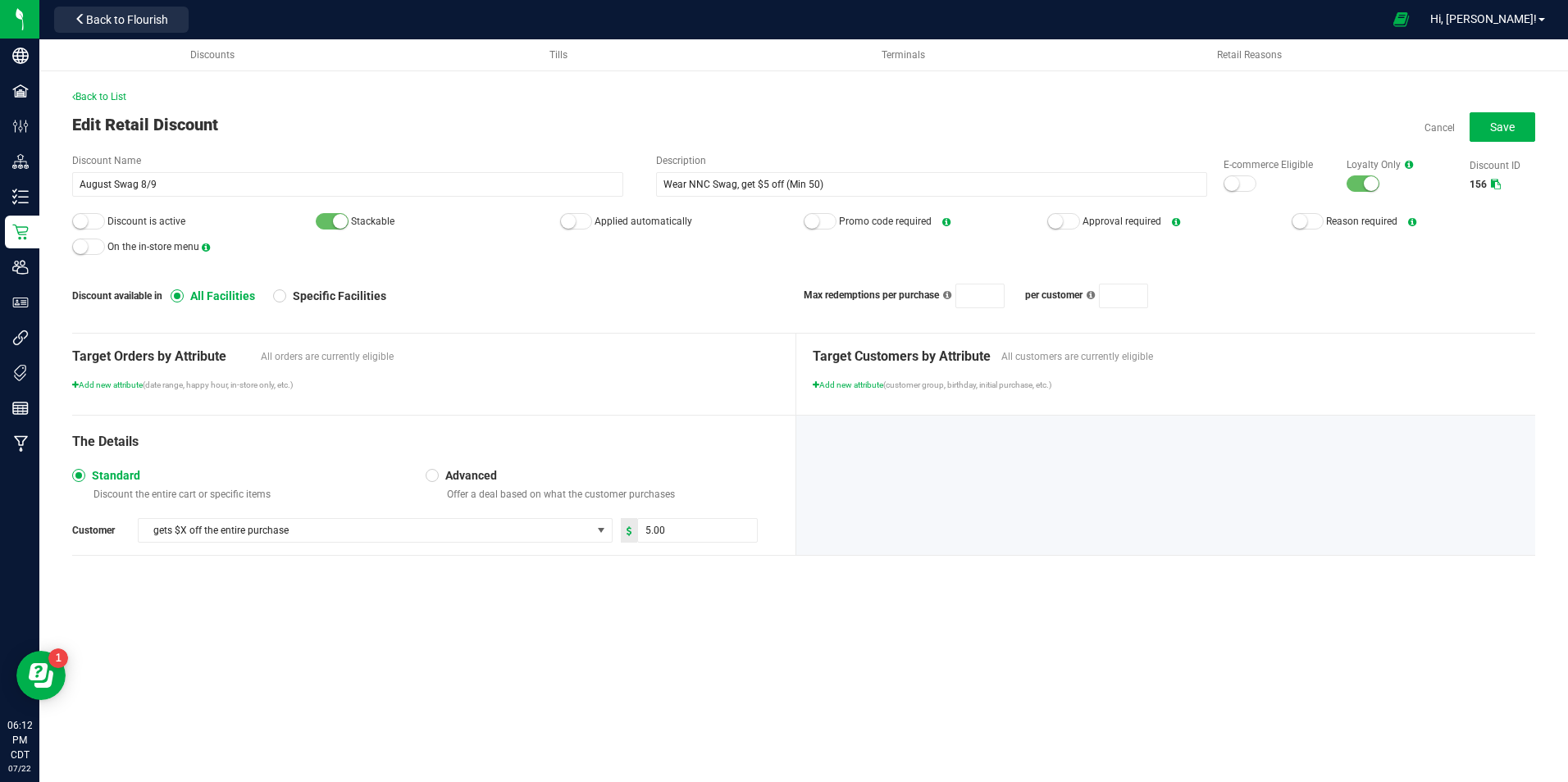 click at bounding box center (80, 221) 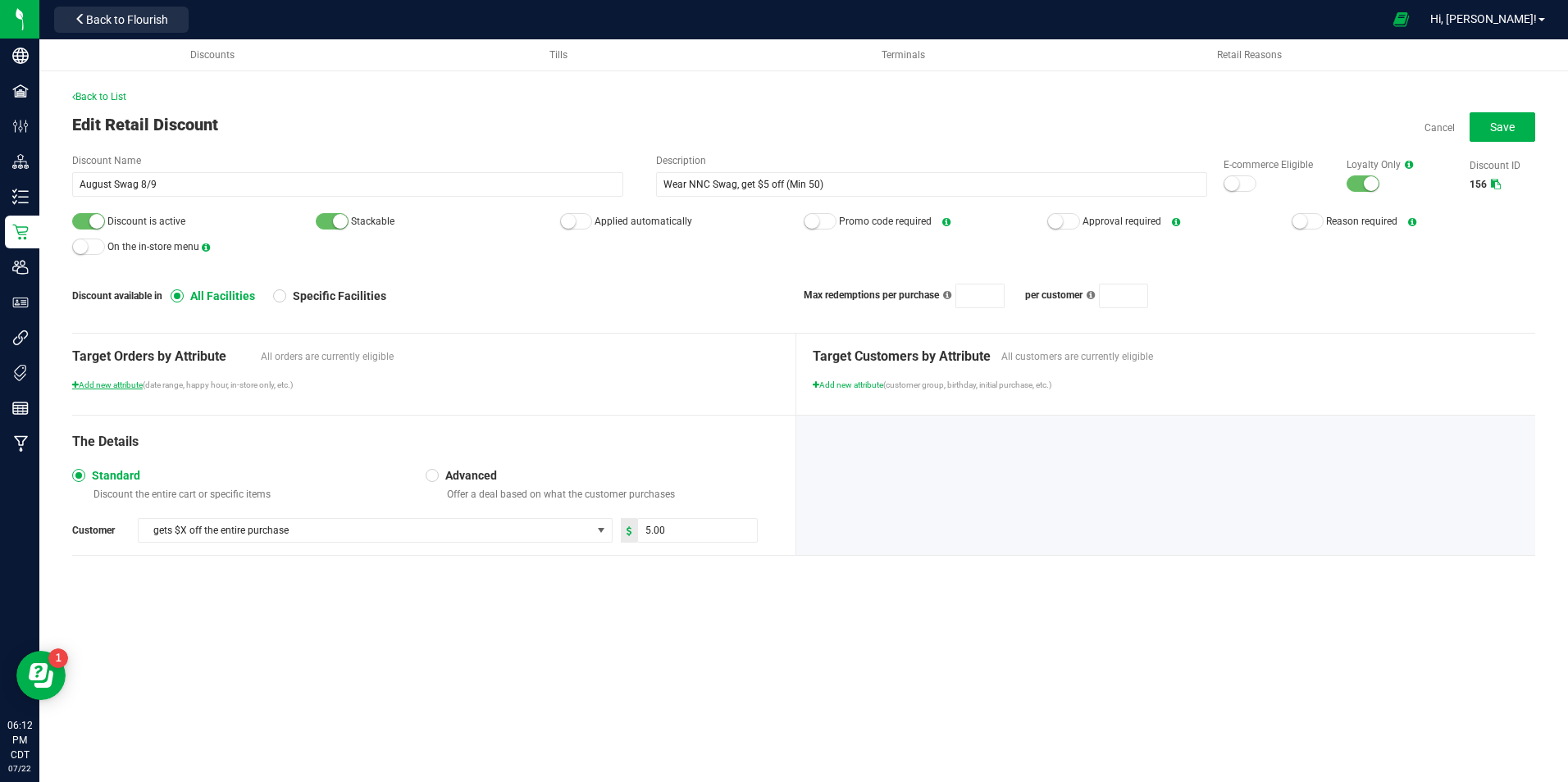 click on "Add new attribute" at bounding box center [107, 384] 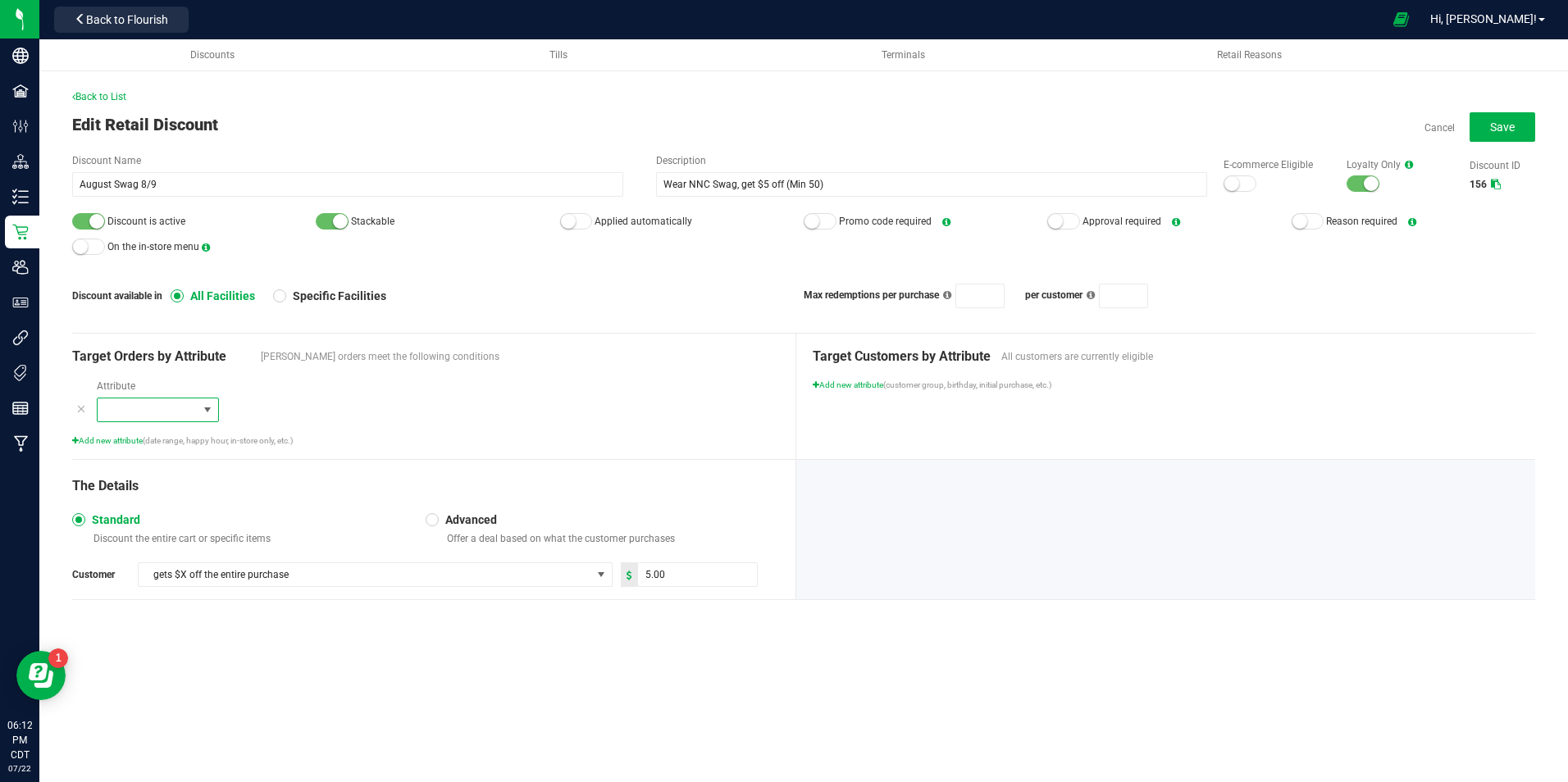 click at bounding box center [148, 410] 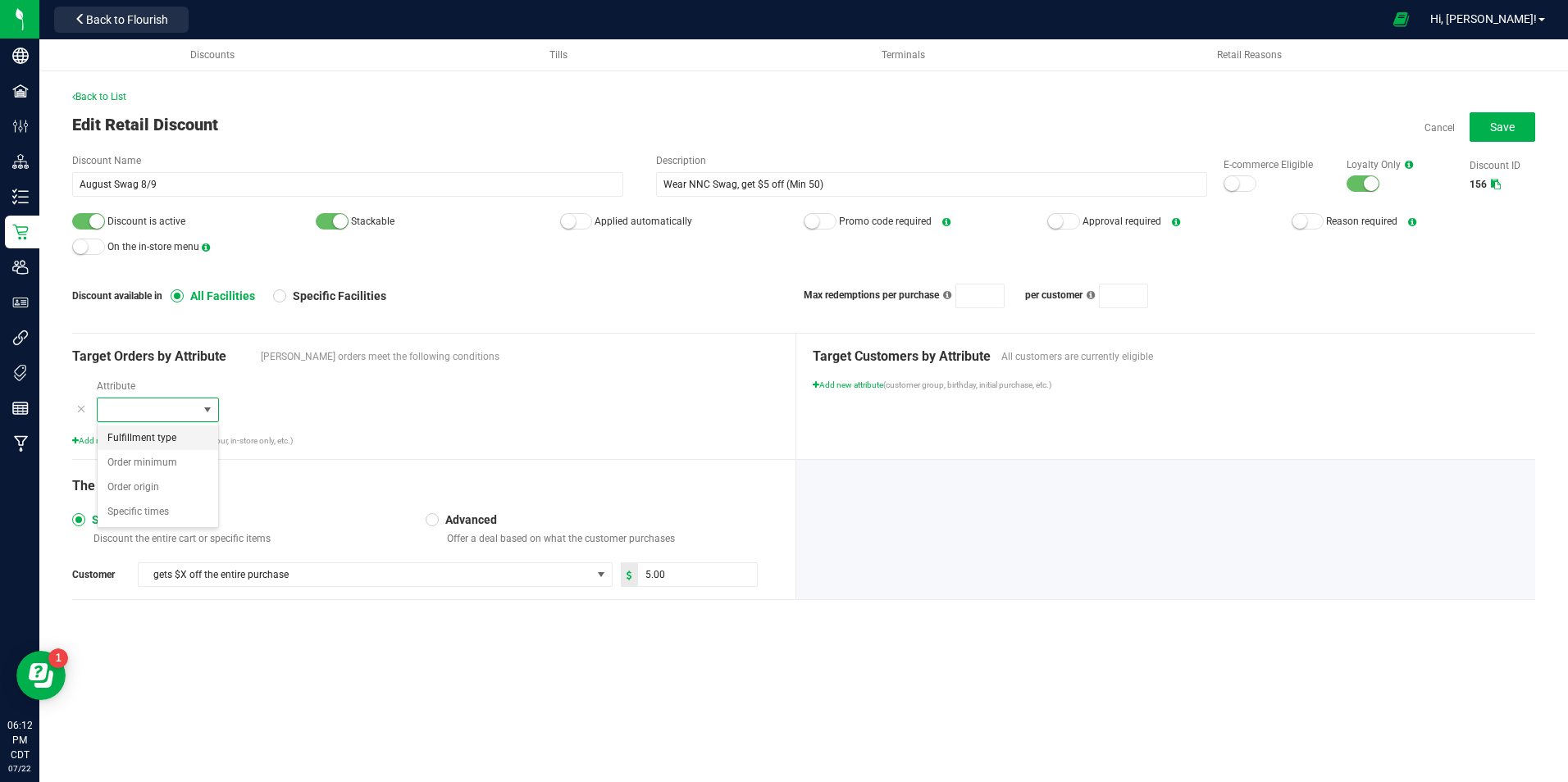 scroll, scrollTop: 81946, scrollLeft: 81886, axis: both 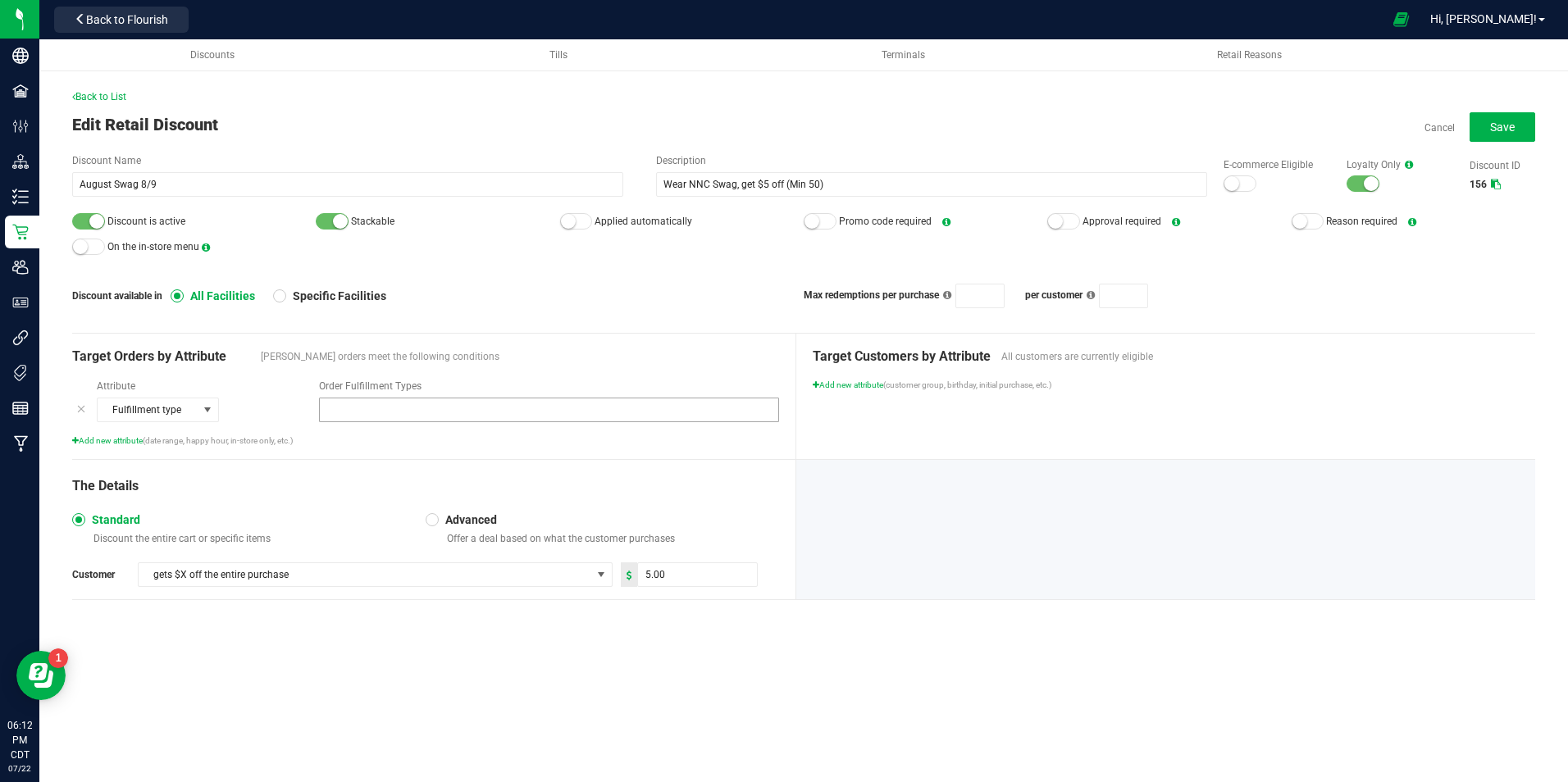 click at bounding box center (539, 410) 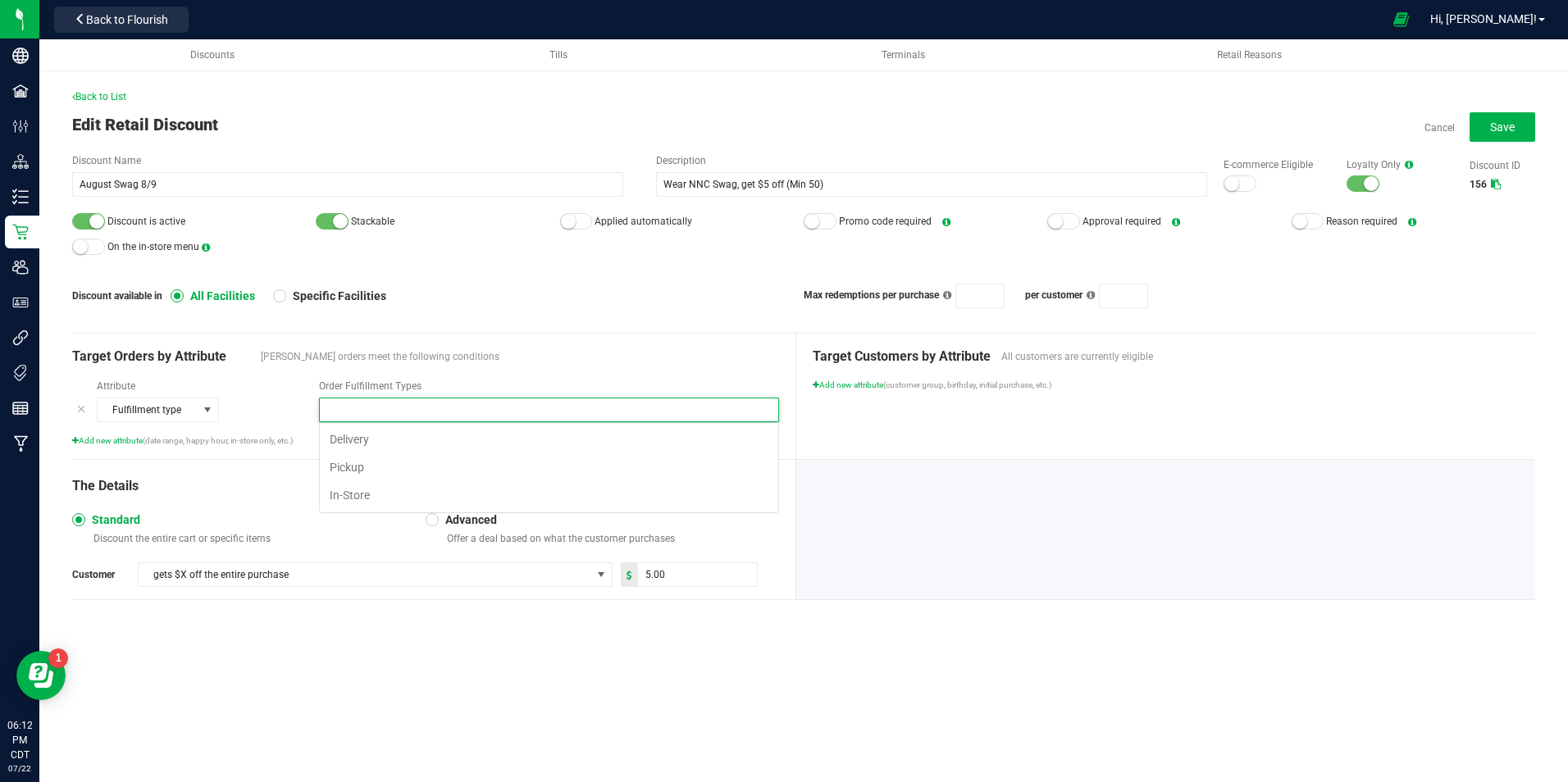 scroll, scrollTop: 81946, scrollLeft: 81548, axis: both 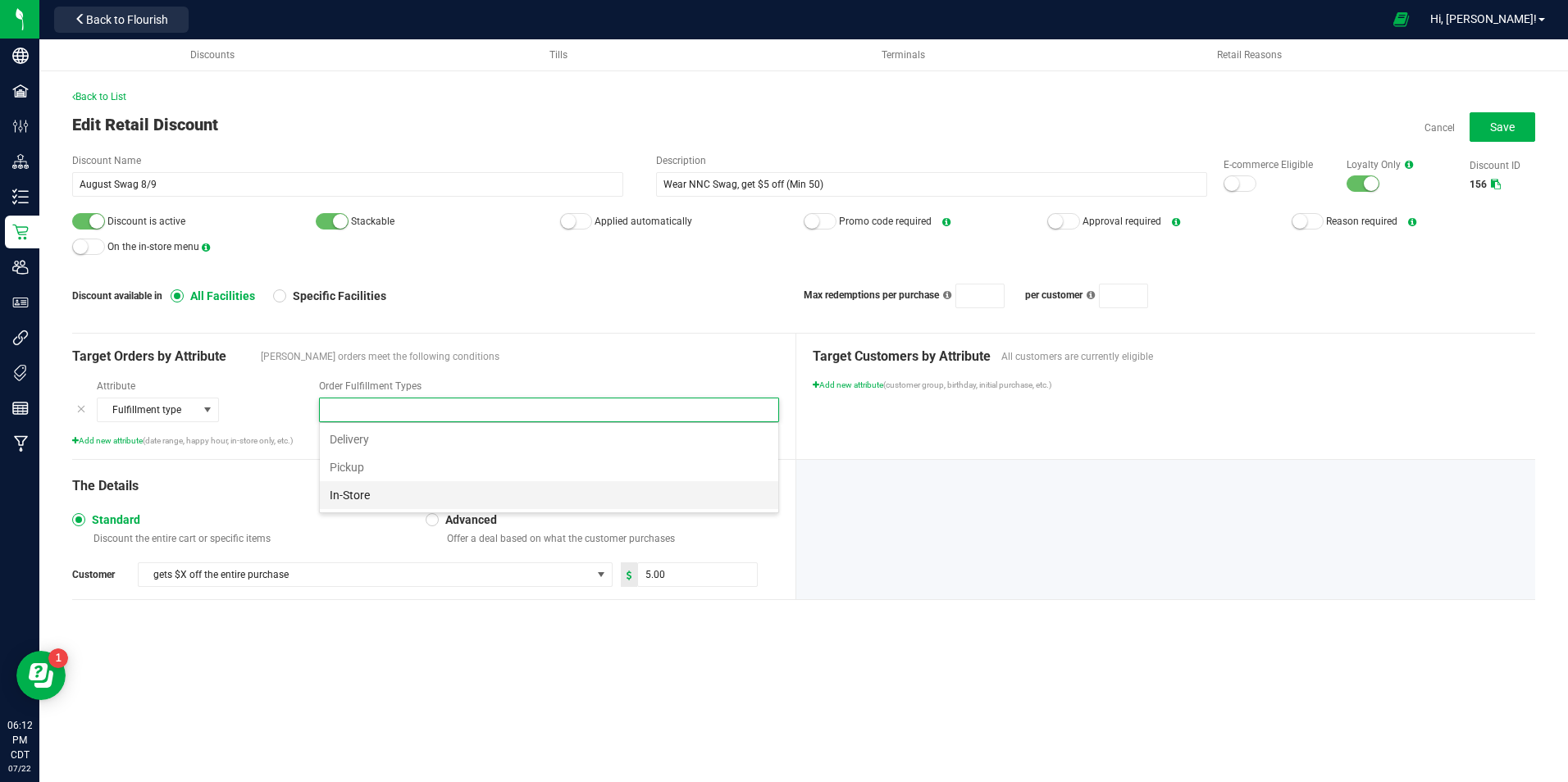 click on "In-Store" at bounding box center (549, 495) 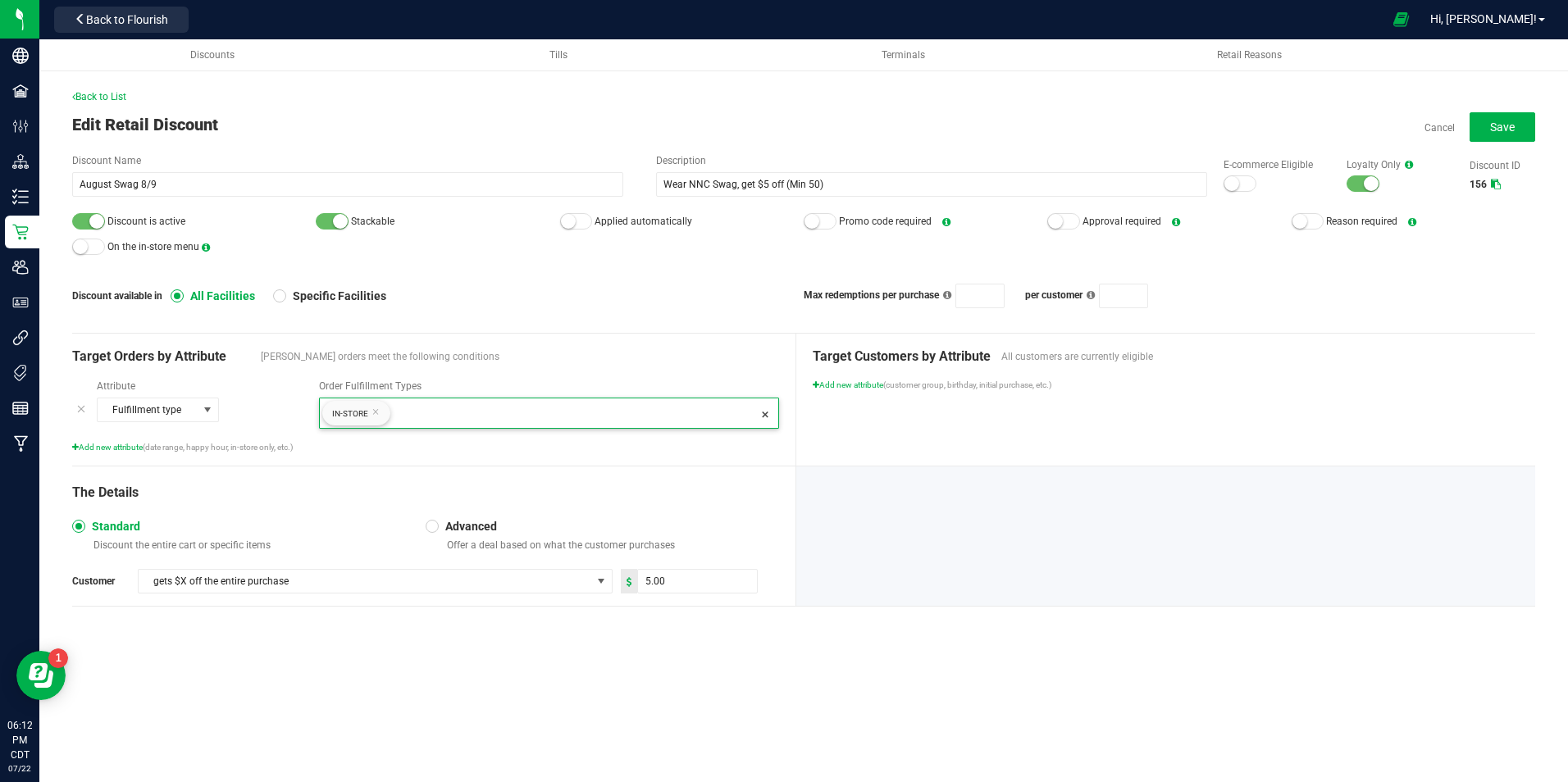 click on "[PERSON_NAME] orders meet the following conditions" at bounding box center (520, 357) 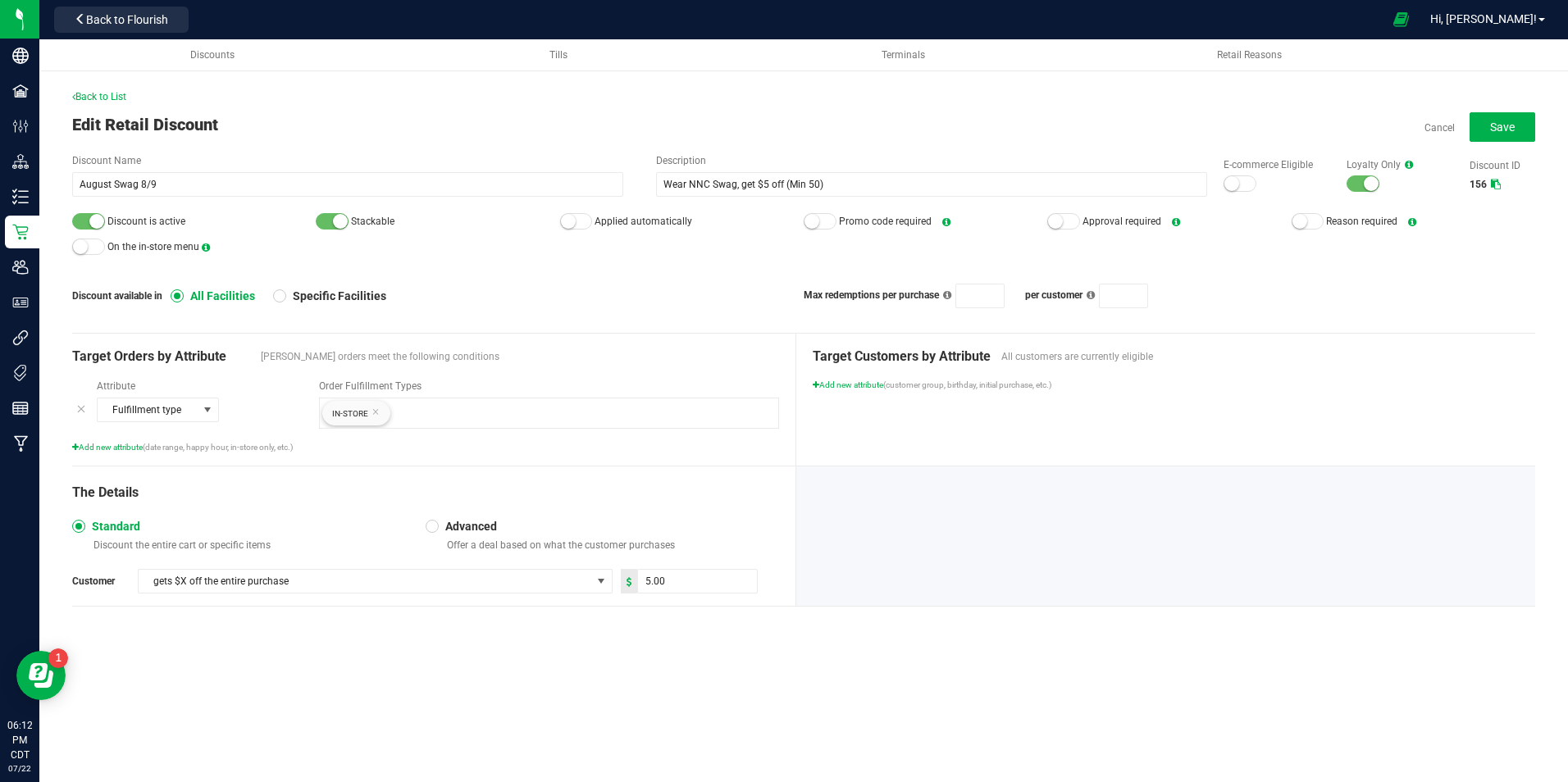 click on "Add new attribute   (date range, happy hour, in-store only, etc.)" at bounding box center (426, 447) 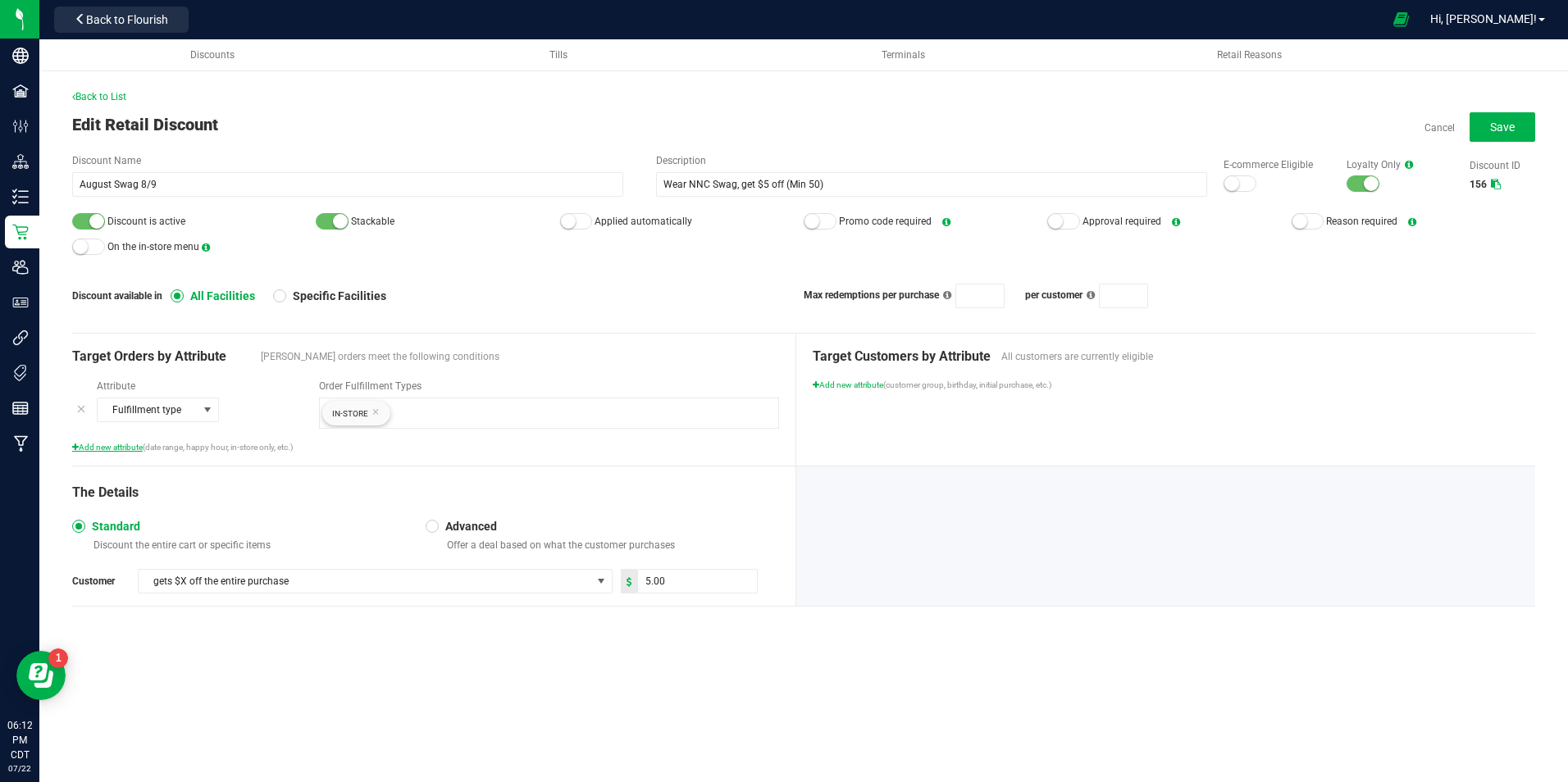 click on "Add new attribute" at bounding box center (107, 447) 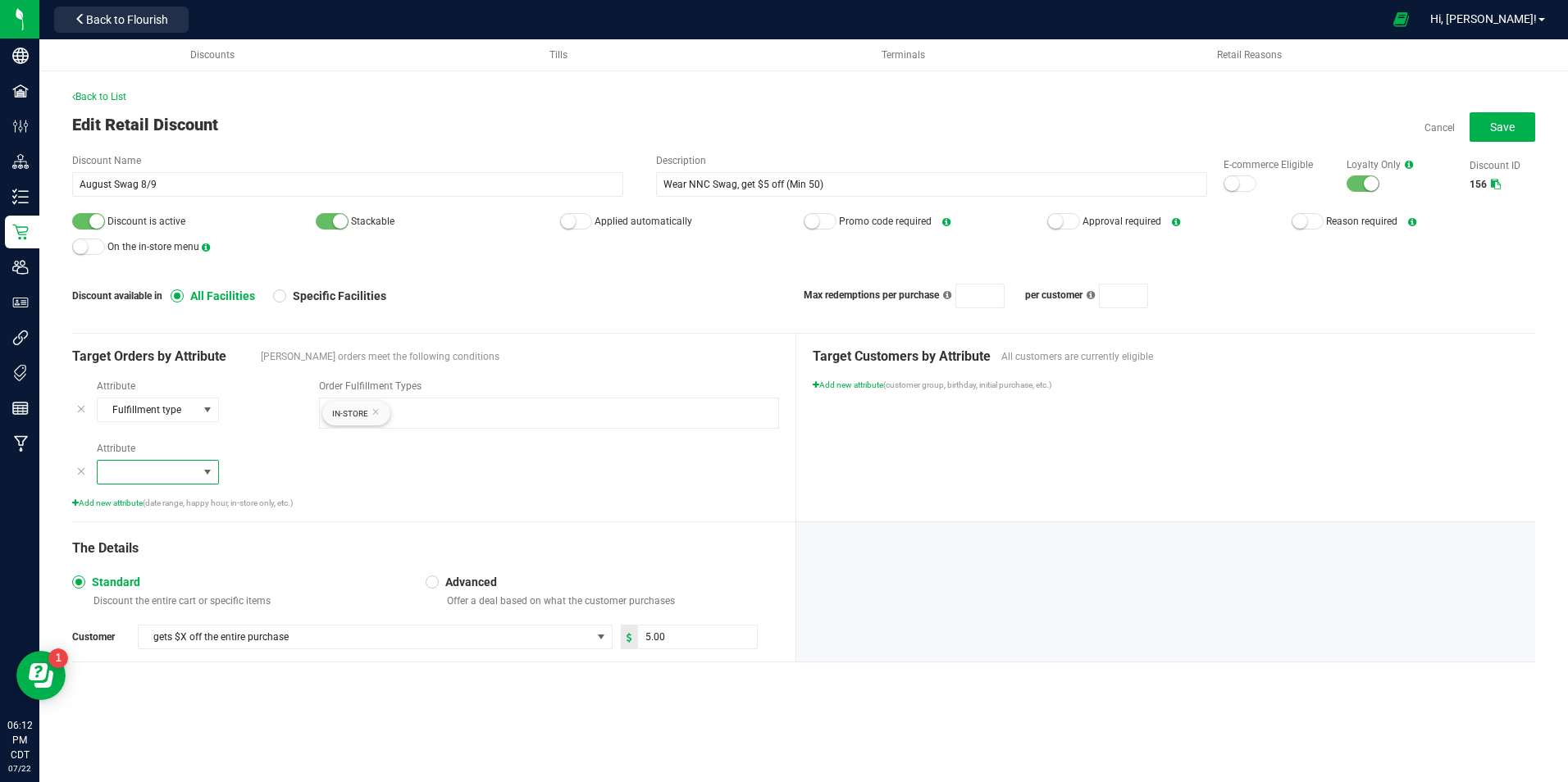 click at bounding box center [148, 472] 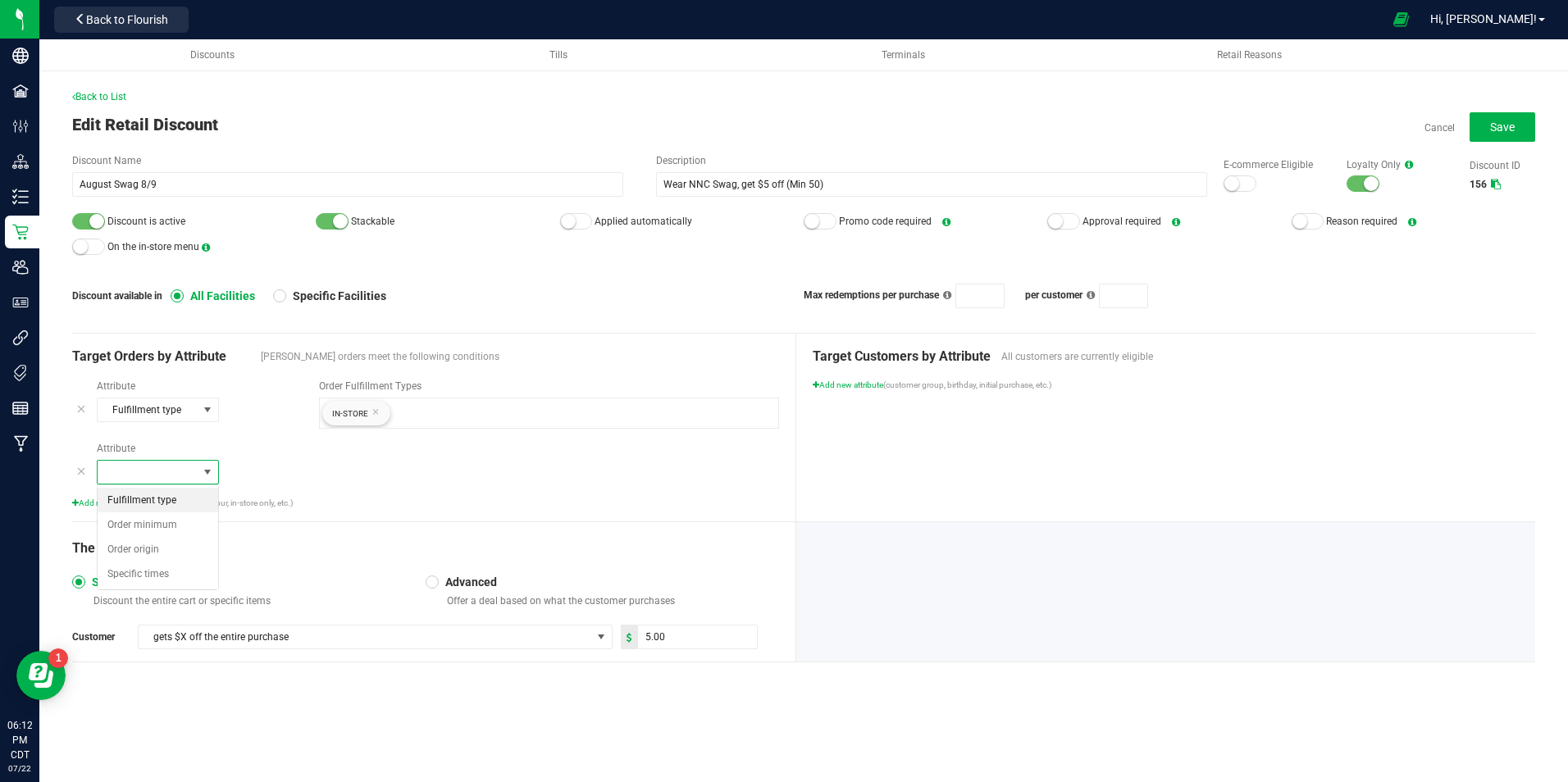 scroll, scrollTop: 81946, scrollLeft: 81886, axis: both 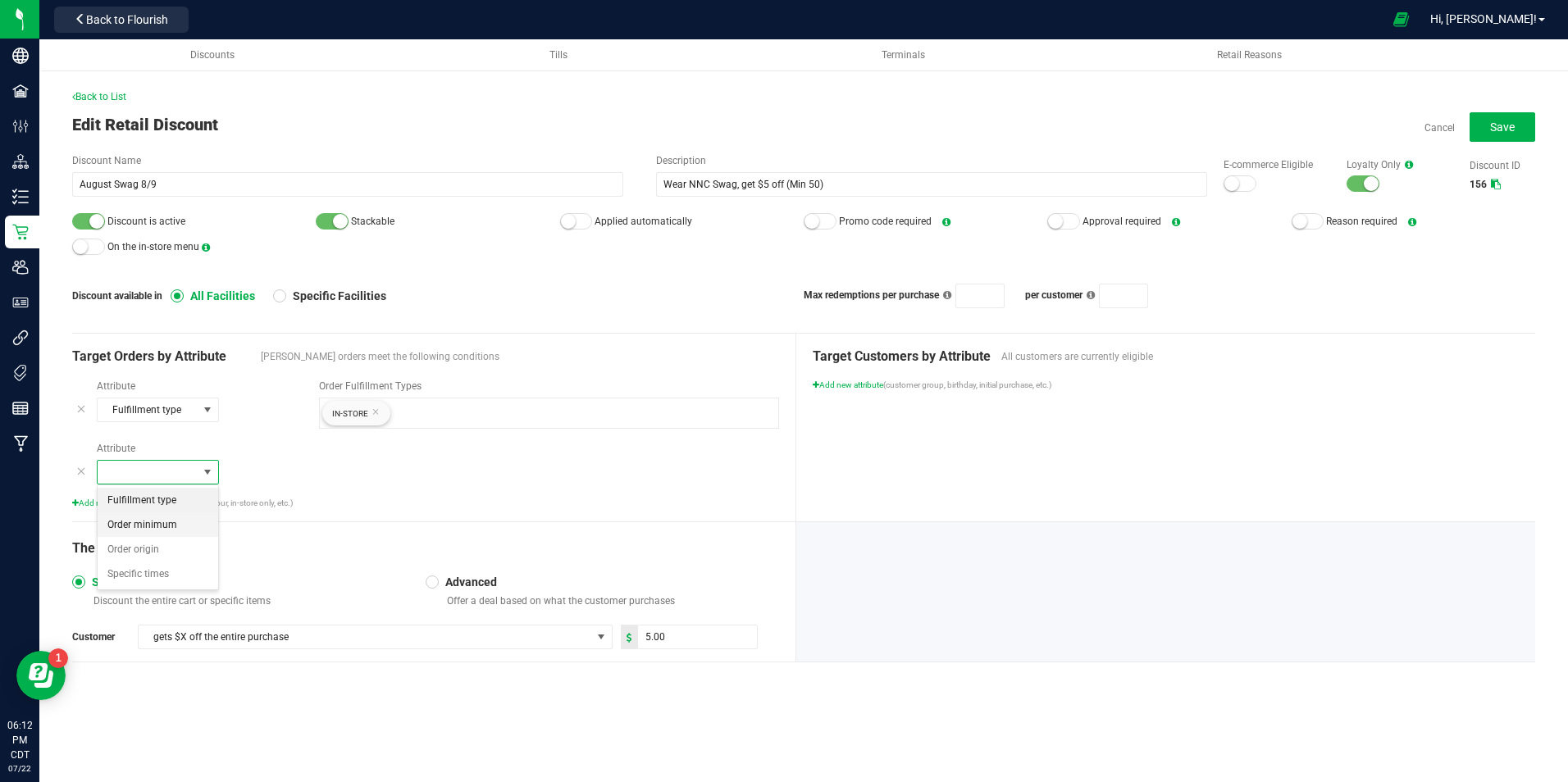 click on "Order minimum" at bounding box center [142, 525] 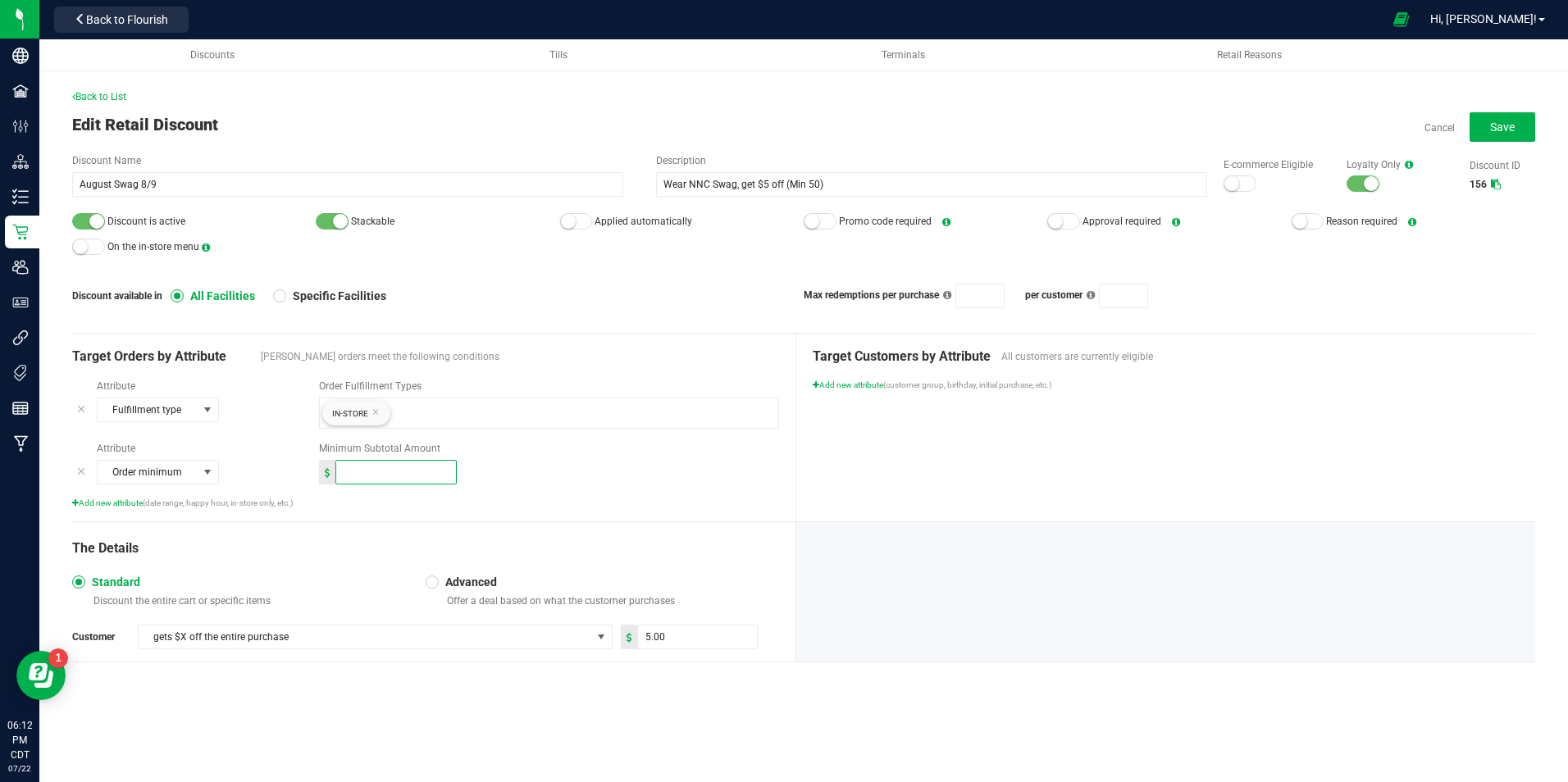 click at bounding box center (396, 472) 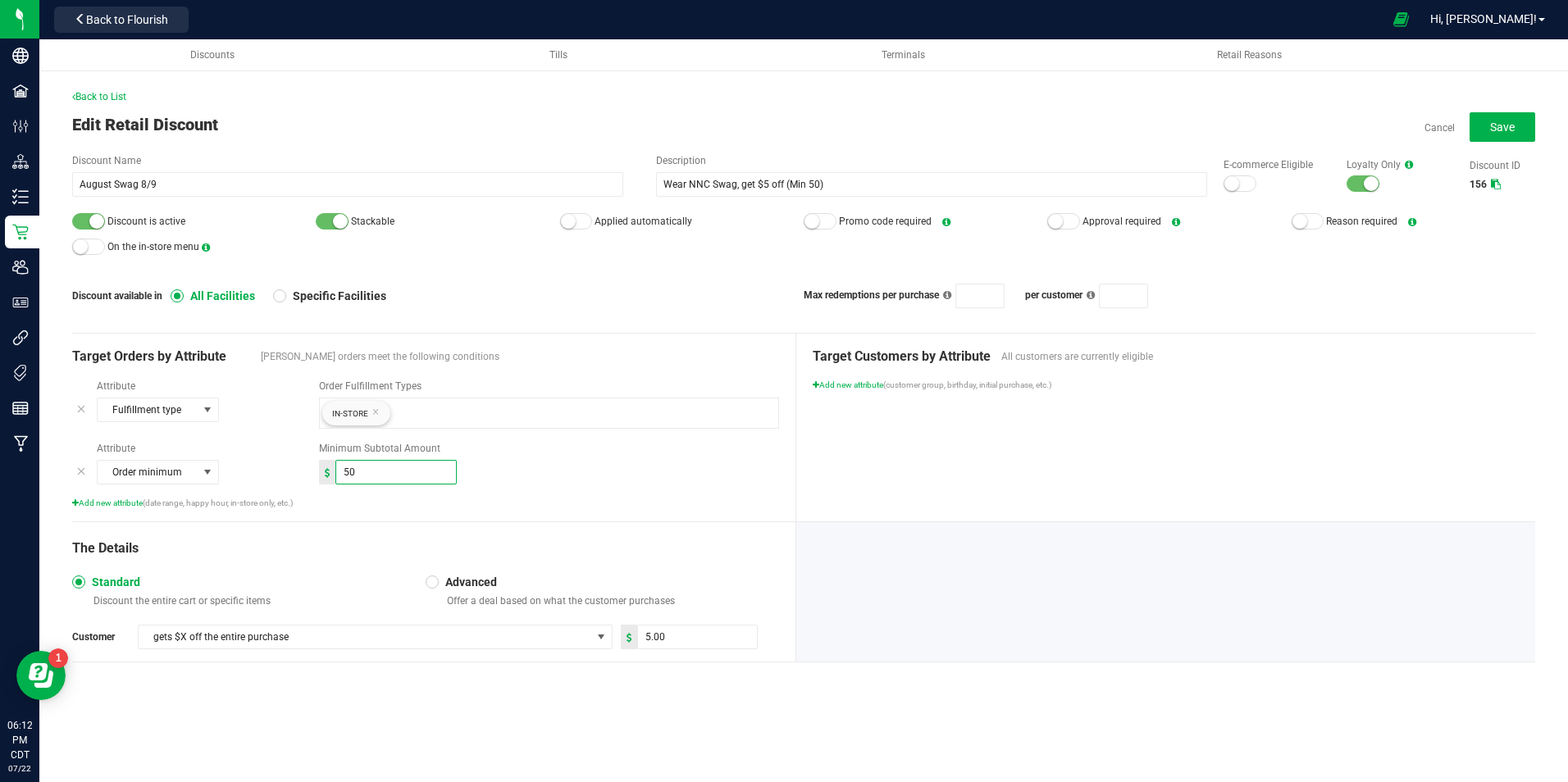type on "50.00" 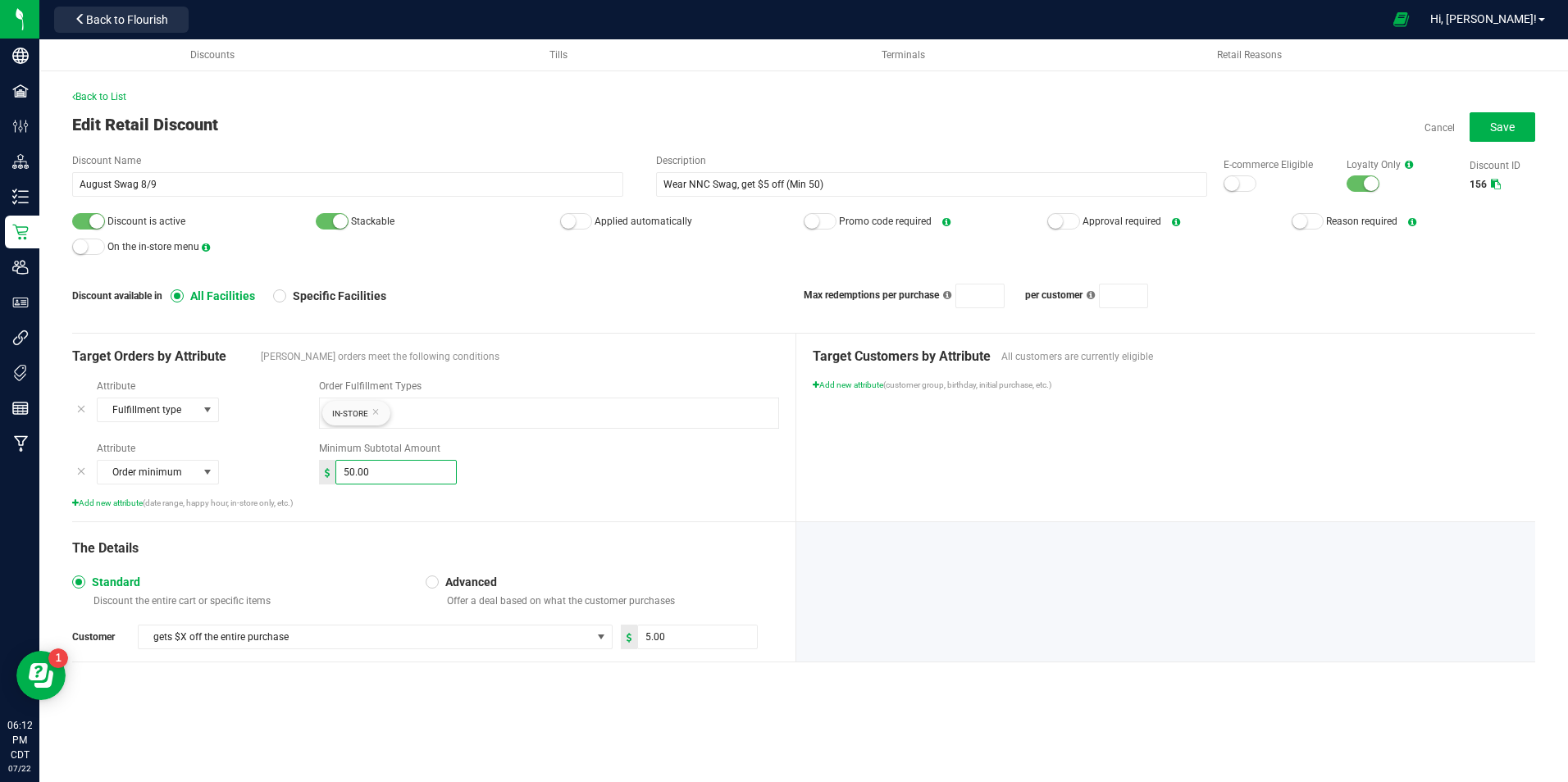 click on "Add new attribute   (date range, happy hour, in-store only, etc.)" at bounding box center [426, 502] 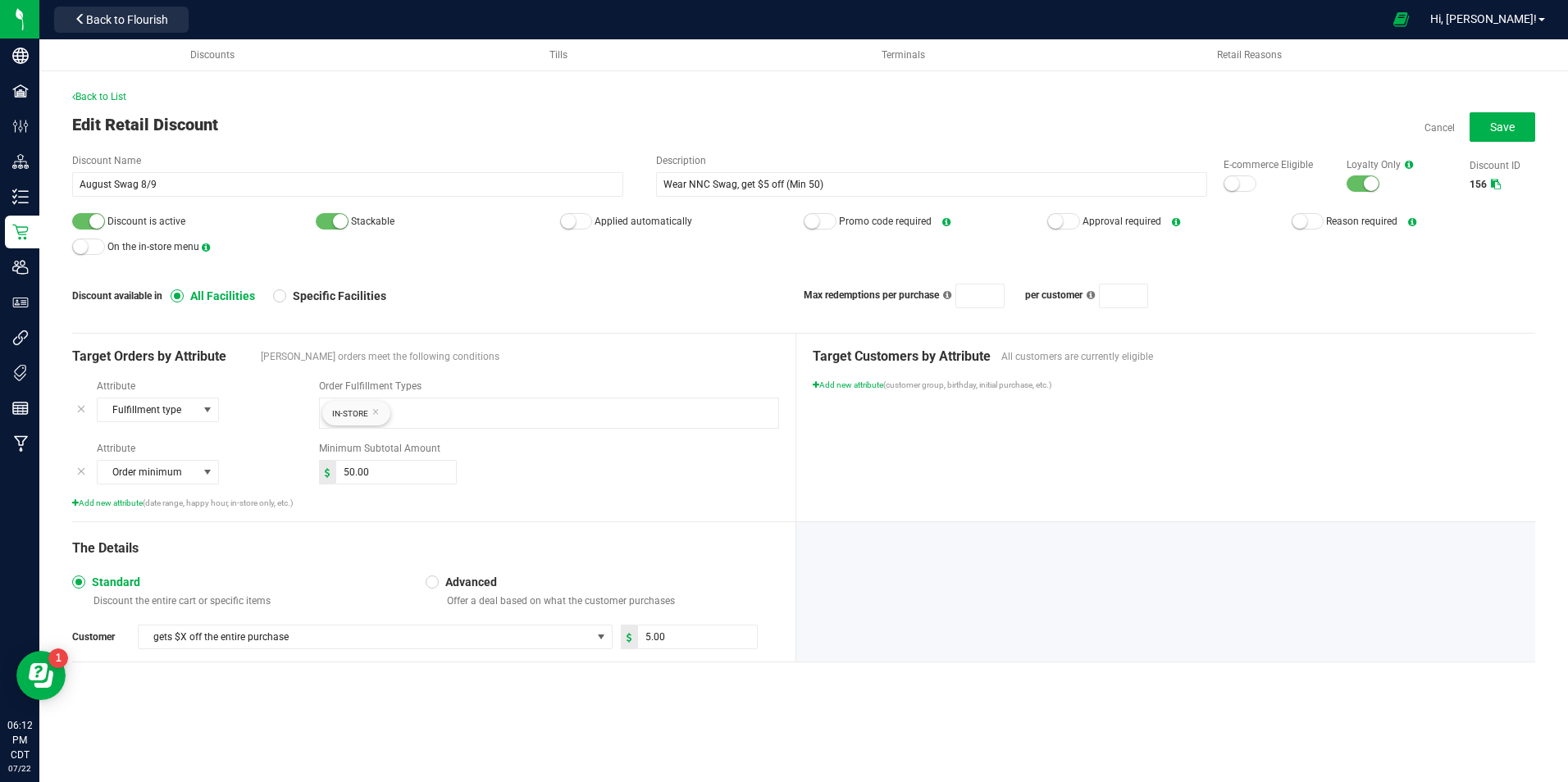 click at bounding box center (432, 582) 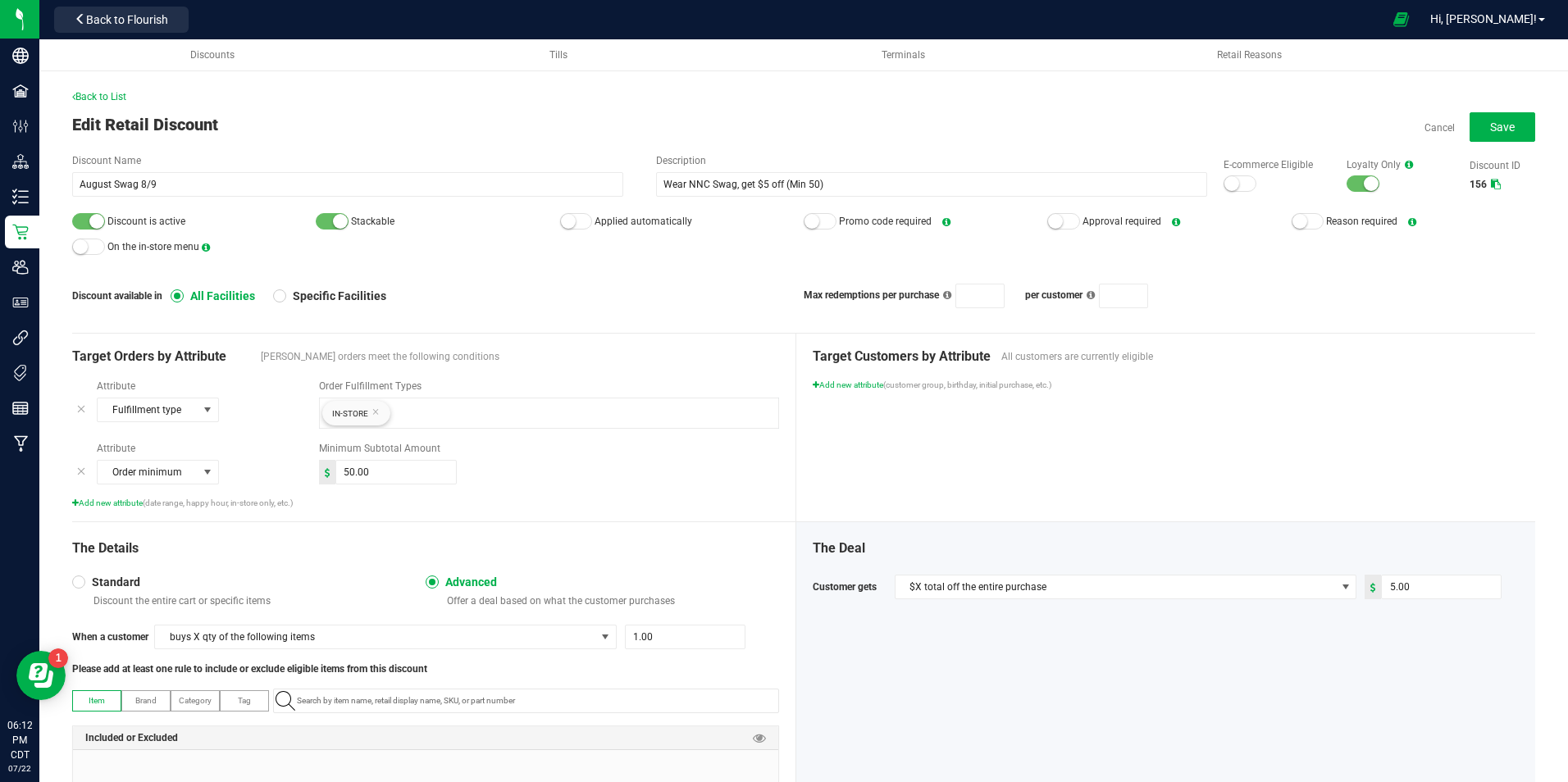 click on "The Details   Standard   Discount the entire cart or specific items   Advanced   Offer a deal based on what the customer purchases   When a customer  buys X qty of the following items 1.00  Please add at least one rule to include or exclude eligible items from this discount   Item   Brand   Category   Tag
Included or Excluded" at bounding box center [434, 693] 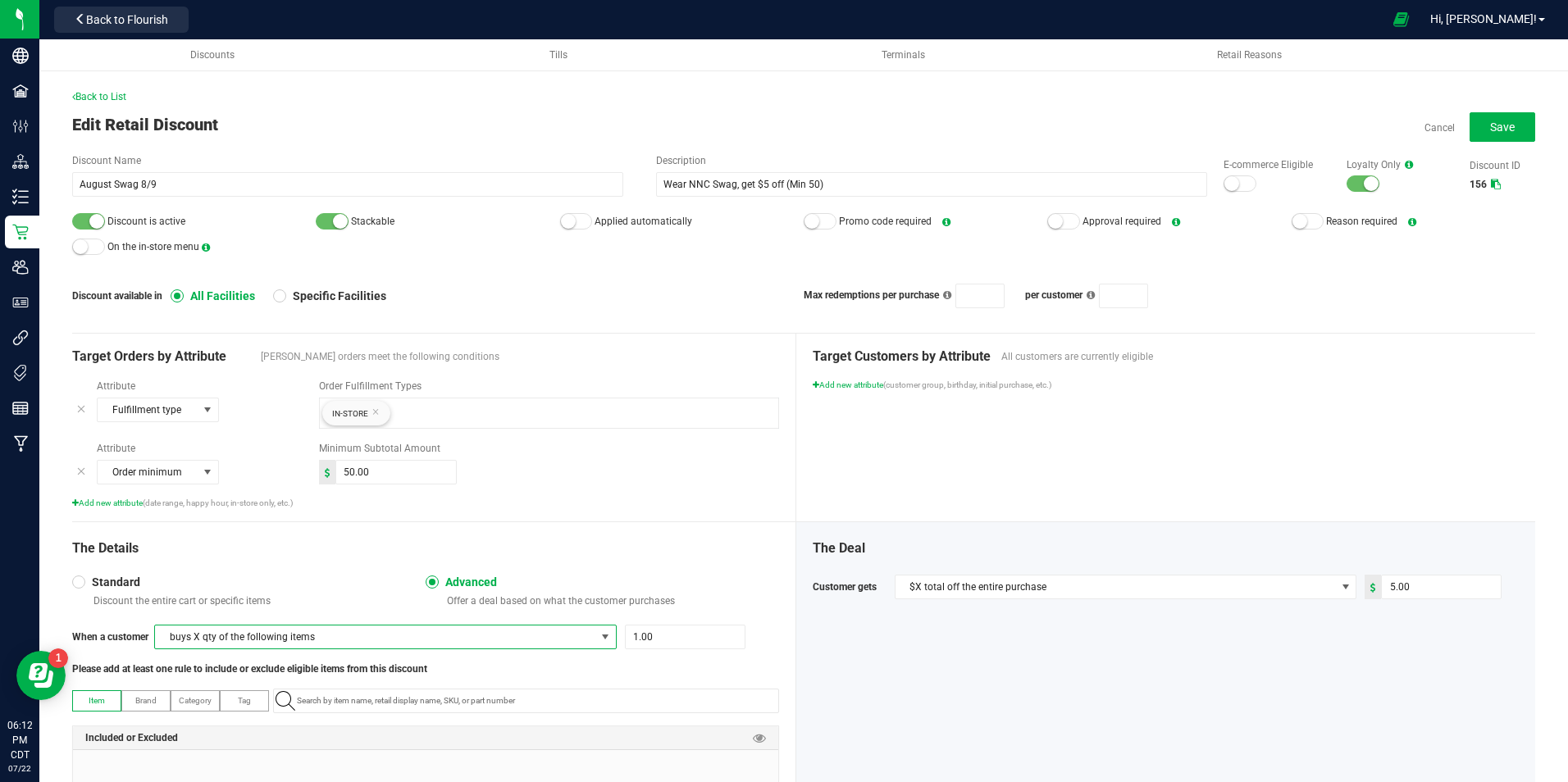 click on "buys X qty of the following items" at bounding box center (375, 637) 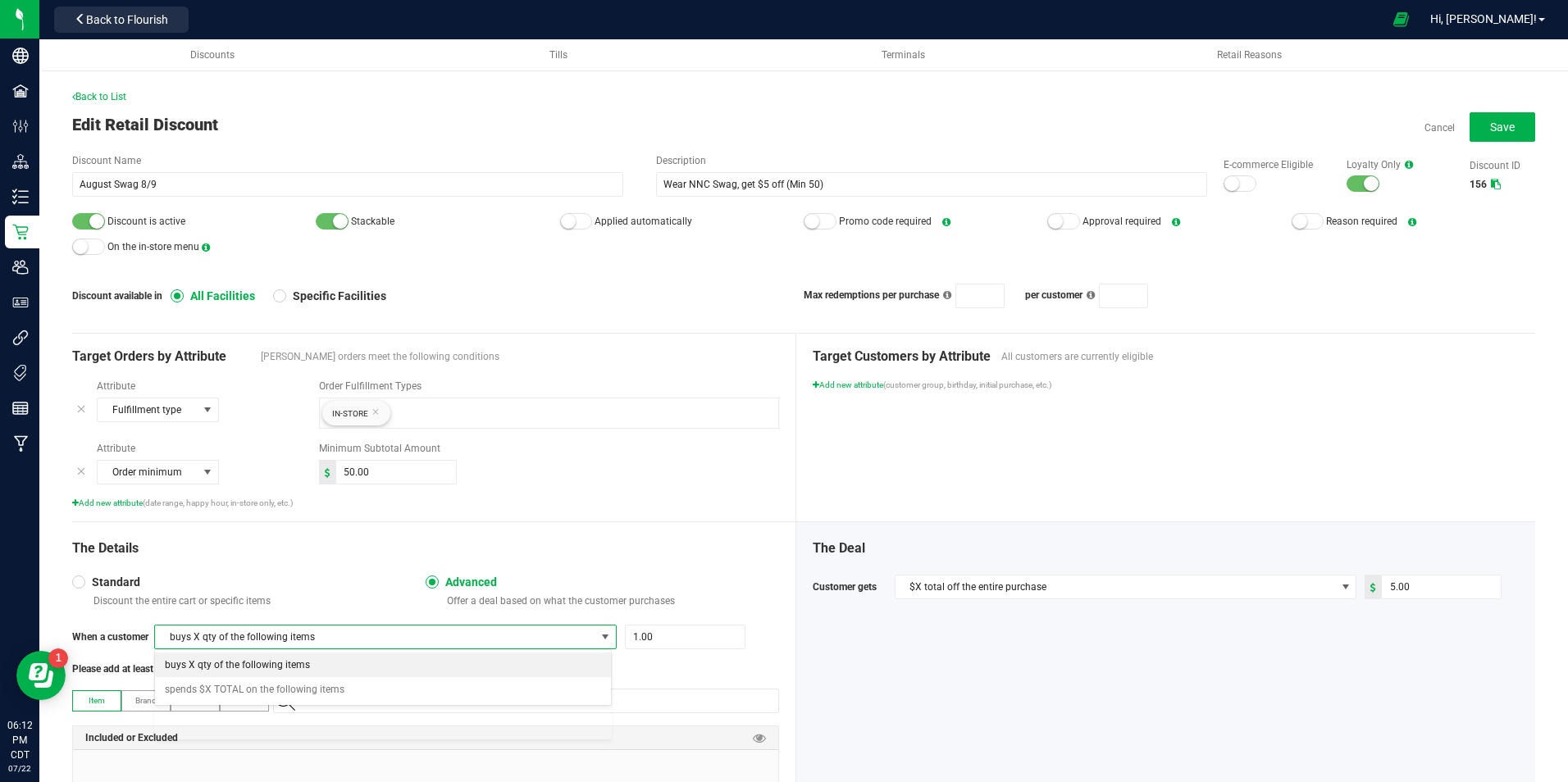 scroll, scrollTop: 81946, scrollLeft: 81551, axis: both 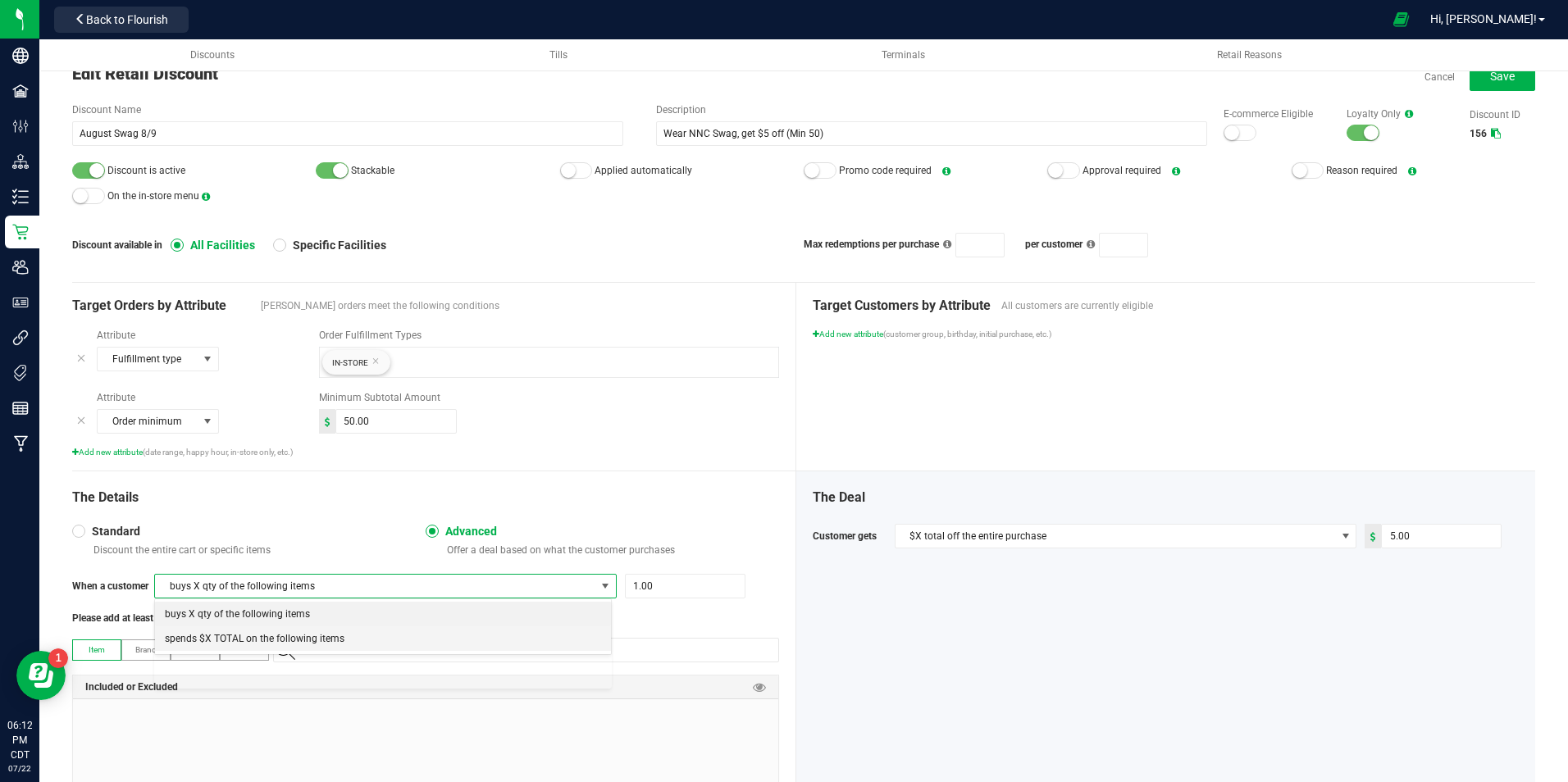 click on "spends $X TOTAL on the following items" at bounding box center [383, 639] 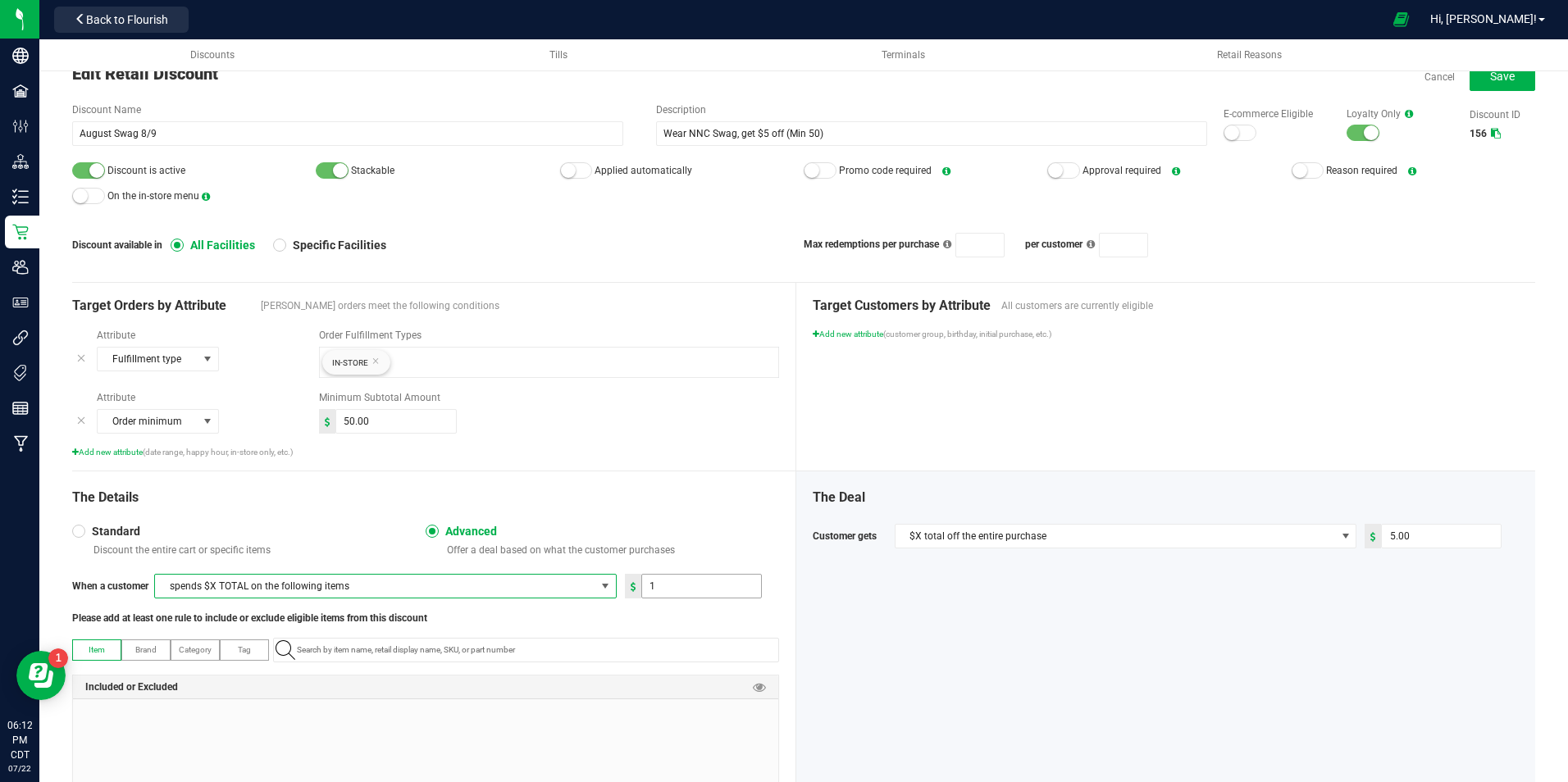 click on "1" at bounding box center (701, 586) 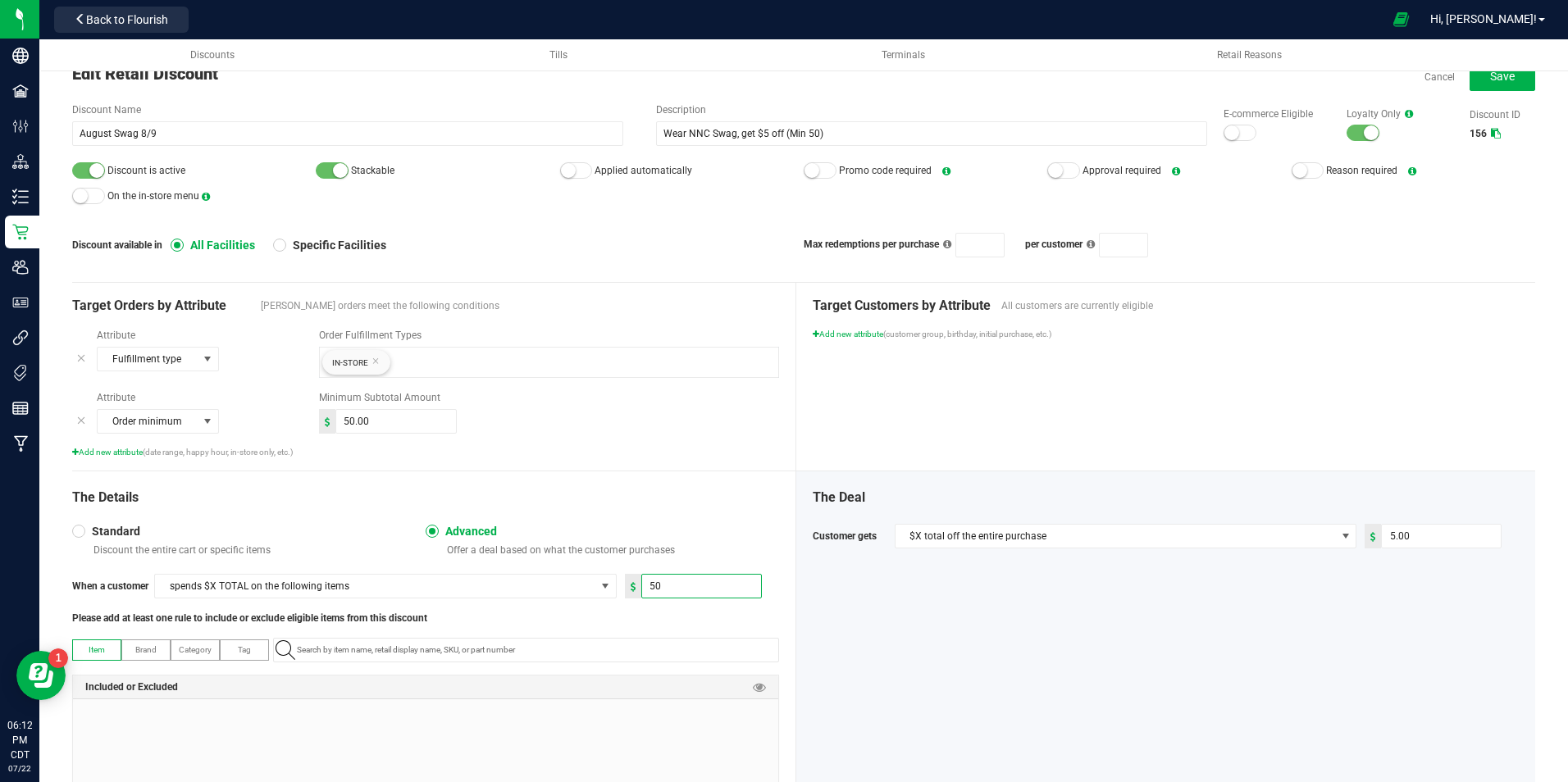 type on "50.00" 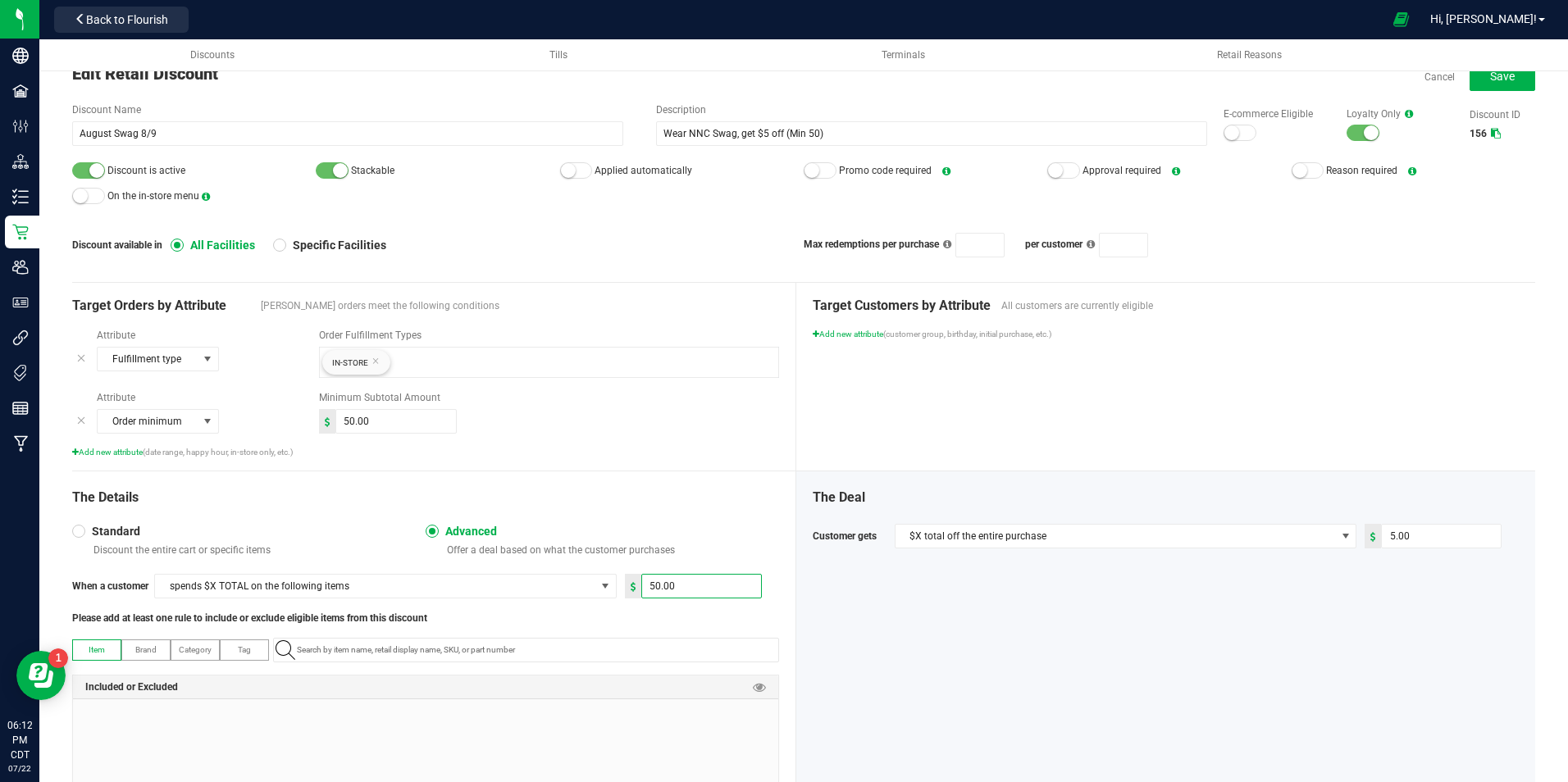 click on "Advanced   Offer a deal based on what the customer purchases" at bounding box center [602, 540] 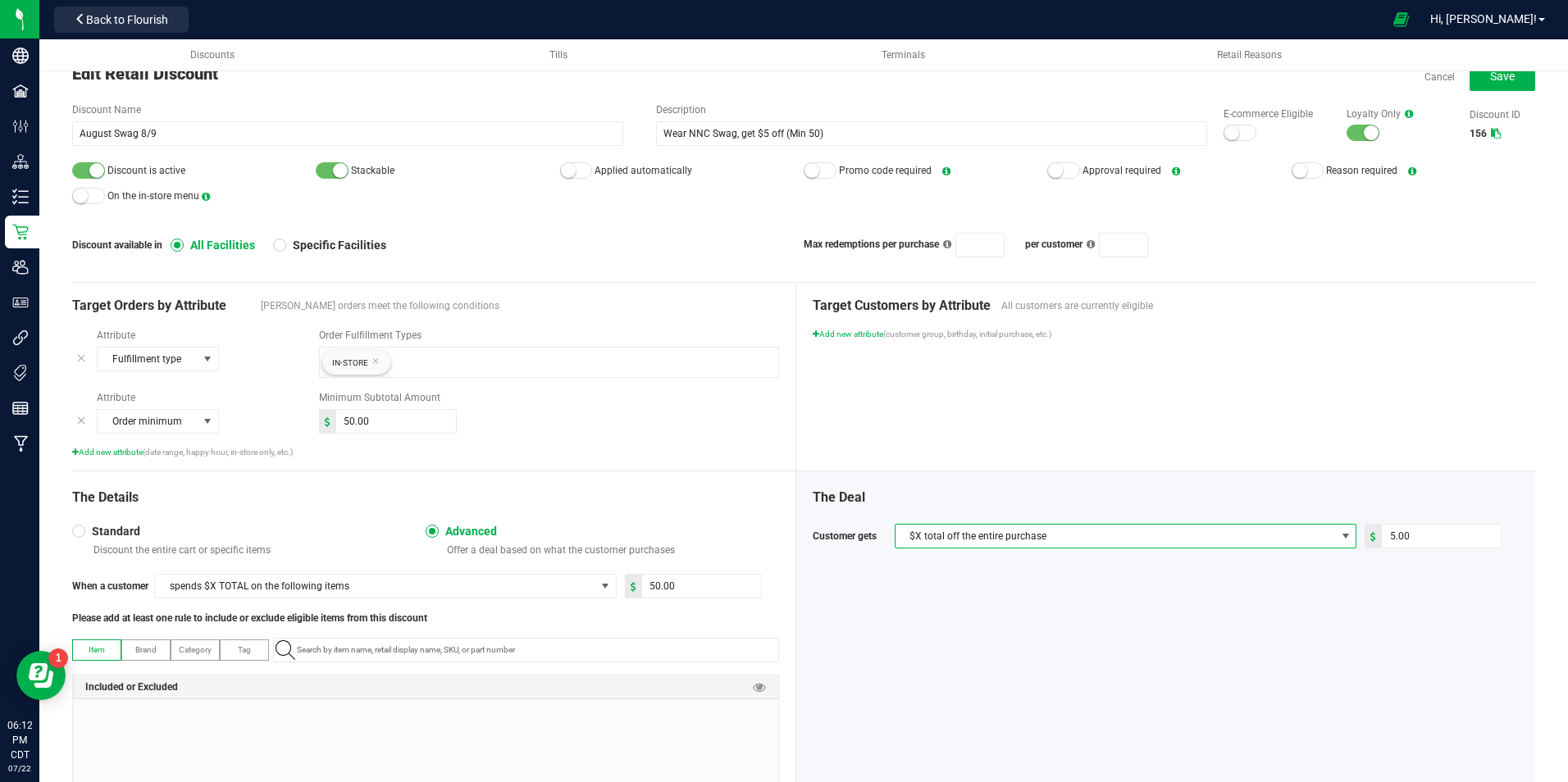 click on "$X total off the entire purchase" at bounding box center [1115, 536] 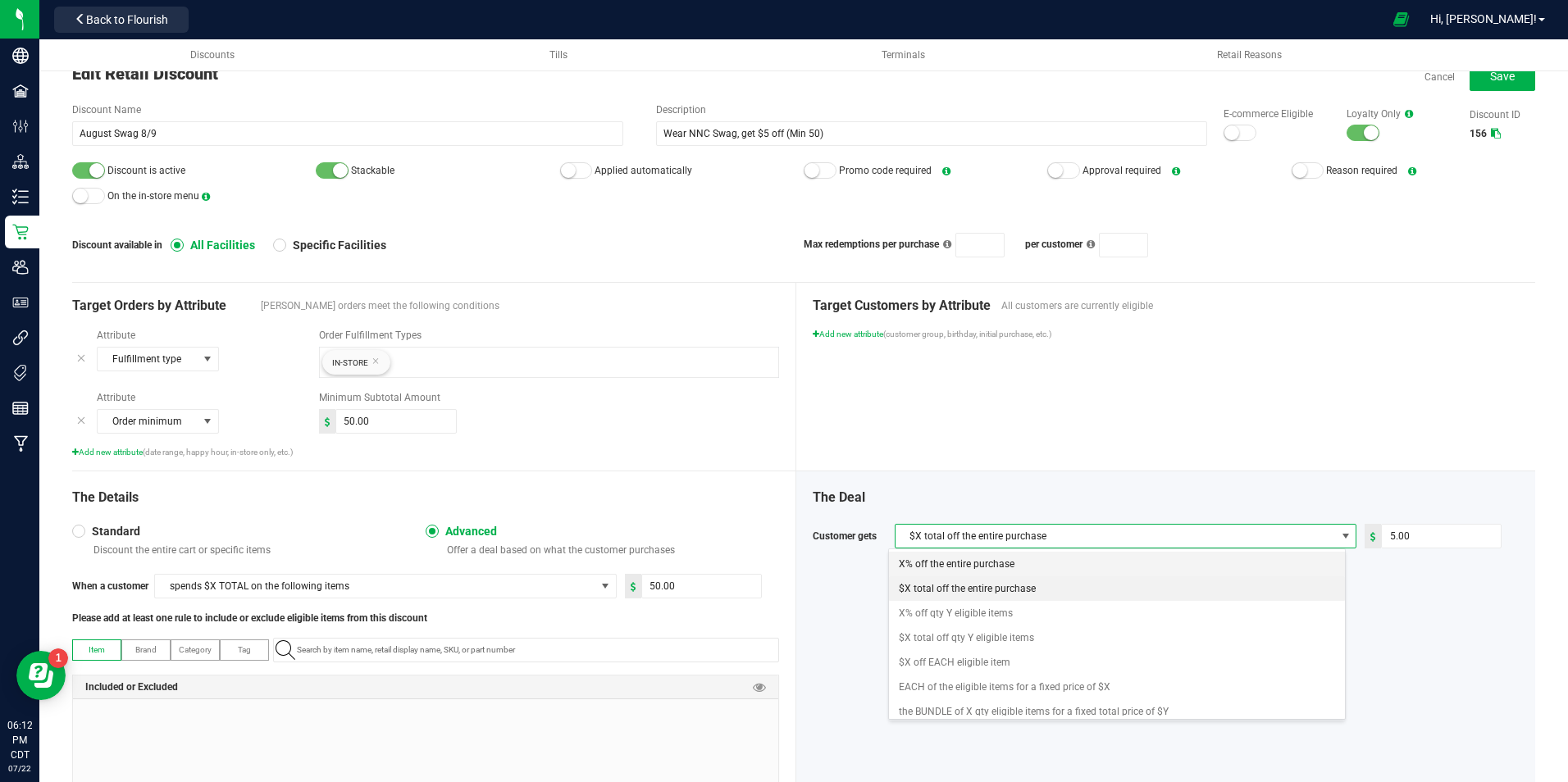 scroll, scrollTop: 81946, scrollLeft: 81551, axis: both 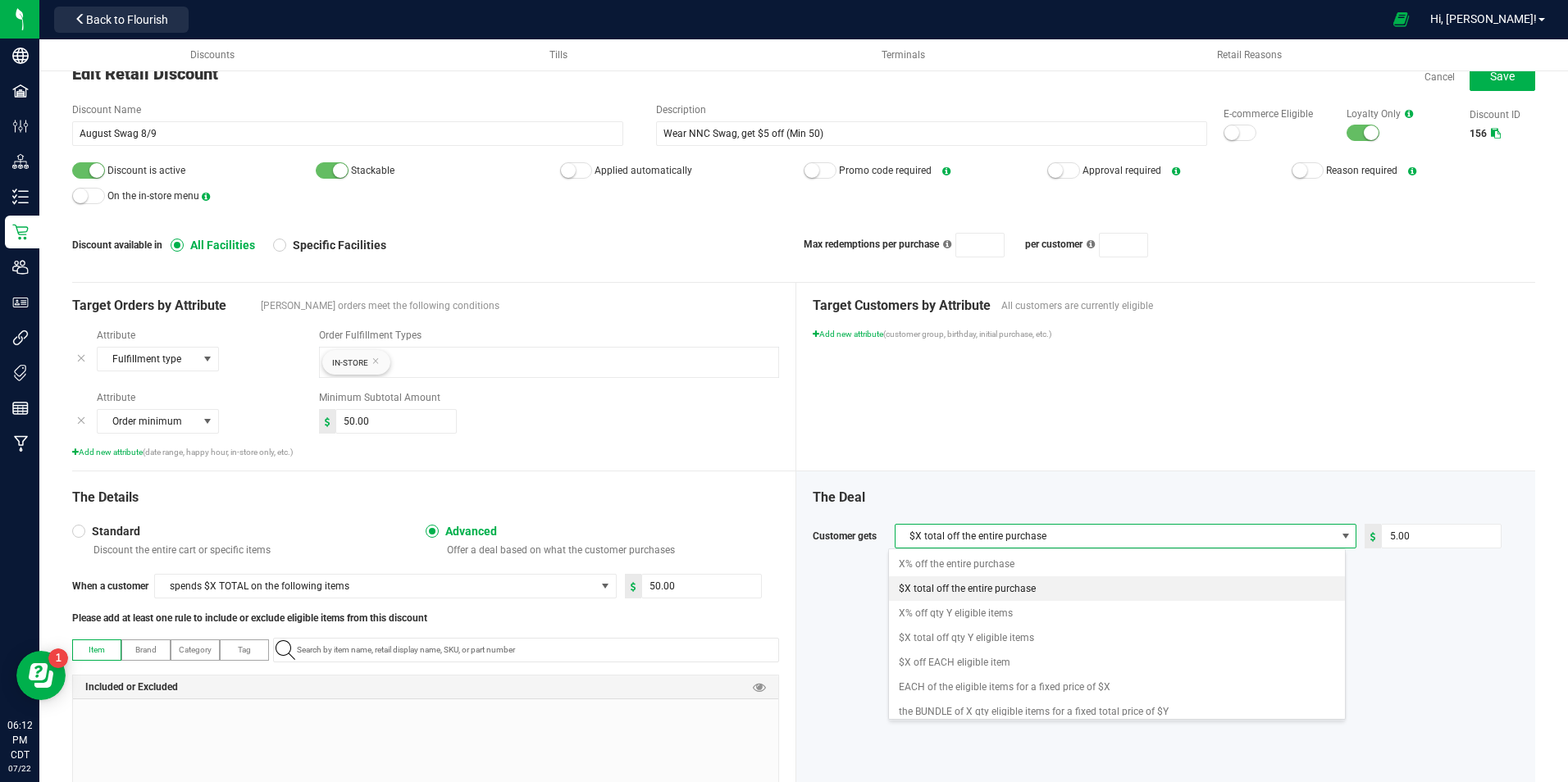click on "$X total off the entire purchase" at bounding box center [967, 589] 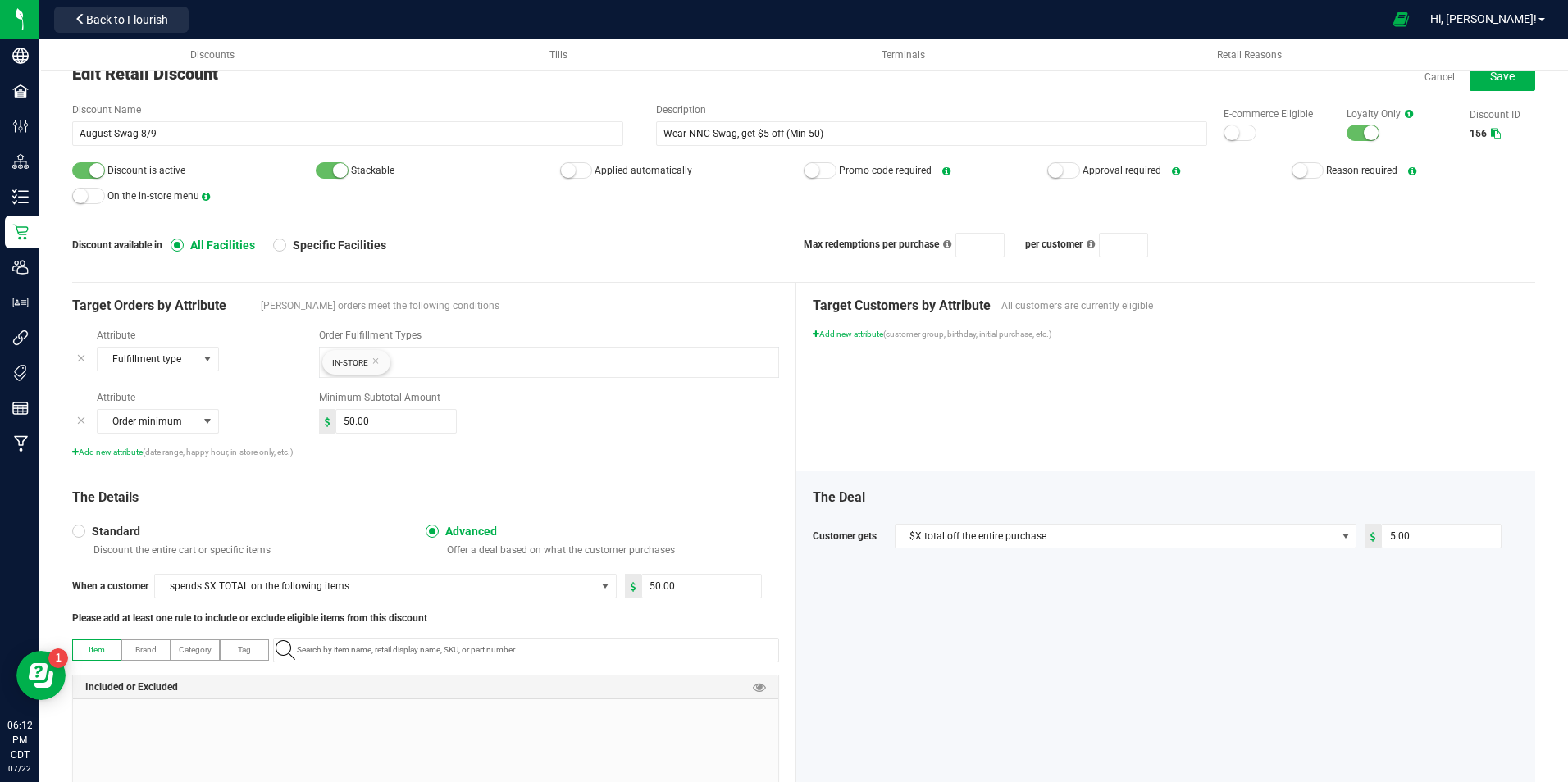 click on "Target Customers by Attribute   All customers are currently eligible   Add new attribute   (customer group, birthday, initial purchase, etc.)" at bounding box center [1166, 376] 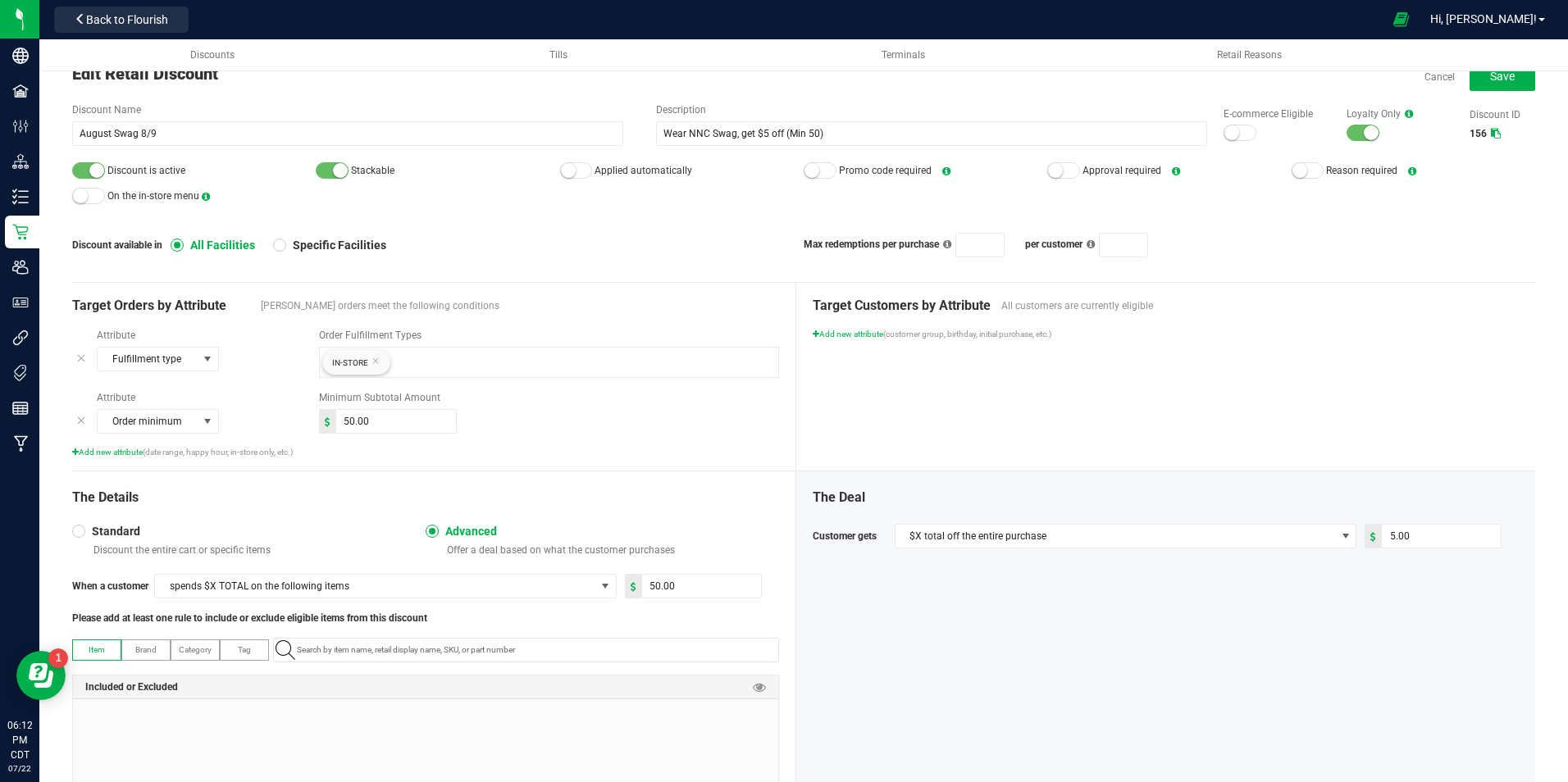 click at bounding box center [81, 421] 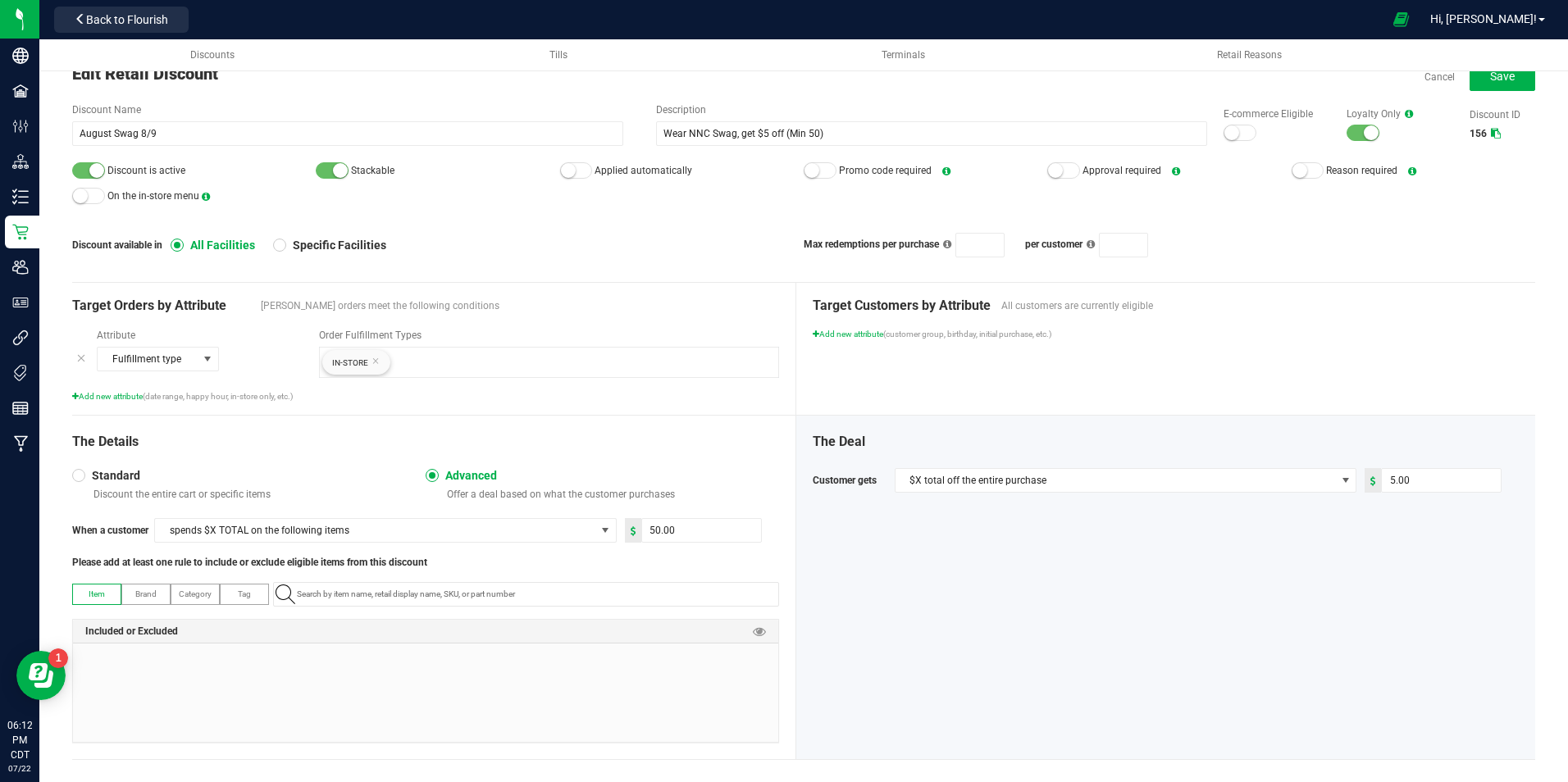 click on "Add new attribute   (date range, happy hour, in-store only, etc.)" at bounding box center (426, 396) 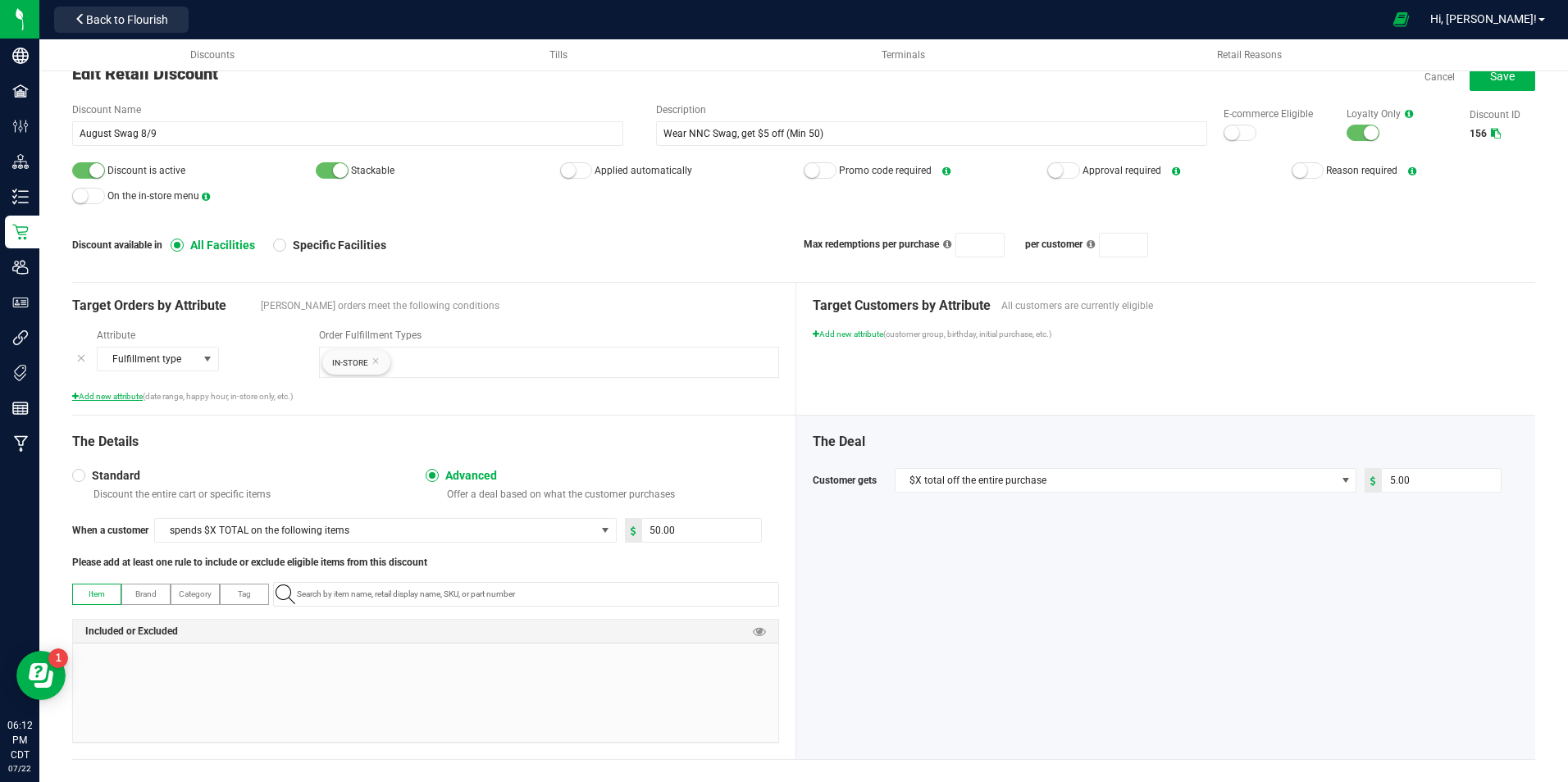 click on "Add new attribute" at bounding box center [107, 396] 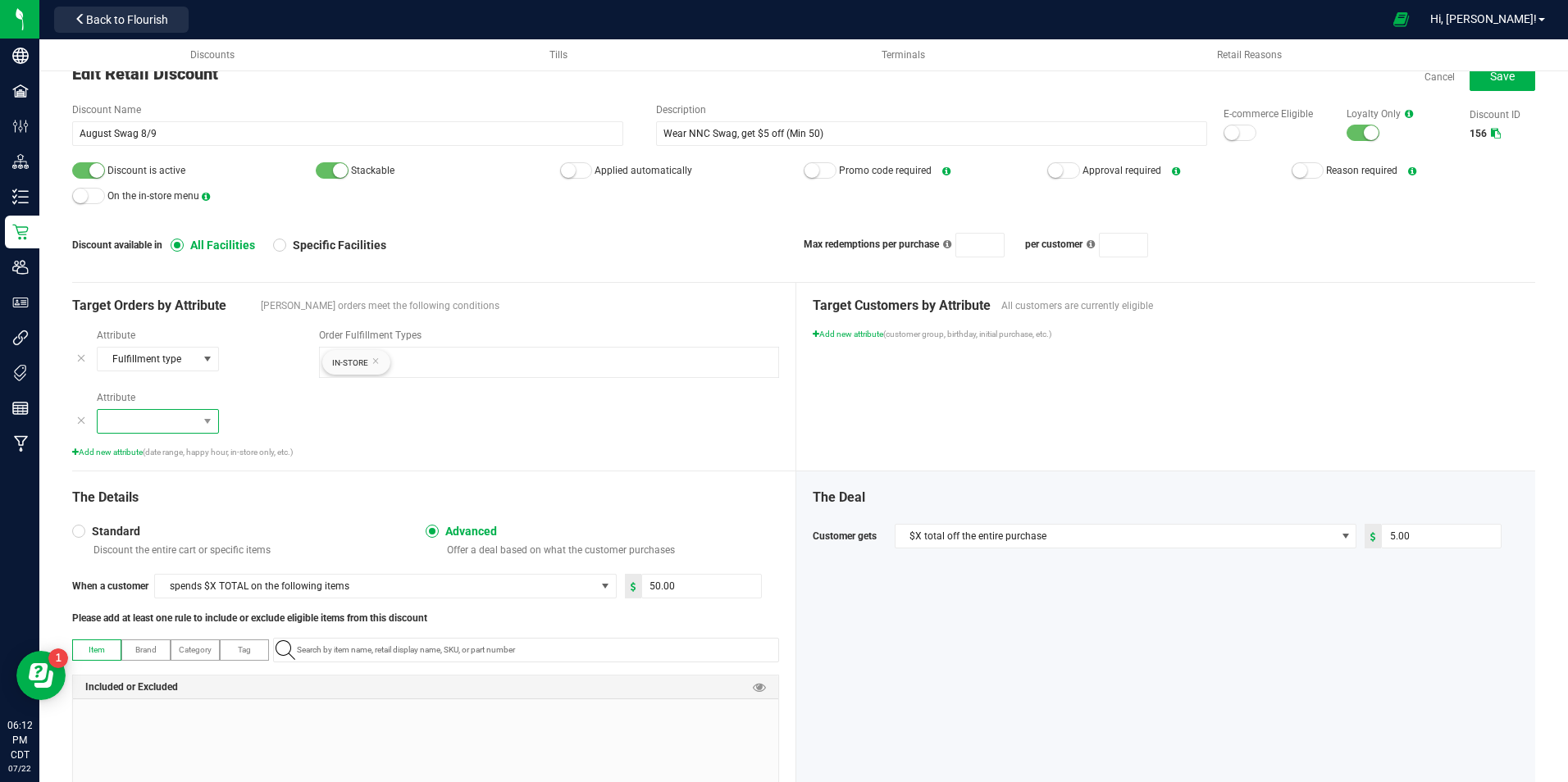 click at bounding box center [148, 421] 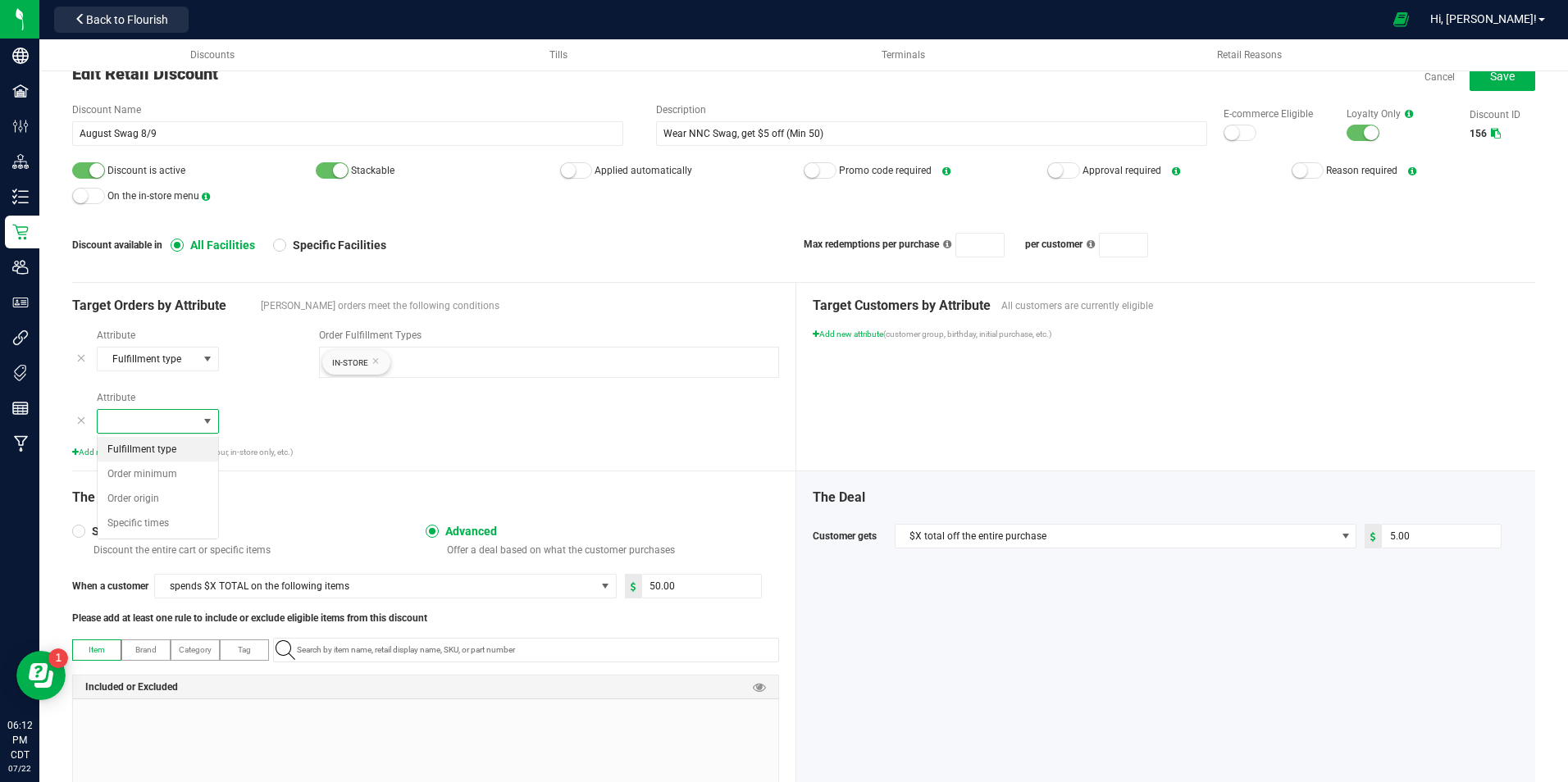 scroll, scrollTop: 81946, scrollLeft: 81886, axis: both 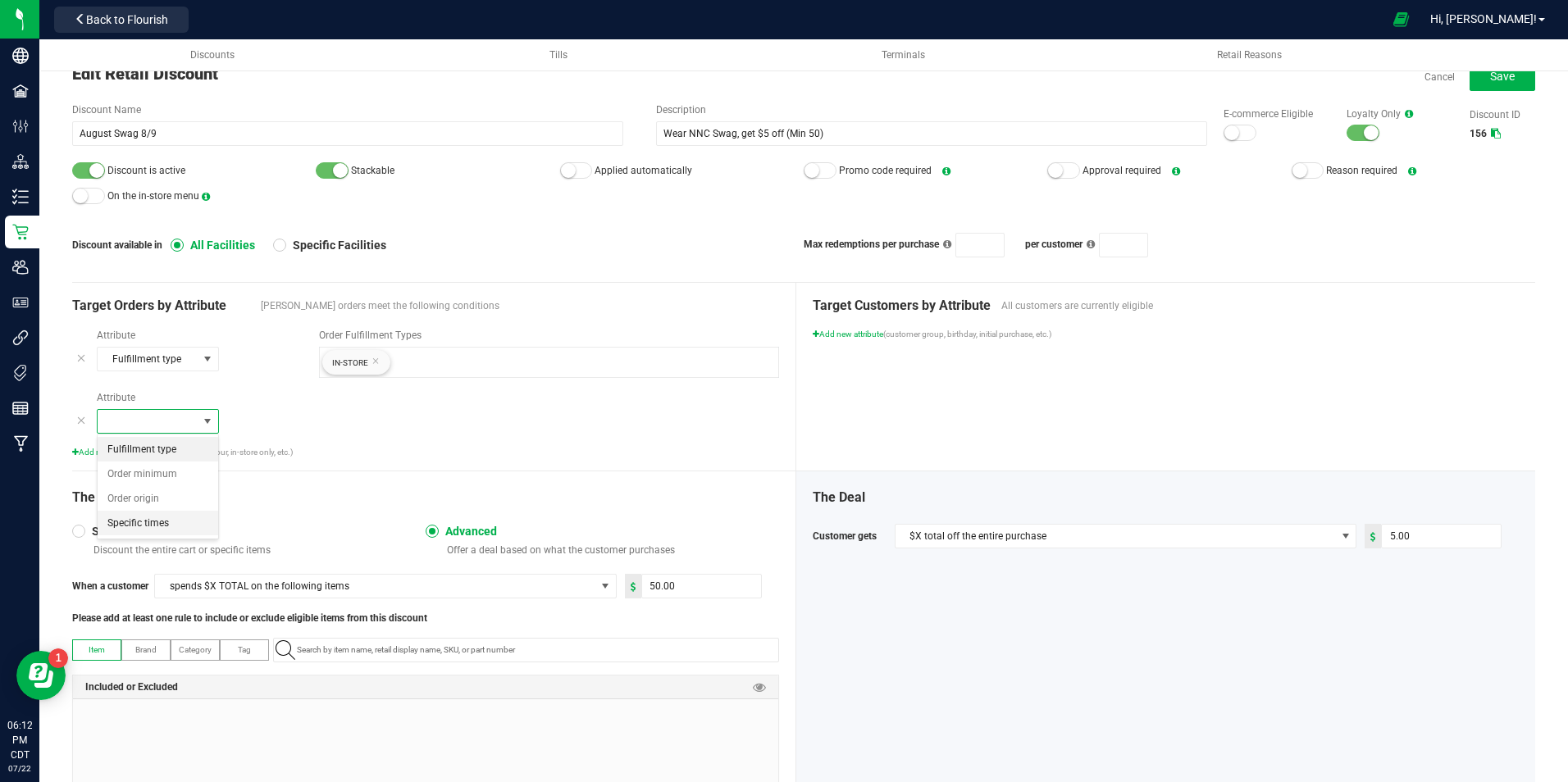 click on "Specific times" at bounding box center (138, 523) 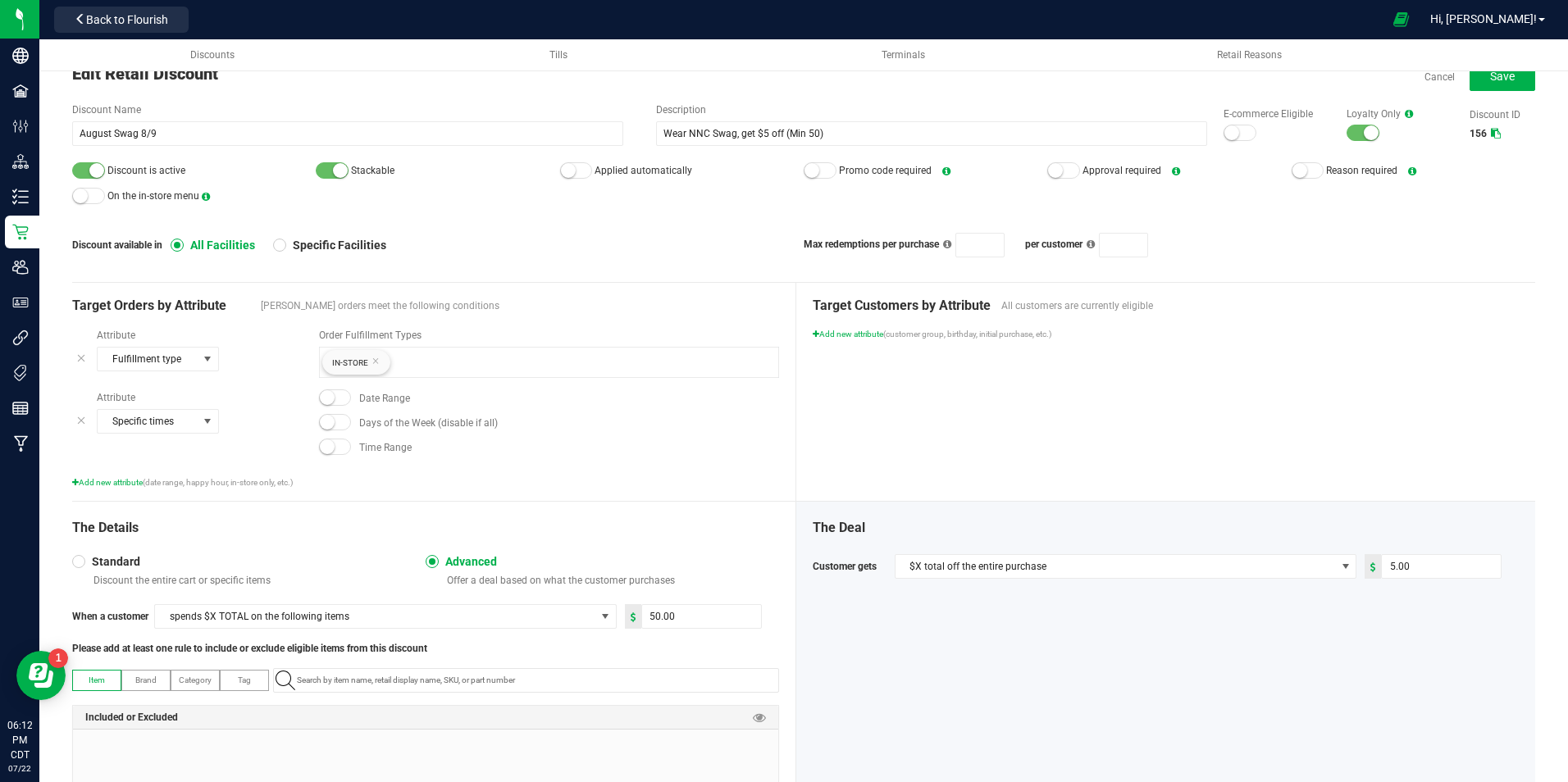 click at bounding box center [327, 398] 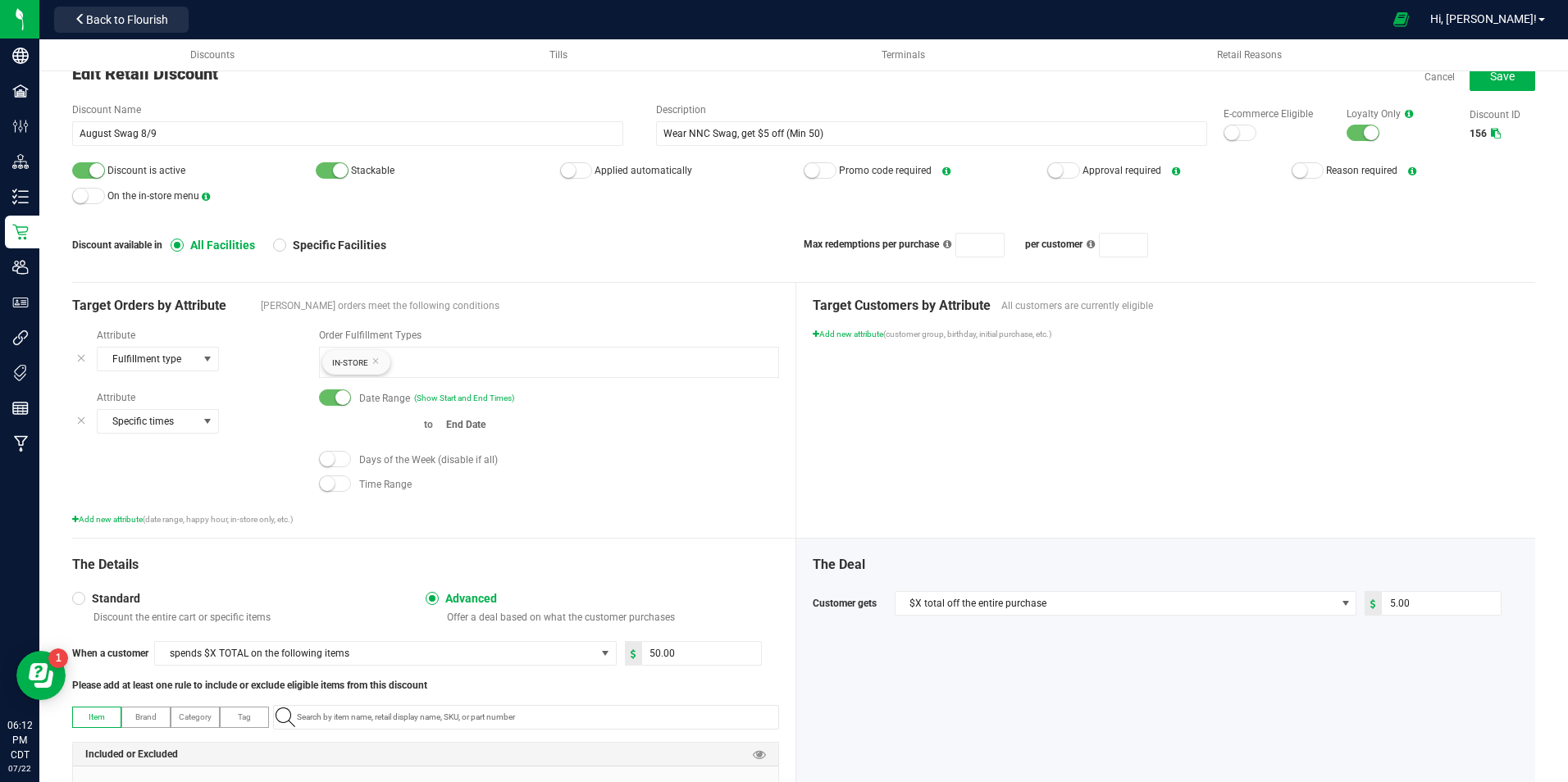 type on "month/day/year" 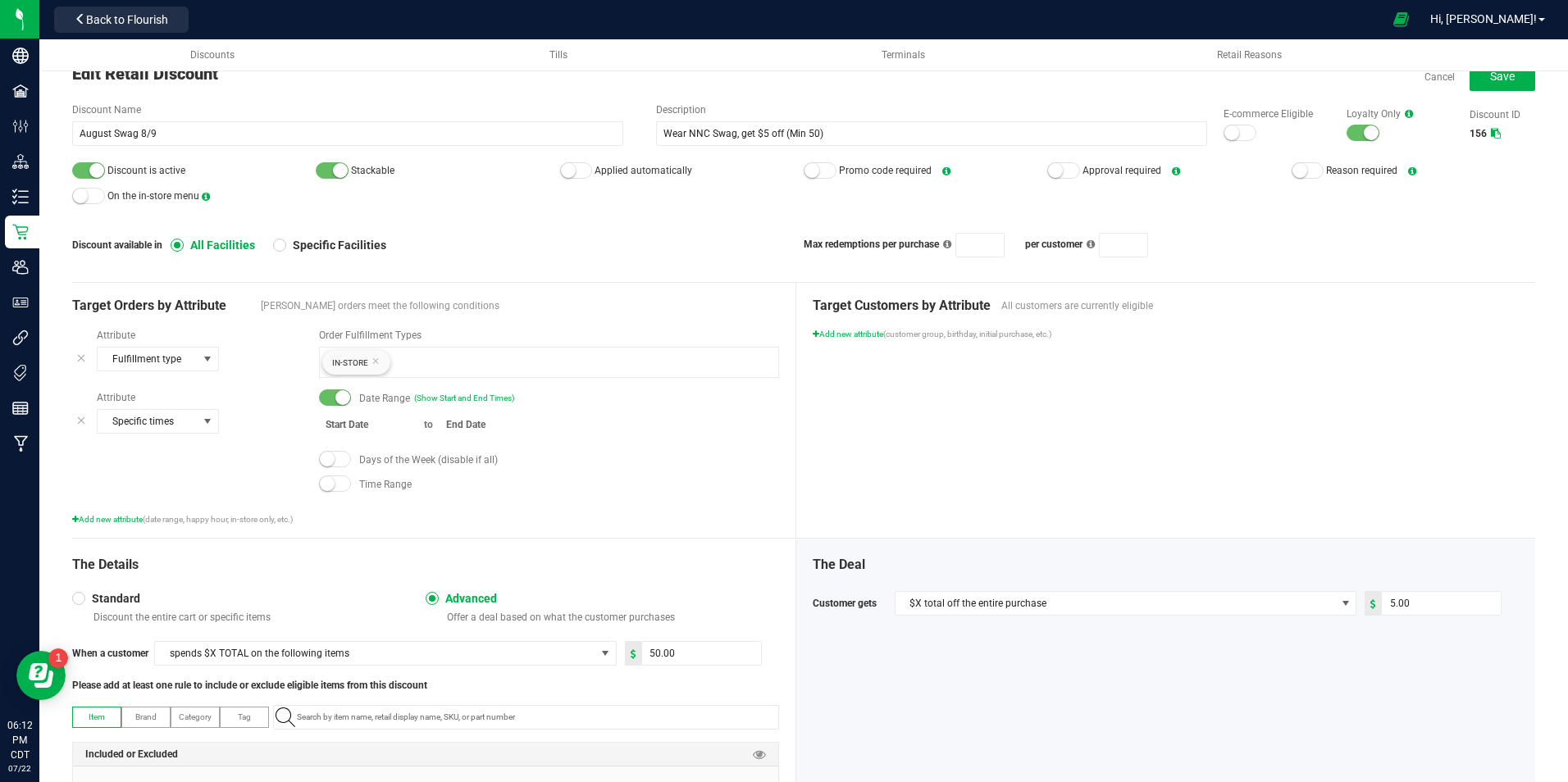 click at bounding box center (368, 425) 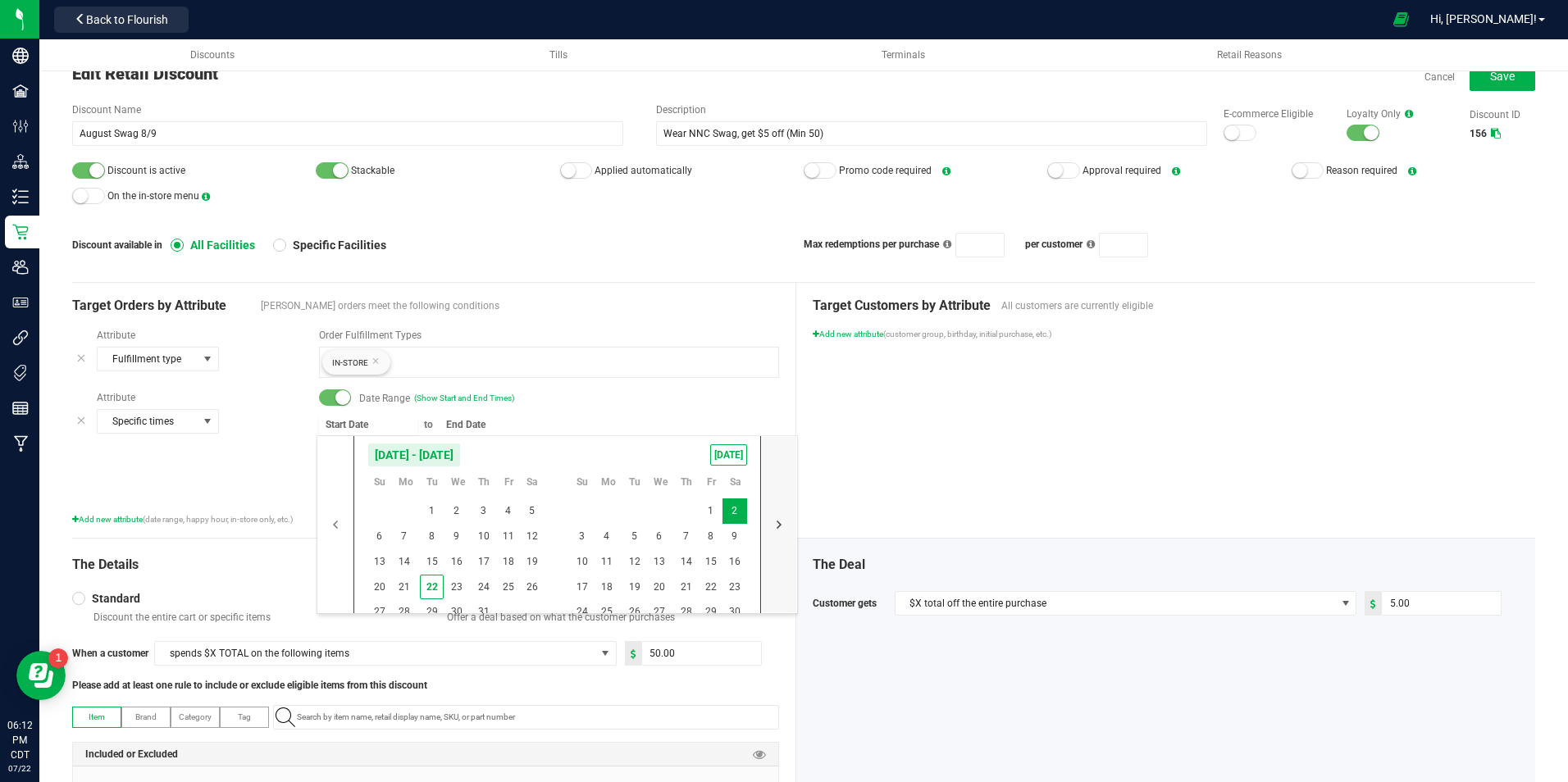 click at bounding box center (779, 525) 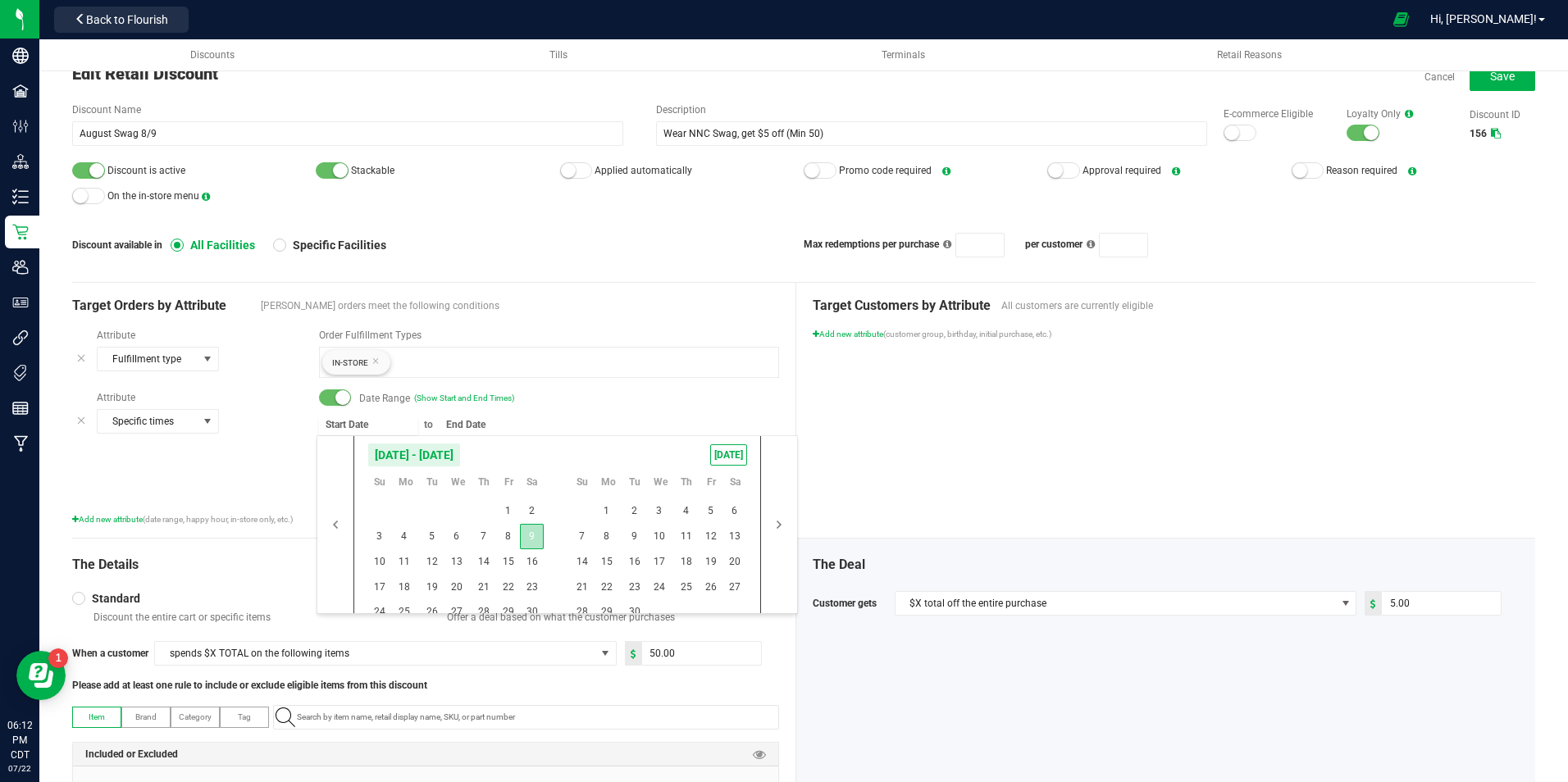 click on "9" at bounding box center [531, 536] 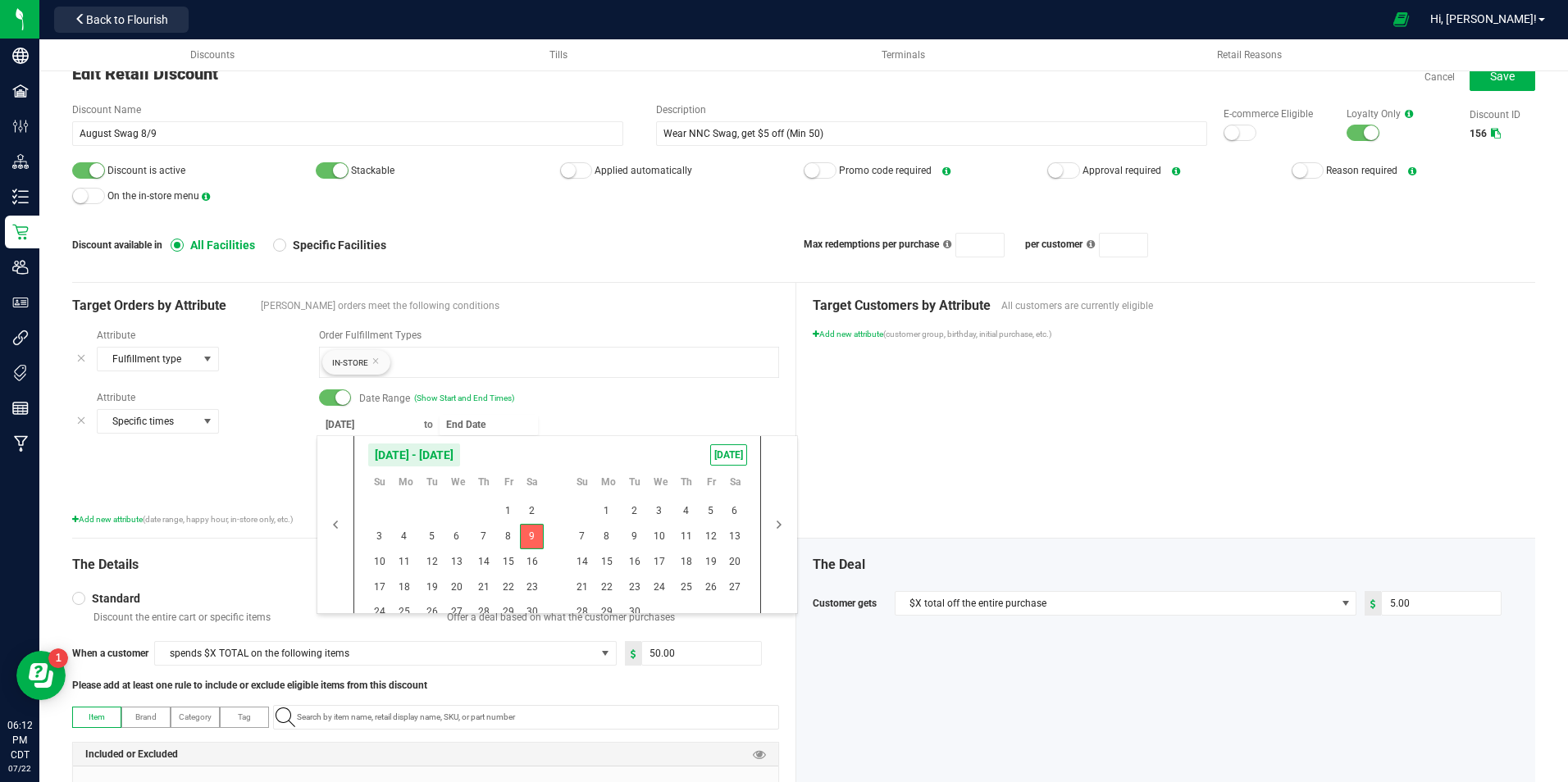 click on "9" at bounding box center [531, 536] 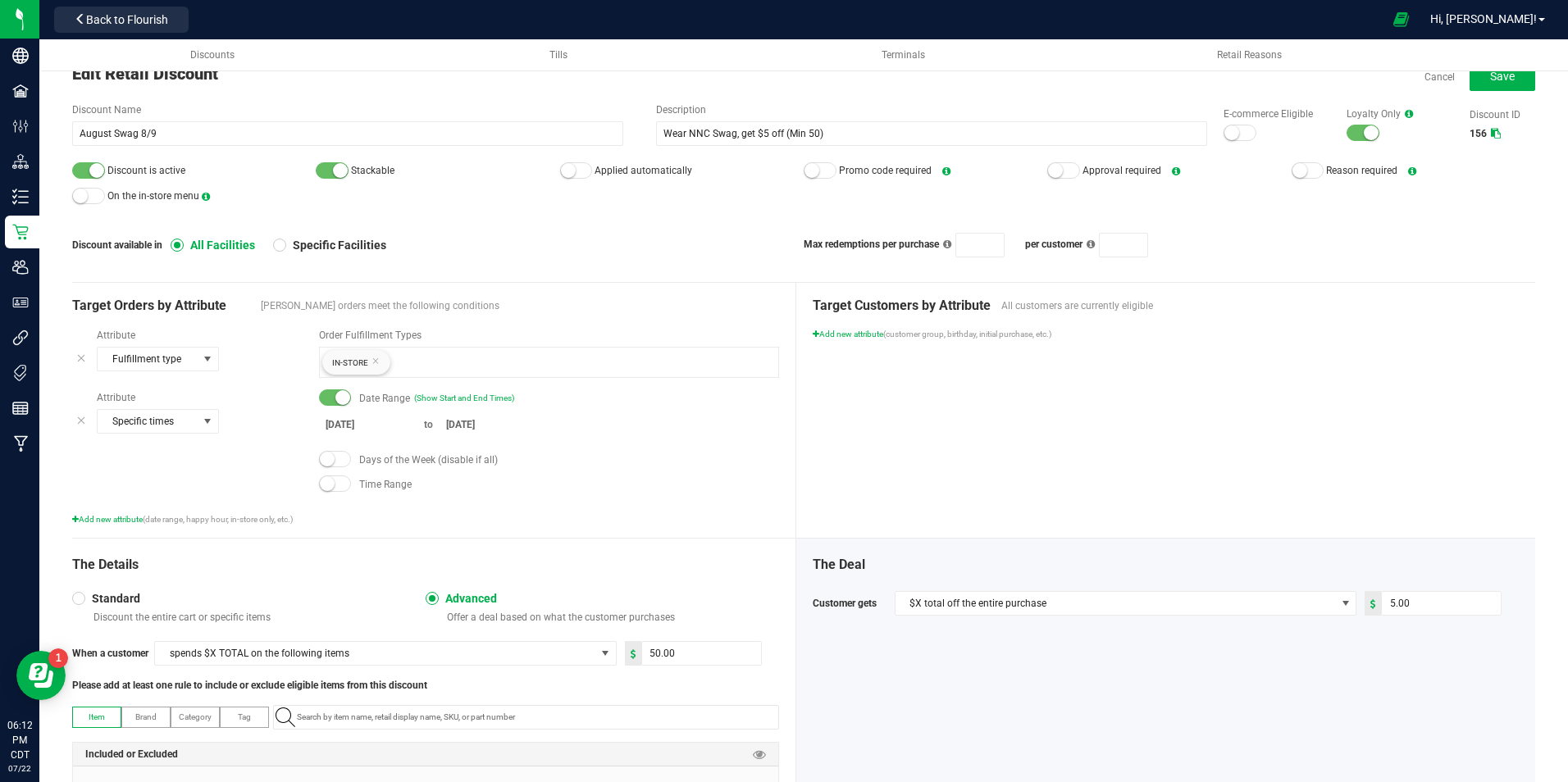 click on "[DATE] to [DATE]" at bounding box center [549, 427] 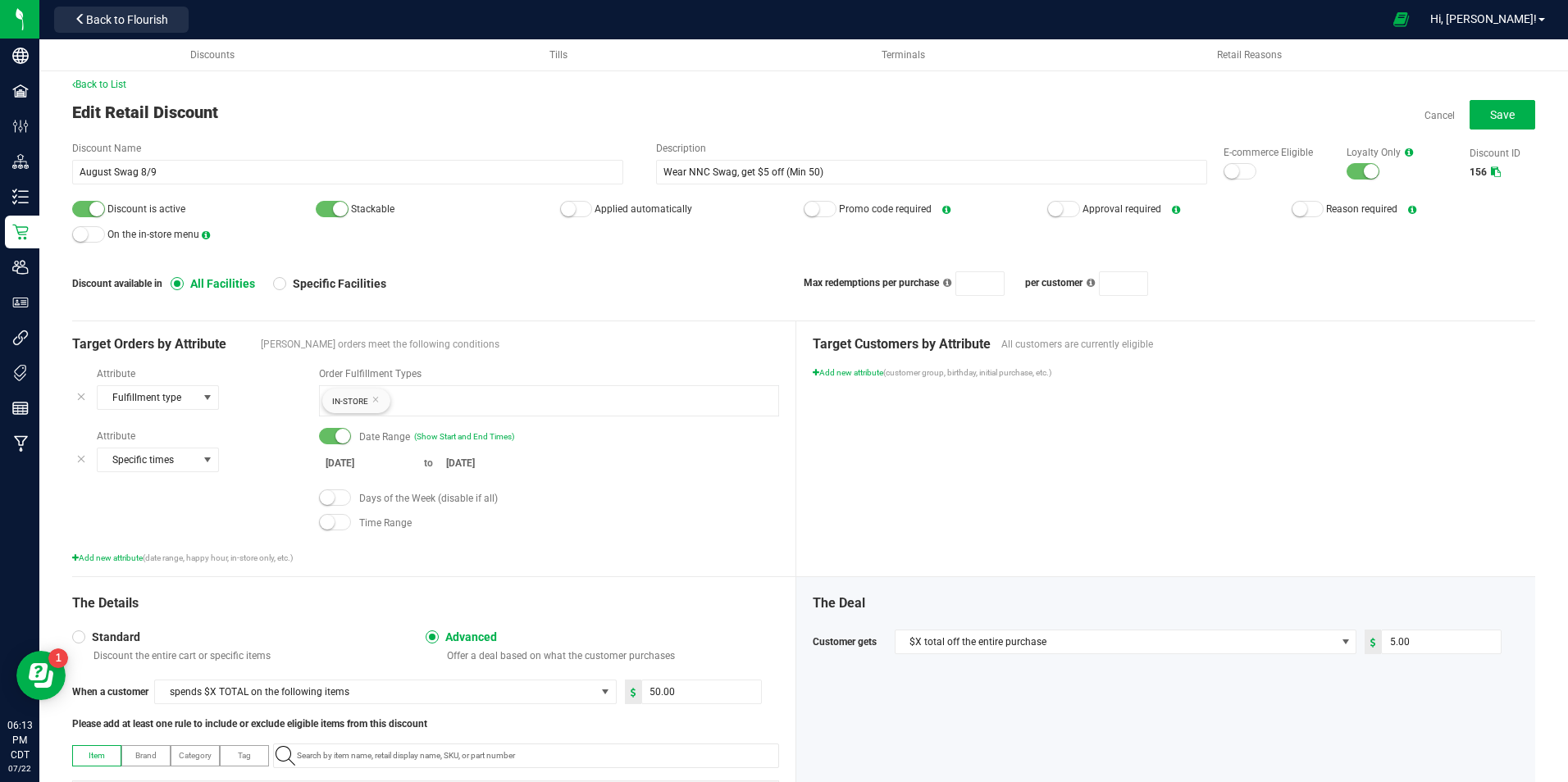 scroll, scrollTop: 0, scrollLeft: 0, axis: both 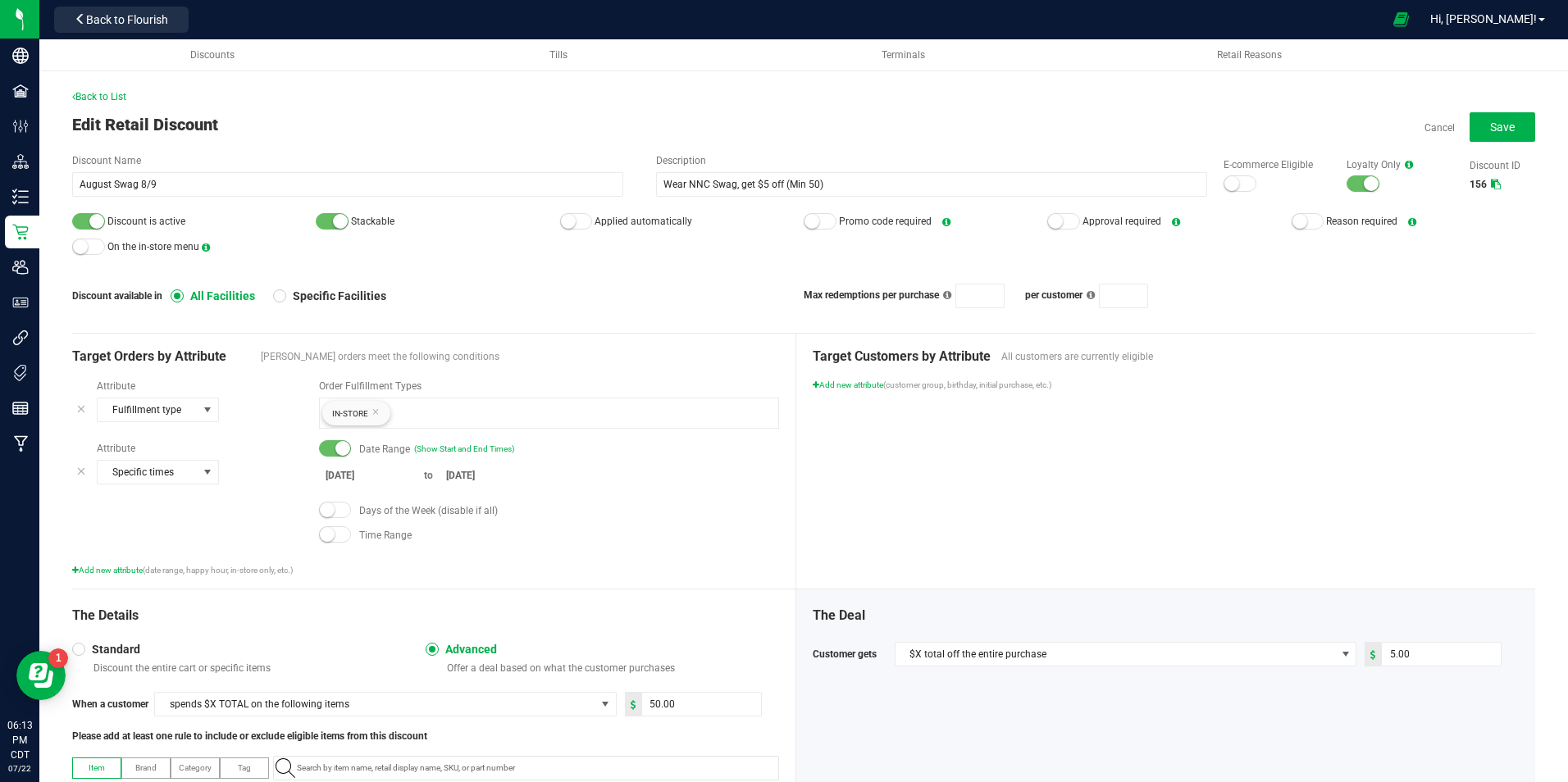 click at bounding box center [335, 510] 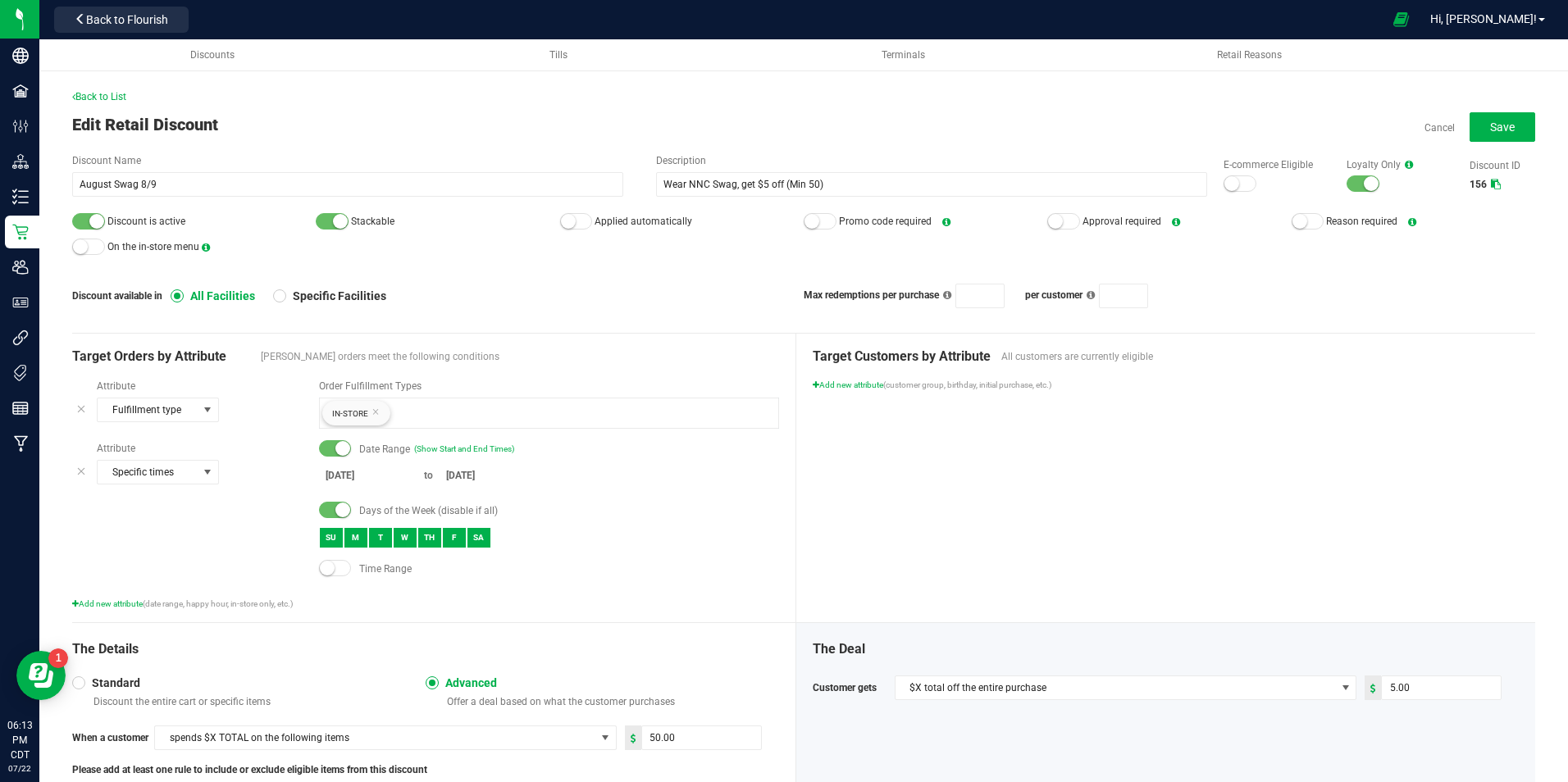 click on "SU" at bounding box center (331, 538) 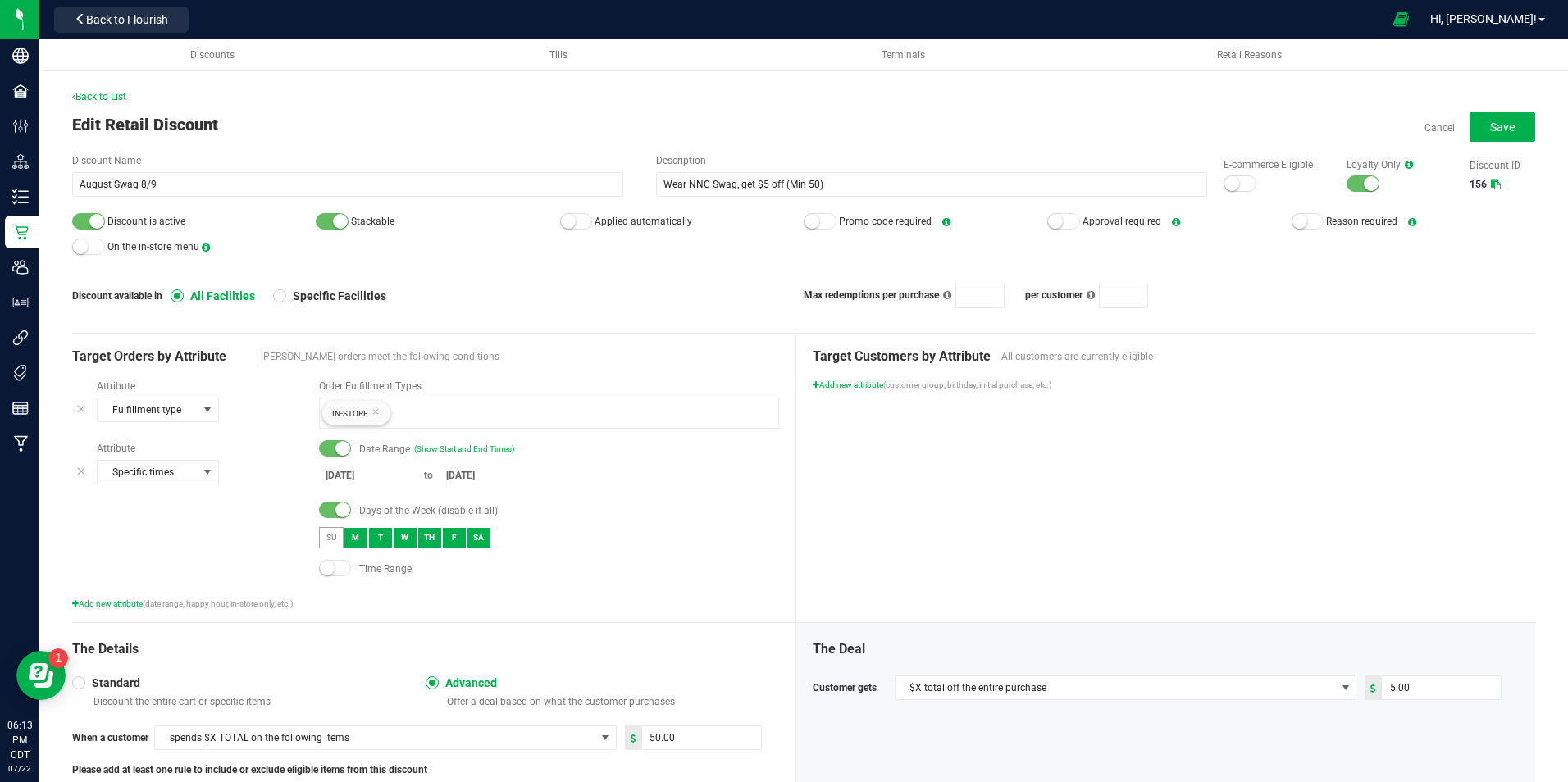 click on "M" at bounding box center [356, 538] 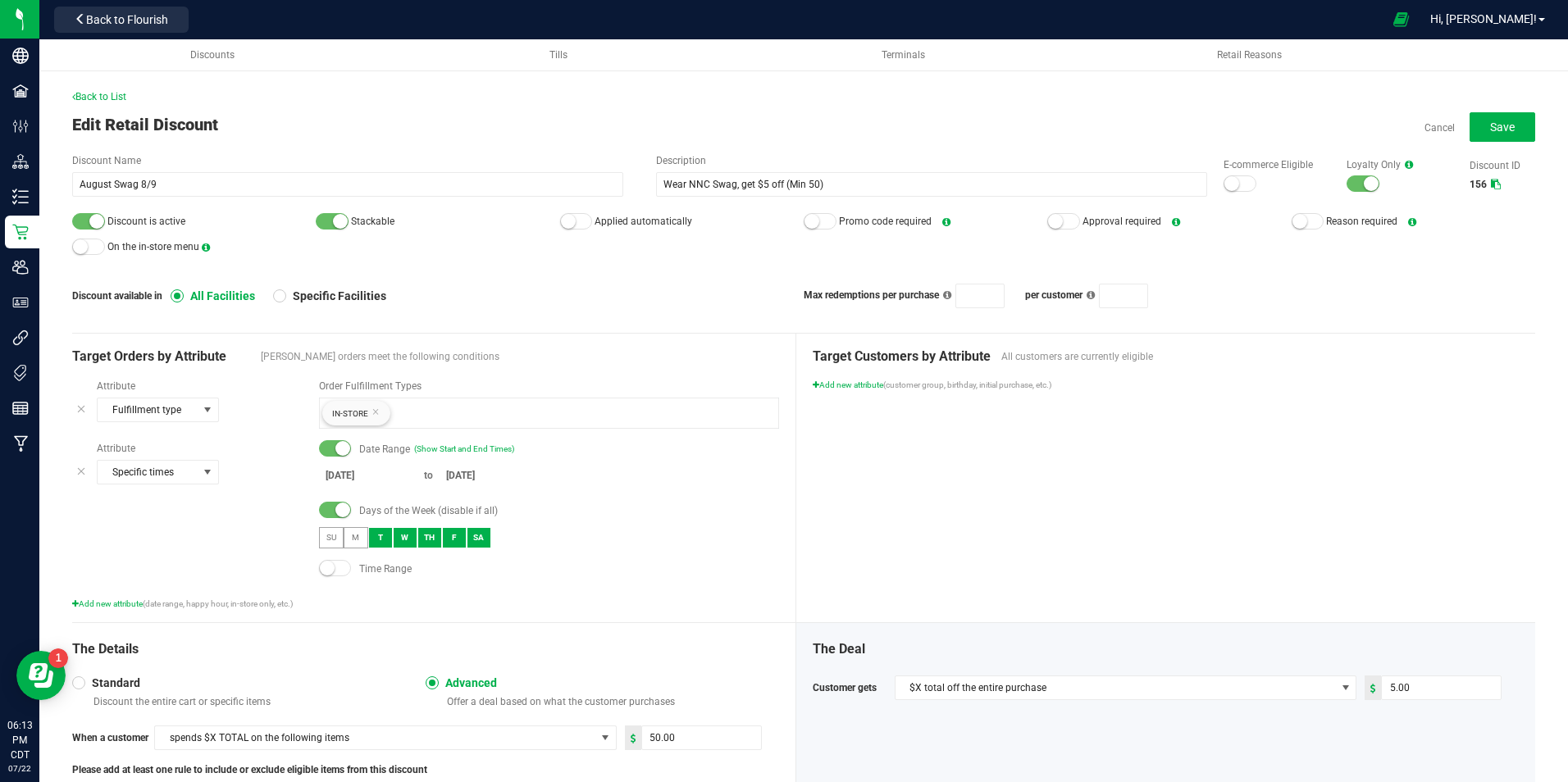 click on "T" at bounding box center [381, 538] 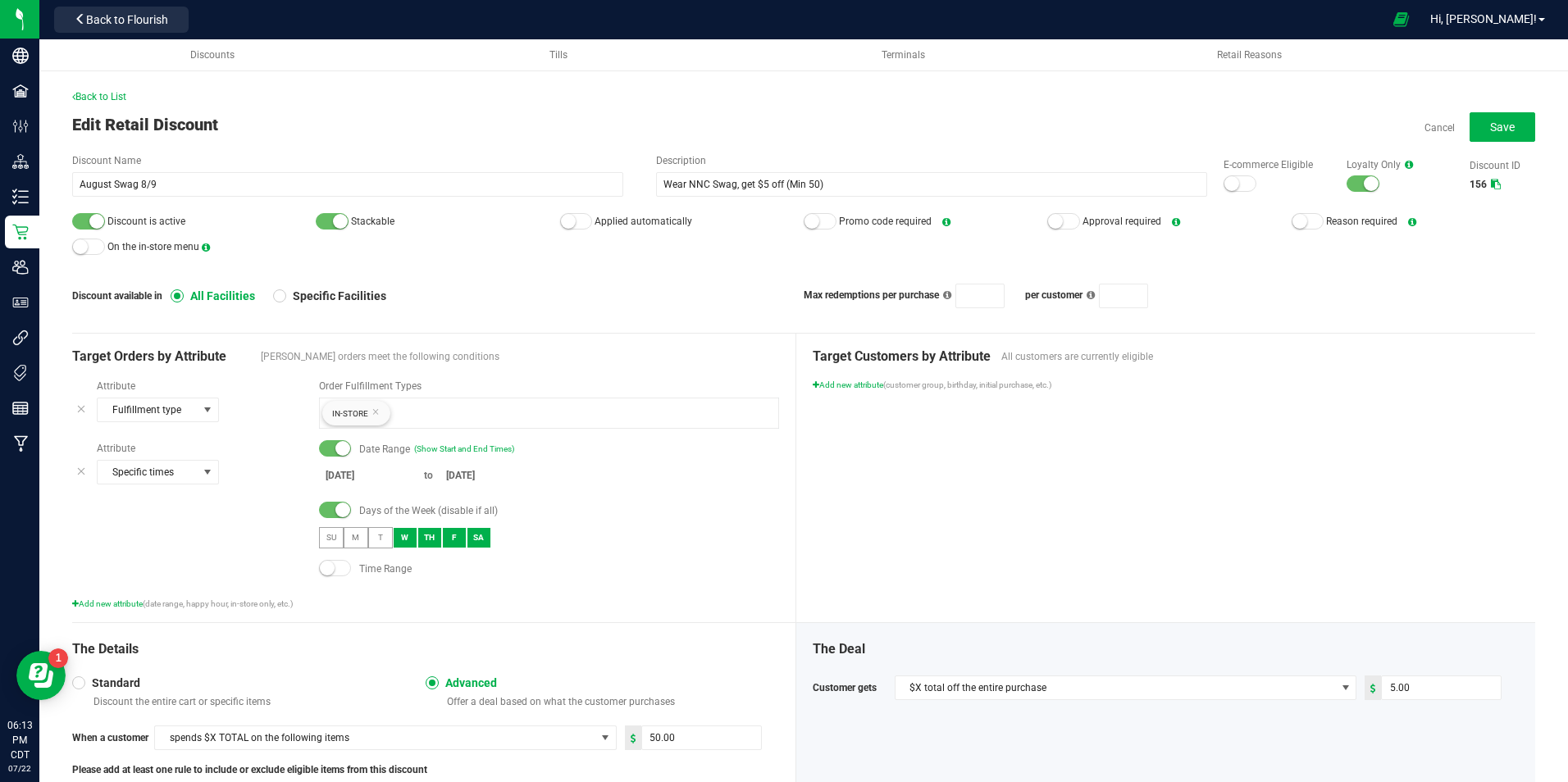 click on "T" at bounding box center [381, 538] 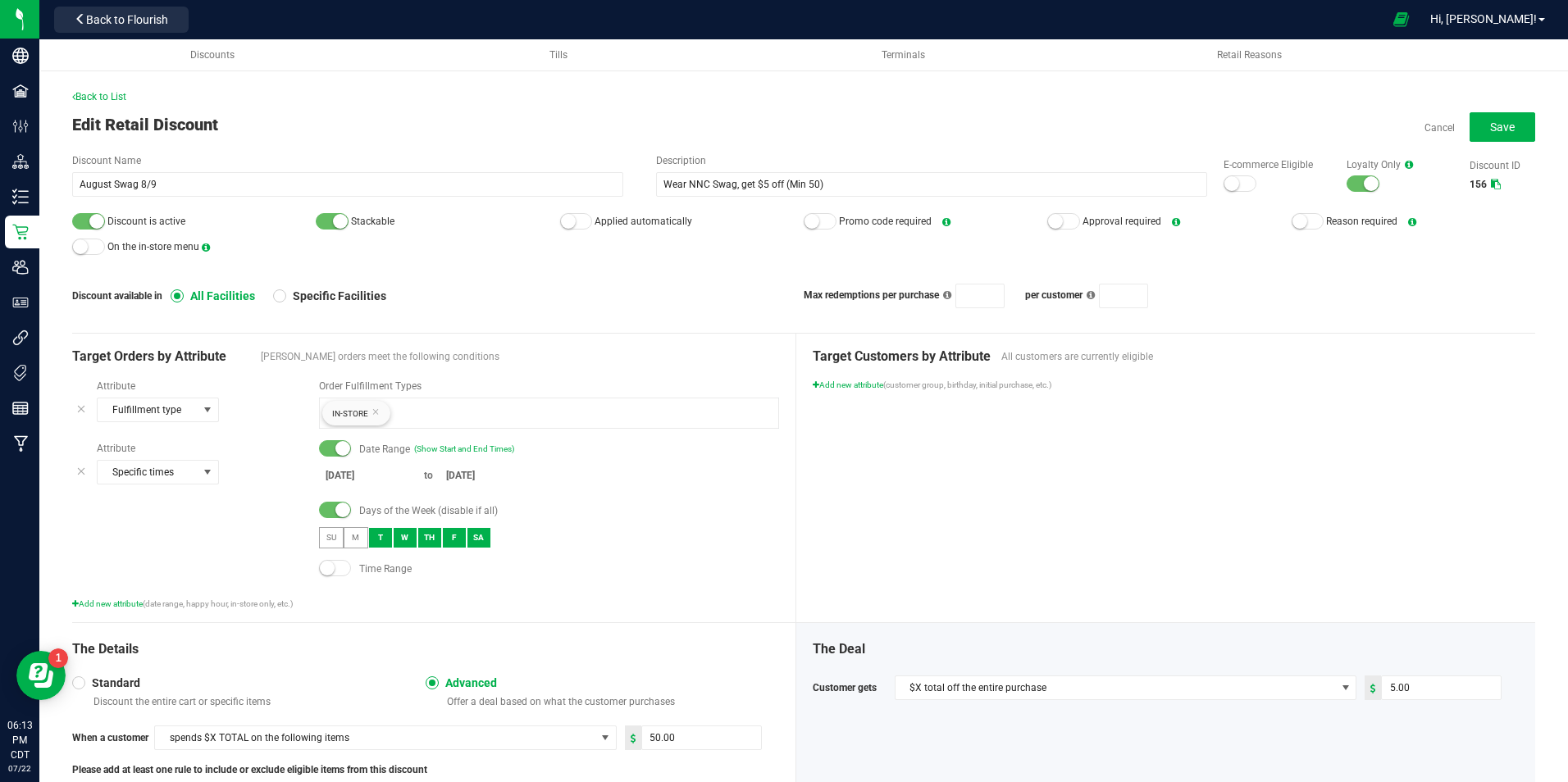 click on "W" at bounding box center (405, 538) 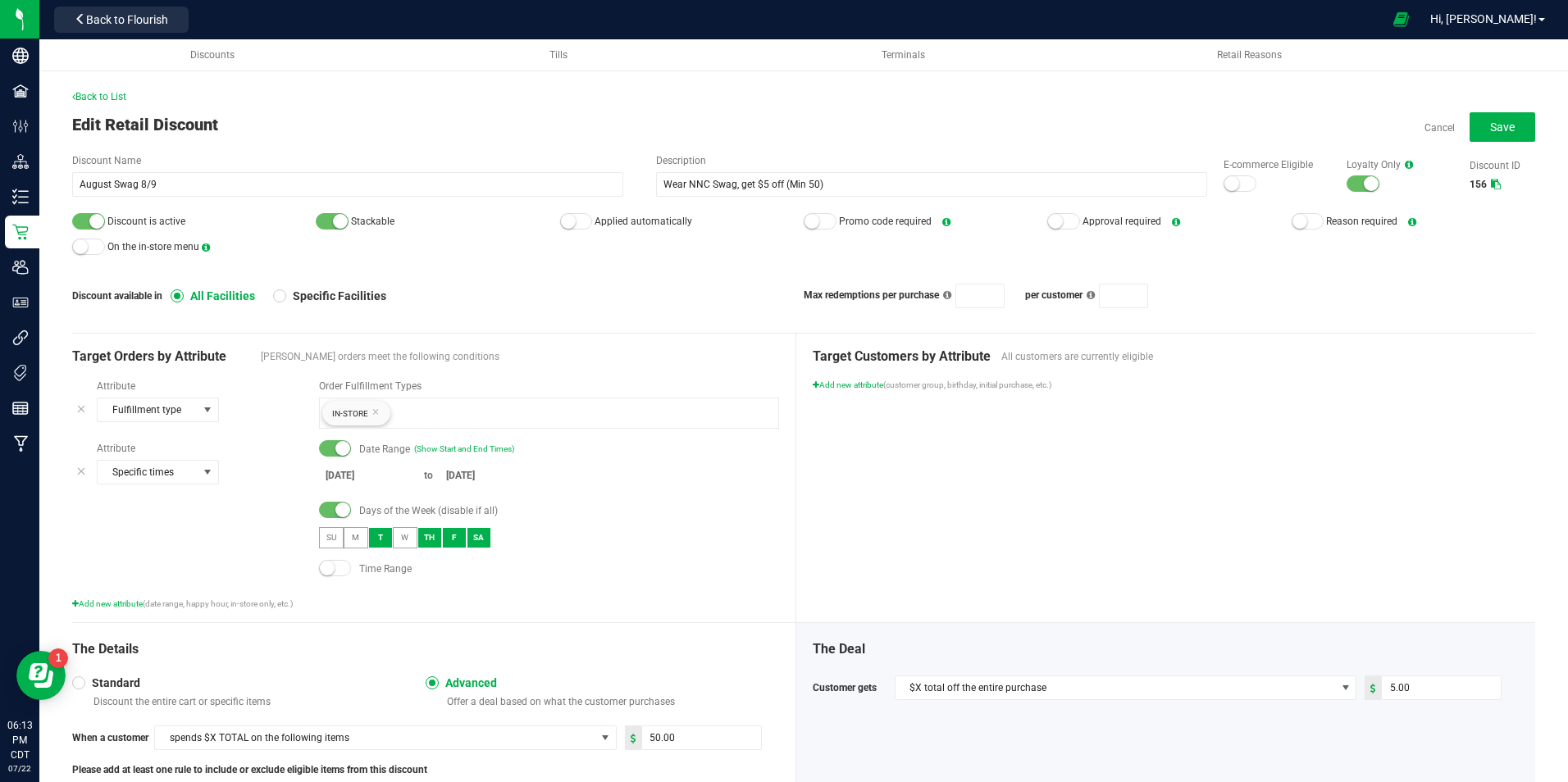 click on "T" at bounding box center (381, 538) 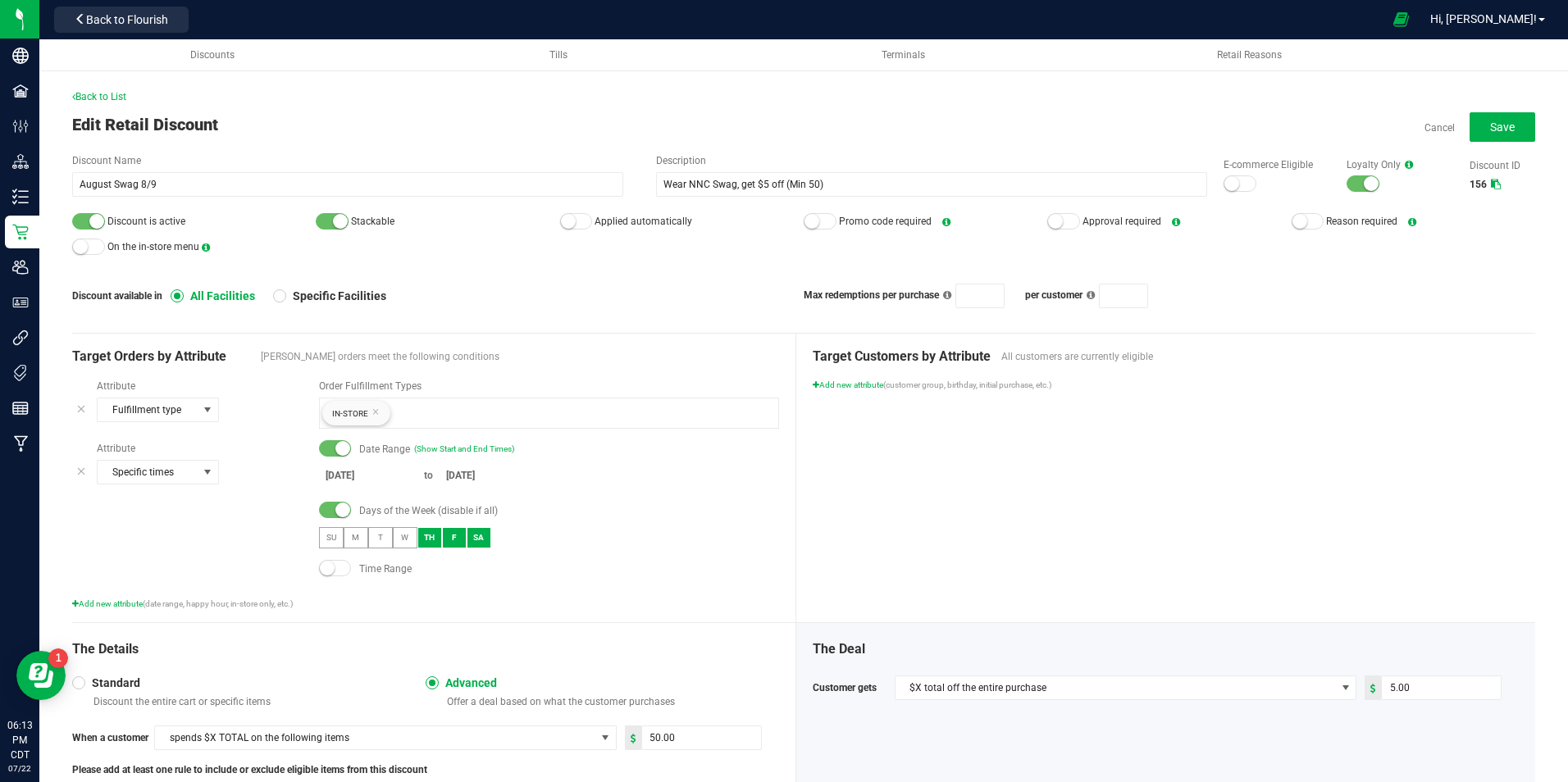 click on "TH" at bounding box center (430, 538) 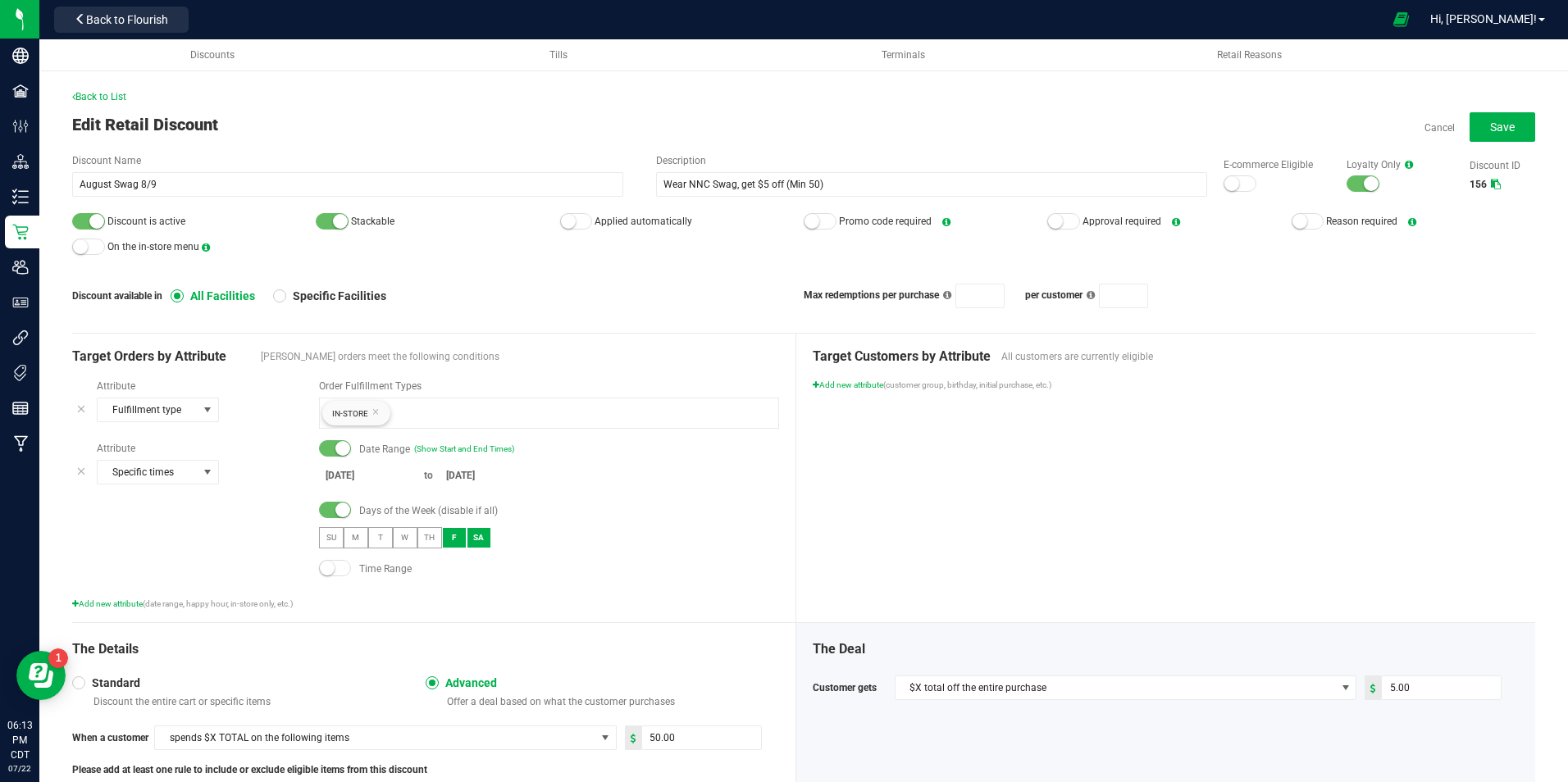 click on "F" at bounding box center [454, 538] 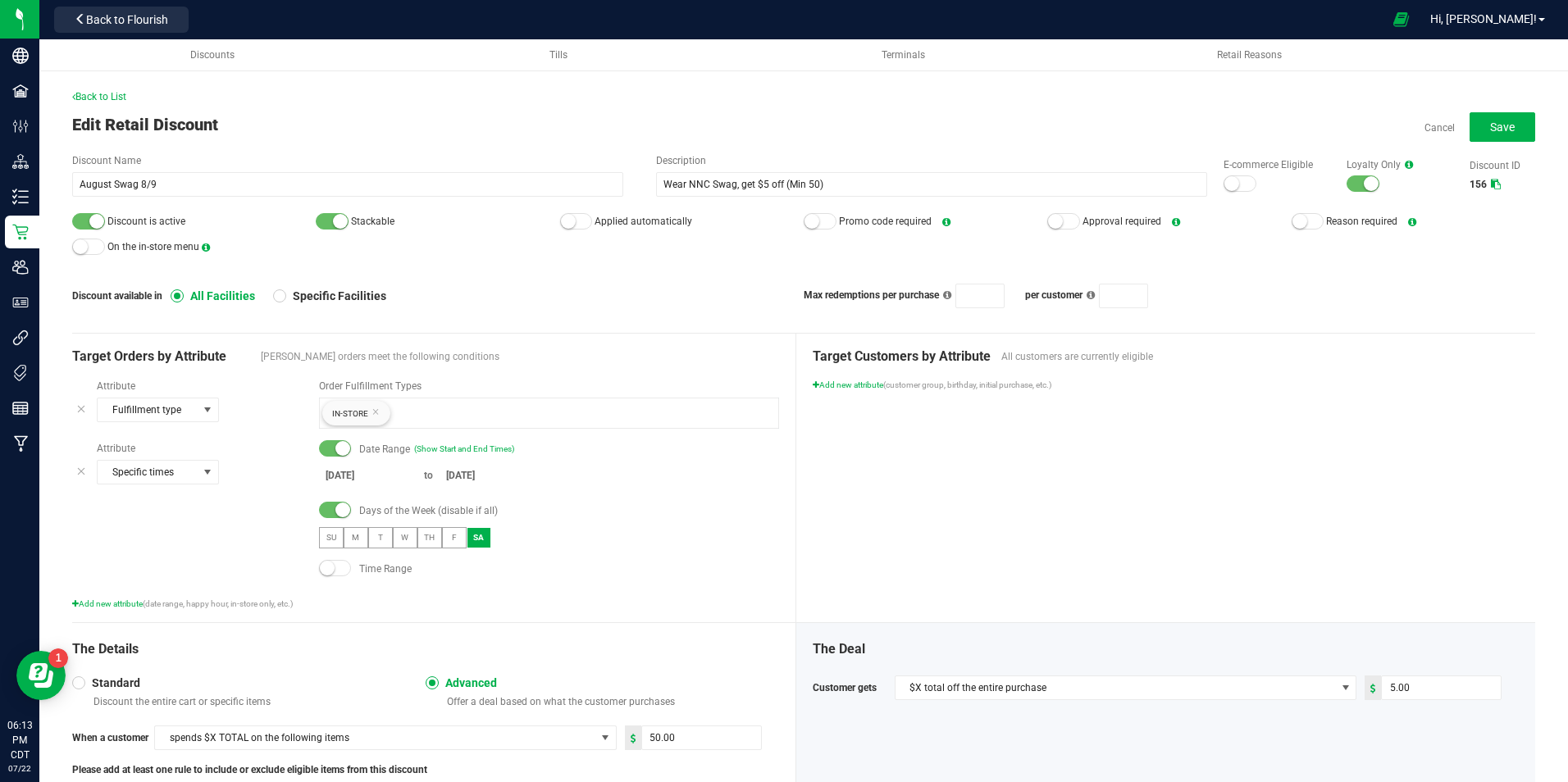 click on "SU   M   T   W   TH   F   SA" at bounding box center [549, 538] 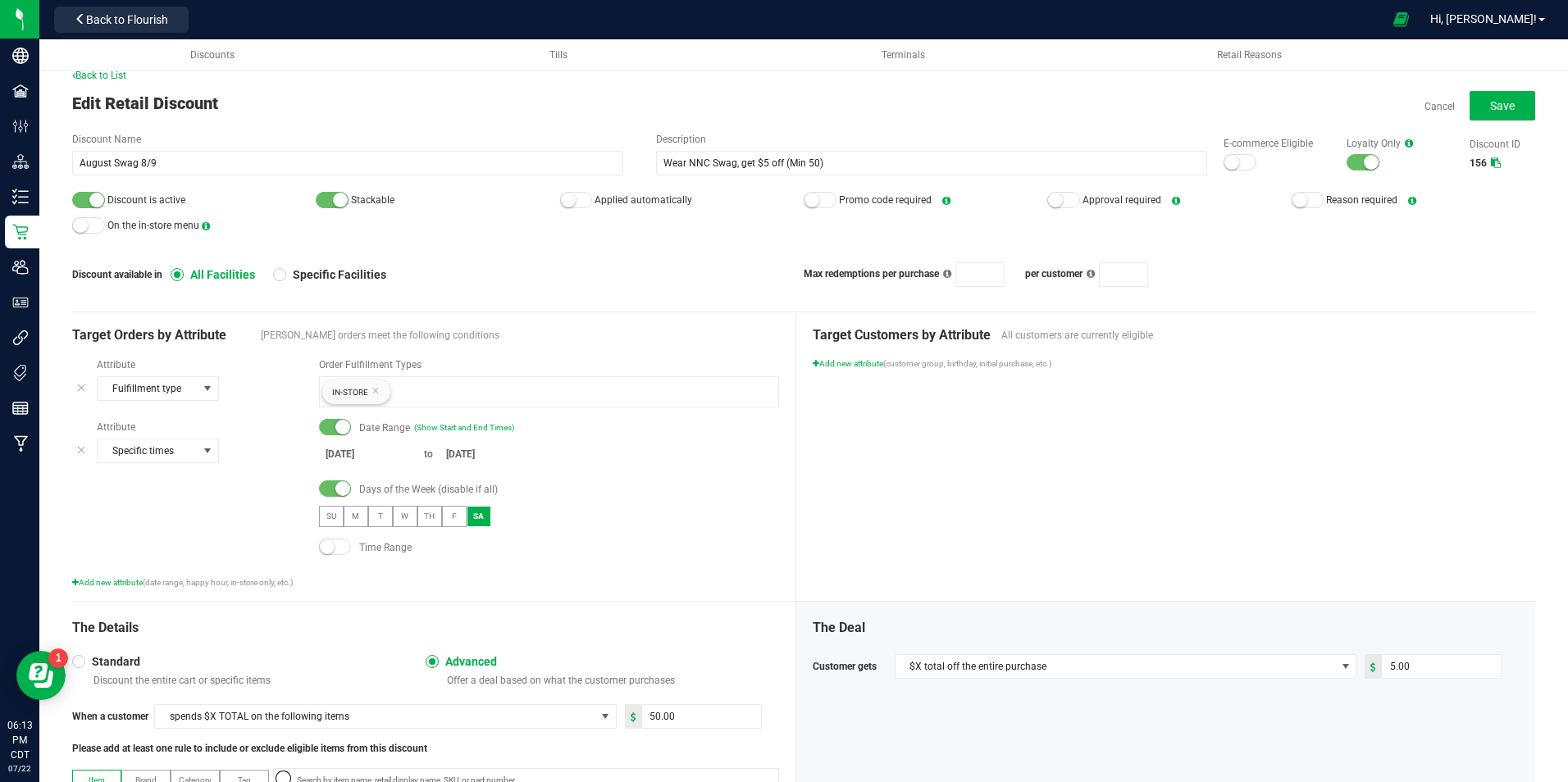 scroll, scrollTop: 0, scrollLeft: 0, axis: both 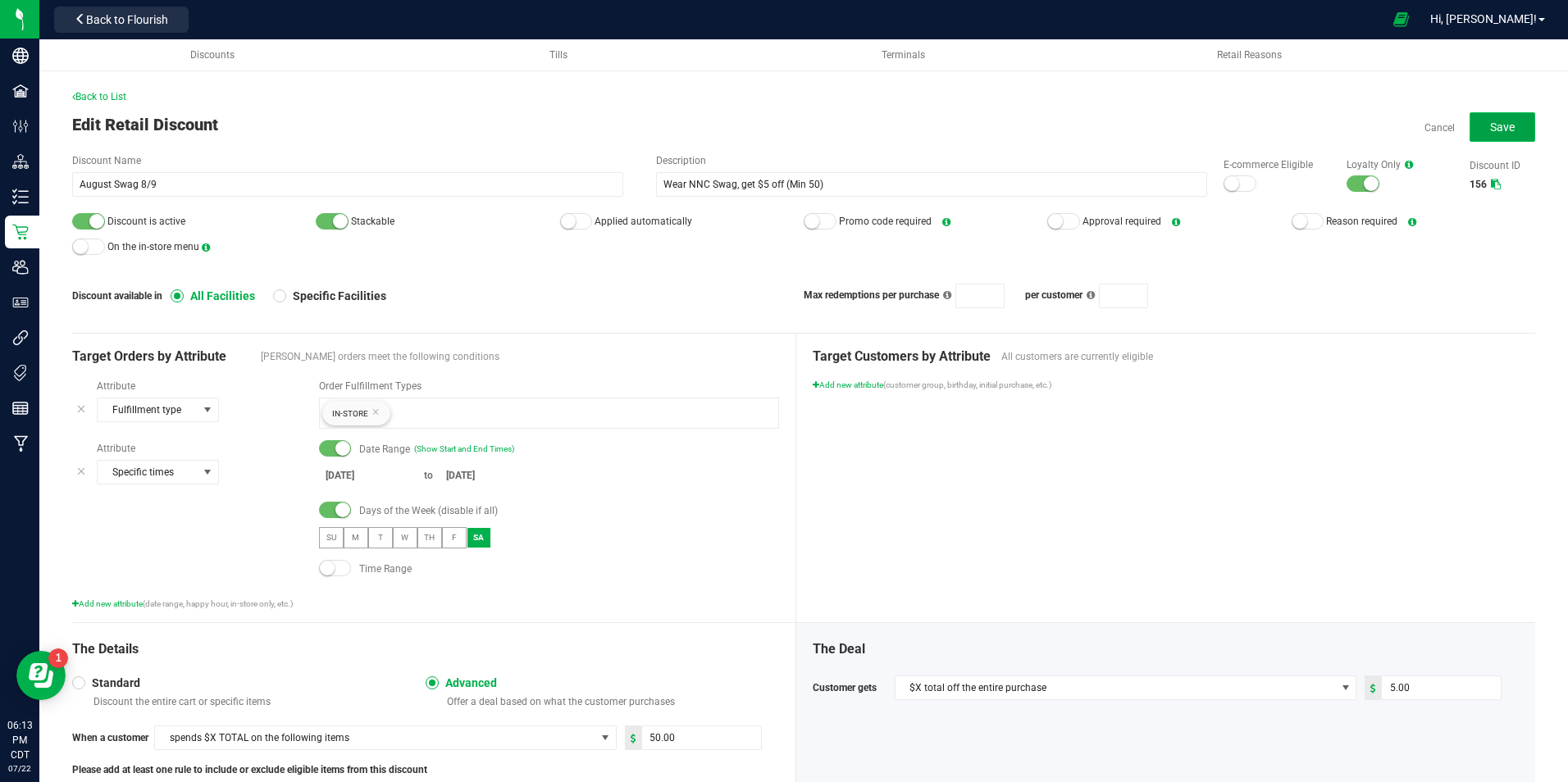 click on "Save" at bounding box center [1502, 127] 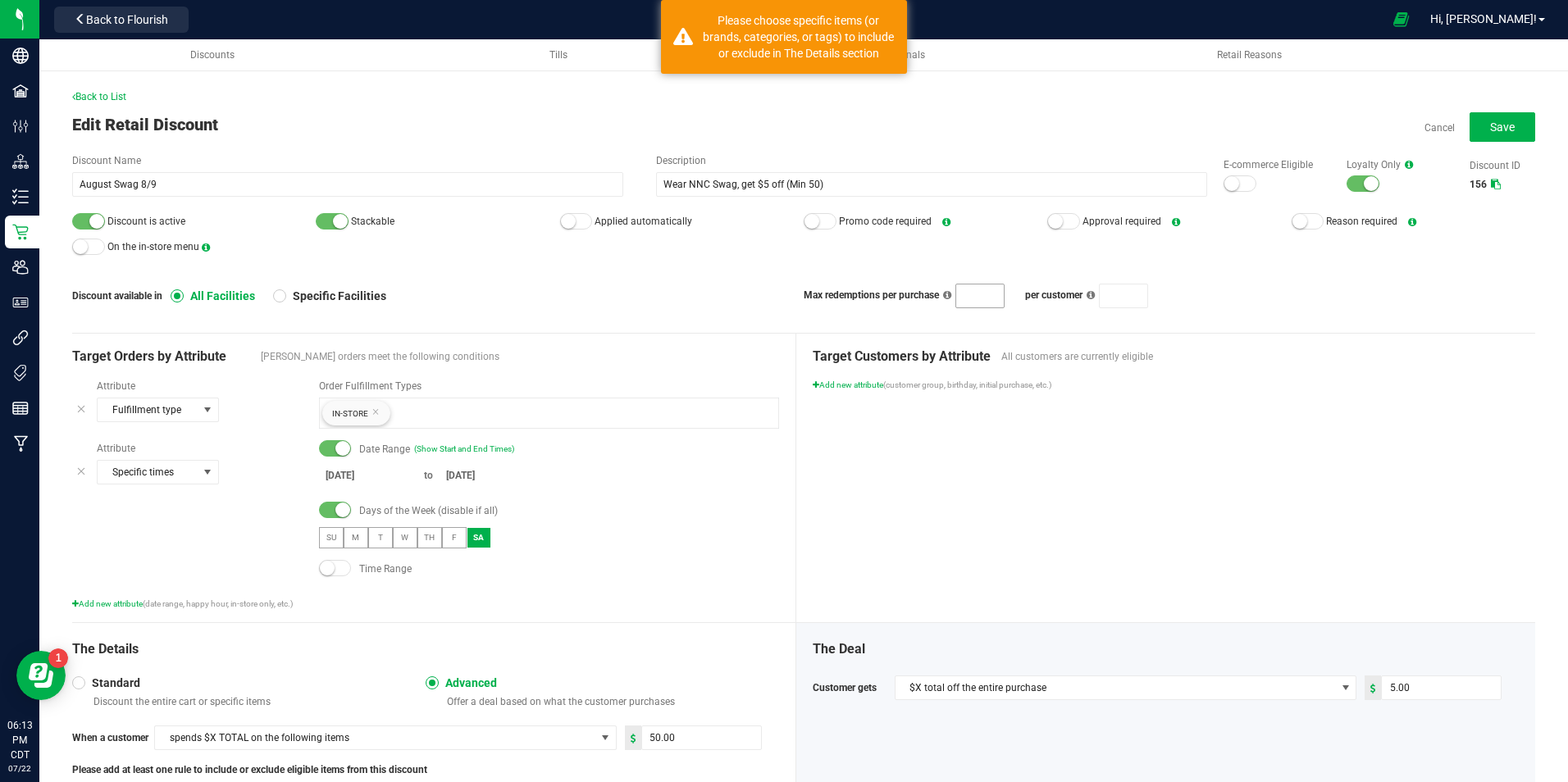 click at bounding box center (980, 296) 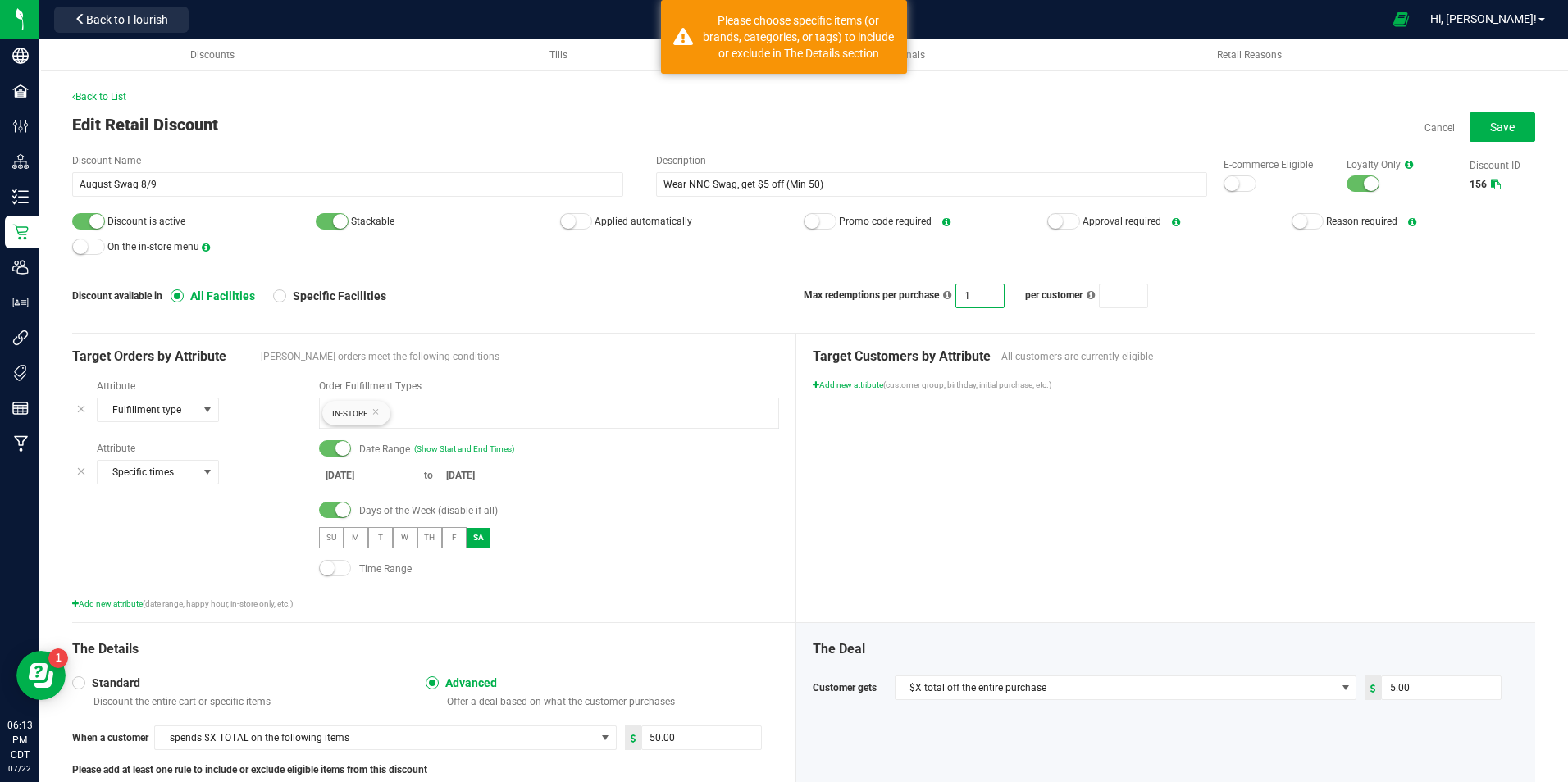 type on "1" 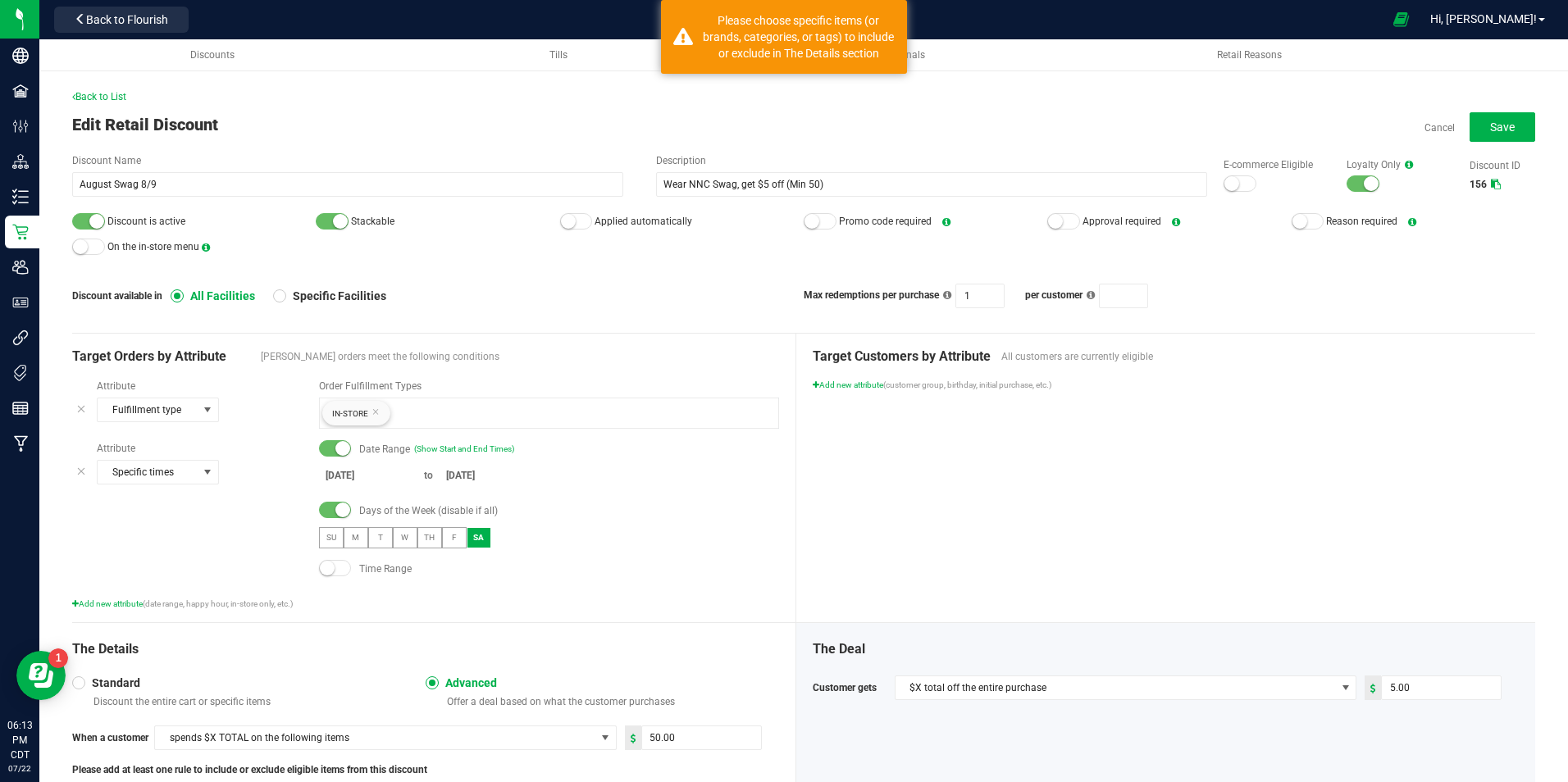 click on "Back to List   Edit Retail Discount   Cancel   Save   Discount Name  August Swag 8/9  Description  Wear NNC Swag, get $5 off (Min 50)  E-commerce Eligible   Loyalty Only   Discount ID   156   Discount is active   Stackable   Applied automatically   Promo code required   Approval required   Reason required   On the in-store menu   Discount available in   All Facilities   Specific Facilities   Max redemptions per purchase  1  per customer   Target Orders by Attribute   Eligible orders meet the following conditions   Attribute  Fulfillment type  Order Fulfillment Types  In-Store  Attribute  Specific times  Date Range   (Show Start and End Times)  [DATE] to [DATE] Days of the Week (disable if all)  SU   M   T   W   TH   F   SA  Time Range  Add new attribute   (date range, happy hour, in-store only, etc.)   Target Customers by Attribute   All customers are currently eligible   Add new attribute   (customer group, birthday, initial purchase, etc.)   The Details   Standard   Advanced   When a customer  50.00" at bounding box center [804, 540] 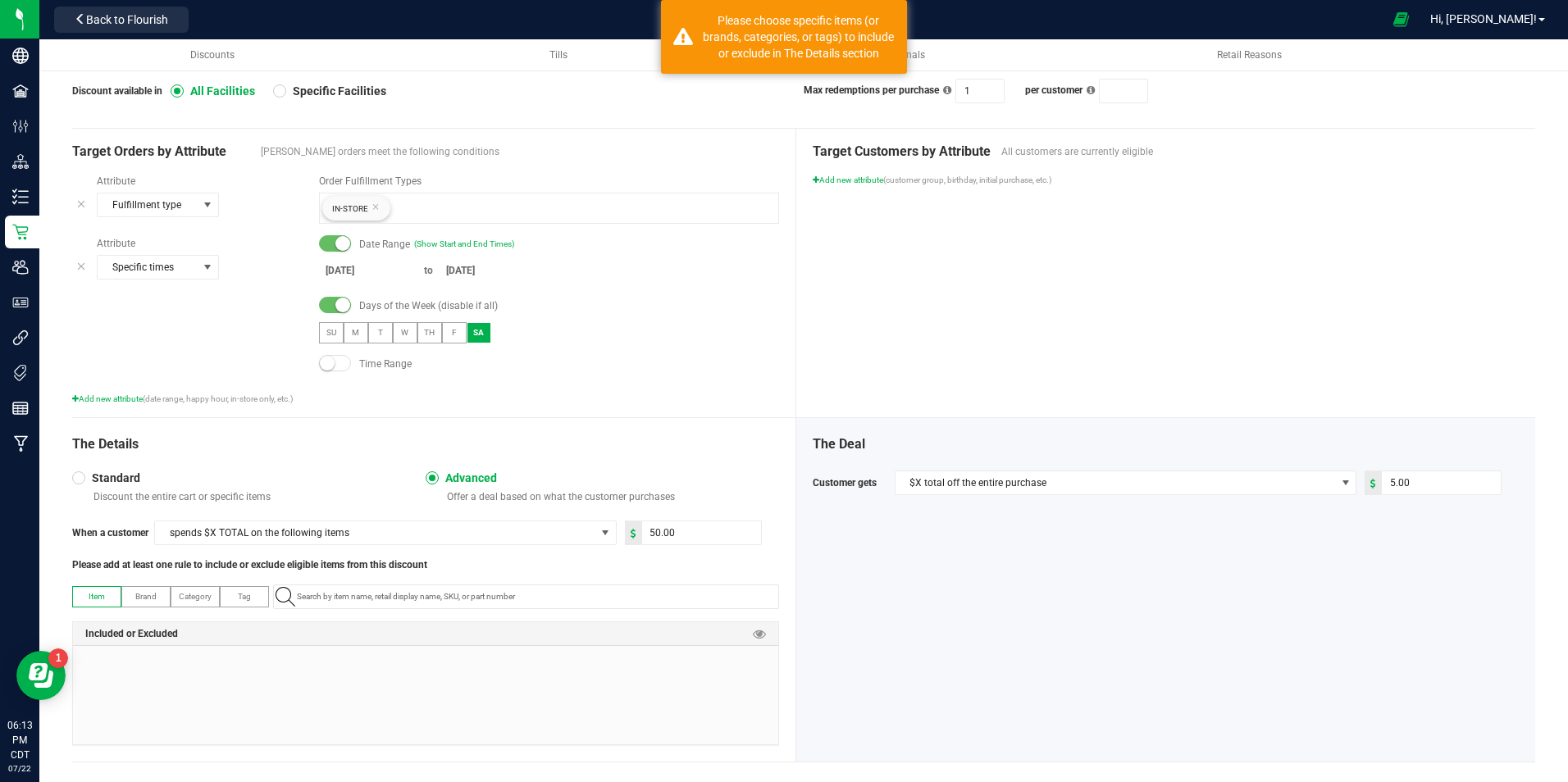 scroll, scrollTop: 226, scrollLeft: 0, axis: vertical 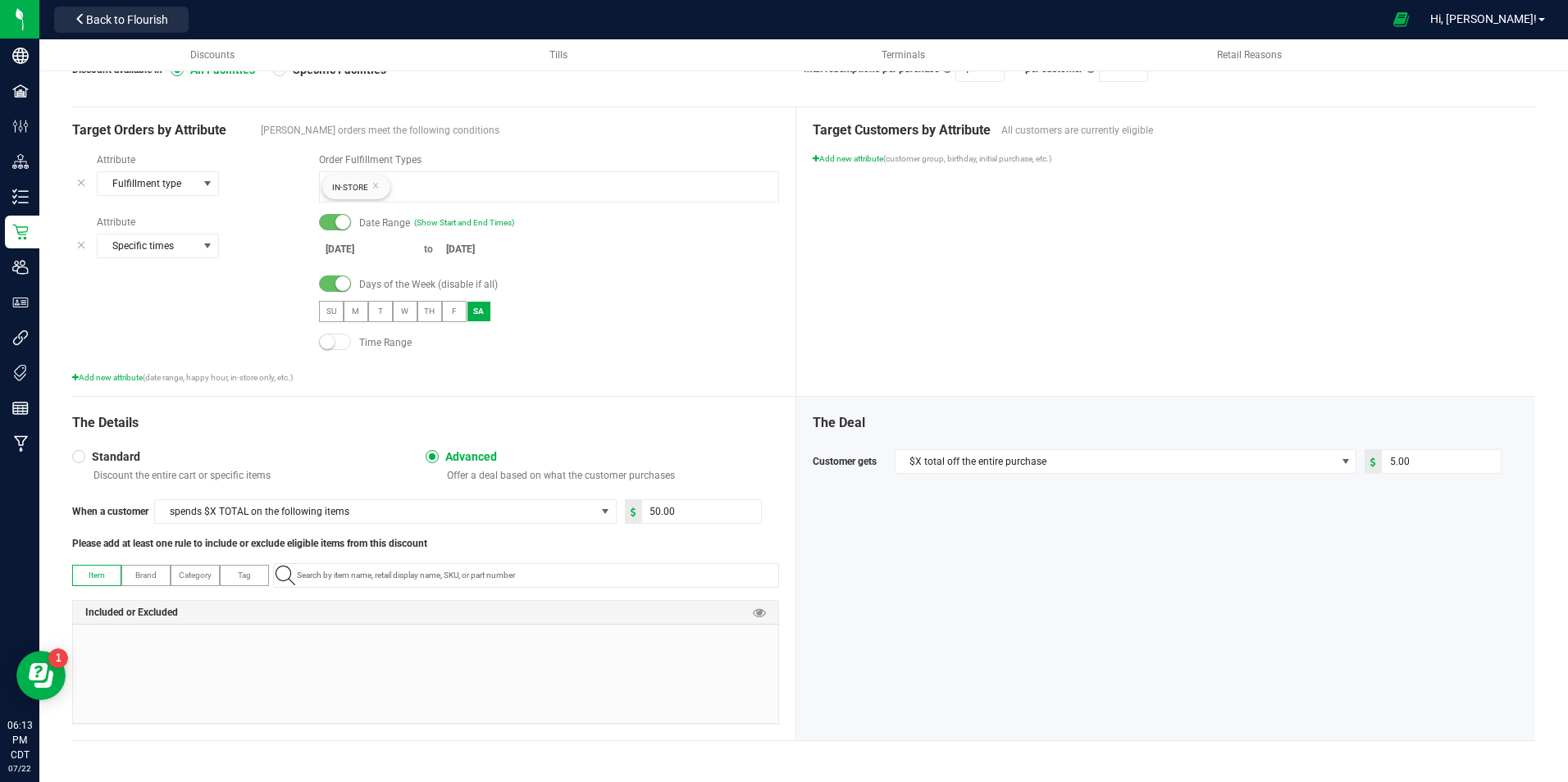 click on "Category" at bounding box center [195, 575] 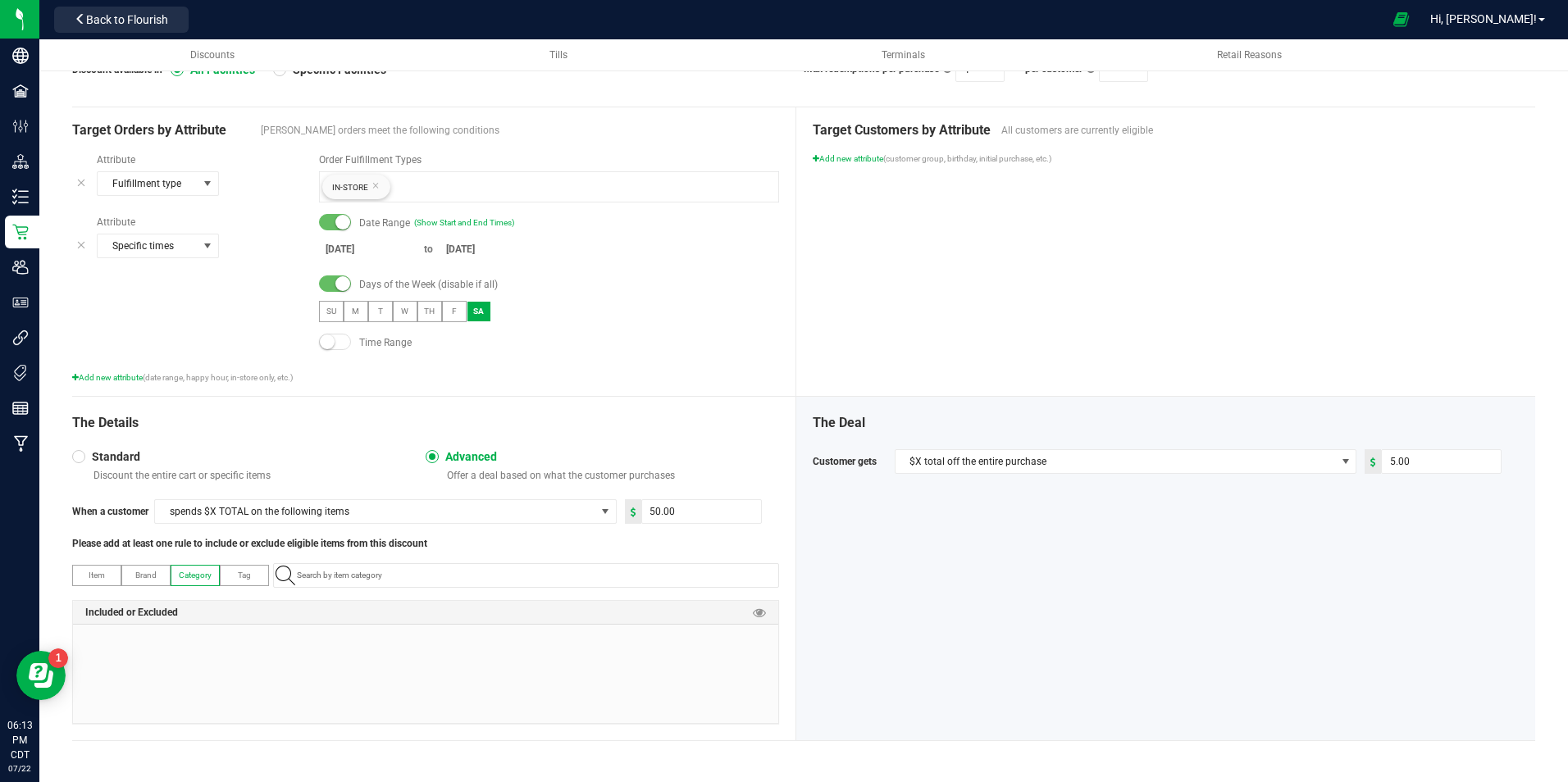 click on "Brand" at bounding box center [146, 575] 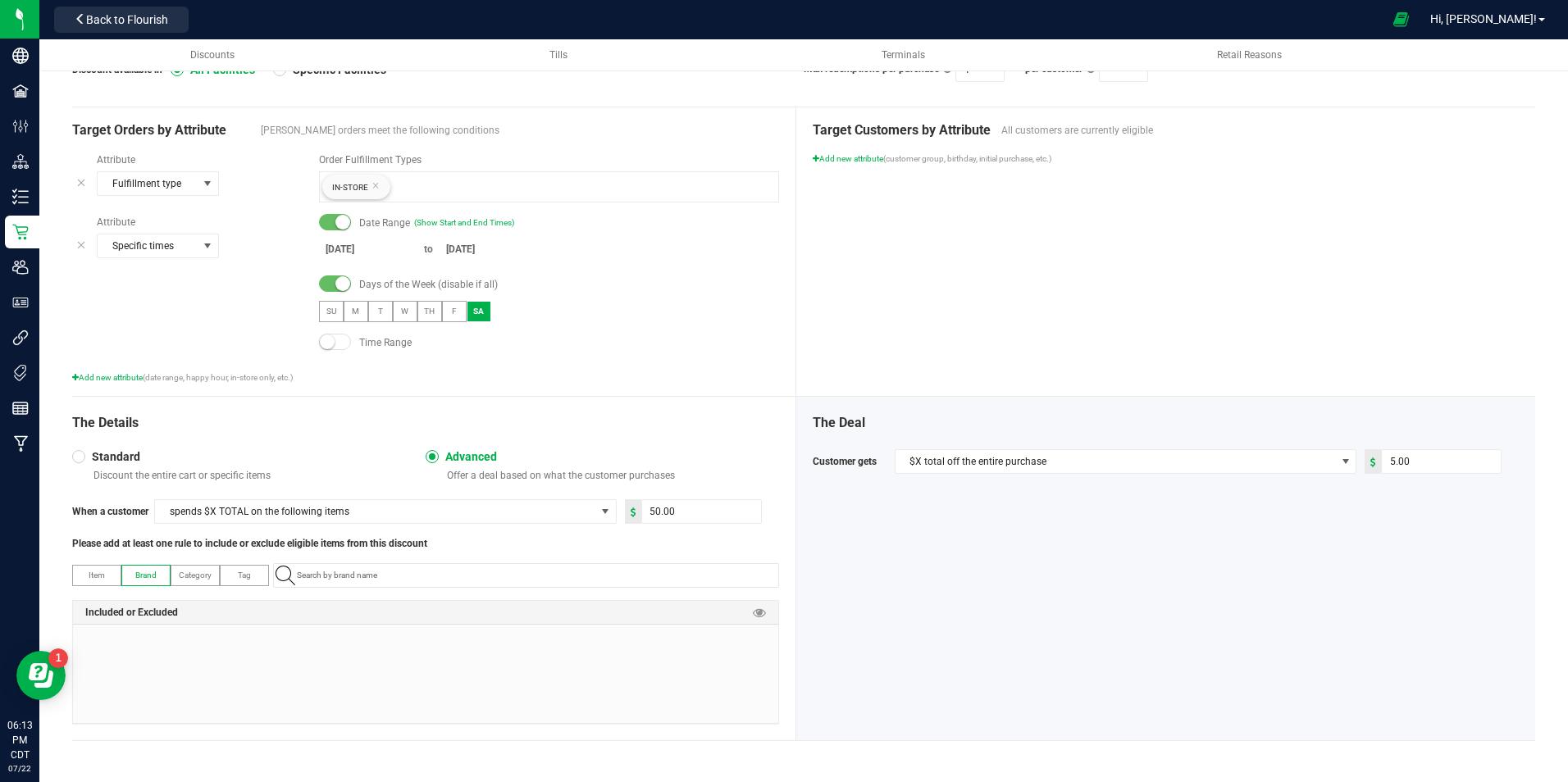 click on "Tag" at bounding box center [244, 575] 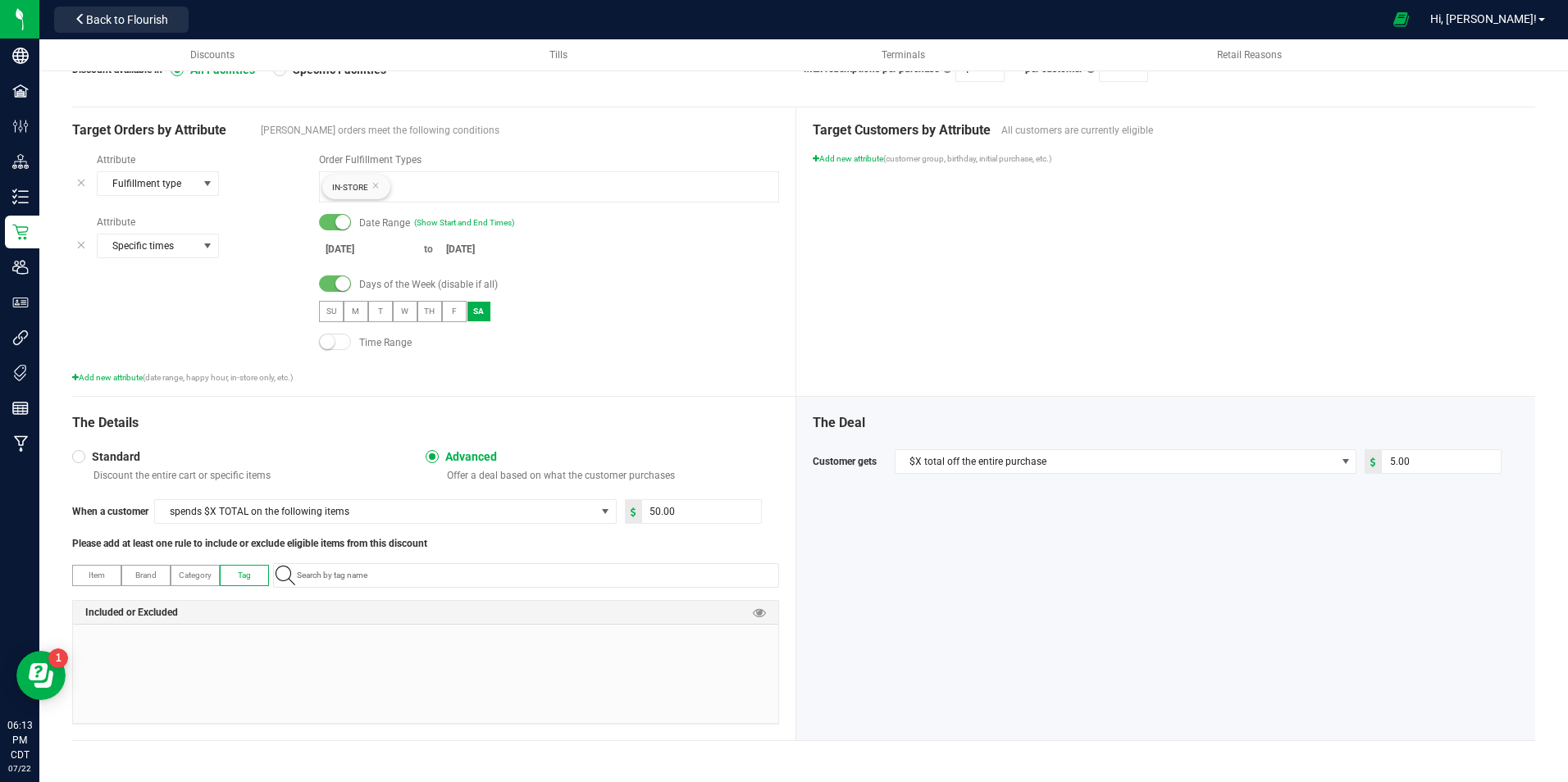 click on "Category" at bounding box center [195, 575] 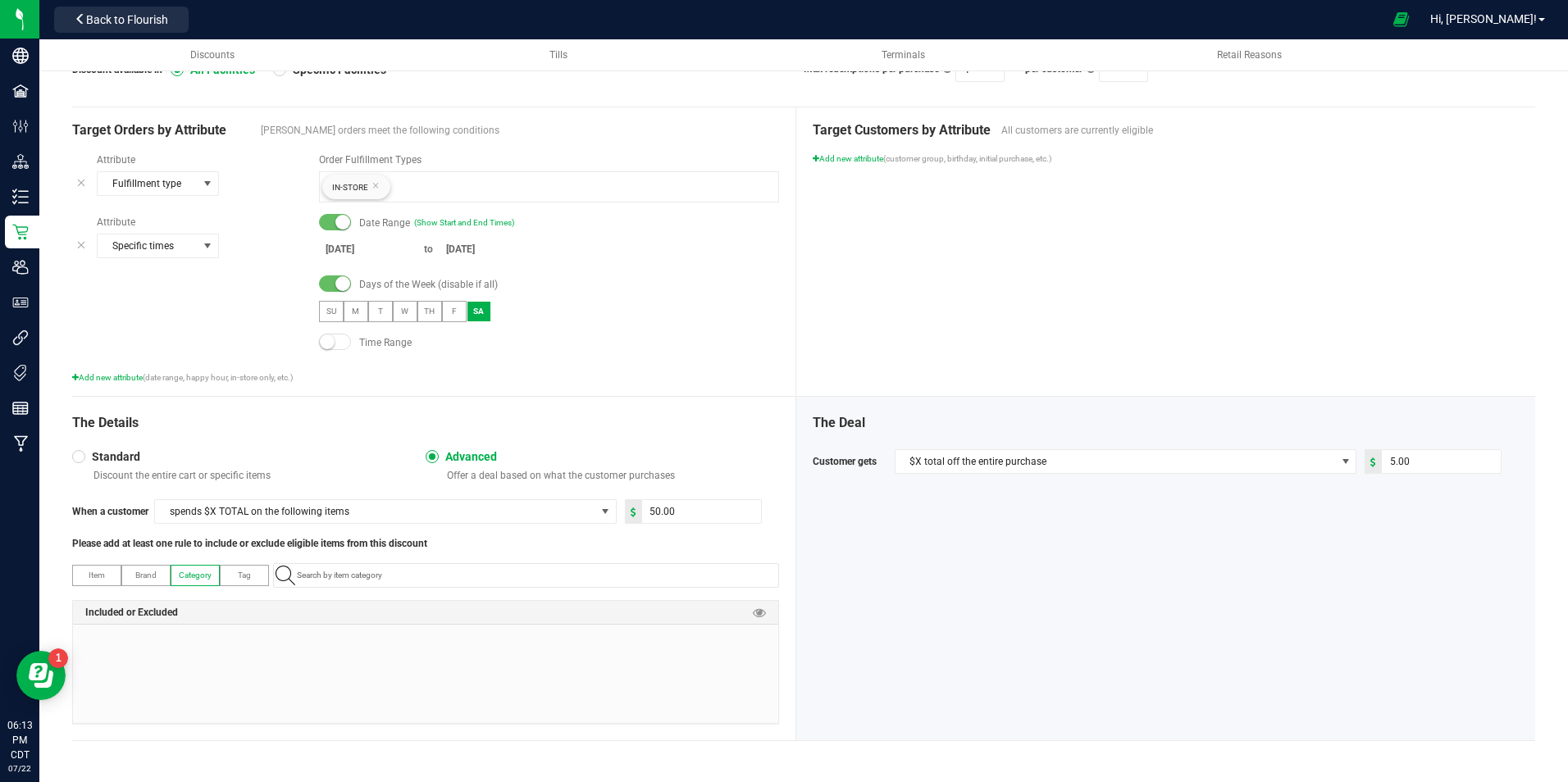 click on "Brand" at bounding box center (146, 575) 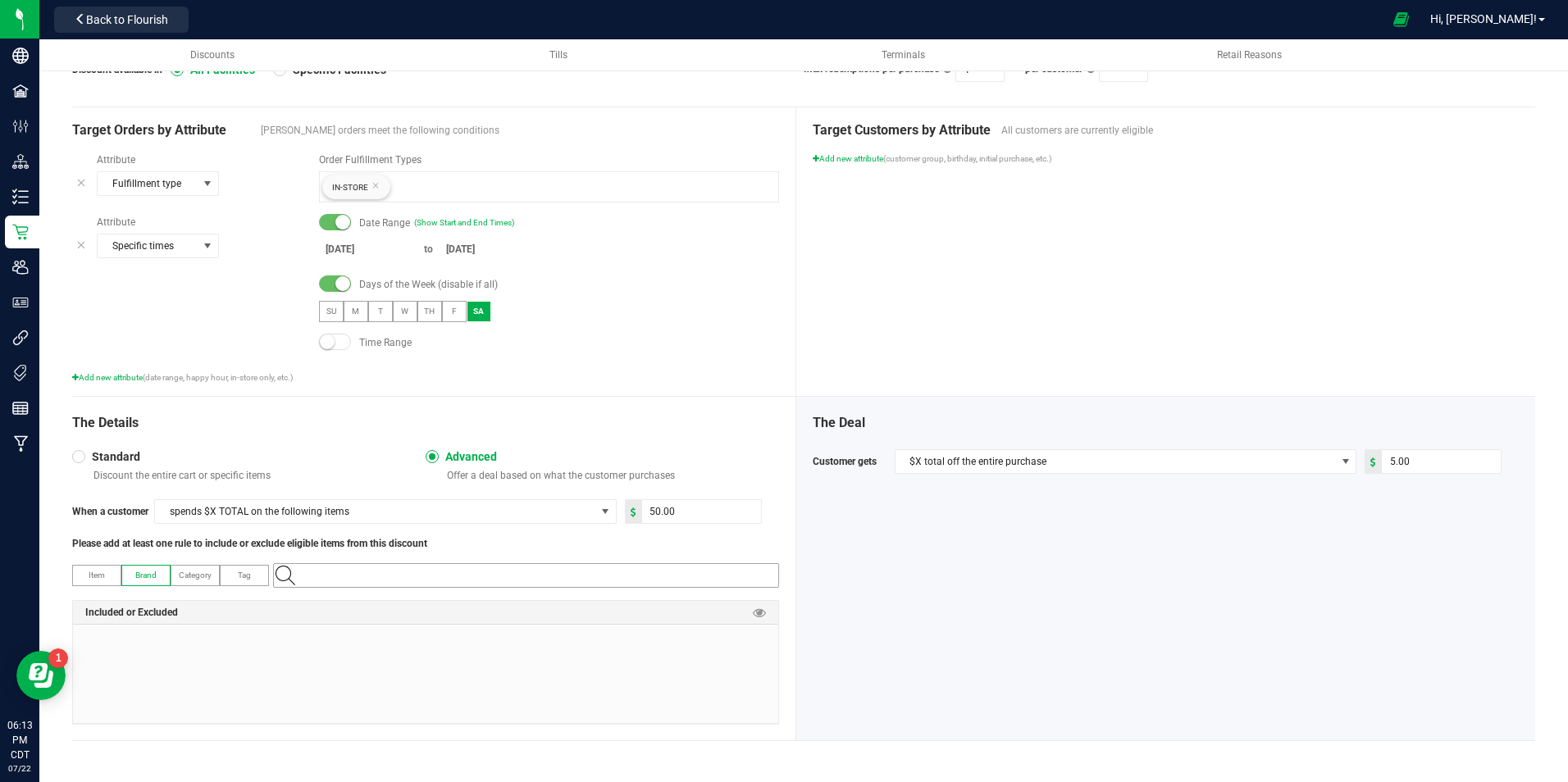 click at bounding box center [534, 575] 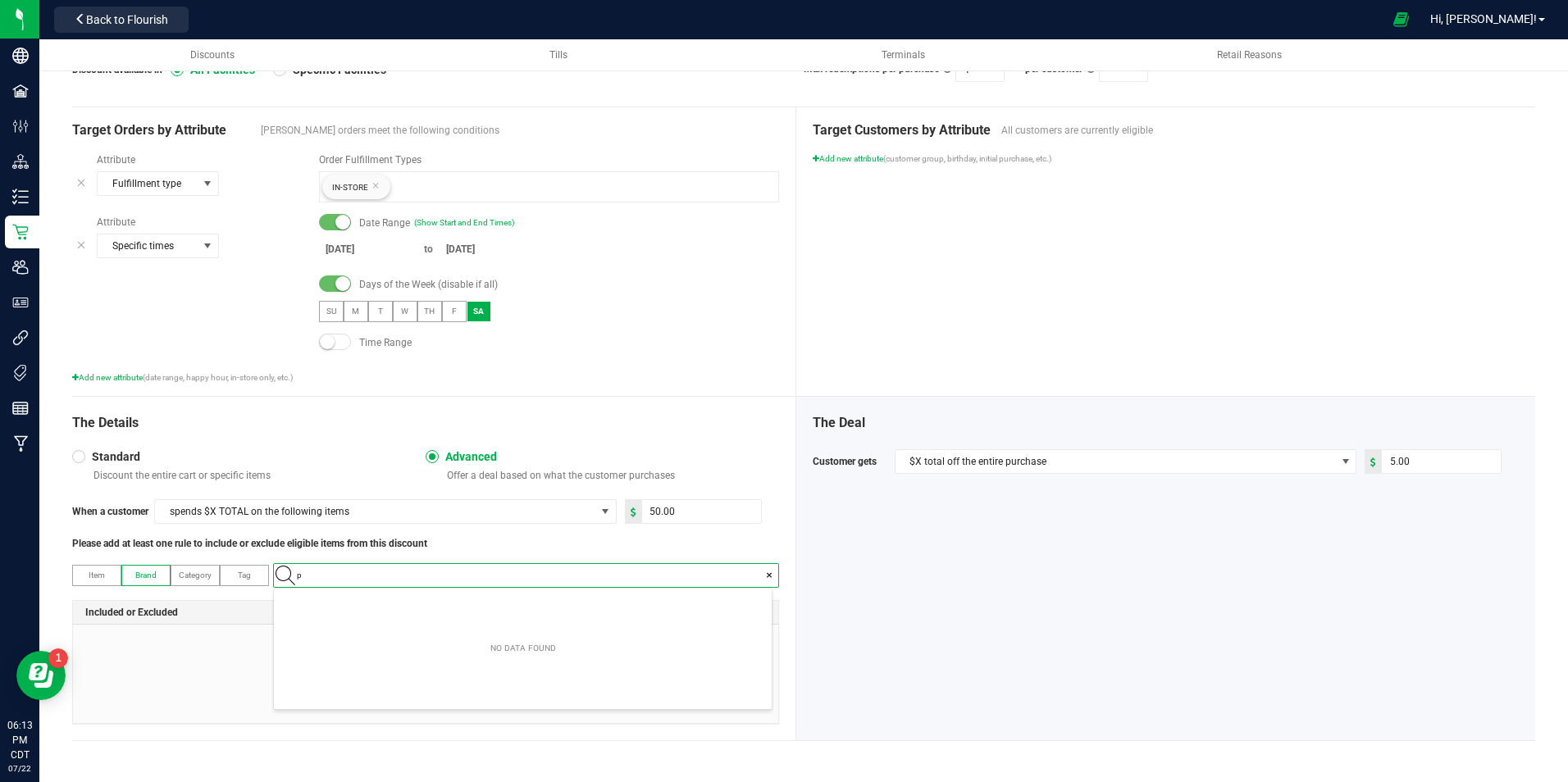 scroll, scrollTop: 81948, scrollLeft: 81511, axis: both 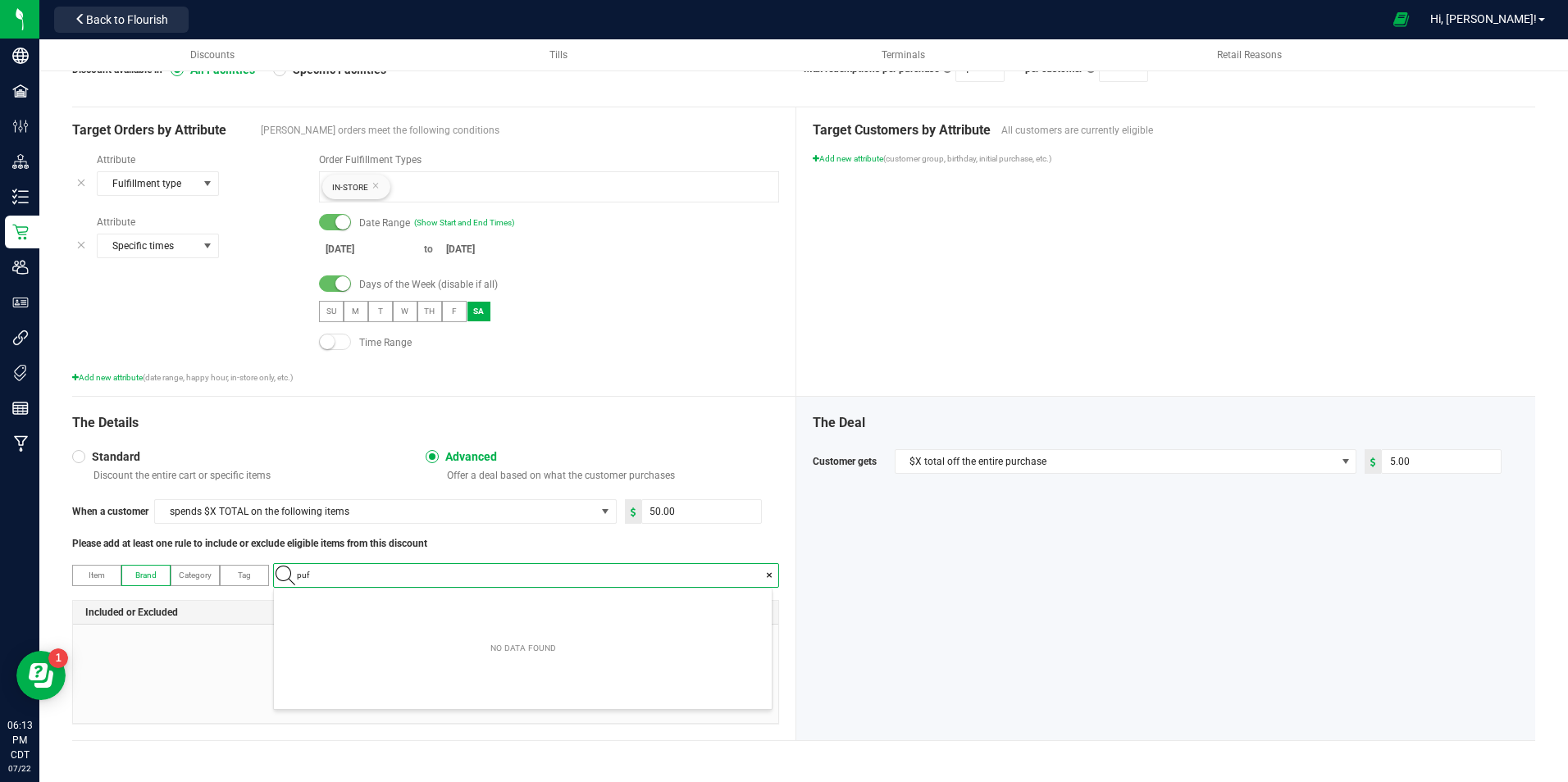 type on "puff" 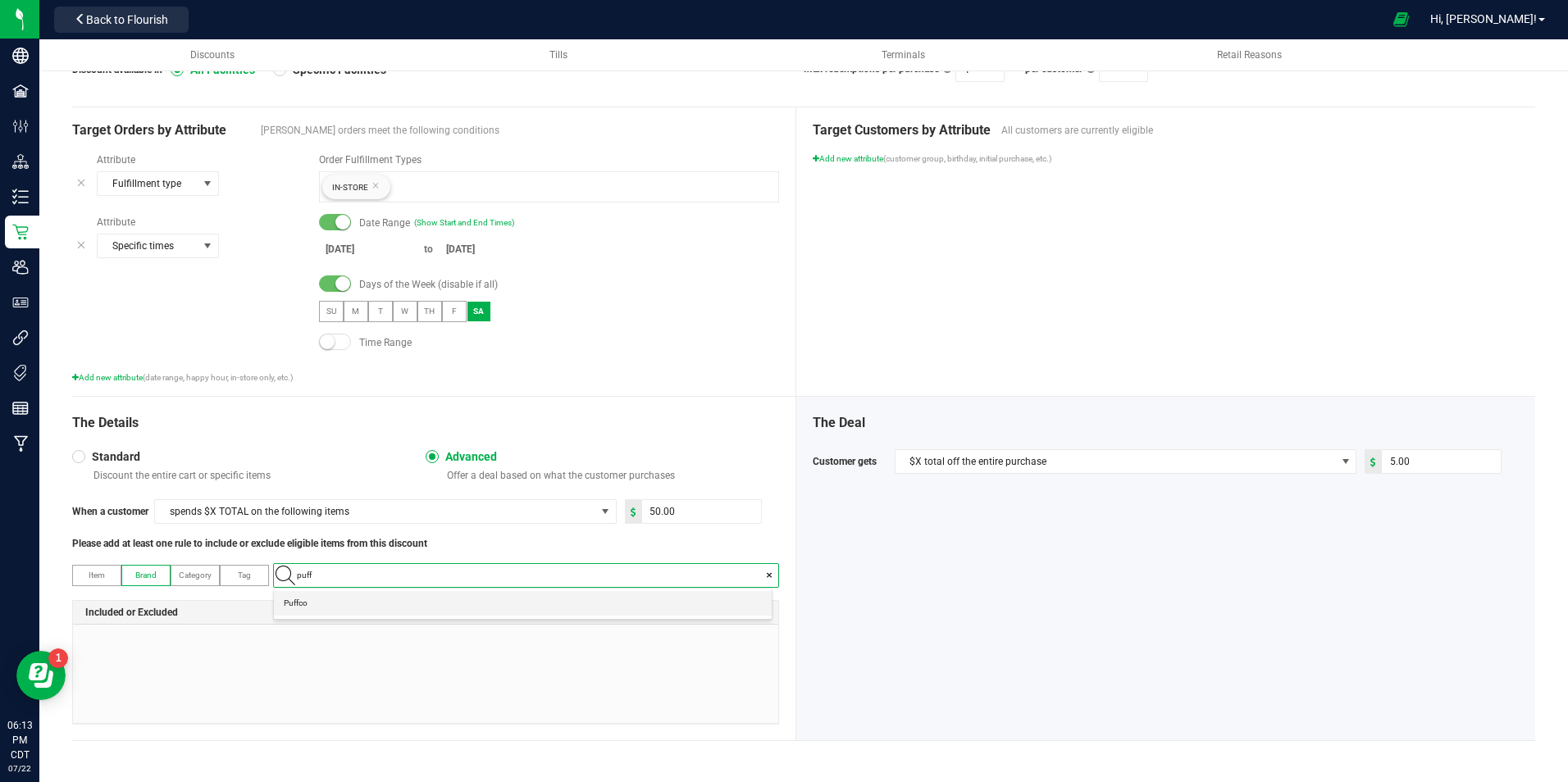 click on "Puffco" at bounding box center [522, 603] 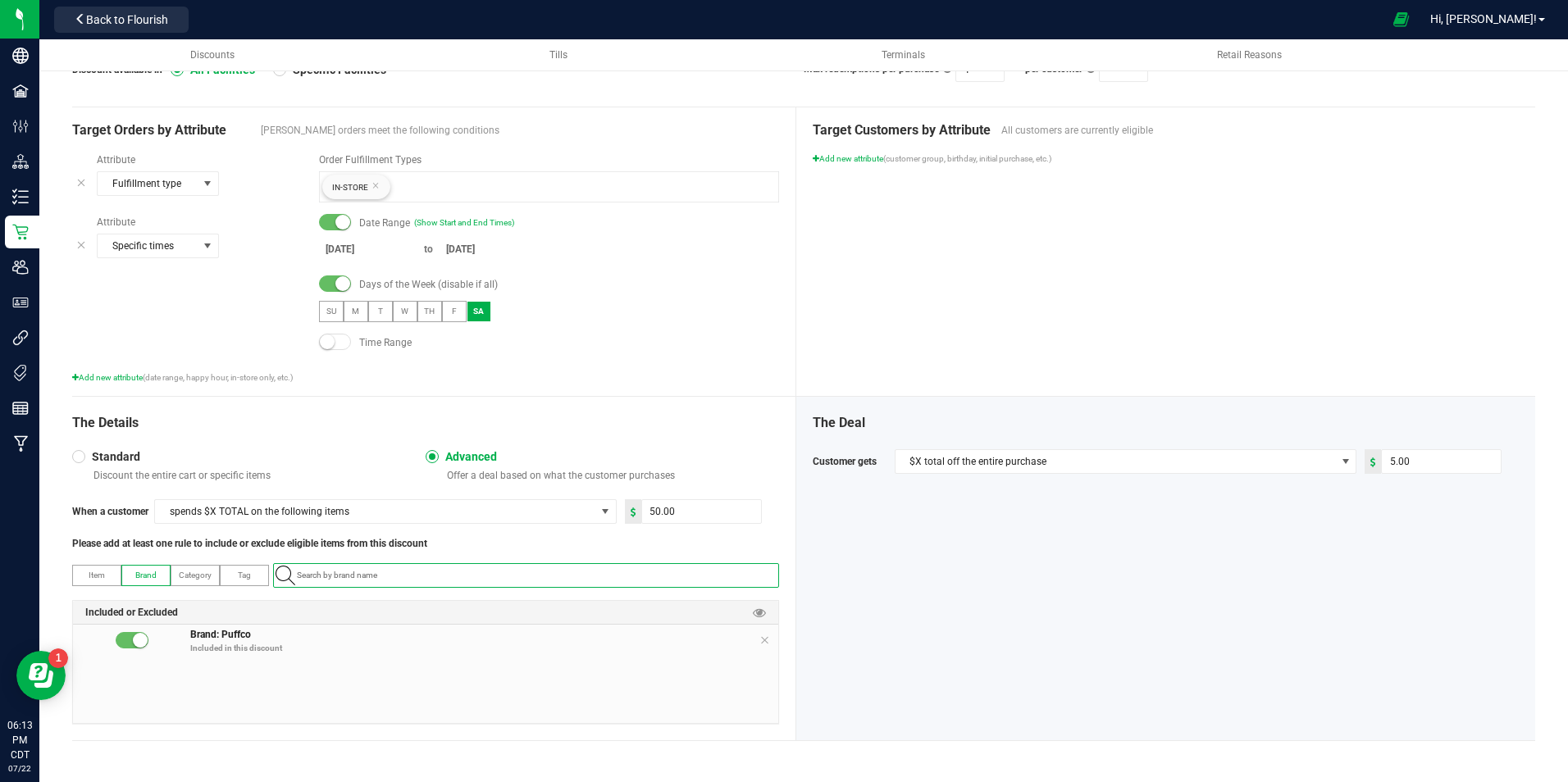 click at bounding box center [132, 640] 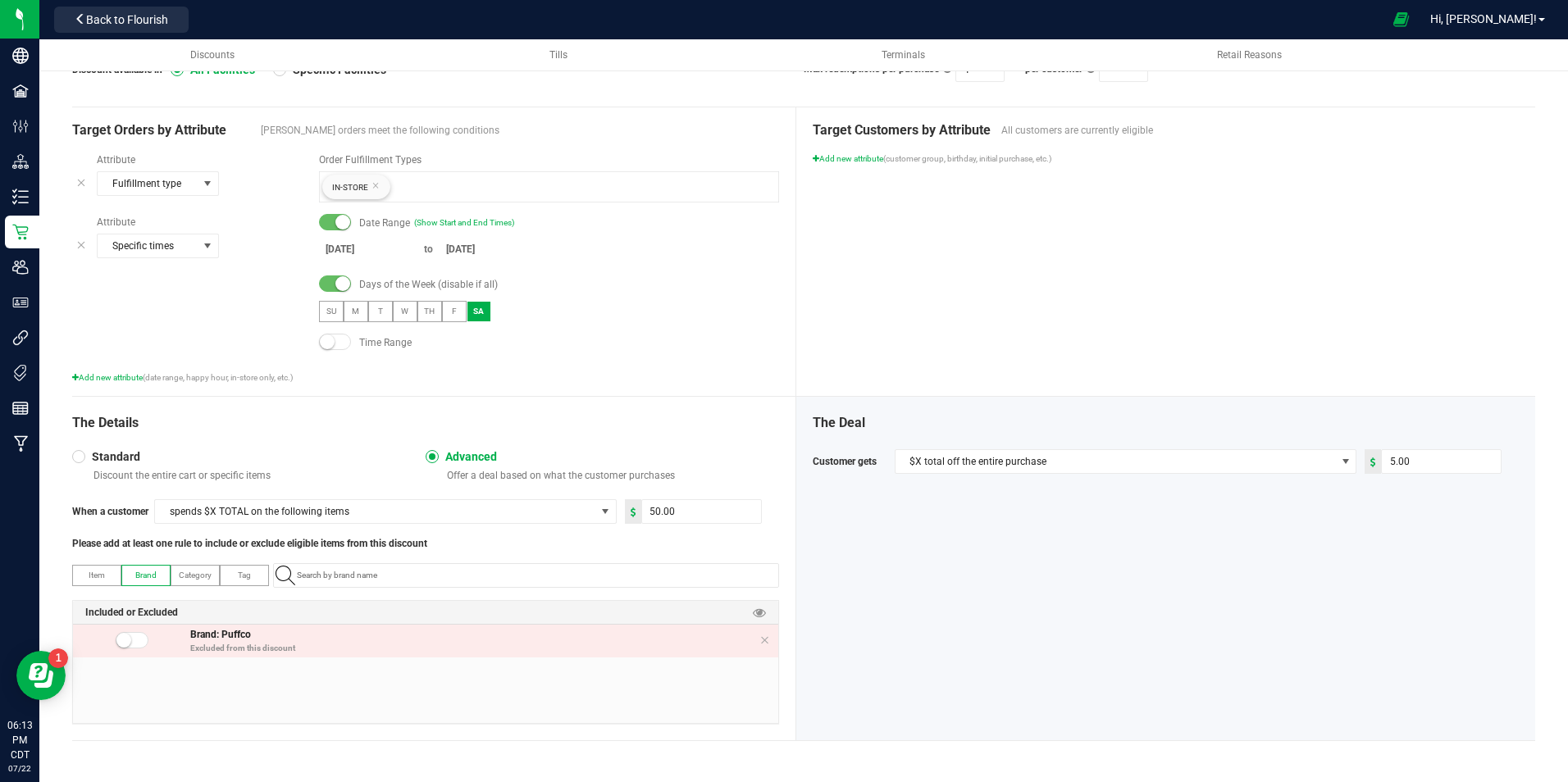 scroll, scrollTop: 0, scrollLeft: 0, axis: both 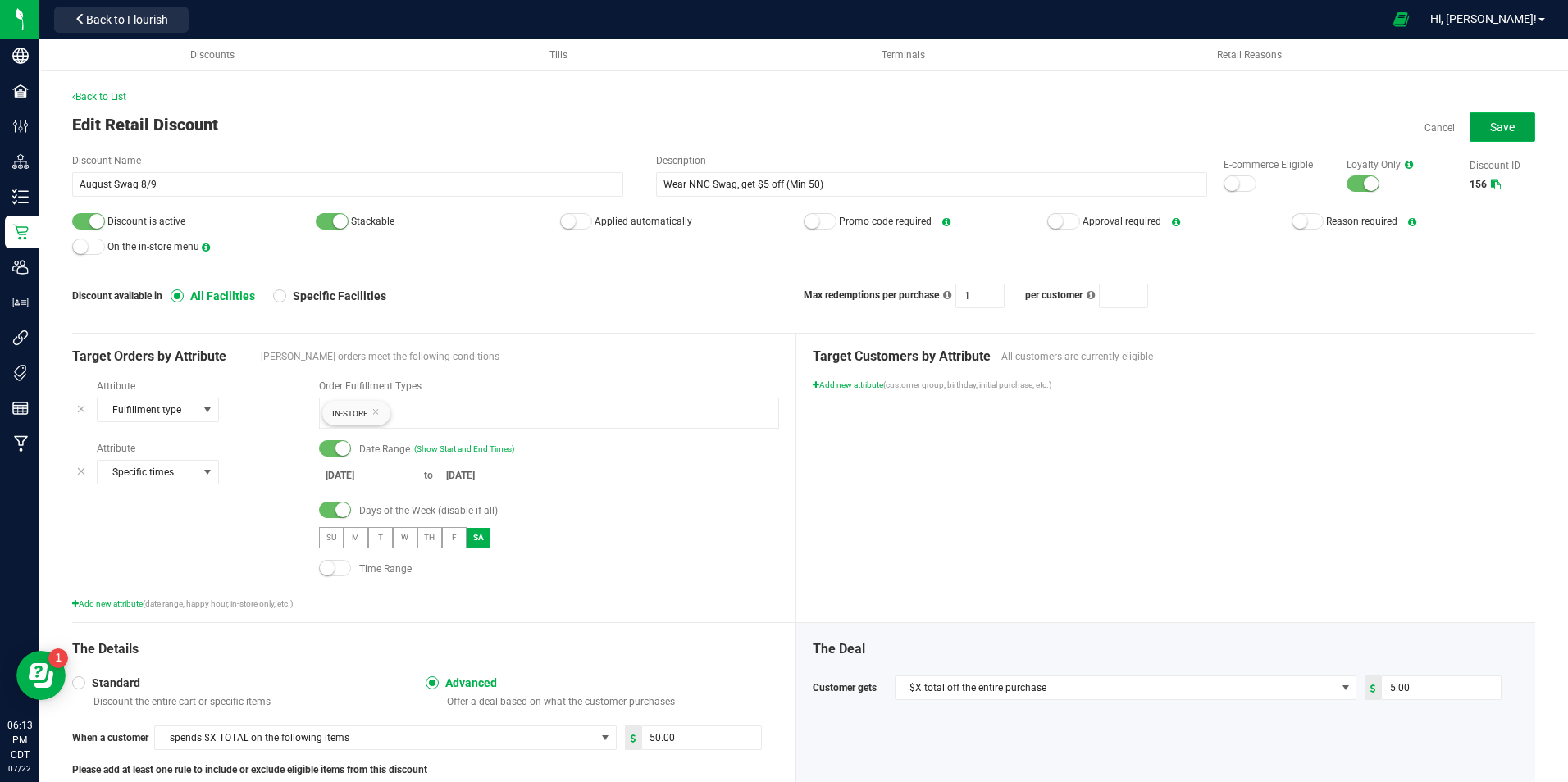 click on "Save" at bounding box center (1502, 127) 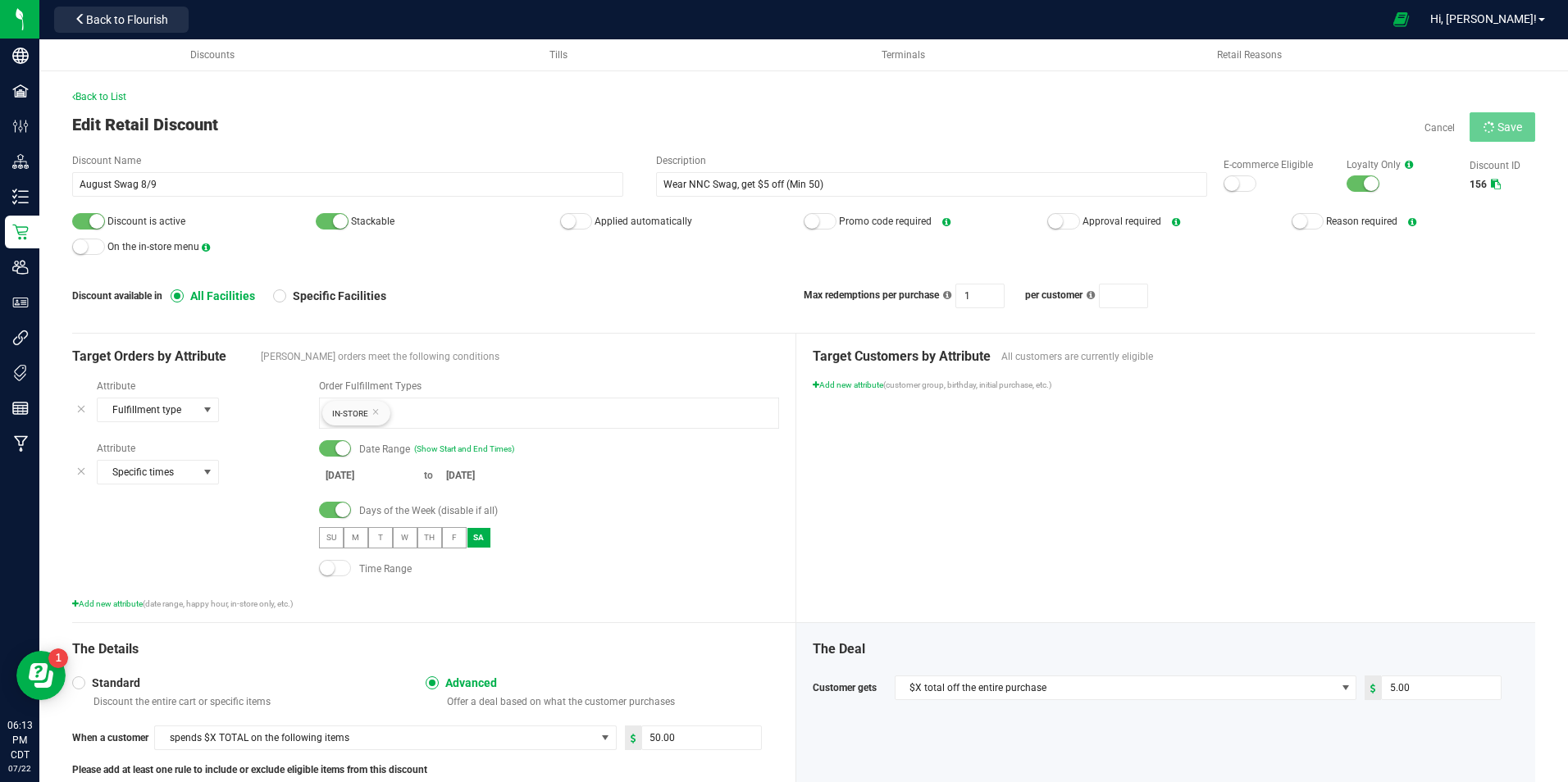 type on "Wear NNC Swag, get $5 off (Min 50)" 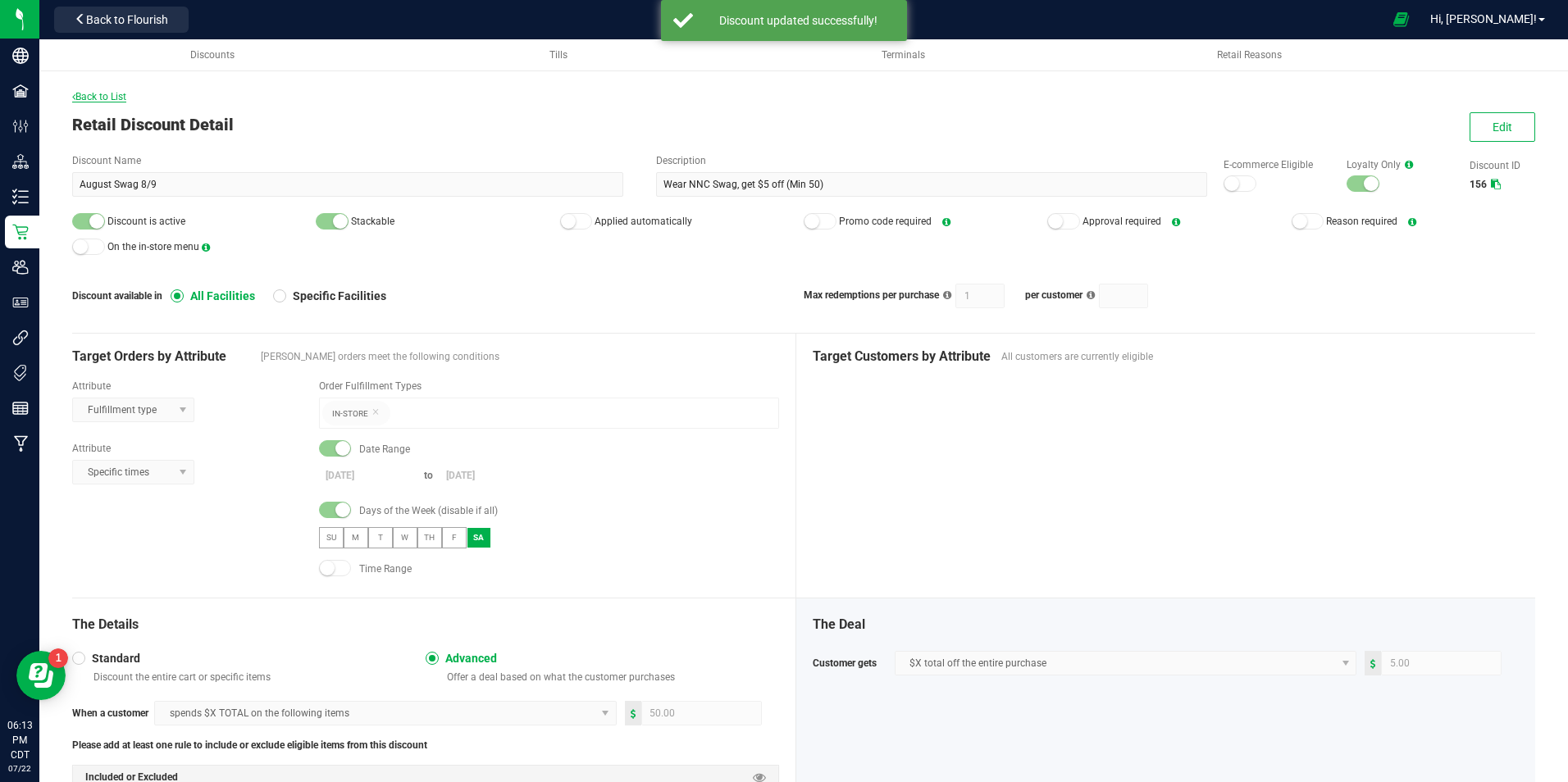 click on "Back to List" at bounding box center (99, 97) 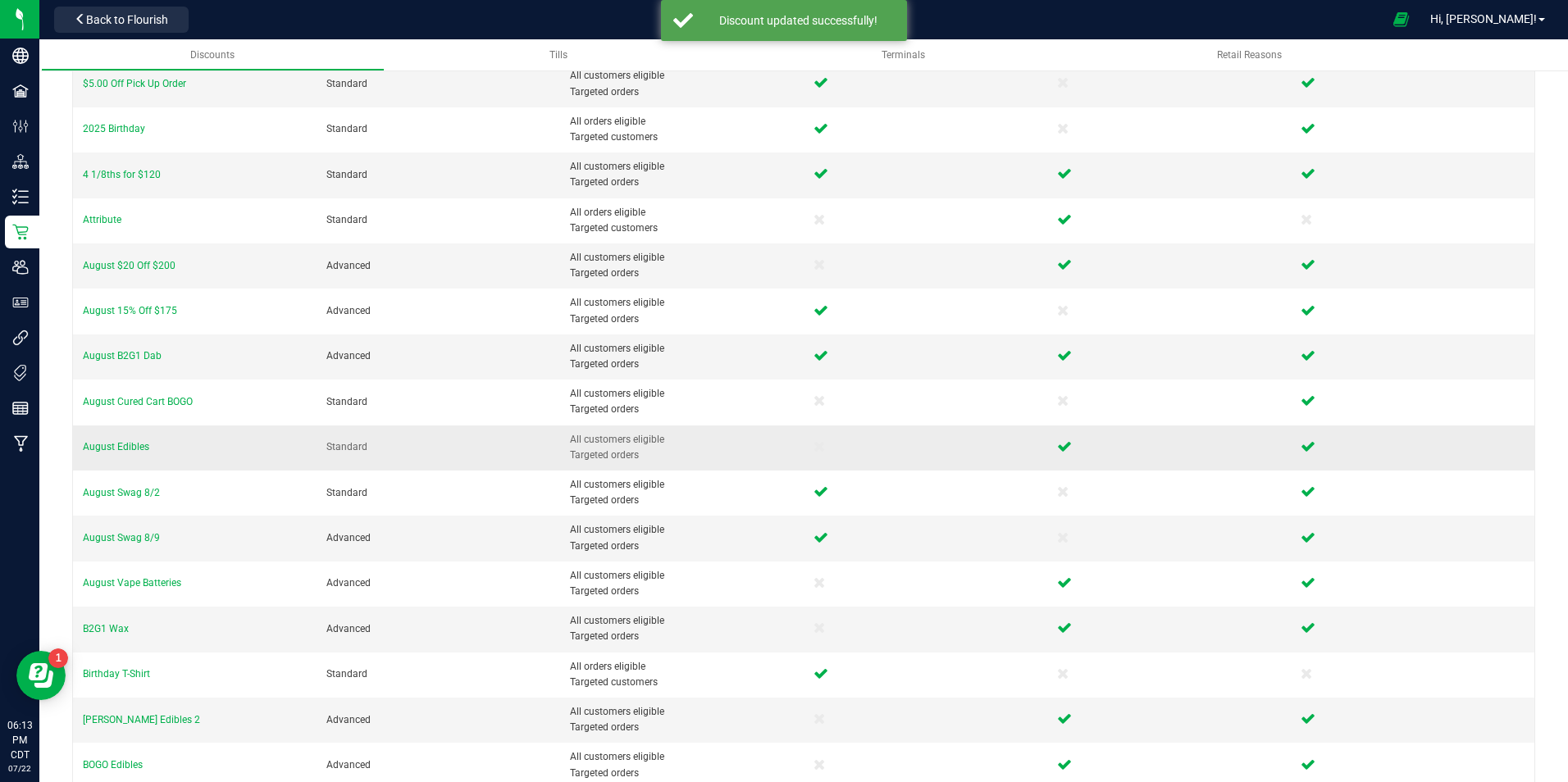 scroll, scrollTop: 178, scrollLeft: 0, axis: vertical 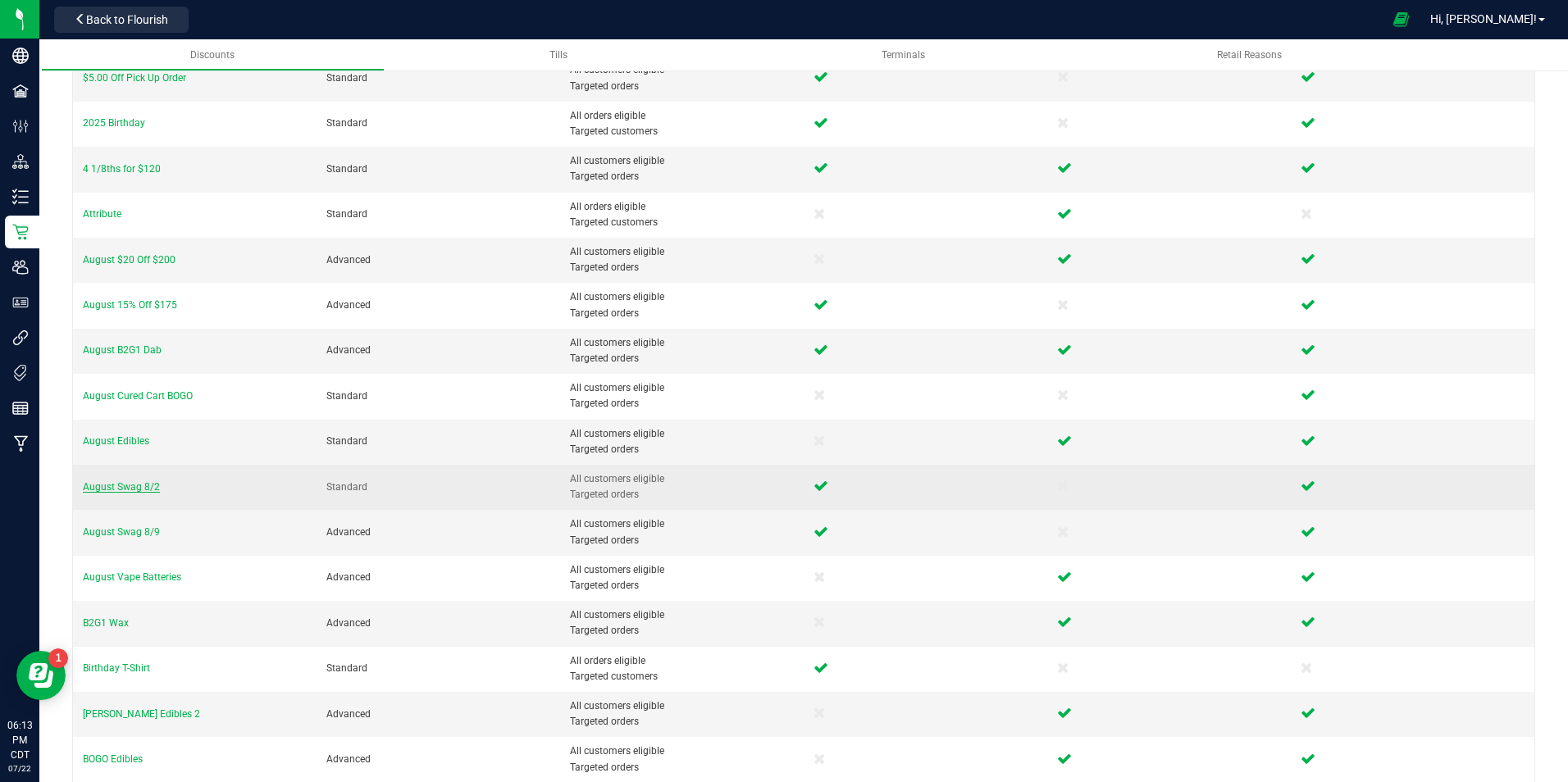 click on "August Swag 8/2" at bounding box center [121, 487] 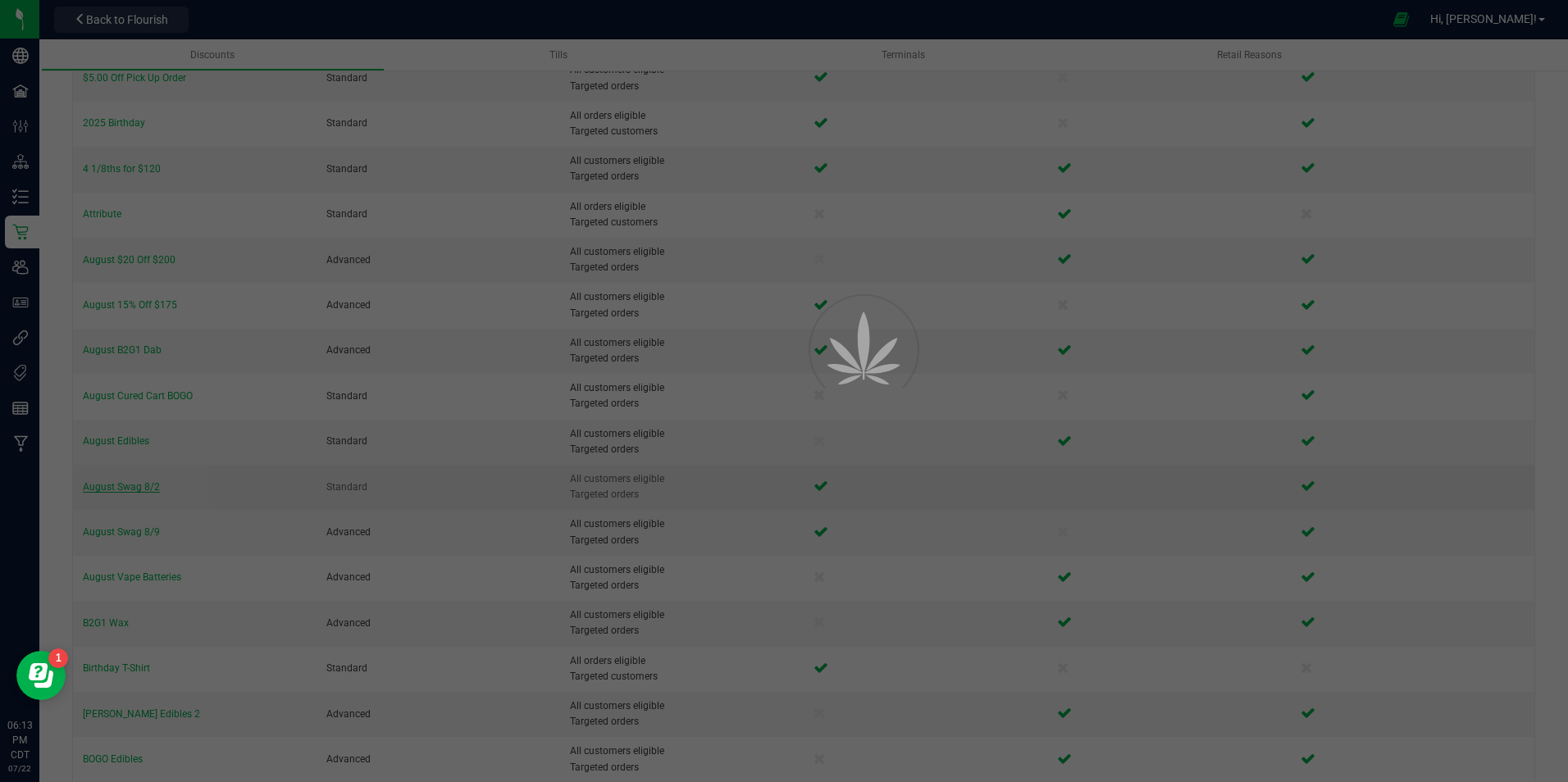scroll, scrollTop: 0, scrollLeft: 0, axis: both 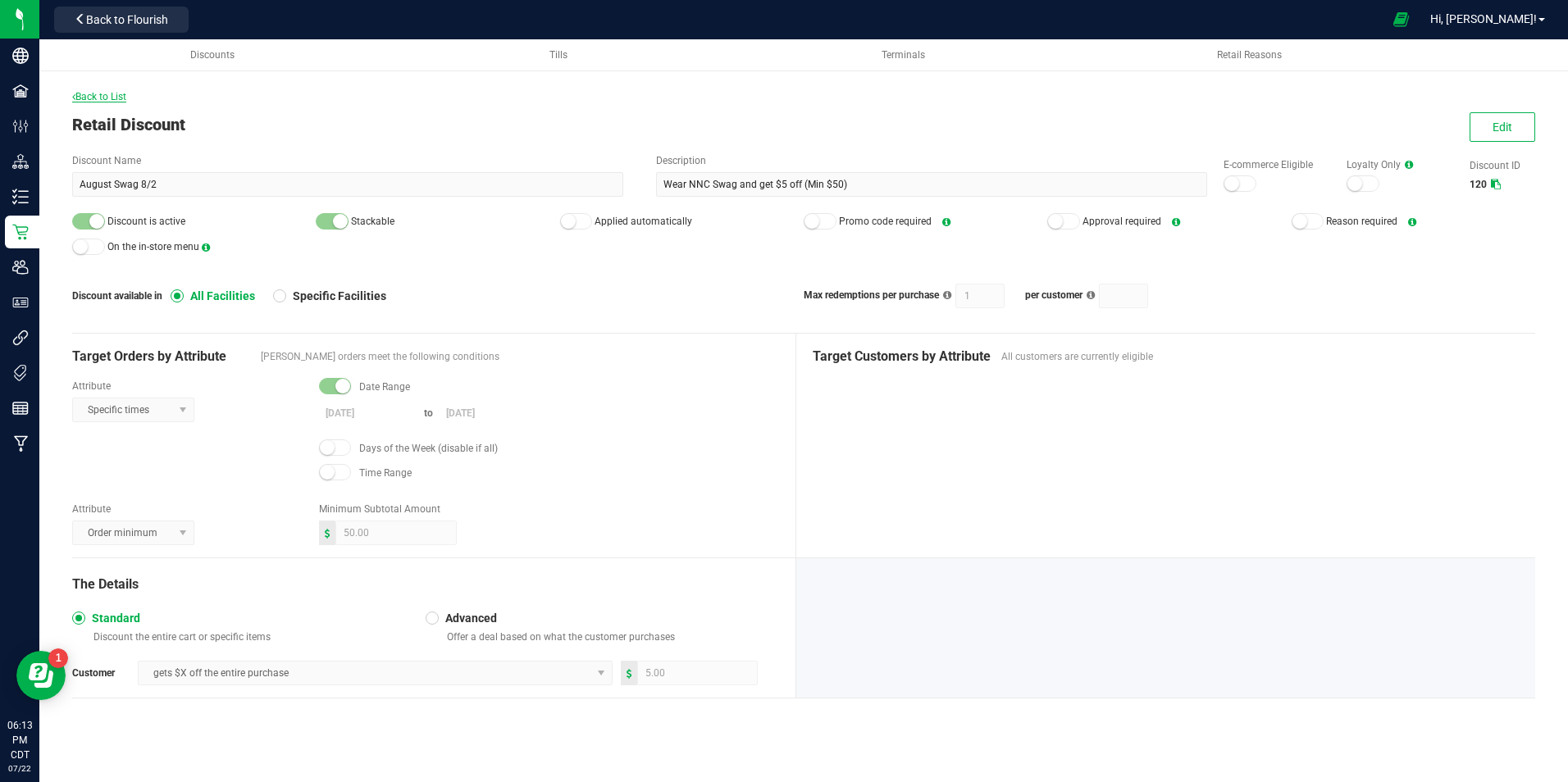 click on "Back to List" at bounding box center (99, 97) 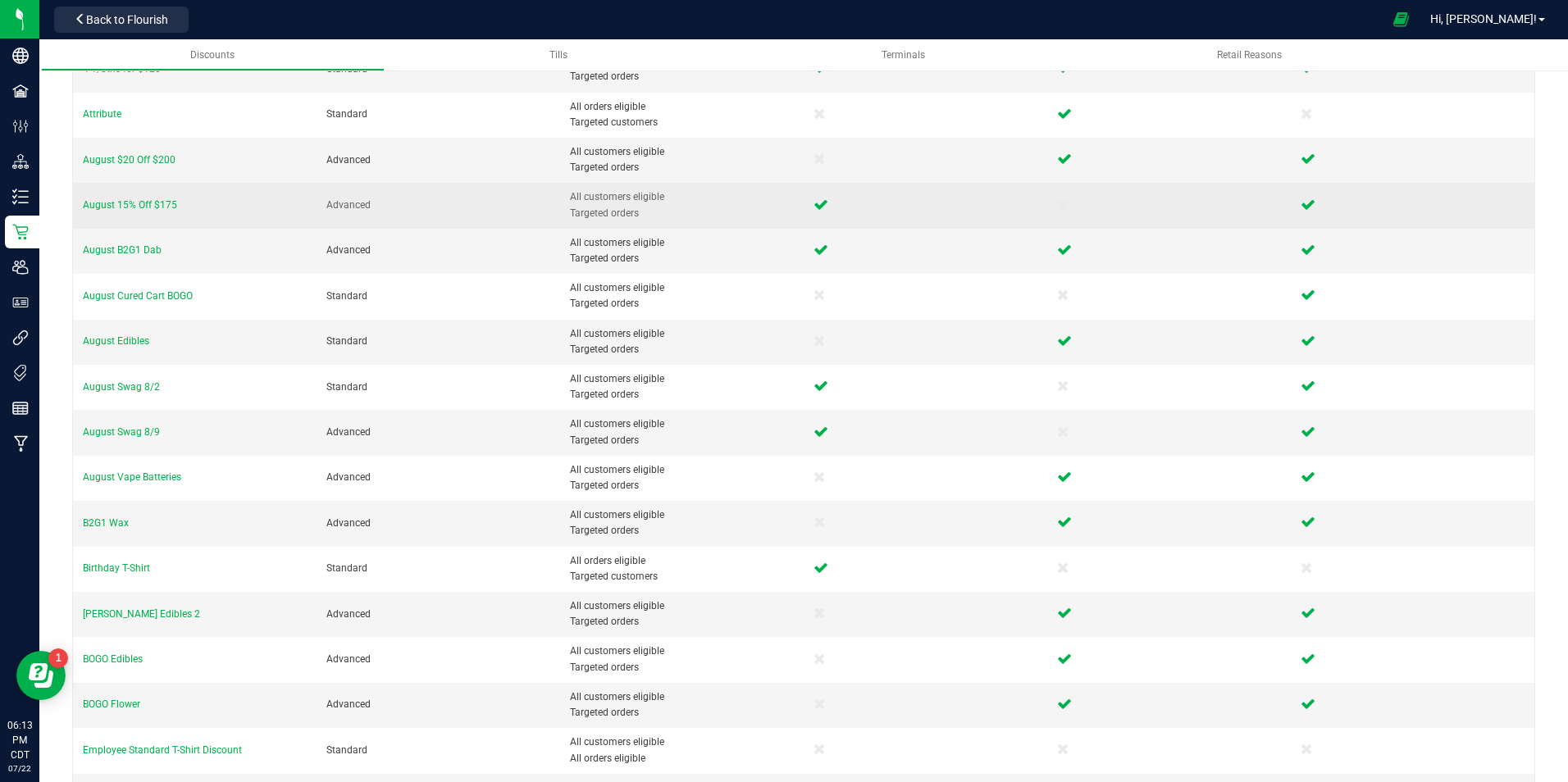 scroll, scrollTop: 374, scrollLeft: 0, axis: vertical 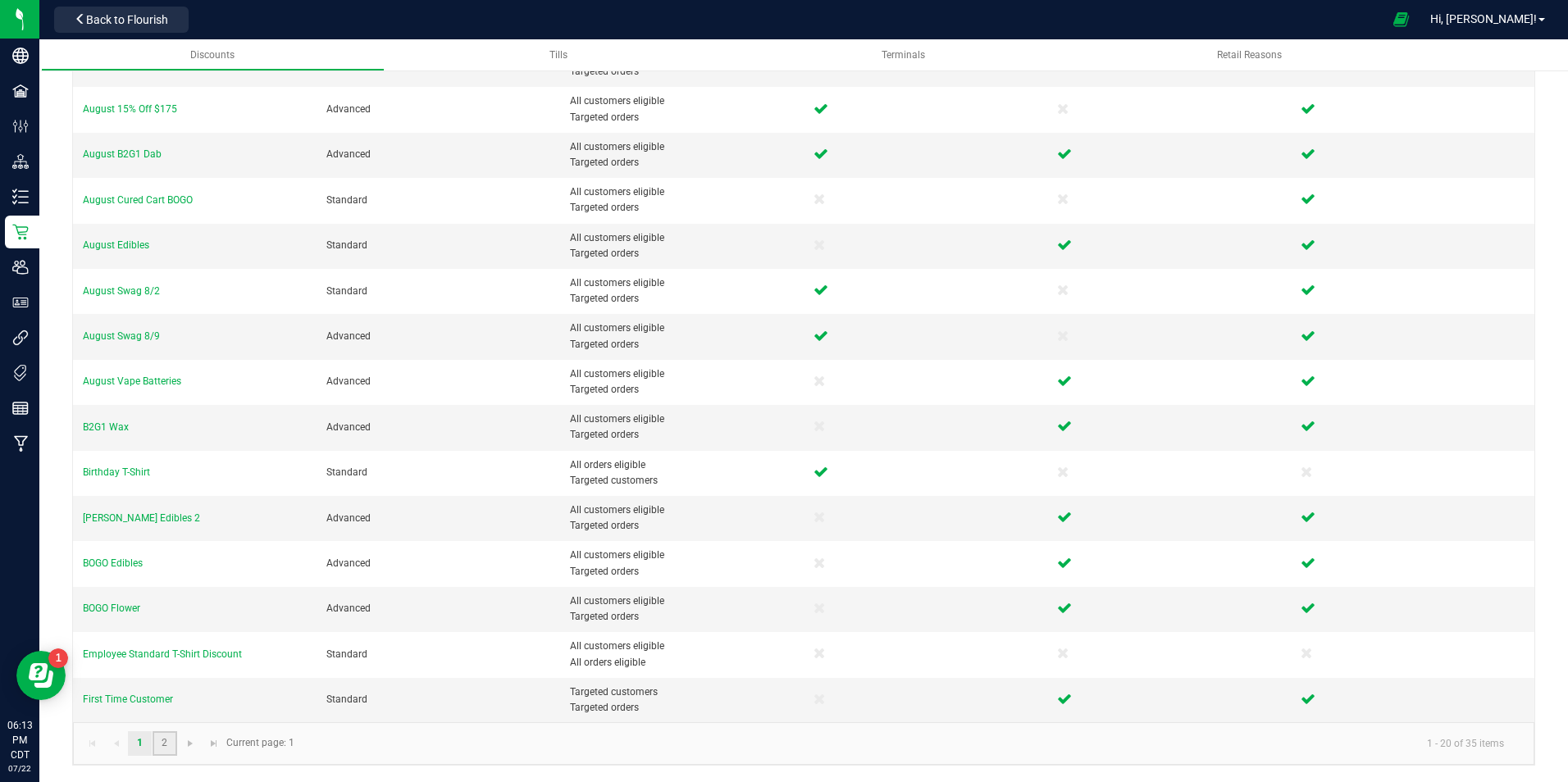 click on "2" 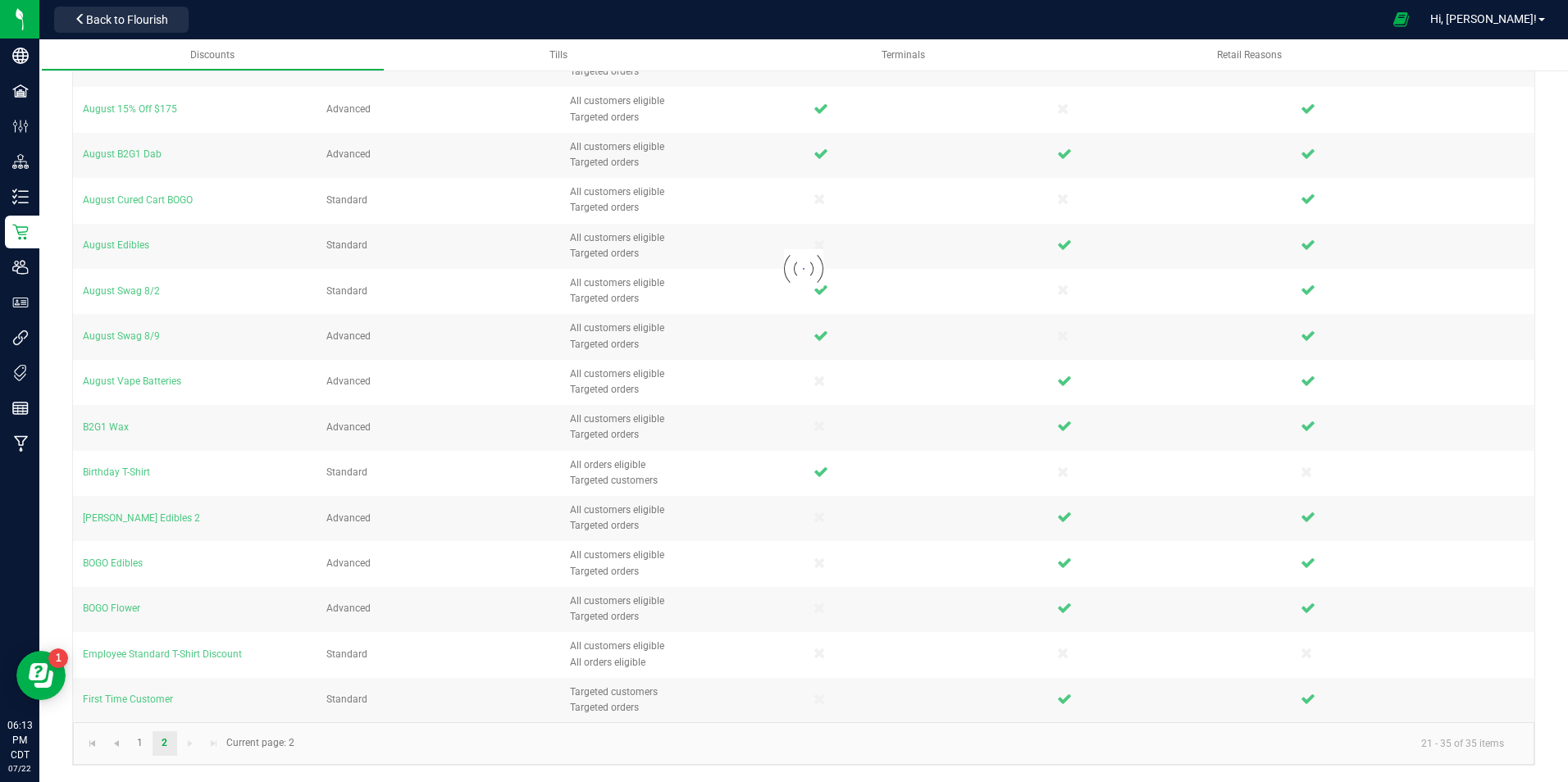 scroll, scrollTop: 0, scrollLeft: 0, axis: both 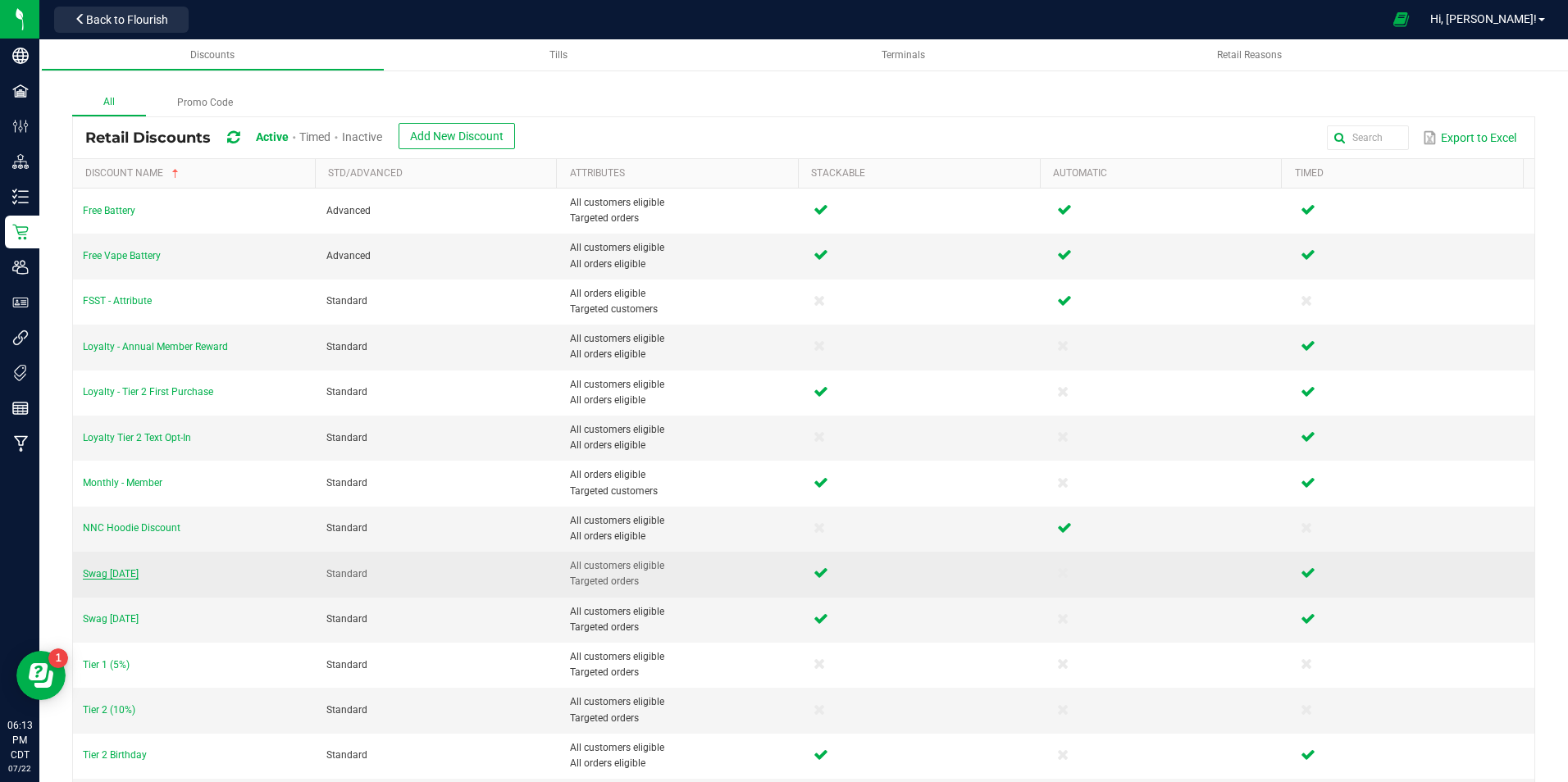 click on "Swag [DATE]" at bounding box center (111, 574) 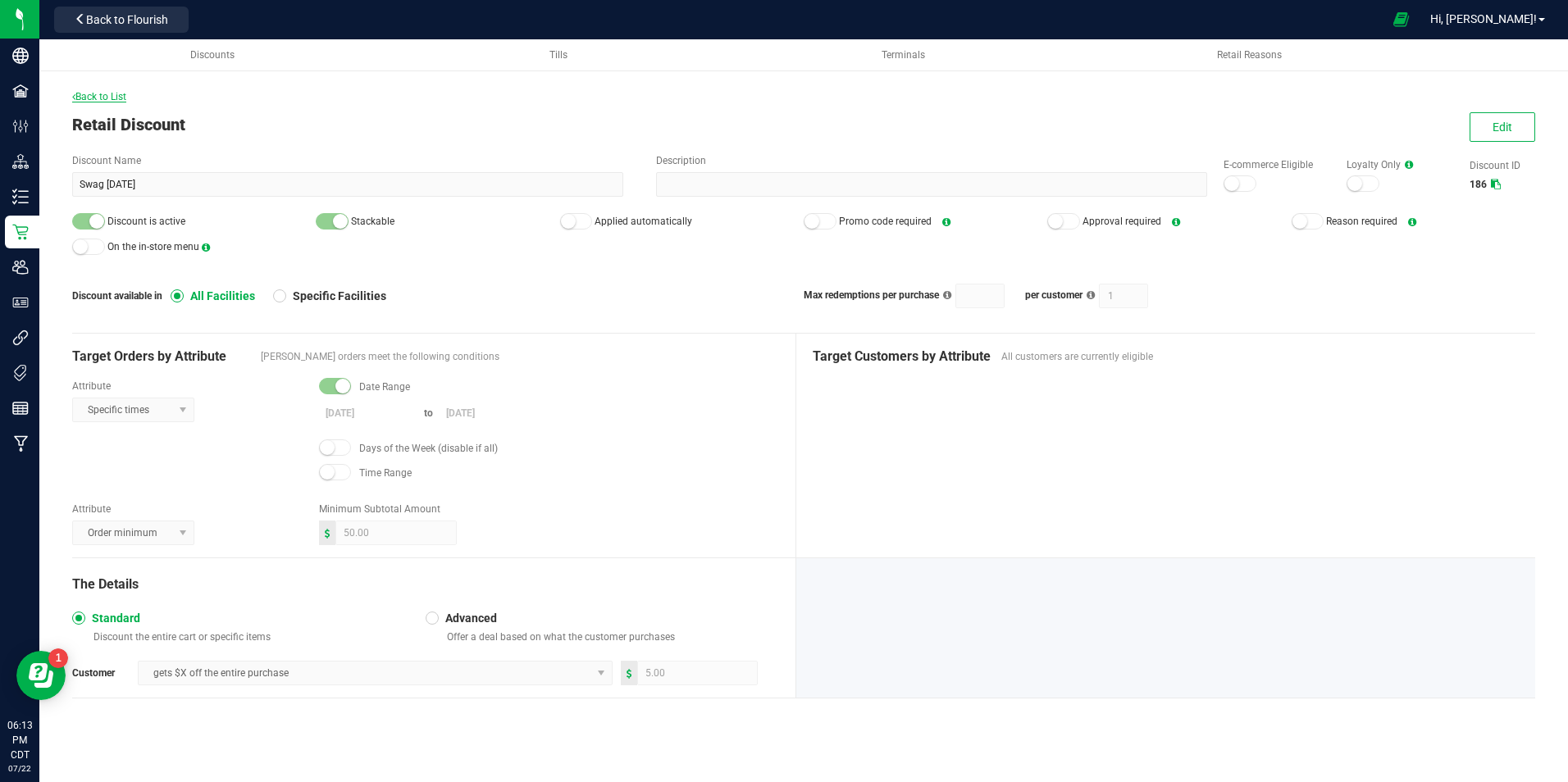 click on "Back to List" at bounding box center (99, 97) 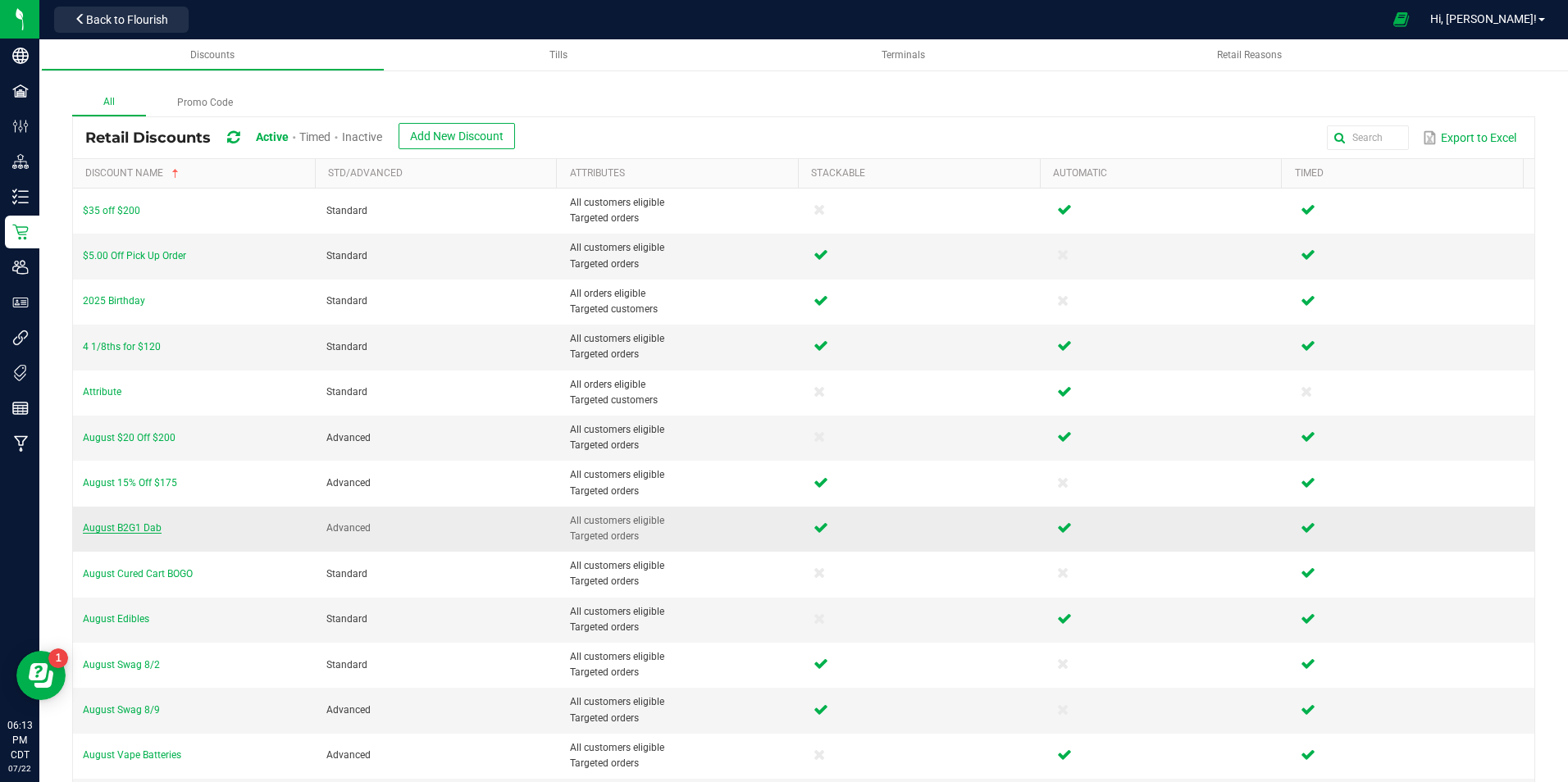 scroll, scrollTop: 374, scrollLeft: 0, axis: vertical 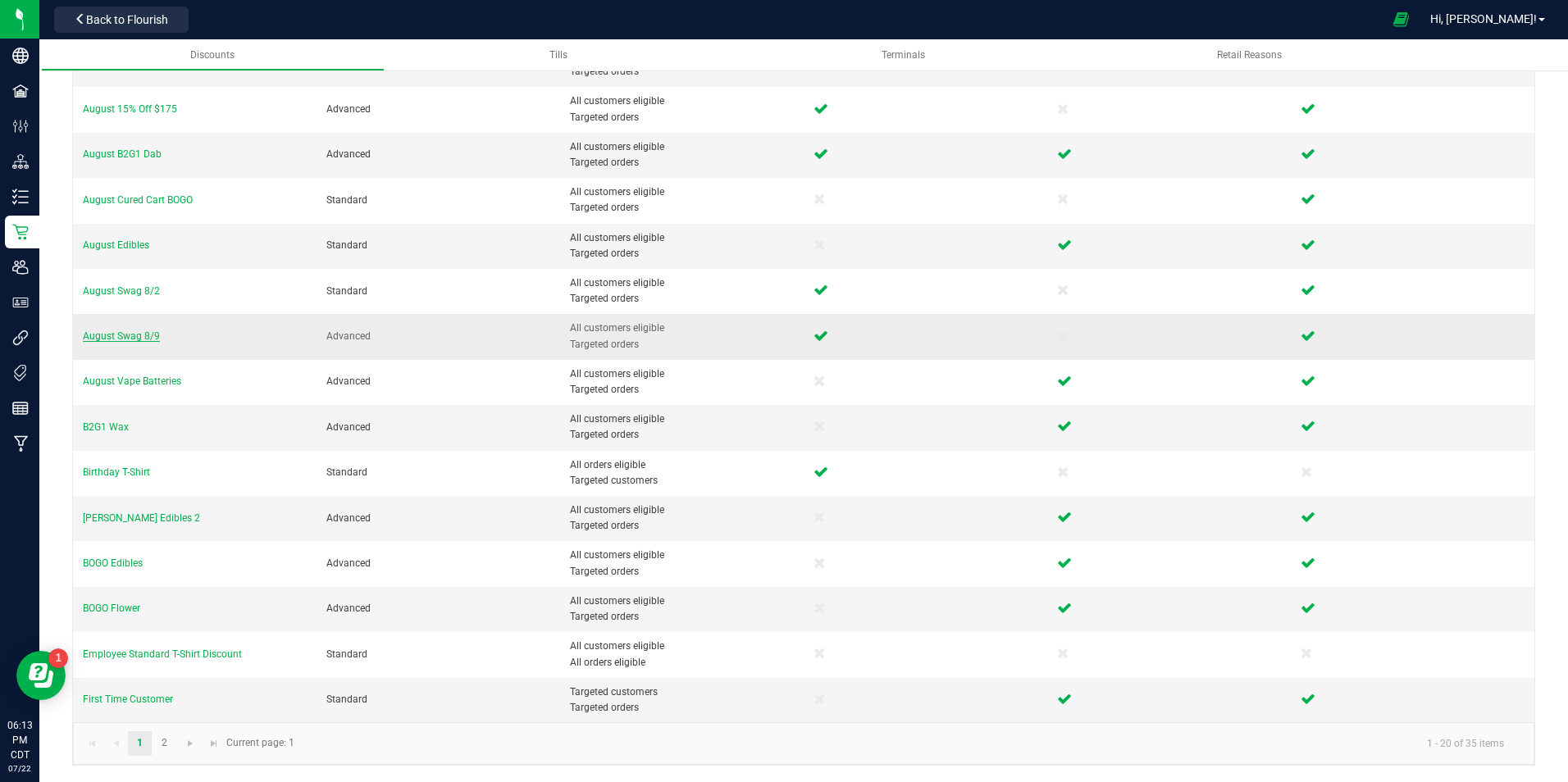 click on "August Swag 8/9" at bounding box center [121, 336] 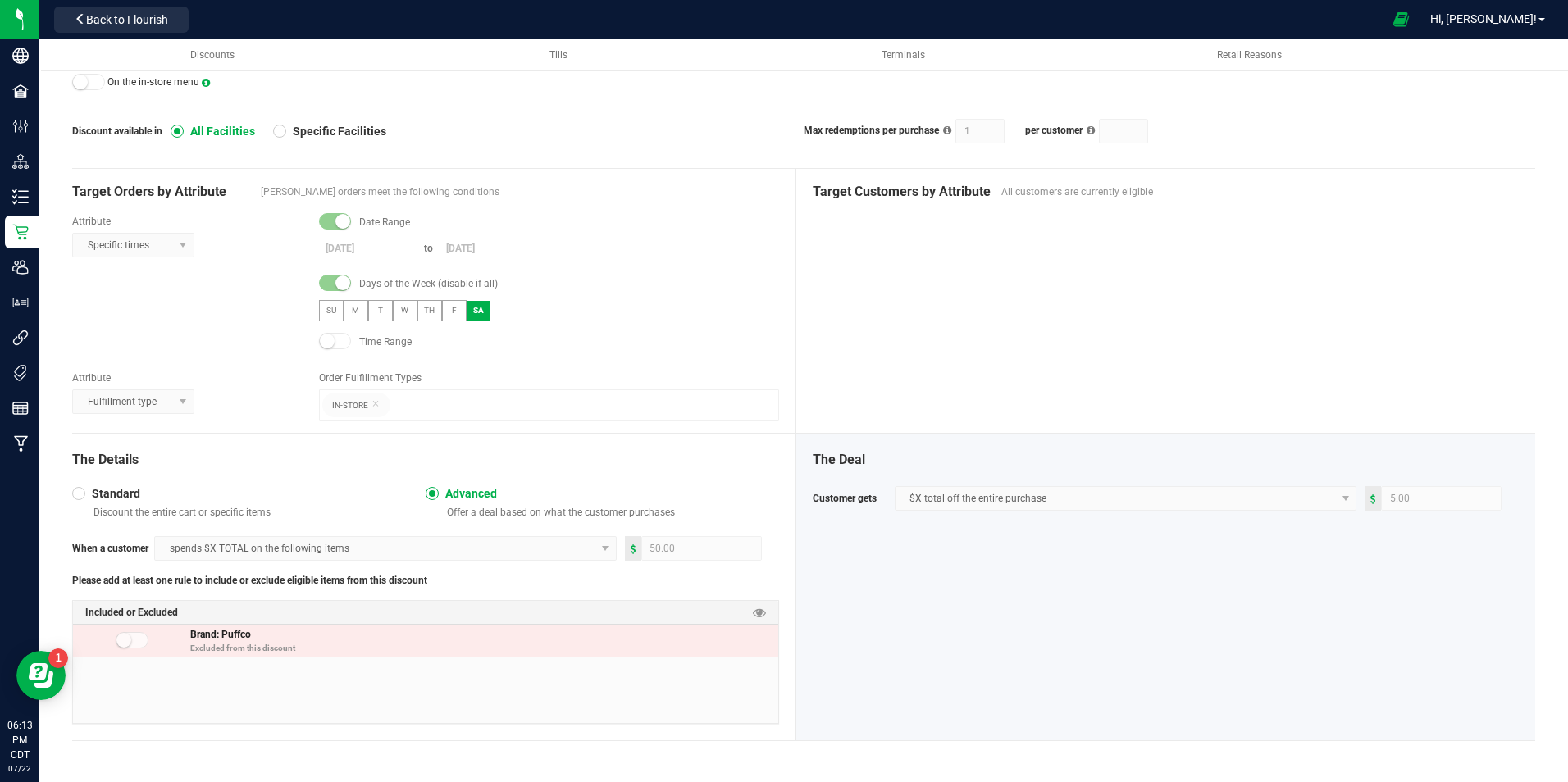 scroll, scrollTop: 0, scrollLeft: 0, axis: both 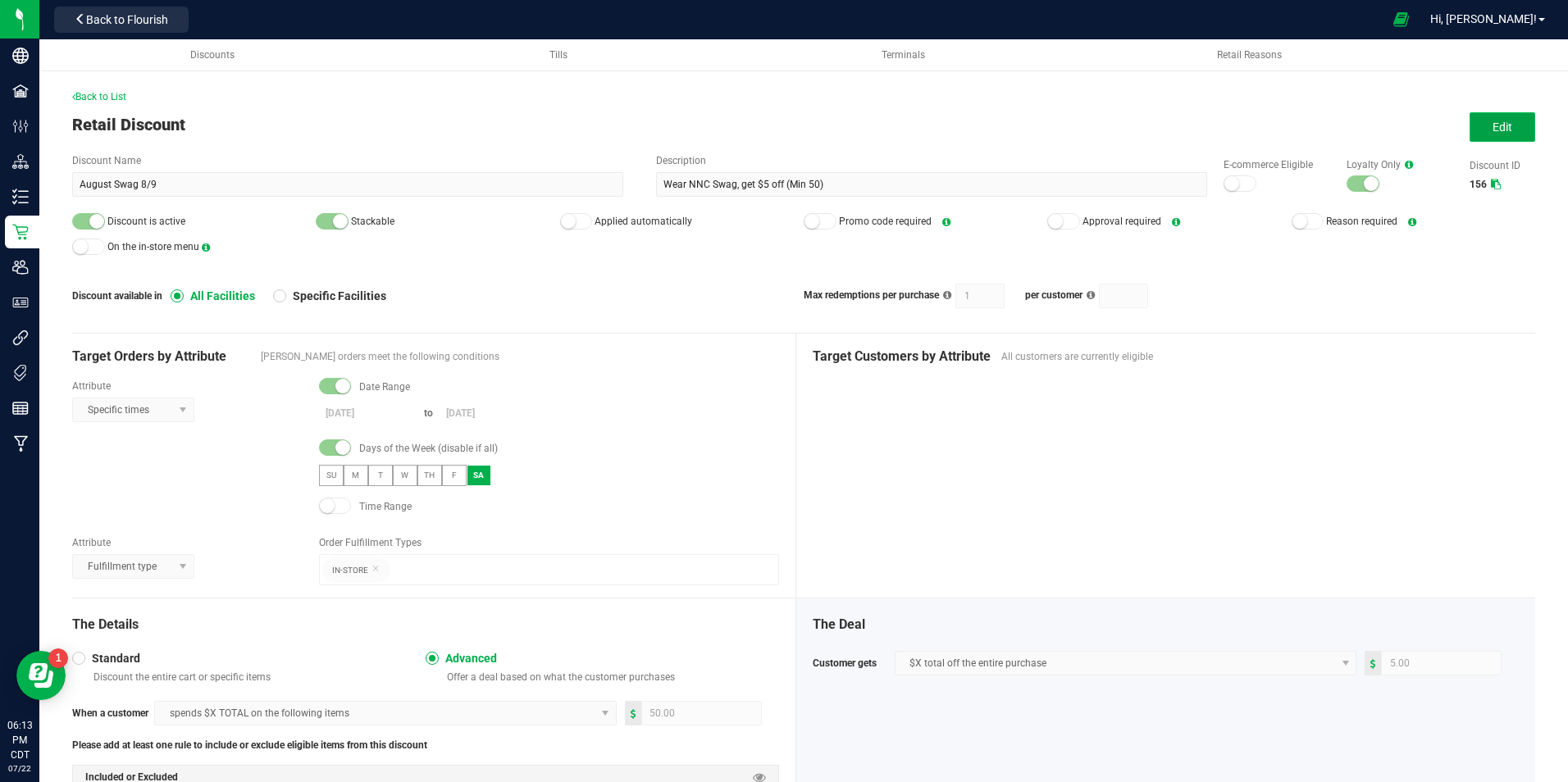 click on "Edit" at bounding box center [1502, 127] 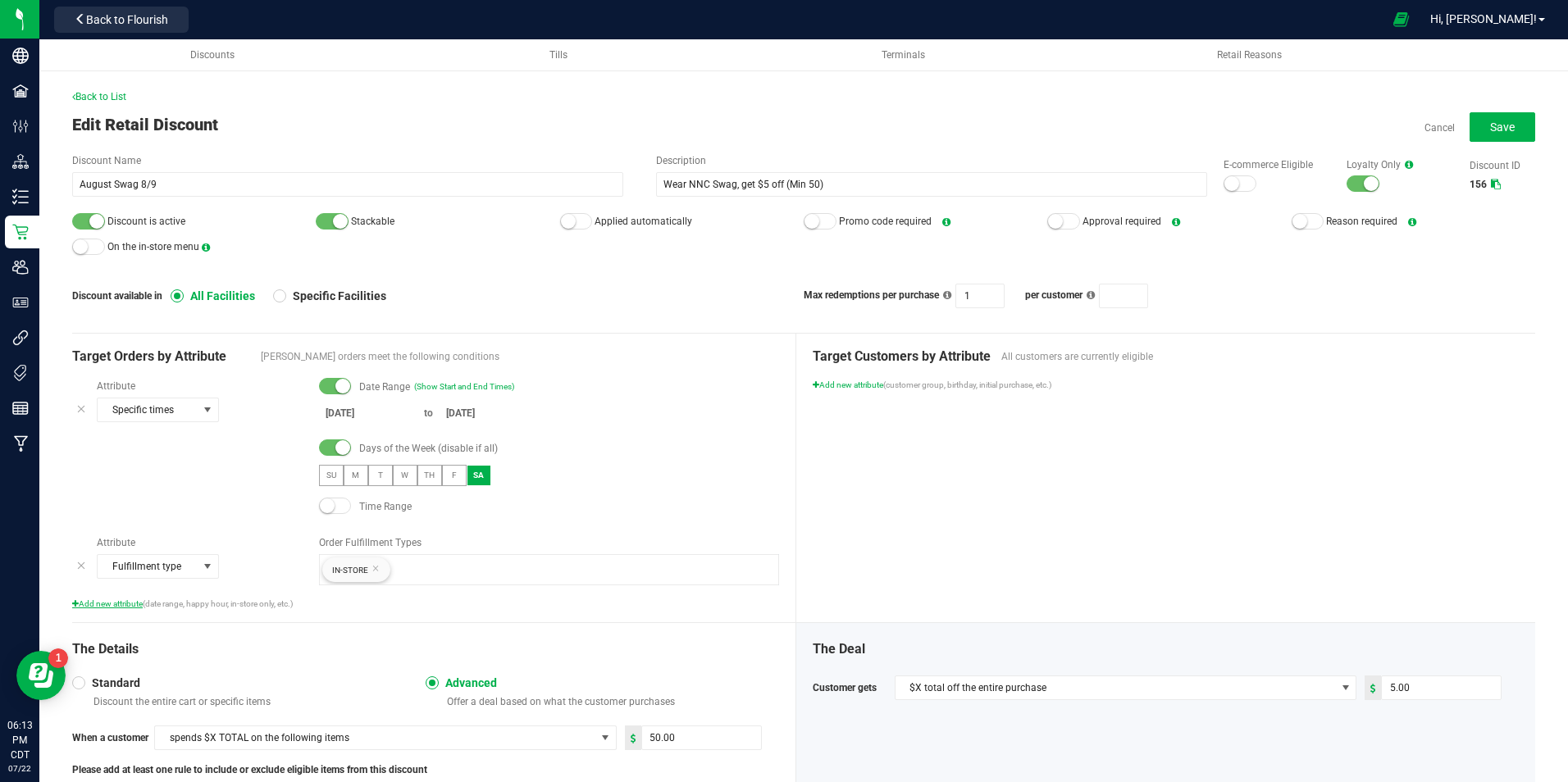click on "Add new attribute" at bounding box center [107, 603] 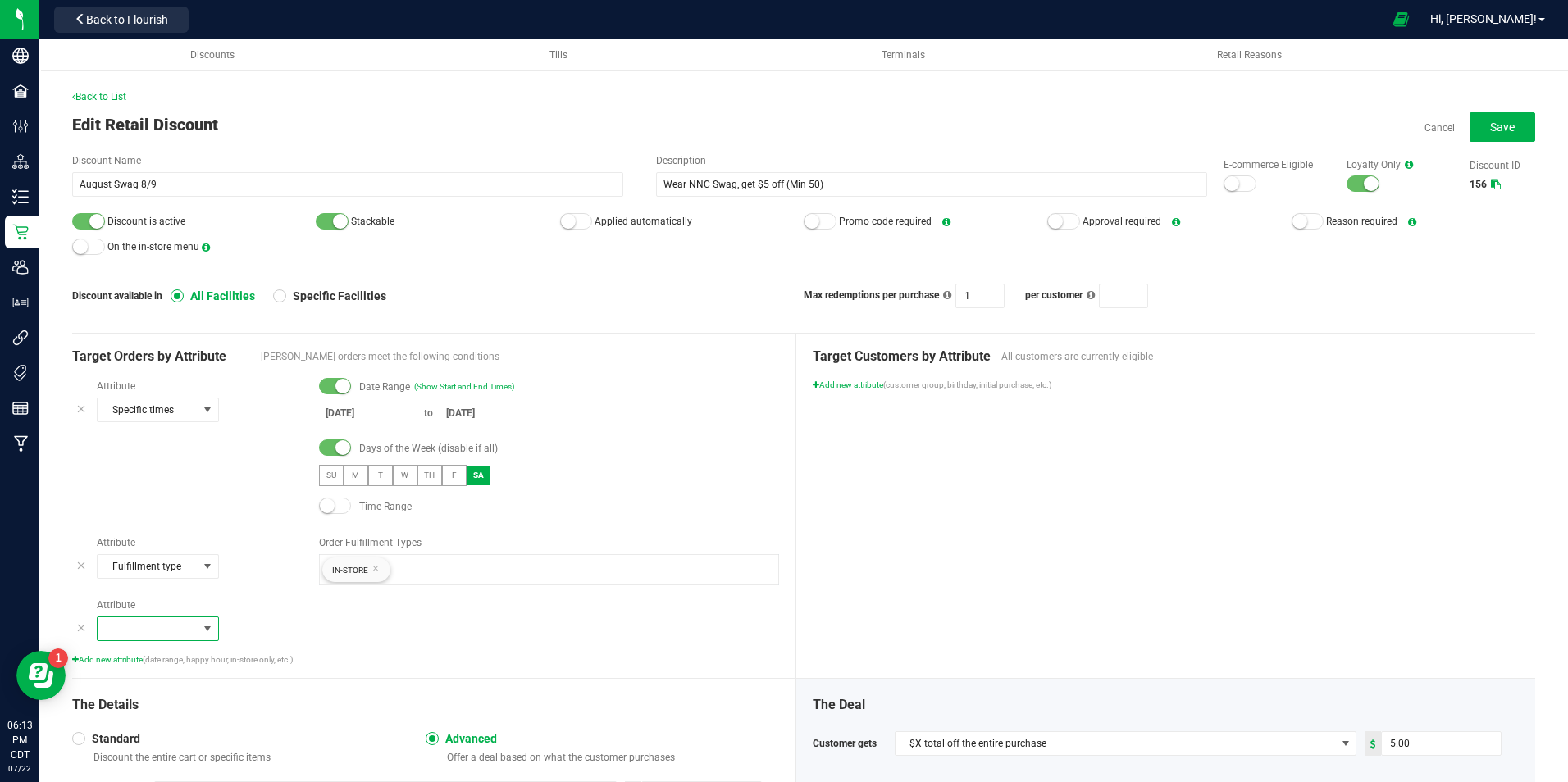 click at bounding box center [148, 629] 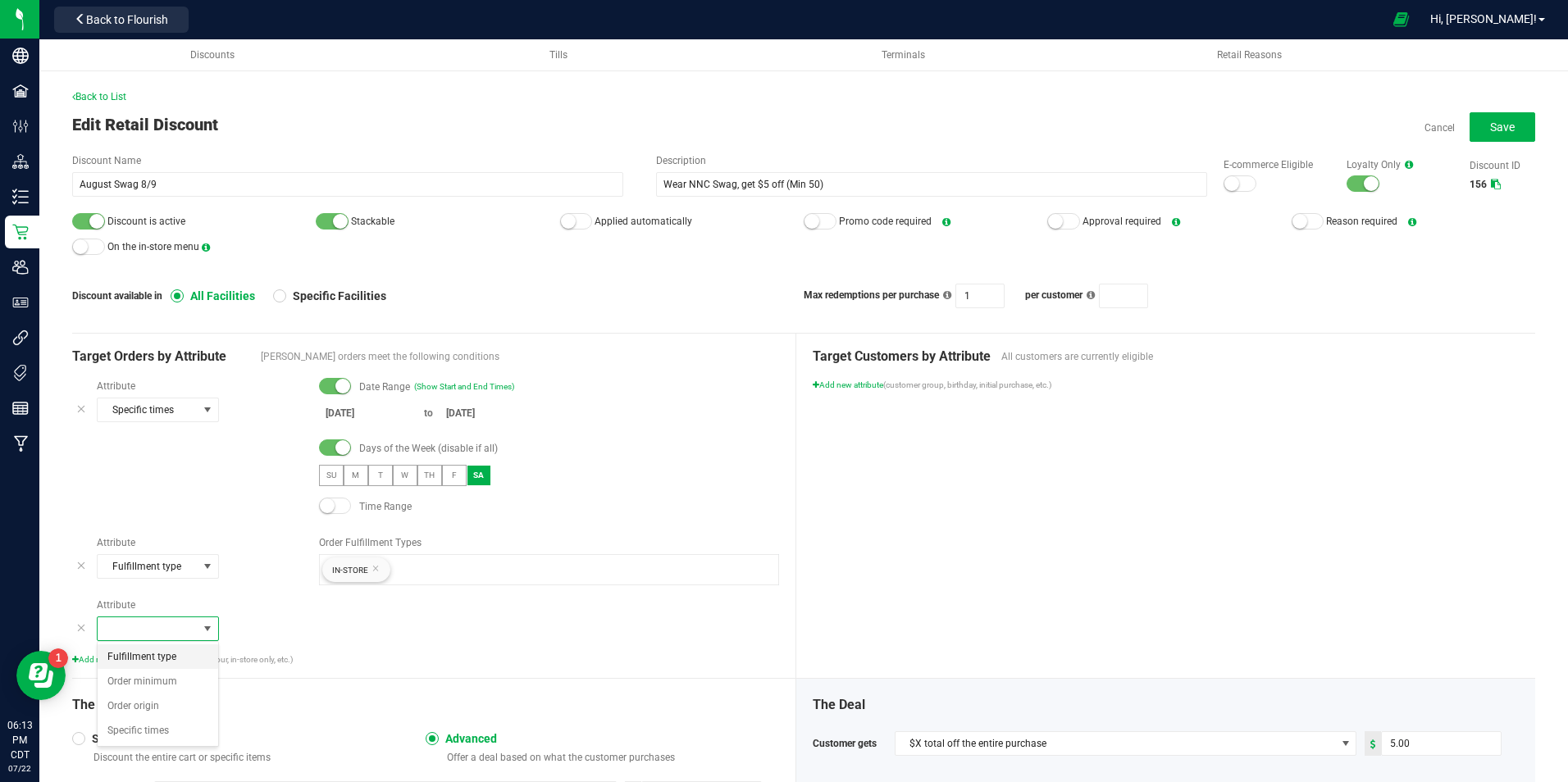 scroll, scrollTop: 81946, scrollLeft: 81886, axis: both 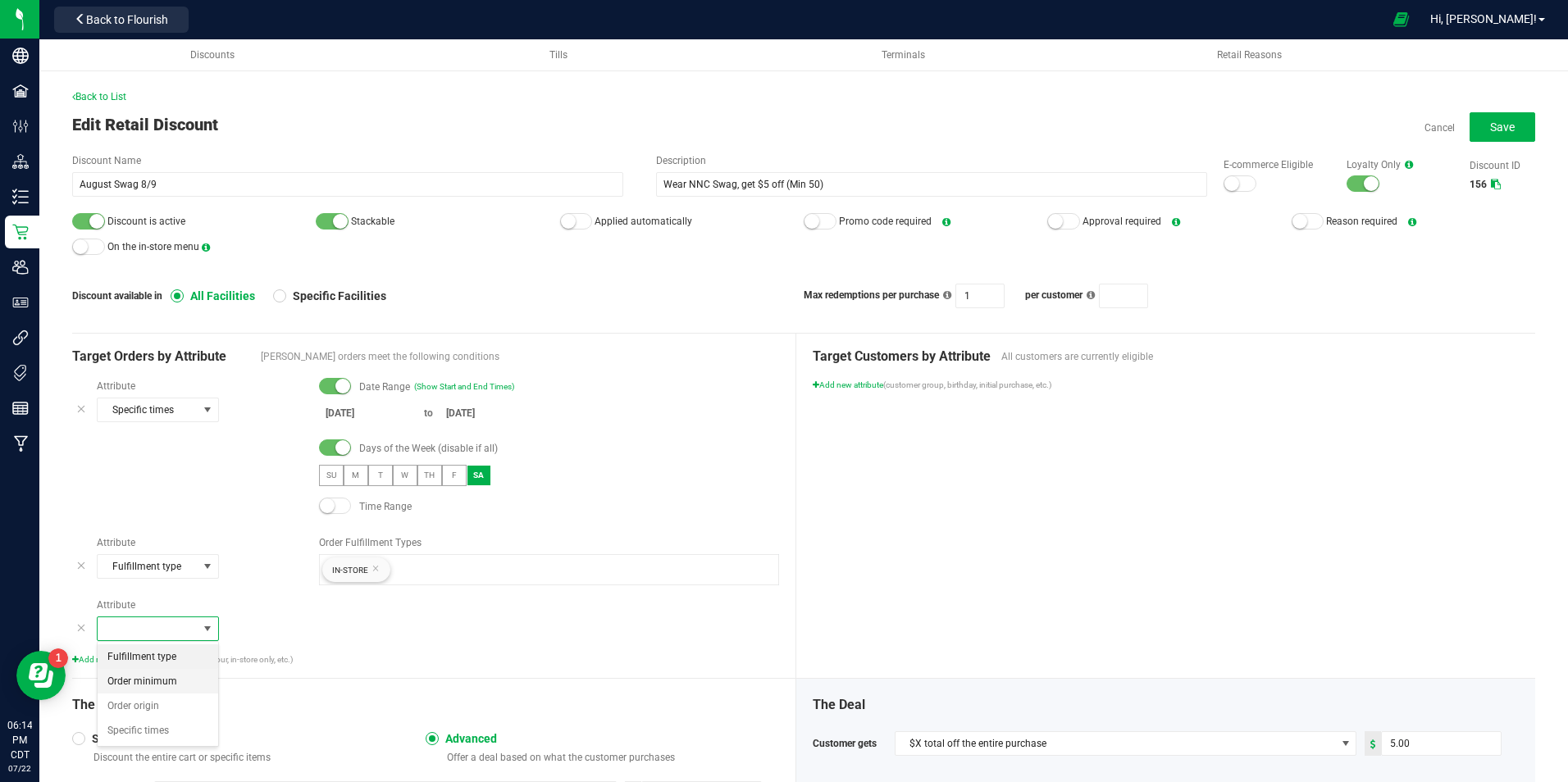 click on "Order minimum" at bounding box center (142, 681) 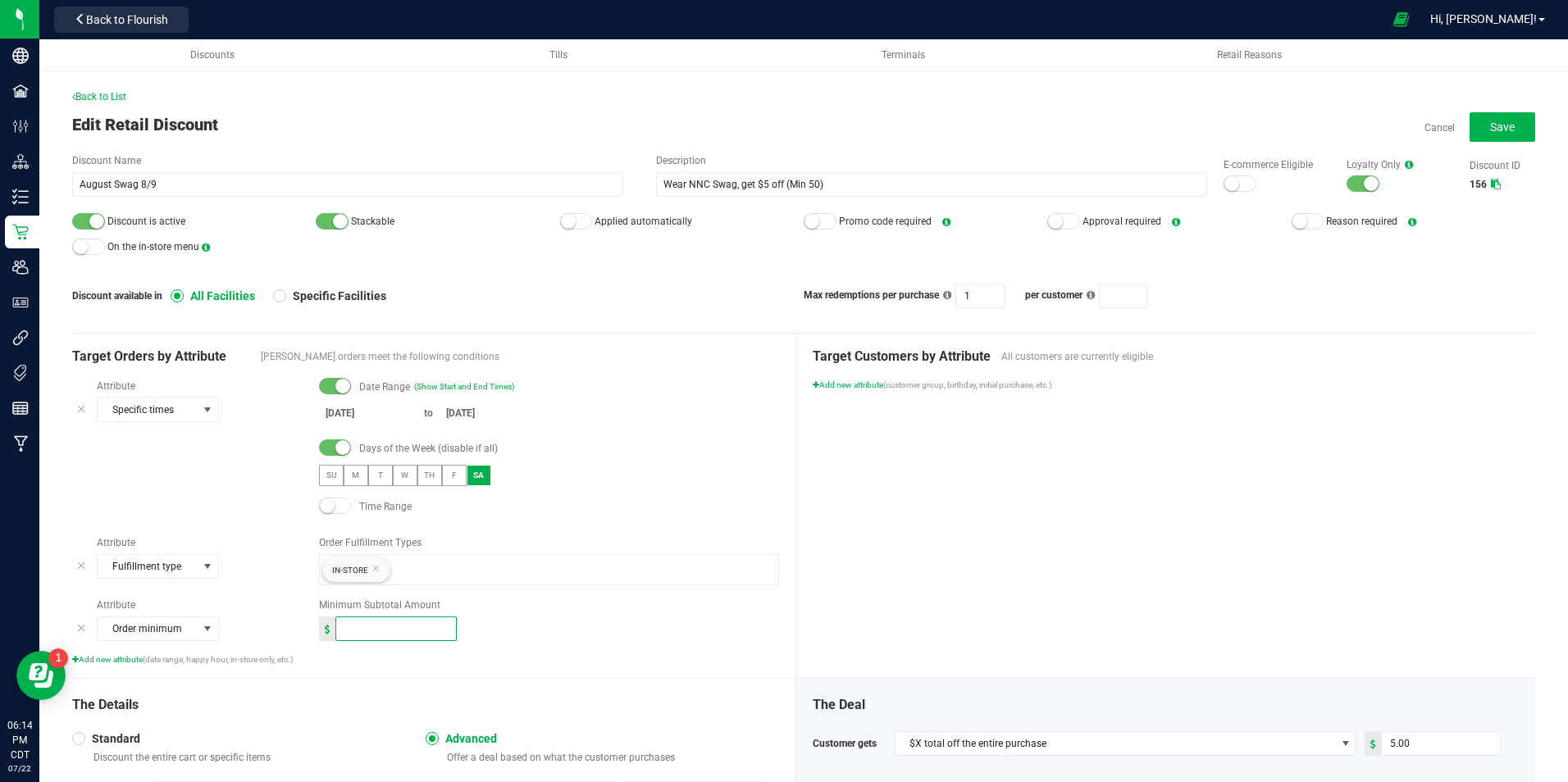 click at bounding box center [396, 629] 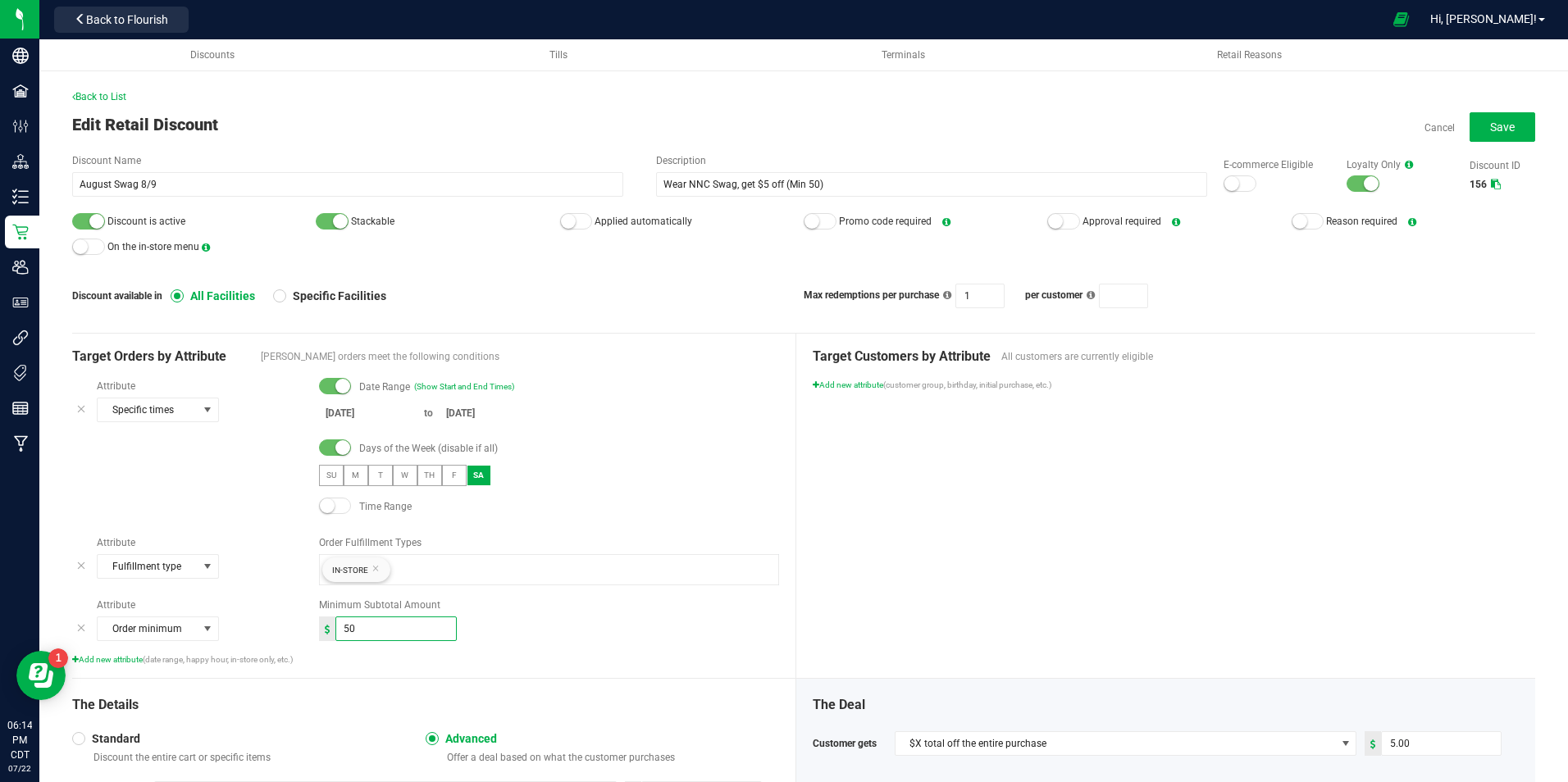 type on "50.00" 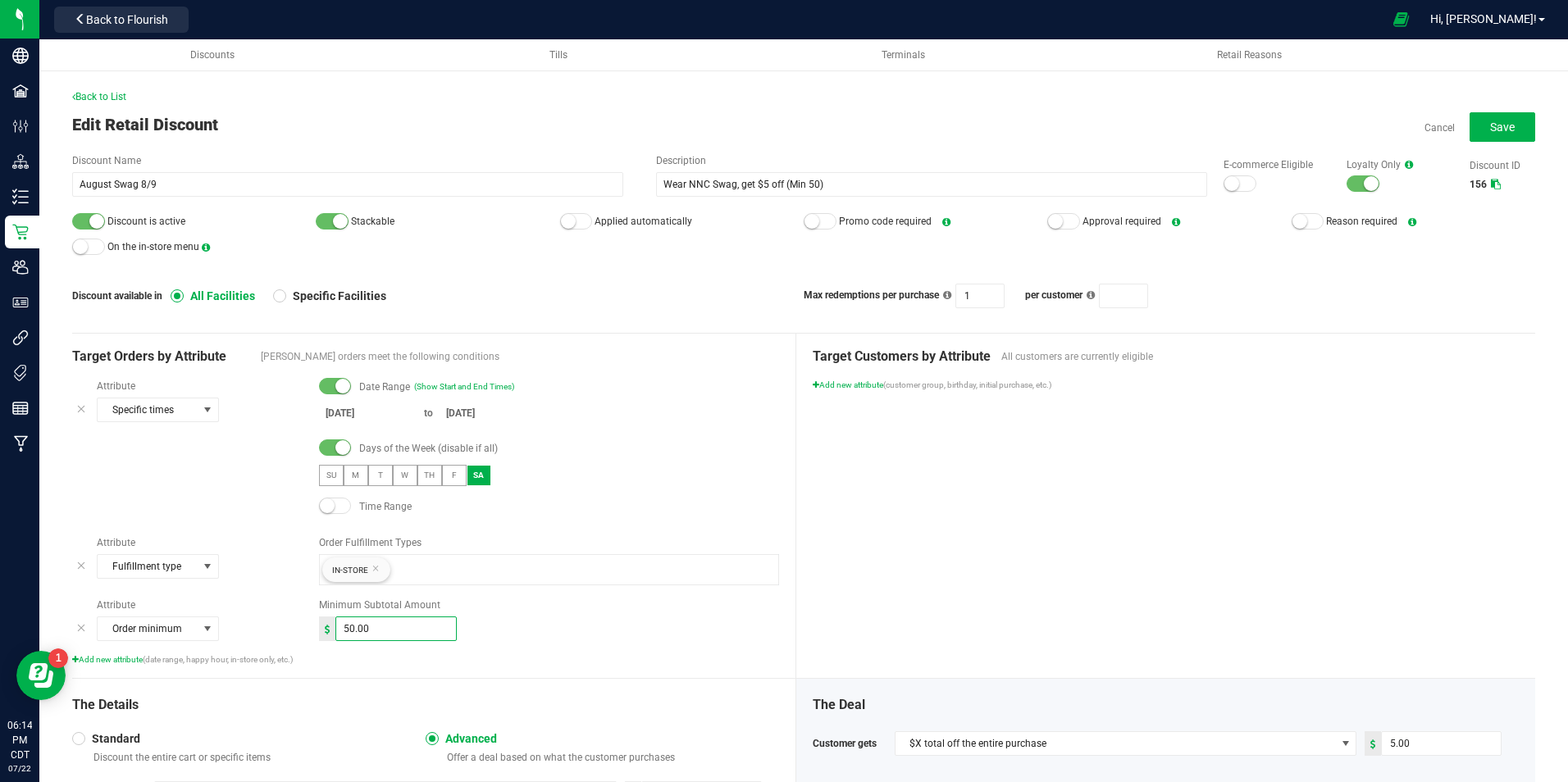 click on "Attribute  Specific times  Date Range   (Show Start and End Times)  [DATE] to [DATE] Days of the Week (disable if all)  SU   M   T   W   TH   F   SA  Time Range  Attribute  Fulfillment type  Order Fulfillment Types  In-Store  Attribute  Order minimum  Minimum Subtotal Amount  50.00  Add new attribute   (date range, happy hour, in-store only, etc.)" at bounding box center [426, 522] 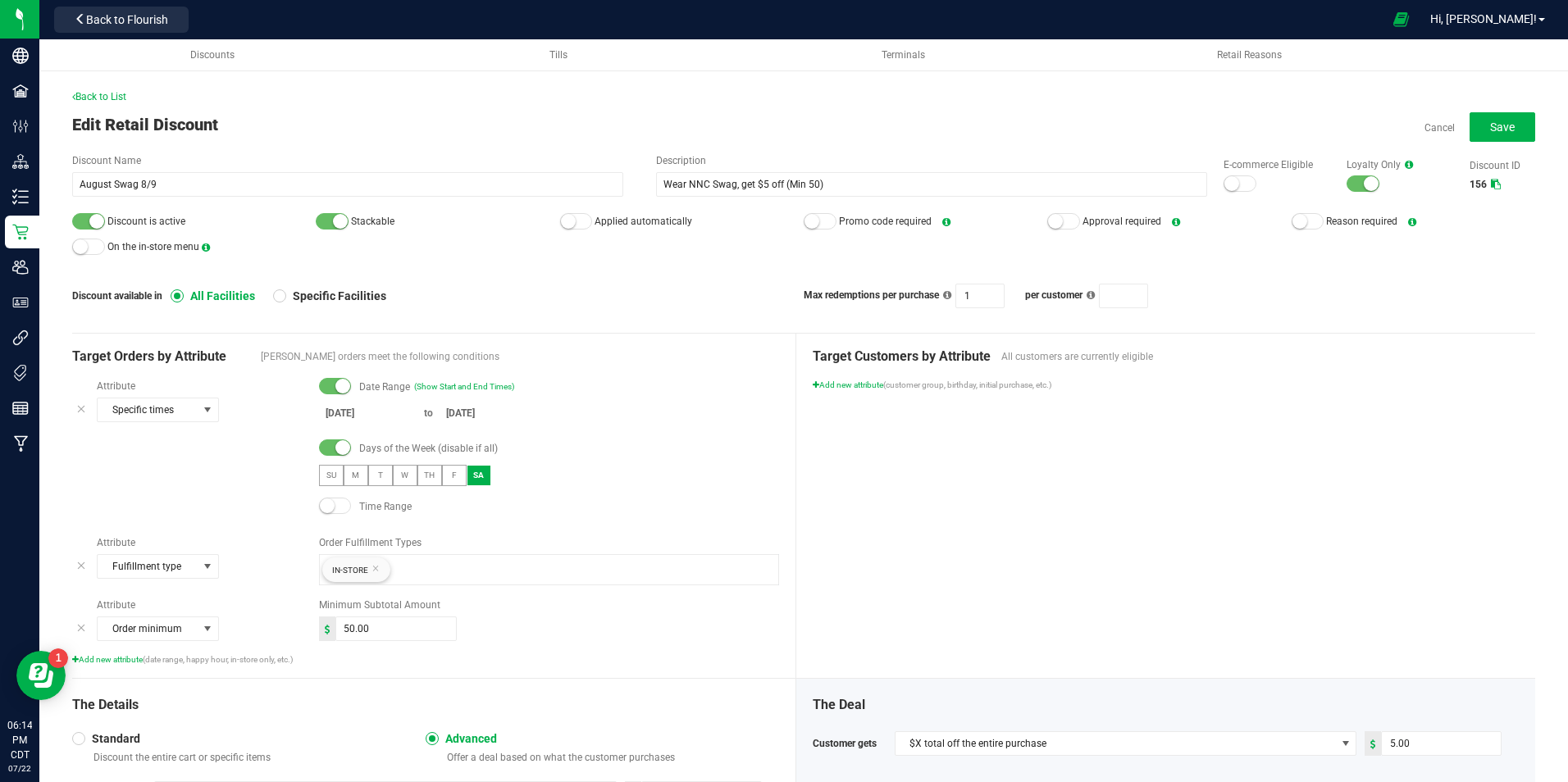 scroll, scrollTop: 282, scrollLeft: 0, axis: vertical 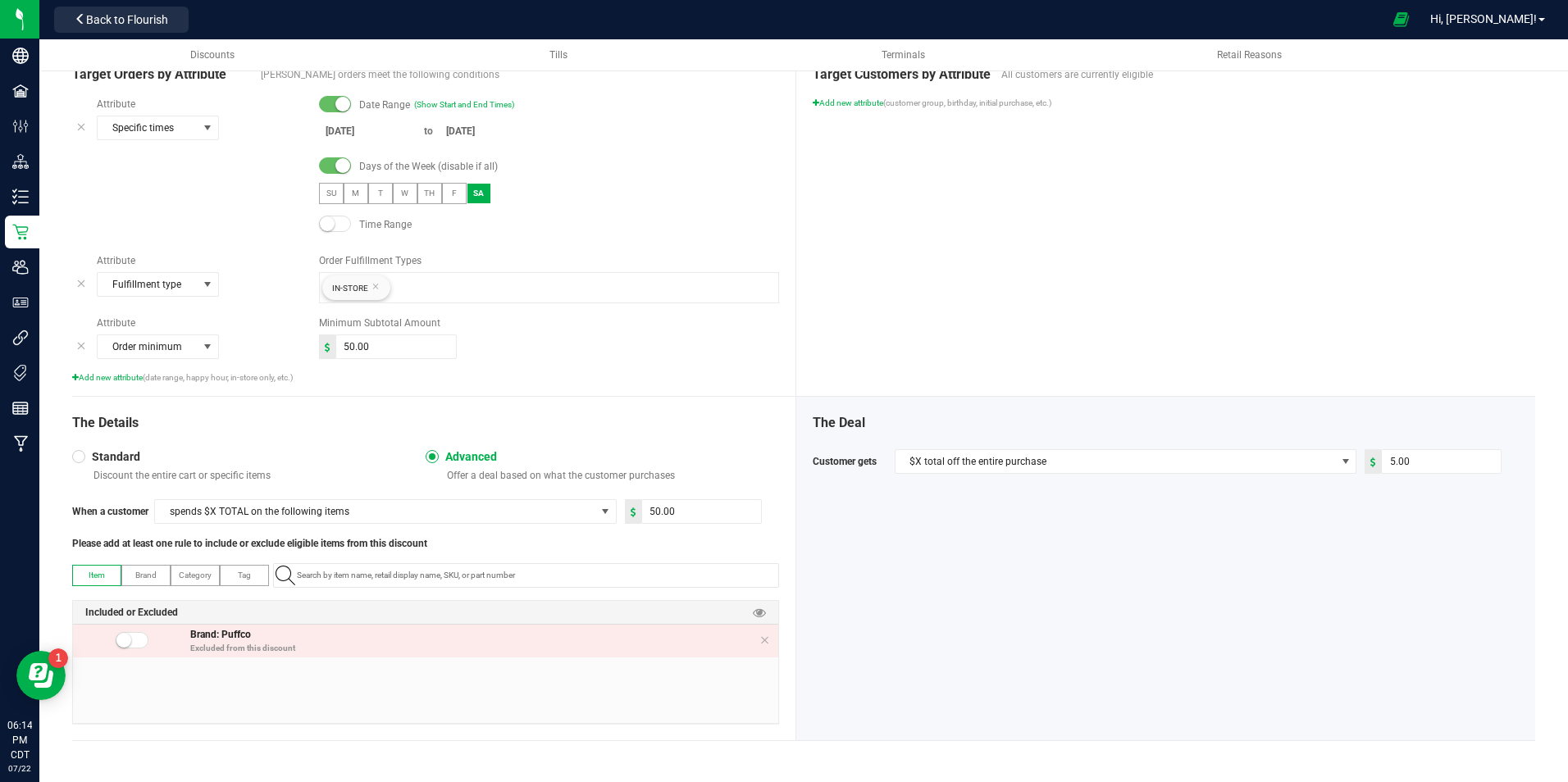 click on "Standard" at bounding box center [112, 457] 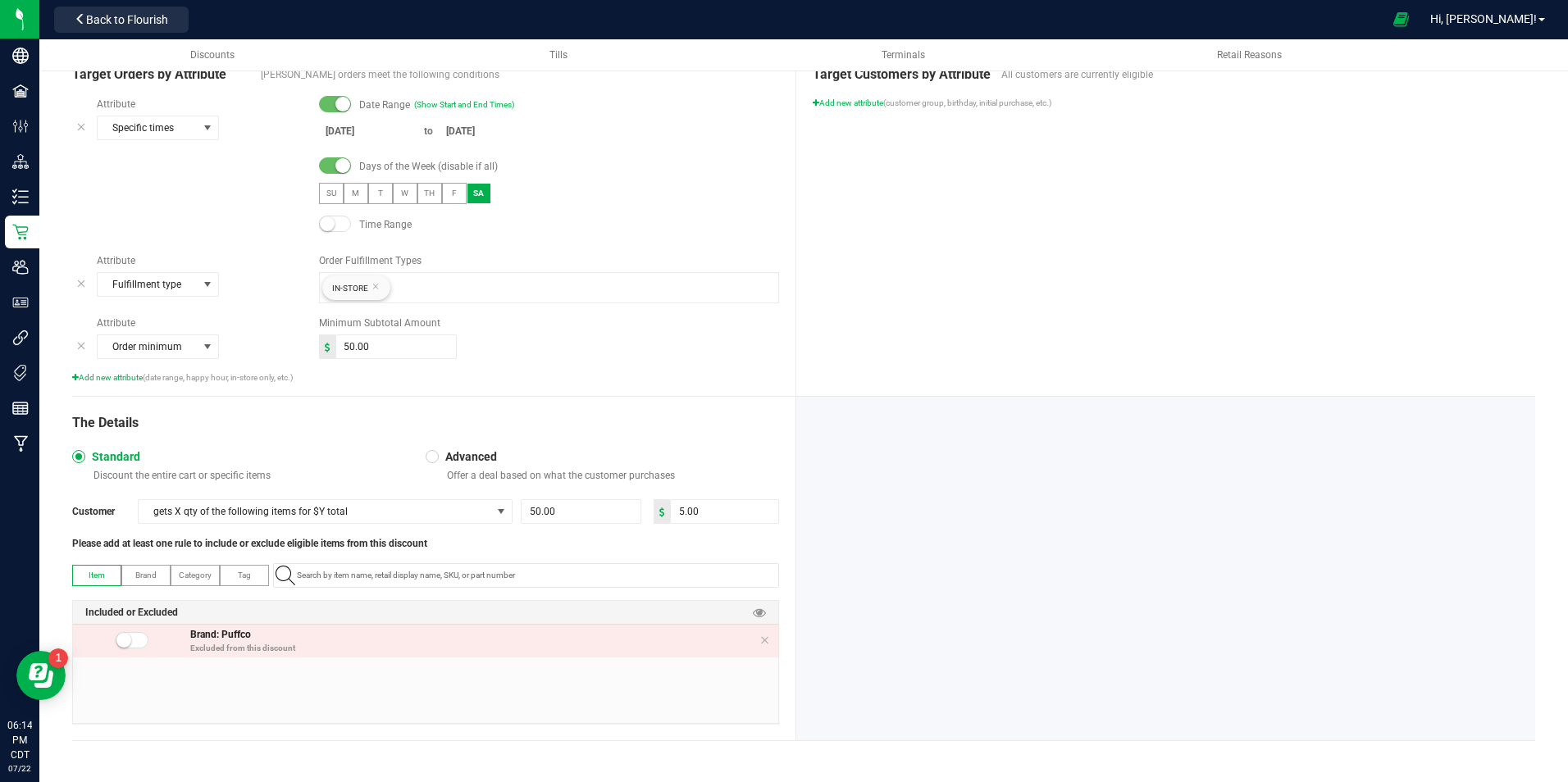 click on "The Details   Standard   Discount the entire cart or specific items   Advanced   Offer a deal based on what the customer purchases   Customer  gets X qty of the following items for $Y total 50.00 5.00  Please add at least one rule to include or exclude eligible items from this discount   Item   Brand   Category   Tag
Included or Excluded  Brand: Puffco Excluded from this discount" at bounding box center [434, 568] 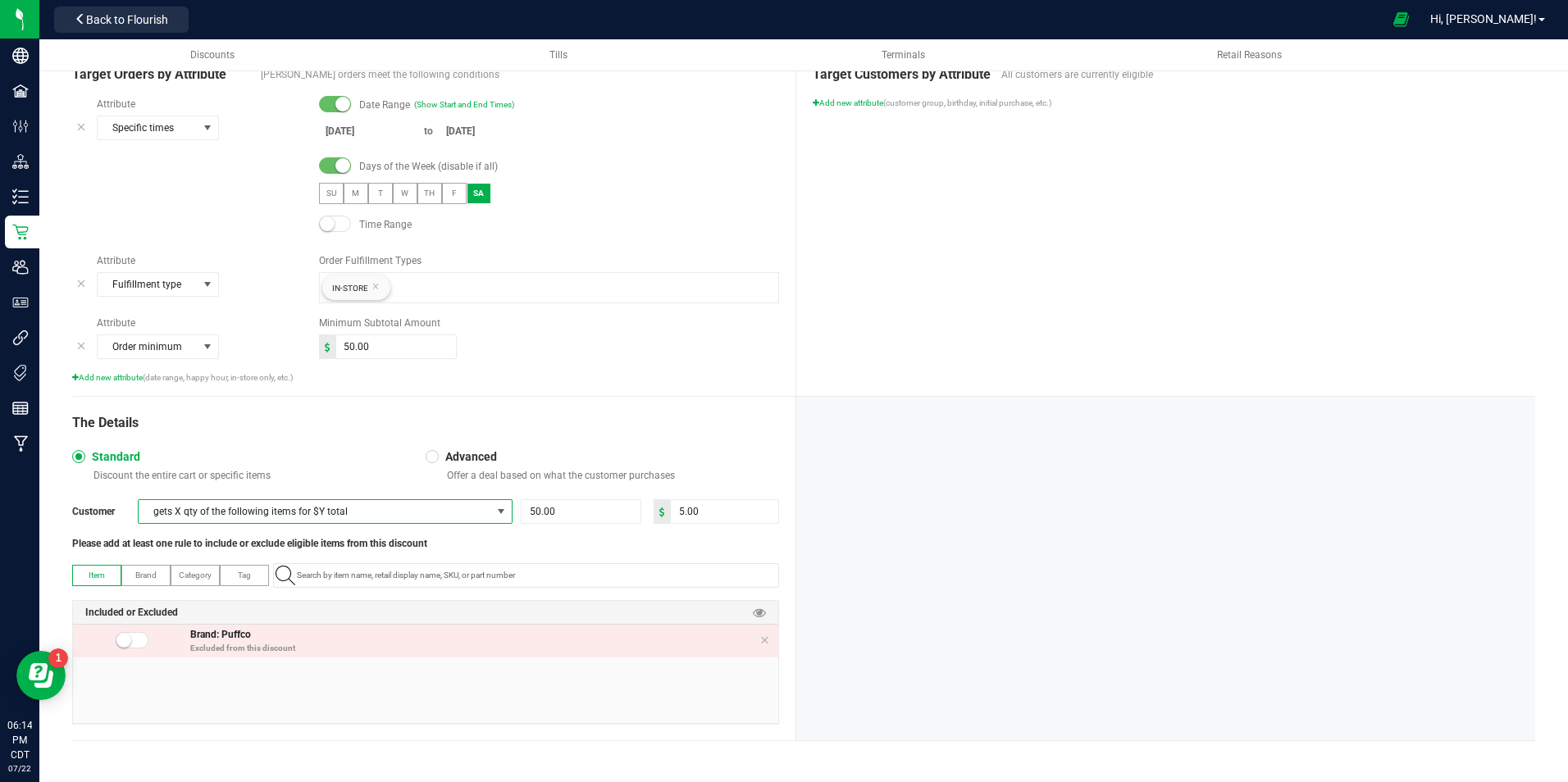 click on "gets X qty of the following items for $Y total" at bounding box center [315, 511] 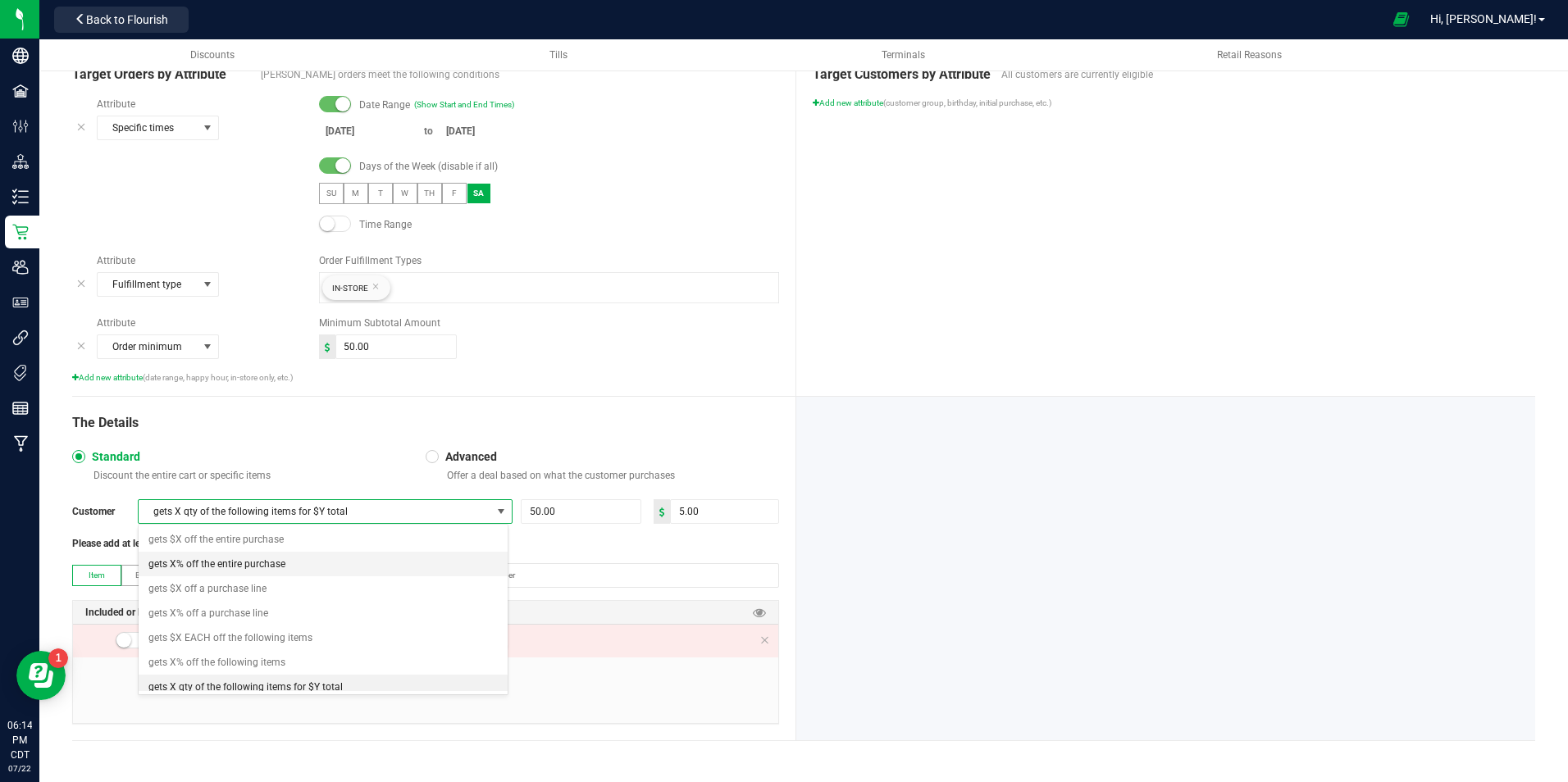 scroll, scrollTop: 8, scrollLeft: 0, axis: vertical 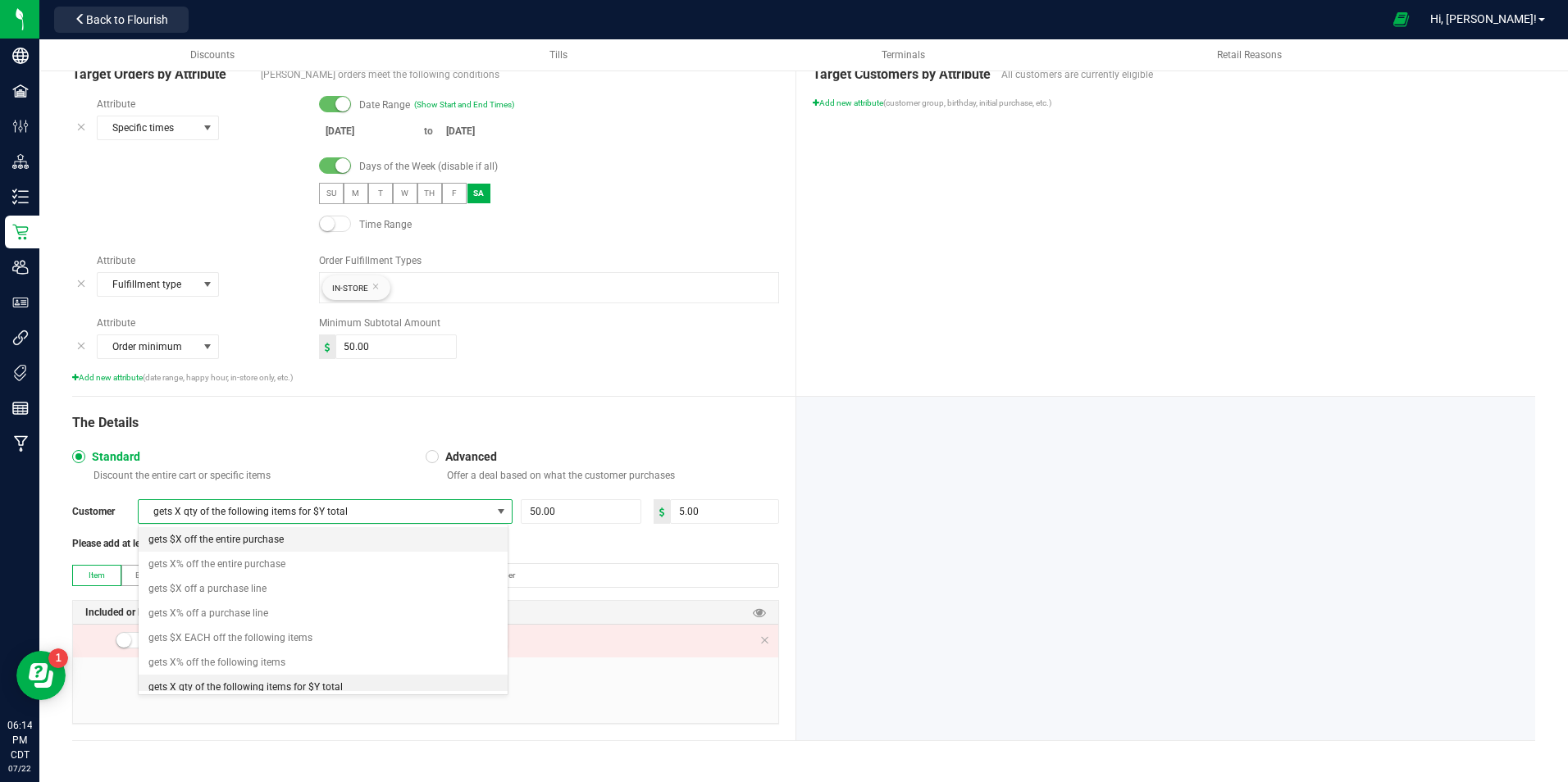click on "gets $X off the entire purchase" at bounding box center (323, 539) 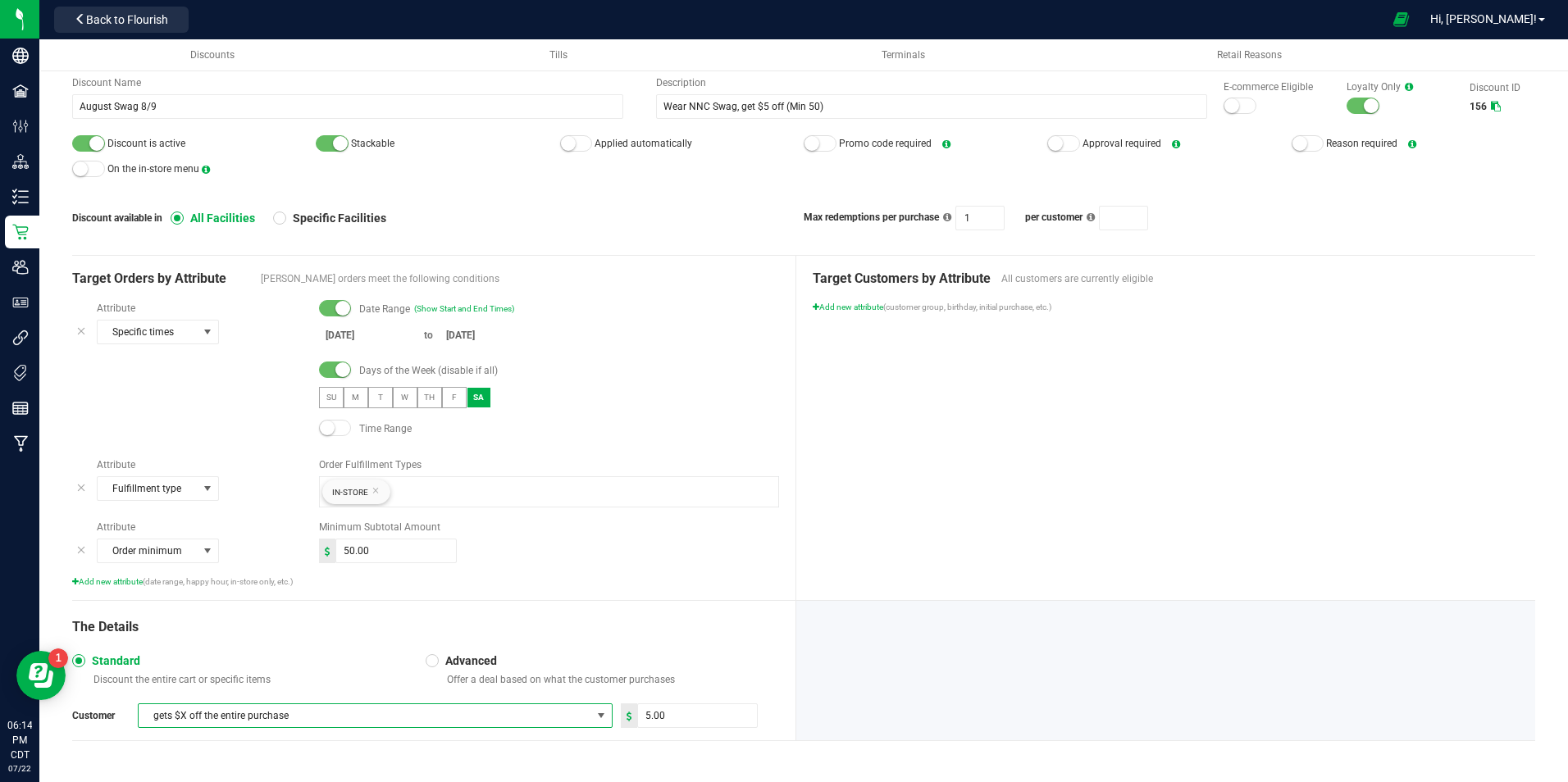 scroll, scrollTop: 78, scrollLeft: 0, axis: vertical 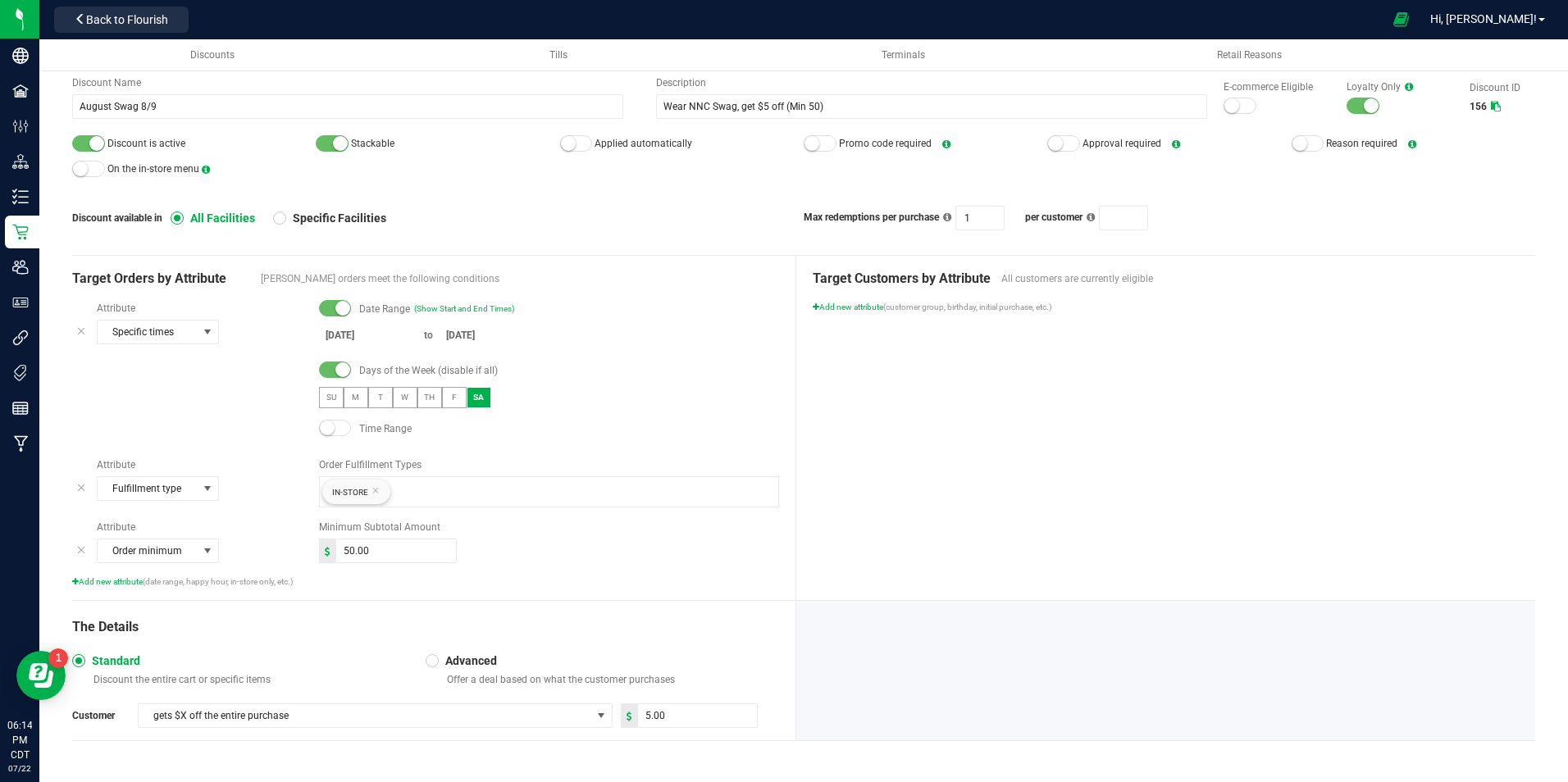 click on "Attribute  Specific times  Date Range   (Show Start and End Times)  [DATE] to [DATE] Days of the Week (disable if all)  SU   M   T   W   TH   F   SA  Time Range  Attribute  Fulfillment type  Order Fulfillment Types  In-Store  Attribute  Order minimum  Minimum Subtotal Amount  50.00  Add new attribute   (date range, happy hour, in-store only, etc.)" at bounding box center [426, 444] 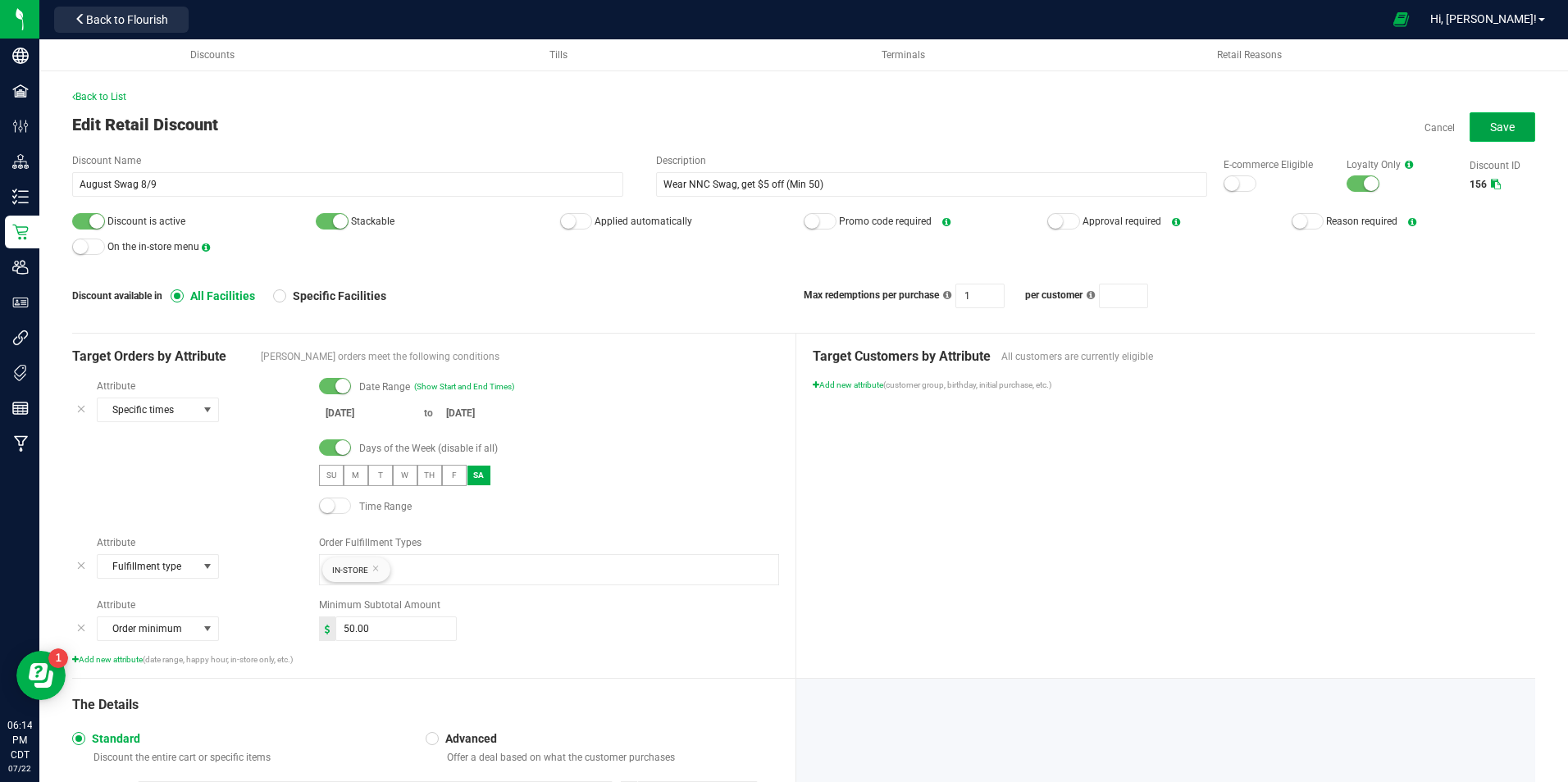 click on "Save" at bounding box center [1502, 127] 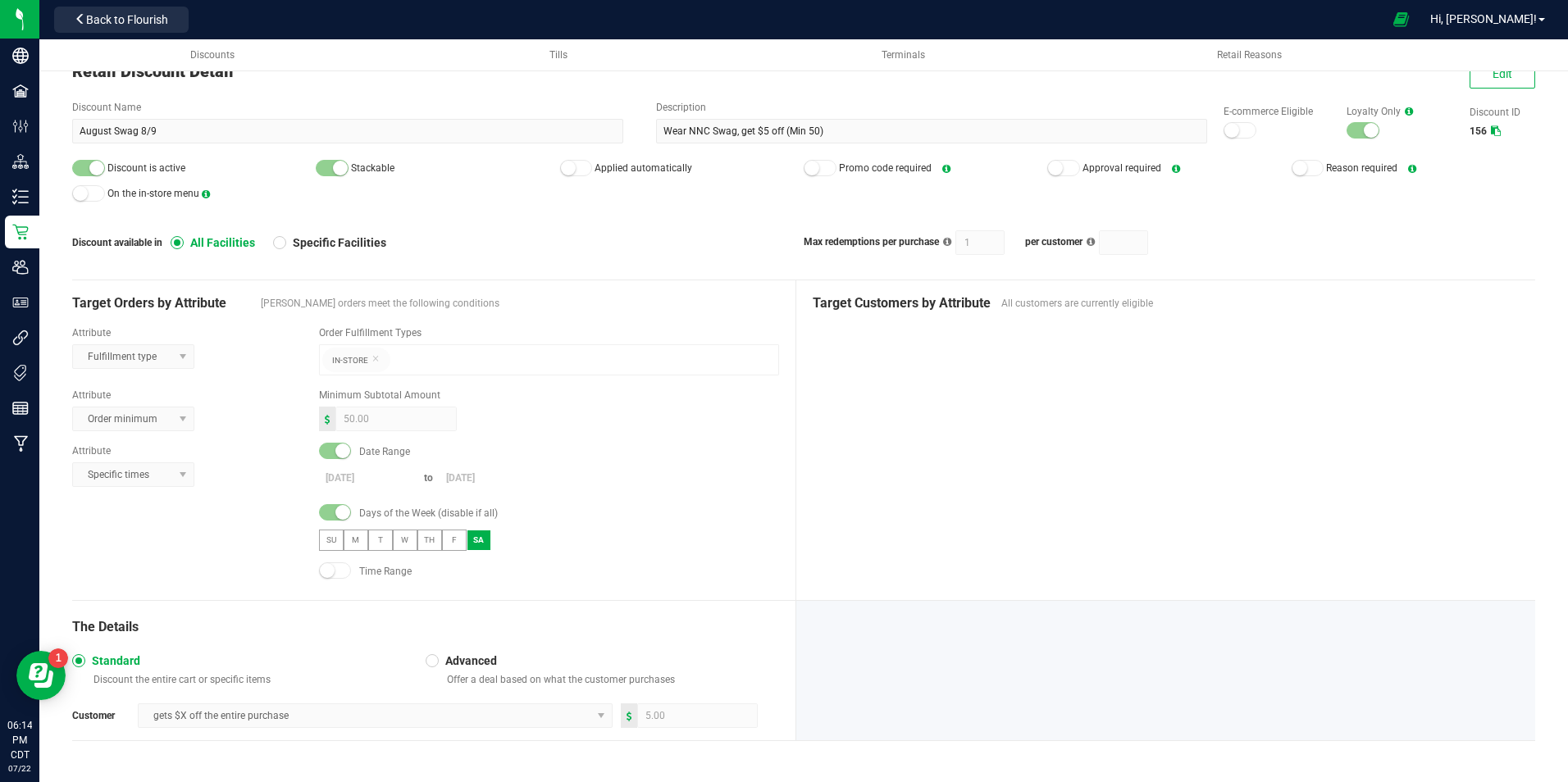 scroll, scrollTop: 0, scrollLeft: 0, axis: both 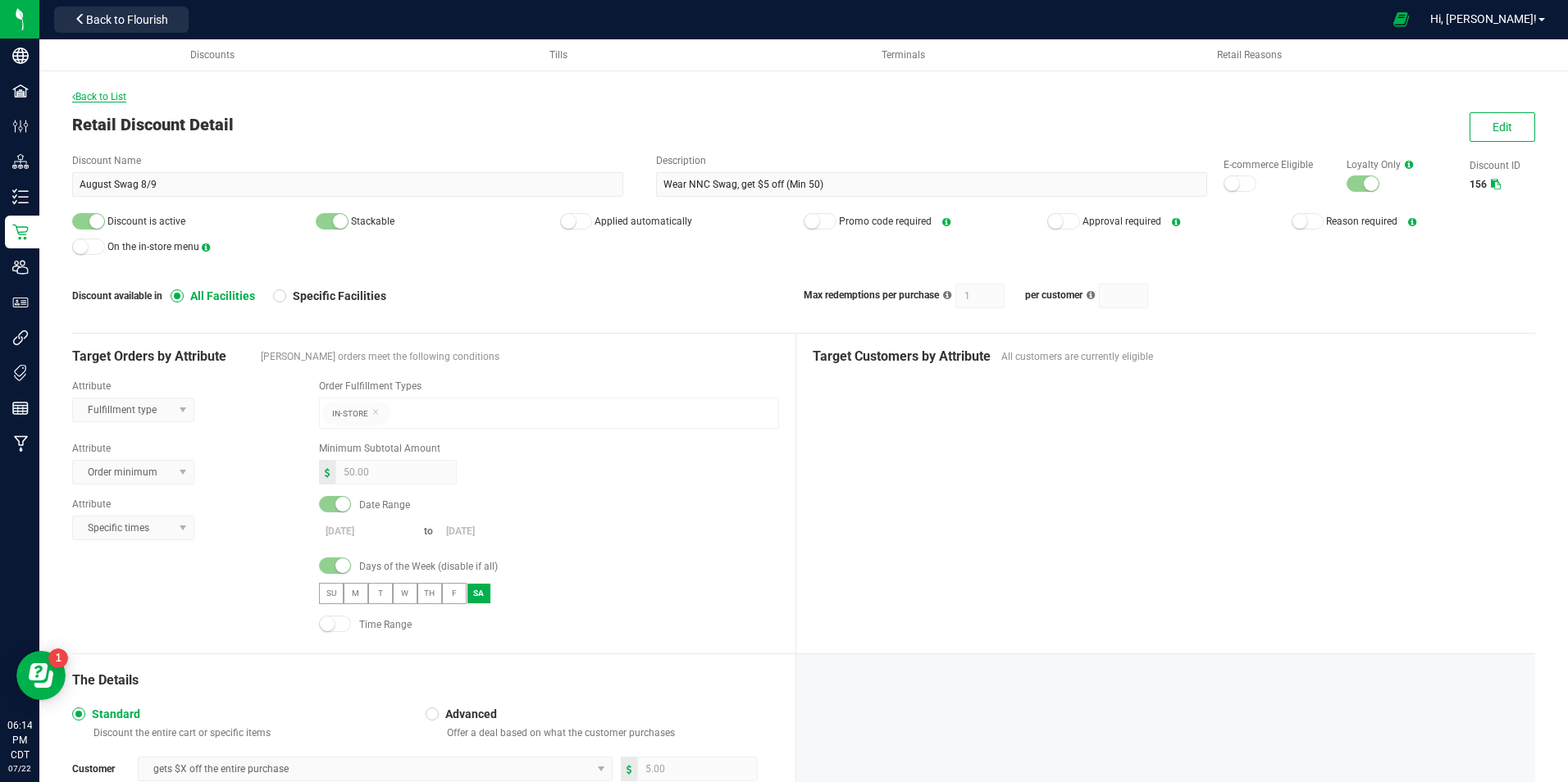 click on "Back to List" at bounding box center (99, 97) 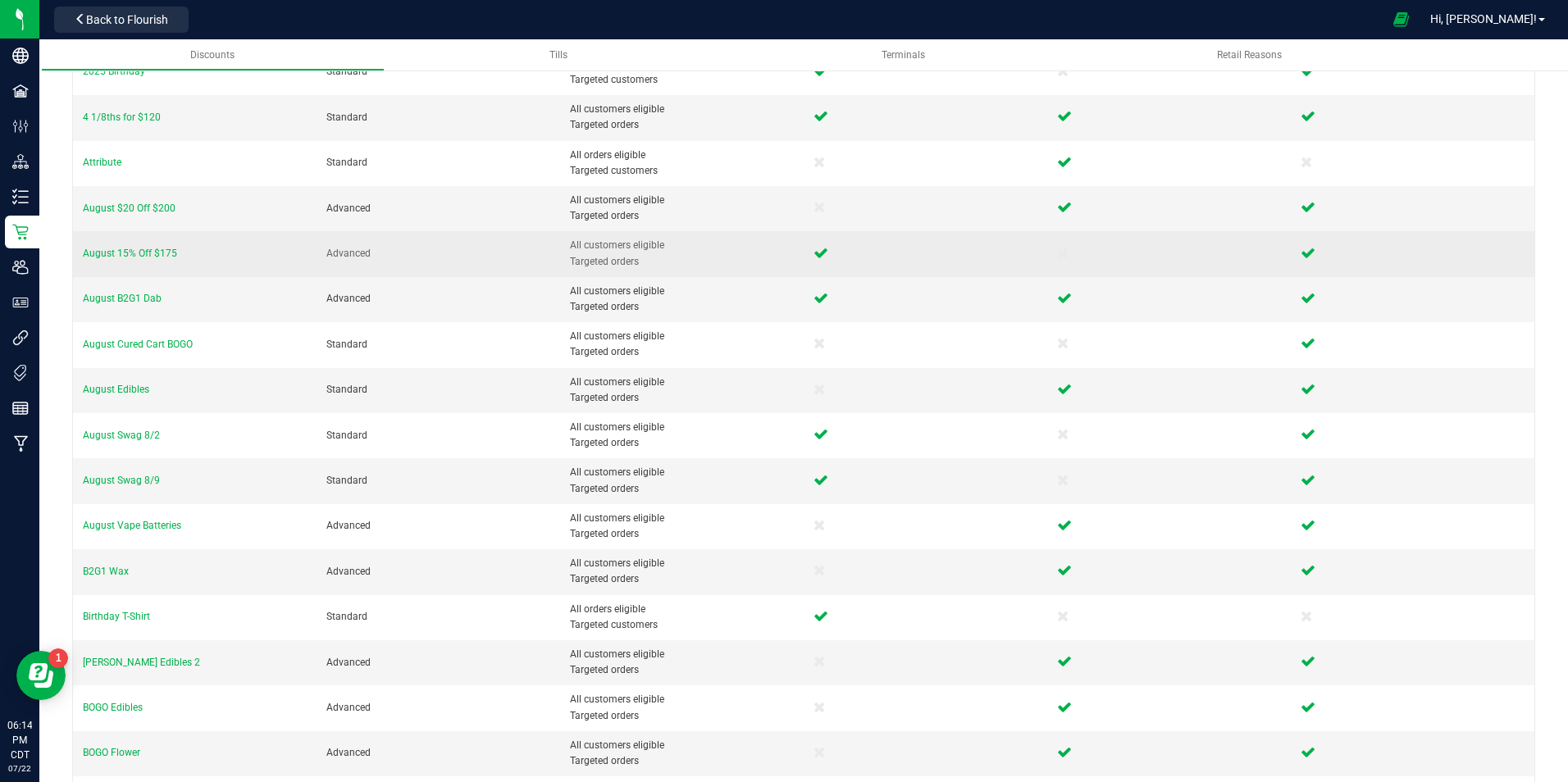 scroll, scrollTop: 230, scrollLeft: 0, axis: vertical 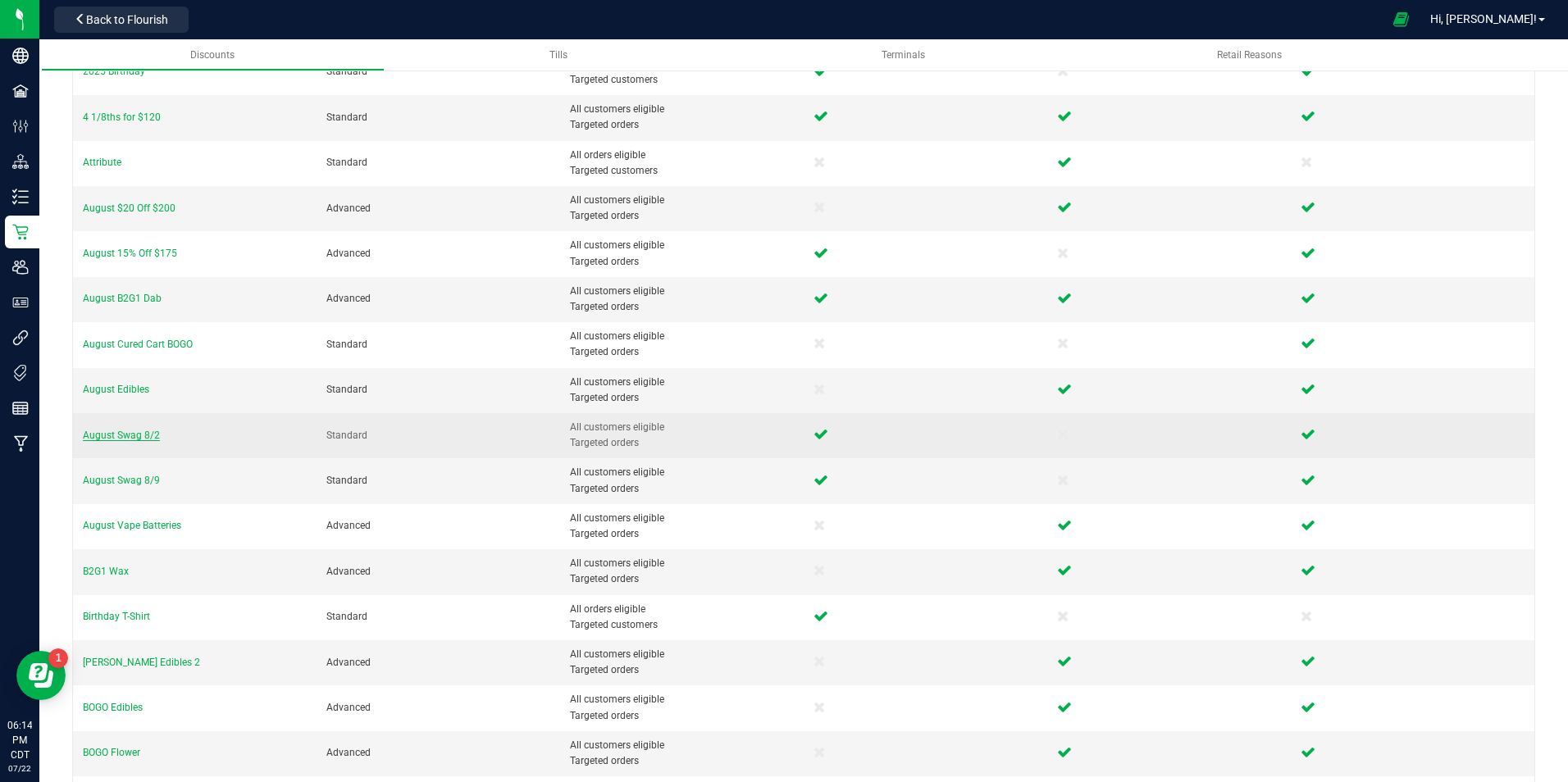 click on "August Swag 8/2" at bounding box center (121, 435) 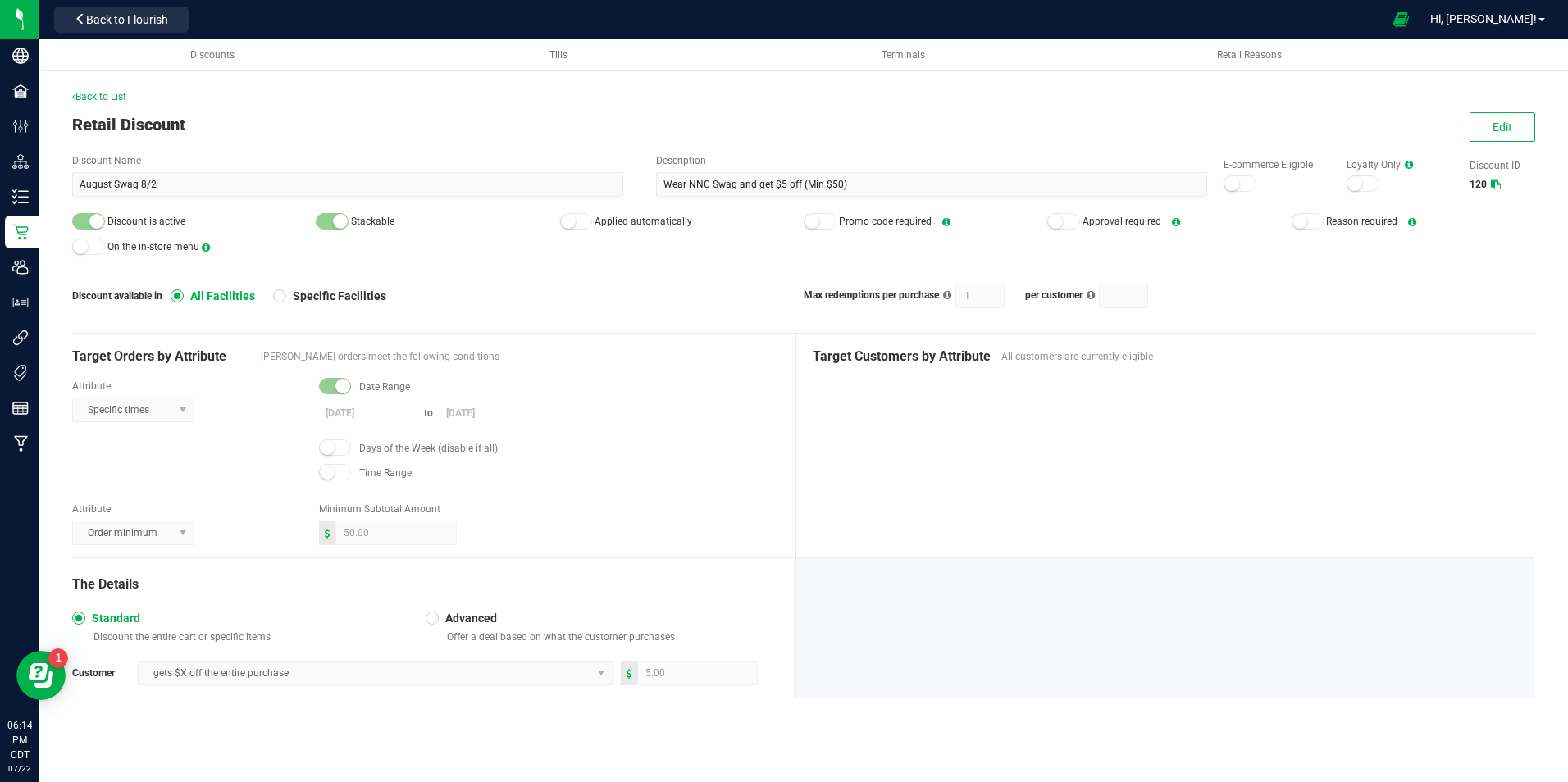 scroll, scrollTop: 0, scrollLeft: 0, axis: both 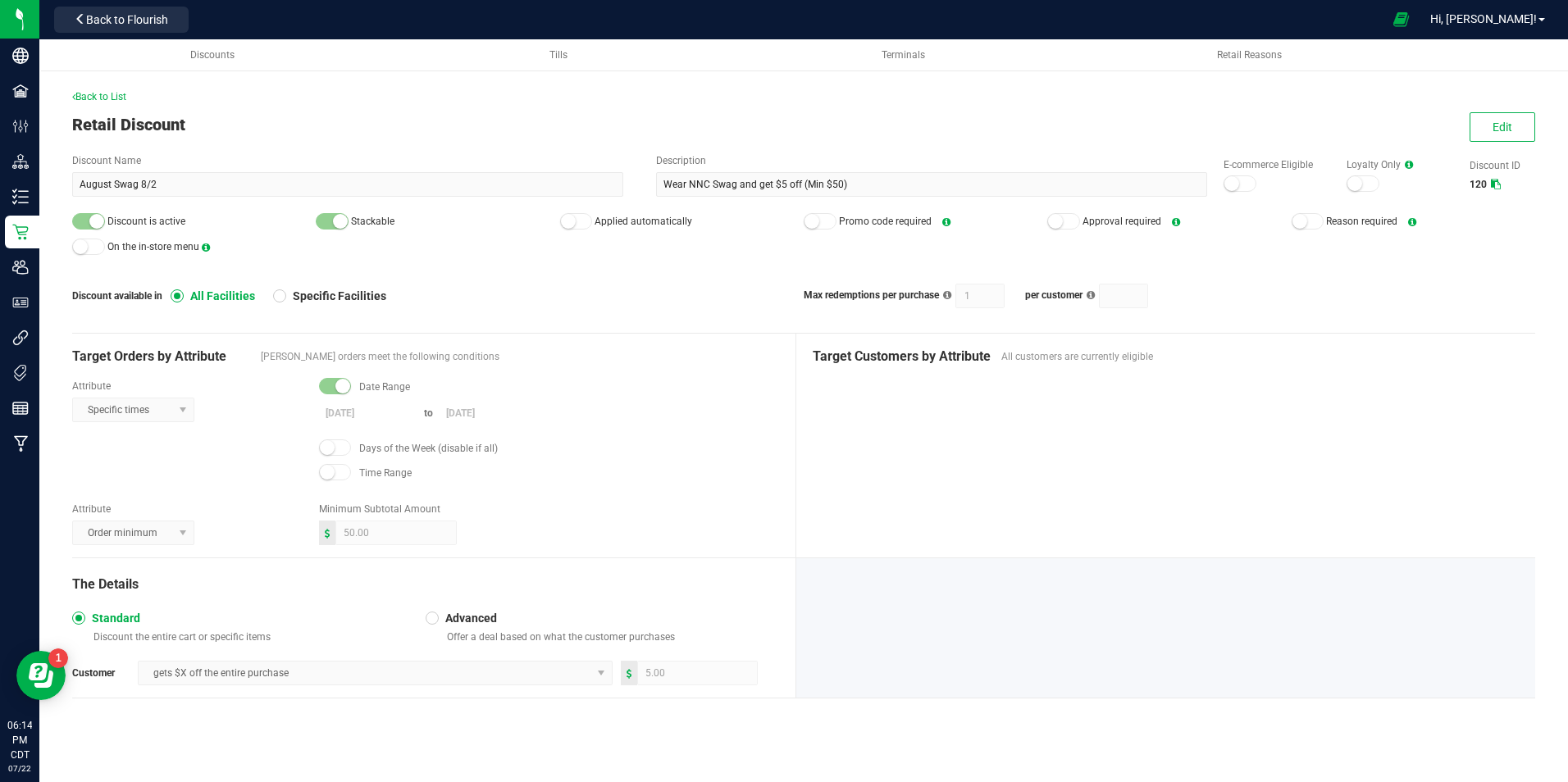 click on "Back to List   Retail Discount   Edit   Discount Name  August Swag 8/2  Description  Wear NNC Swag and get $5 off (Min $50)  E-commerce Eligible   Loyalty Only   Discount ID   120   Discount is active   Stackable   Applied automatically   Promo code required   Approval required   Reason required   On the in-store menu   Discount available in   All Facilities   Specific Facilities   Max redemptions per purchase  1  per customer   Target Orders by Attribute   Eligible orders meet the following conditions   Attribute  Specific times  Date Range  [DATE] to [DATE] Days of the Week (disable if all) Time Range  Attribute  Order minimum  Minimum Subtotal Amount  50.00  Target Customers by Attribute   All customers are currently eligible   The Details   Standard   Discount the entire cart or specific items   Advanced   Offer a deal based on what the customer purchases   Customer  gets $X off the entire purchase 5.00" at bounding box center [804, 406] 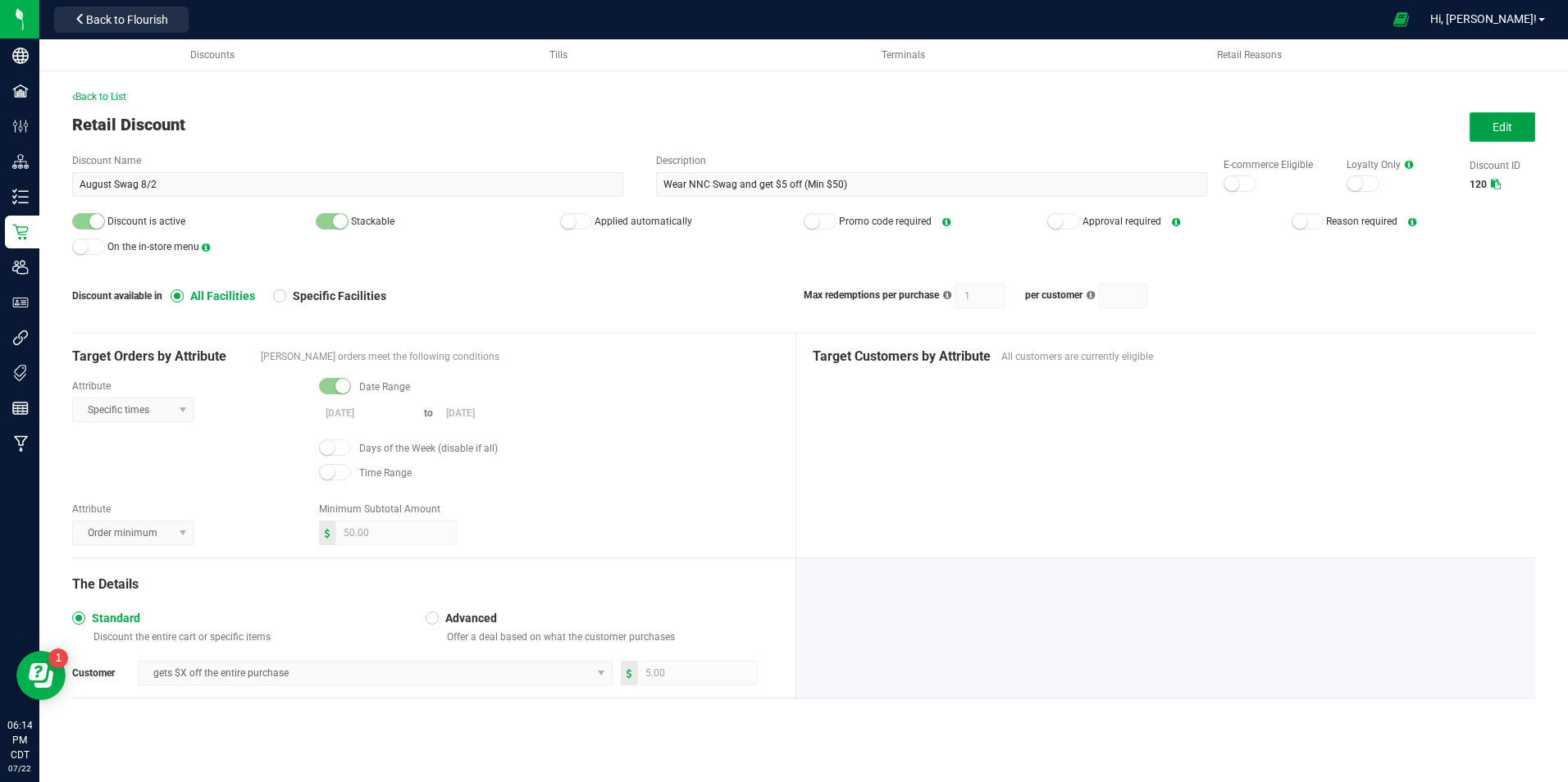 click on "Edit" at bounding box center [1502, 127] 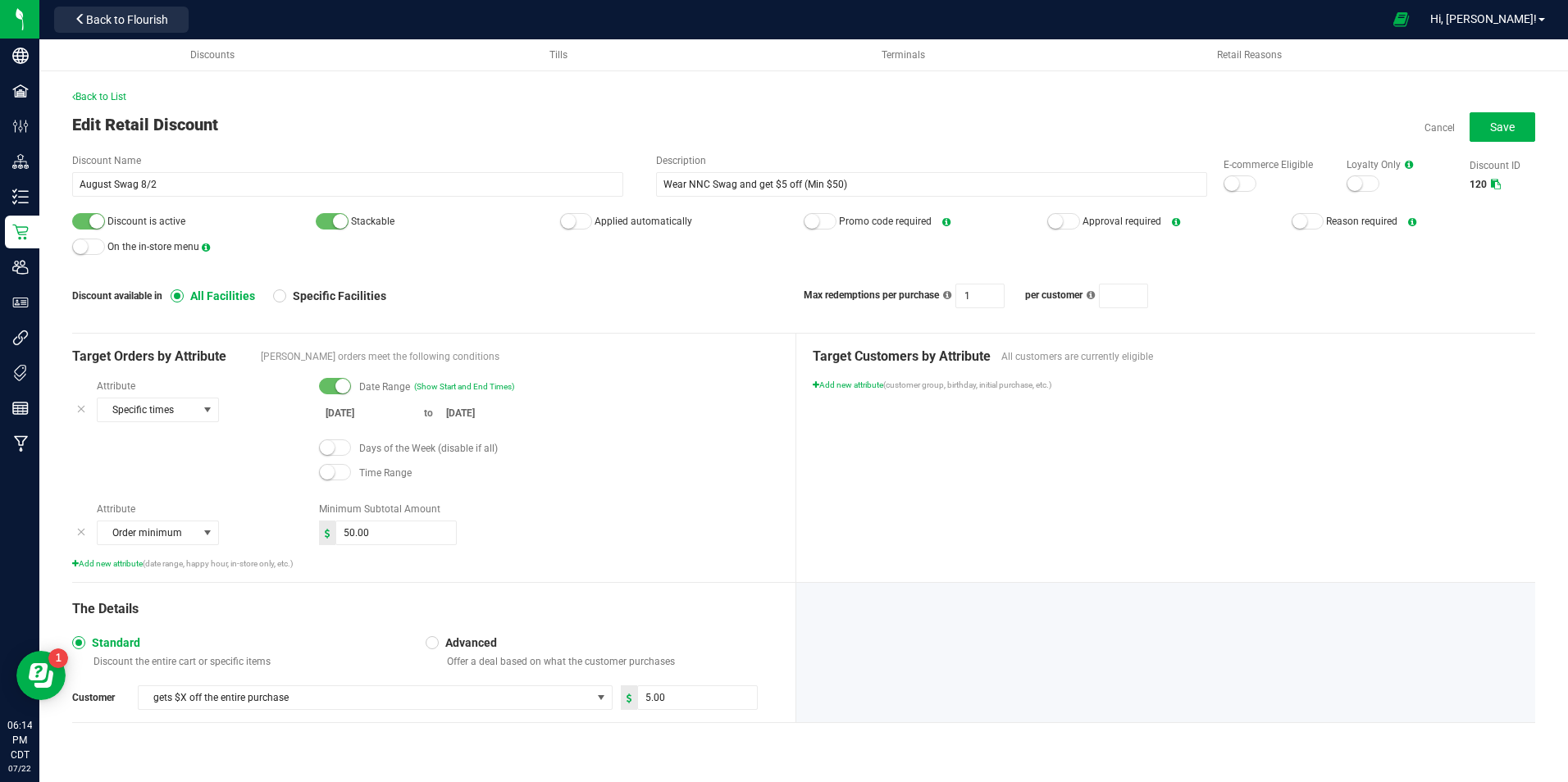 click at bounding box center [335, 448] 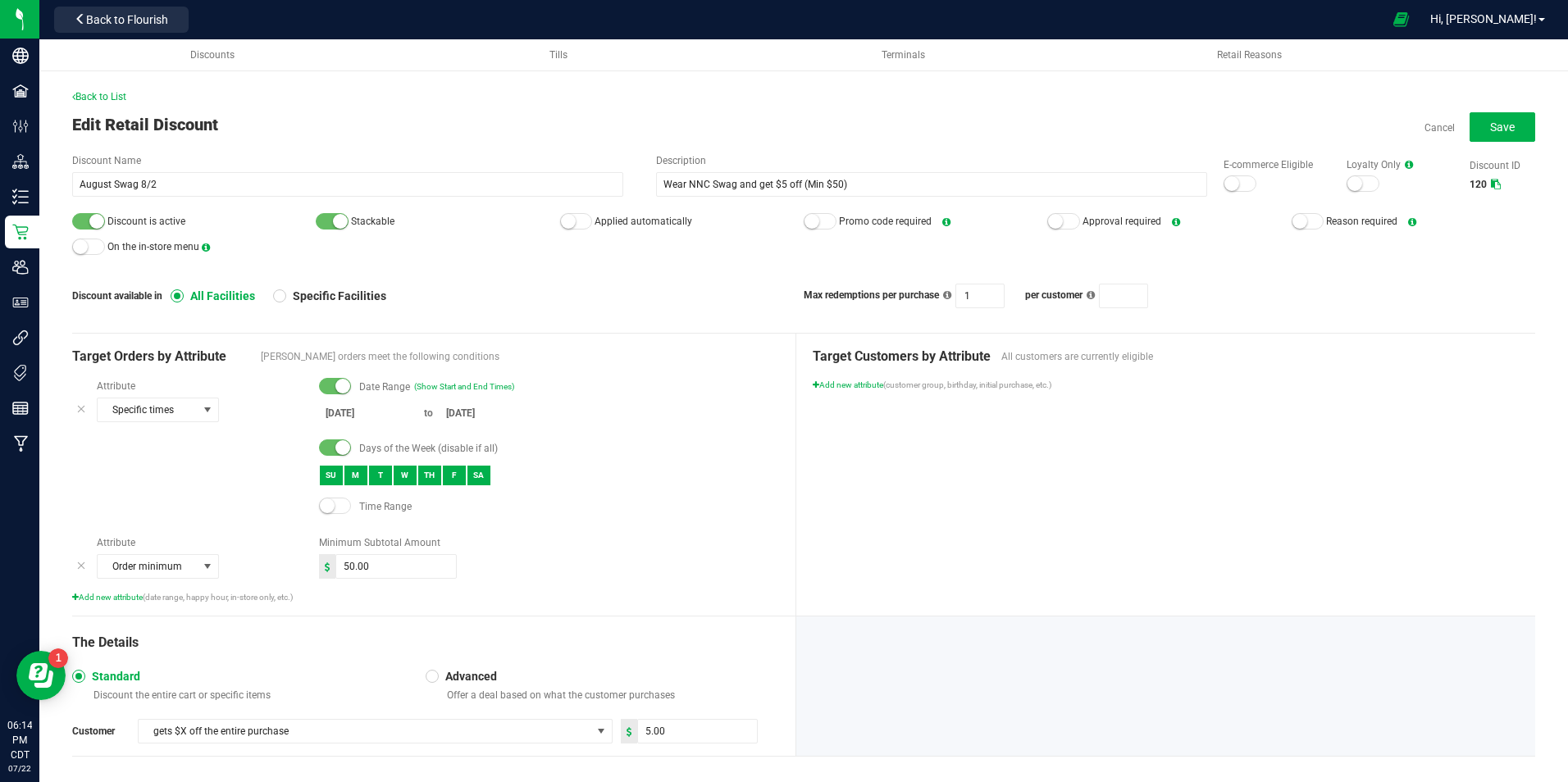 click on "SU" at bounding box center (331, 475) 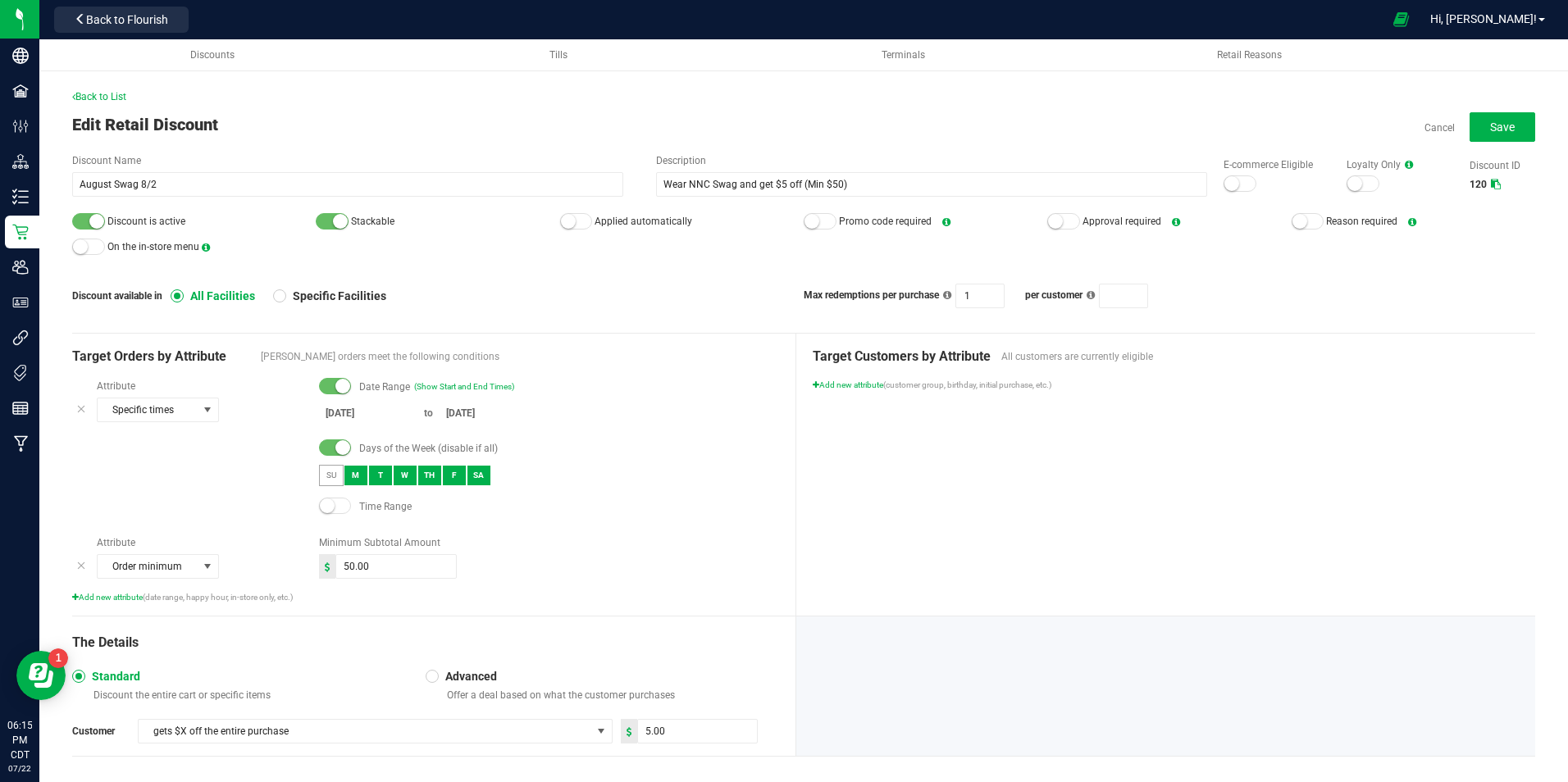 click on "SU" at bounding box center (331, 475) 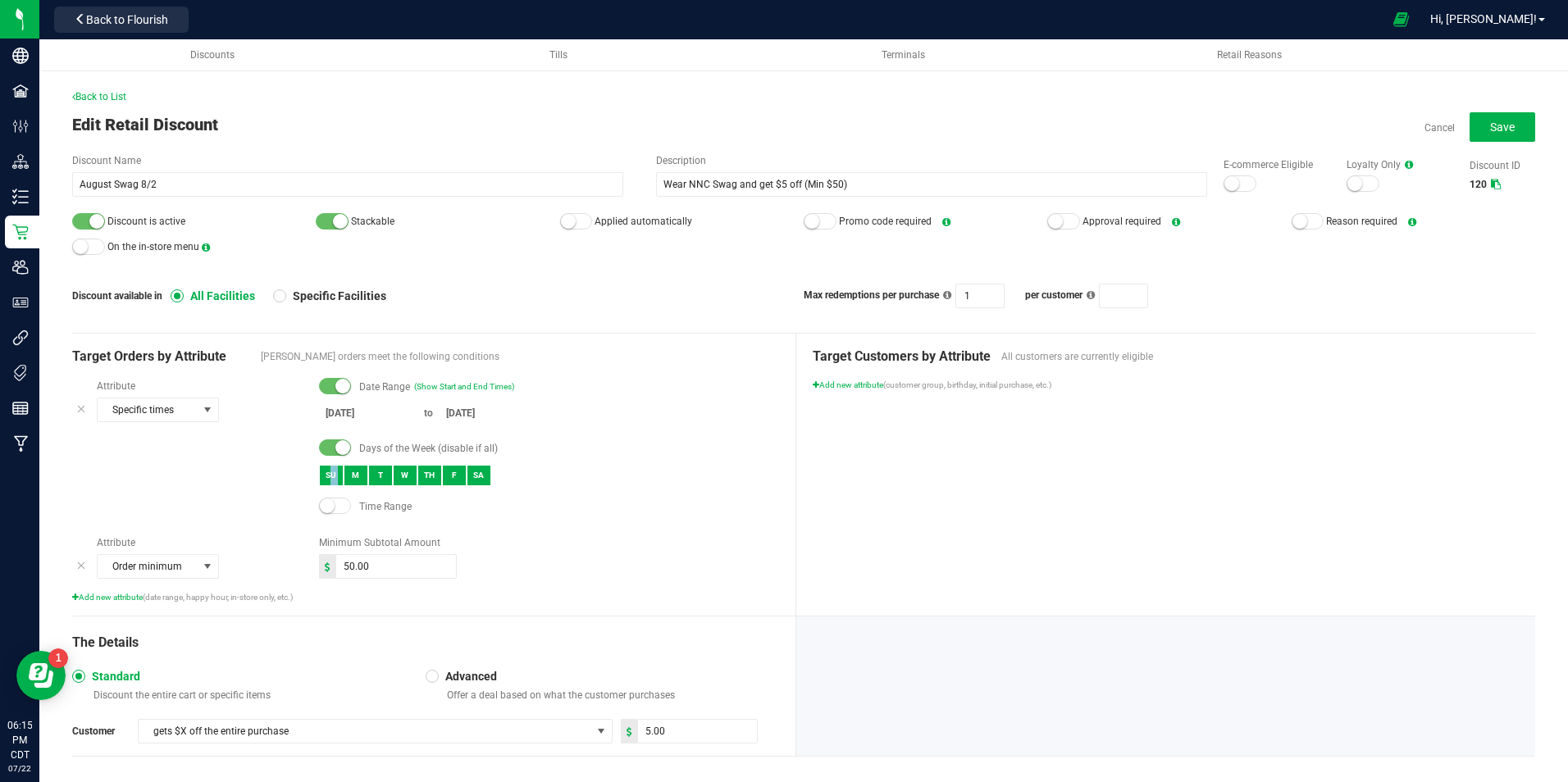 click on "SU" at bounding box center [331, 475] 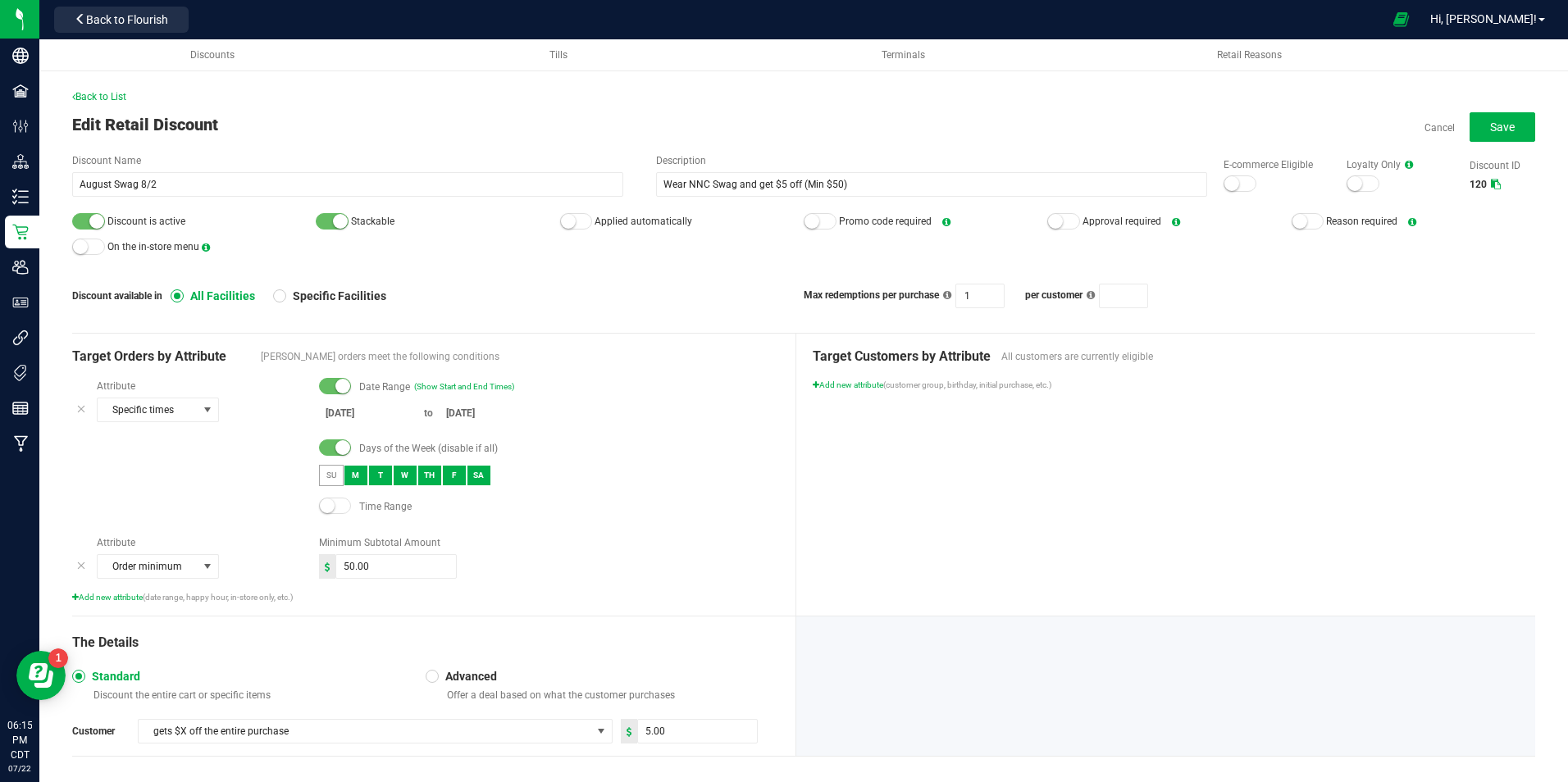 drag, startPoint x: 337, startPoint y: 471, endPoint x: 356, endPoint y: 477, distance: 19.92486 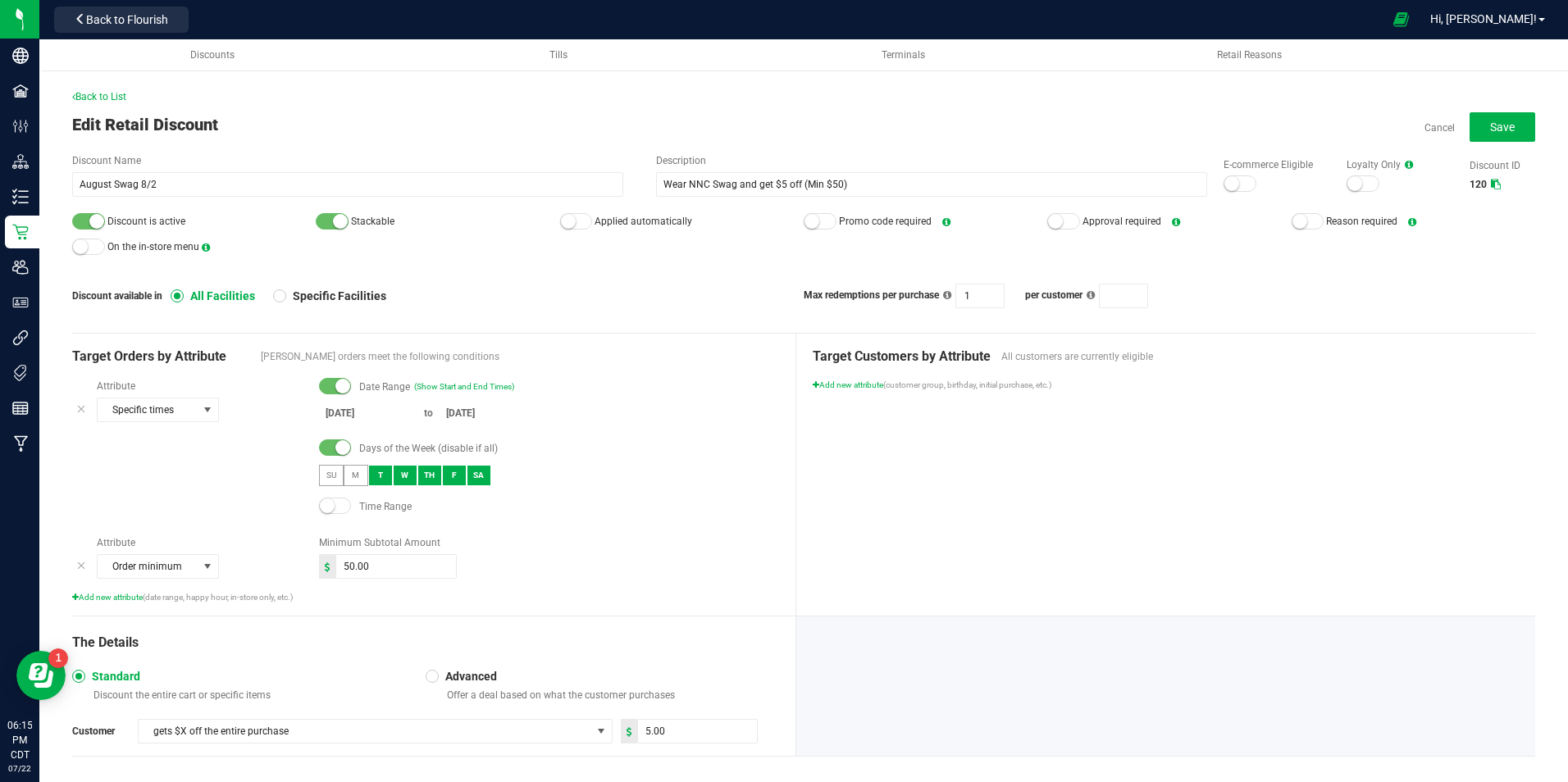 click on "T" at bounding box center [381, 475] 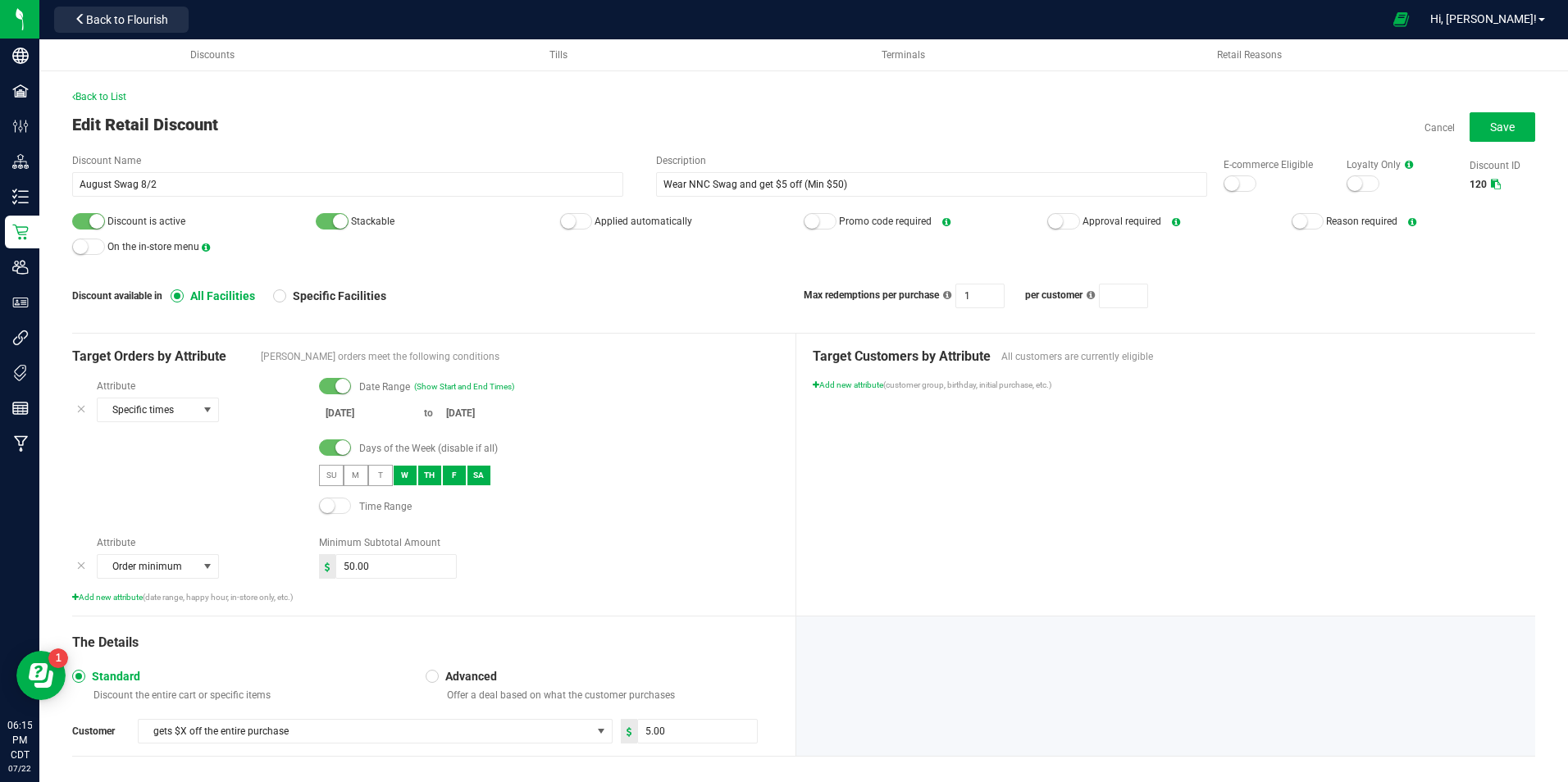 click on "W" at bounding box center (405, 475) 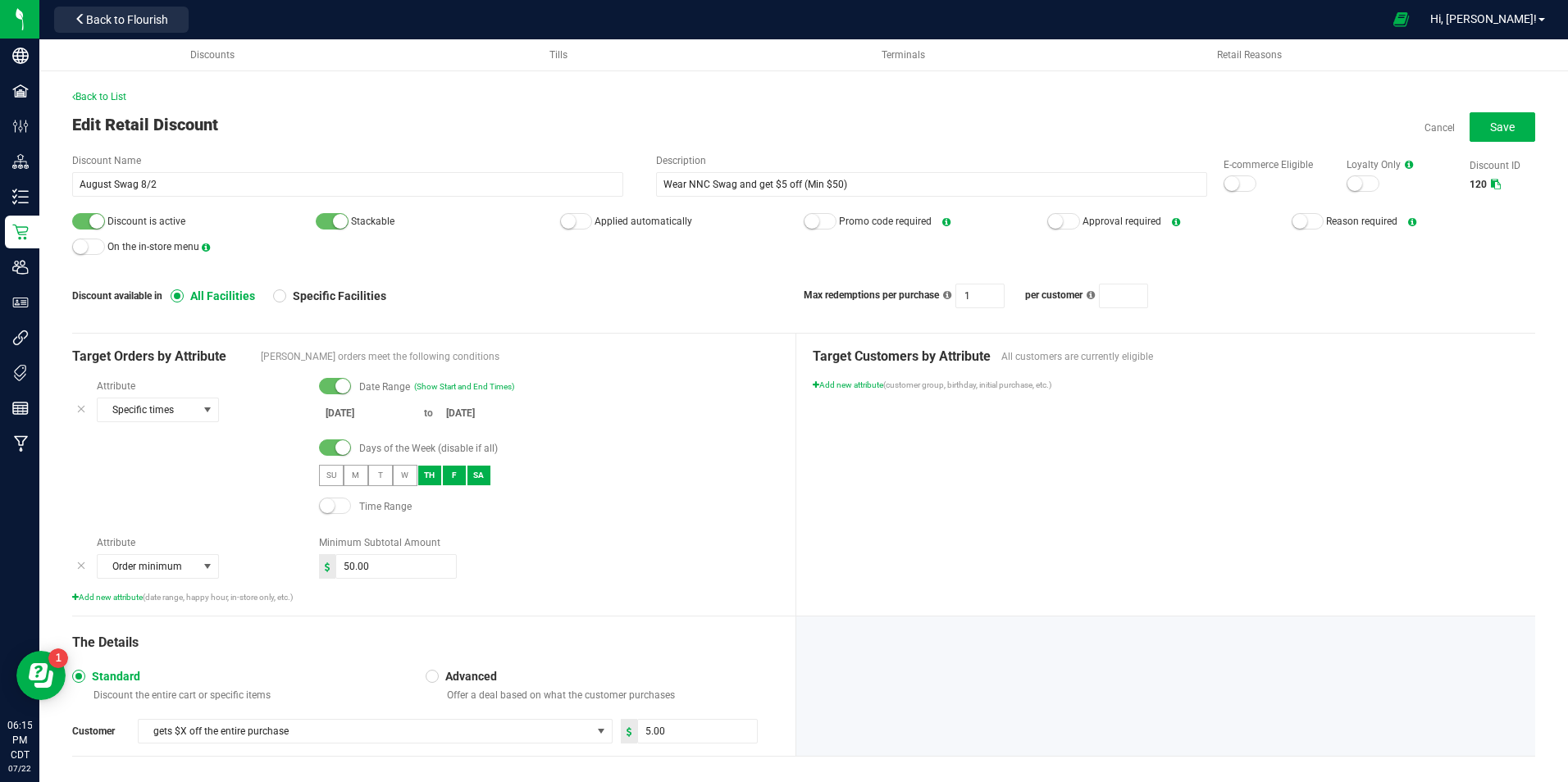 click on "TH" at bounding box center [430, 475] 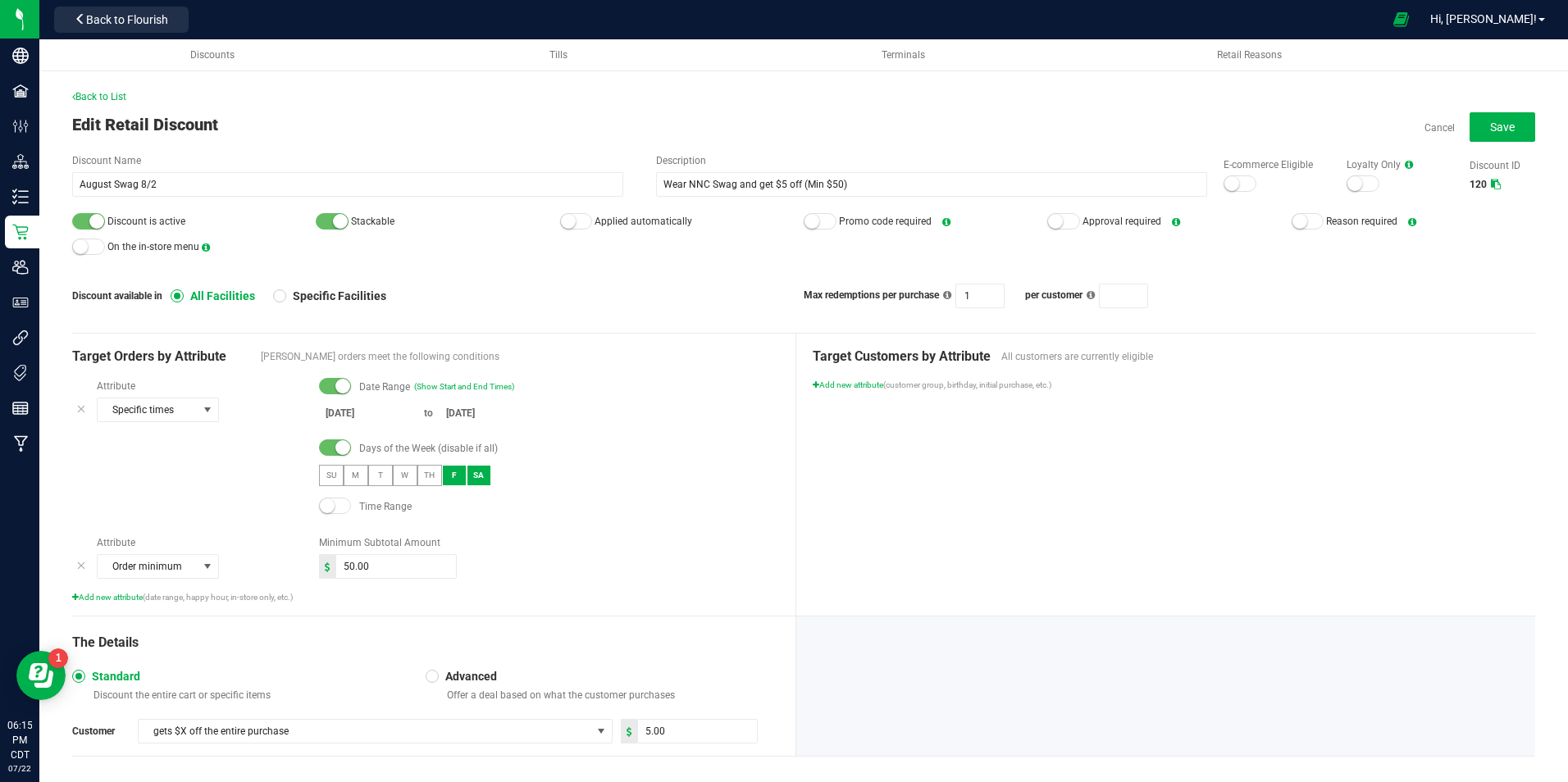 click on "F" at bounding box center (454, 475) 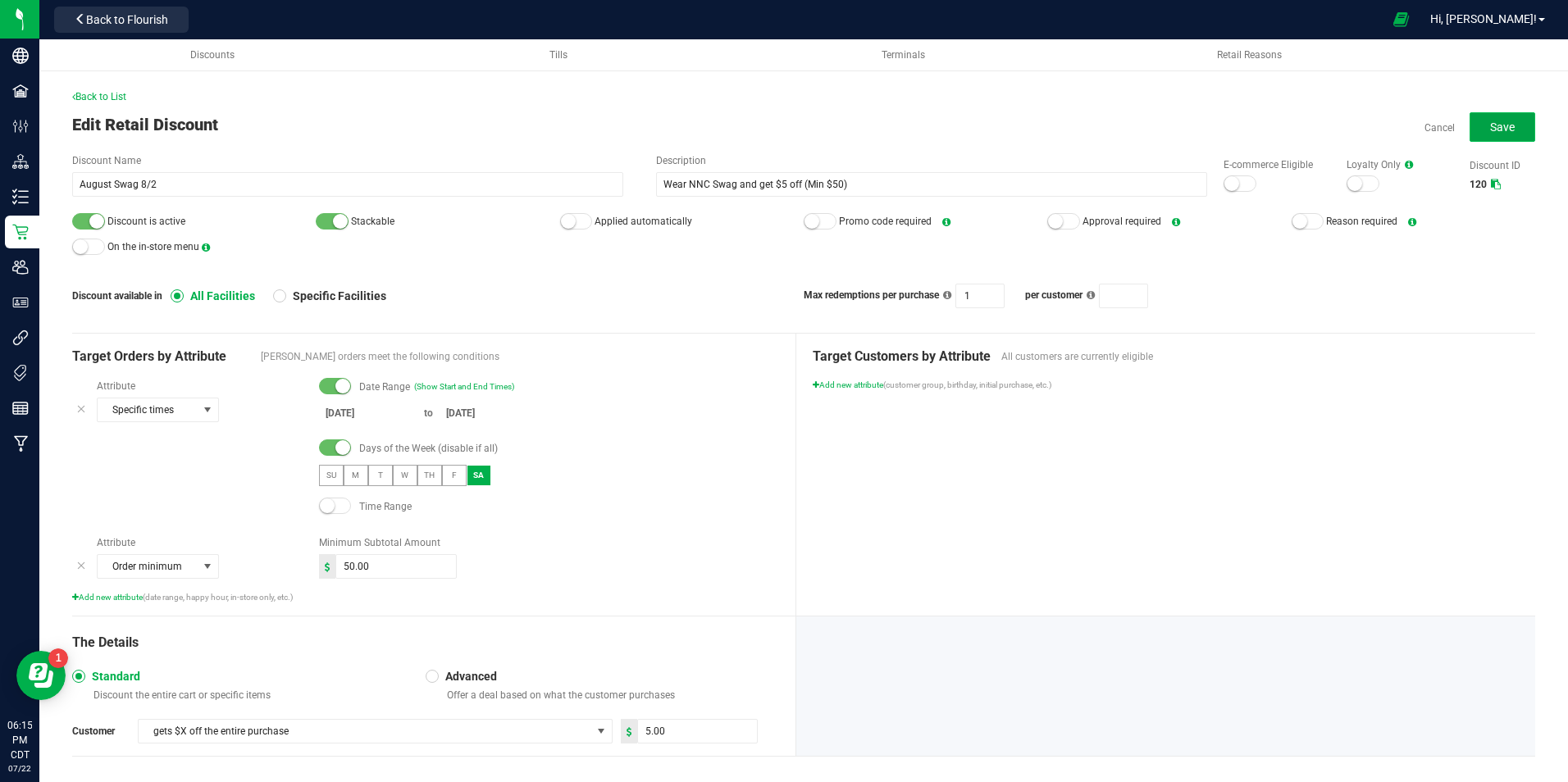 click on "Save" at bounding box center (1502, 127) 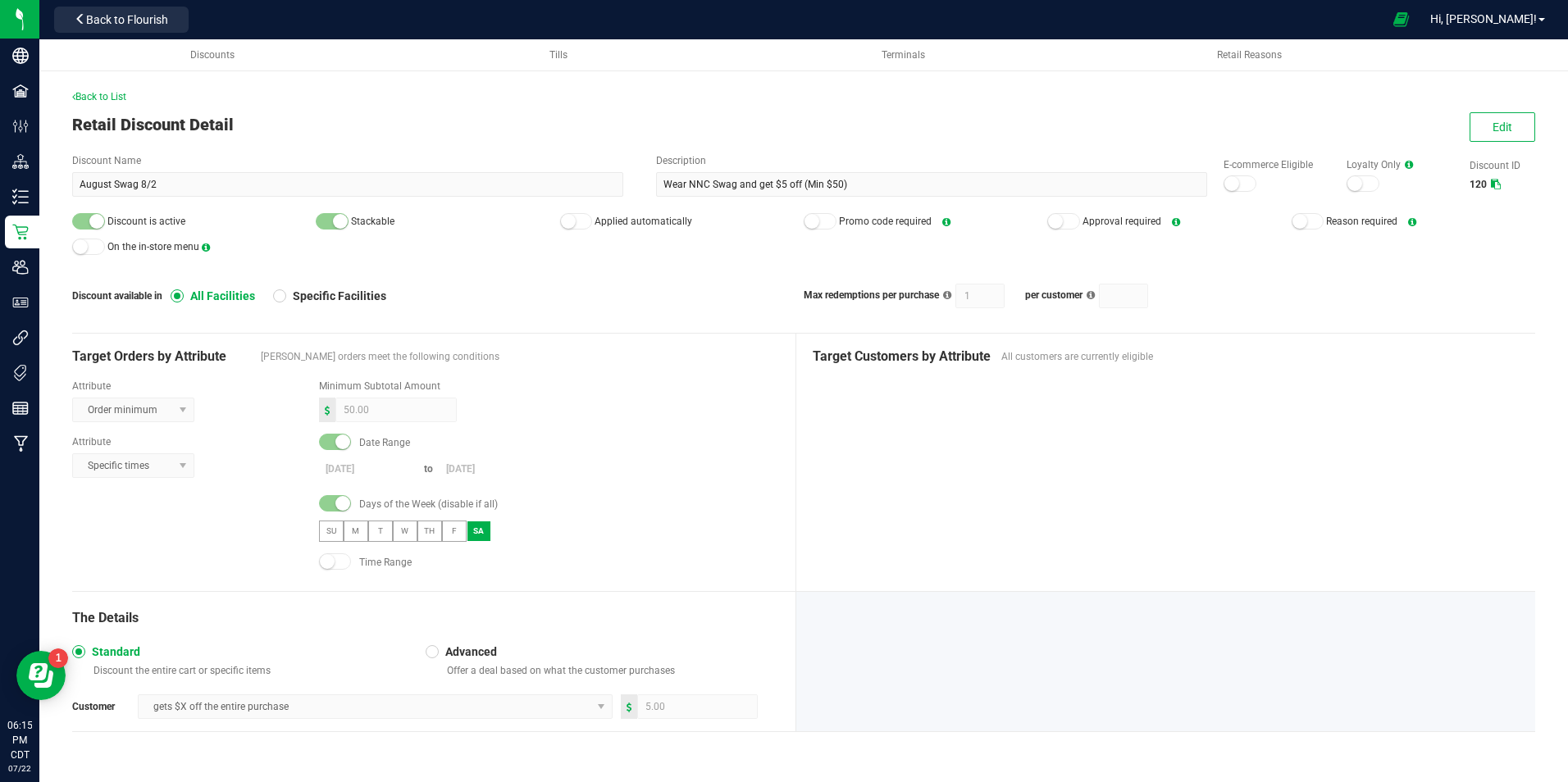 click on "Back to List" at bounding box center (804, 97) 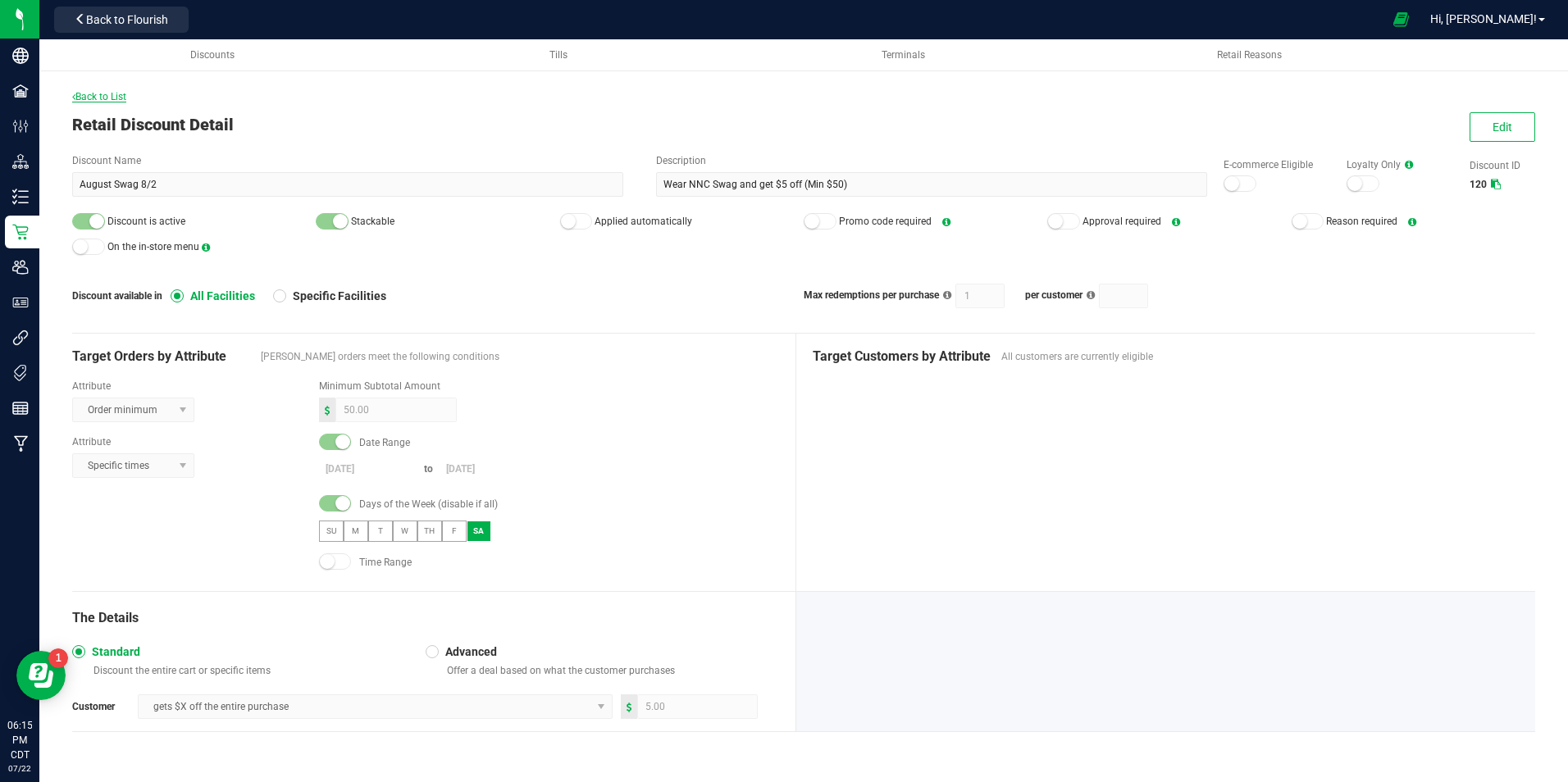 click on "Back to List" at bounding box center (99, 97) 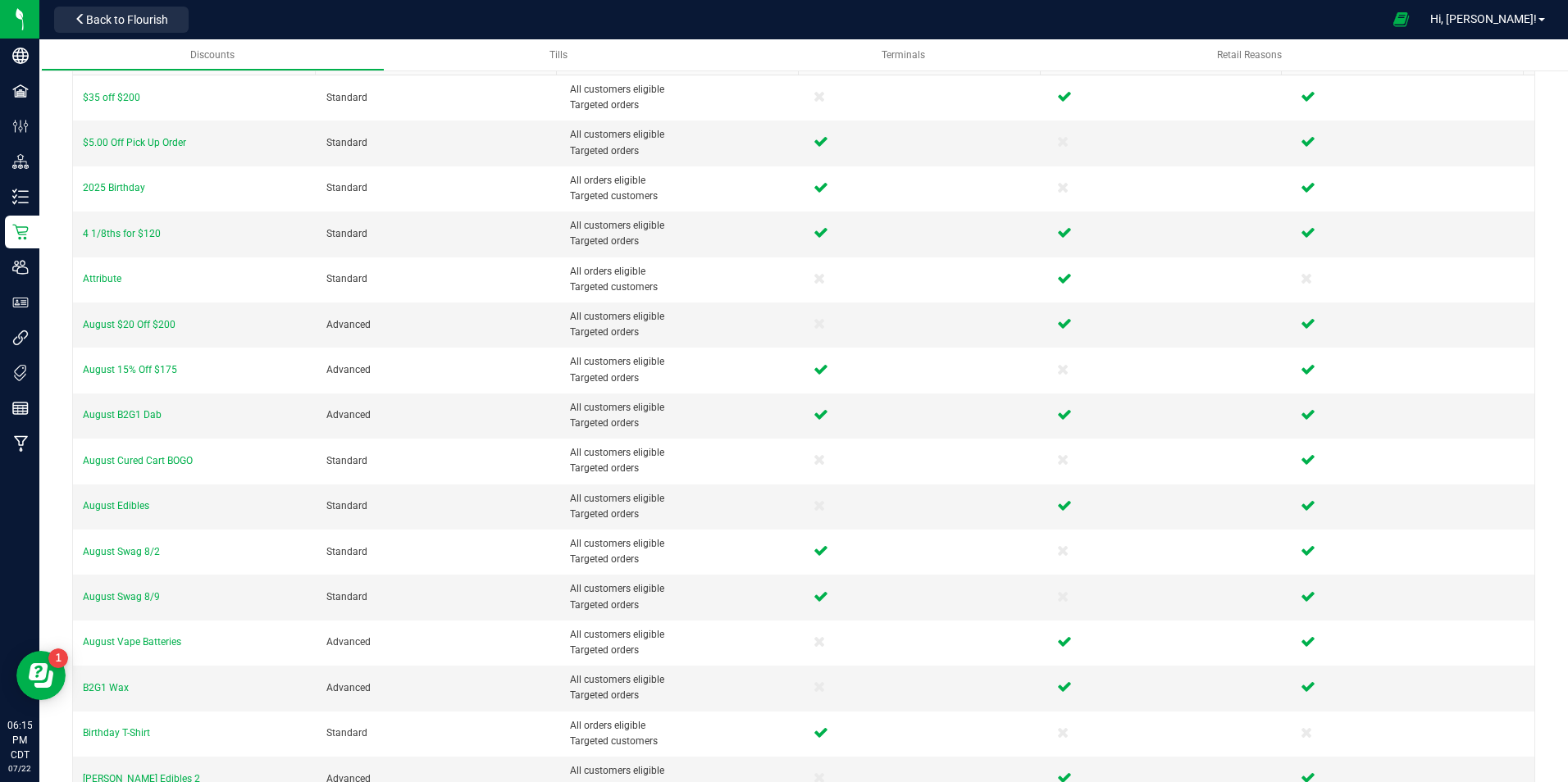 scroll, scrollTop: 0, scrollLeft: 0, axis: both 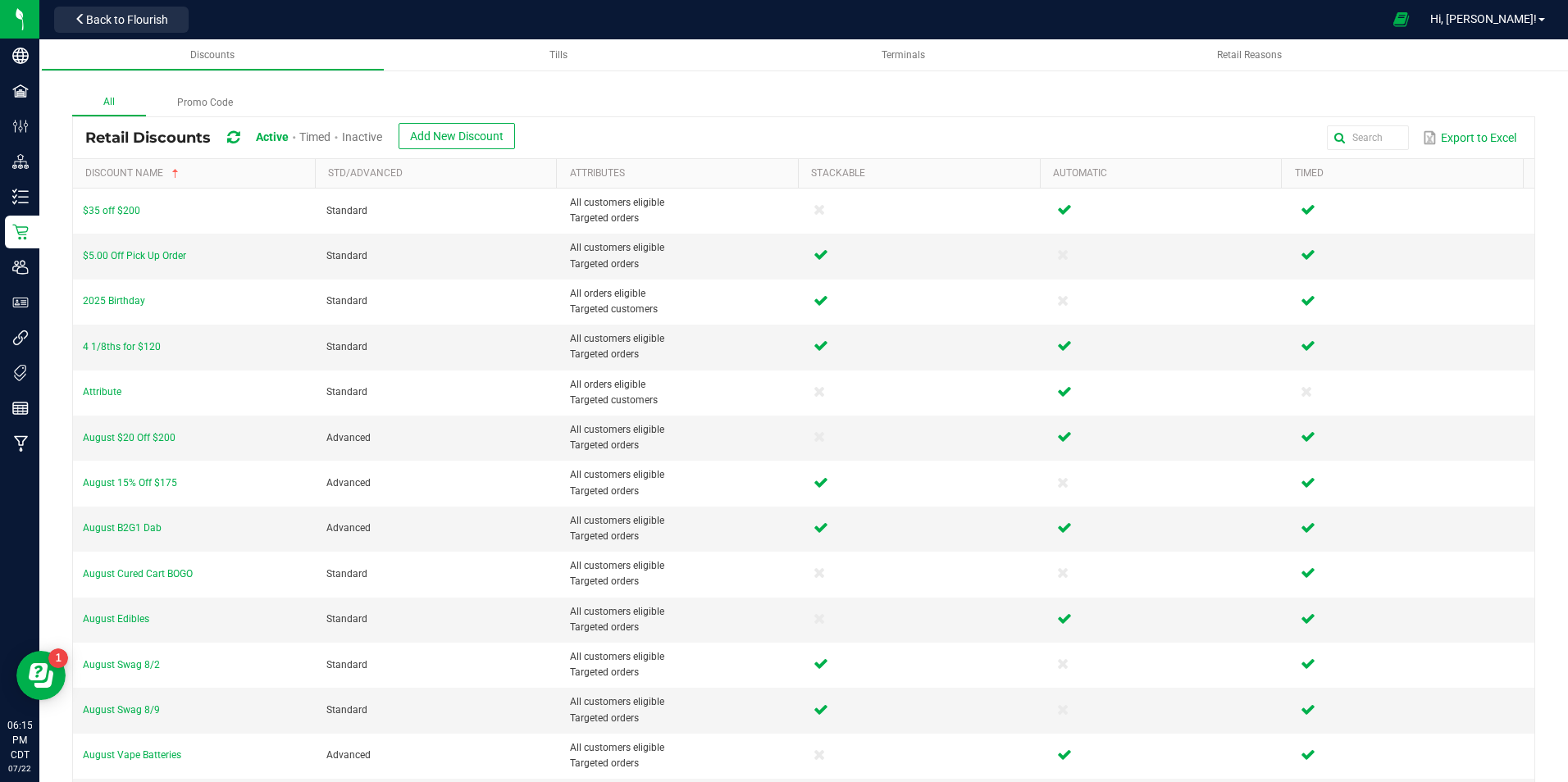 click on "Inactive" at bounding box center [362, 137] 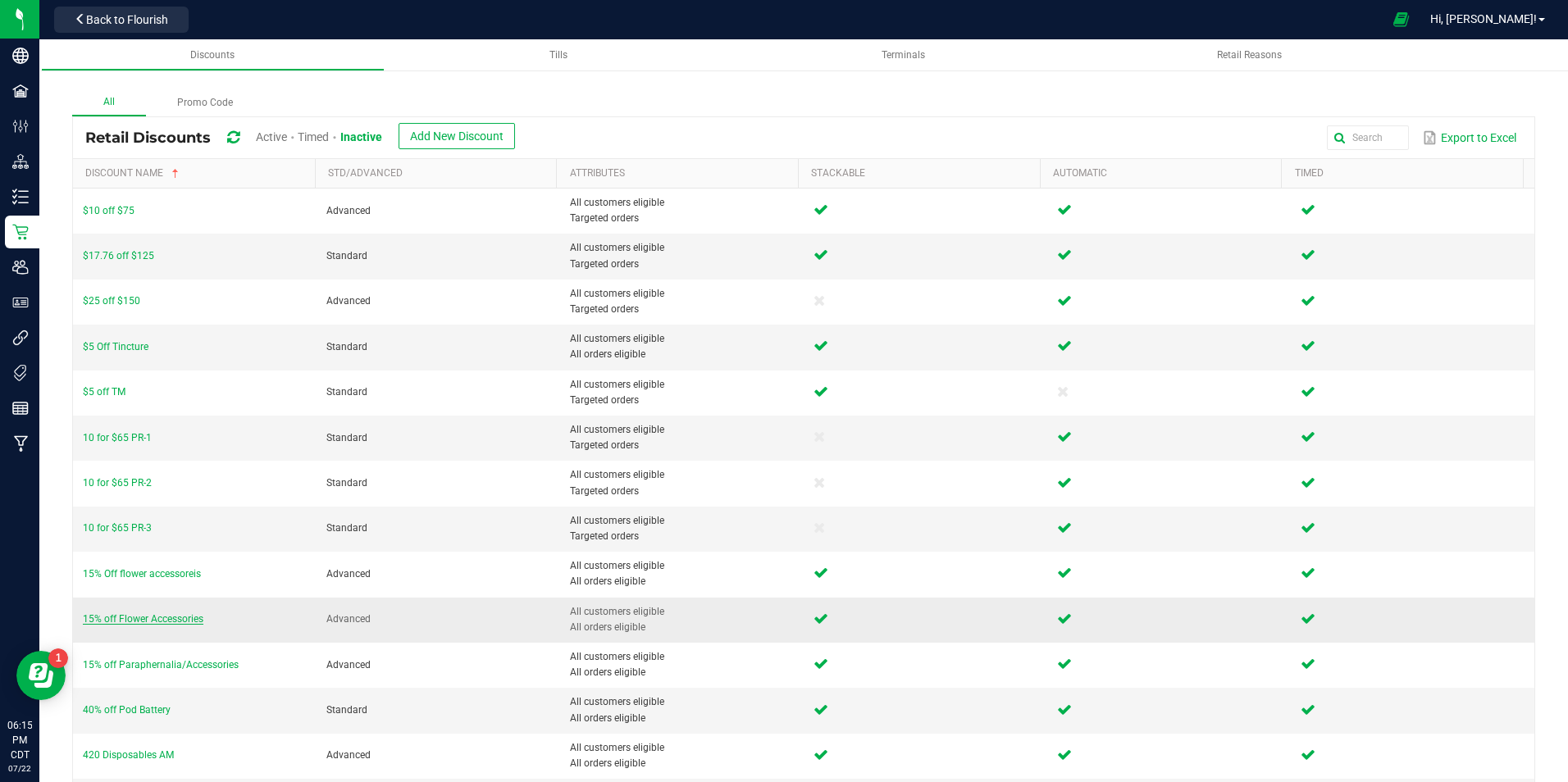 click on "15% off Flower Accessories" at bounding box center (143, 619) 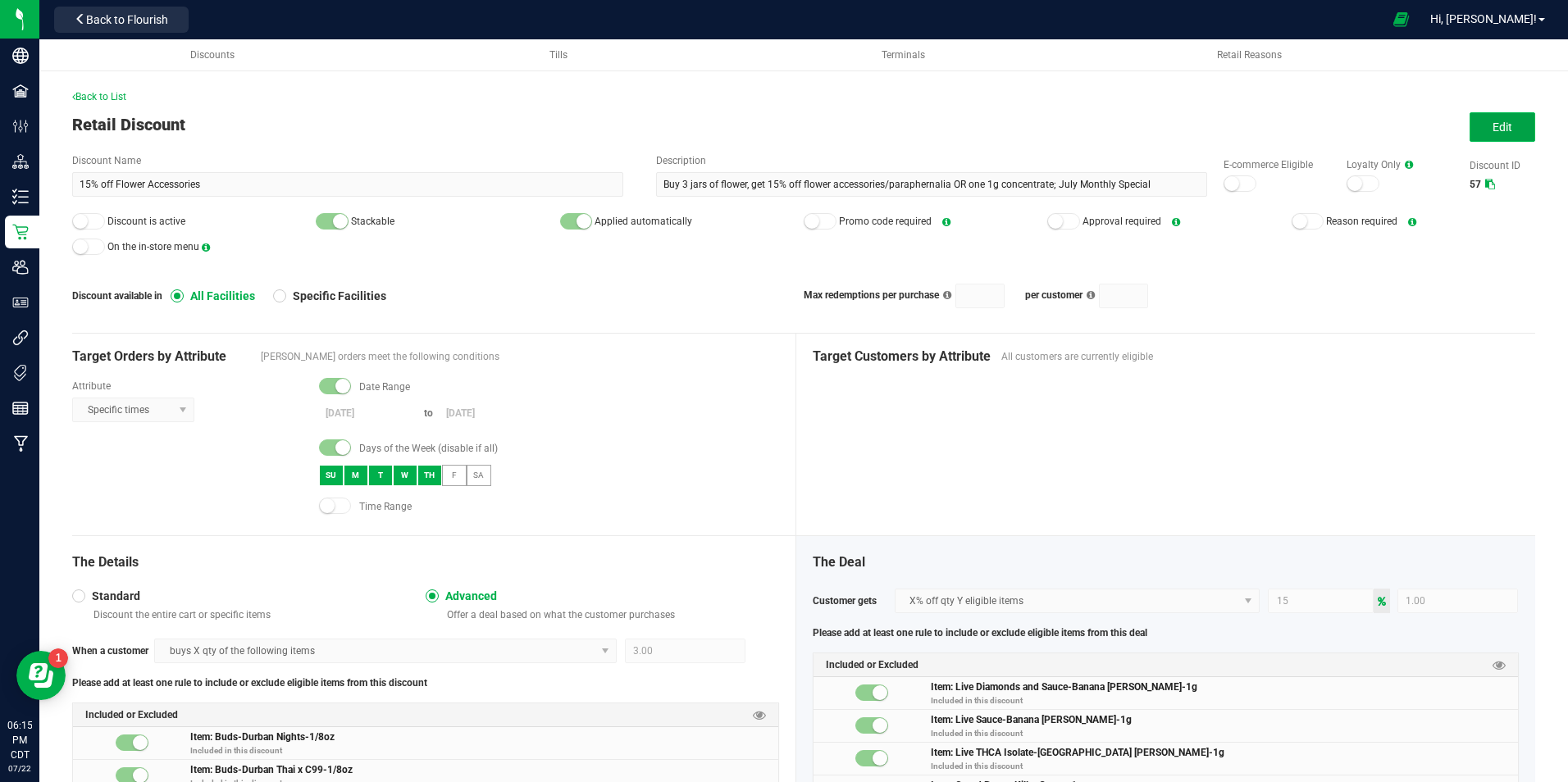 click on "Edit" at bounding box center [1502, 127] 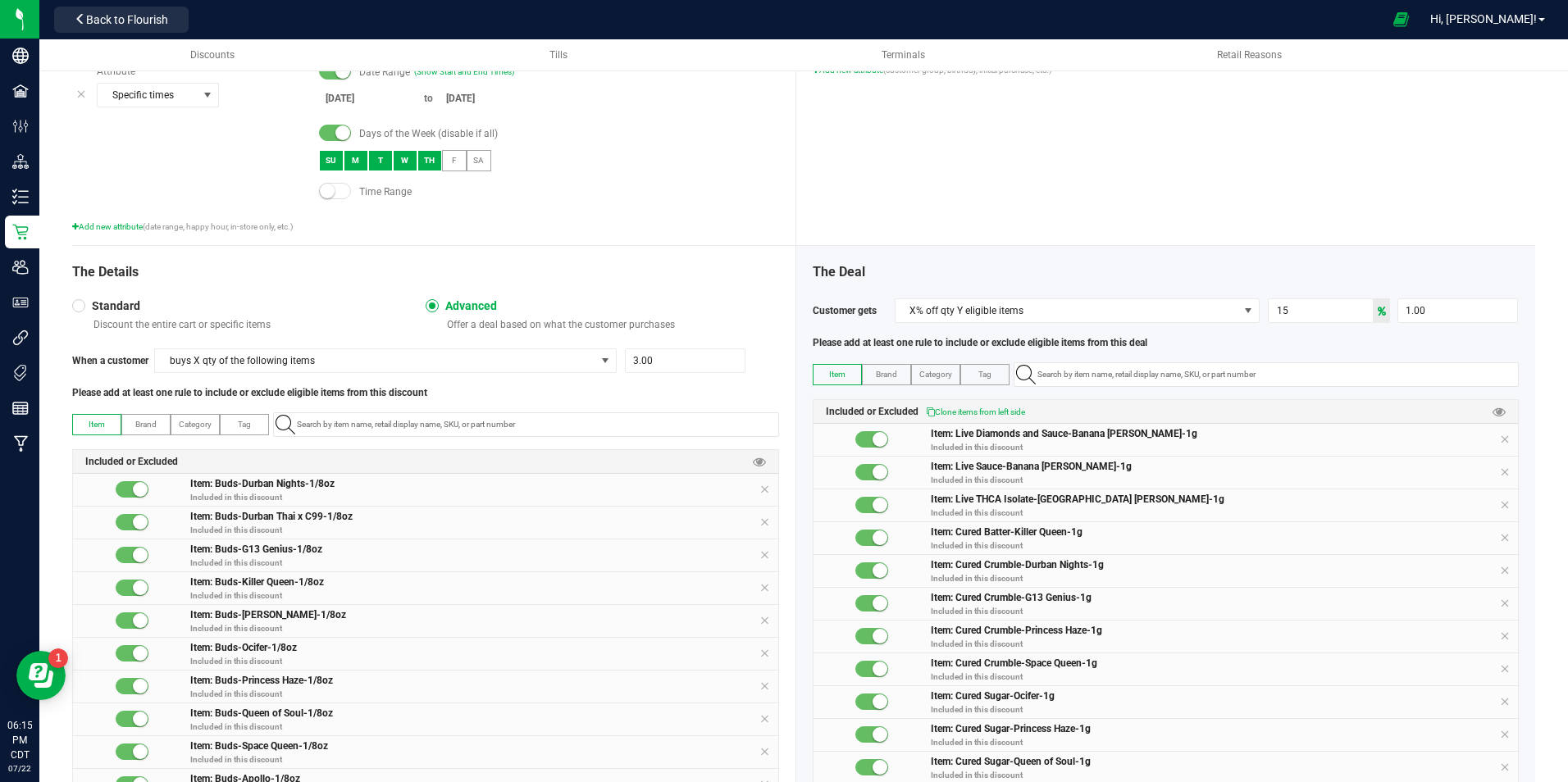 scroll, scrollTop: 330, scrollLeft: 0, axis: vertical 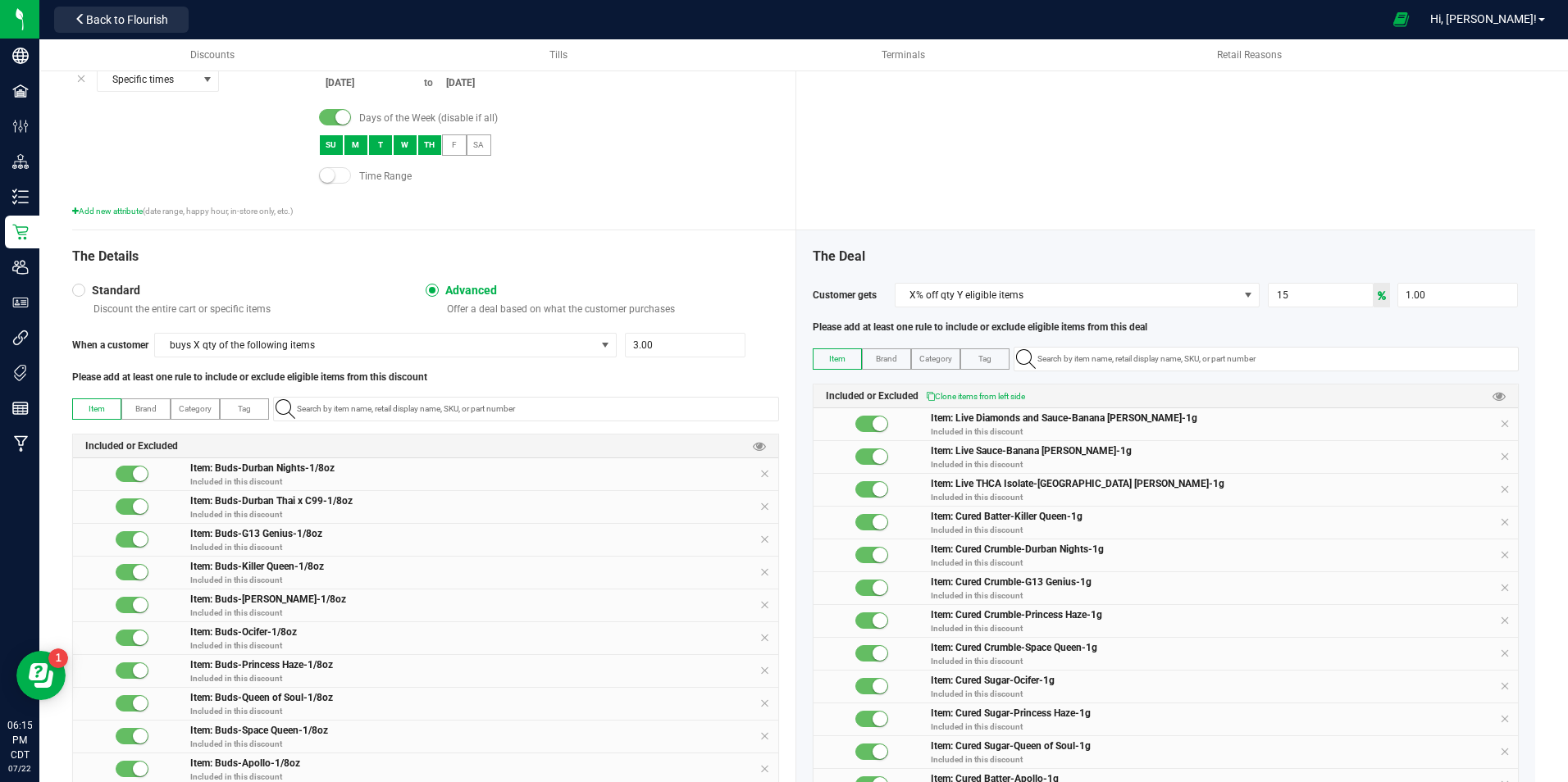 click on "Item: Buds-Durban Nights-1/8oz Included in this discount" at bounding box center [484, 476] 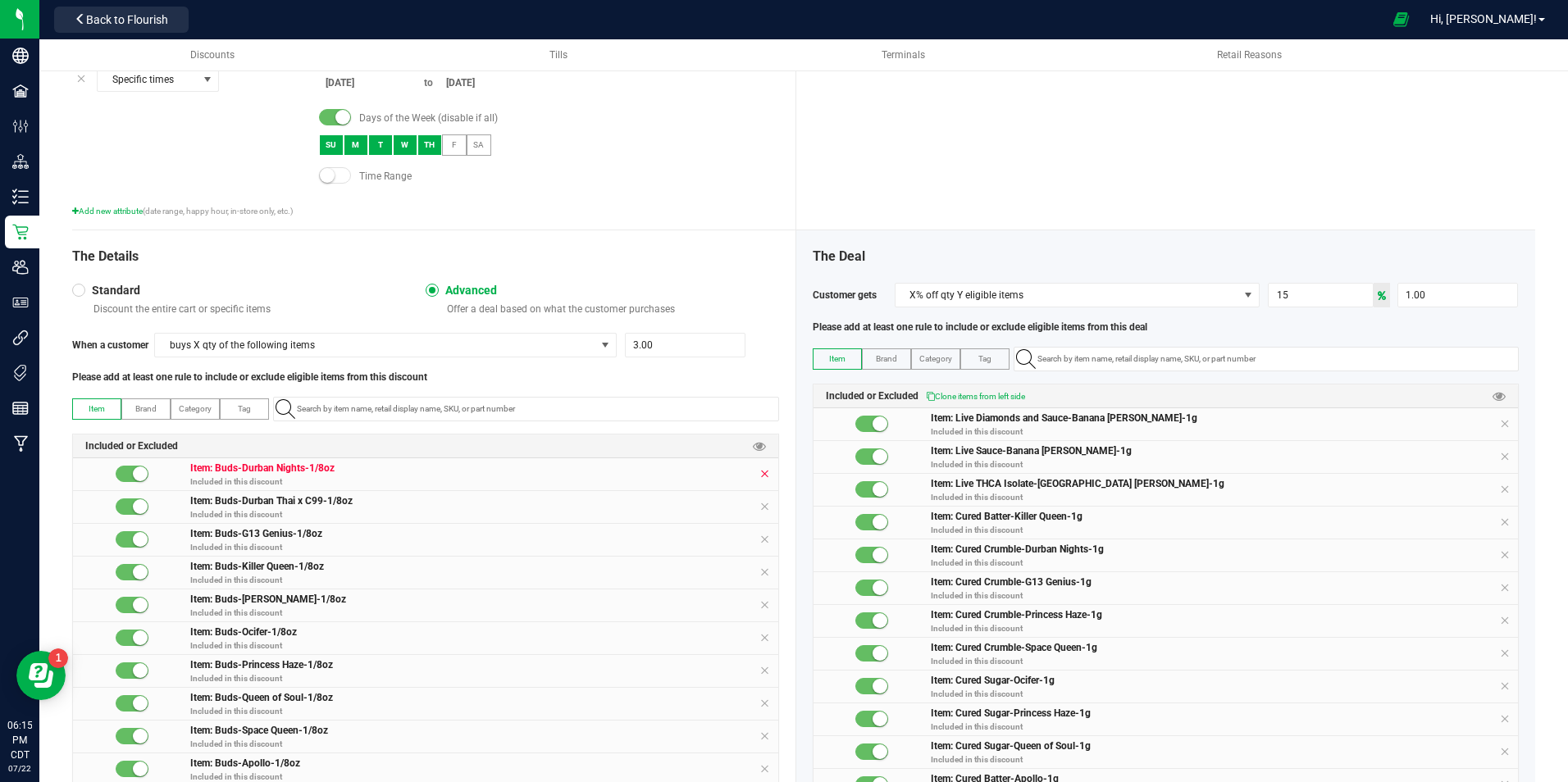 click at bounding box center [764, 474] 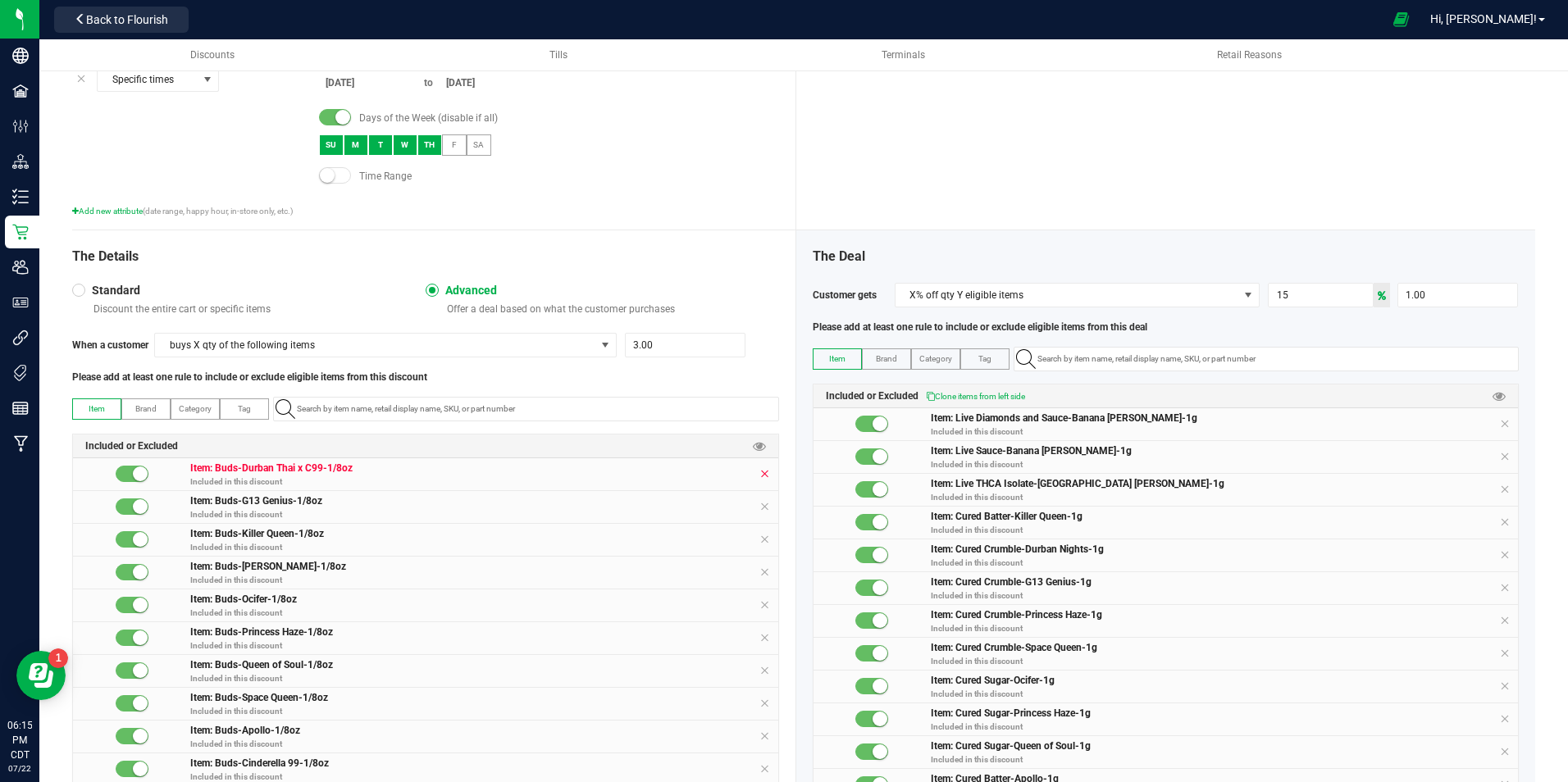 click at bounding box center [764, 474] 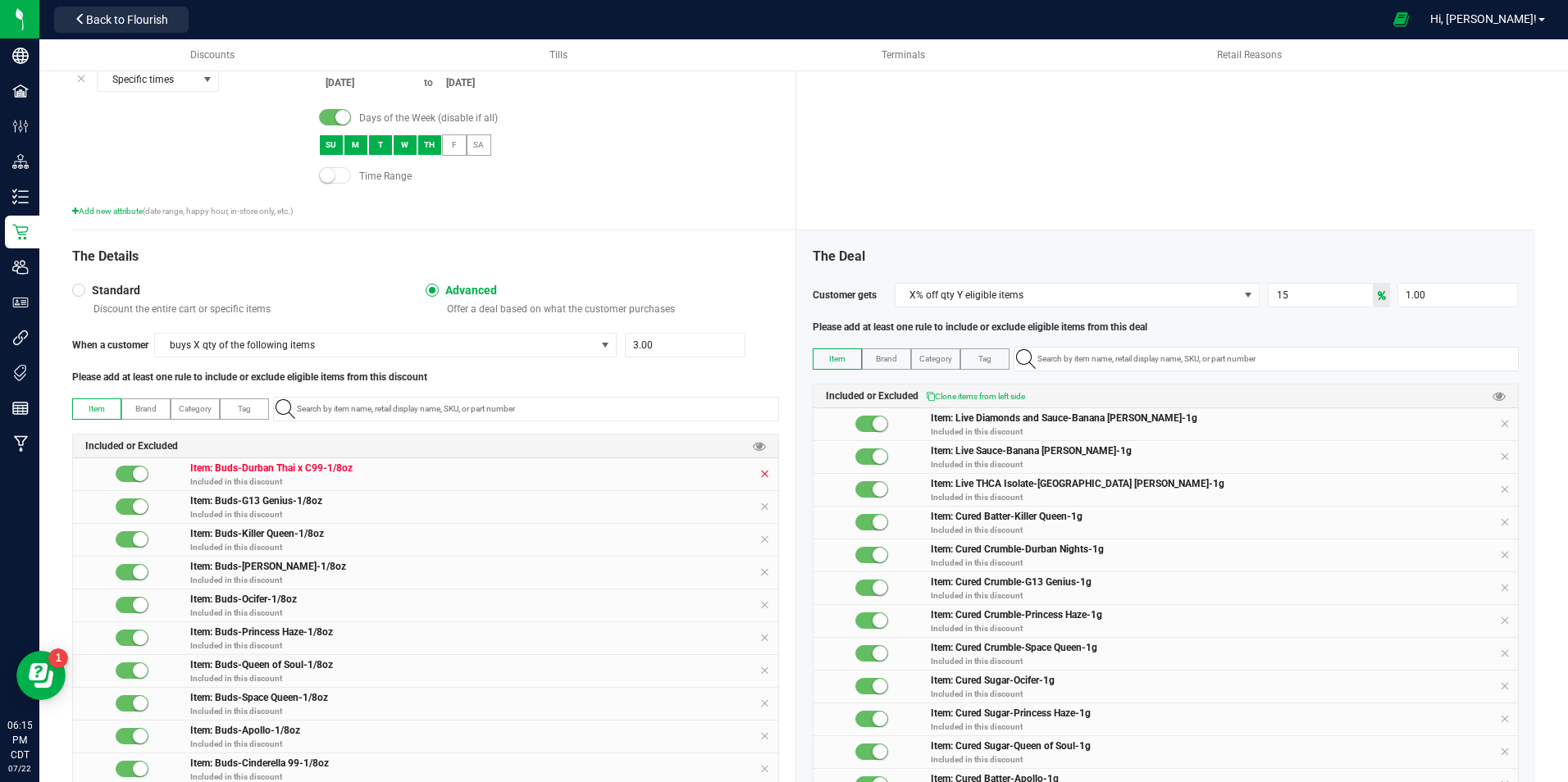 click at bounding box center (764, 507) 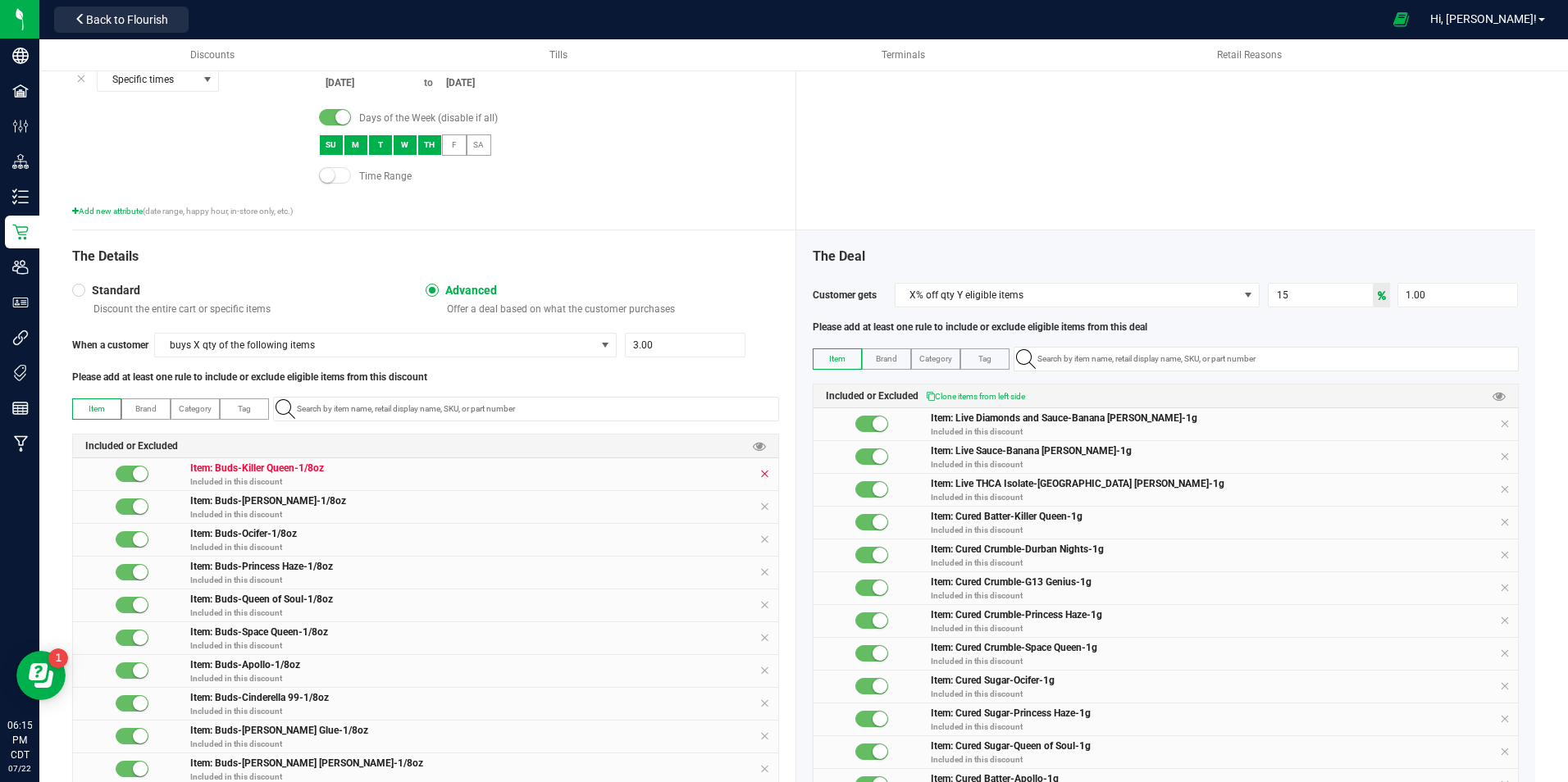 click at bounding box center [764, 474] 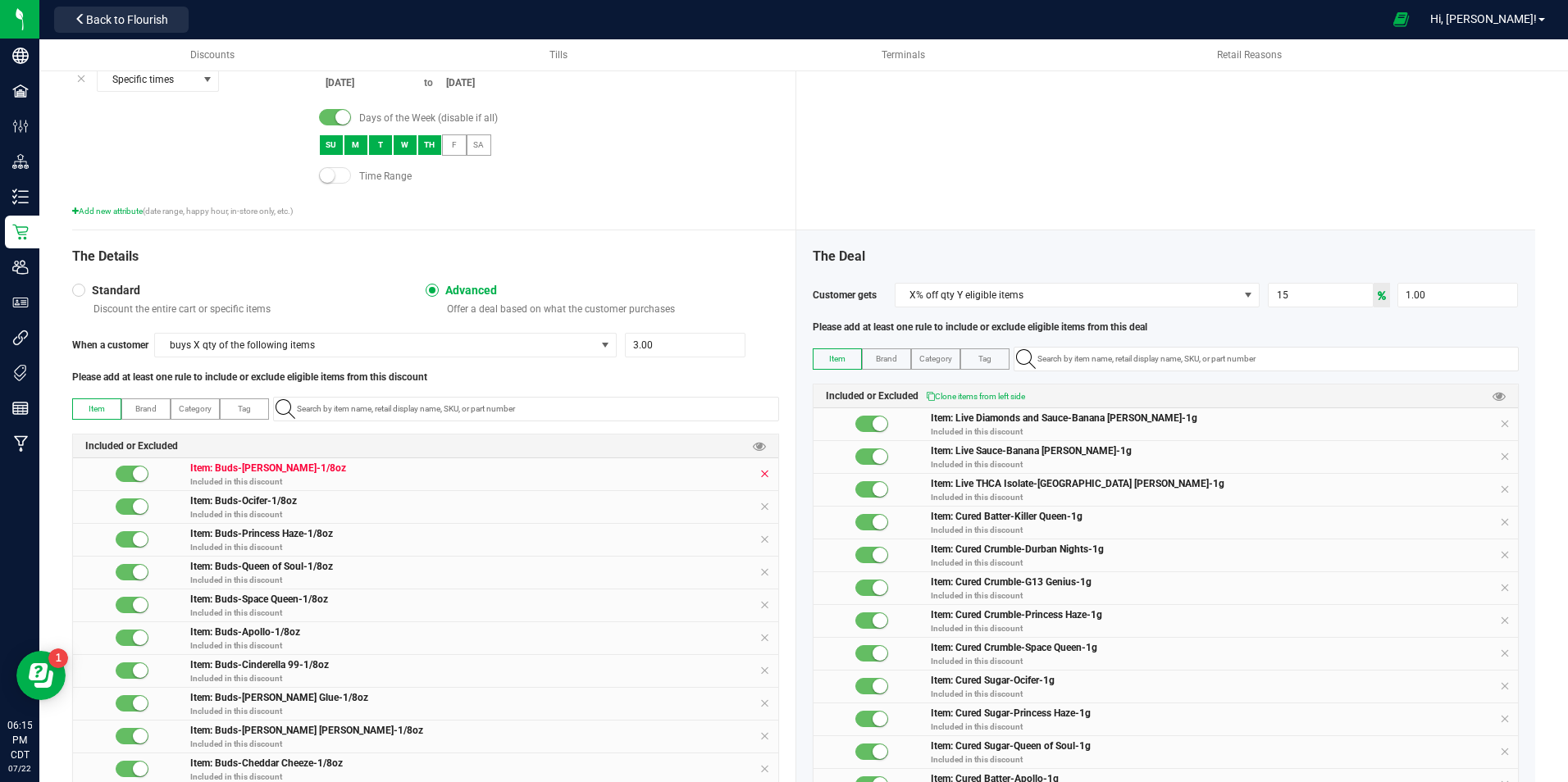 click at bounding box center [764, 474] 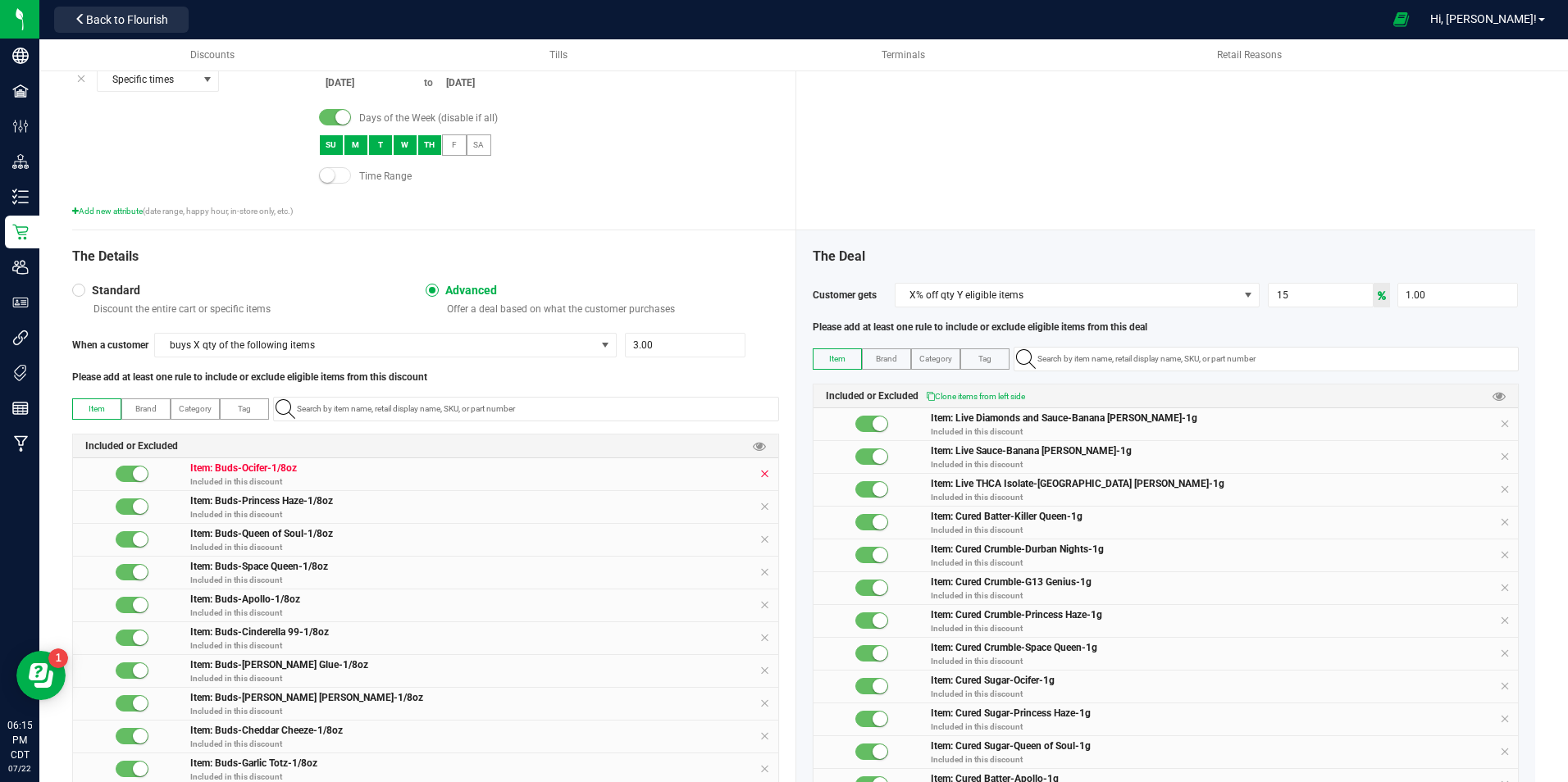 click at bounding box center (764, 474) 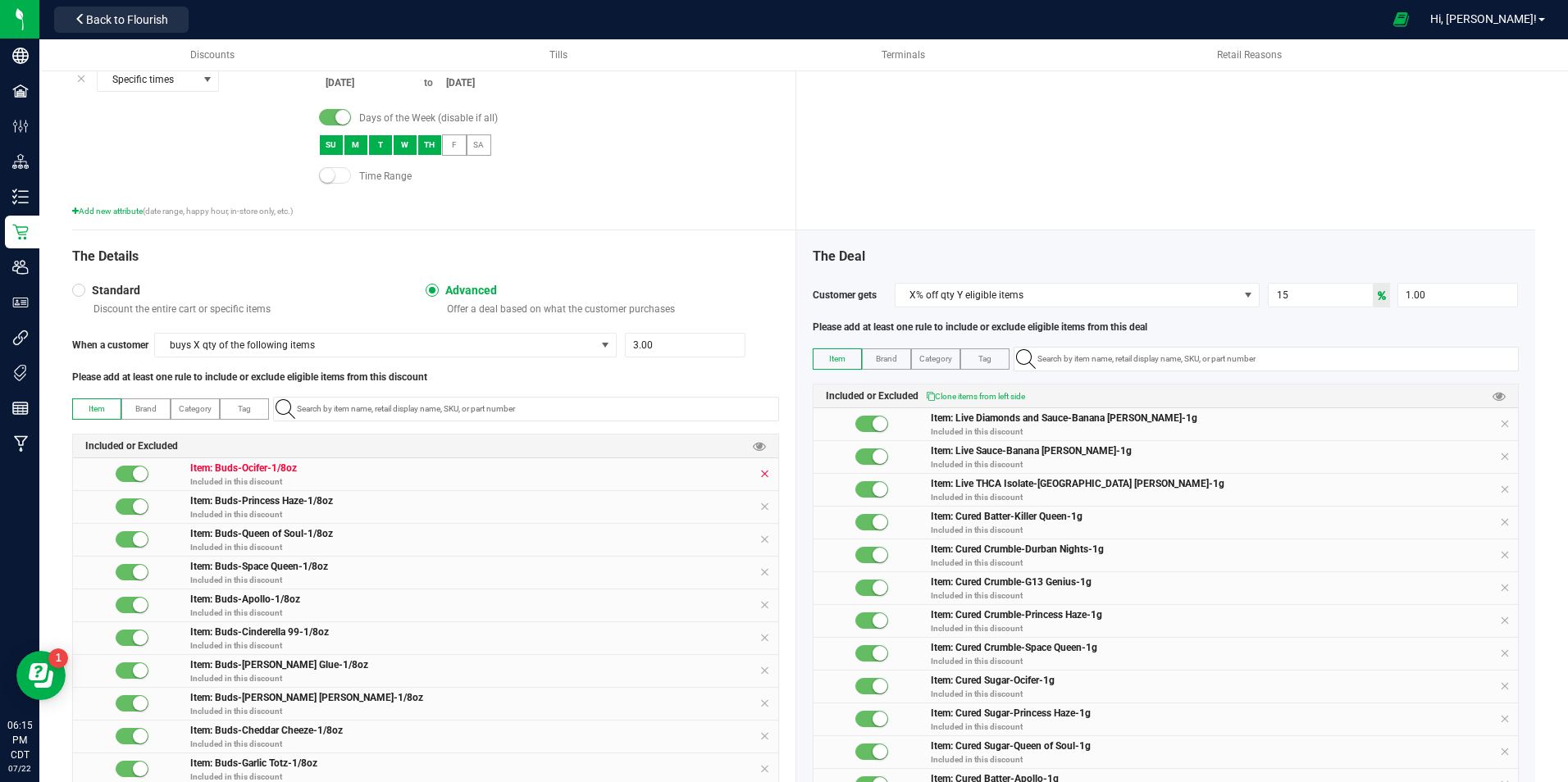 click at bounding box center [764, 507] 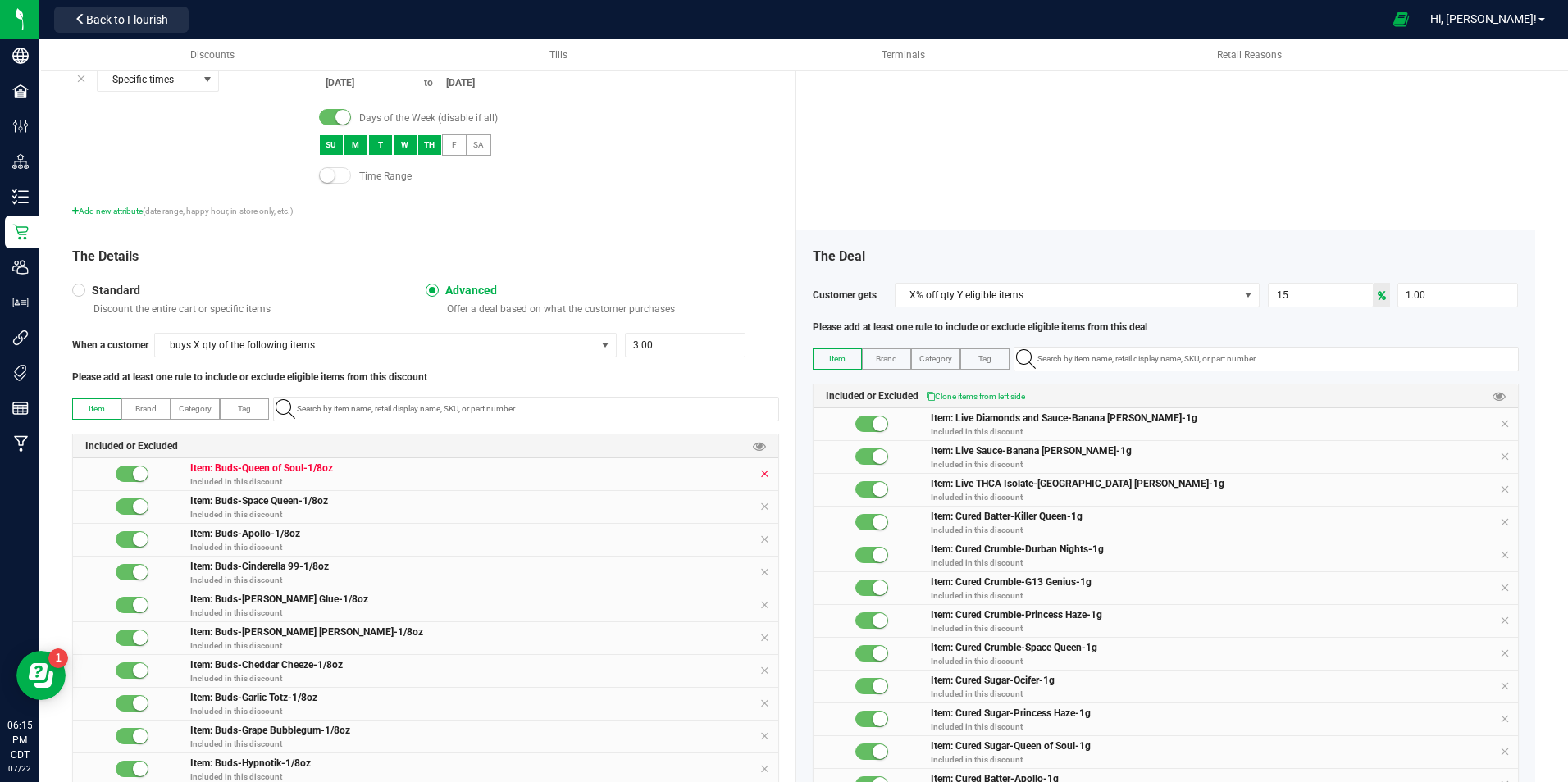 click at bounding box center (764, 474) 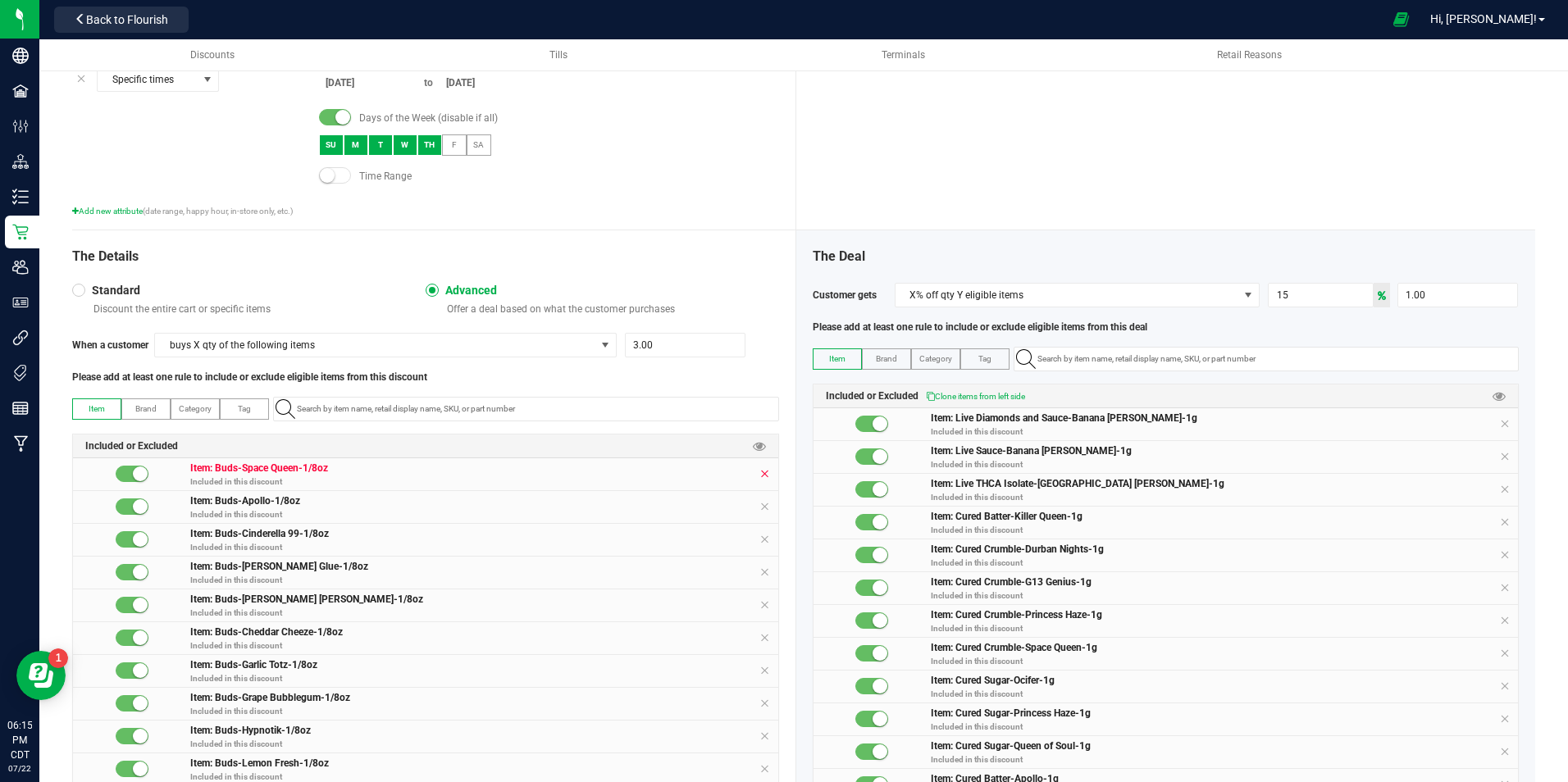 click at bounding box center (764, 474) 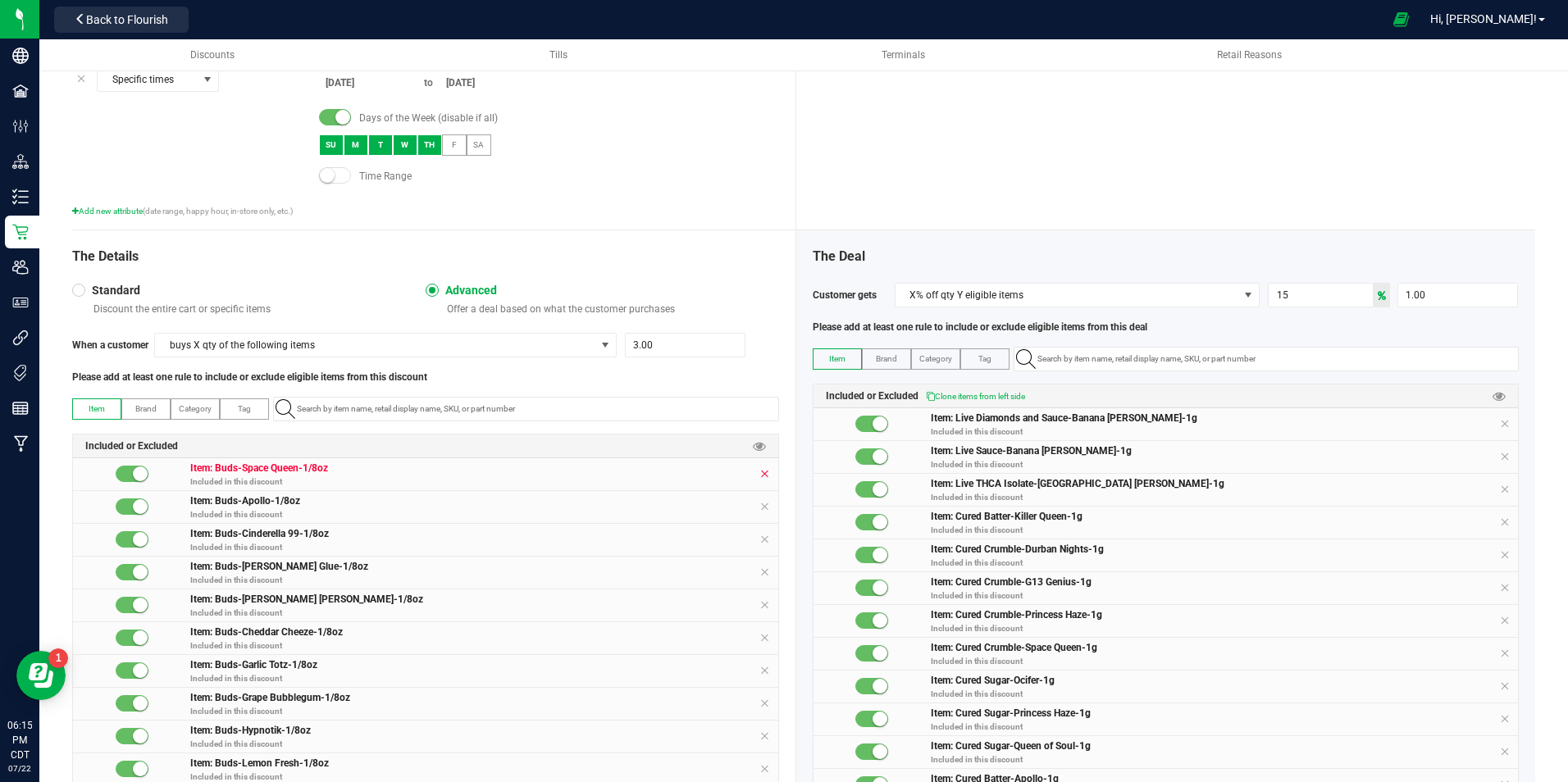 click at bounding box center [764, 507] 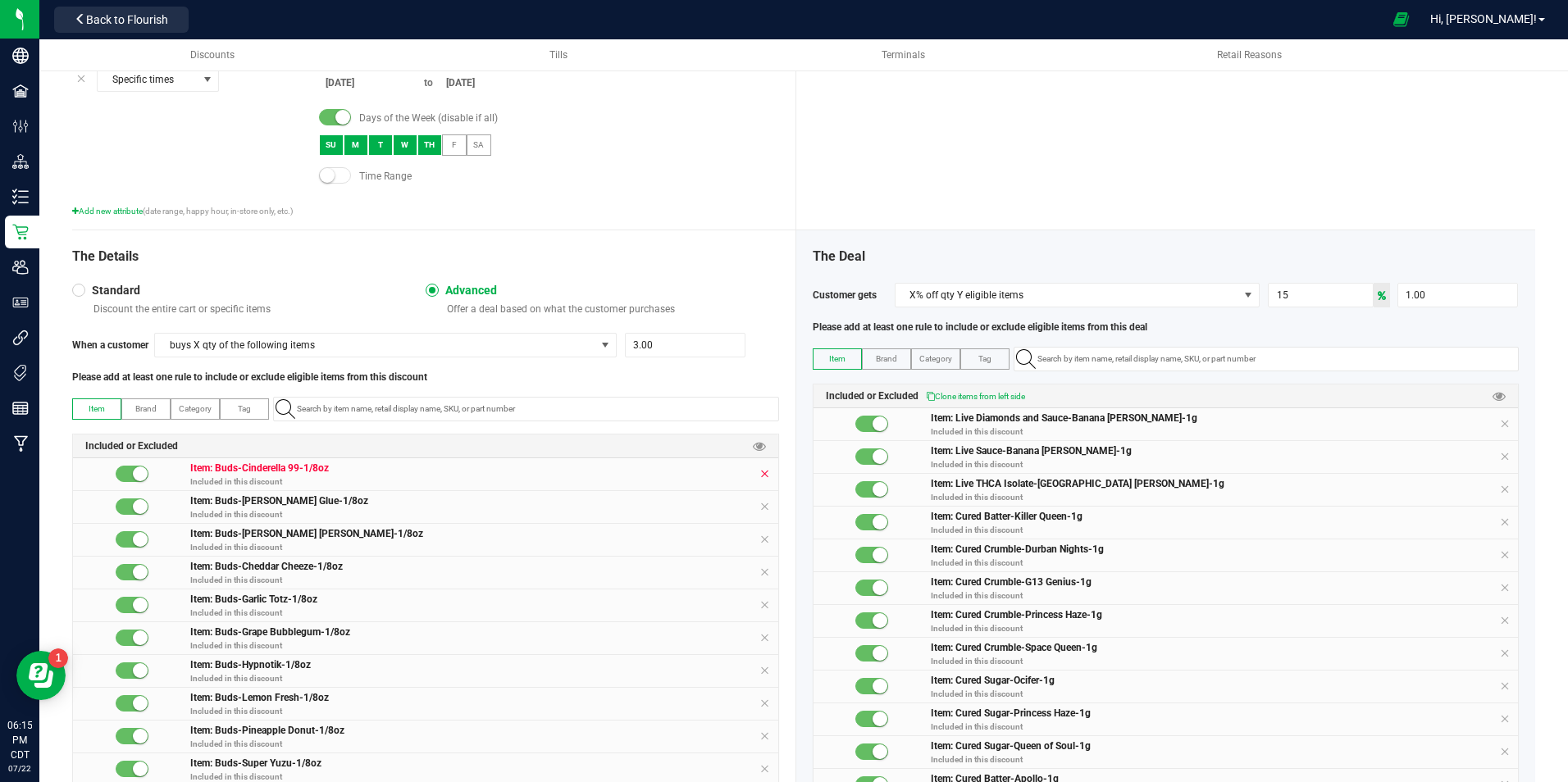 click at bounding box center [764, 474] 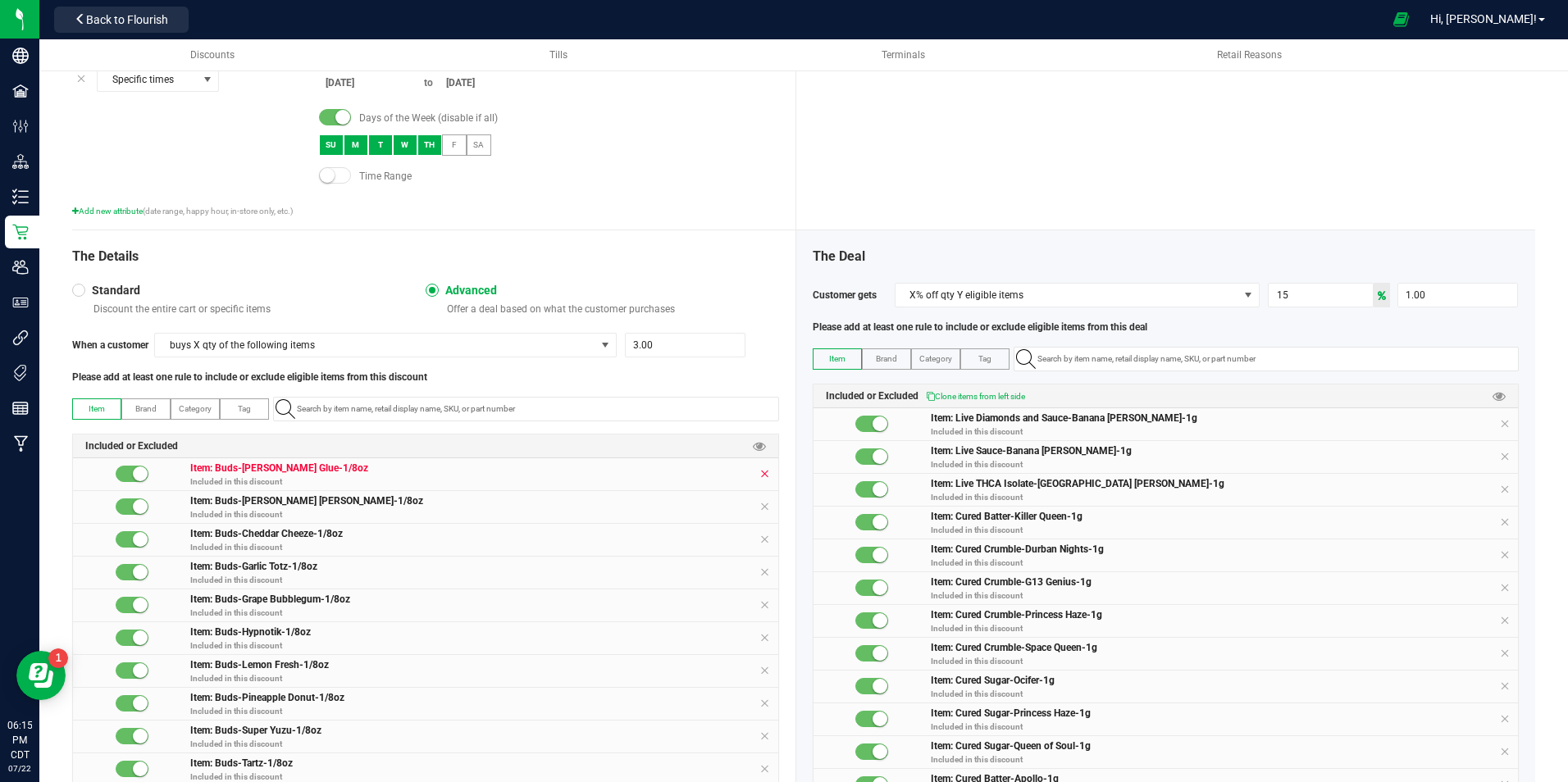 click at bounding box center [764, 474] 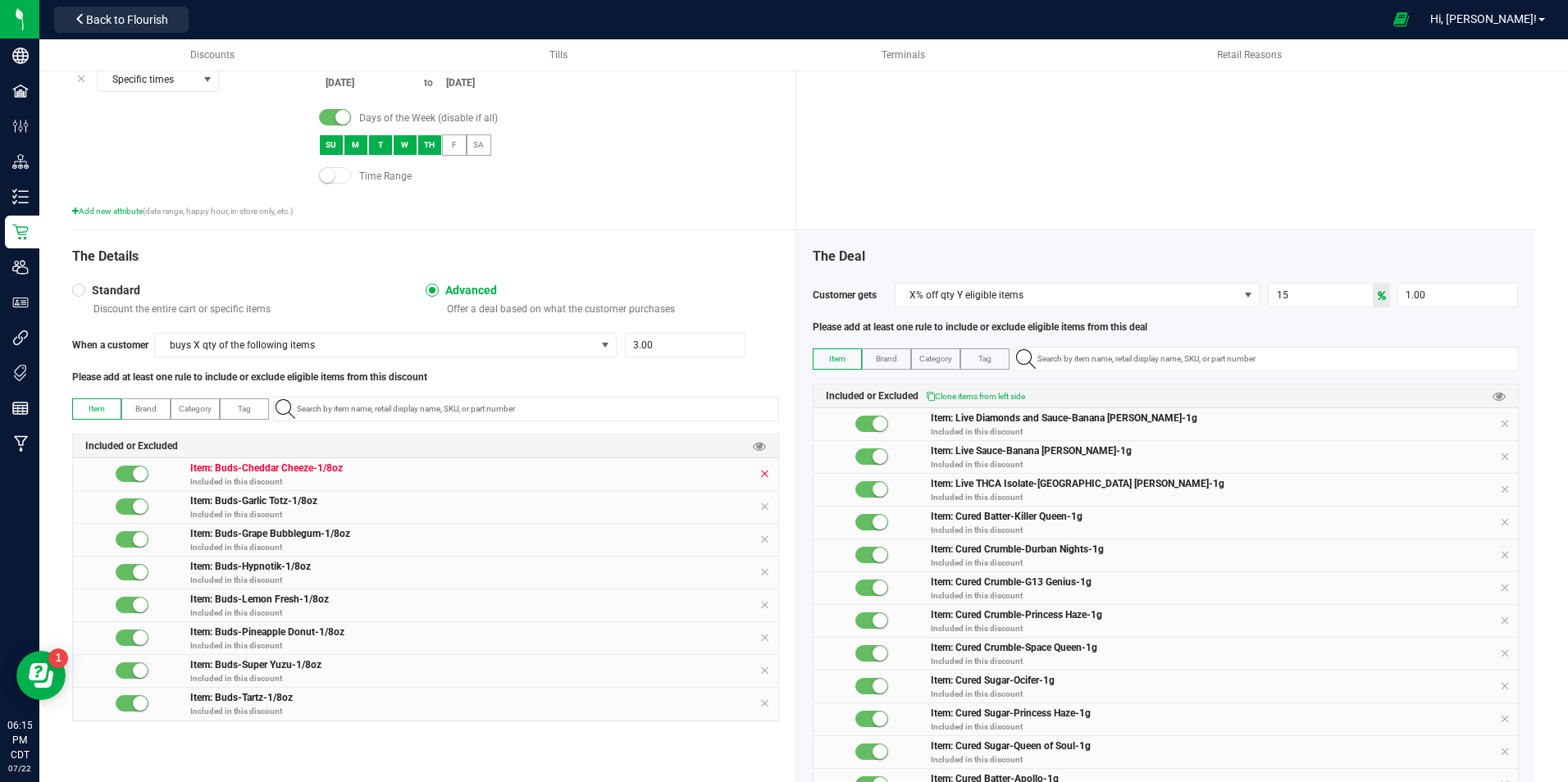 click at bounding box center [764, 474] 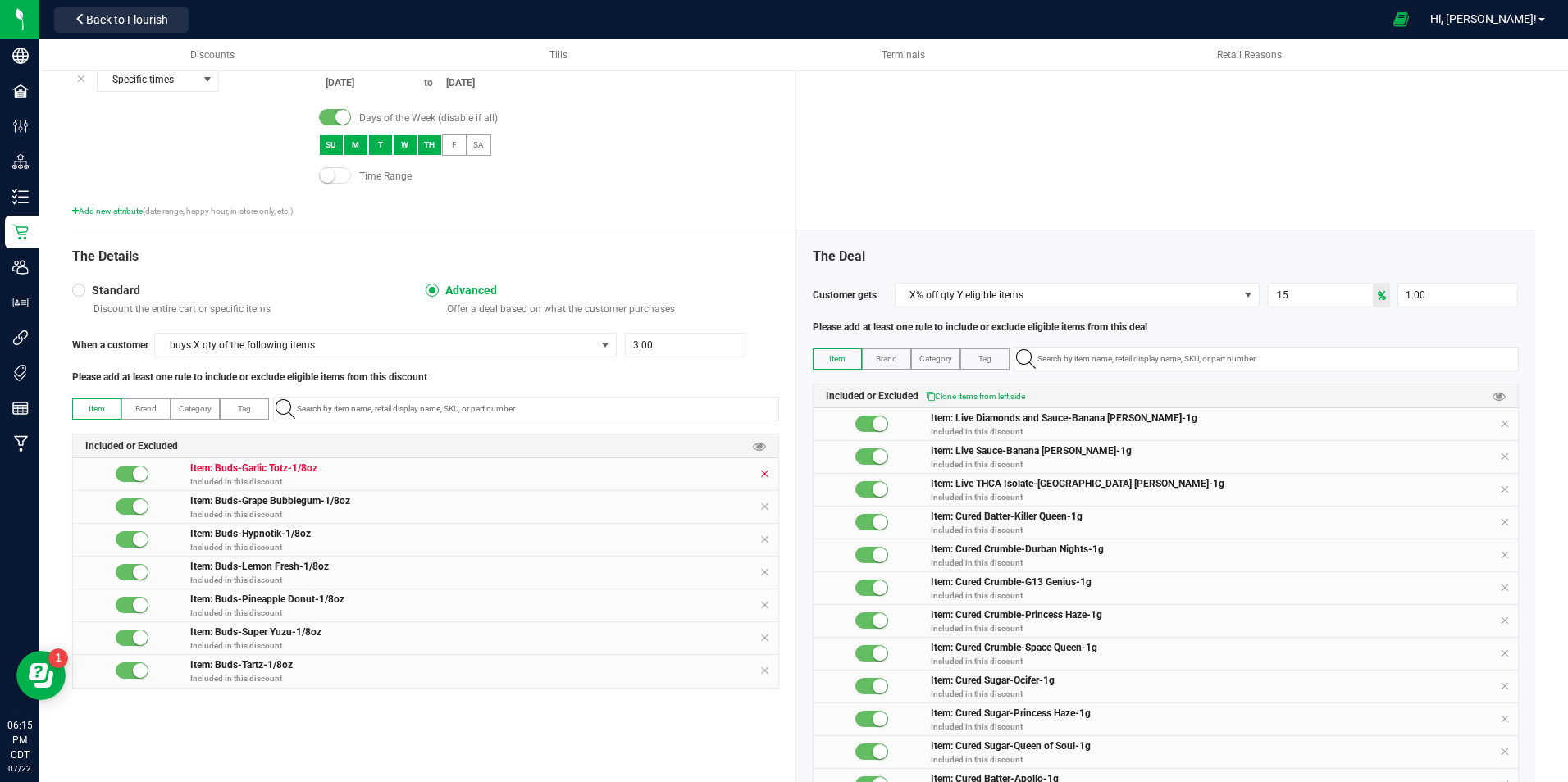 click at bounding box center (764, 474) 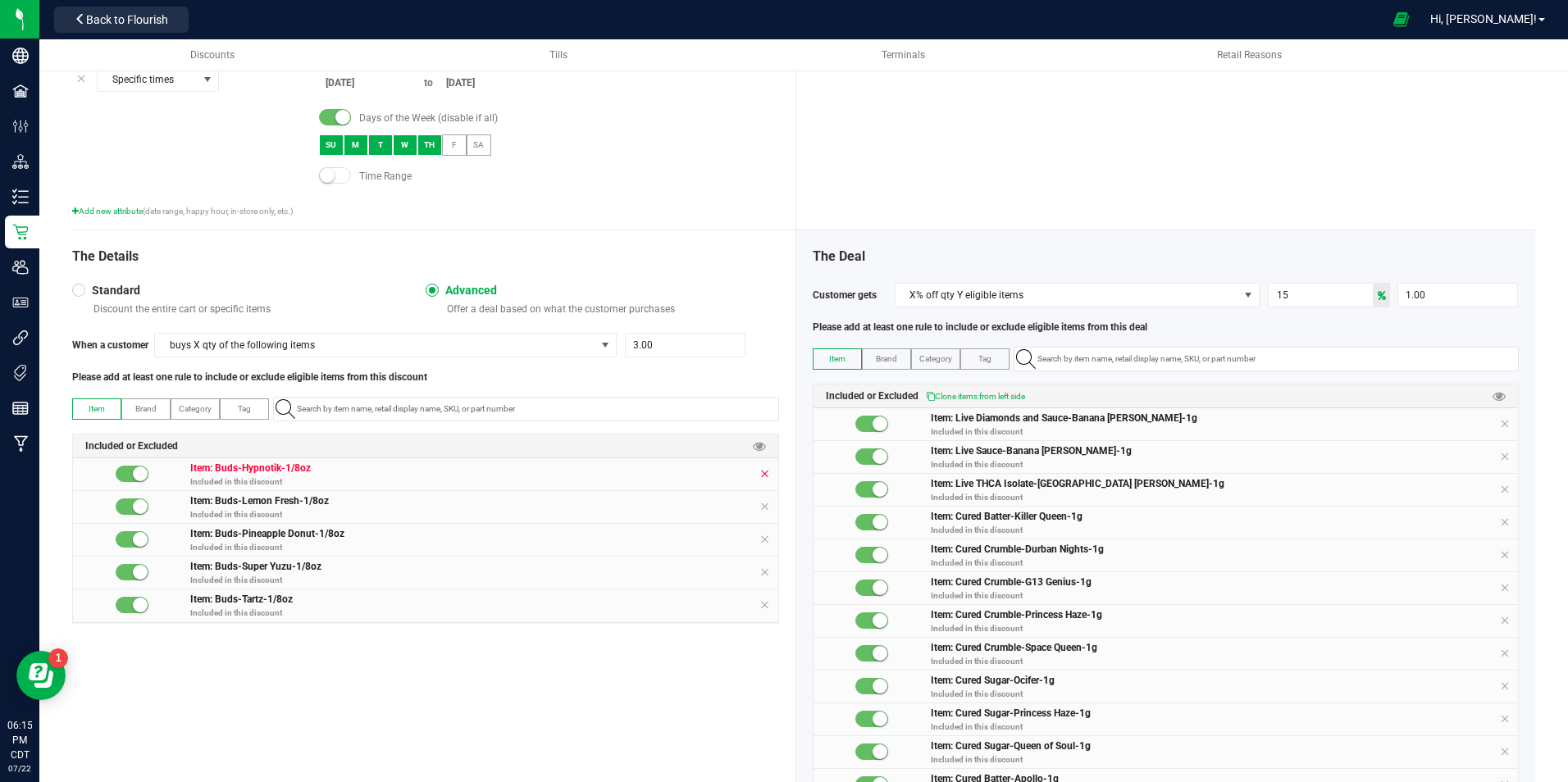click at bounding box center (764, 474) 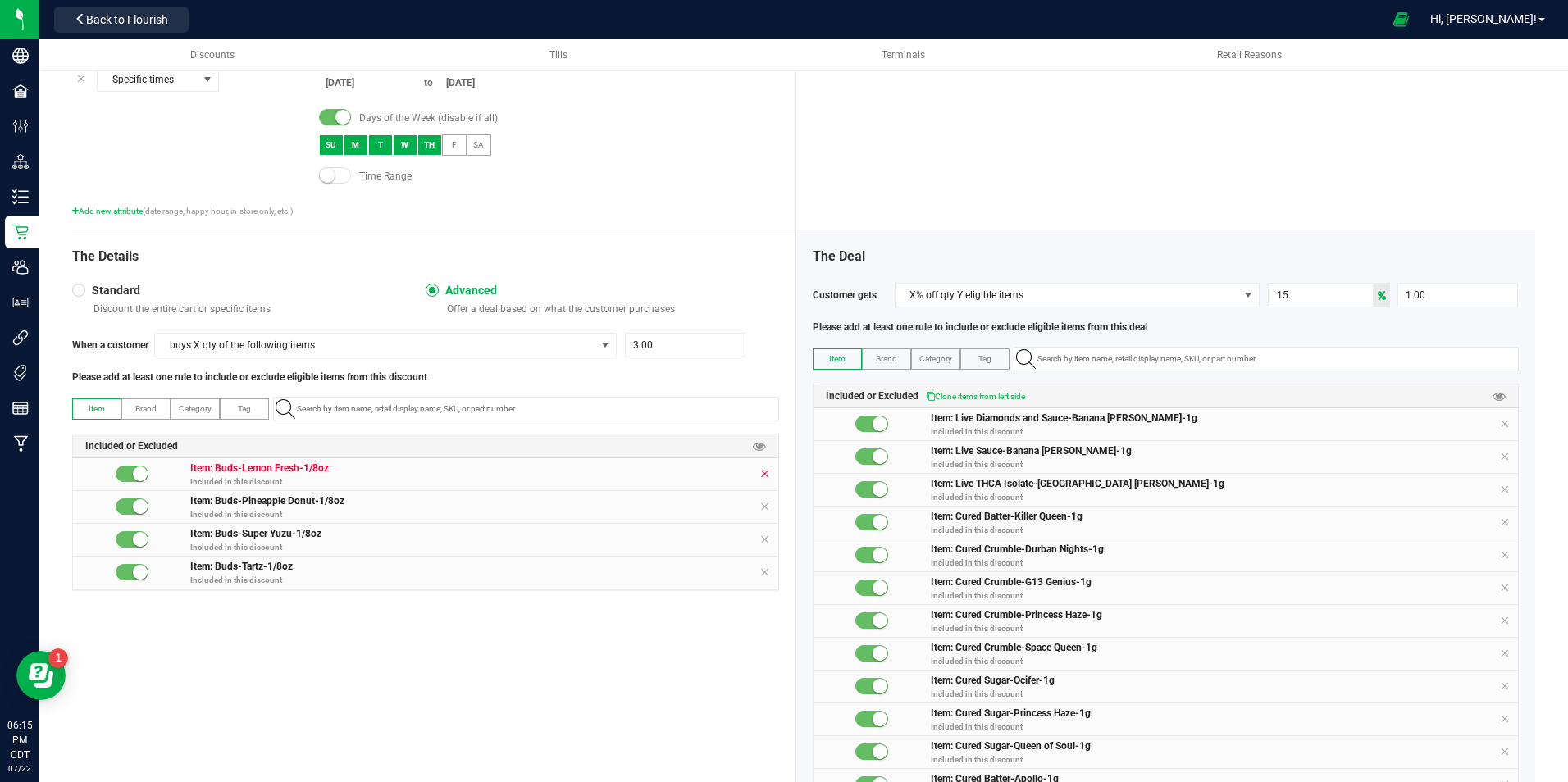 click at bounding box center (764, 474) 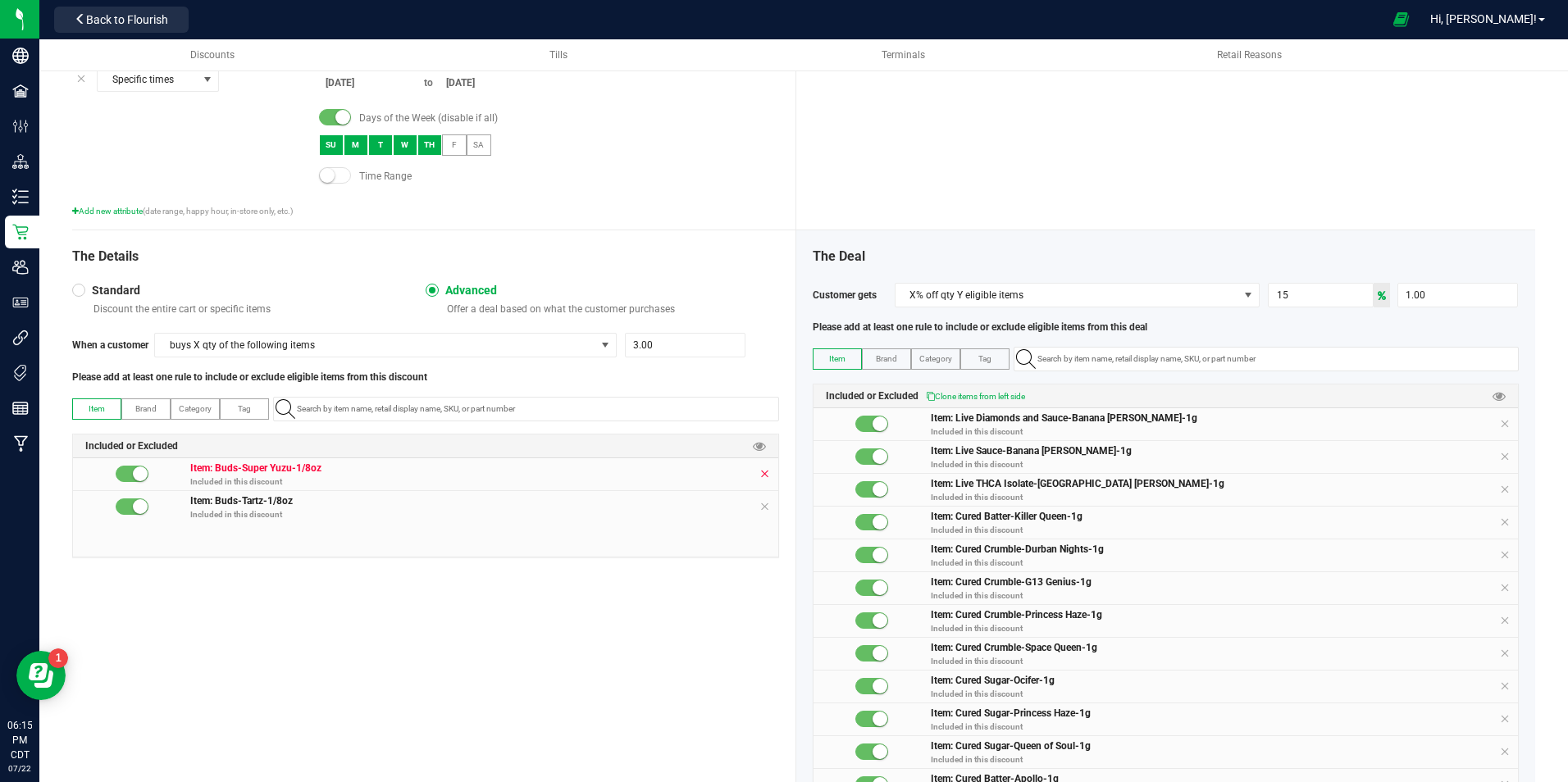 click at bounding box center (764, 474) 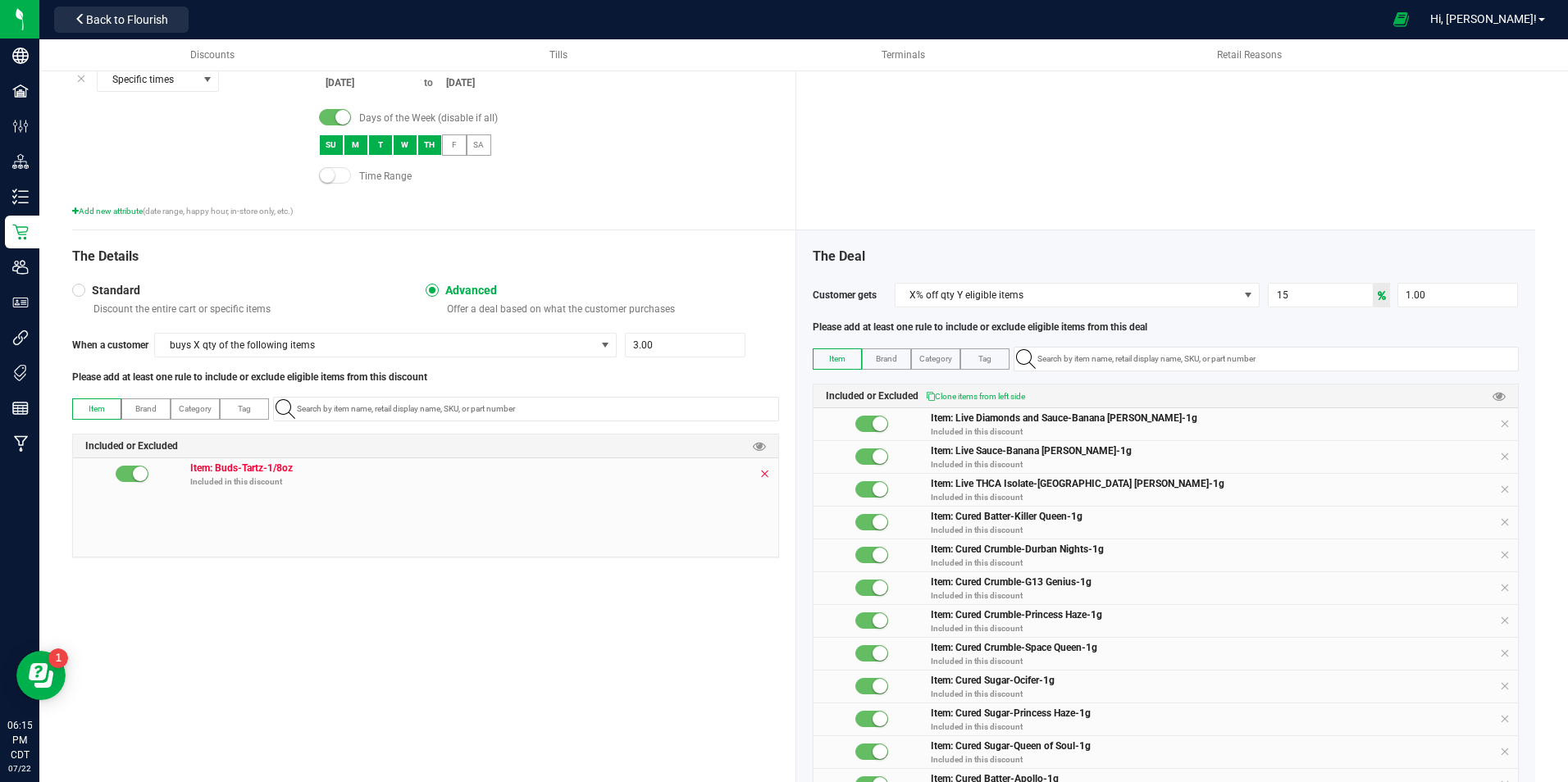 click at bounding box center [764, 474] 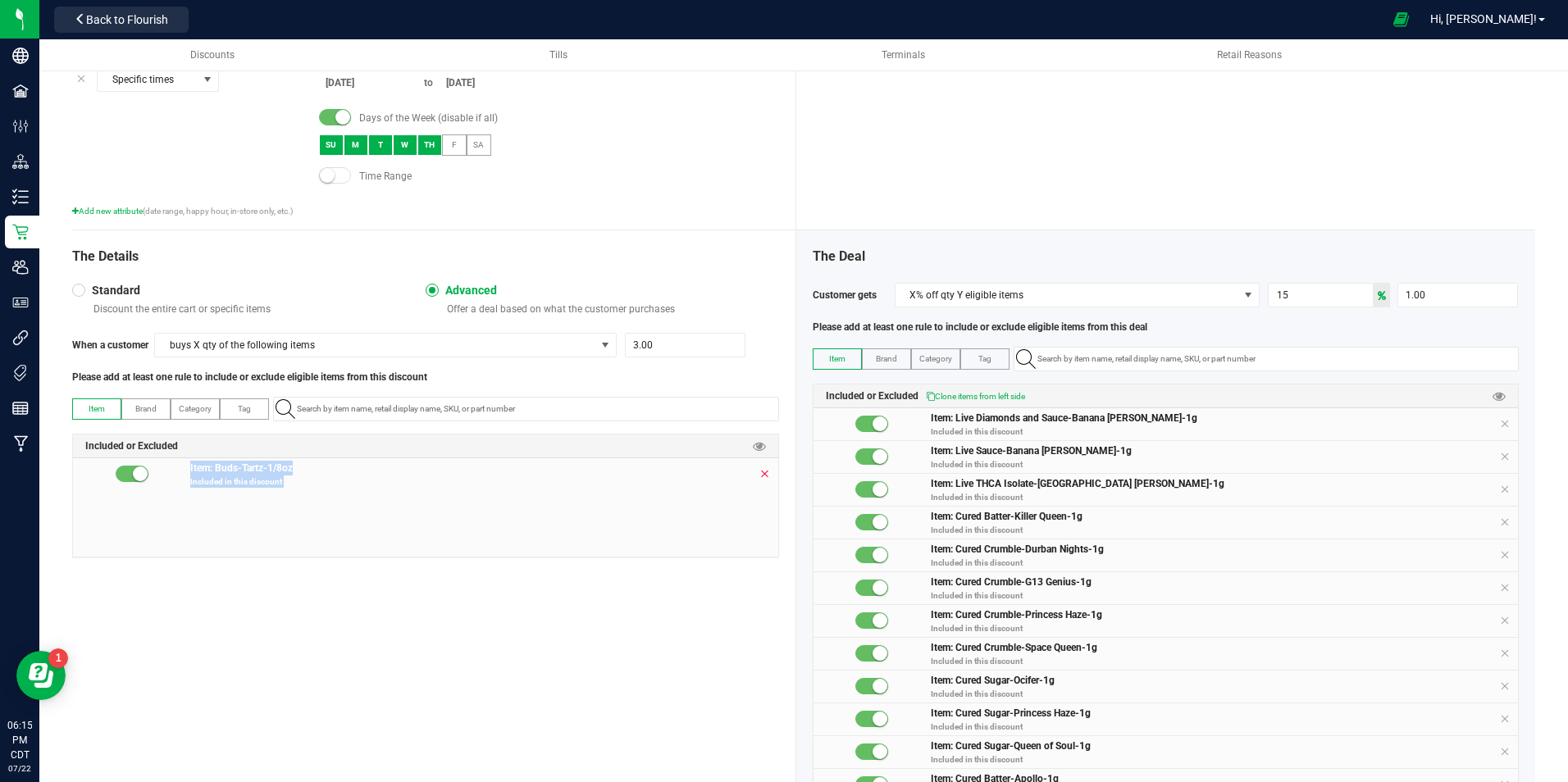 click on "Item: Buds-Tartz-1/8oz Included in this discount" at bounding box center [426, 507] 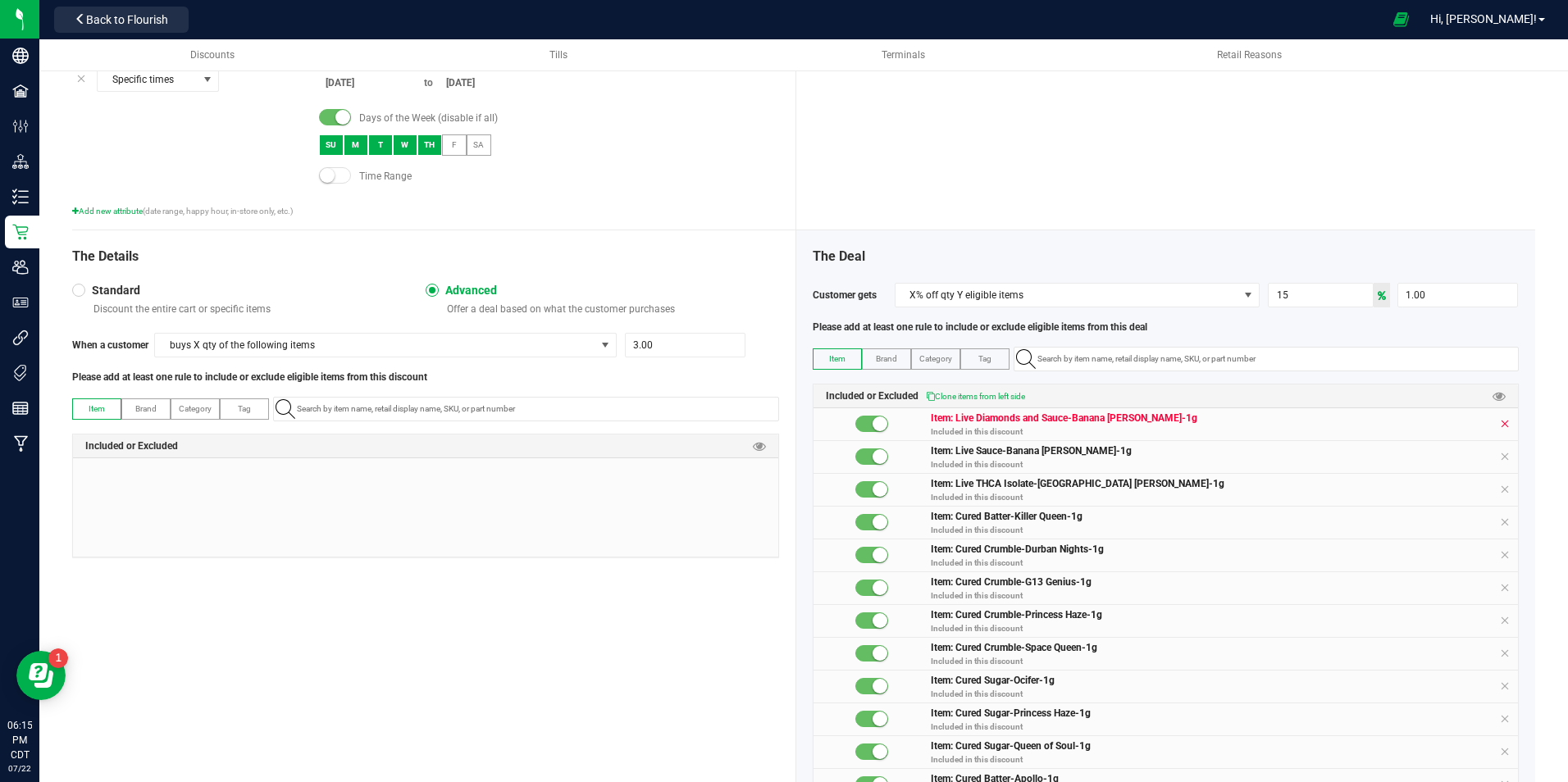 click at bounding box center (1505, 424) 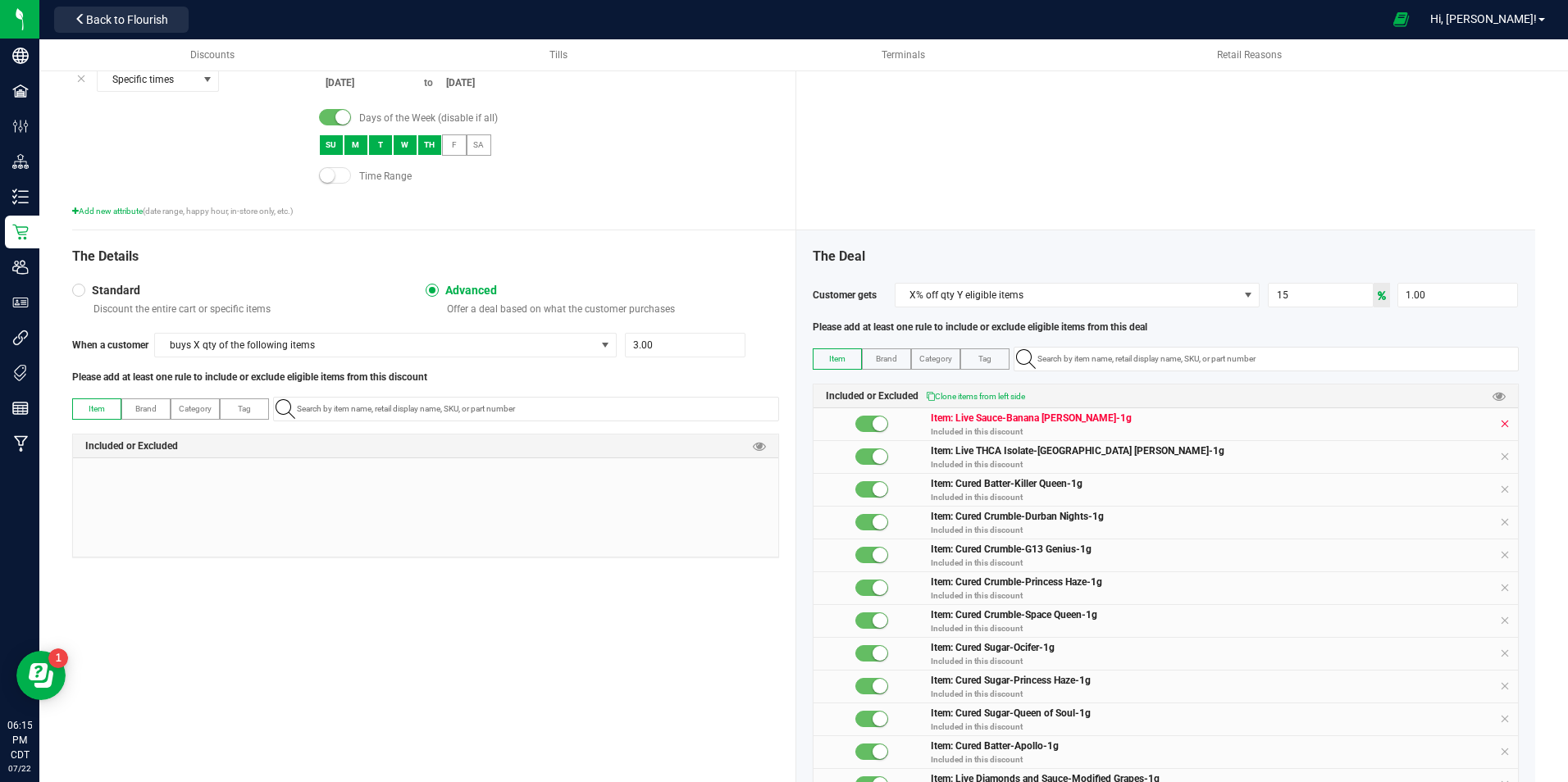 click at bounding box center [1505, 424] 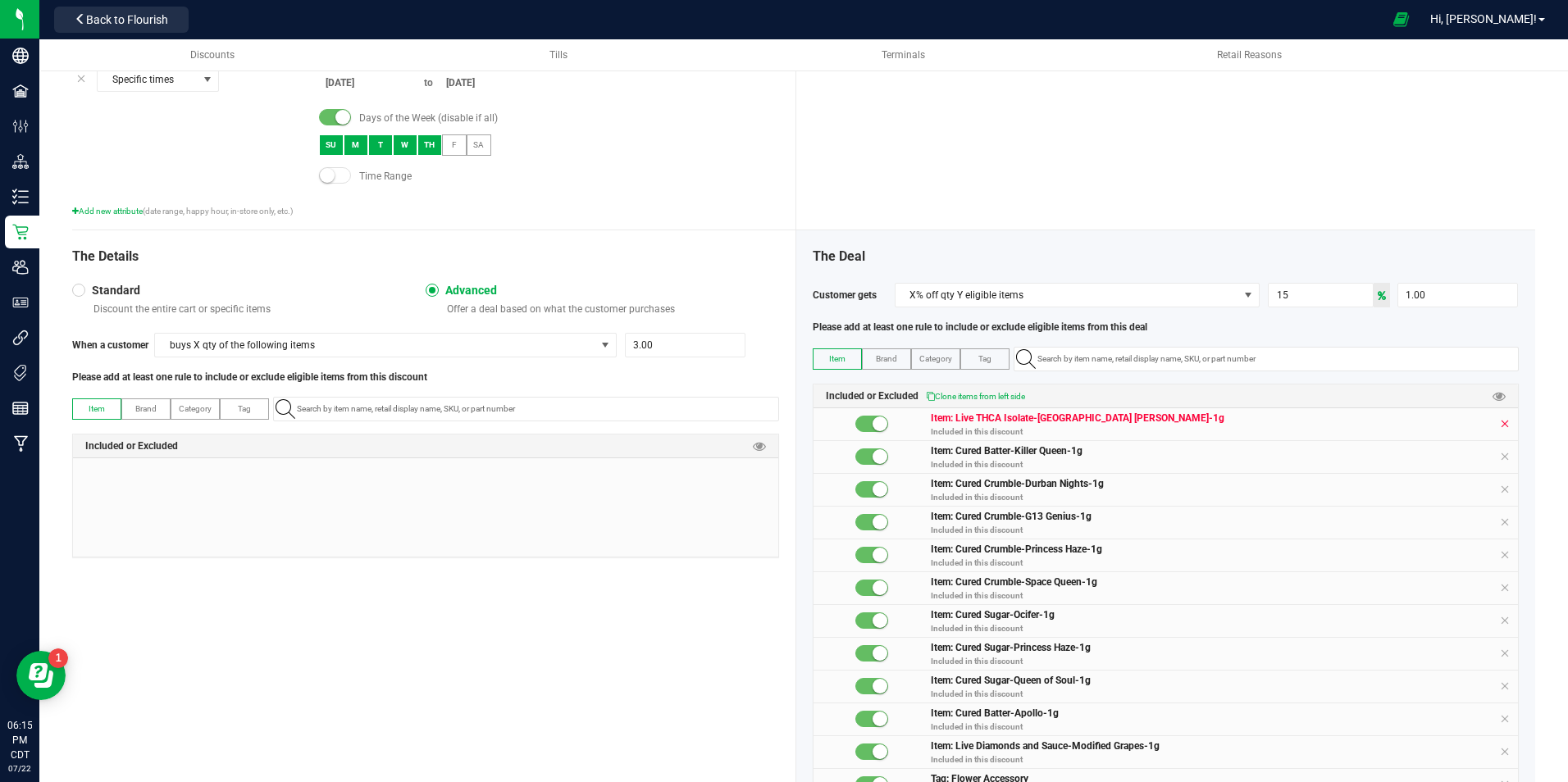 click at bounding box center (1505, 424) 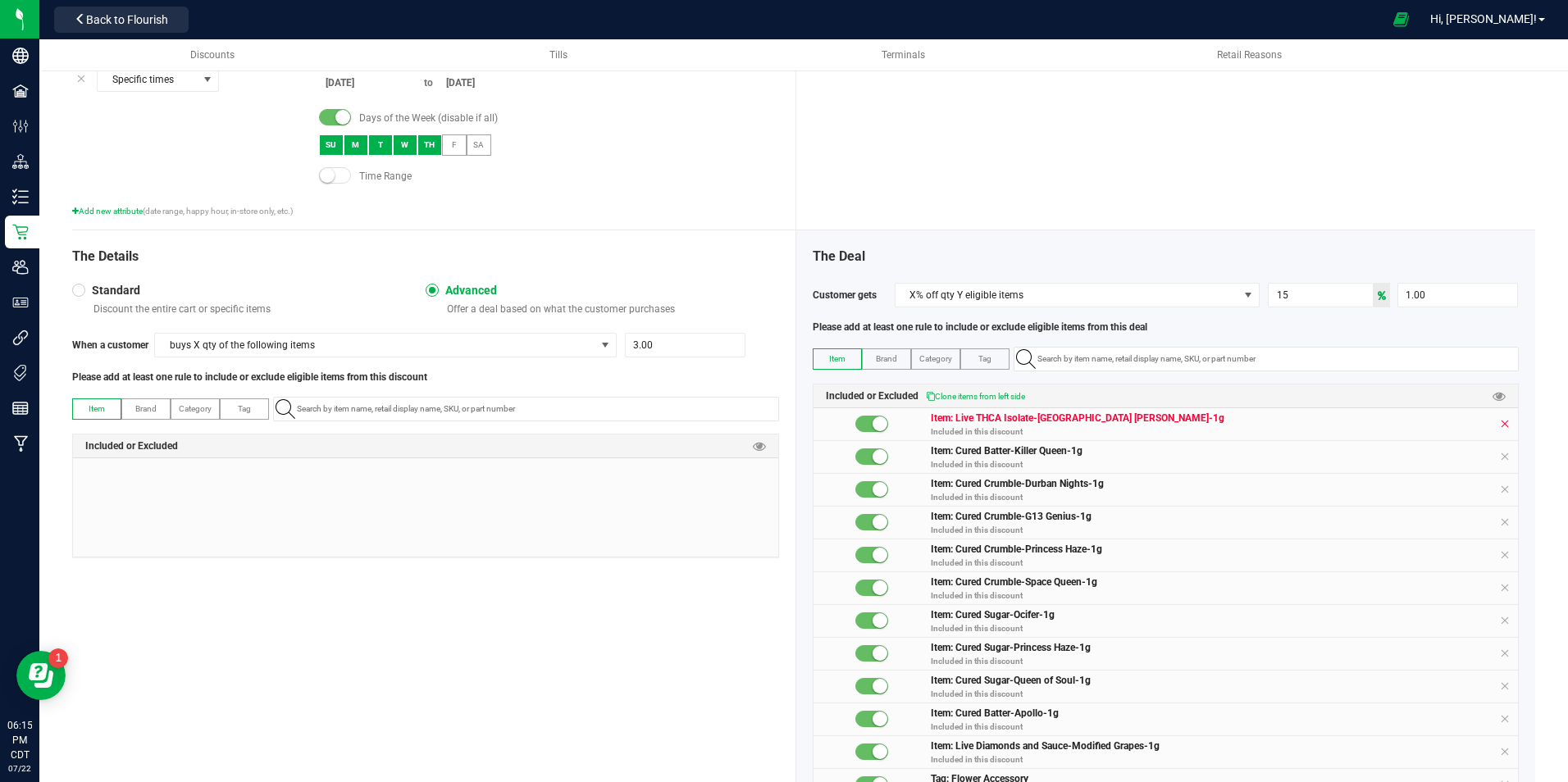 click at bounding box center (1505, 457) 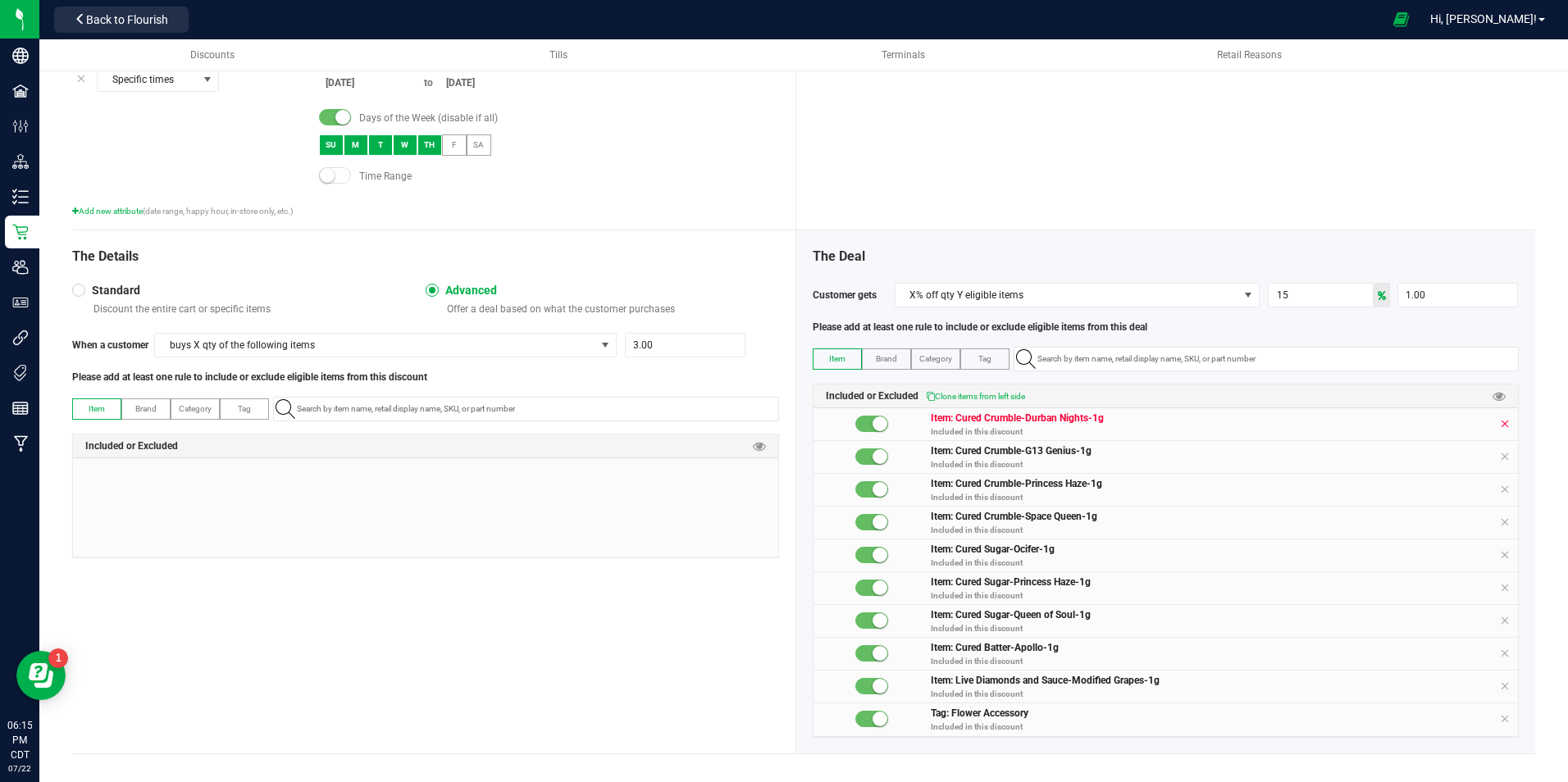 click at bounding box center (1505, 424) 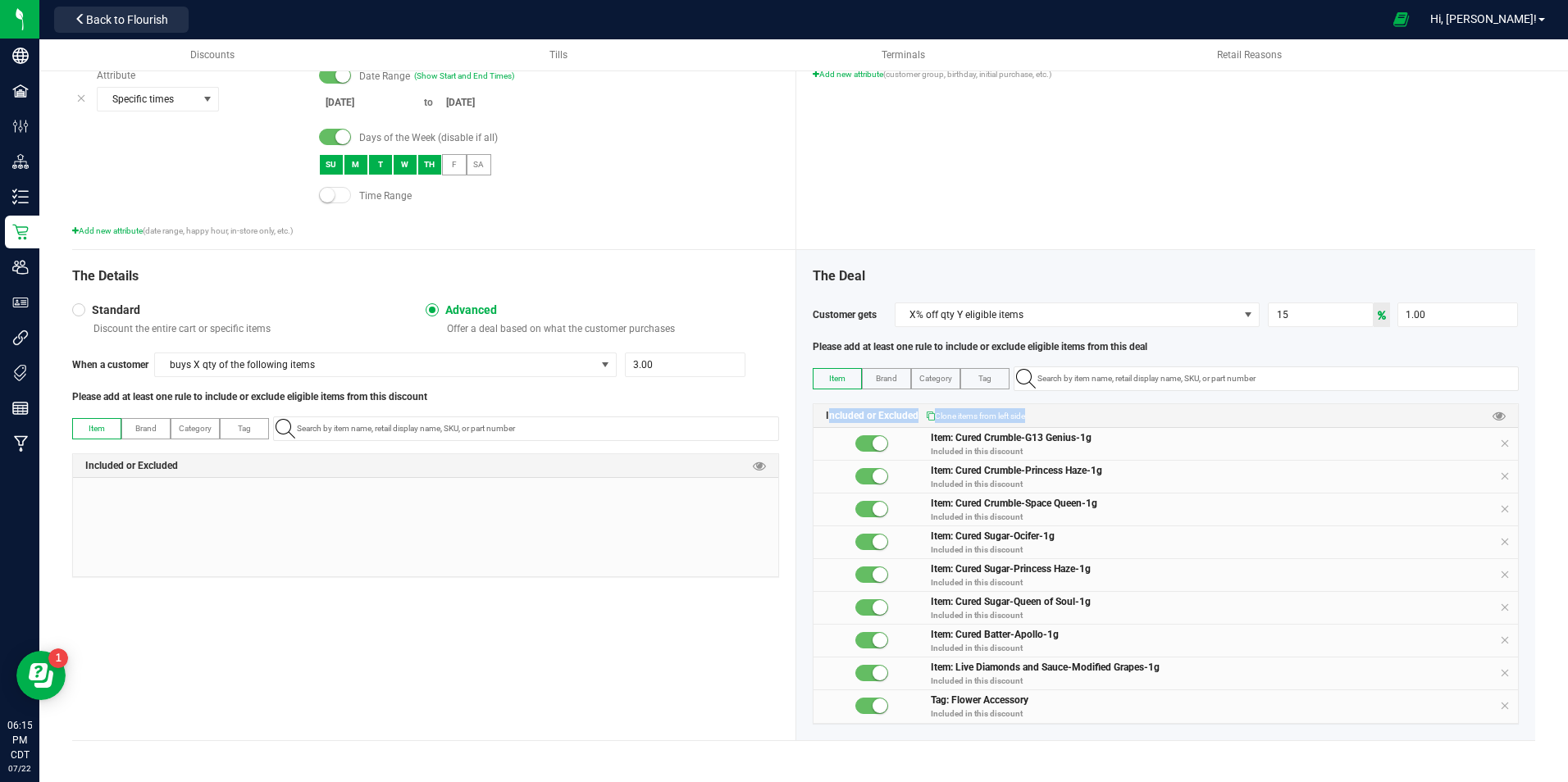 click on "Included or Excluded   Clone items from left side" at bounding box center (1166, 416) 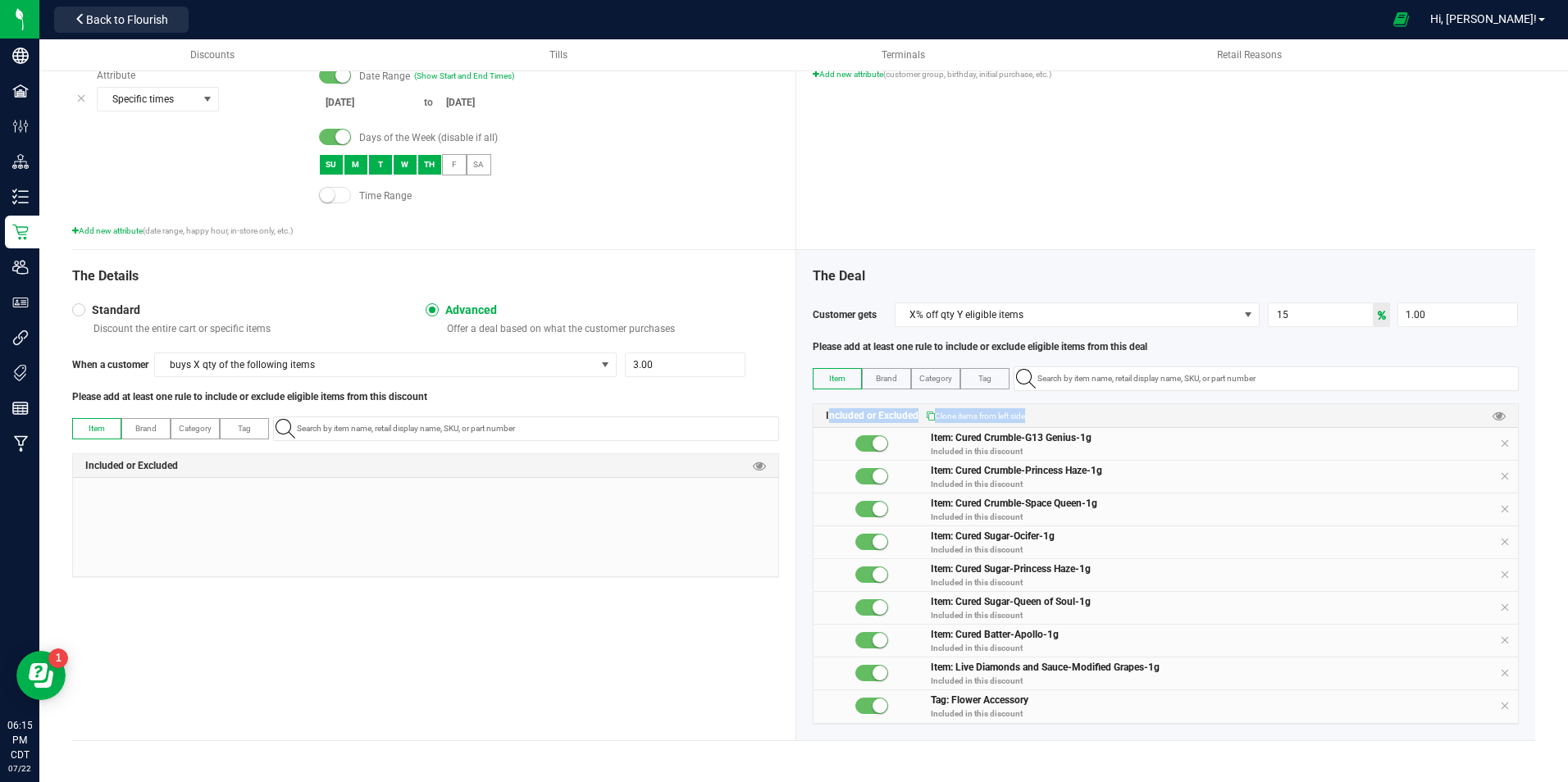 click on "Included or Excluded   Clone items from left side" at bounding box center [1166, 416] 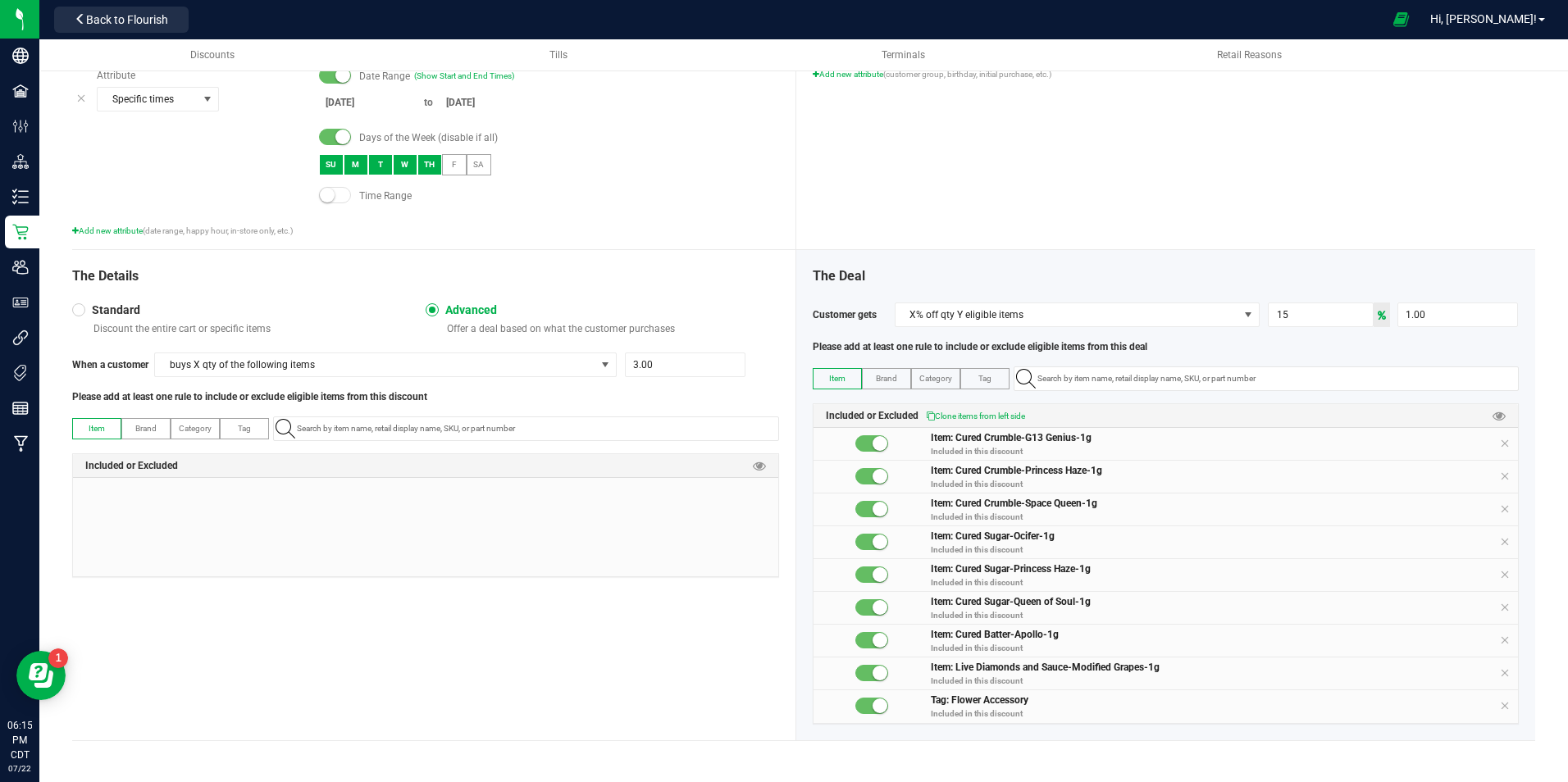 drag, startPoint x: 1494, startPoint y: 419, endPoint x: 1494, endPoint y: 439, distance: 20 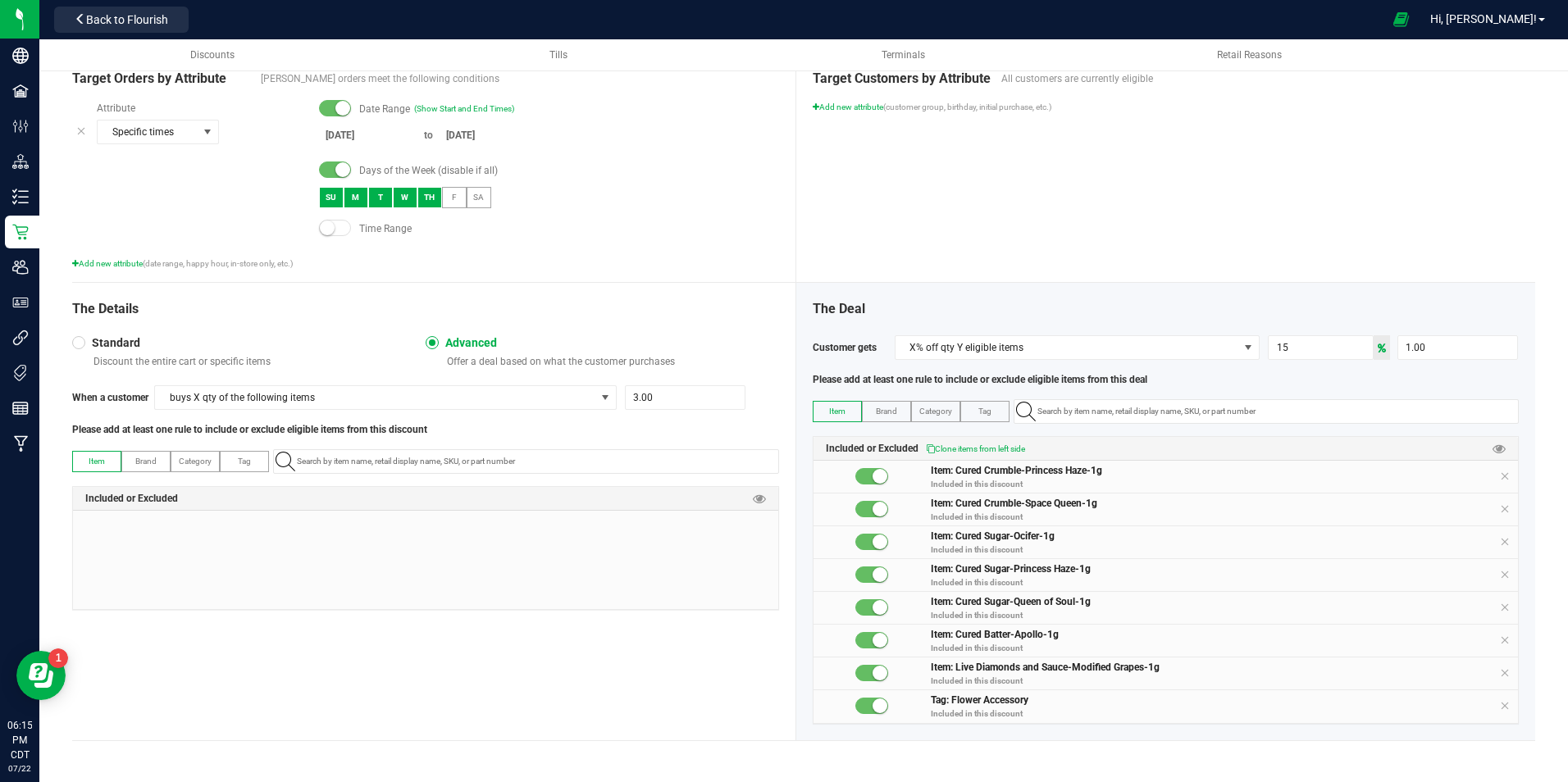 scroll, scrollTop: 278, scrollLeft: 0, axis: vertical 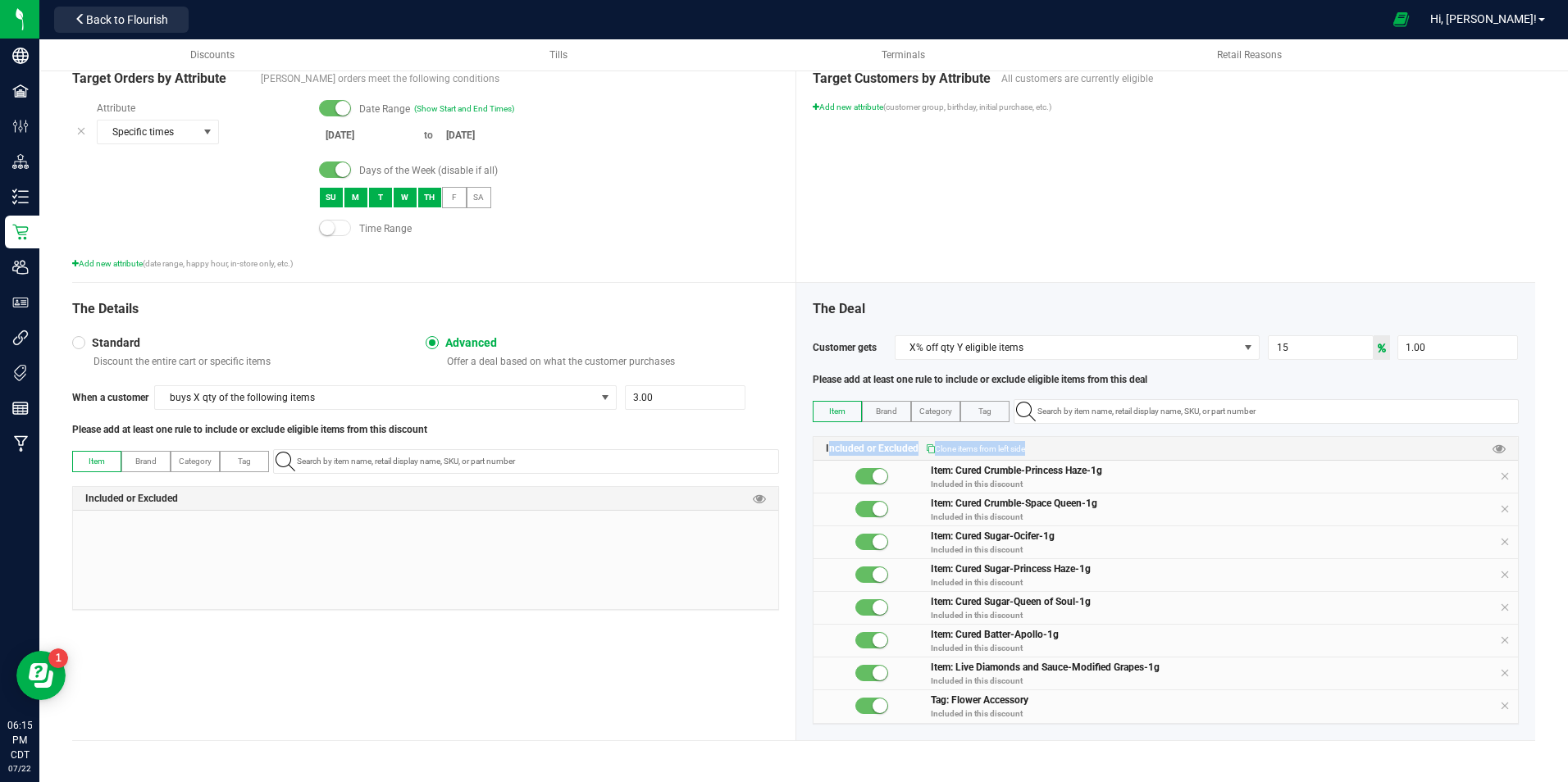 click on "Included or Excluded   Clone items from left side" at bounding box center [1166, 448] 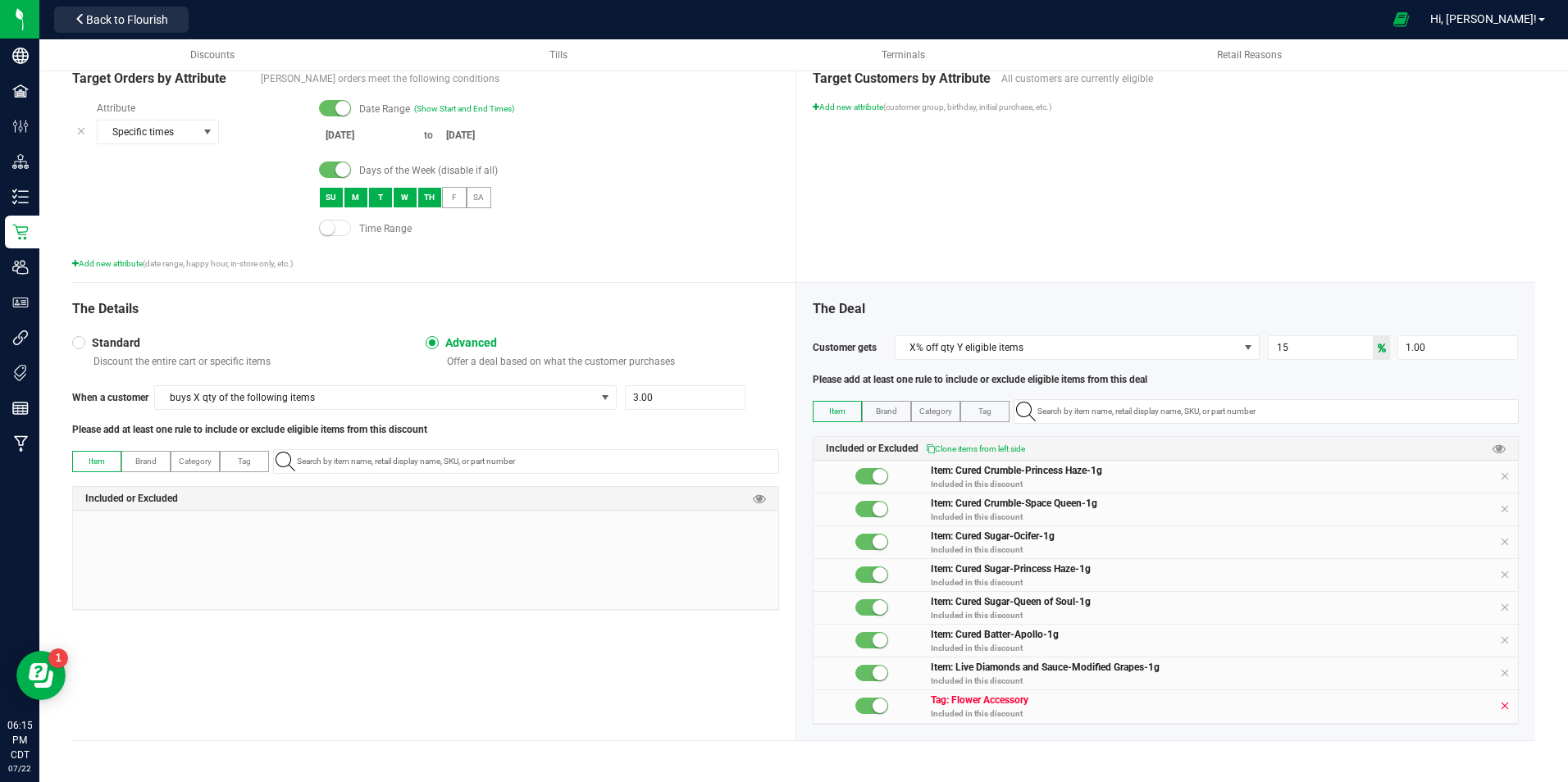 click at bounding box center (1505, 706) 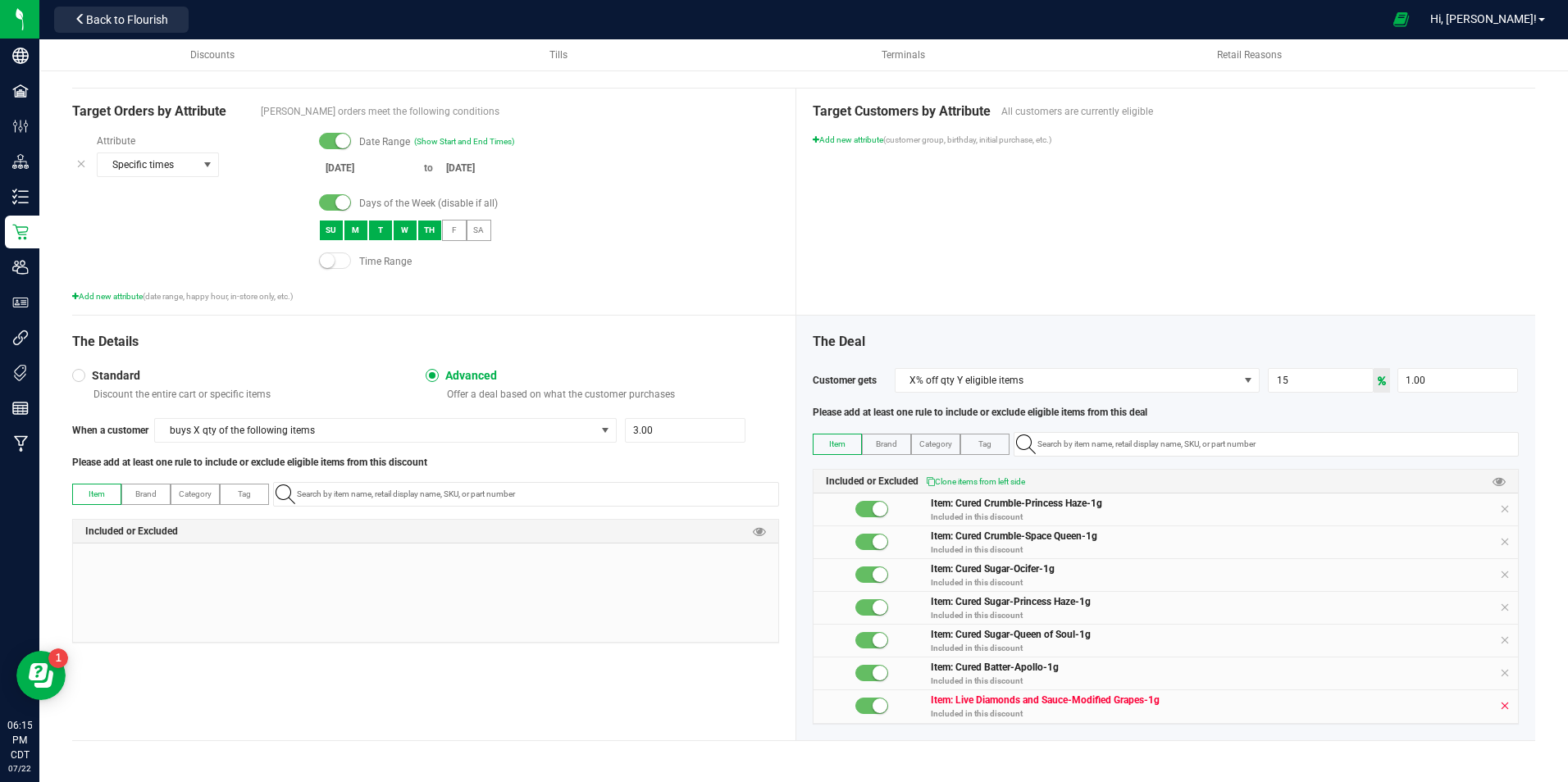 click at bounding box center (1505, 706) 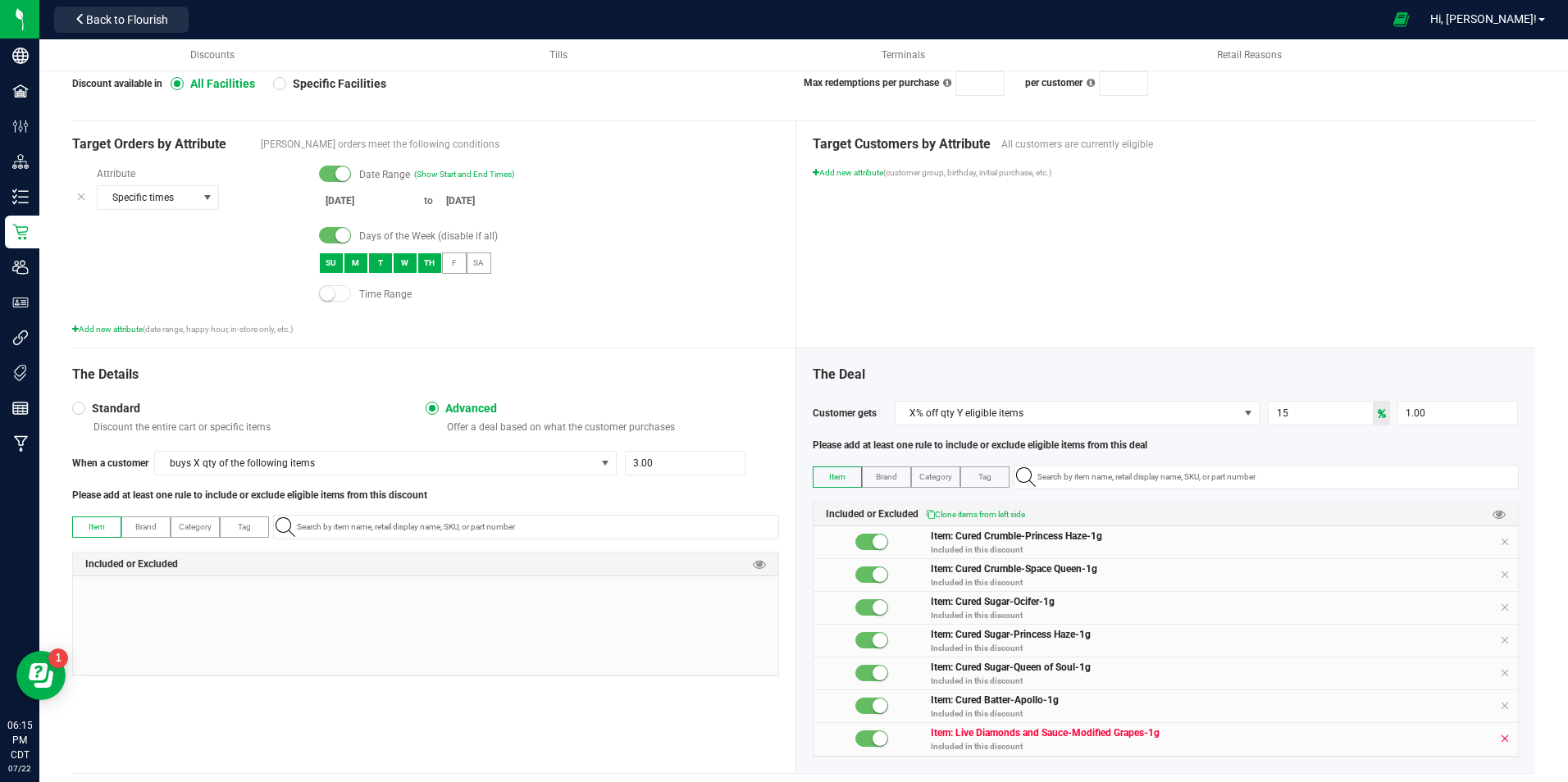 click at bounding box center (1505, 706) 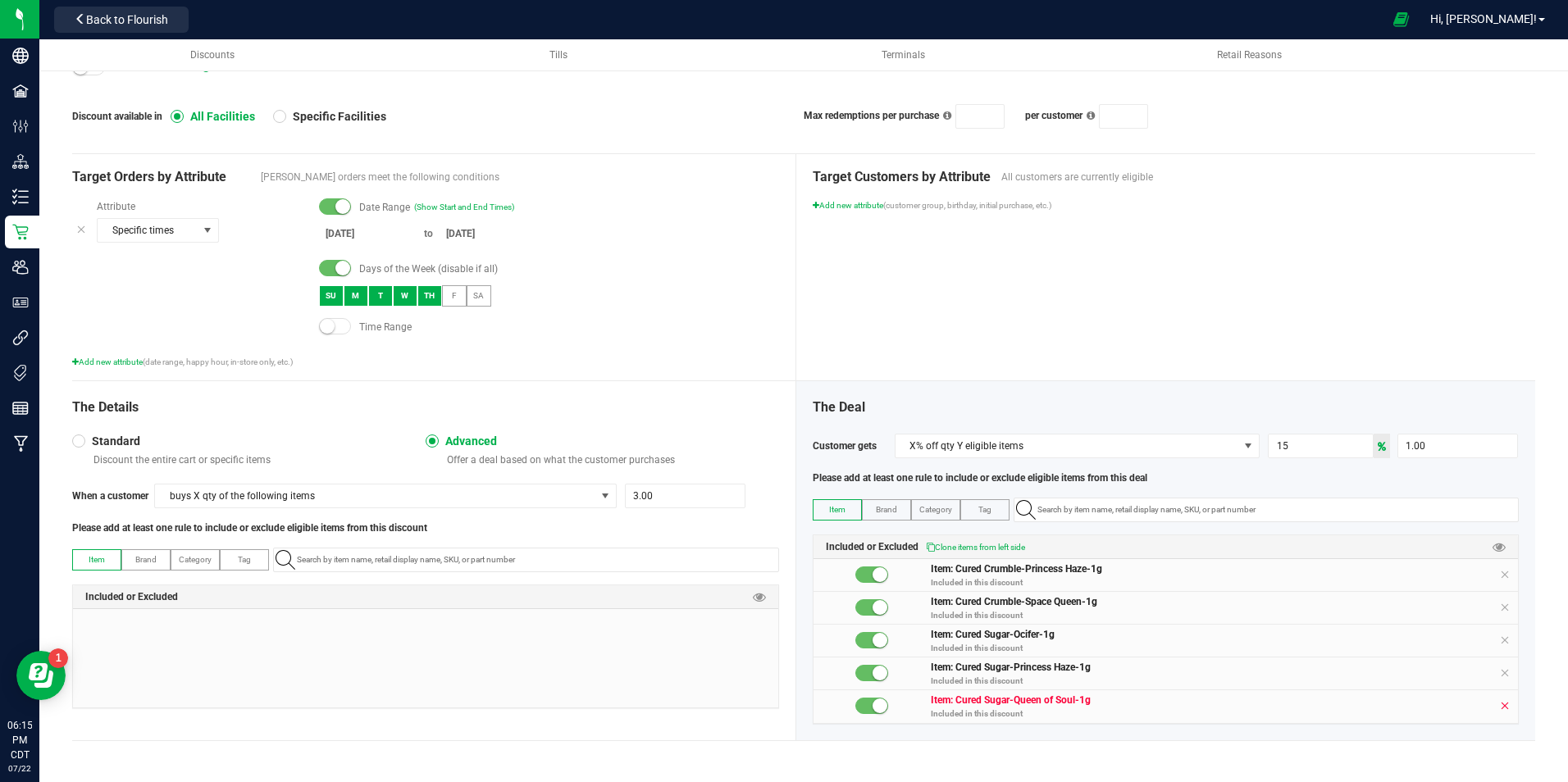 click at bounding box center (1505, 706) 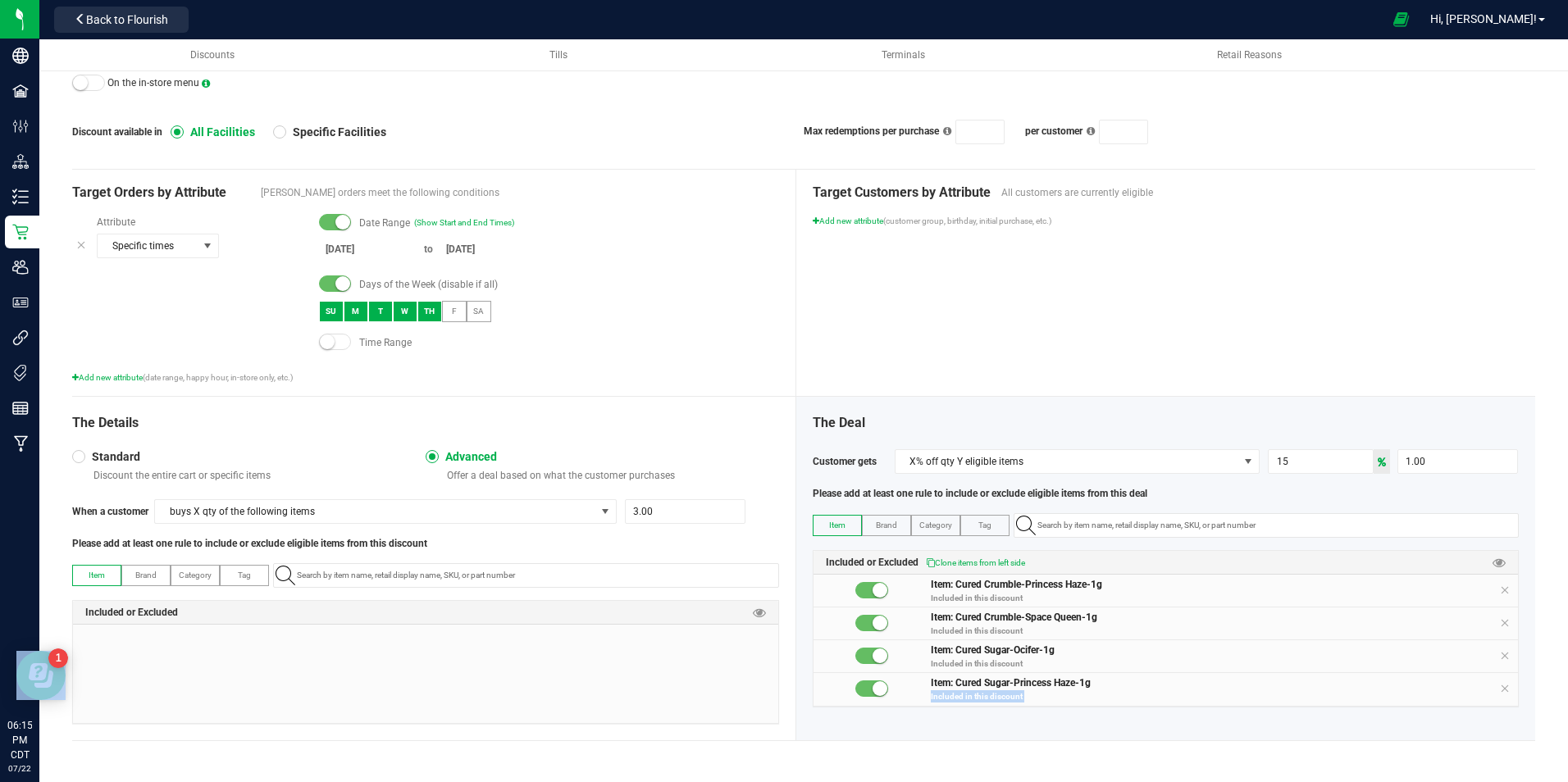 click on "The Deal   Customer gets  X% off qty Y eligible items 15 1.00  Please add at least one rule to include or exclude eligible items from this deal   Item   Brand   Category   Tag
Included or Excluded   Clone items from left side  Item: Cured Crumble-Princess Haze-1g Included in this discount Item: Cured Crumble-Space Queen-1g Included in this discount Item: Cured Sugar-Ocifer-1g Included in this discount Item: Cured Sugar-Princess Haze-1g Included in this discount" at bounding box center (1166, 568) 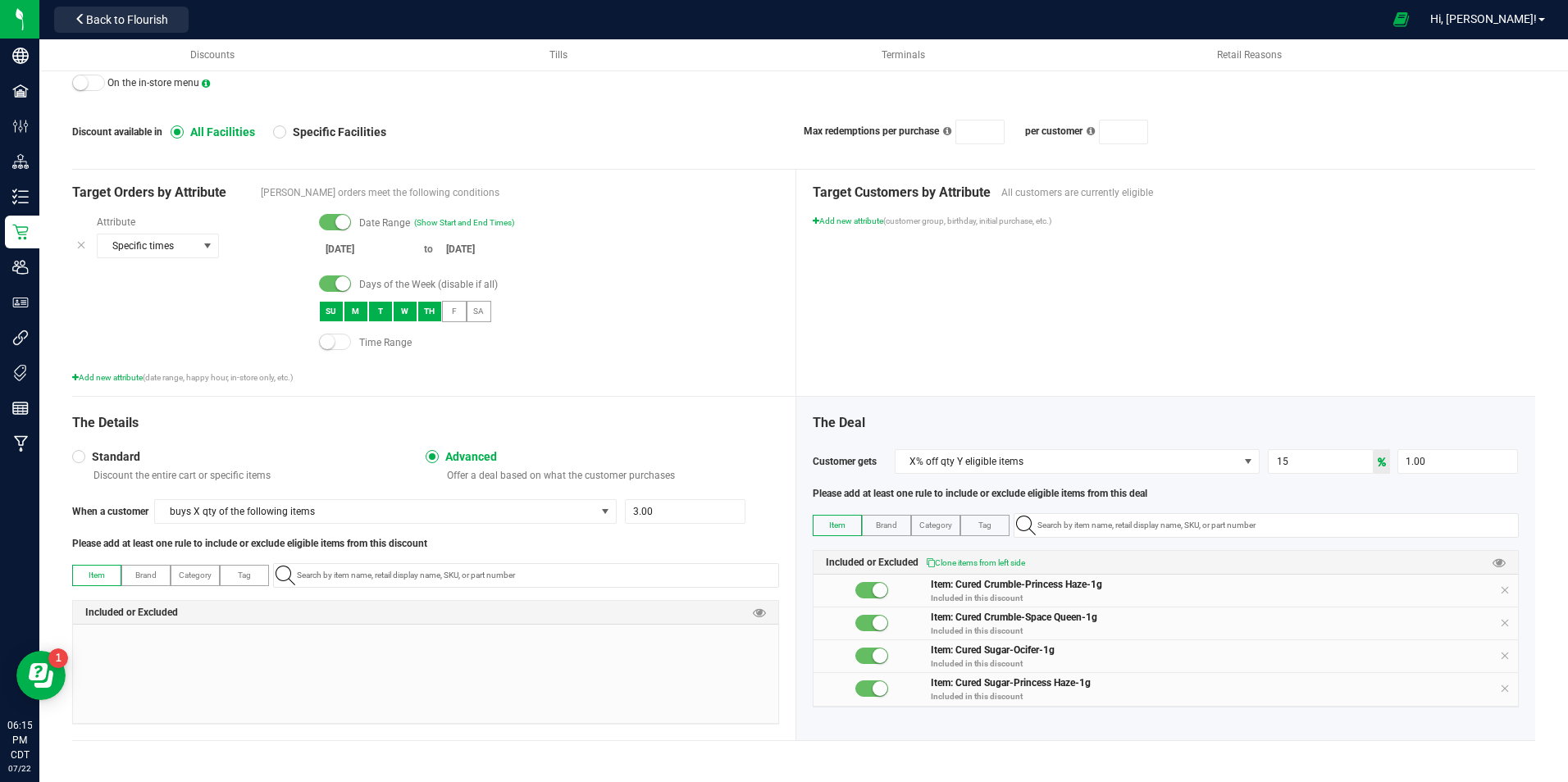 drag, startPoint x: 1493, startPoint y: 712, endPoint x: 1488, endPoint y: 693, distance: 20 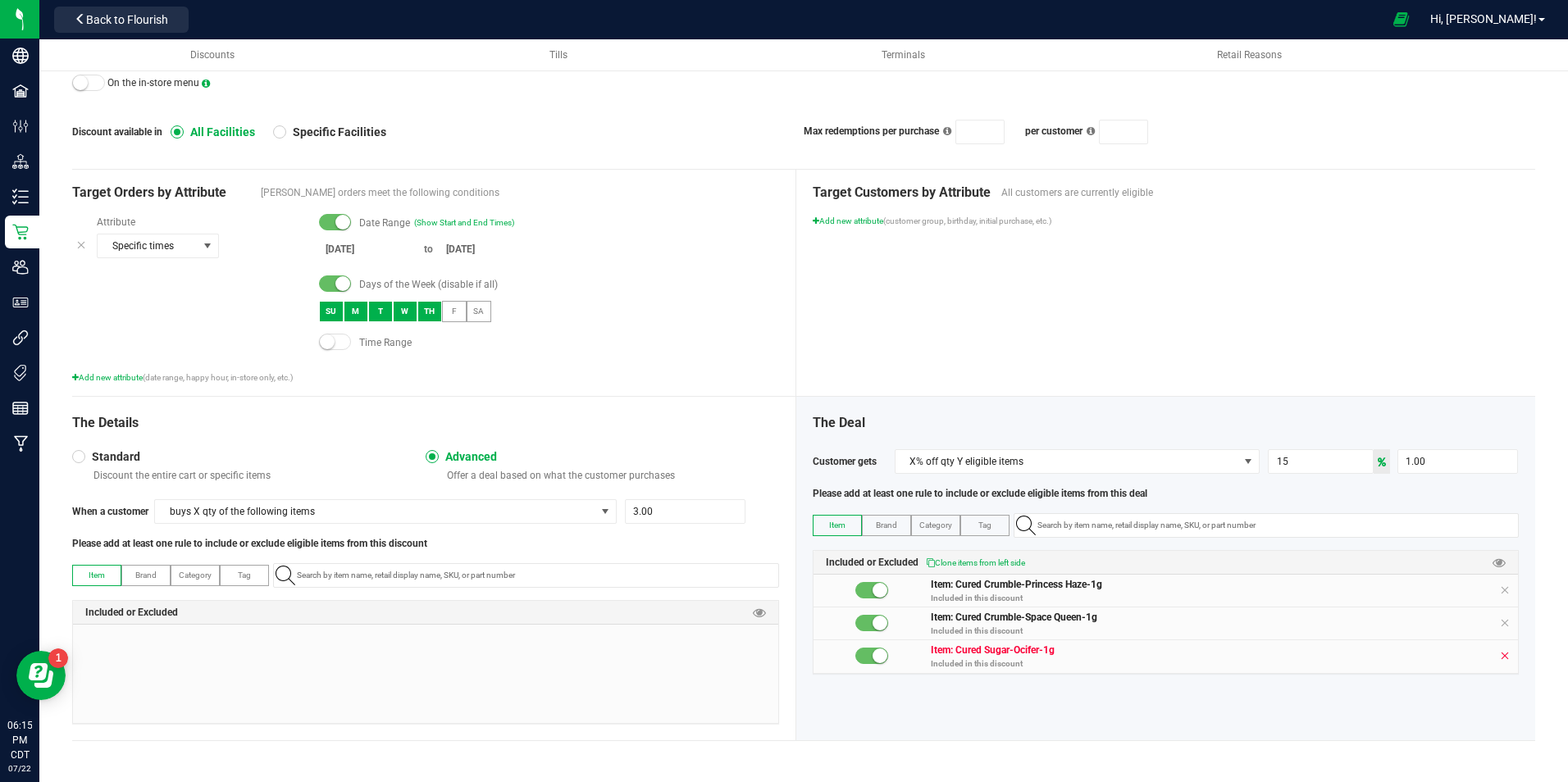 click at bounding box center (1505, 656) 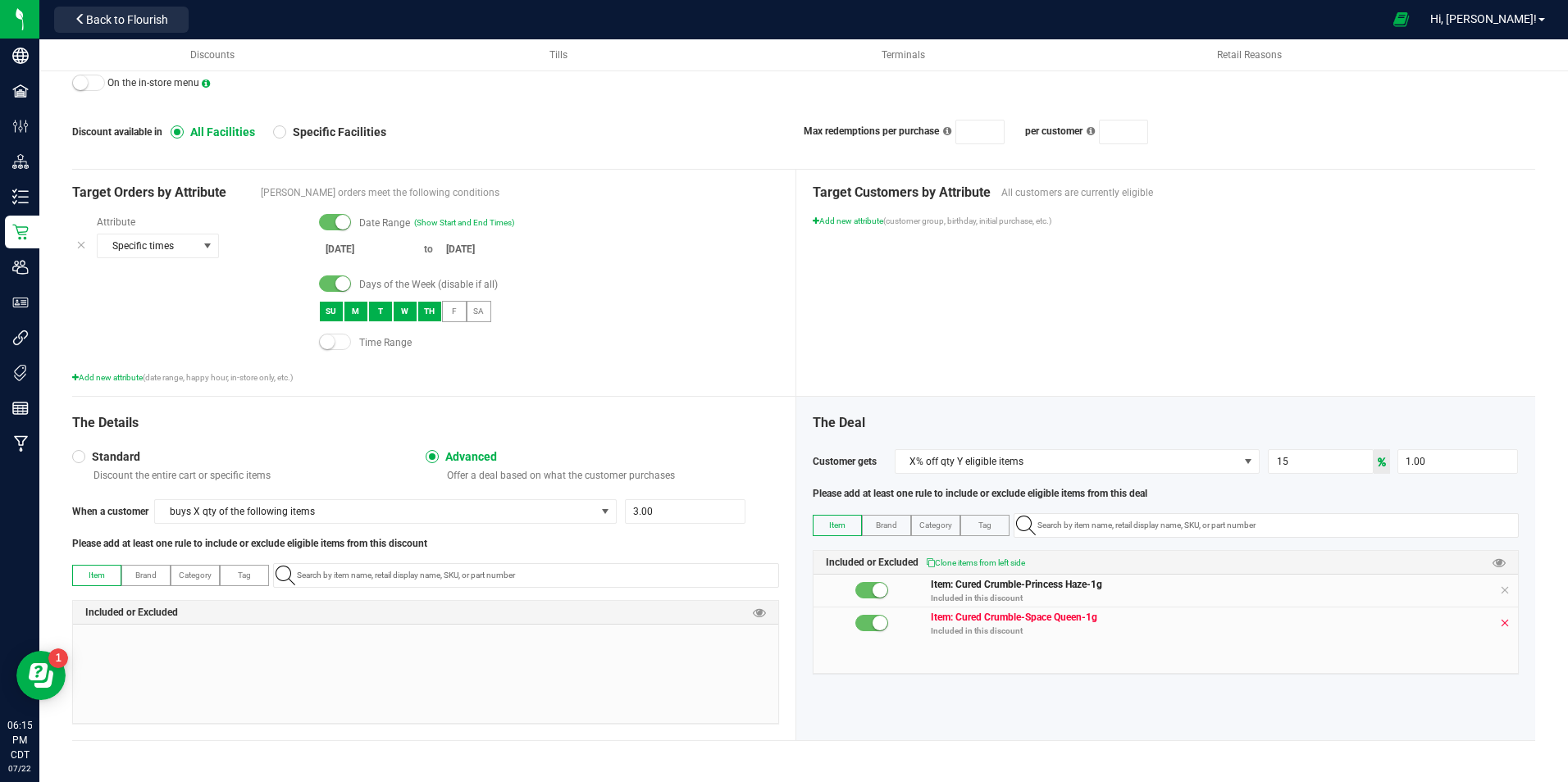 click at bounding box center (1505, 623) 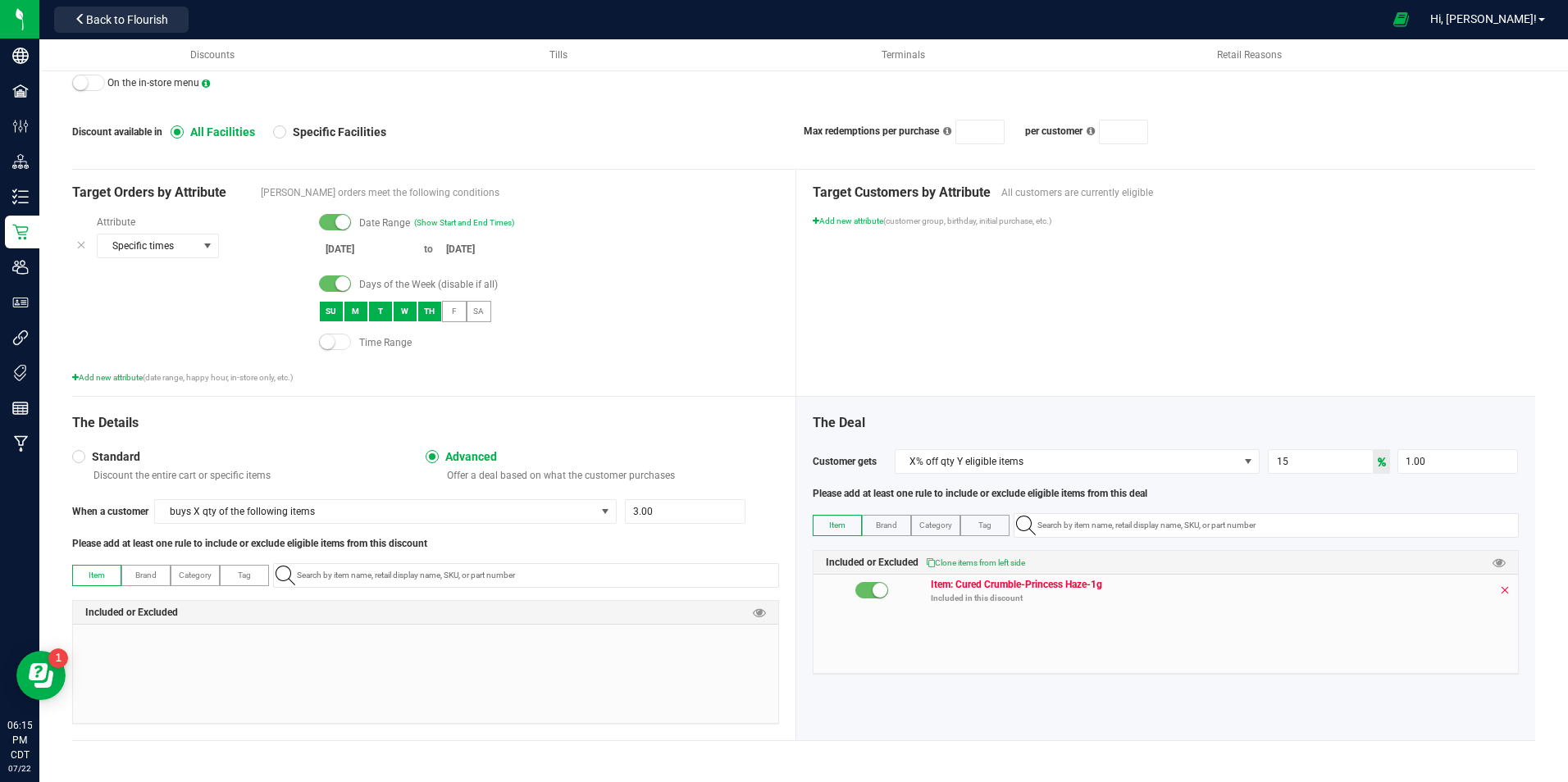 click at bounding box center (1505, 590) 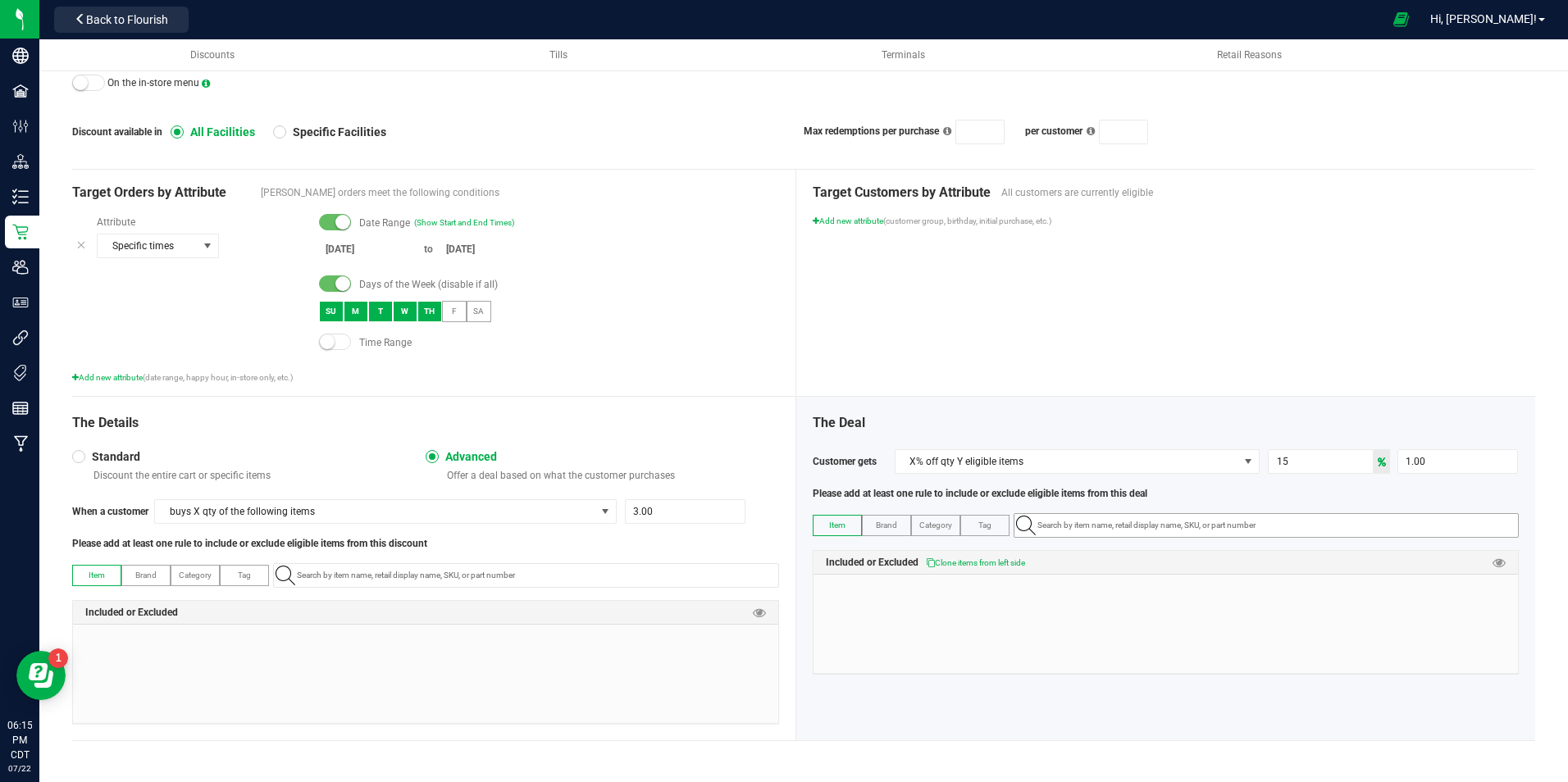 scroll, scrollTop: 0, scrollLeft: 0, axis: both 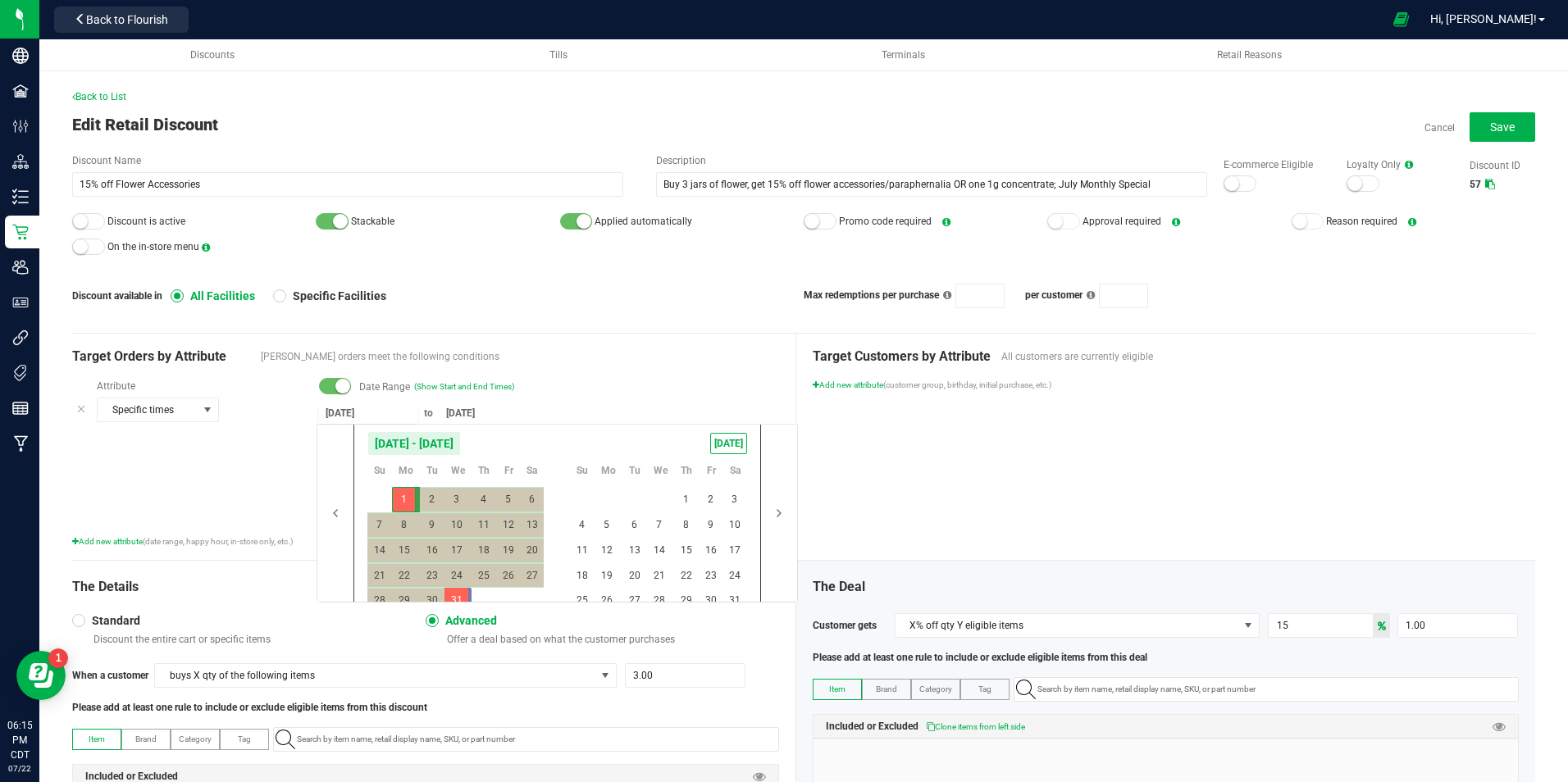 click on "[DATE]" at bounding box center (368, 413) 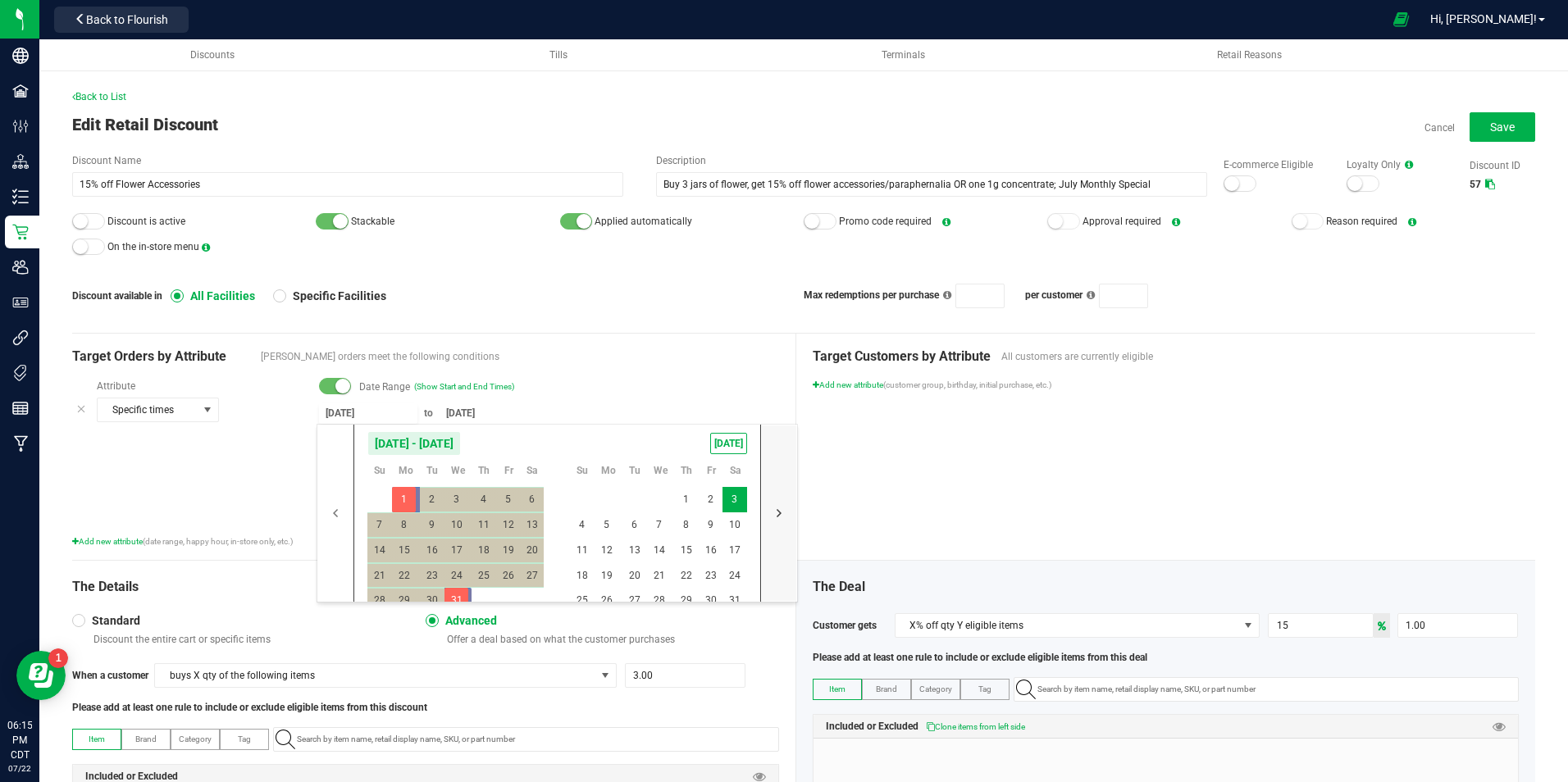 click at bounding box center (779, 513) 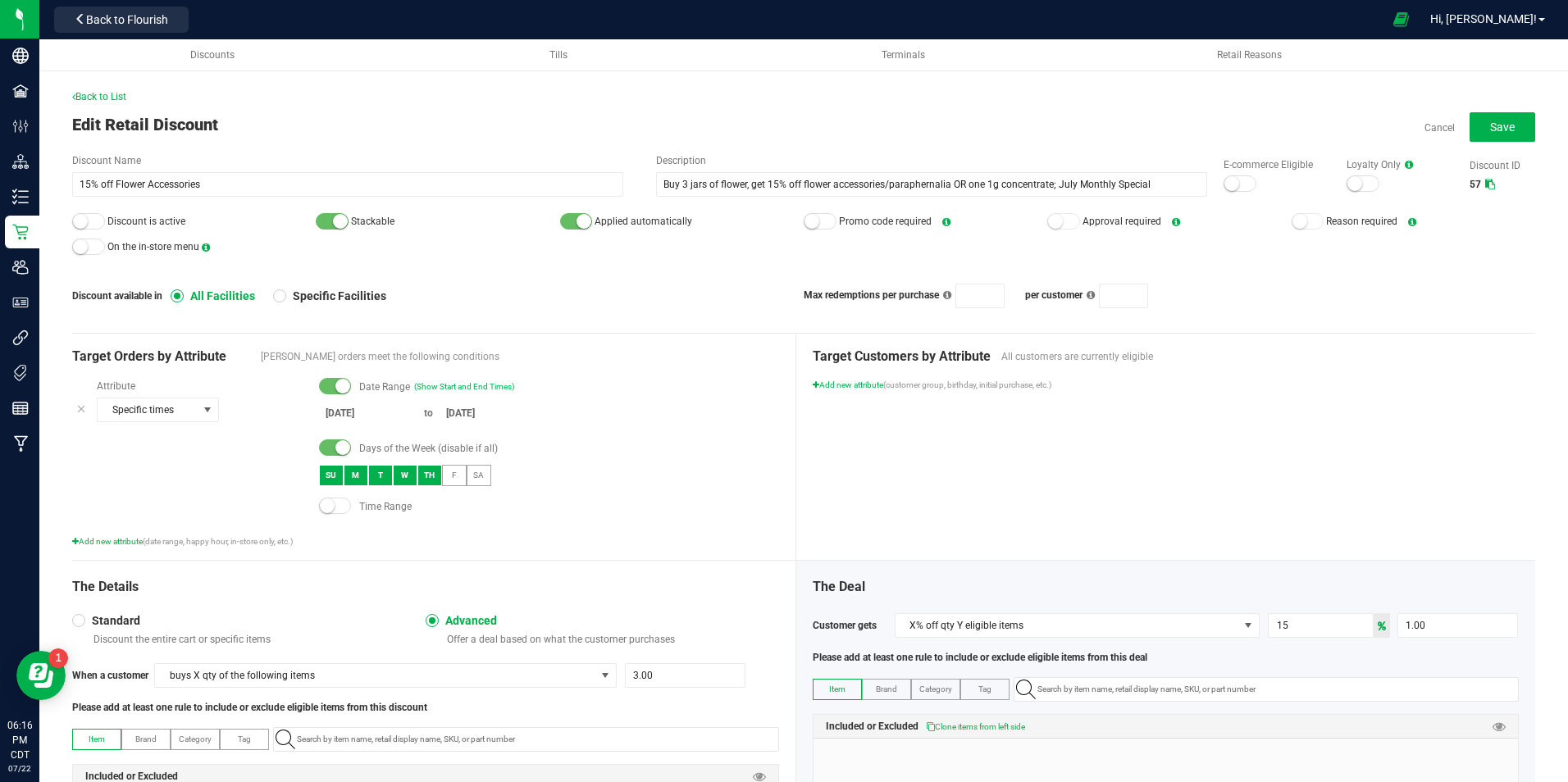 click on "[DATE] to [DATE]" at bounding box center (428, 416) 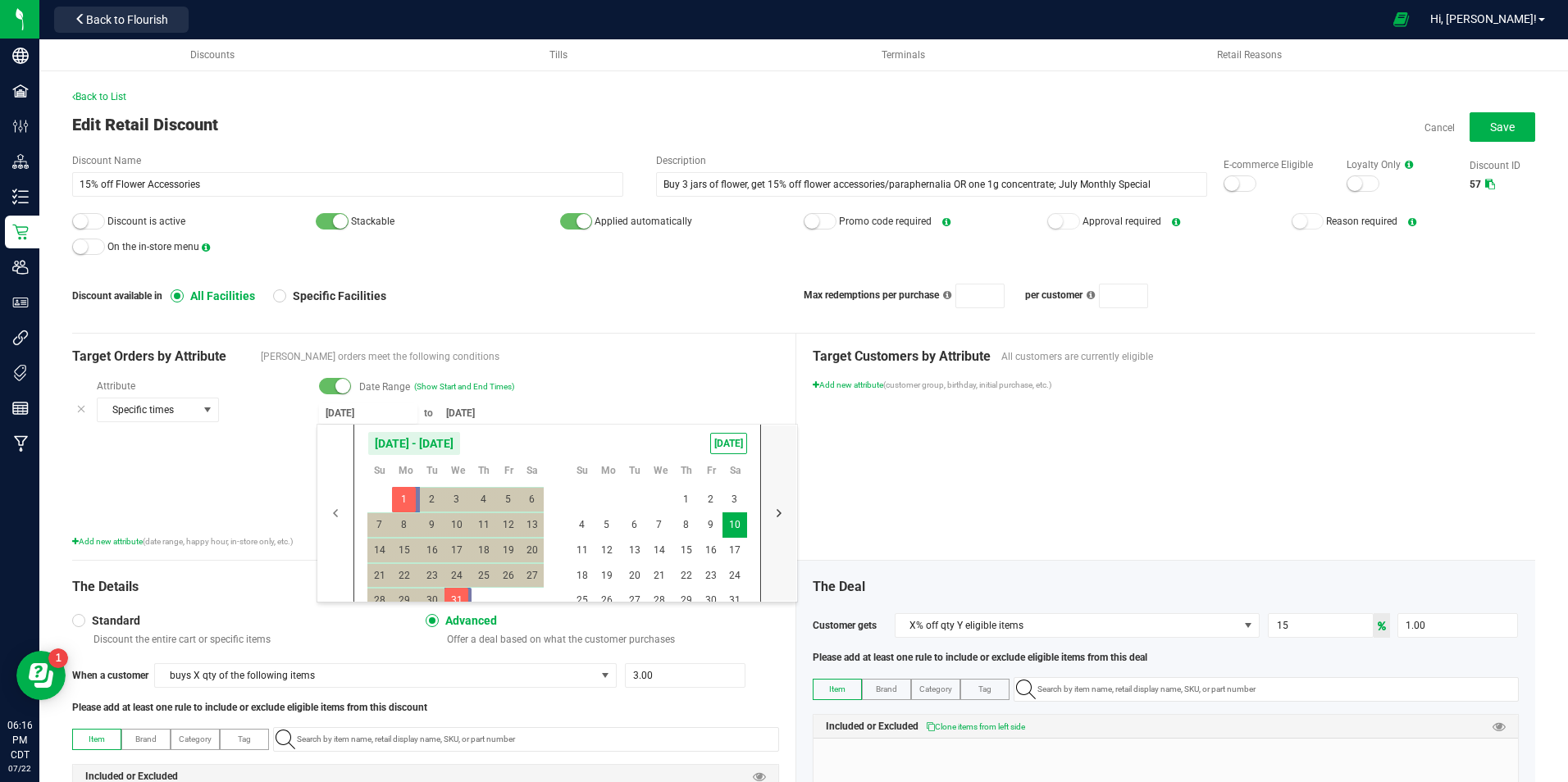 click at bounding box center (779, 513) 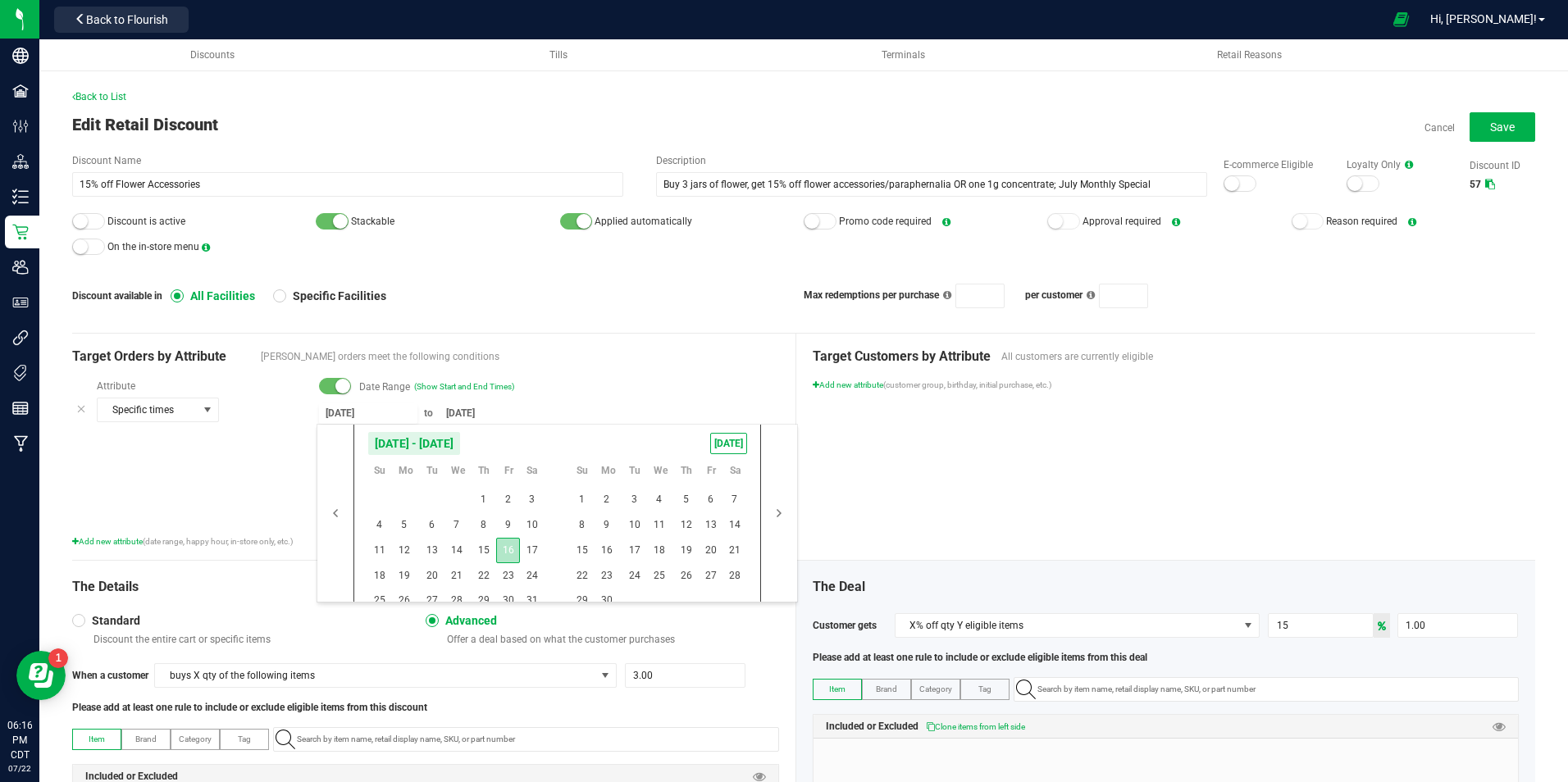 click on "16" at bounding box center (508, 550) 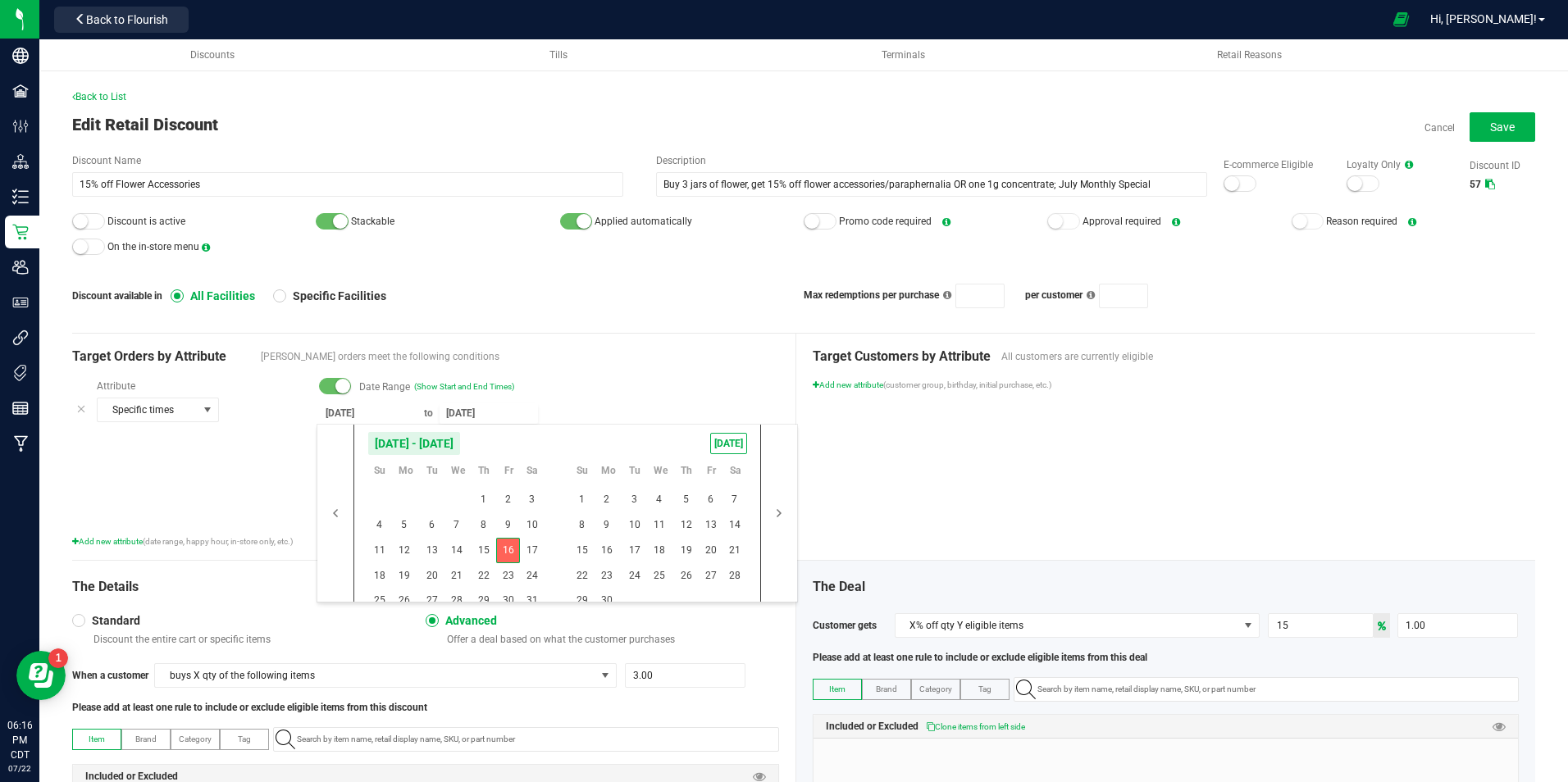 click on "16" at bounding box center [508, 550] 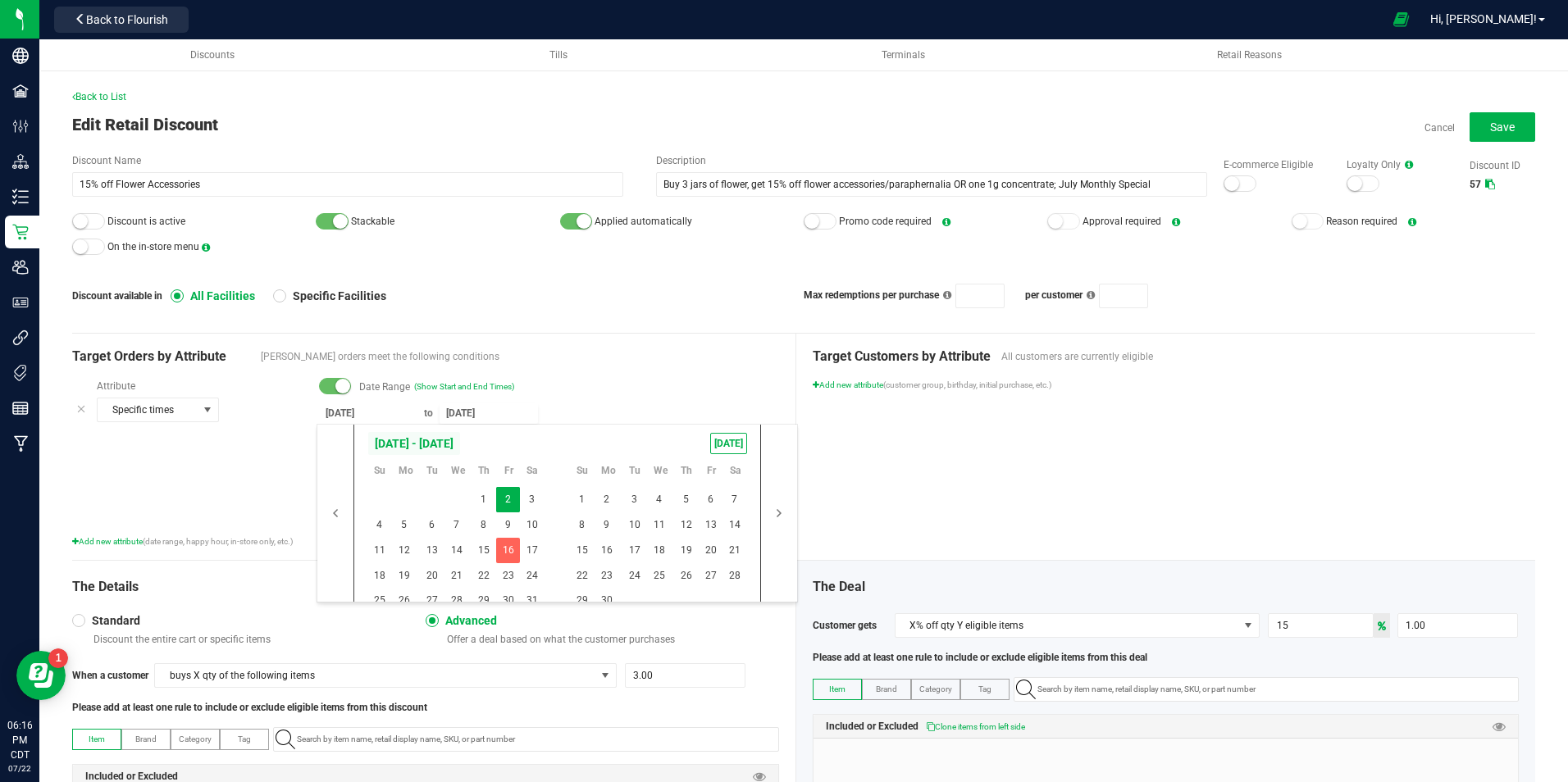 click on "[DATE] - [DATE]" at bounding box center [414, 443] 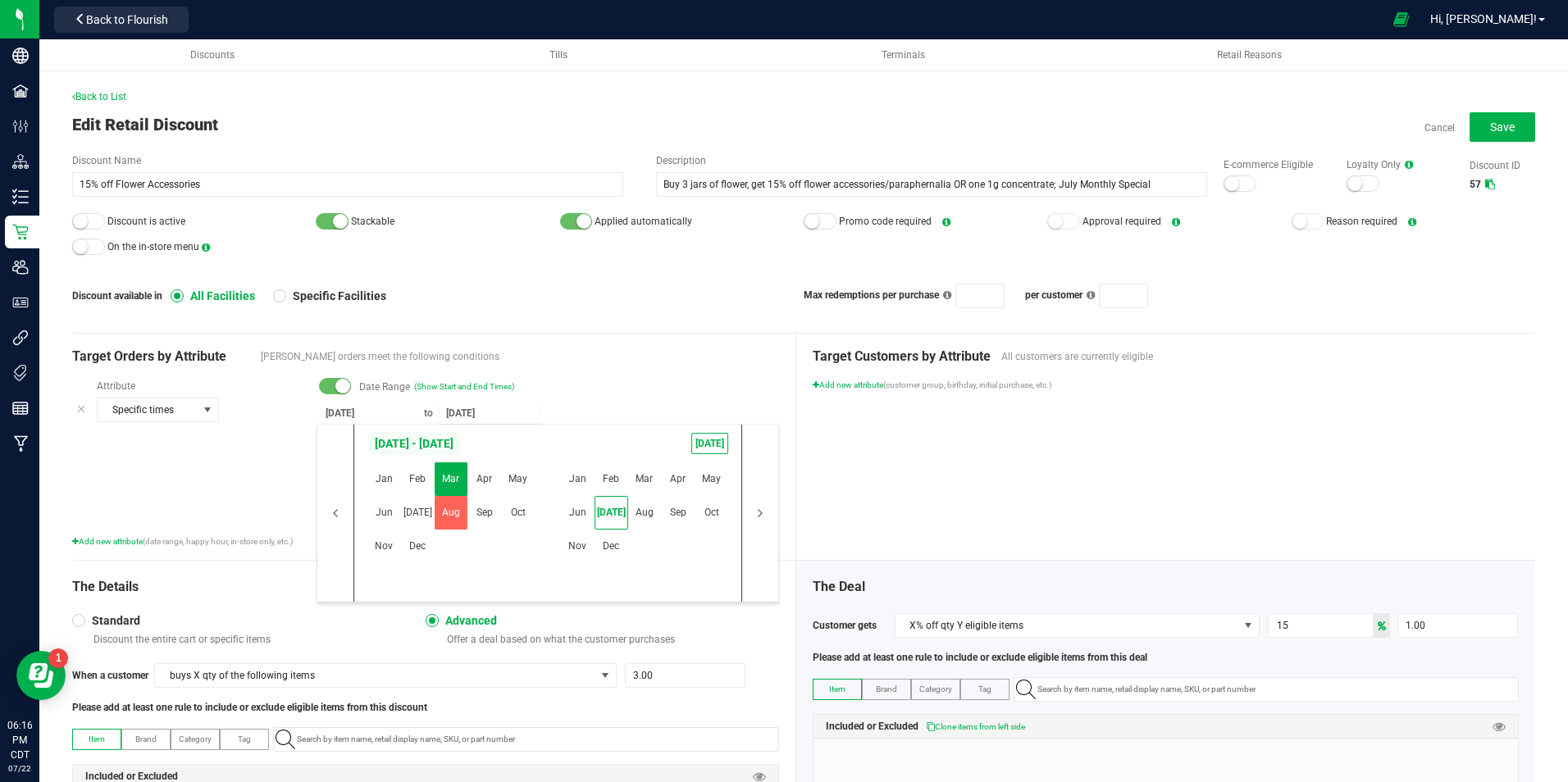 click on "[DATE] - [DATE]" at bounding box center [414, 443] 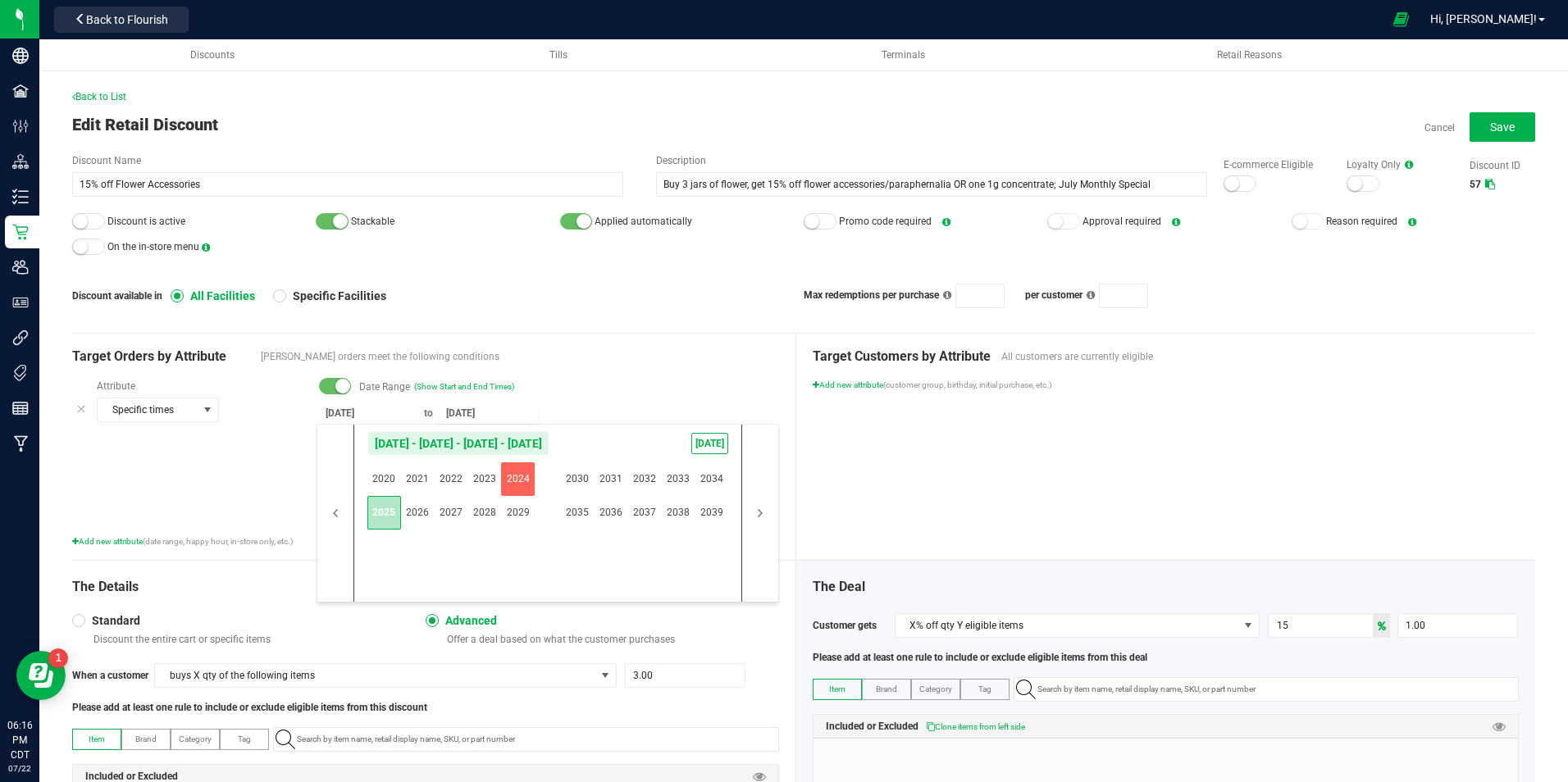 click on "2025" at bounding box center (384, 512) 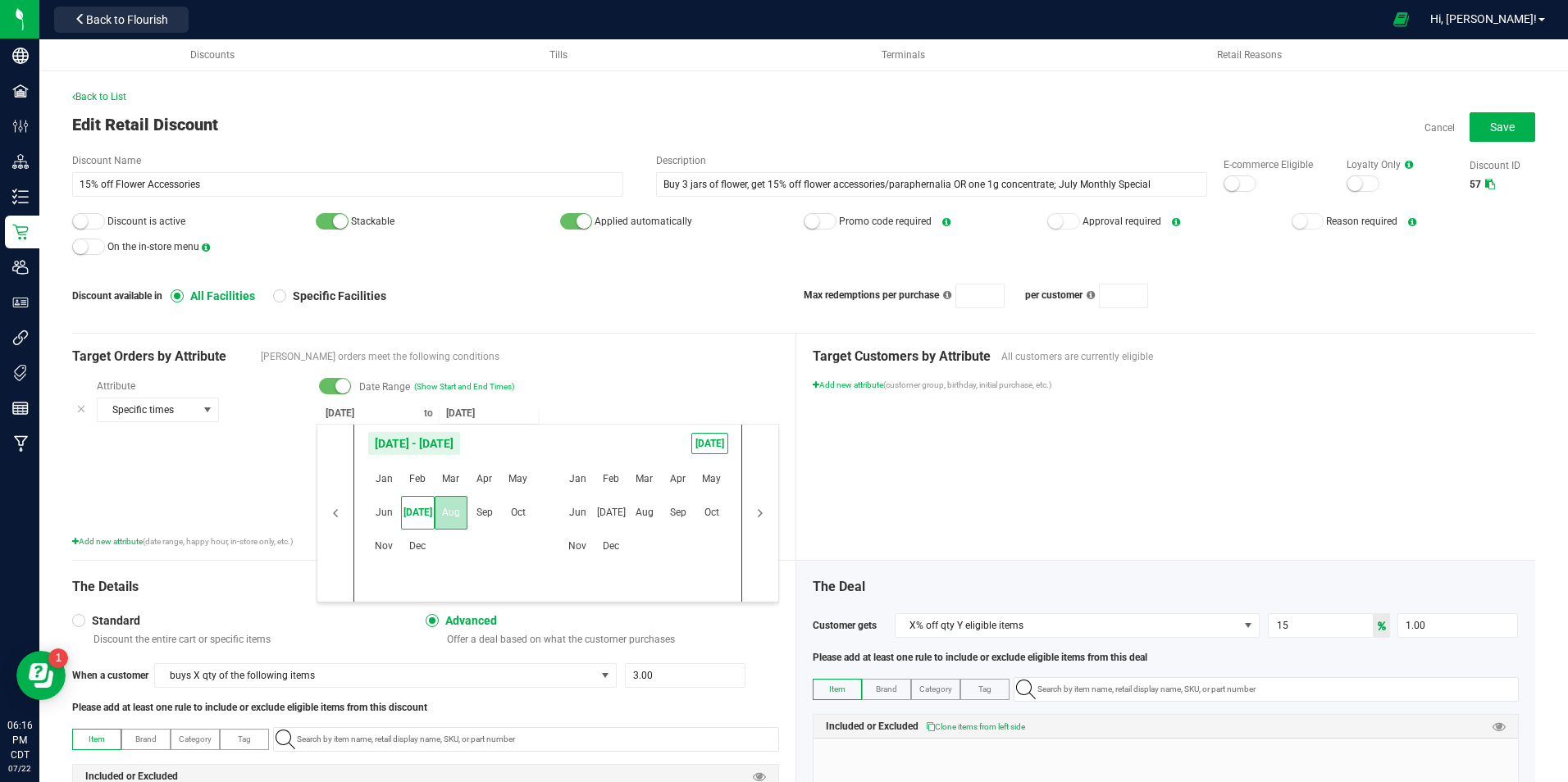 click on "Aug" at bounding box center [451, 512] 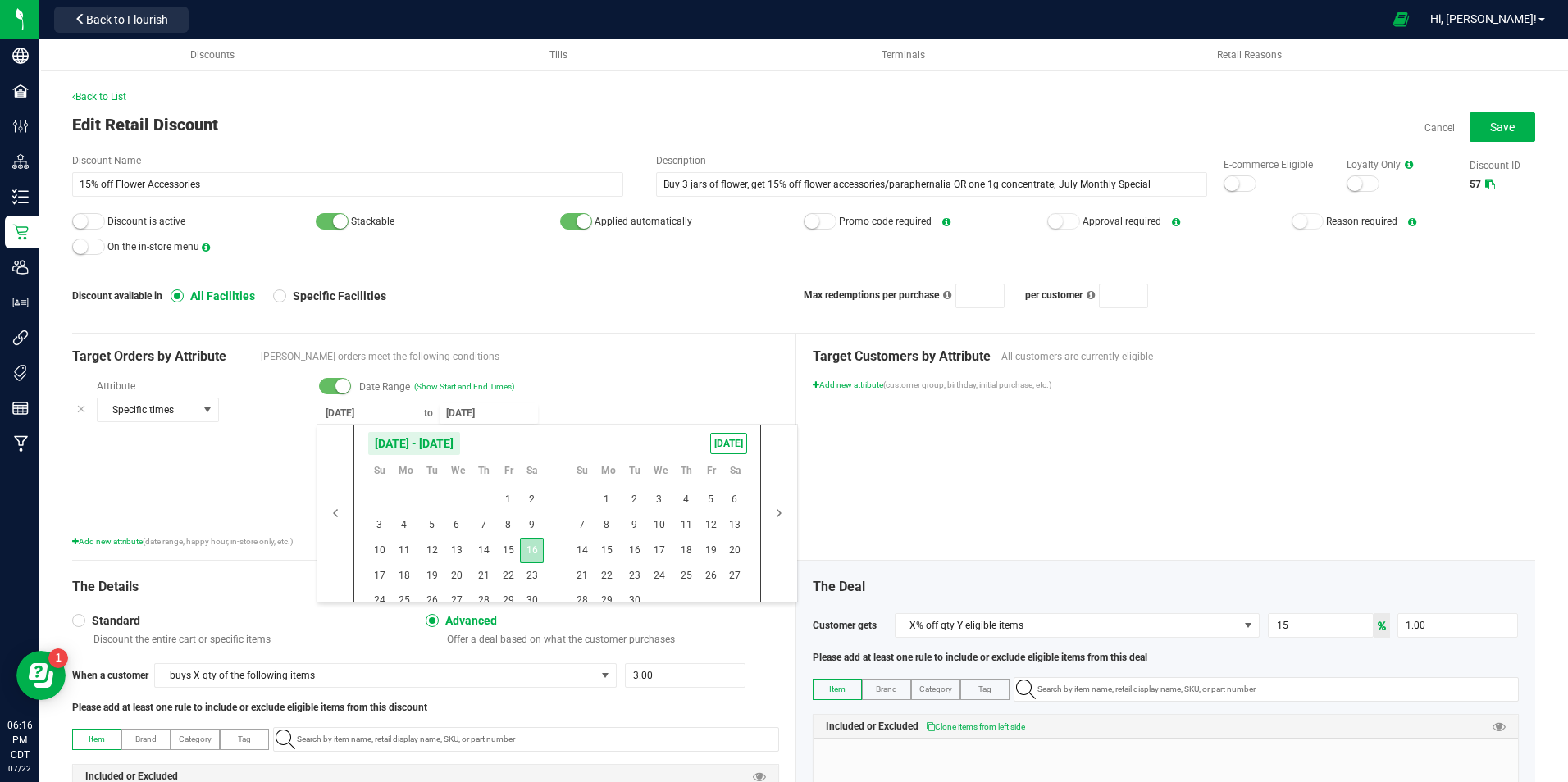 click on "16" at bounding box center [531, 550] 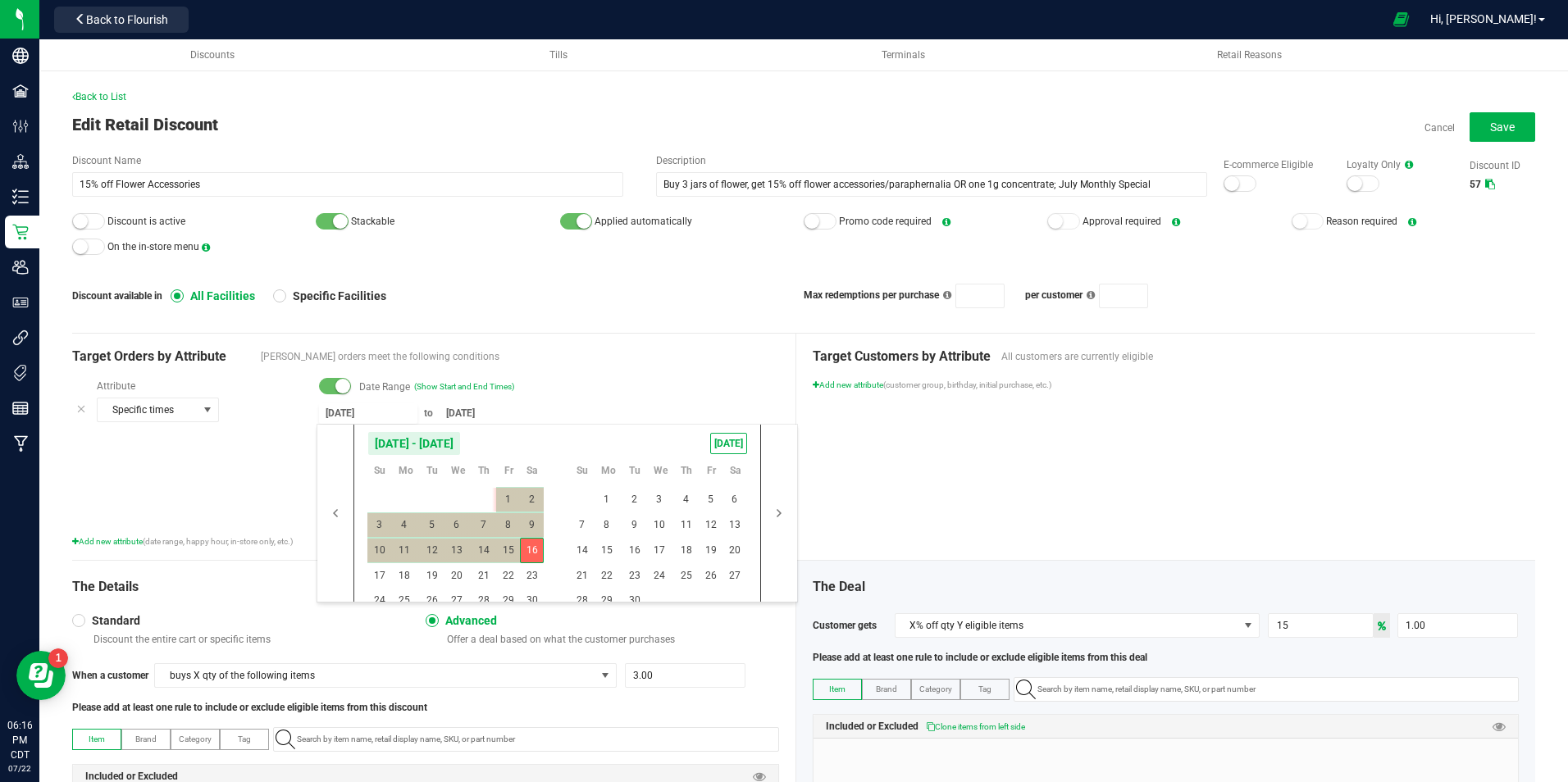 click on "16" at bounding box center [531, 550] 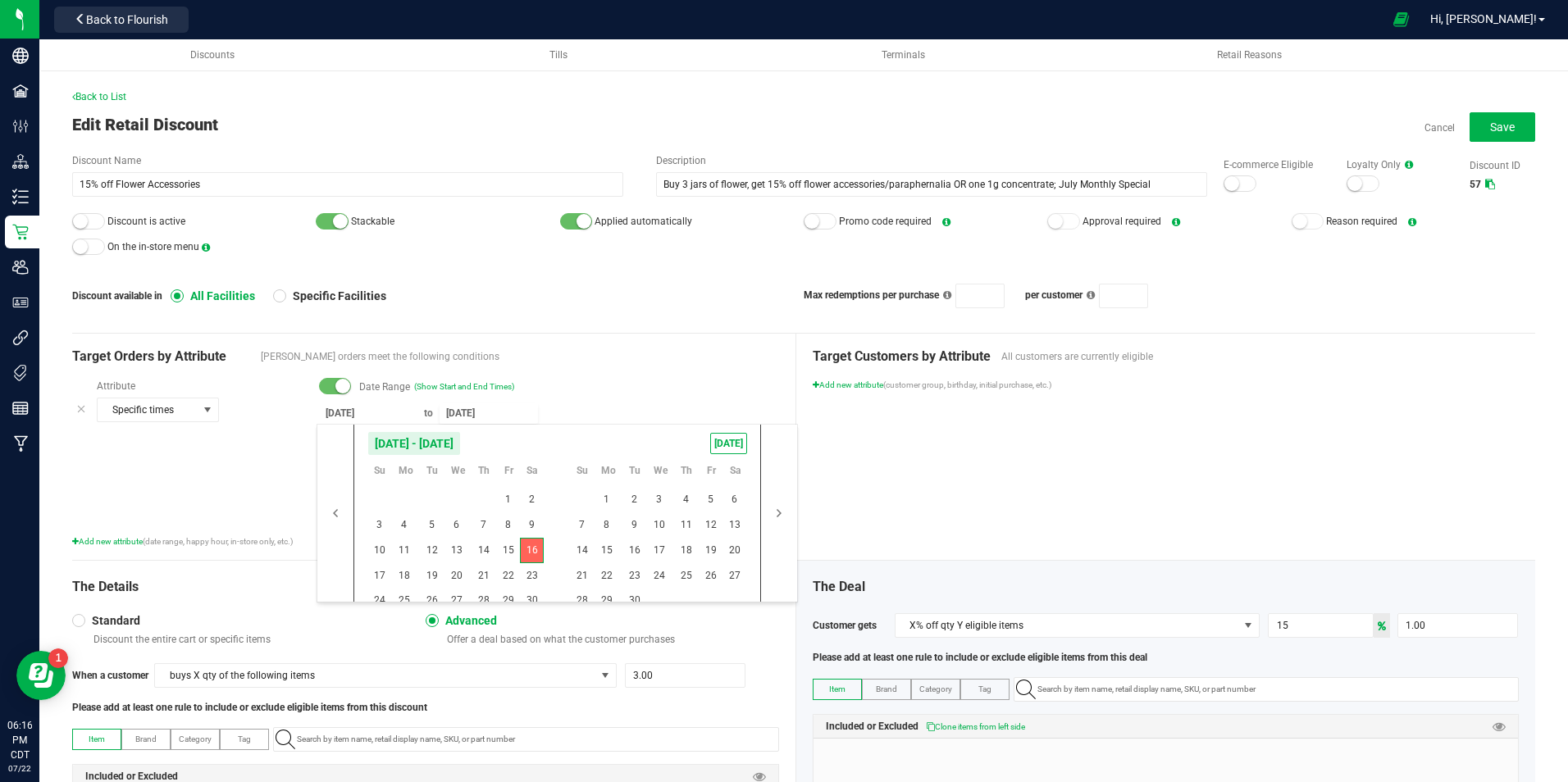 click on "Date Range   (Show Start and End Times)" at bounding box center [549, 387] 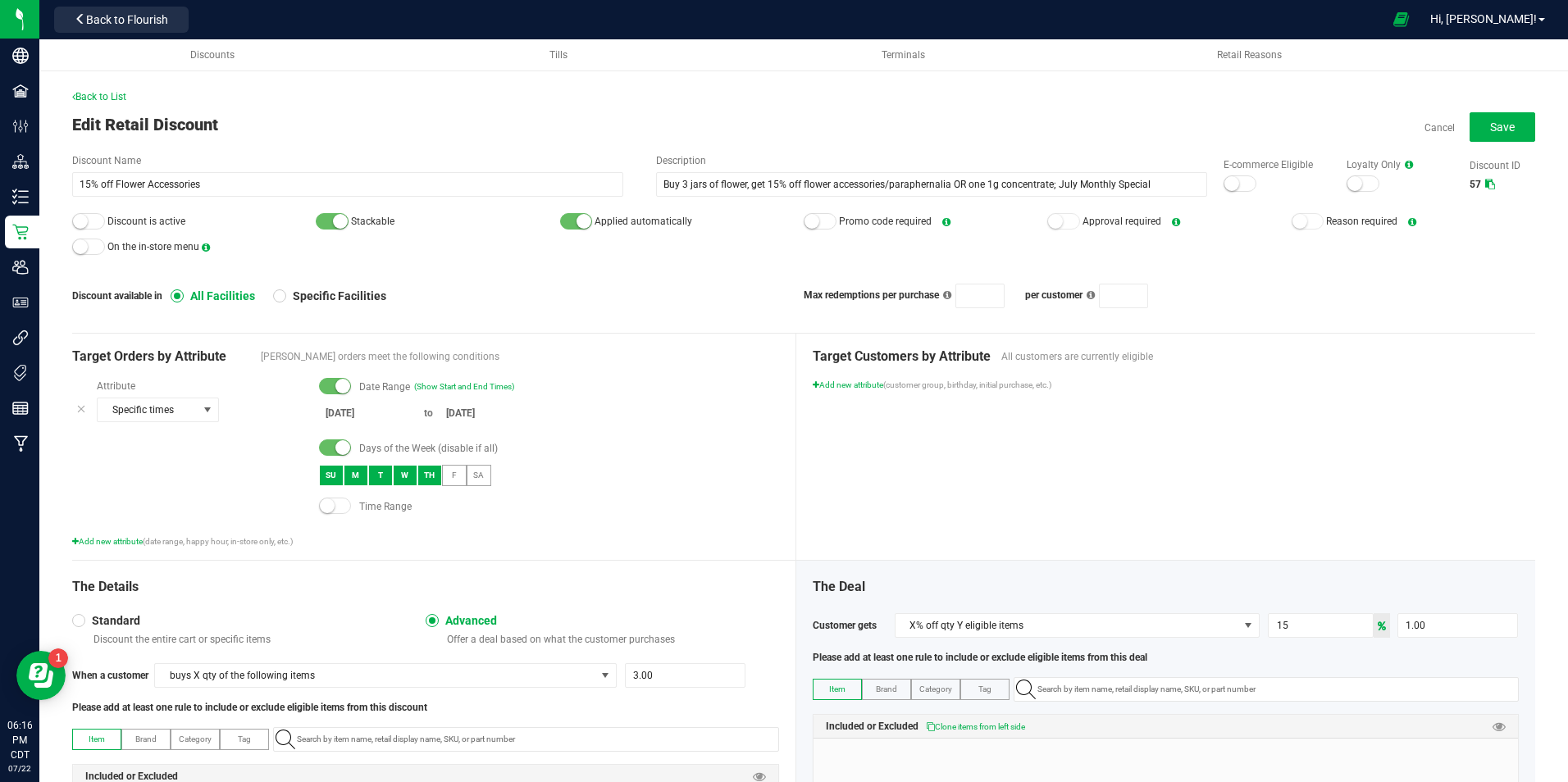 click on "TH" at bounding box center [430, 475] 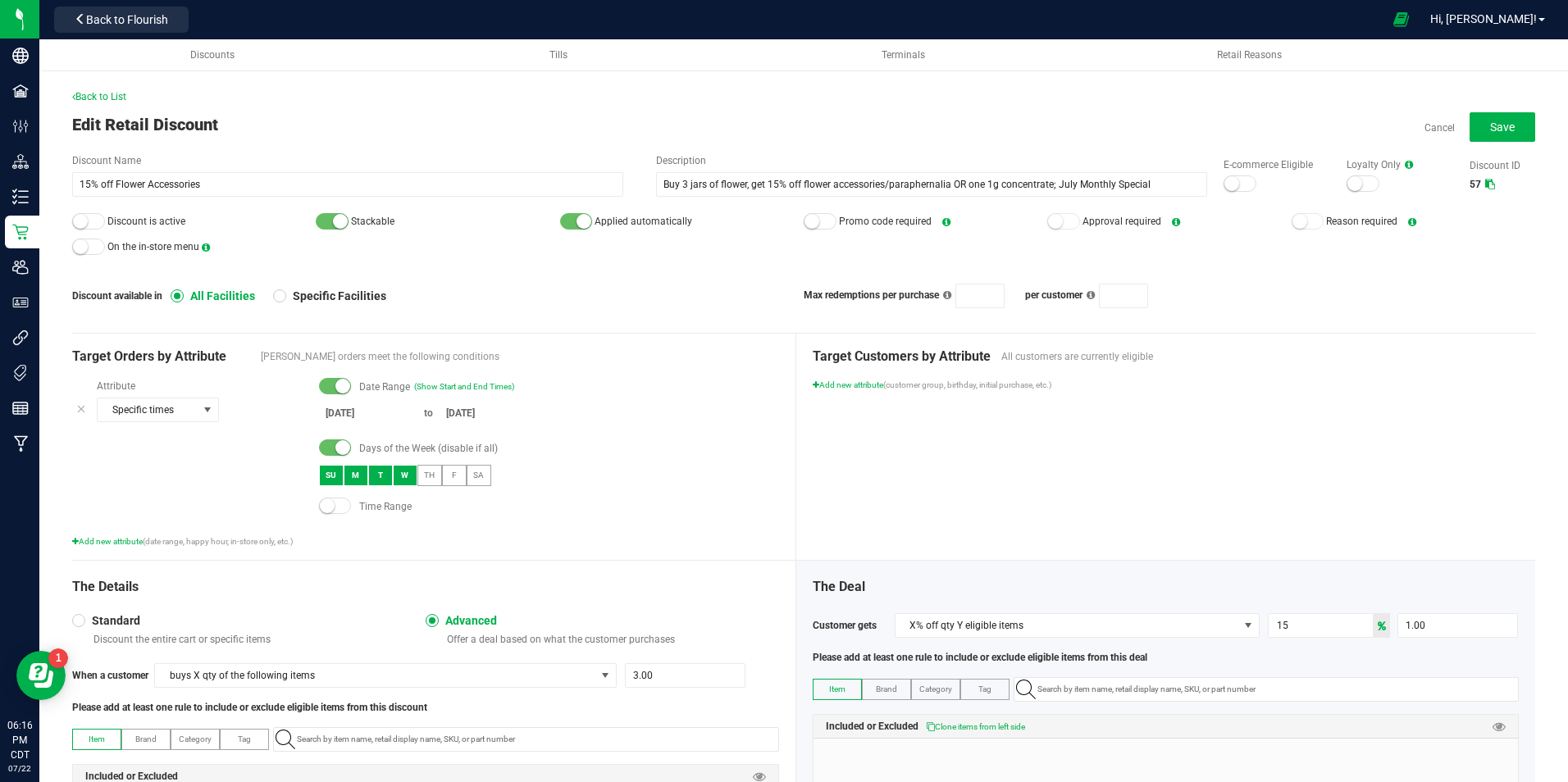 click on "W" at bounding box center [405, 475] 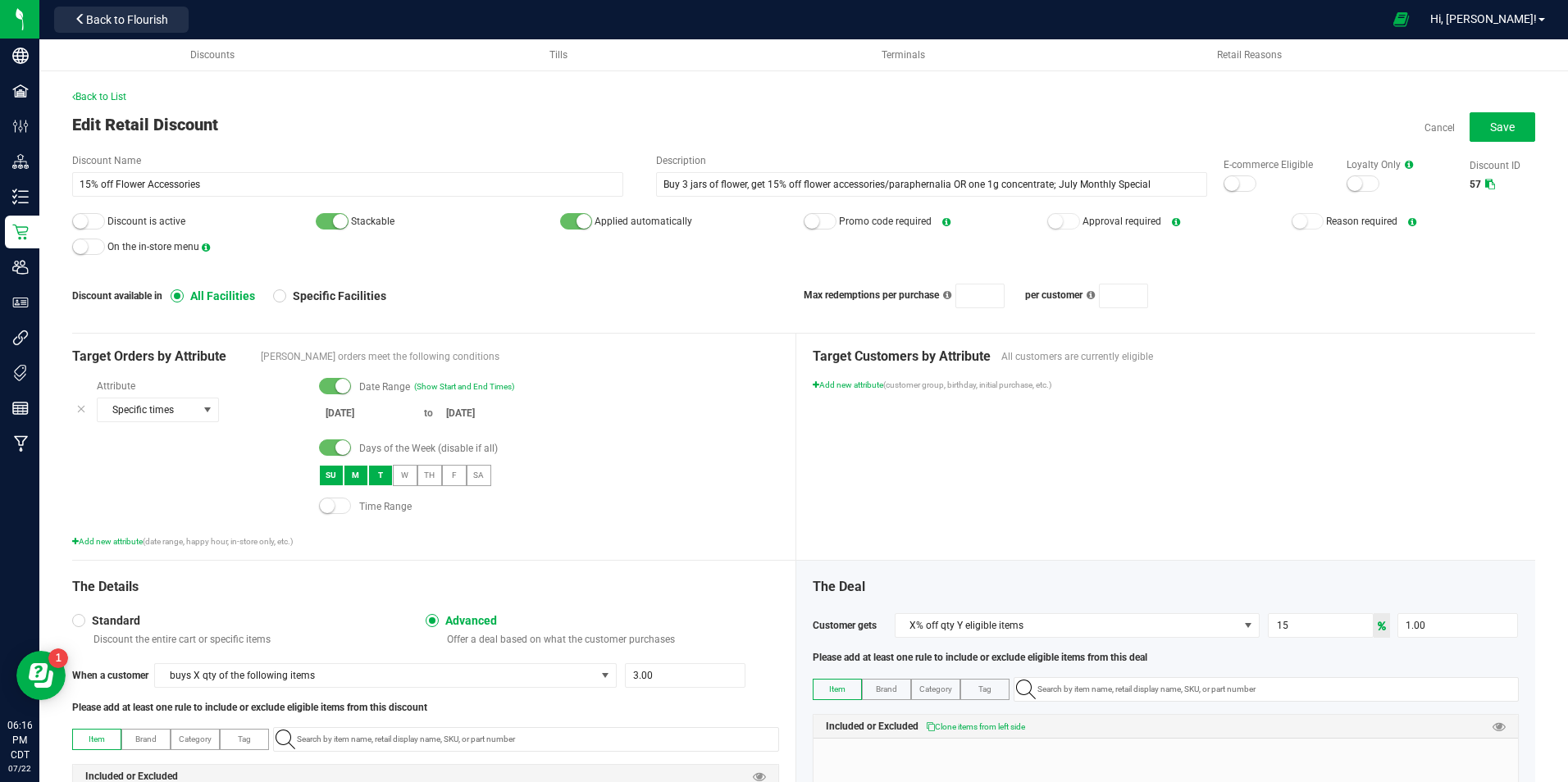 click on "M" at bounding box center (356, 475) 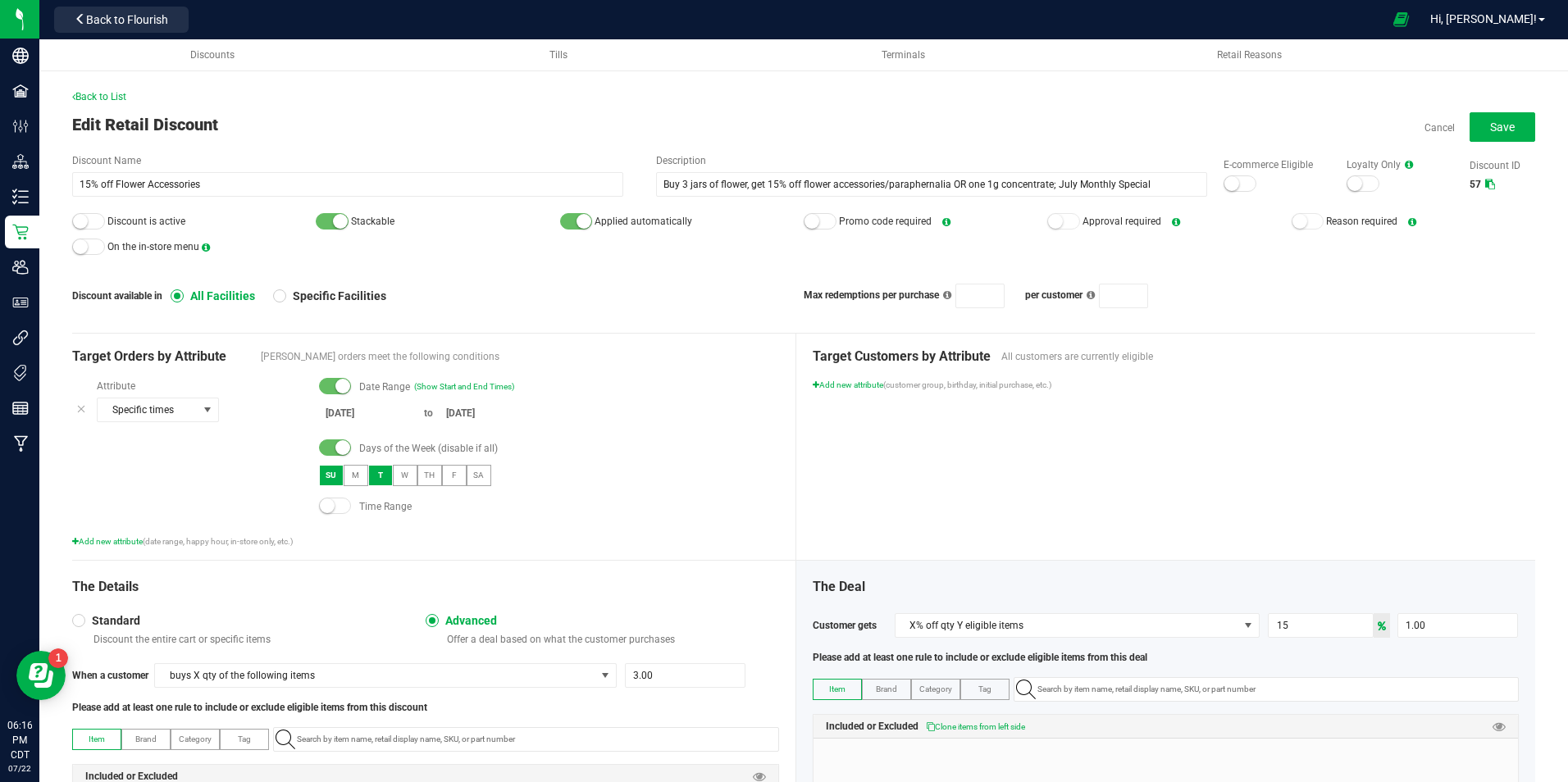 click on "SU" at bounding box center [331, 475] 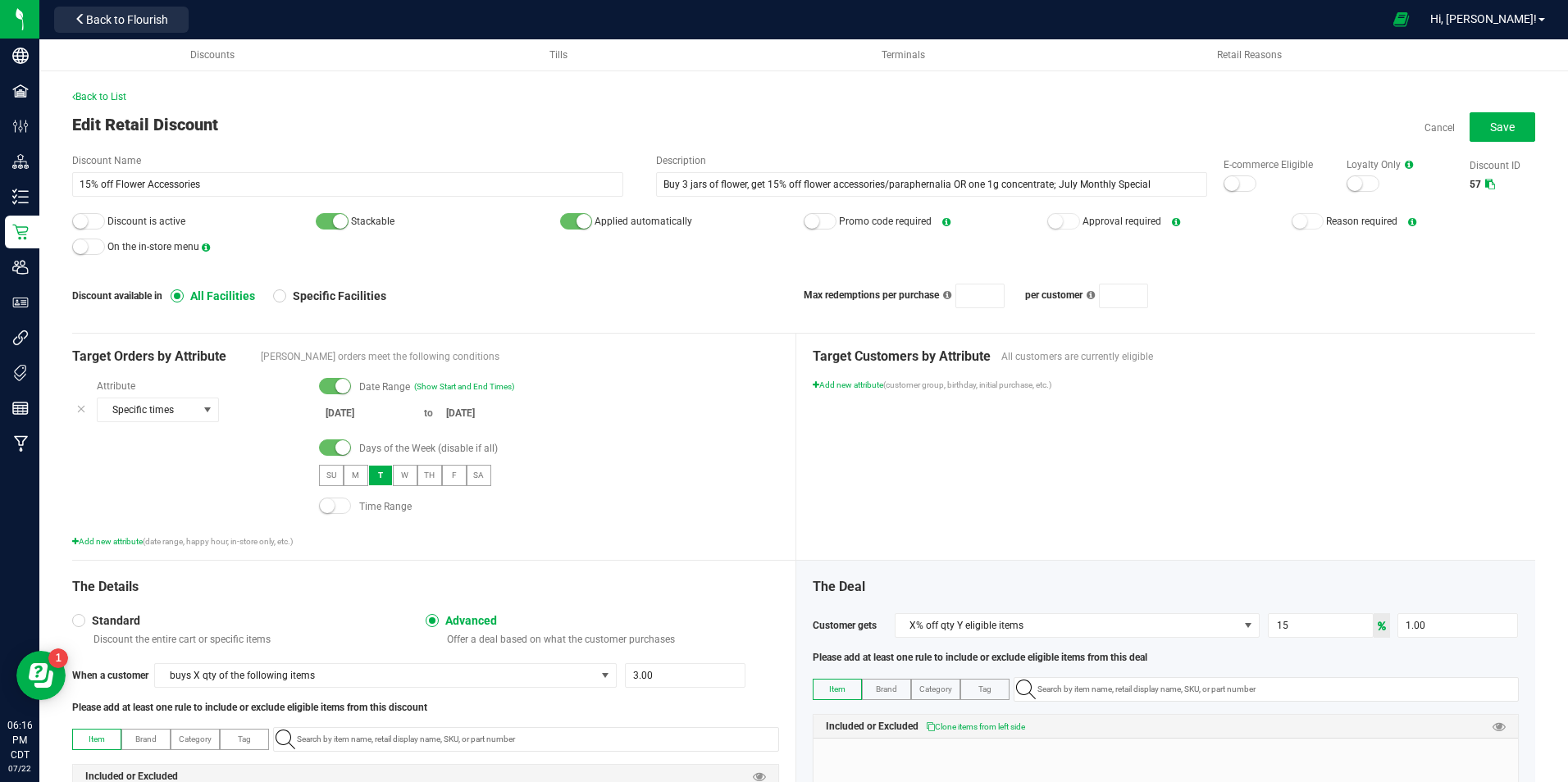 click on "T" at bounding box center [381, 475] 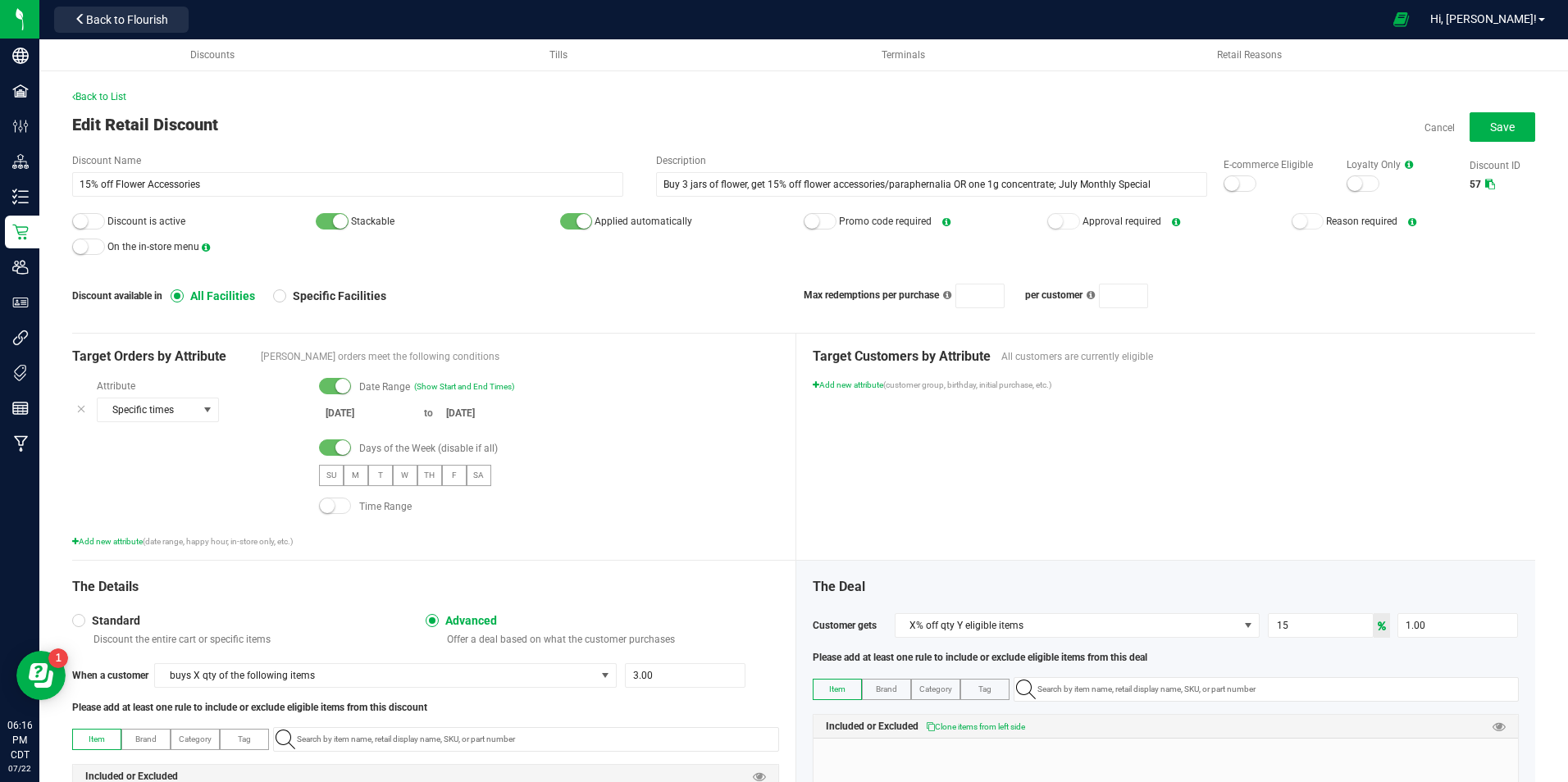 click on "SA" at bounding box center (479, 475) 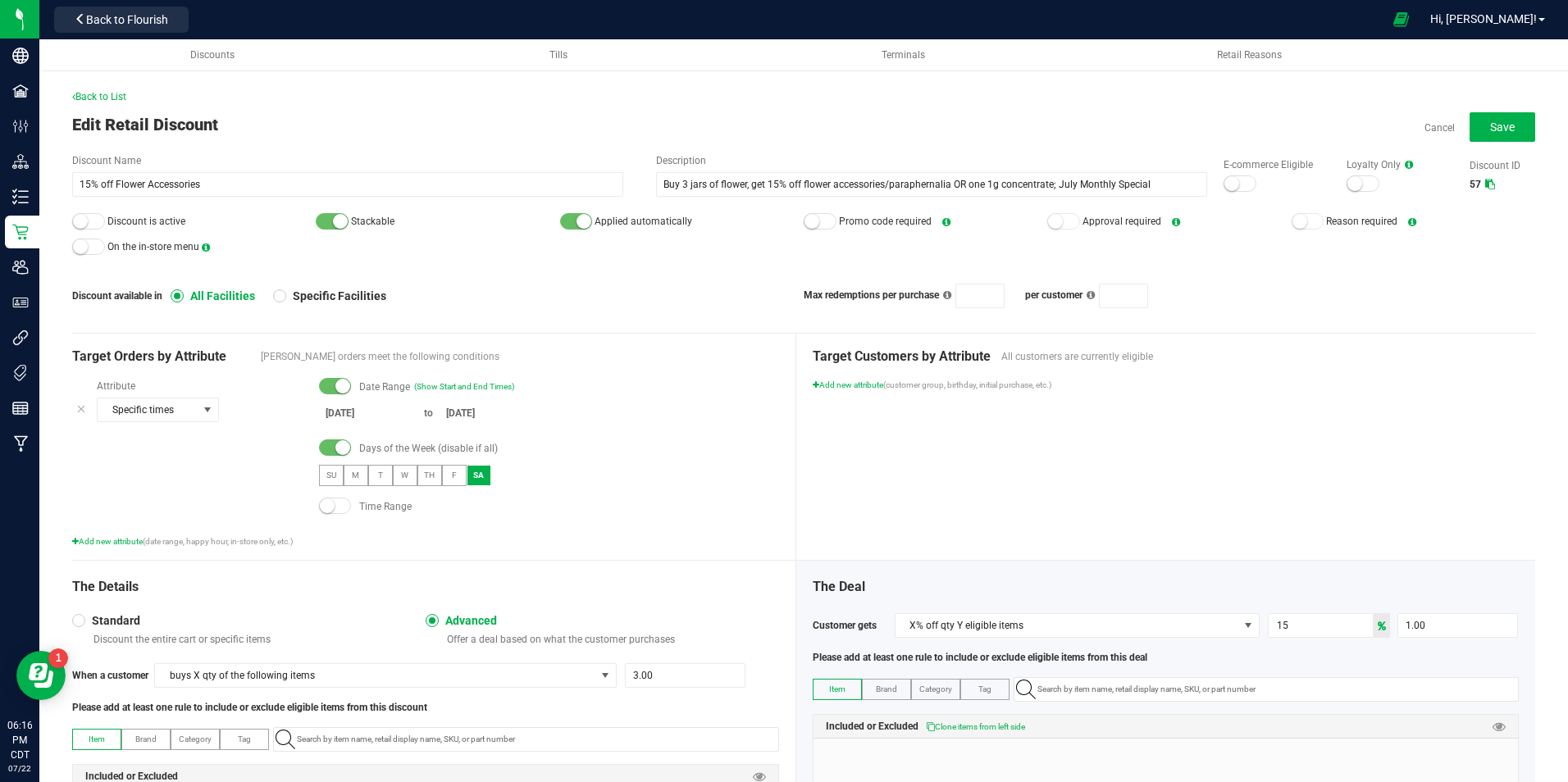 click at bounding box center (335, 506) 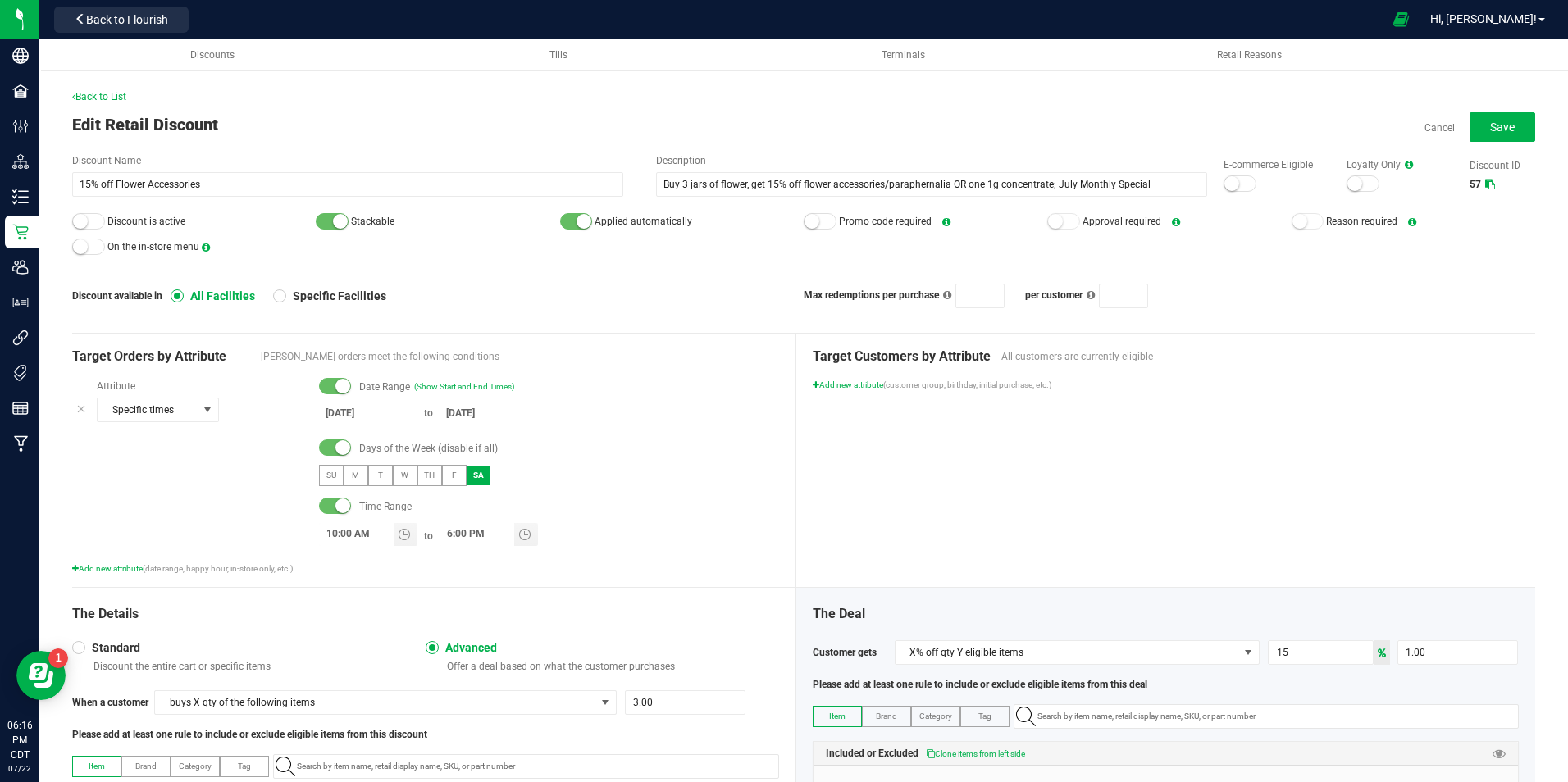 click at bounding box center [335, 506] 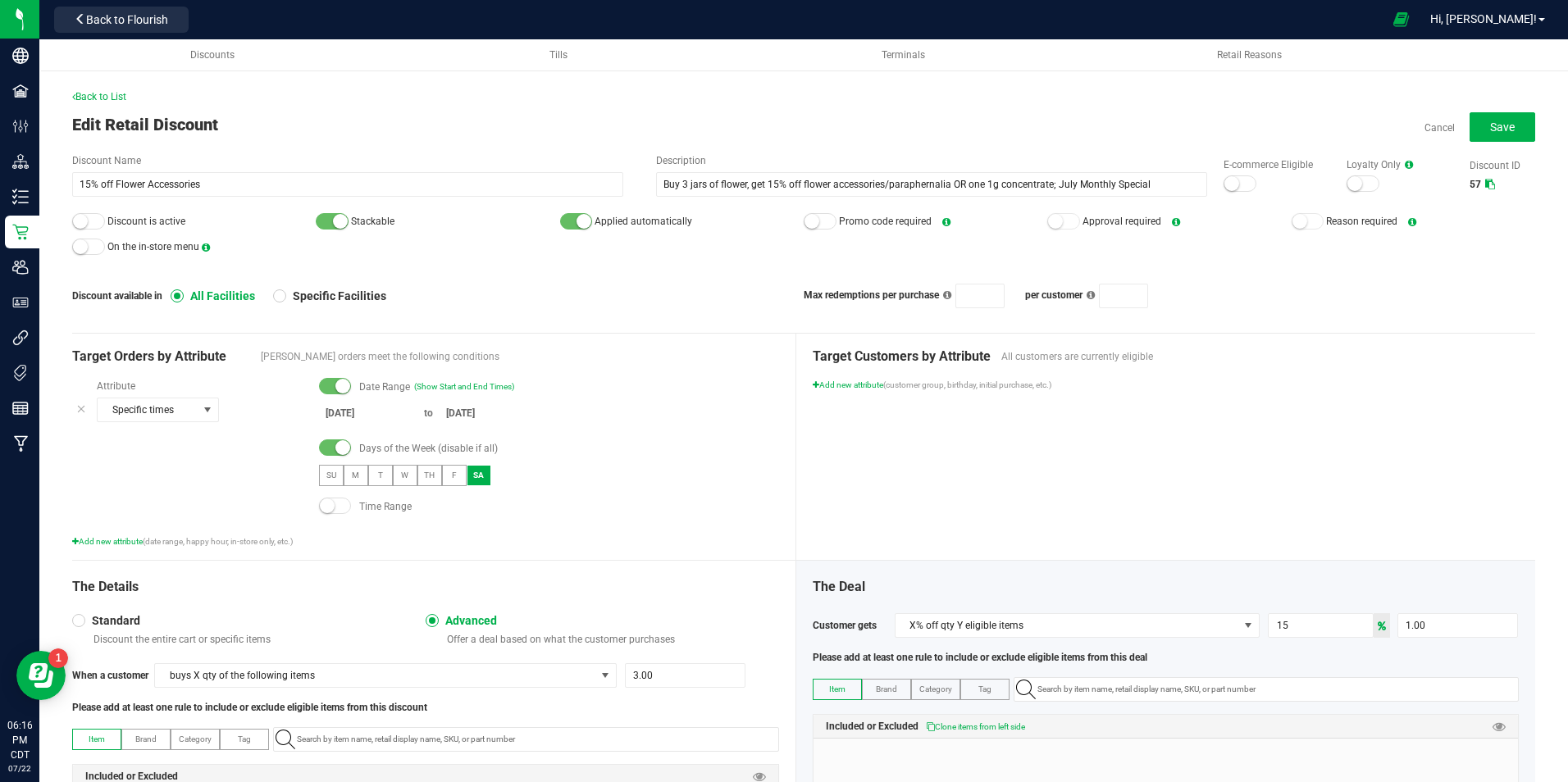 click on "Add new attribute   (date range, happy hour, in-store only, etc.)" at bounding box center (426, 541) 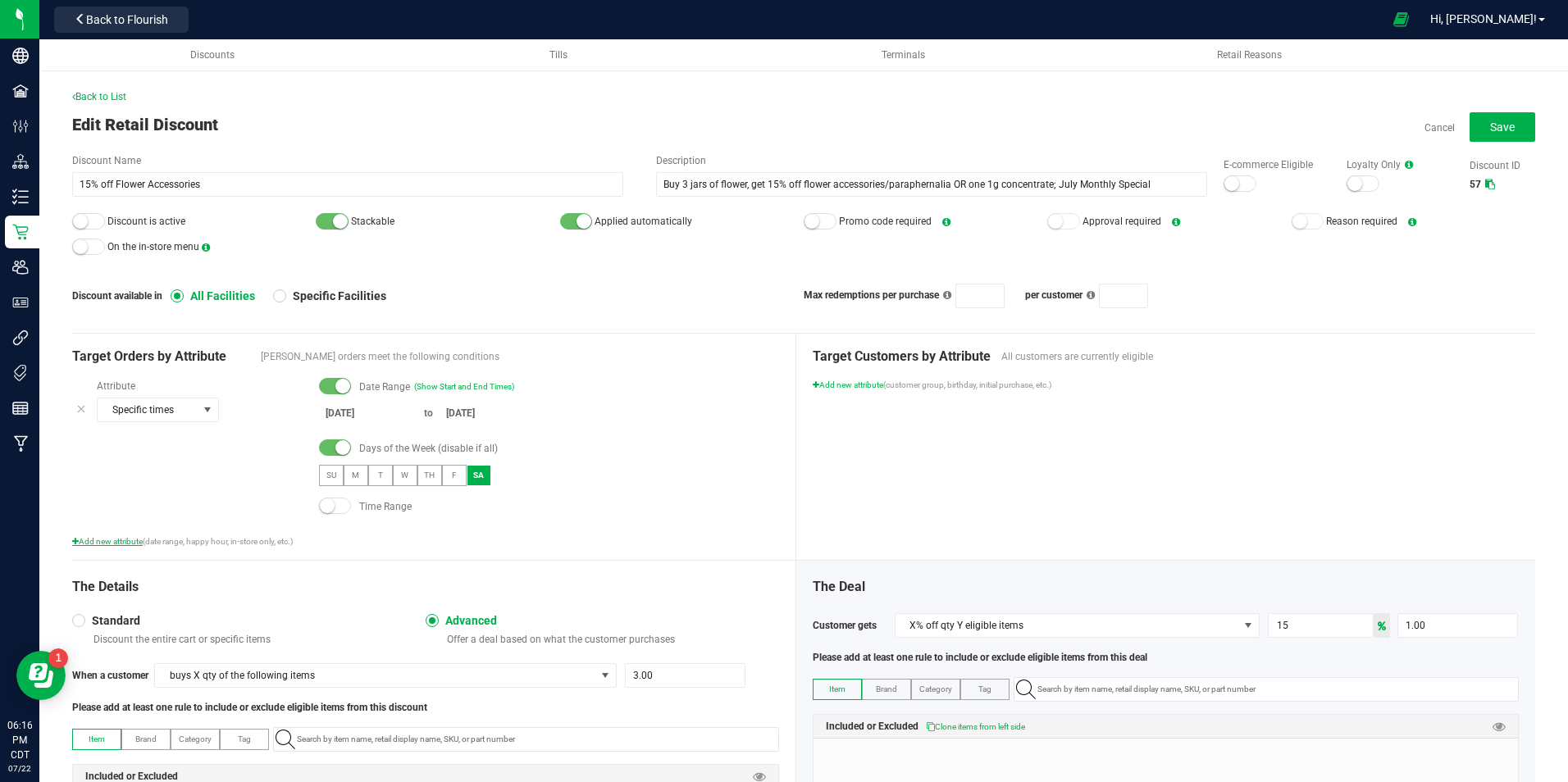 click on "Add new attribute" at bounding box center [107, 541] 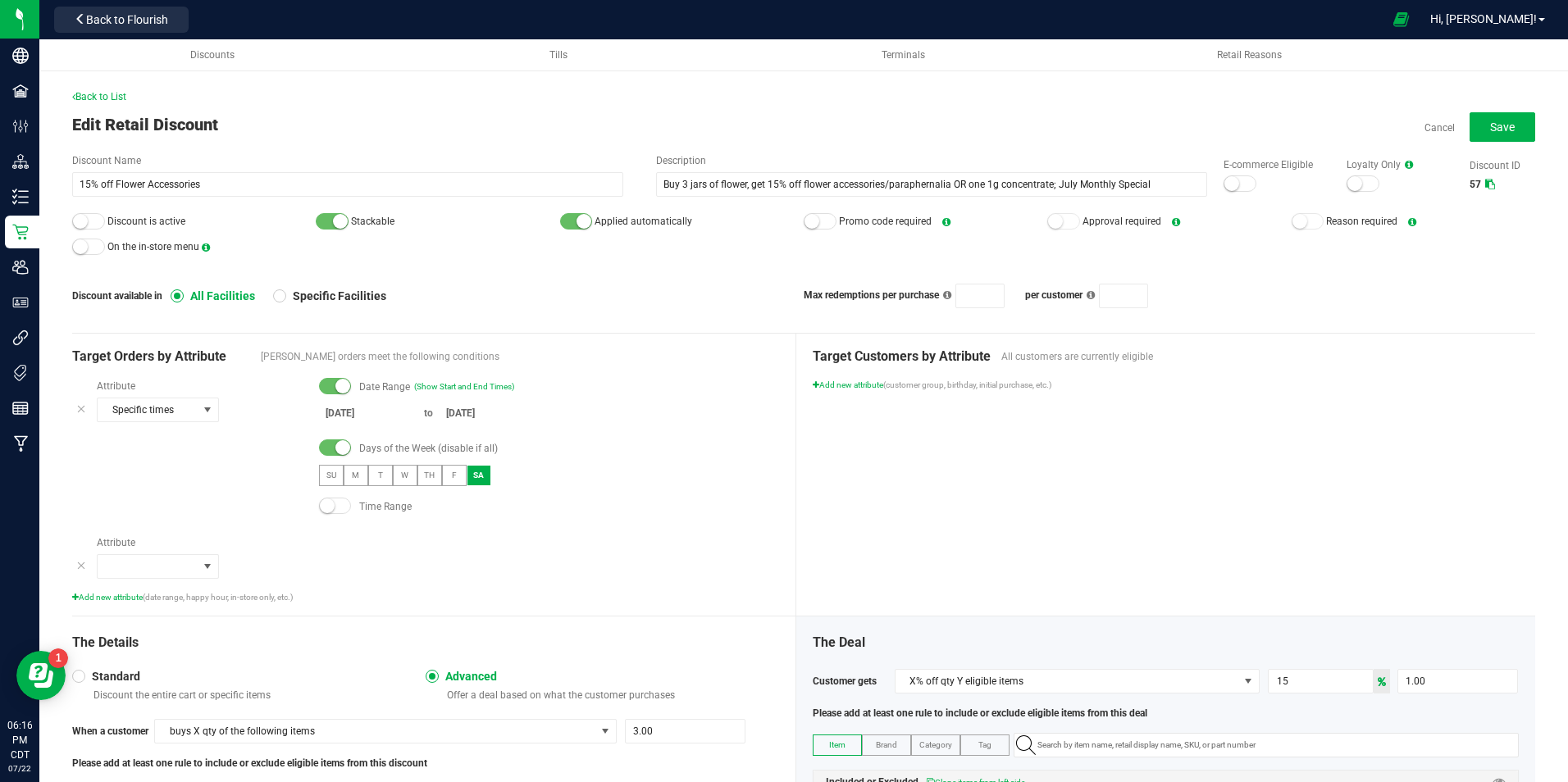 click on "Attribute" at bounding box center [199, 543] 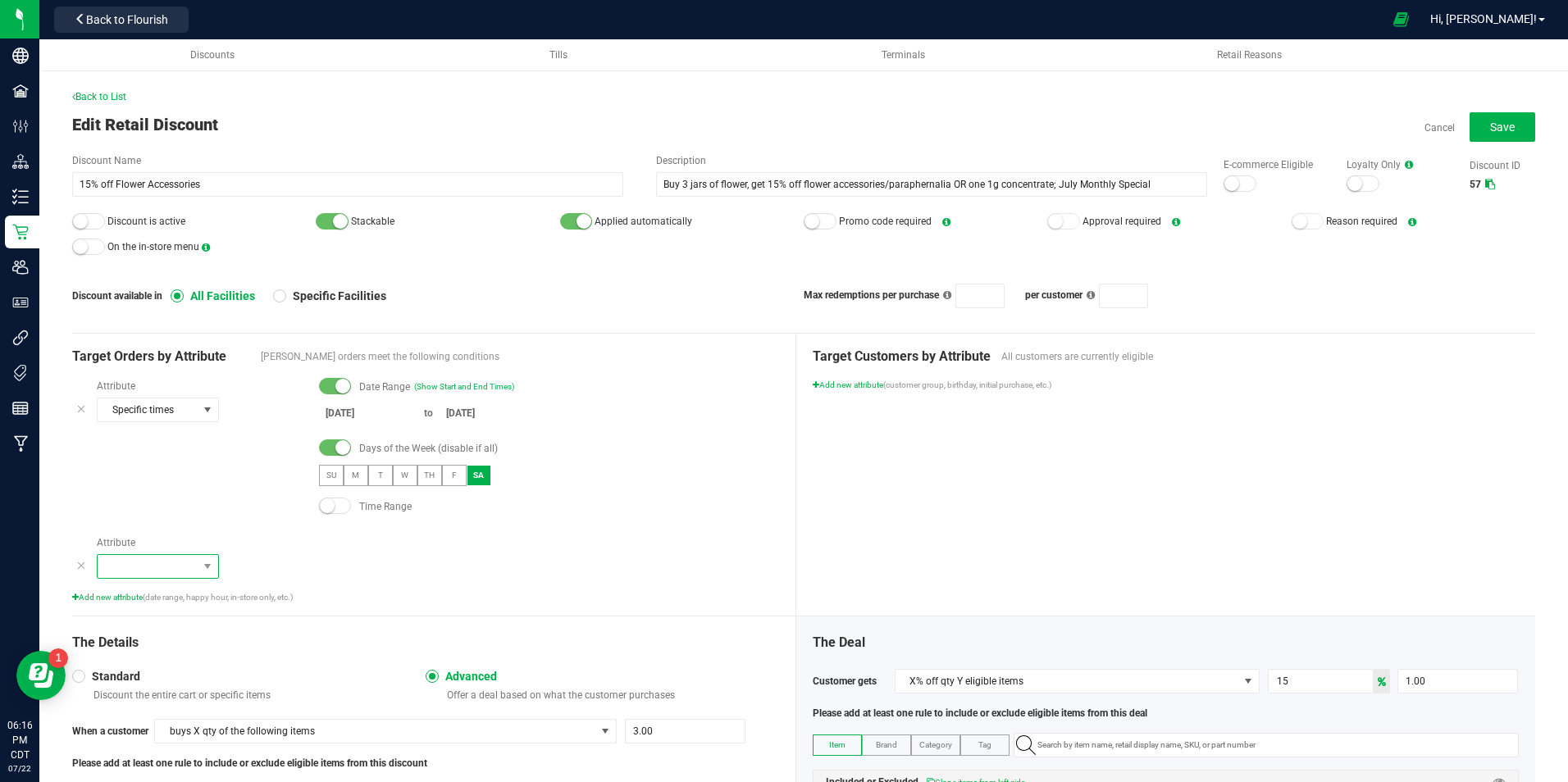 click at bounding box center [207, 566] 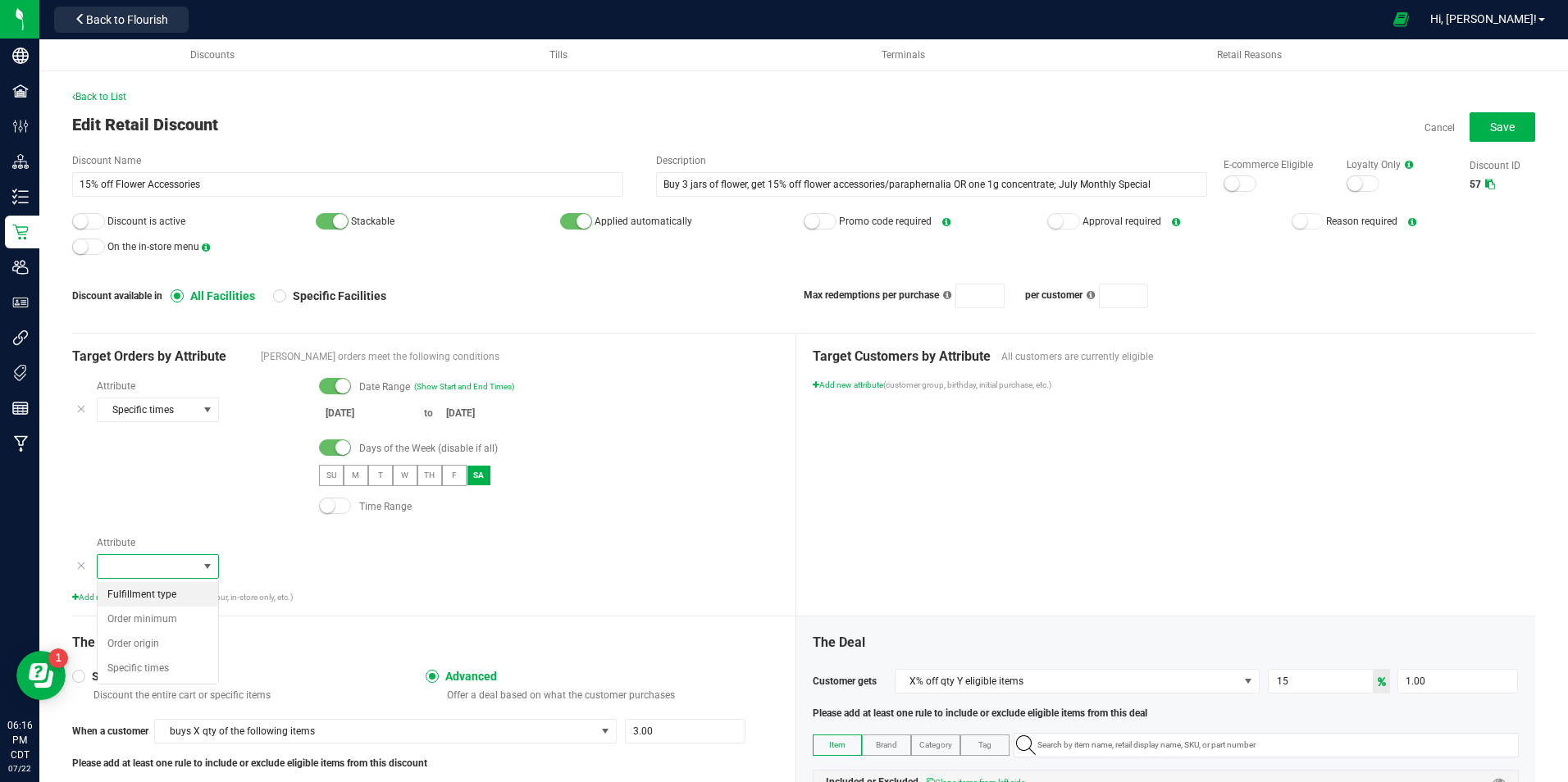 scroll, scrollTop: 81946, scrollLeft: 81886, axis: both 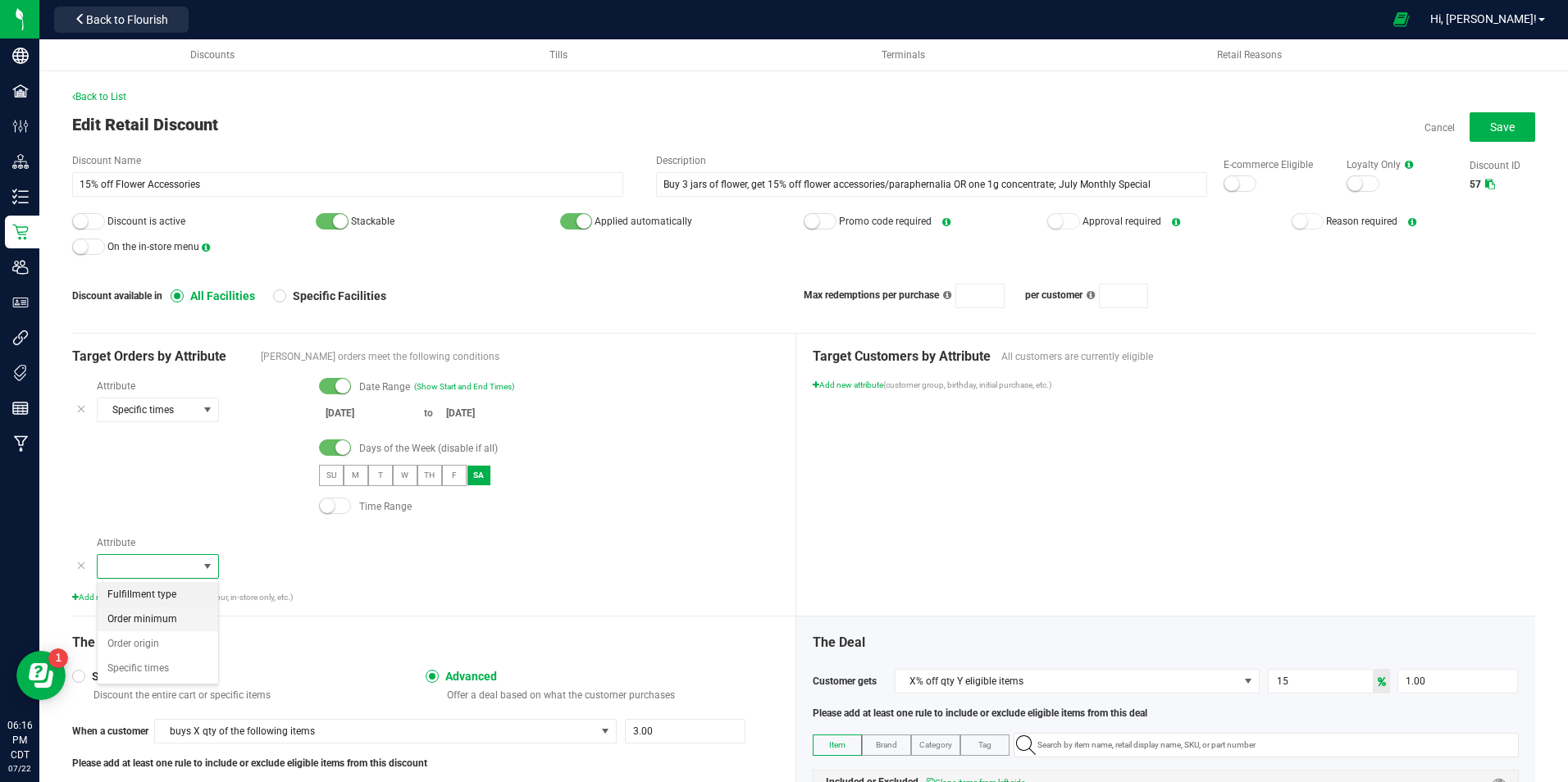 click on "Order minimum" at bounding box center (157, 619) 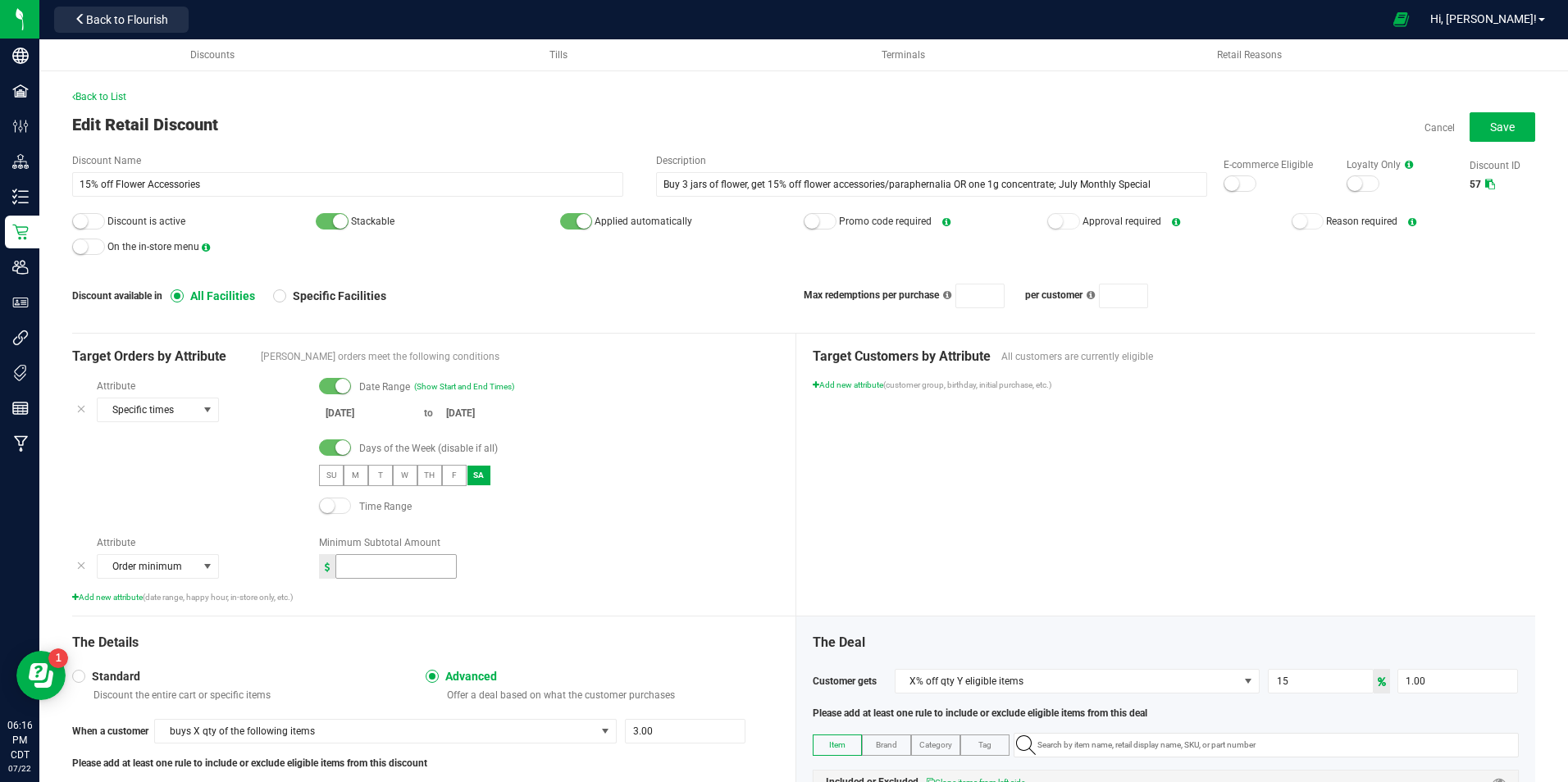 click at bounding box center [396, 566] 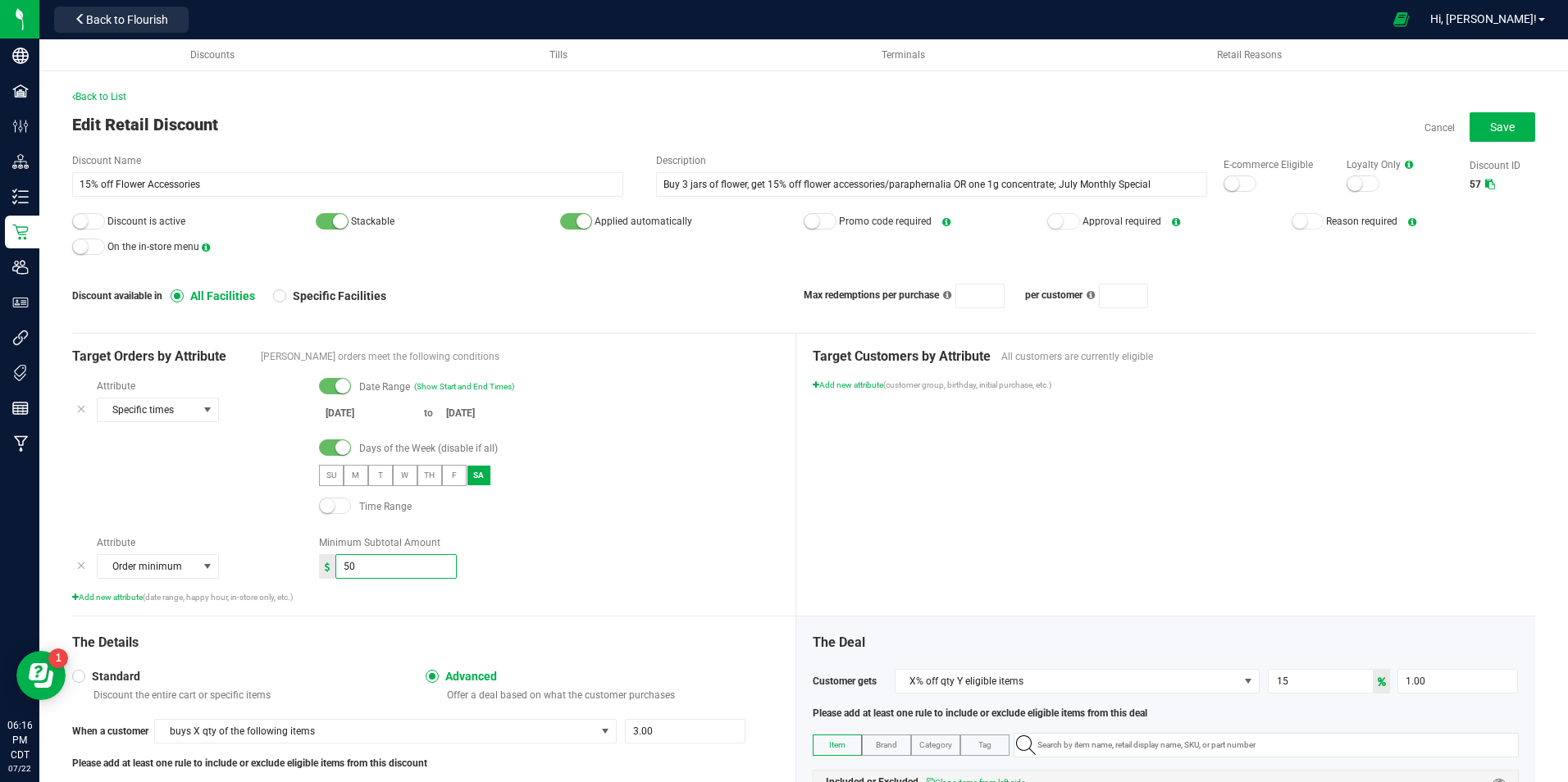 type on "50.00" 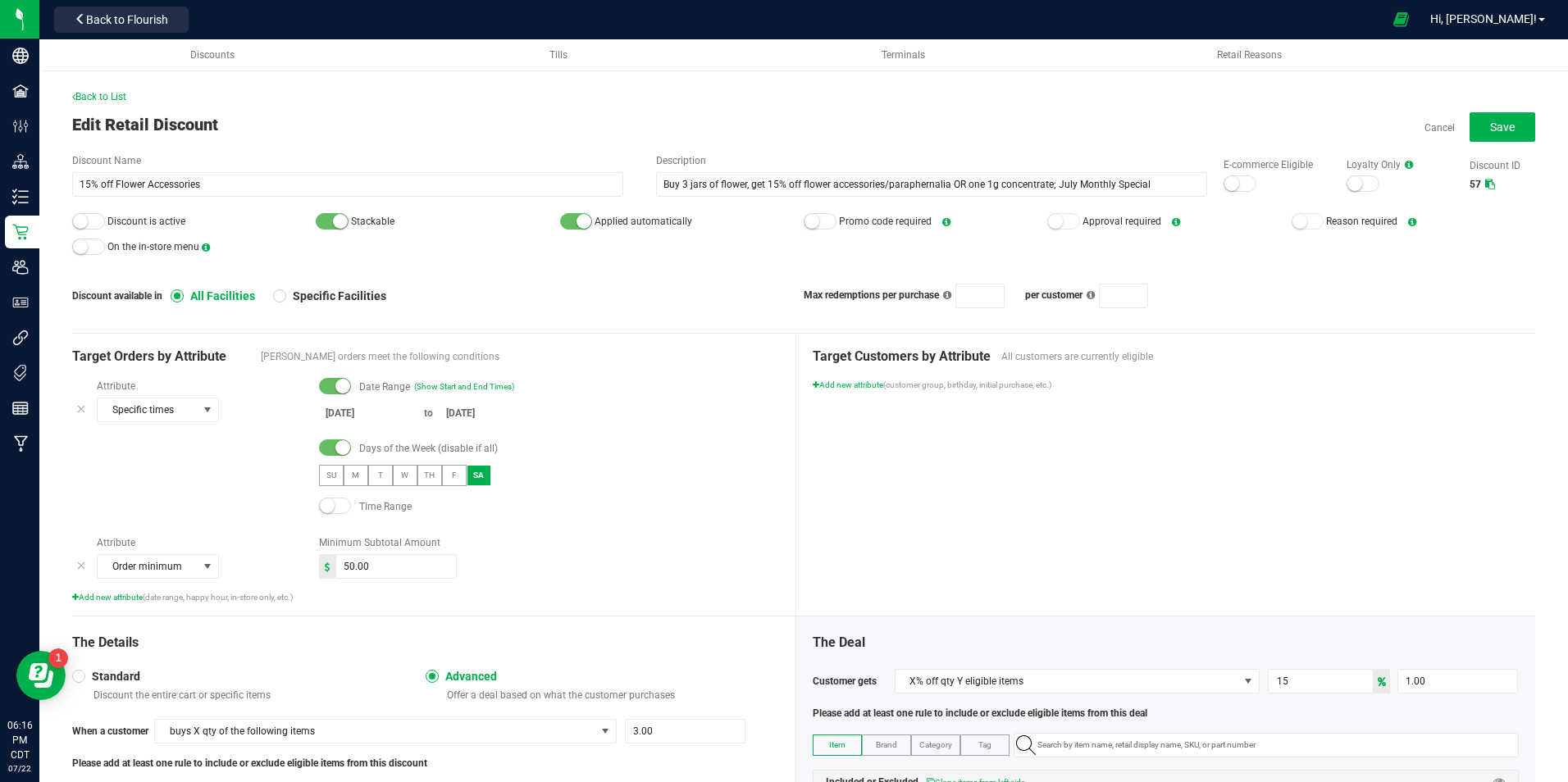 click on "50.00" at bounding box center (549, 566) 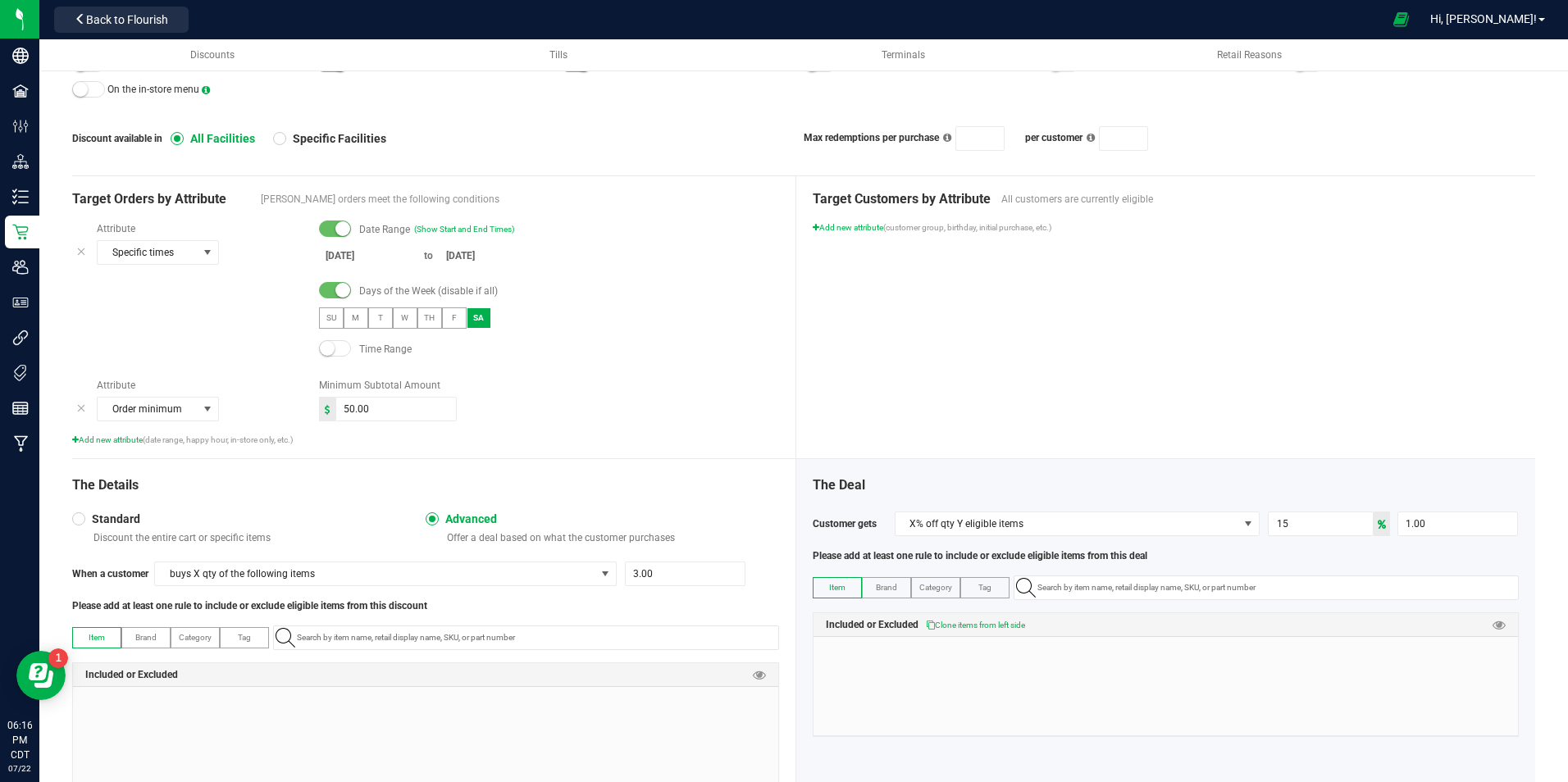 scroll, scrollTop: 159, scrollLeft: 0, axis: vertical 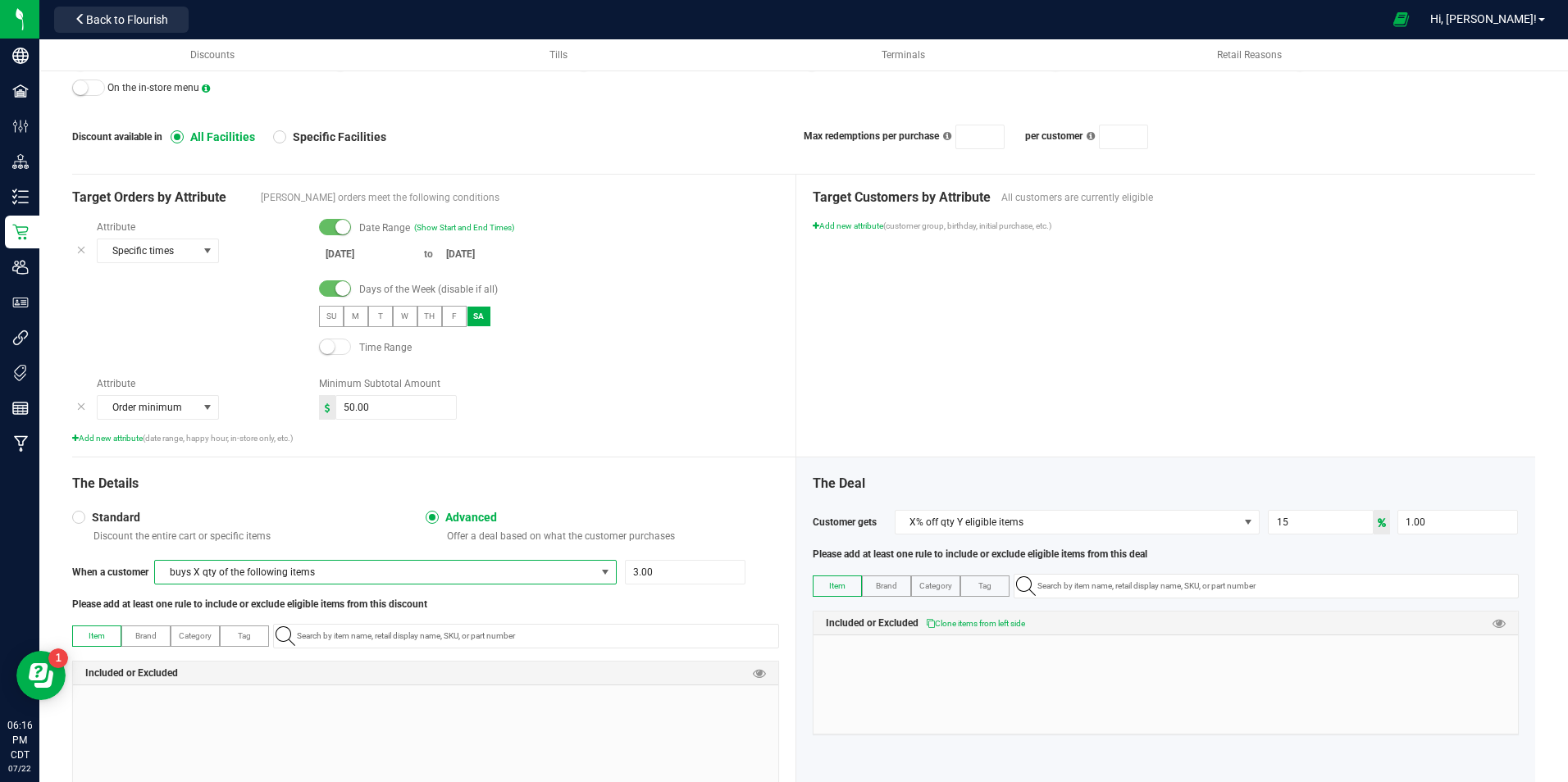 click on "buys X qty of the following items" at bounding box center [385, 572] 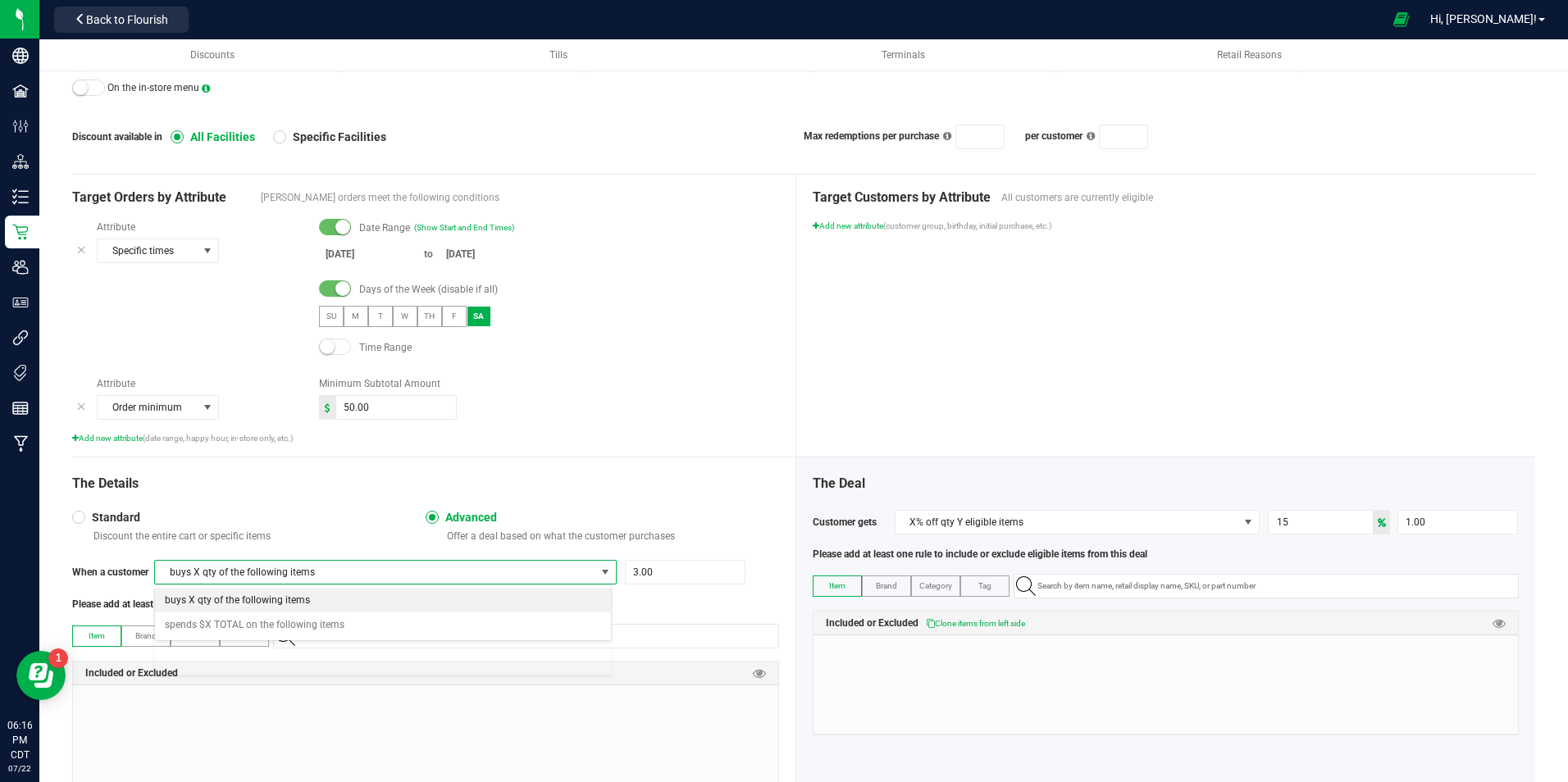 scroll, scrollTop: 81946, scrollLeft: 81551, axis: both 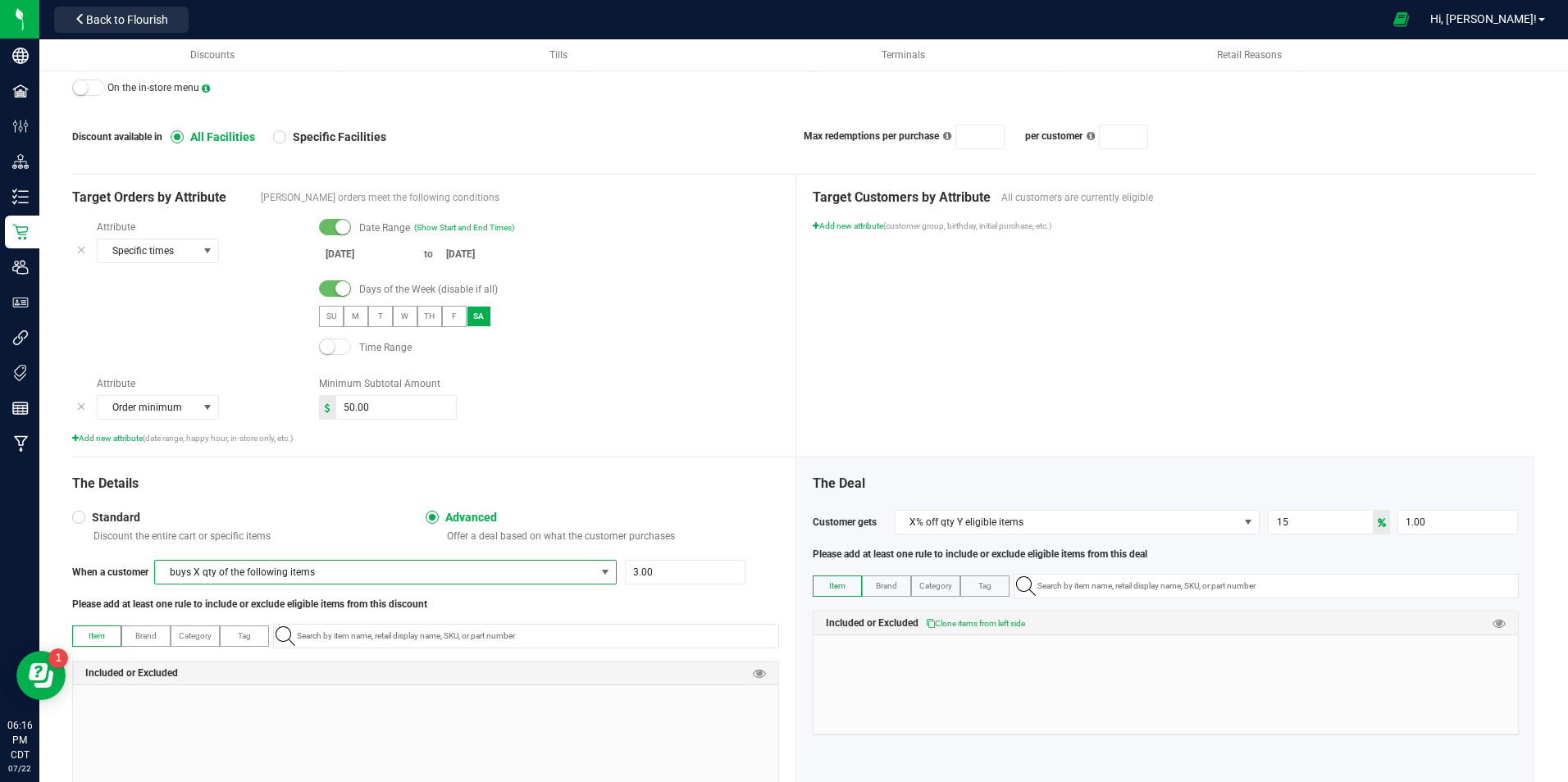 click on "Standard" at bounding box center (112, 517) 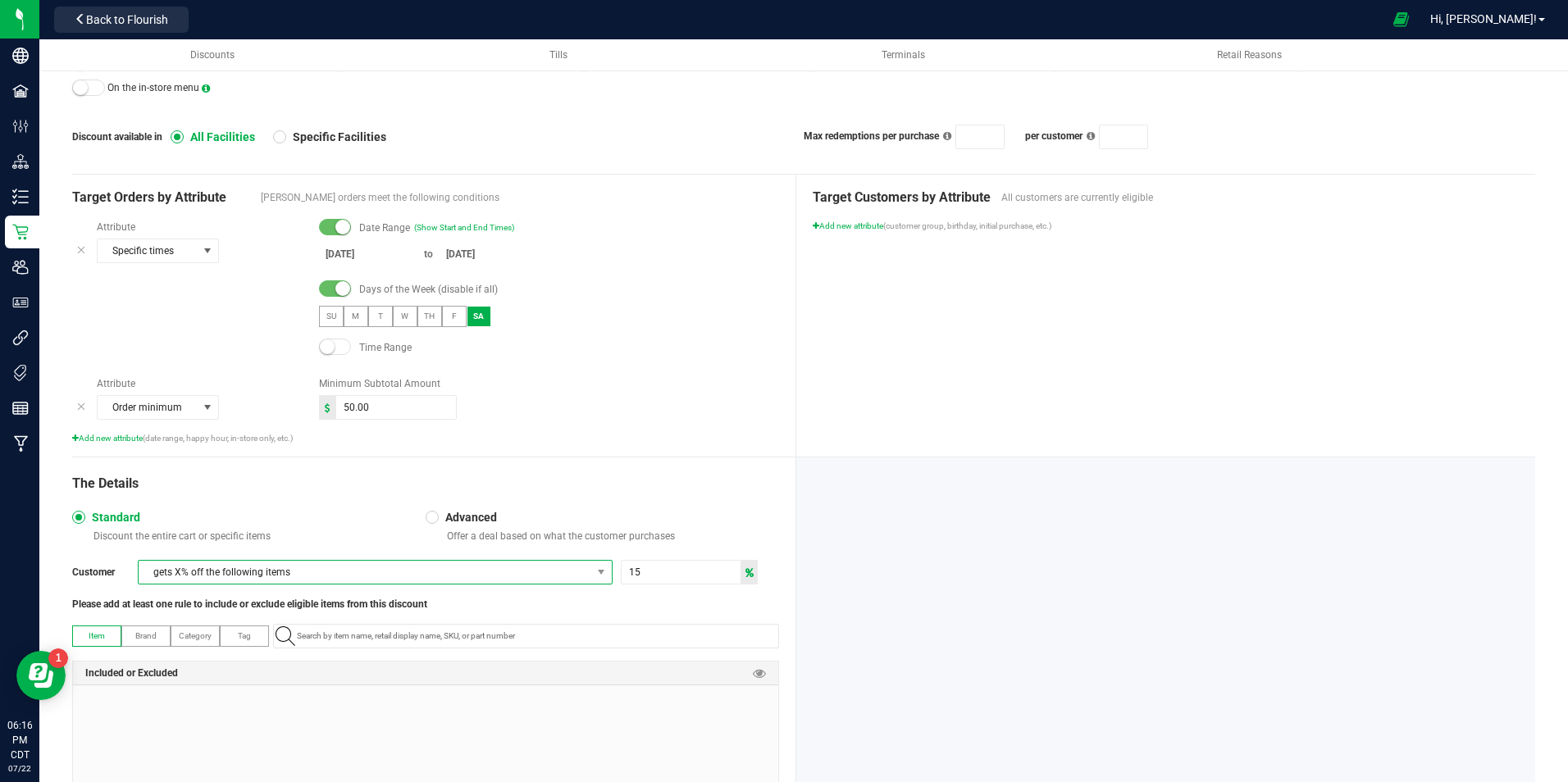 click on "gets X% off the following items" at bounding box center (365, 572) 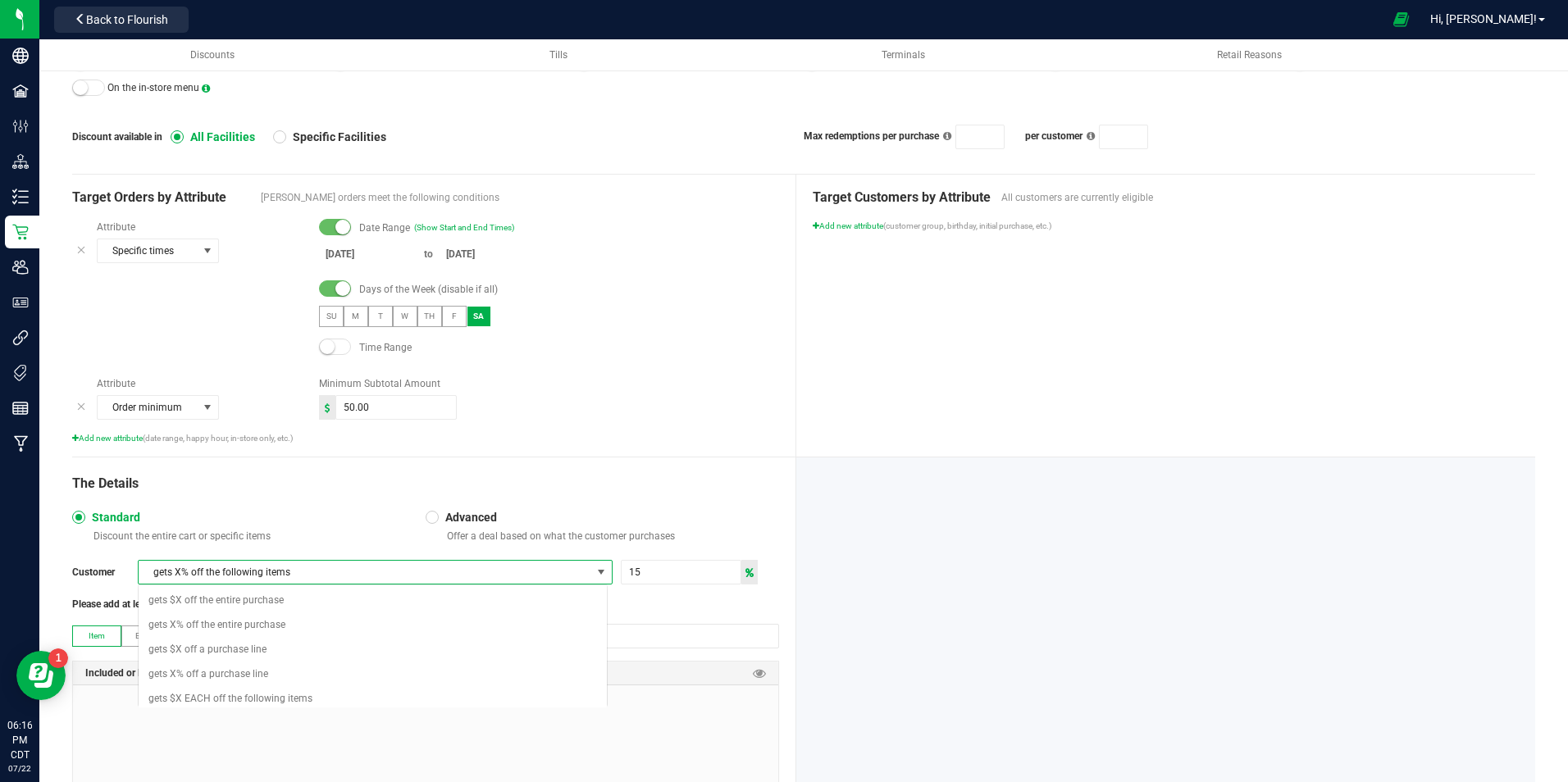 scroll, scrollTop: 81946, scrollLeft: 81538, axis: both 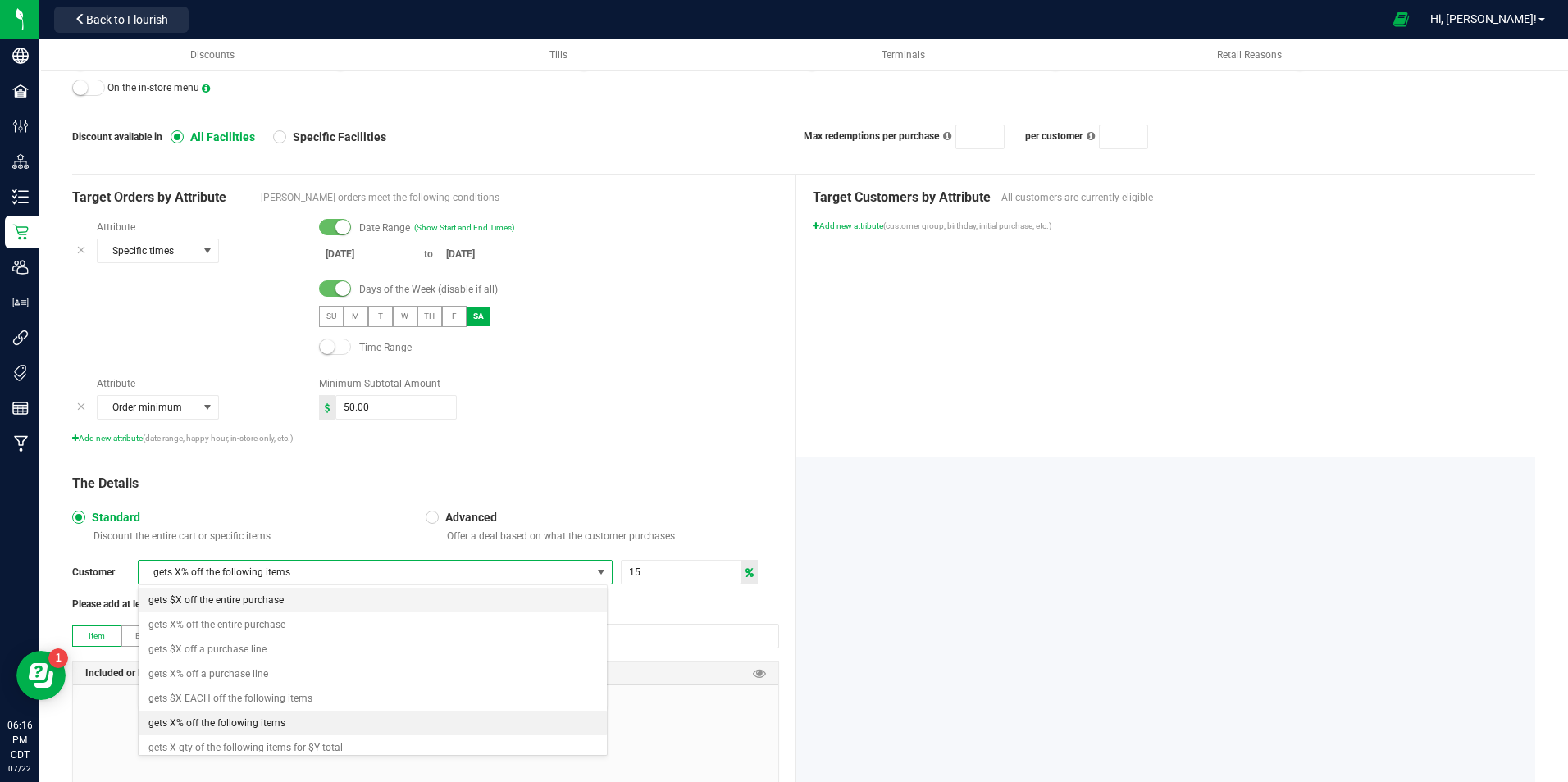click on "gets $X off the entire purchase" at bounding box center (216, 600) 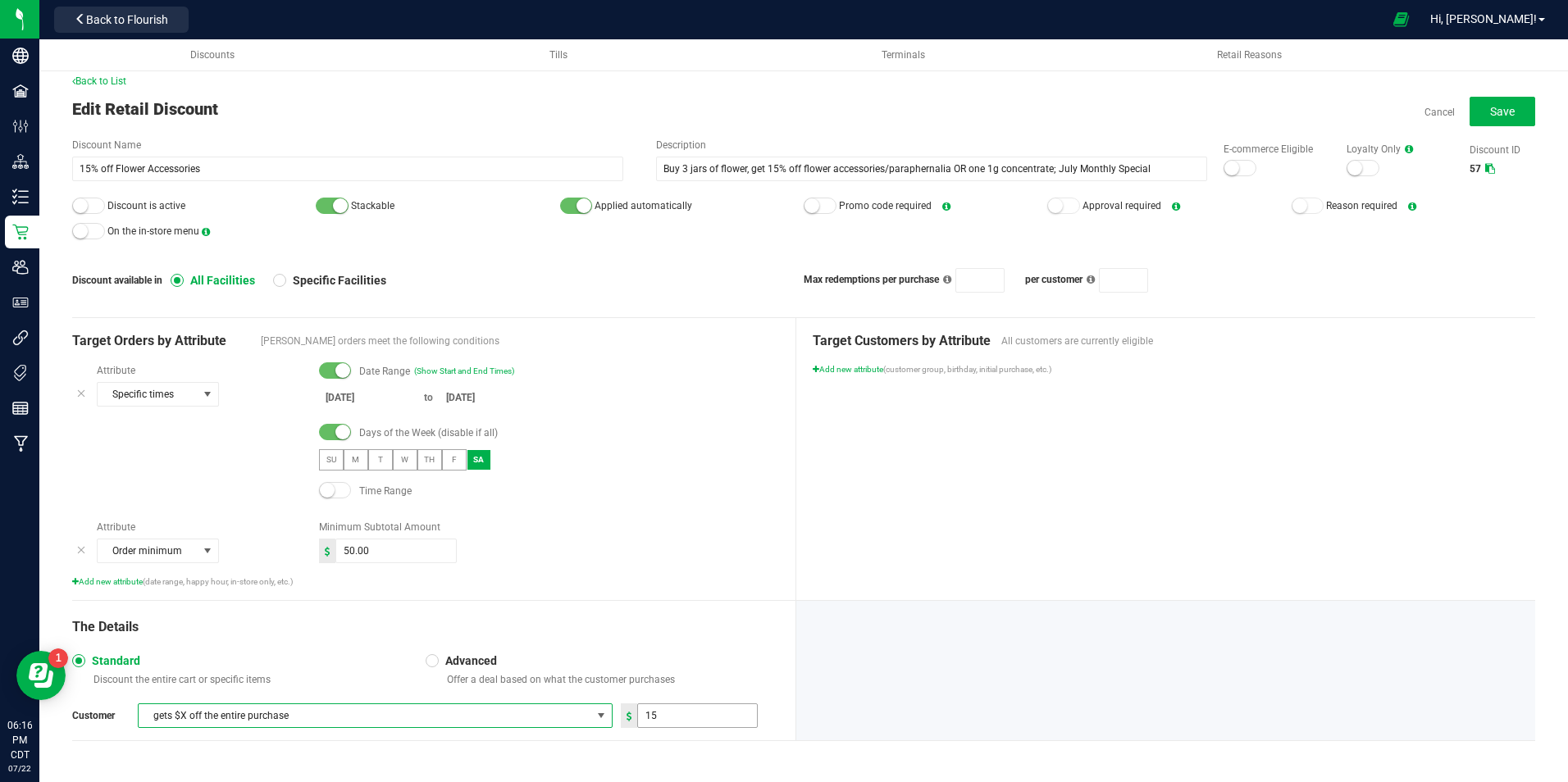 click on "15" at bounding box center (697, 716) 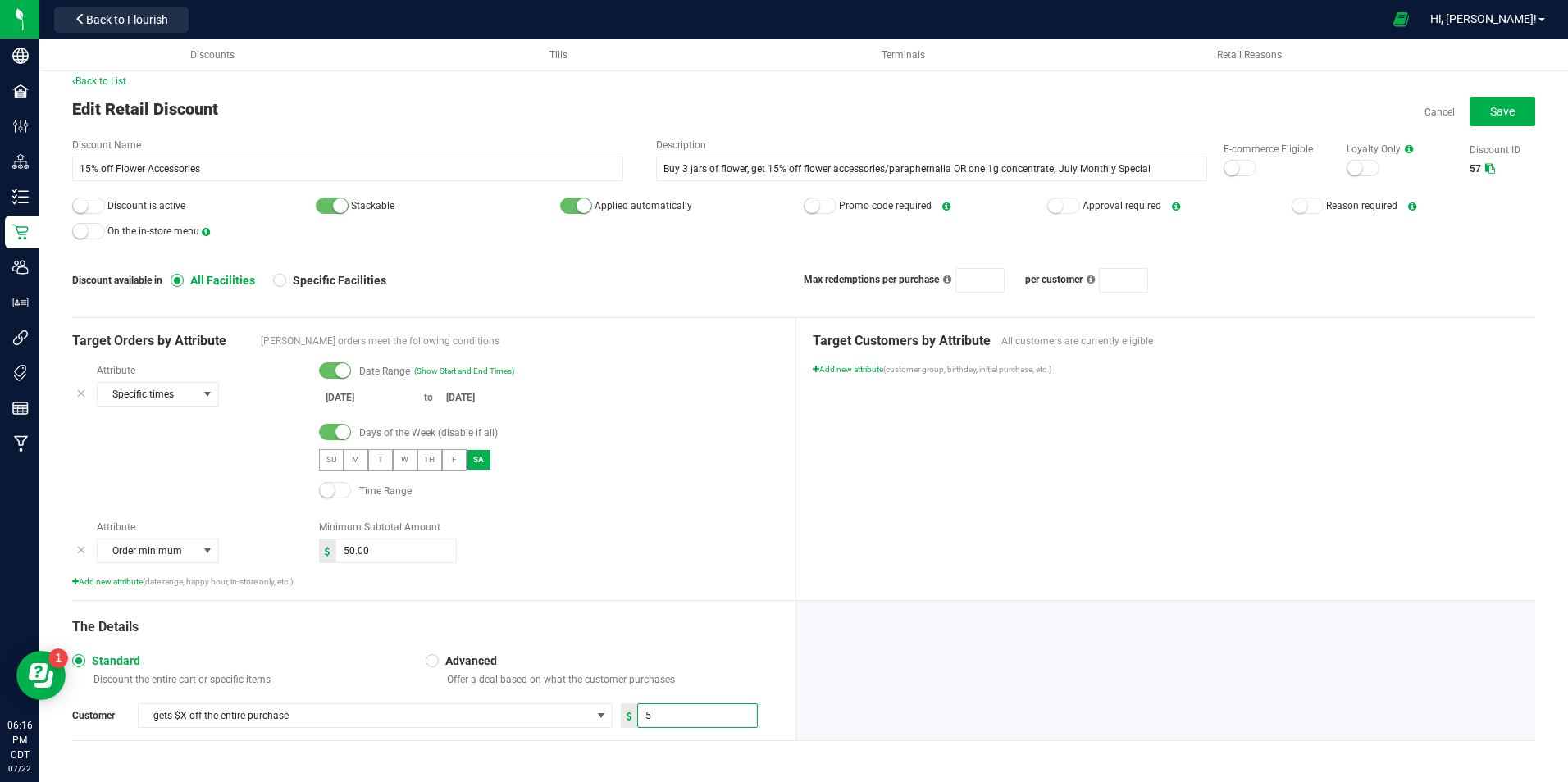type on "5.00" 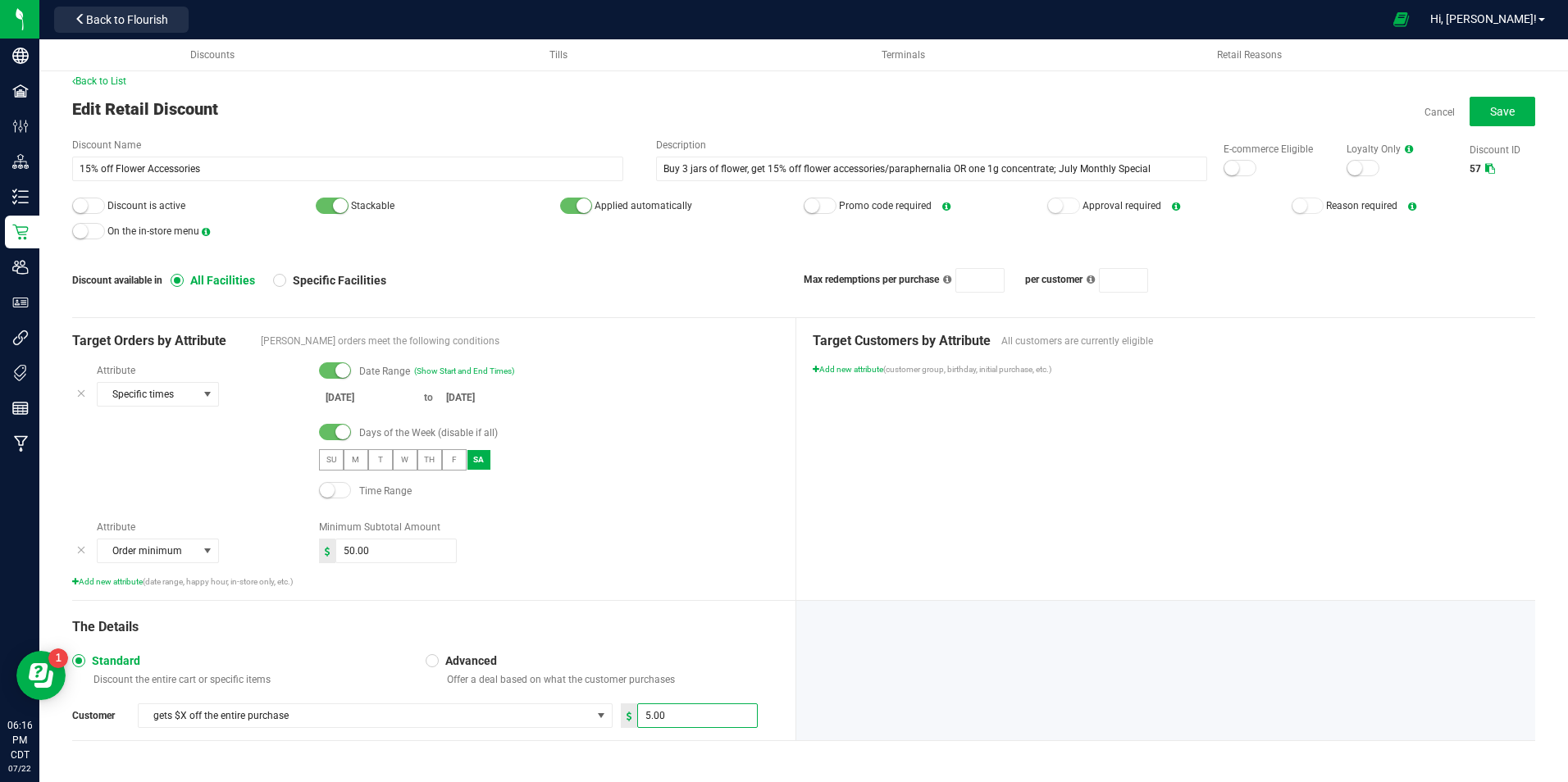 click on "The Details   Standard   Discount the entire cart or specific items   Advanced   Offer a deal based on what the customer purchases   Customer  gets $X off the entire purchase 5.00" at bounding box center [434, 671] 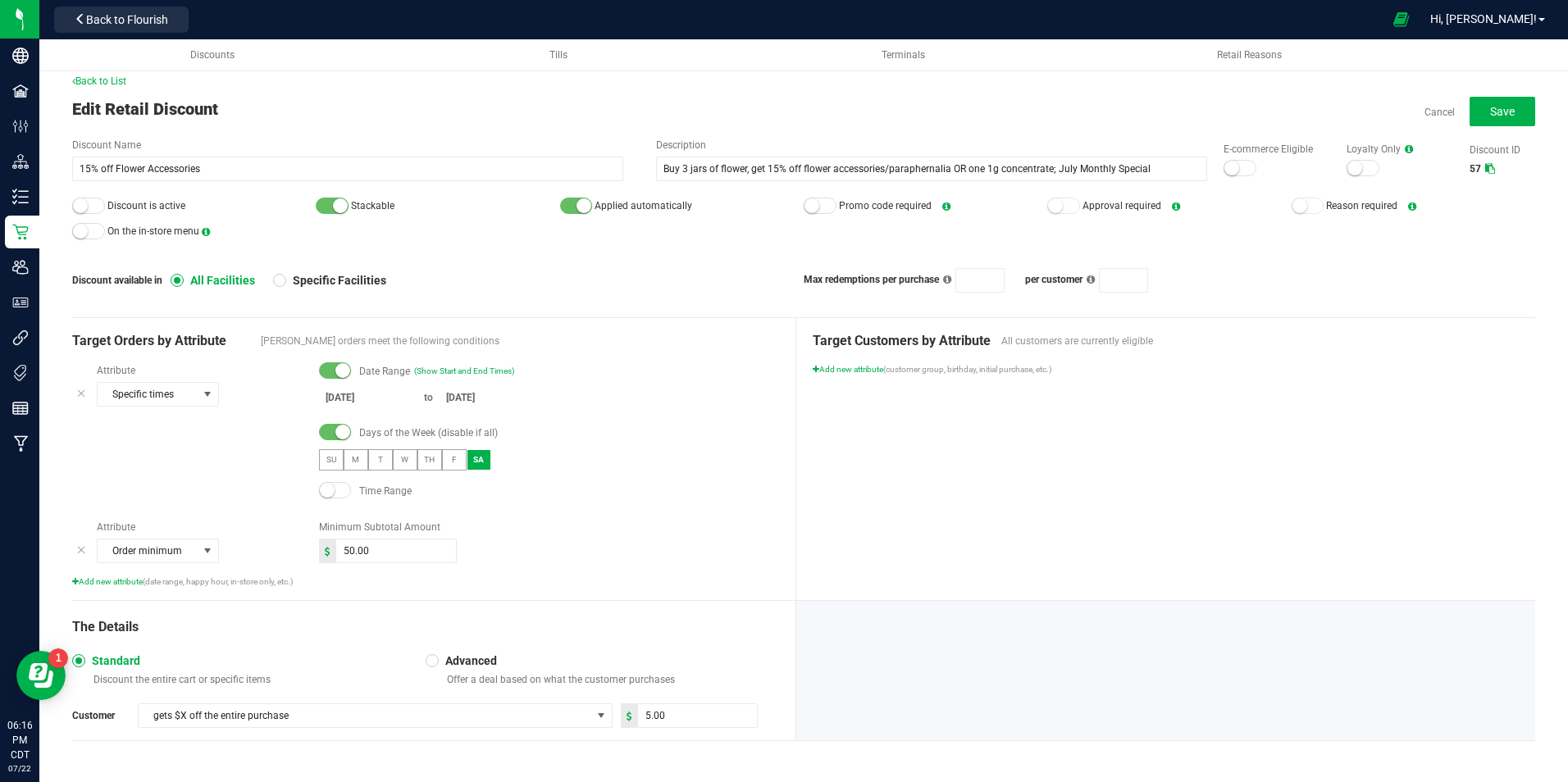 scroll, scrollTop: 0, scrollLeft: 0, axis: both 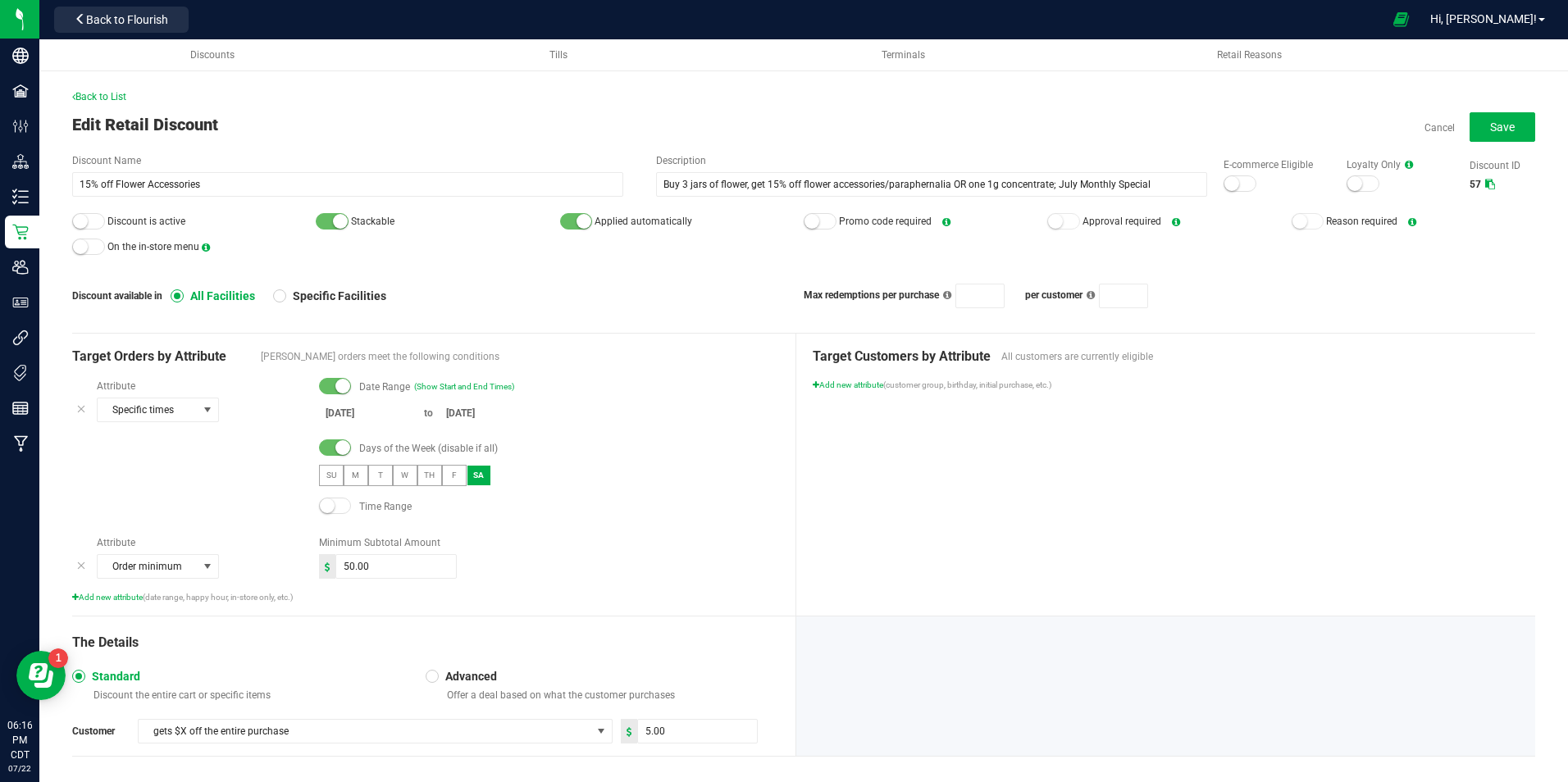 click at bounding box center [577, 221] 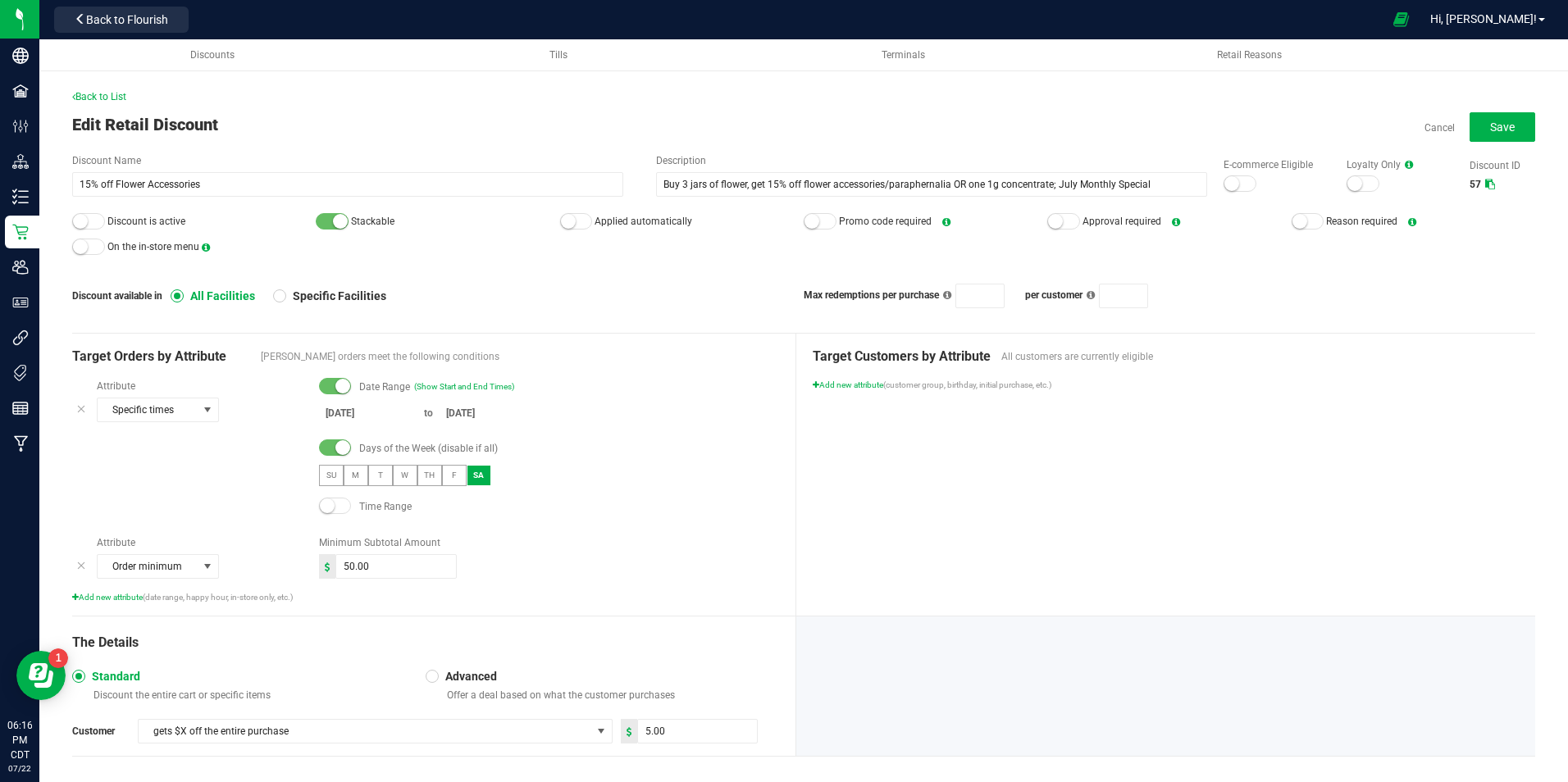 click at bounding box center [89, 221] 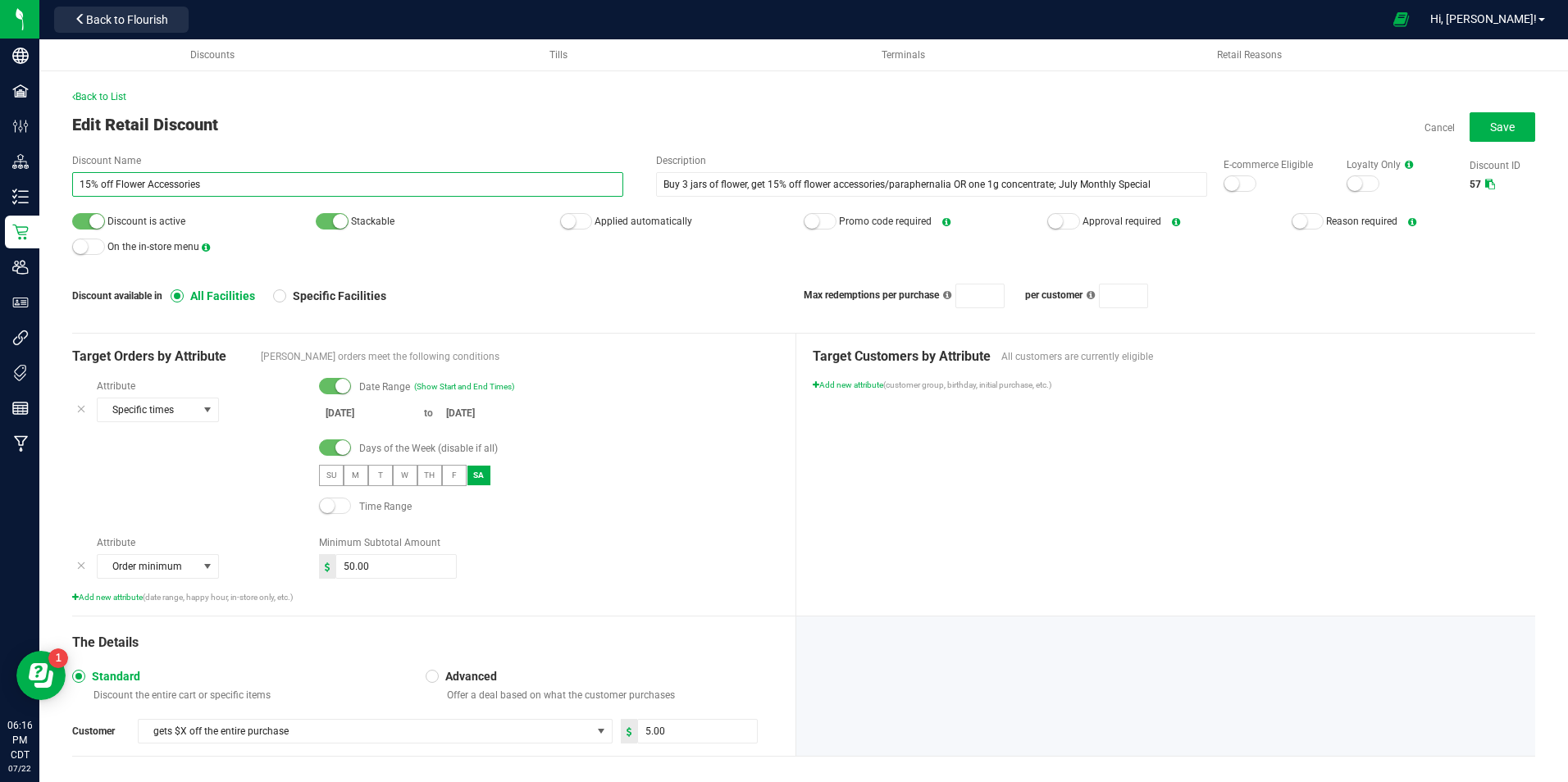 drag, startPoint x: 231, startPoint y: 179, endPoint x: -3, endPoint y: 166, distance: 234.3608 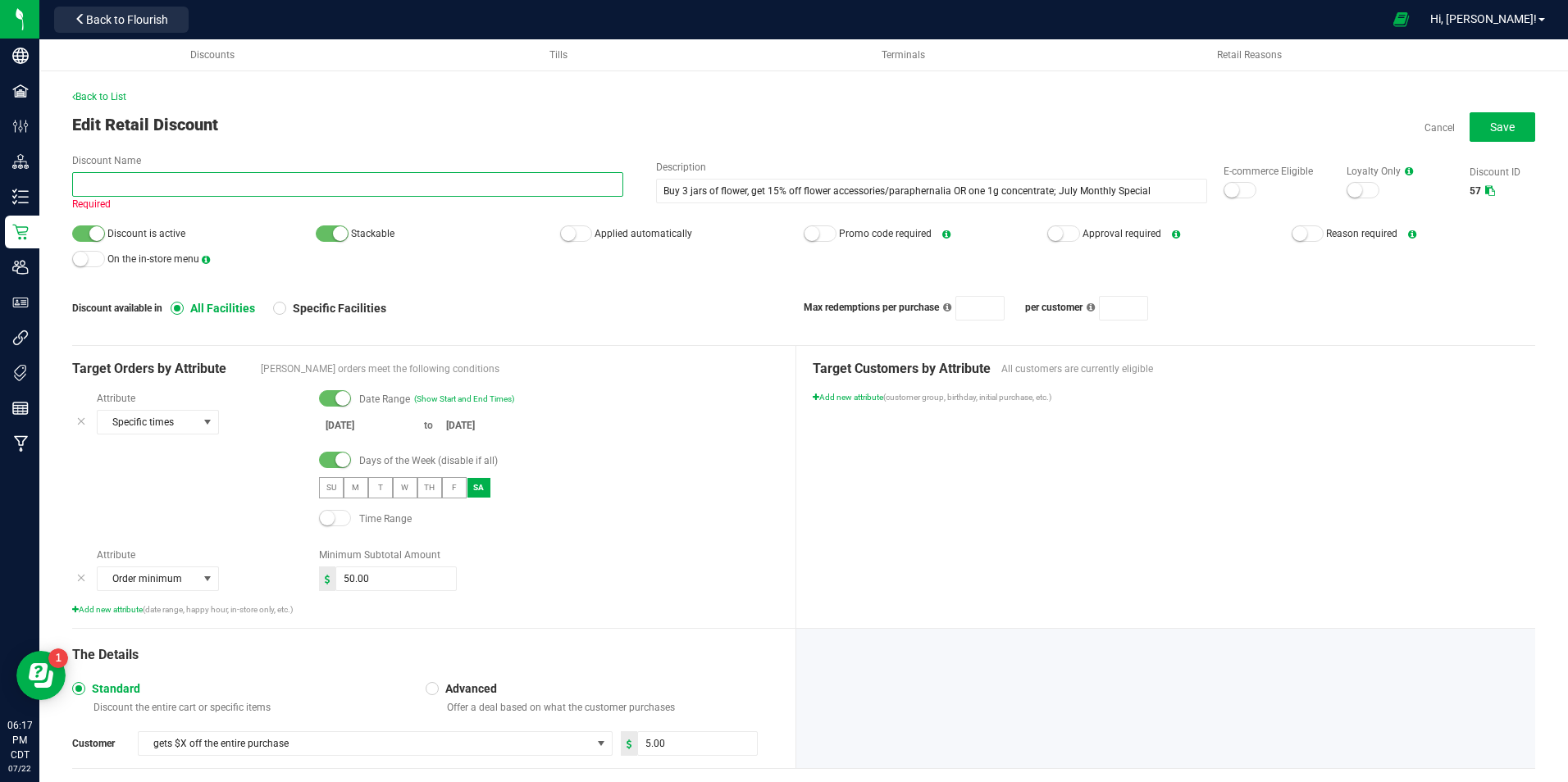 type on "S" 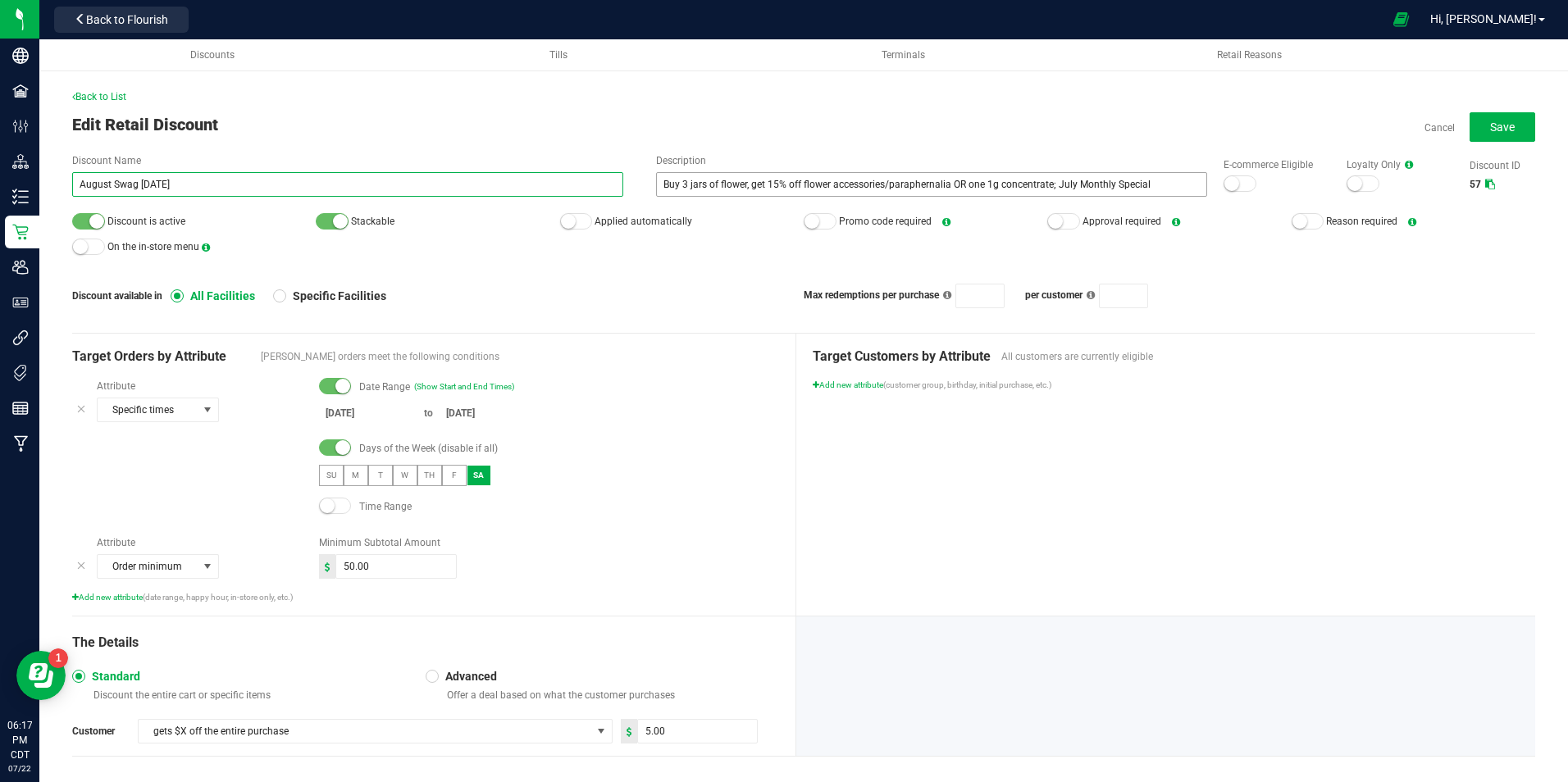 type on "August Swag [DATE]" 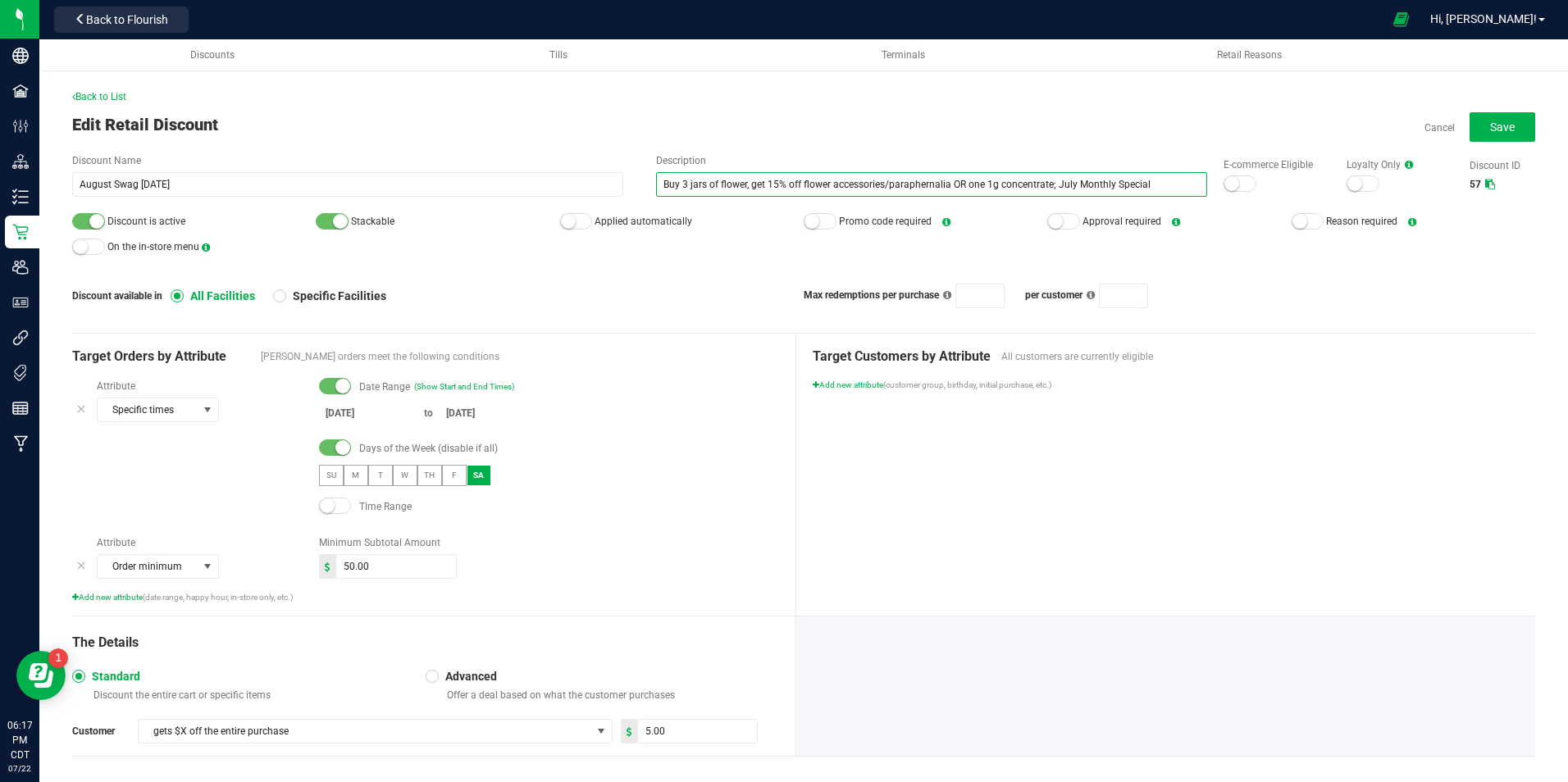 click on "Buy 3 jars of flower, get 15% off flower accessories/paraphernalia OR one 1g concentrate; July Monthly Special" at bounding box center (932, 184) 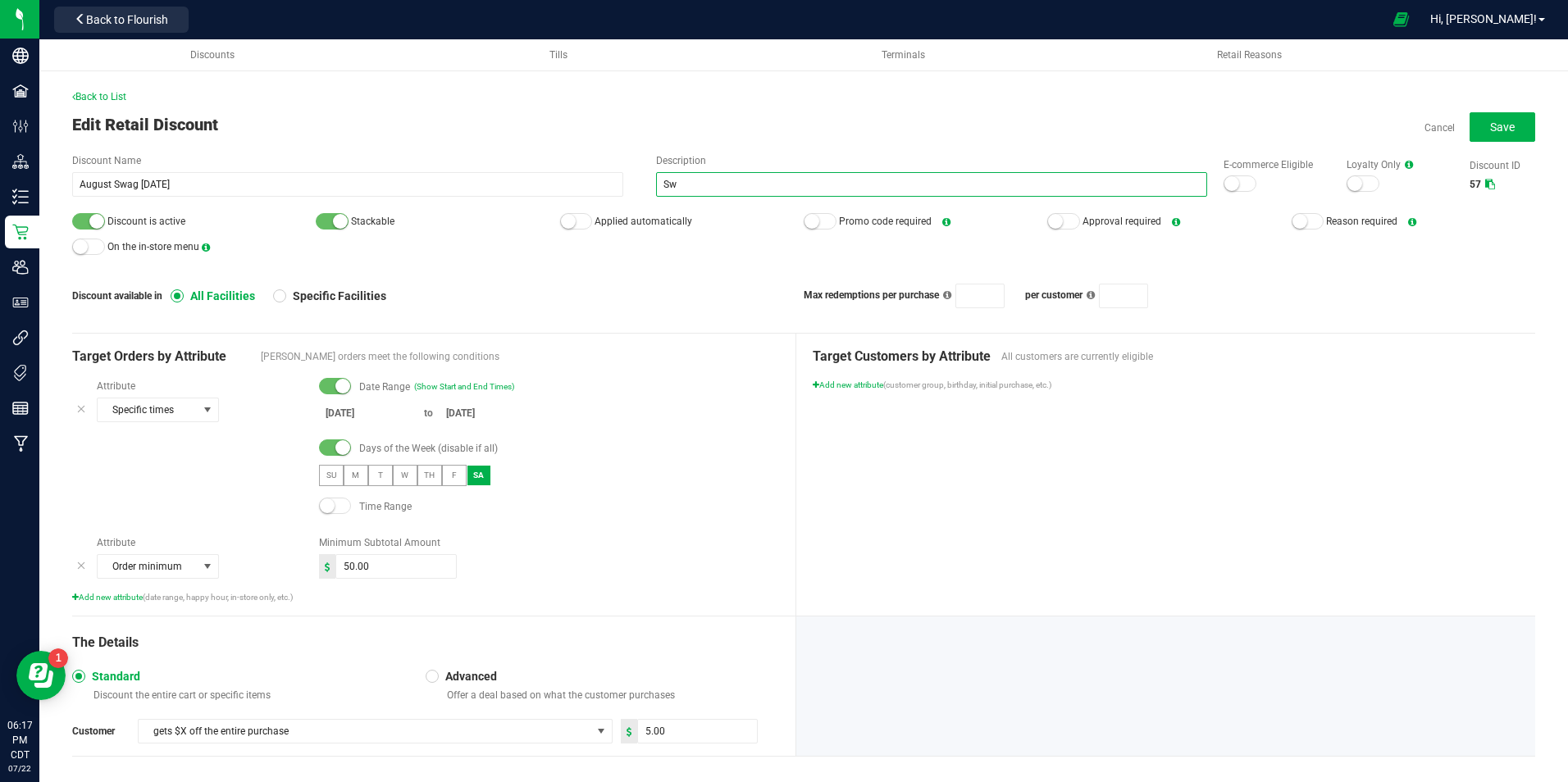 type on "S" 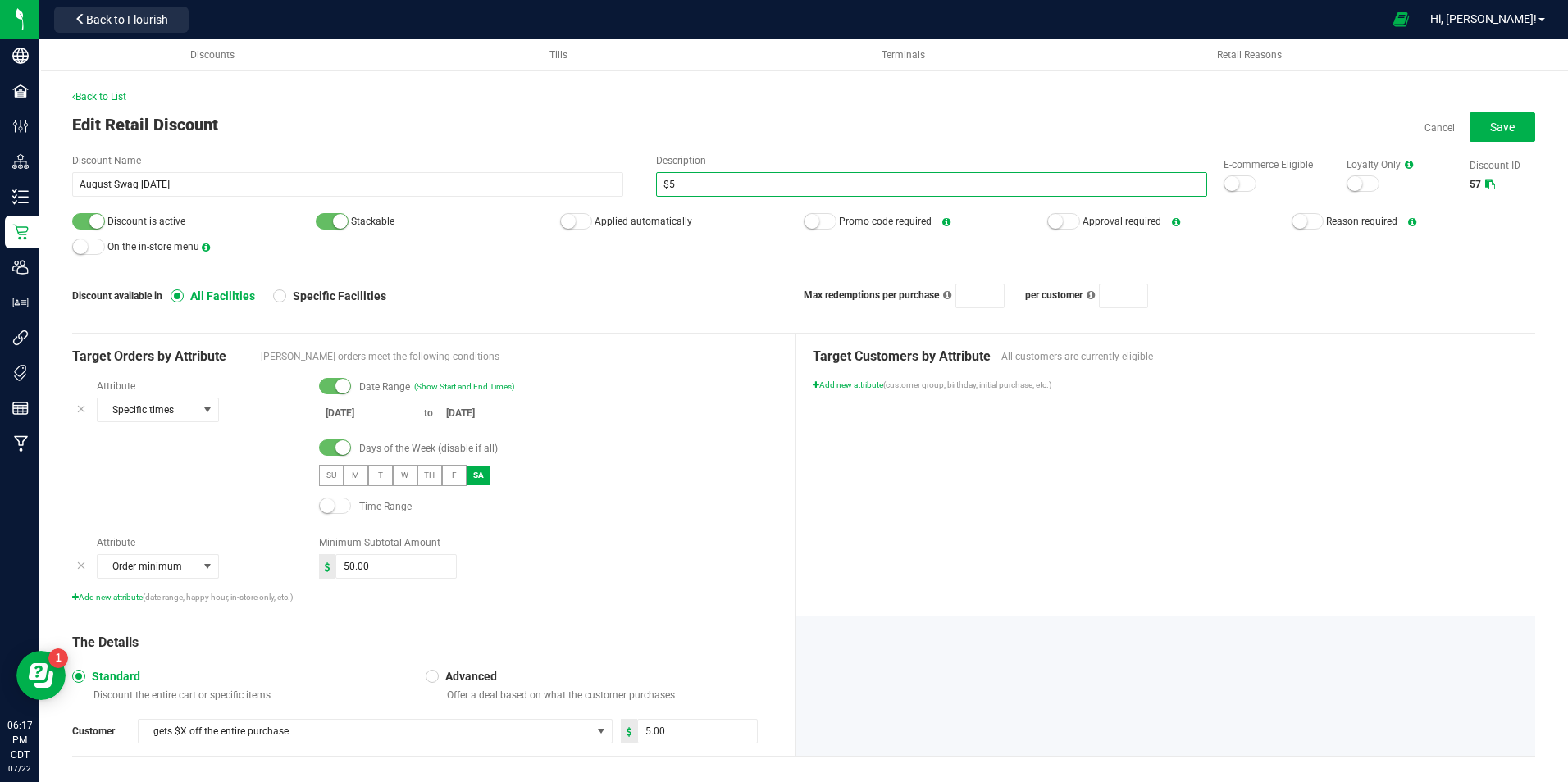 type on "$" 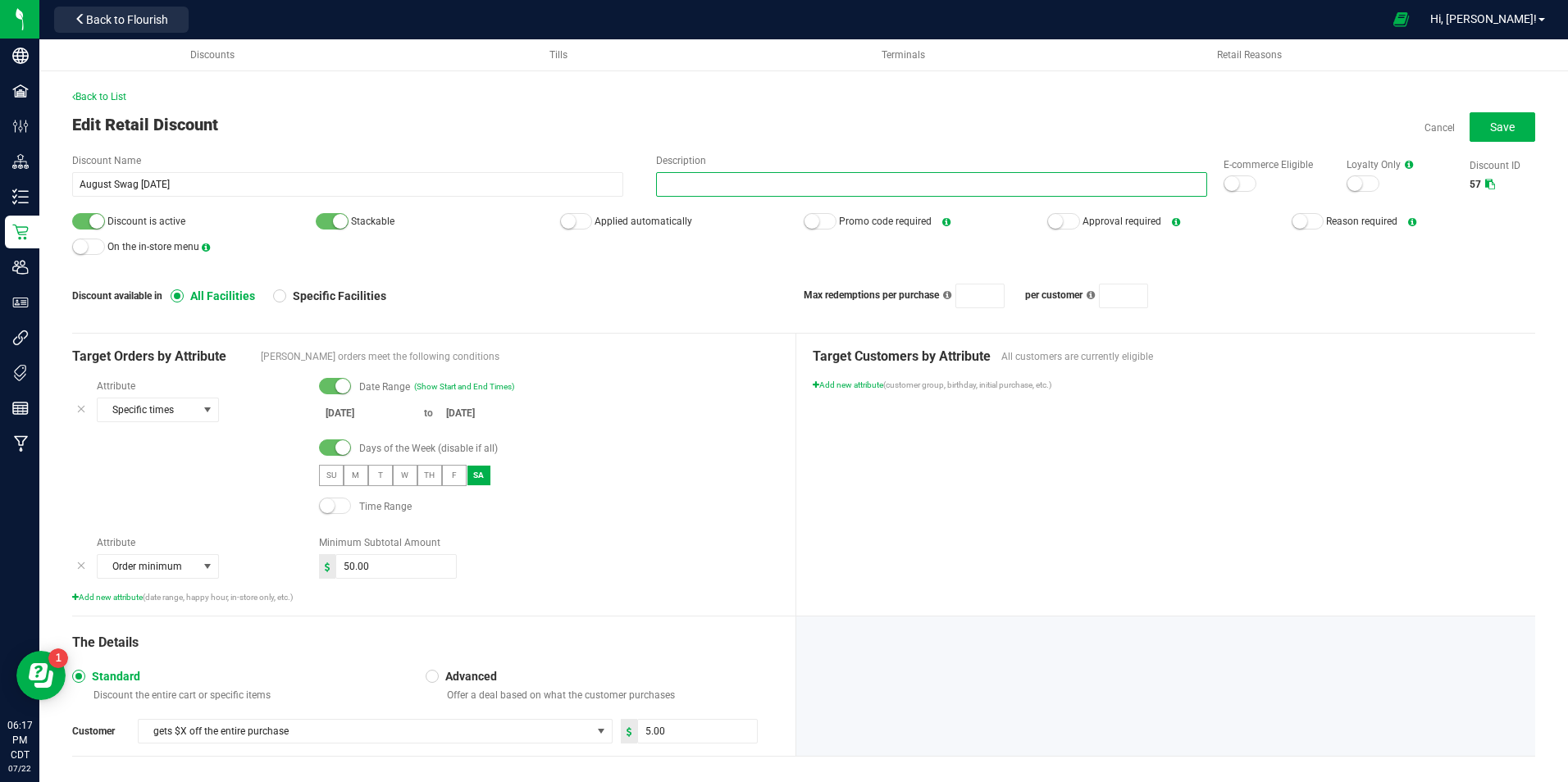 type on "S" 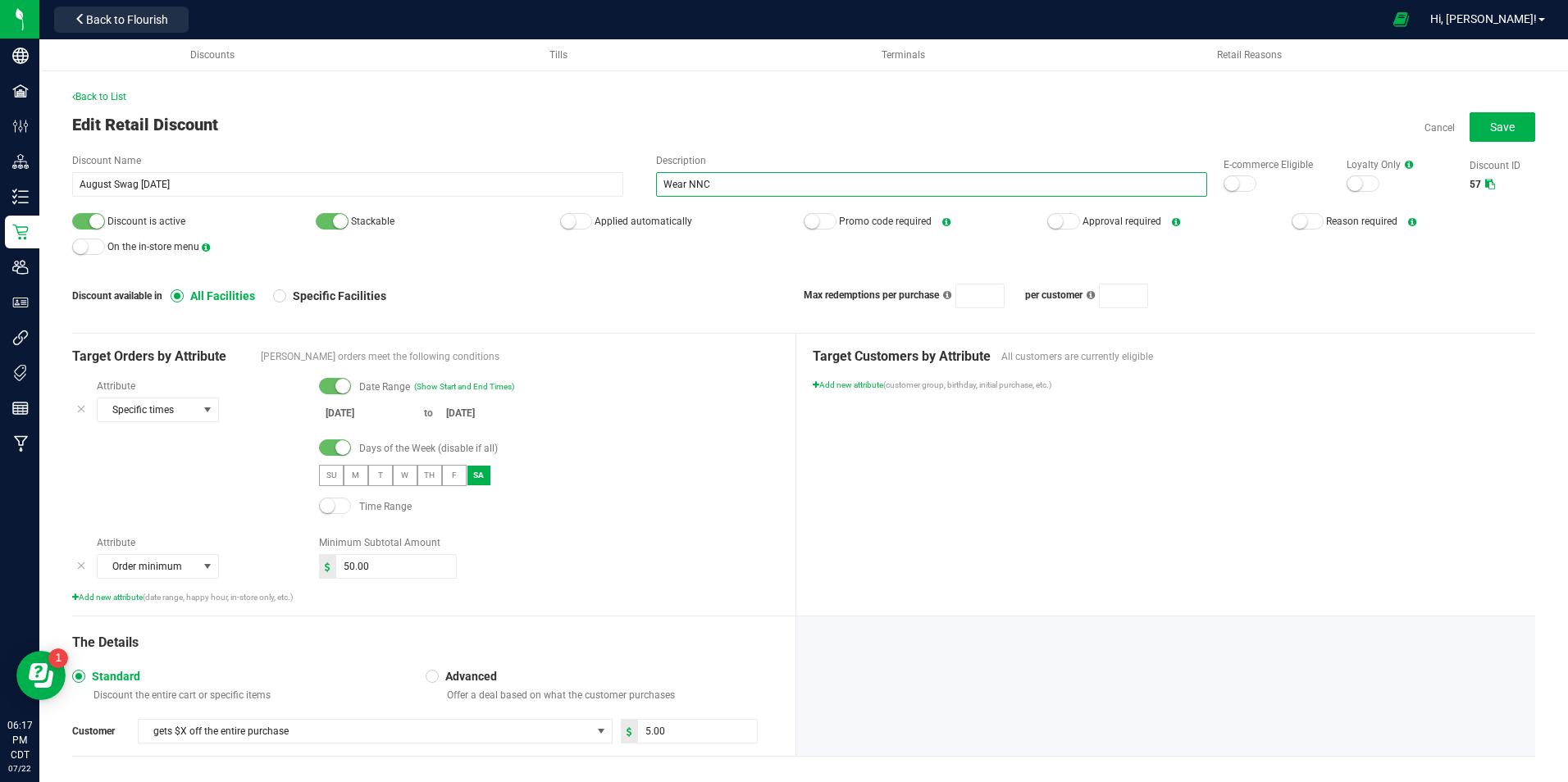 type on "Wear NNC Swag and get $5 off (Min $50)" 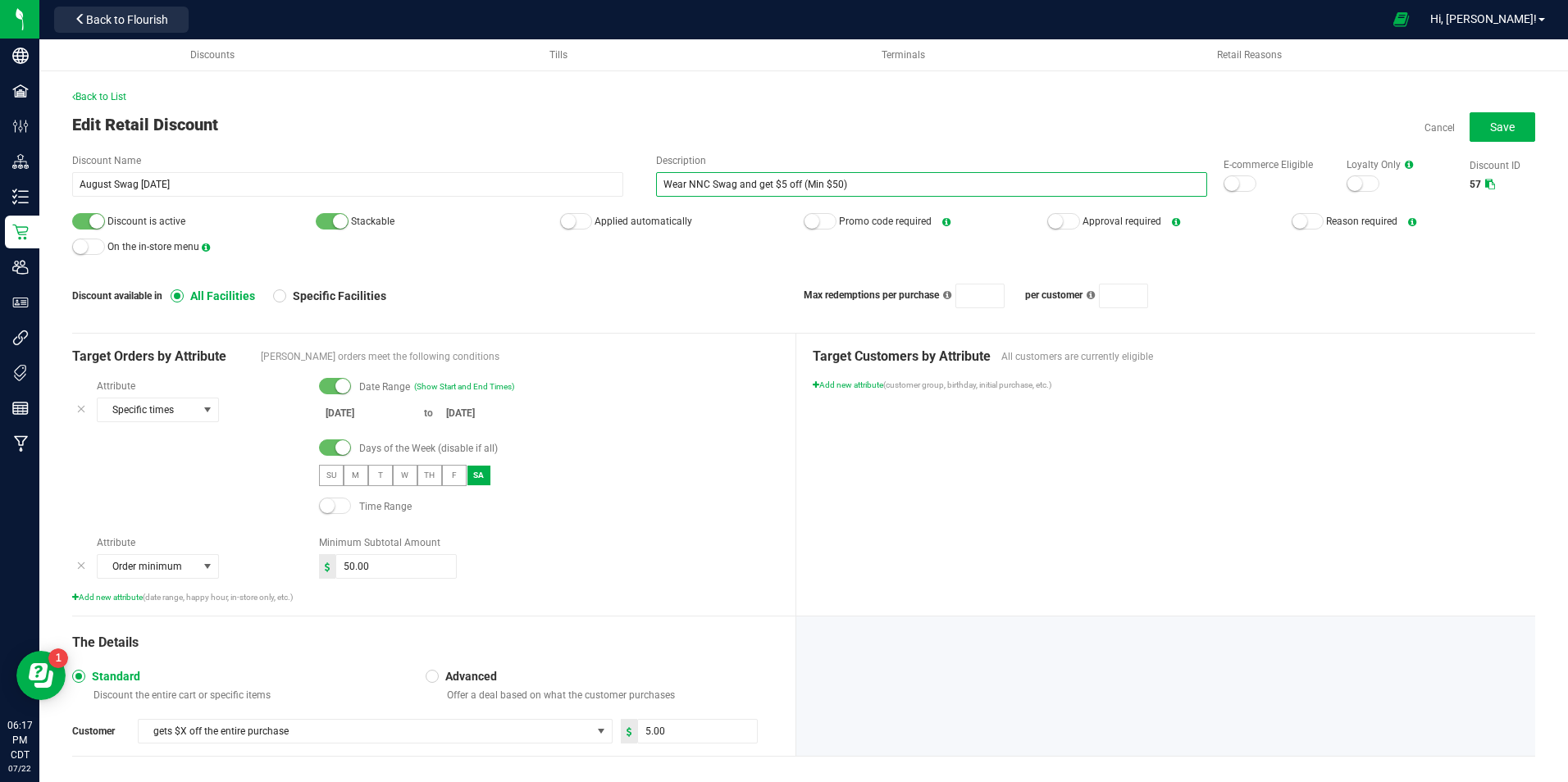 drag, startPoint x: 896, startPoint y: 182, endPoint x: 630, endPoint y: 186, distance: 266.03007 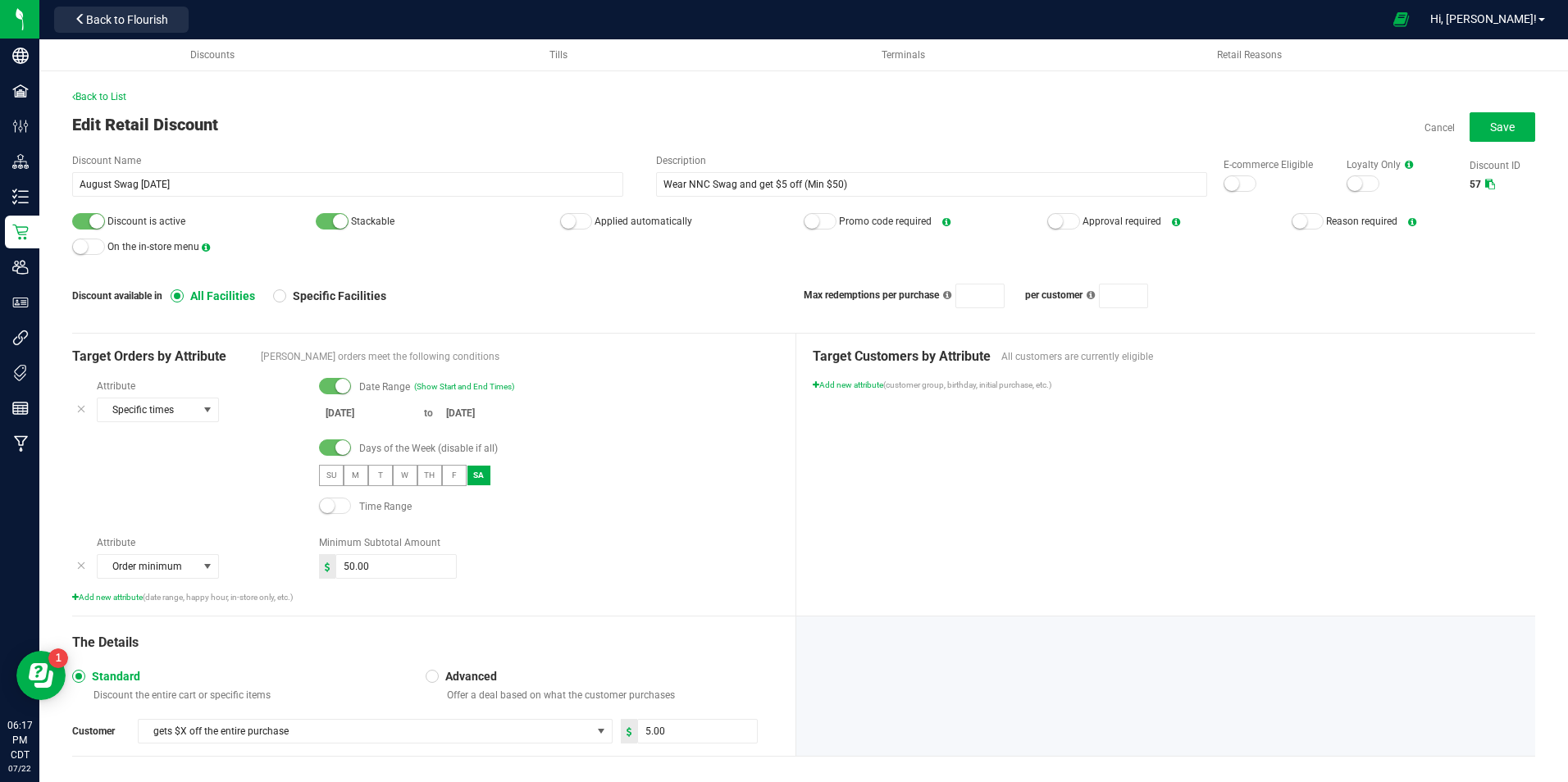 click on "Edit Retail Discount   Cancel   Save" at bounding box center [804, 125] 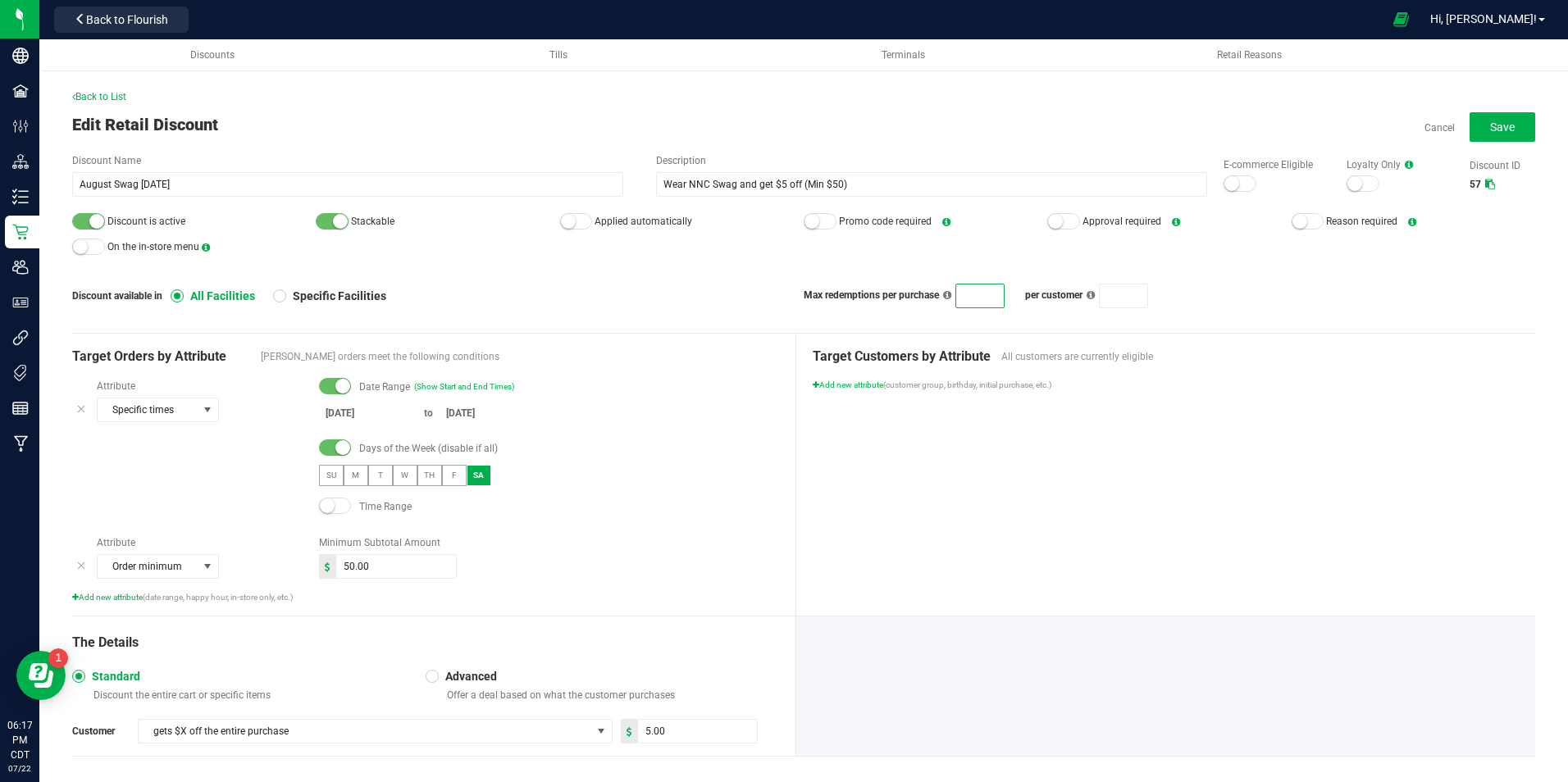 click at bounding box center (980, 296) 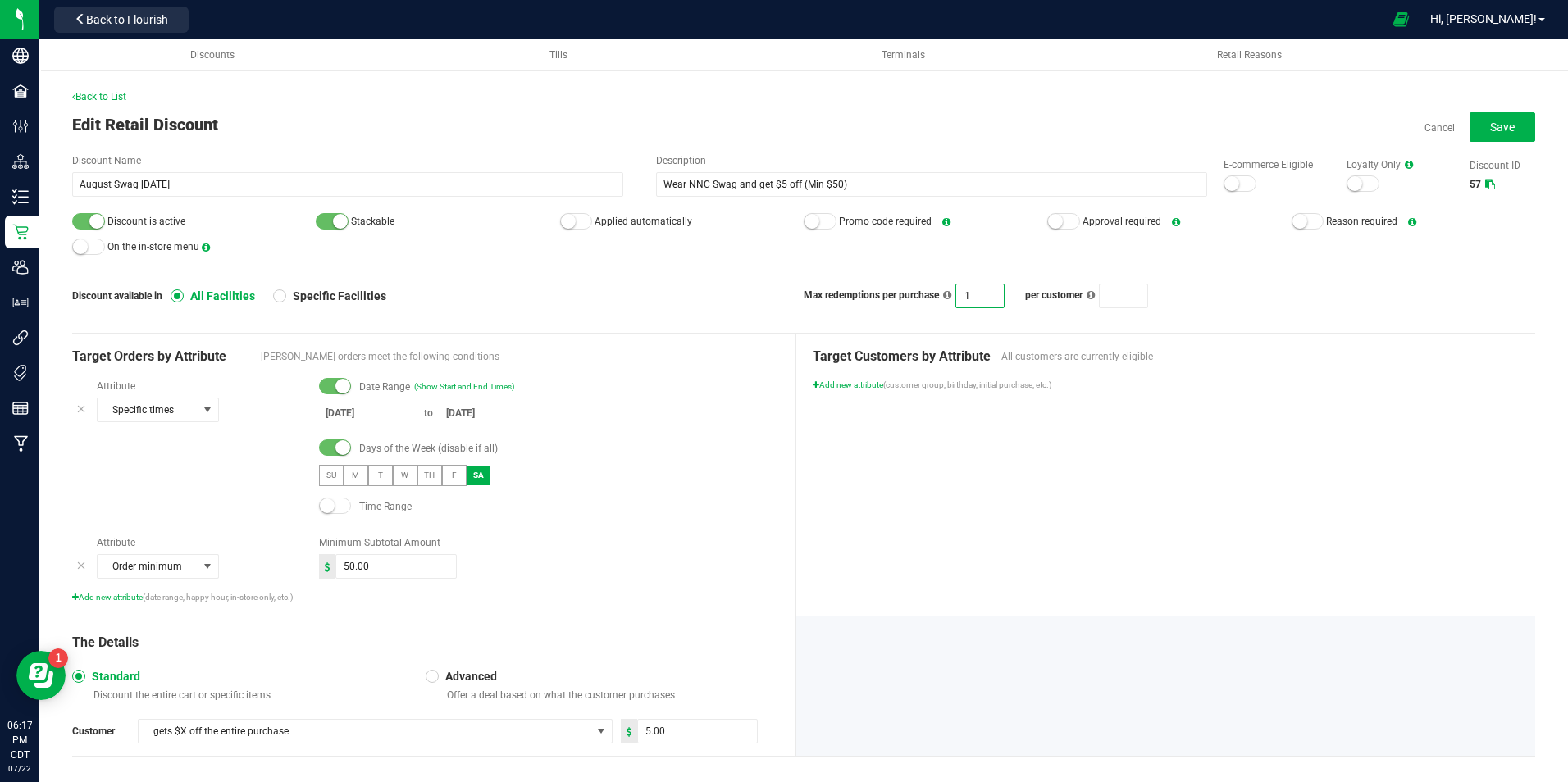 type on "1" 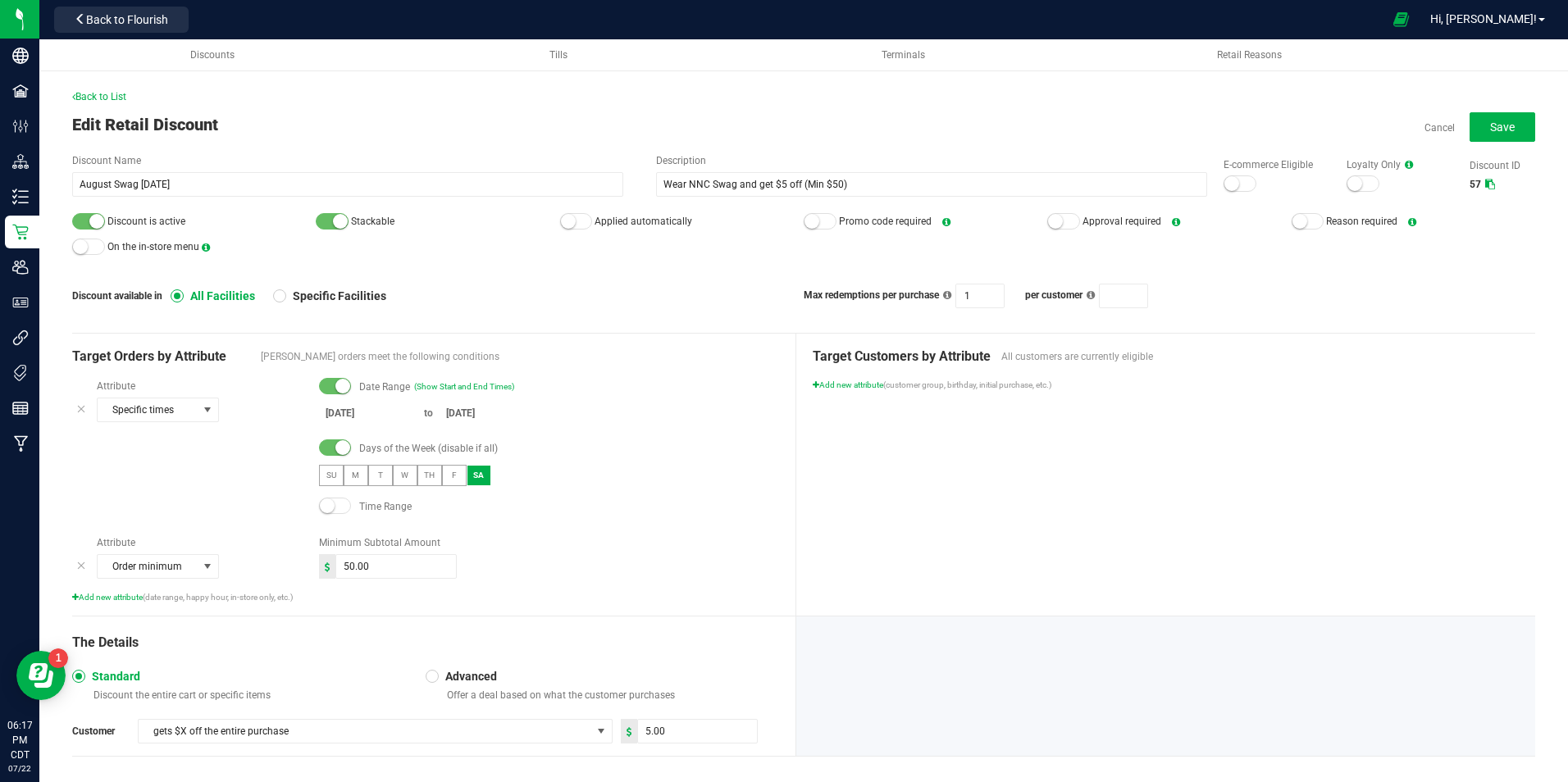 click on "Discount is active   Stackable   Applied automatically   Promo code required   Approval required   Reason required   On the in-store menu" at bounding box center [804, 234] 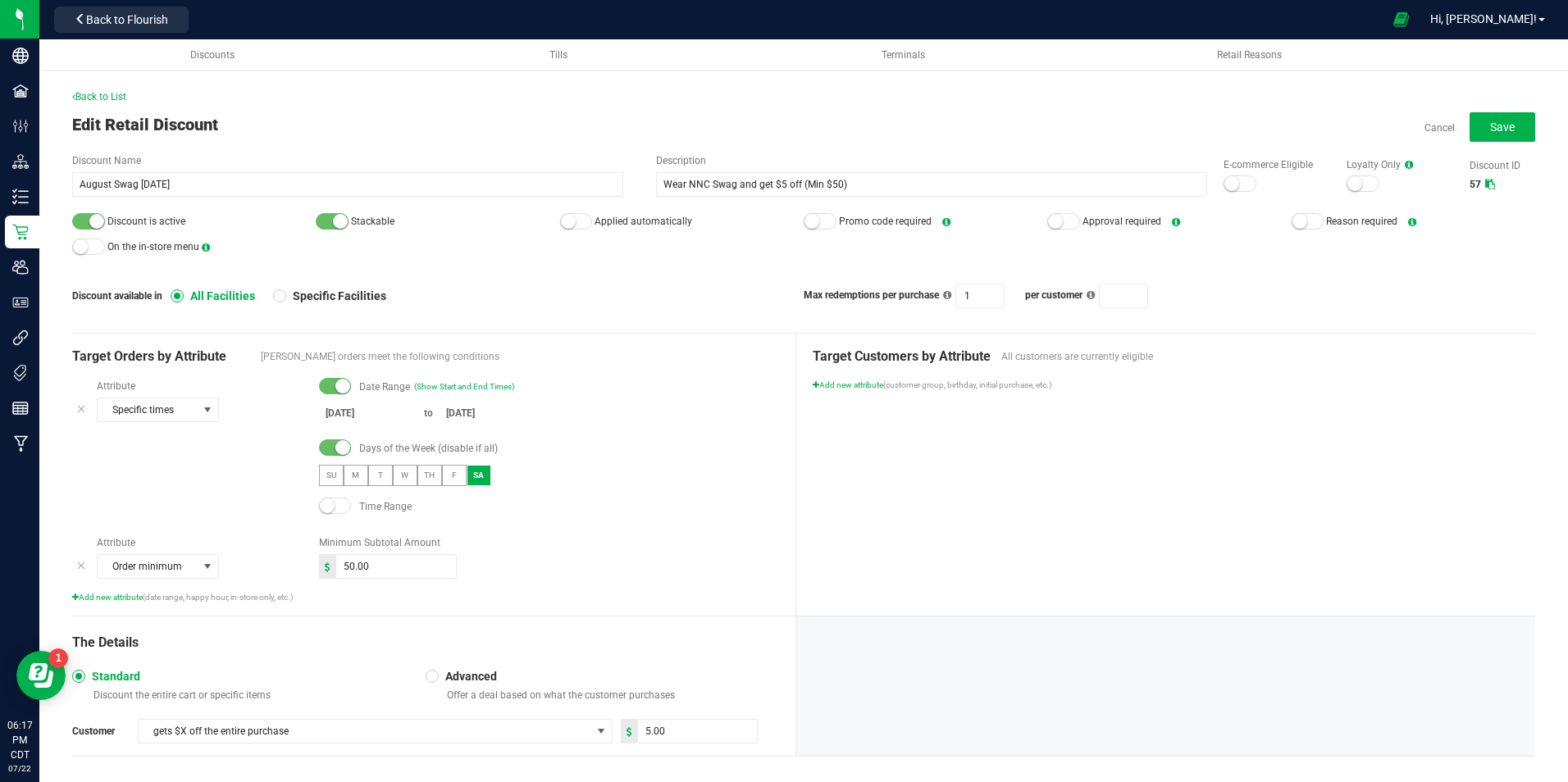 click on "Discount Name  August Swag [DATE]  Description  Wear NNC Swag and get $5 off (Min $50)  E-commerce Eligible   Loyalty Only   Discount ID   57   Discount is active   Stackable   Applied automatically   Promo code required   Approval required   Reason required   On the in-store menu   Discount available in   All Facilities   Specific Facilities   Max redemptions per purchase  1  per customer" at bounding box center (804, 230) 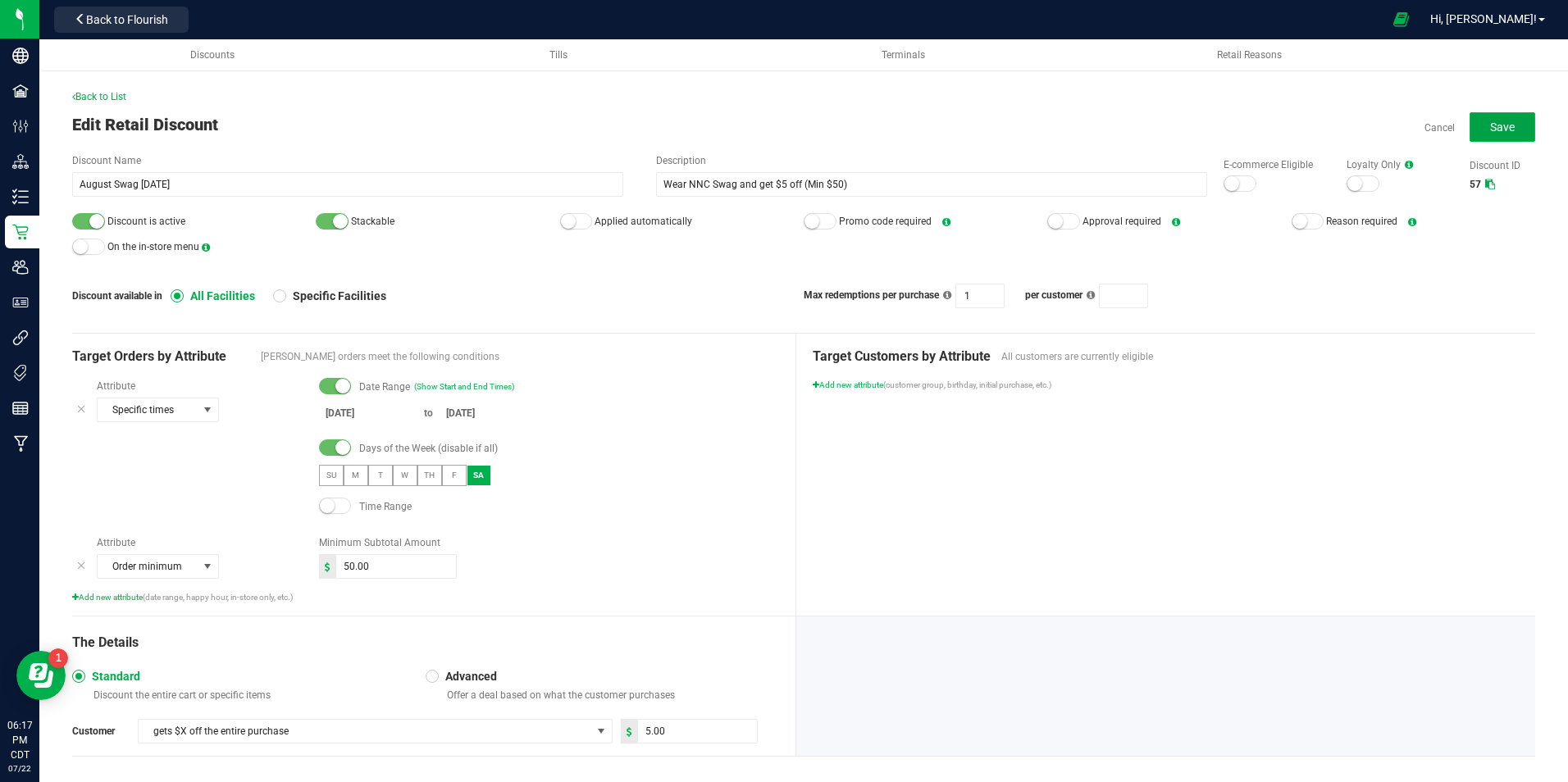 click on "Save" at bounding box center (1502, 127) 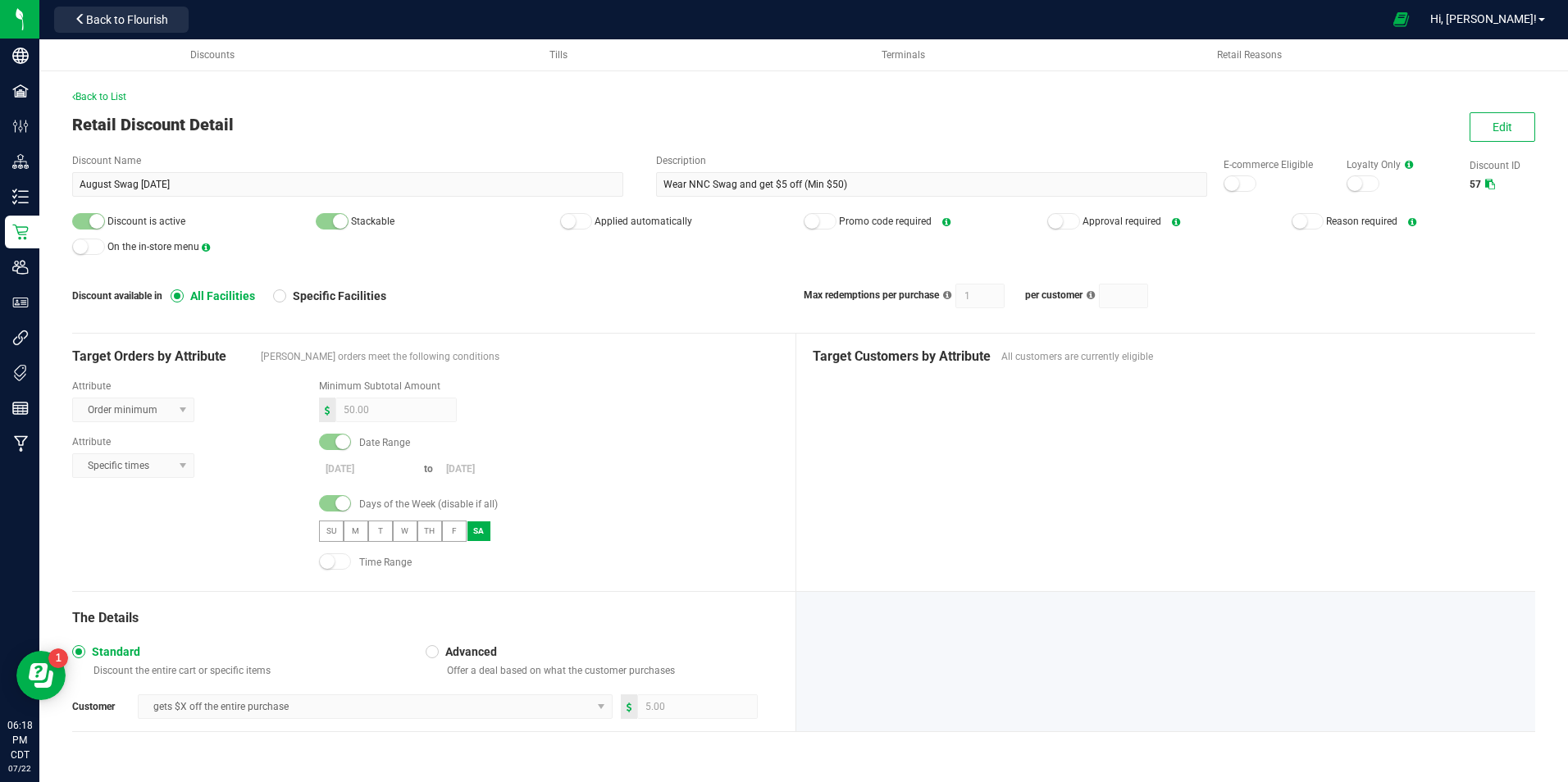 click on "Back to List   Retail Discount Detail   Edit   Discount Name  August Swag [DATE]  Description  Wear NNC Swag and get $5 off (Min $50)  E-commerce Eligible   Loyalty Only   Discount ID   57   Discount is active   Stackable   Applied automatically   Promo code required   Approval required   Reason required   On the in-store menu   Discount available in   All Facilities   Specific Facilities   Max redemptions per purchase  1  per customer   Target Orders by Attribute   Eligible orders meet the following conditions   Attribute  Order minimum  Minimum Subtotal Amount  50.00  Attribute  Specific times  Date Range  [DATE] to [DATE] Days of the Week (disable if all)  SU   M   T   W   TH   F   SA  Time Range  Target Customers by Attribute   All customers are currently eligible   The Details   Standard   Discount the entire cart or specific items   Advanced   Offer a deal based on what the customer purchases   Customer  gets $X off the entire purchase 5.00" at bounding box center (804, 407) 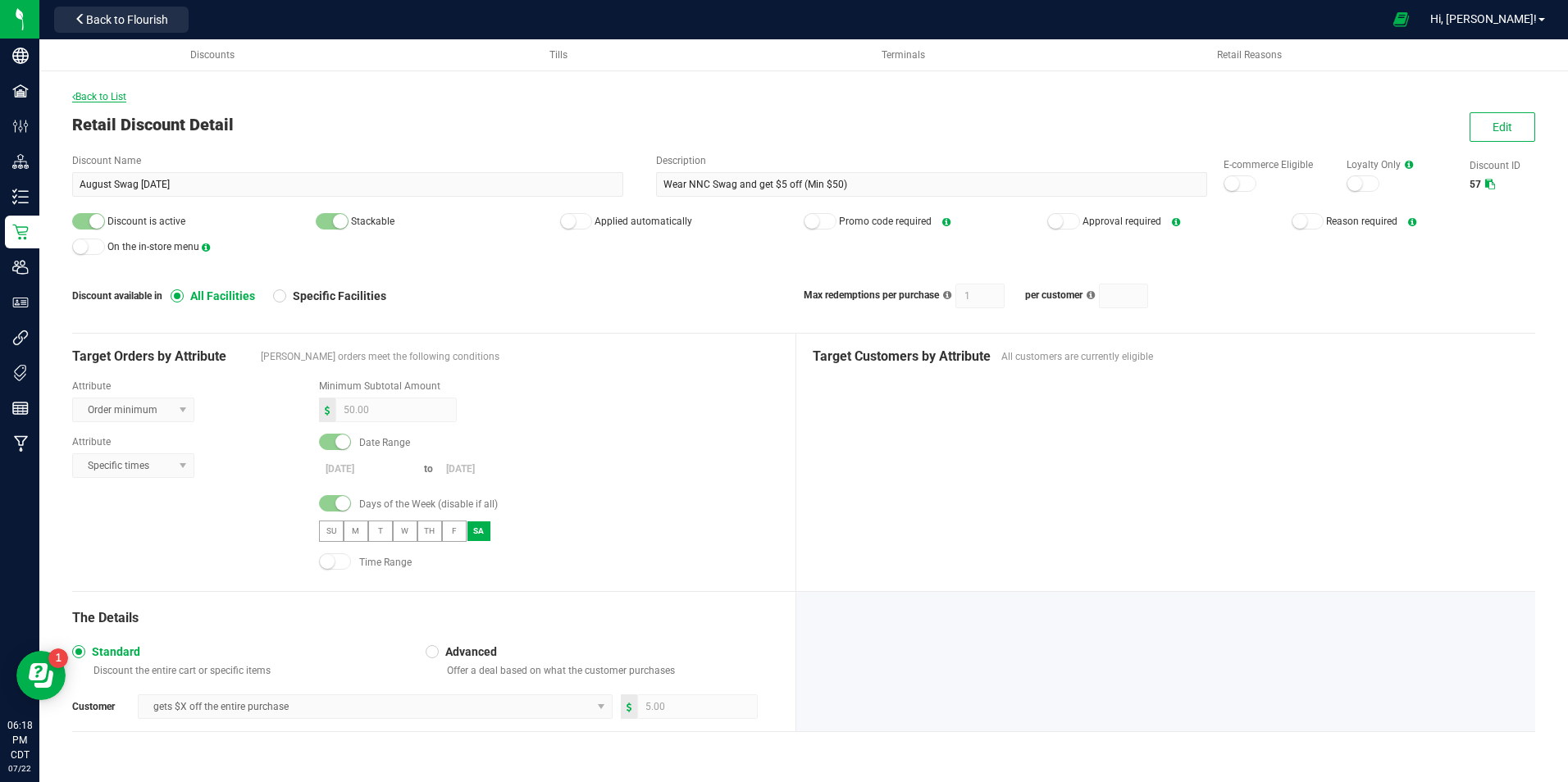 click on "Back to List" at bounding box center (99, 97) 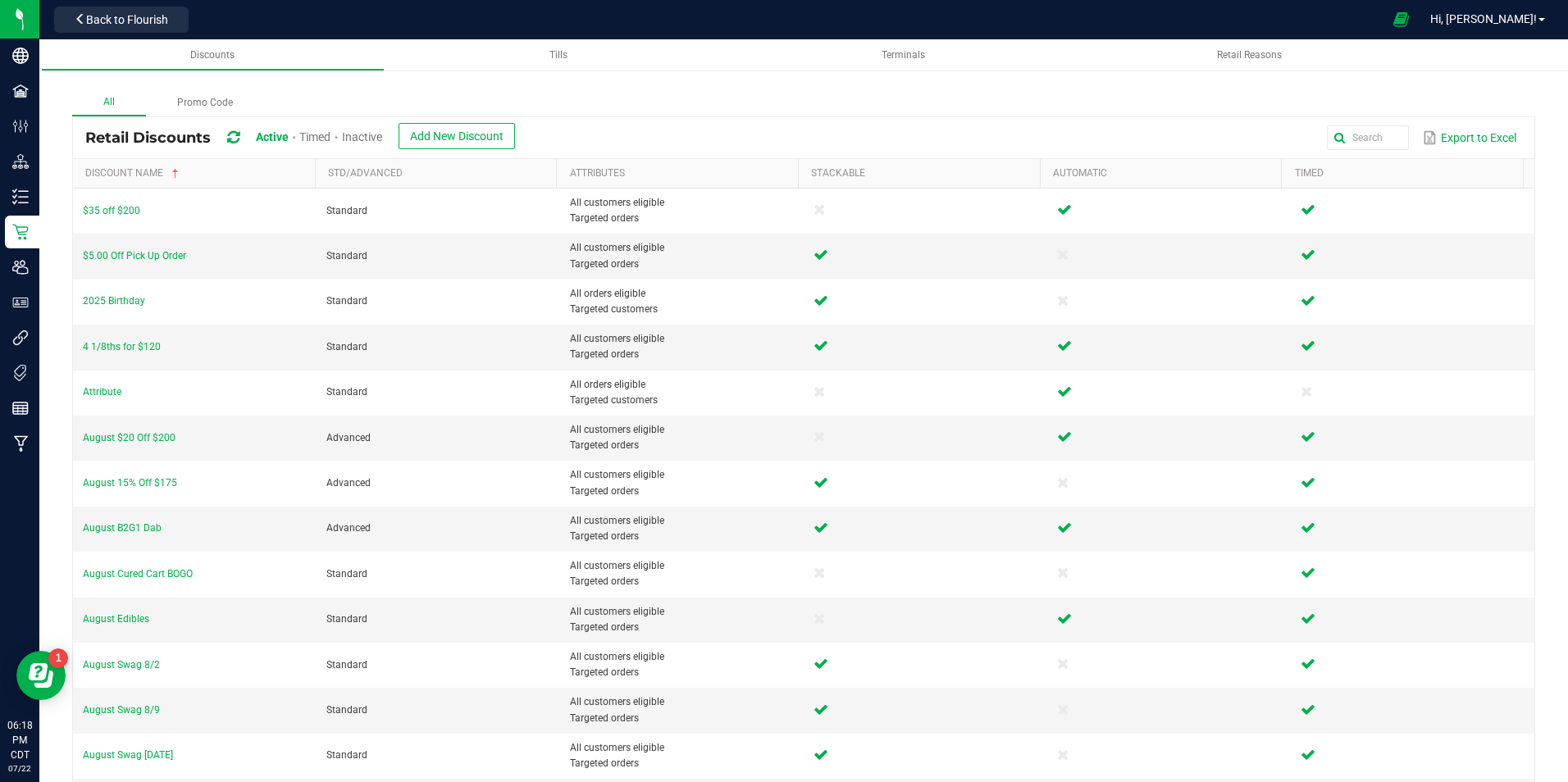 click on "Inactive" at bounding box center [362, 137] 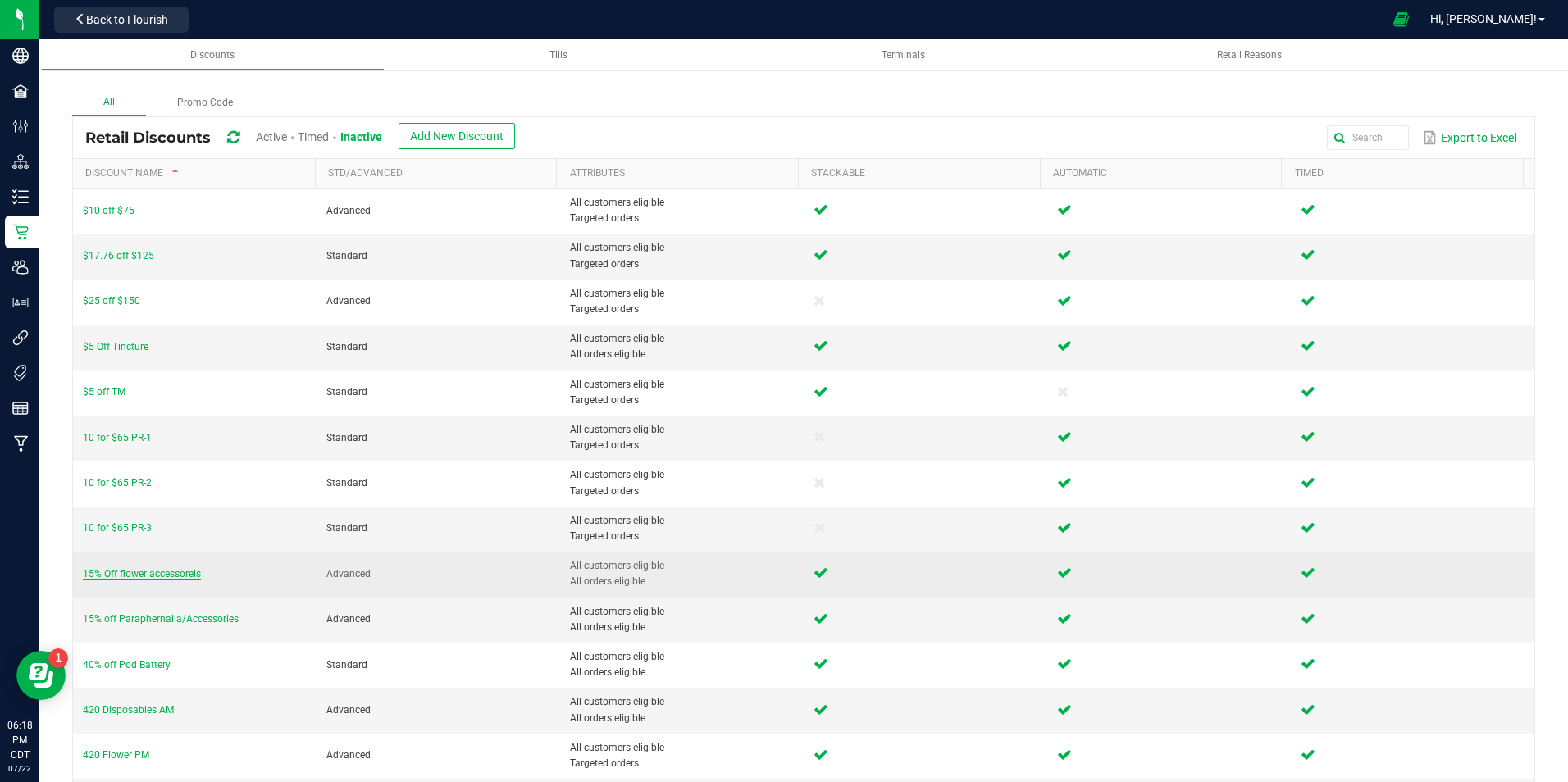 click on "15% Off flower accessoreis" at bounding box center [142, 574] 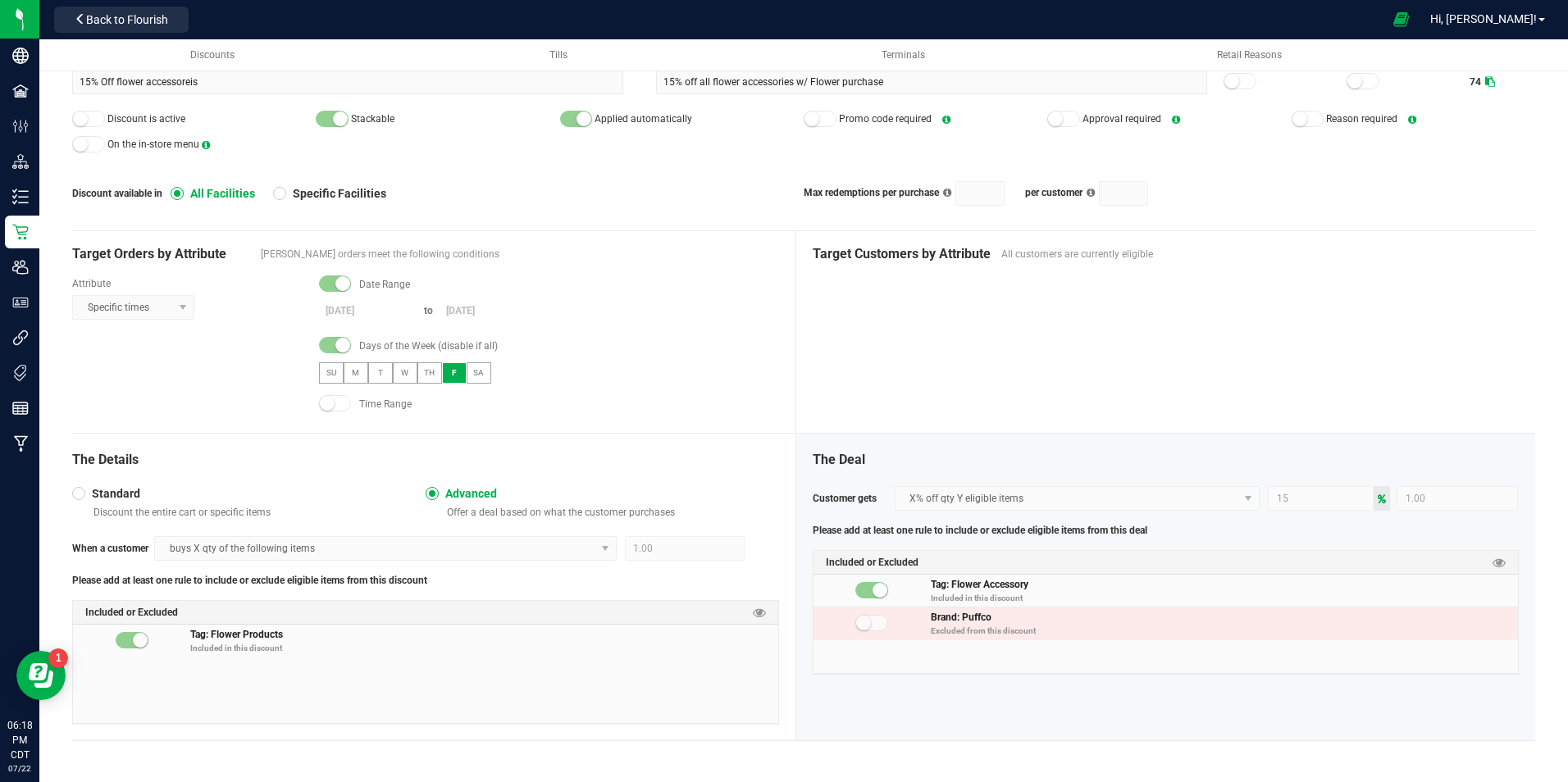 scroll, scrollTop: 0, scrollLeft: 0, axis: both 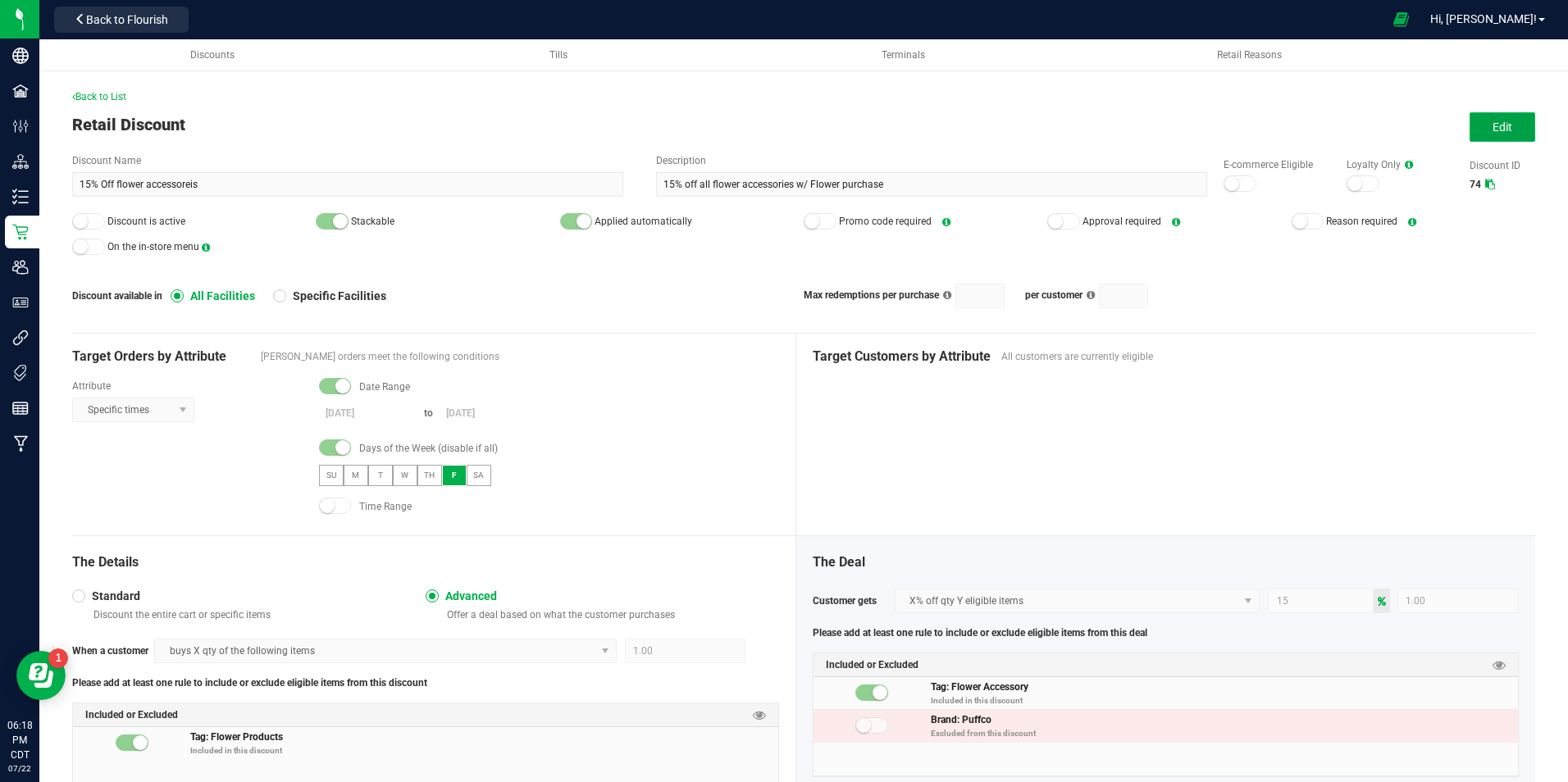 click on "Edit" at bounding box center (1502, 127) 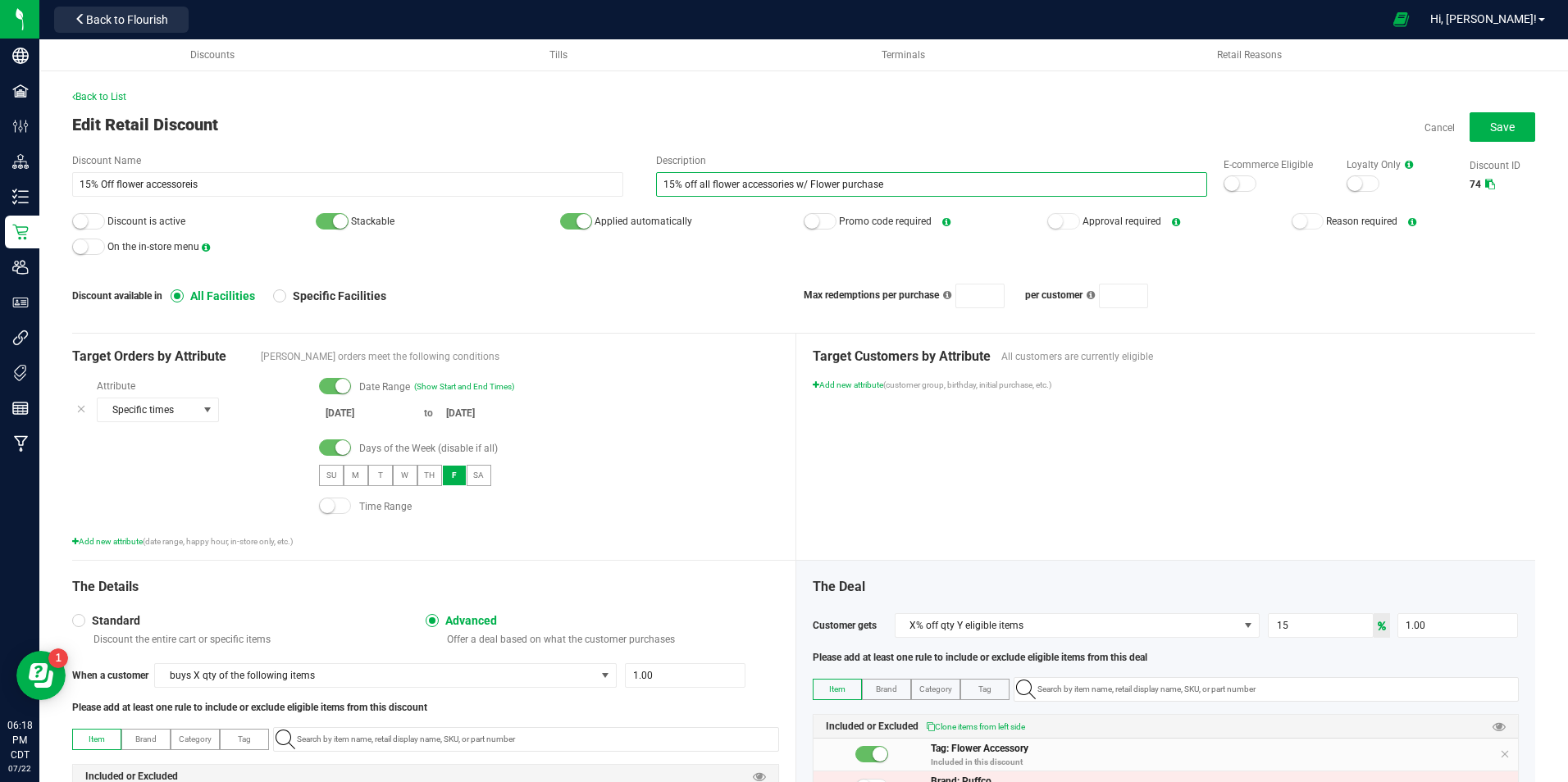 drag, startPoint x: 1160, startPoint y: 174, endPoint x: 622, endPoint y: 202, distance: 538.7281 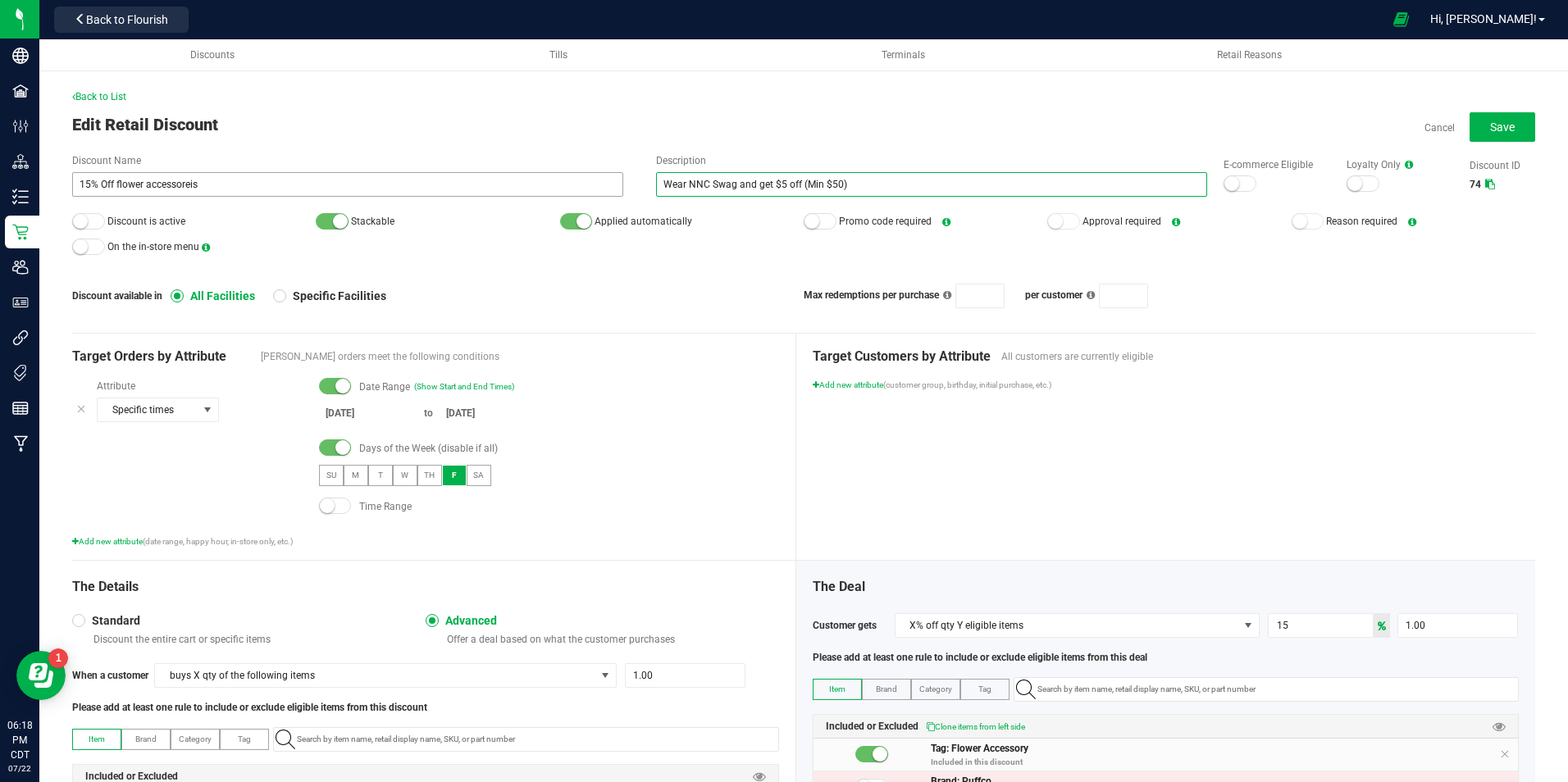 type on "Wear NNC Swag and get $5 off (Min $50)" 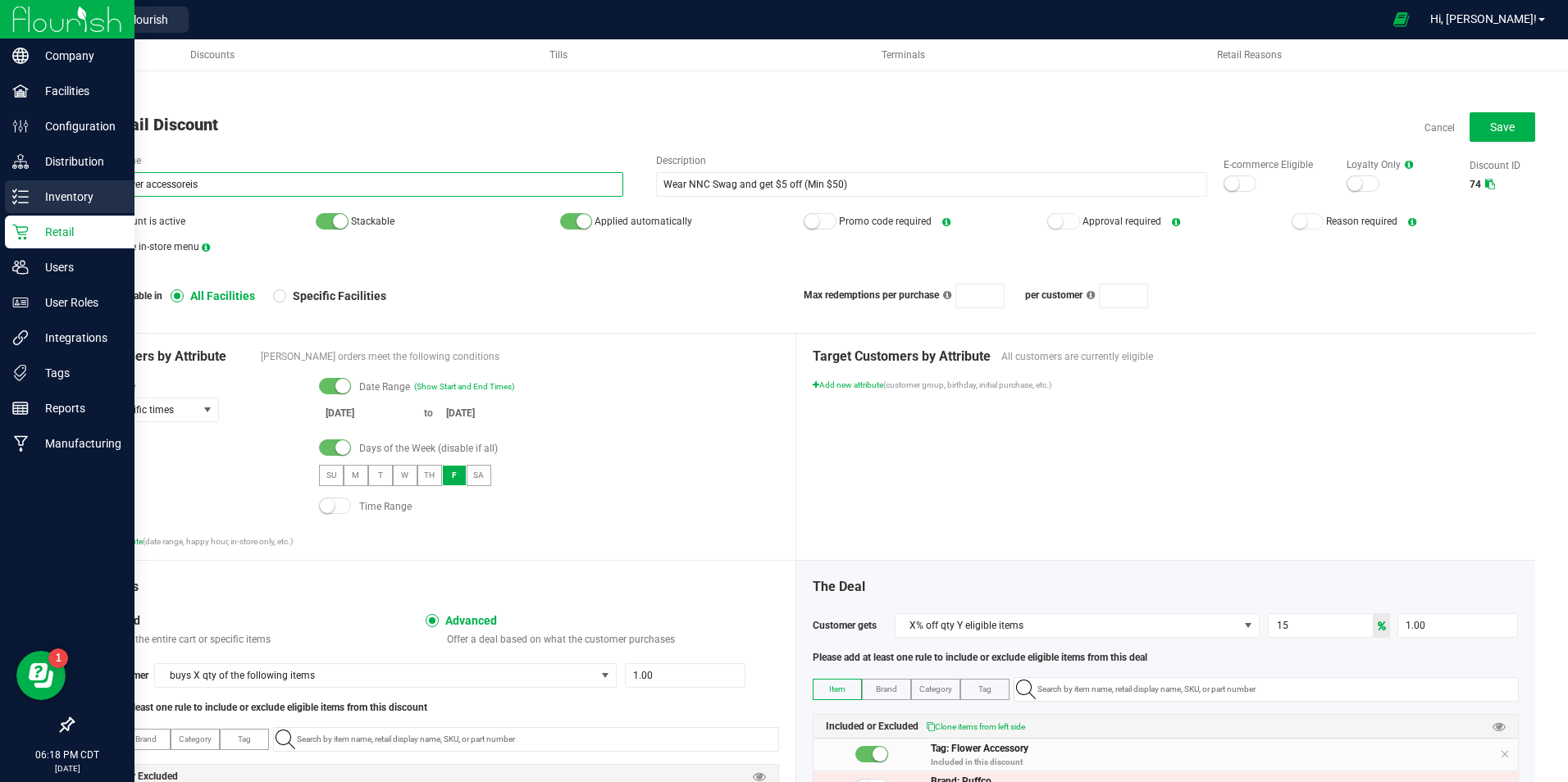 drag, startPoint x: 548, startPoint y: 181, endPoint x: 17, endPoint y: 202, distance: 531.4151 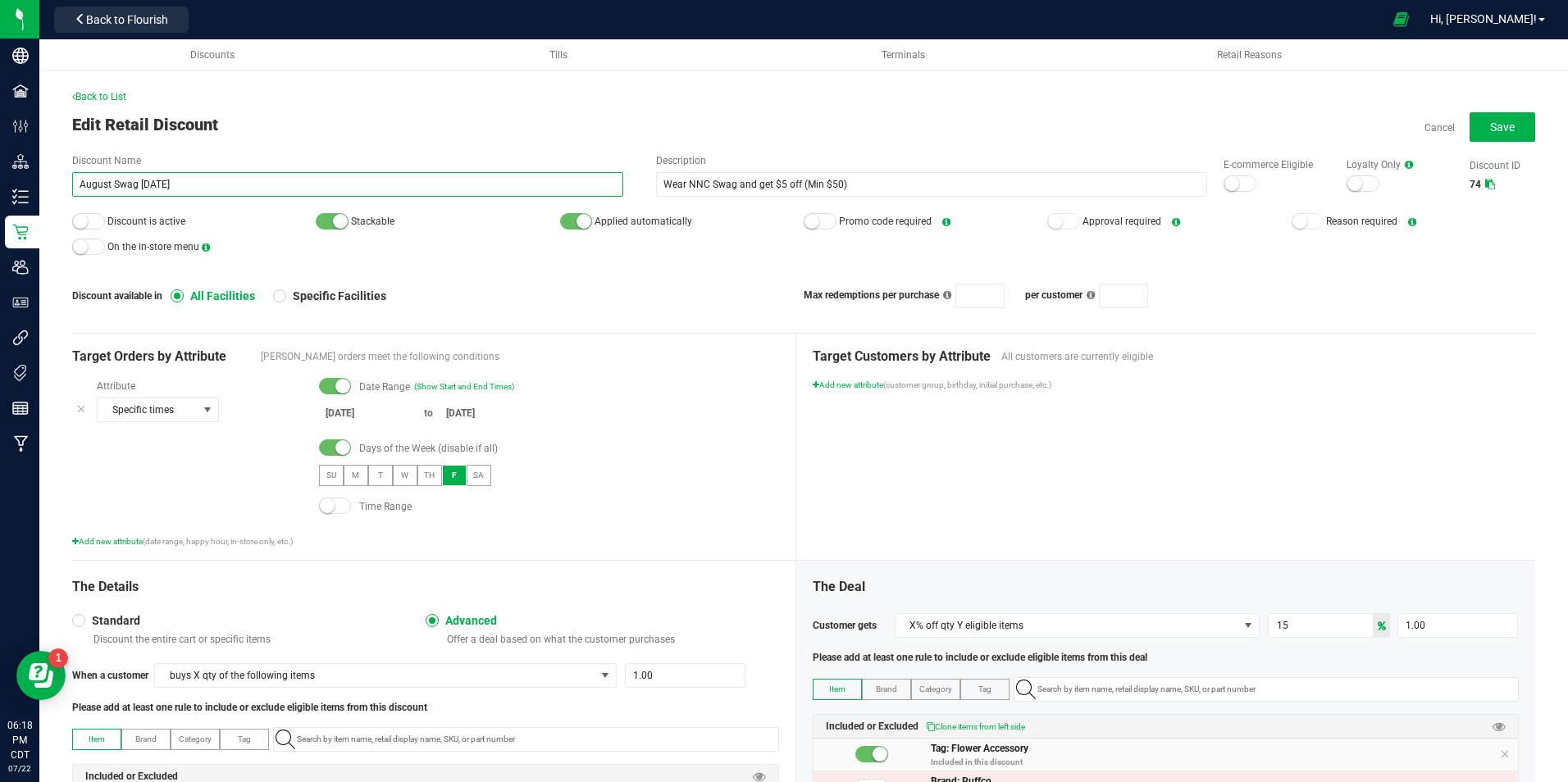 type on "August Swag [DATE]" 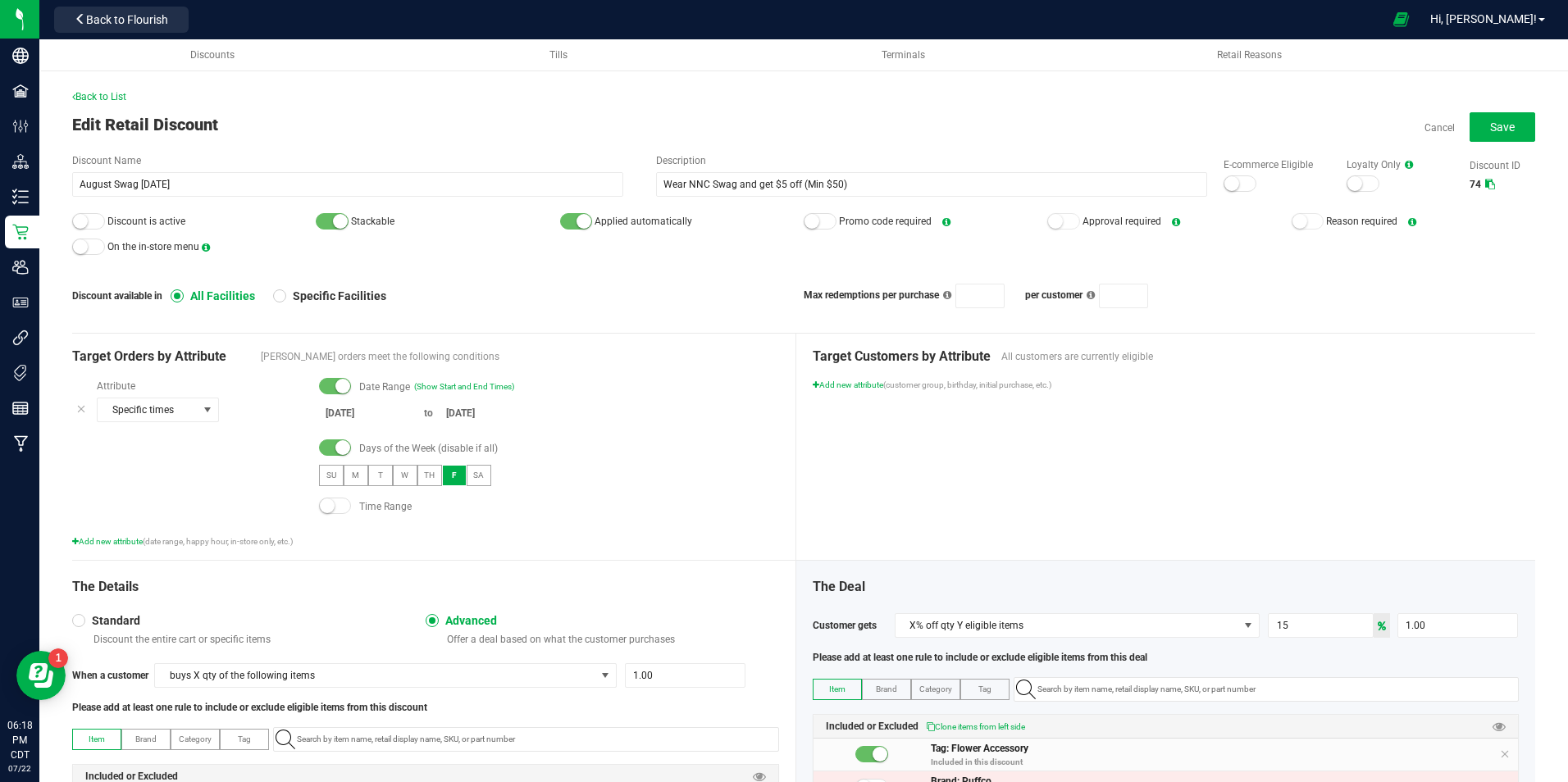 click on "Discount Name  August Swag [DATE]  Description  Wear NNC Swag and get $5 off (Min $50)  E-commerce Eligible   Loyalty Only   Discount ID   74   Discount is active   Stackable   Applied automatically   Promo code required   Approval required   Reason required   On the in-store menu   Discount available in   All Facilities   Specific Facilities   Max redemptions per purchase   per customer" at bounding box center [804, 230] 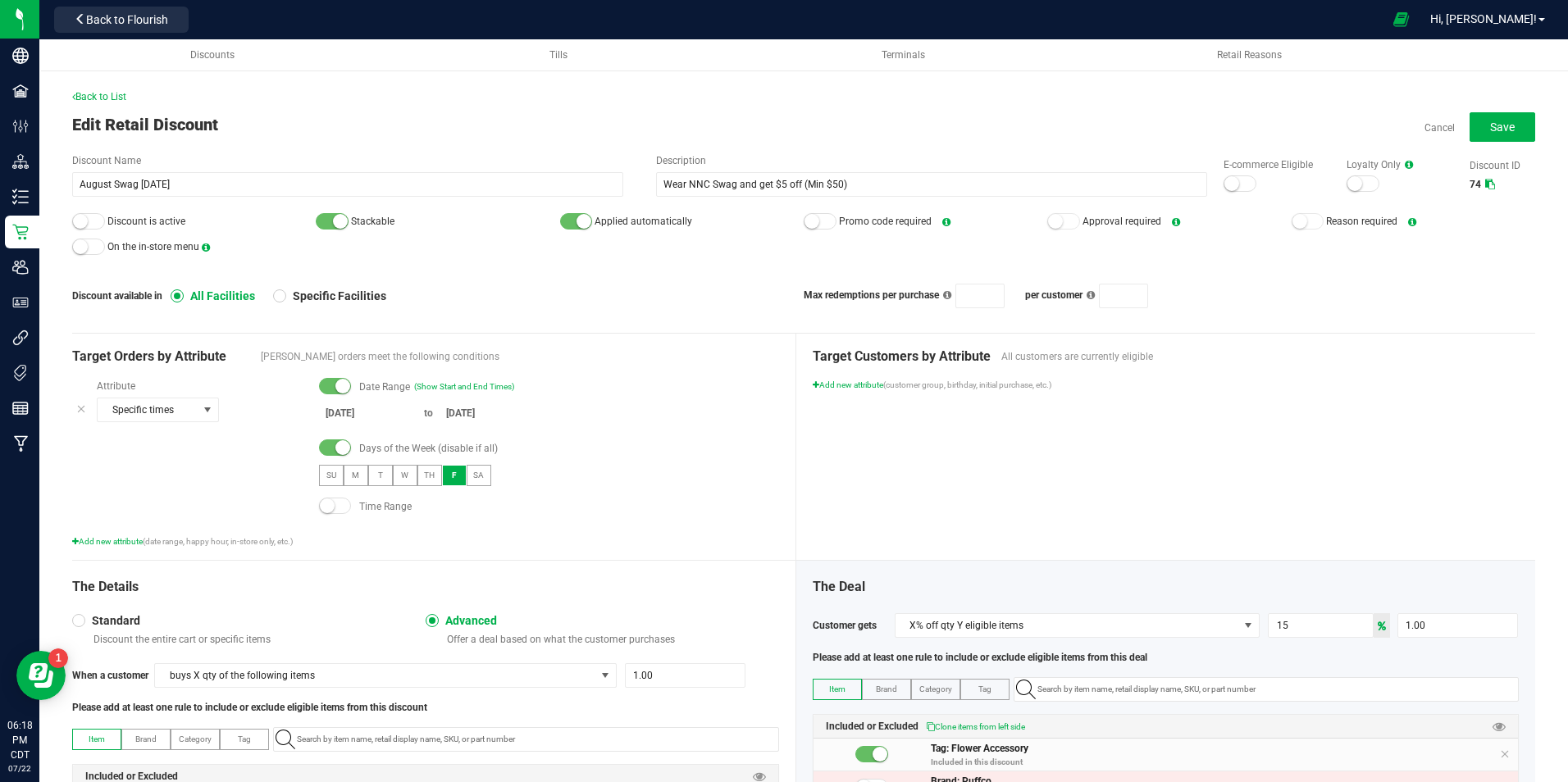 click at bounding box center (577, 221) 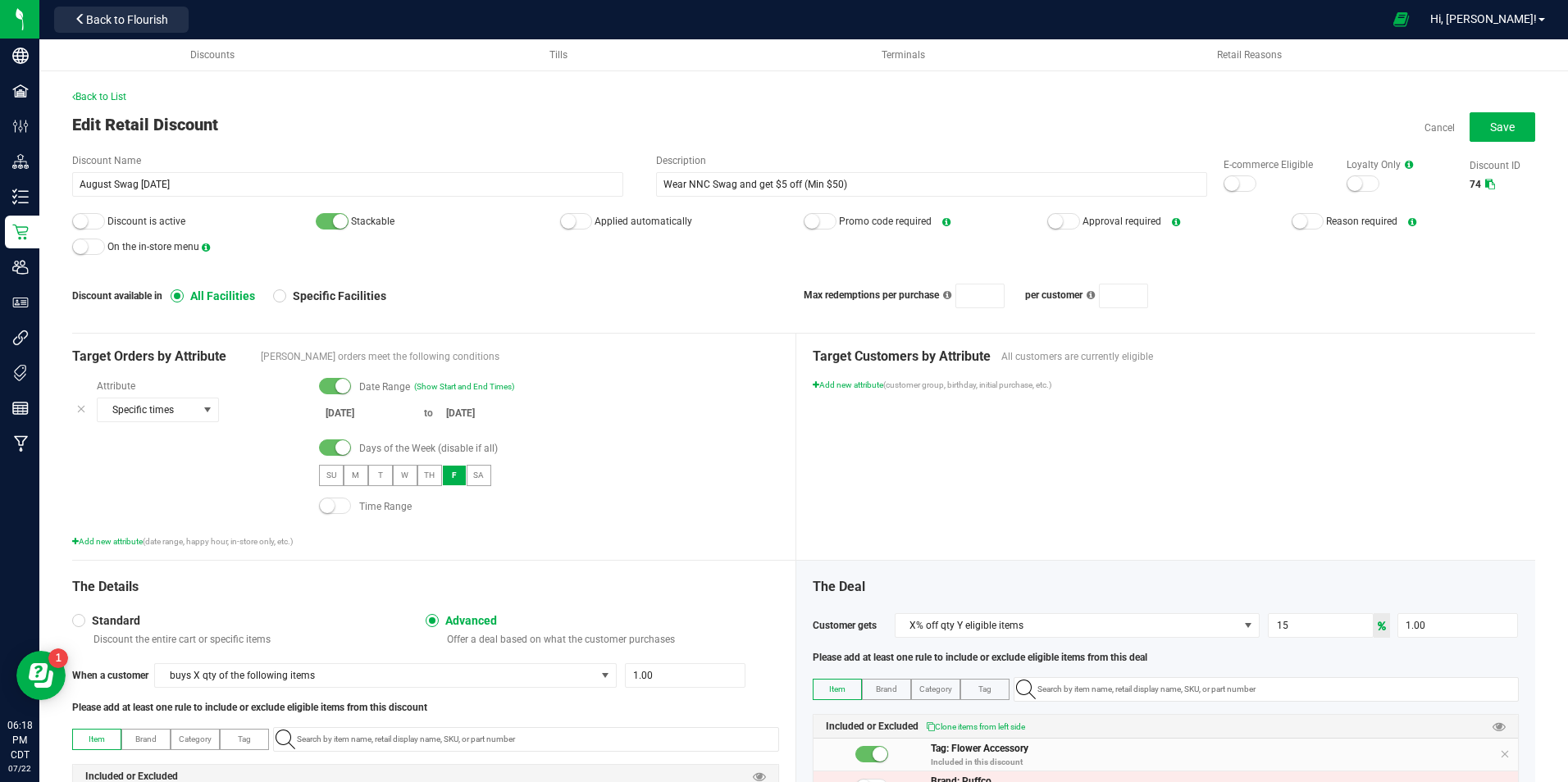 click at bounding box center [80, 221] 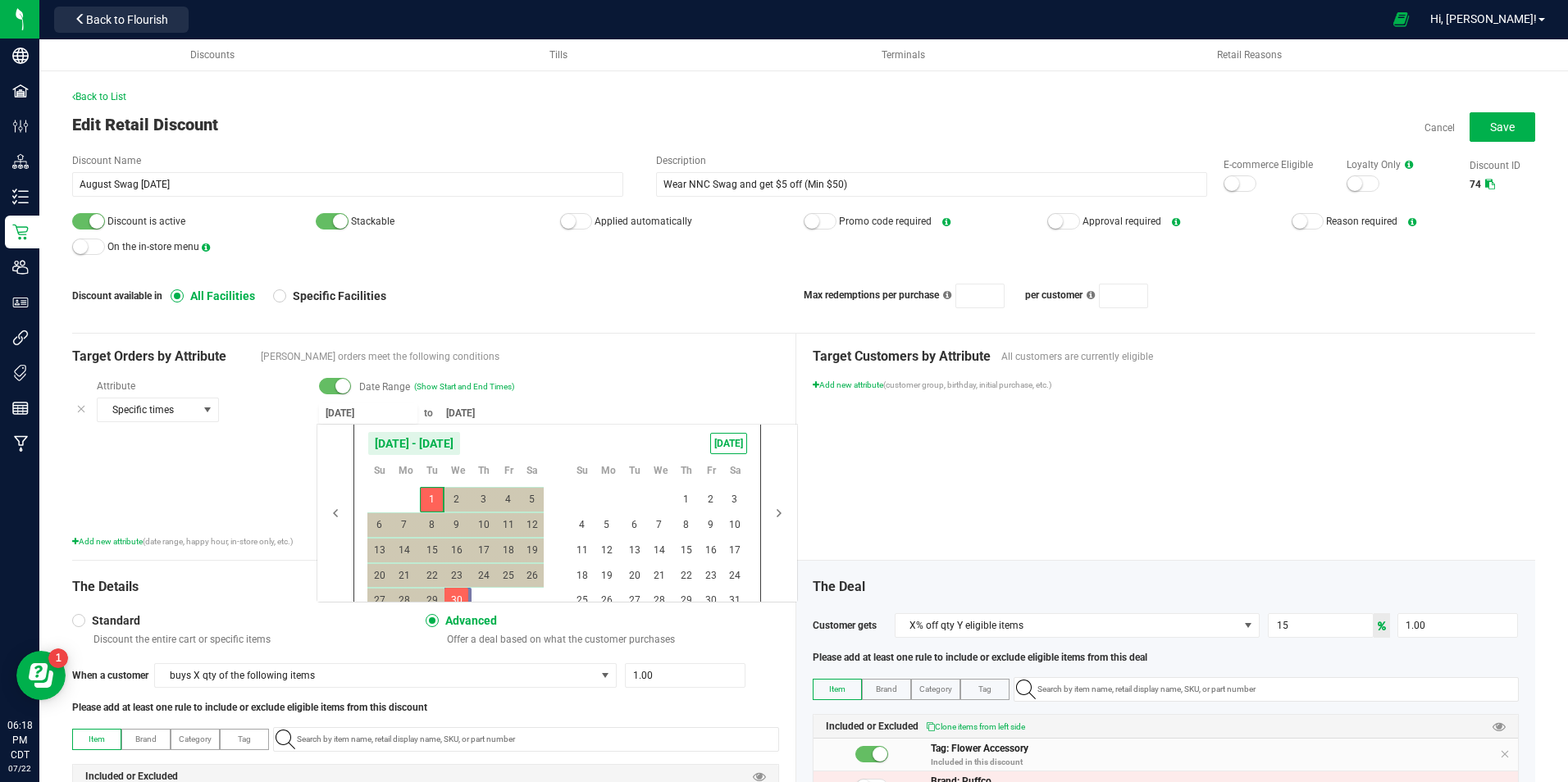 click on "[DATE]" at bounding box center (368, 413) 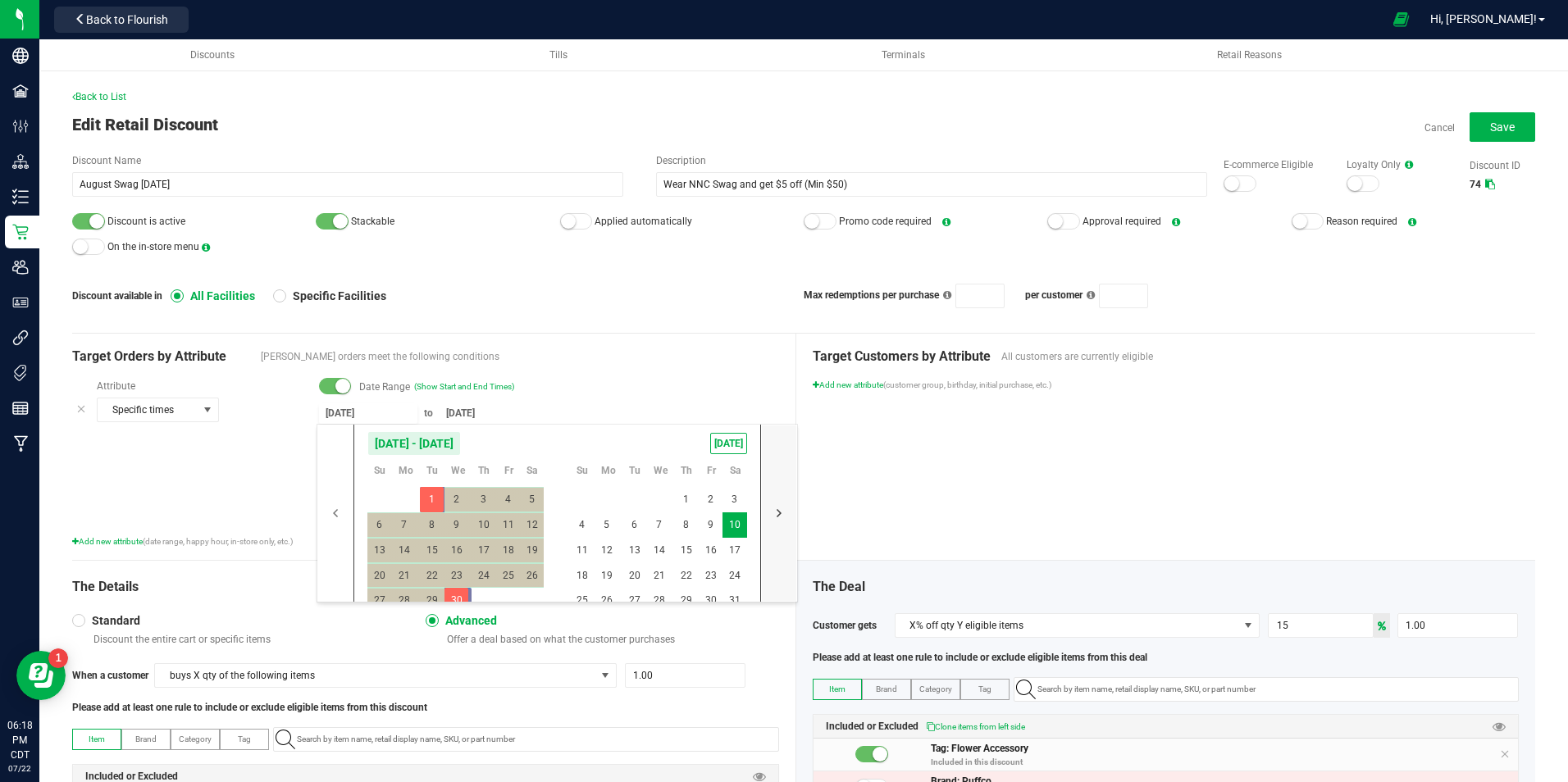 click at bounding box center (779, 513) 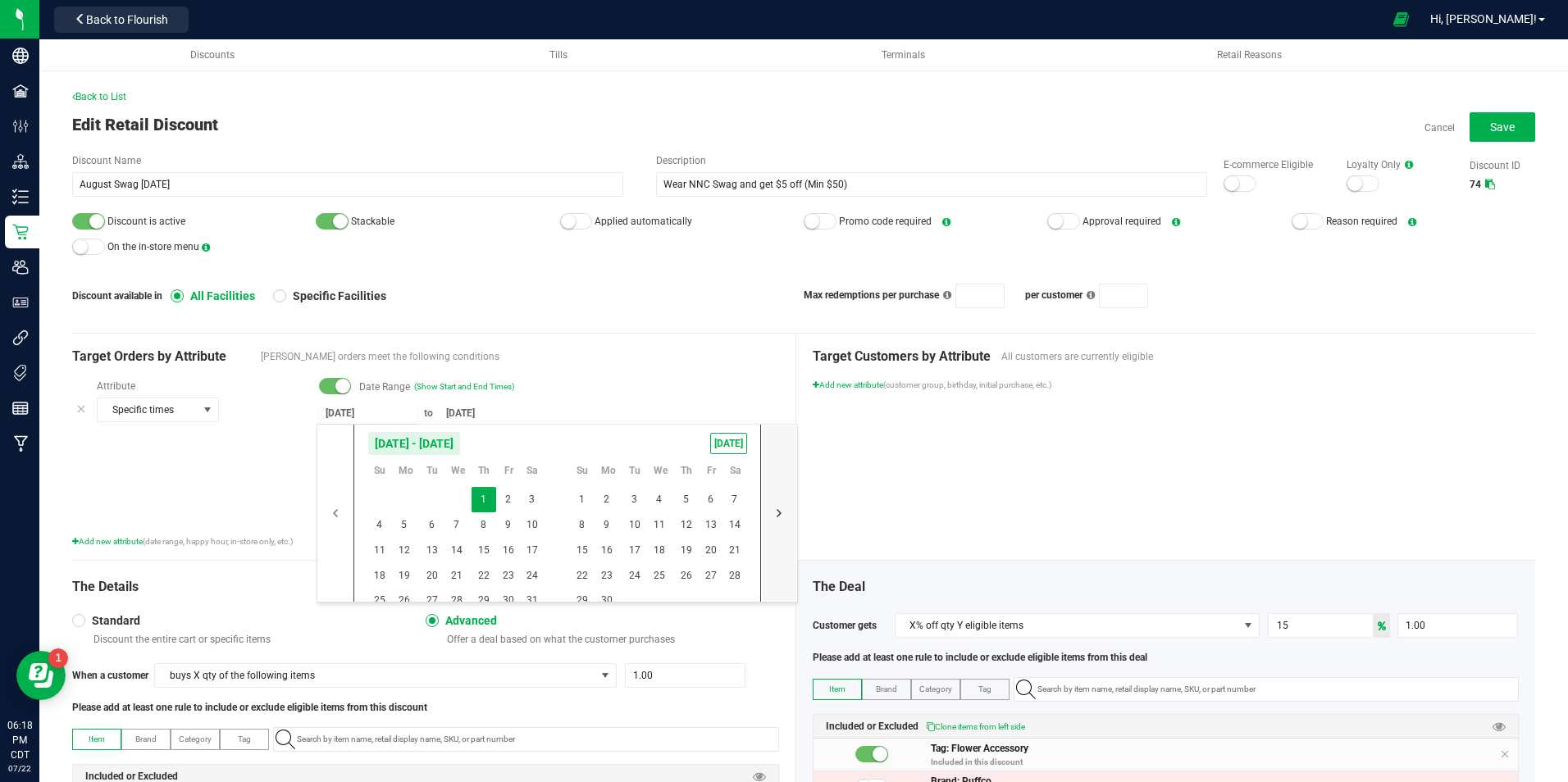 click at bounding box center (779, 513) 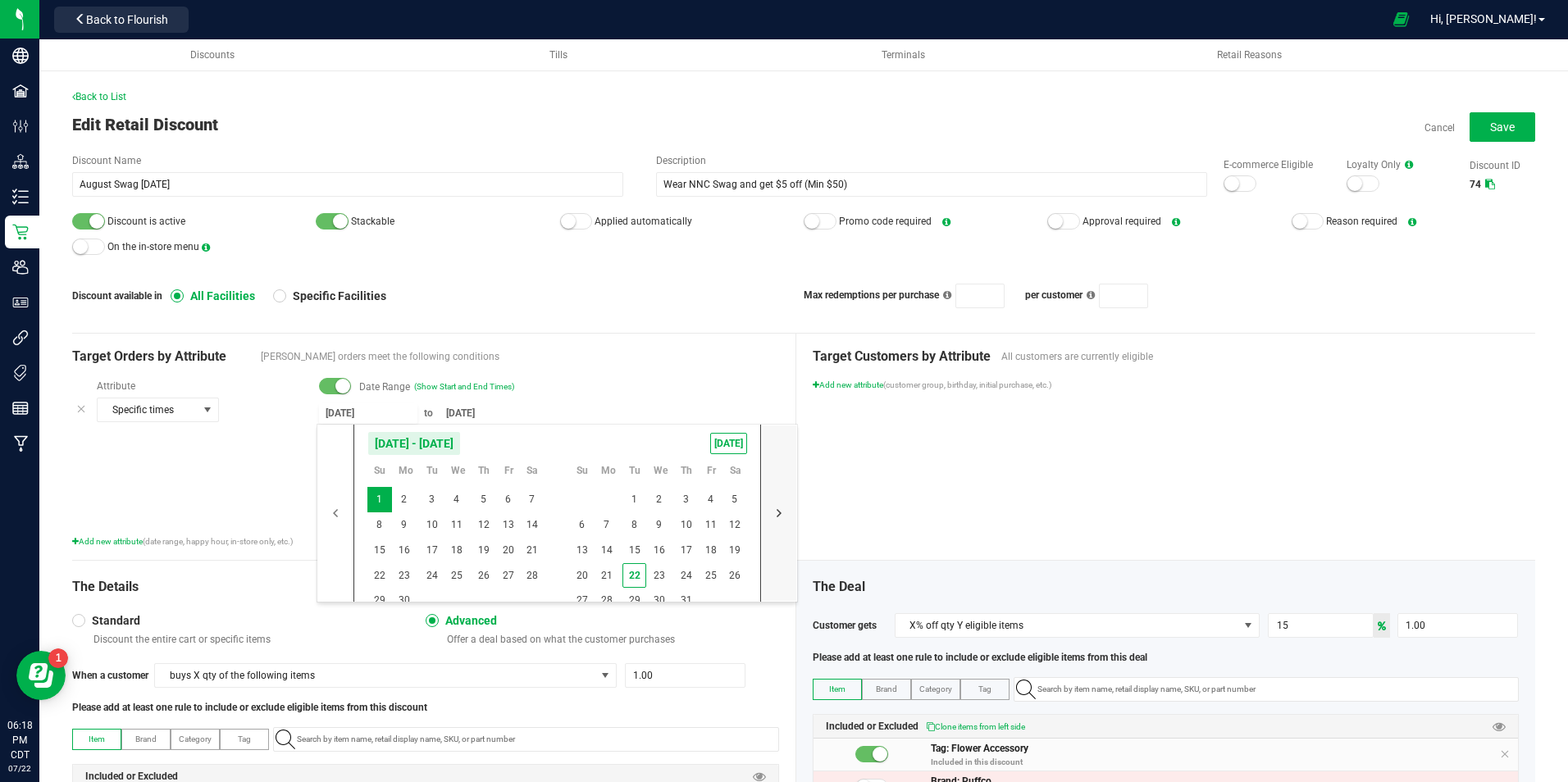 click at bounding box center [779, 513] 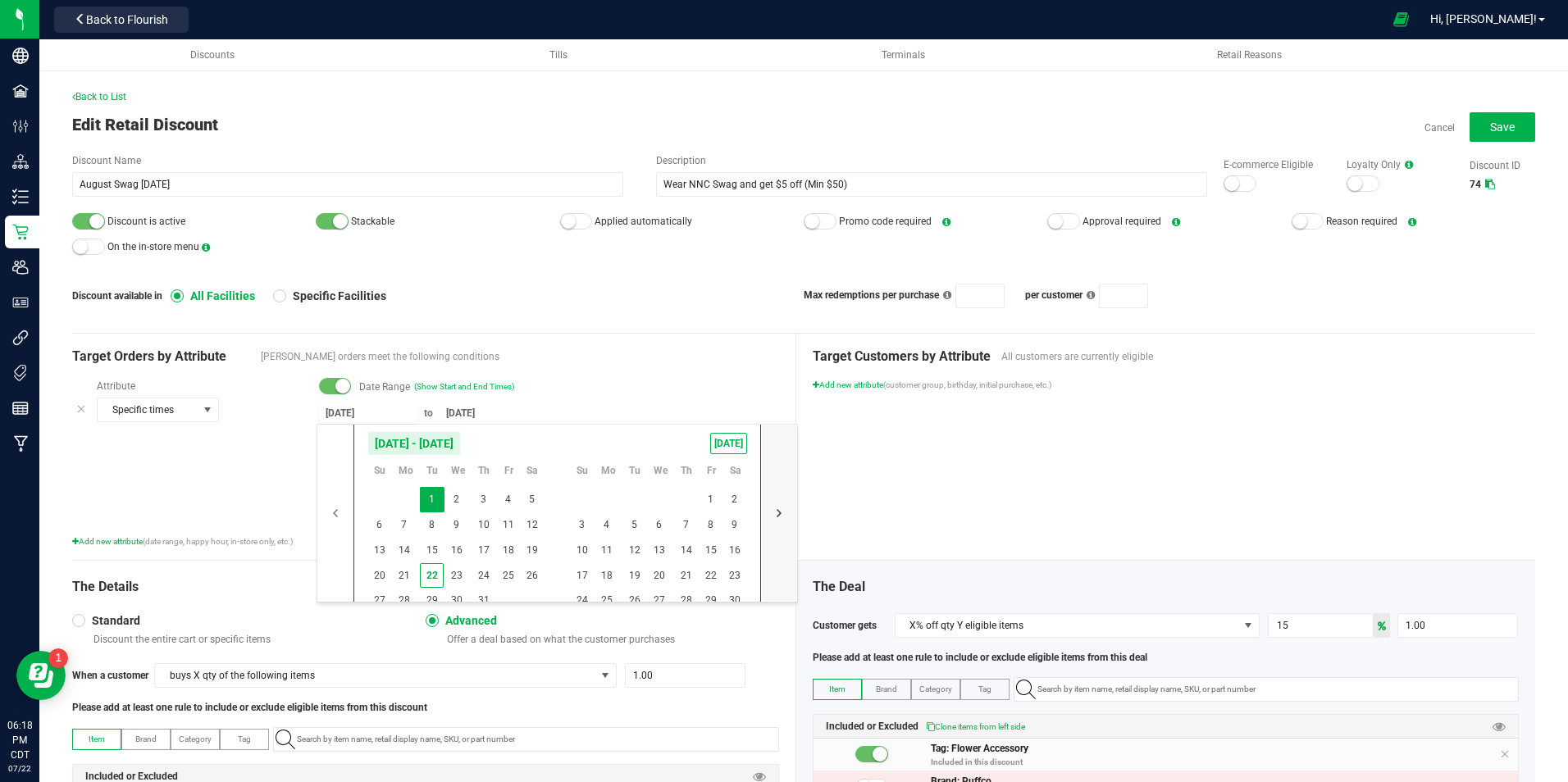 click at bounding box center [779, 513] 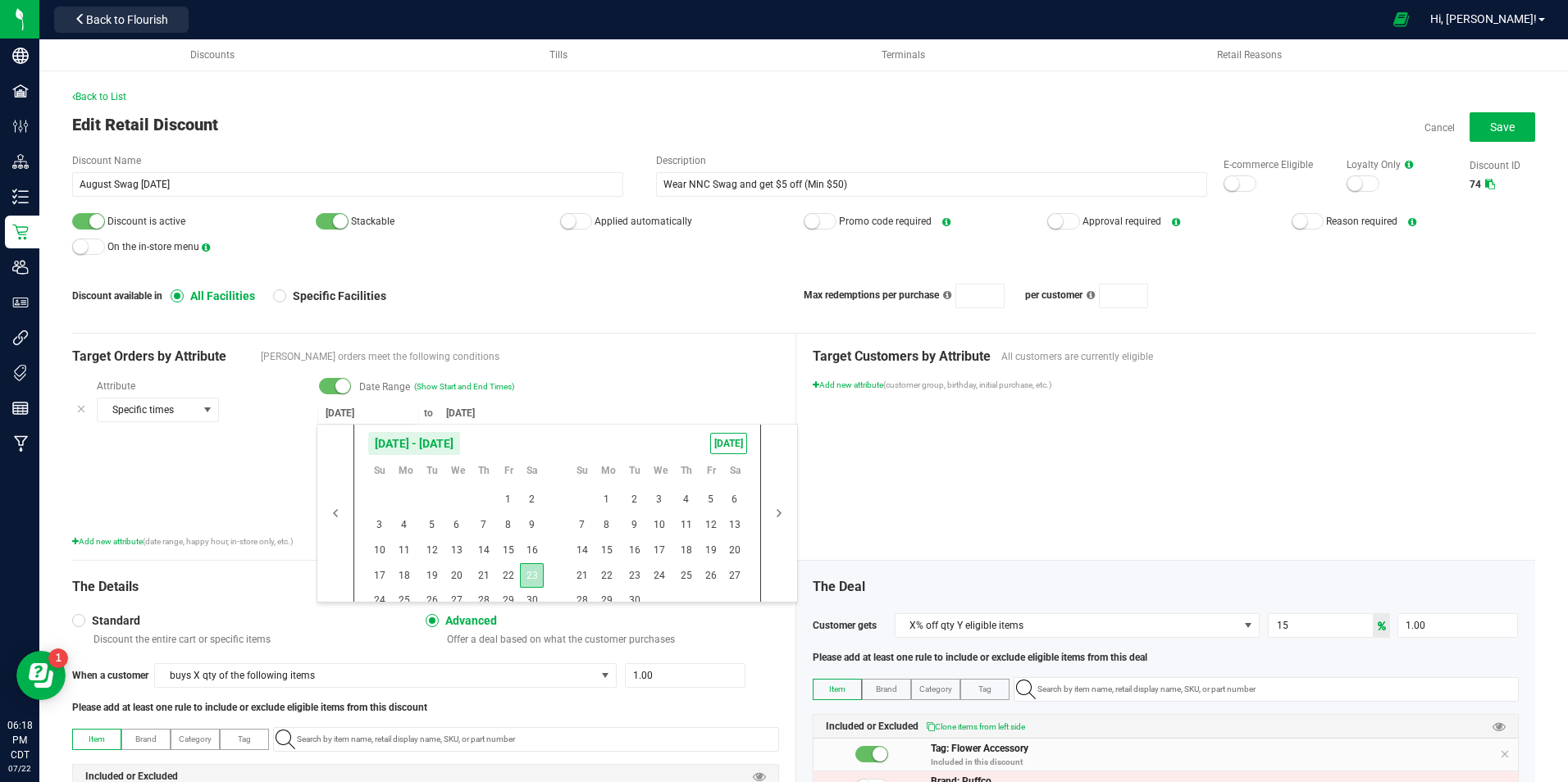 click on "23" at bounding box center (531, 575) 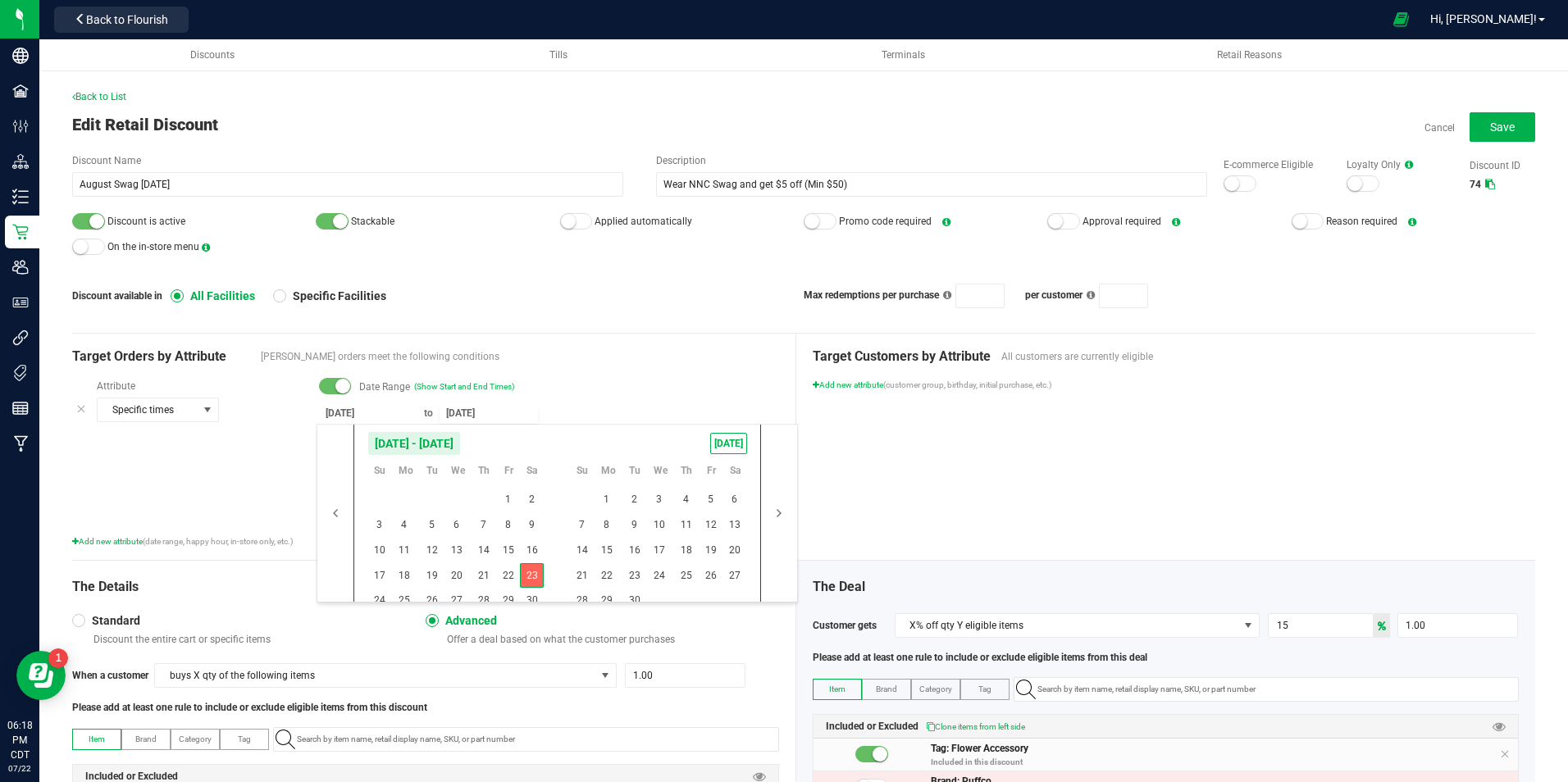 click on "23" at bounding box center [531, 575] 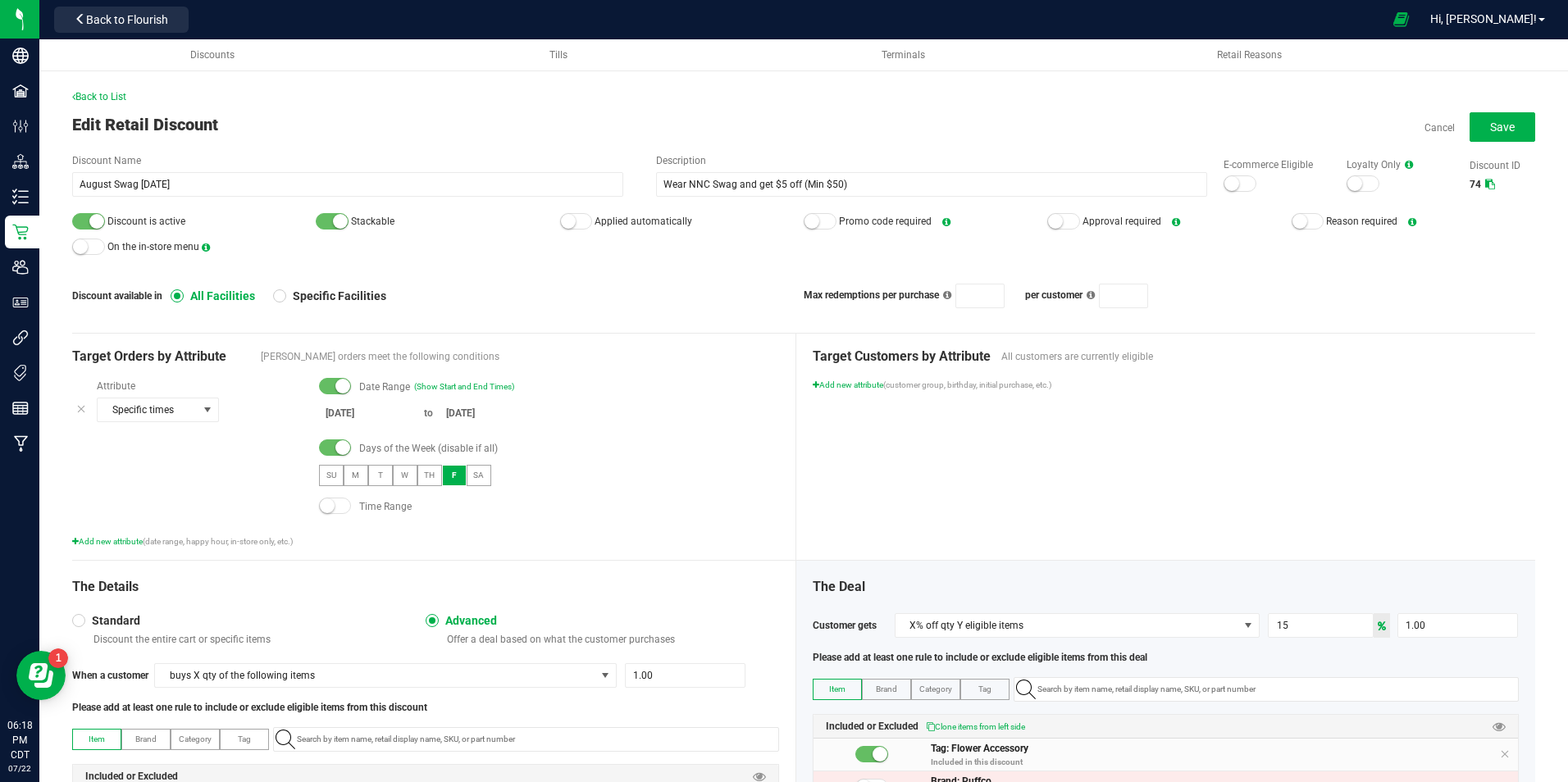click on "[DATE] to [DATE]" at bounding box center [549, 416] 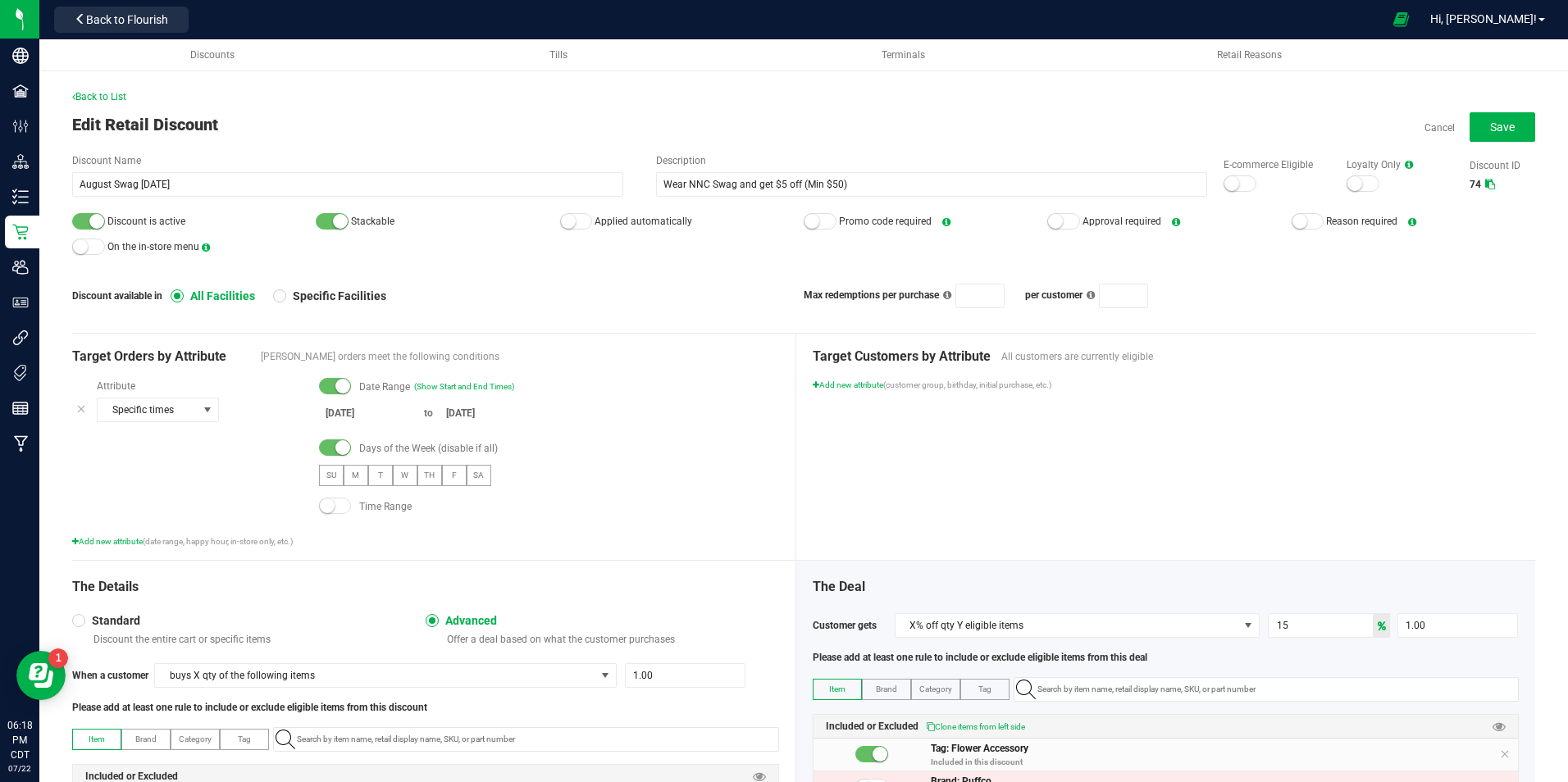 click on "SA" at bounding box center [479, 475] 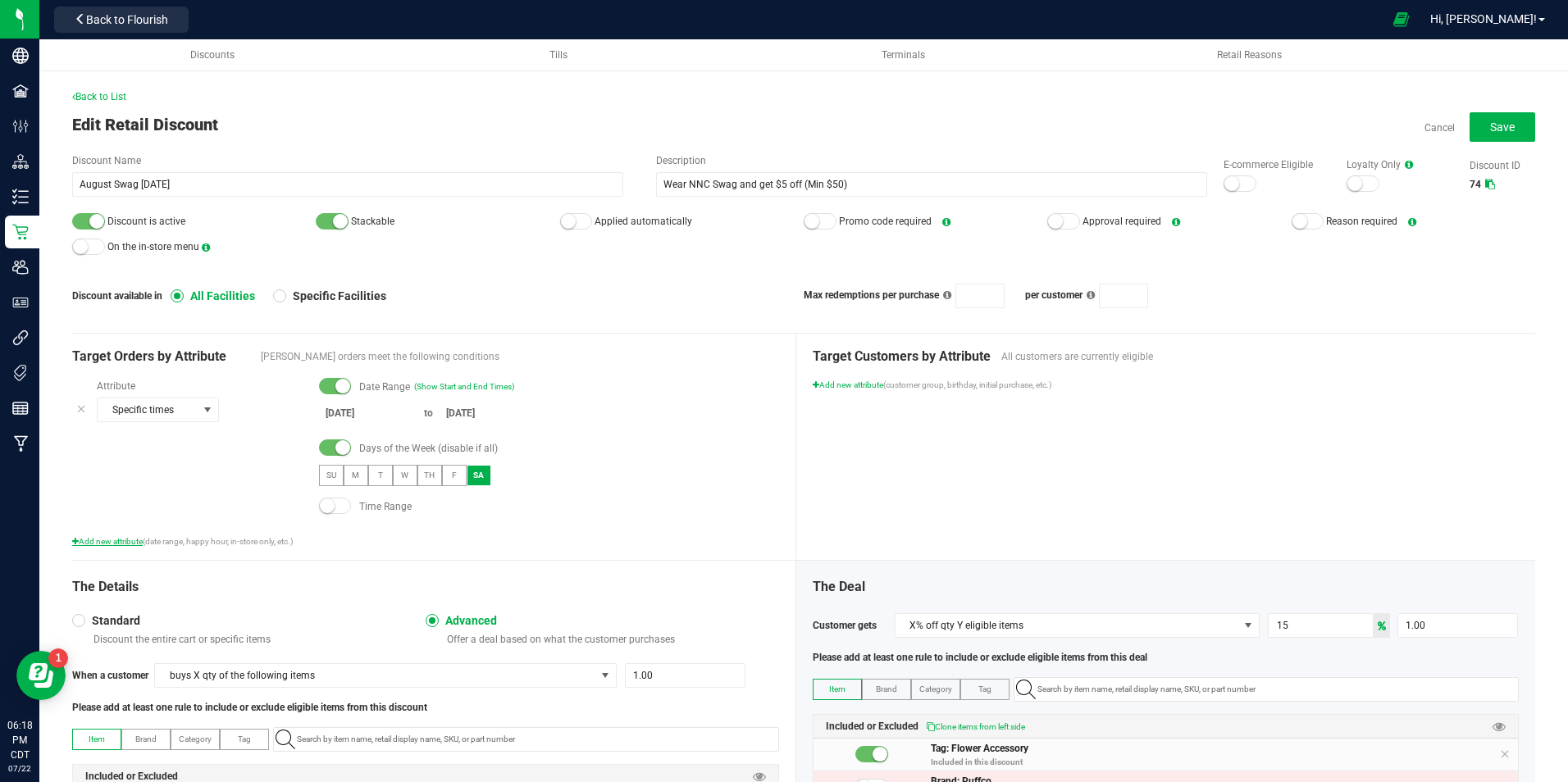 click on "Add new attribute" at bounding box center [107, 541] 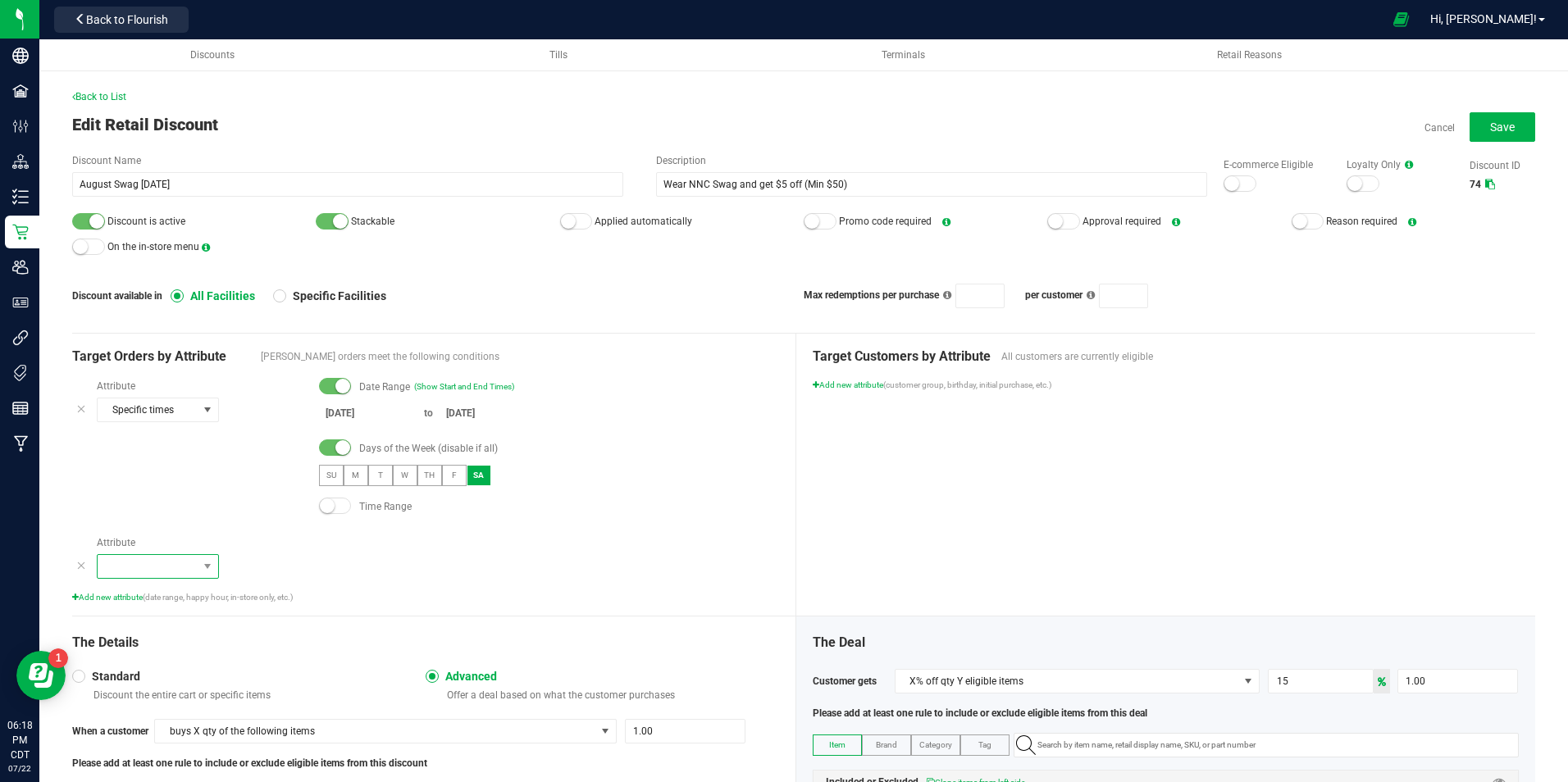 click at bounding box center (207, 566) 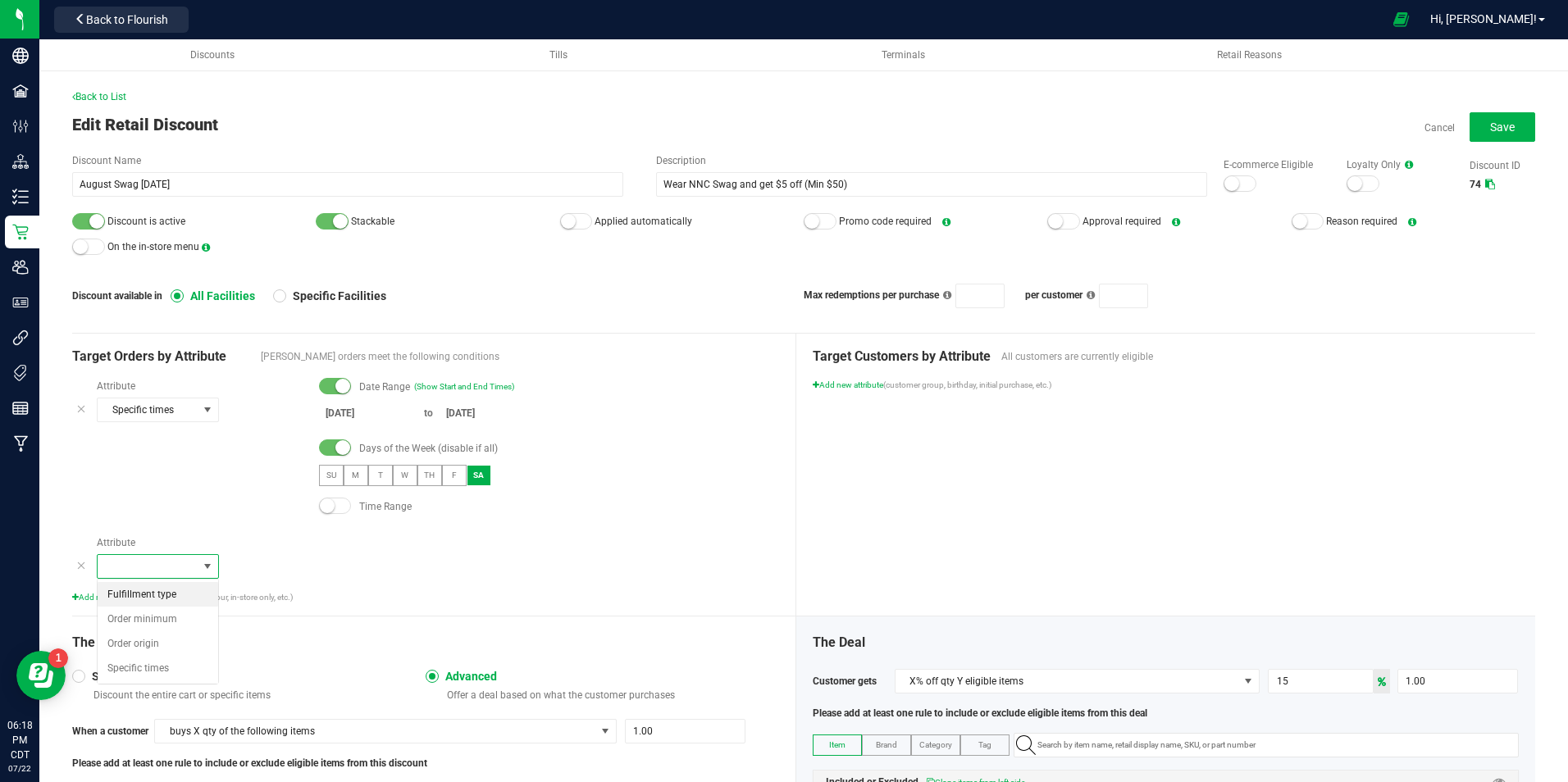 scroll, scrollTop: 81946, scrollLeft: 81886, axis: both 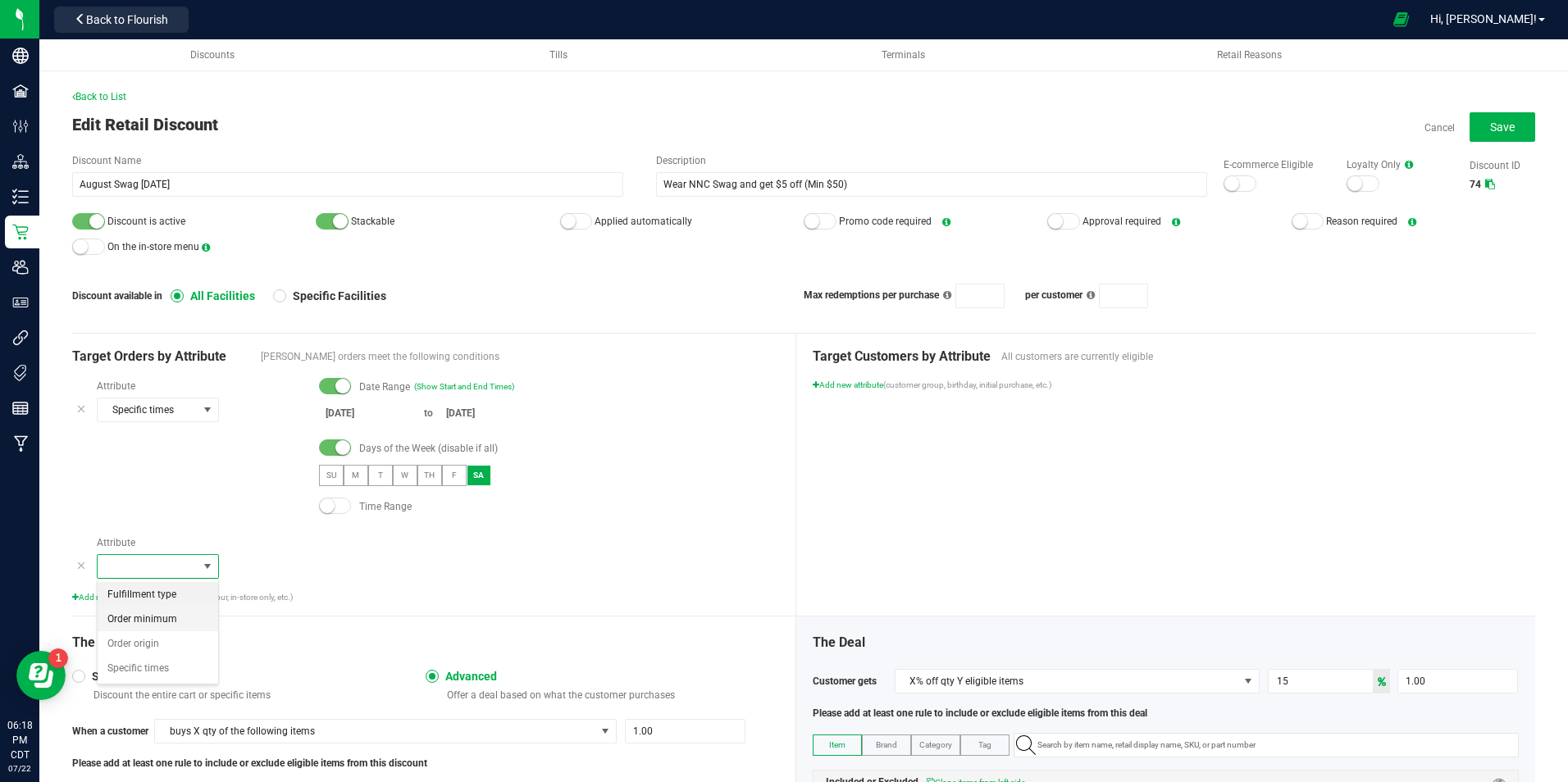 click on "Order minimum" at bounding box center (157, 619) 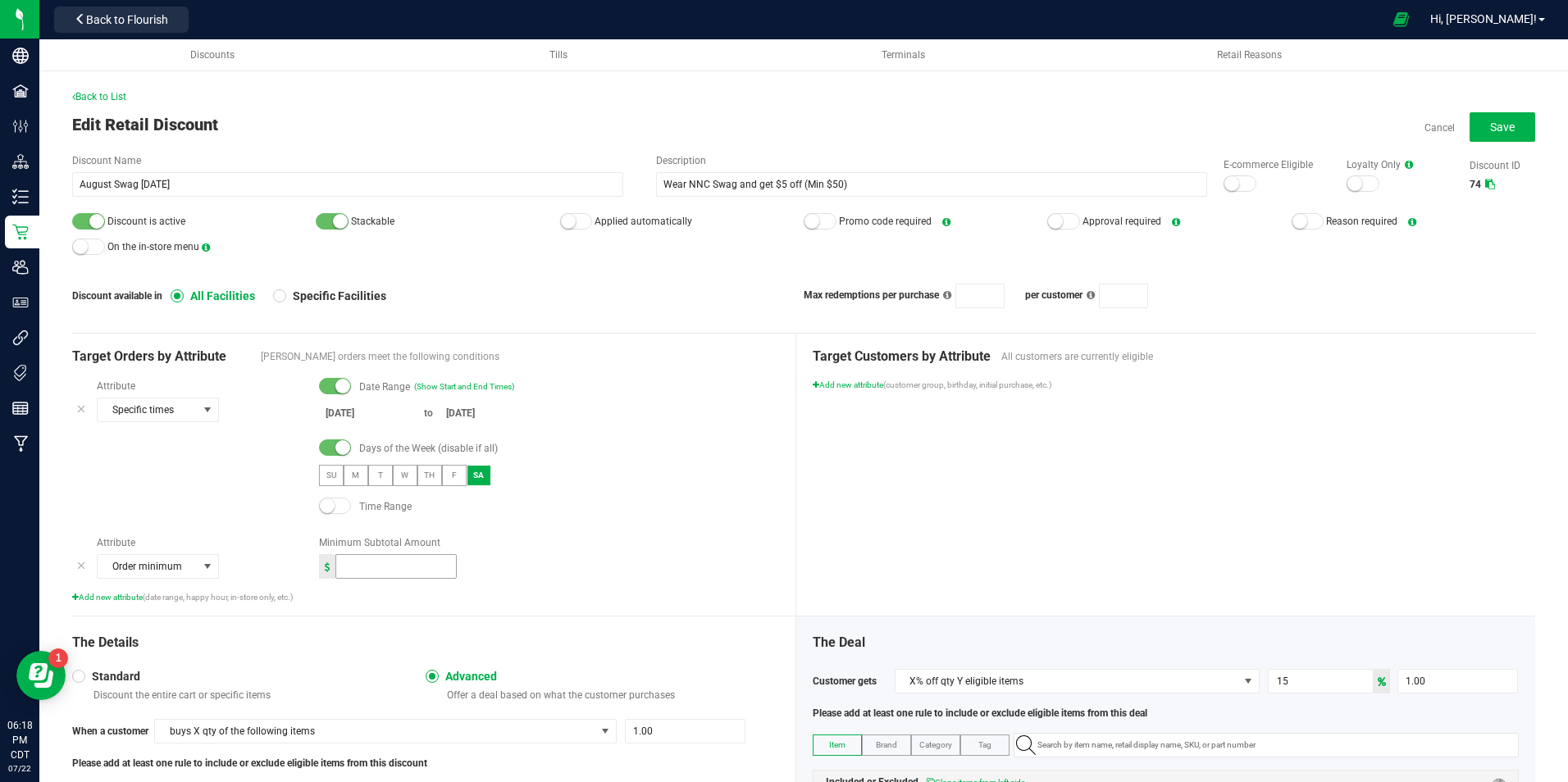 click at bounding box center (396, 566) 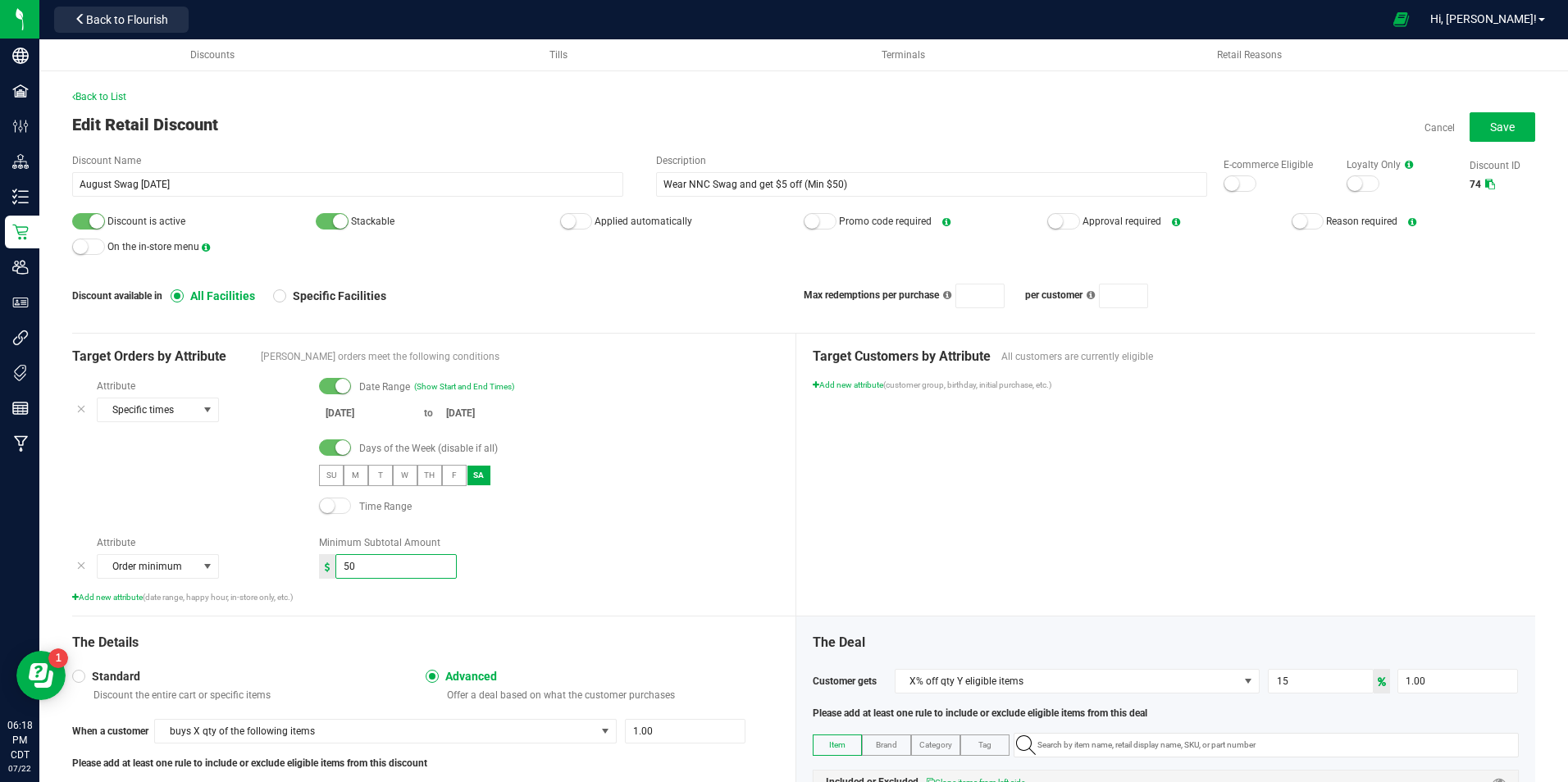 type on "50.00" 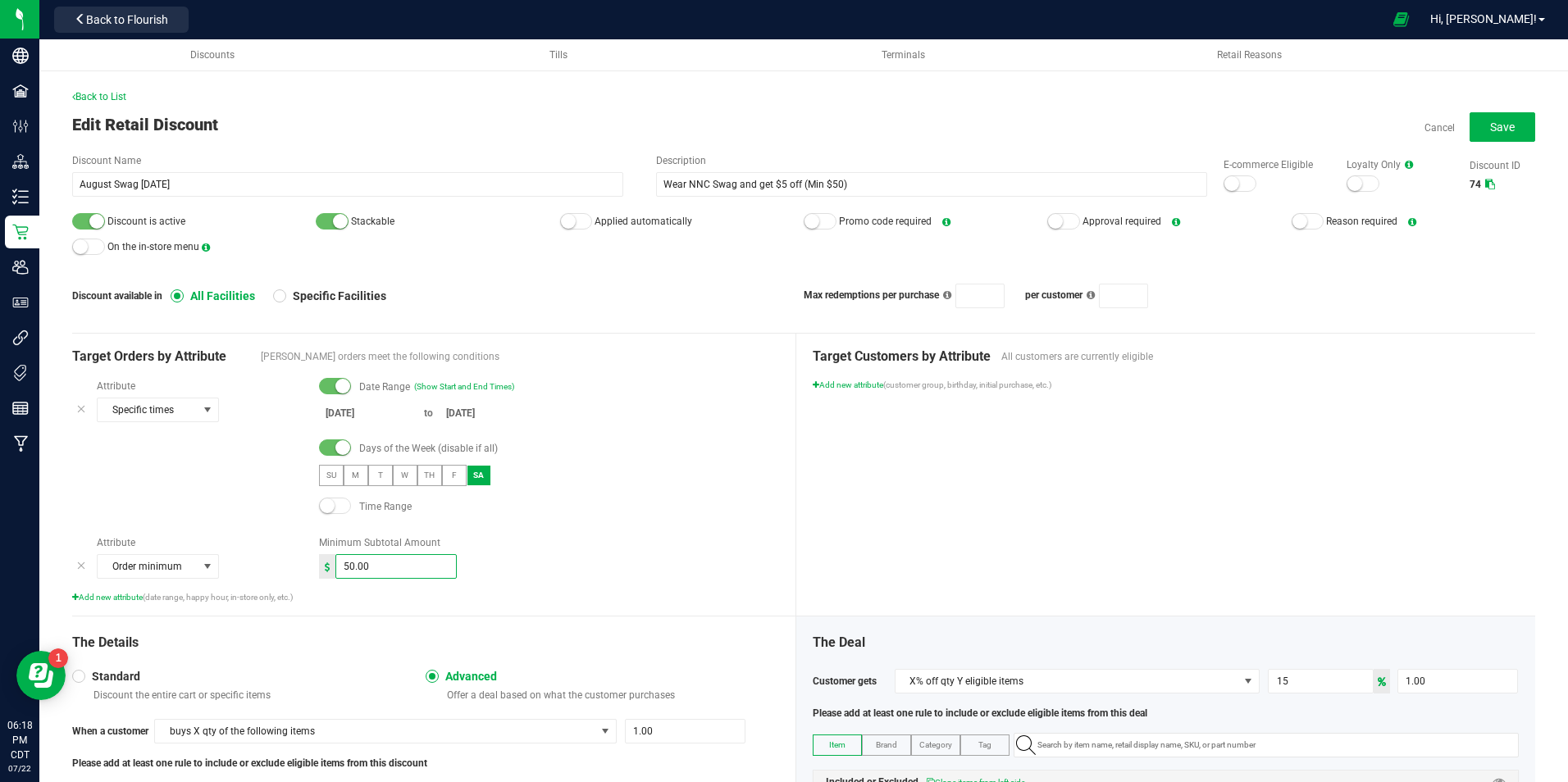click on "Time Range" at bounding box center (549, 507) 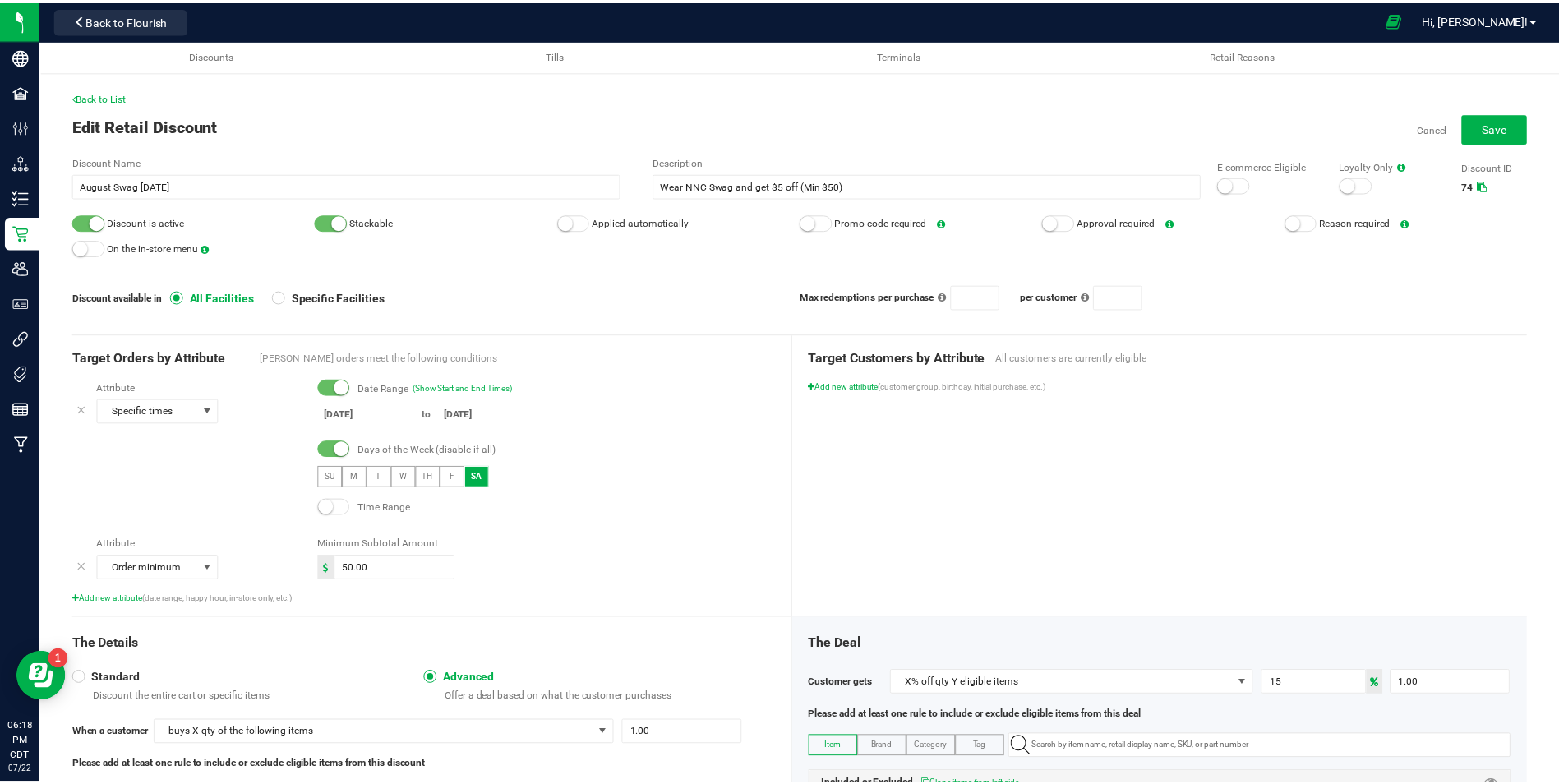 scroll, scrollTop: 122, scrollLeft: 0, axis: vertical 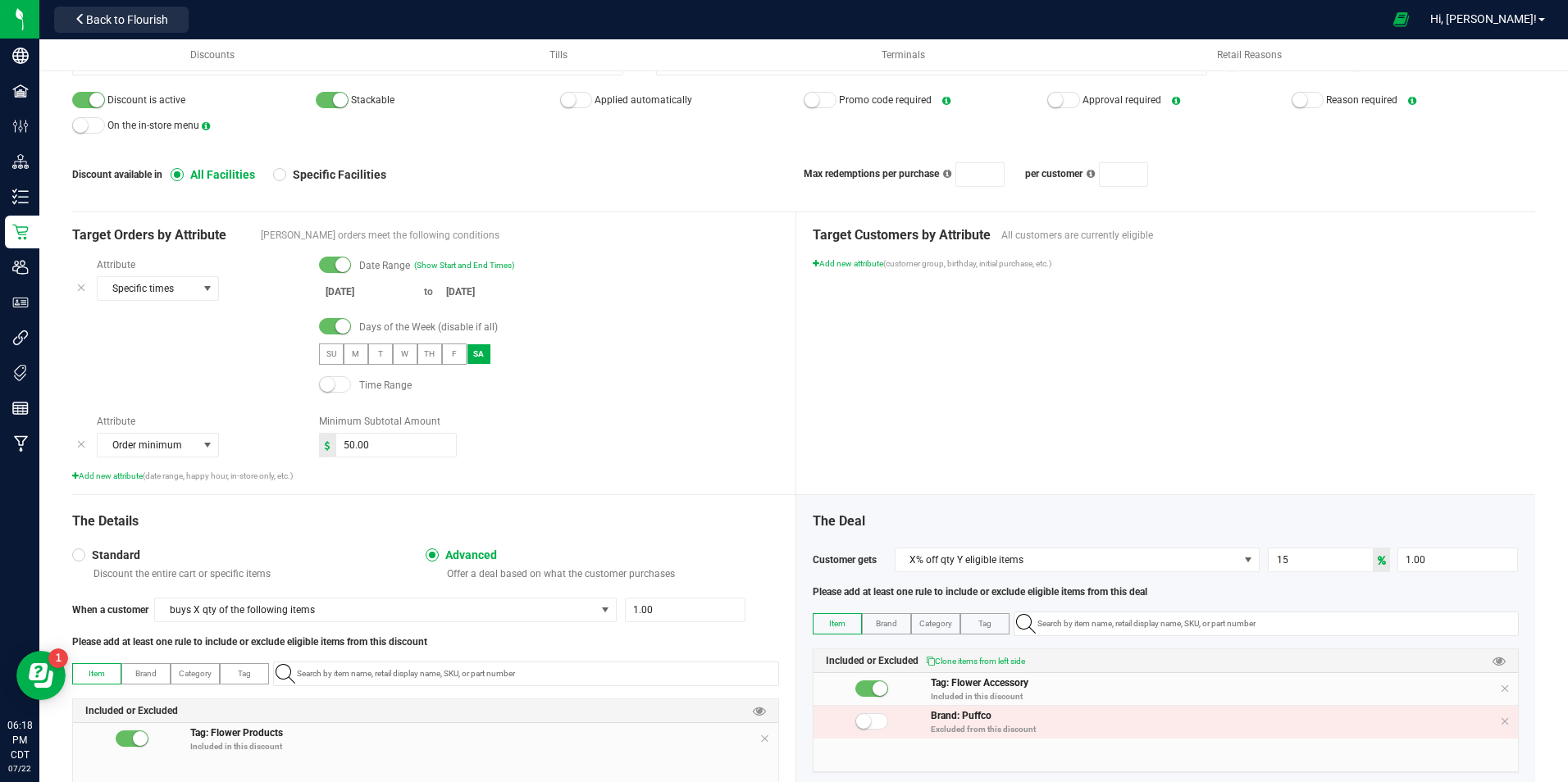 click on "Standard" at bounding box center (112, 555) 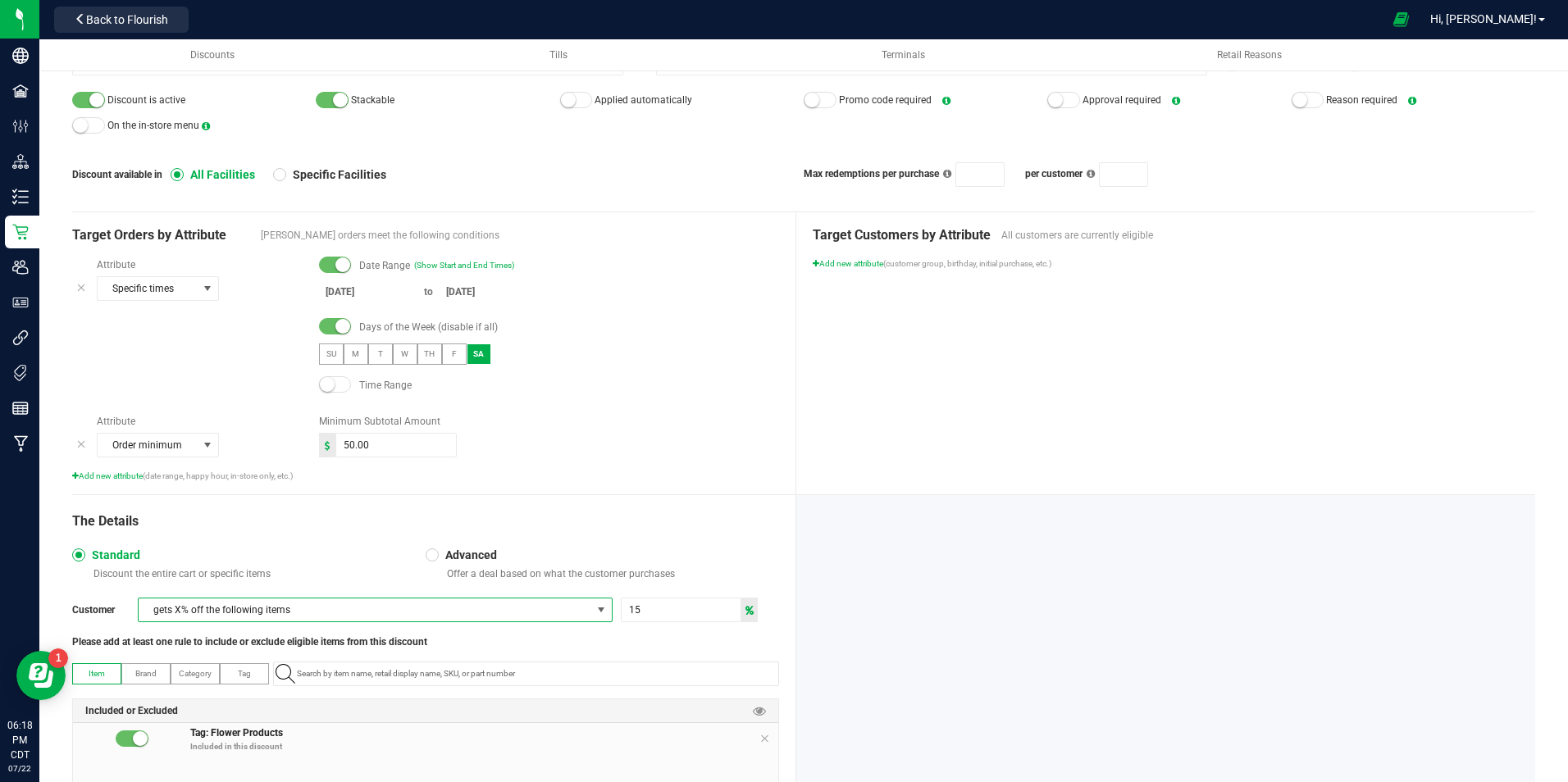 click on "gets X% off the following items" at bounding box center (365, 610) 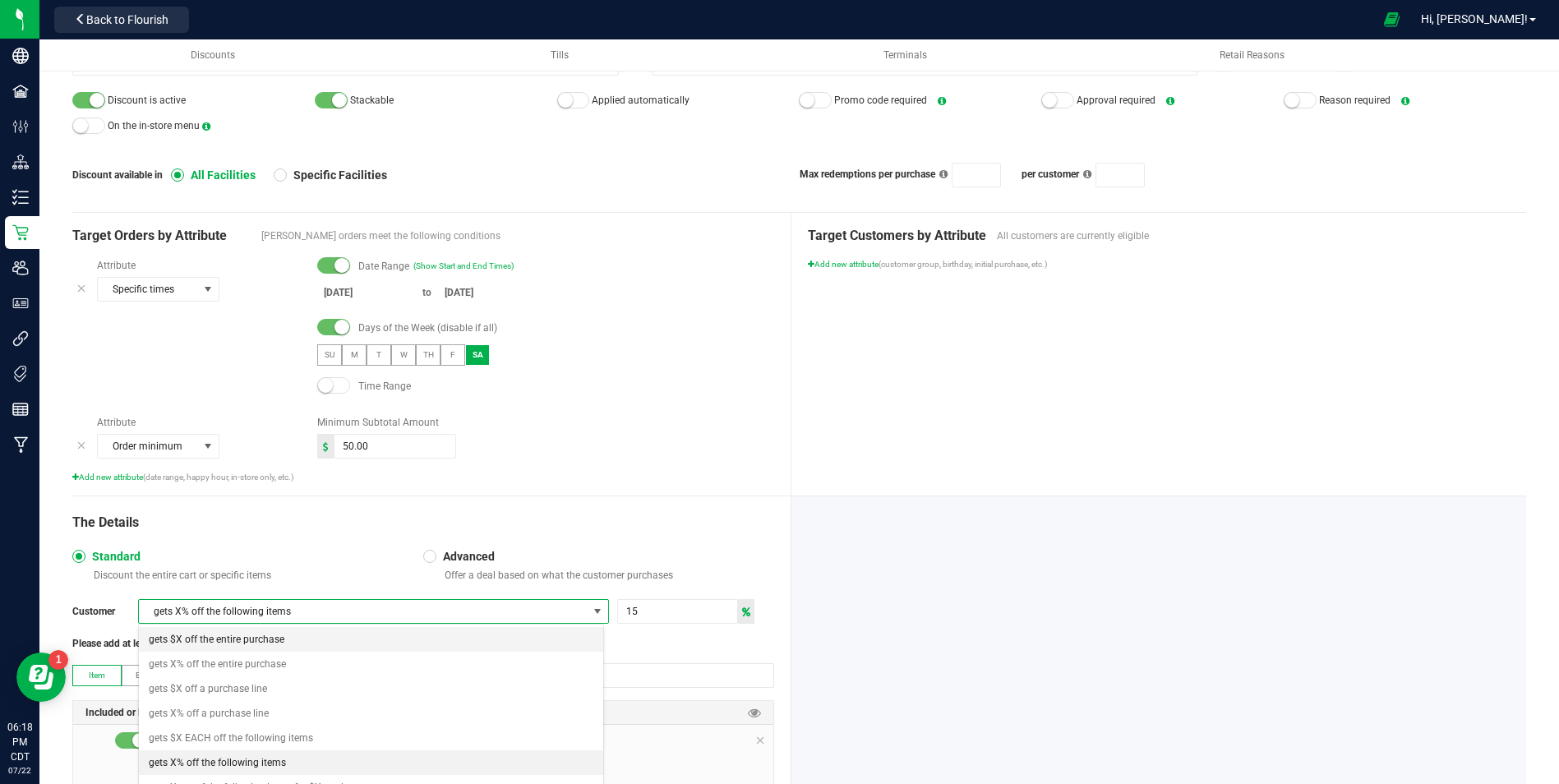 scroll, scrollTop: 82156, scrollLeft: 81716, axis: both 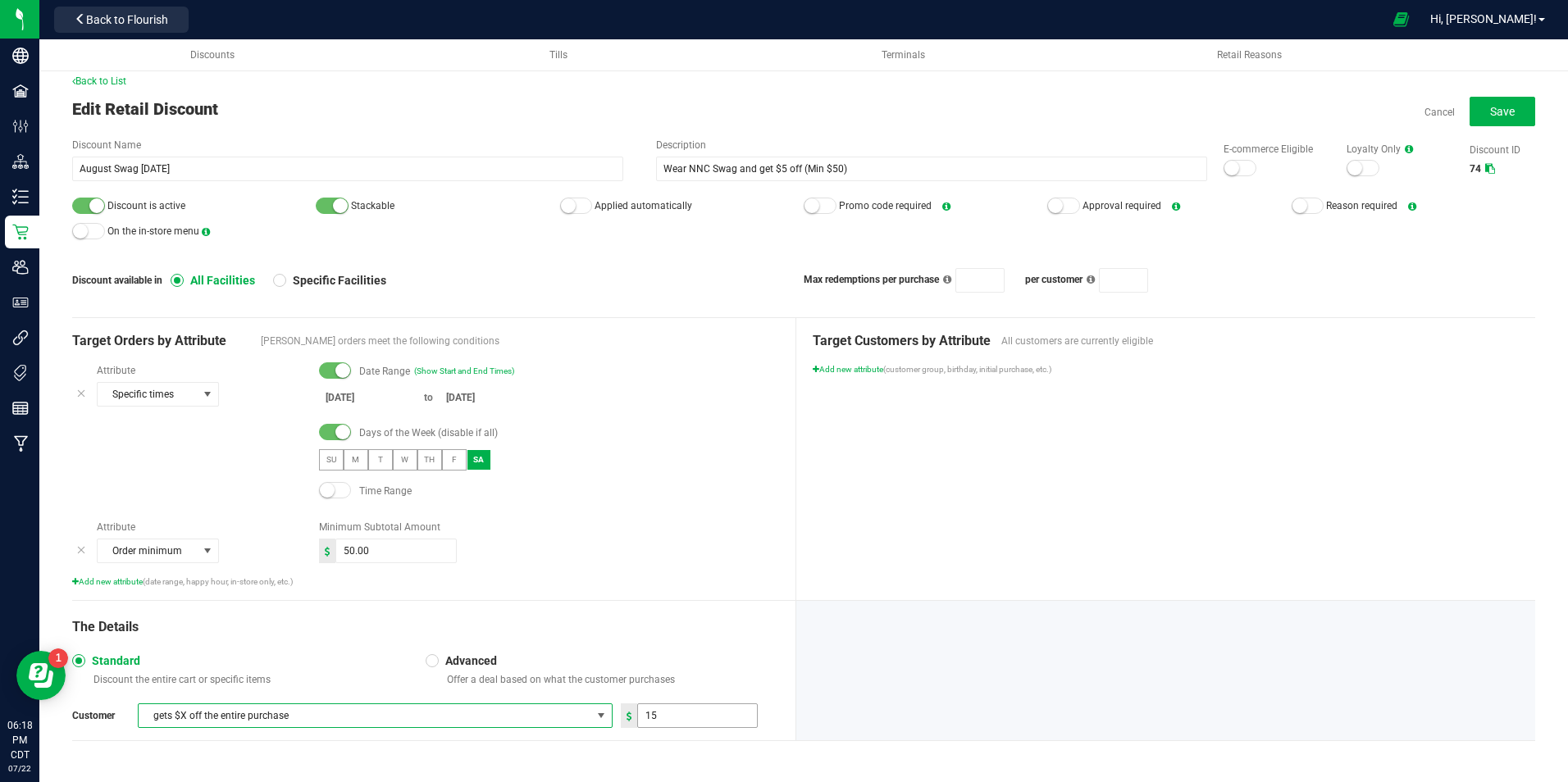 click on "15" at bounding box center (697, 716) 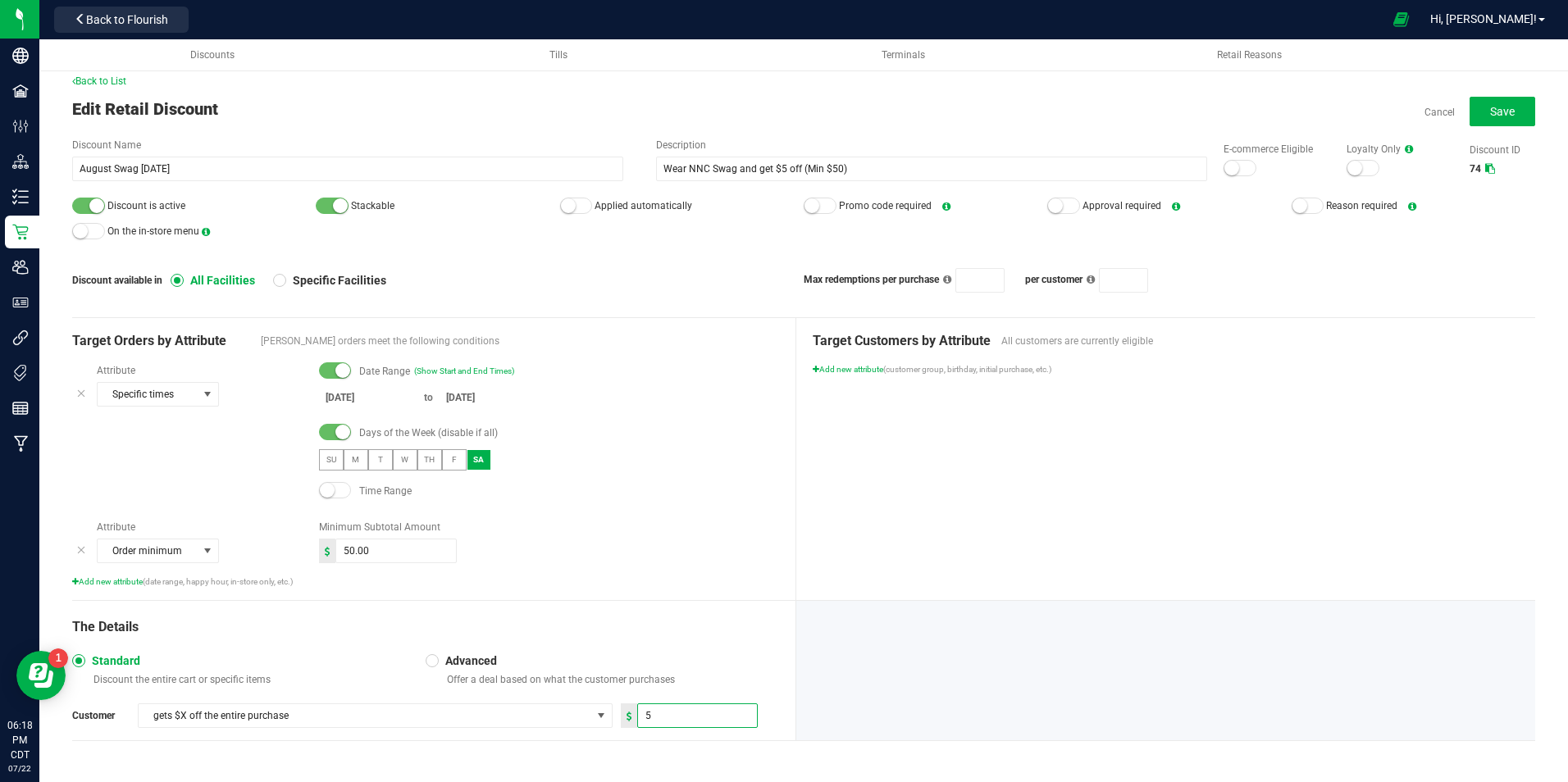 type on "5.00" 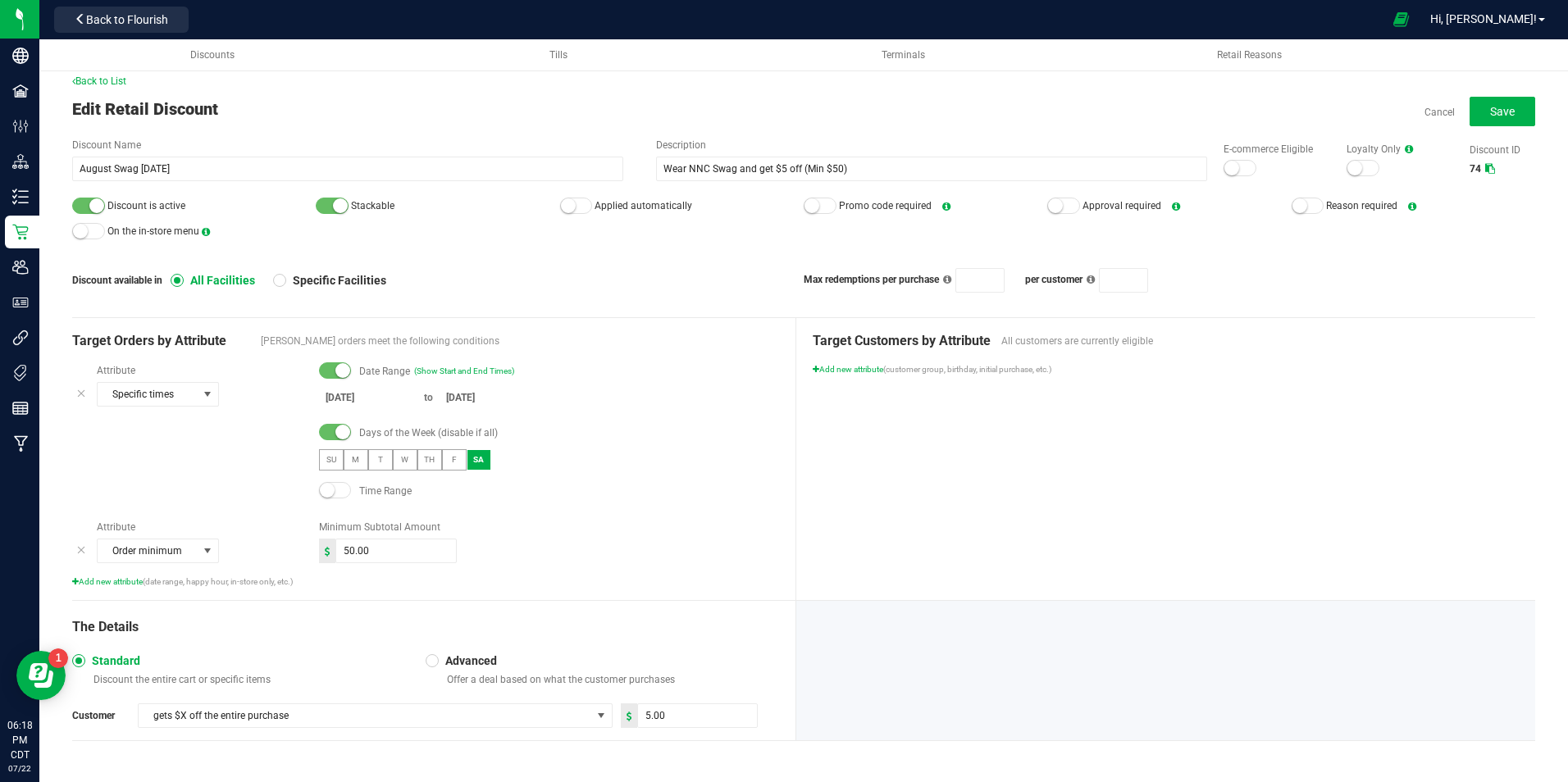 click on "The Details" at bounding box center [426, 627] 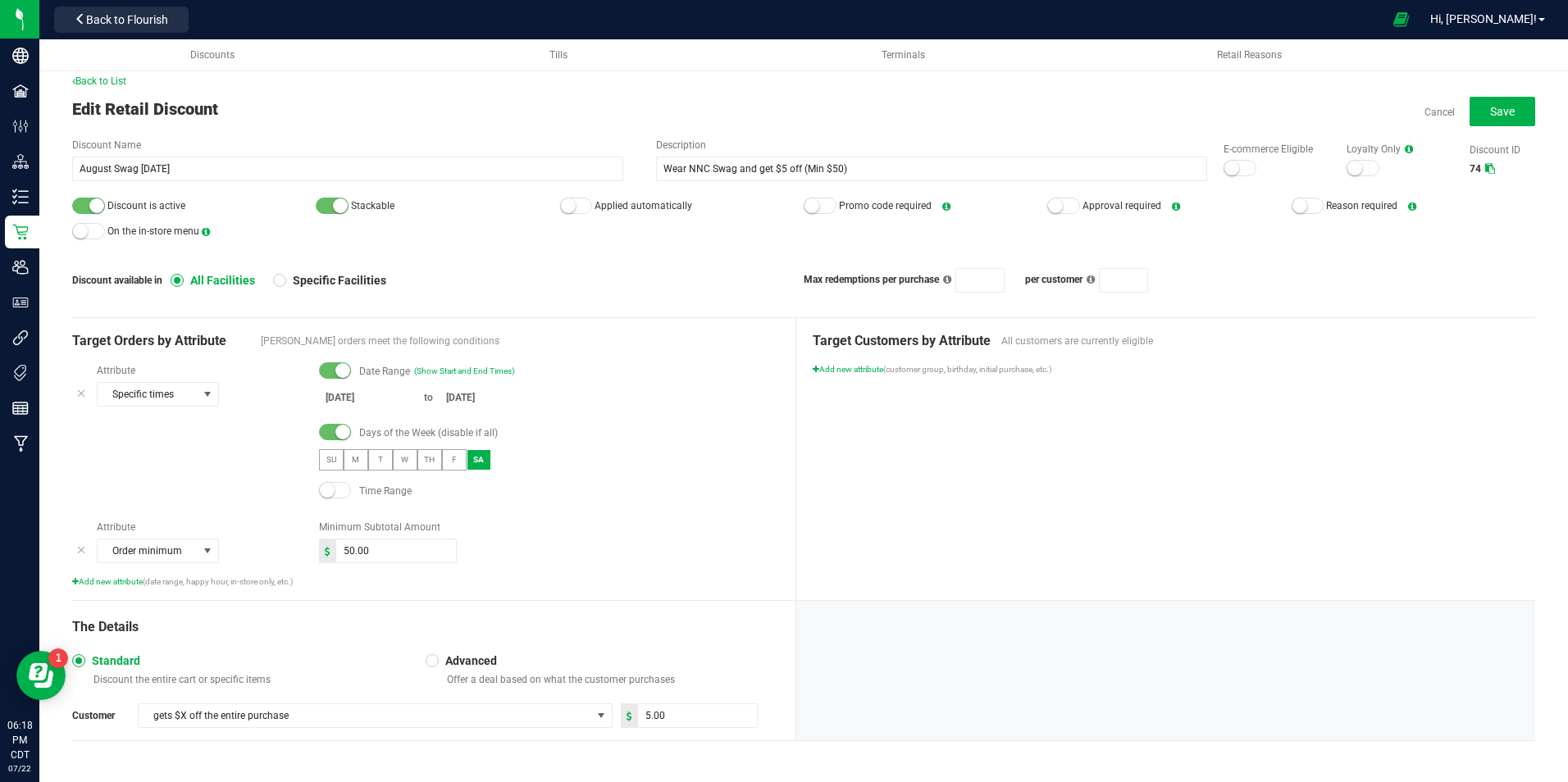 click on "Target Orders by Attribute   Eligible orders meet the following conditions   Attribute  Specific times  Date Range   (Show Start and End Times)  [DATE] to [DATE] Days of the Week (disable if all)  SU   M   T   W   TH   F   SA  Time Range  Attribute  Order minimum  Minimum Subtotal Amount  50.00  Add new attribute   (date range, happy hour, in-store only, etc.)" at bounding box center [434, 459] 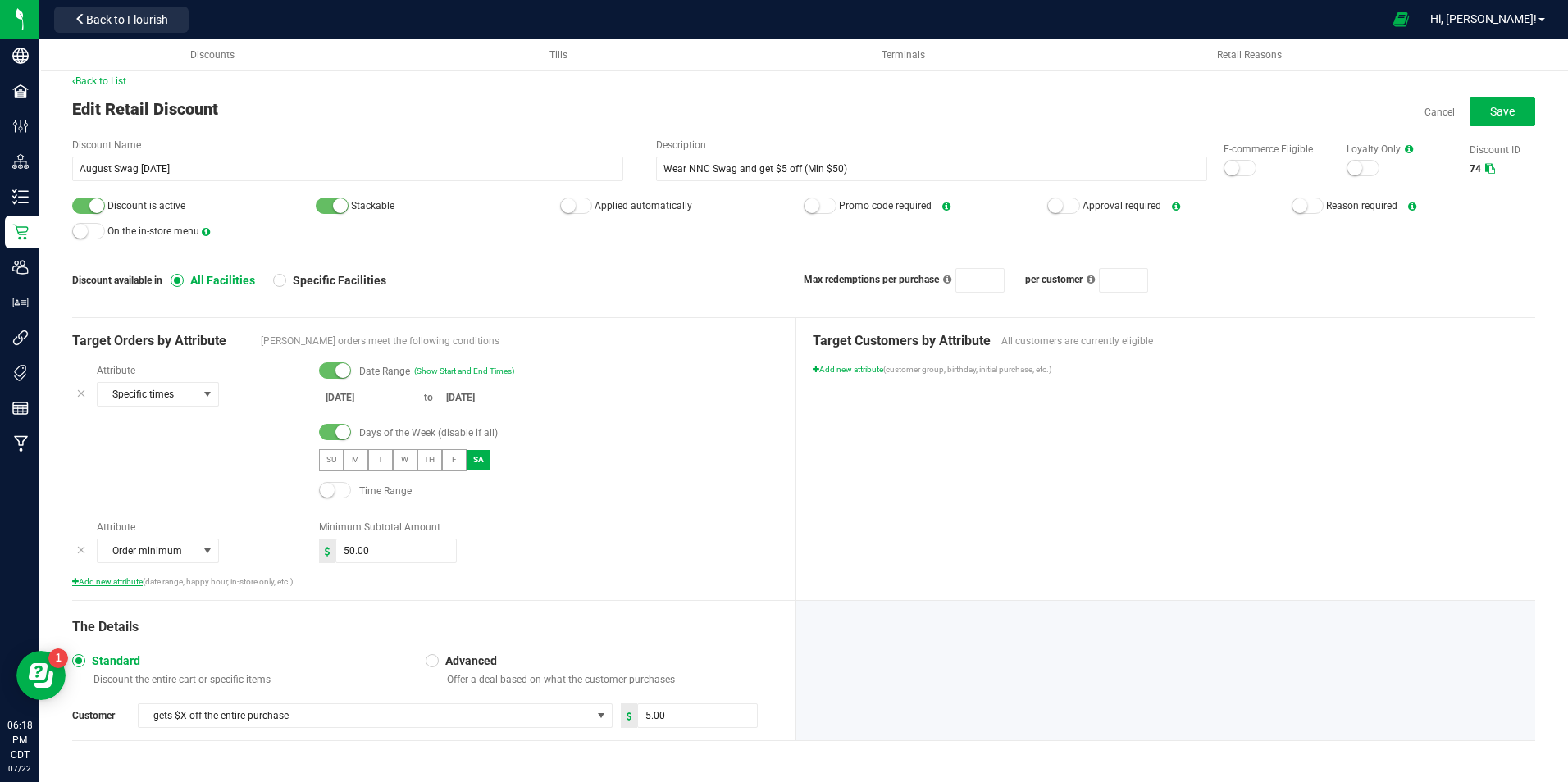 click on "Add new attribute" at bounding box center [107, 581] 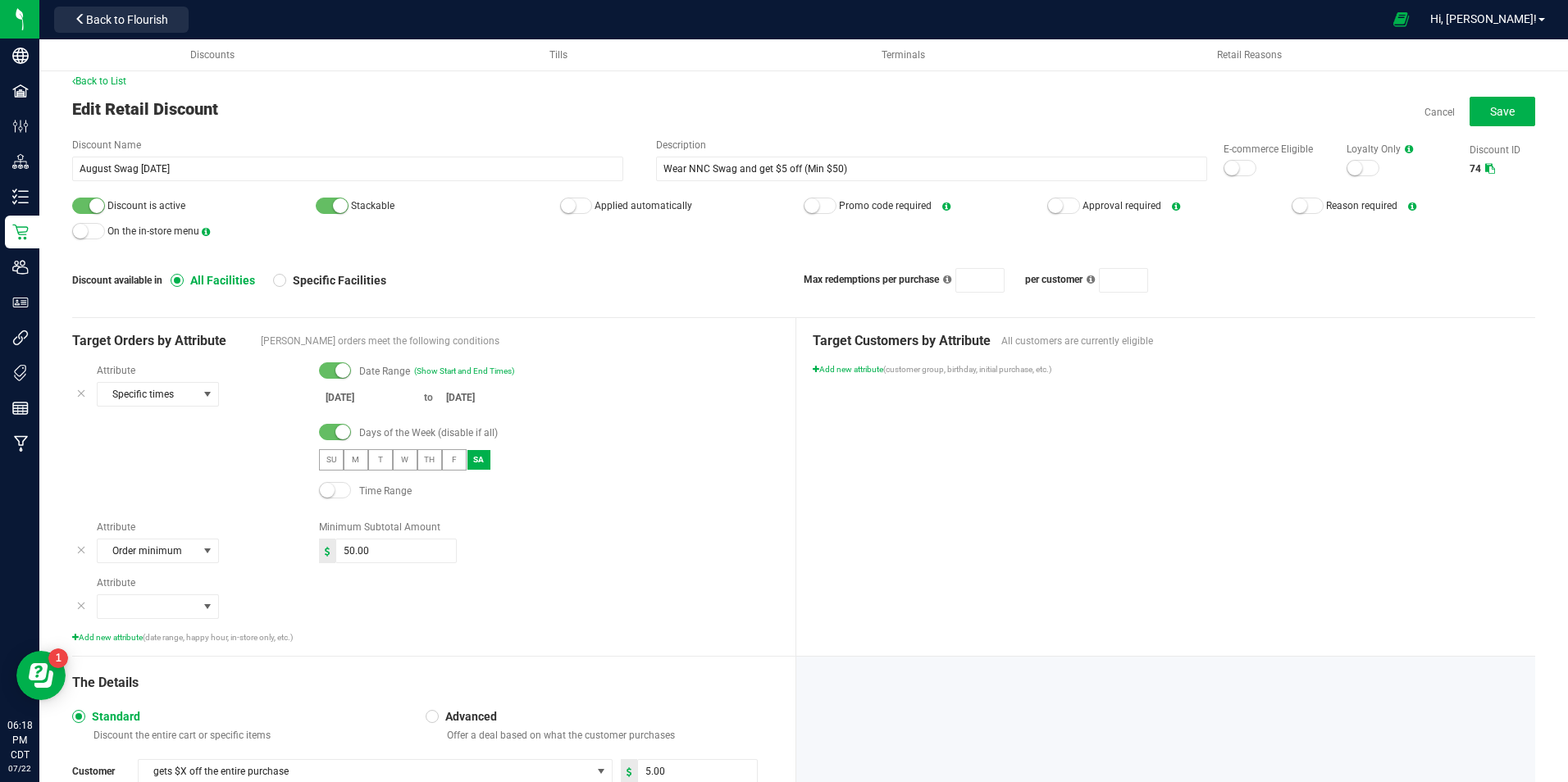 click on "Attribute" at bounding box center [199, 583] 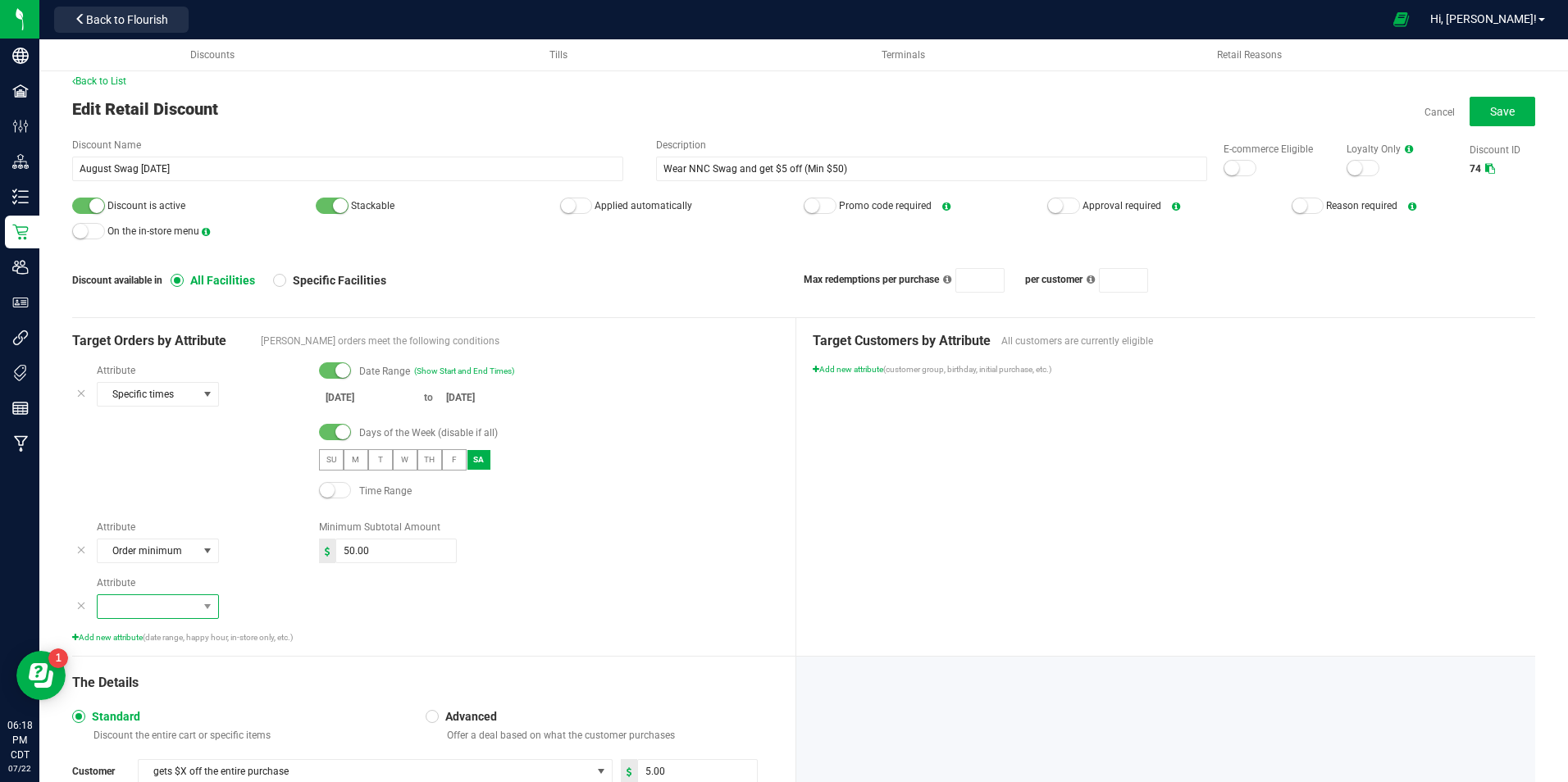 click at bounding box center (148, 607) 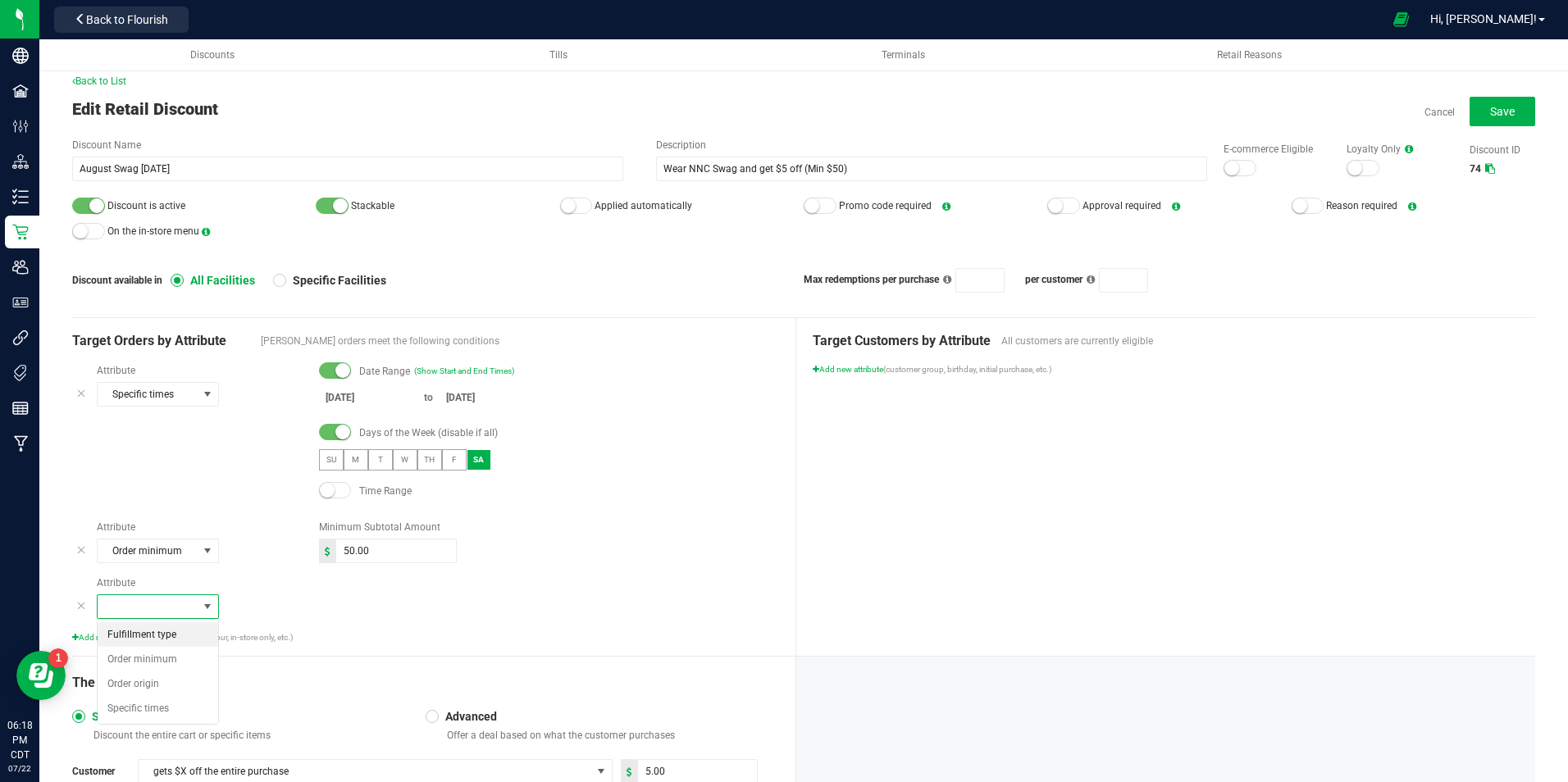 scroll, scrollTop: 81946, scrollLeft: 81886, axis: both 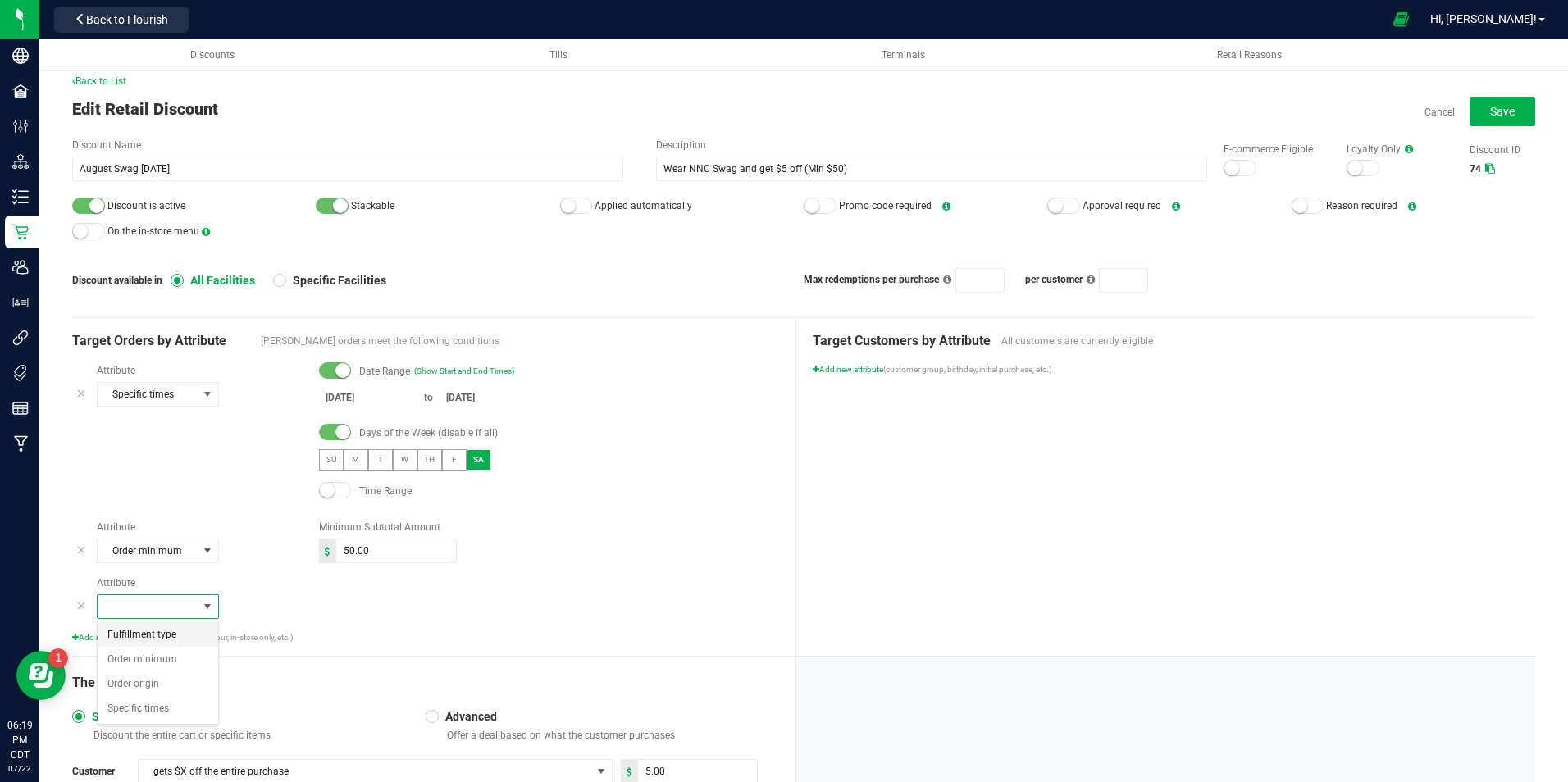 click on "Fulfillment type" at bounding box center (142, 634) 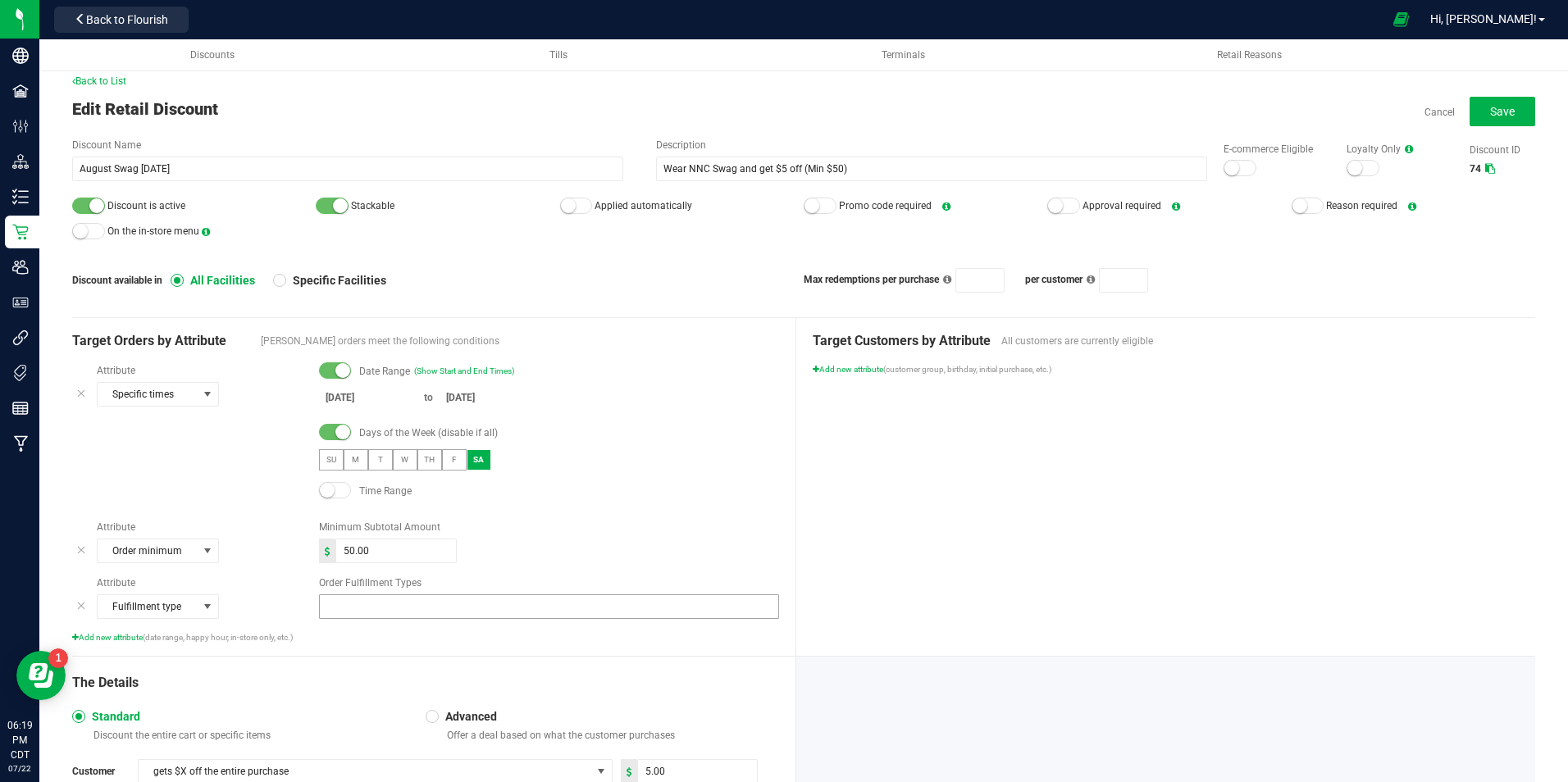 click at bounding box center [539, 607] 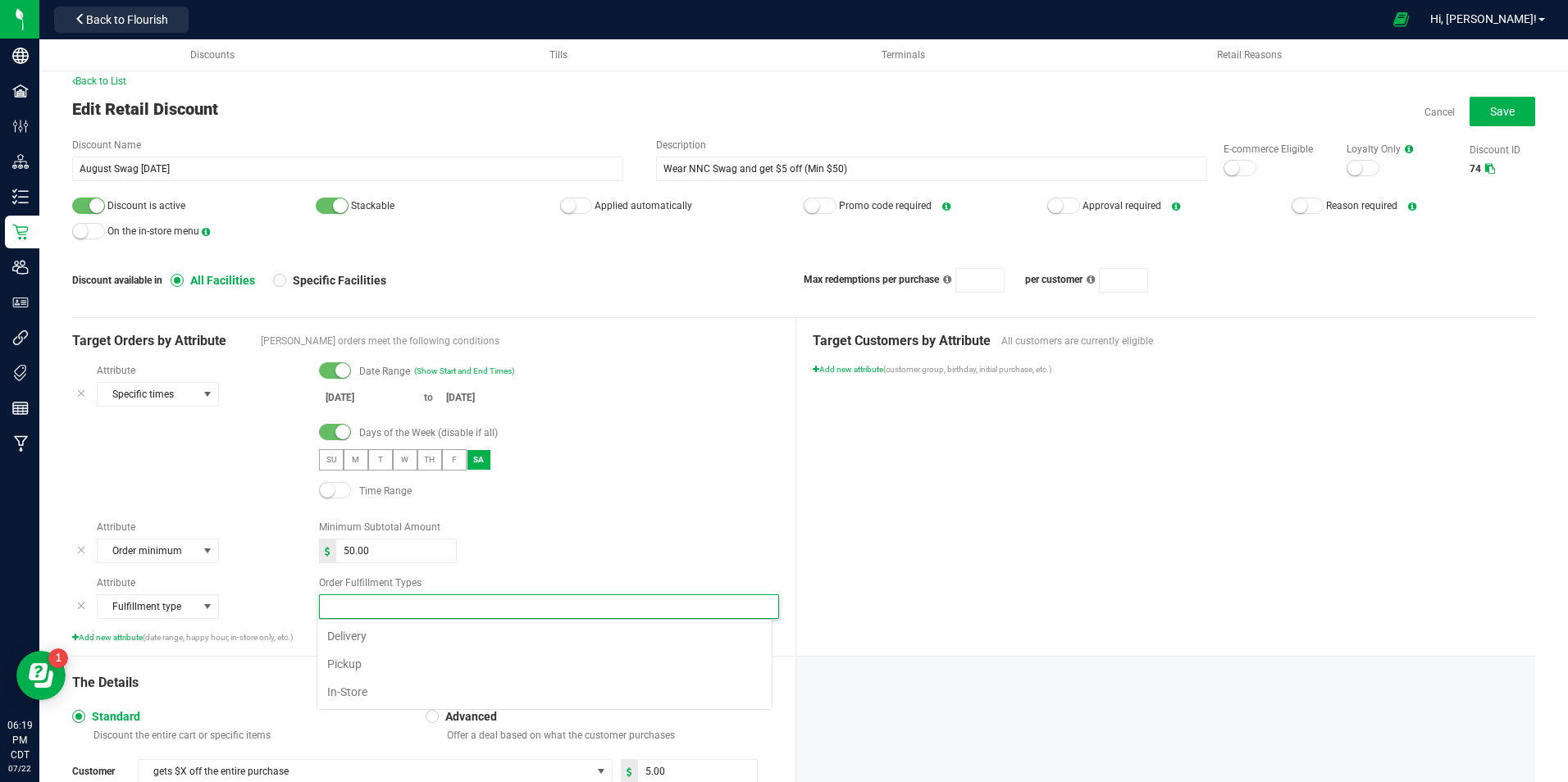 scroll, scrollTop: 81946, scrollLeft: 81552, axis: both 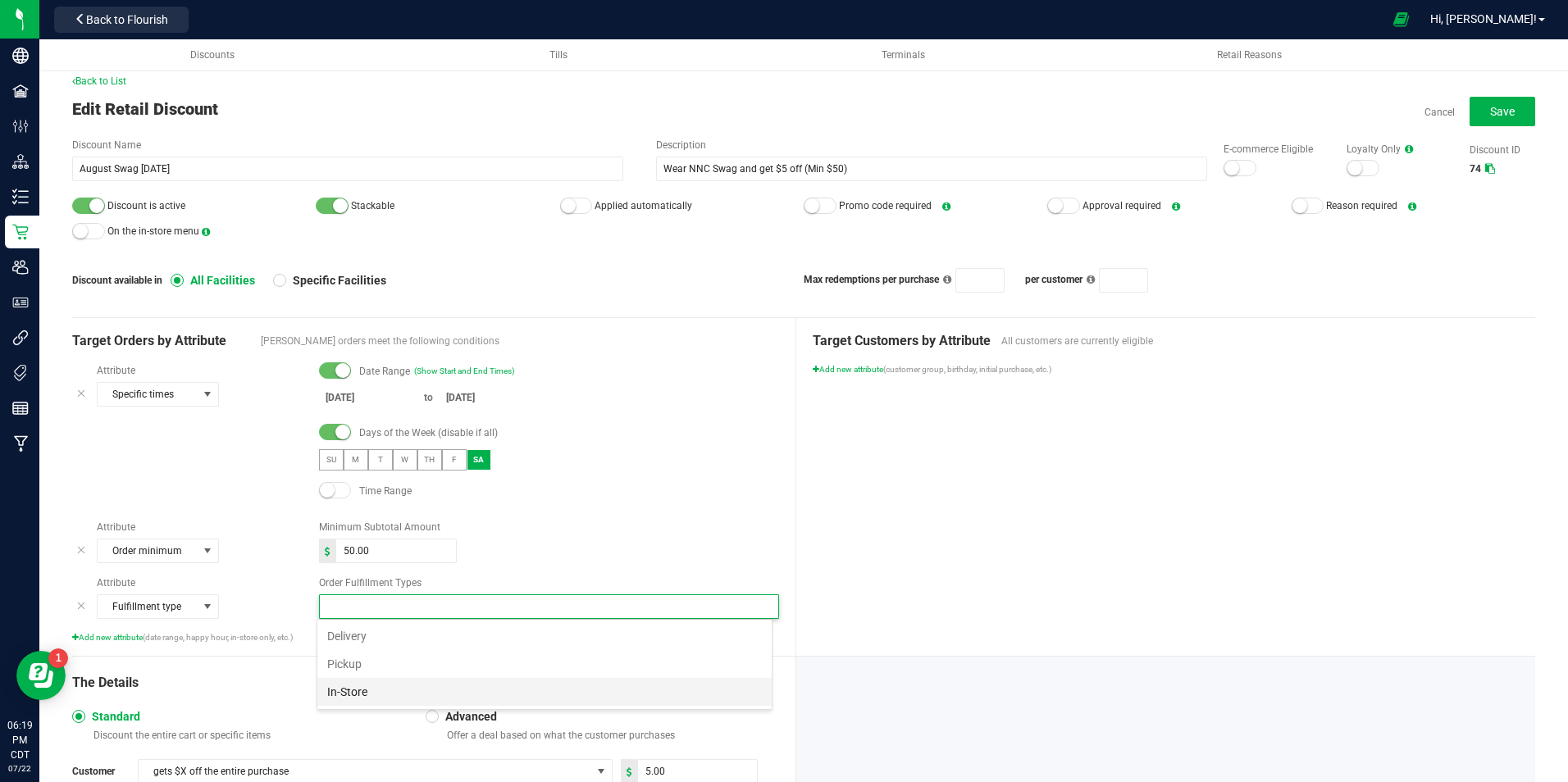 click on "In-Store" at bounding box center [545, 692] 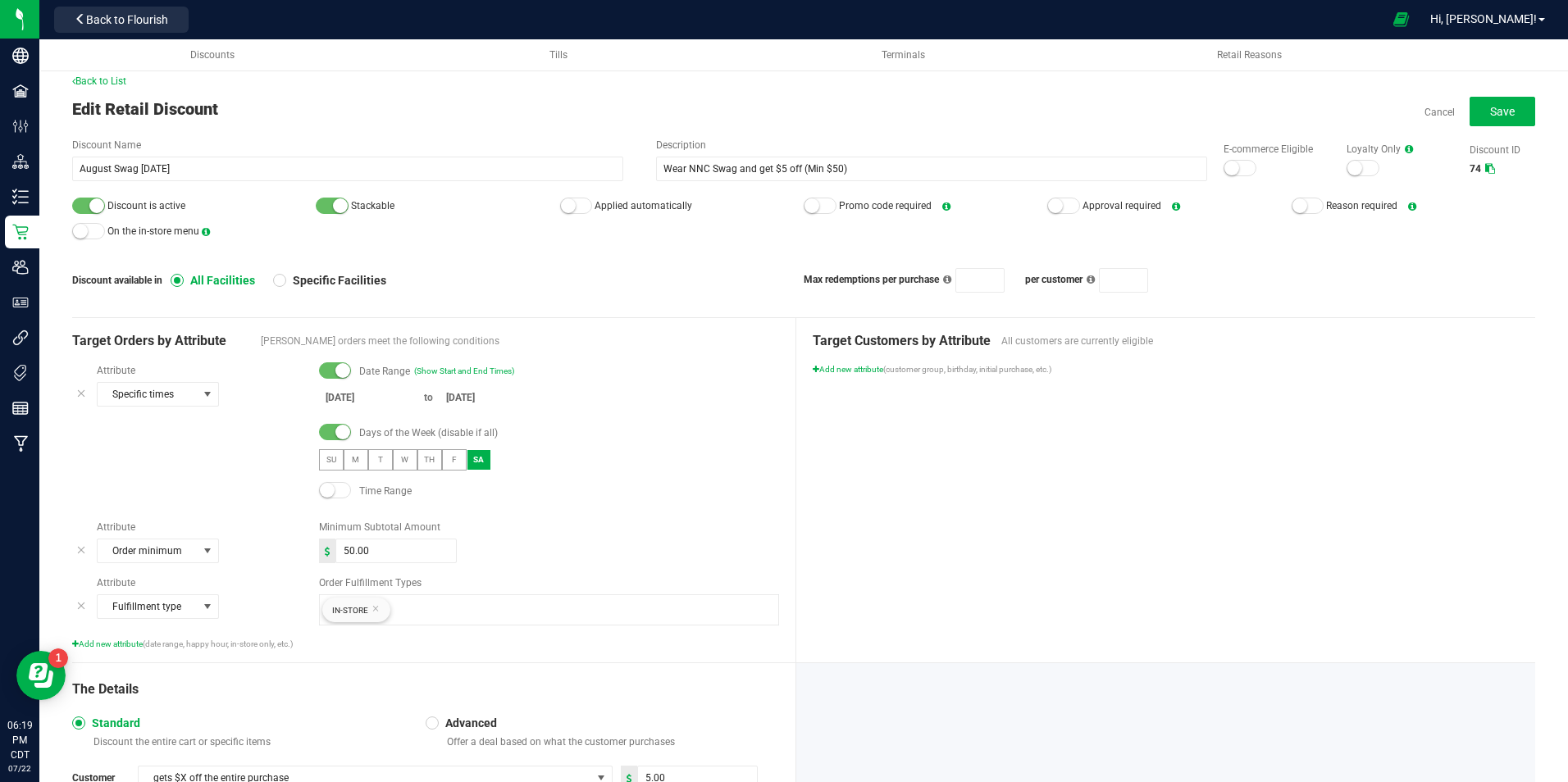 click on "Minimum Subtotal Amount" at bounding box center [549, 527] 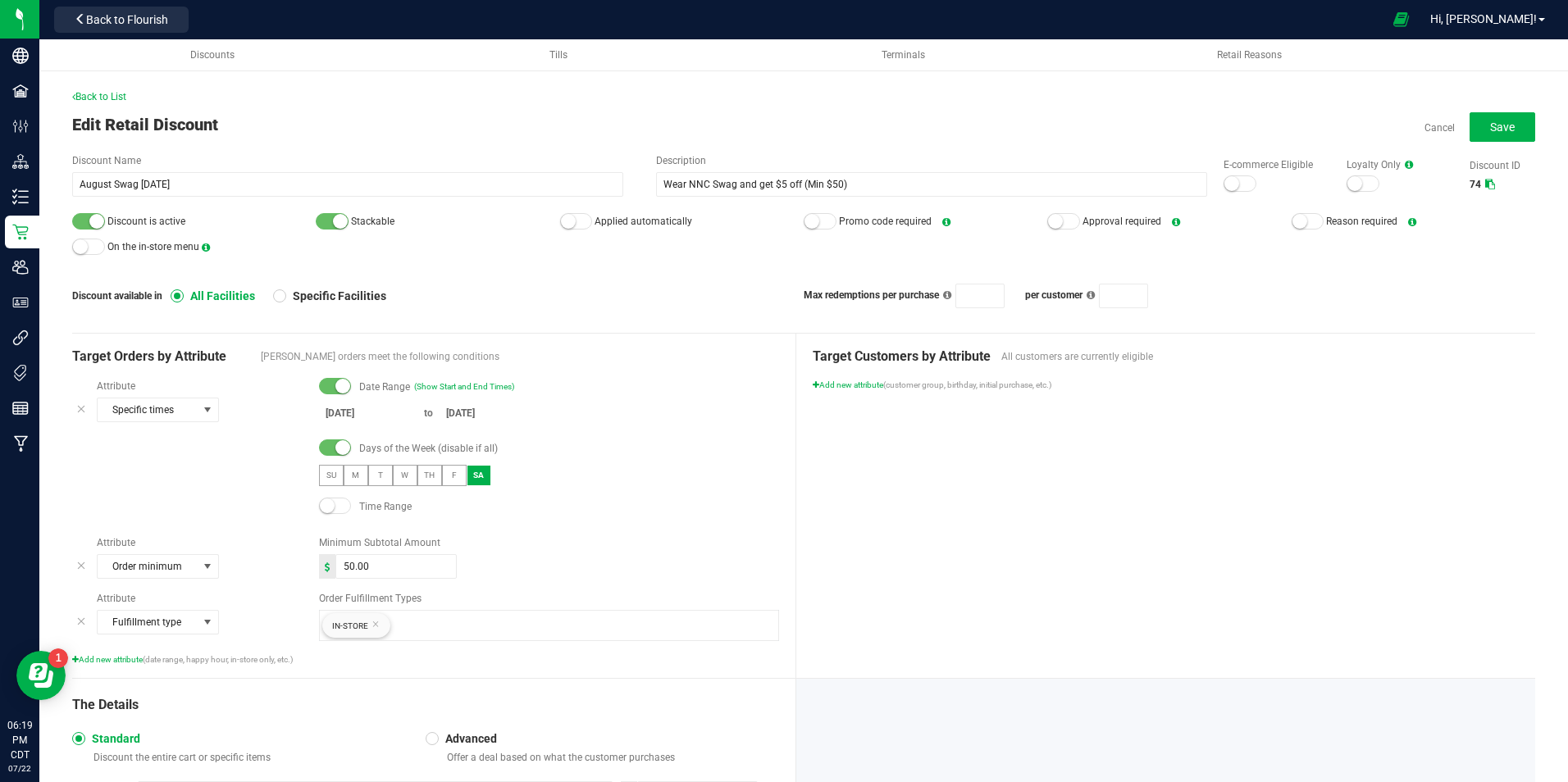 click on "Discount Name  August Swag [DATE]  Description  Wear NNC Swag and get $5 off (Min $50)  E-commerce Eligible   Loyalty Only   Discount ID   74   Discount is active   Stackable   Applied automatically   Promo code required   Approval required   Reason required   On the in-store menu   Discount available in   All Facilities   Specific Facilities   Max redemptions per purchase   per customer" at bounding box center [804, 230] 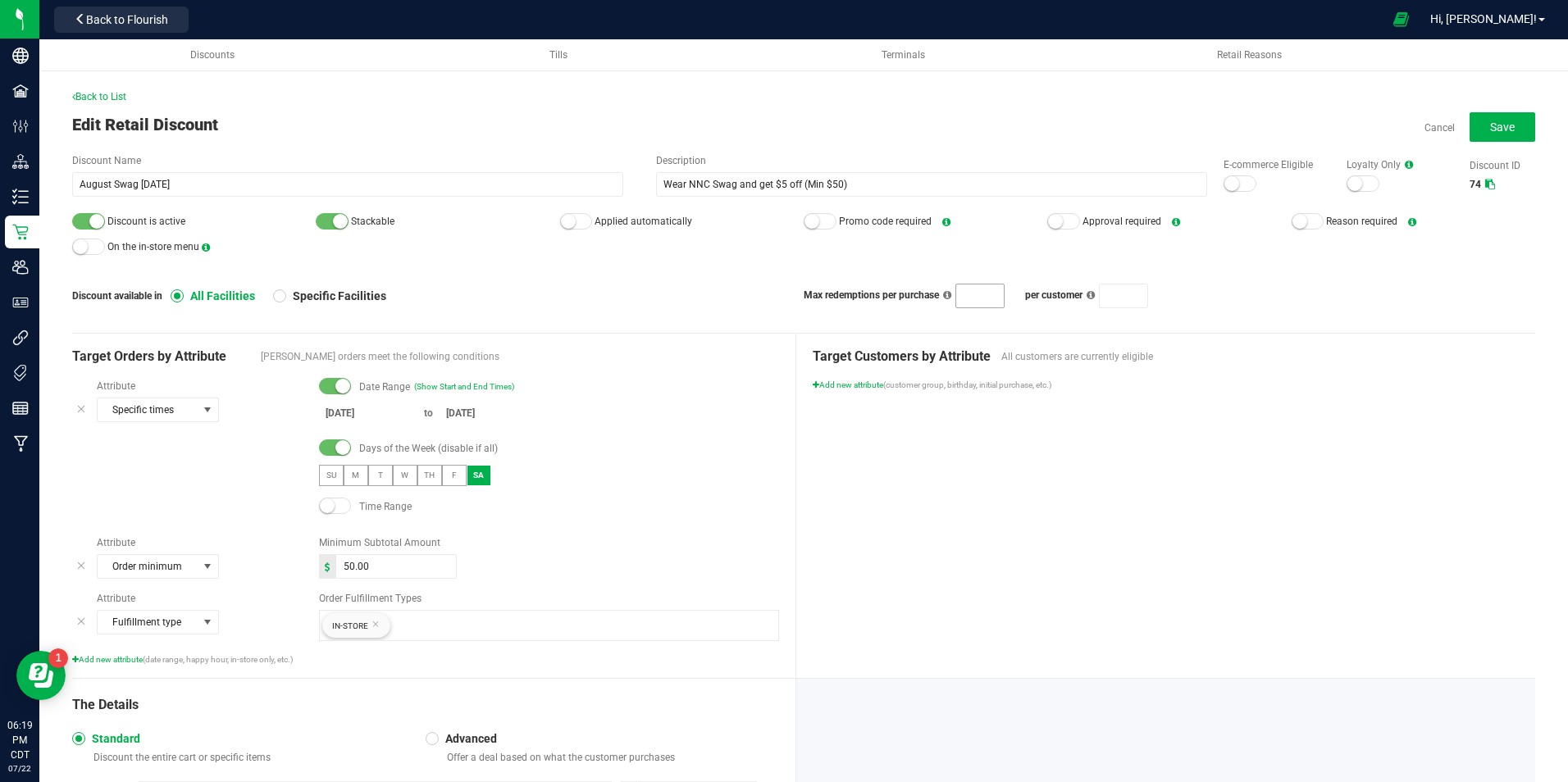 click at bounding box center [980, 296] 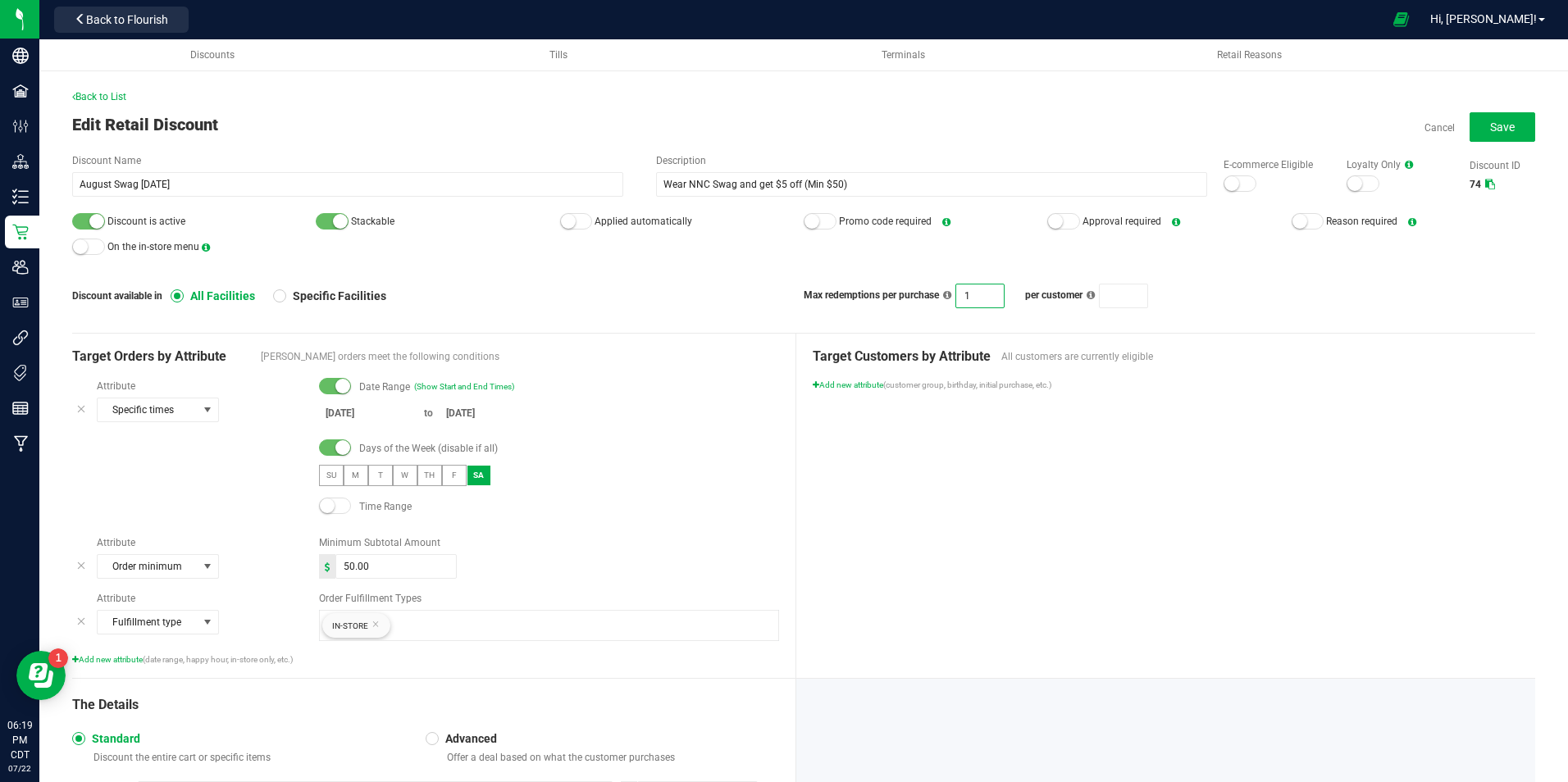 type on "1" 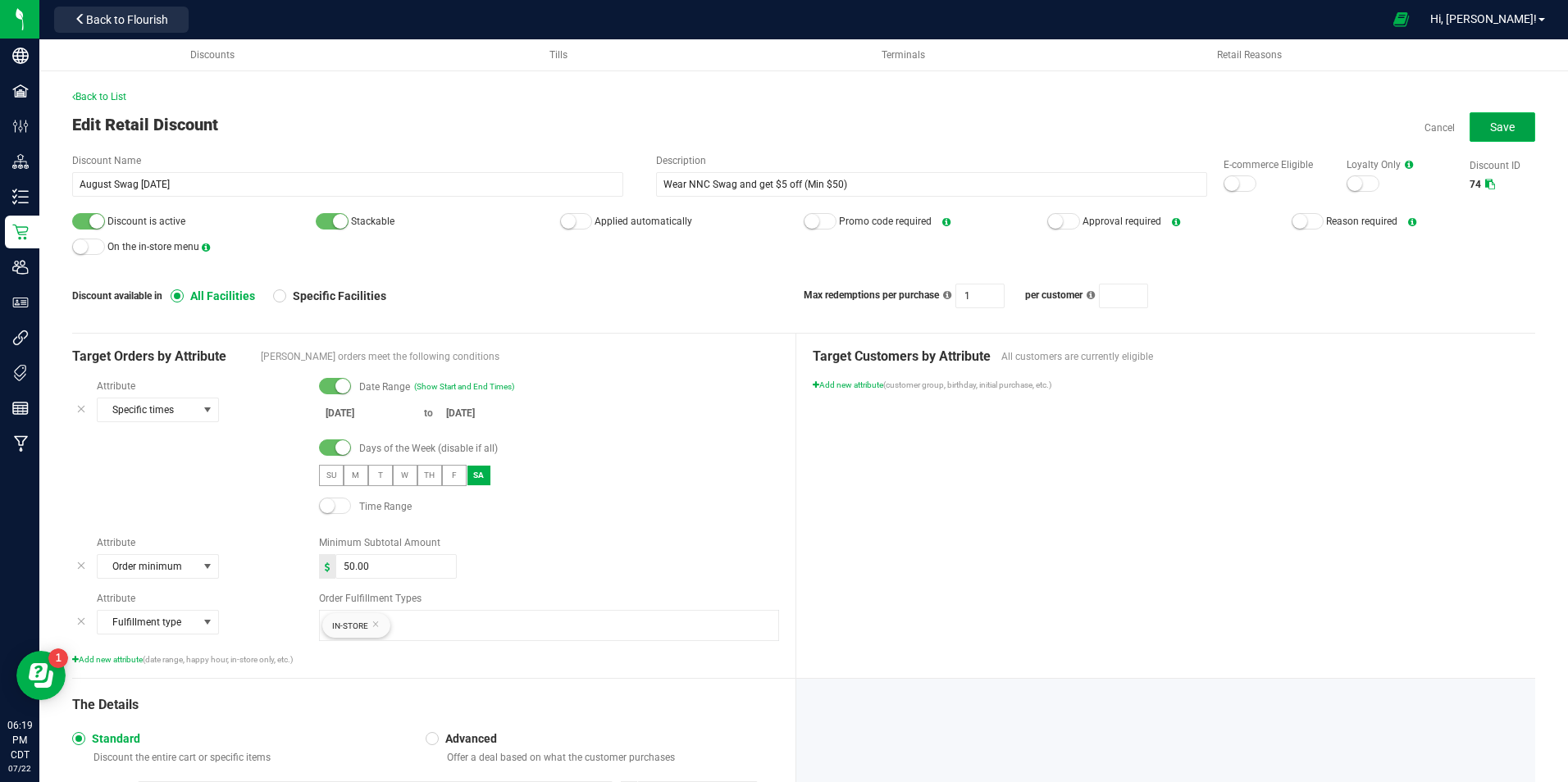 click on "Save" at bounding box center [1502, 127] 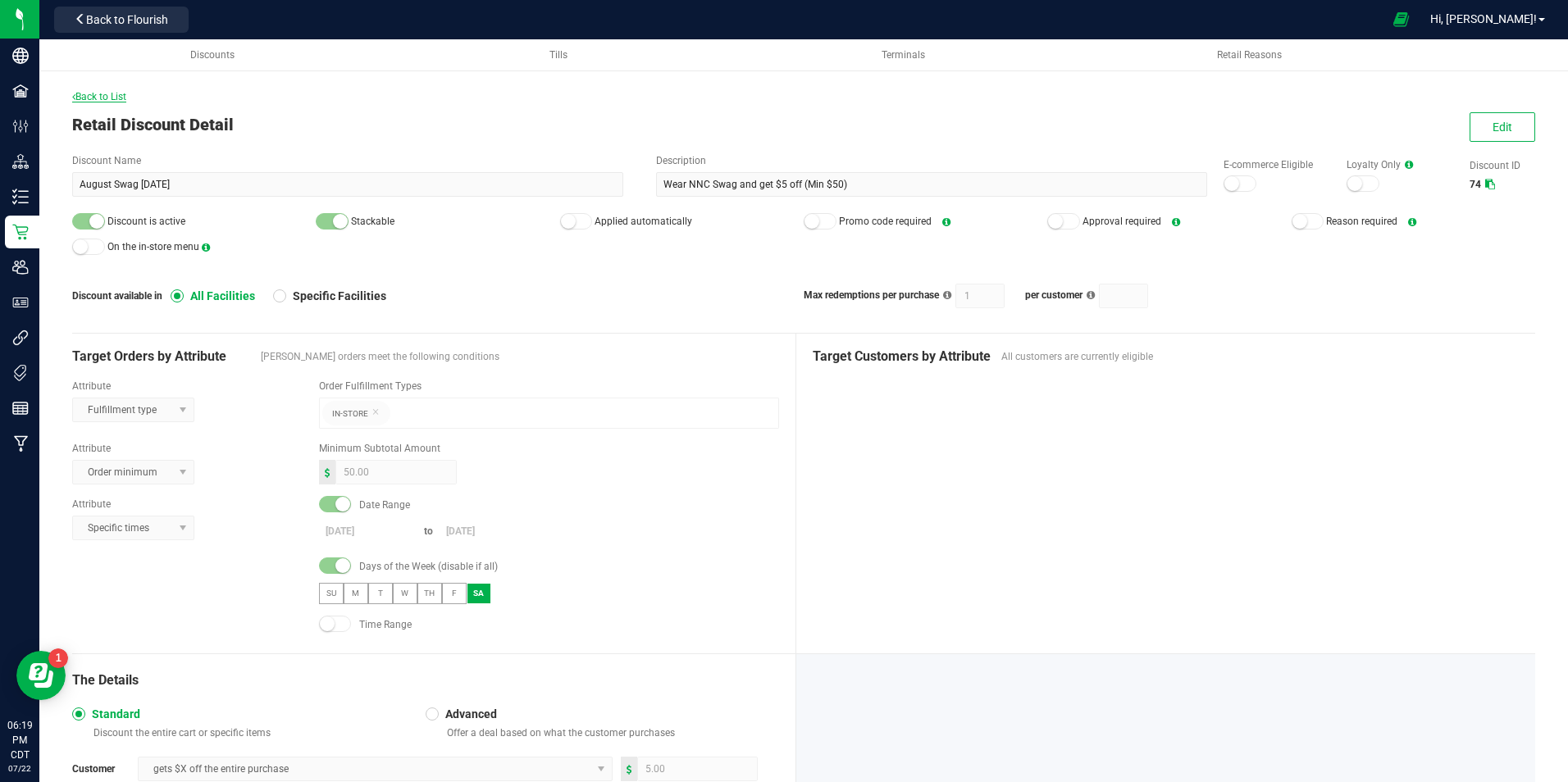 click on "Back to List" at bounding box center [99, 97] 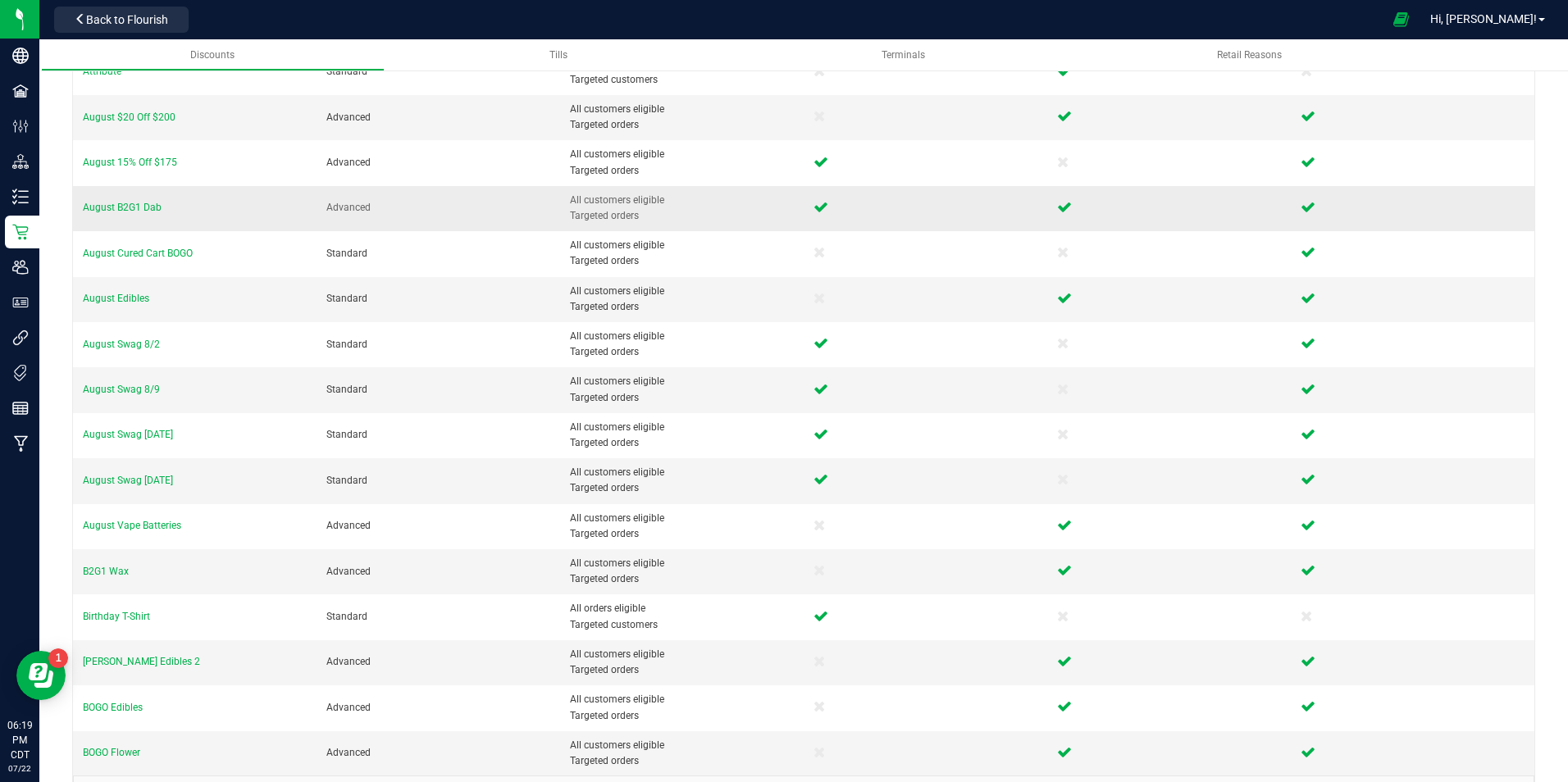 scroll, scrollTop: 344, scrollLeft: 0, axis: vertical 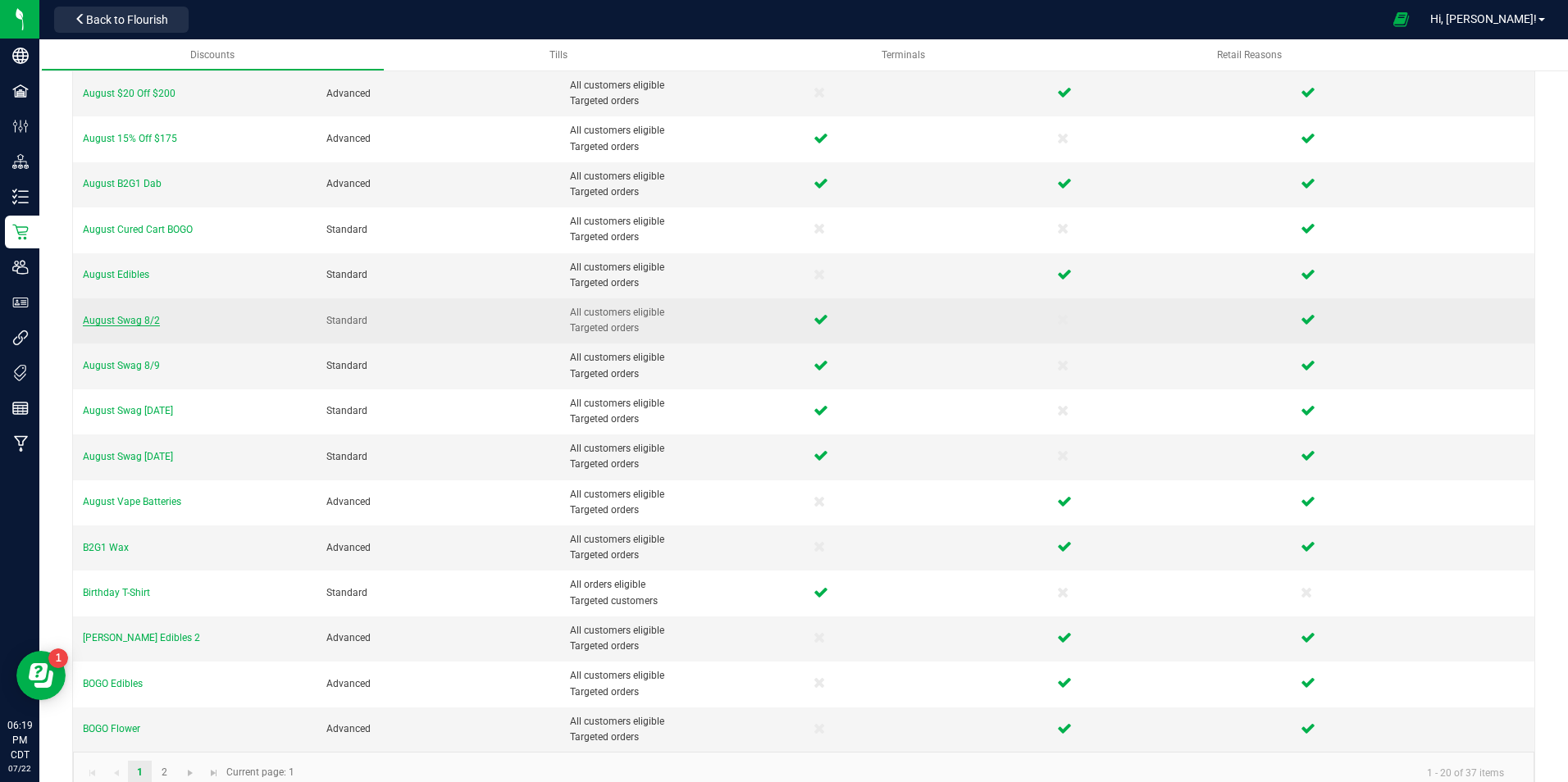 click on "August Swag 8/2" at bounding box center (121, 321) 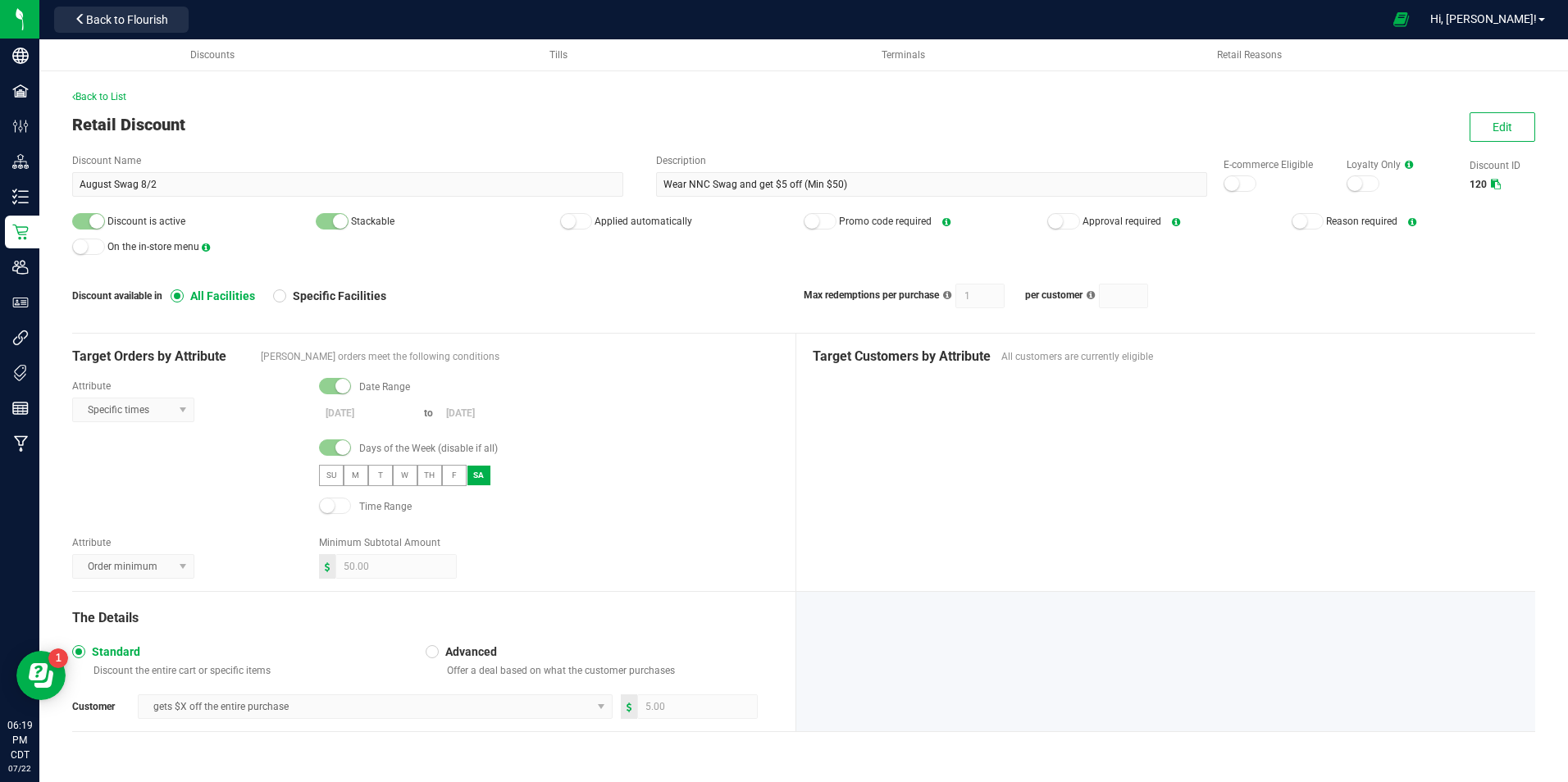scroll, scrollTop: 0, scrollLeft: 0, axis: both 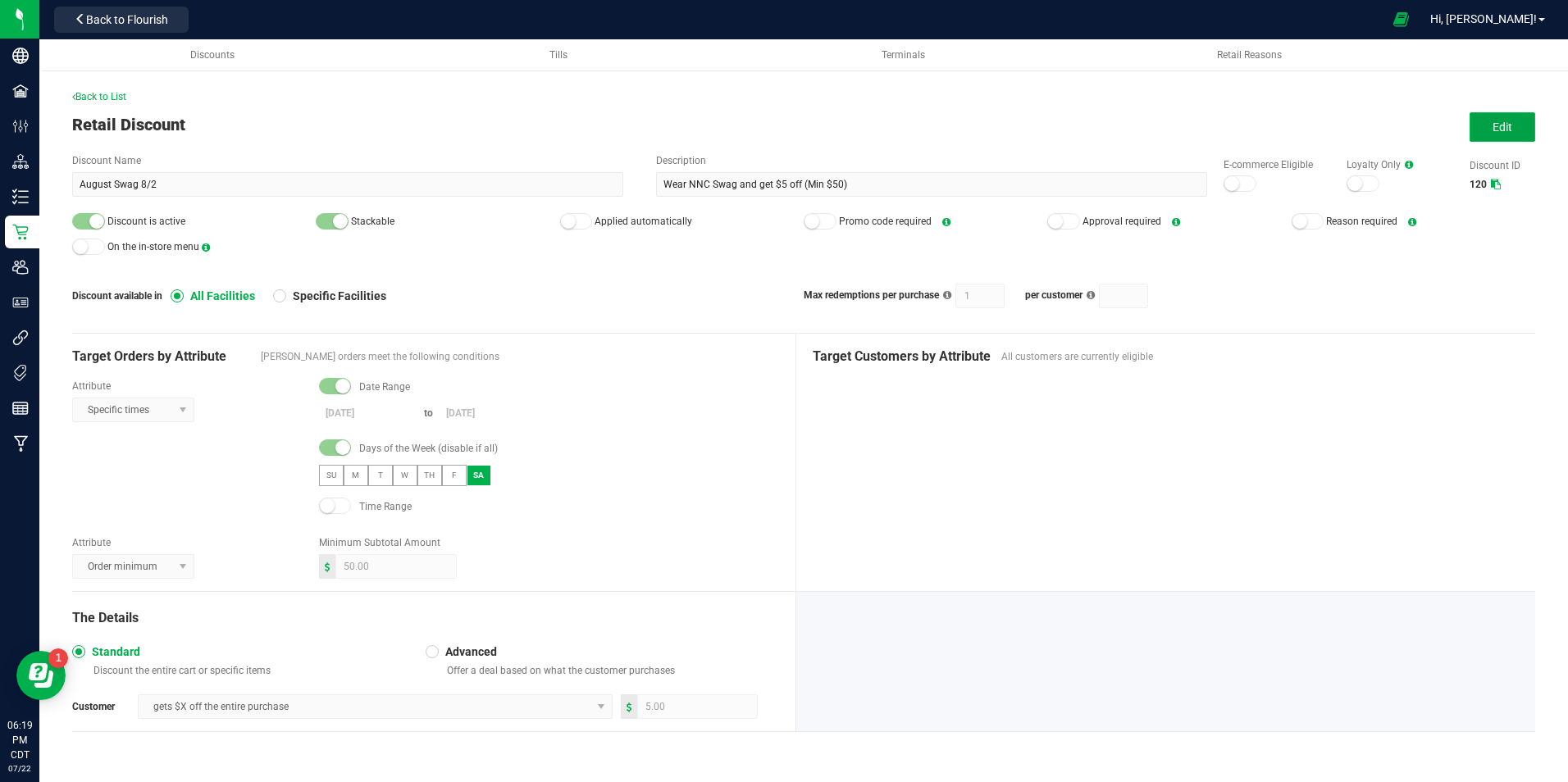 click on "Edit" at bounding box center [1502, 127] 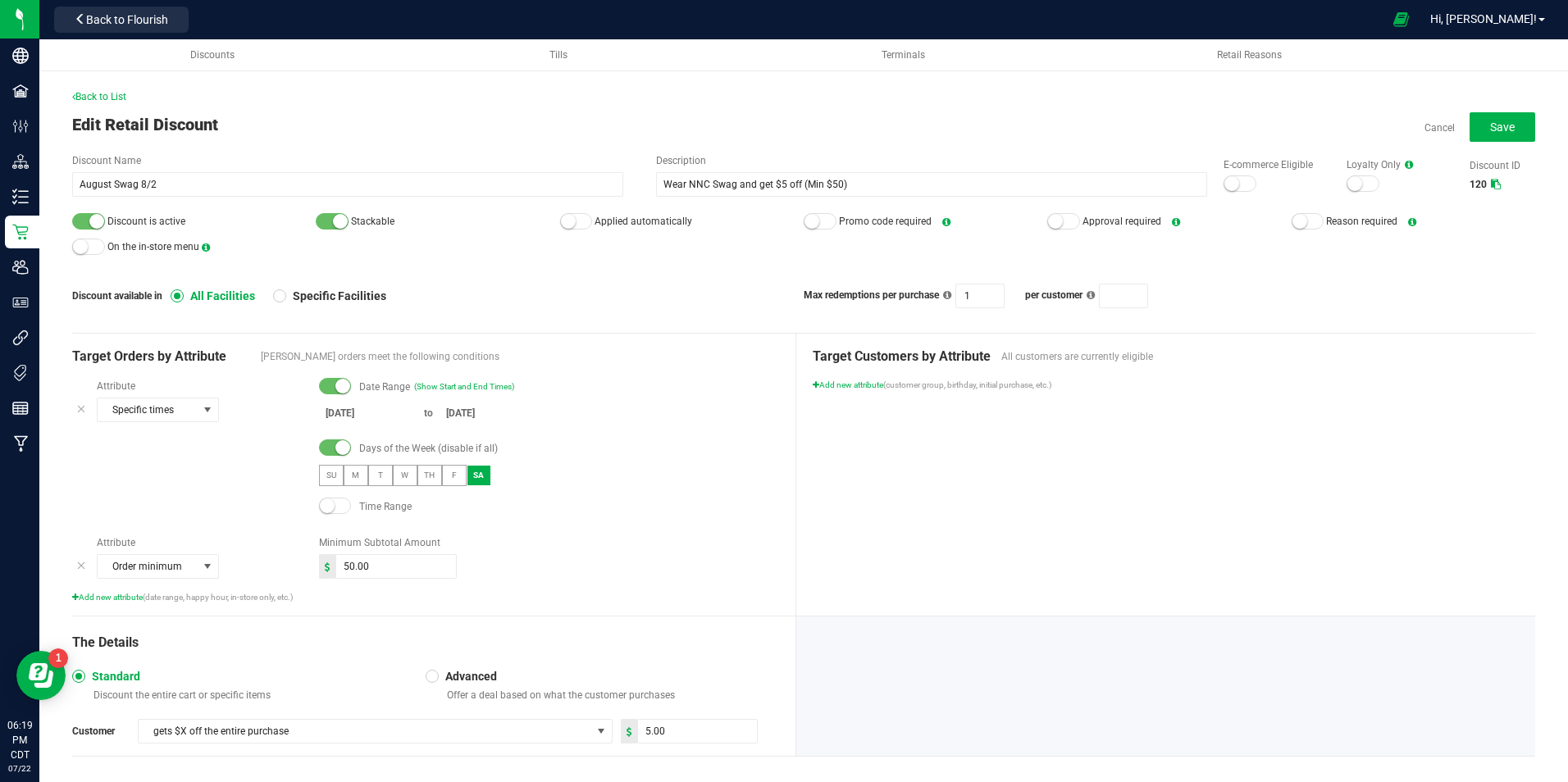 click on "Add new attribute   (date range, happy hour, in-store only, etc.)" at bounding box center [426, 597] 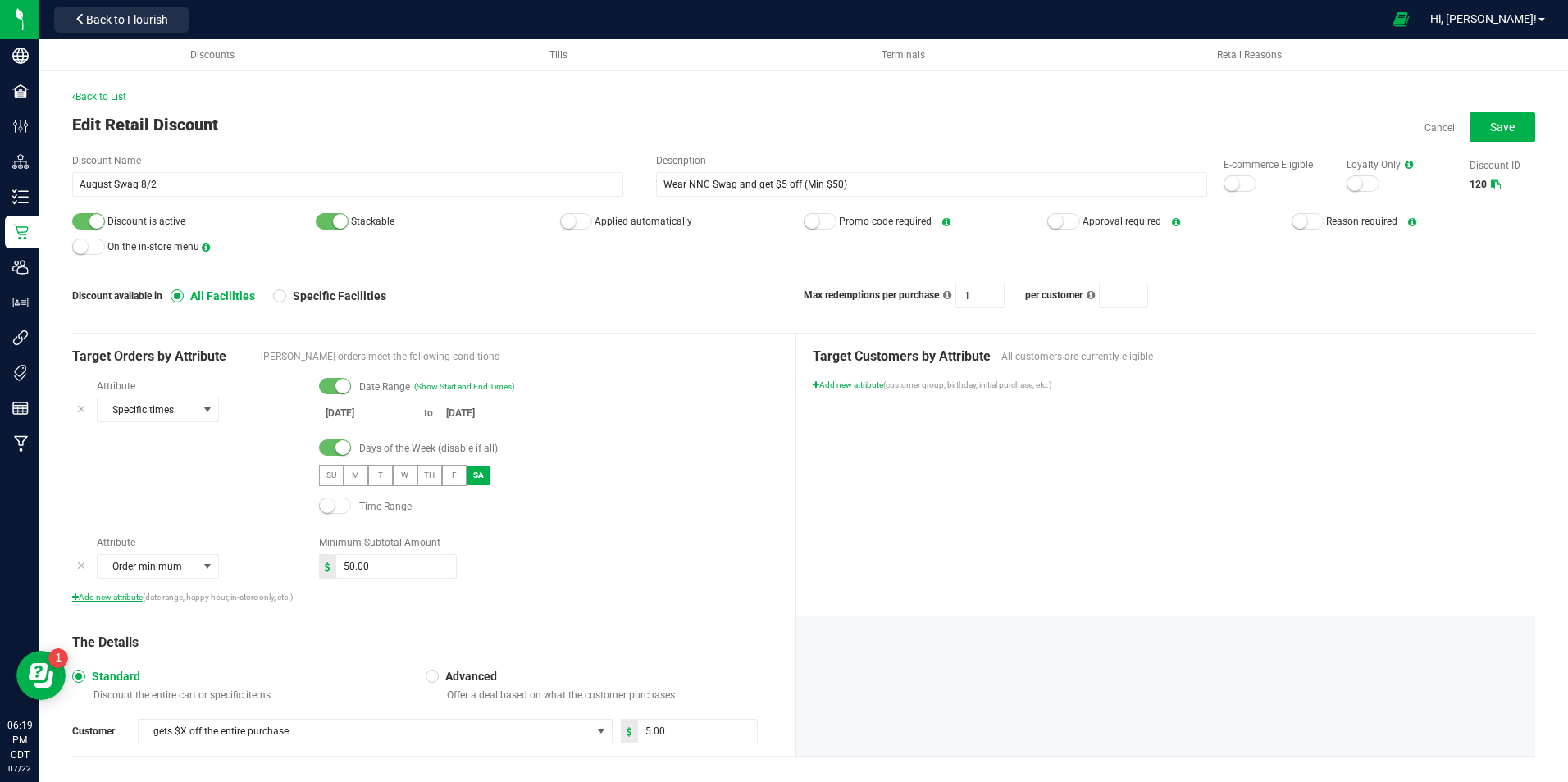 click on "Add new attribute" at bounding box center [107, 597] 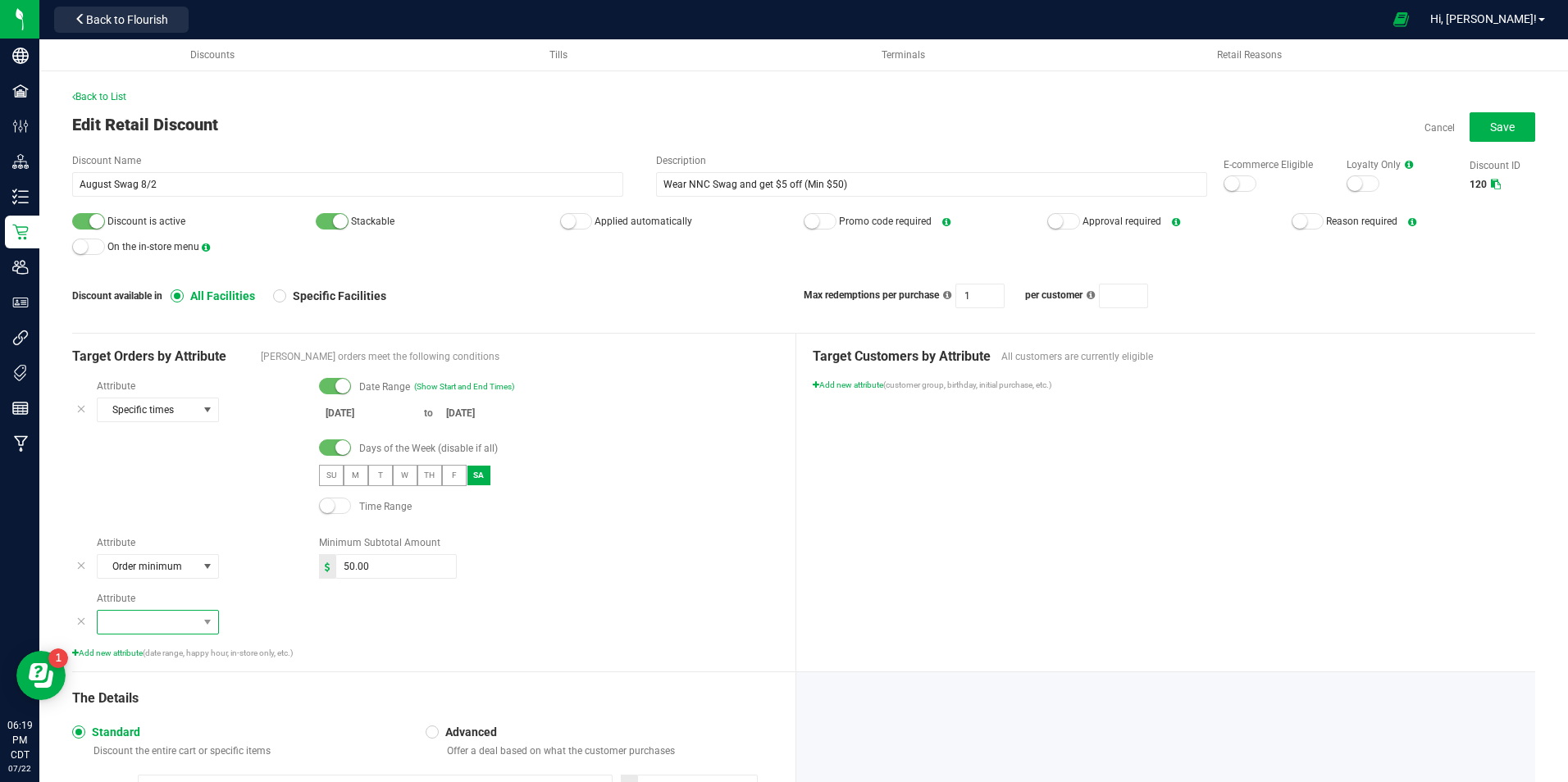 click at bounding box center (148, 622) 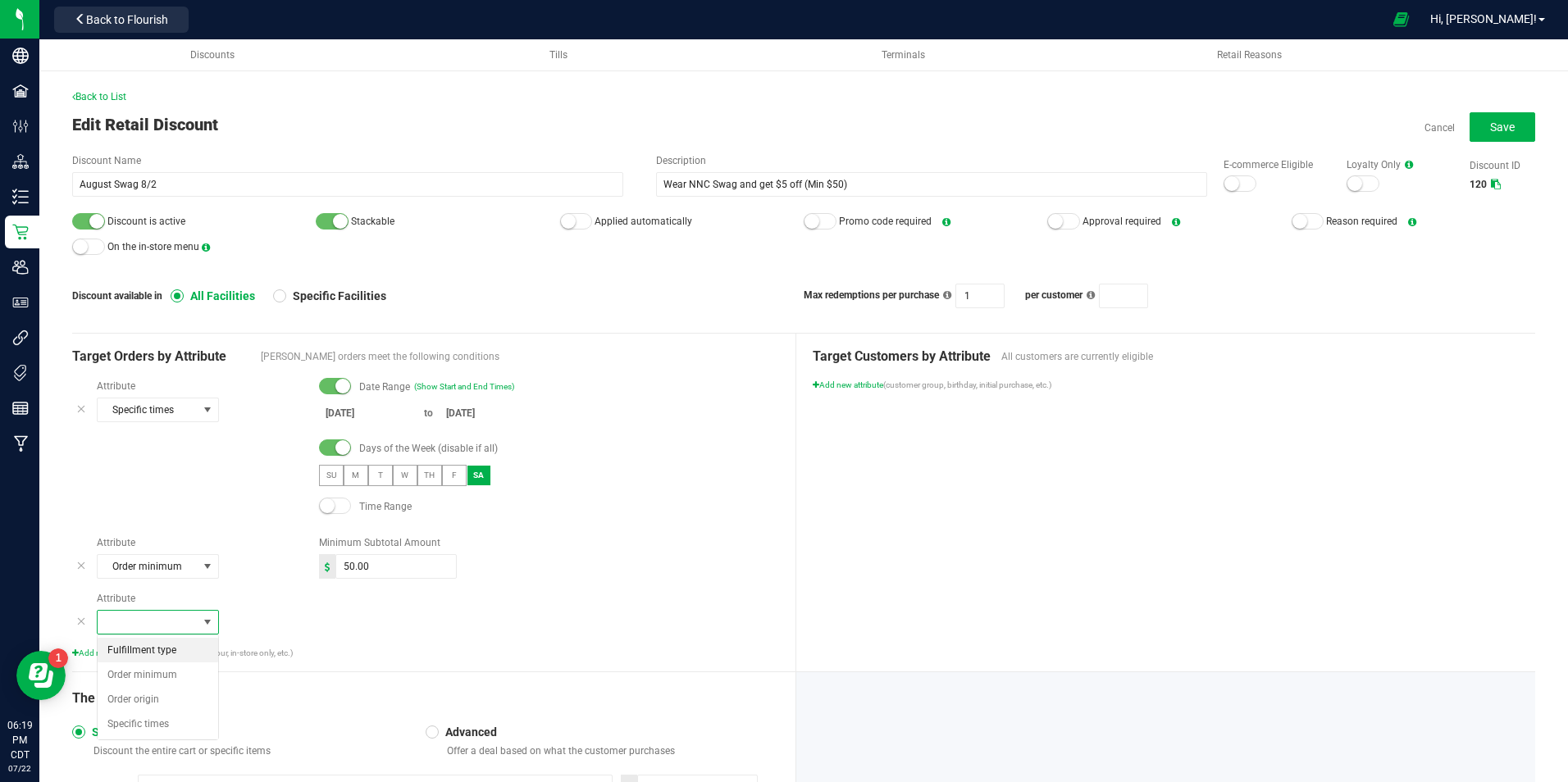 scroll, scrollTop: 81946, scrollLeft: 81886, axis: both 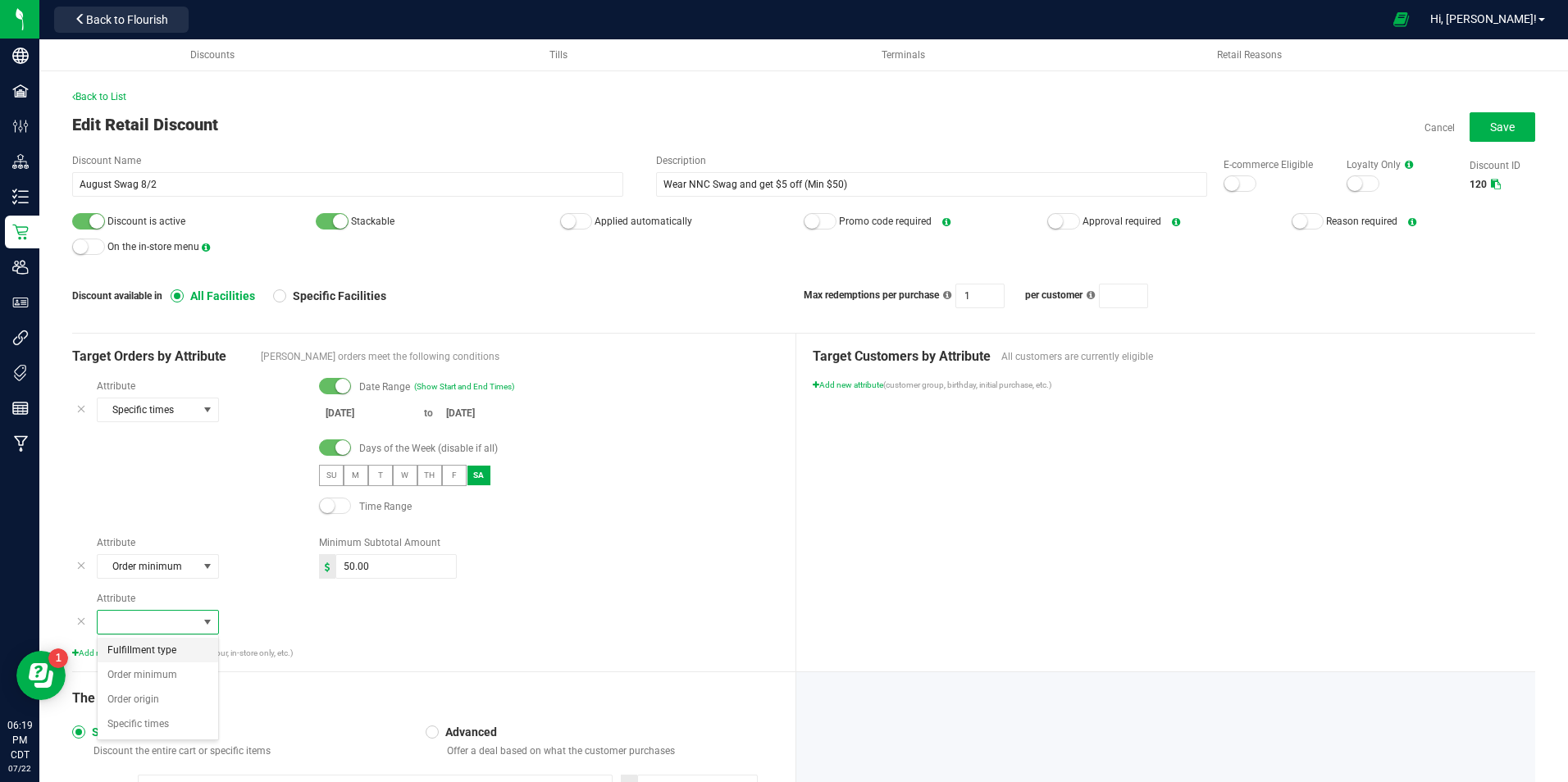 click on "Fulfillment type" at bounding box center (142, 650) 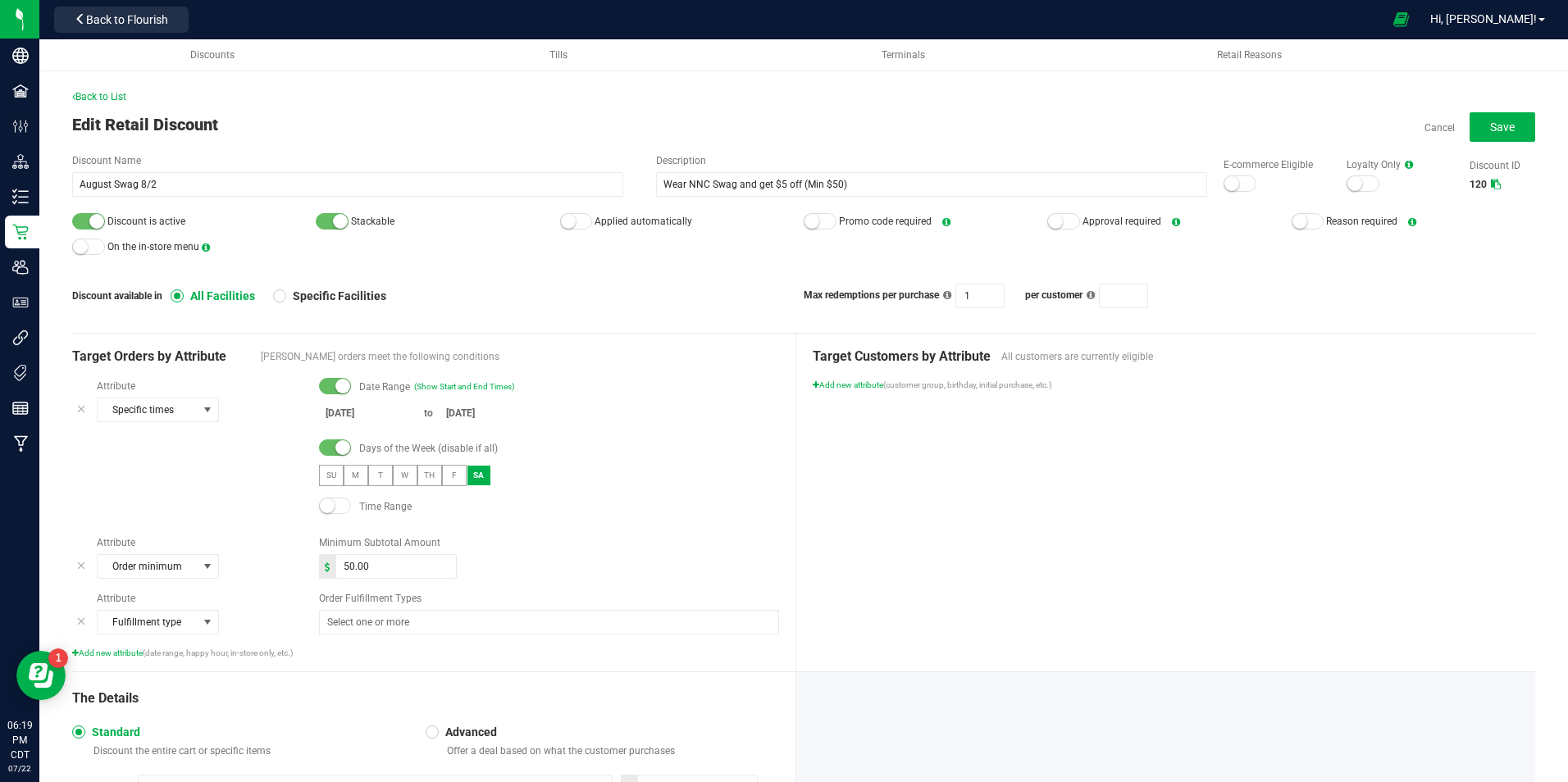 click on "Attribute  Specific times  Date Range   (Show Start and End Times)  [DATE] to [DATE] Days of the Week (disable if all)  SU   M   T   W   TH   F   SA  Time Range  Attribute  Order minimum  Minimum Subtotal Amount  50.00  Attribute  Fulfillment type  Order Fulfillment Types   Add new attribute   (date range, happy hour, in-store only, etc.)" at bounding box center (426, 519) 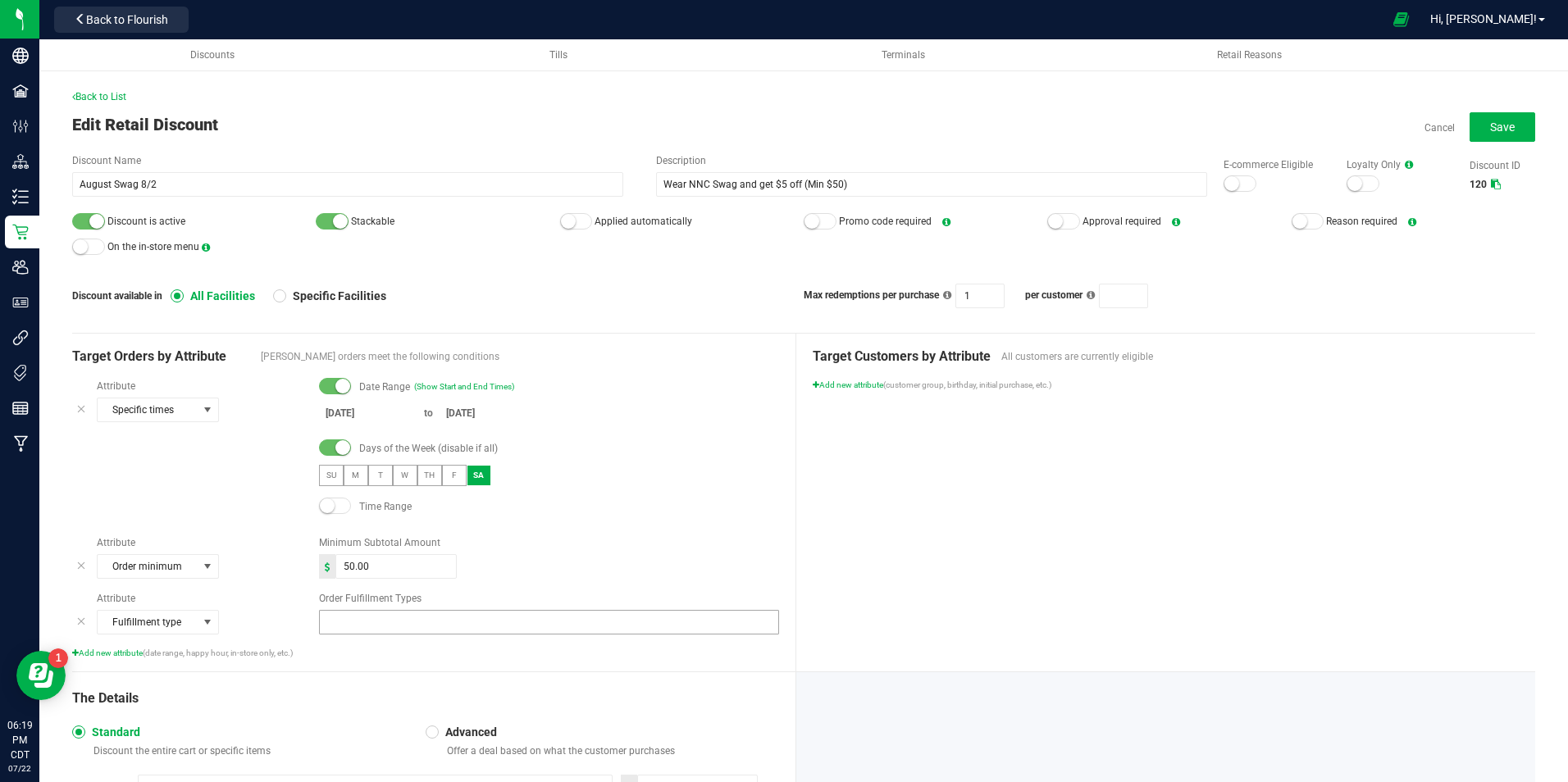click at bounding box center (539, 622) 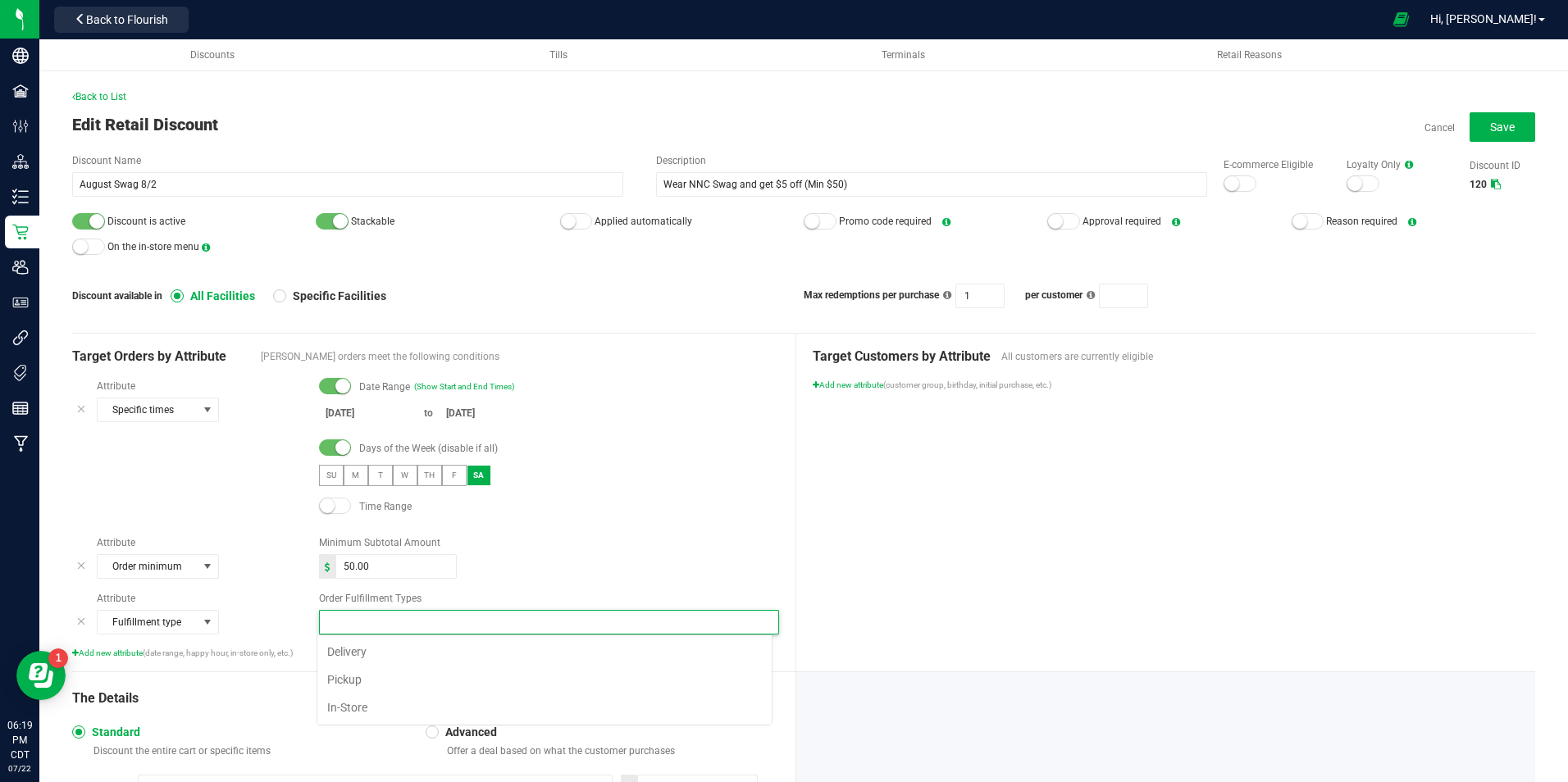 scroll, scrollTop: 81946, scrollLeft: 81552, axis: both 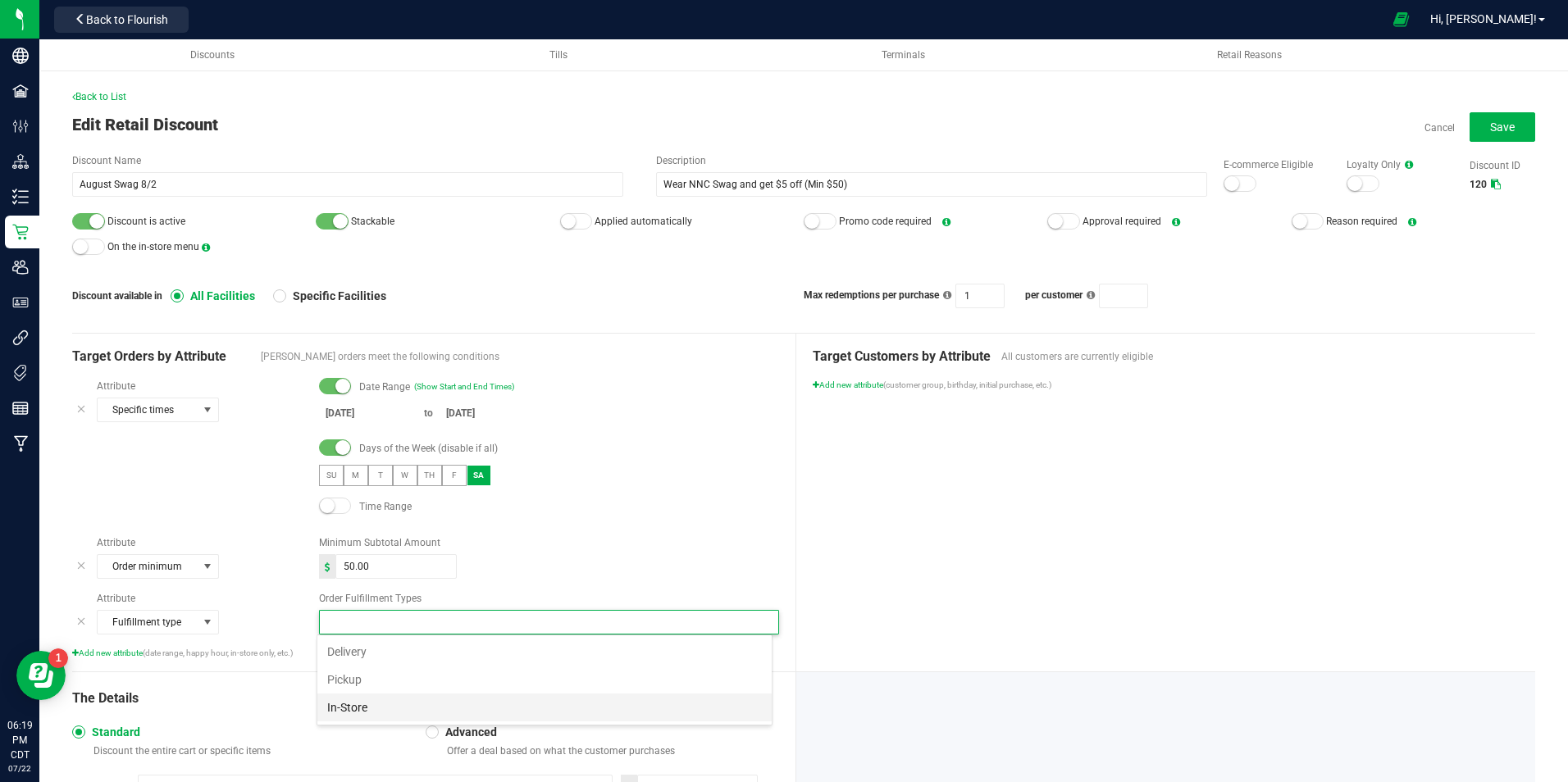 click on "In-Store" at bounding box center (545, 707) 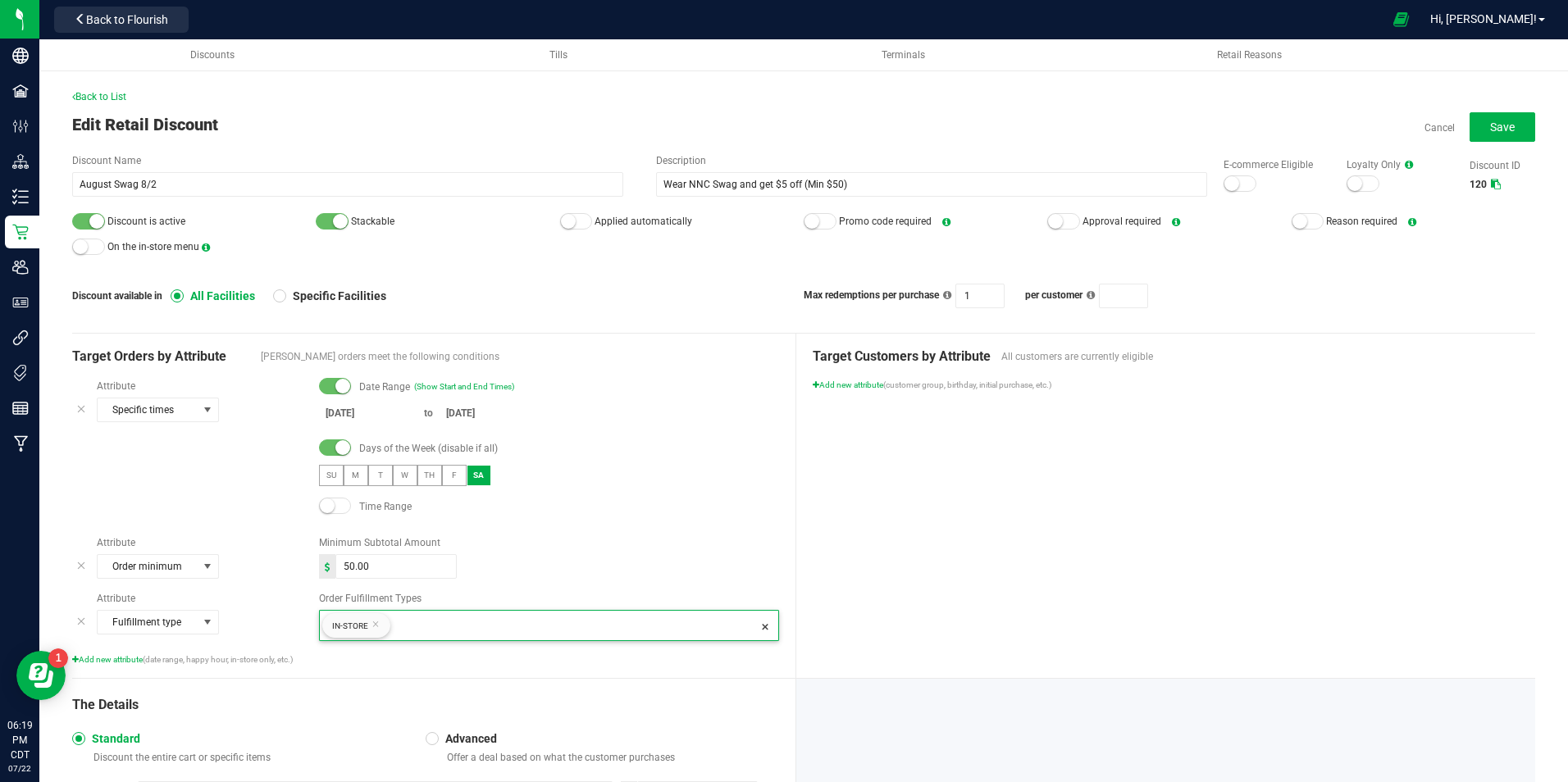 click on "Minimum Subtotal Amount" at bounding box center (549, 543) 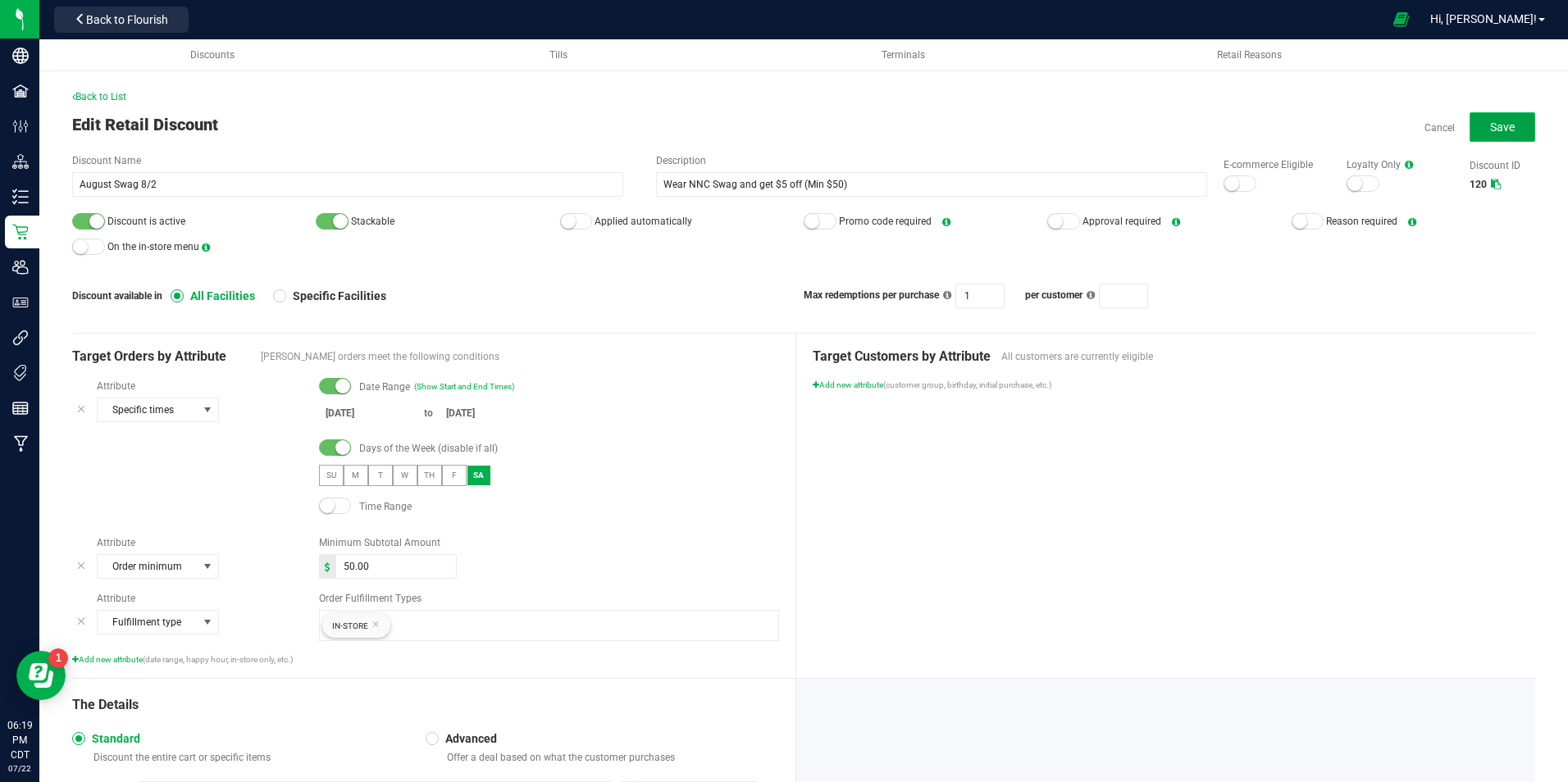 click on "Save" at bounding box center [1502, 127] 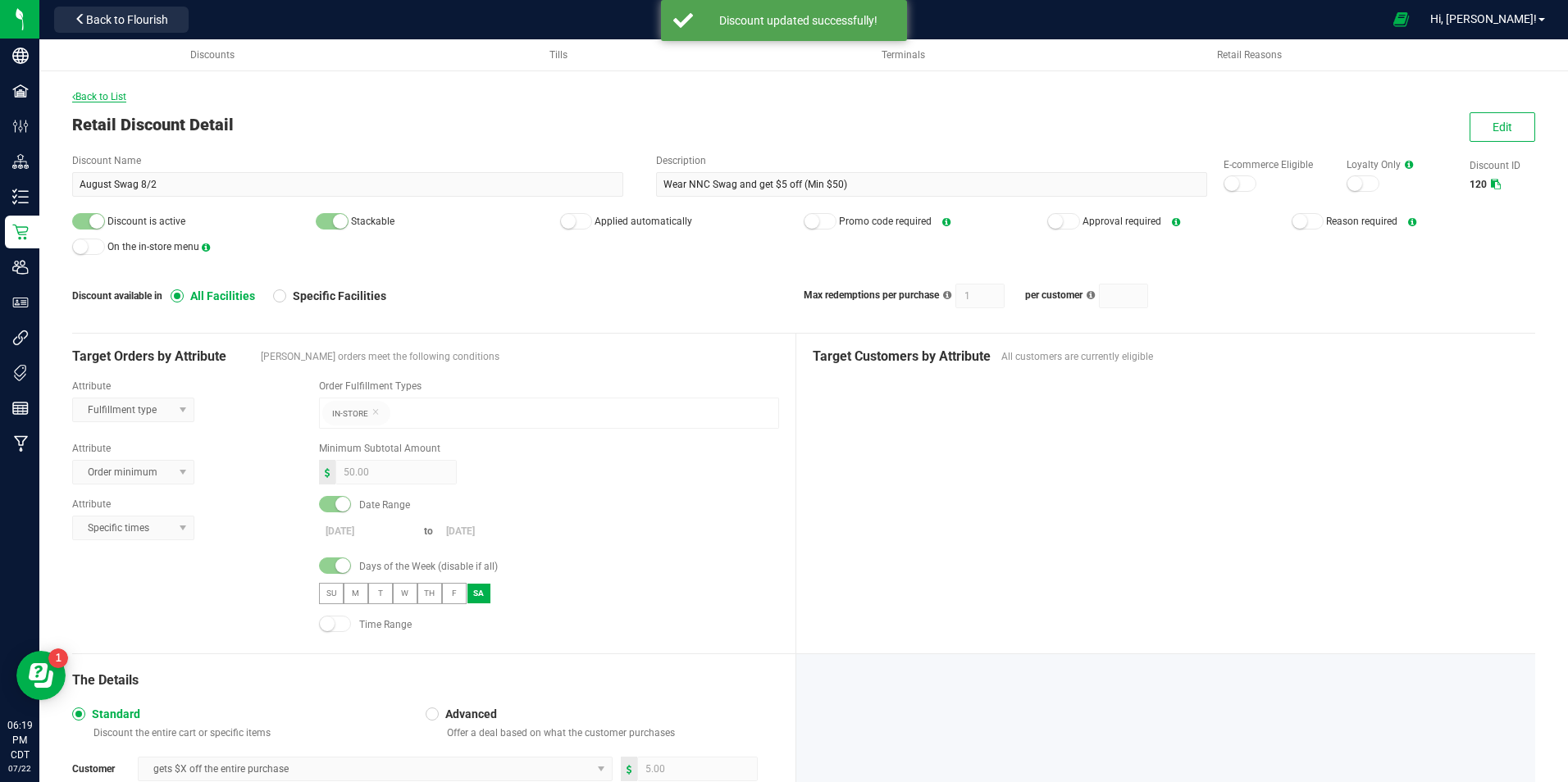 click on "Back to List" at bounding box center [99, 97] 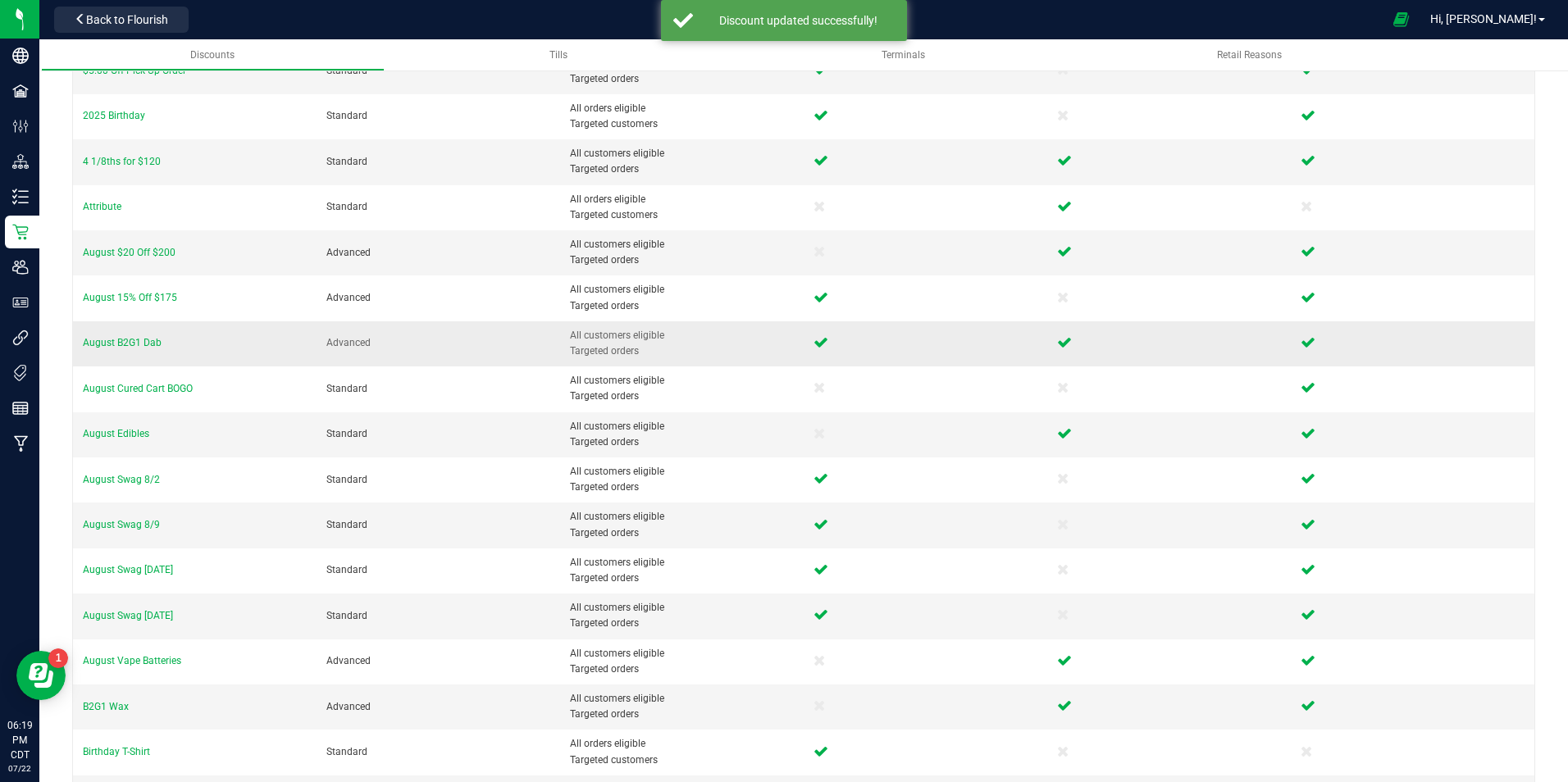 scroll, scrollTop: 186, scrollLeft: 0, axis: vertical 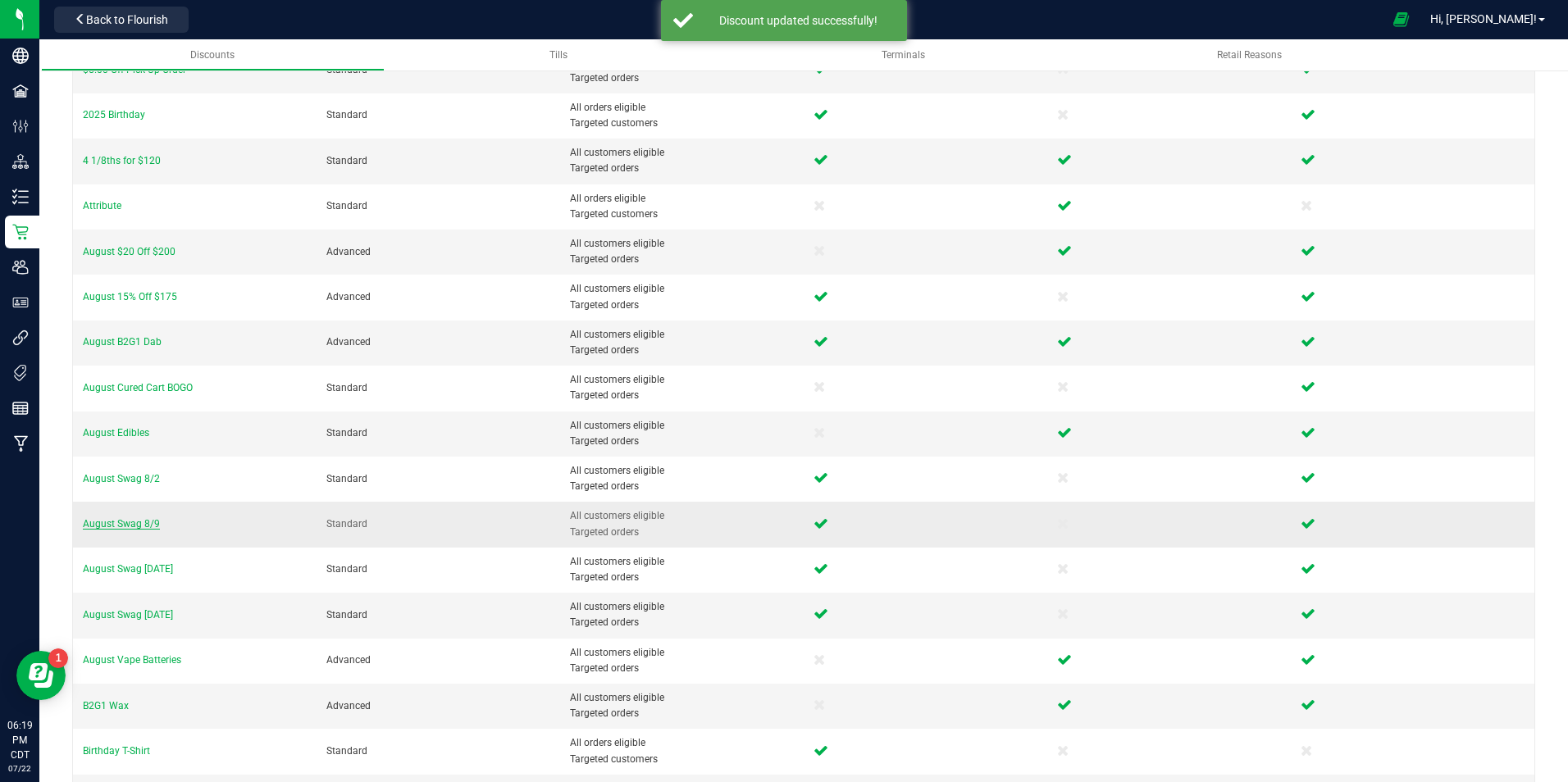 click on "August Swag 8/9" at bounding box center (121, 524) 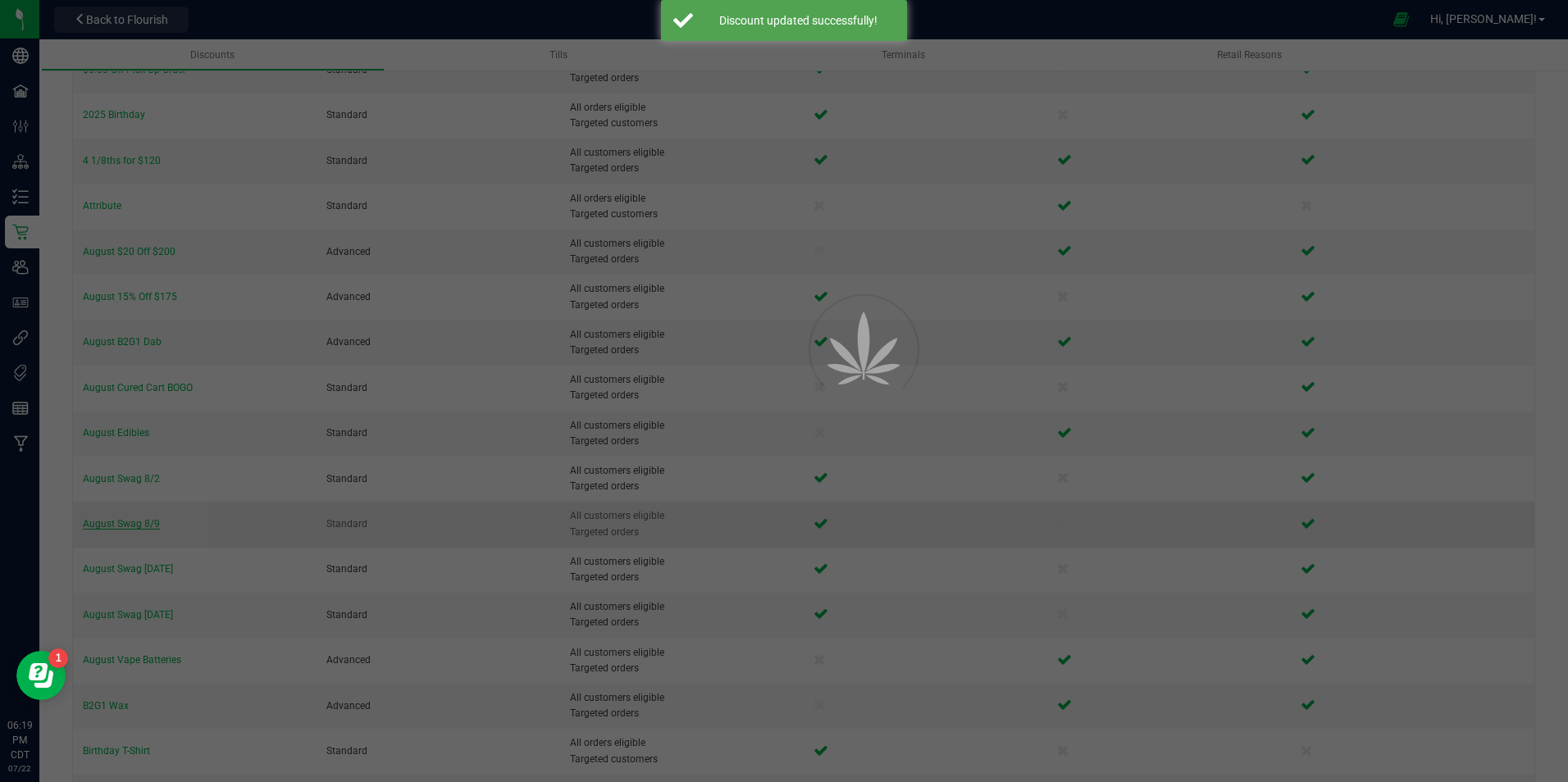 scroll, scrollTop: 0, scrollLeft: 0, axis: both 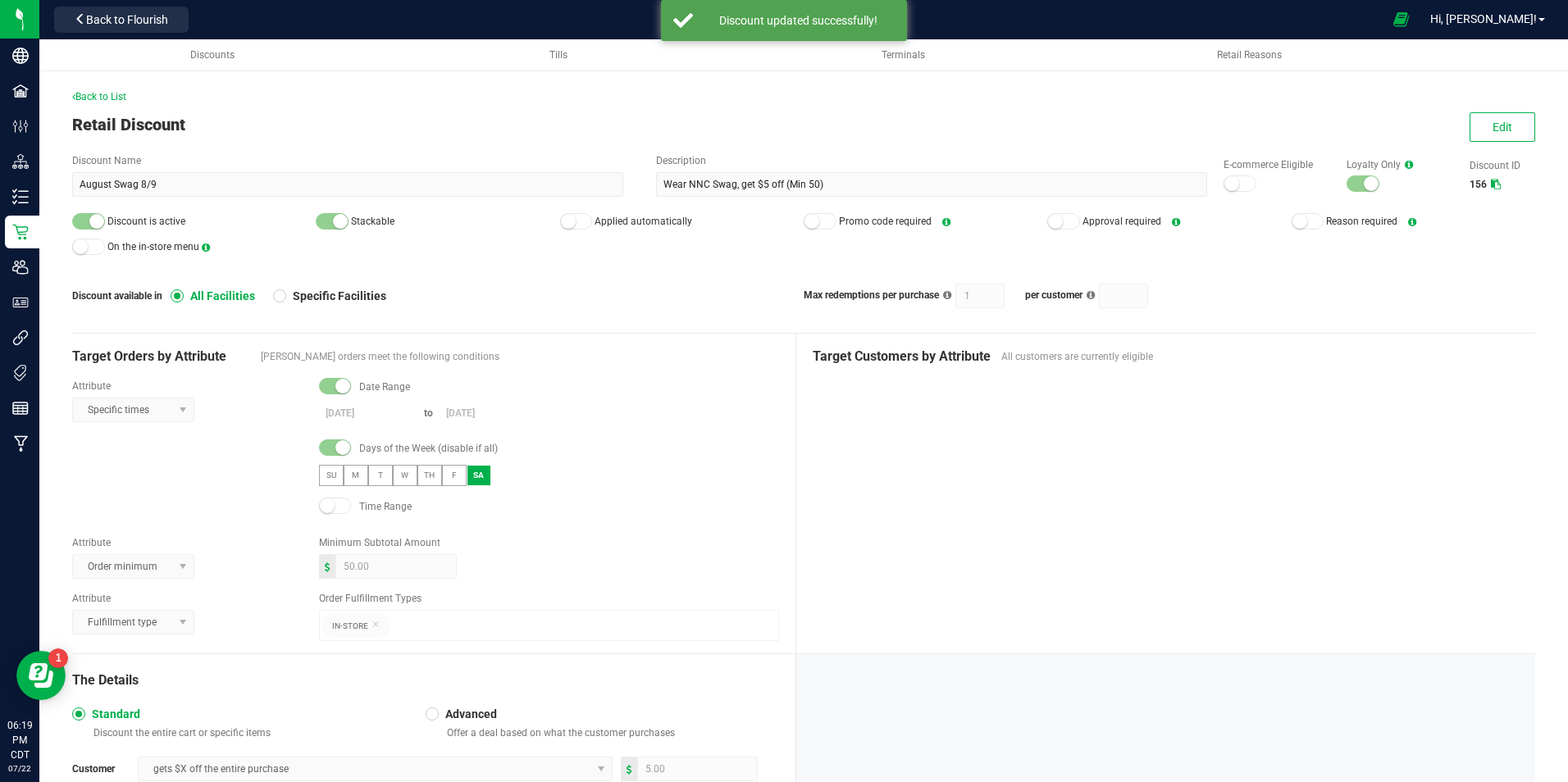 click on "Back to List" at bounding box center [804, 97] 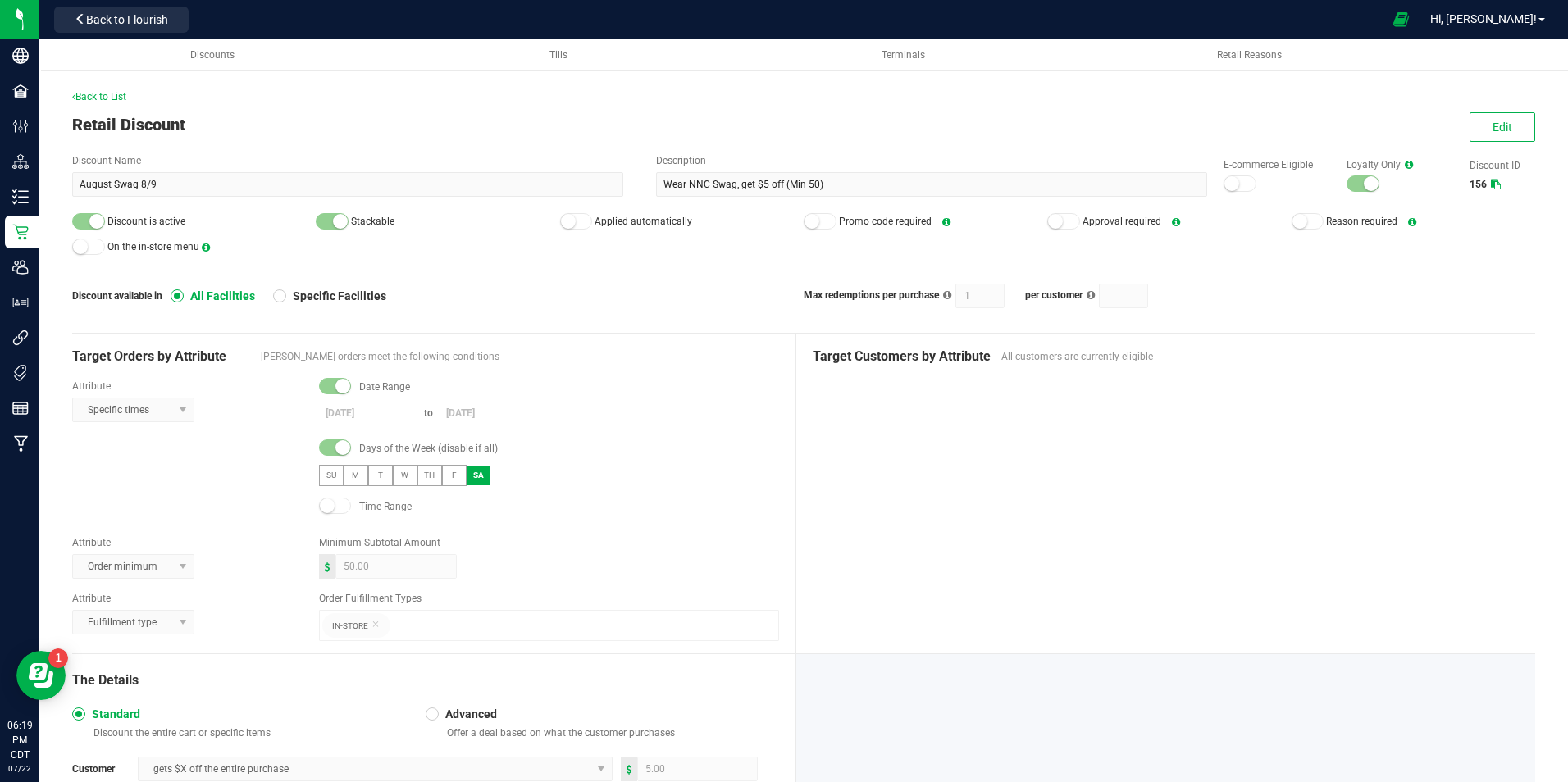 click on "Back to List" at bounding box center (99, 97) 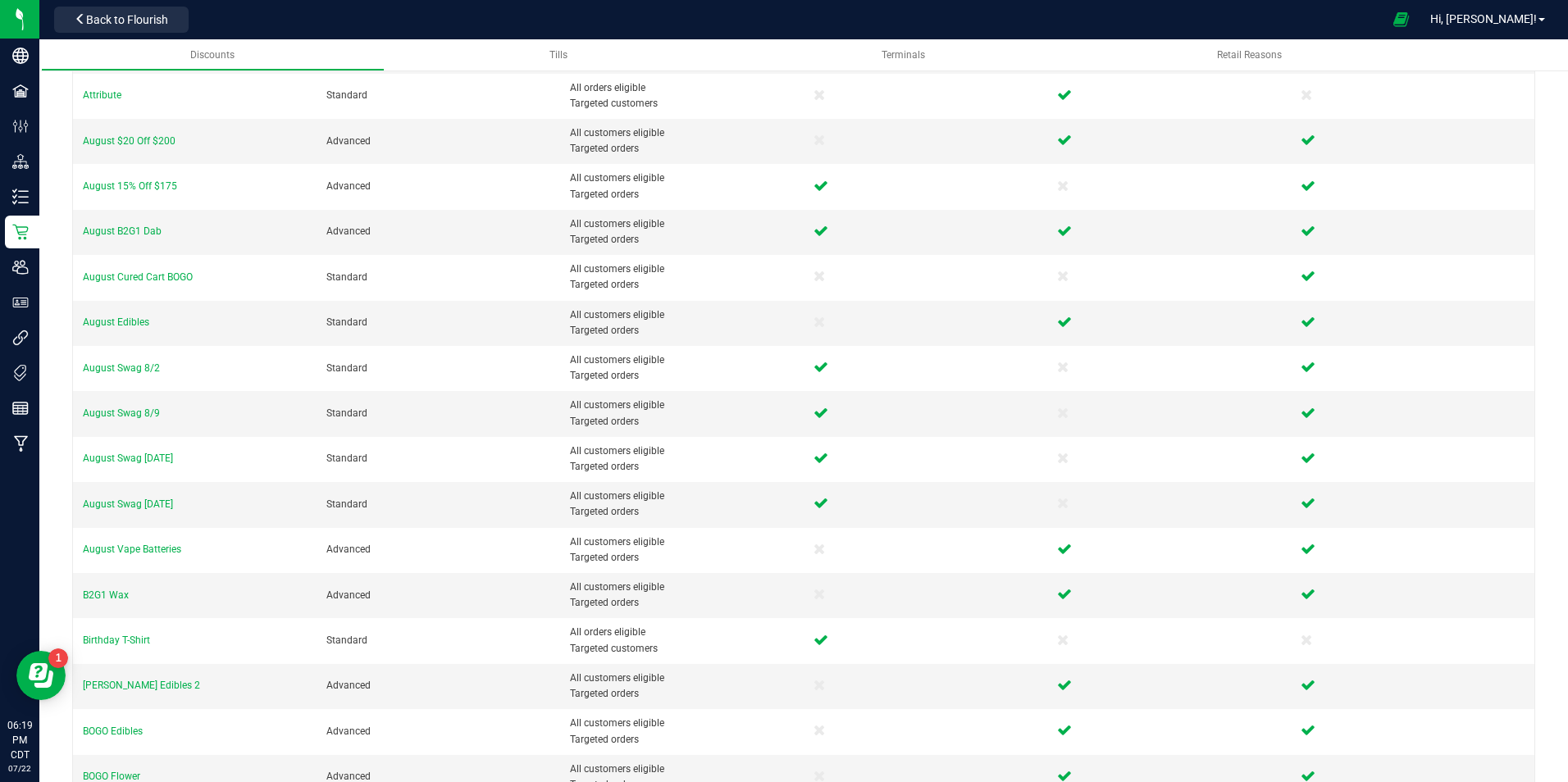 scroll, scrollTop: 298, scrollLeft: 0, axis: vertical 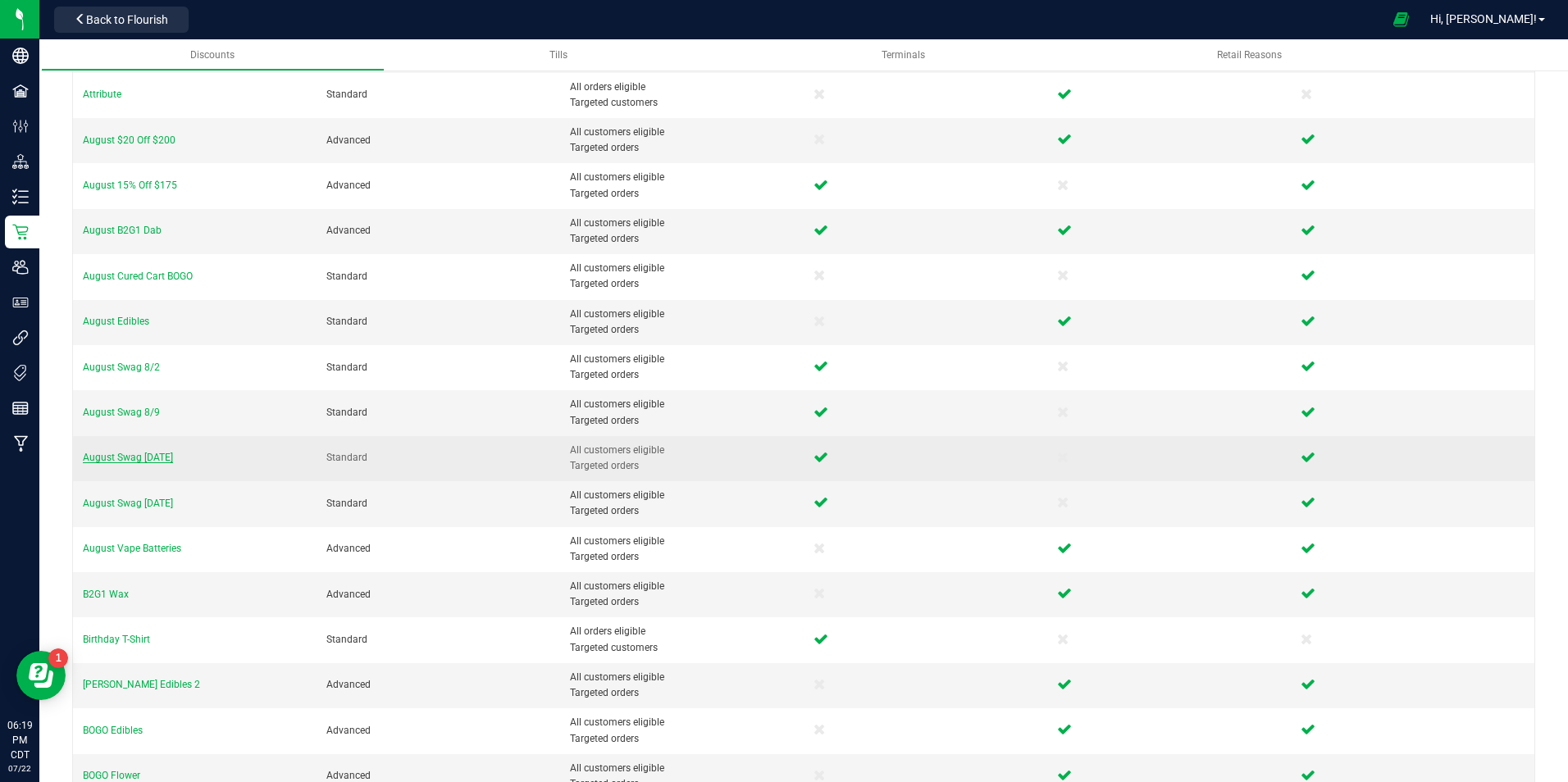 click on "August Swag [DATE]" at bounding box center [128, 457] 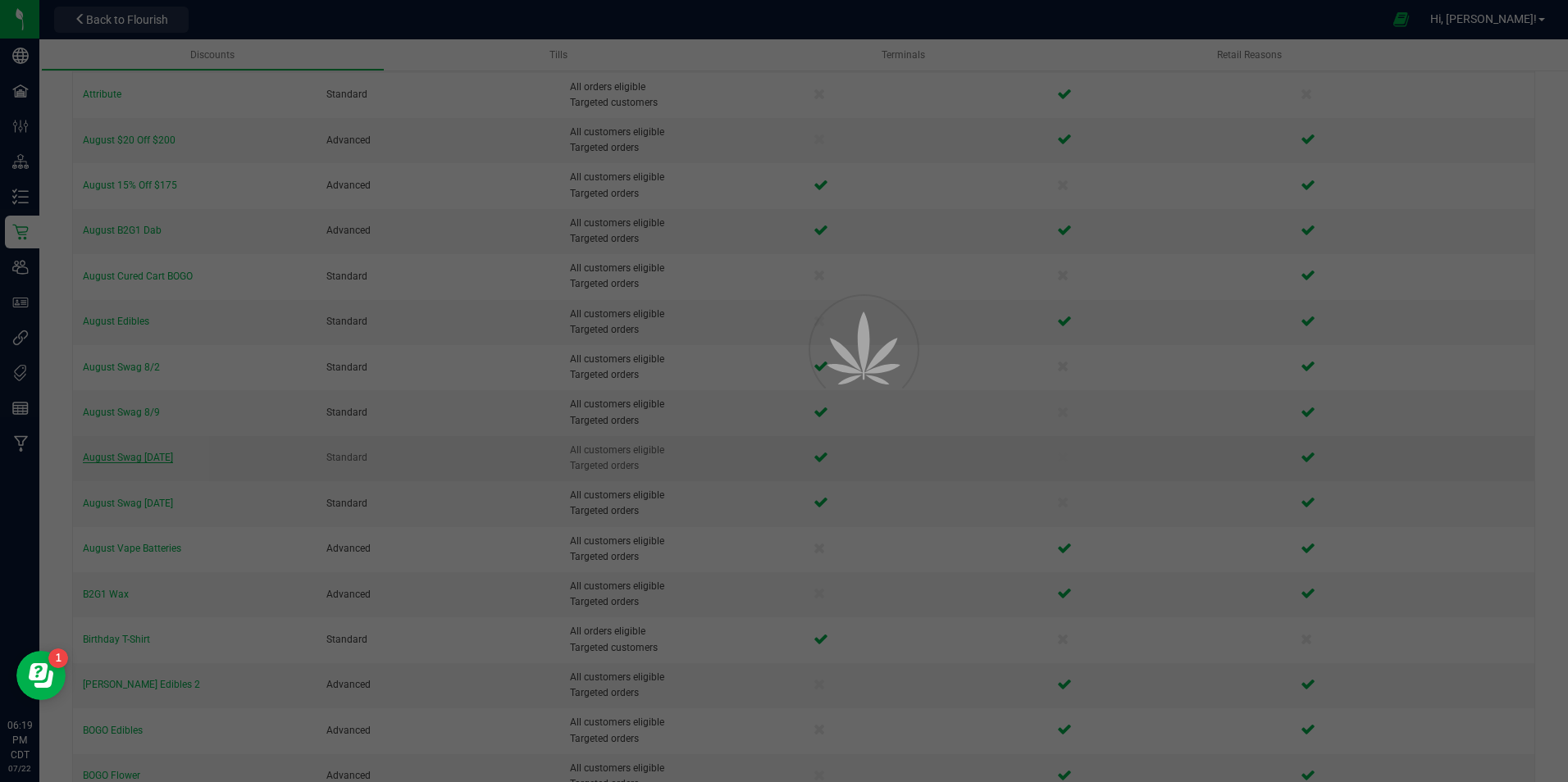 scroll, scrollTop: 0, scrollLeft: 0, axis: both 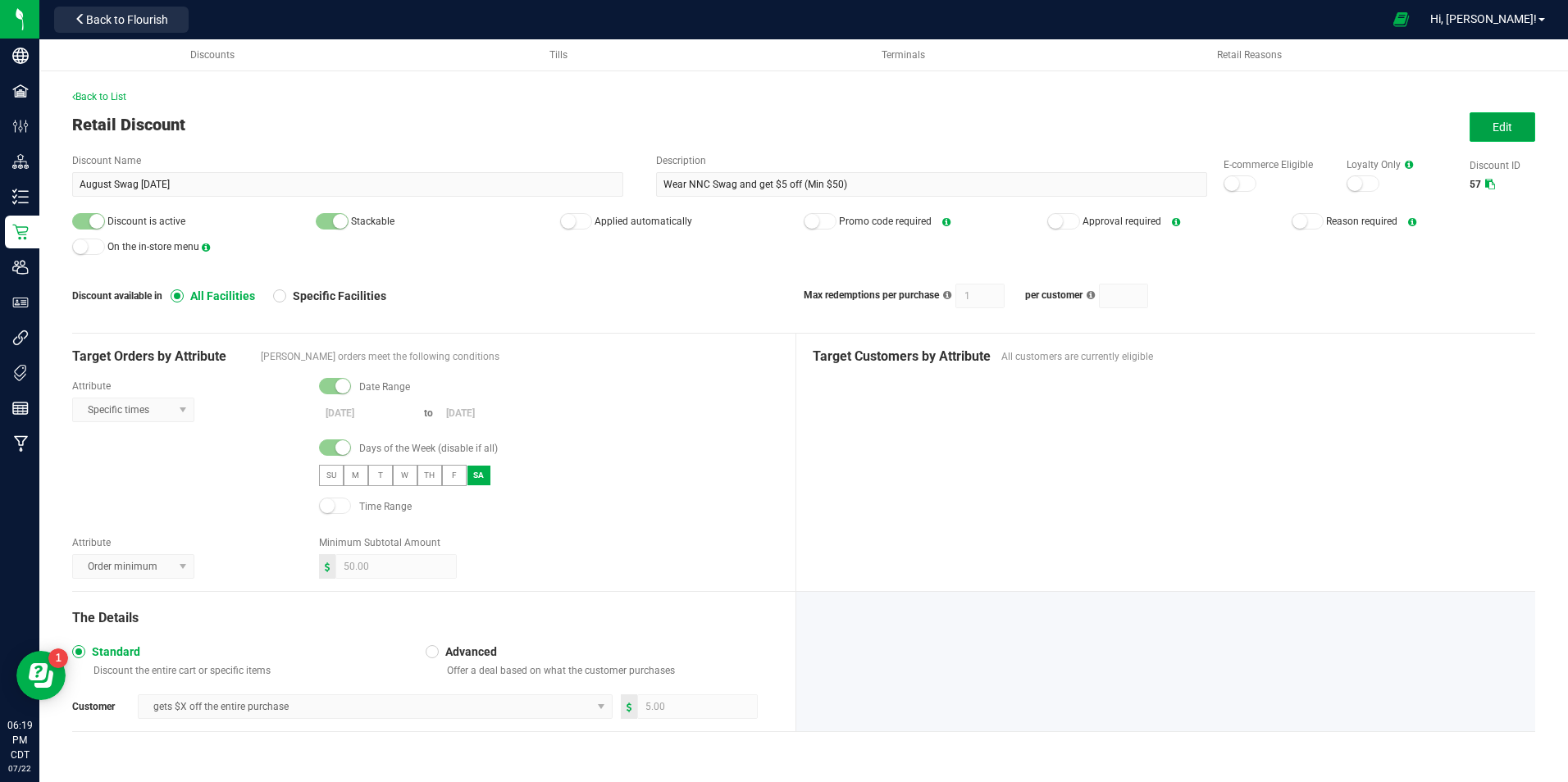 click on "Edit" at bounding box center (1502, 127) 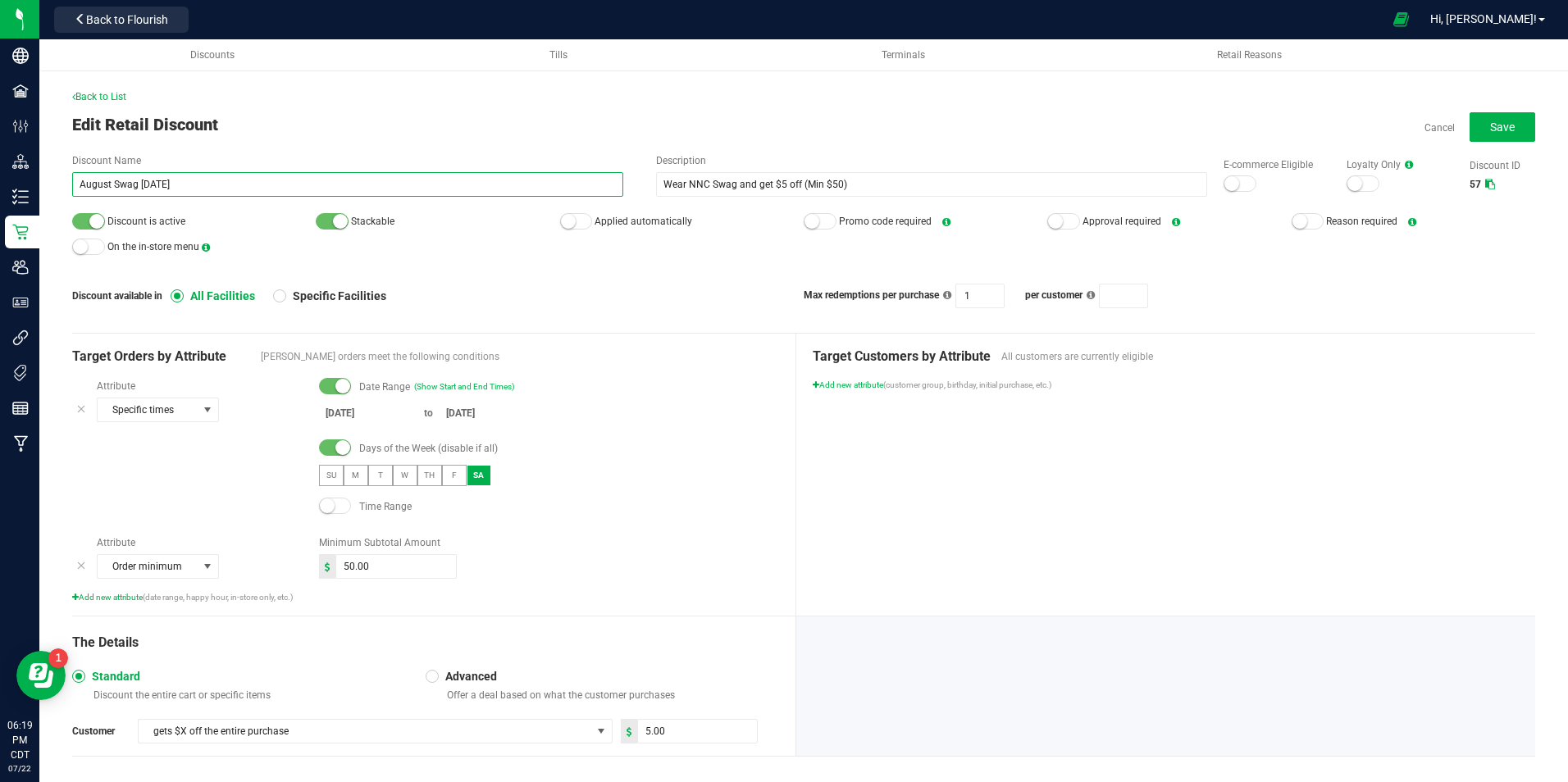 drag, startPoint x: 175, startPoint y: 185, endPoint x: 160, endPoint y: 182, distance: 15.297059 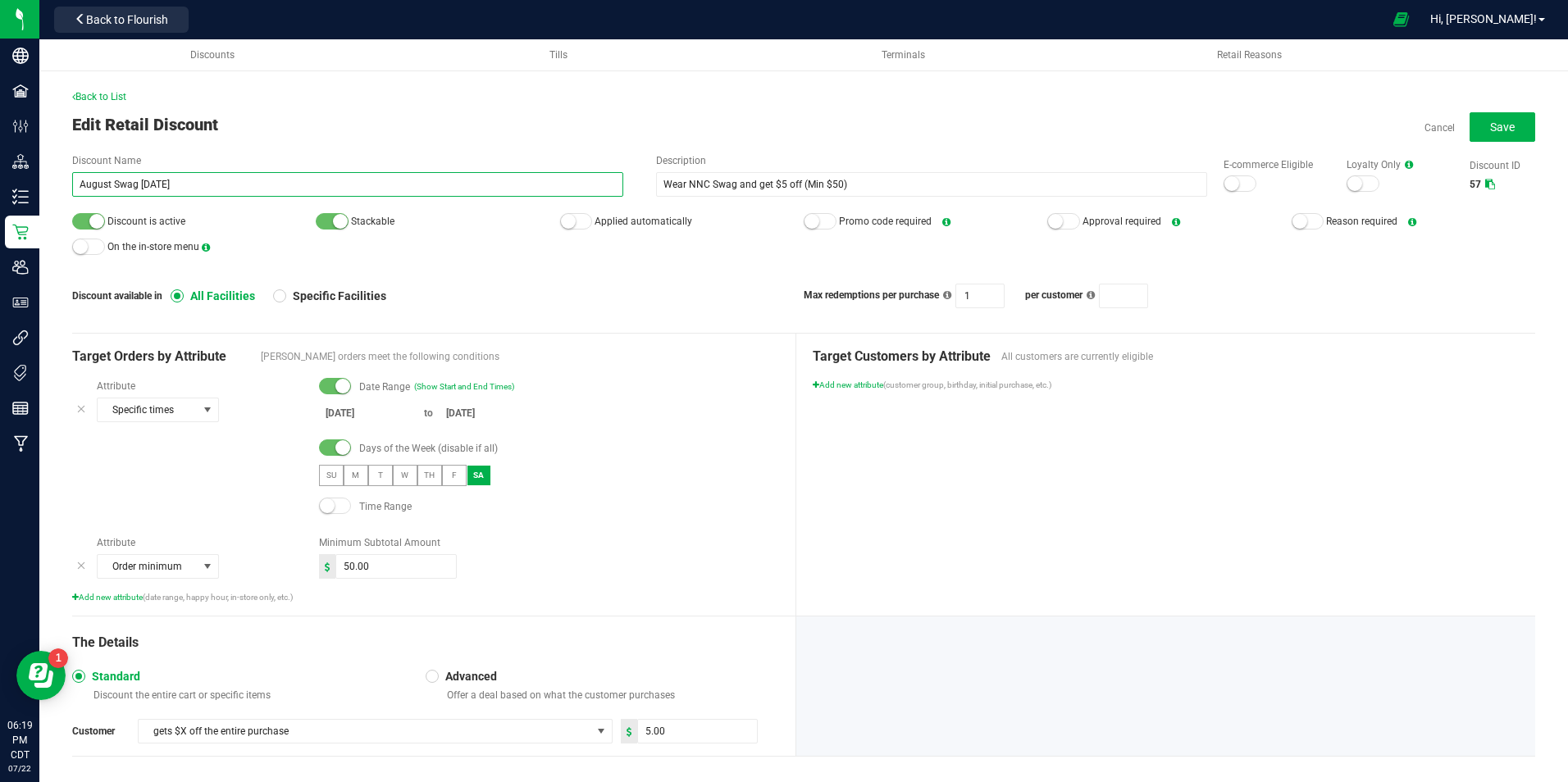 click on "August Swag [DATE]" at bounding box center [348, 184] 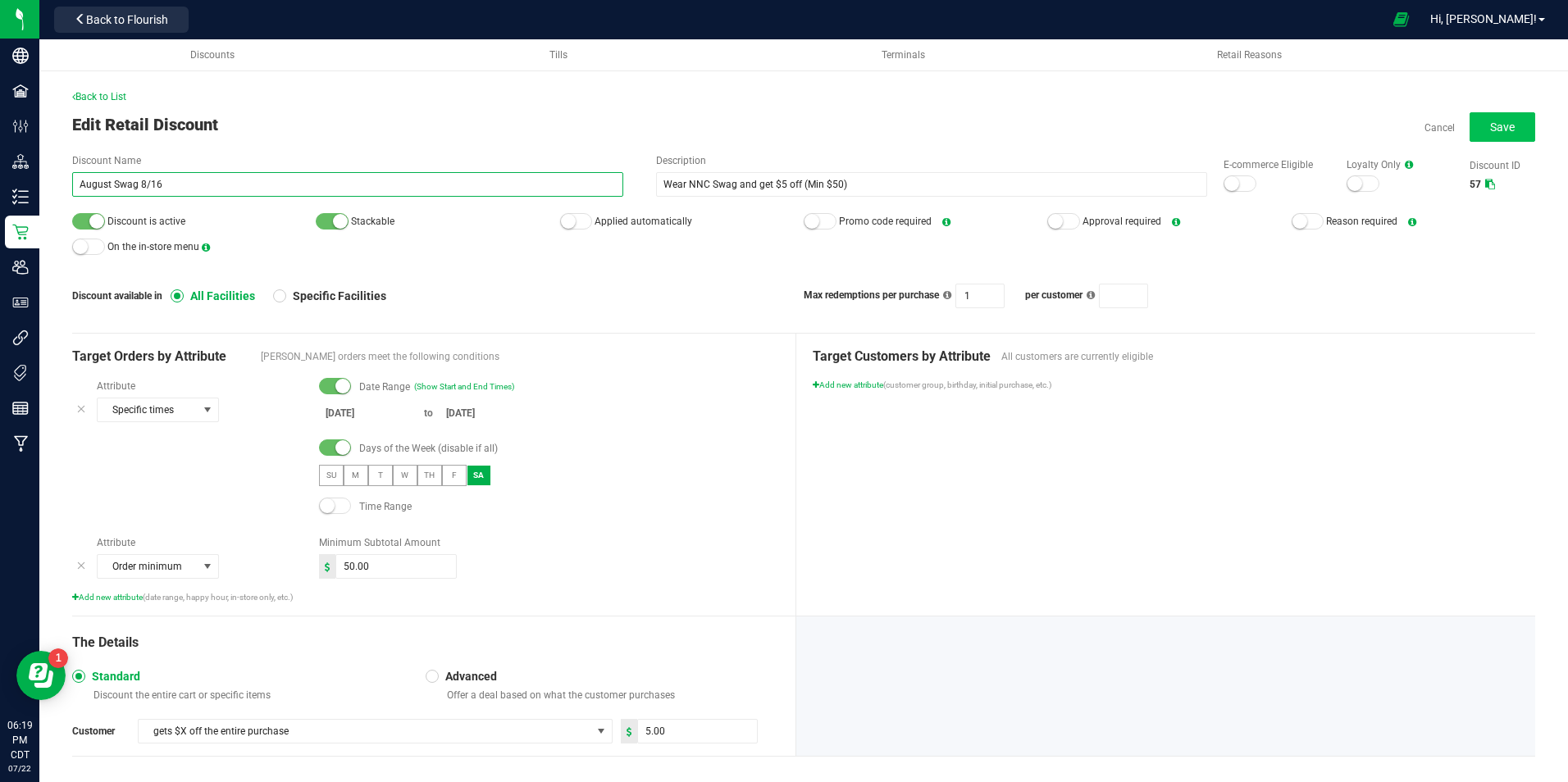 type on "August Swag 8/16" 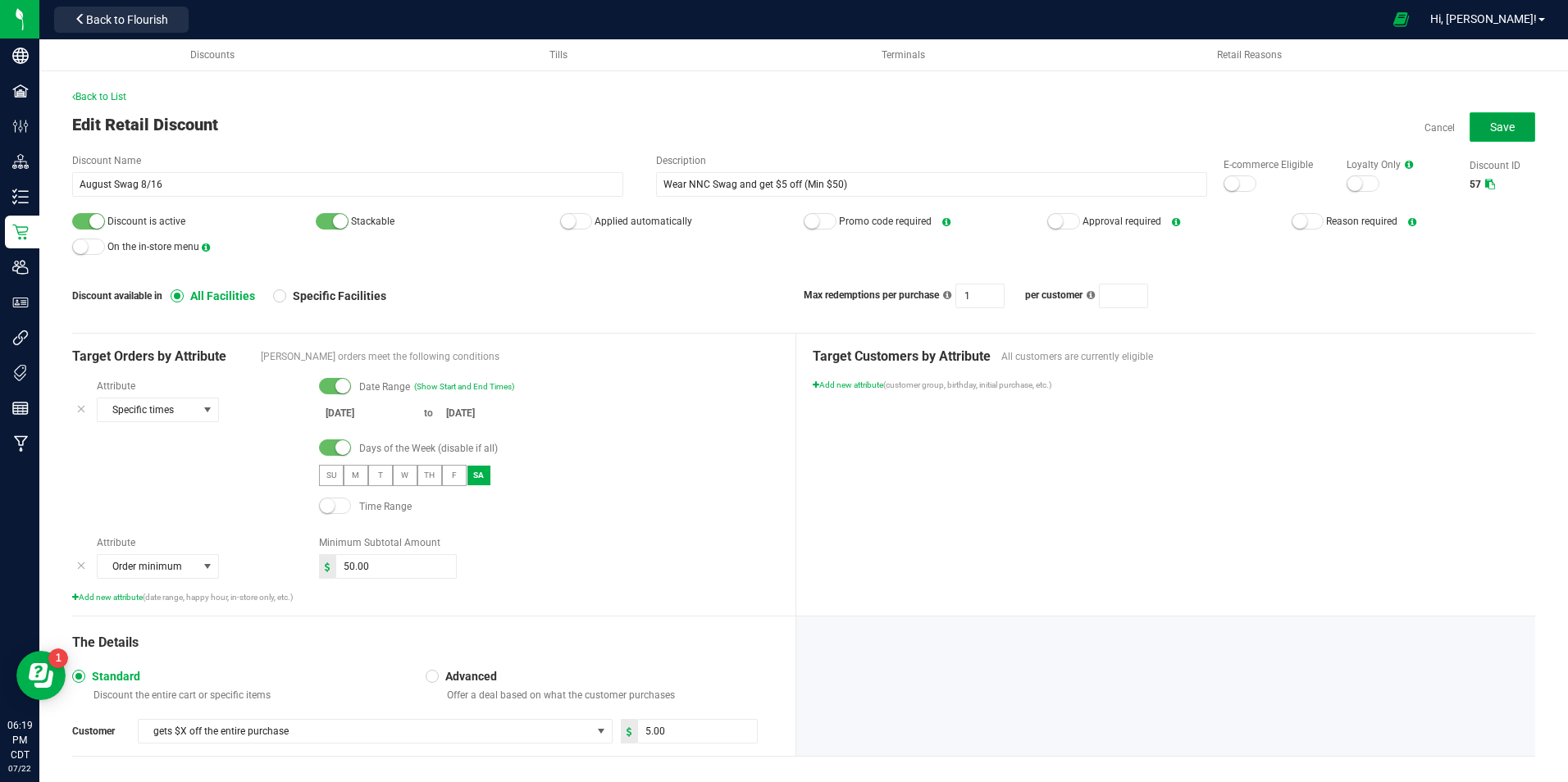 click on "Save" at bounding box center (1502, 127) 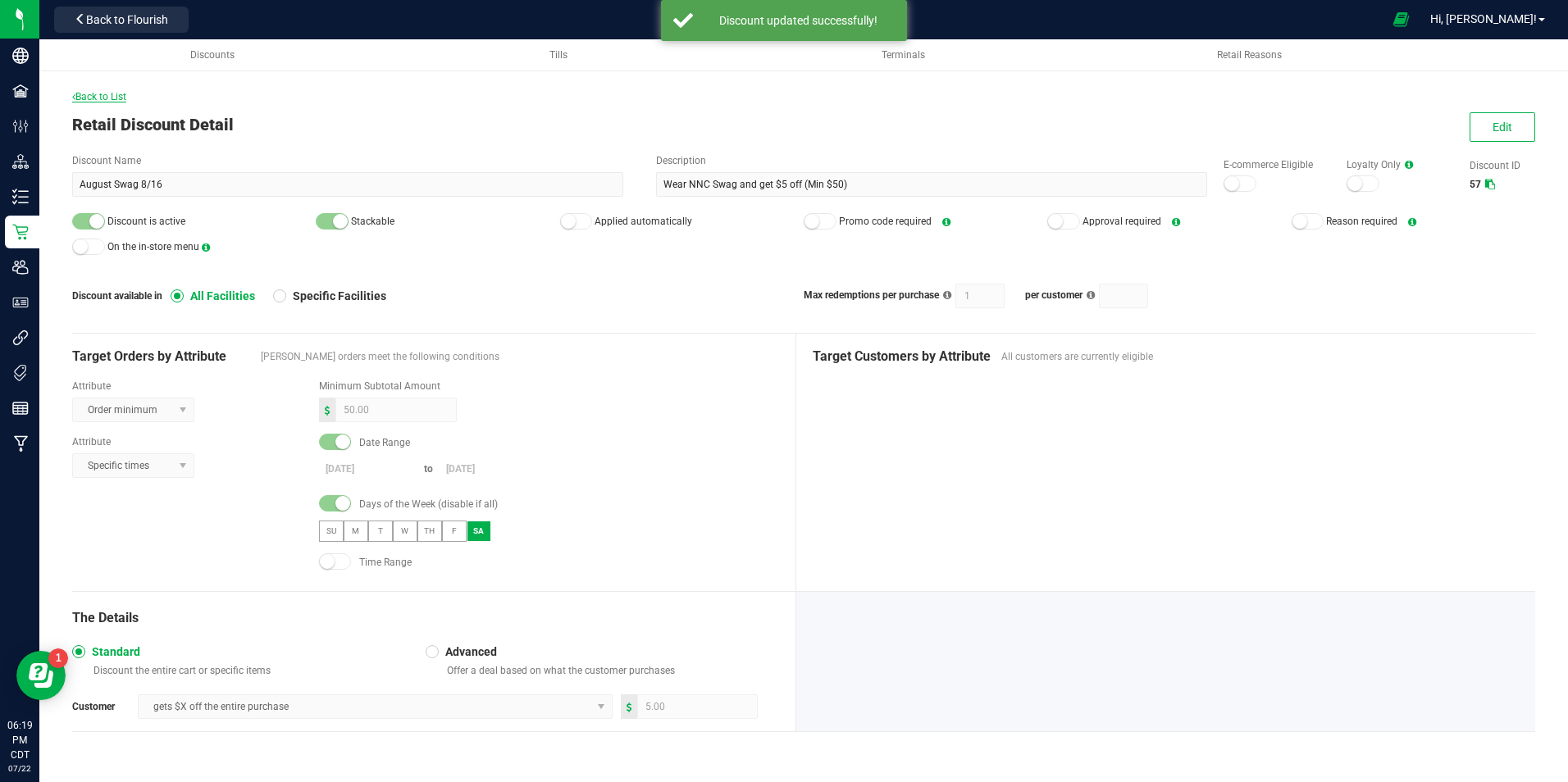 click on "Back to List" at bounding box center (99, 97) 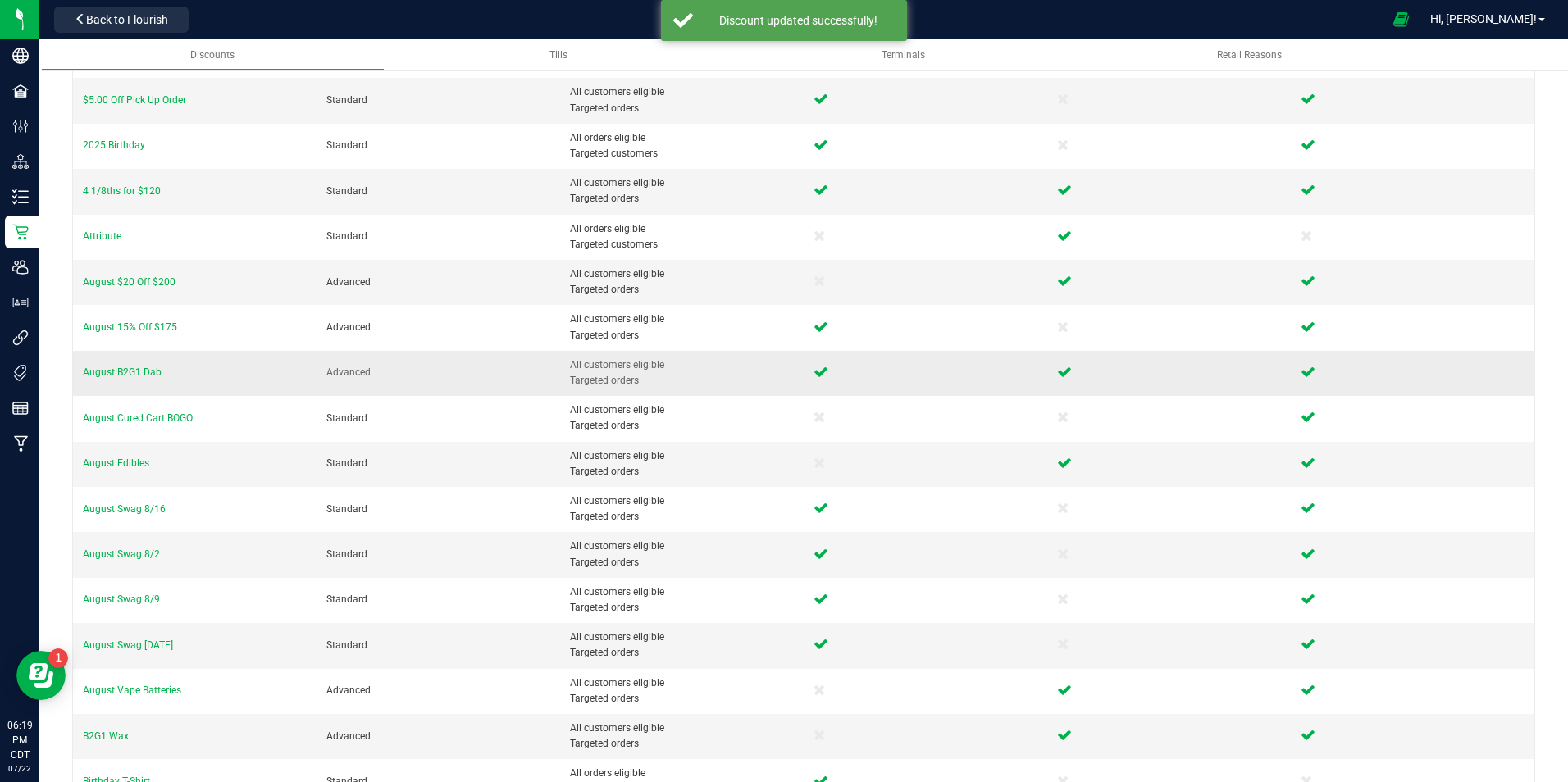 scroll, scrollTop: 176, scrollLeft: 0, axis: vertical 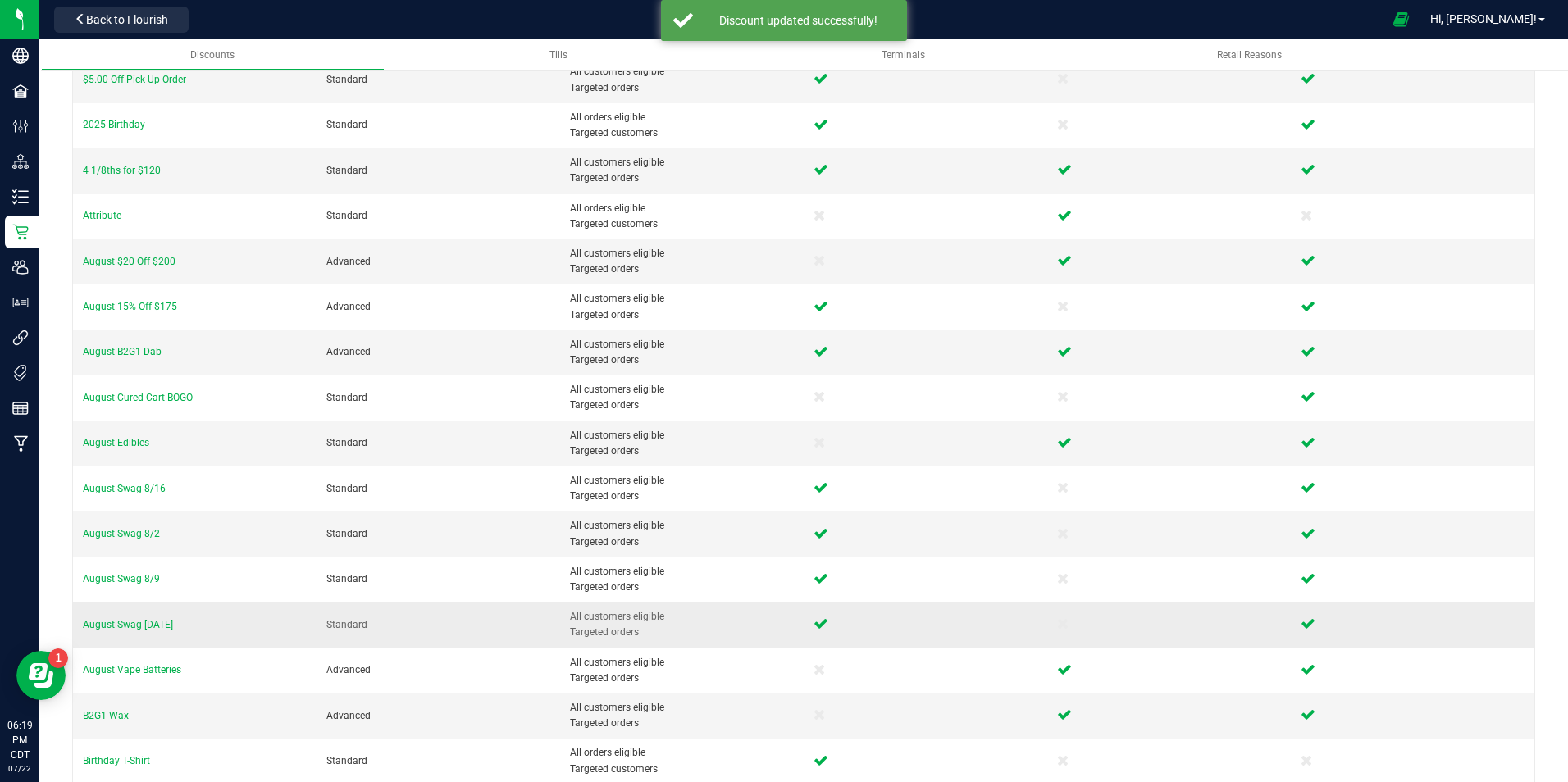 click on "August Swag [DATE]" at bounding box center [128, 625] 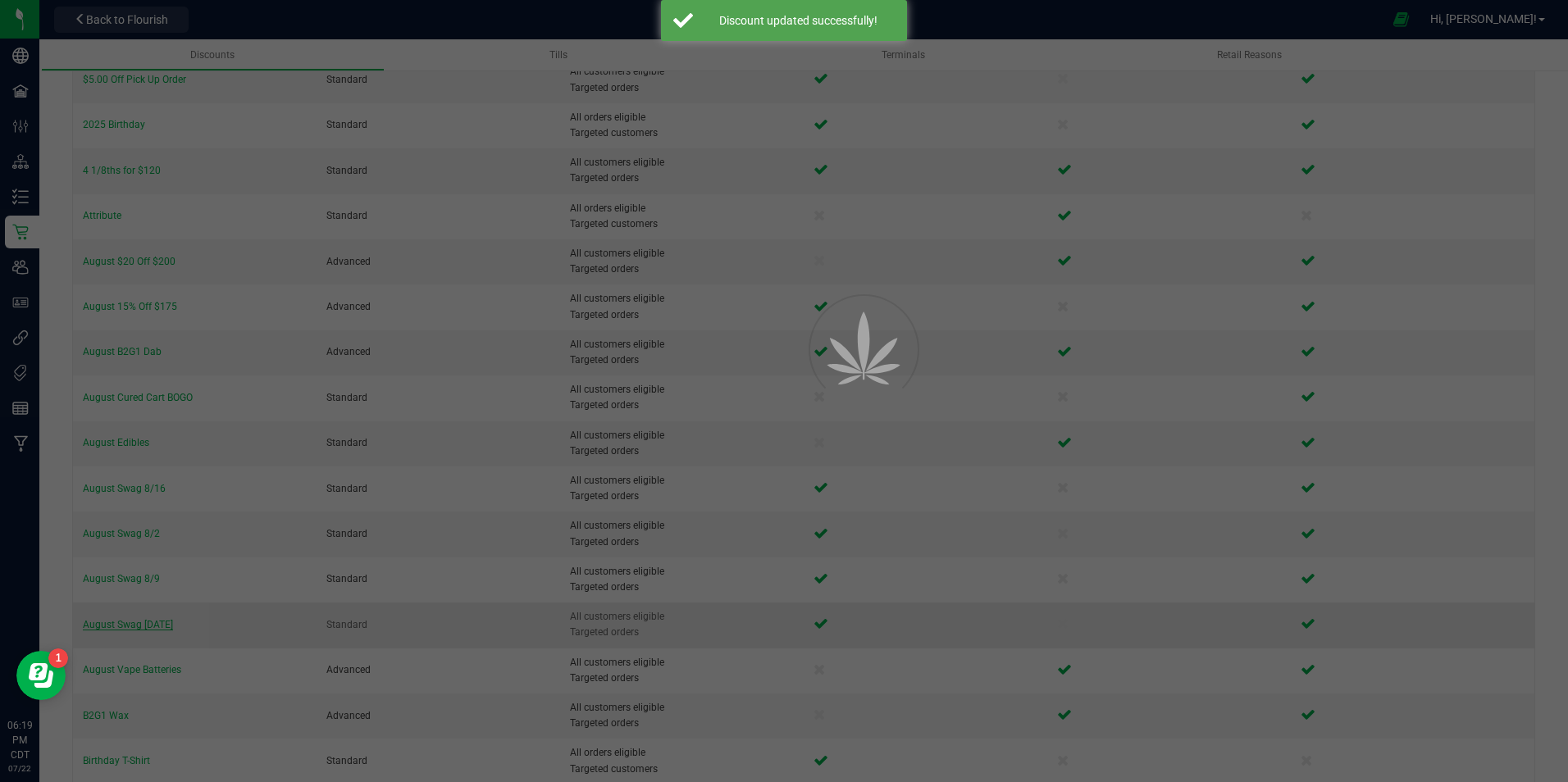 scroll, scrollTop: 0, scrollLeft: 0, axis: both 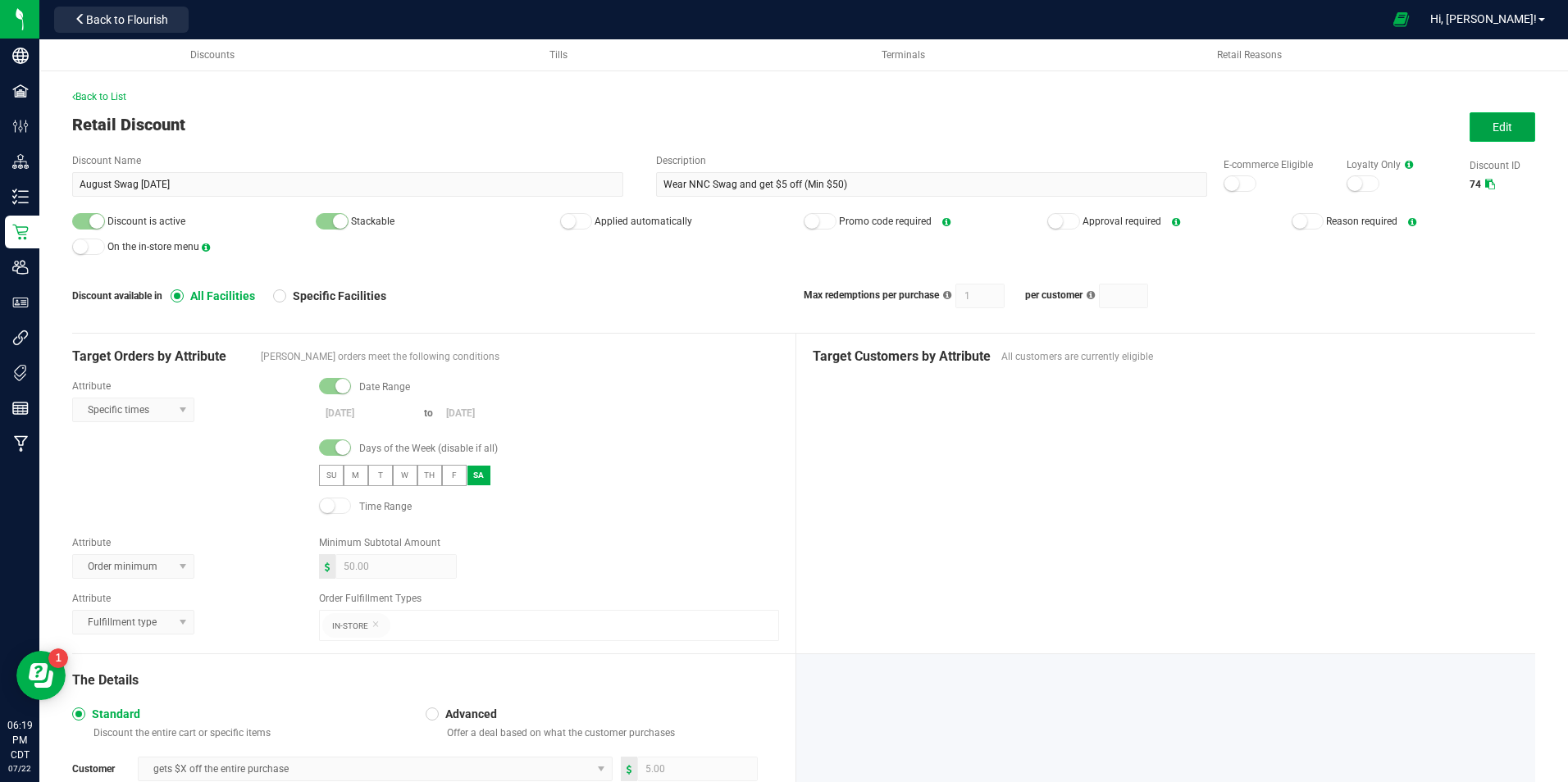 click on "Edit" at bounding box center [1502, 127] 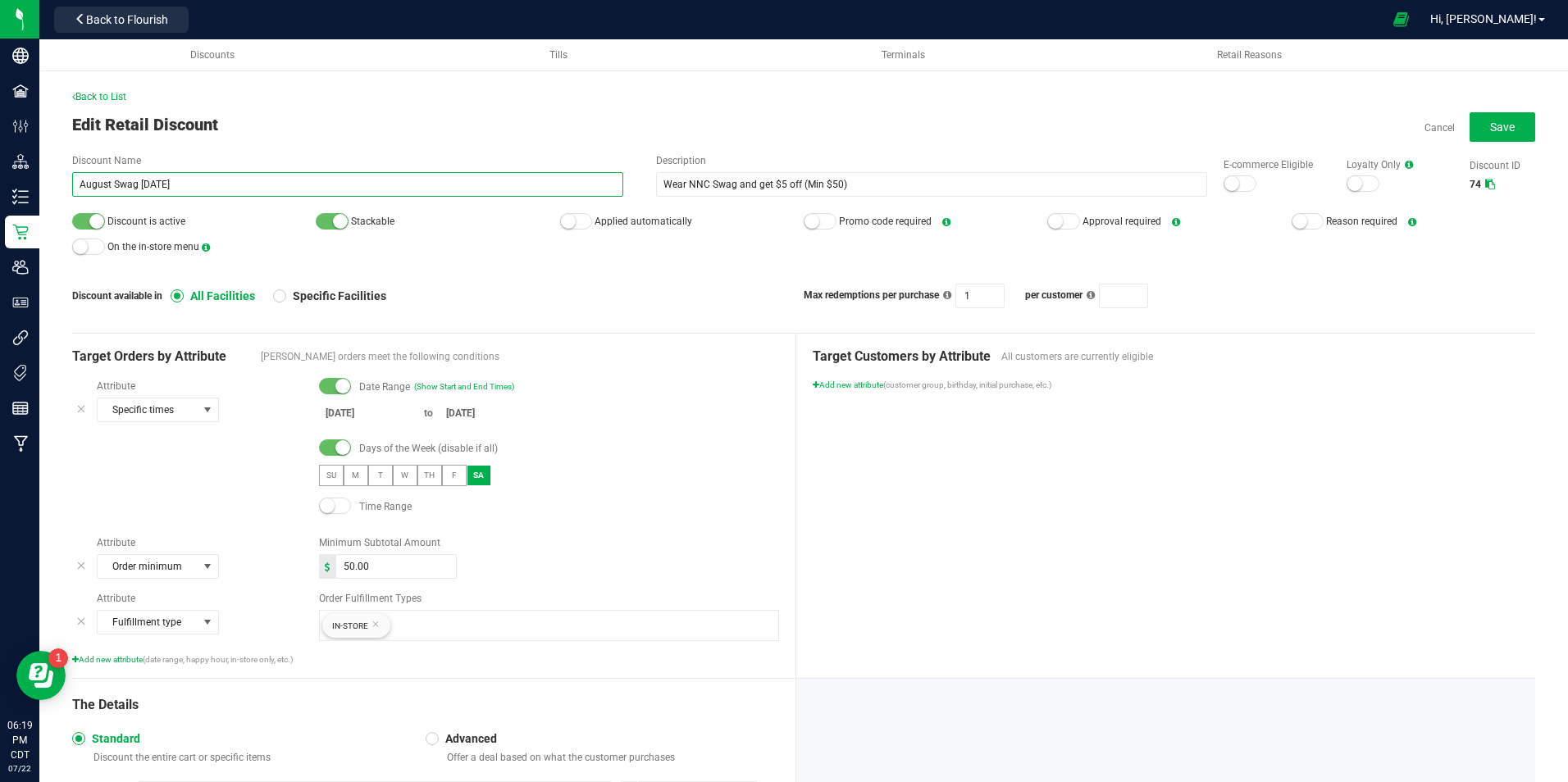 drag, startPoint x: 177, startPoint y: 186, endPoint x: 140, endPoint y: 191, distance: 37.33631 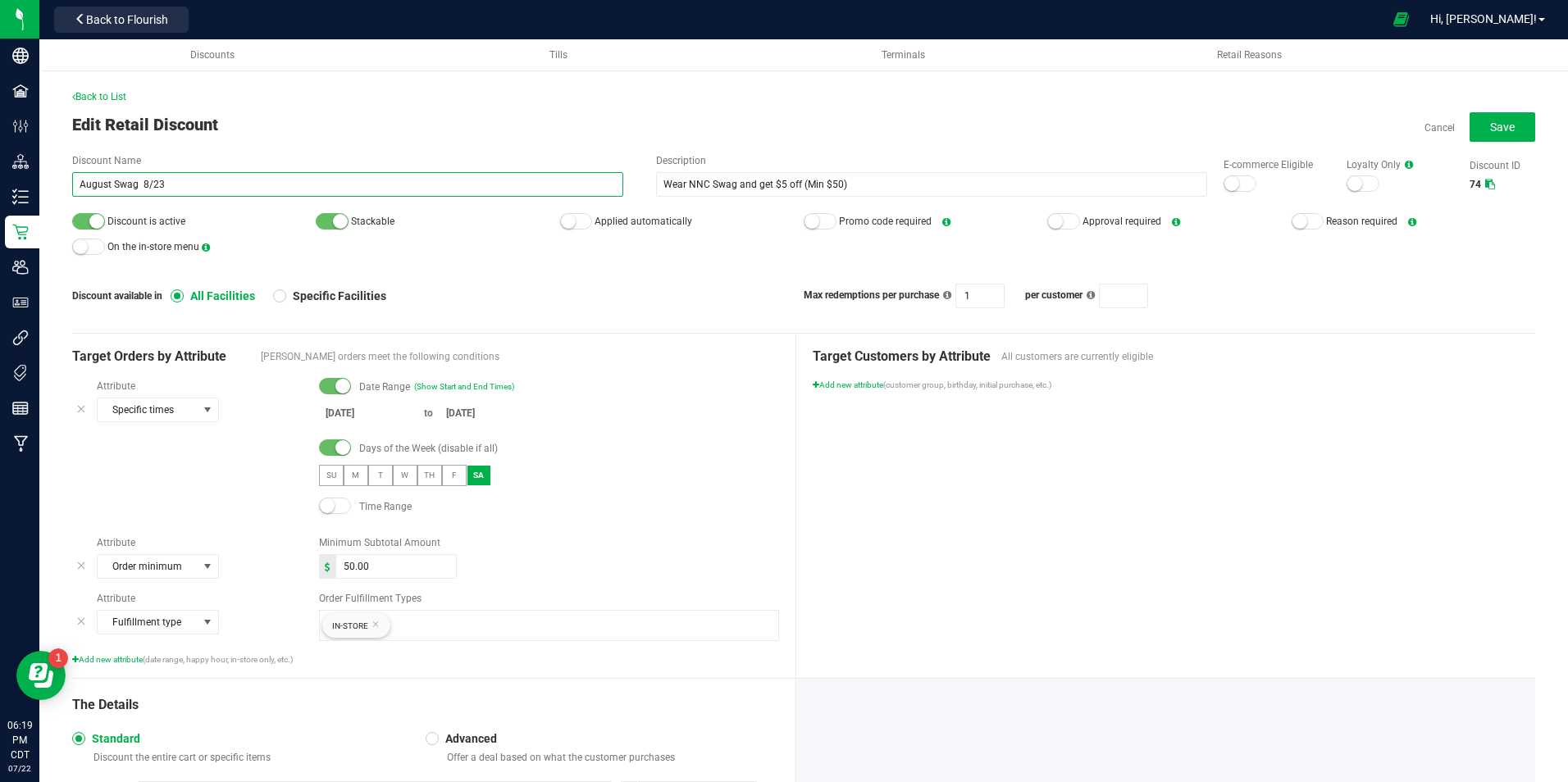 type on "August Swag  8/23" 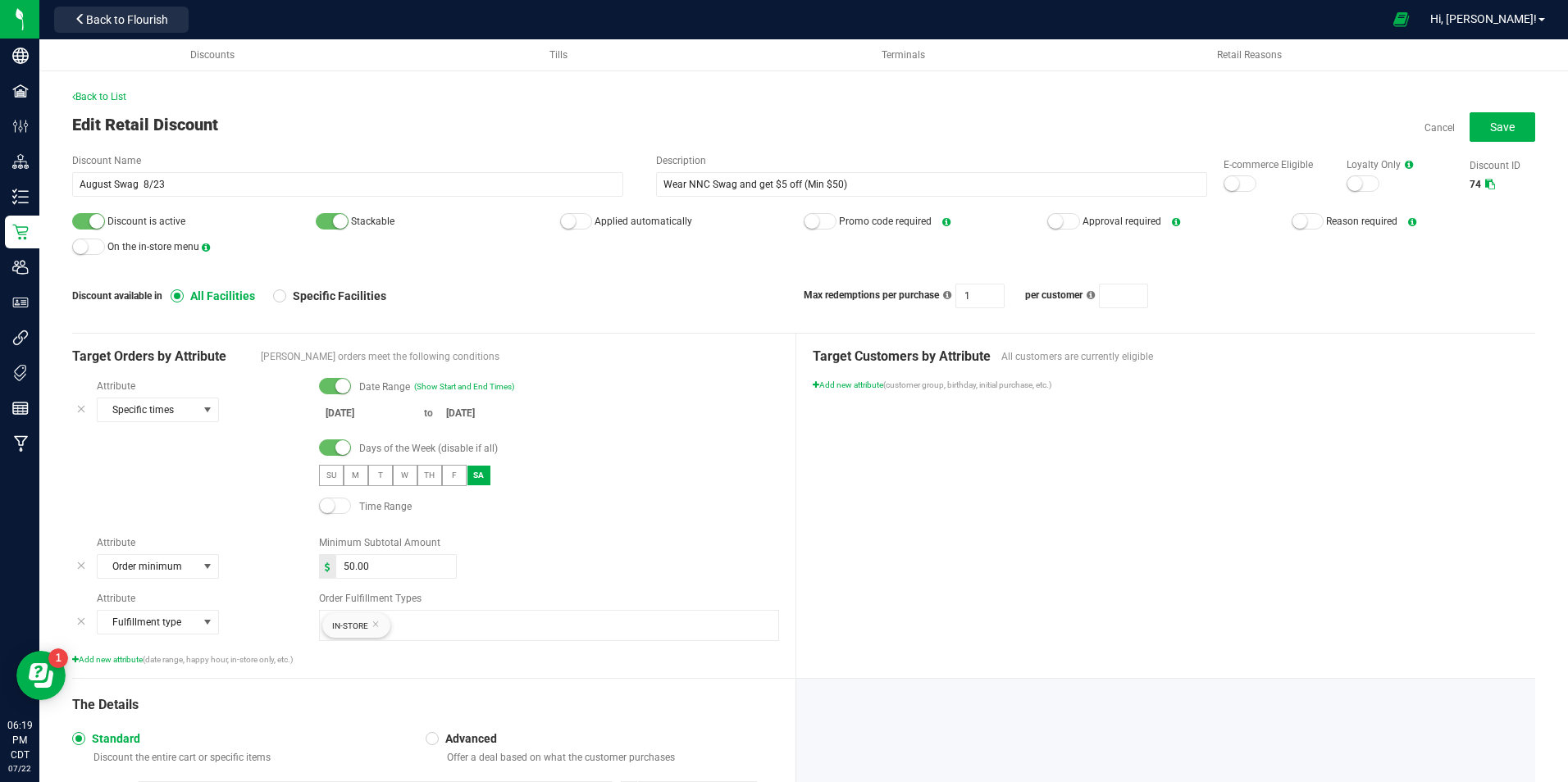 click on "Edit Retail Discount   Cancel   Save" at bounding box center [804, 125] 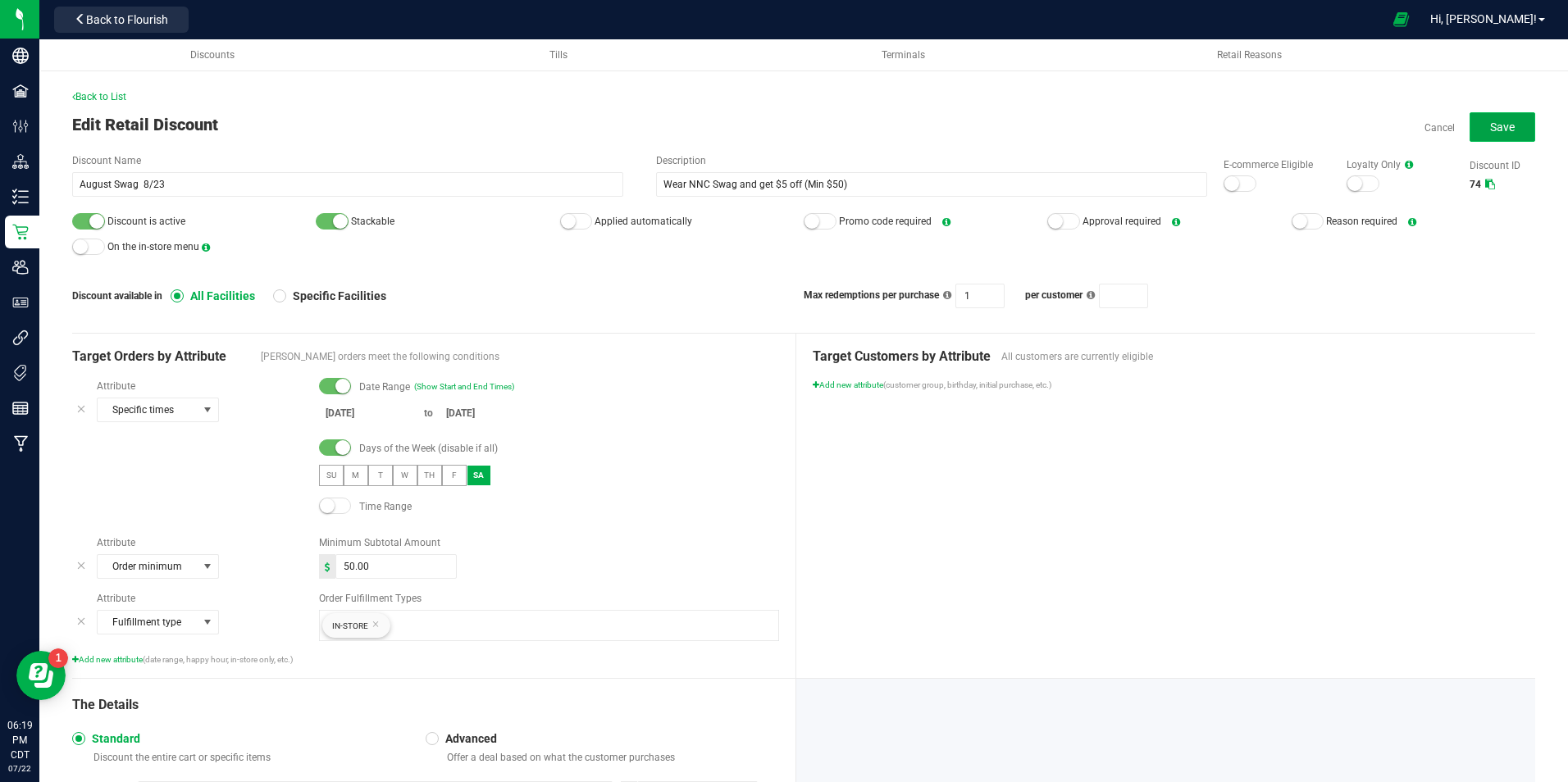 click on "Save" at bounding box center [1502, 127] 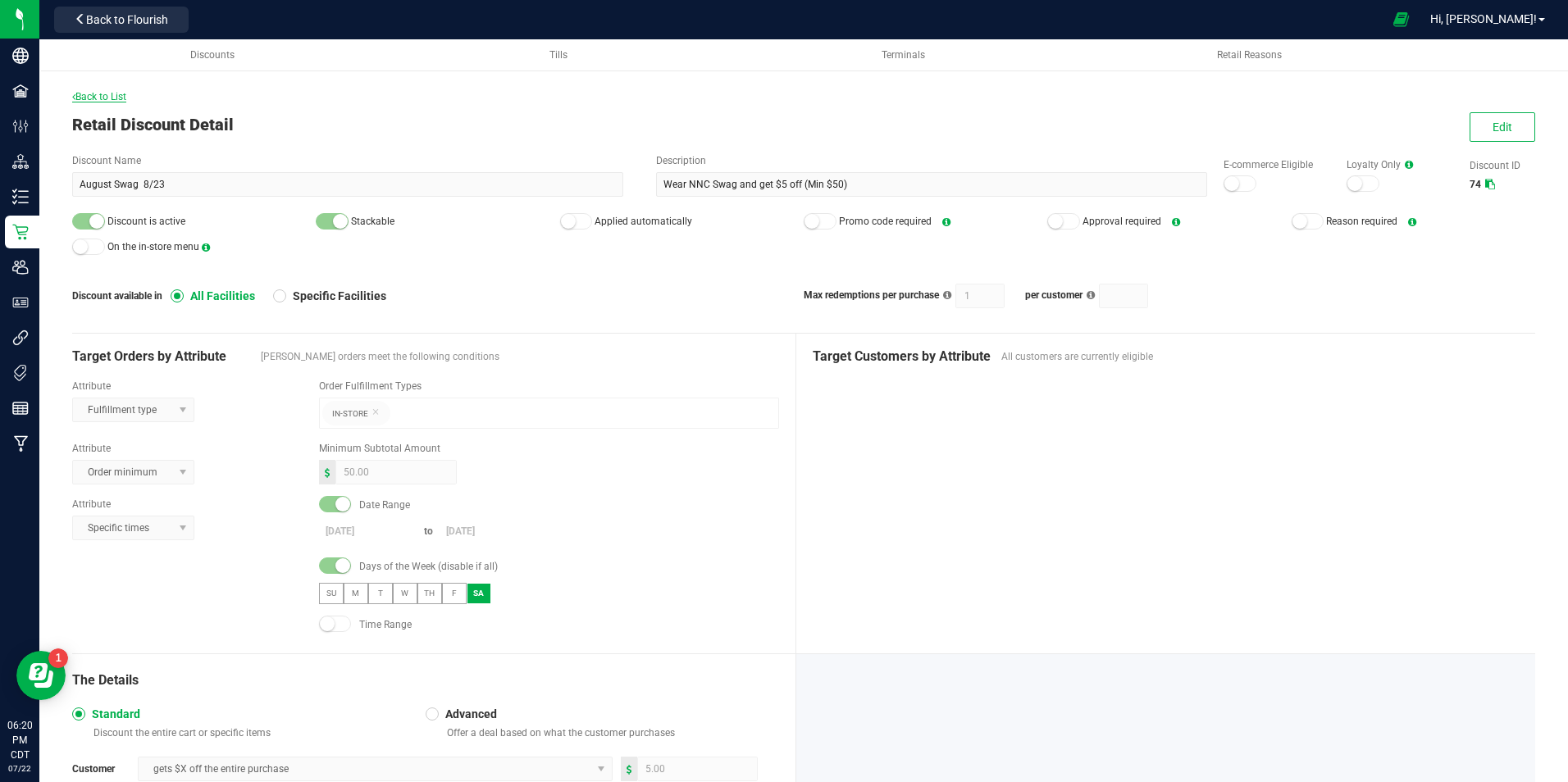 click on "Back to List" at bounding box center (99, 97) 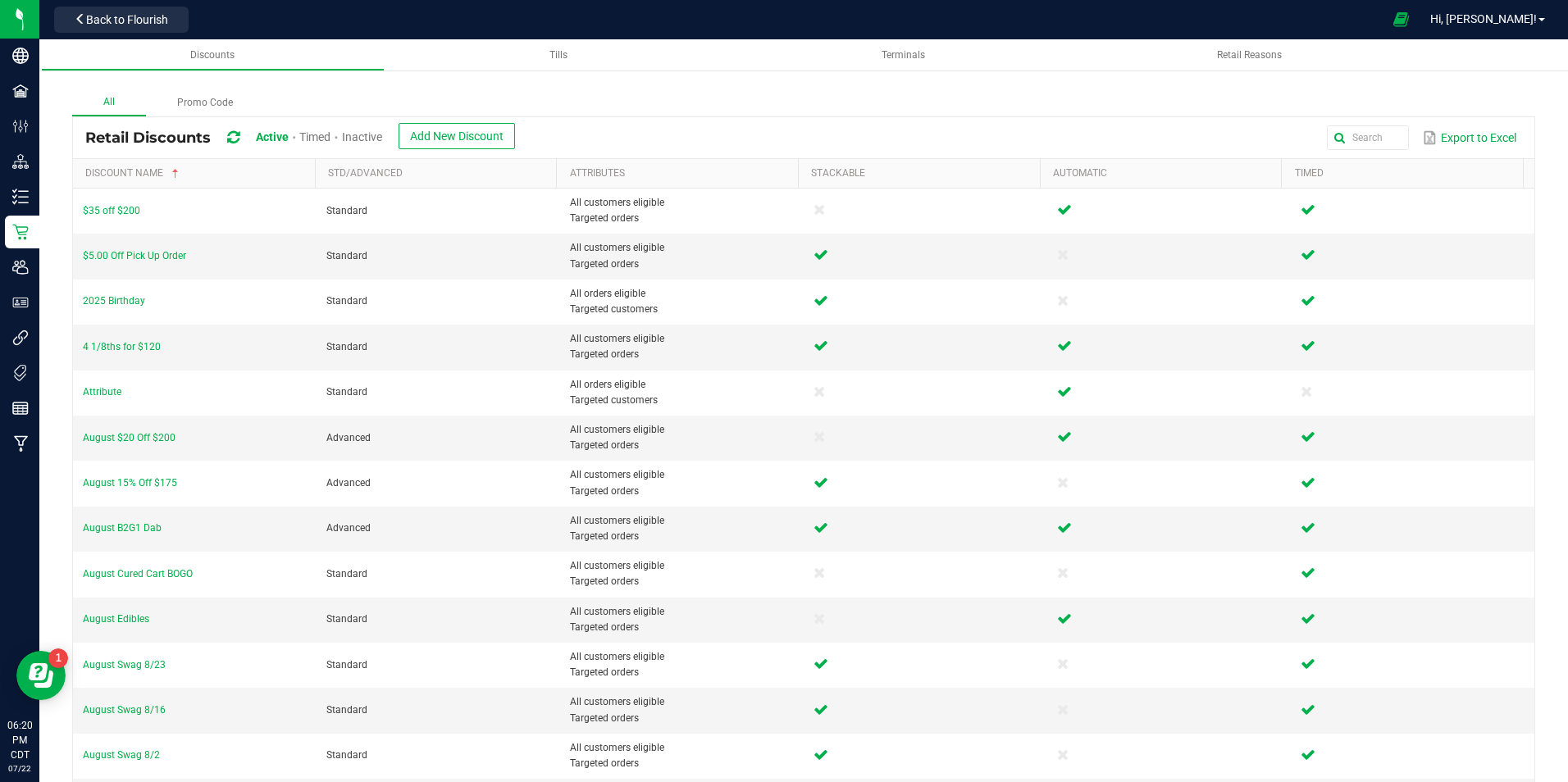 click on "Inactive" at bounding box center [362, 137] 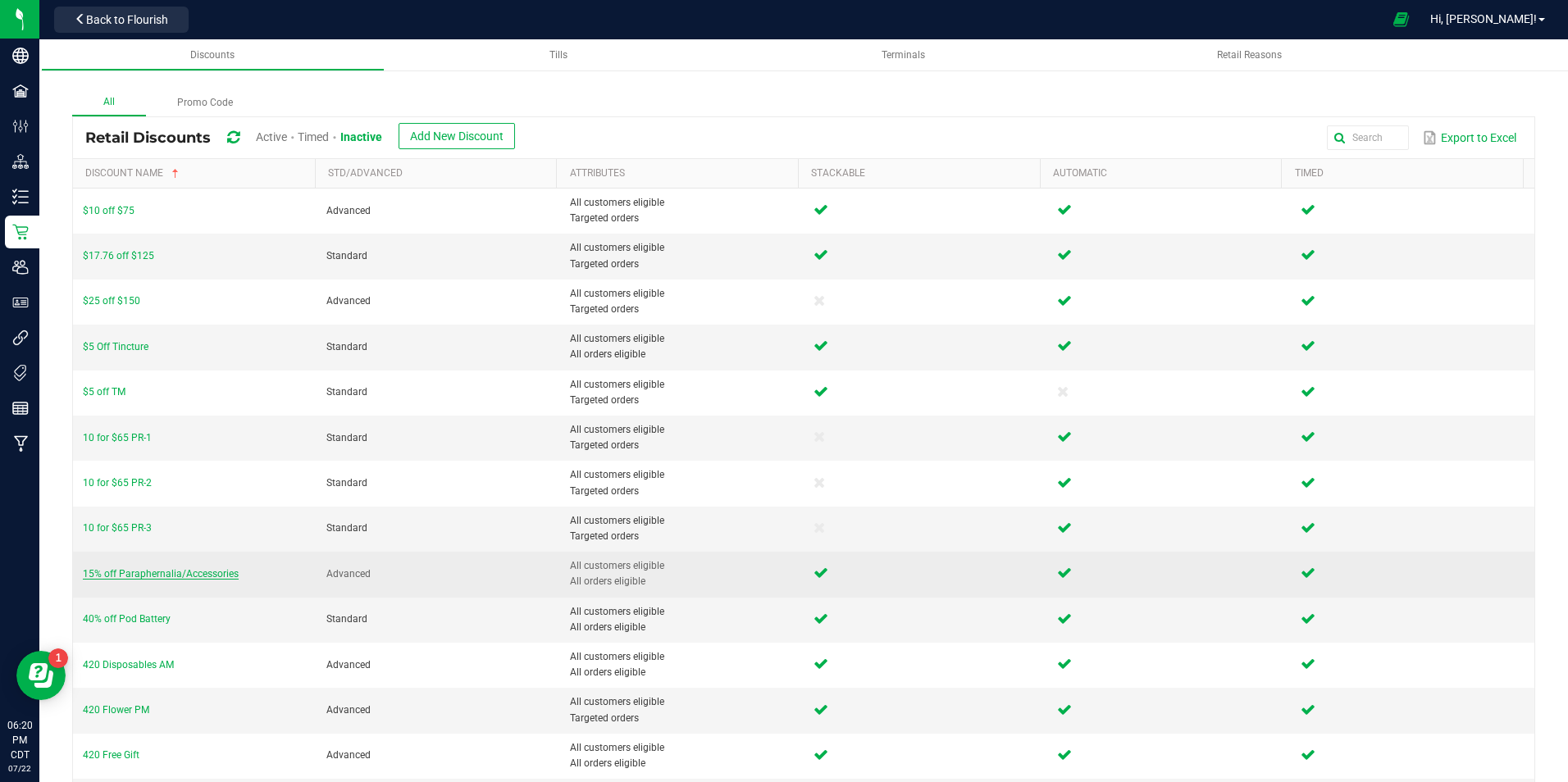 click on "15% off Paraphernalia/Accessories" at bounding box center [161, 574] 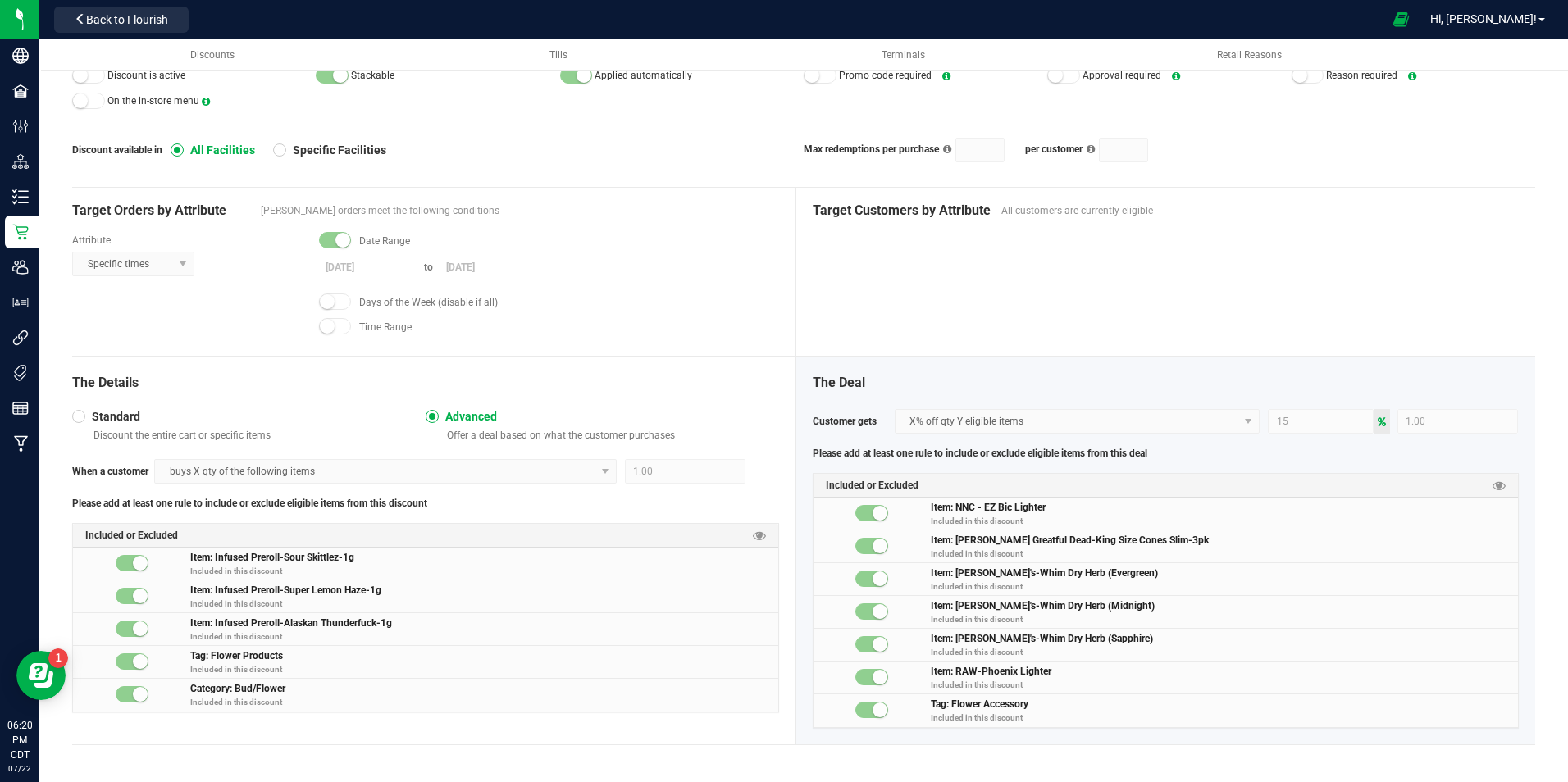 scroll, scrollTop: 0, scrollLeft: 0, axis: both 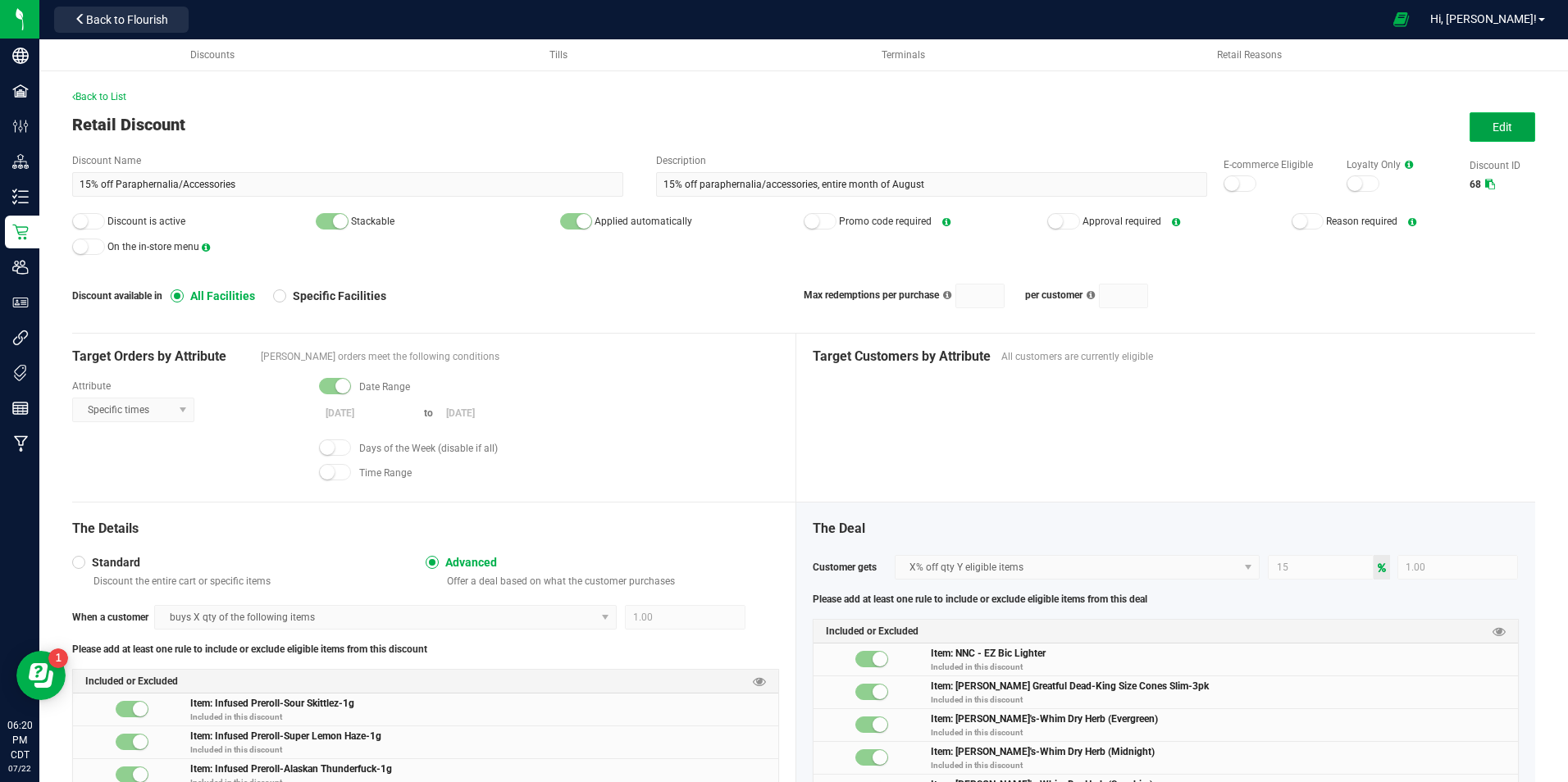 click on "Edit" at bounding box center (1502, 127) 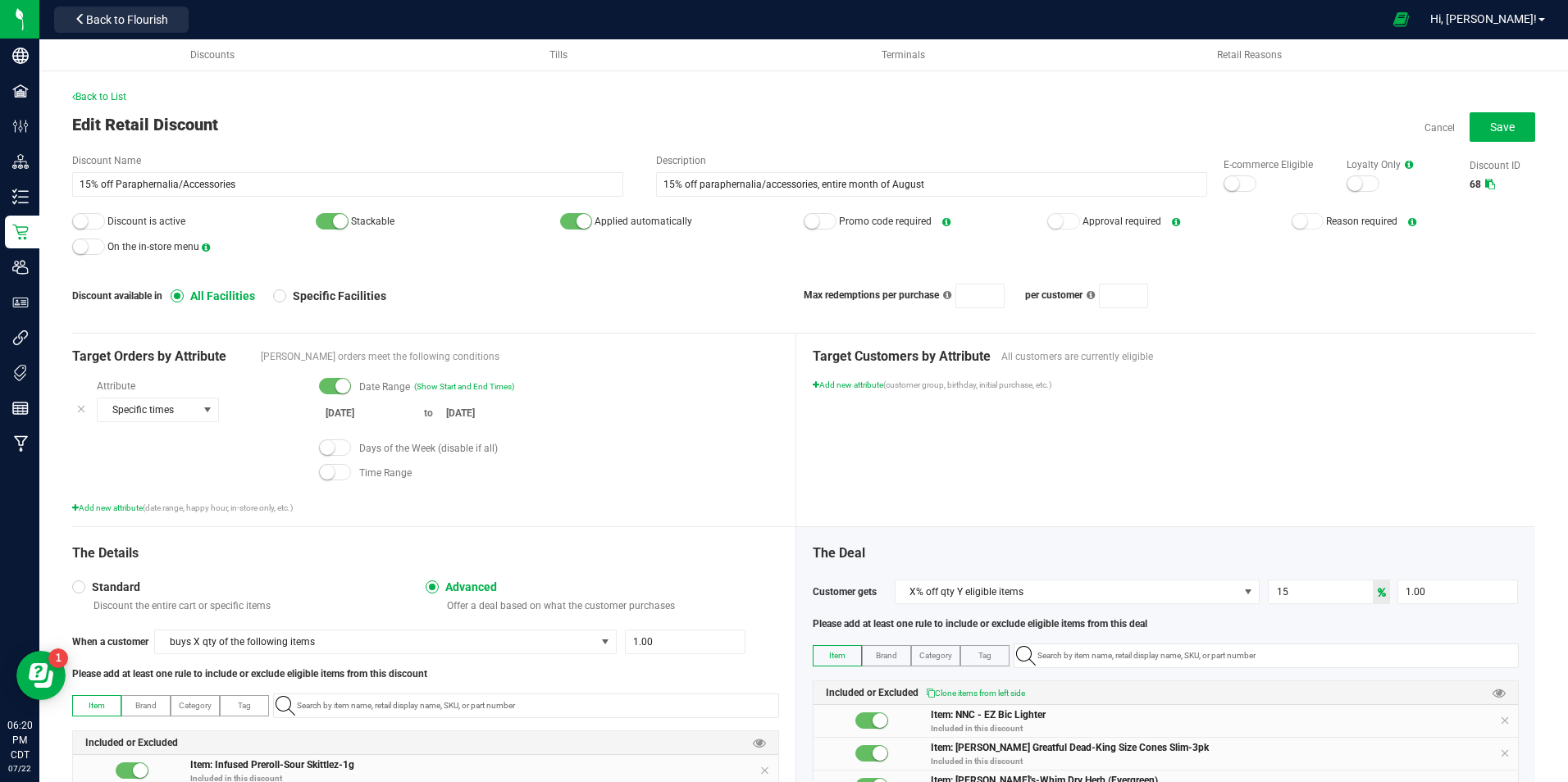 scroll, scrollTop: 211, scrollLeft: 0, axis: vertical 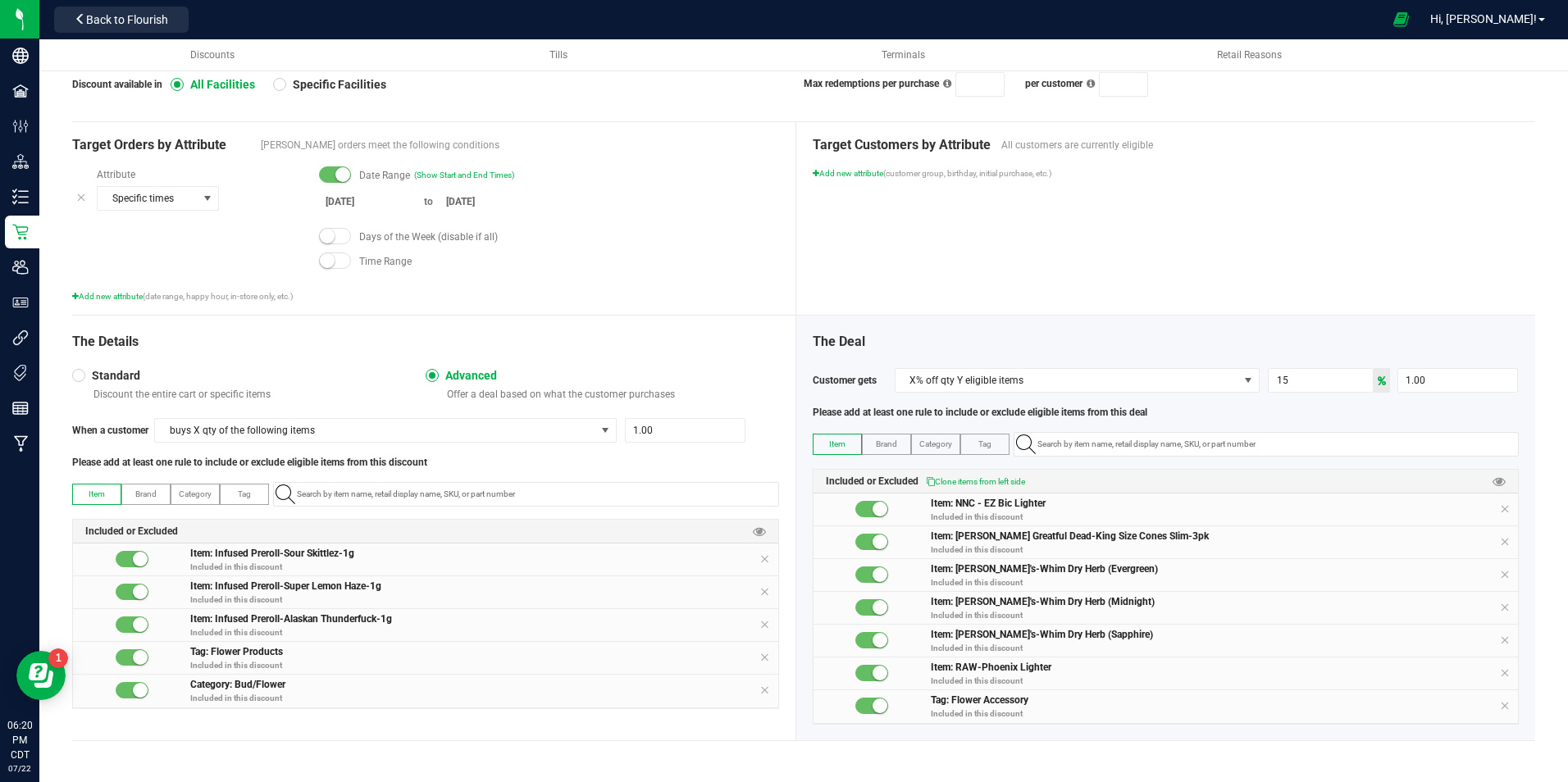 click at bounding box center [764, 559] 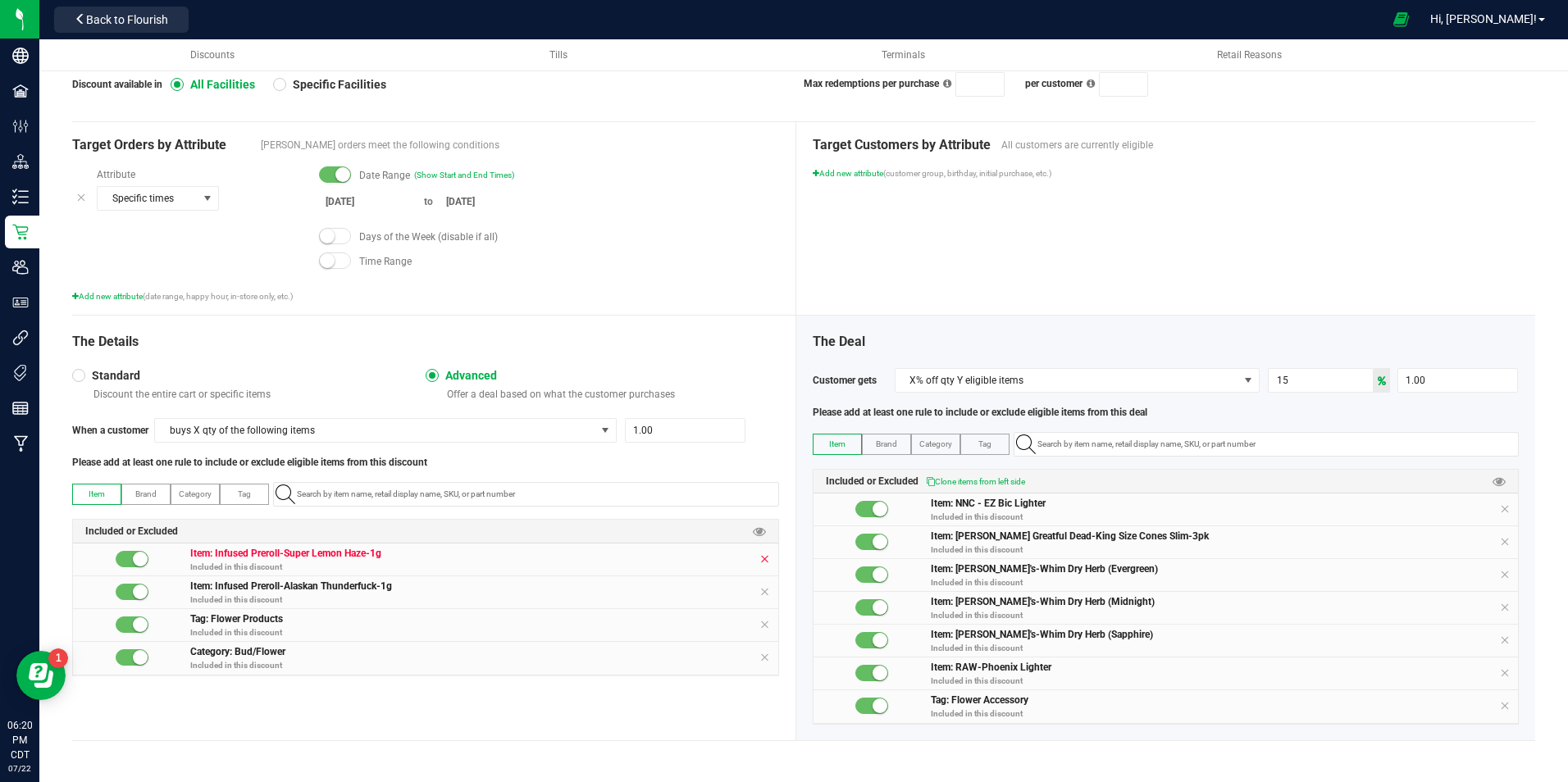 click at bounding box center [764, 559] 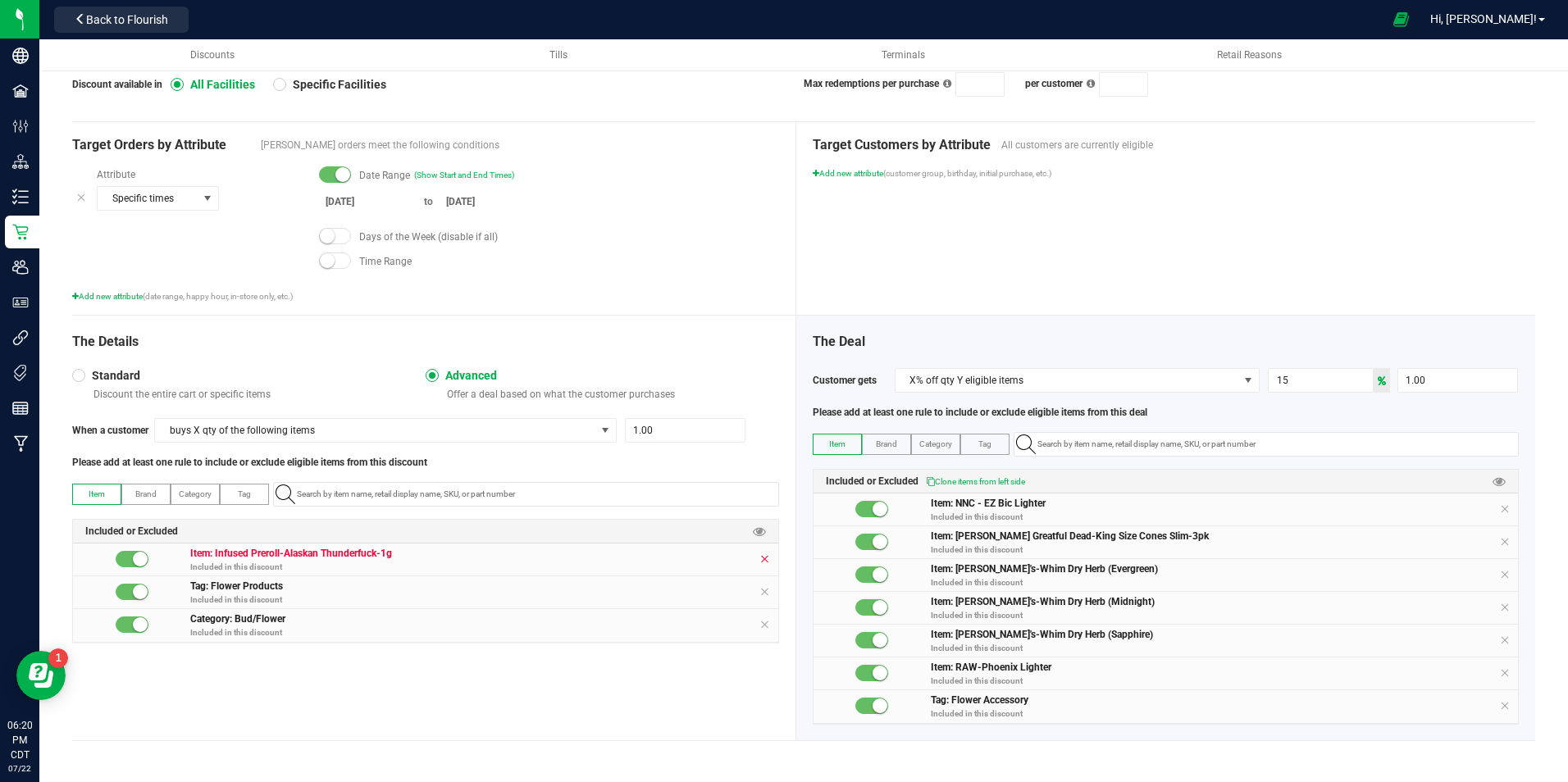 click at bounding box center (764, 559) 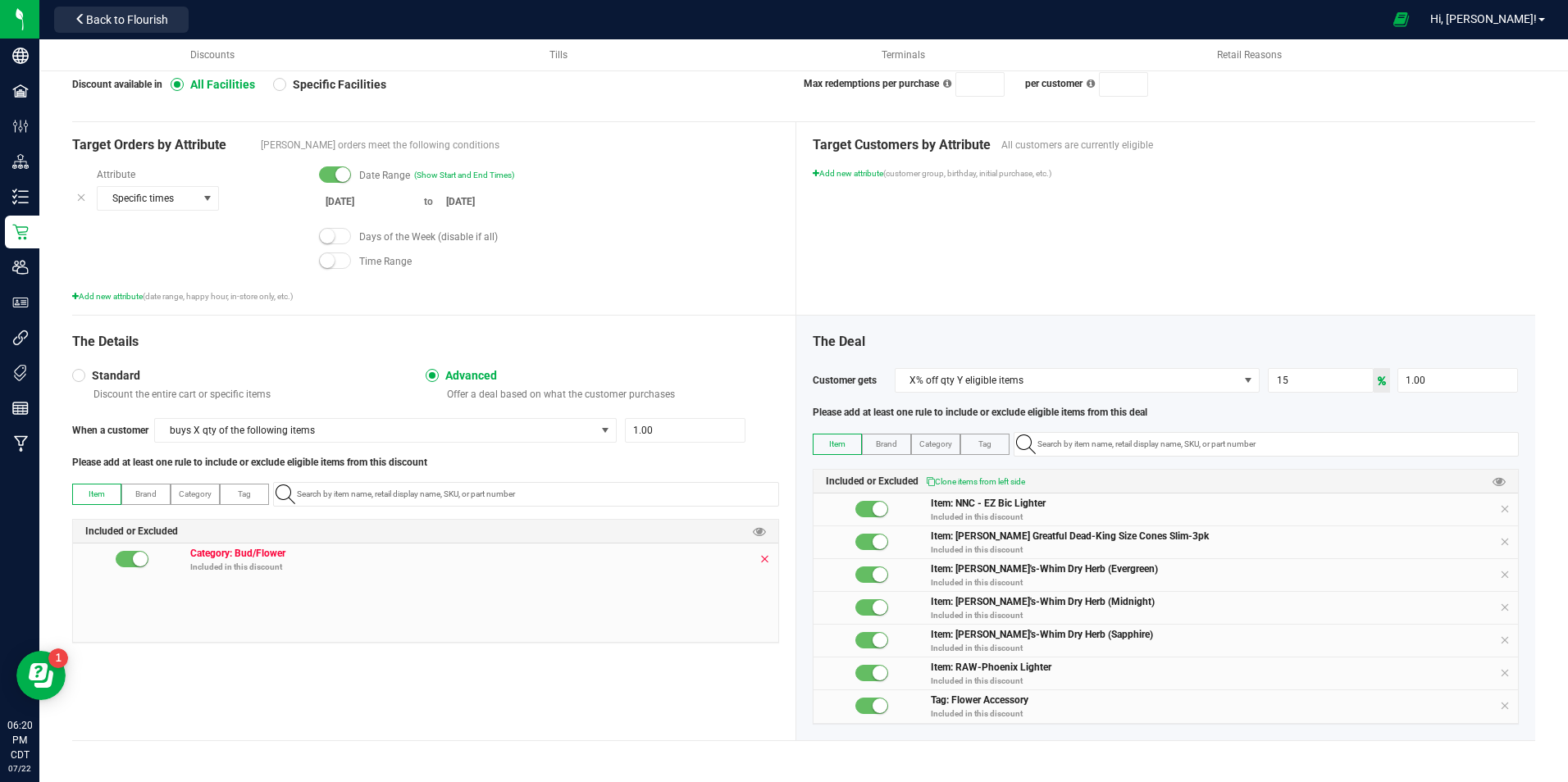 click at bounding box center [764, 559] 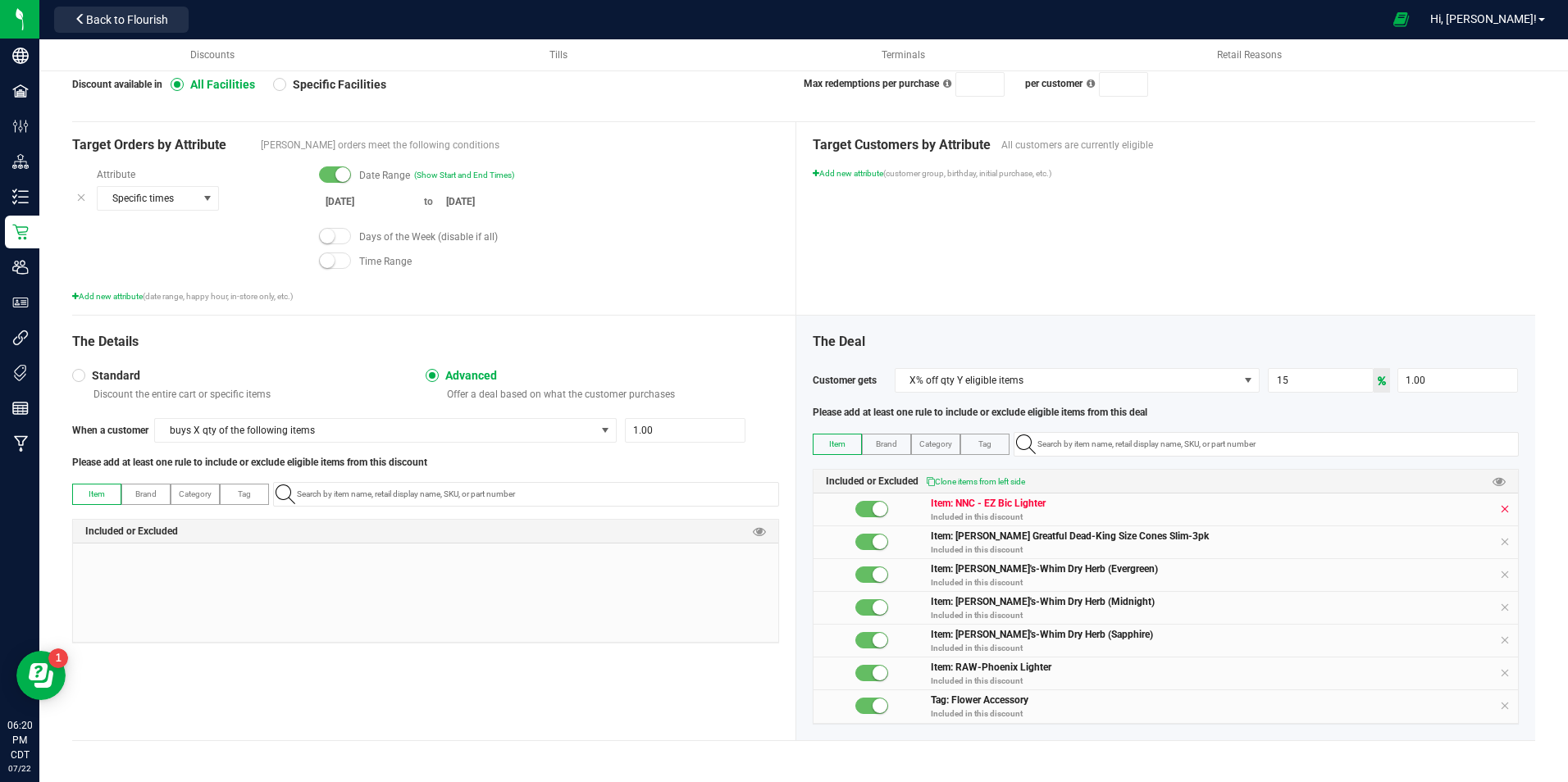 click at bounding box center [1505, 509] 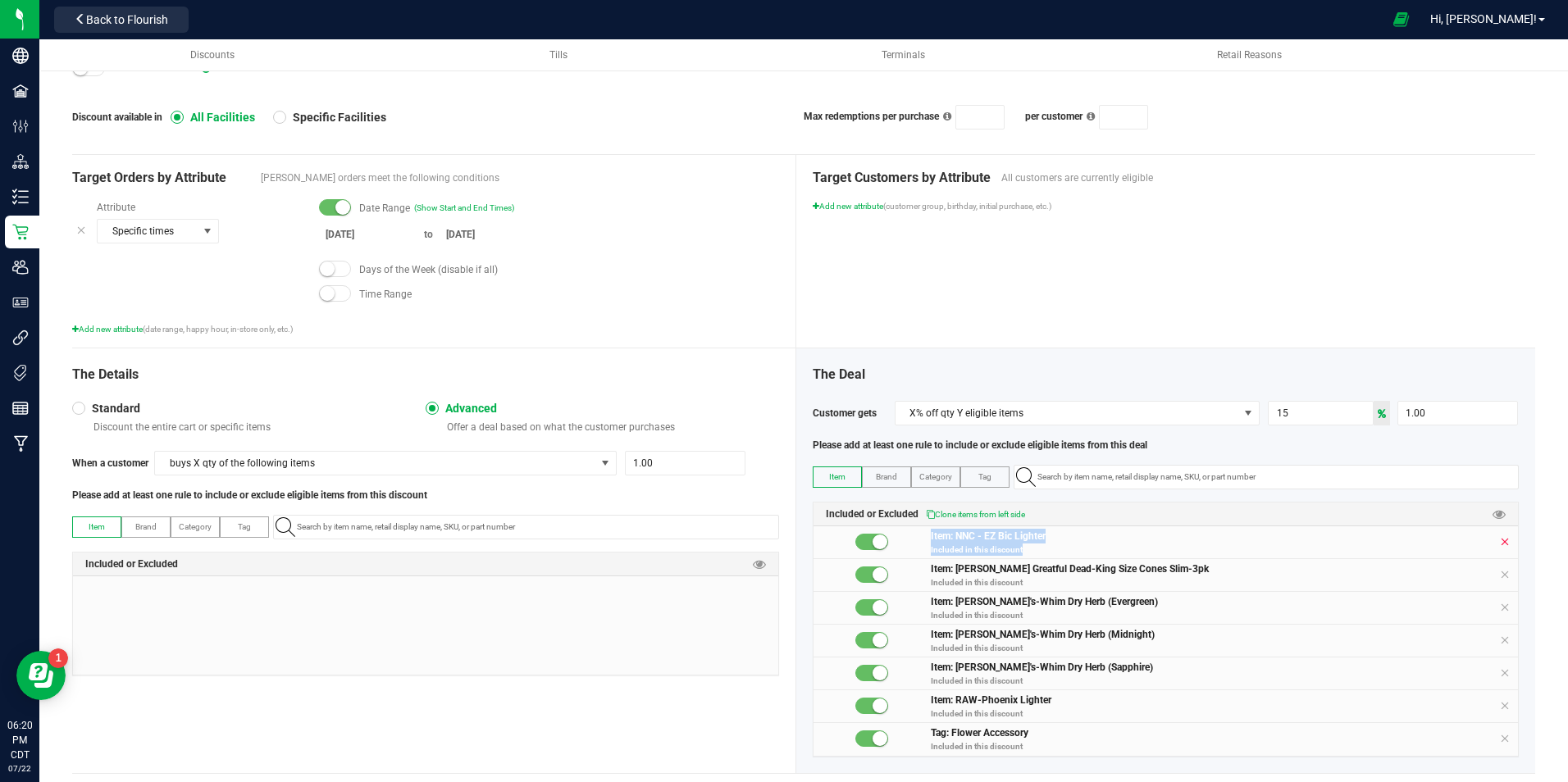 click at bounding box center (1499, 514) 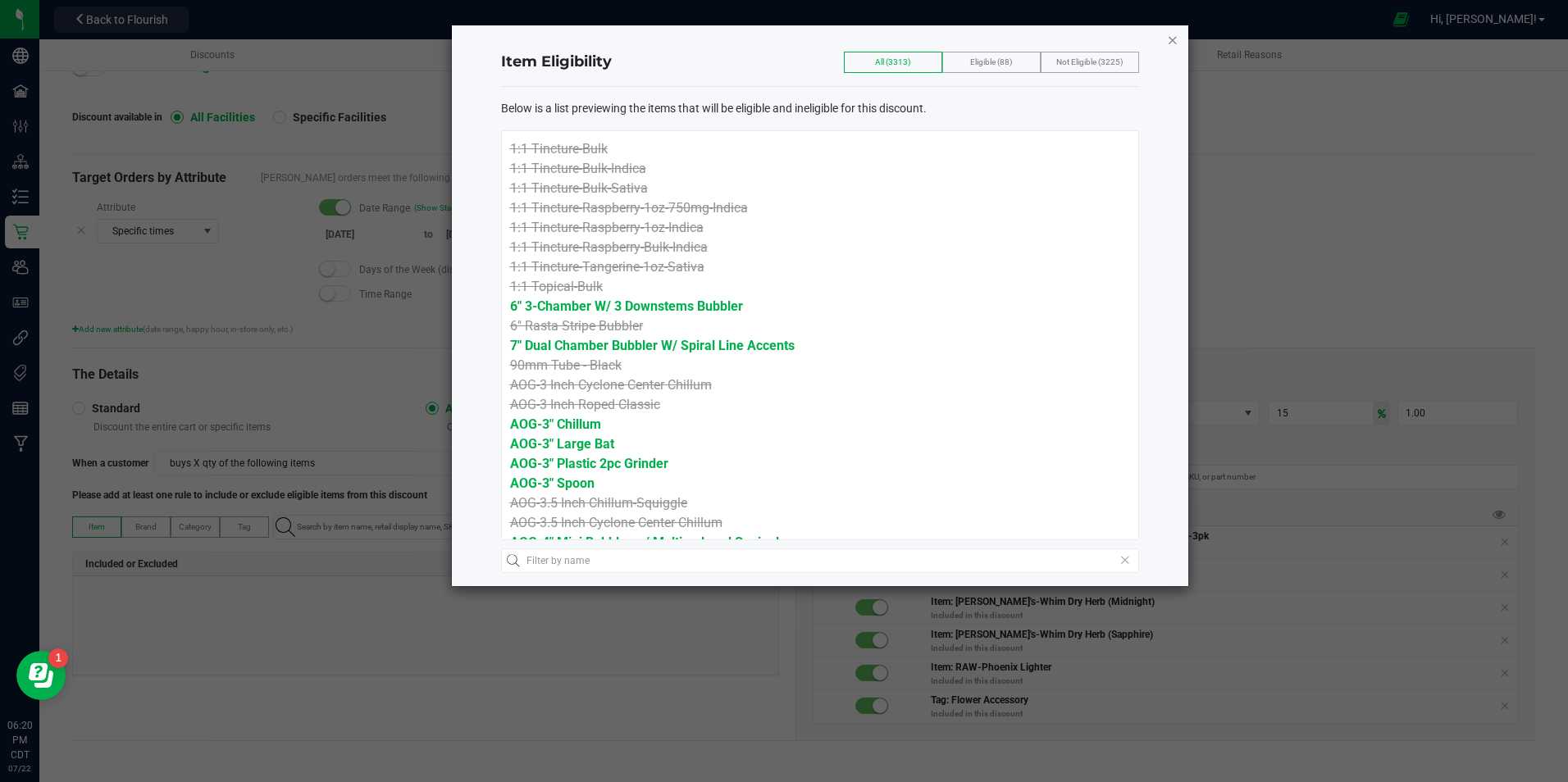 click 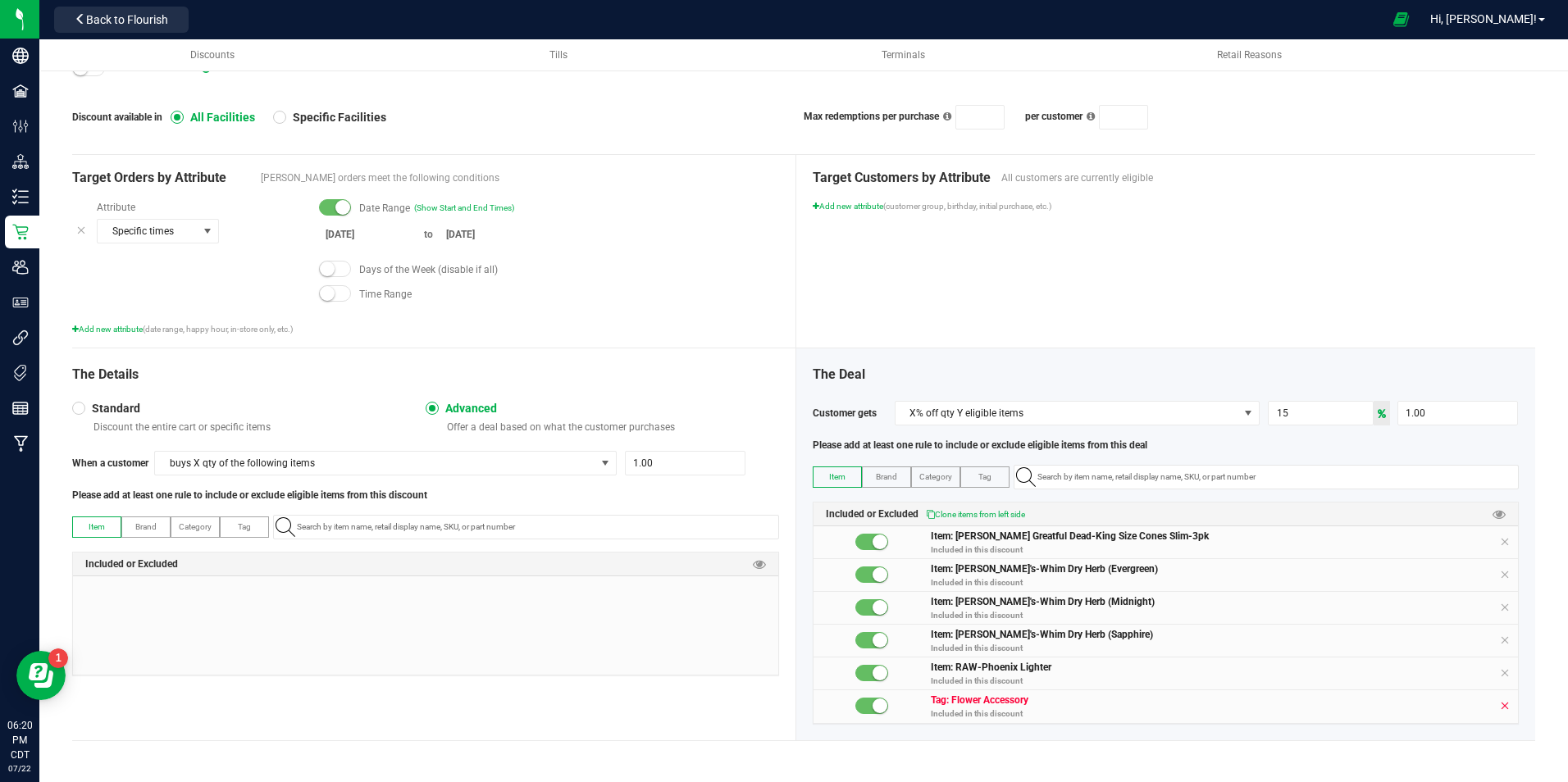 click at bounding box center (1505, 706) 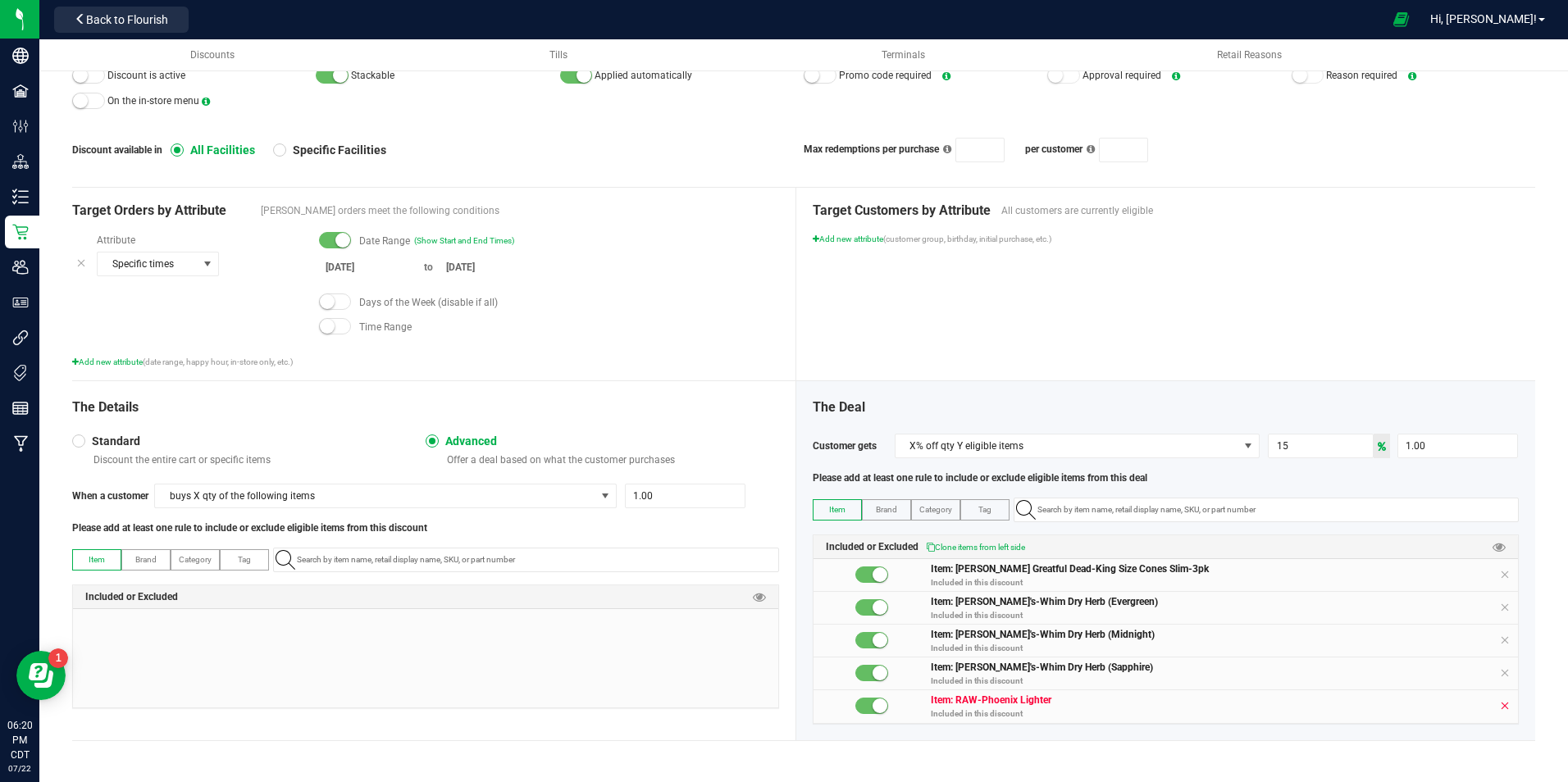 click at bounding box center (1505, 706) 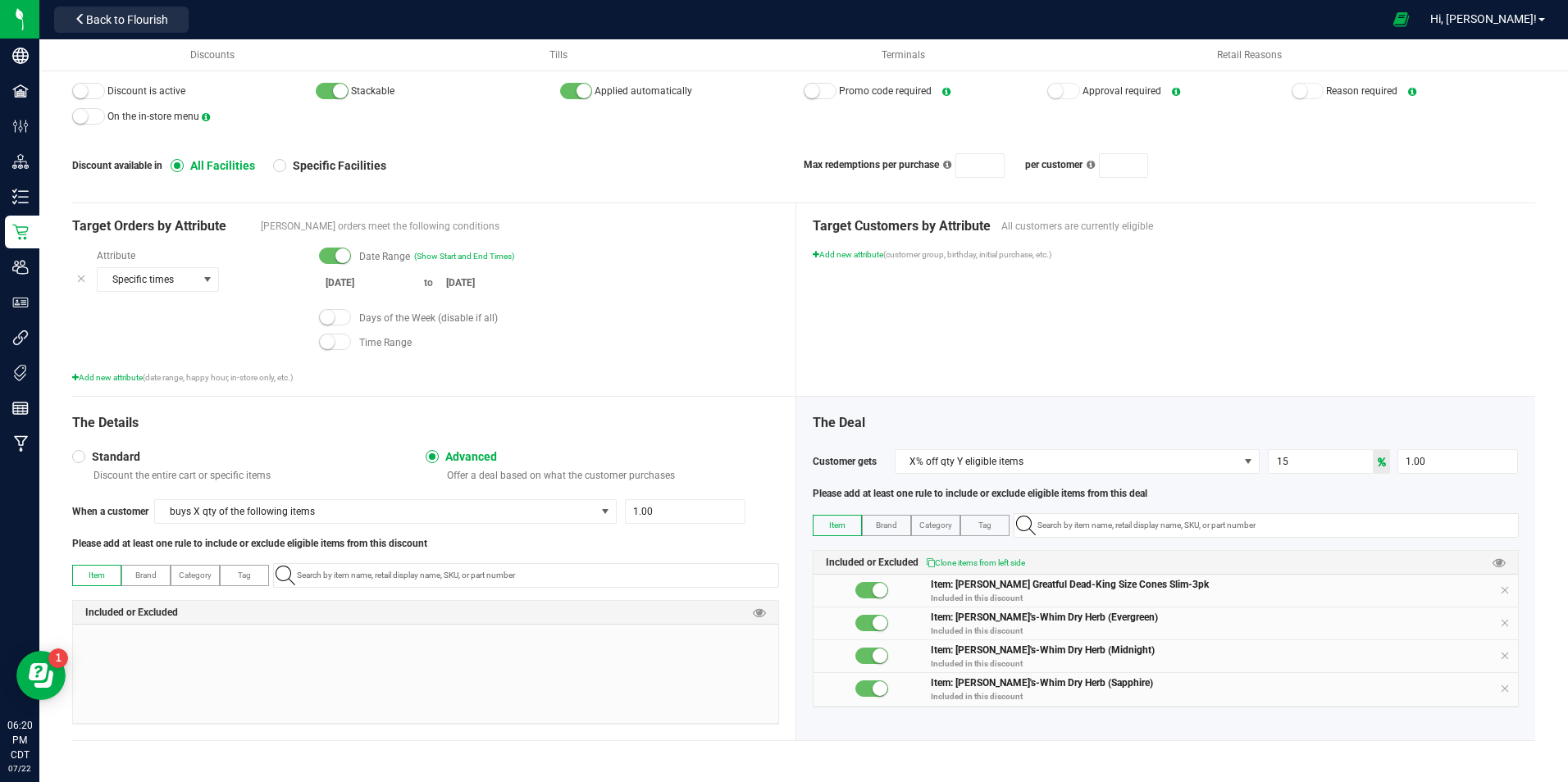 scroll, scrollTop: 130, scrollLeft: 0, axis: vertical 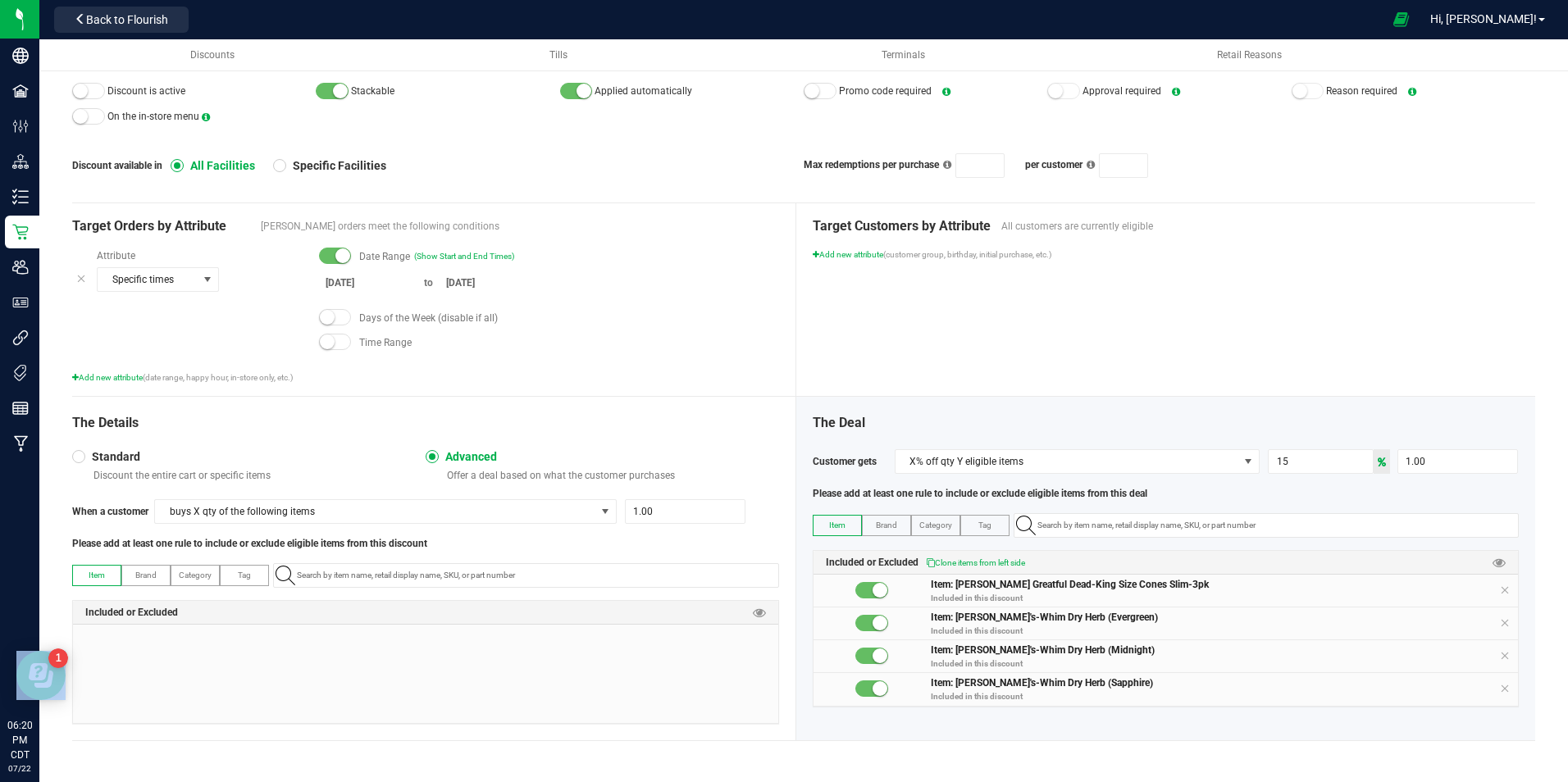 click on "Item: [PERSON_NAME]'s-Whim Dry Herb (Sapphire) Included in this discount" at bounding box center [1224, 692] 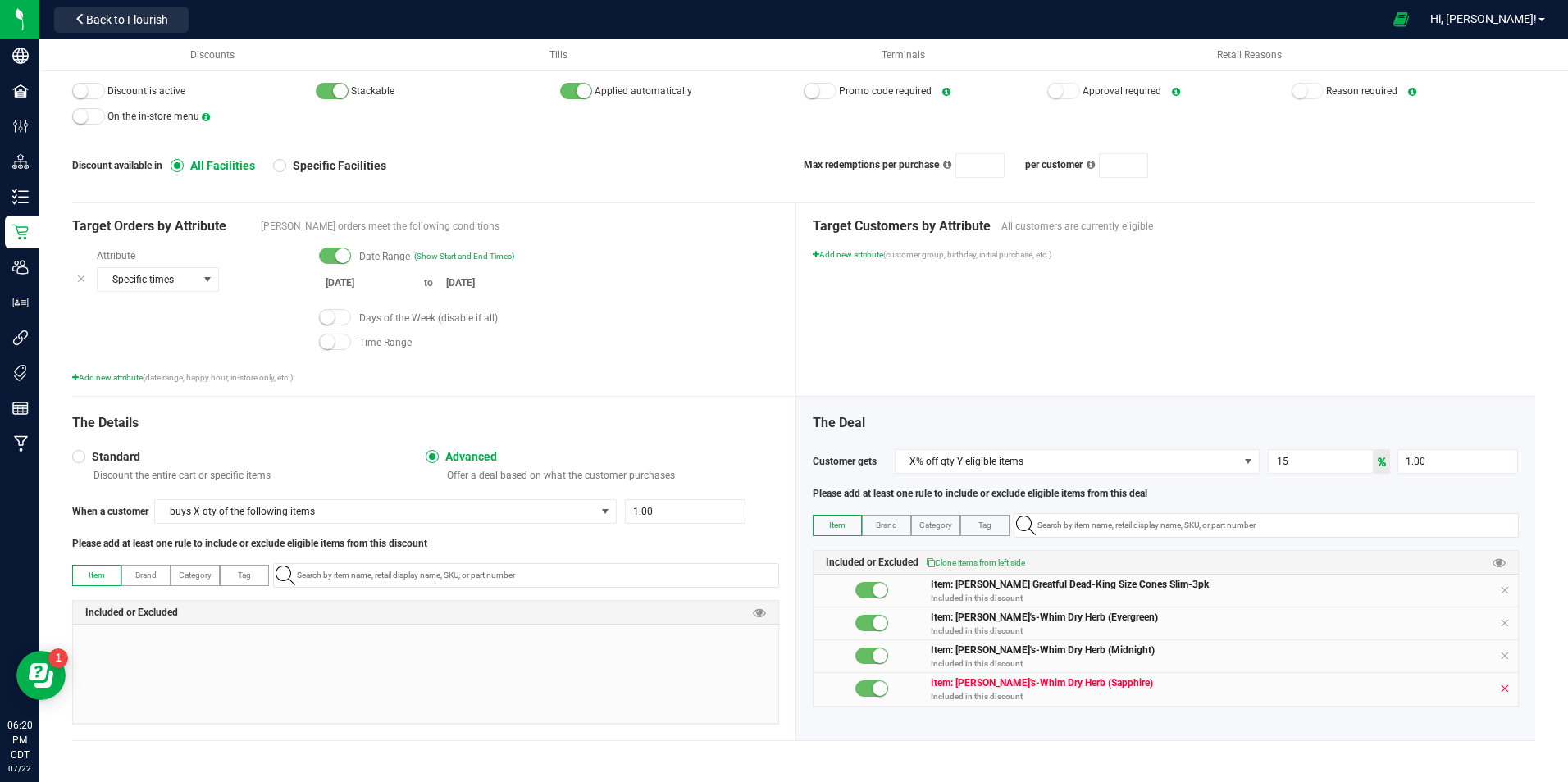 click at bounding box center [1505, 689] 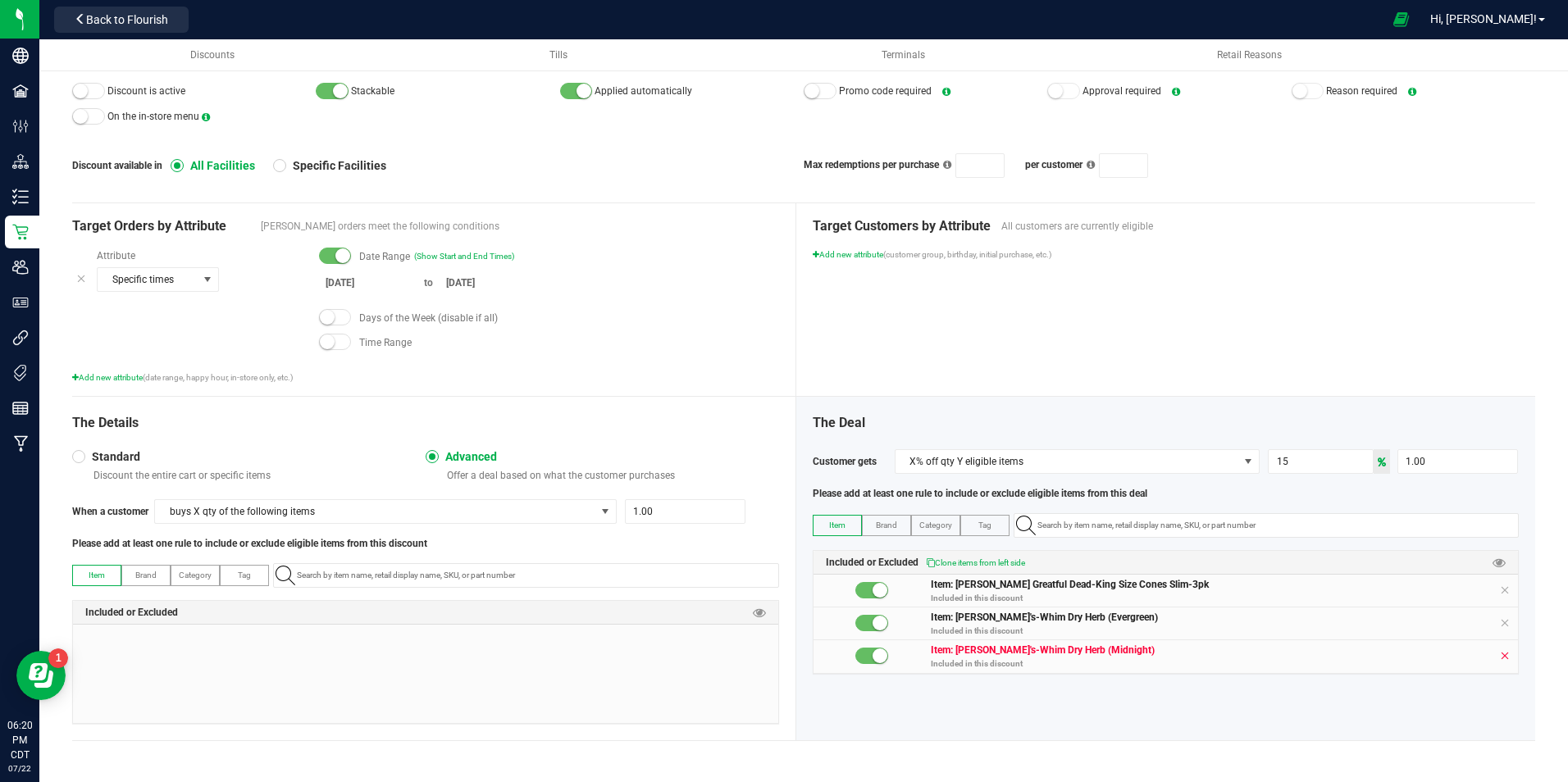 click at bounding box center (1505, 656) 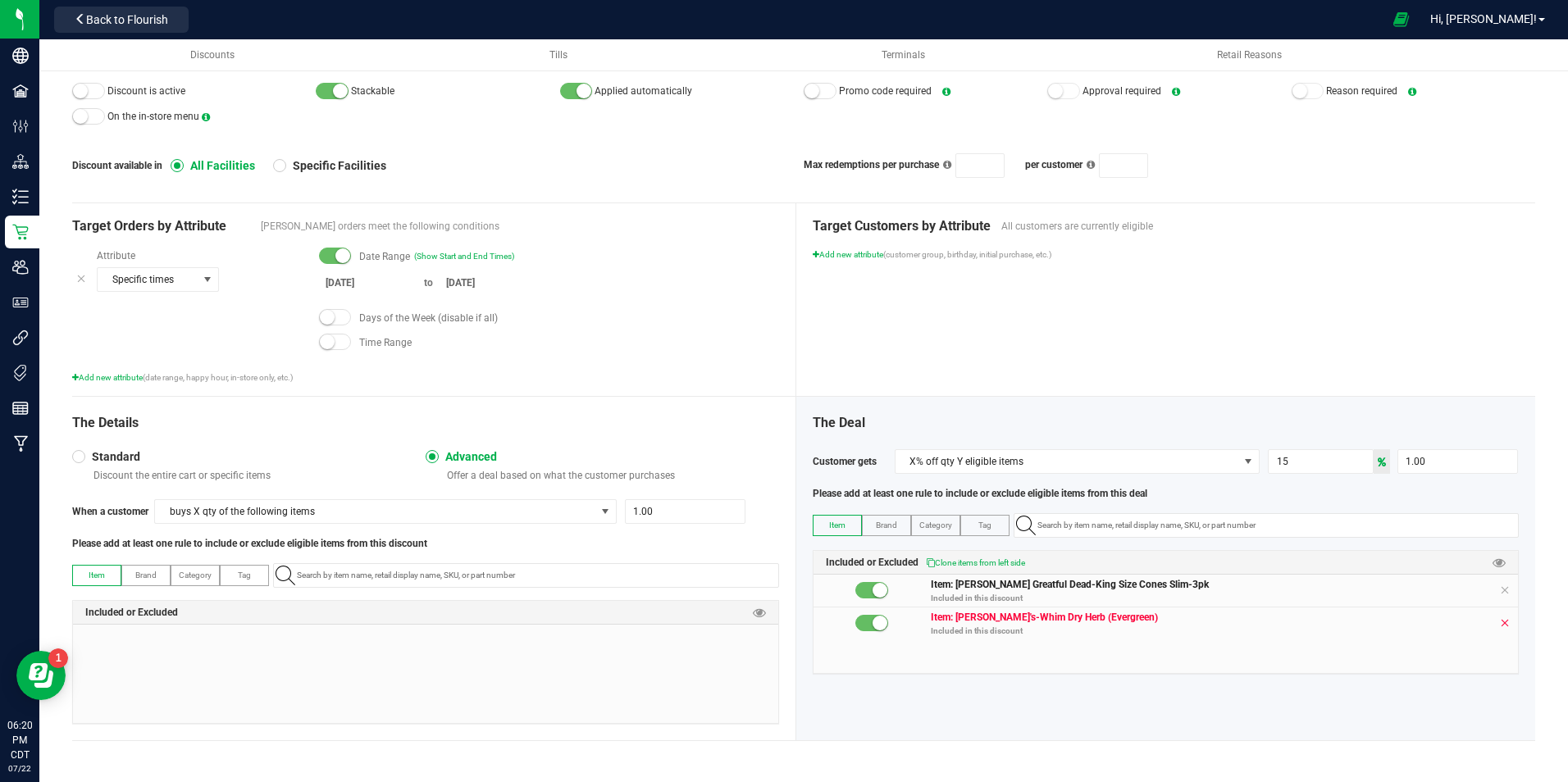click at bounding box center [1505, 623] 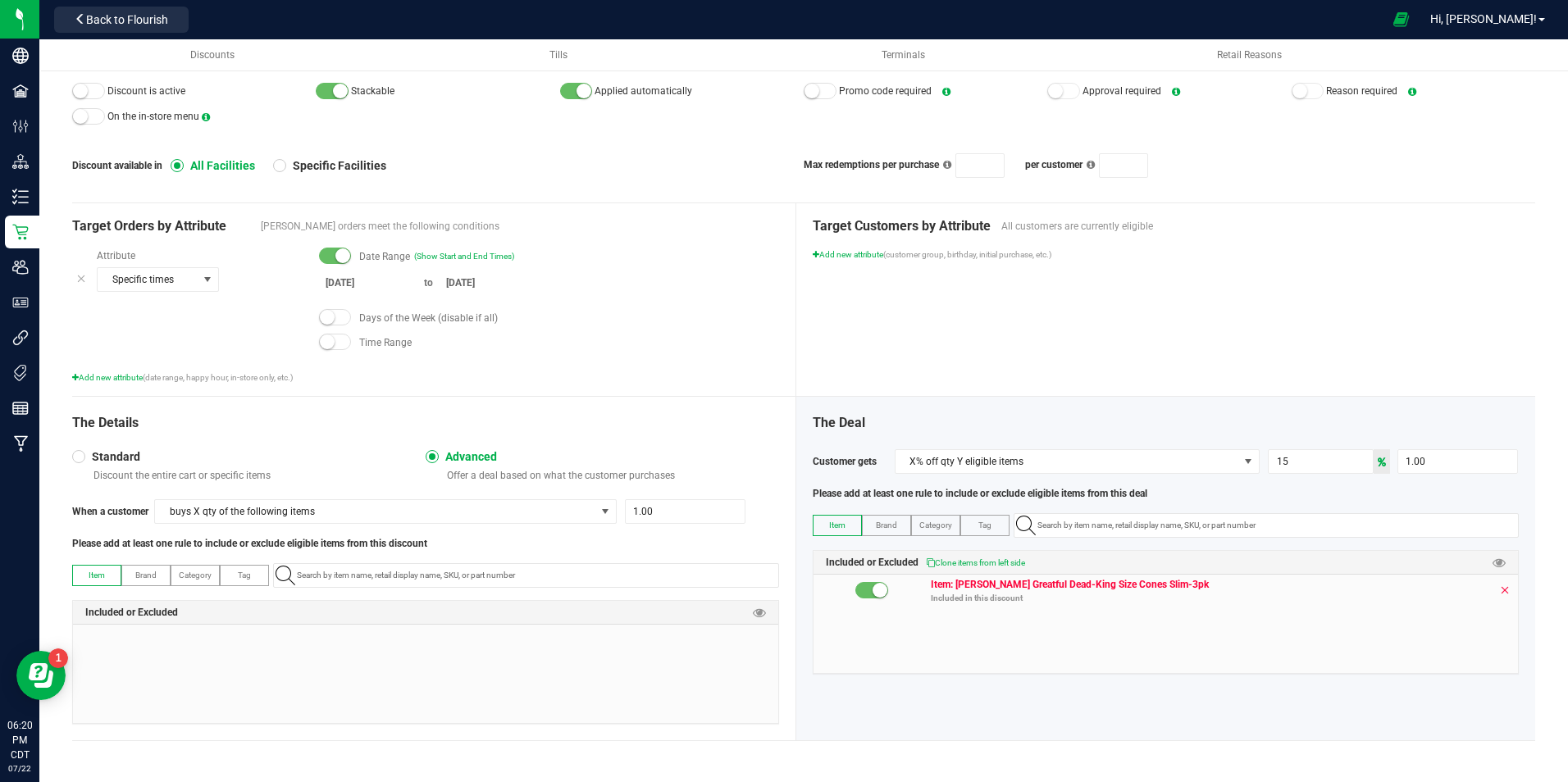click at bounding box center [1505, 590] 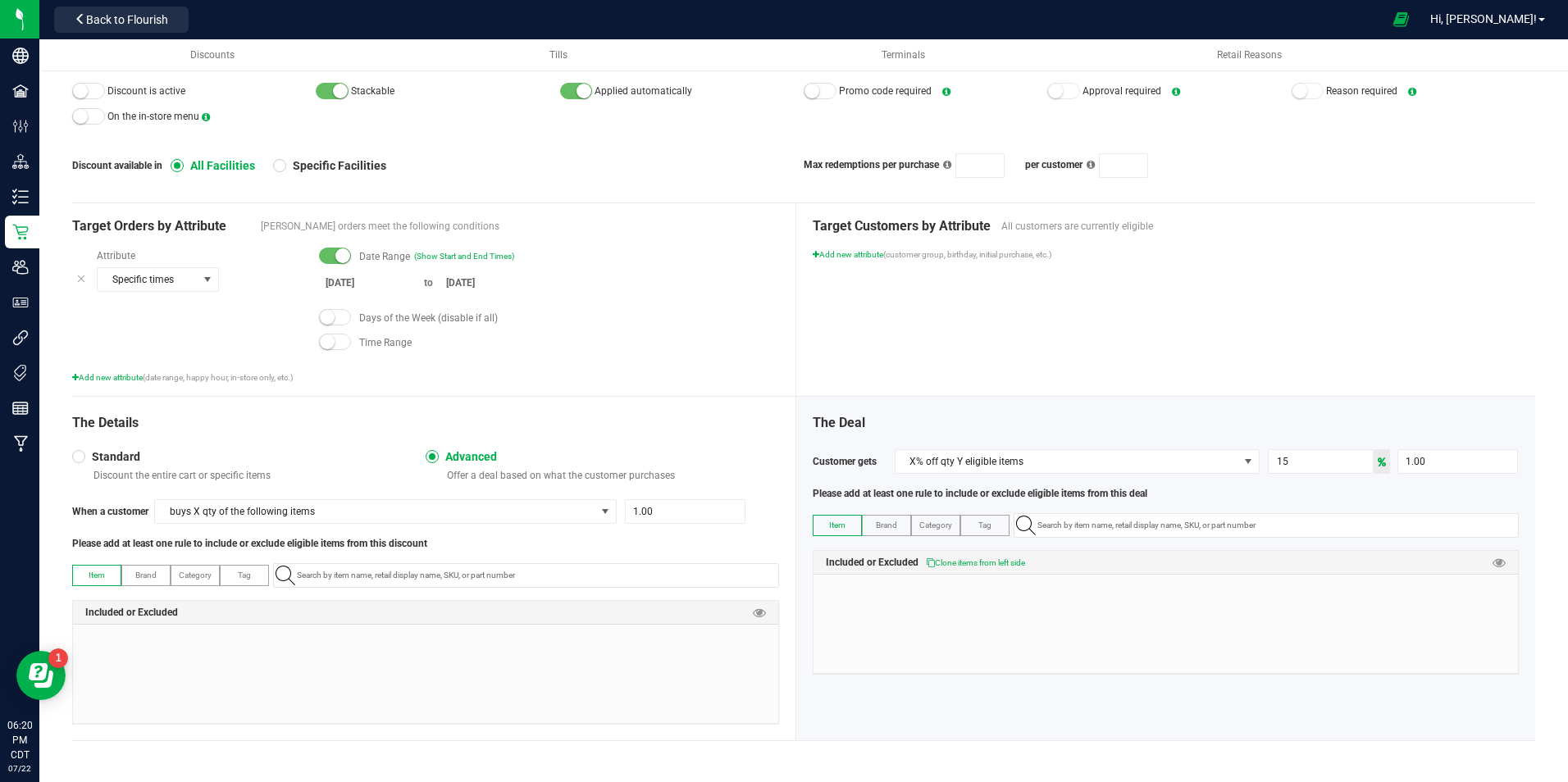 click on "Standard" at bounding box center [112, 457] 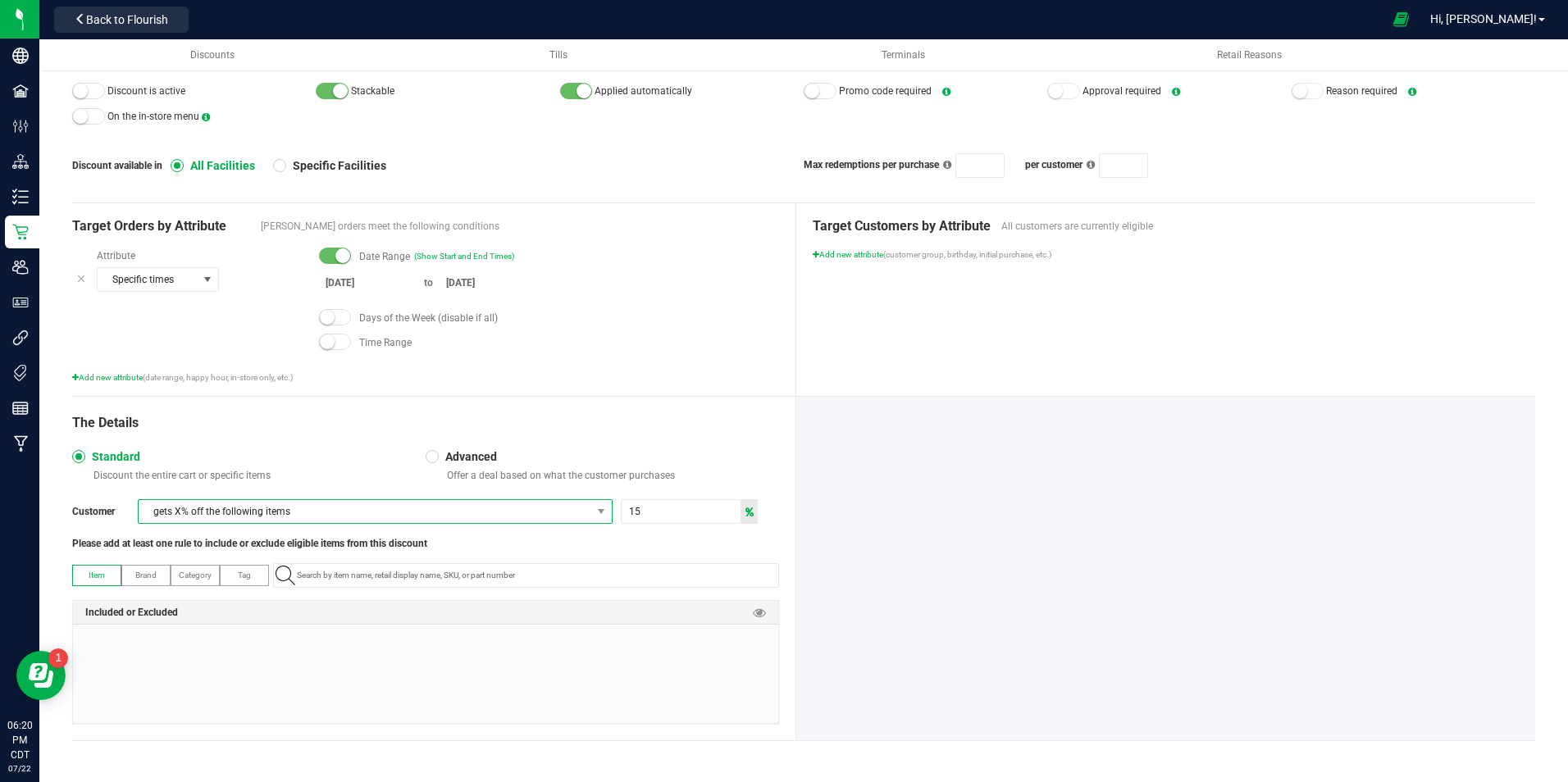 click on "gets X% off the following items" at bounding box center (365, 511) 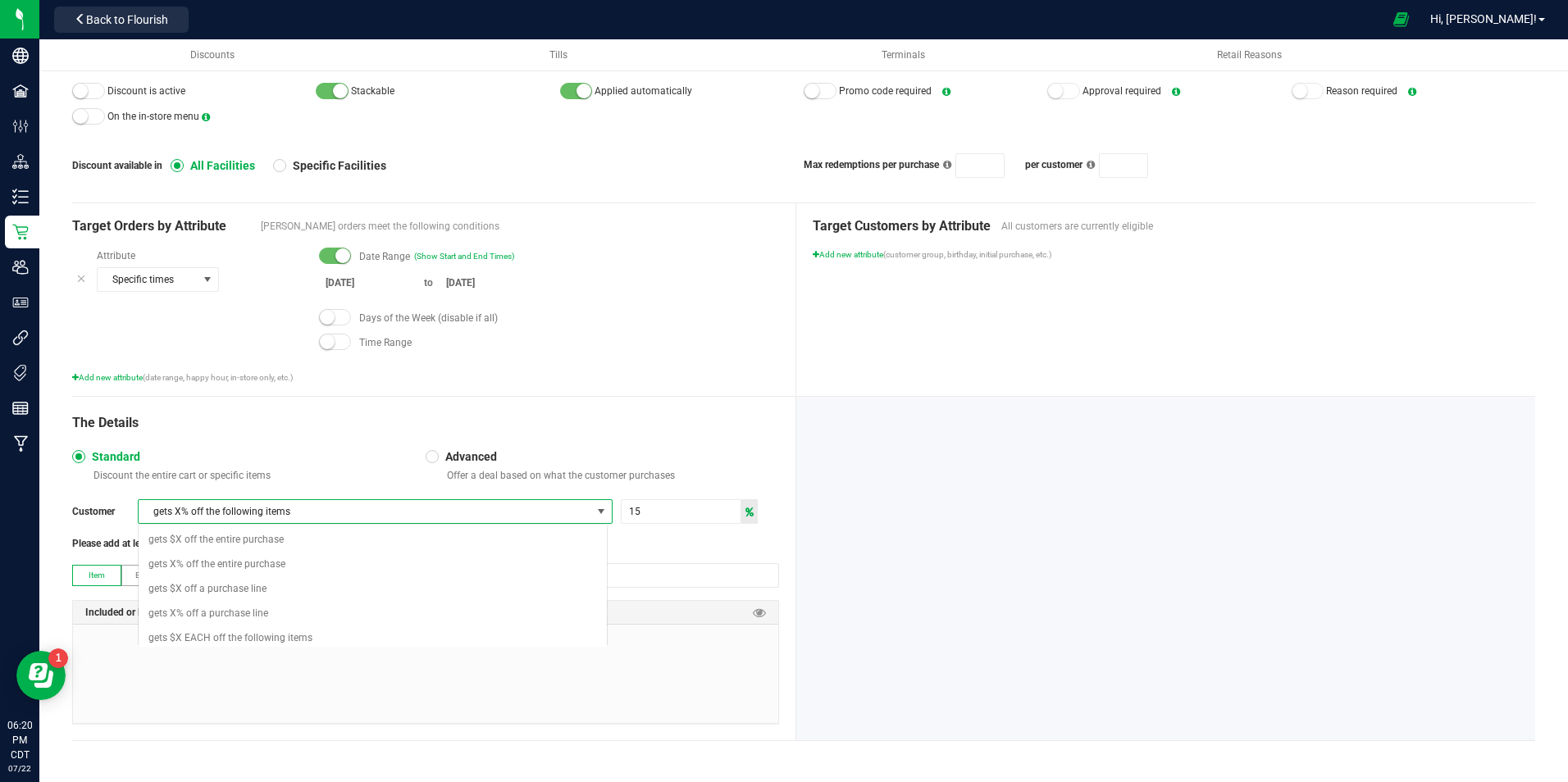 scroll, scrollTop: 81946, scrollLeft: 81538, axis: both 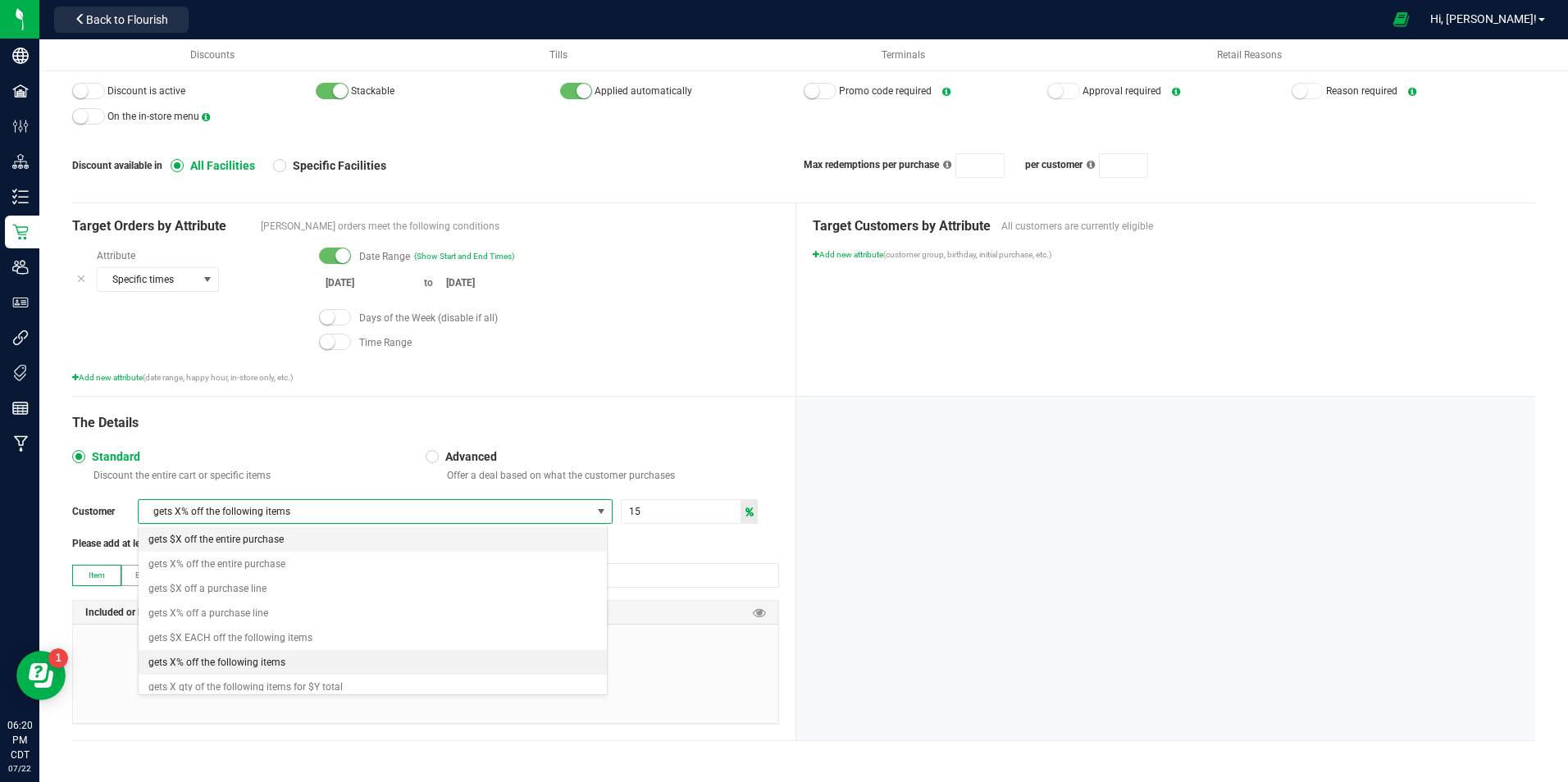 click on "gets $X off the entire purchase" at bounding box center (216, 539) 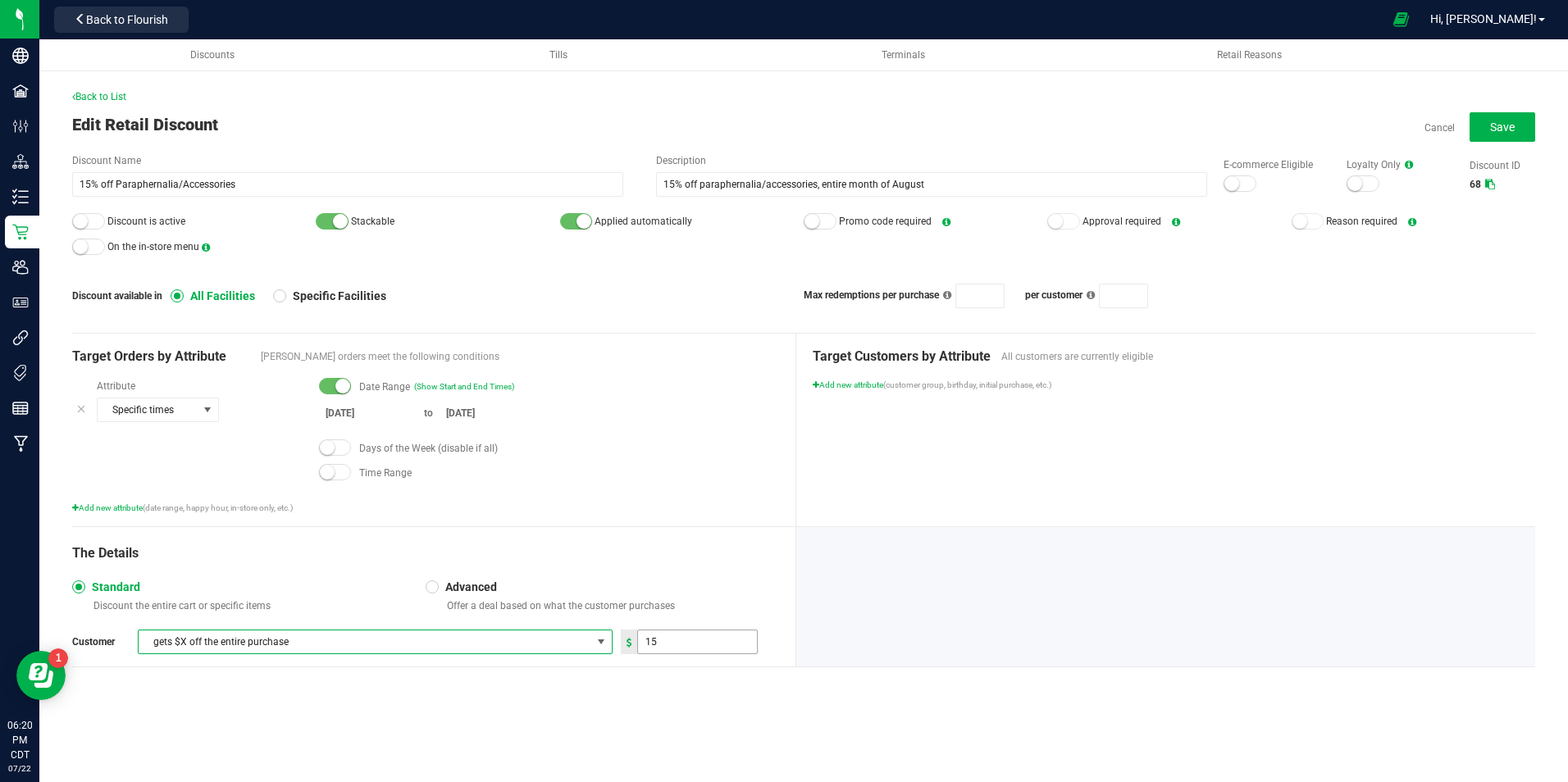 click on "15" at bounding box center (697, 642) 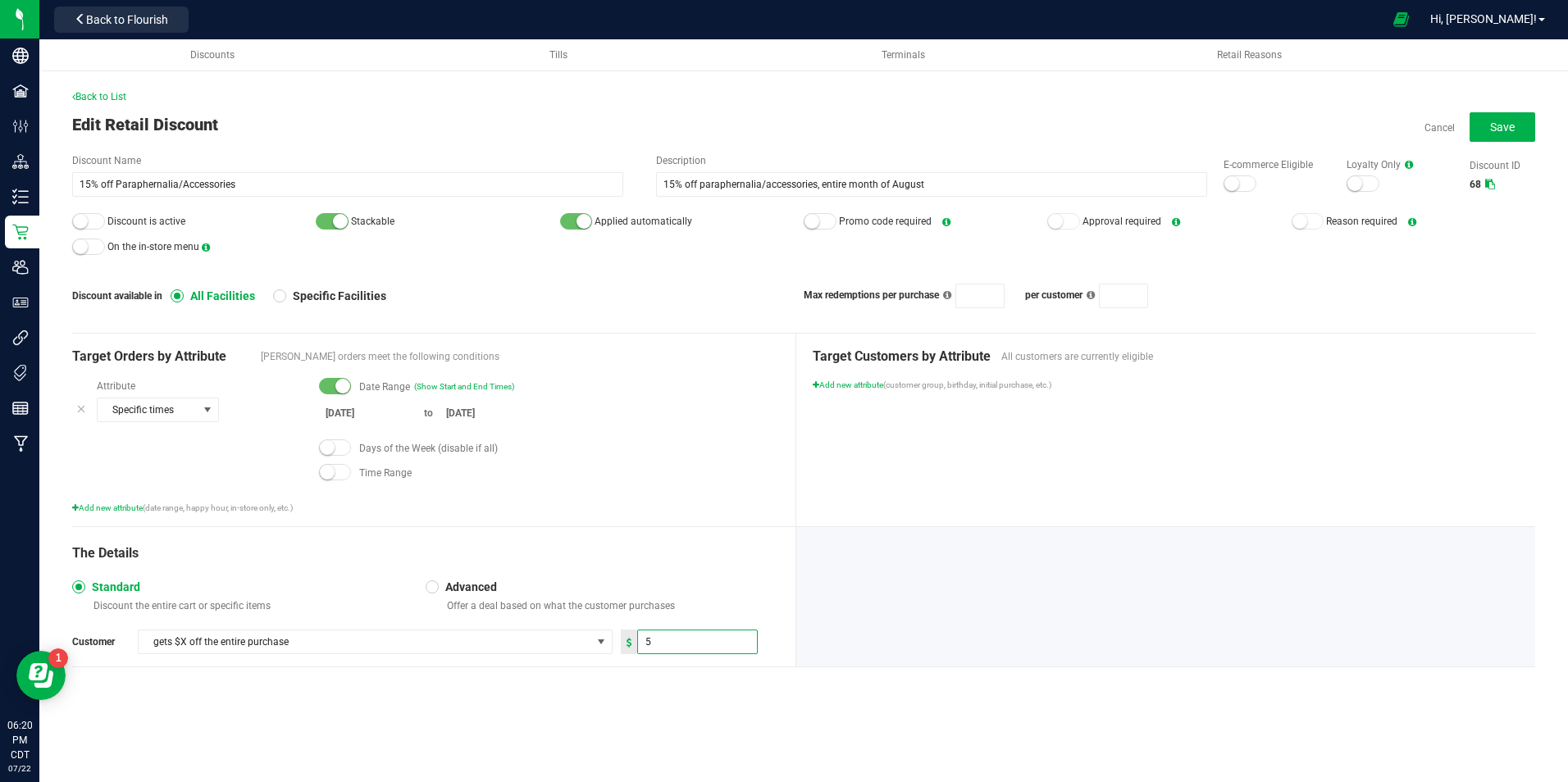 type on "5.00" 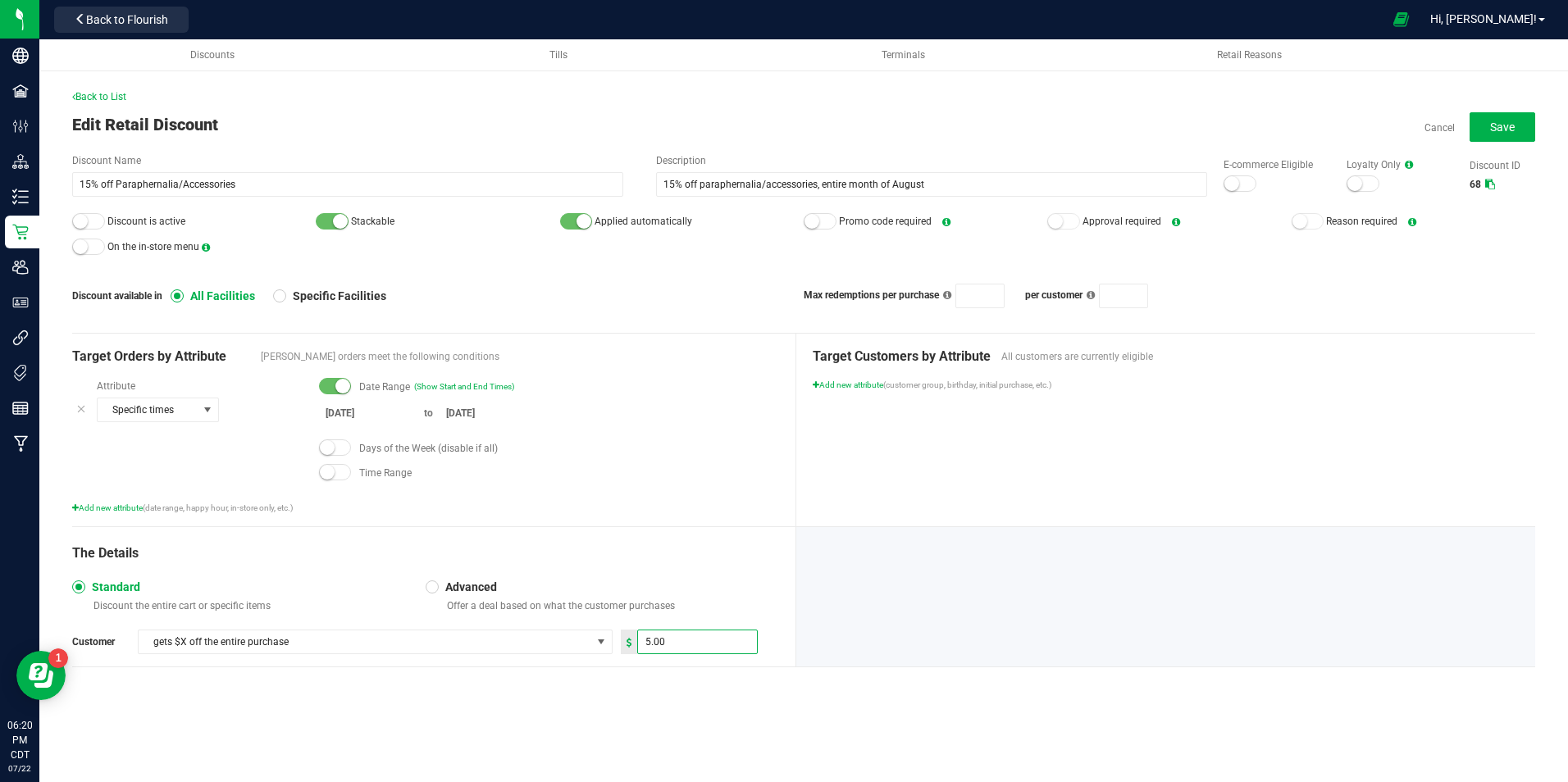 click on "The Details   Standard   Discount the entire cart or specific items   Advanced   Offer a deal based on what the customer purchases   Customer  gets $X off the entire purchase 5.00" at bounding box center [434, 597] 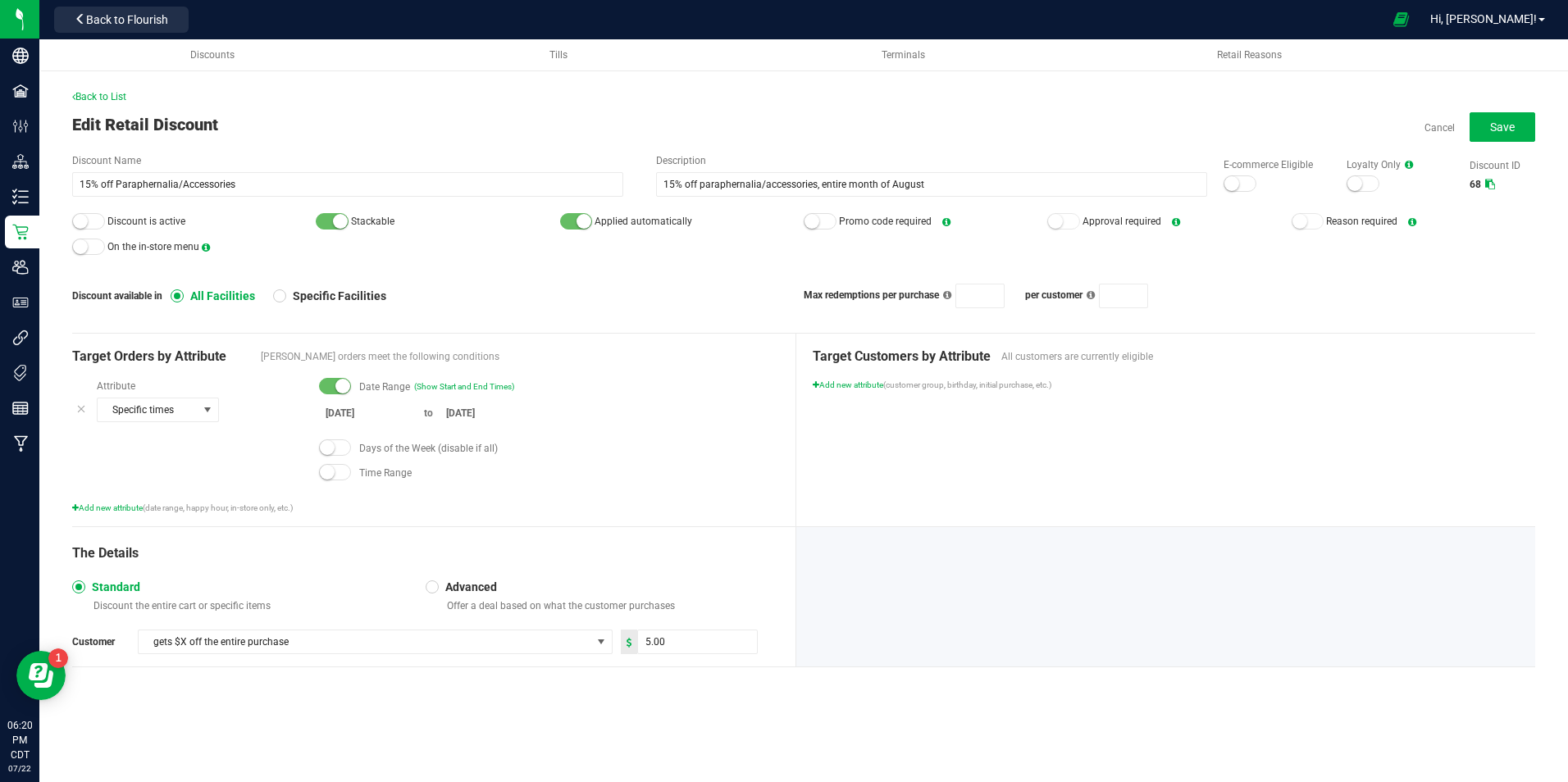 click on "[DATE]" at bounding box center [368, 413] 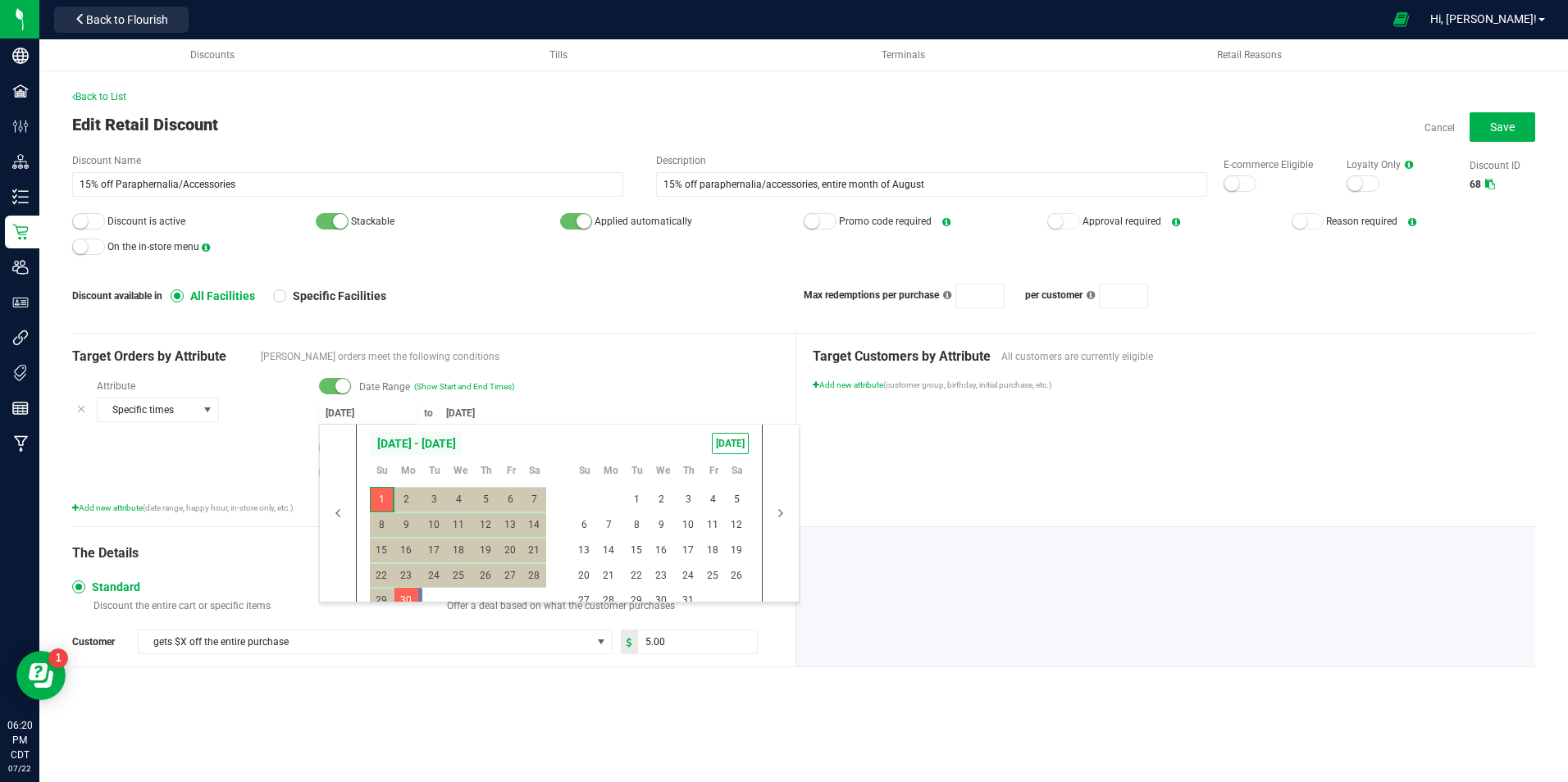 click on "[DATE] - [DATE]" at bounding box center (417, 443) 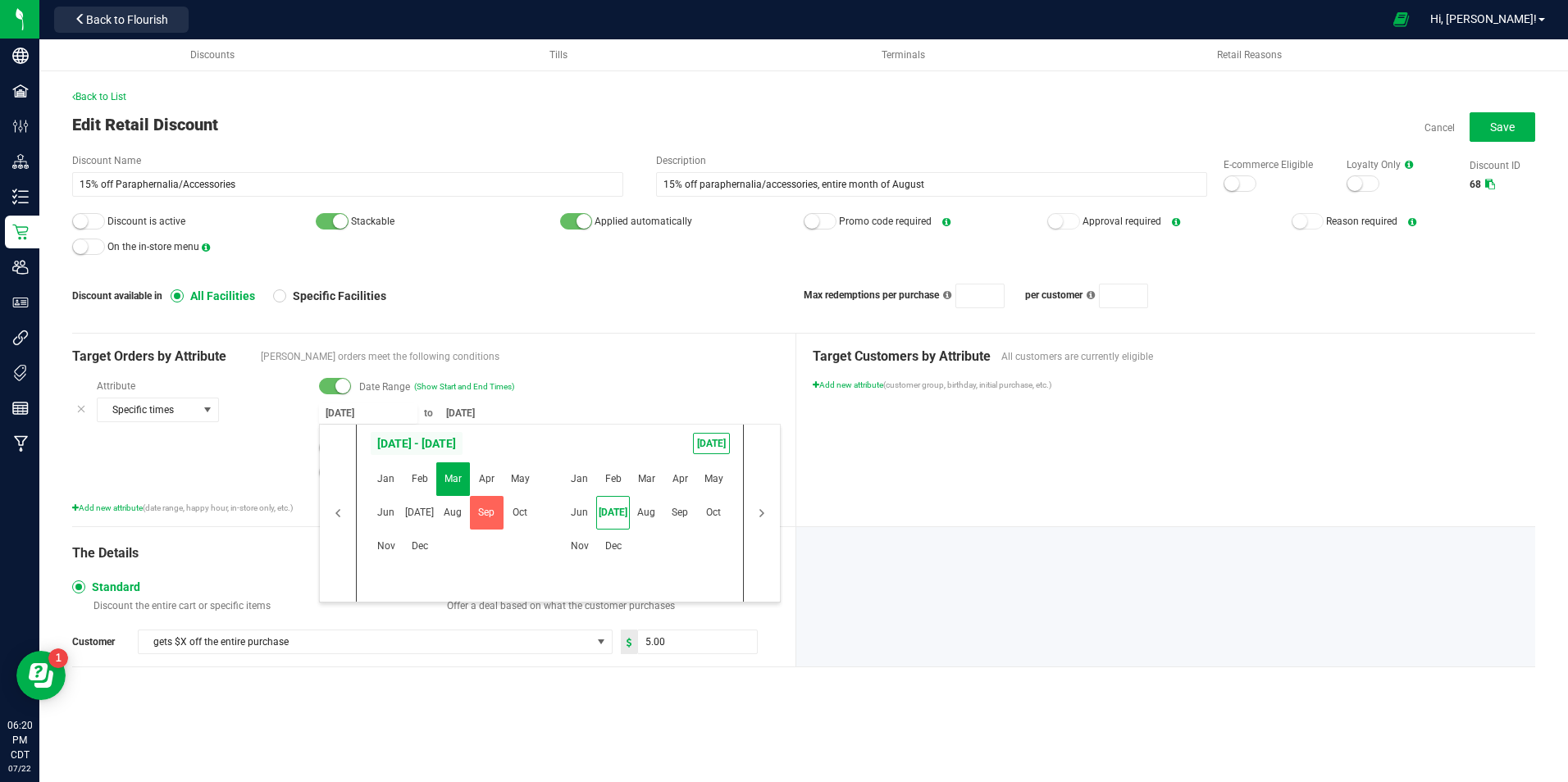 click on "[DATE] - [DATE]" at bounding box center (417, 443) 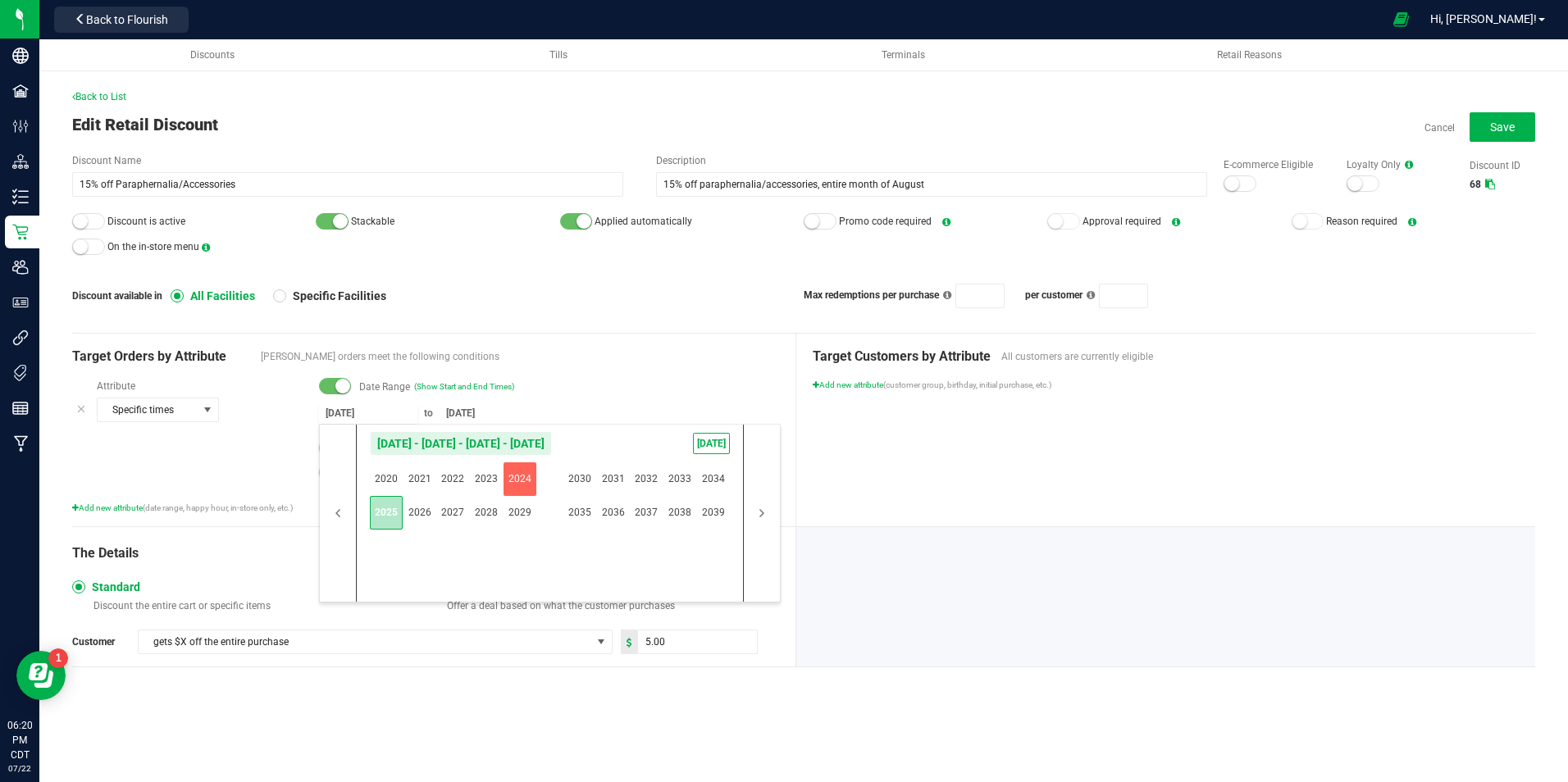 click on "2025" at bounding box center (386, 512) 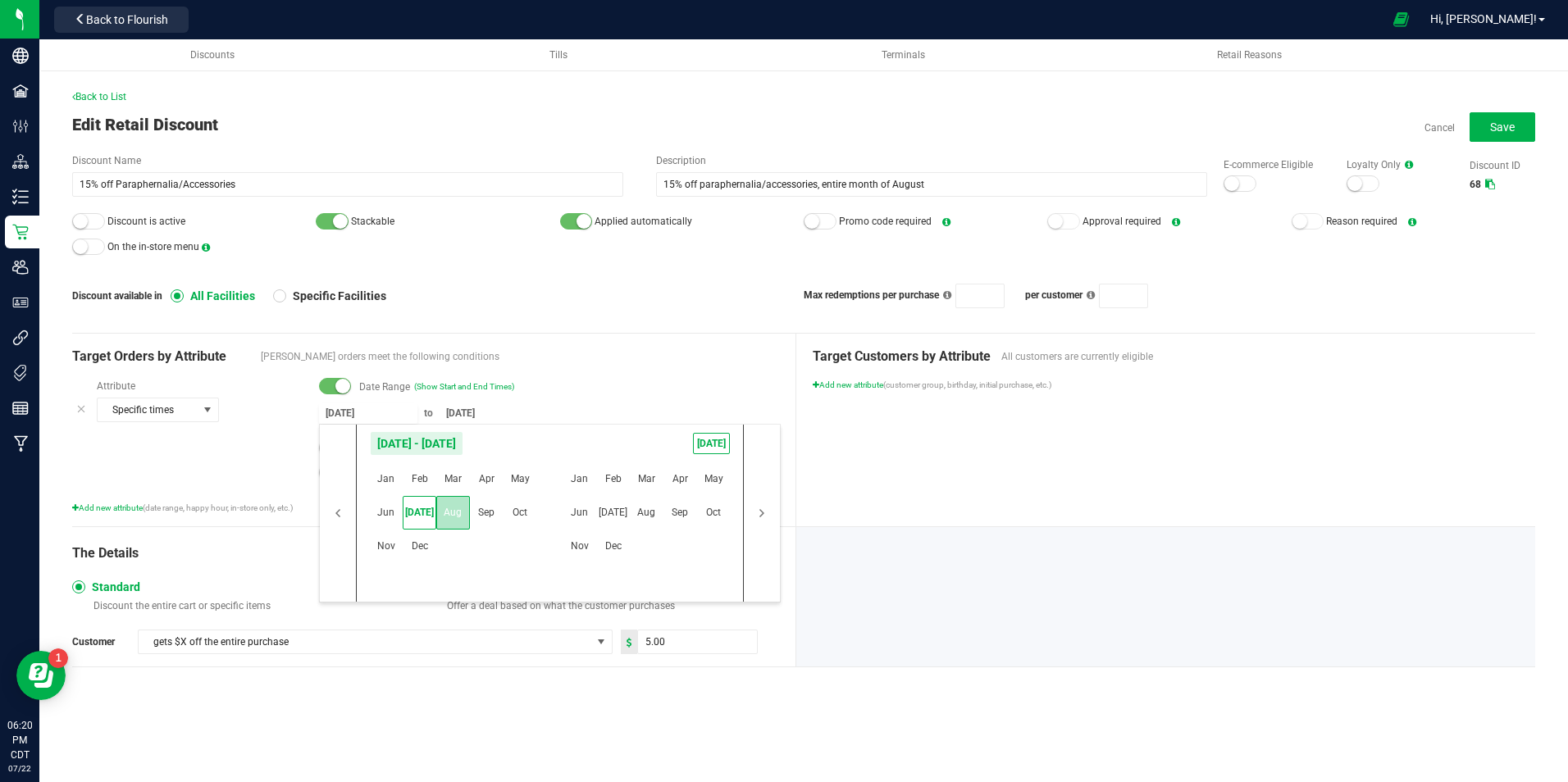 click on "Aug" at bounding box center [453, 512] 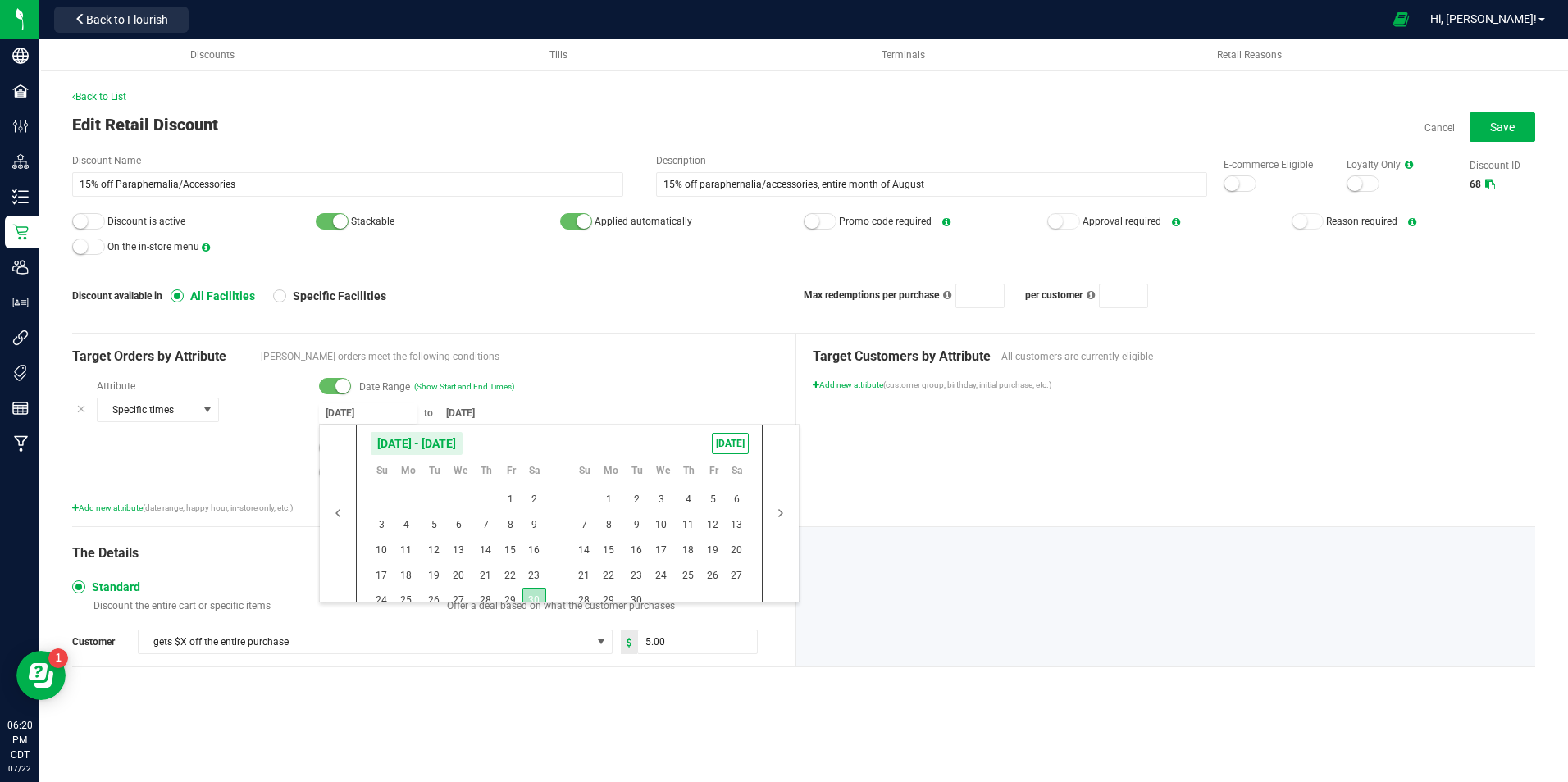 click on "30" at bounding box center (534, 600) 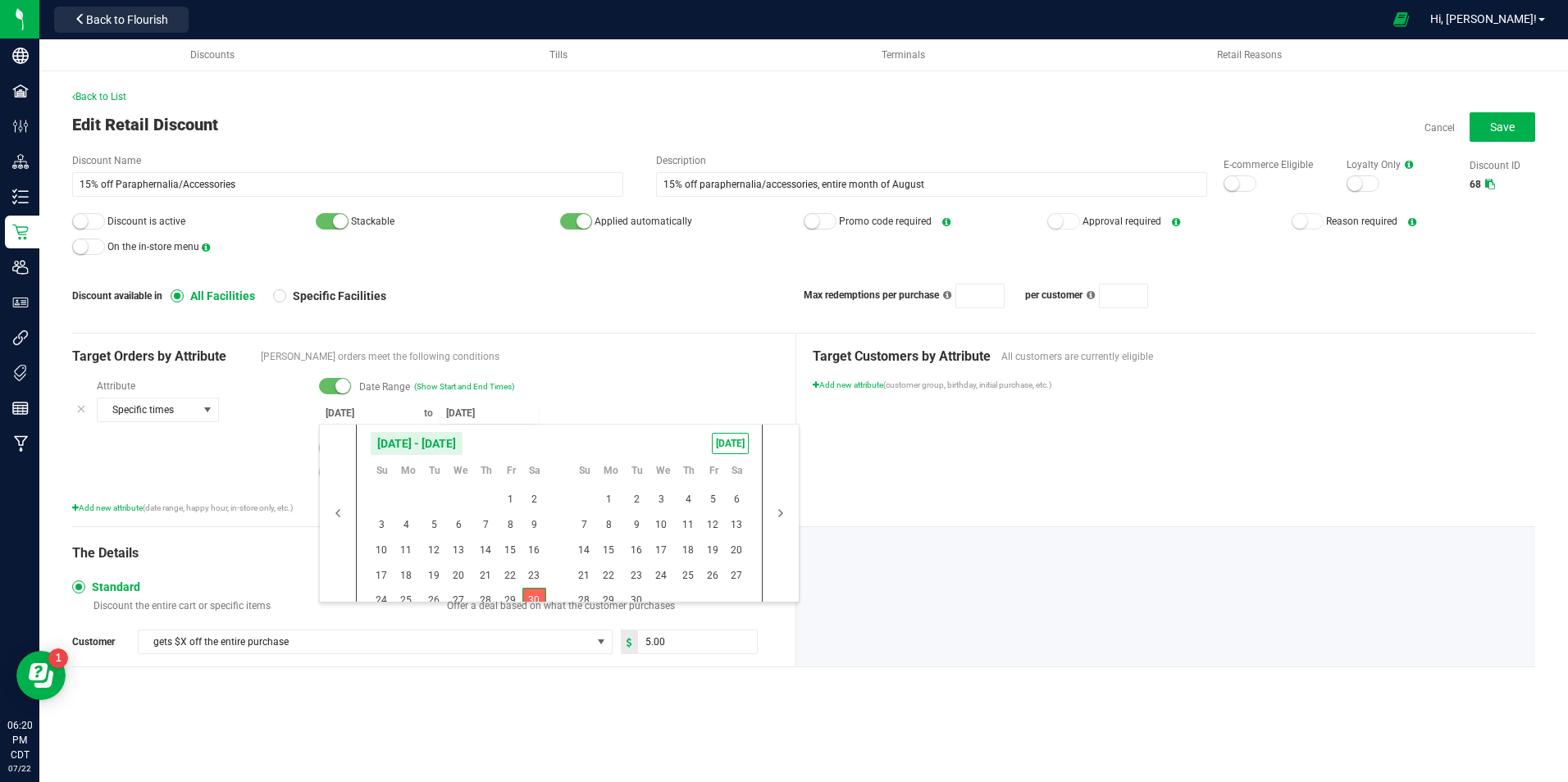 click on "30" at bounding box center (534, 600) 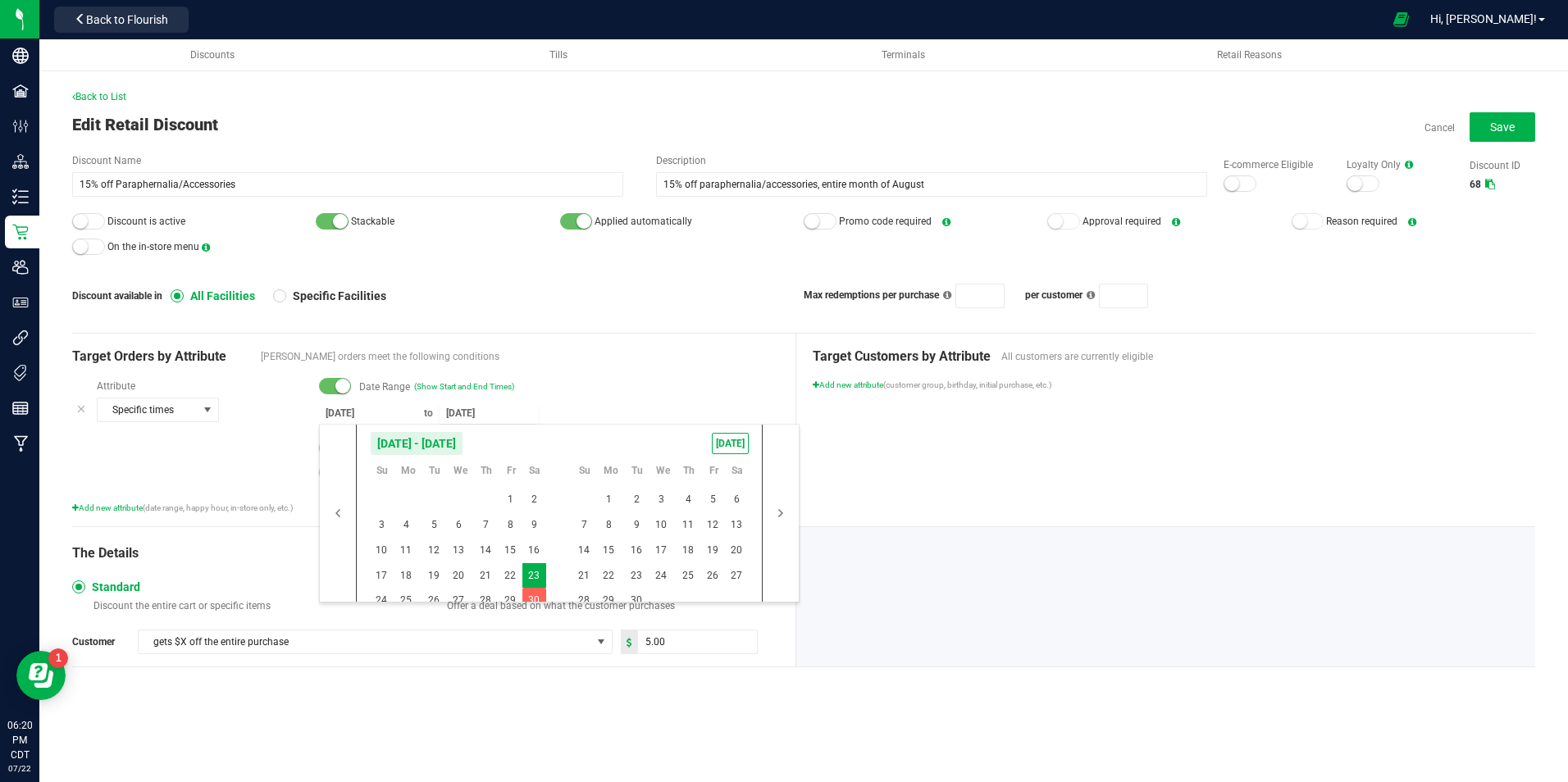 click on "Date Range   (Show Start and End Times)" at bounding box center [549, 387] 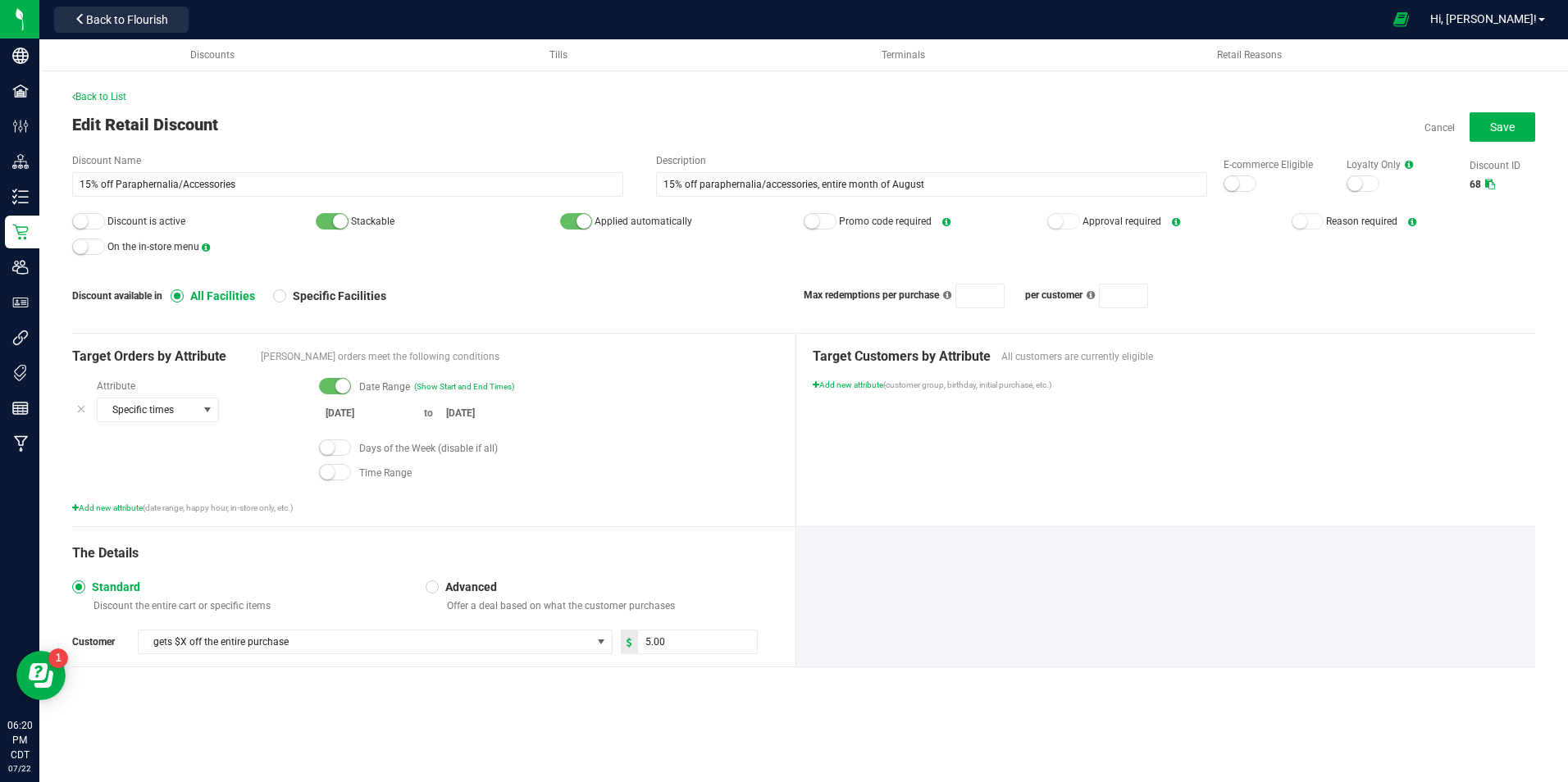 click at bounding box center (335, 448) 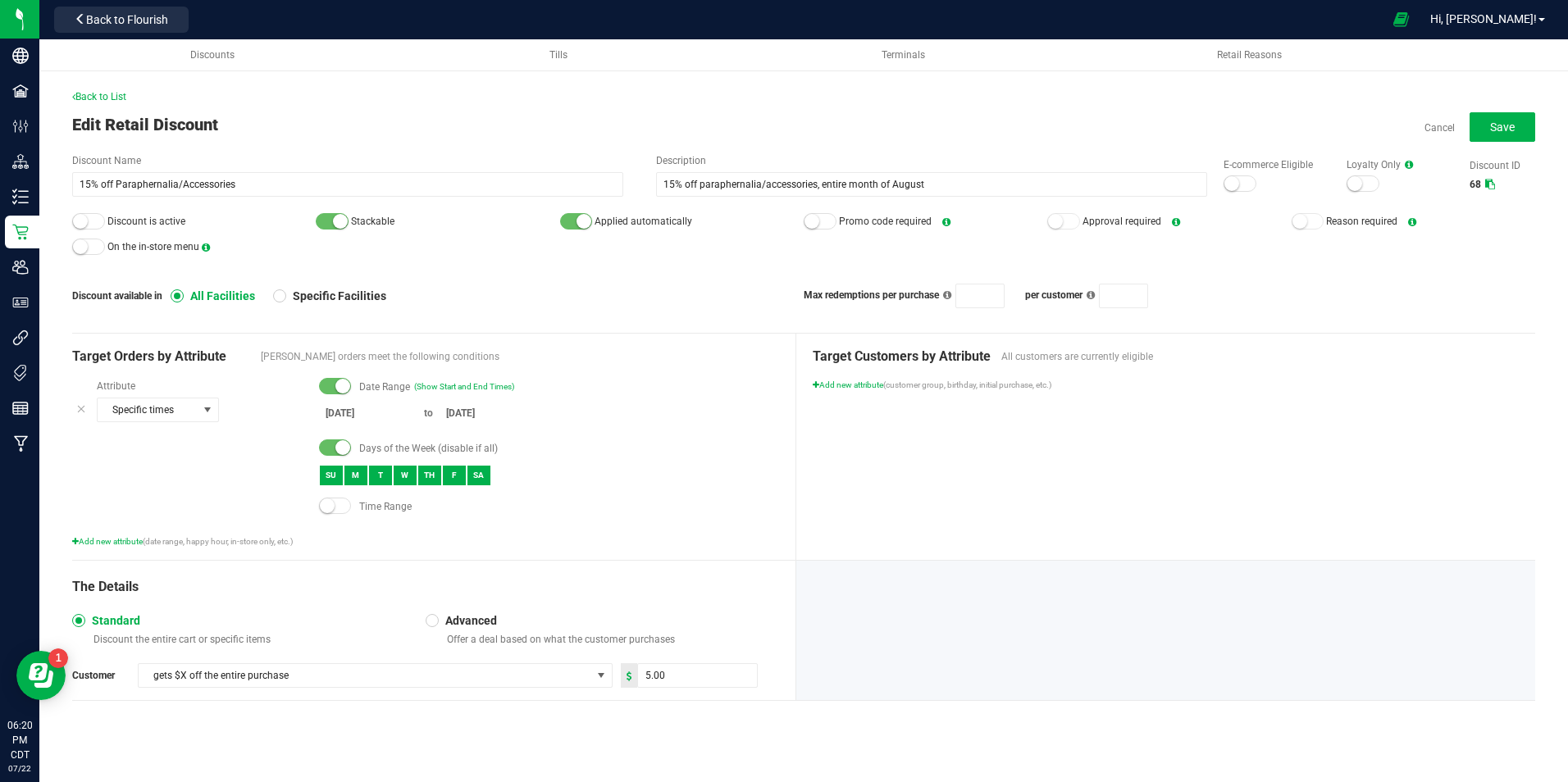 click on "F" at bounding box center (454, 475) 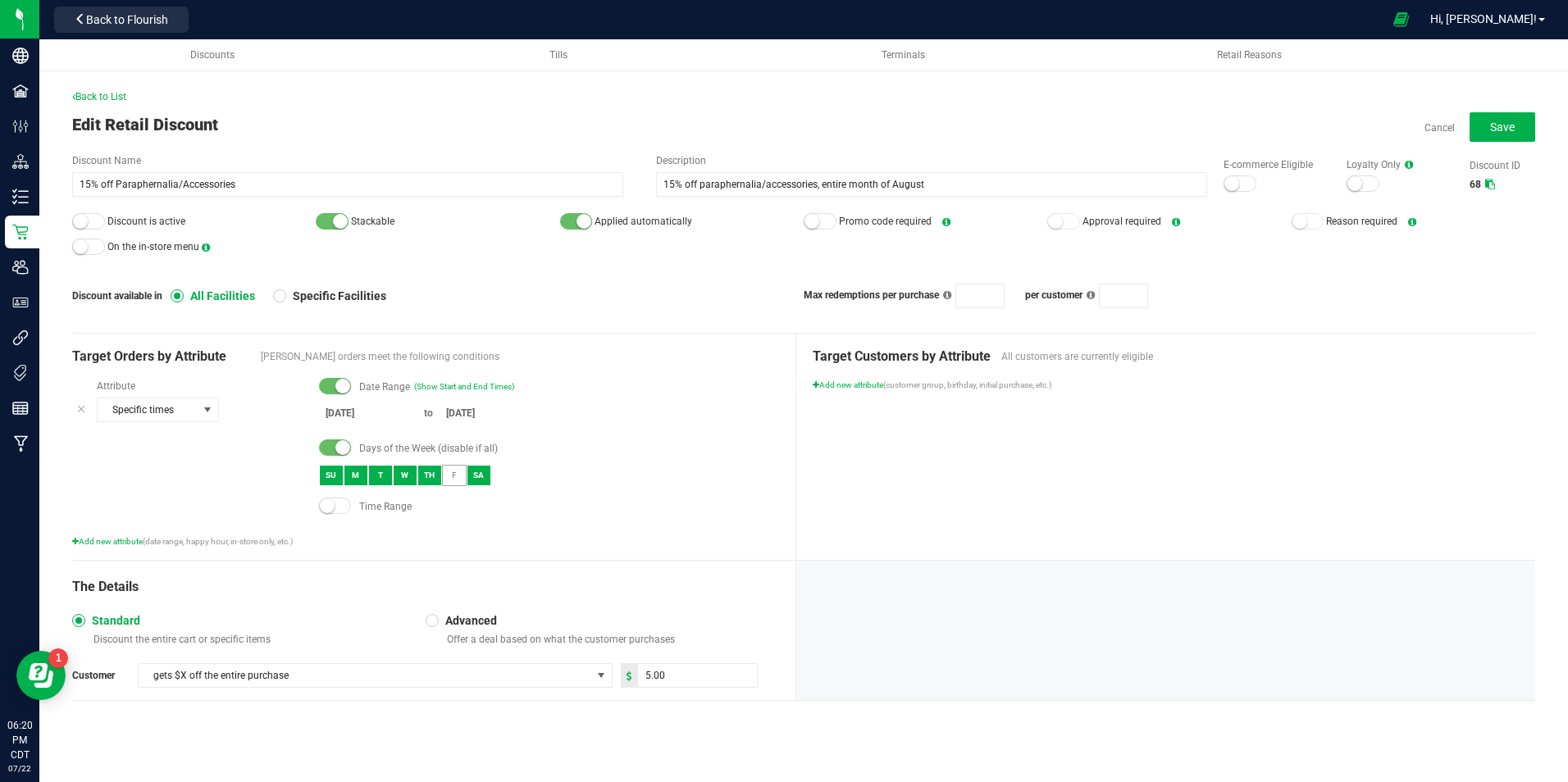 click on "TH" at bounding box center (430, 475) 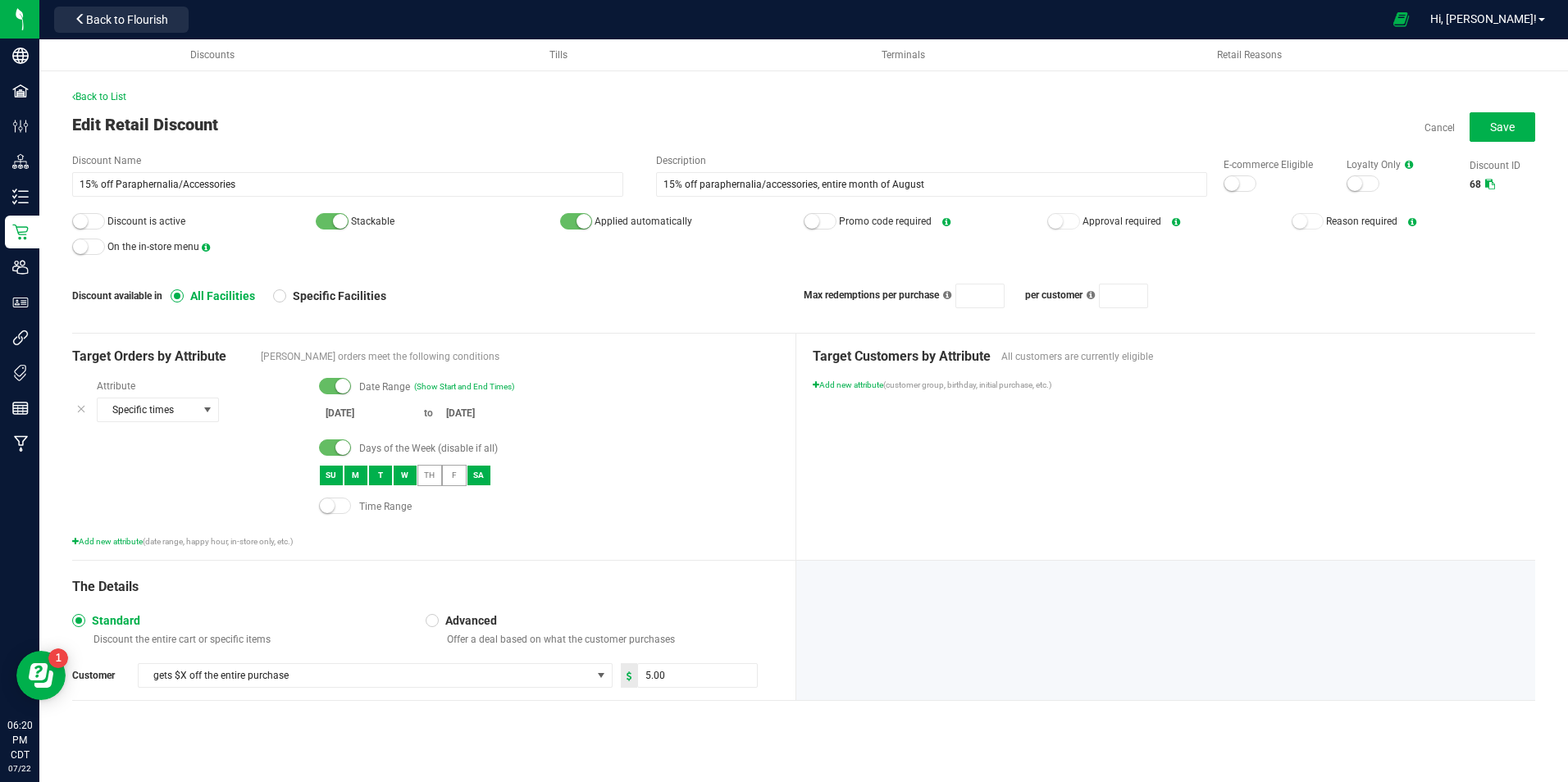 click on "W" at bounding box center (405, 475) 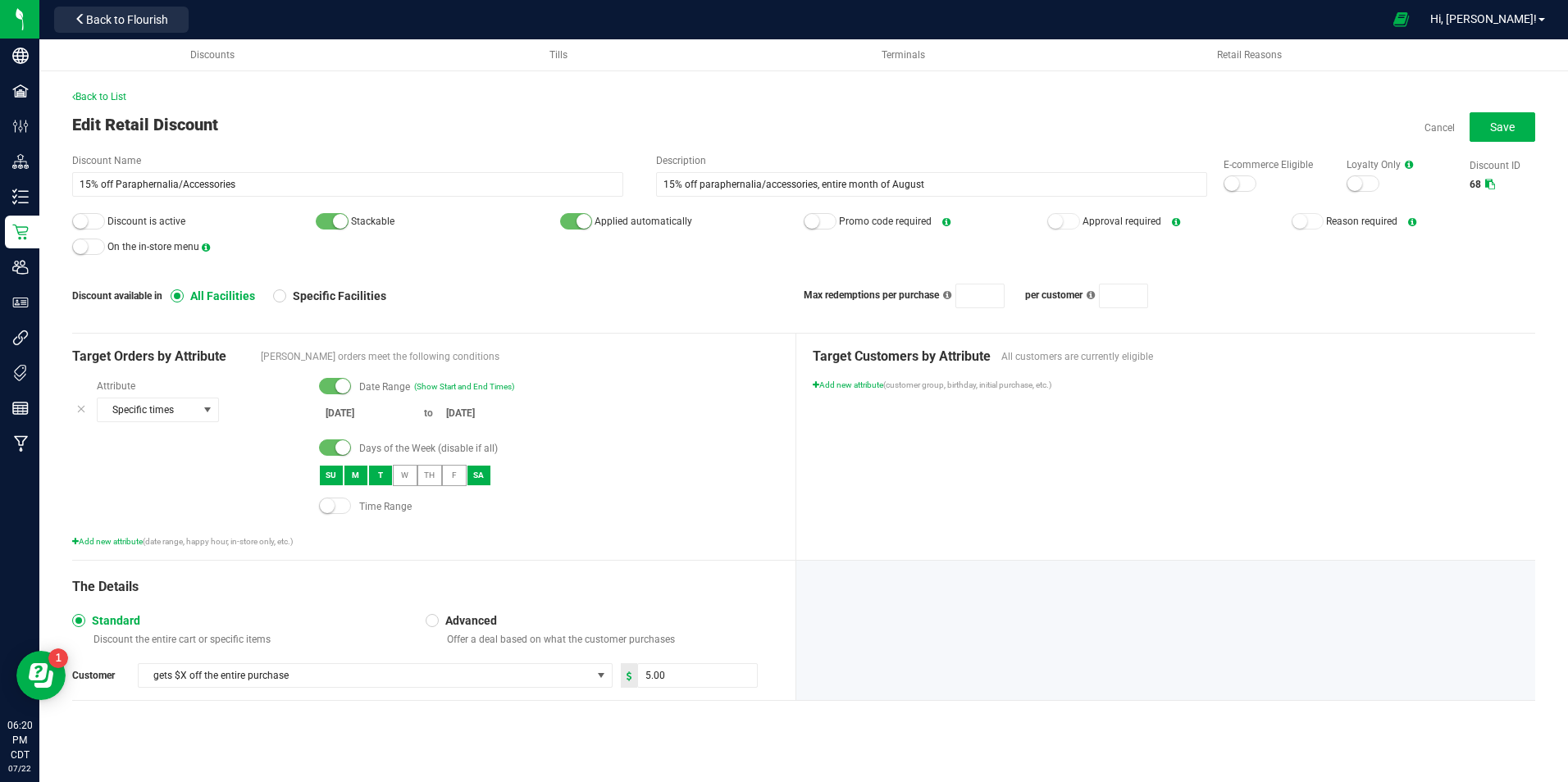 click on "T" at bounding box center (381, 475) 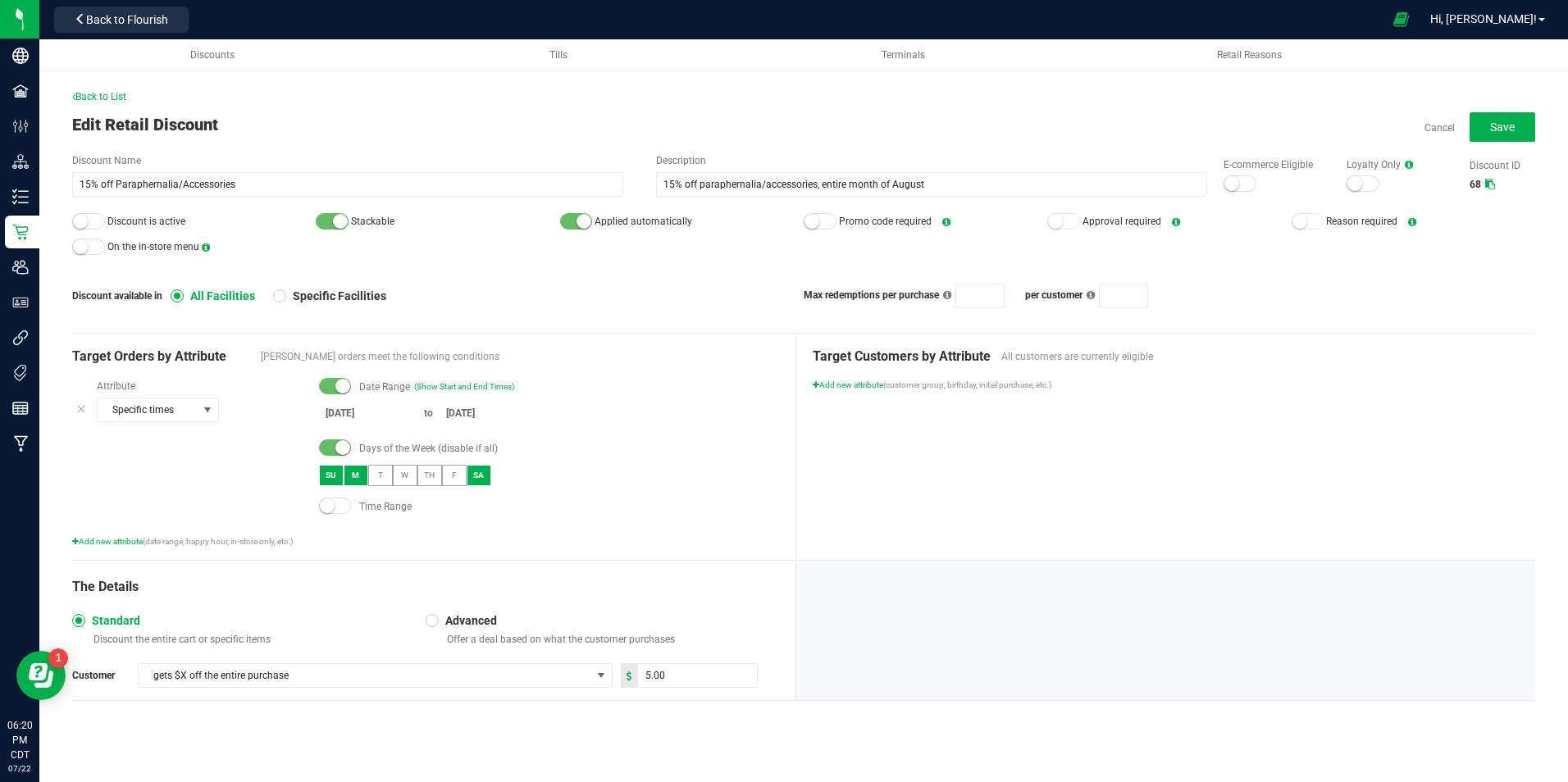 click on "M" at bounding box center [356, 475] 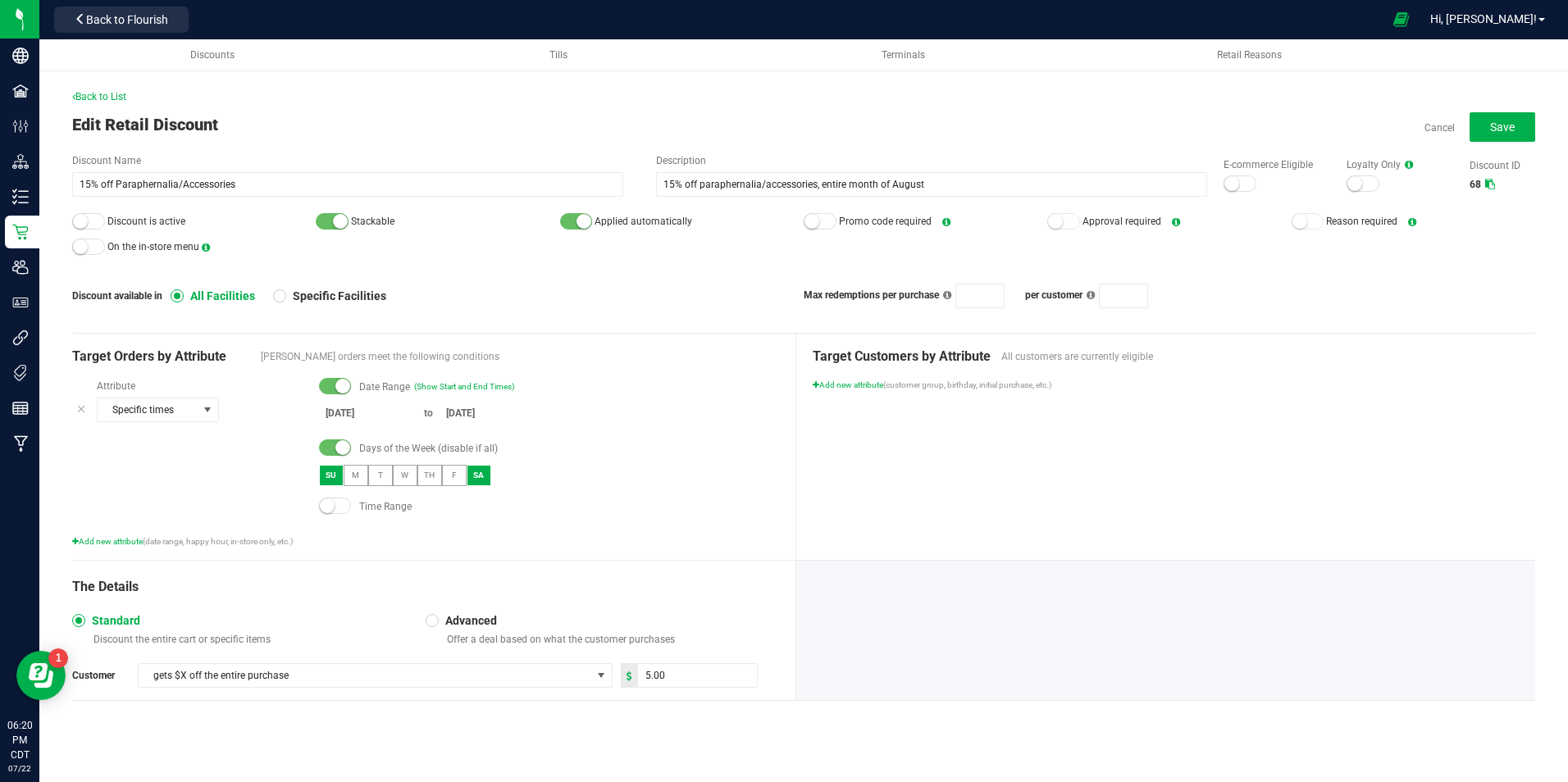 click on "SU" at bounding box center (331, 475) 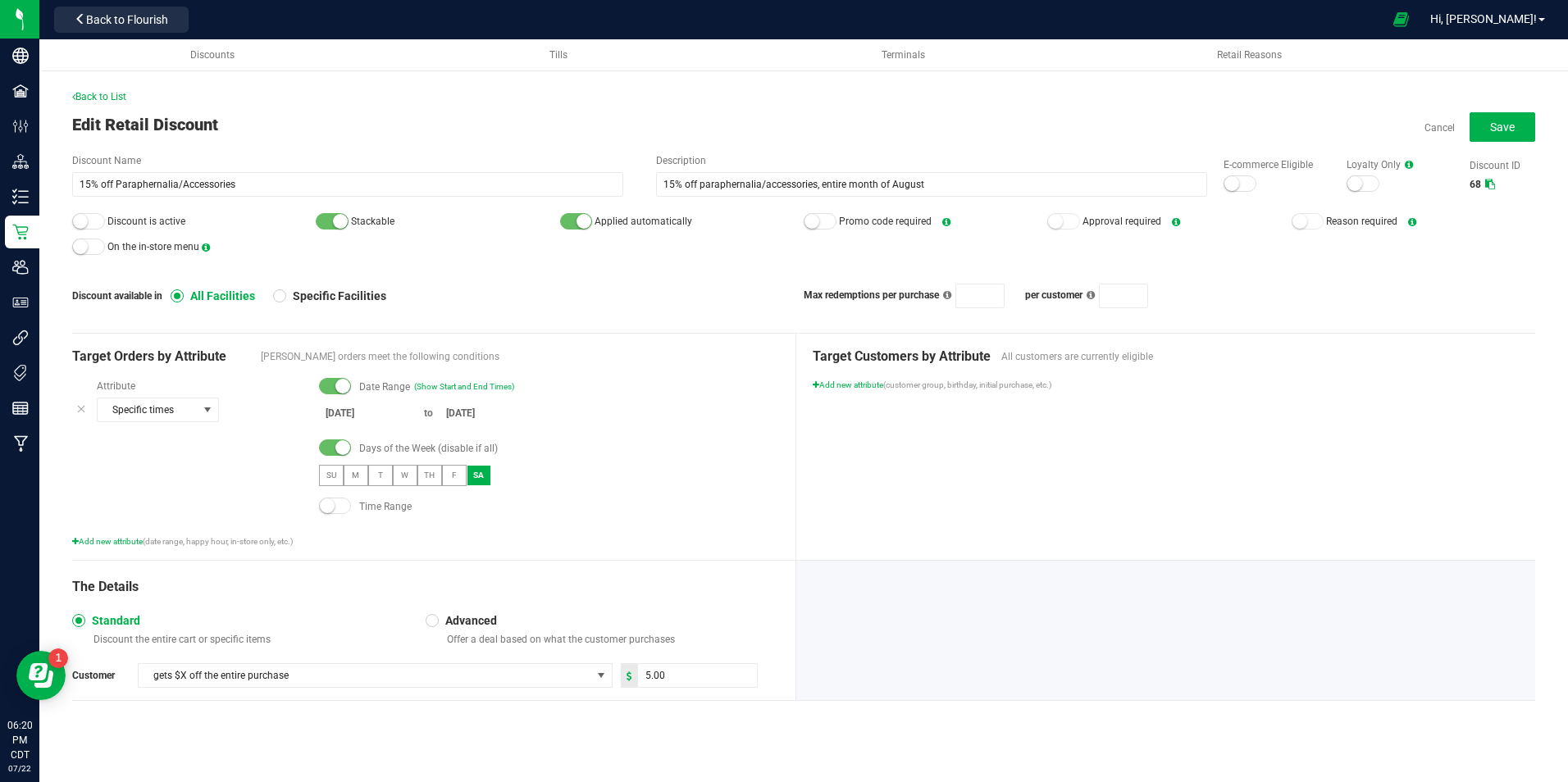 click on "Date Range   (Show Start and End Times)  [DATE] to [DATE] Days of the Week (disable if all)  SU   M   T   W   TH   F   SA  Time Range" at bounding box center [540, 451] 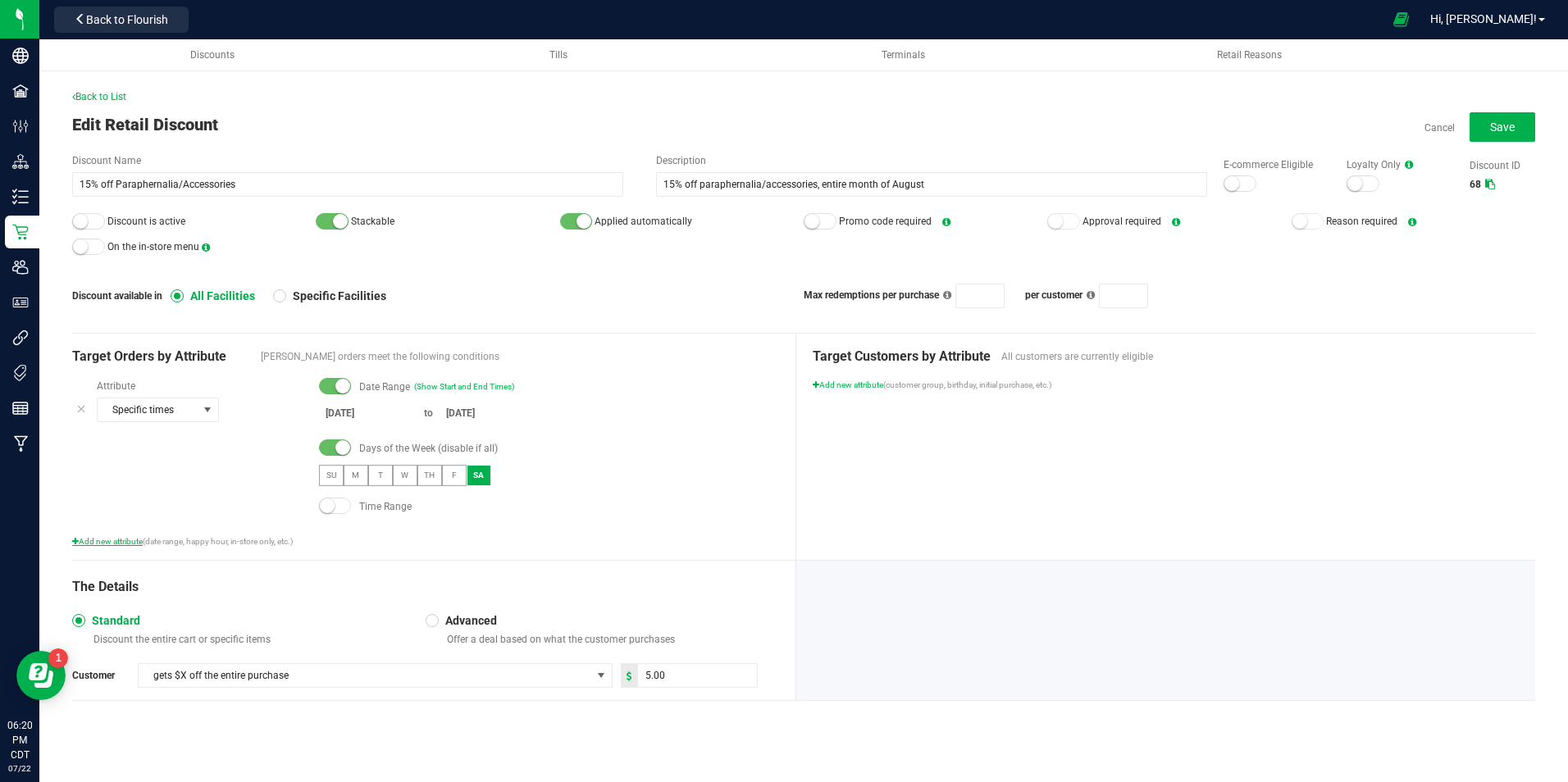 click on "Add new attribute" at bounding box center [107, 541] 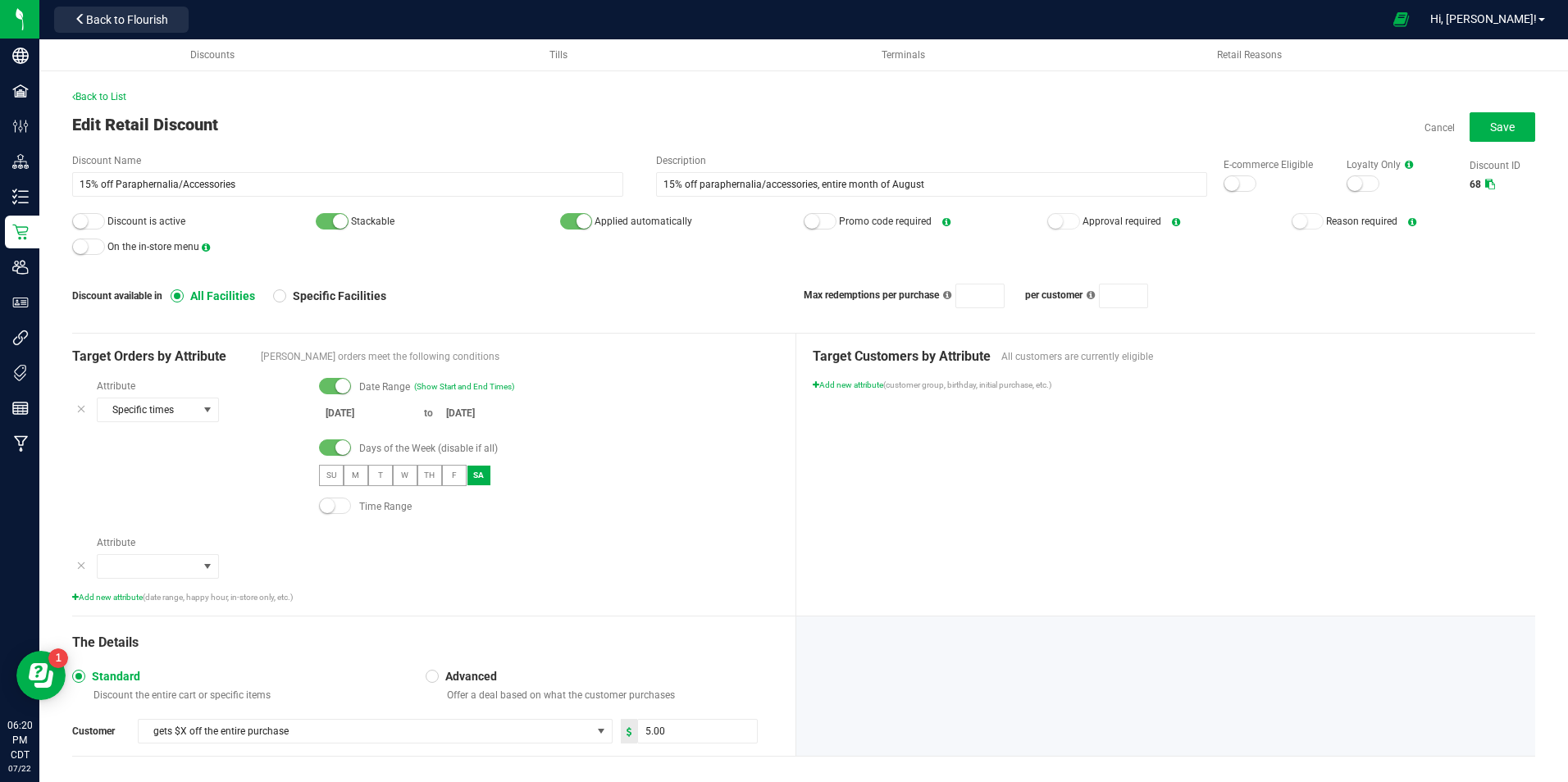 click on "Attribute  Specific times  Date Range   (Show Start and End Times)  [DATE] to [DATE] Days of the Week (disable if all)  SU   M   T   W   TH   F   SA  Time Range  Attribute   Add new attribute   (date range, happy hour, in-store only, etc.)" at bounding box center [426, 491] 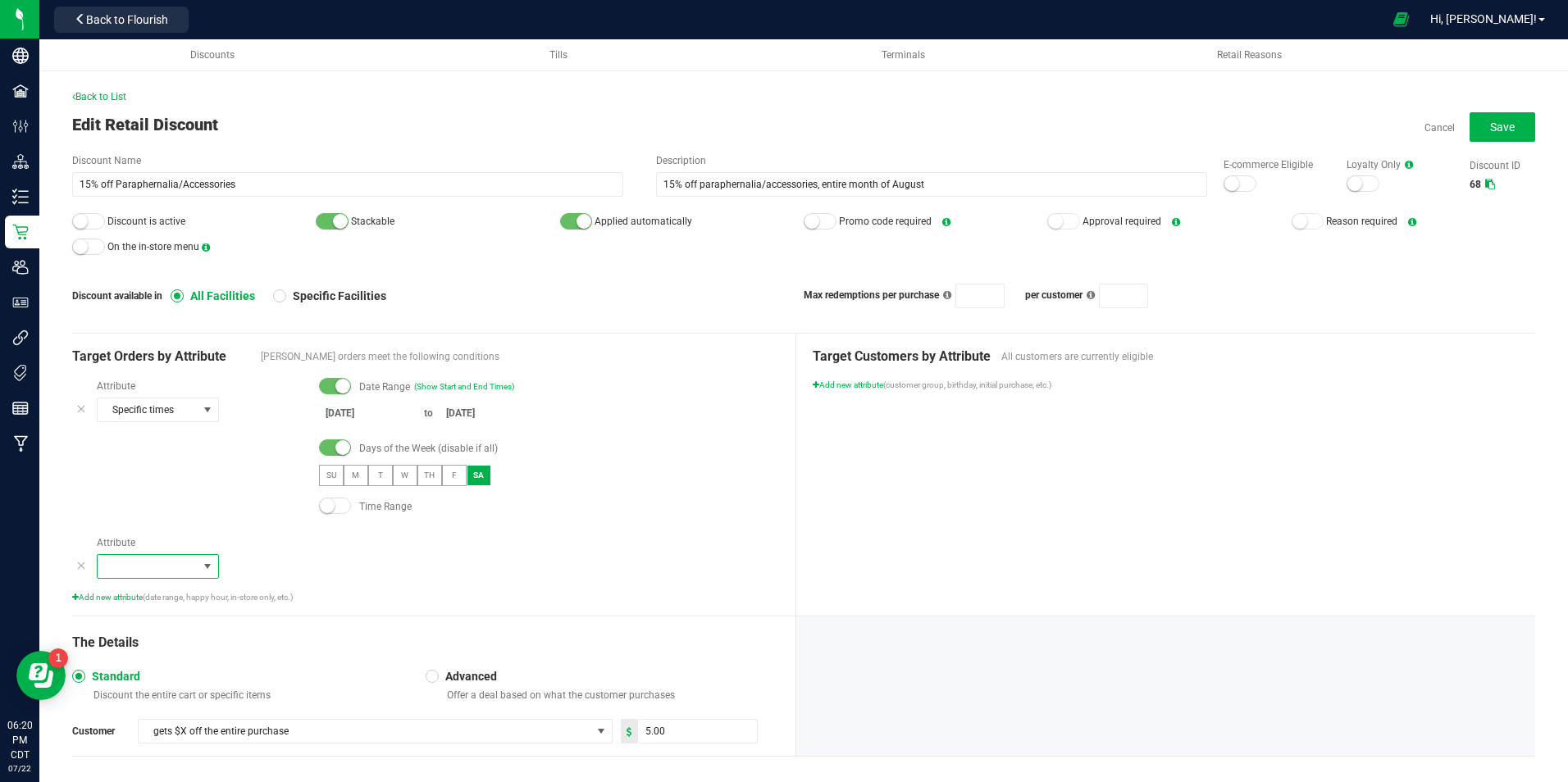click at bounding box center [148, 566] 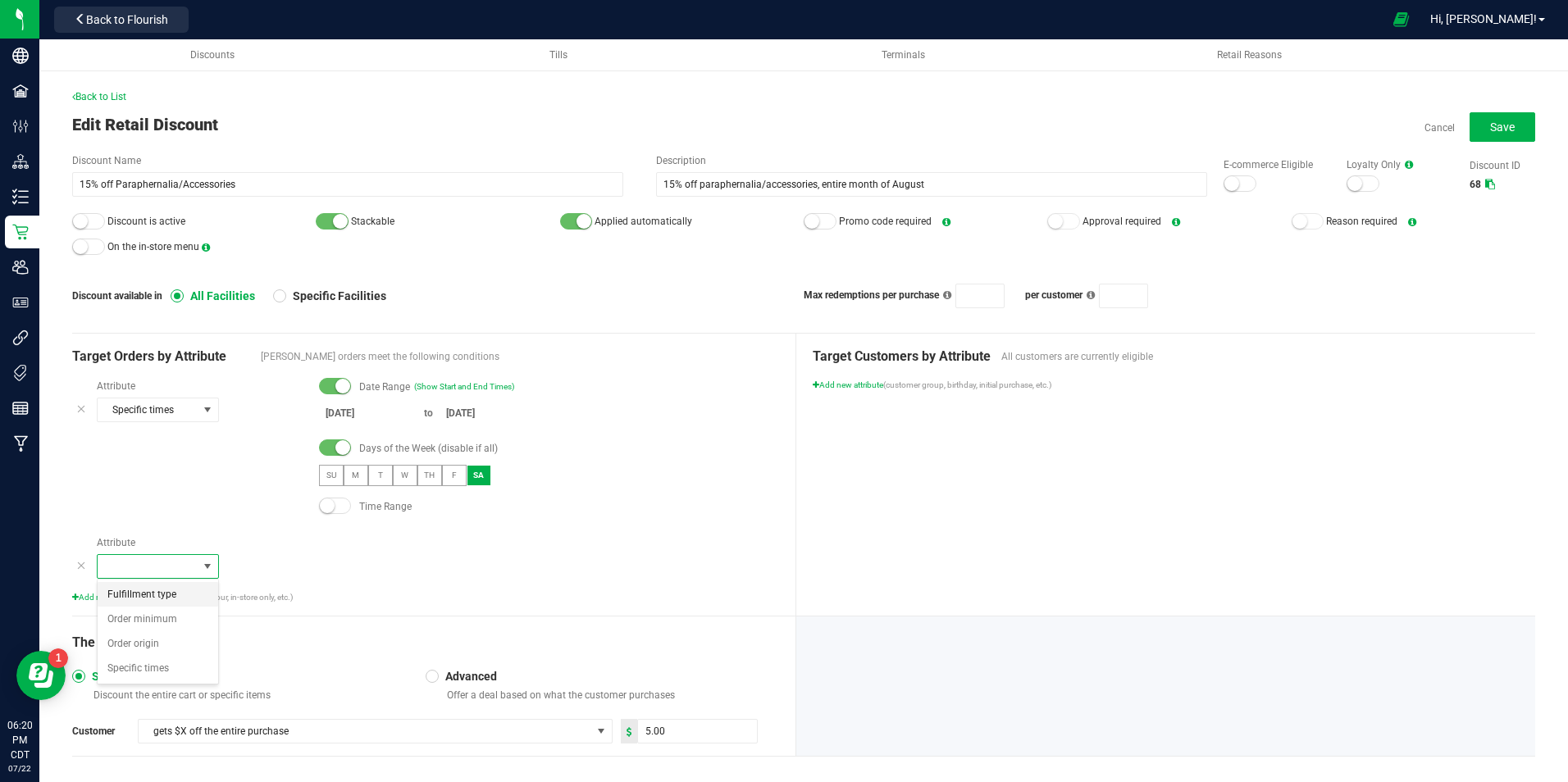 scroll, scrollTop: 81946, scrollLeft: 81886, axis: both 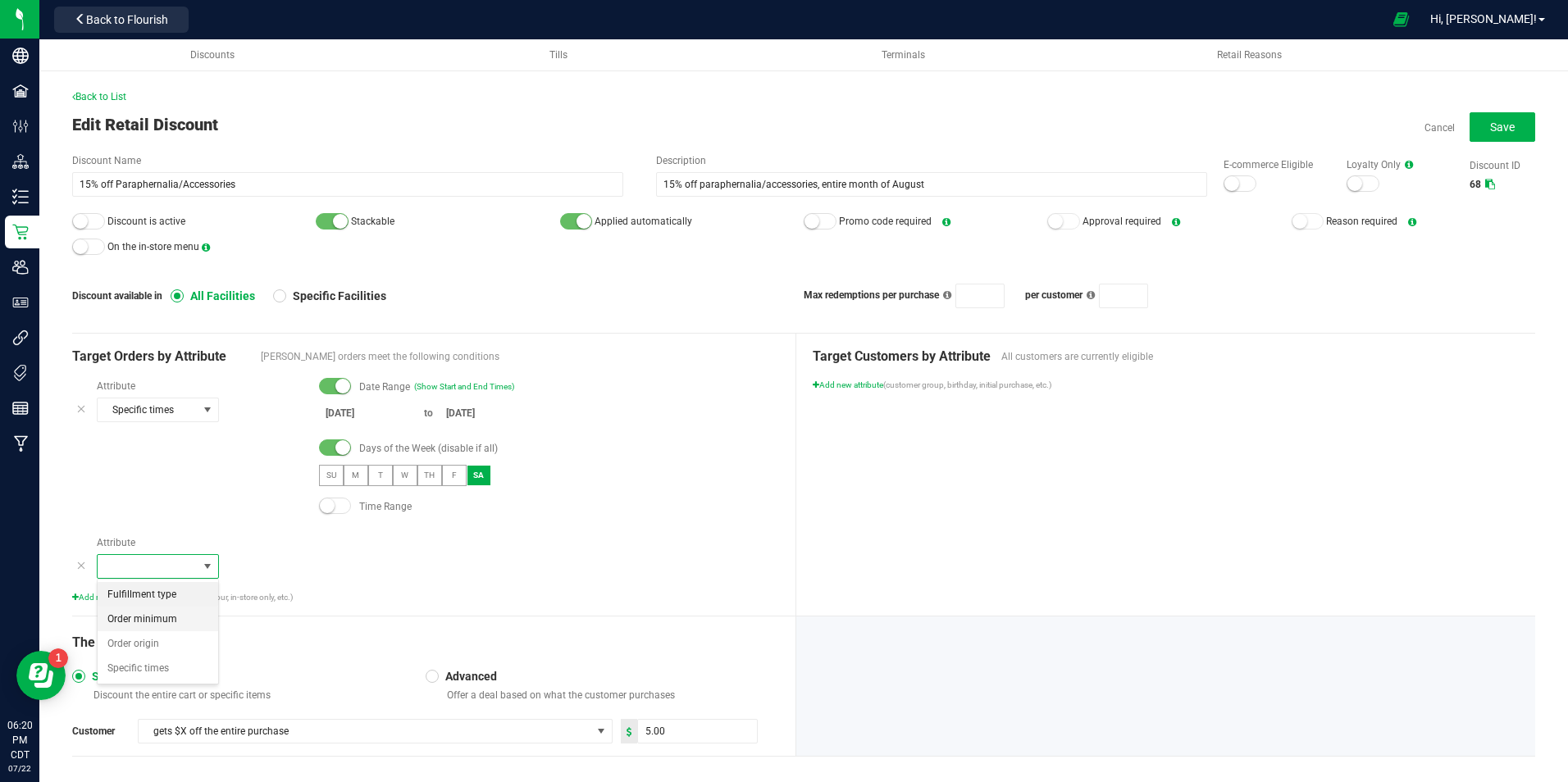 click on "Order minimum" at bounding box center (142, 619) 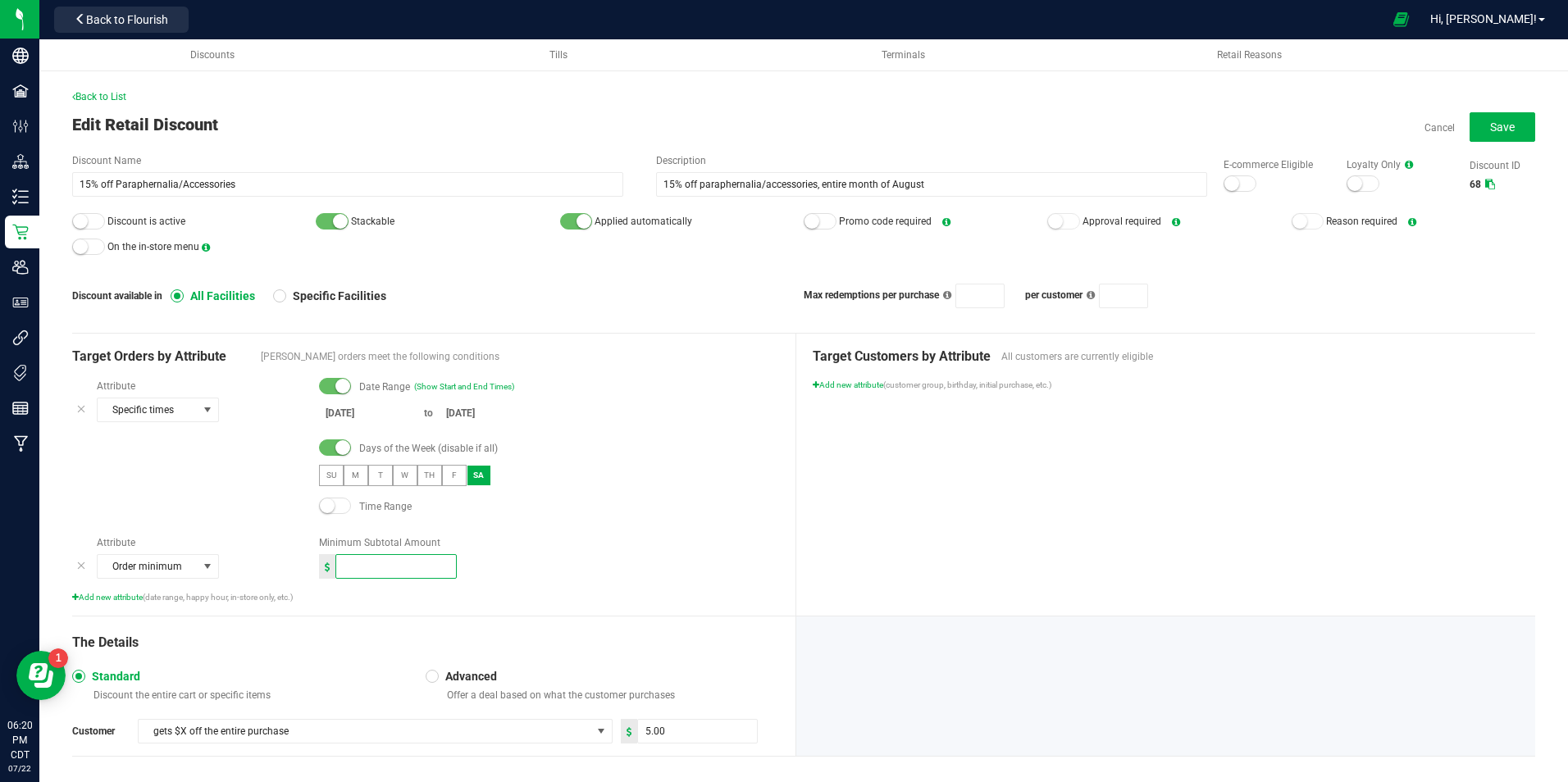 click at bounding box center (396, 566) 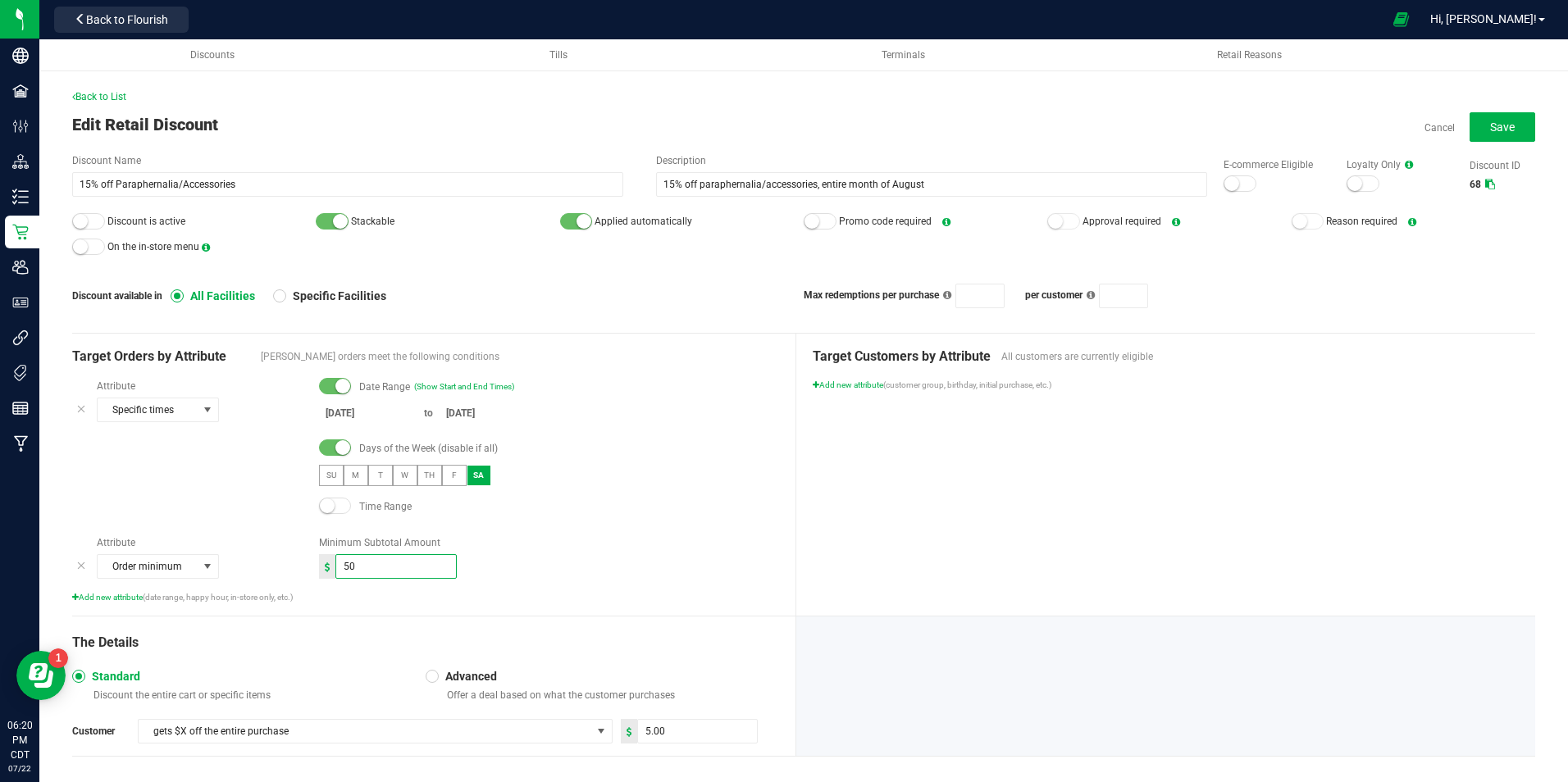 type on "50.00" 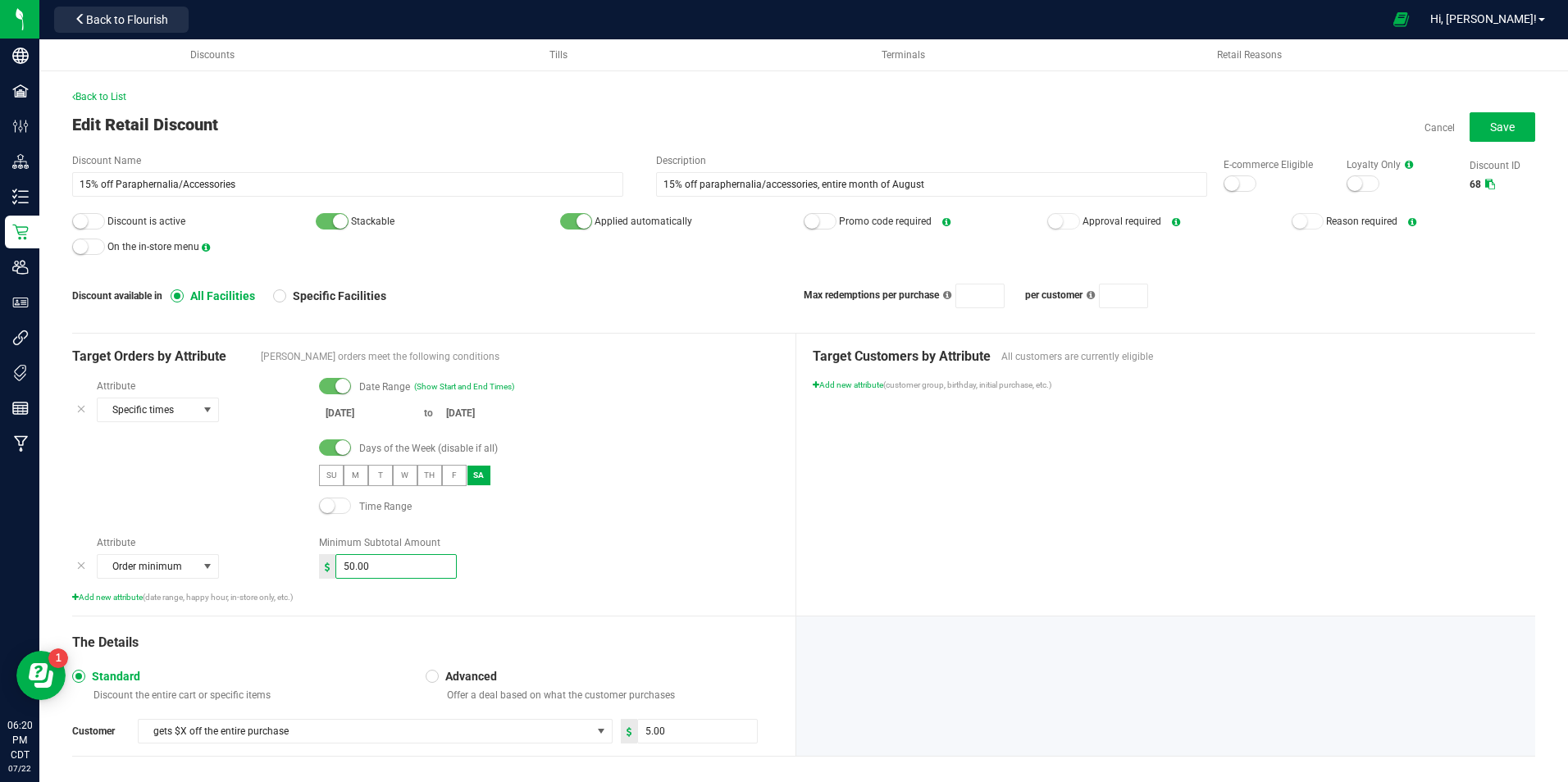 click on "Attribute  Specific times  Date Range   (Show Start and End Times)  [DATE] to [DATE] Days of the Week (disable if all)  SU   M   T   W   TH   F   SA  Time Range  Attribute  Order minimum  Minimum Subtotal Amount  50.00  Add new attribute   (date range, happy hour, in-store only, etc.)" at bounding box center [426, 491] 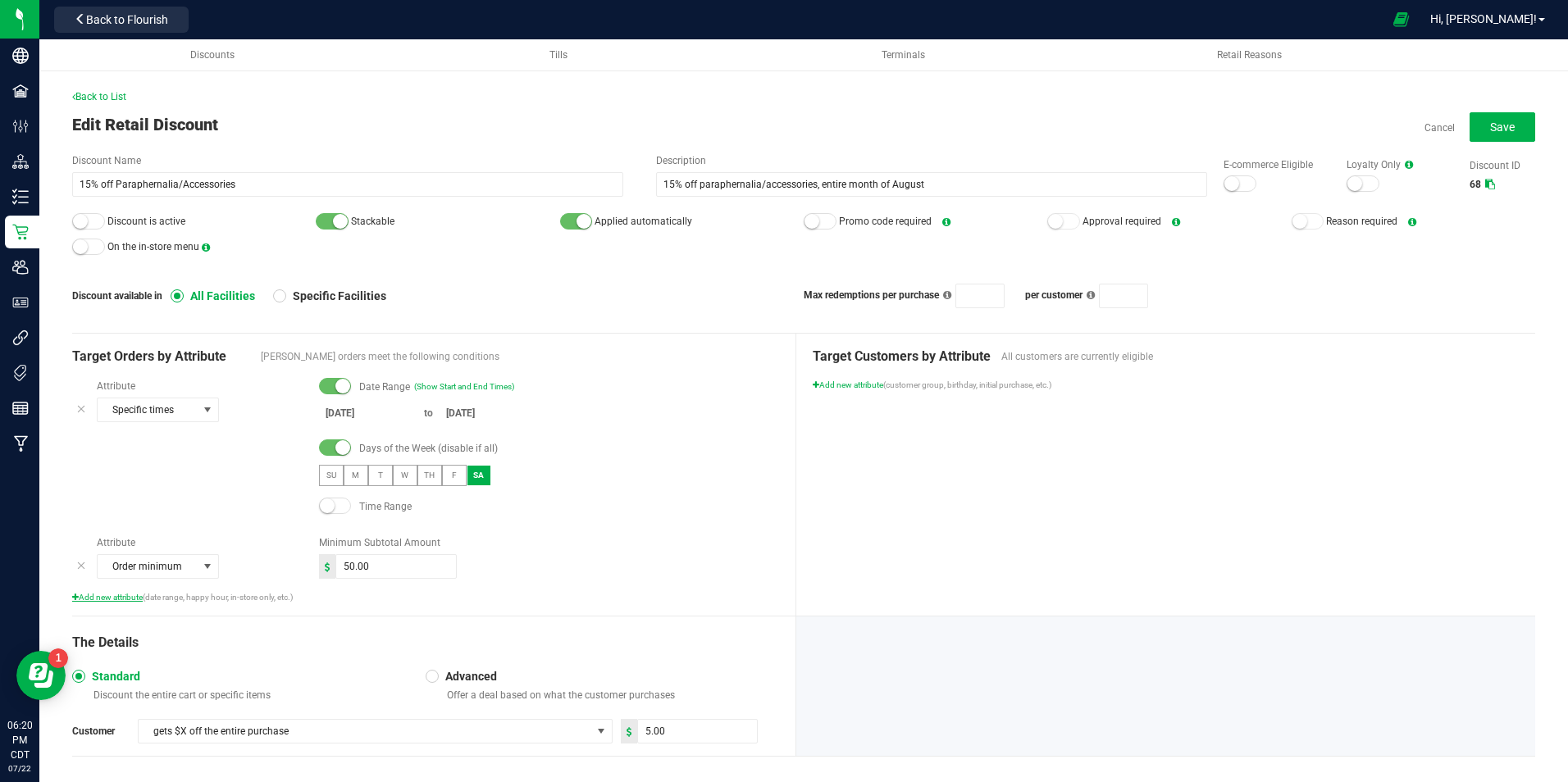 click on "Add new attribute" at bounding box center (107, 597) 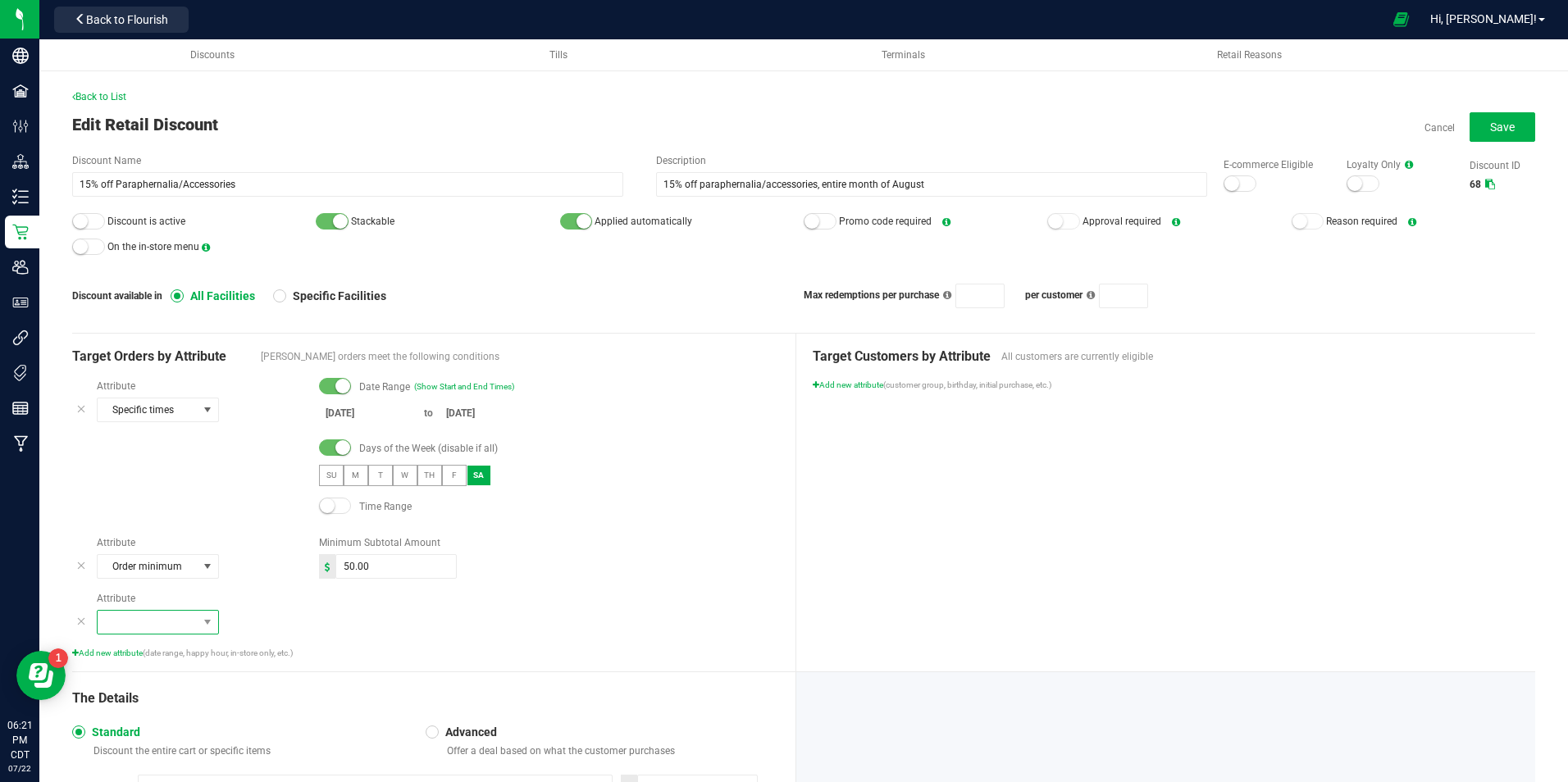 click at bounding box center (148, 622) 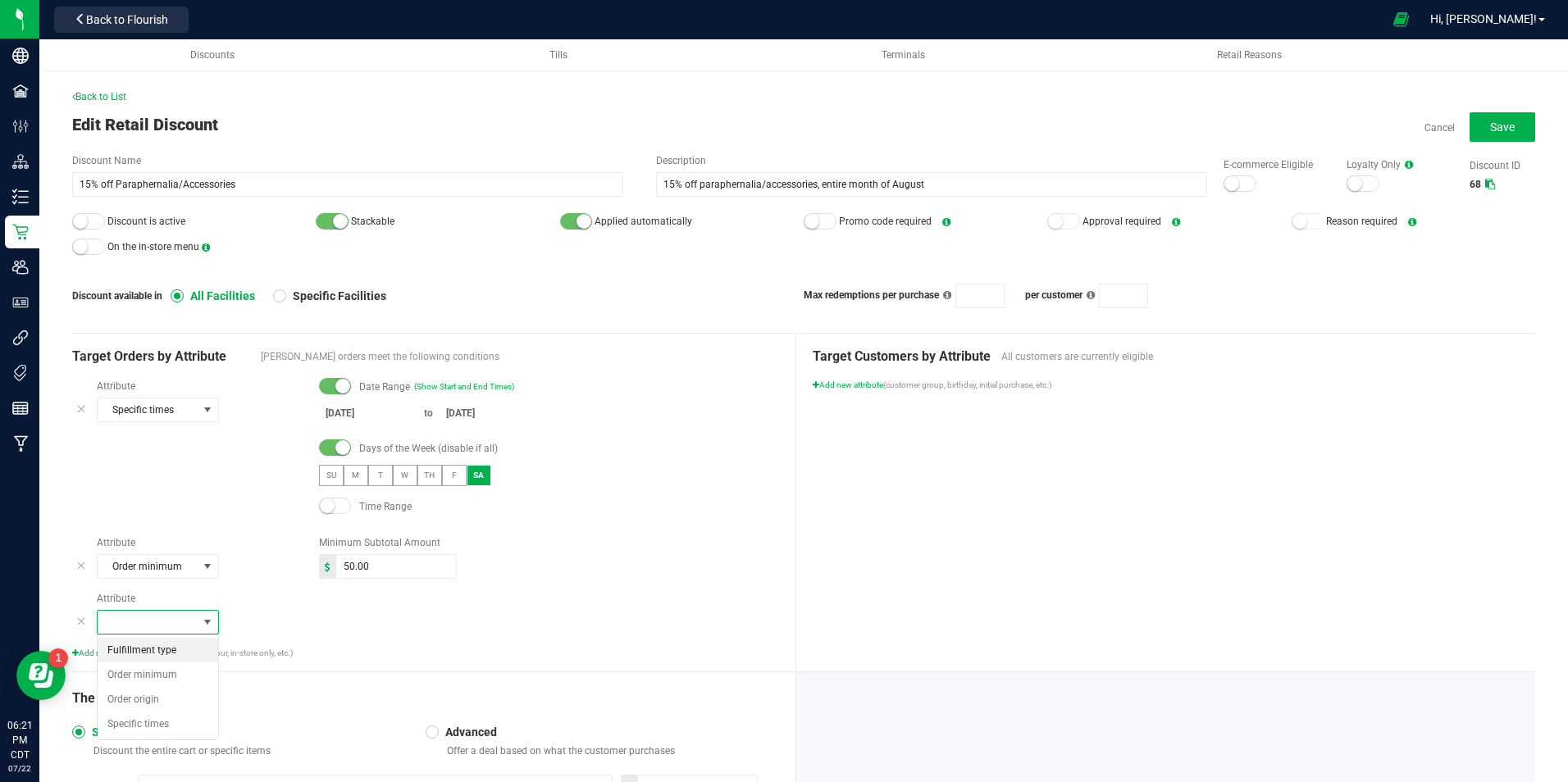 scroll, scrollTop: 81946, scrollLeft: 81886, axis: both 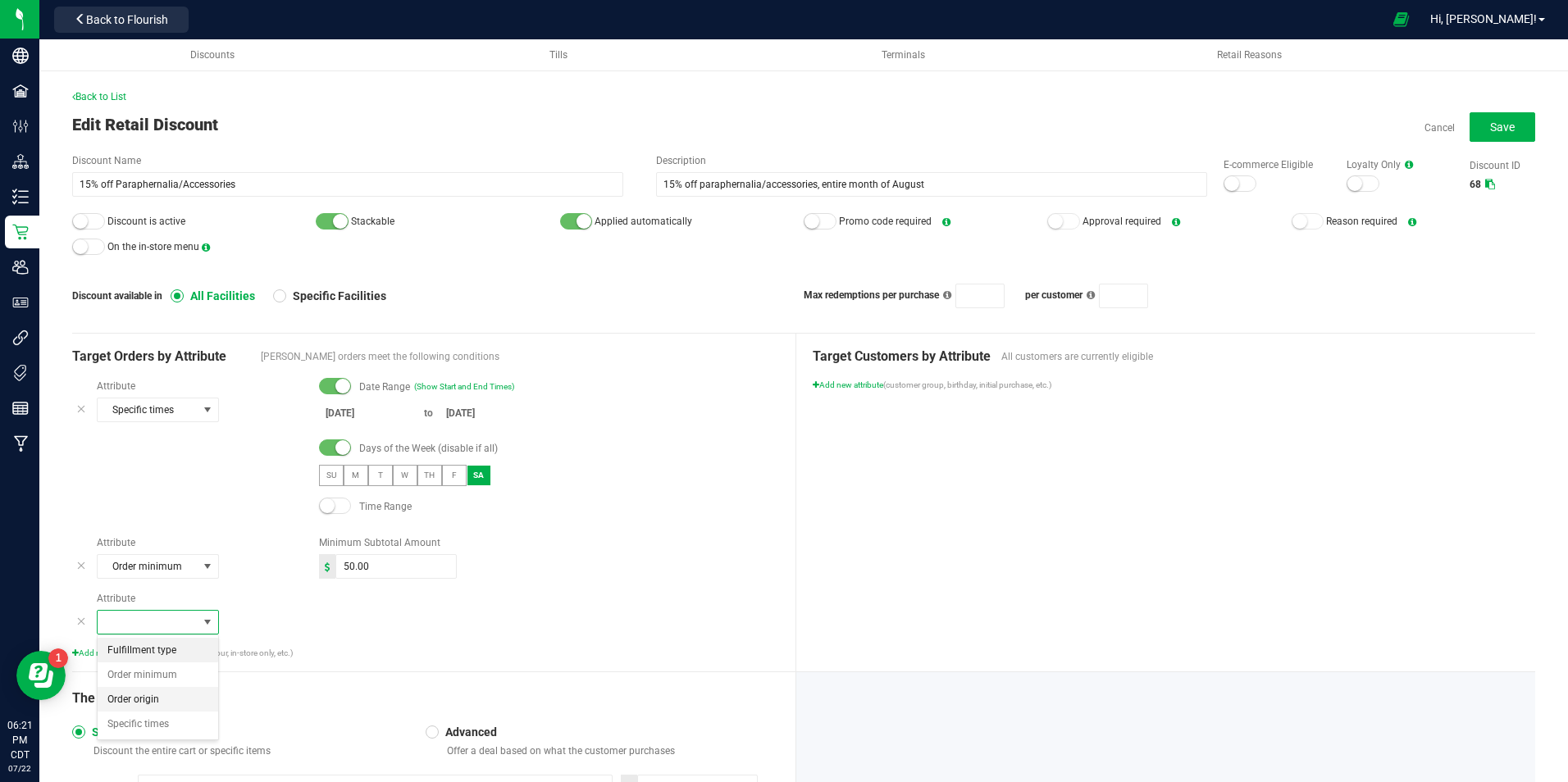 drag, startPoint x: 182, startPoint y: 724, endPoint x: 171, endPoint y: 705, distance: 21.954498 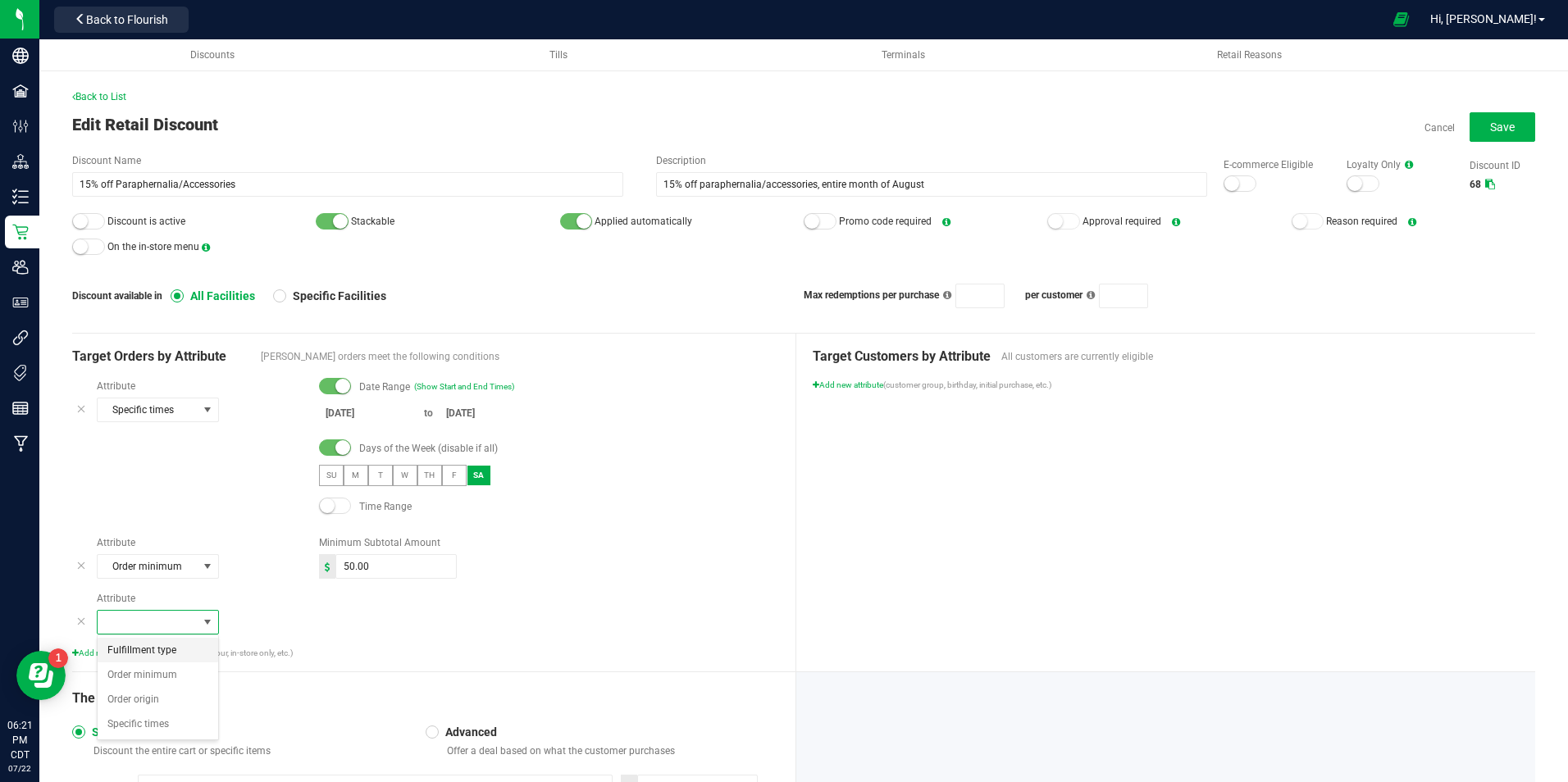 click on "Fulfillment type" at bounding box center [142, 650] 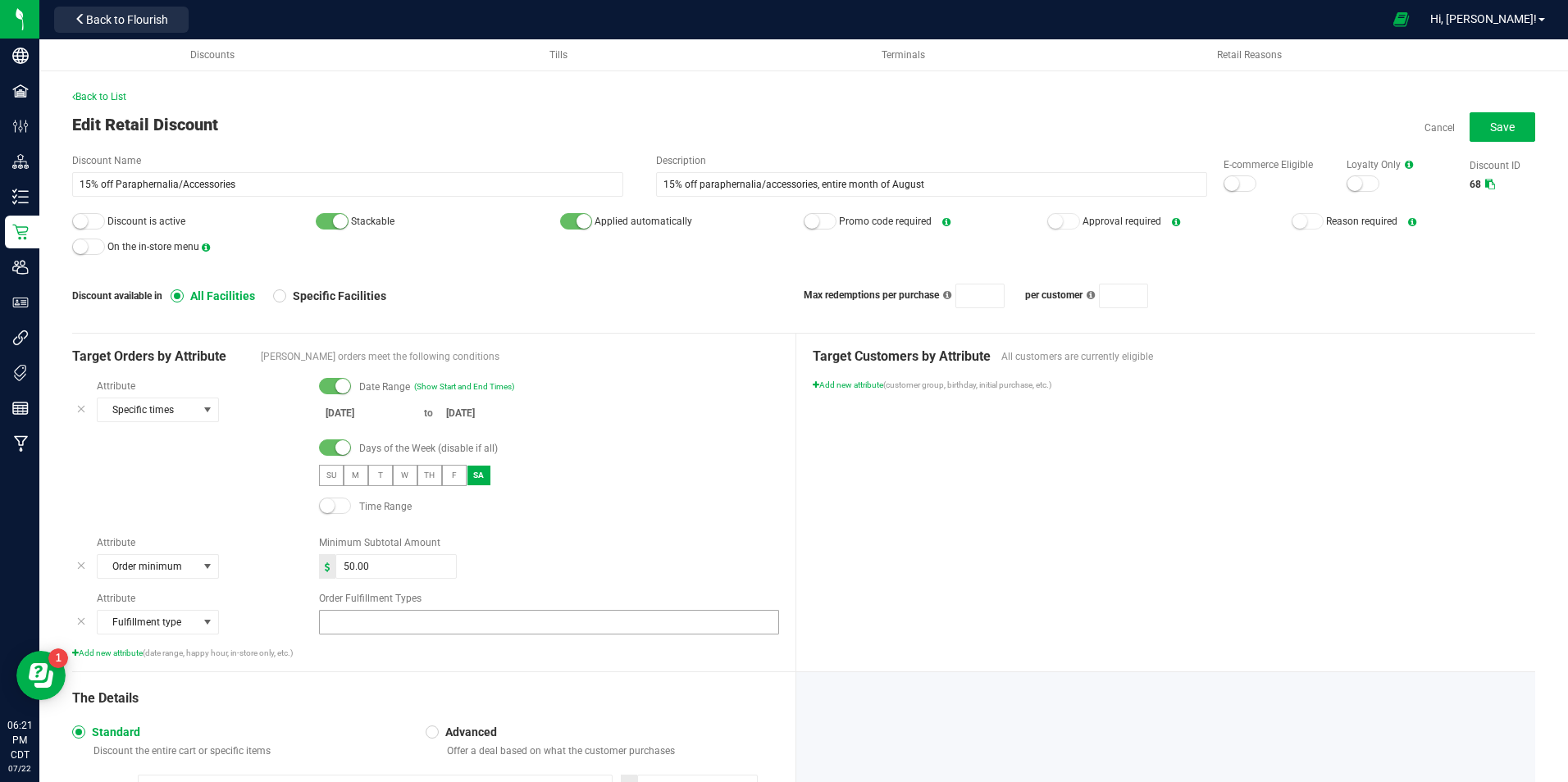 click at bounding box center (539, 622) 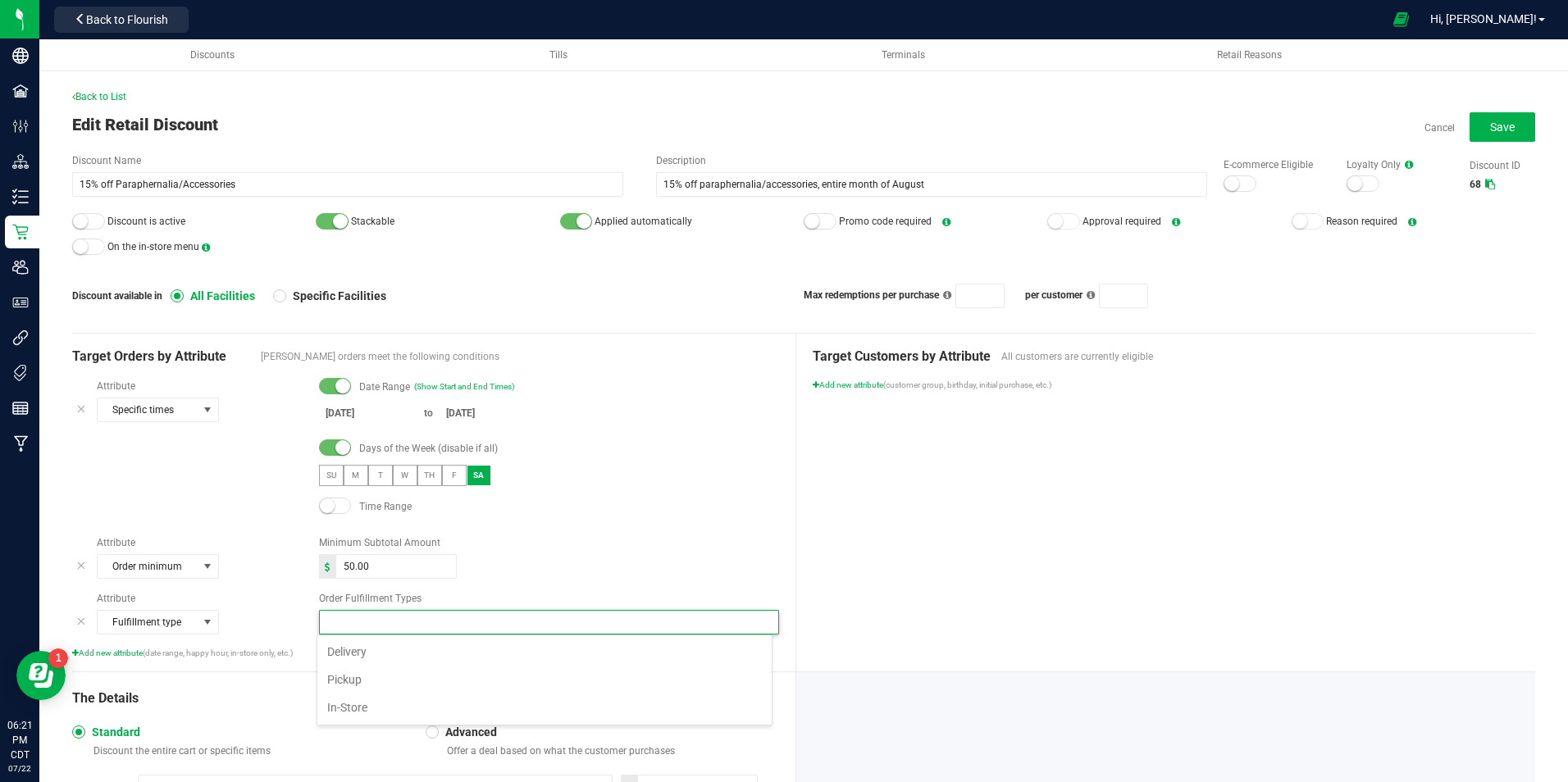 scroll, scrollTop: 81946, scrollLeft: 81552, axis: both 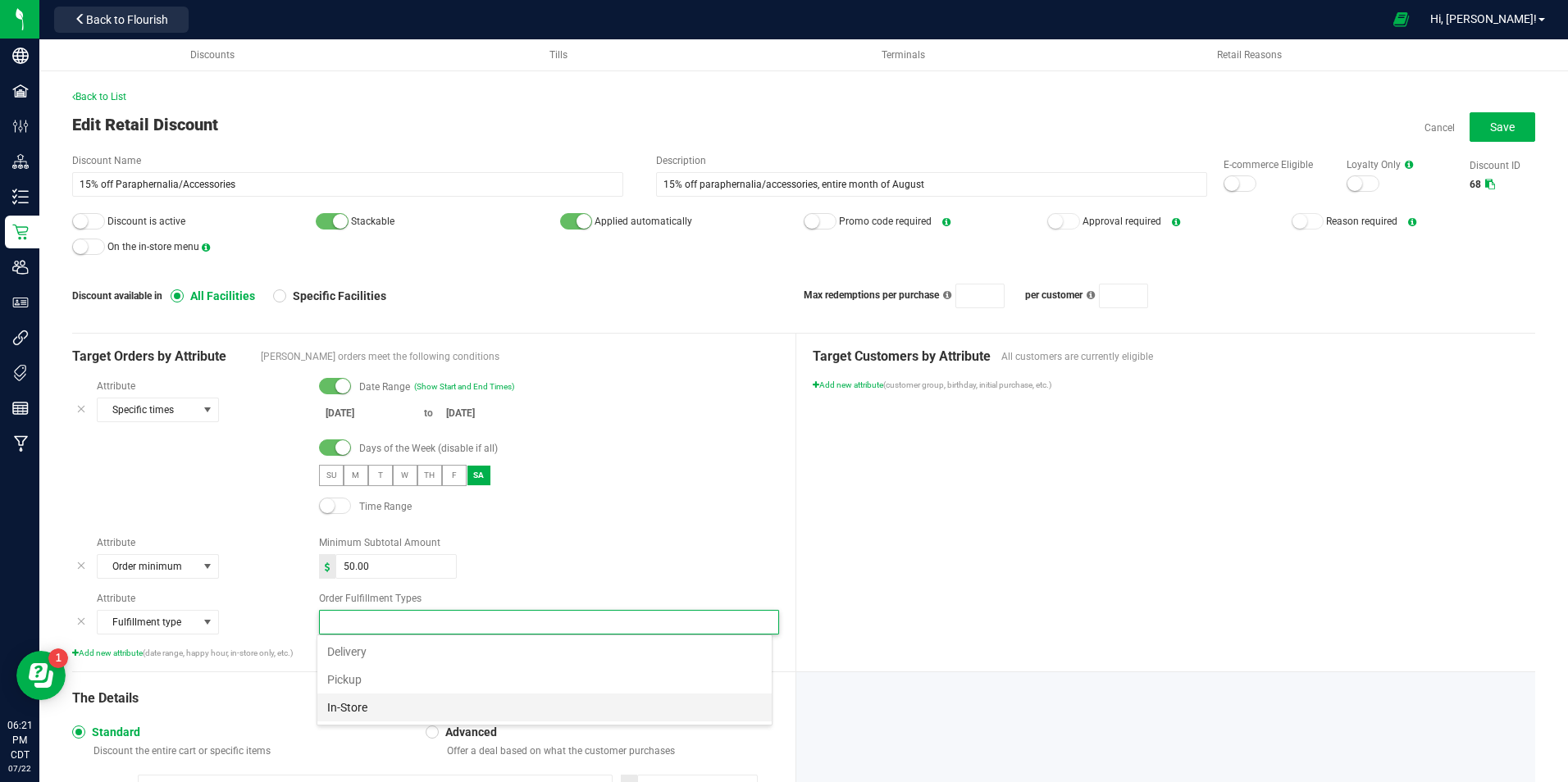 click on "In-Store" at bounding box center [545, 707] 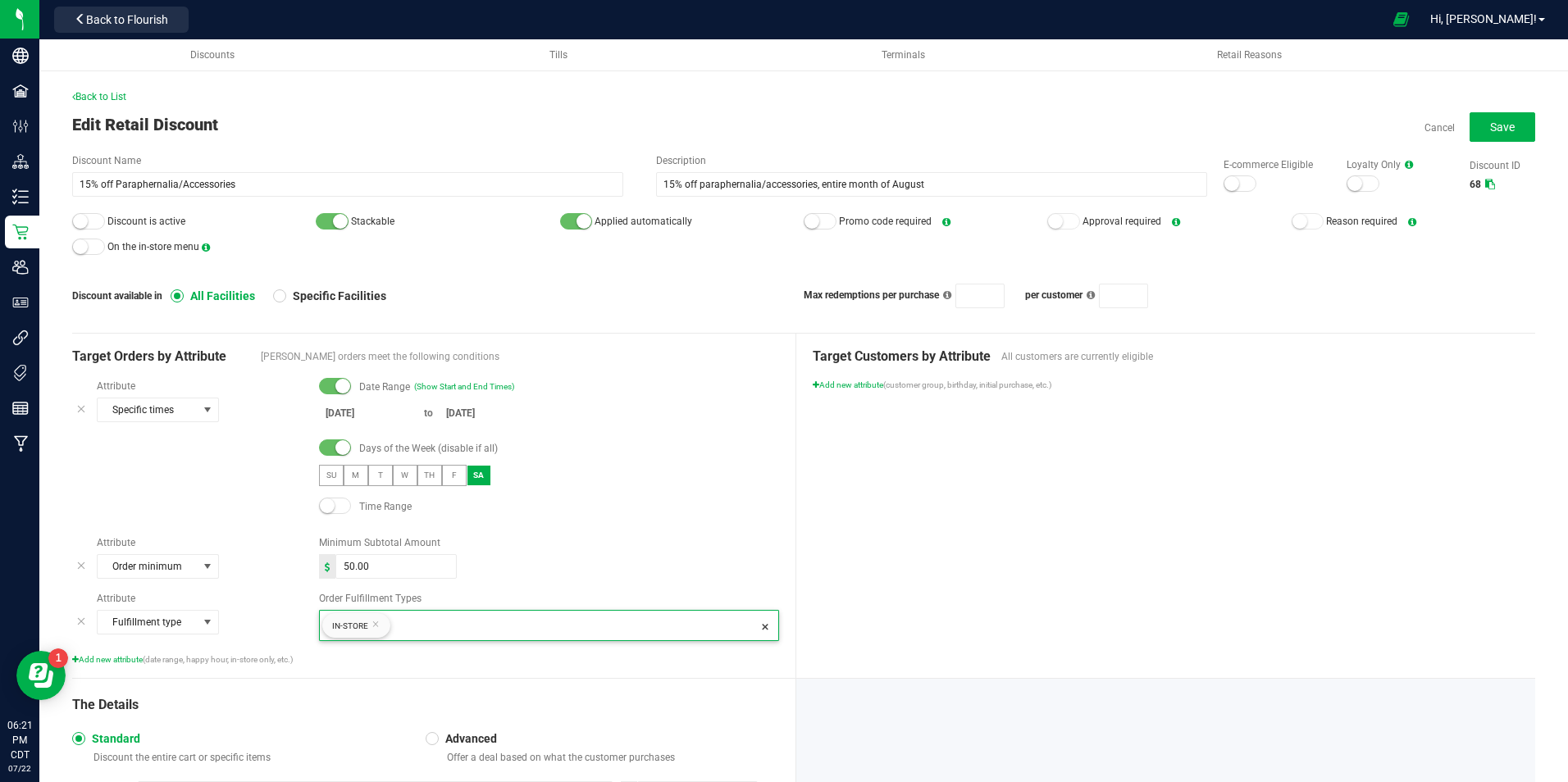 click on "Date Range   (Show Start and End Times)  [DATE] to [DATE] Days of the Week (disable if all)  SU   M   T   W   TH   F   SA  Time Range" at bounding box center (540, 451) 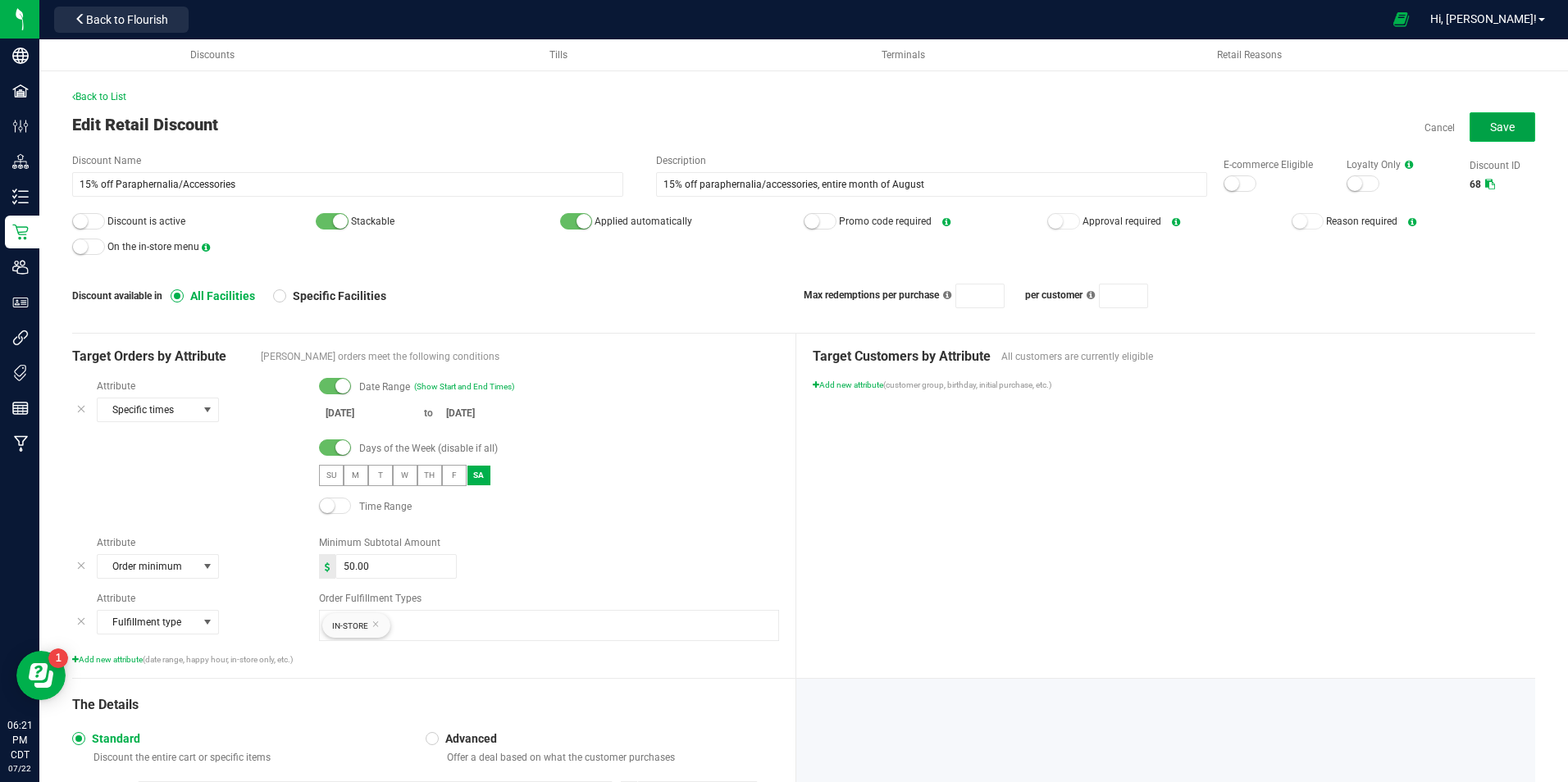 click on "Save" at bounding box center [1502, 127] 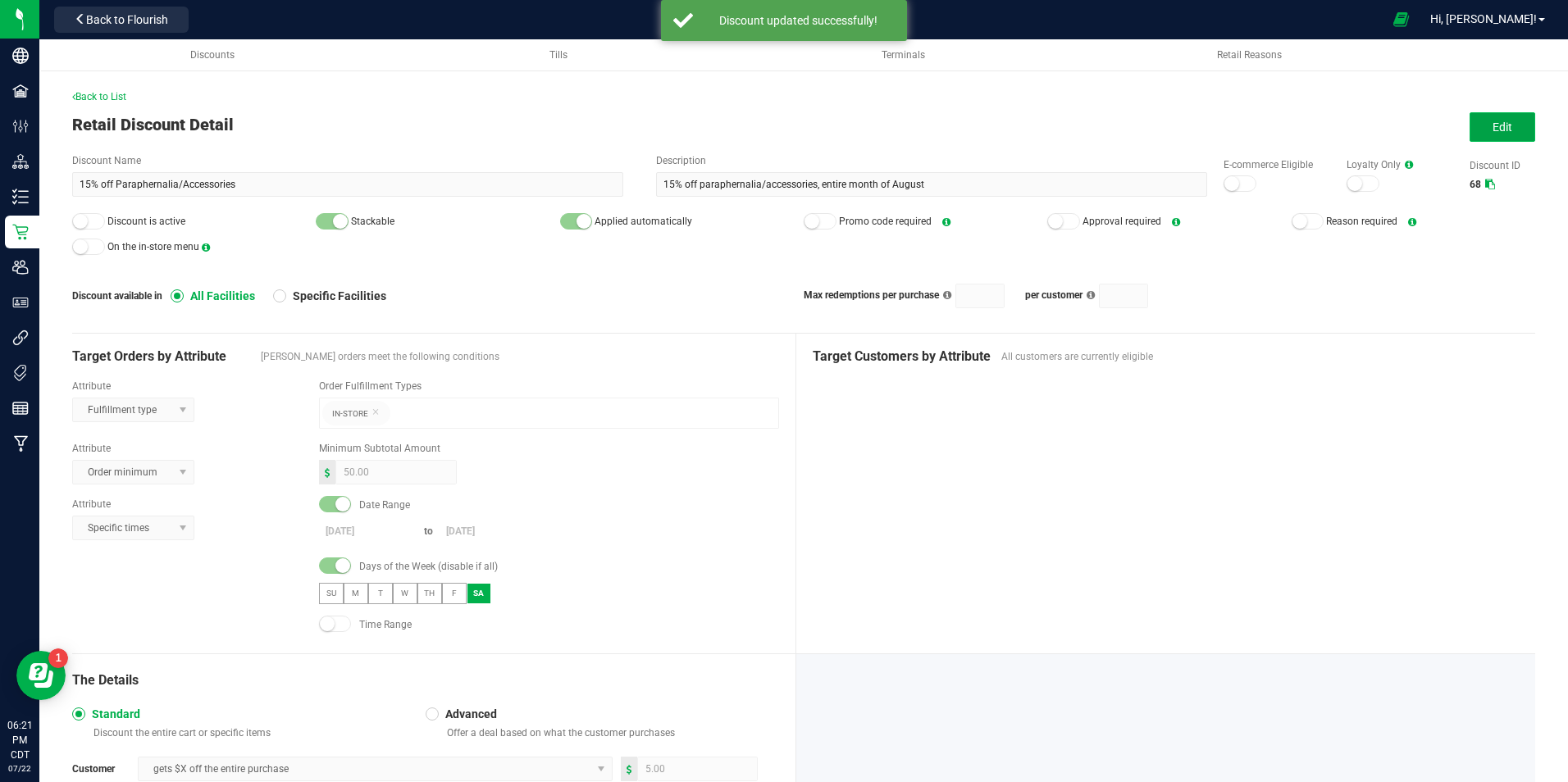 click on "Edit" at bounding box center (1502, 127) 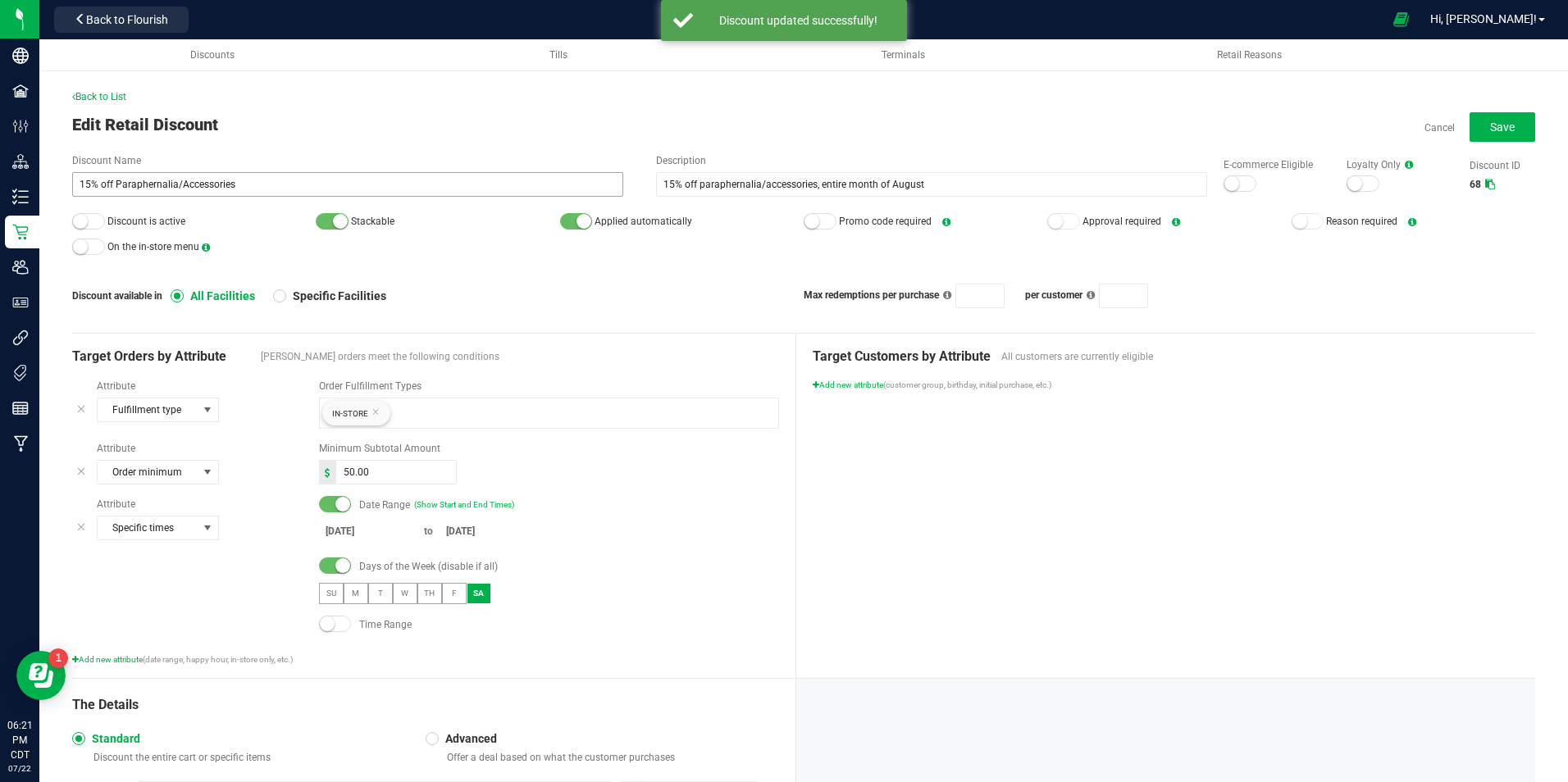 click on "Discount Name  15% off Paraphernalia/Accessories  Description  15% off paraphernalia/accessories, entire month of August  E-commerce Eligible   Loyalty Only   Discount ID   68   Discount is active   Stackable   Applied automatically   Promo code required   Approval required   Reason required   On the in-store menu   Discount available in   All Facilities   Specific Facilities   Max redemptions per purchase   per customer" at bounding box center [804, 230] 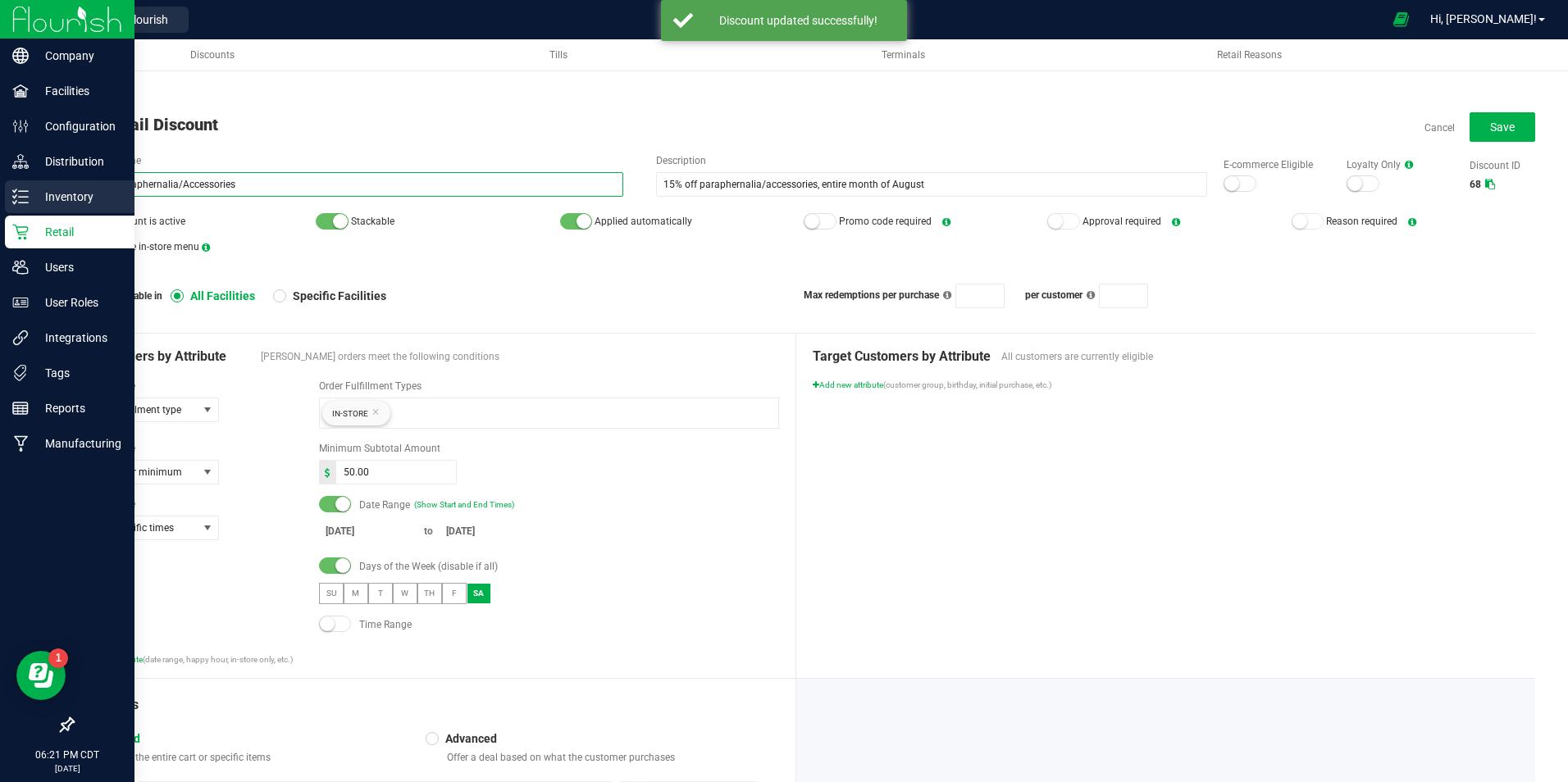 drag, startPoint x: 540, startPoint y: 189, endPoint x: 14, endPoint y: 185, distance: 526.0152 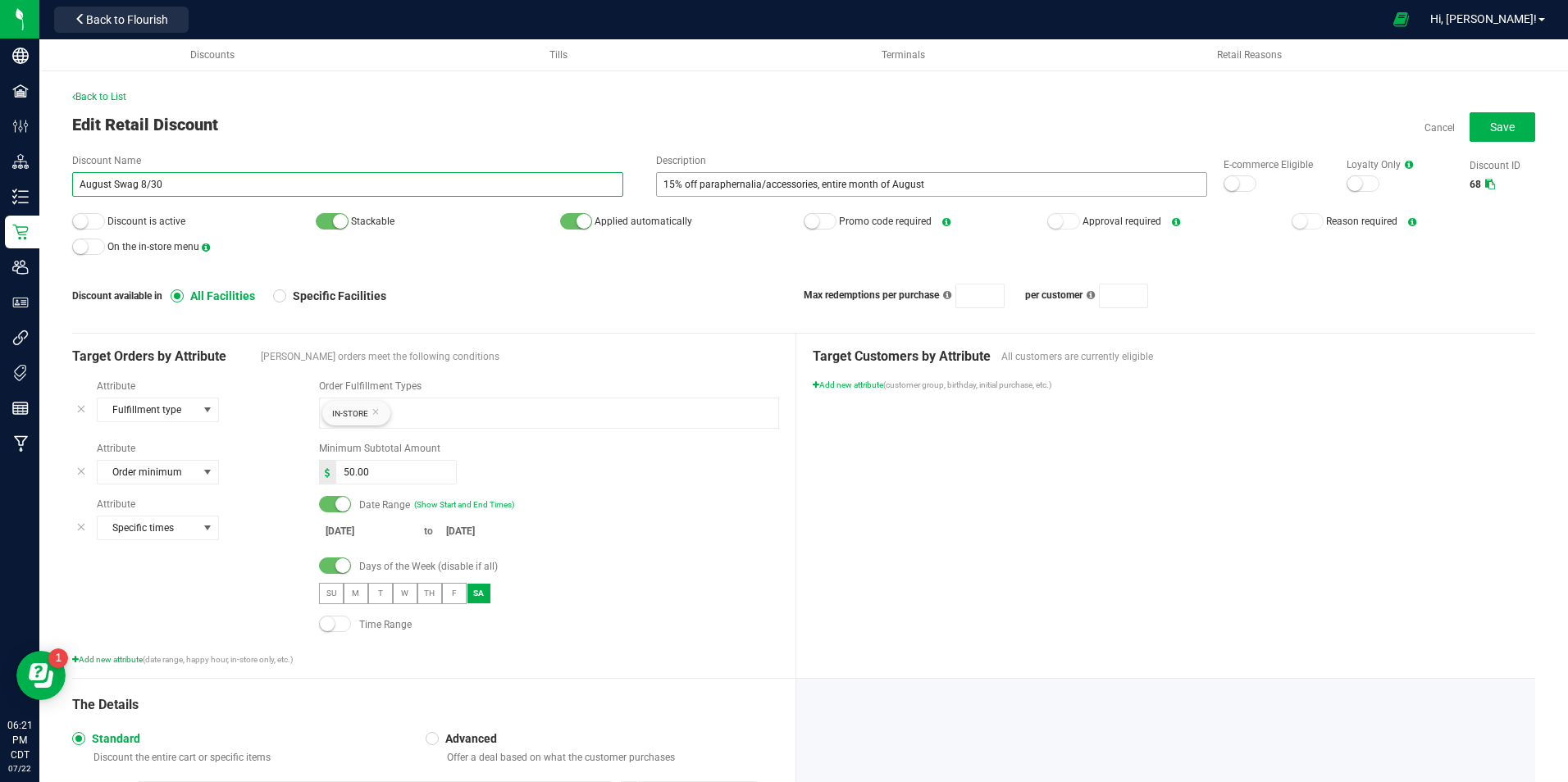 type on "August Swag 8/30" 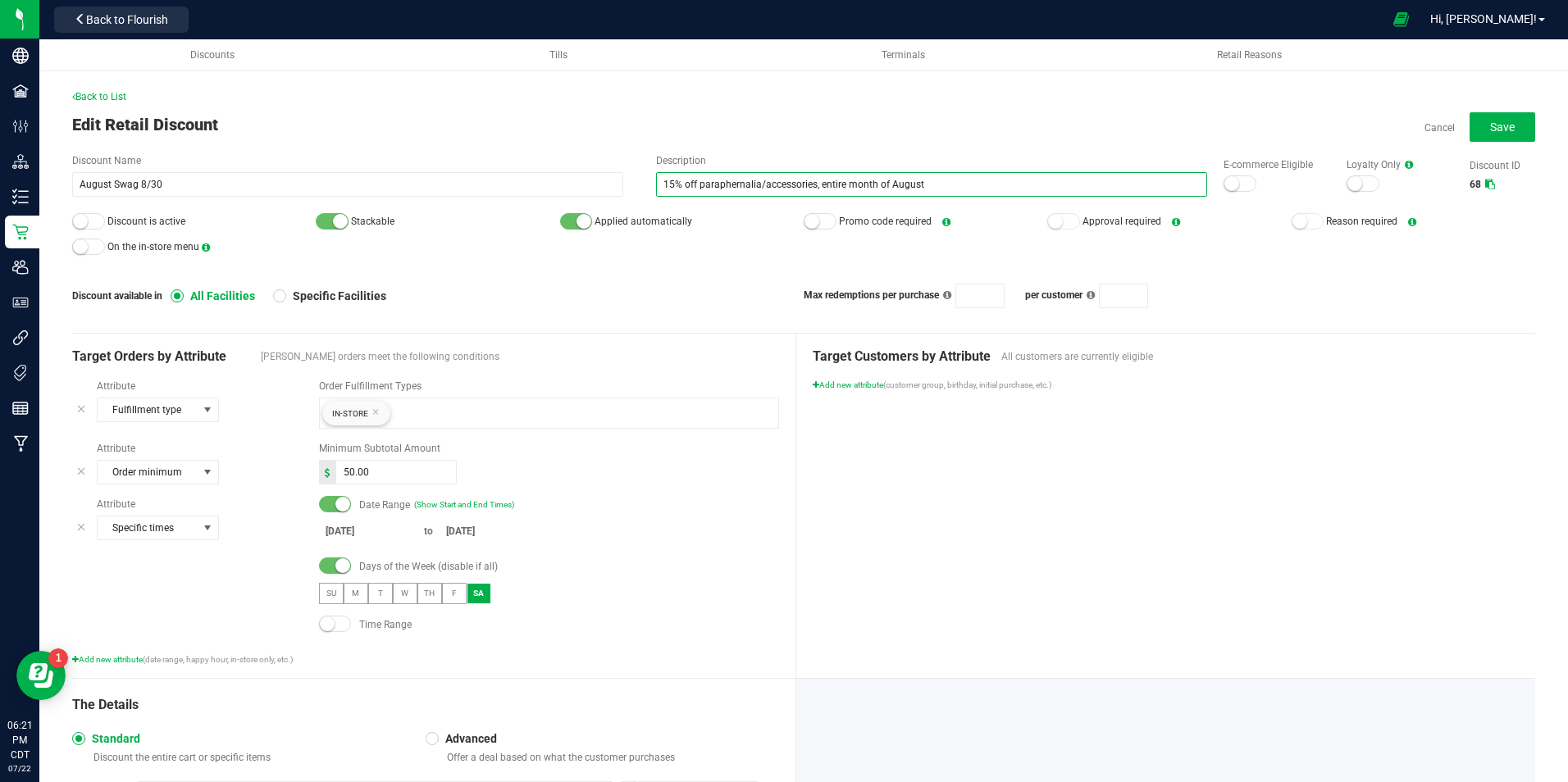 click on "15% off paraphernalia/accessories, entire month of August" at bounding box center (932, 184) 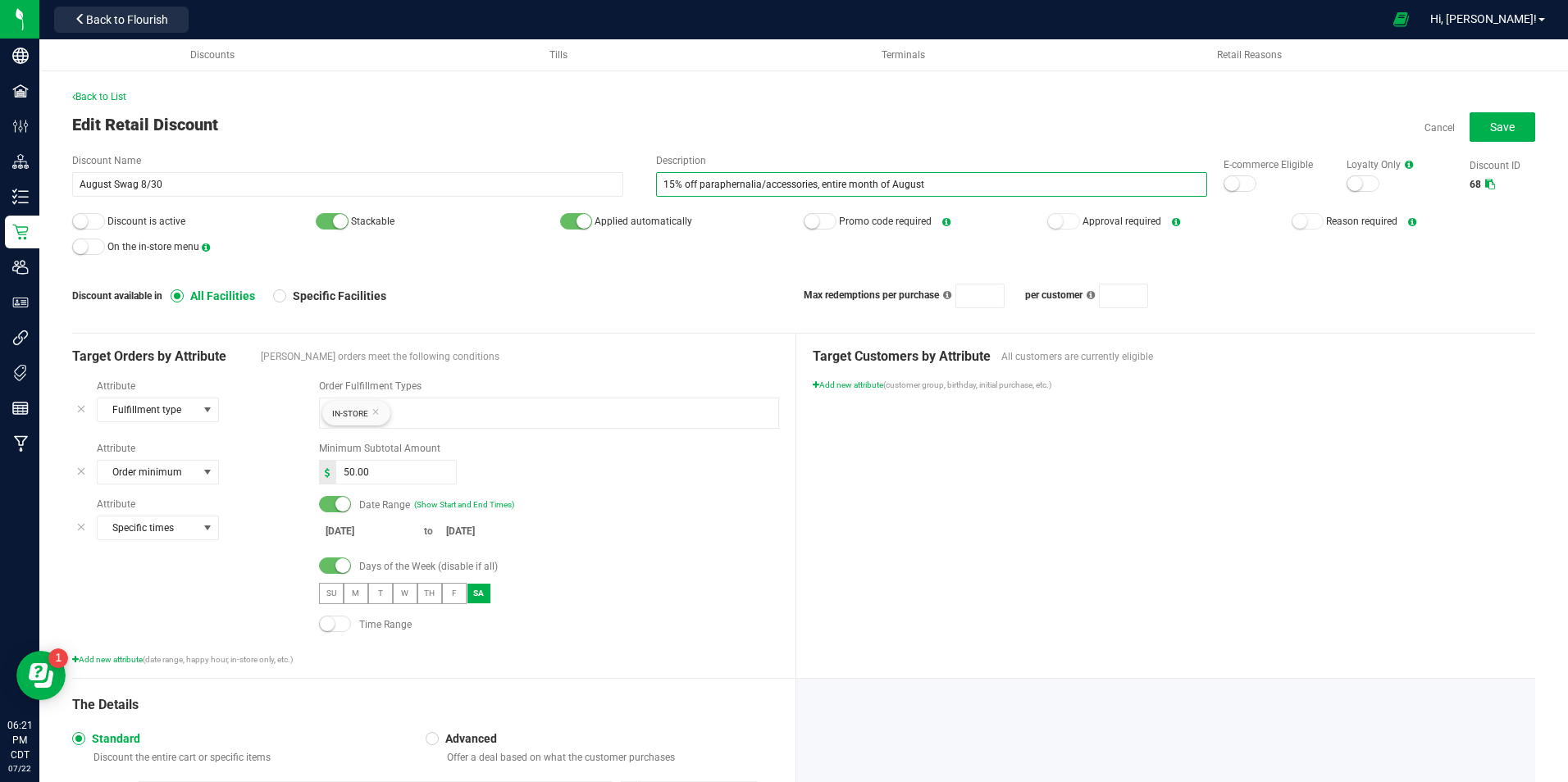 paste on "Wear NNC Swag and get $5 off (Min $50)" 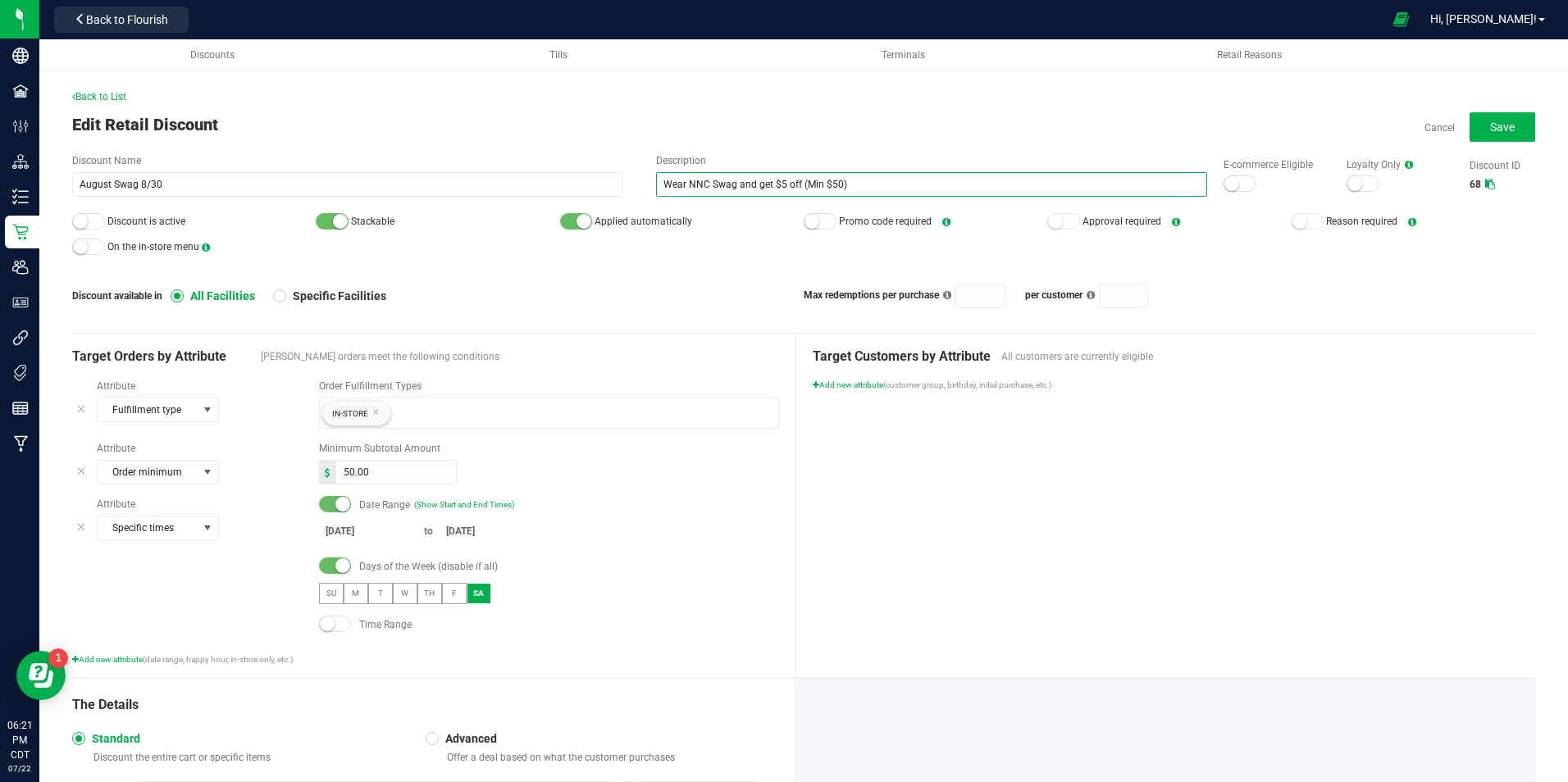type on "Wear NNC Swag and get $5 off (Min $50)" 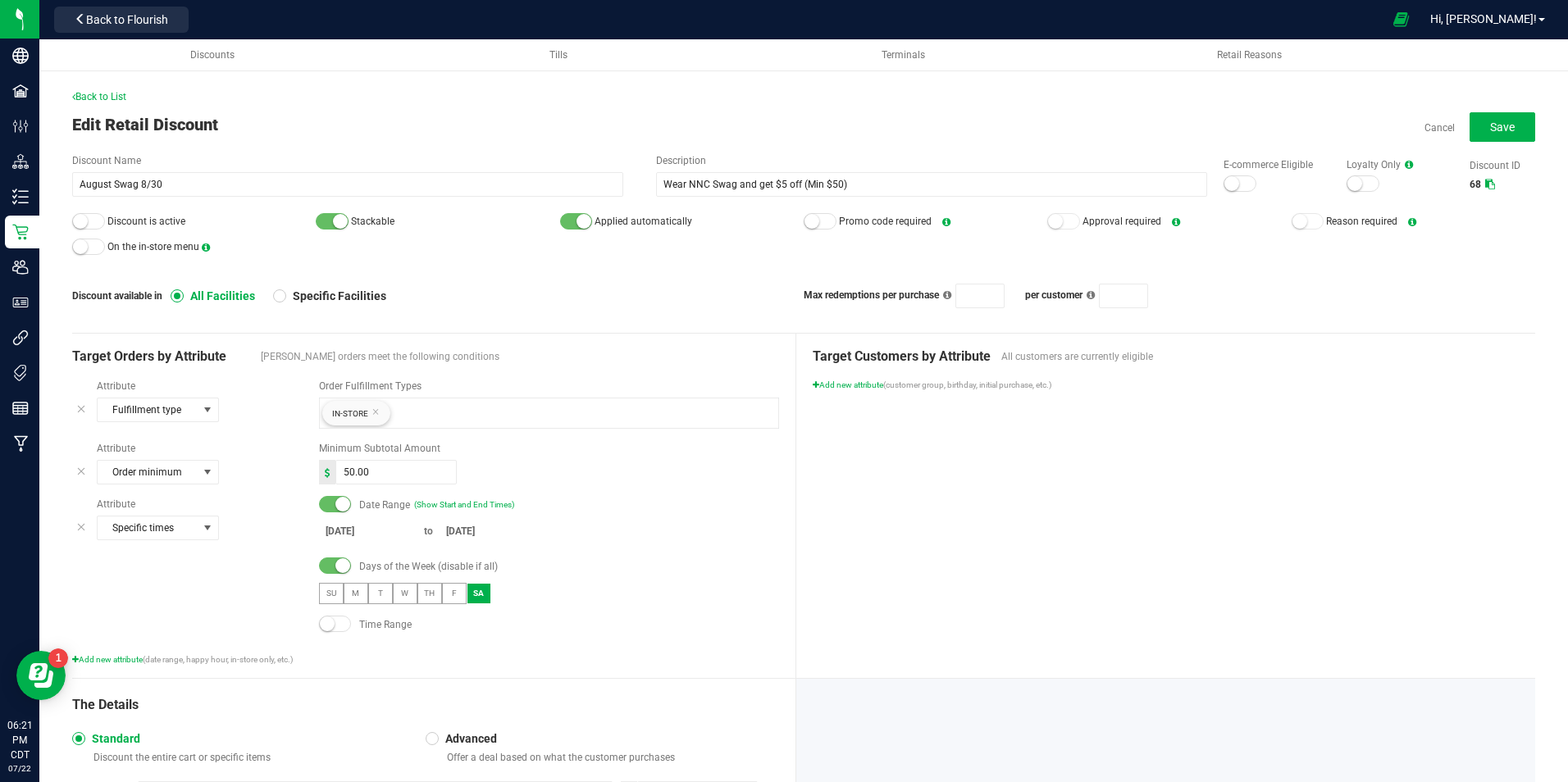 click on "Back to List   Edit Retail Discount   Cancel   Save   Discount Name  August Swag 8/30  Description  Wear NNC Swag and get $5 off (Min $50)  E-commerce Eligible   Loyalty Only   Discount ID   68   Discount is active   Stackable   Applied automatically   Promo code required   Approval required   Reason required   On the in-store menu   Discount available in   All Facilities   Specific Facilities   Max redemptions per purchase   per customer   Target Orders by Attribute   Eligible orders meet the following conditions   Attribute  Fulfillment type  Order Fulfillment Types  In-Store  Attribute  Order minimum  Minimum Subtotal Amount  50.00  Attribute  Specific times  Date Range   (Show Start and End Times)  [DATE] to [DATE] Days of the Week (disable if all)  SU   M   T   W   TH   F   SA  Time Range  Add new attribute   (date range, happy hour, in-store only, etc.)   Target Customers by Attribute   All customers are currently eligible   Add new attribute   (customer group, birthday, initial purchase, etc.)" at bounding box center (804, 466) 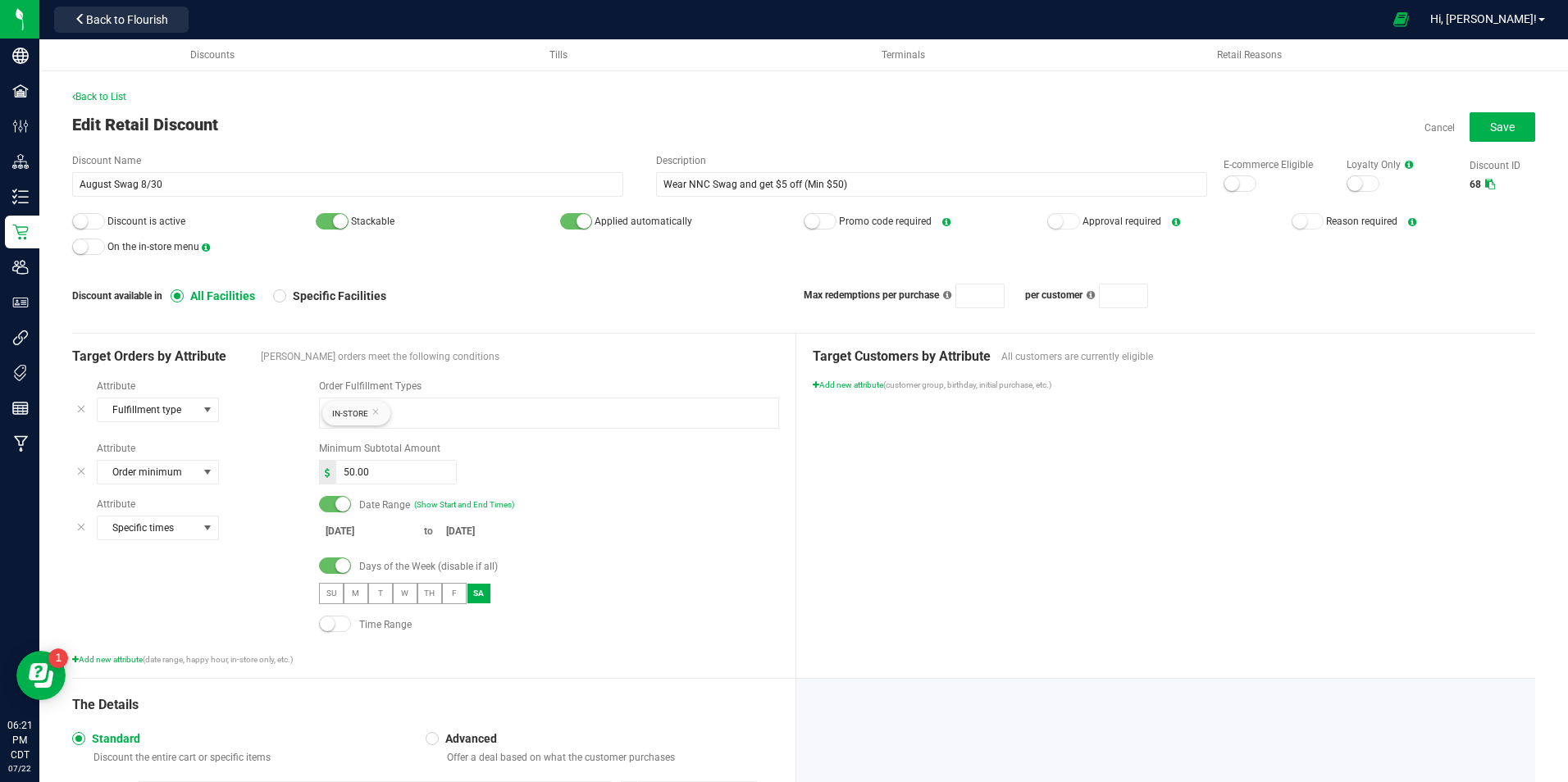click at bounding box center (584, 221) 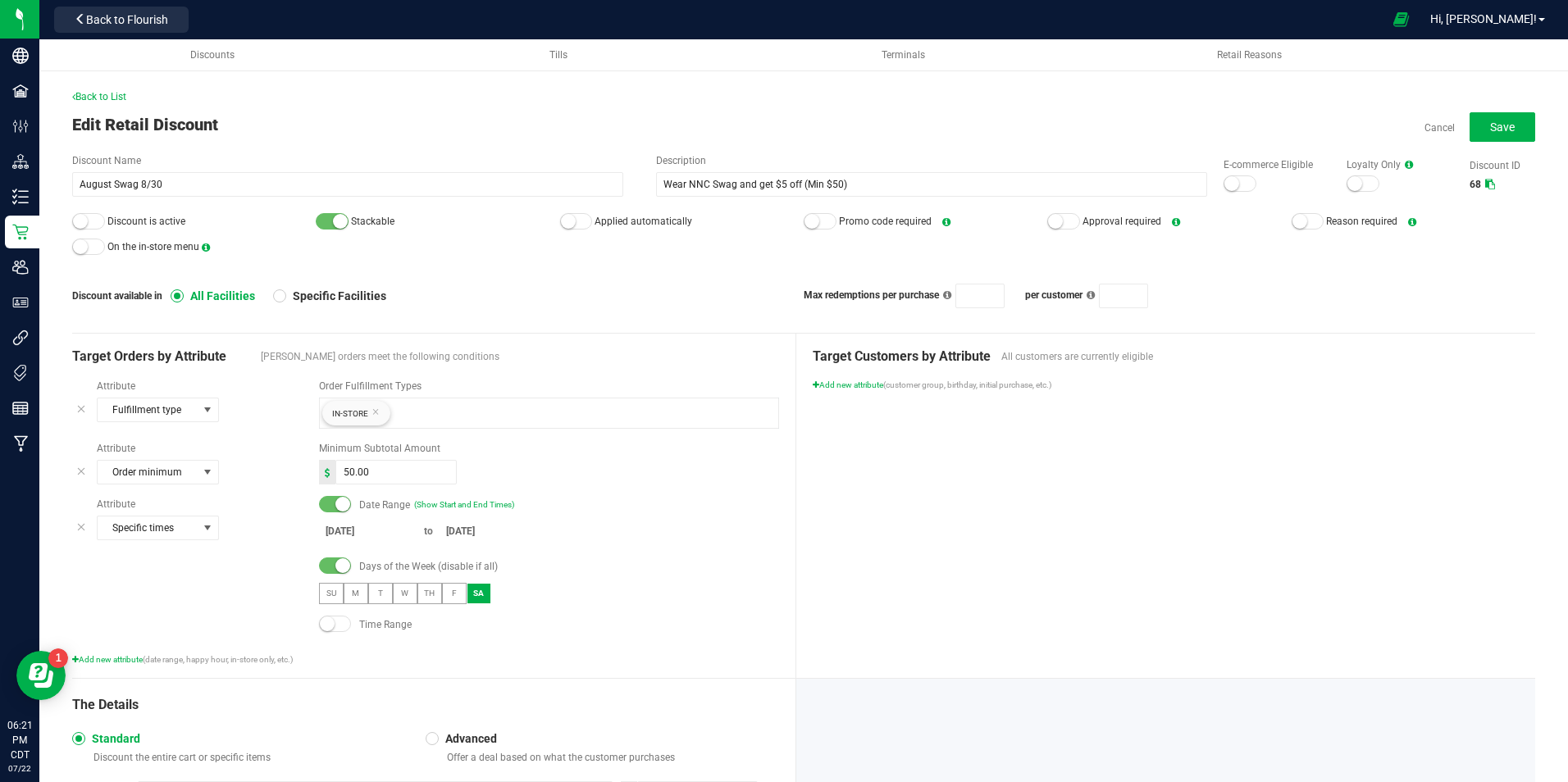 click at bounding box center [89, 221] 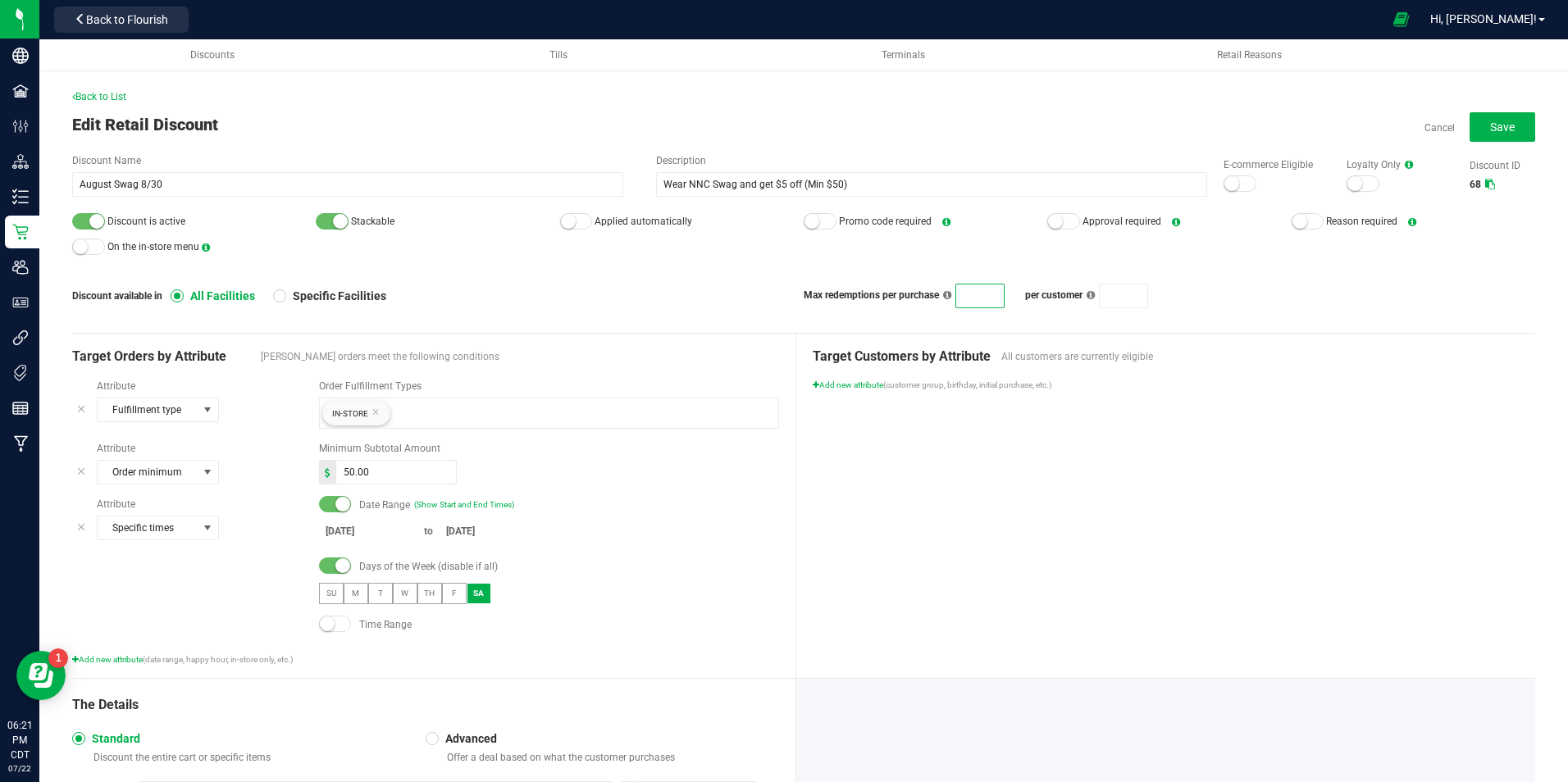 click at bounding box center (980, 296) 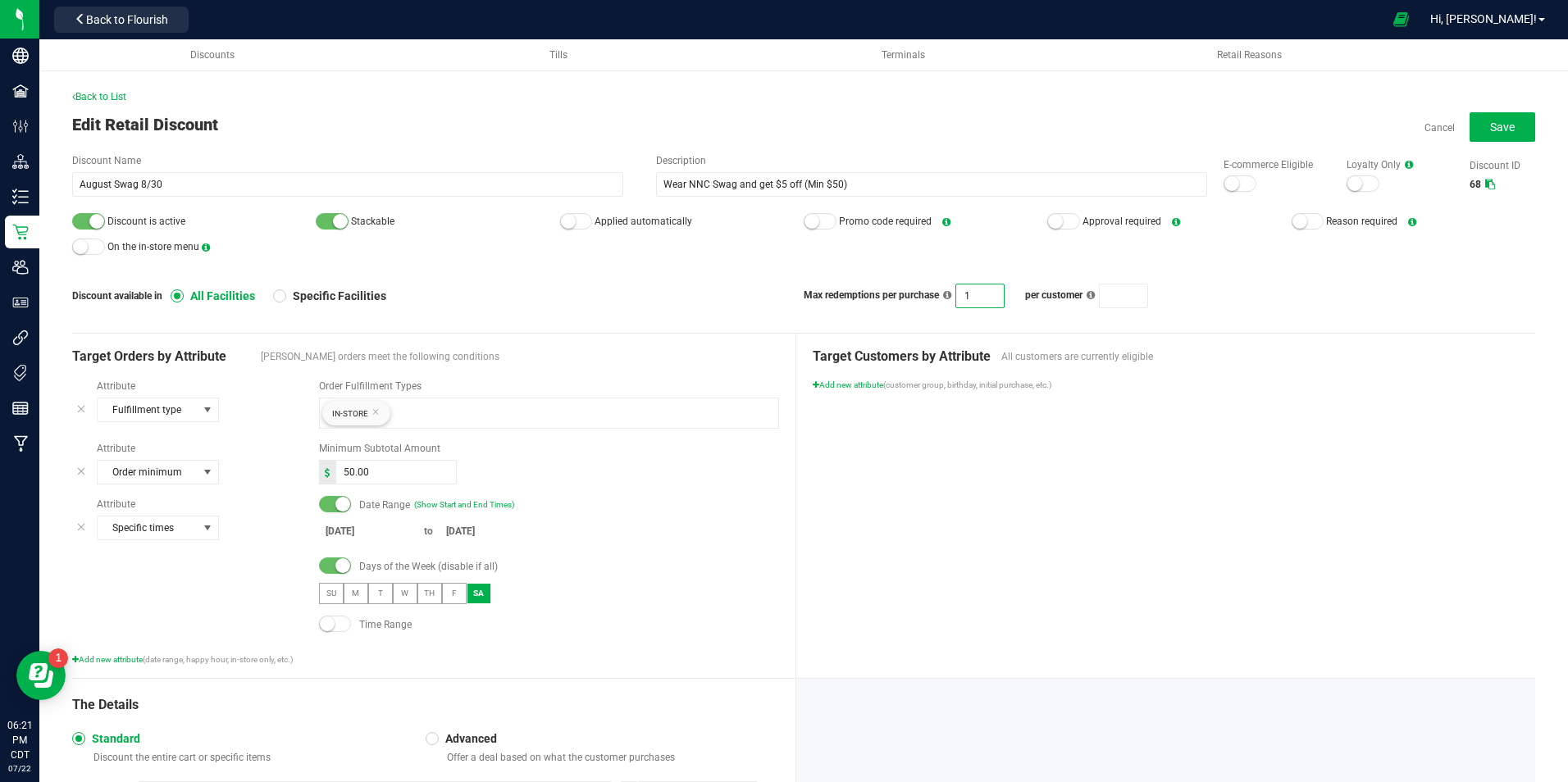 type on "1" 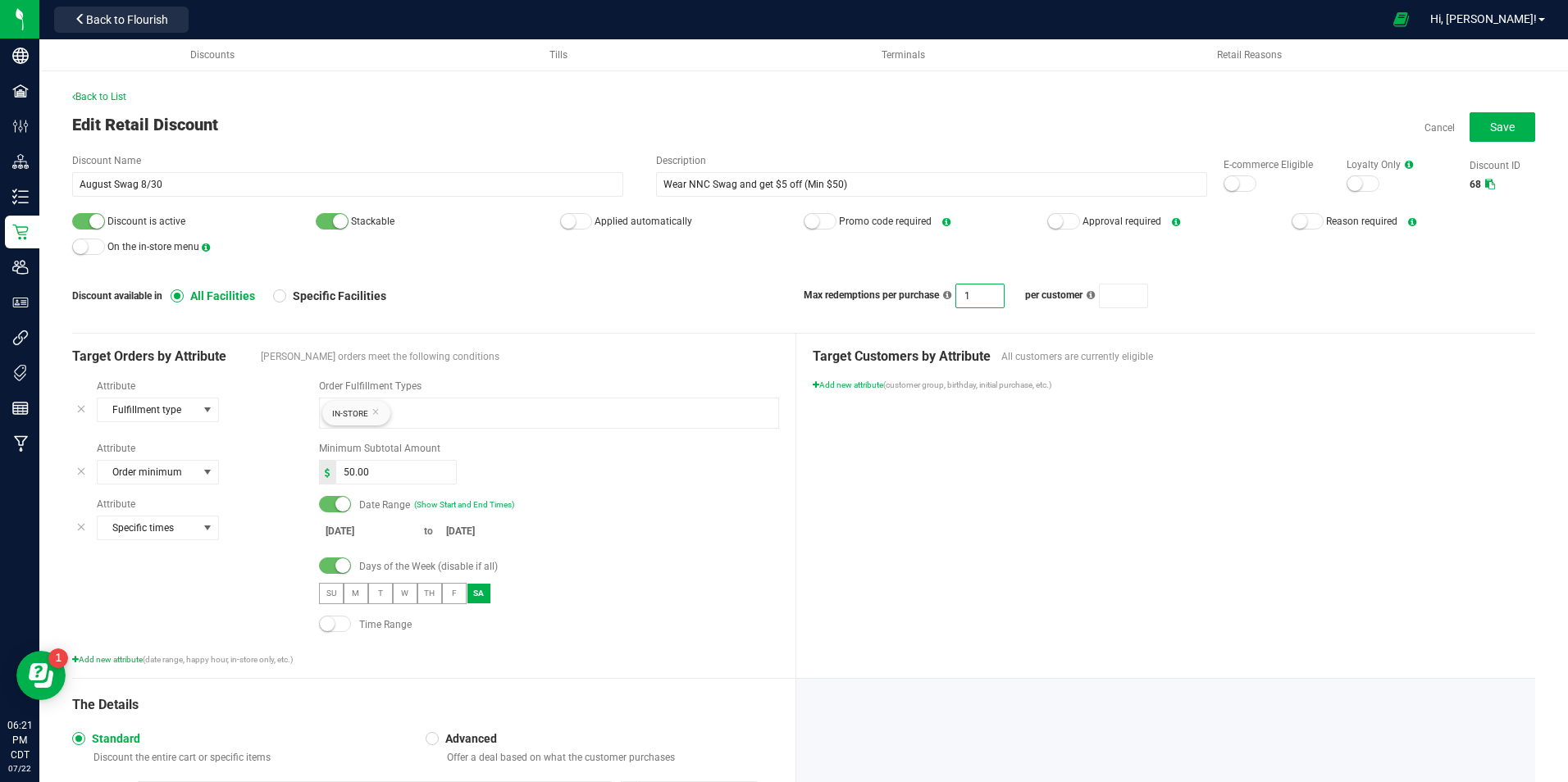 click on "Discount Name  August Swag 8/30  Description  Wear NNC Swag and get $5 off (Min $50)  E-commerce Eligible   Loyalty Only   Discount ID   68   Discount is active   Stackable   Applied automatically   Promo code required   Approval required   Reason required   On the in-store menu   Discount available in   All Facilities   Specific Facilities   Max redemptions per purchase  1  per customer" at bounding box center (804, 230) 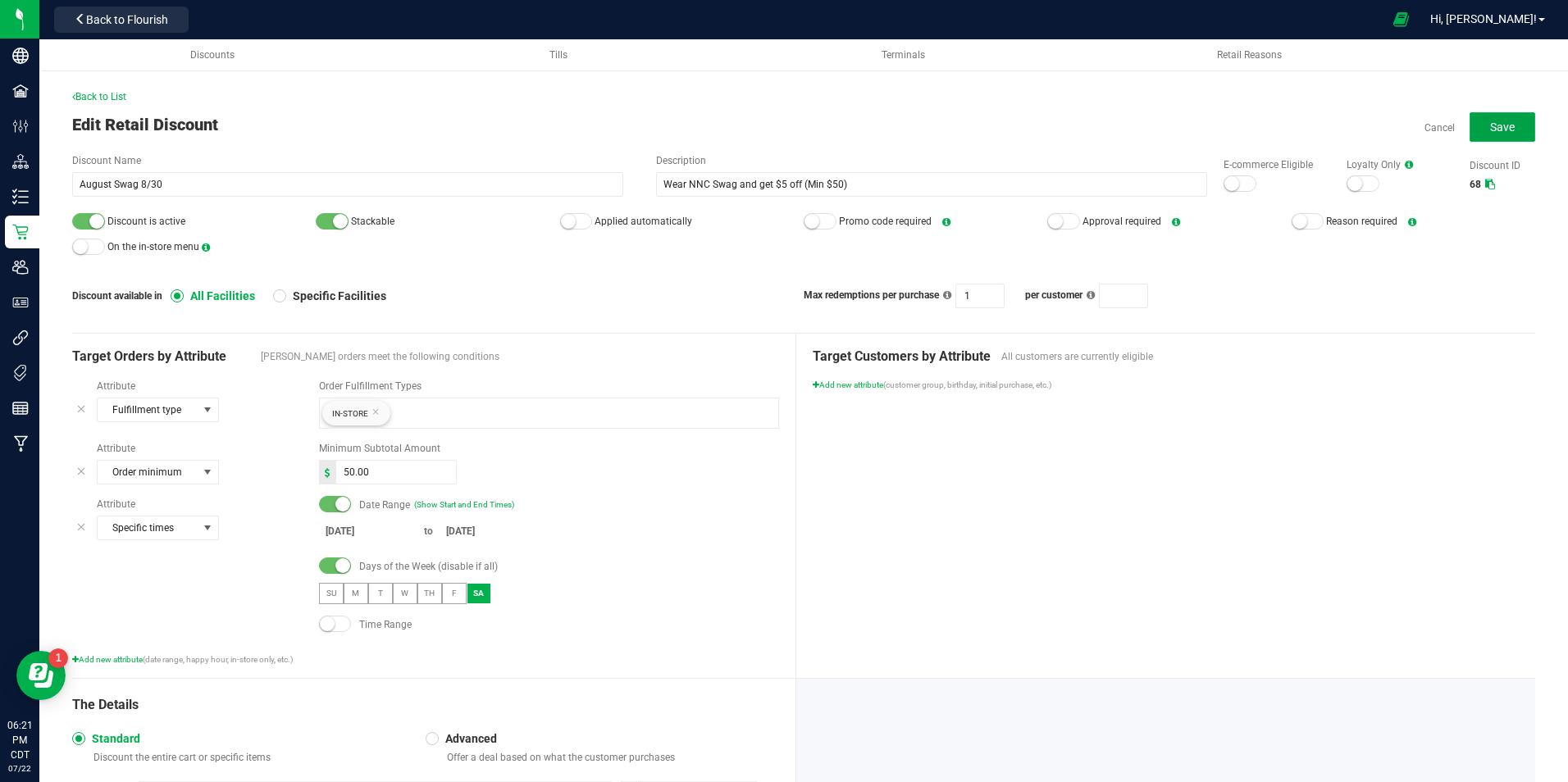 click on "Save" at bounding box center (1502, 127) 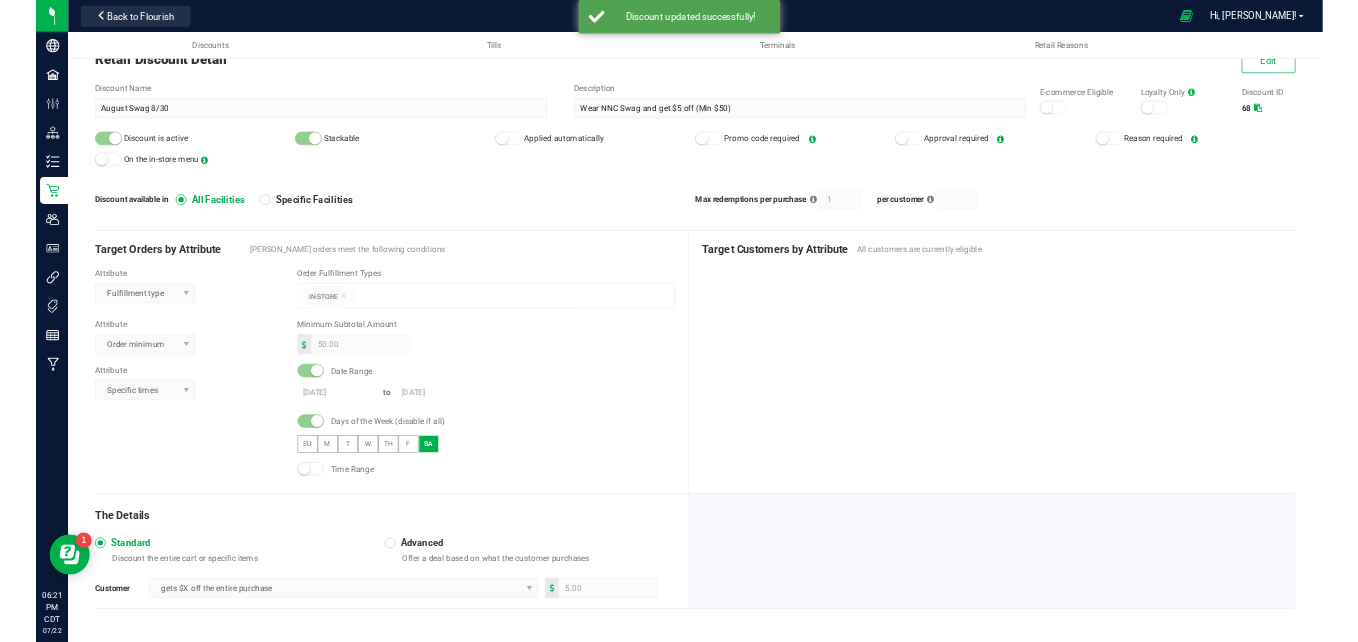 scroll, scrollTop: 0, scrollLeft: 0, axis: both 